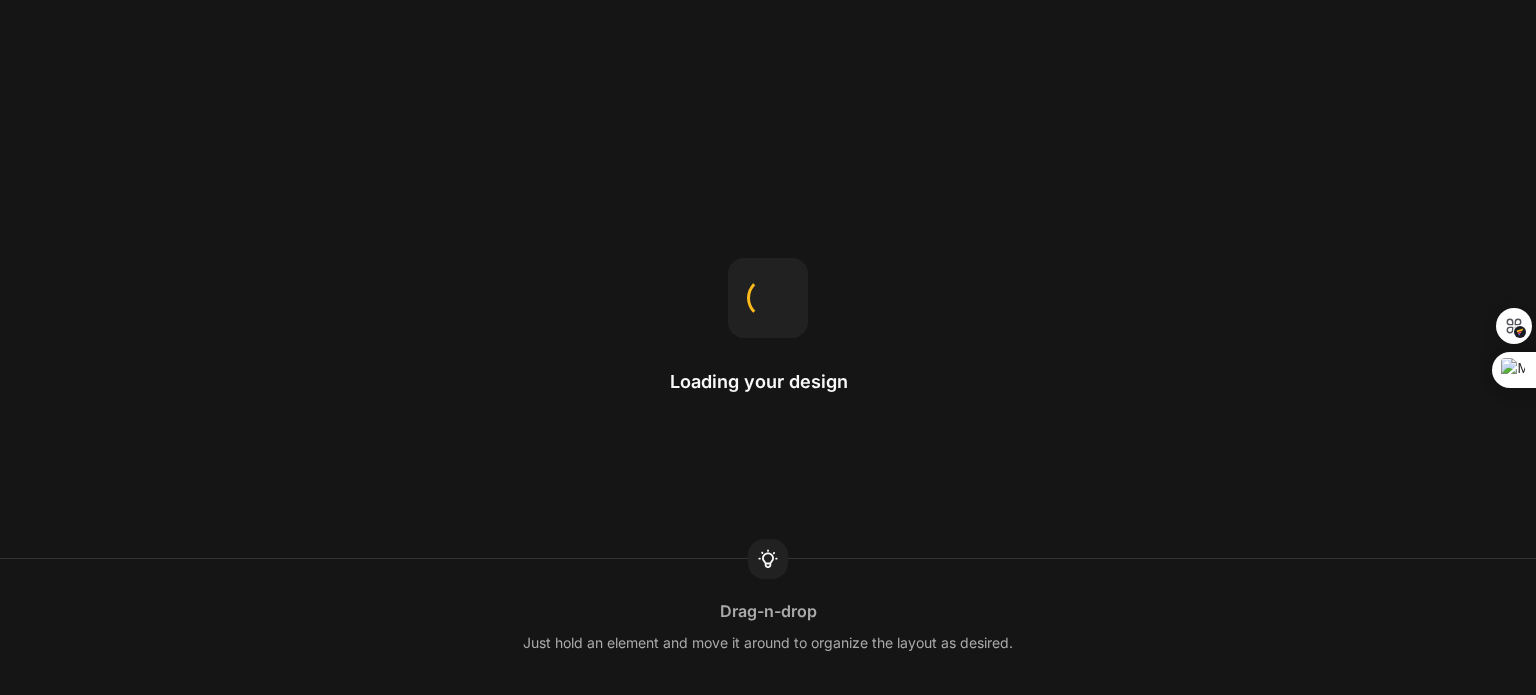 scroll, scrollTop: 0, scrollLeft: 0, axis: both 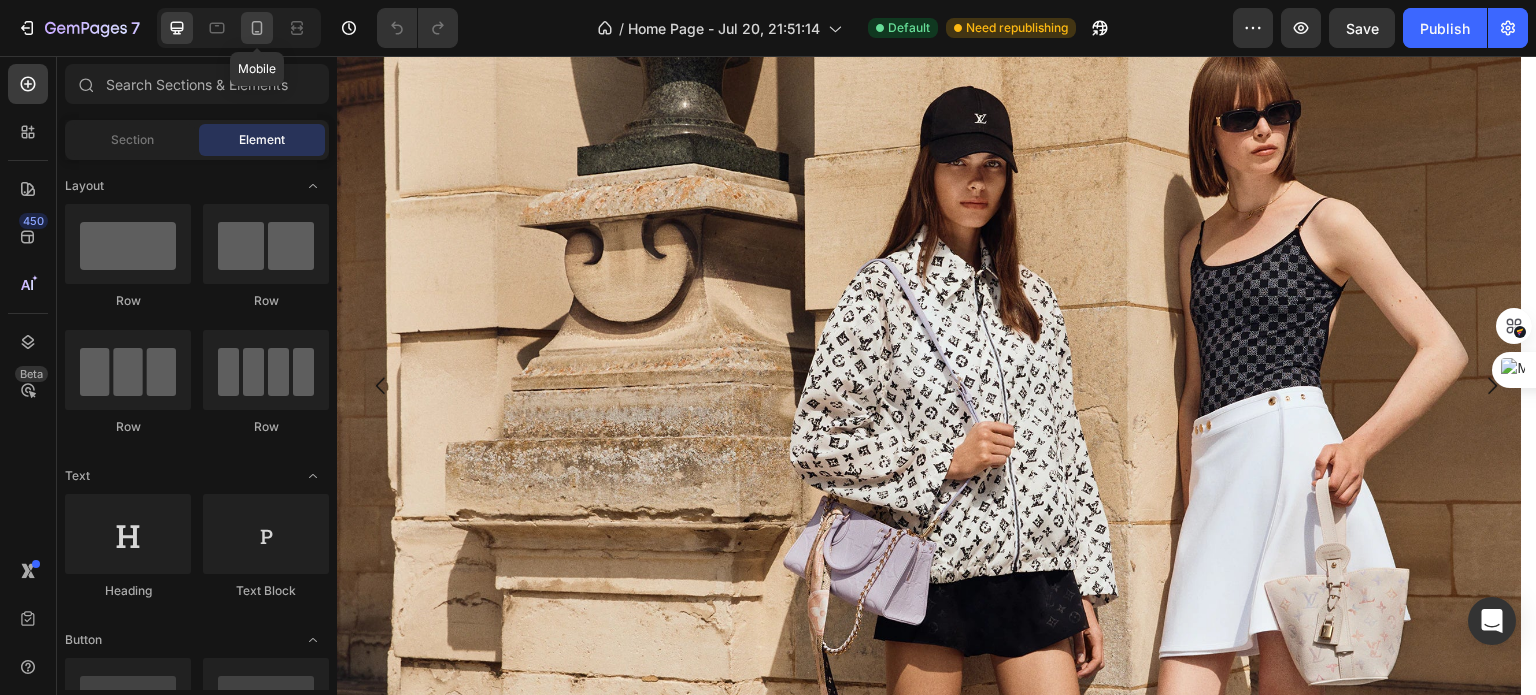 click 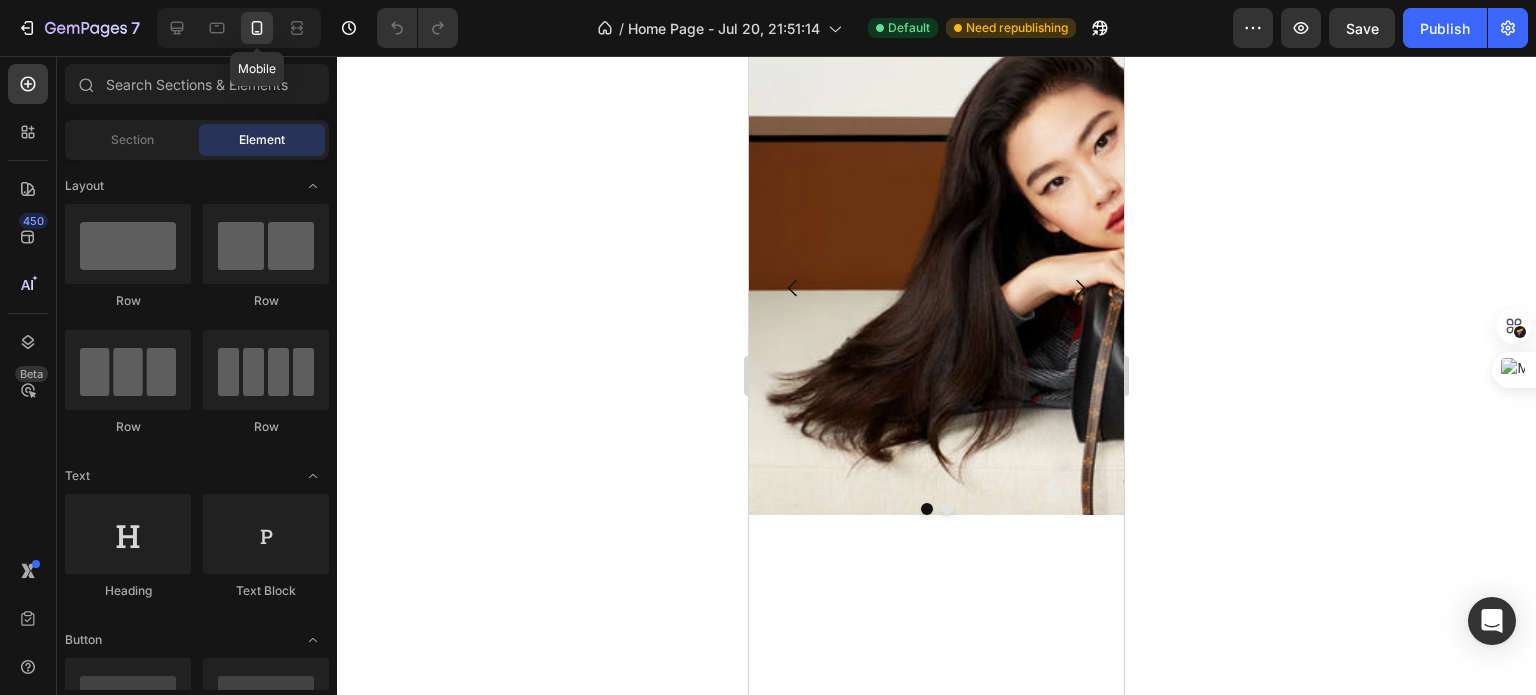 scroll, scrollTop: 0, scrollLeft: 0, axis: both 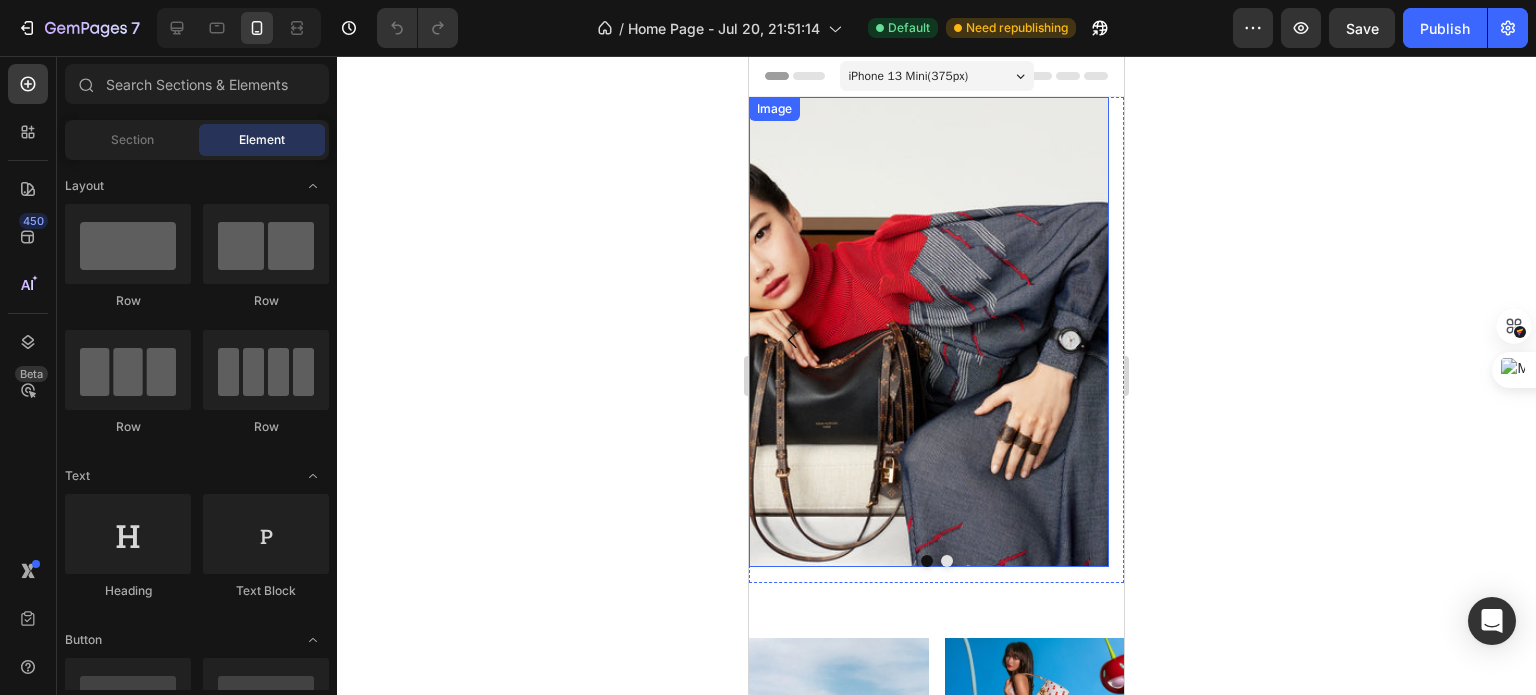 click at bounding box center [929, 332] 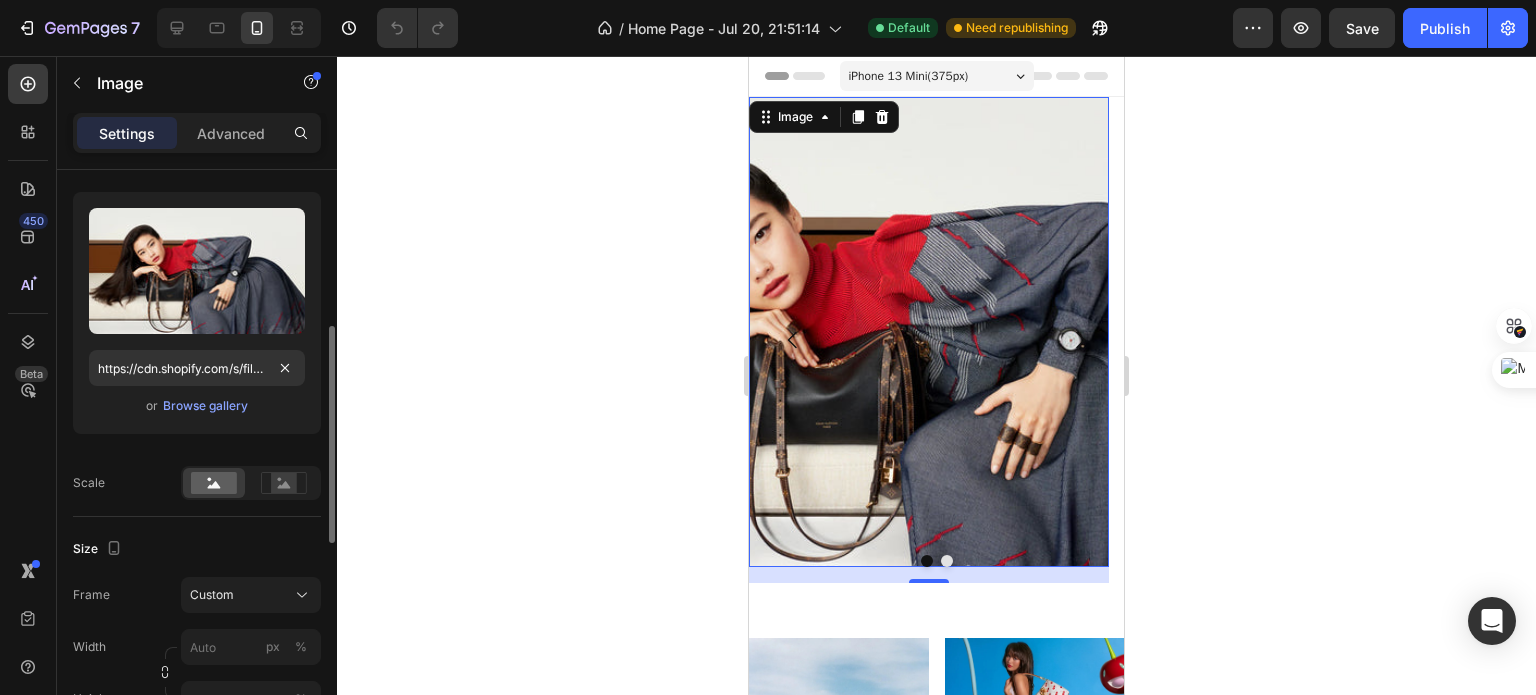 scroll, scrollTop: 275, scrollLeft: 0, axis: vertical 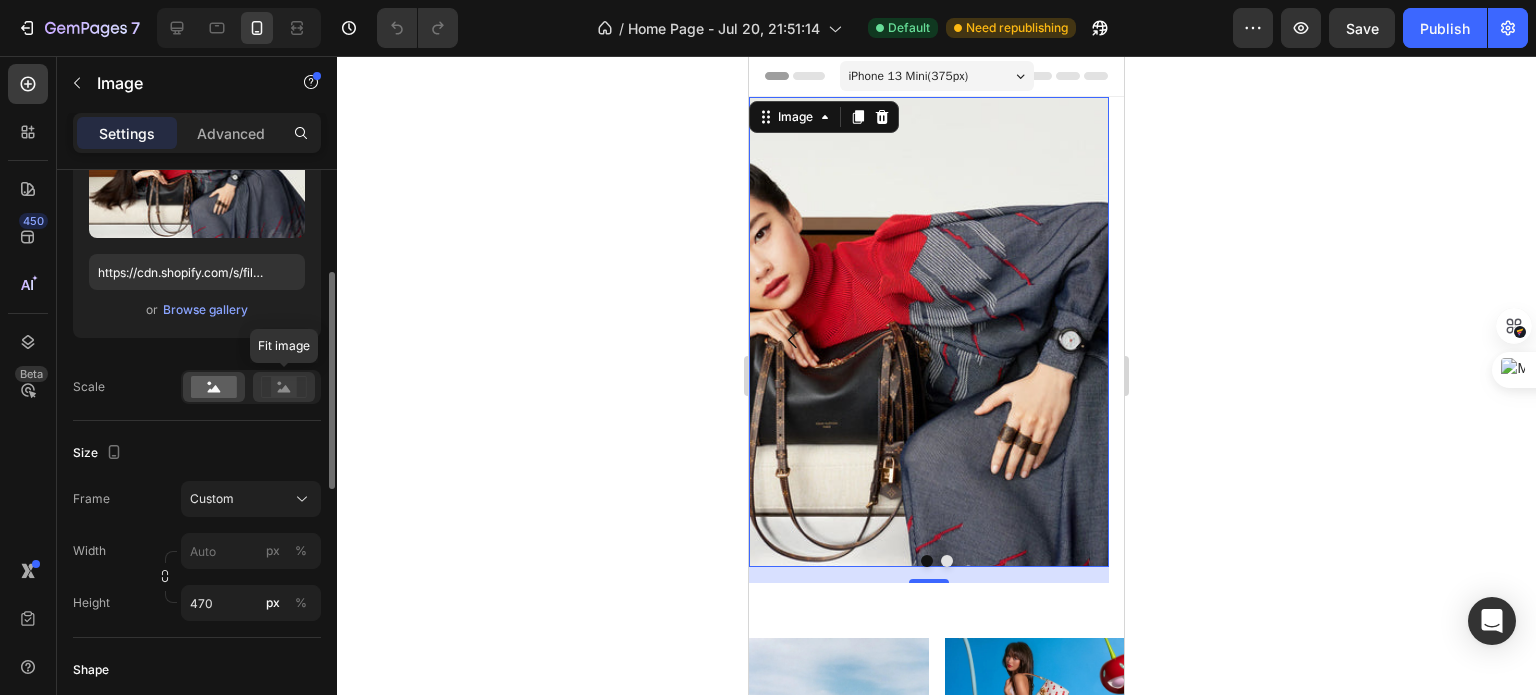 click 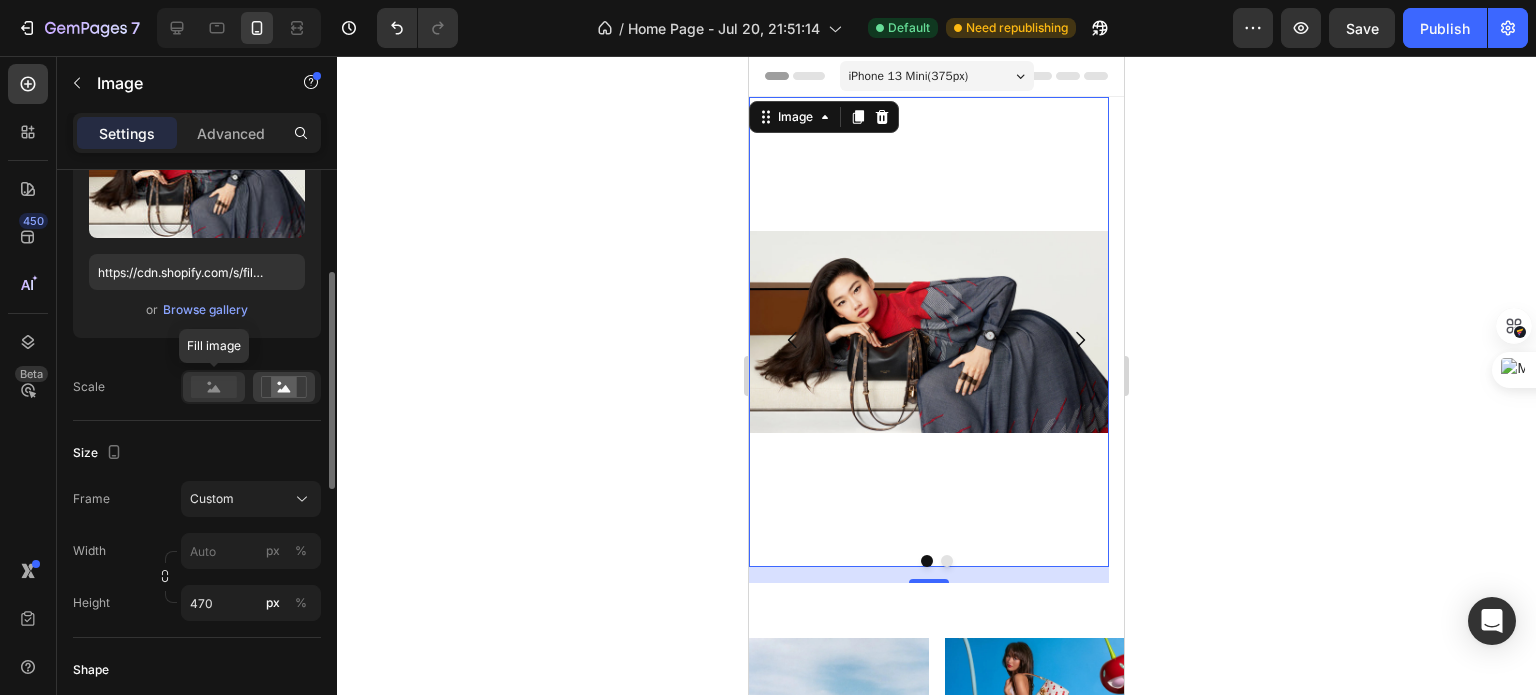click 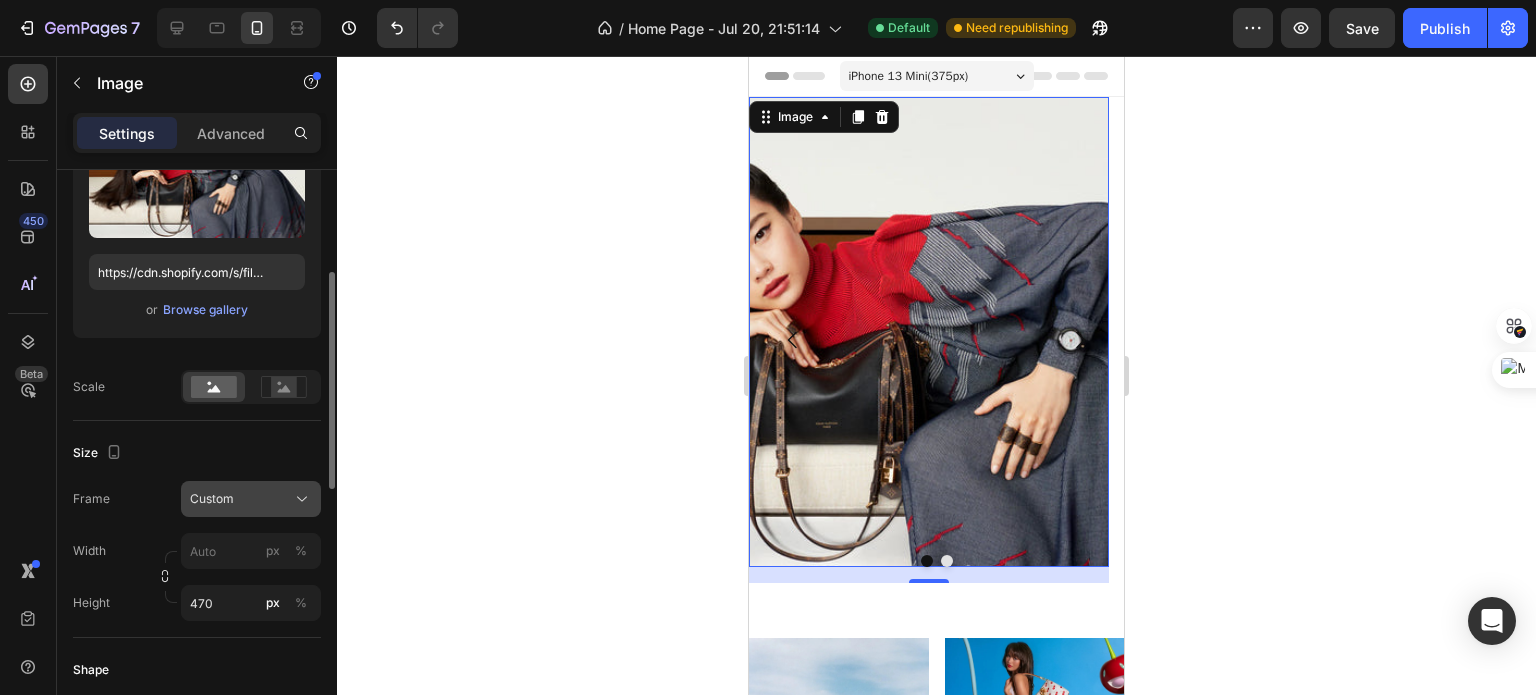 click on "Custom" at bounding box center [251, 499] 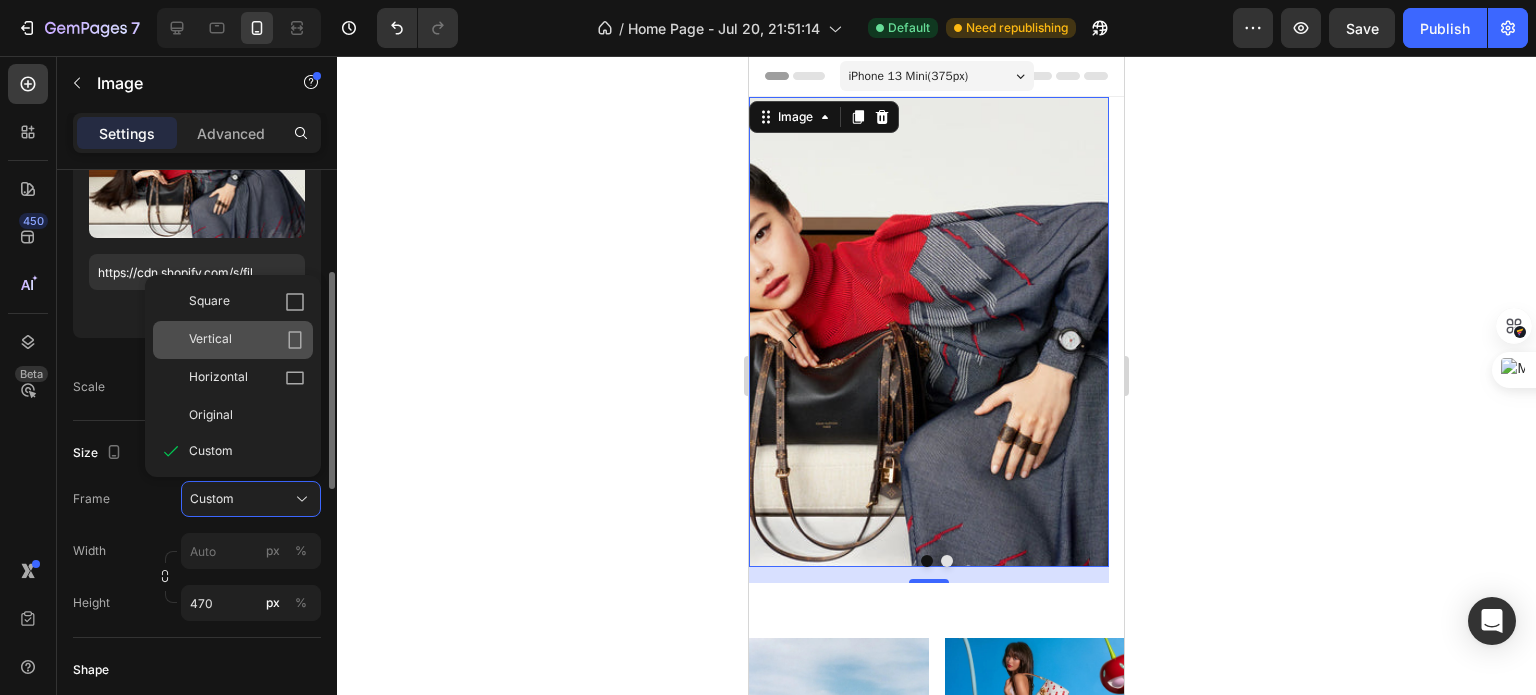 click on "Vertical" at bounding box center [247, 340] 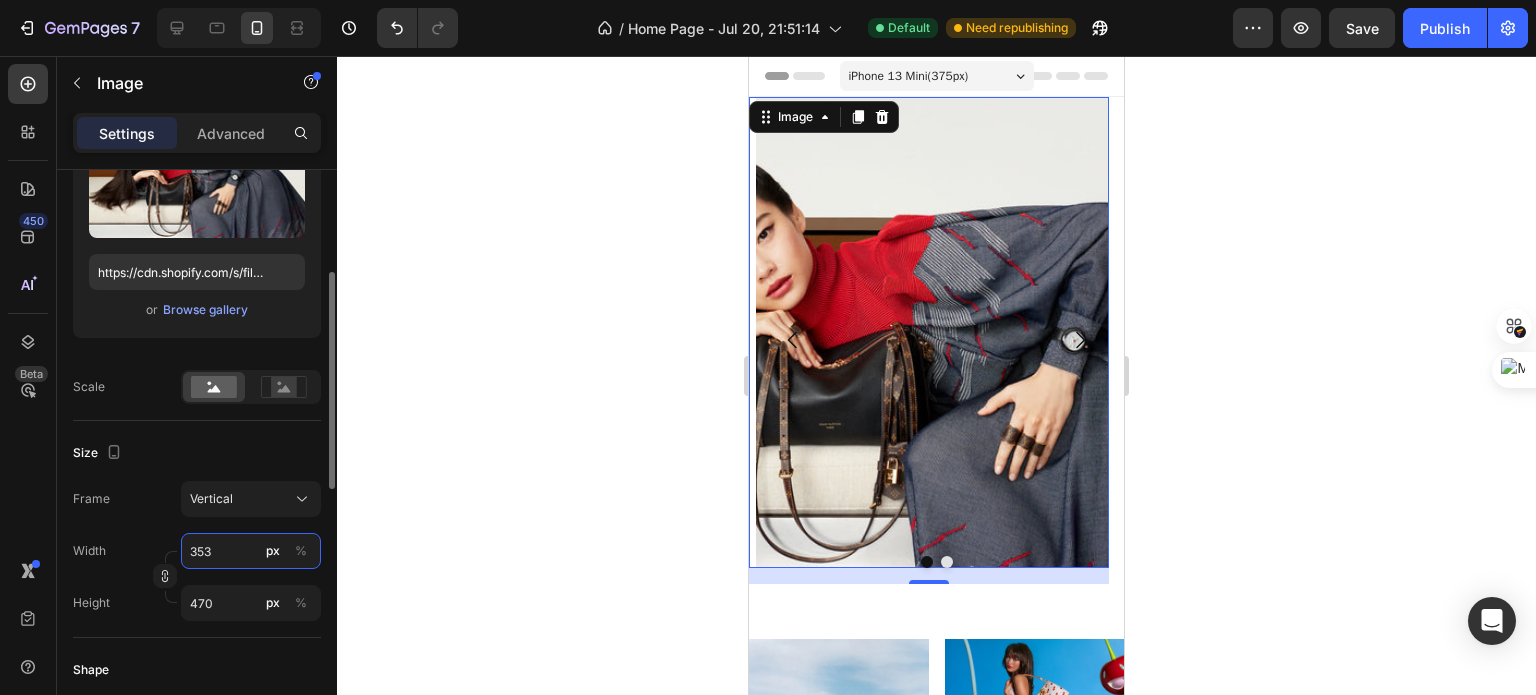 click on "353" at bounding box center (251, 551) 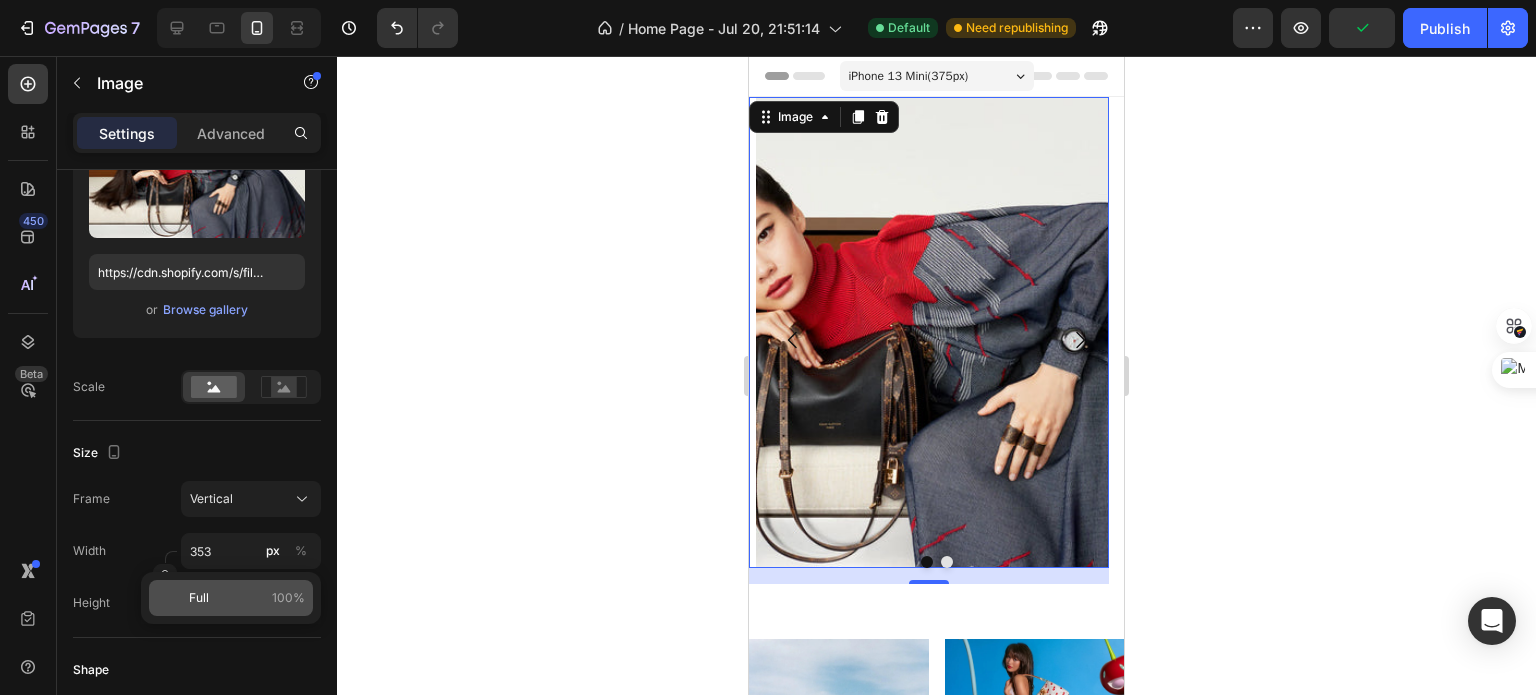 click on "Full 100%" at bounding box center [247, 598] 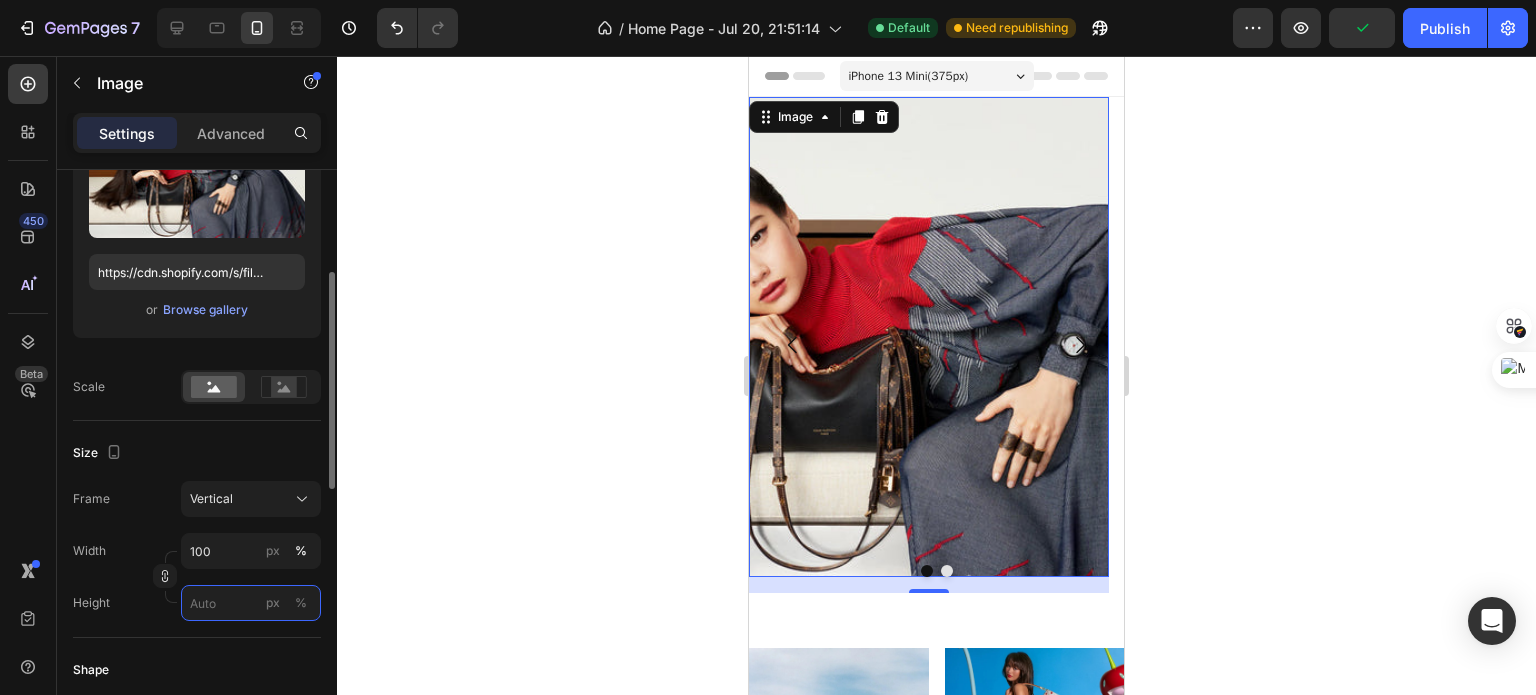 click on "px %" at bounding box center (251, 603) 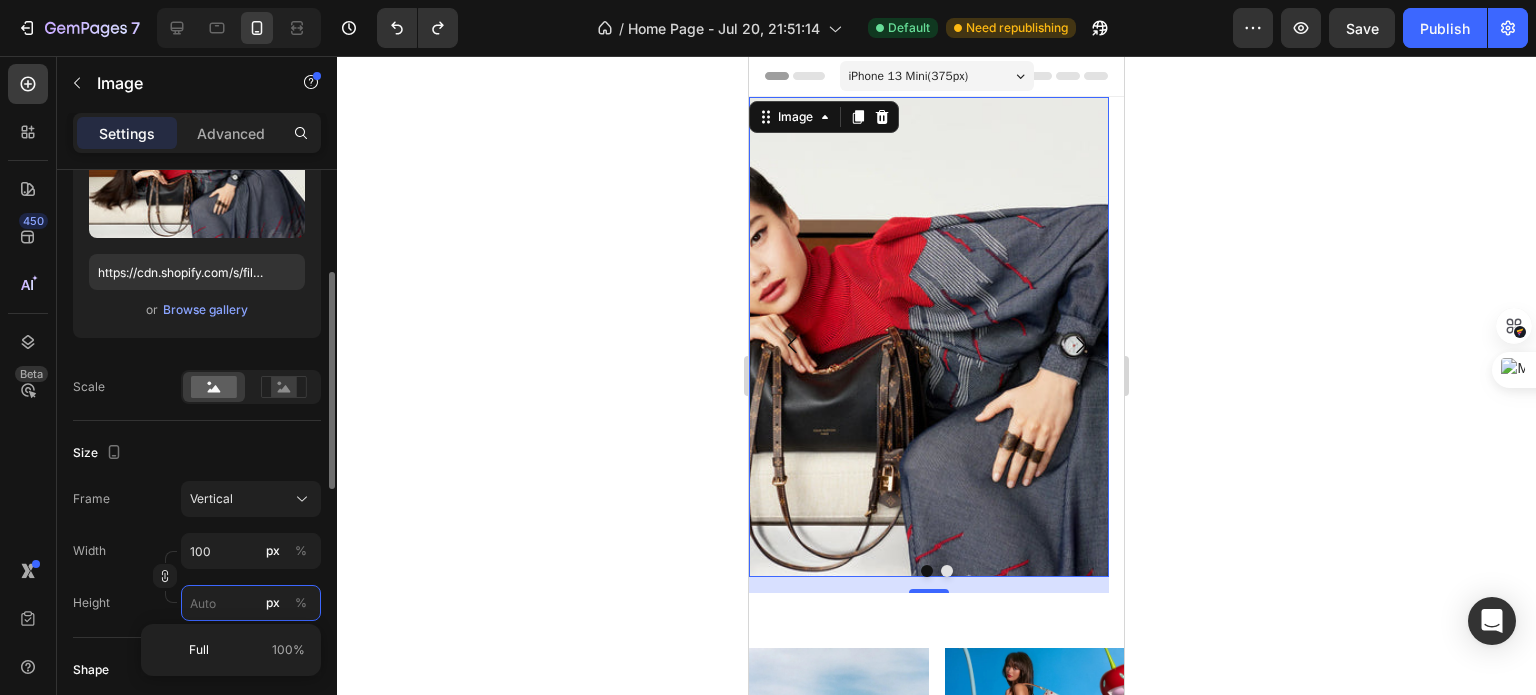 type on "353" 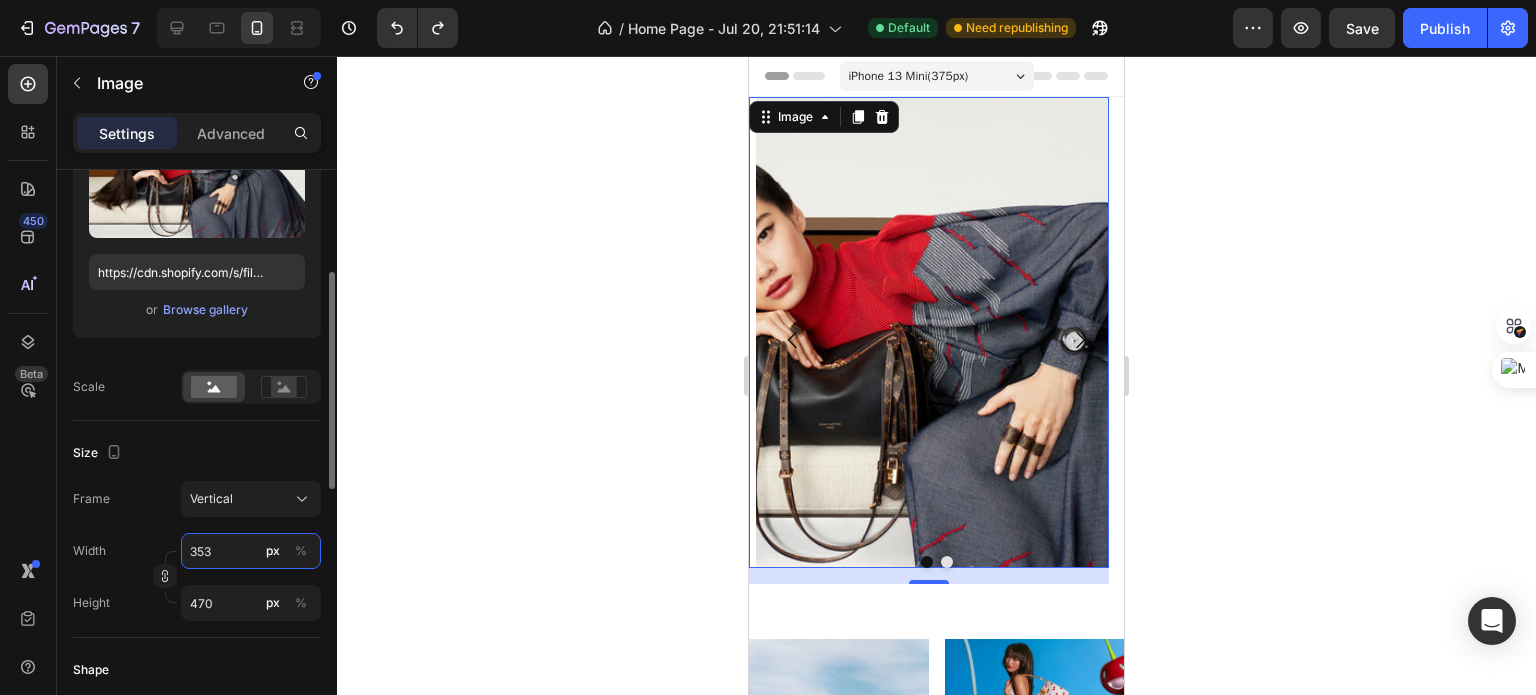 click on "353" at bounding box center (251, 551) 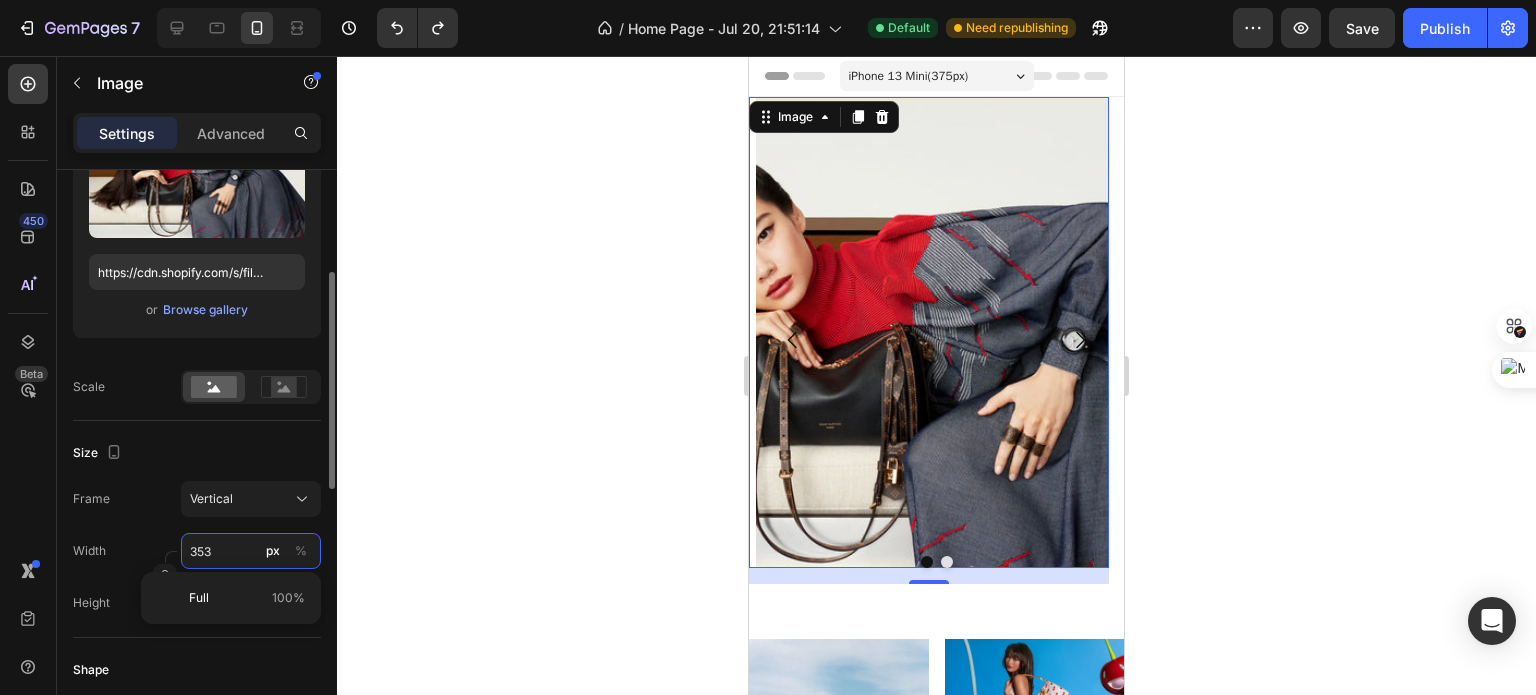 click on "353" at bounding box center [251, 551] 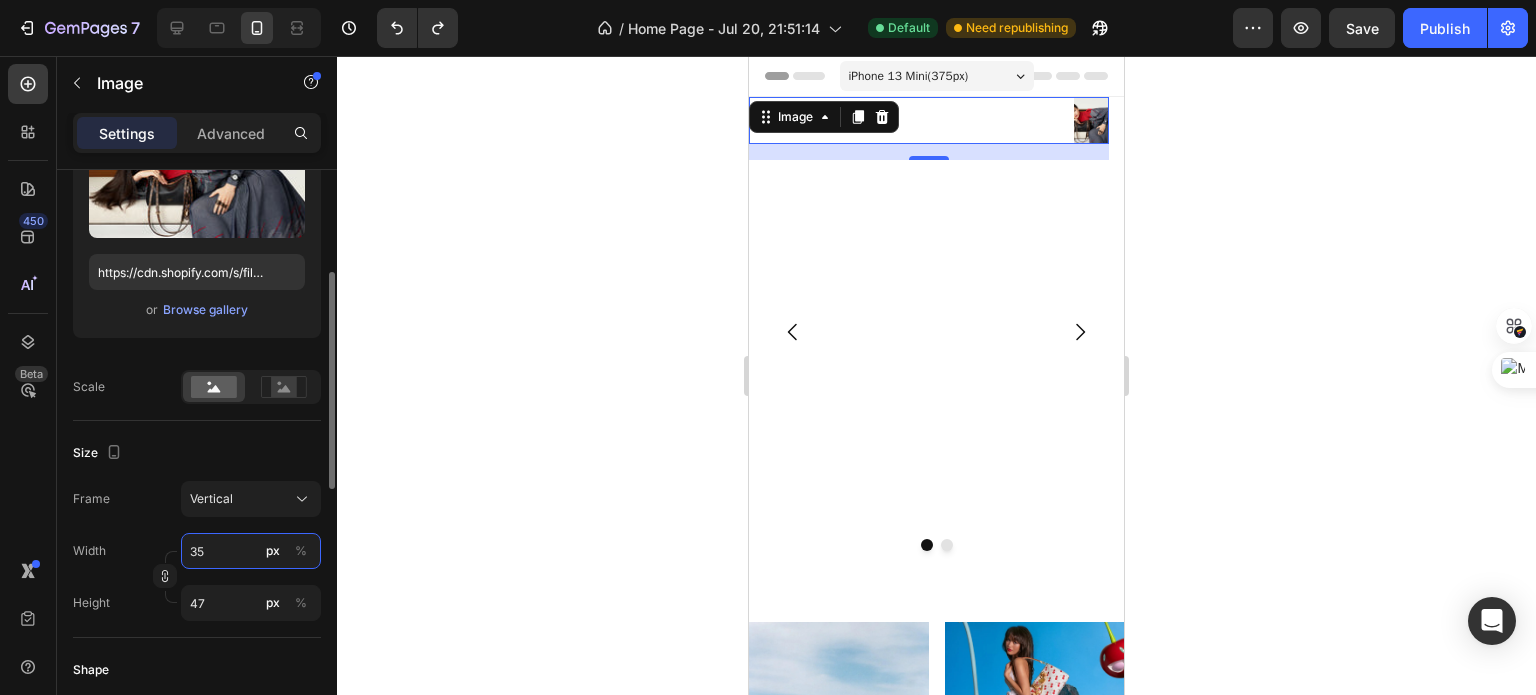 type on "3" 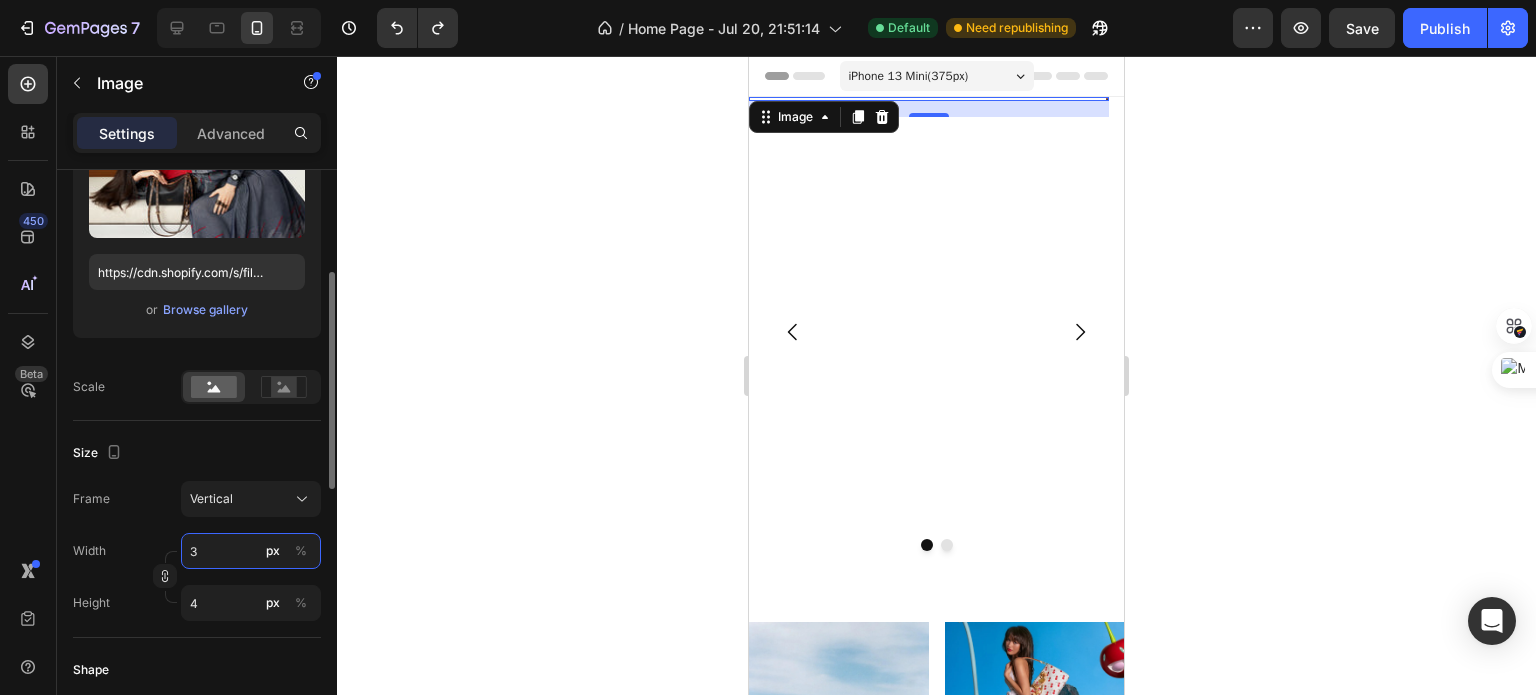 type 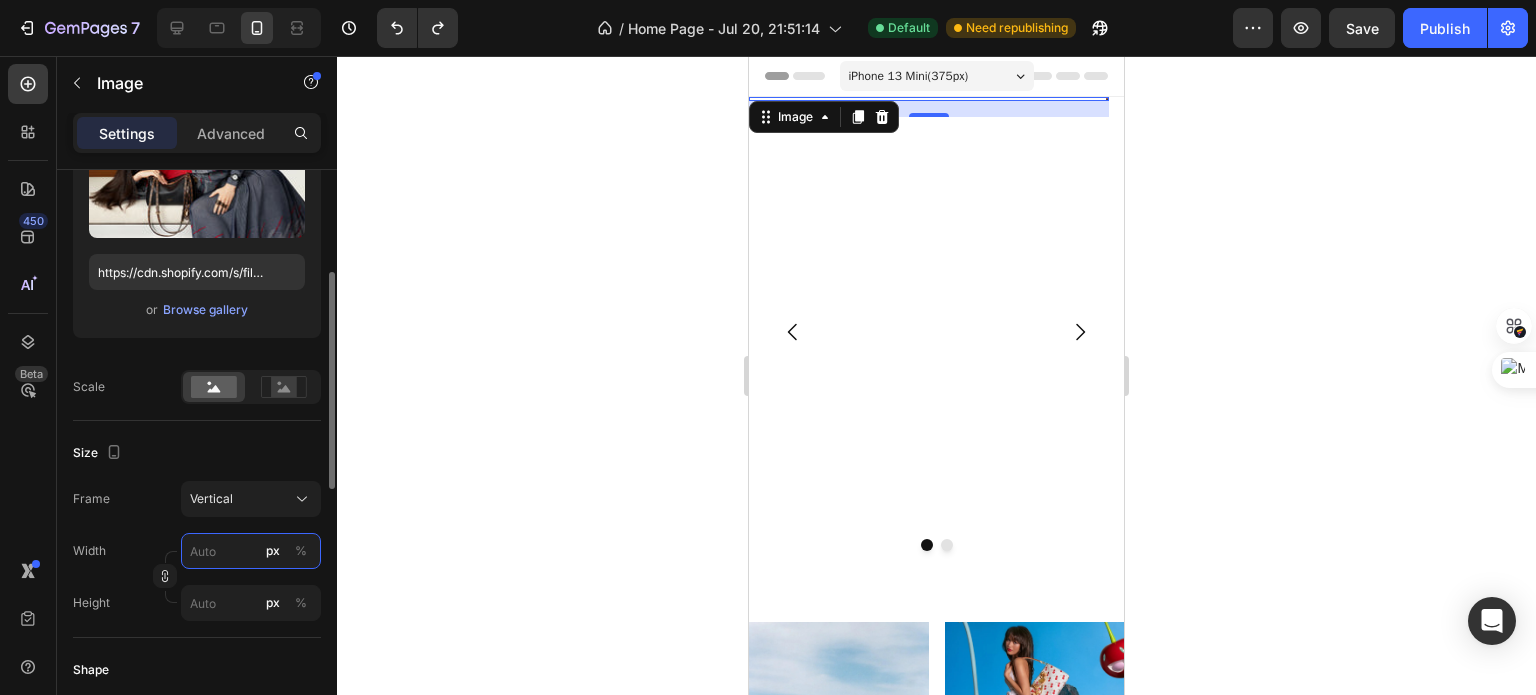 type on "3" 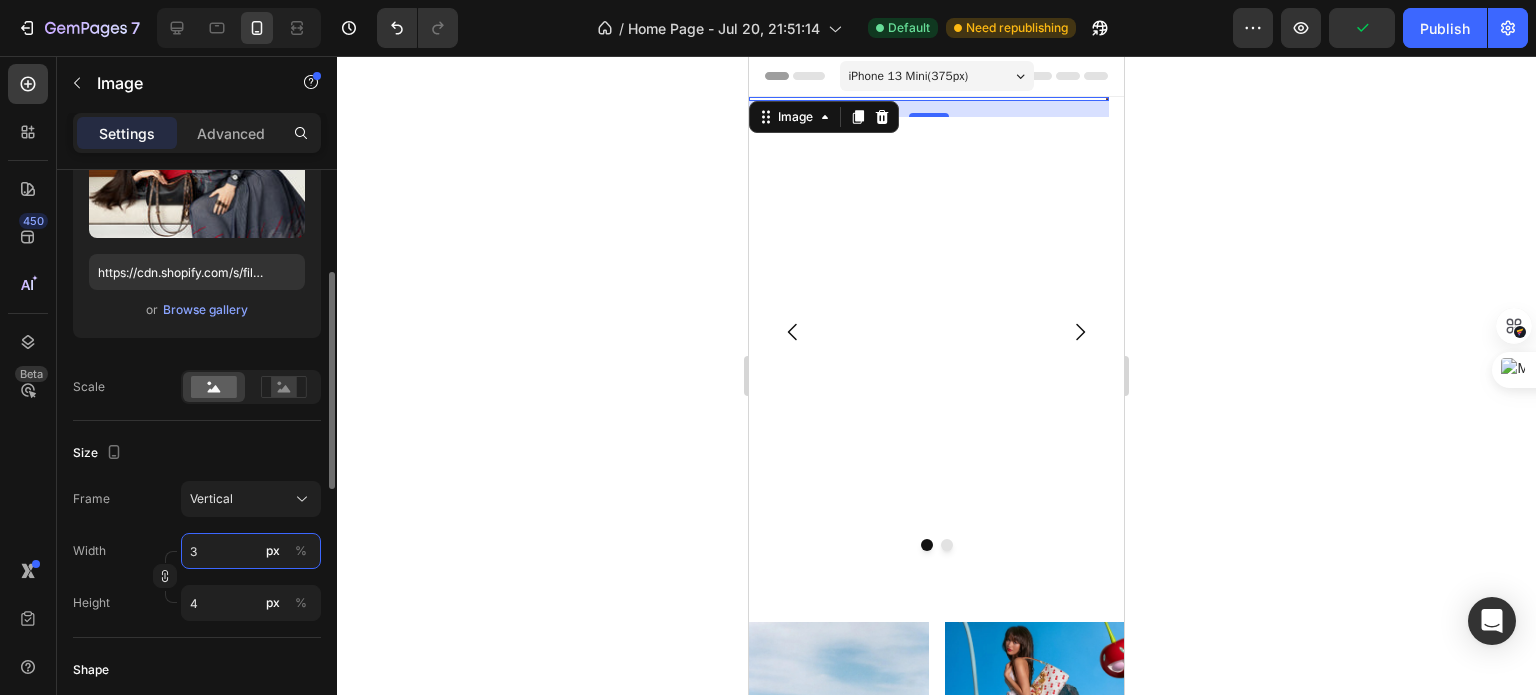 type on "35" 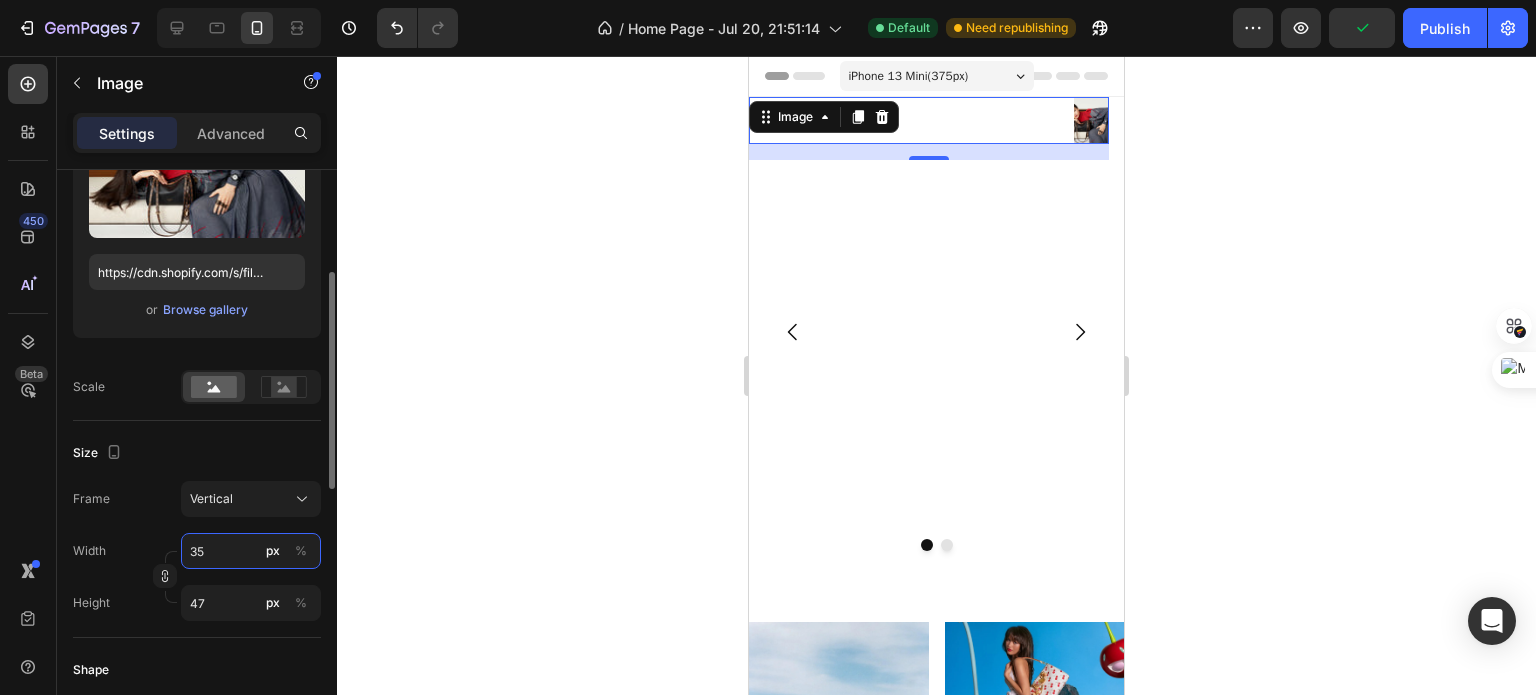 type on "350" 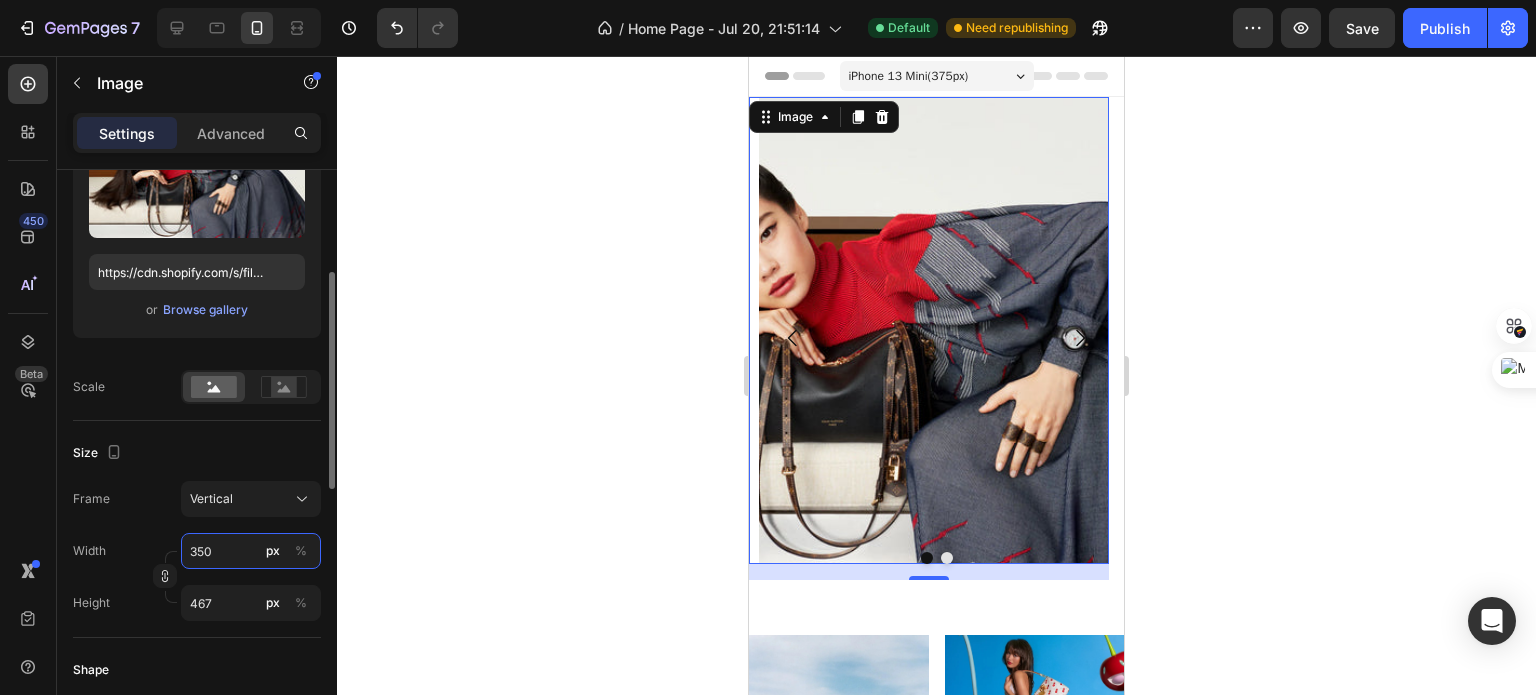 type on "35" 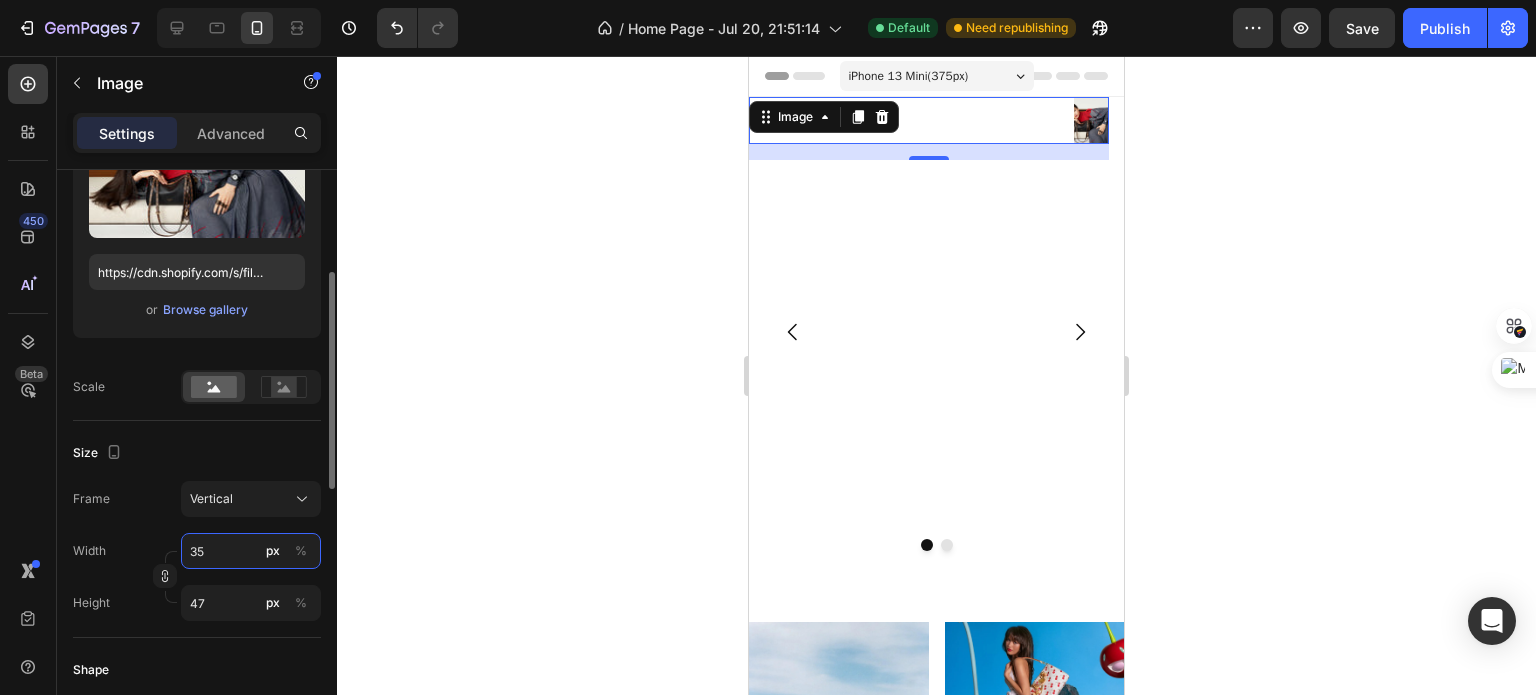 type on "3" 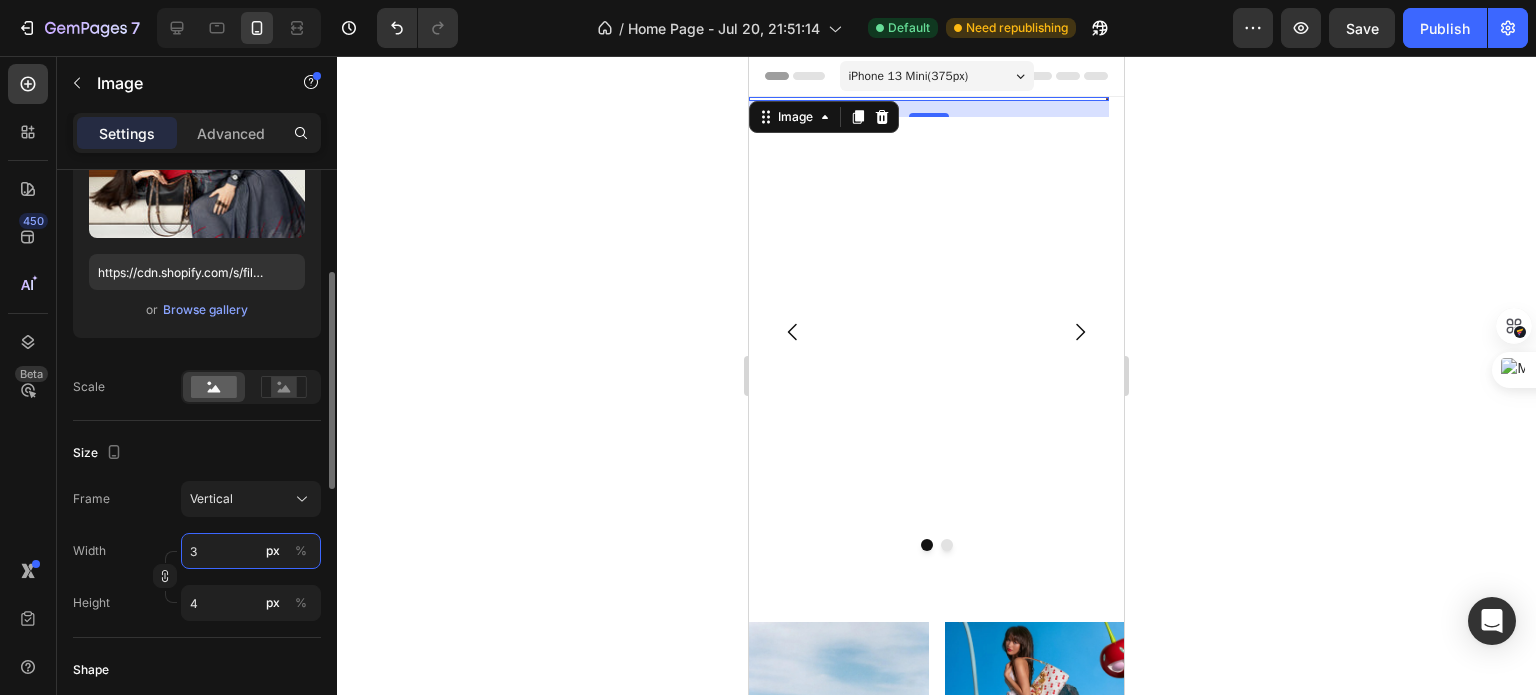 type on "30" 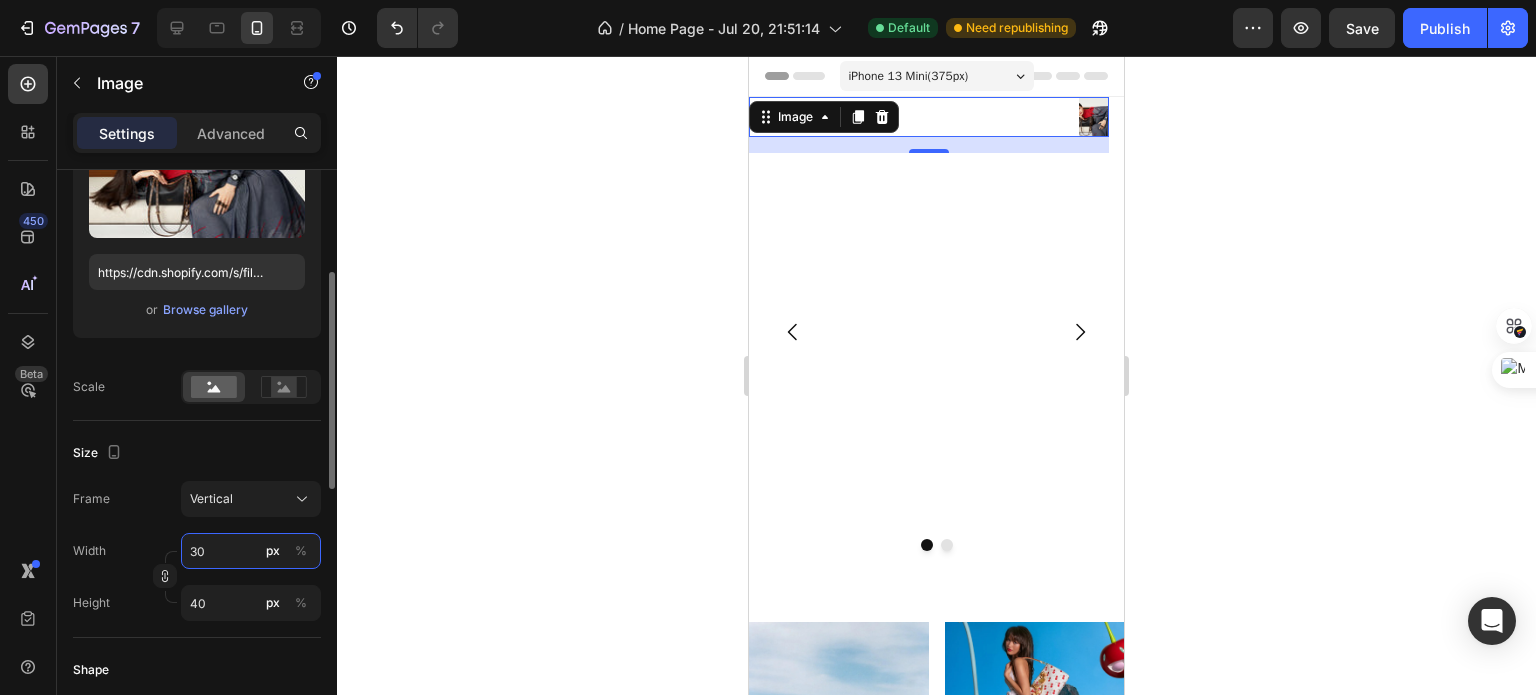 type on "300" 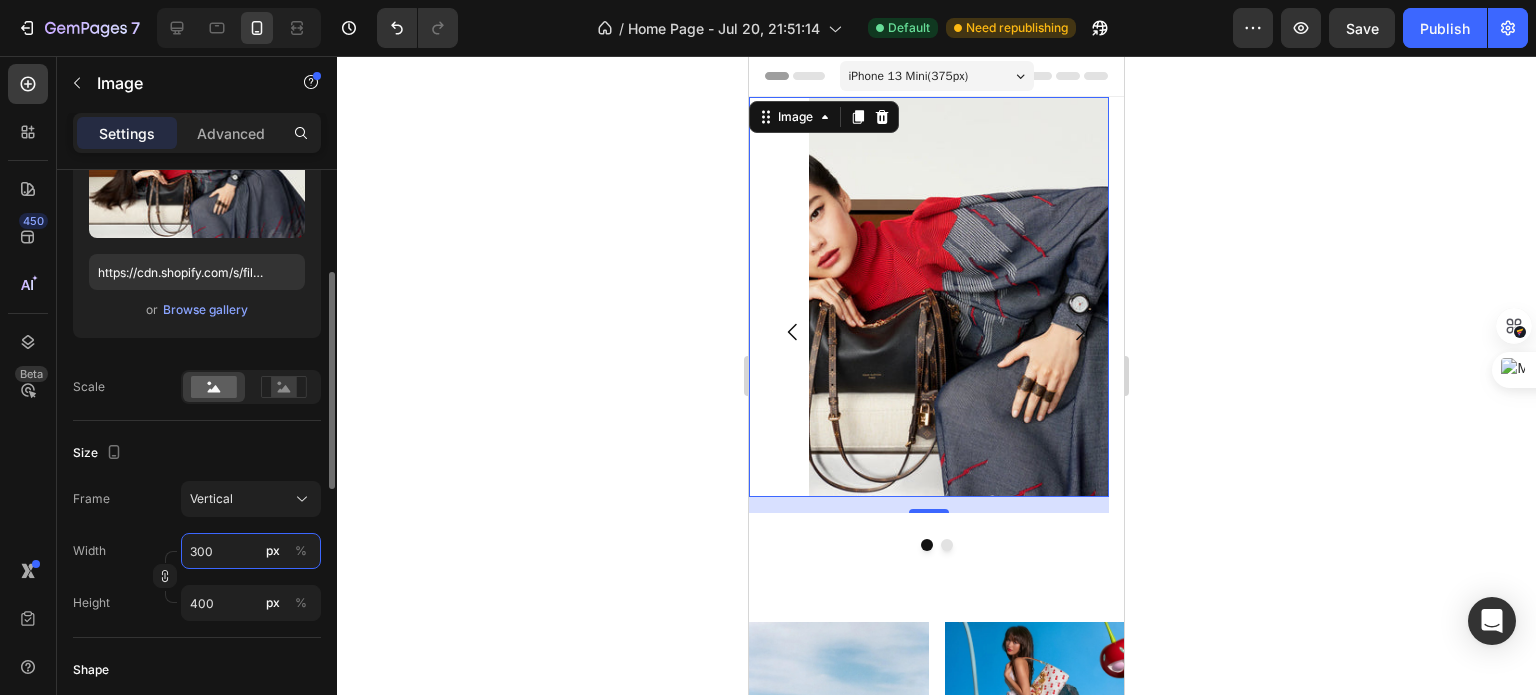 type on "30" 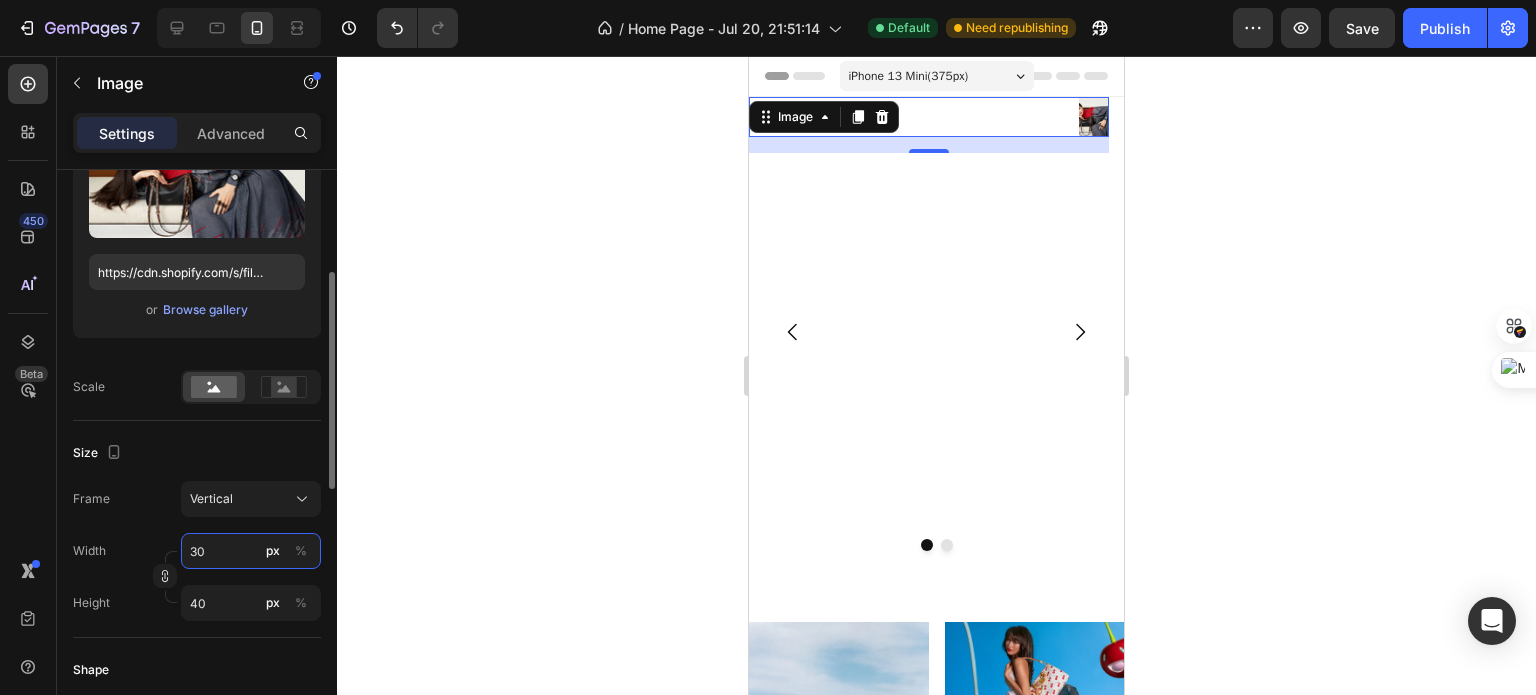 type on "3" 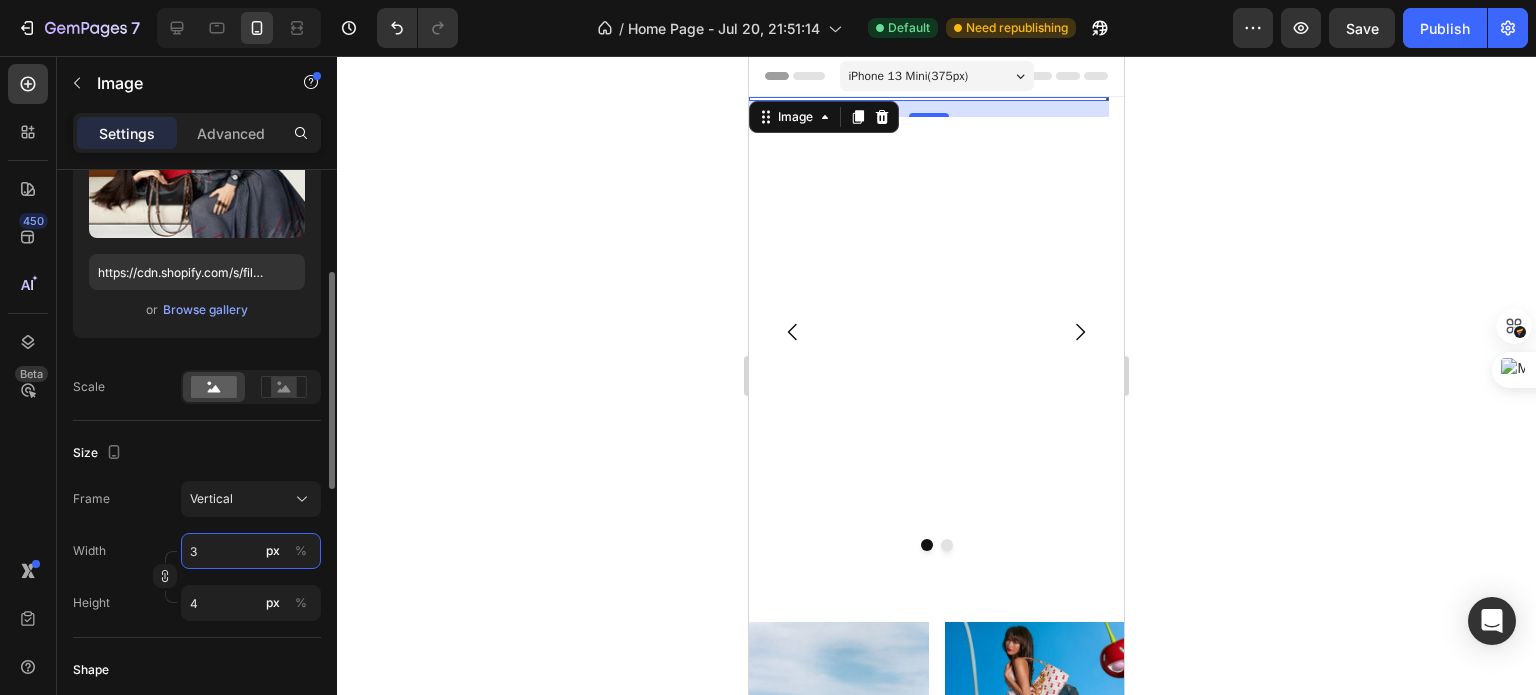 type on "34" 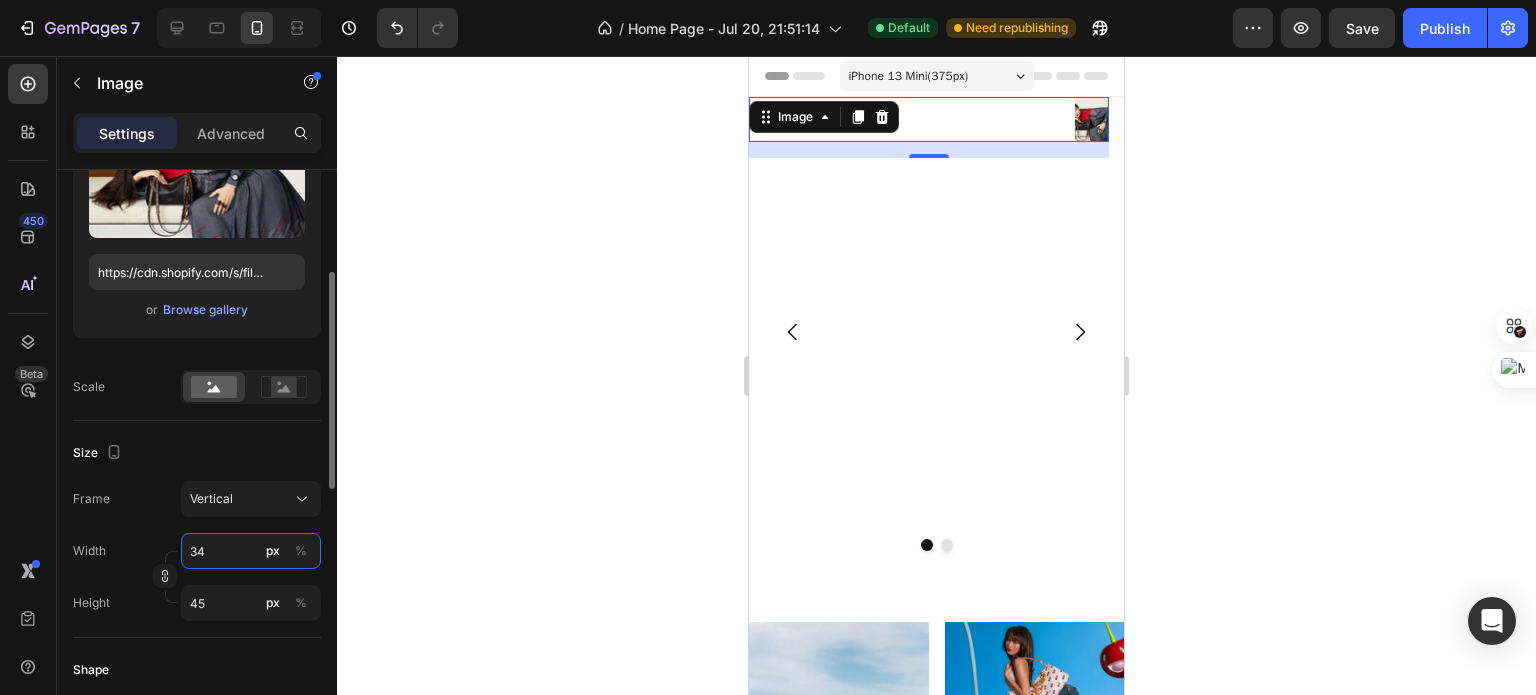 type on "340" 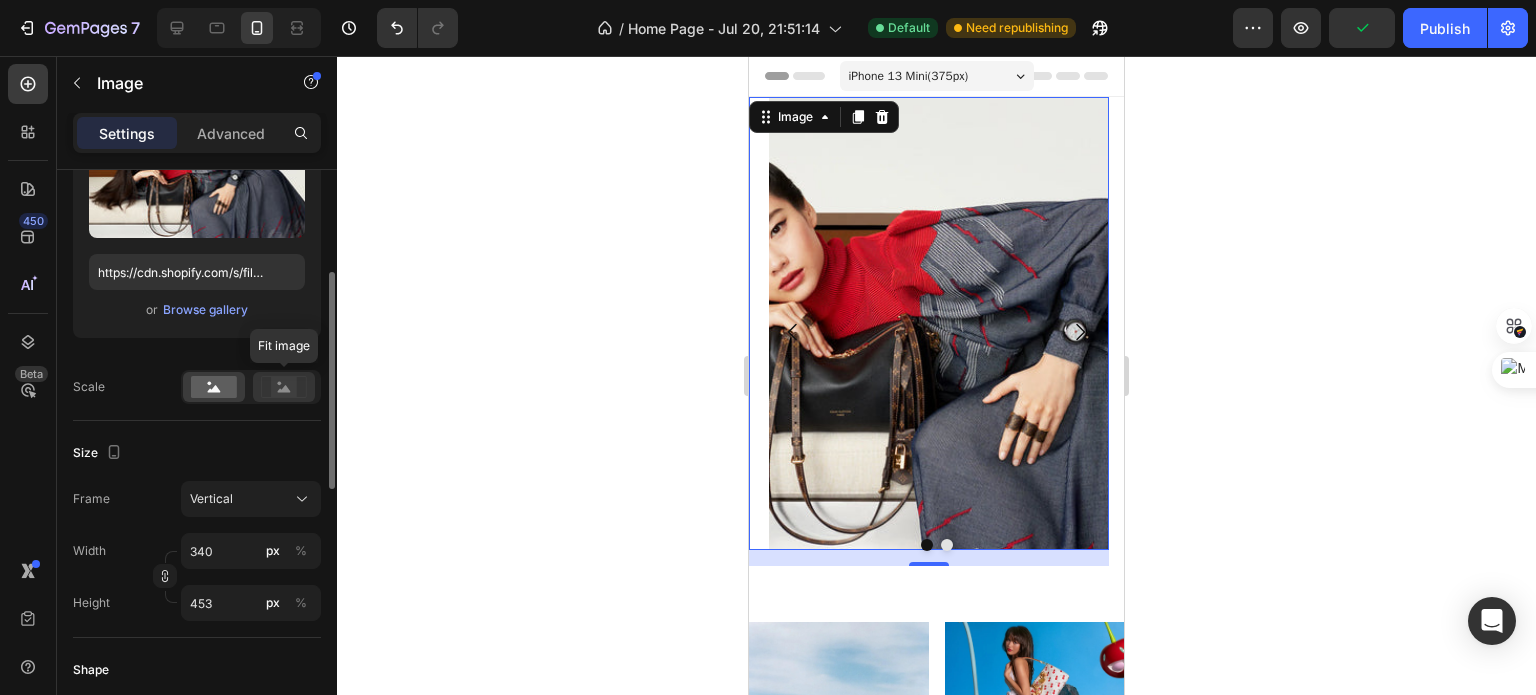 click 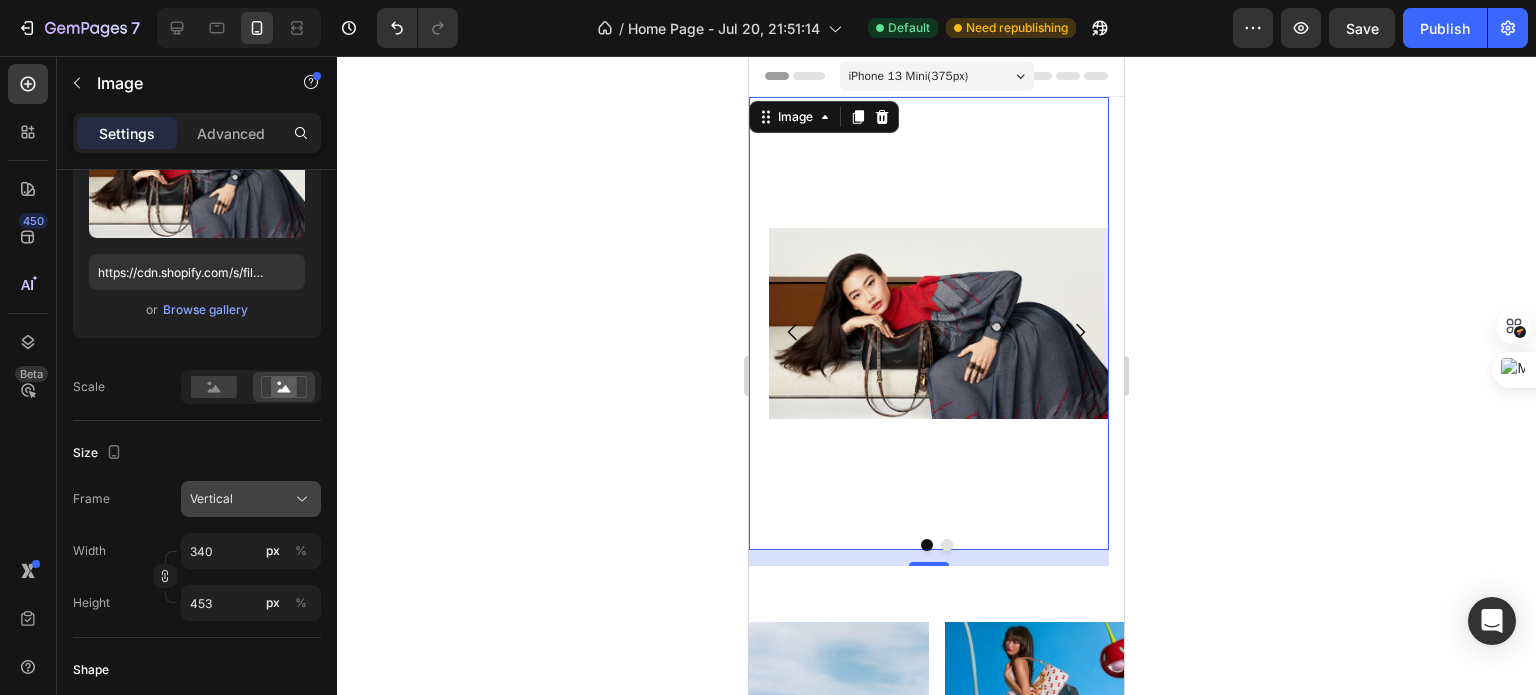 click on "Vertical" 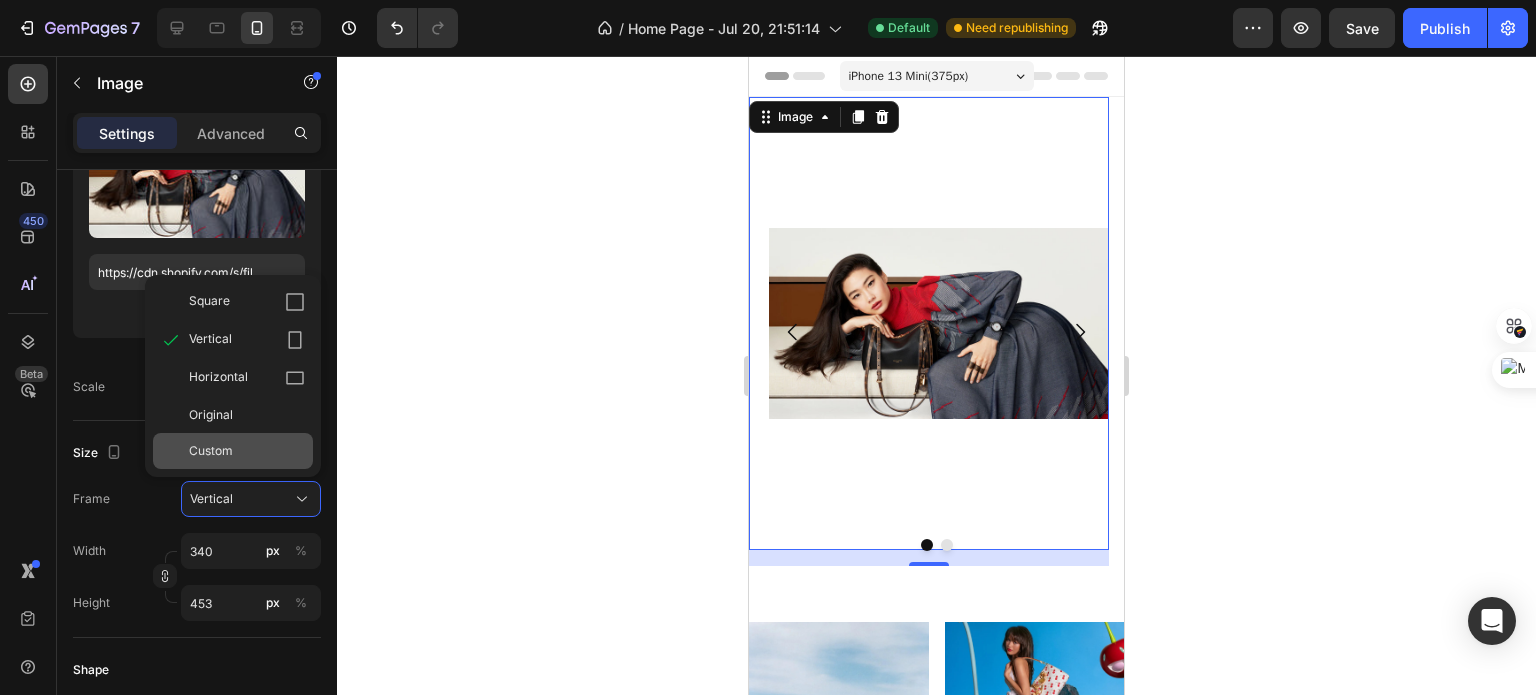 click on "Custom" at bounding box center (247, 451) 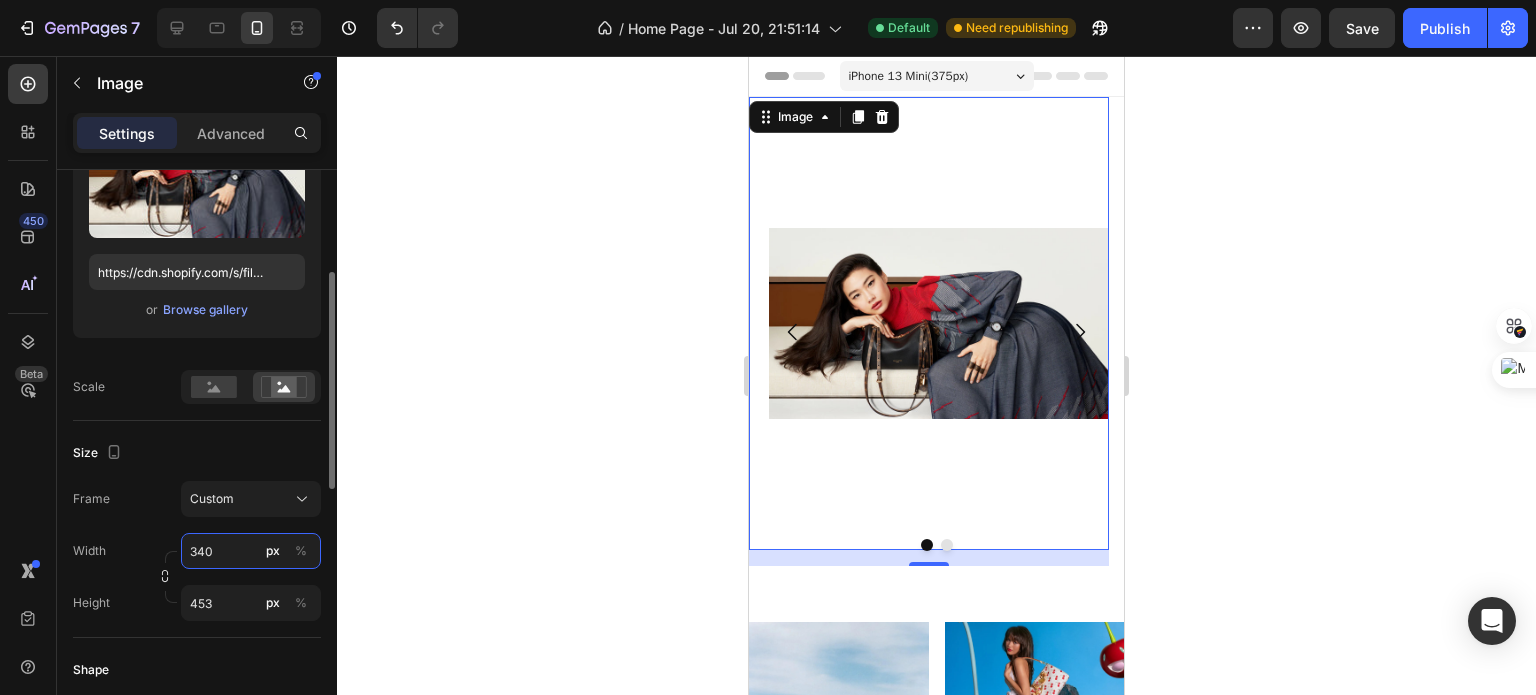 click on "340" at bounding box center (251, 551) 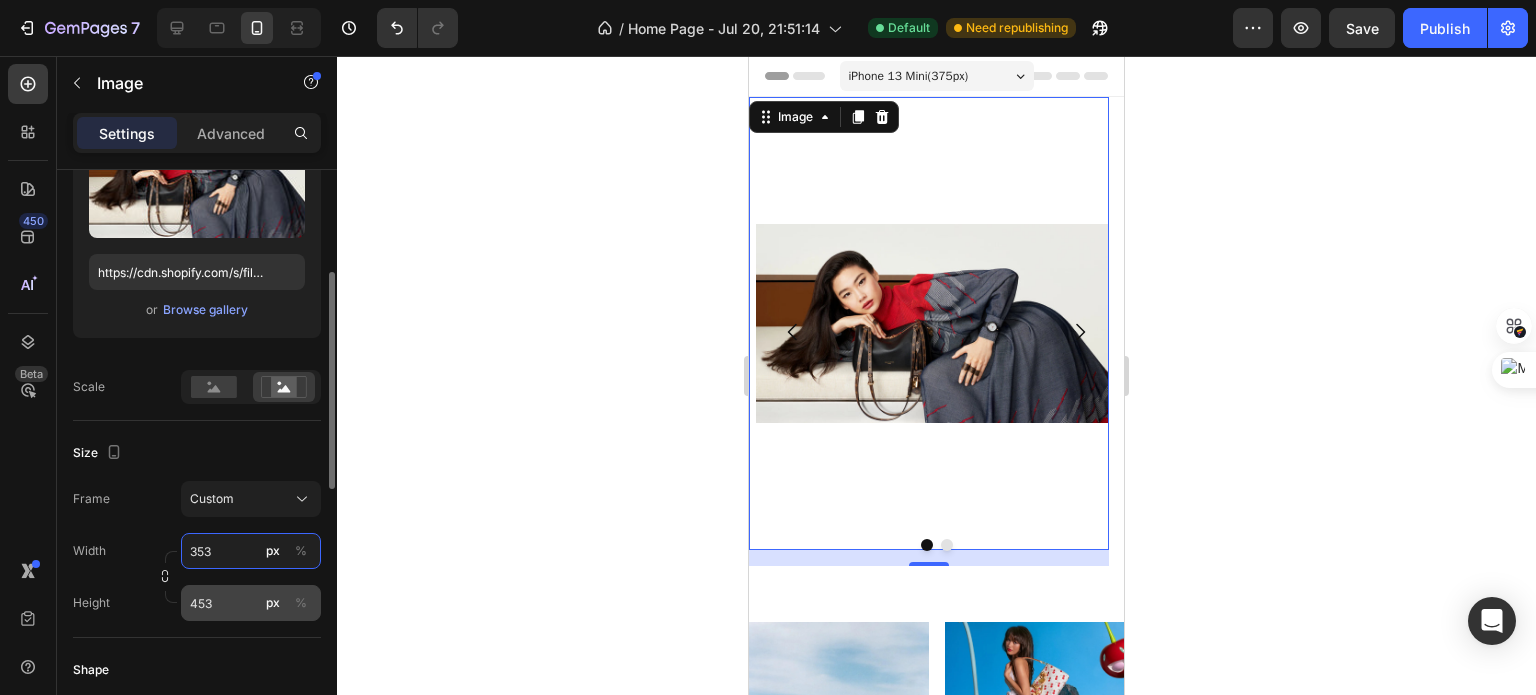 type on "353" 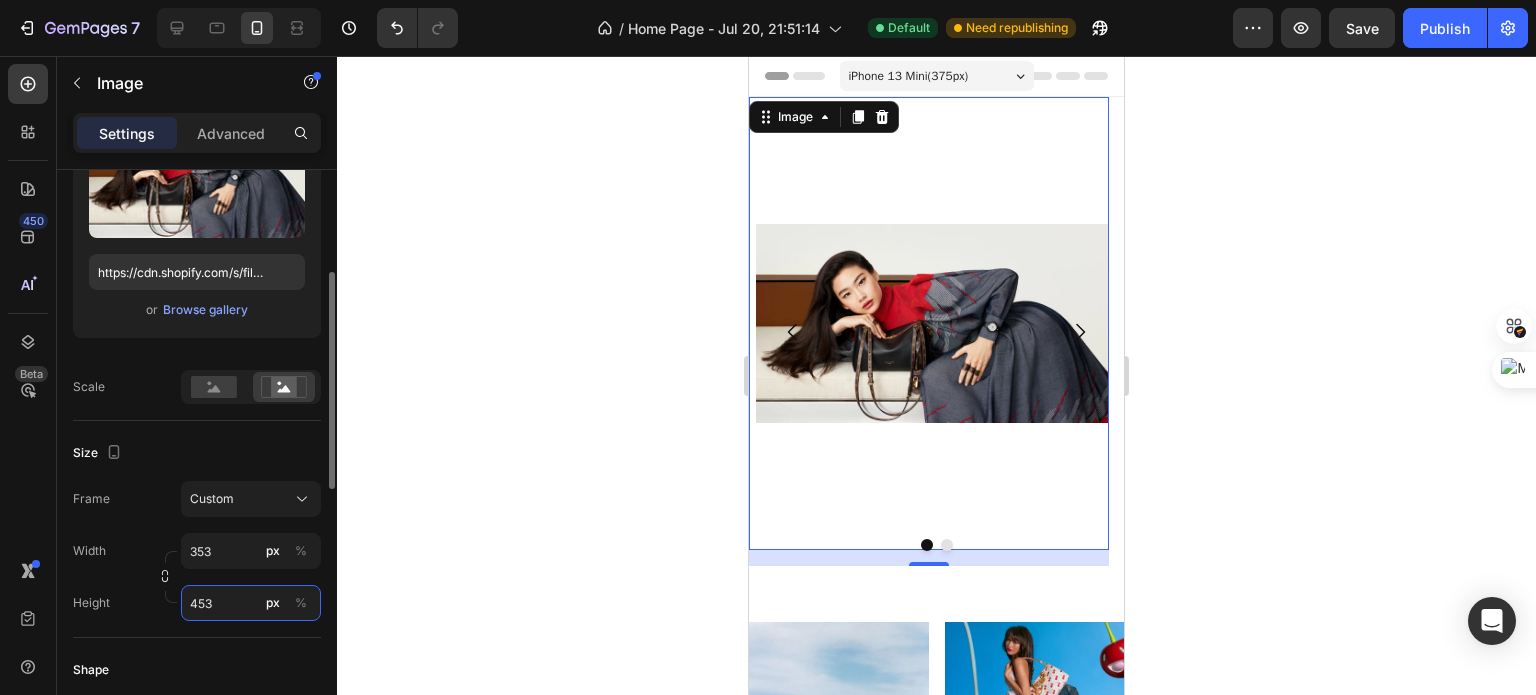 click on "453" at bounding box center (251, 603) 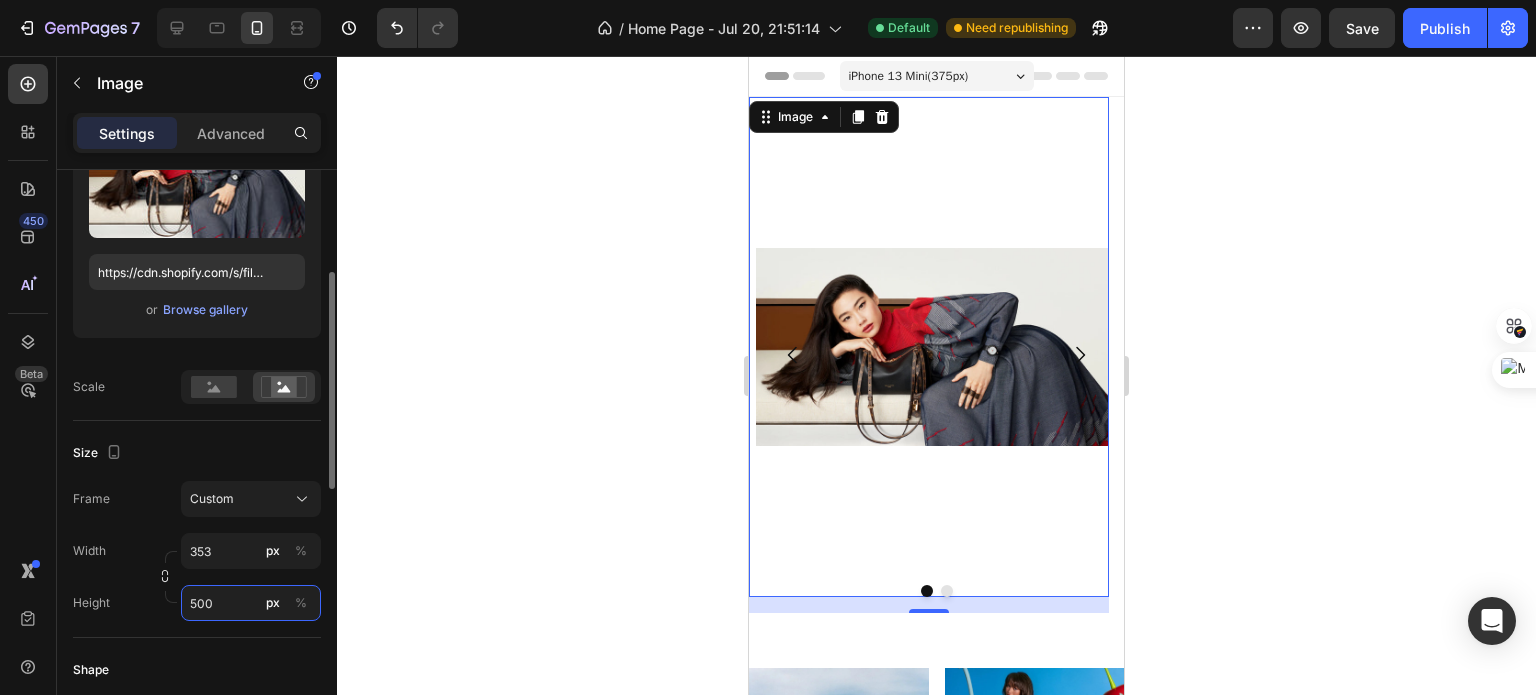type on "5000" 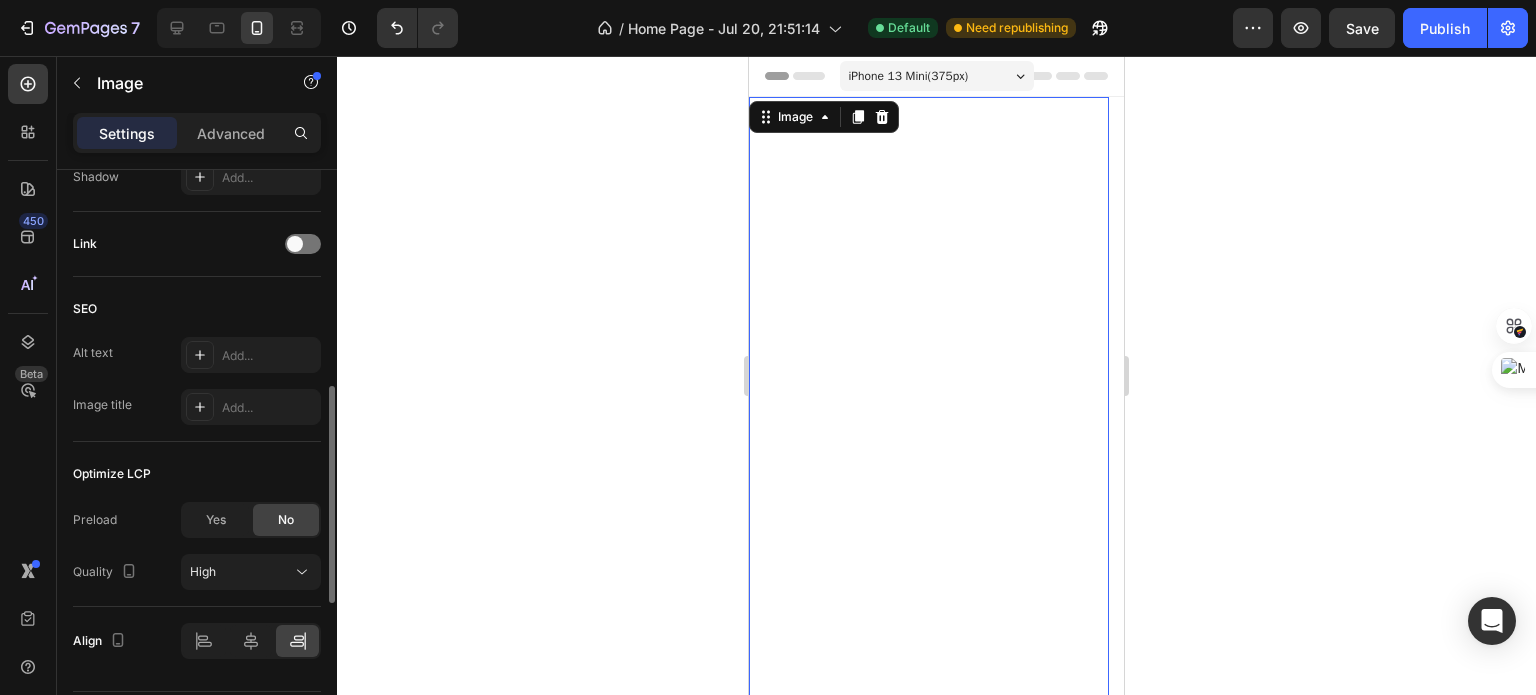 scroll, scrollTop: 976, scrollLeft: 0, axis: vertical 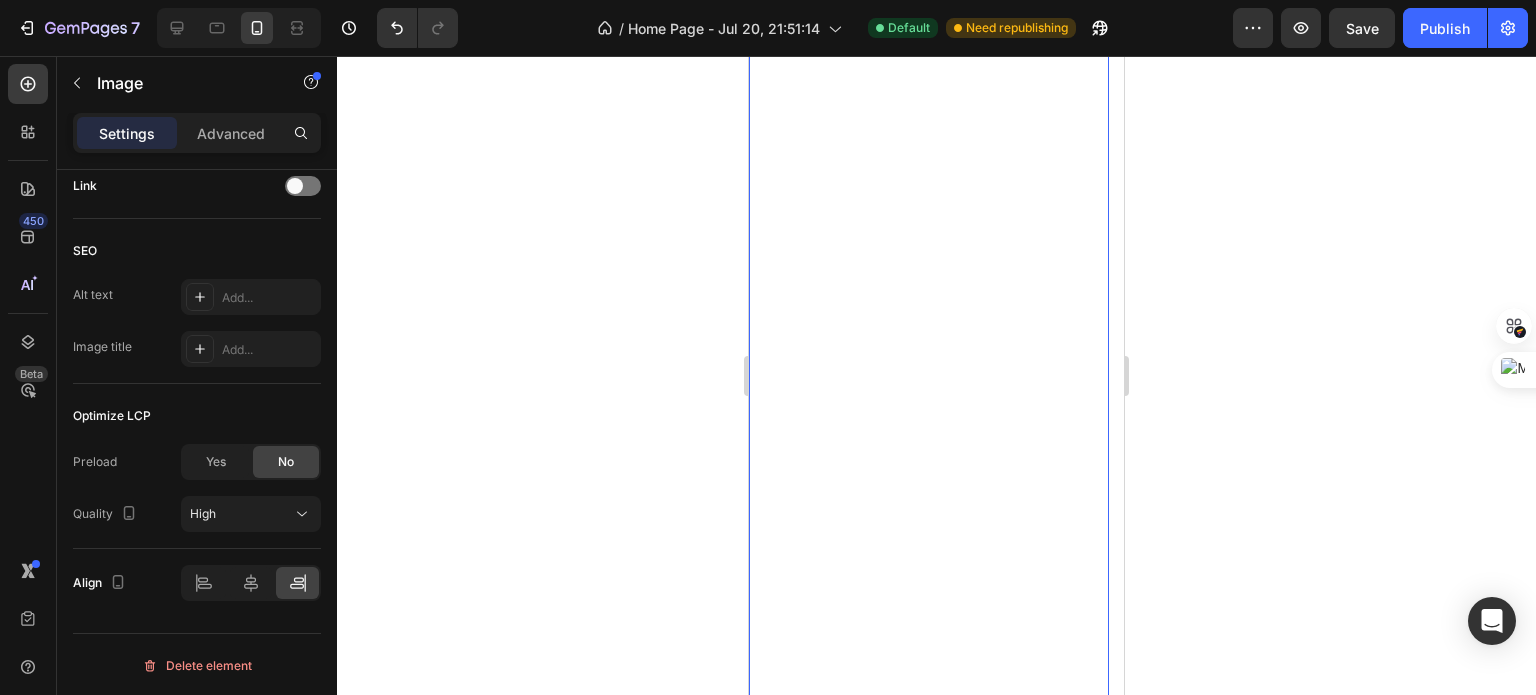 type on "340" 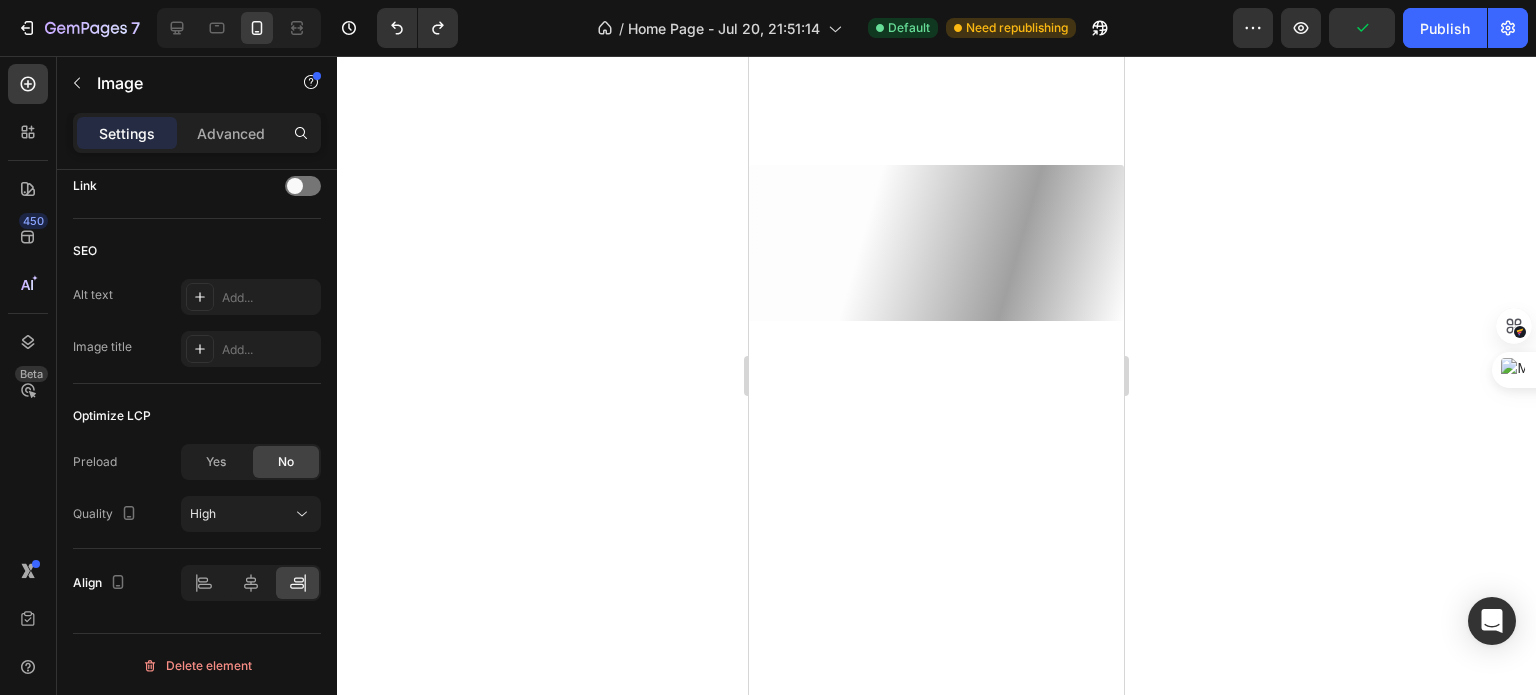 click 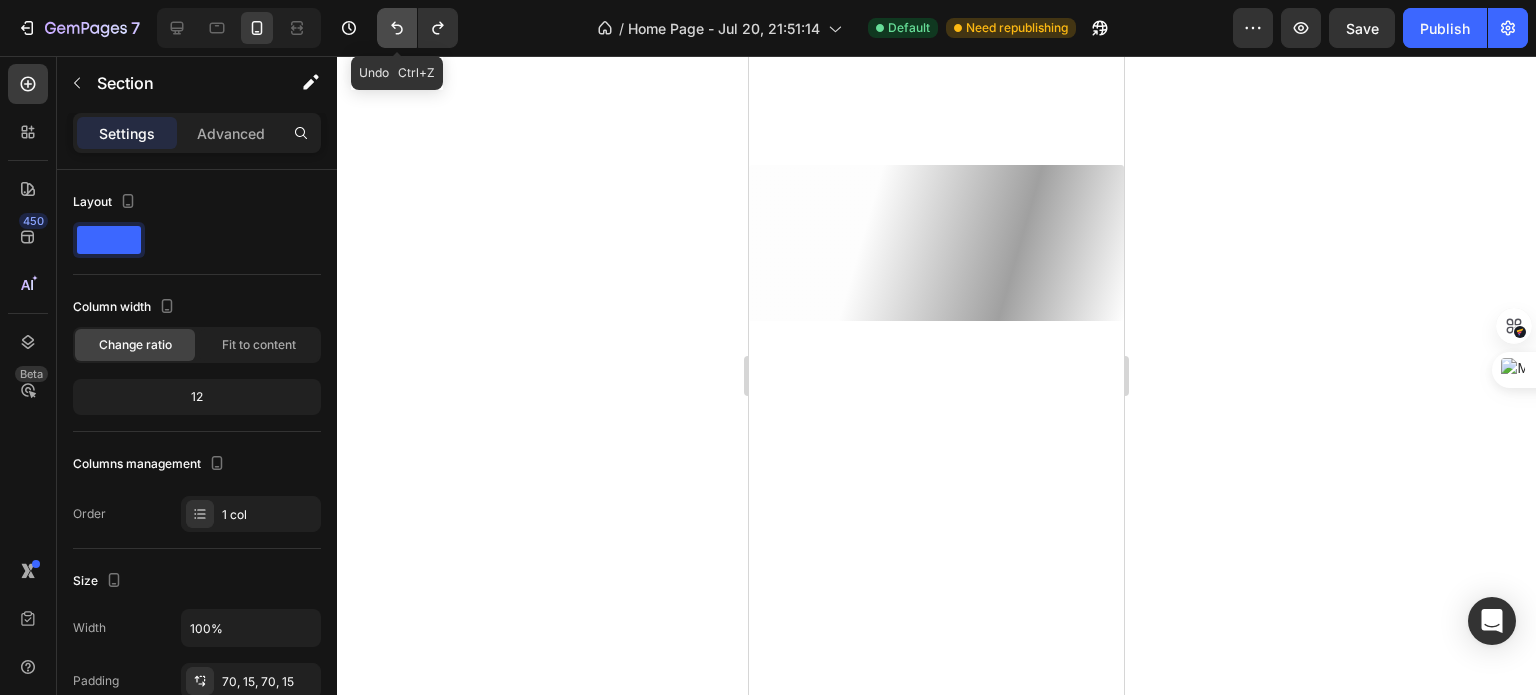 click 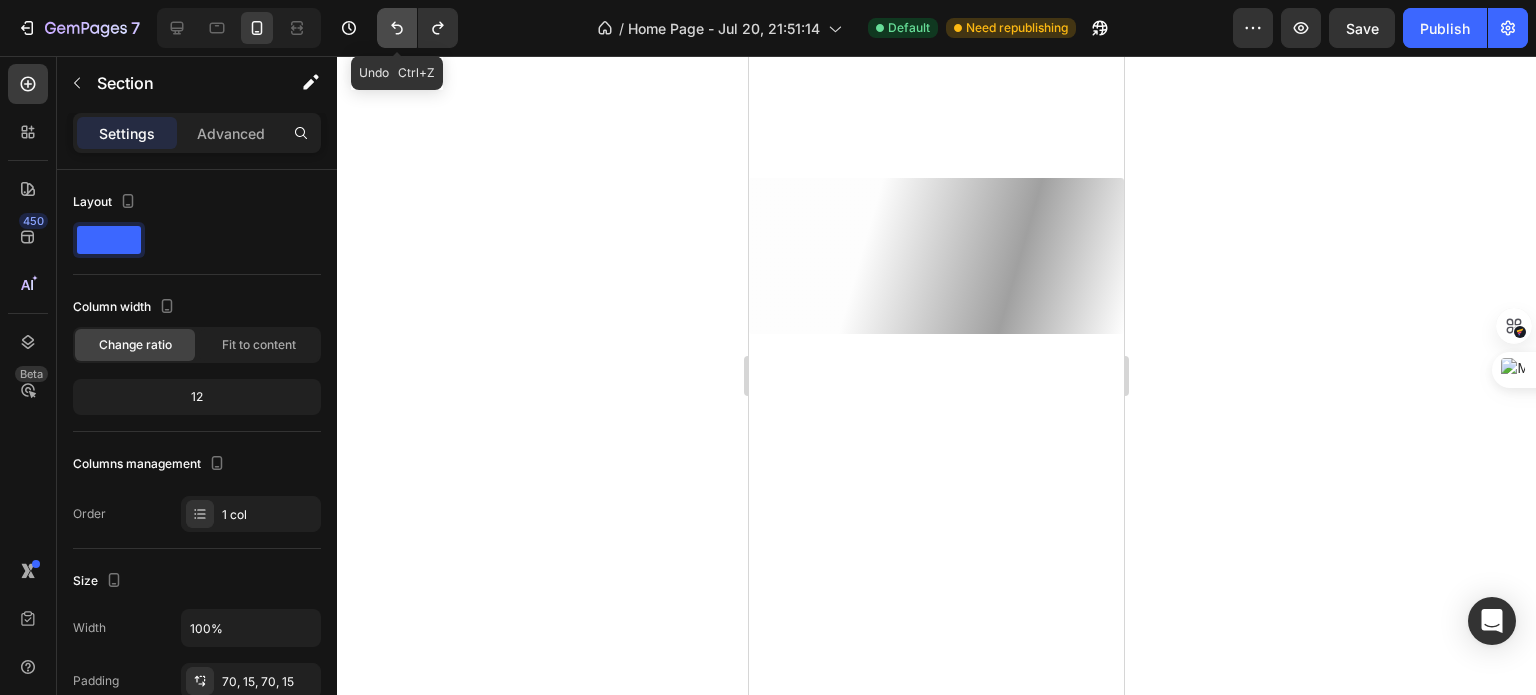 click 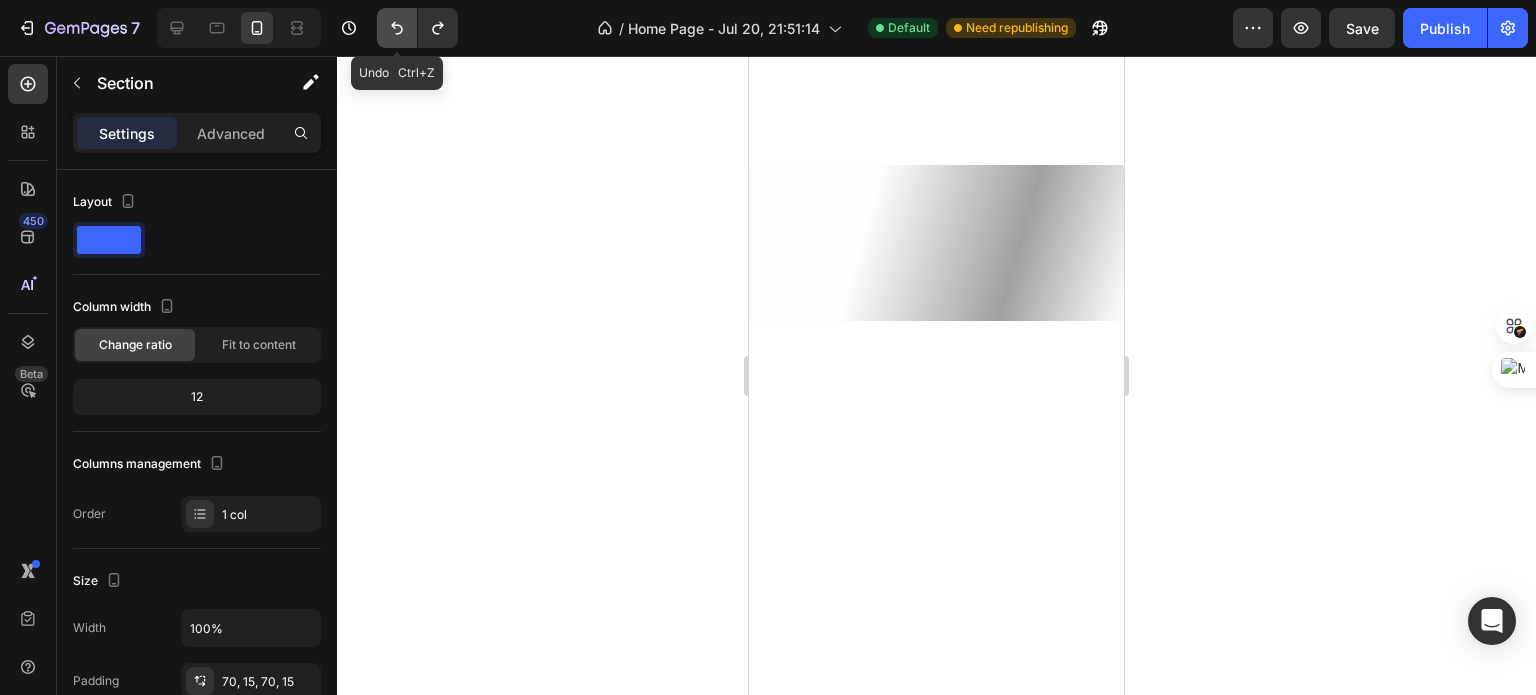 click 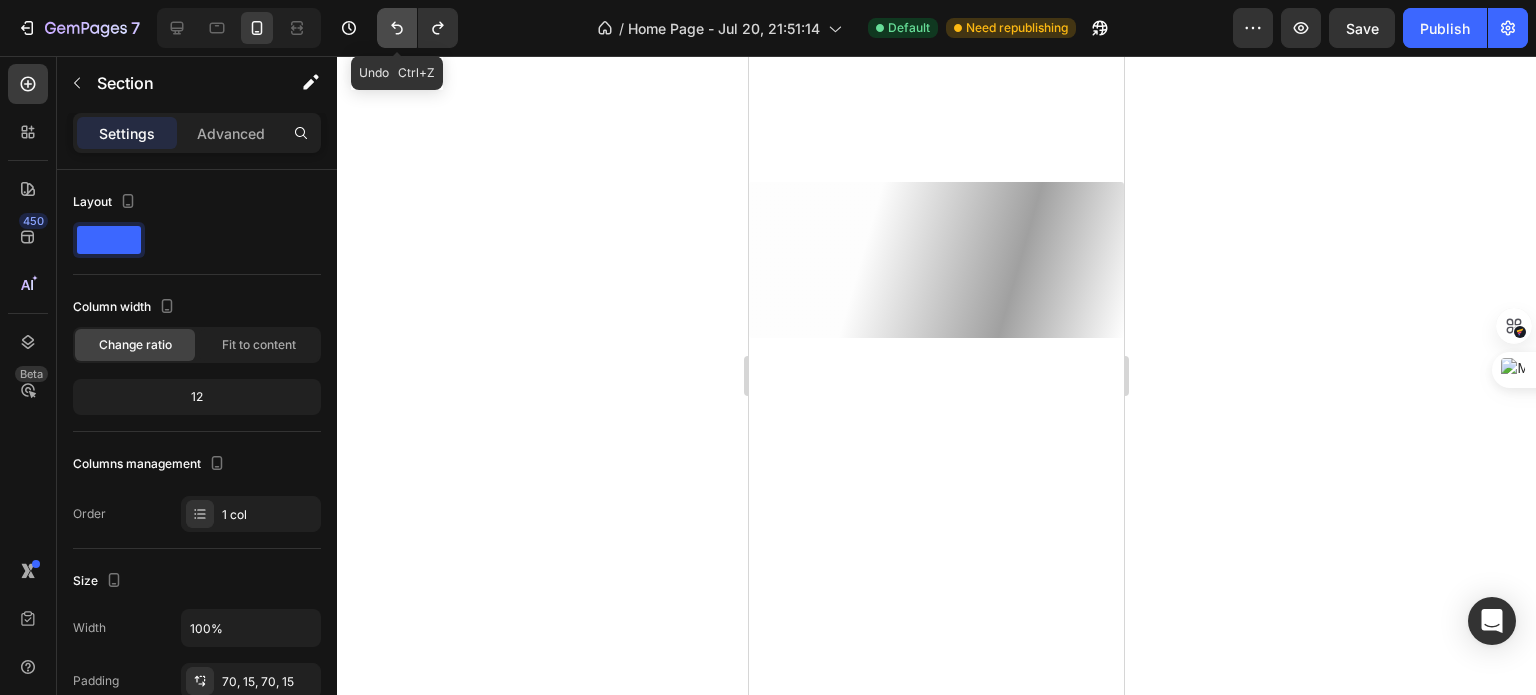 click 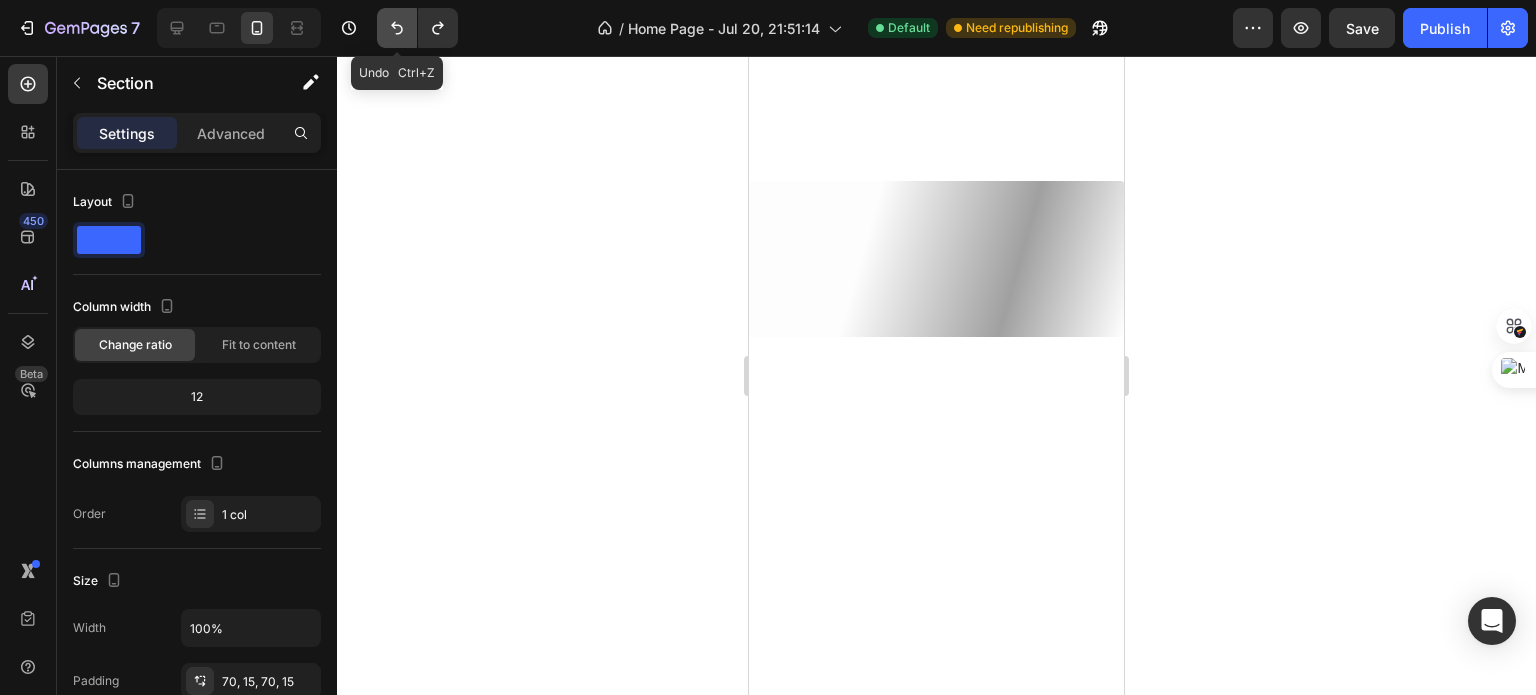 click 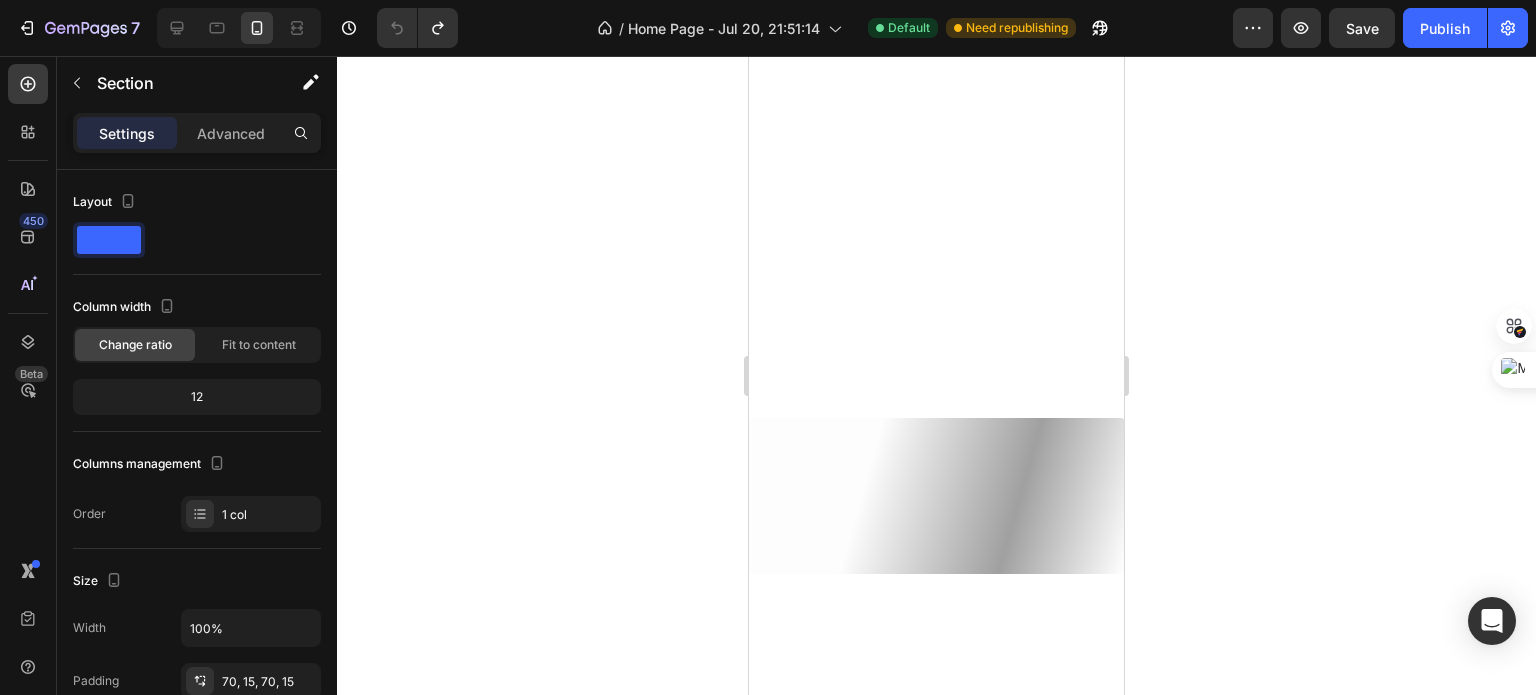 scroll, scrollTop: 0, scrollLeft: 0, axis: both 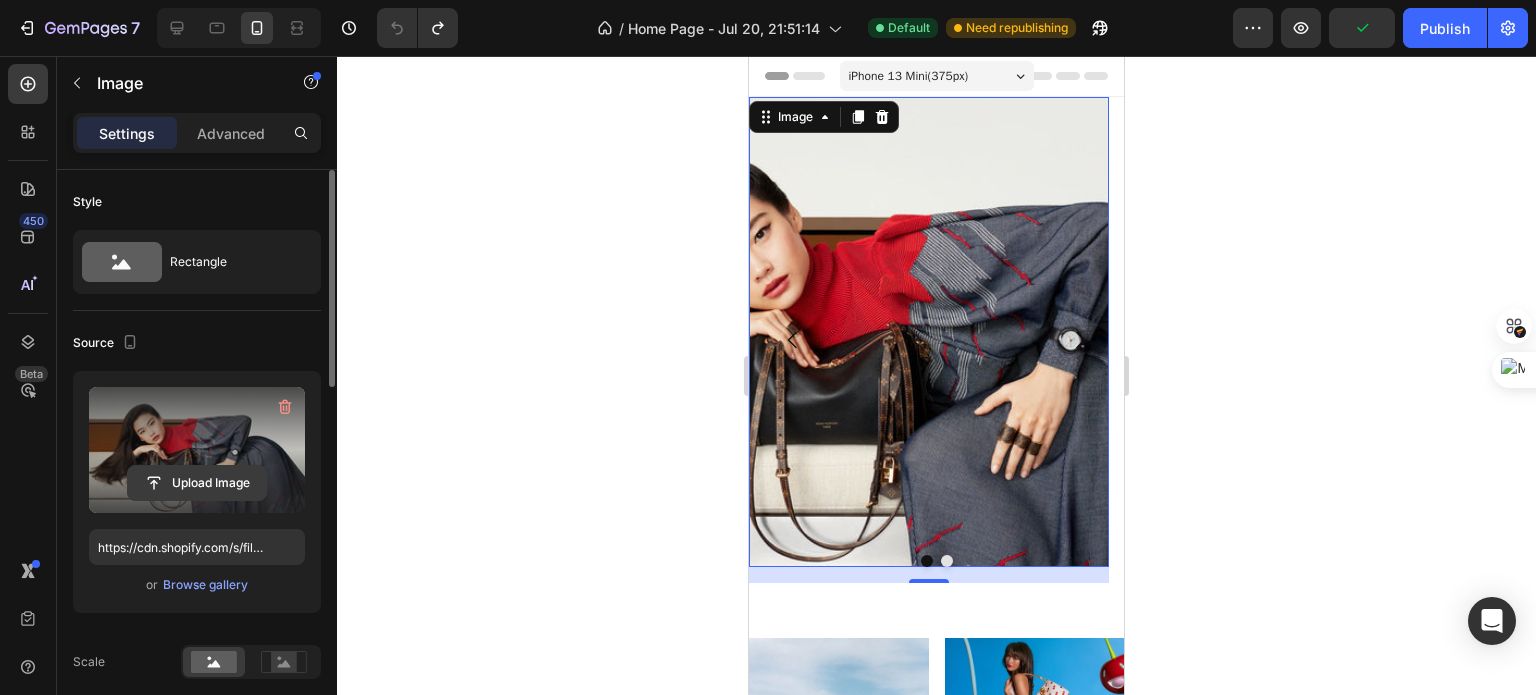 click 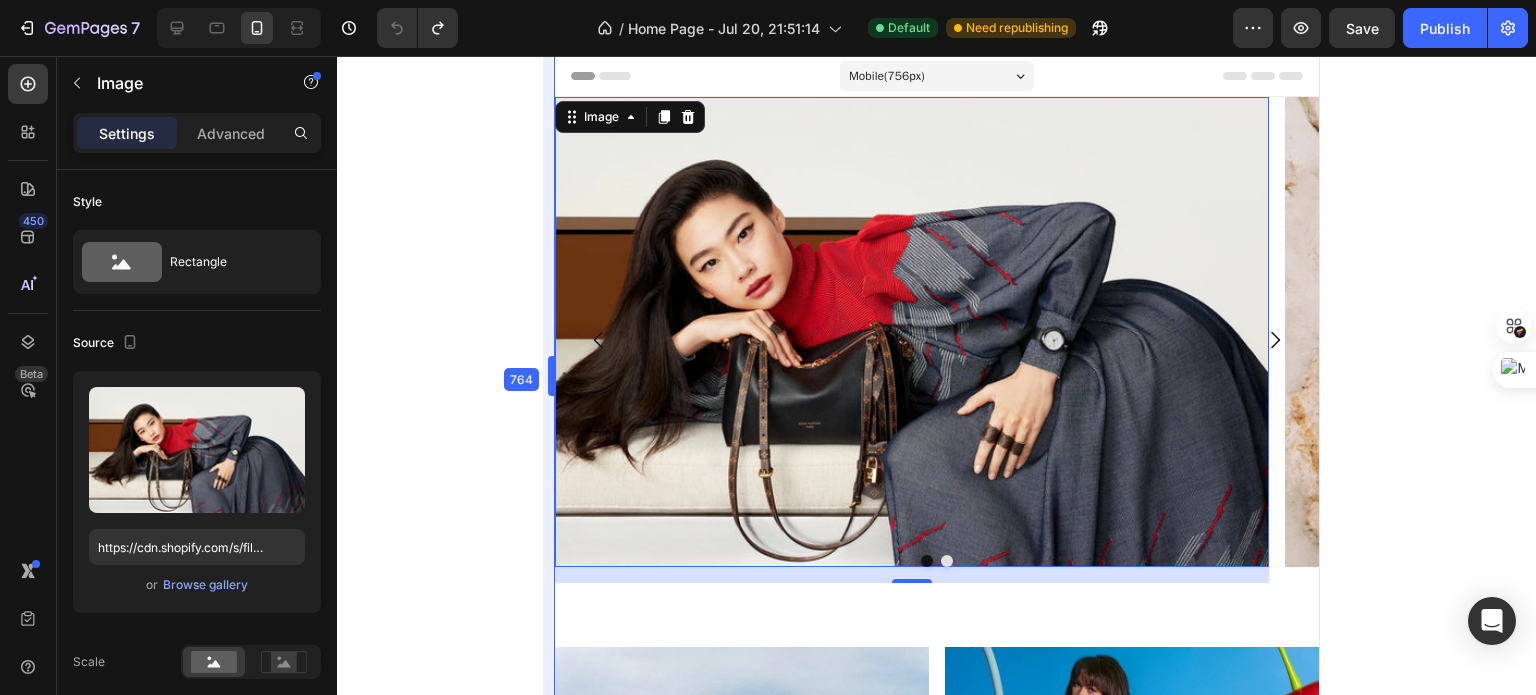 type on "https://cdn.shopify.com/s/files/1/0690/2507/1258/files/gempages_576295356417966930-3d33d08f-4833-410d-9506-da932f204fad.webp" 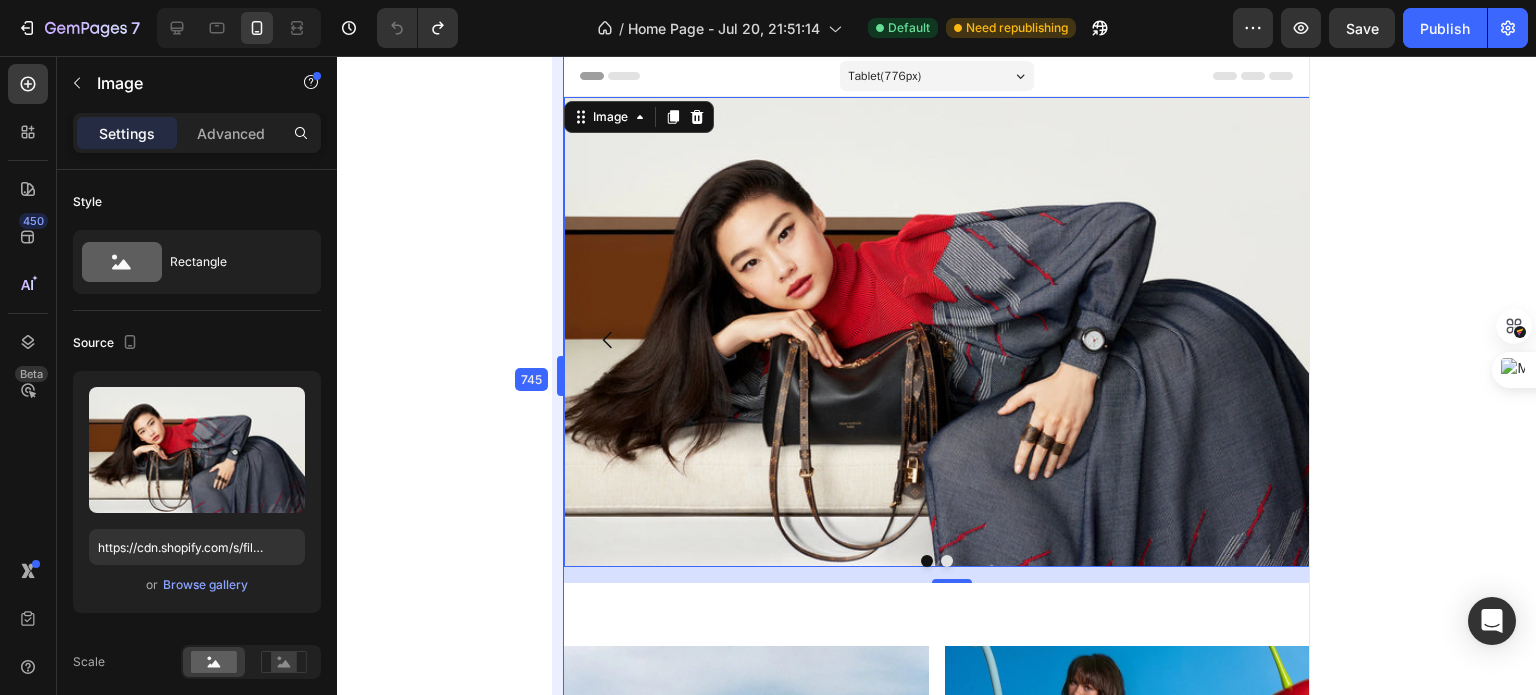 type on "https://cdn.shopify.com/s/files/1/0690/2507/1258/files/gempages_576295356417966930-559ac3d1-ca0a-4b59-86a1-3b9cfdf73f0c.webp" 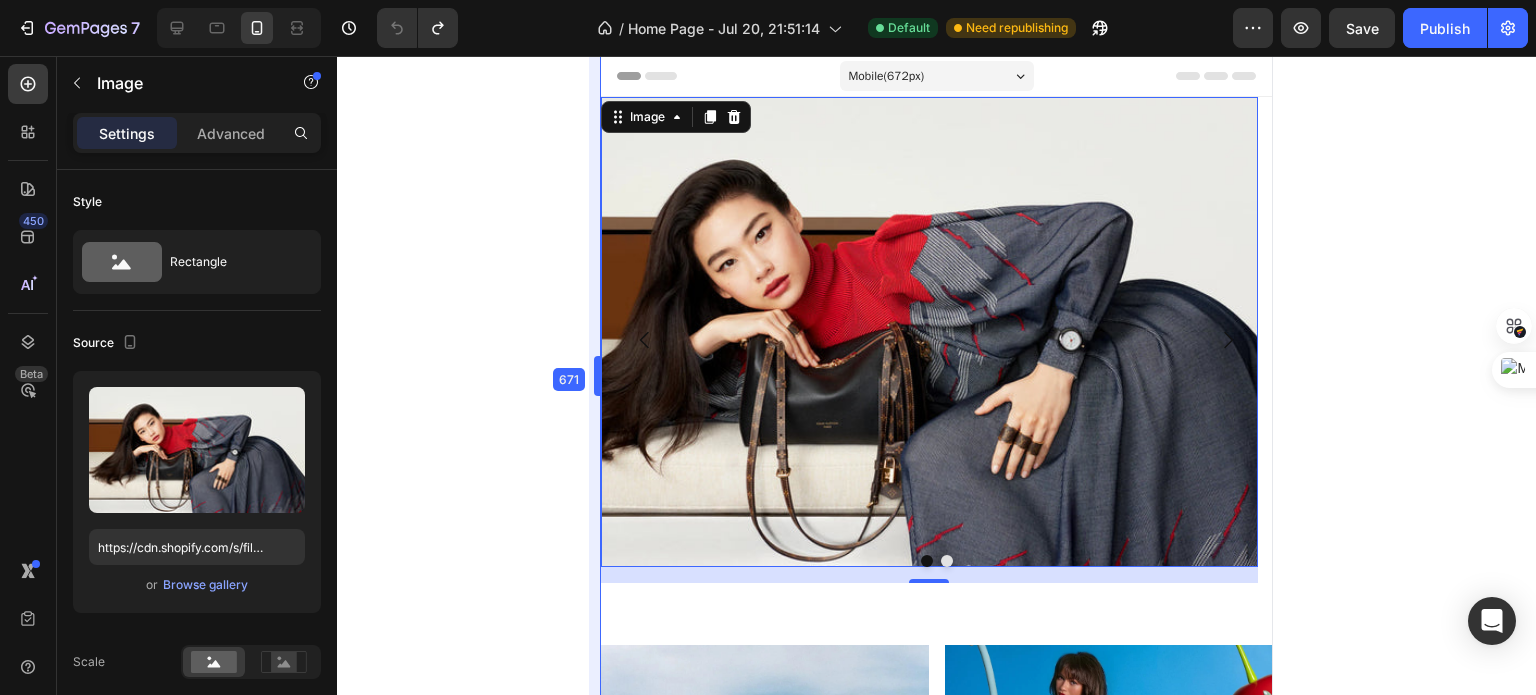 drag, startPoint x: 741, startPoint y: 327, endPoint x: 446, endPoint y: 302, distance: 296.05743 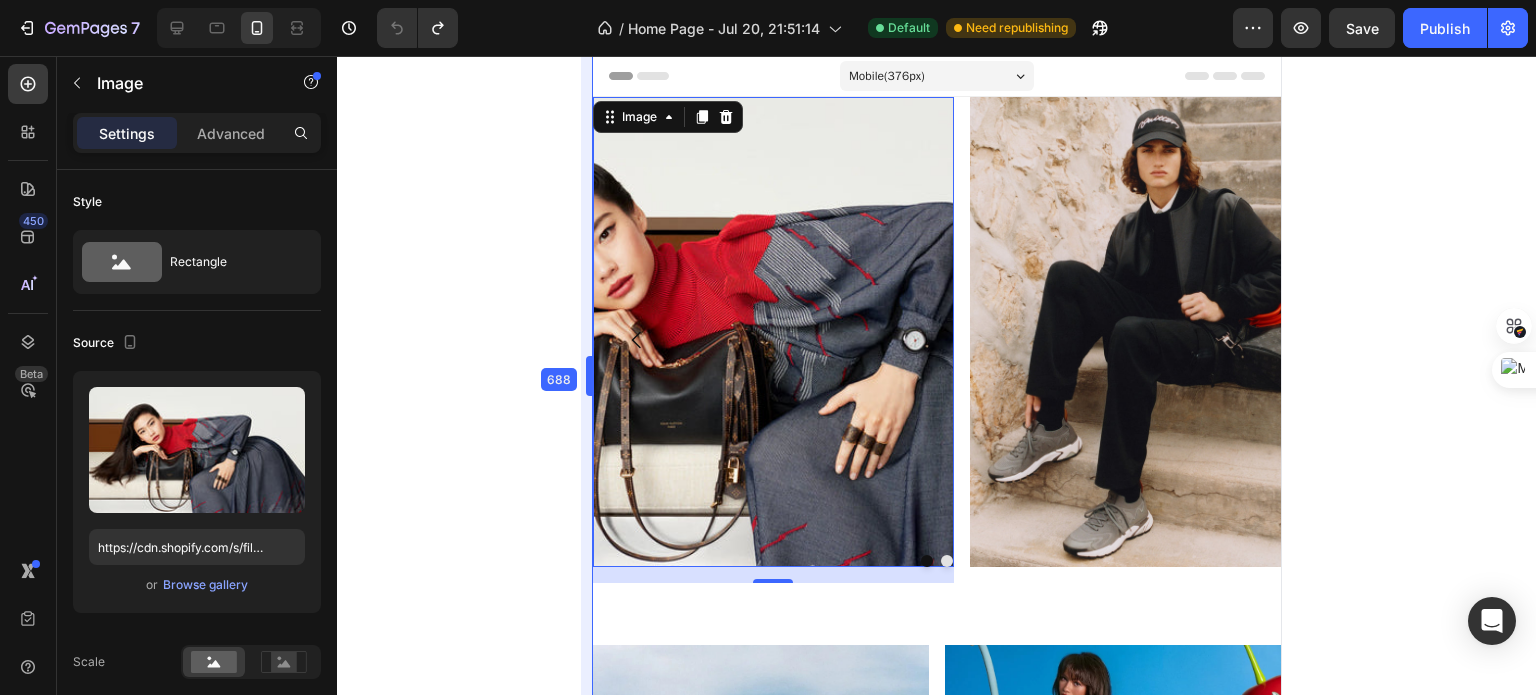 type on "https://cdn.shopify.com/s/files/1/0690/2507/1258/files/gempages_576295356417966930-3d33d08f-4833-410d-9506-da932f204fad.webp" 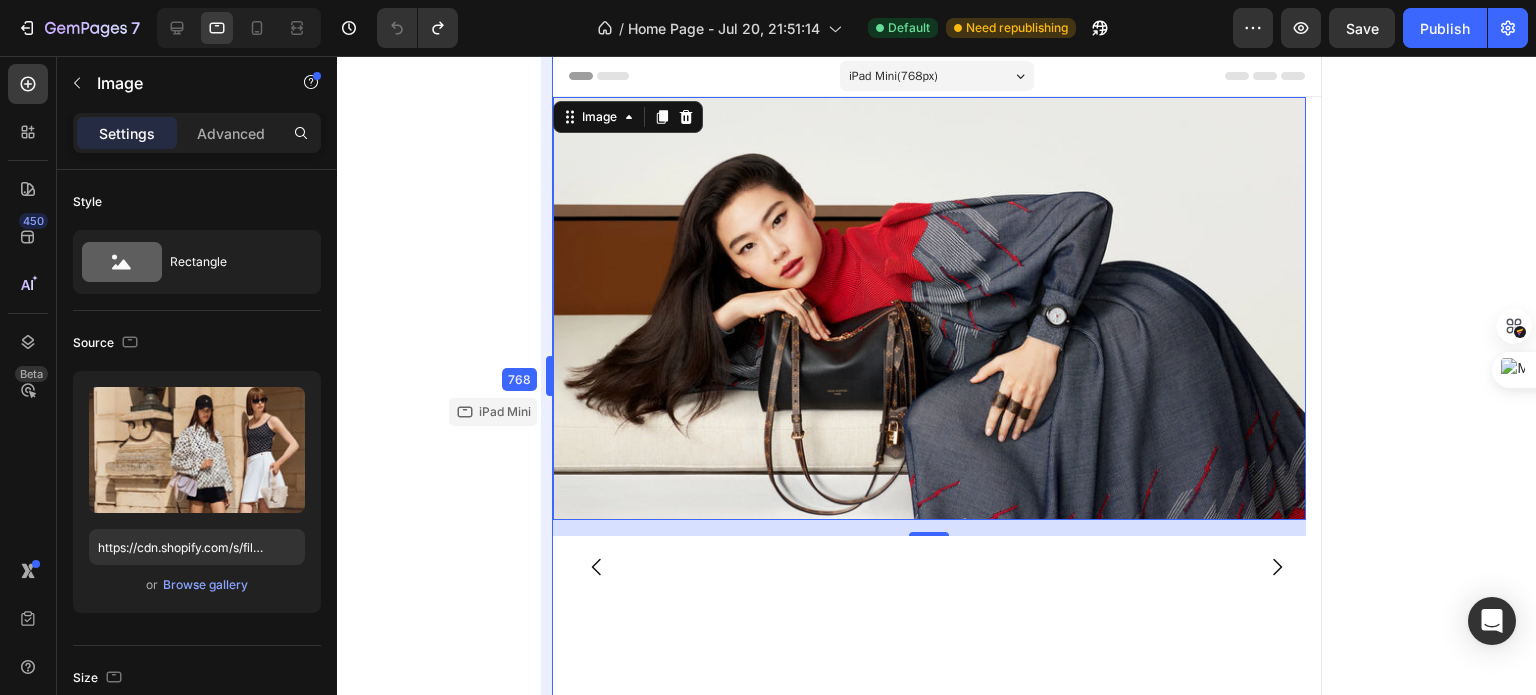 type on "https://cdn.shopify.com/s/files/1/0690/2507/1258/files/gempages_576295356417966930-559ac3d1-ca0a-4b59-86a1-3b9cfdf73f0c.webp" 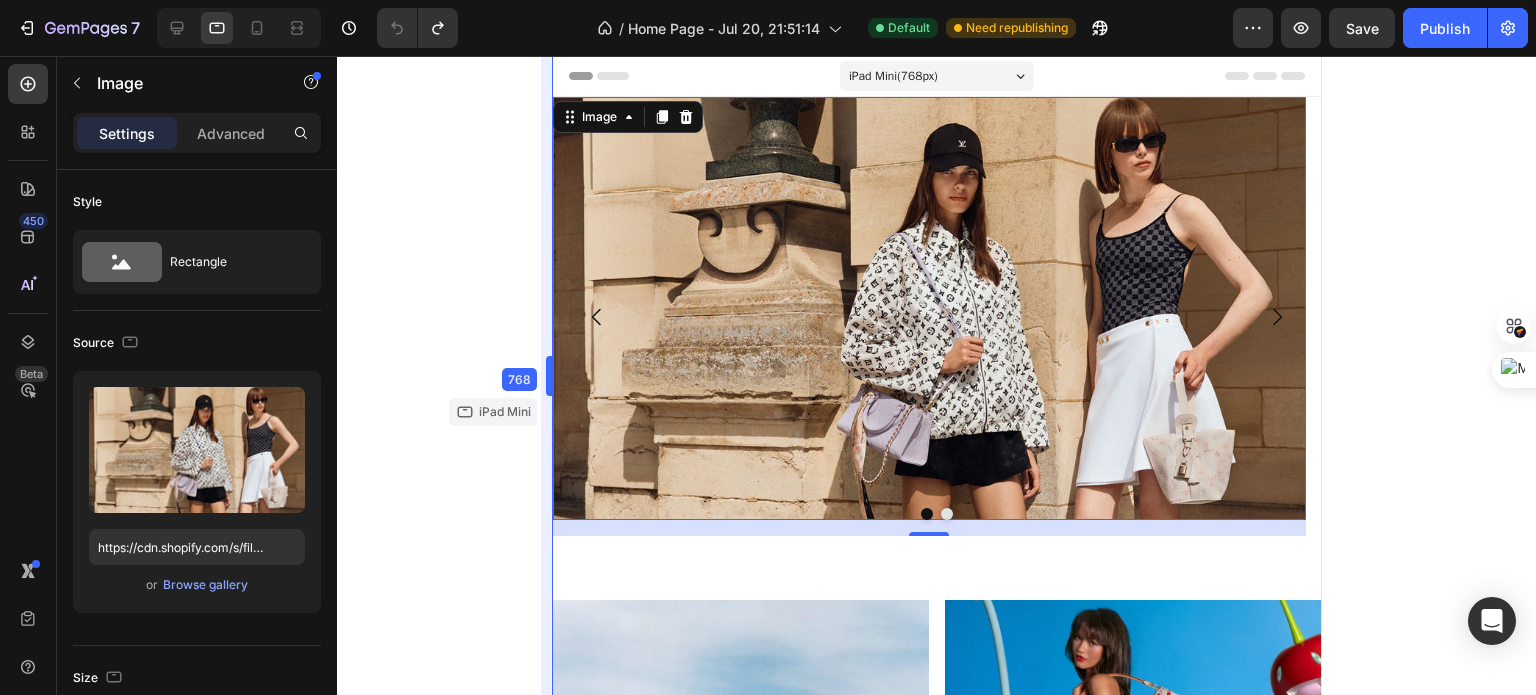 type 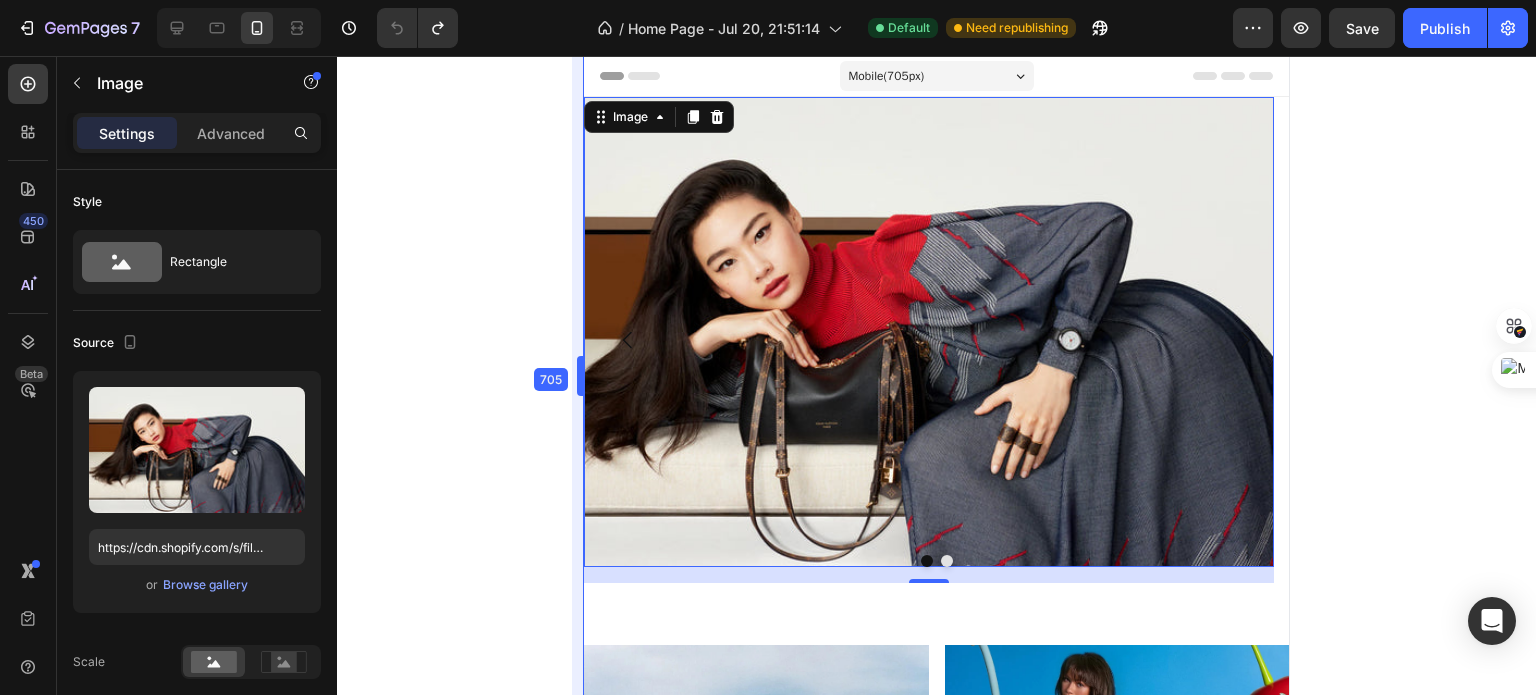 drag, startPoint x: 741, startPoint y: 368, endPoint x: 124, endPoint y: 307, distance: 620.00806 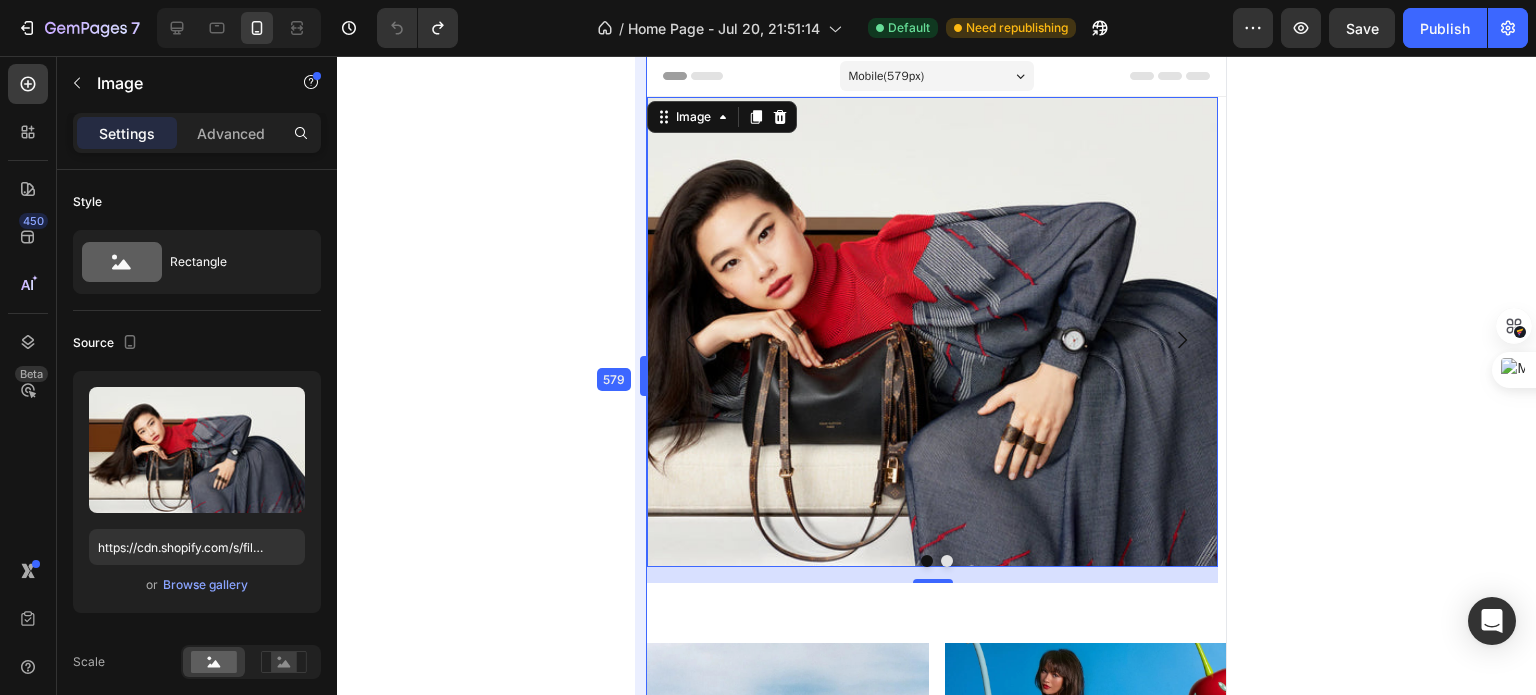 drag, startPoint x: 578, startPoint y: 370, endPoint x: 59, endPoint y: 302, distance: 523.4358 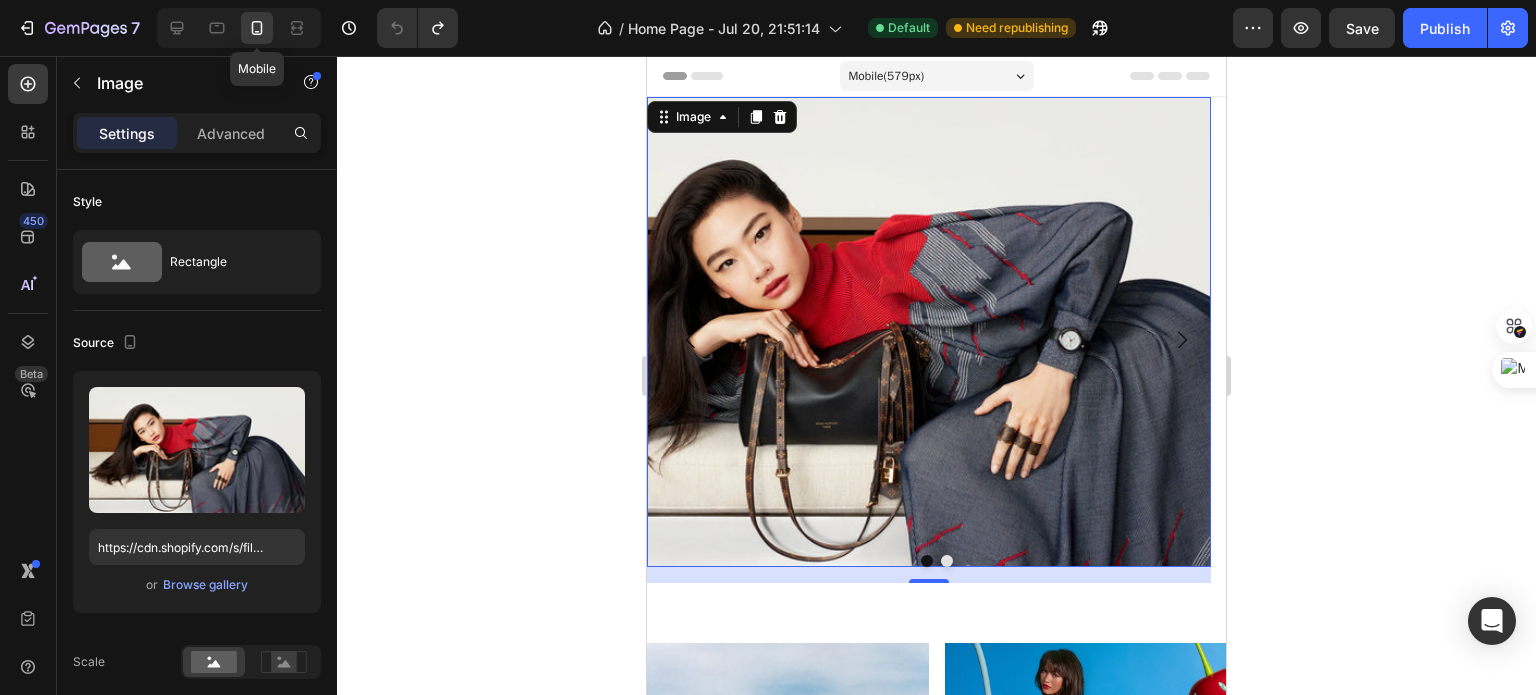 click 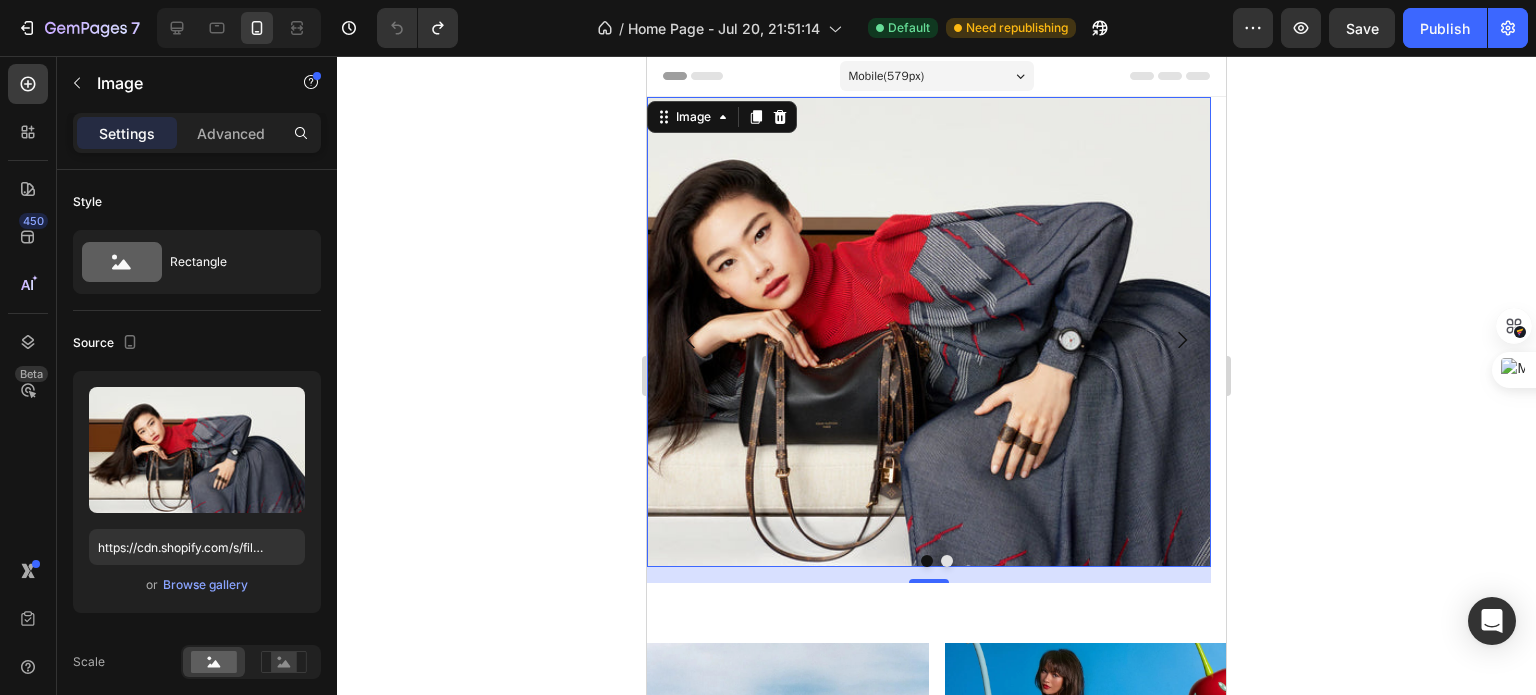 click on "Mobile  ( 579 px)" at bounding box center (937, 76) 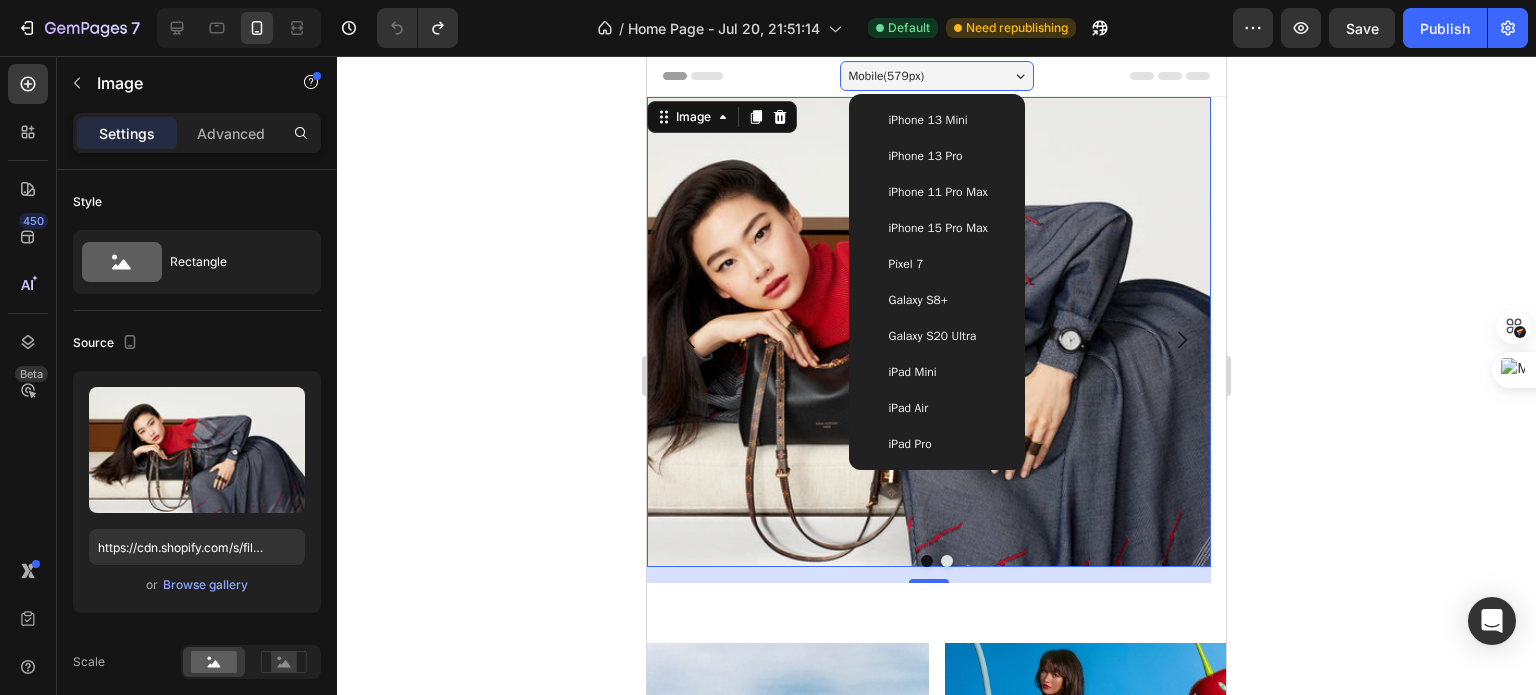 click on "Pixel 7" at bounding box center [937, 264] 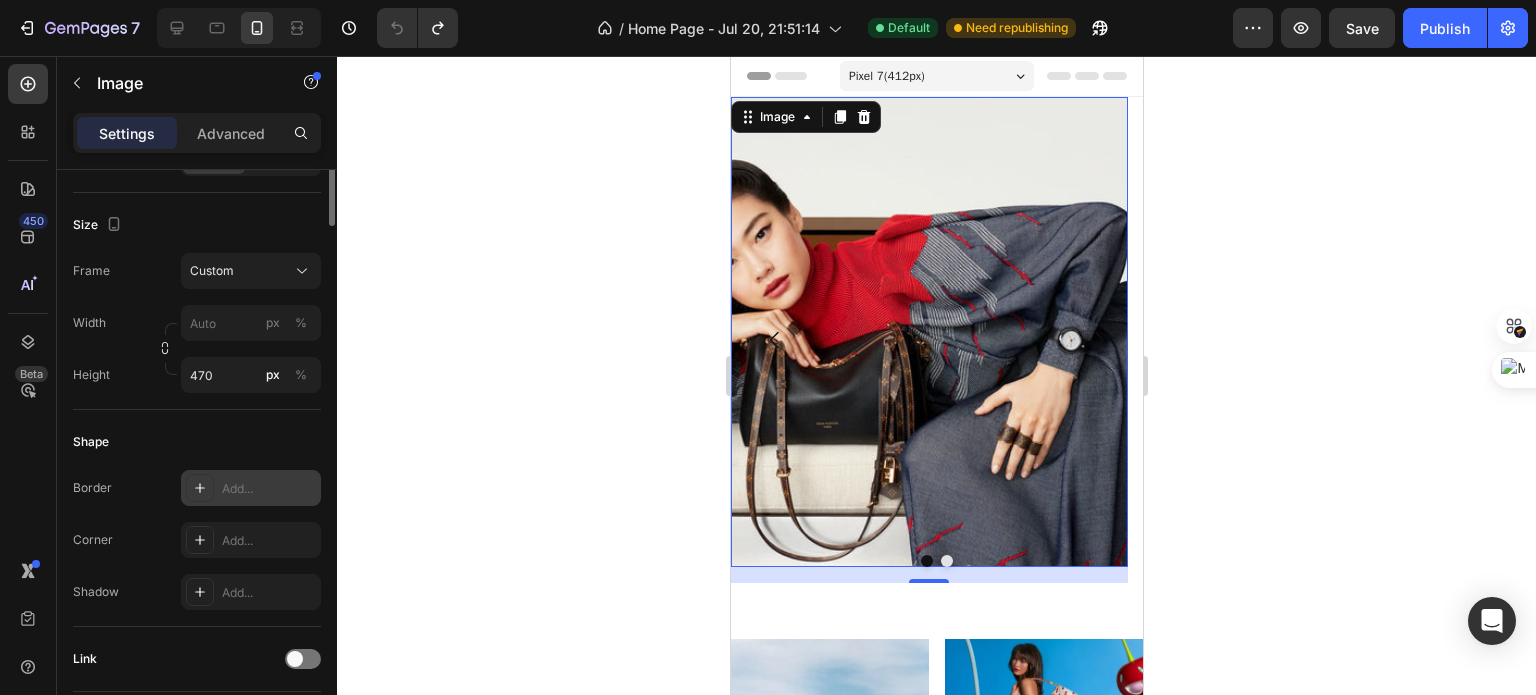 scroll, scrollTop: 154, scrollLeft: 0, axis: vertical 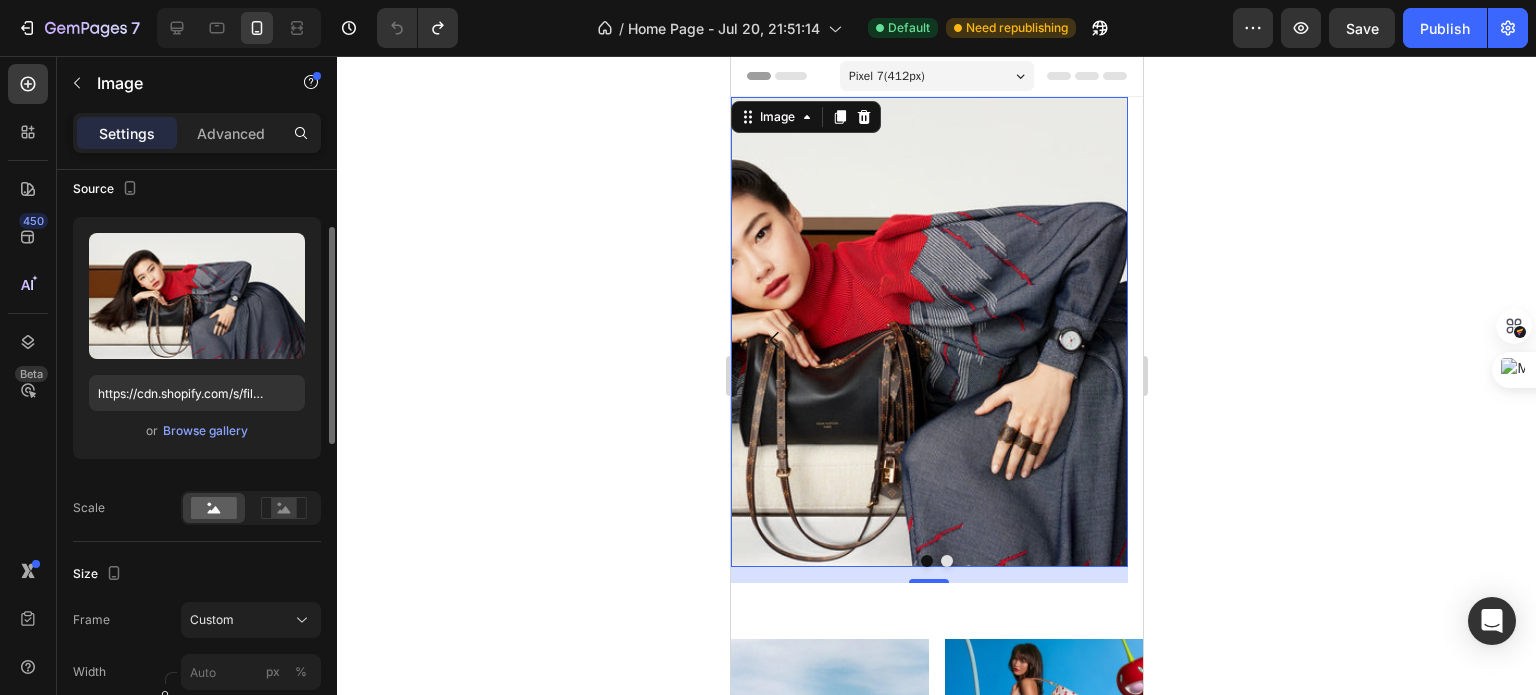 click on "Settings Advanced" at bounding box center [197, 133] 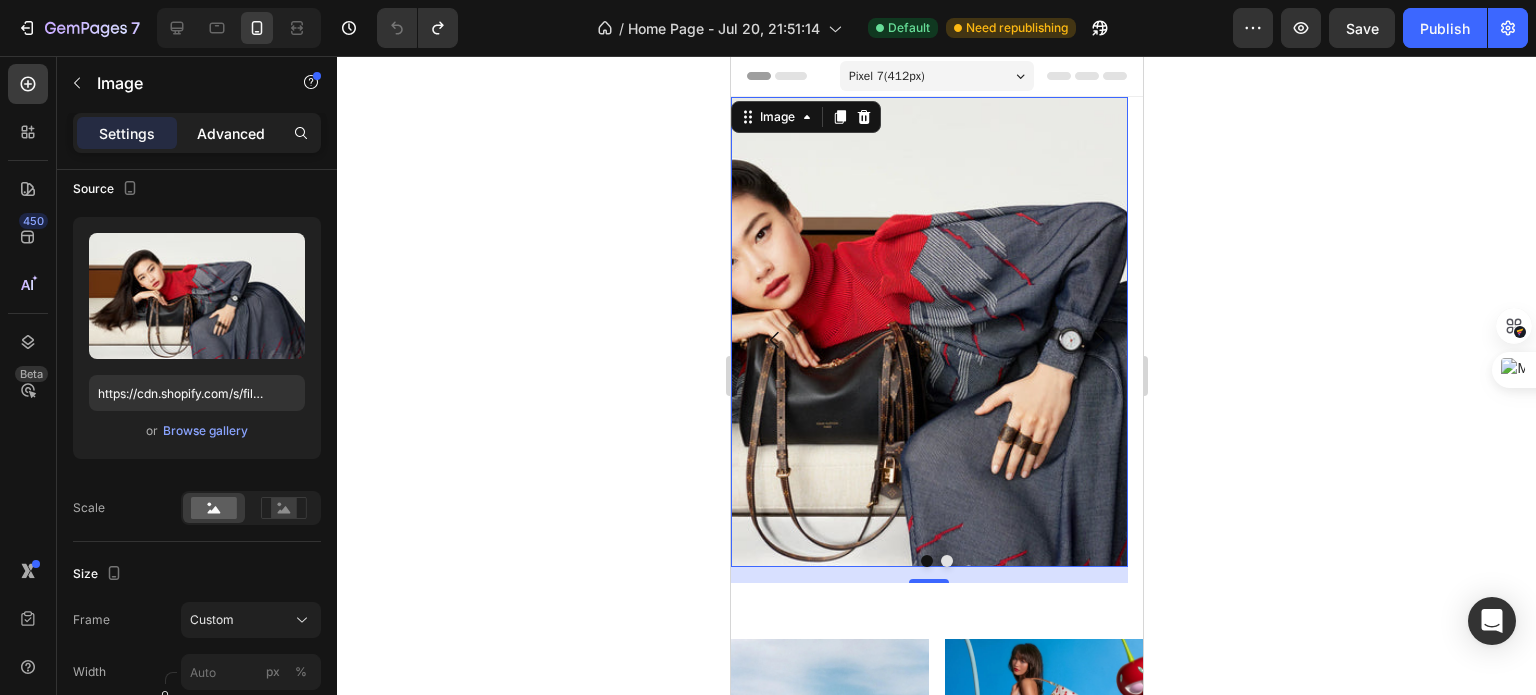 click on "Advanced" at bounding box center [231, 133] 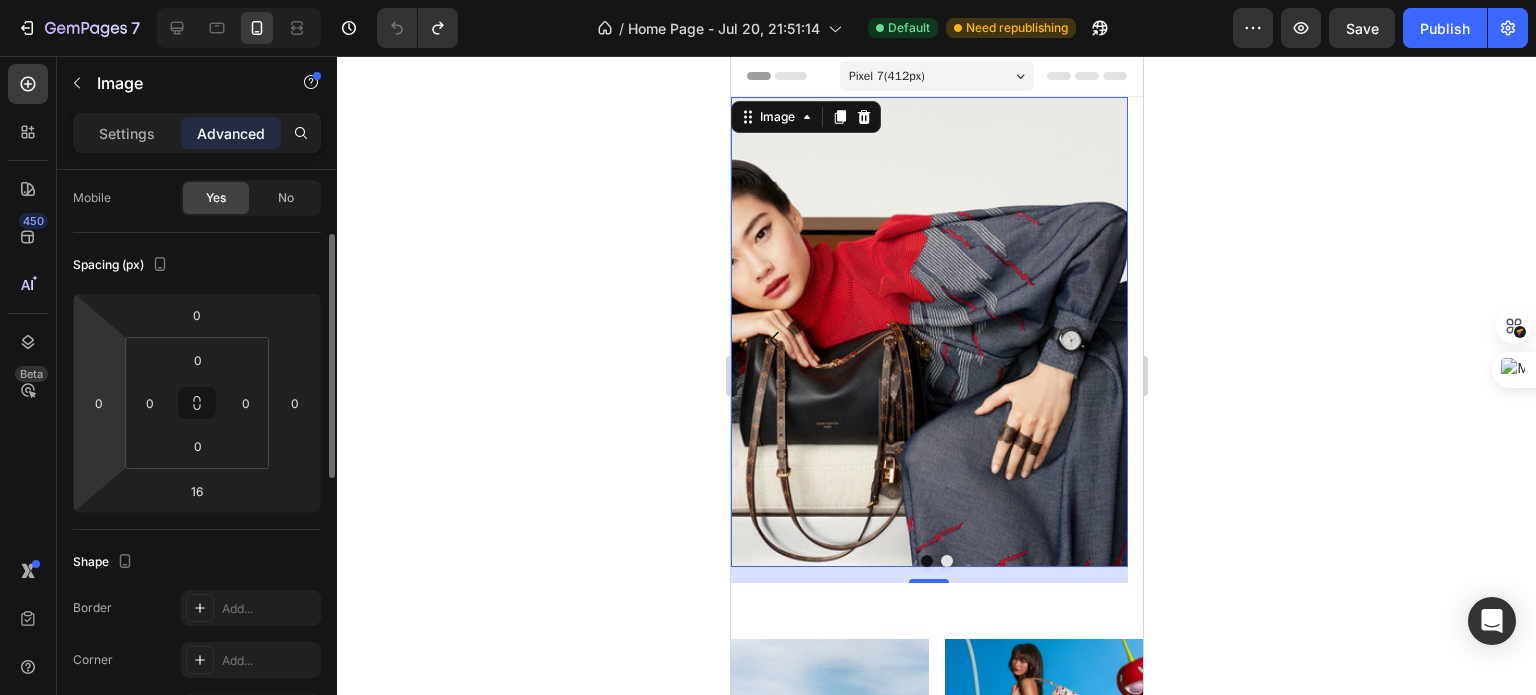 click on "7   /  Home Page - Jul 20, 21:51:14 Default Need republishing Preview  Save   Publish  450 Beta Sections(18) Elements(83) Section Element Hero Section Product Detail Brands Trusted Badges Guarantee Product Breakdown How to use Testimonials Compare Bundle FAQs Social Proof Brand Story Product List Collection Blog List Contact Sticky Add to Cart Custom Footer Browse Library 450 Layout
Row
Row
Row
Row Text
Heading
Text Block Button
Button
Button Media
Image
Image
Video" at bounding box center [768, 0] 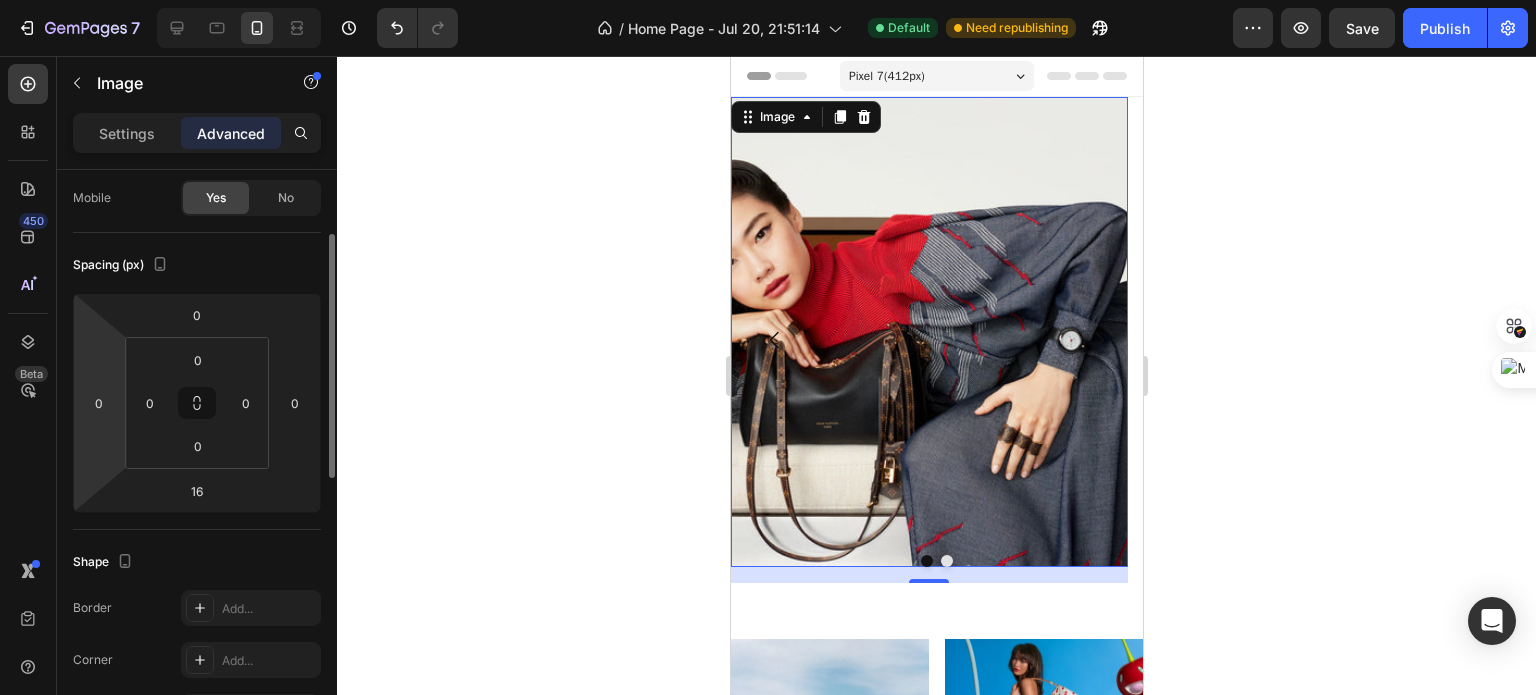 click on "7   /  Home Page - Jul 20, 21:51:14 Default Need republishing Preview  Save   Publish  450 Beta Sections(18) Elements(83) Section Element Hero Section Product Detail Brands Trusted Badges Guarantee Product Breakdown How to use Testimonials Compare Bundle FAQs Social Proof Brand Story Product List Collection Blog List Contact Sticky Add to Cart Custom Footer Browse Library 450 Layout
Row
Row
Row
Row Text
Heading
Text Block Button
Button
Button Media
Image
Image
Video" at bounding box center [768, 0] 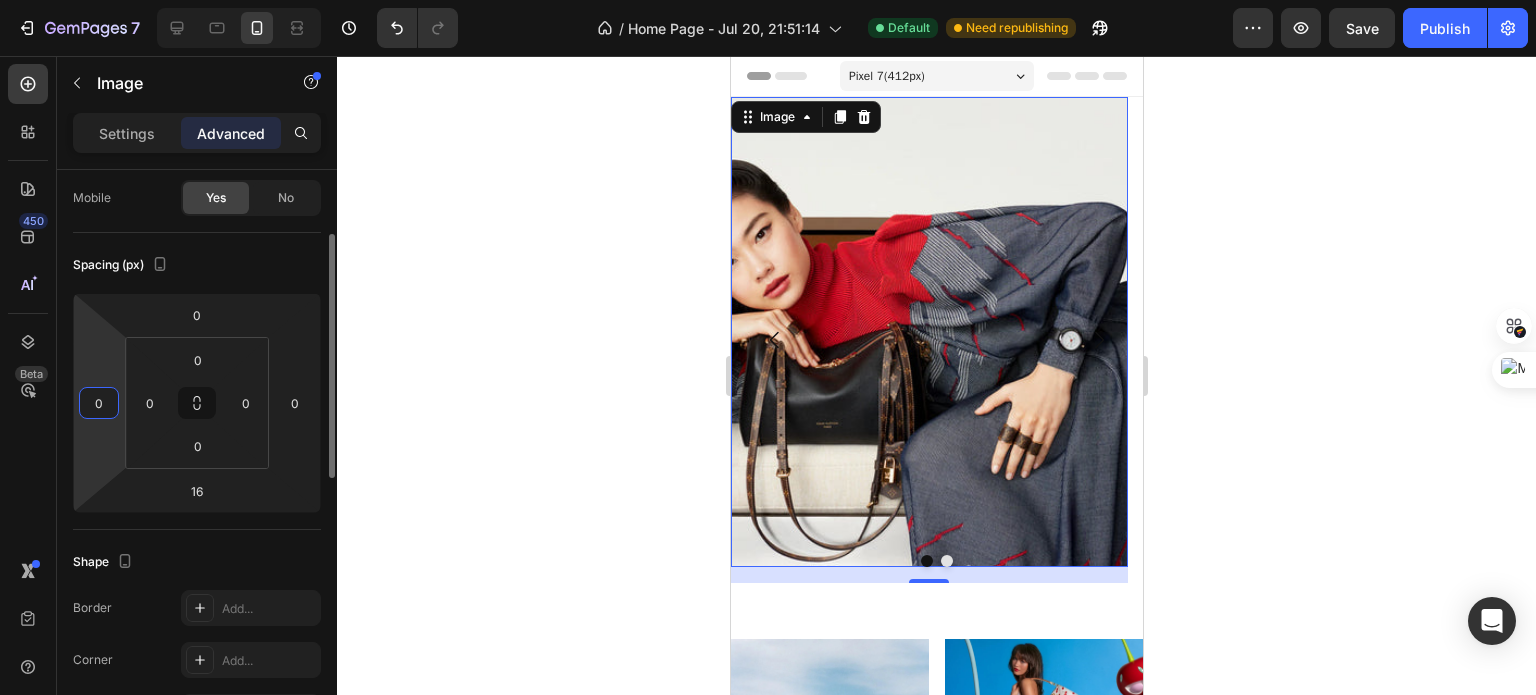 click on "0" at bounding box center (99, 403) 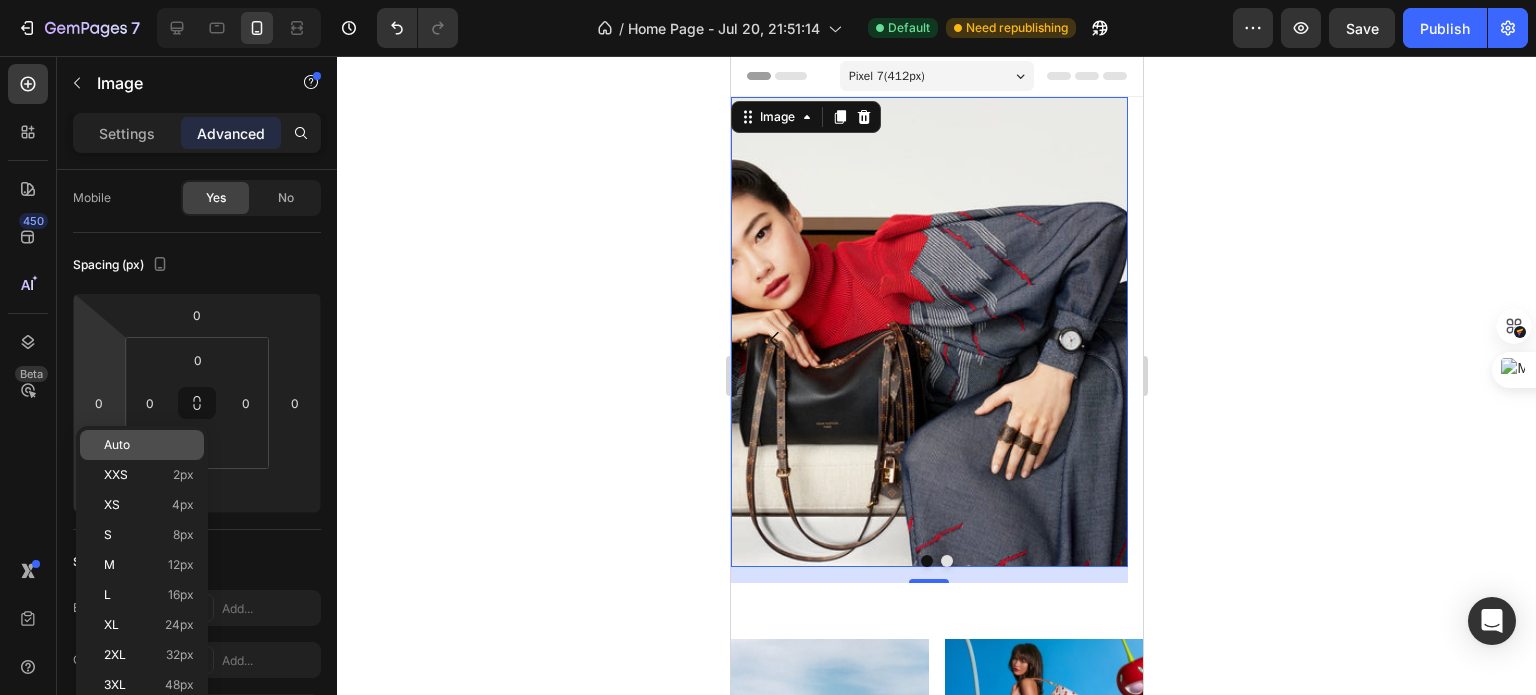 click on "Auto" at bounding box center [117, 445] 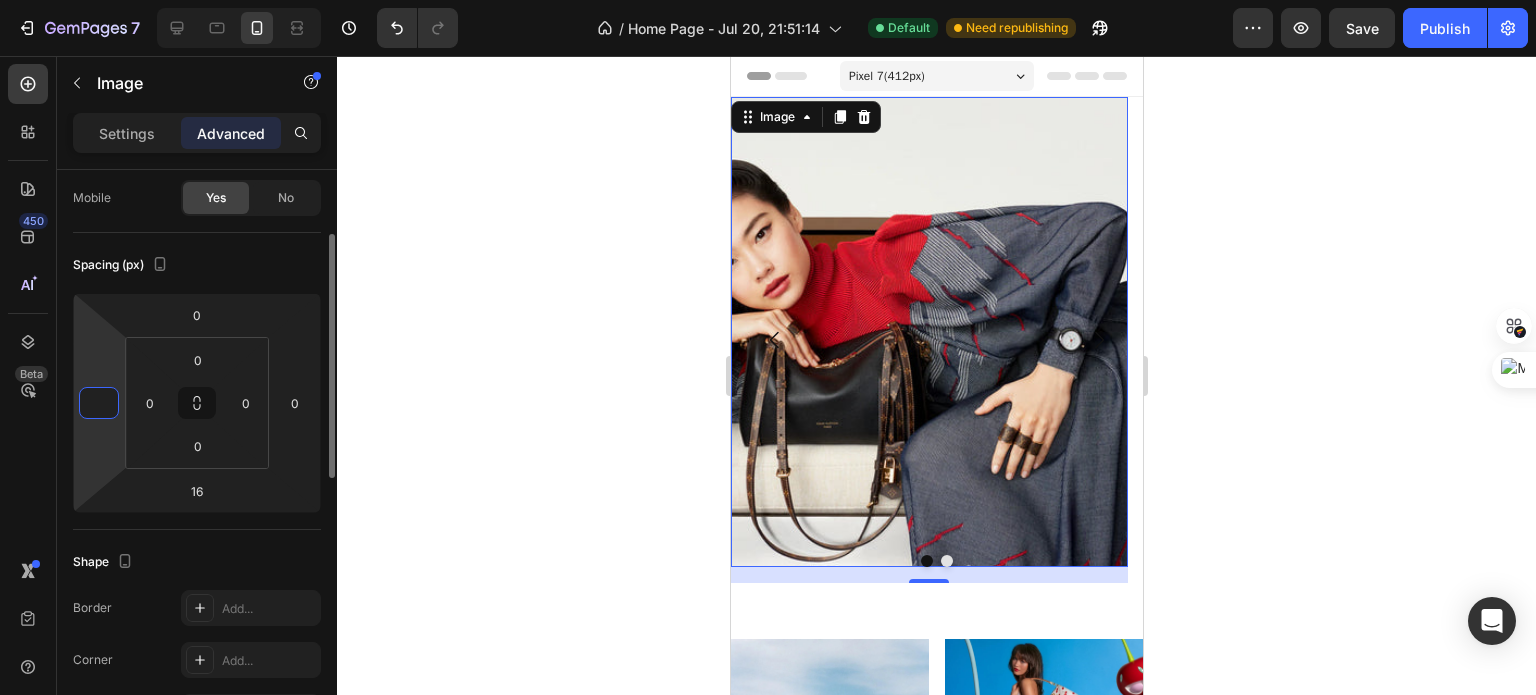 click at bounding box center [99, 403] 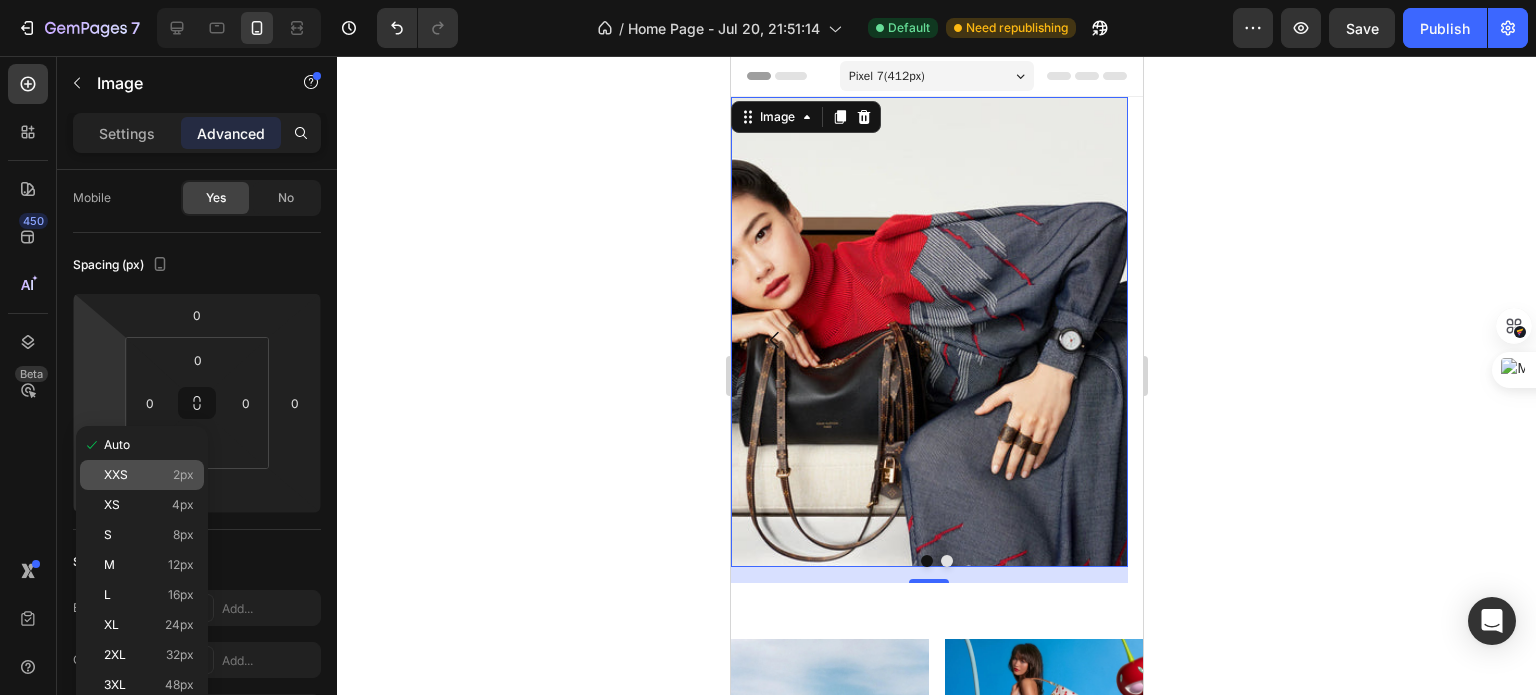 click on "XXS" at bounding box center [116, 475] 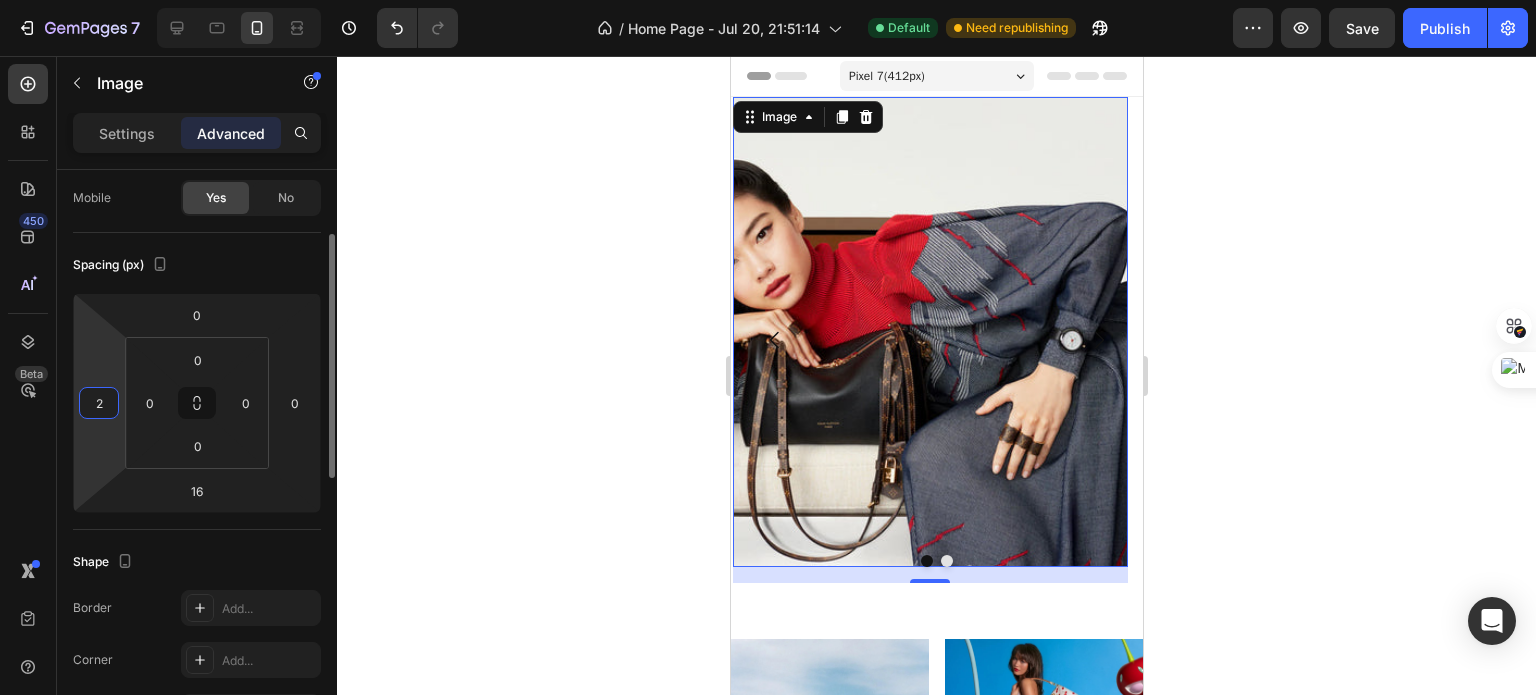 click on "7   /  Home Page - Jul 20, 21:51:14 Default Need republishing Preview  Save   Publish  450 Beta Sections(18) Elements(83) Section Element Hero Section Product Detail Brands Trusted Badges Guarantee Product Breakdown How to use Testimonials Compare Bundle FAQs Social Proof Brand Story Product List Collection Blog List Contact Sticky Add to Cart Custom Footer Browse Library 450 Layout
Row
Row
Row
Row Text
Heading
Text Block Button
Button
Button Media
Image
Image
Video" at bounding box center (768, 0) 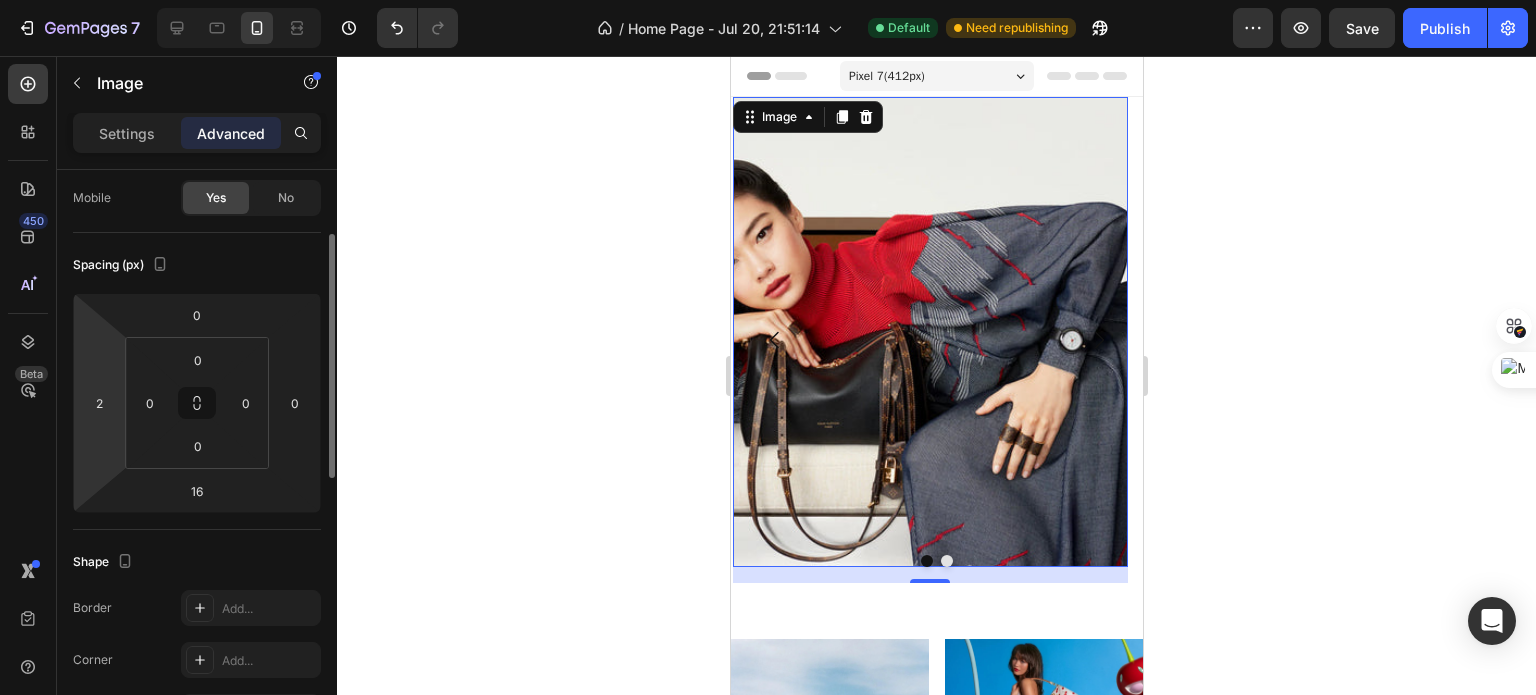 click on "7   /  Home Page - Jul 20, 21:51:14 Default Need republishing Preview  Save   Publish  450 Beta Sections(18) Elements(83) Section Element Hero Section Product Detail Brands Trusted Badges Guarantee Product Breakdown How to use Testimonials Compare Bundle FAQs Social Proof Brand Story Product List Collection Blog List Contact Sticky Add to Cart Custom Footer Browse Library 450 Layout
Row
Row
Row
Row Text
Heading
Text Block Button
Button
Button Media
Image
Image
Video" at bounding box center (768, 0) 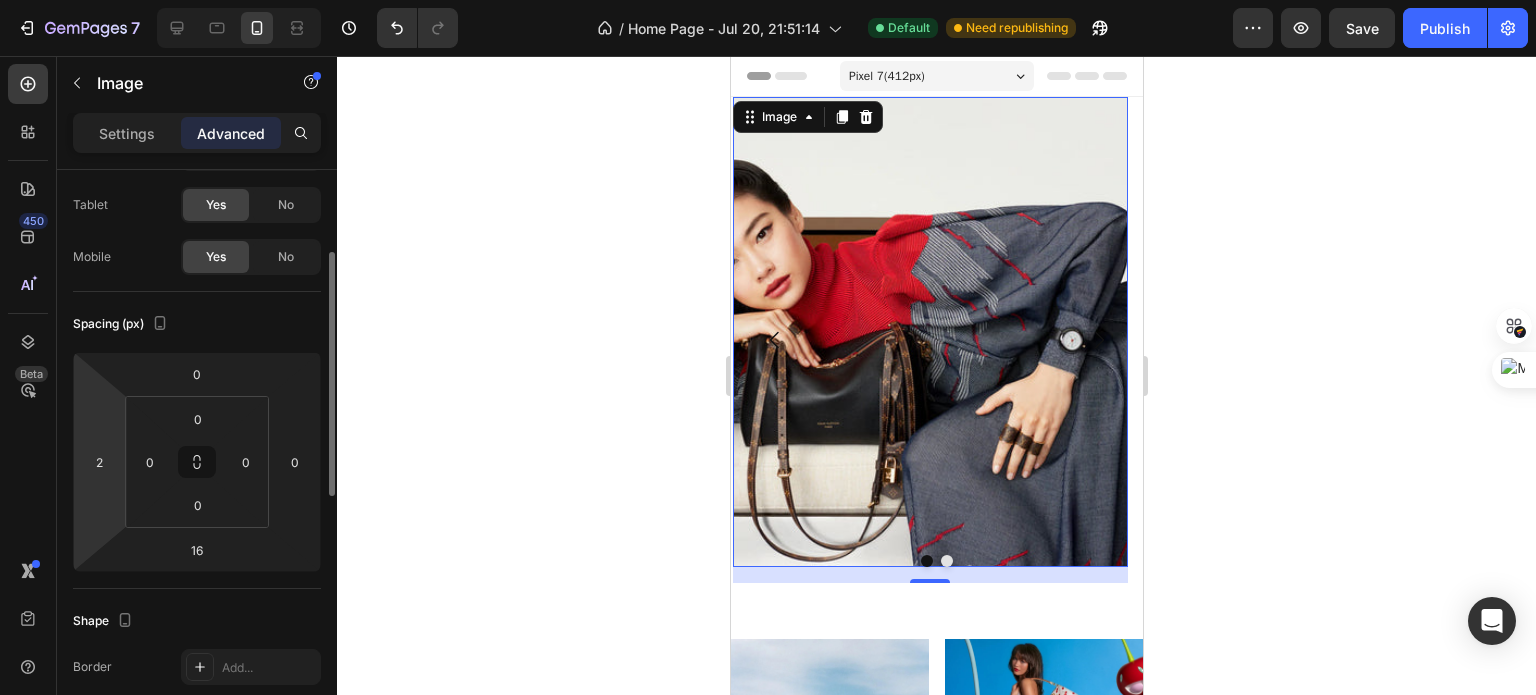 scroll, scrollTop: 125, scrollLeft: 0, axis: vertical 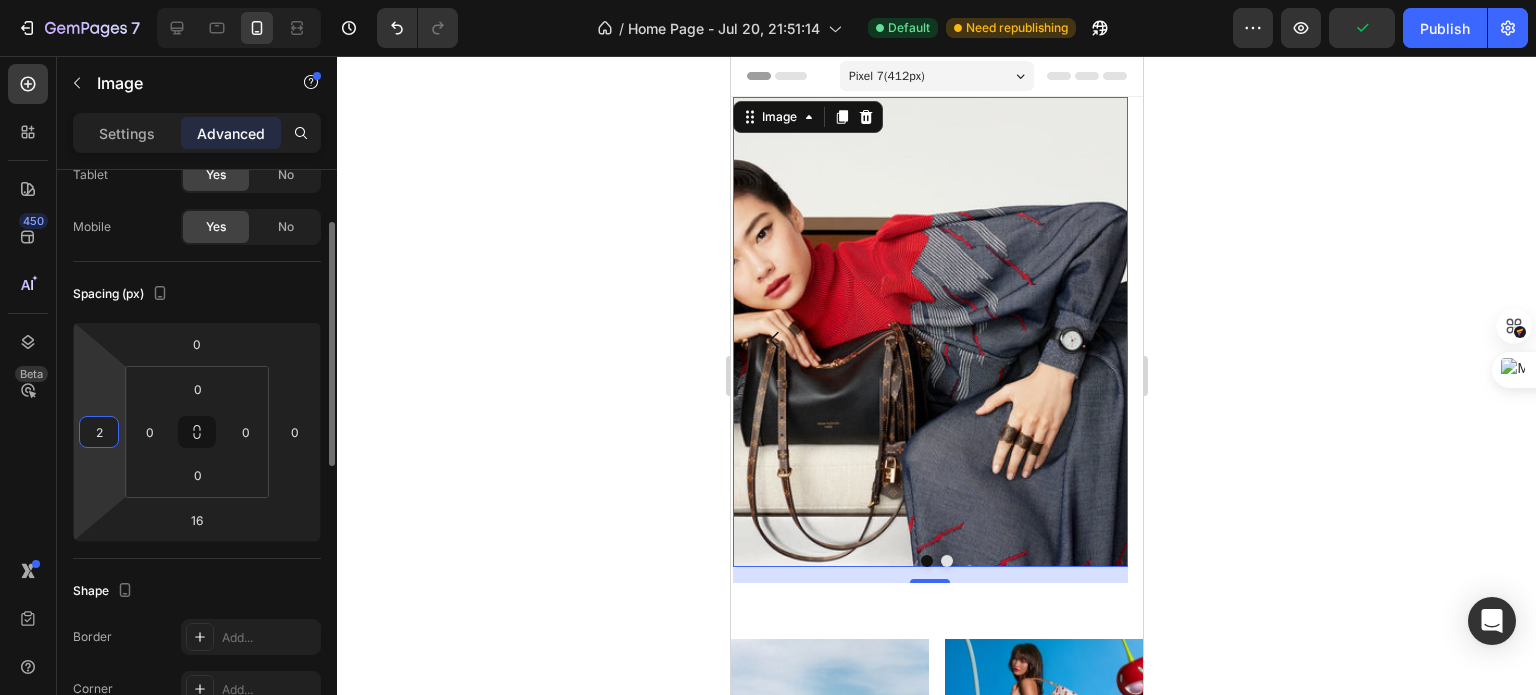 click on "2" at bounding box center (99, 432) 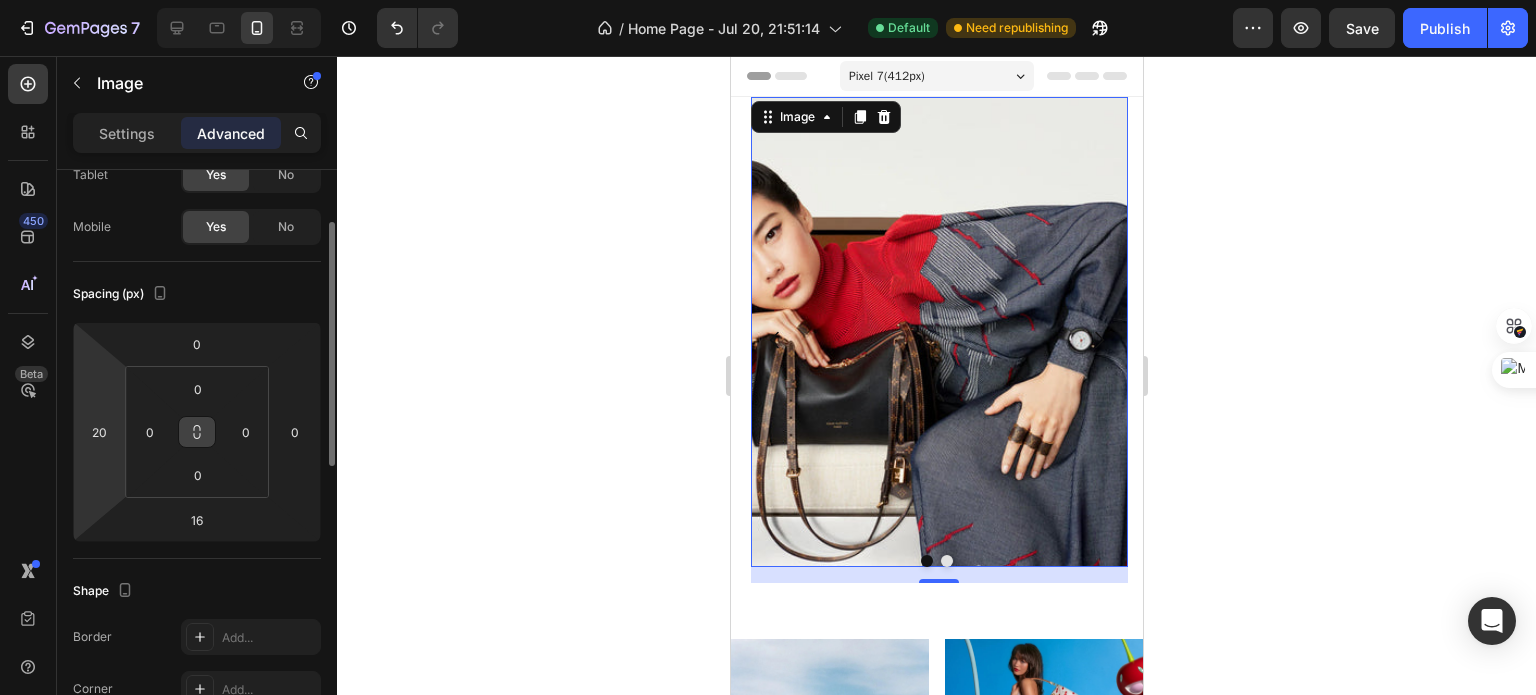 click at bounding box center (197, 432) 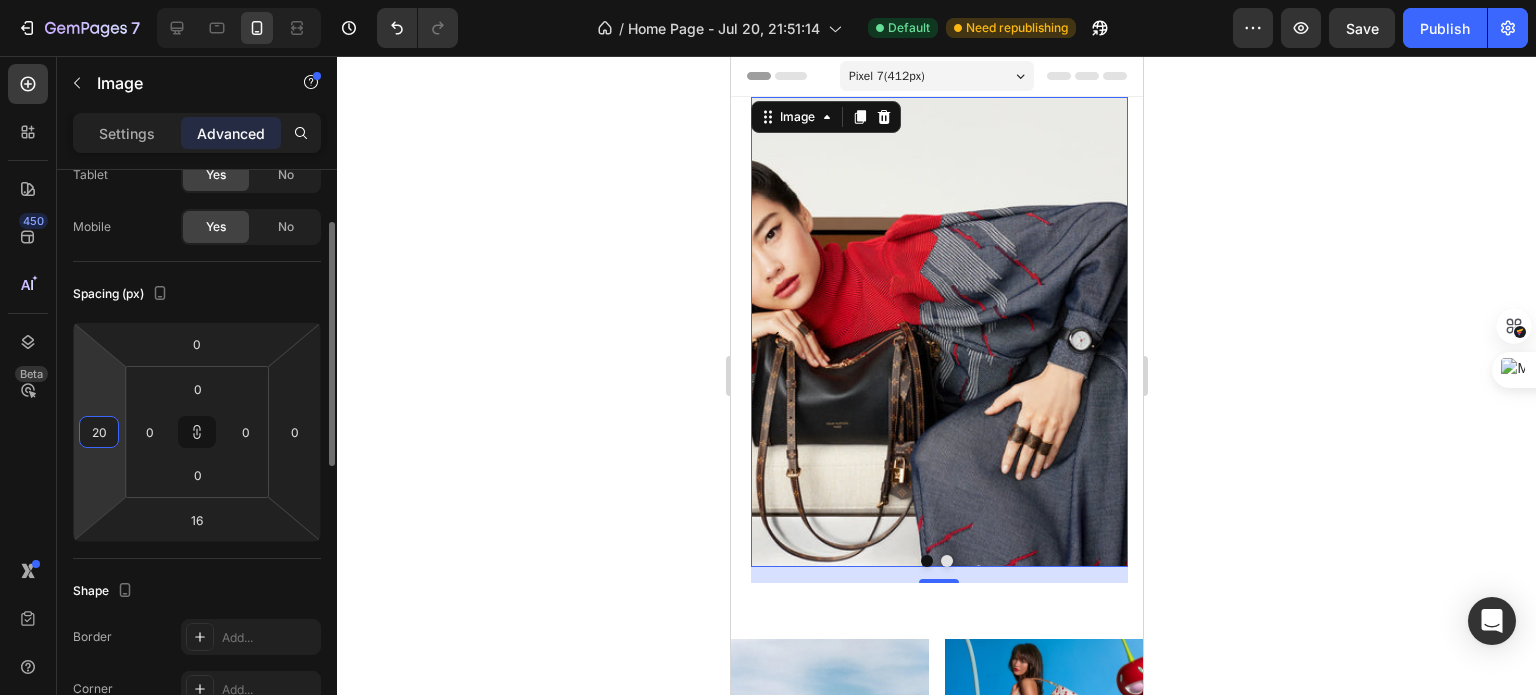 click on "20" at bounding box center [99, 432] 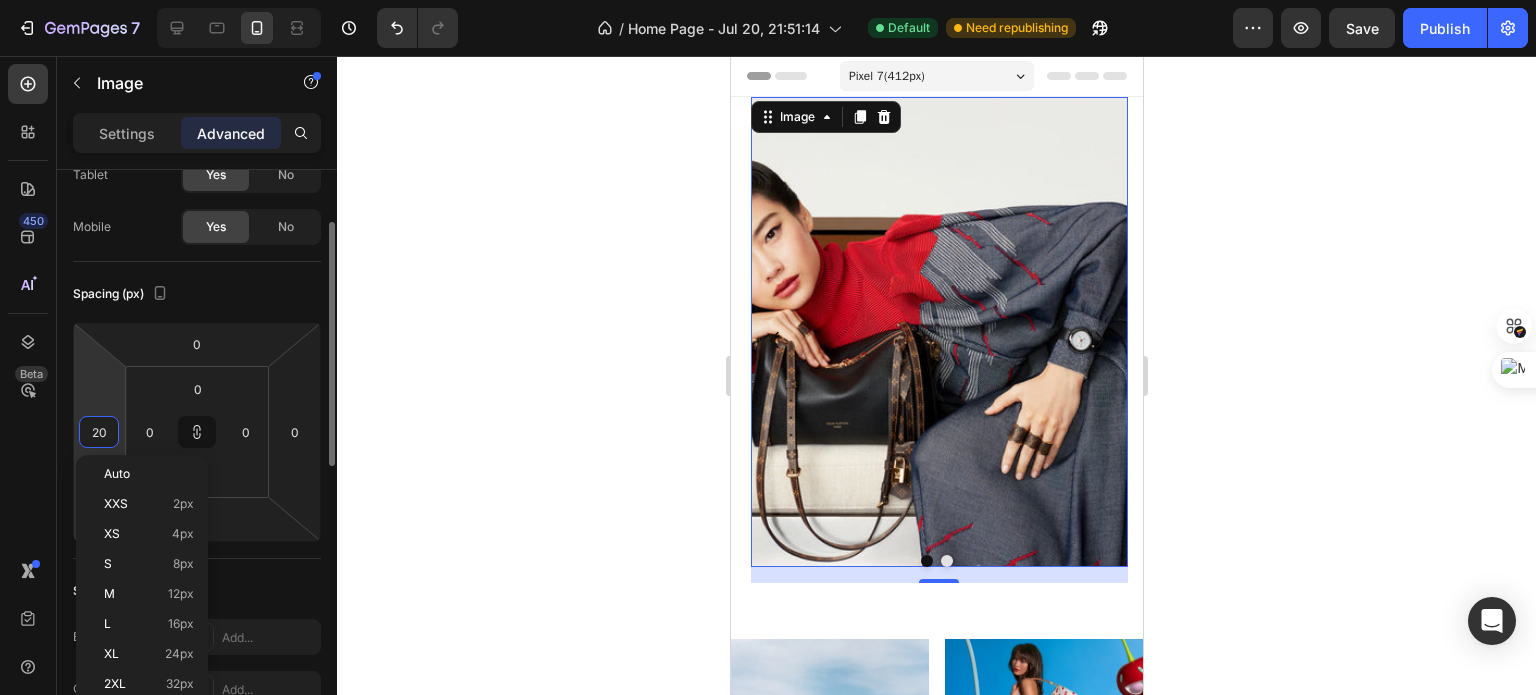 type on "21" 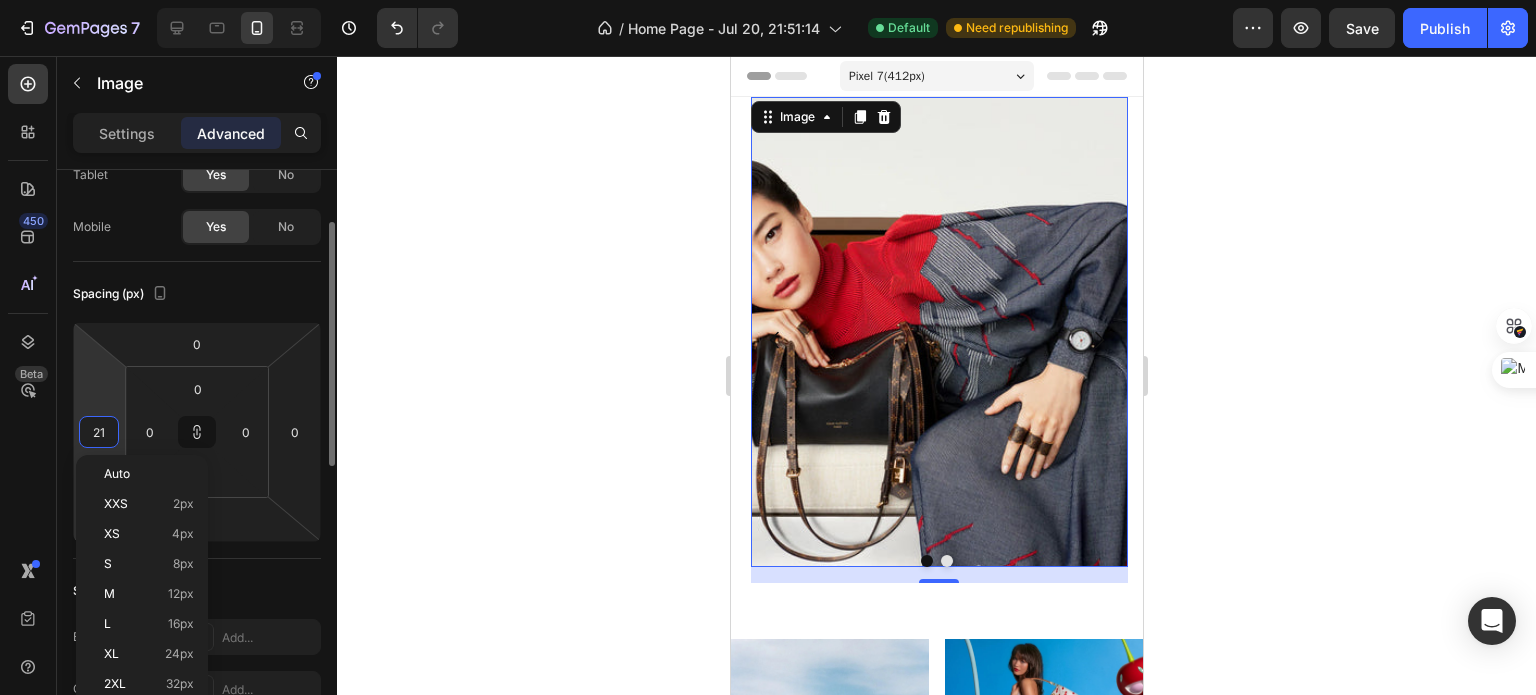 type on "21" 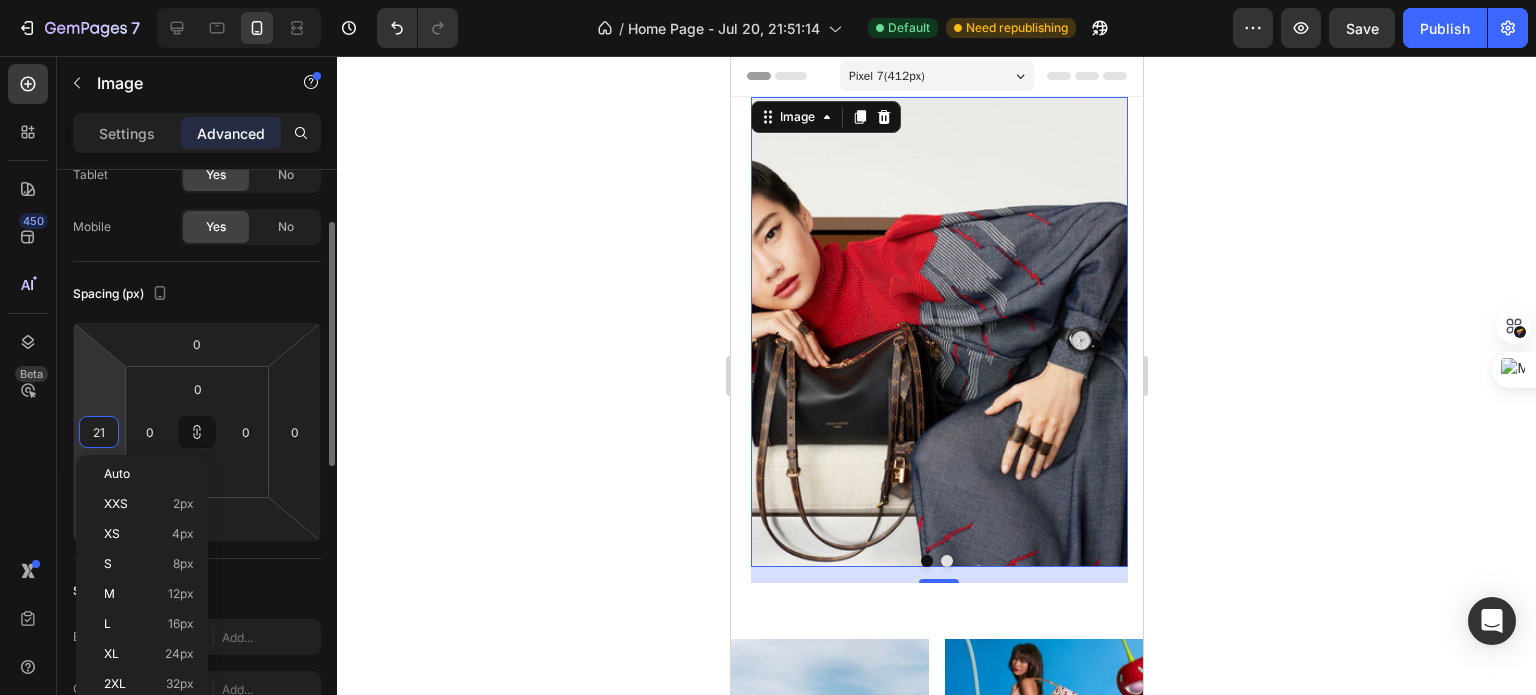 type on "21" 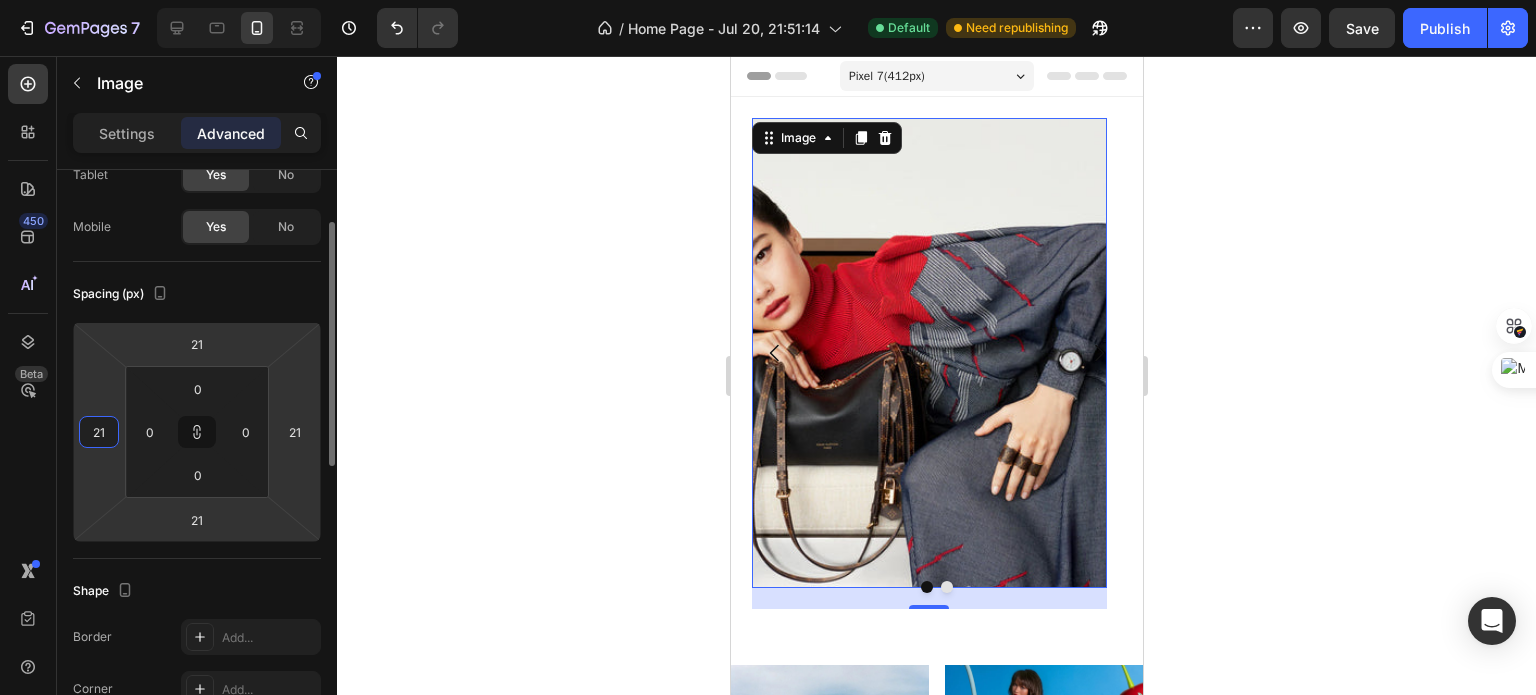 type on "22" 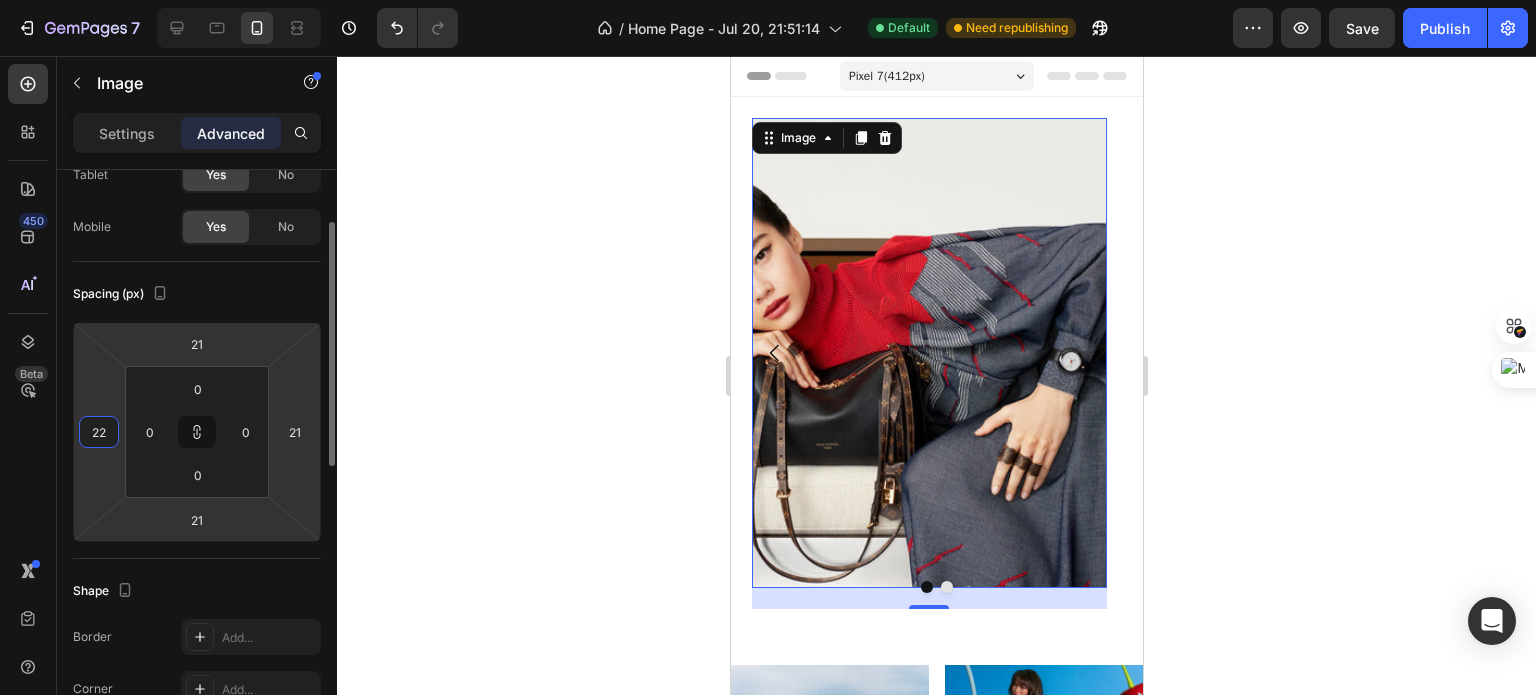 type on "22" 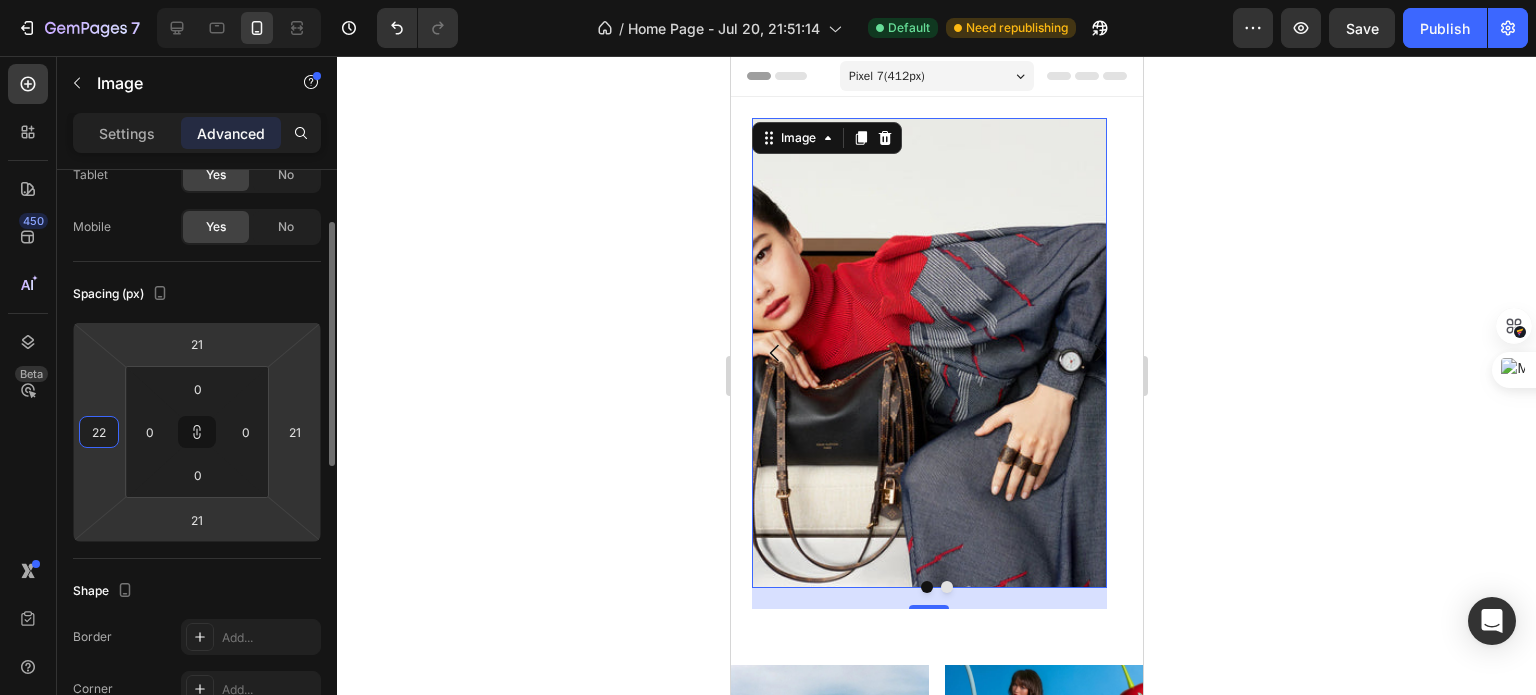 type on "22" 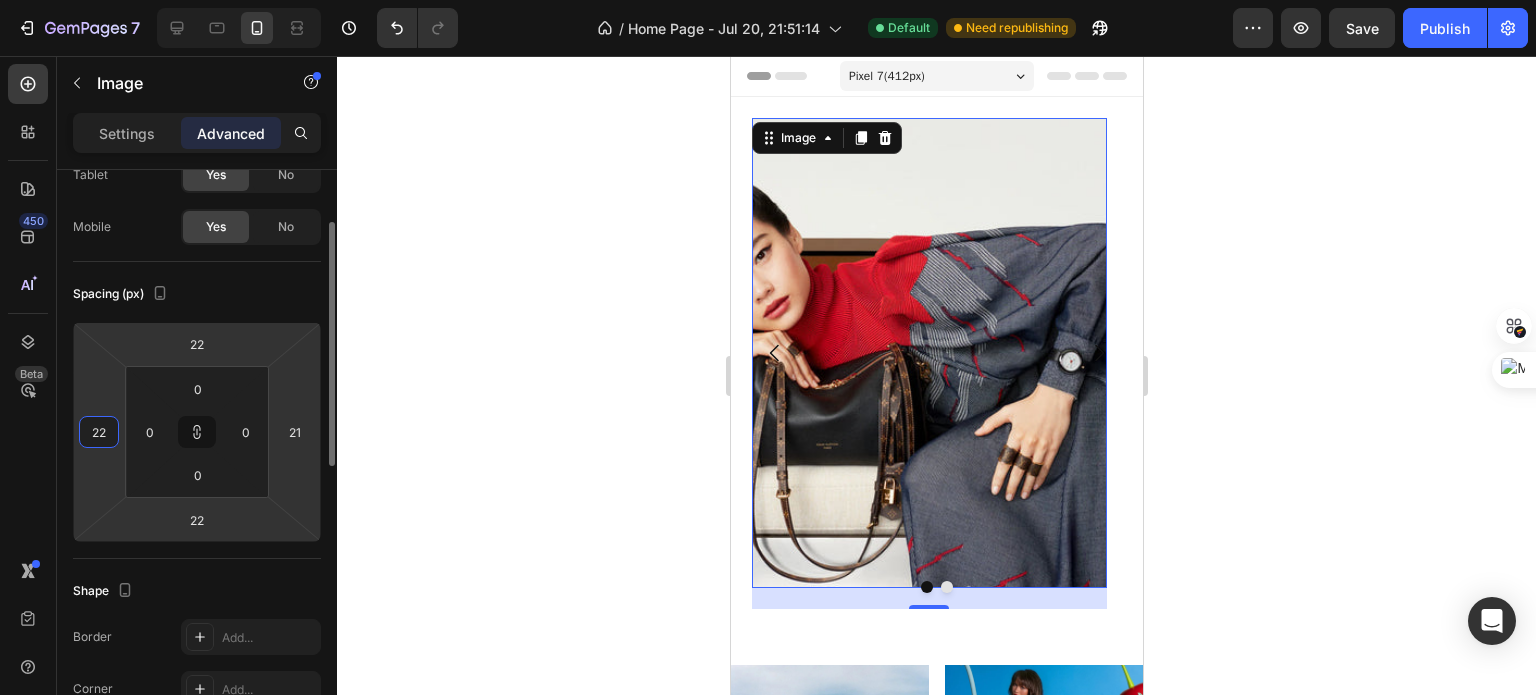 type on "22" 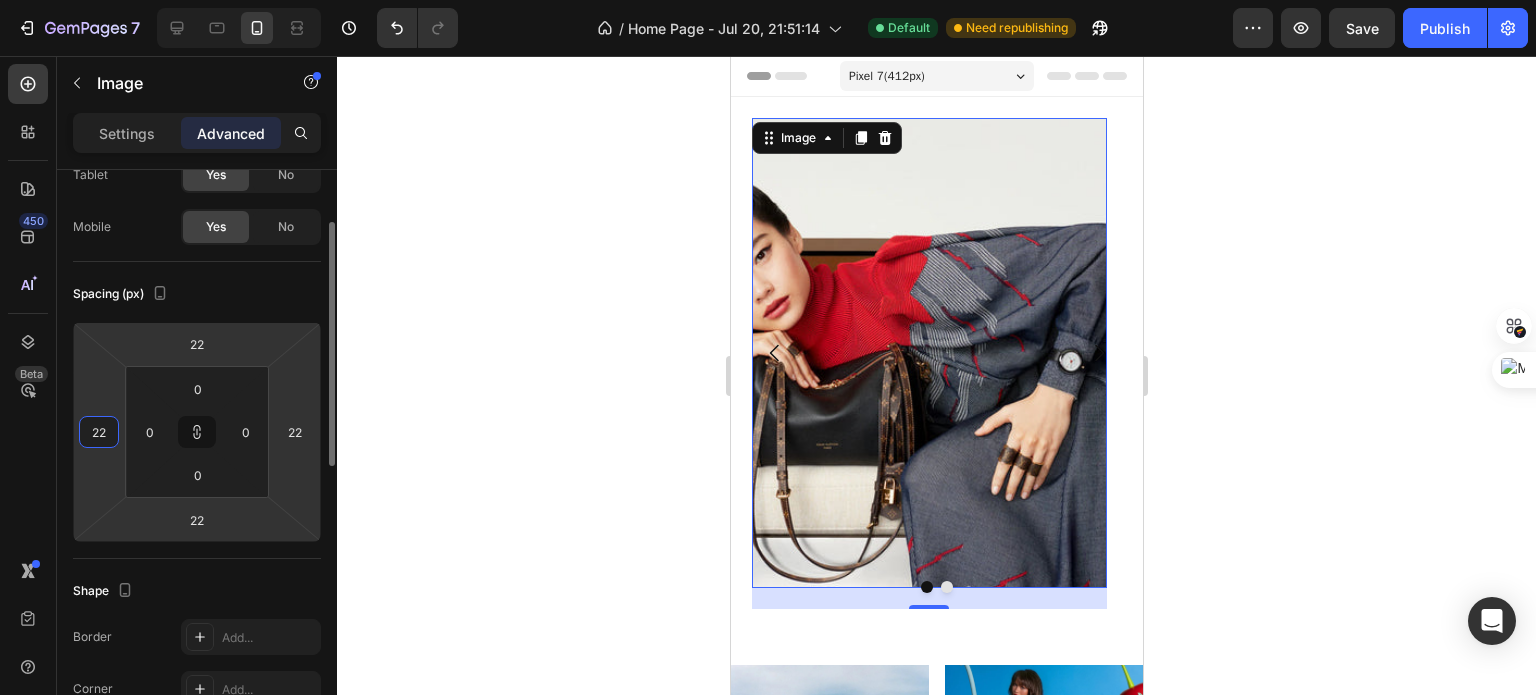 type on "23" 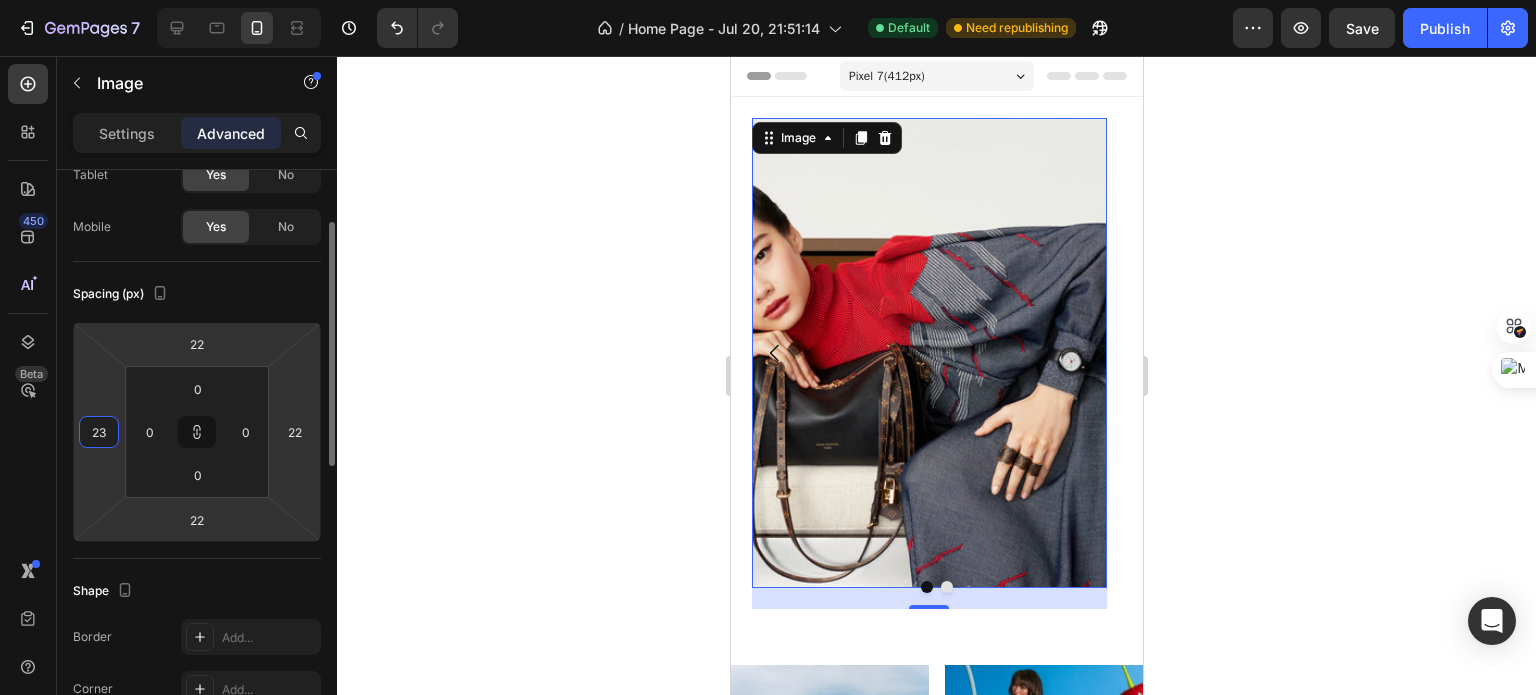 type on "23" 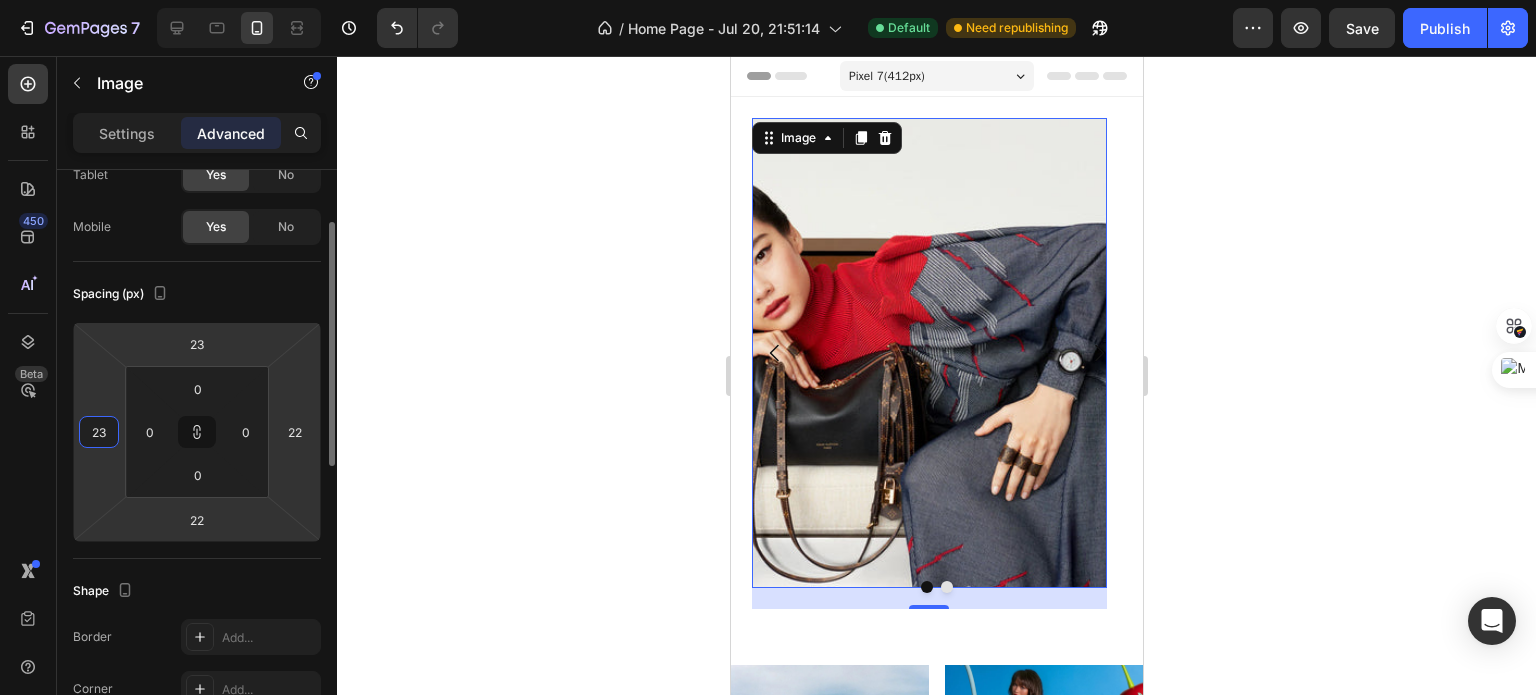 type on "23" 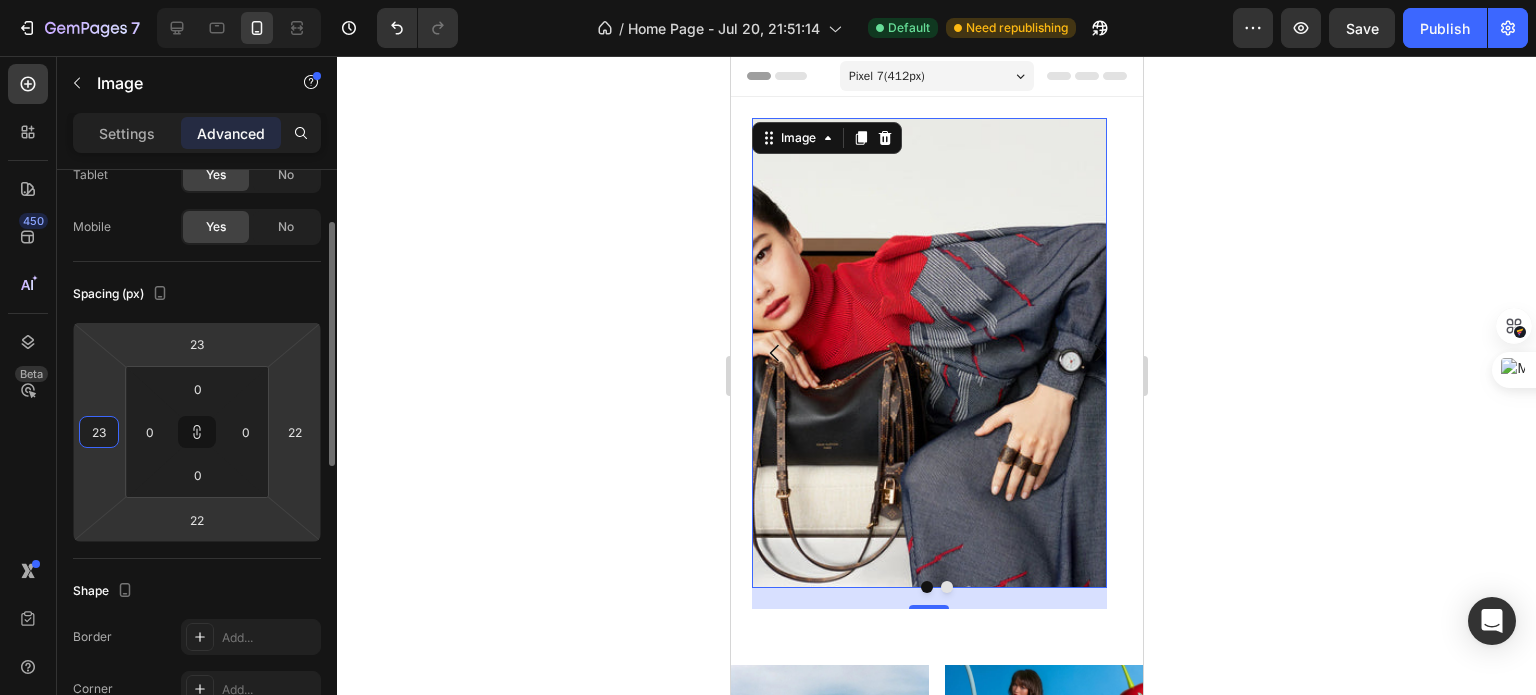 type on "23" 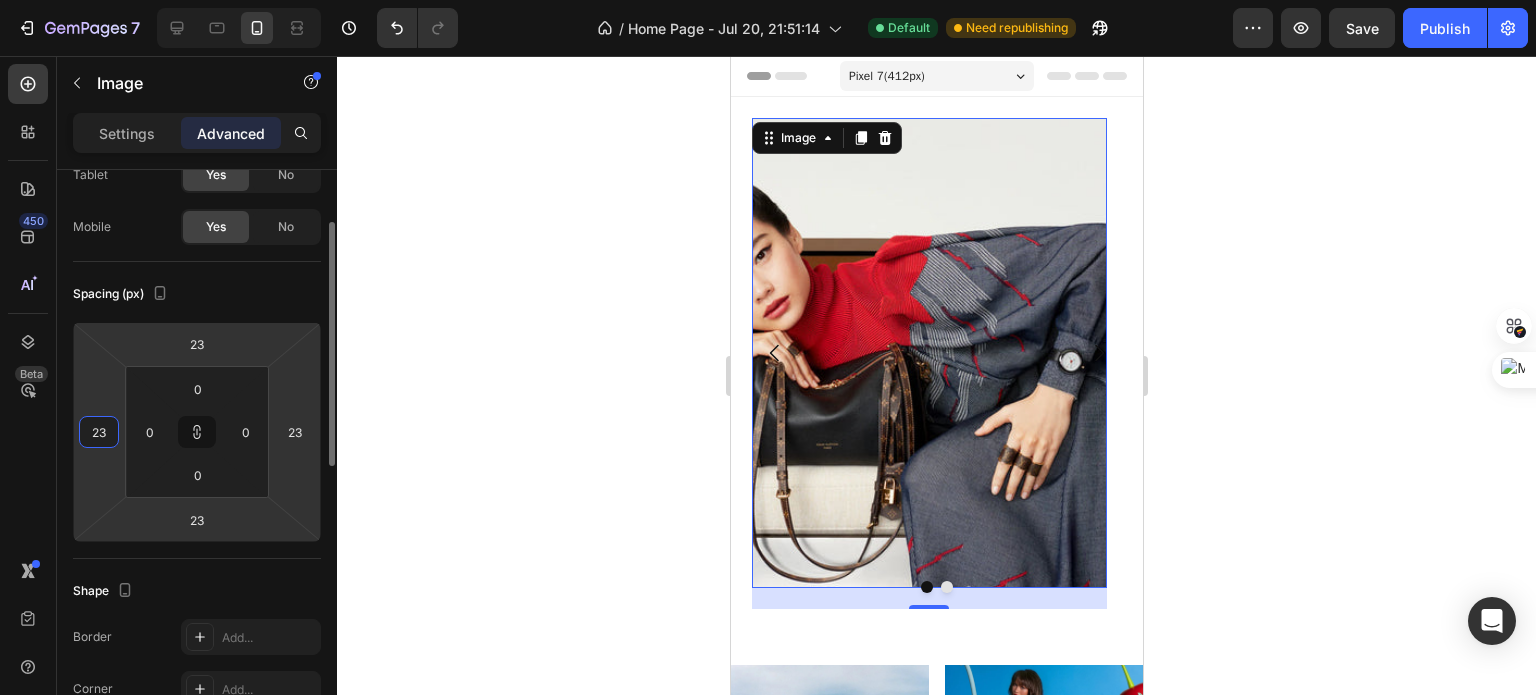 type on "24" 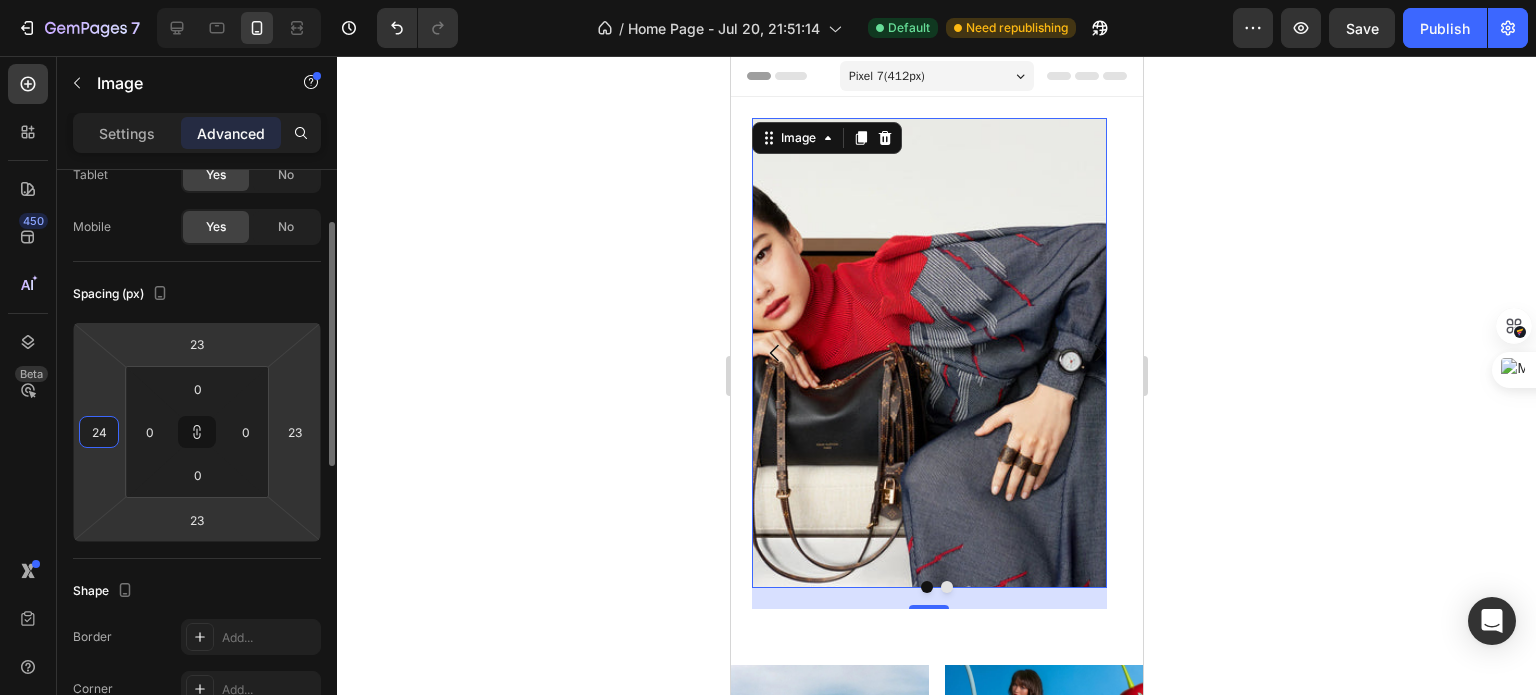 type on "24" 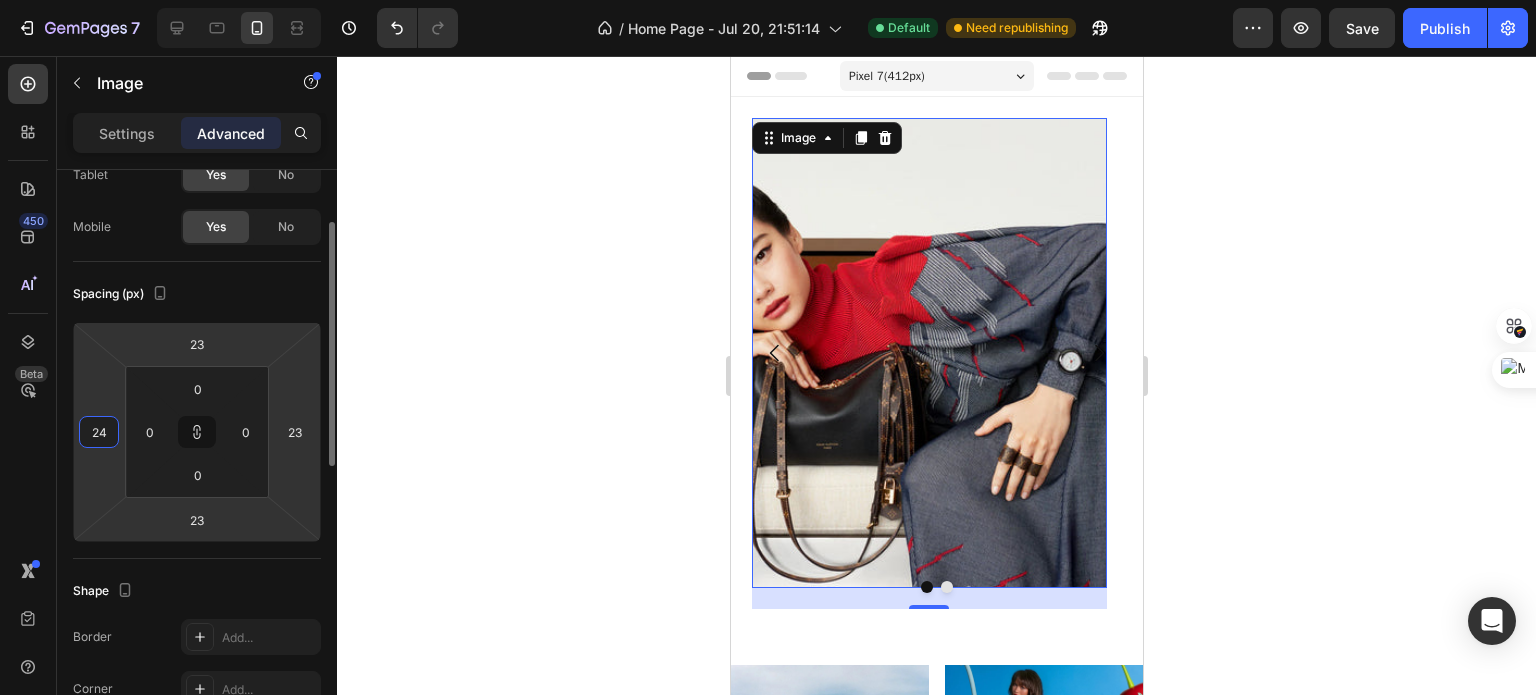 type on "24" 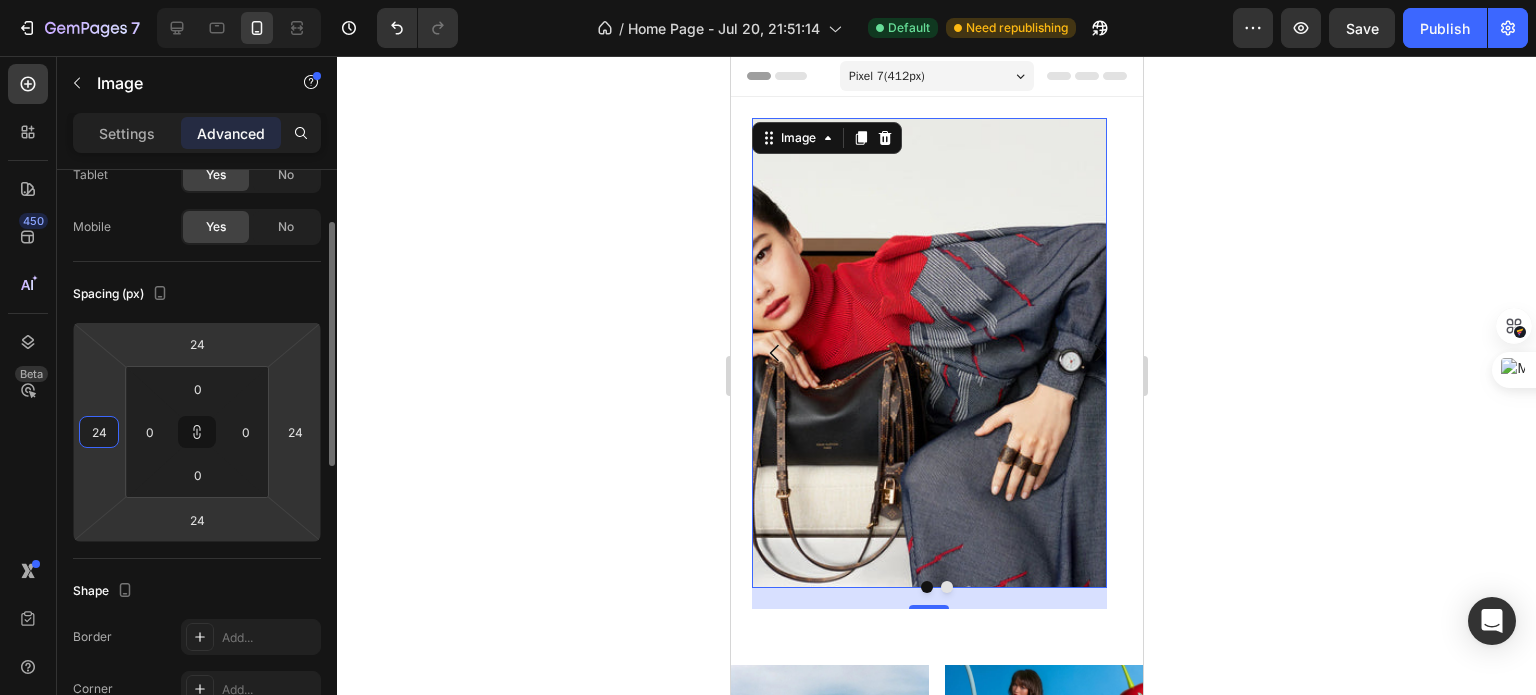 type on "25" 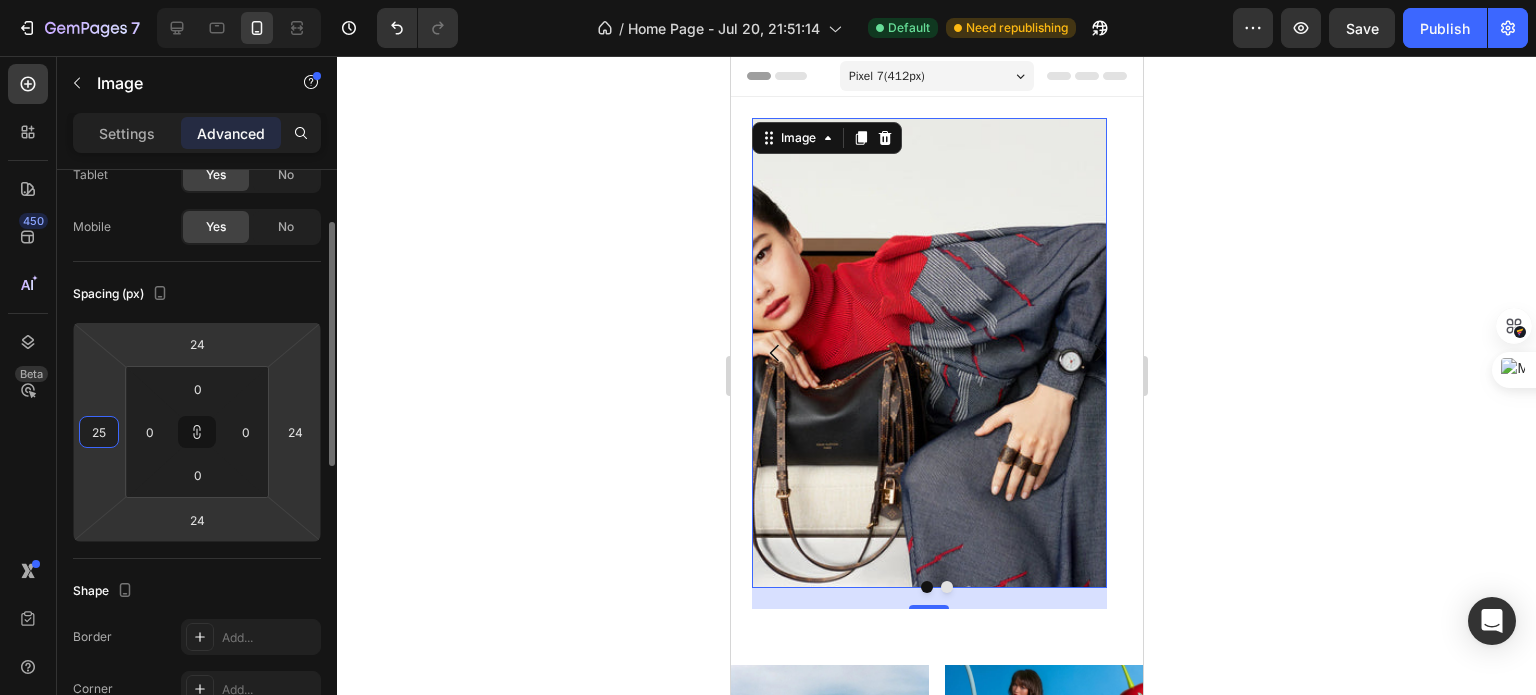 type on "25" 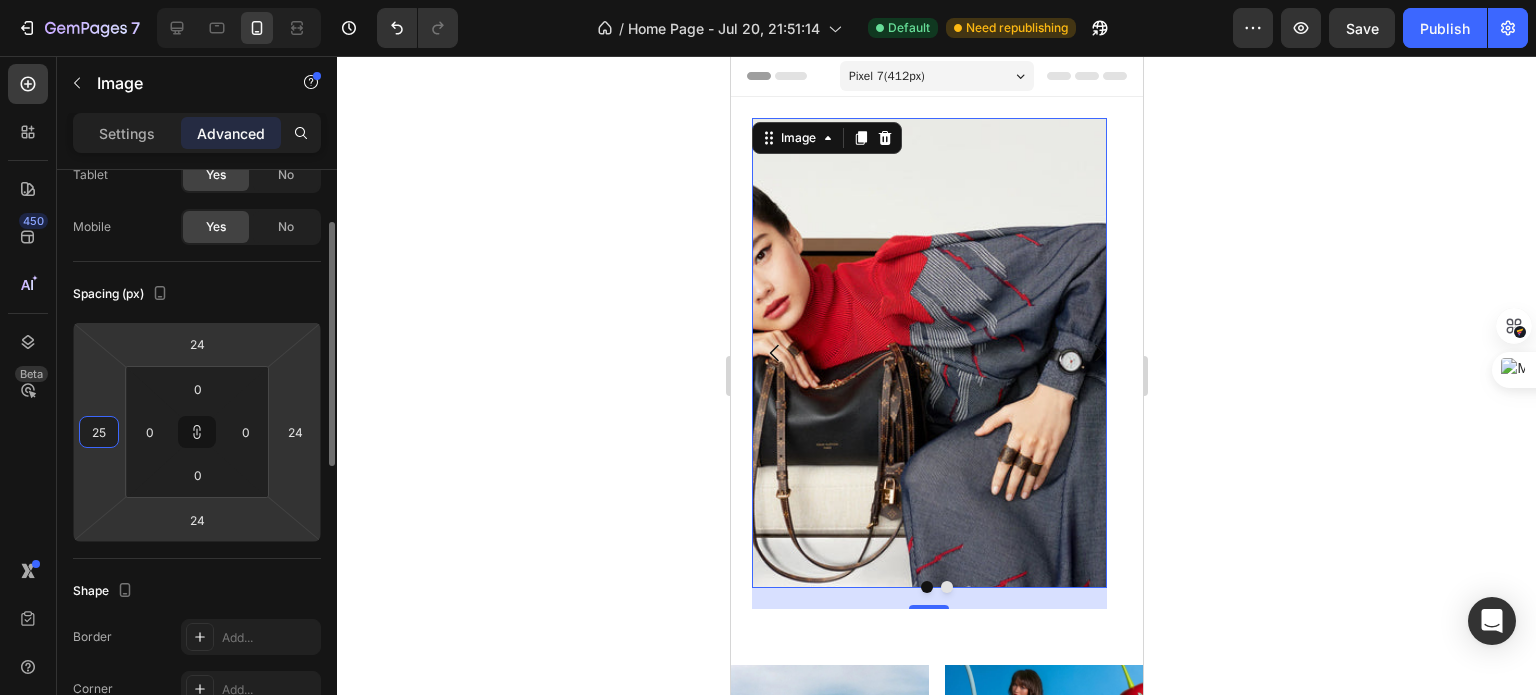 type on "25" 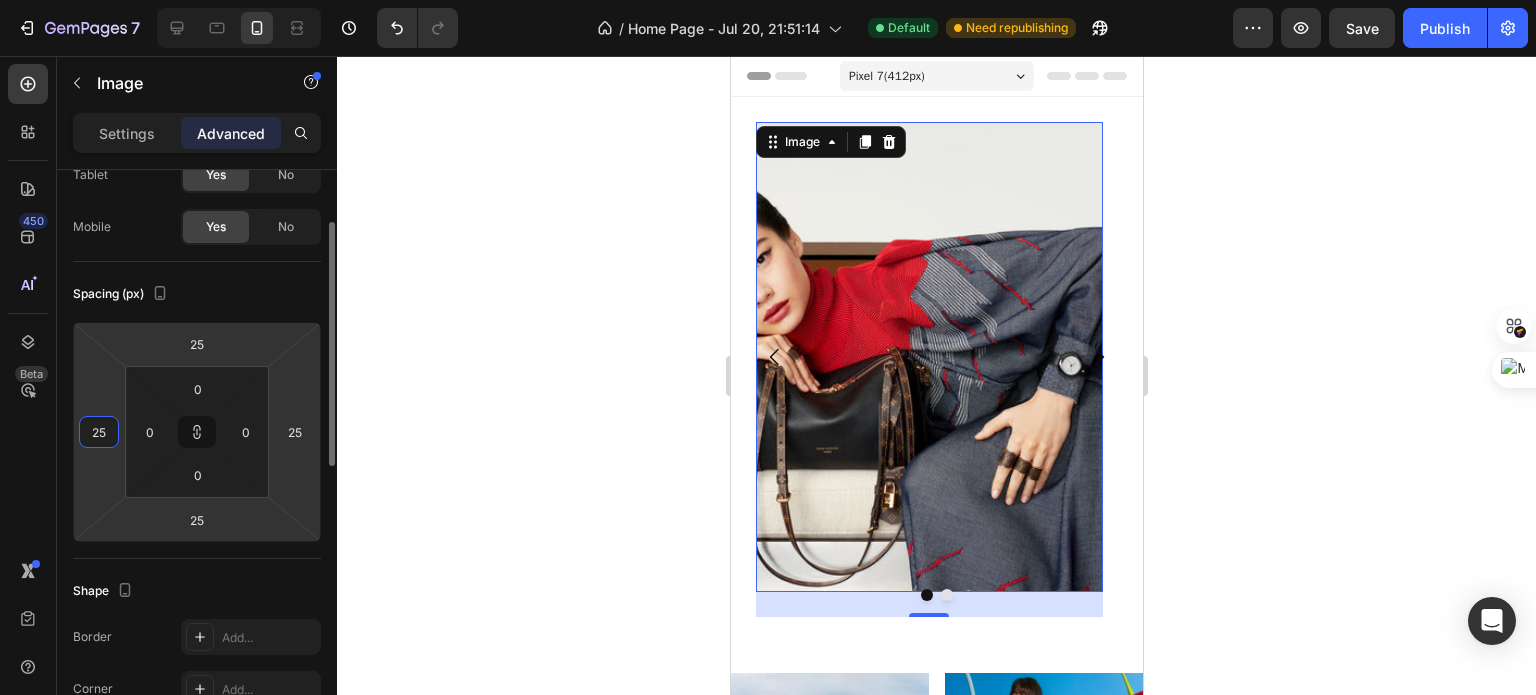 type on "26" 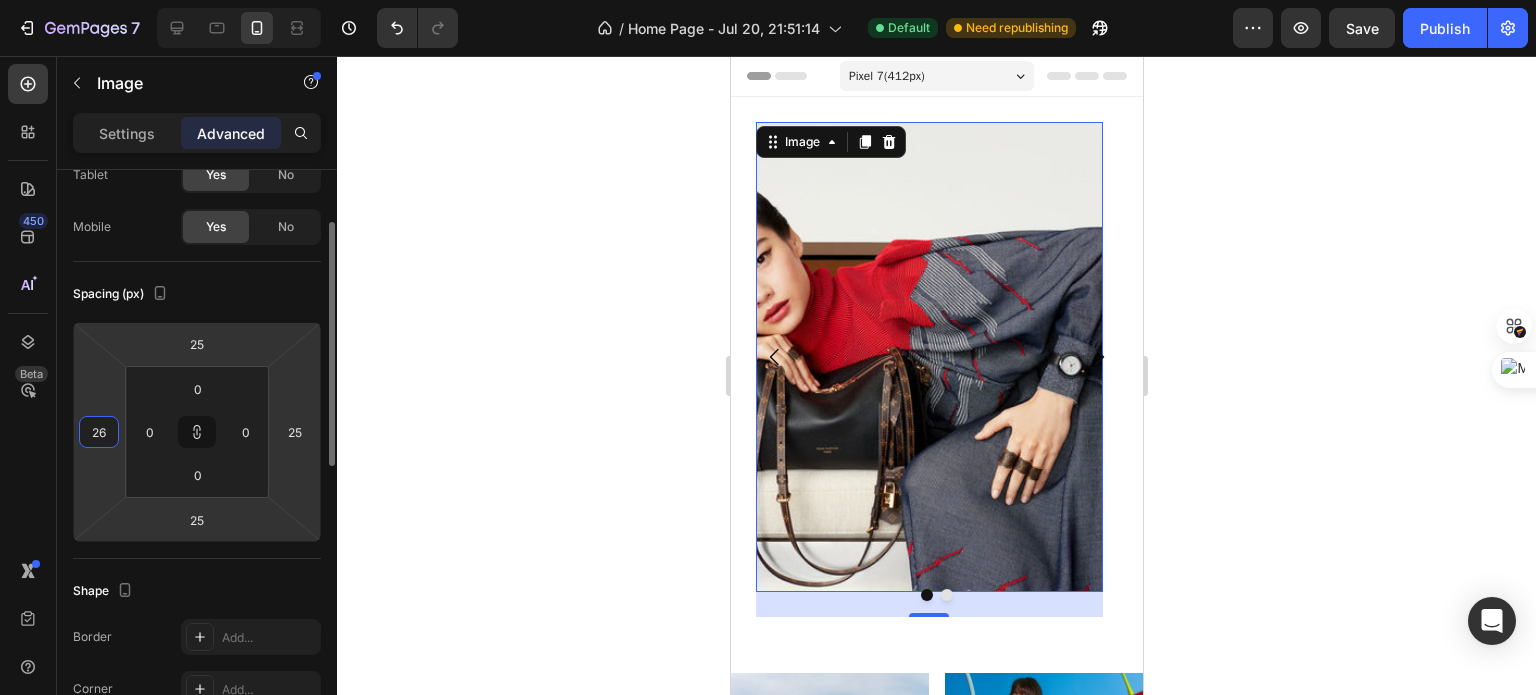 type on "26" 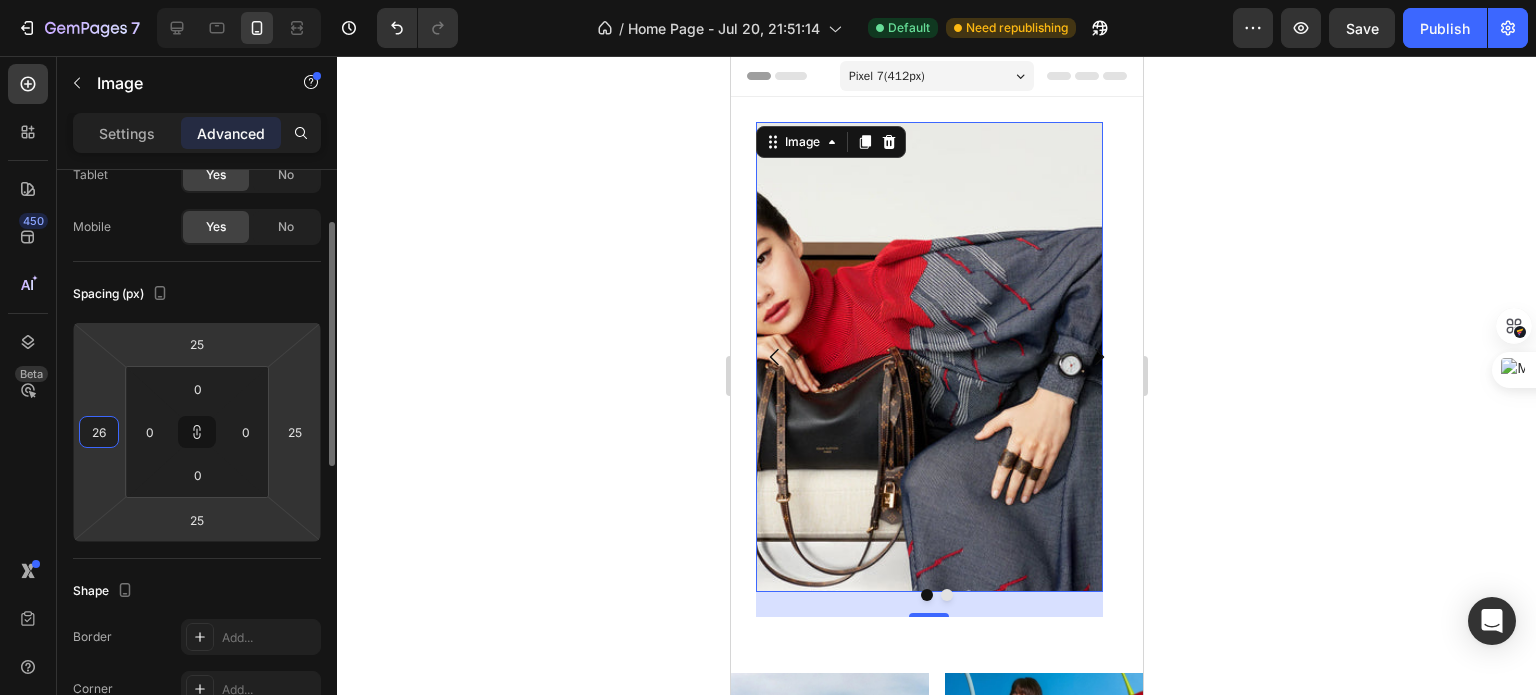 type on "26" 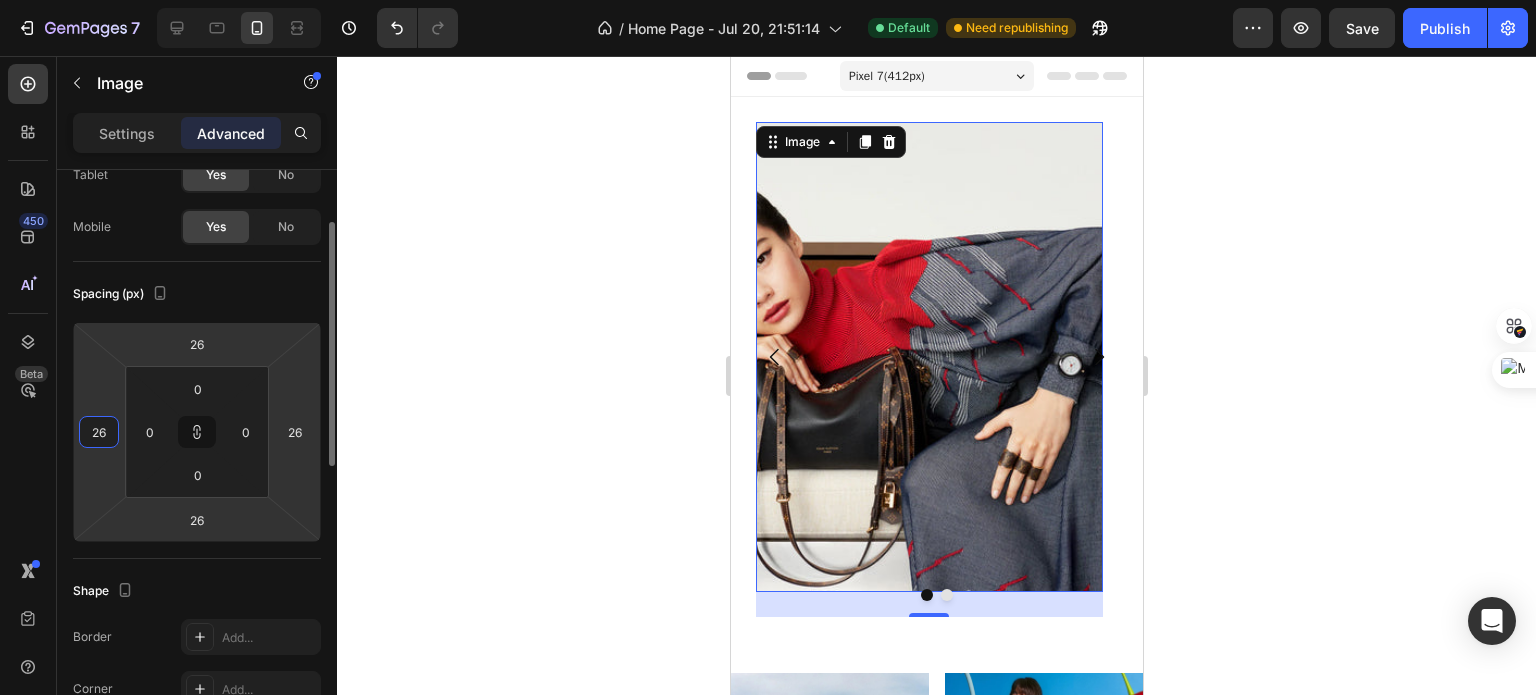 type on "27" 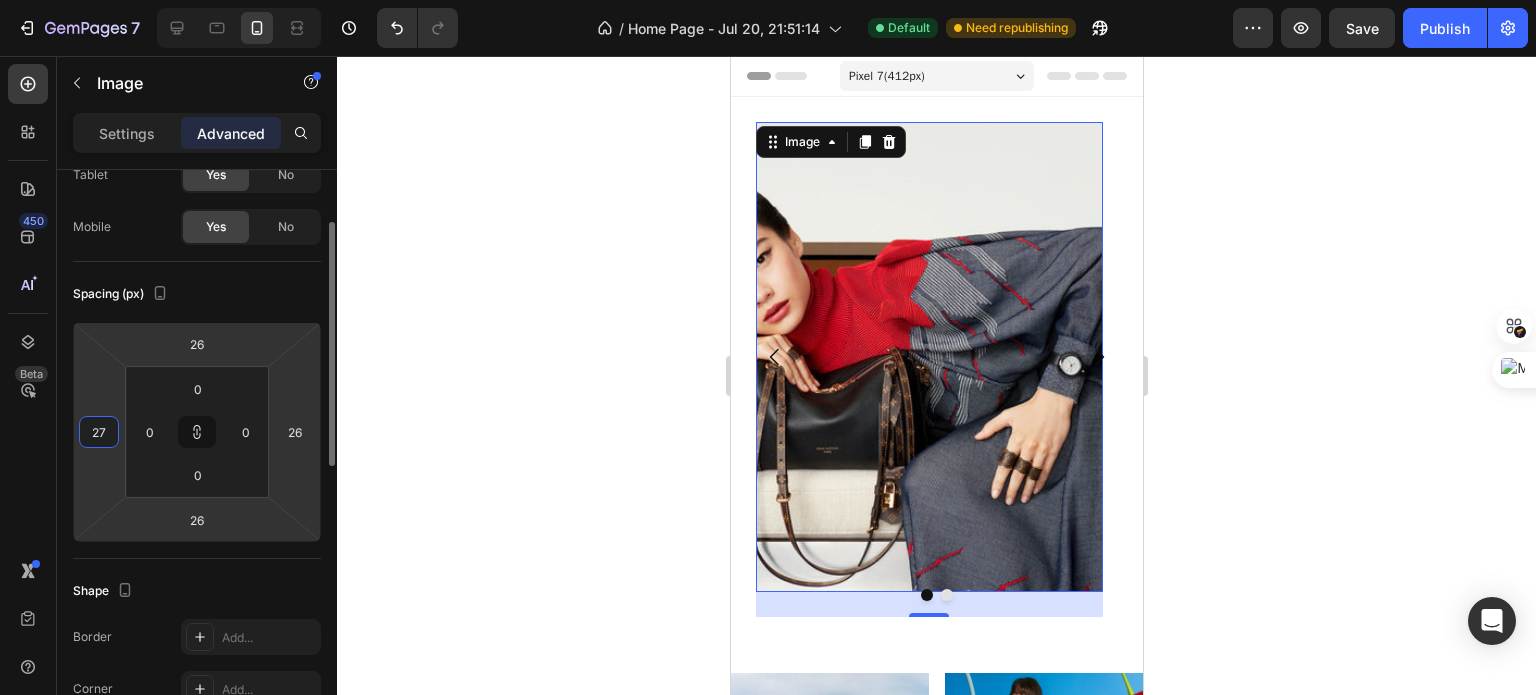 type on "27" 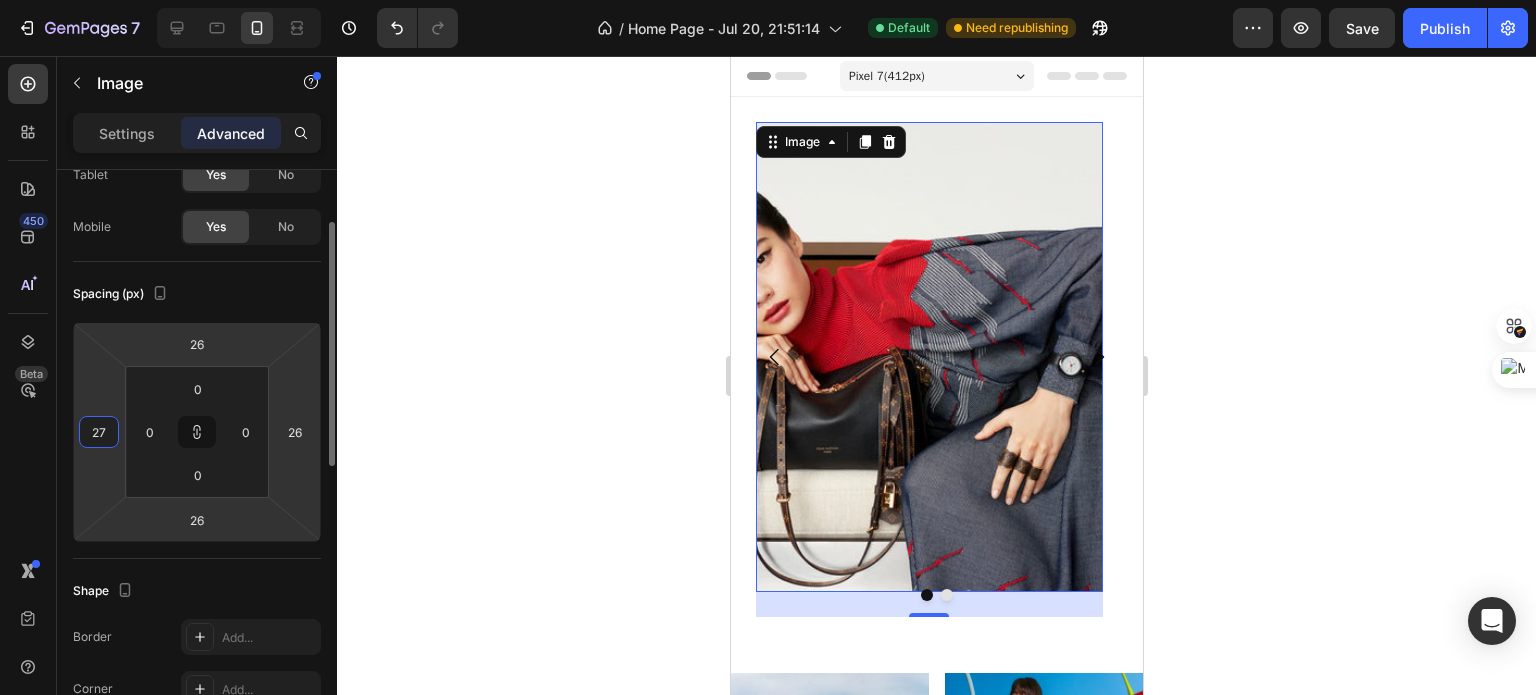 type on "27" 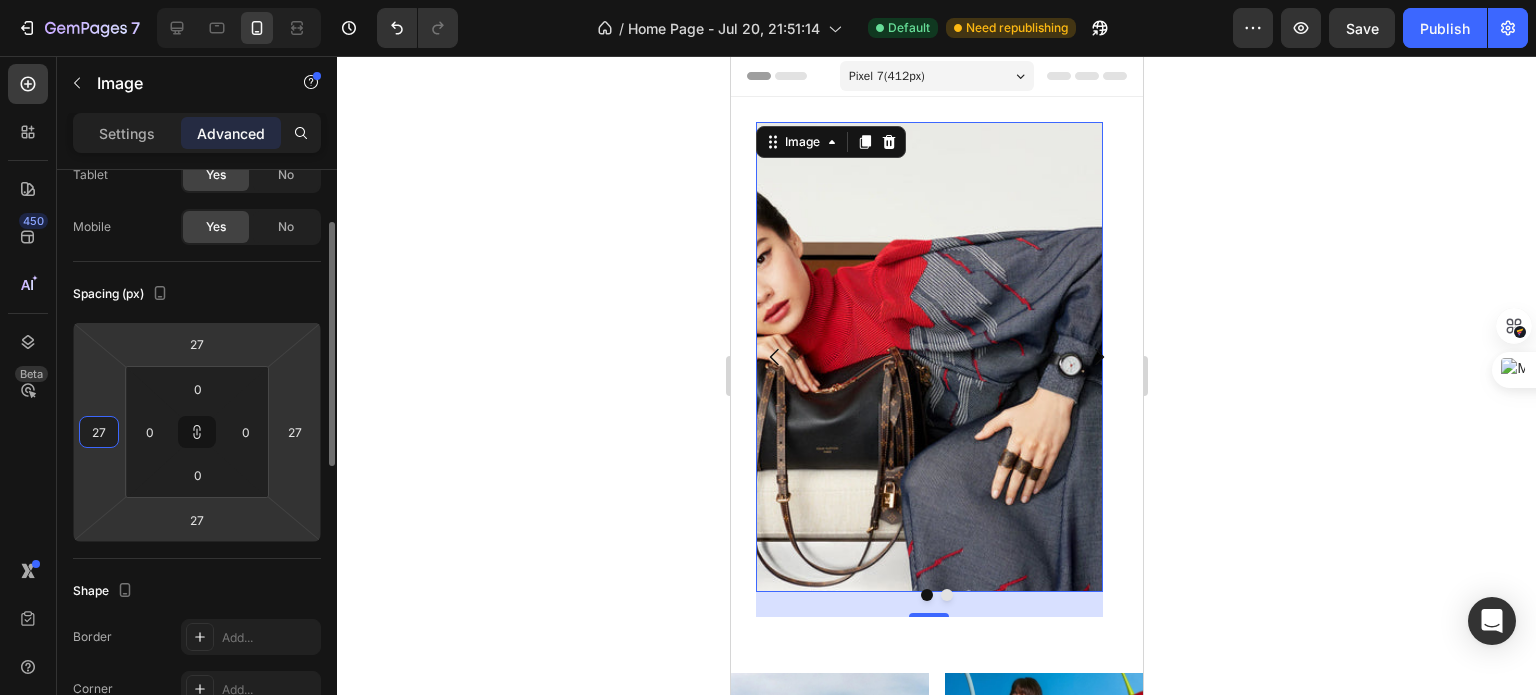 type on "28" 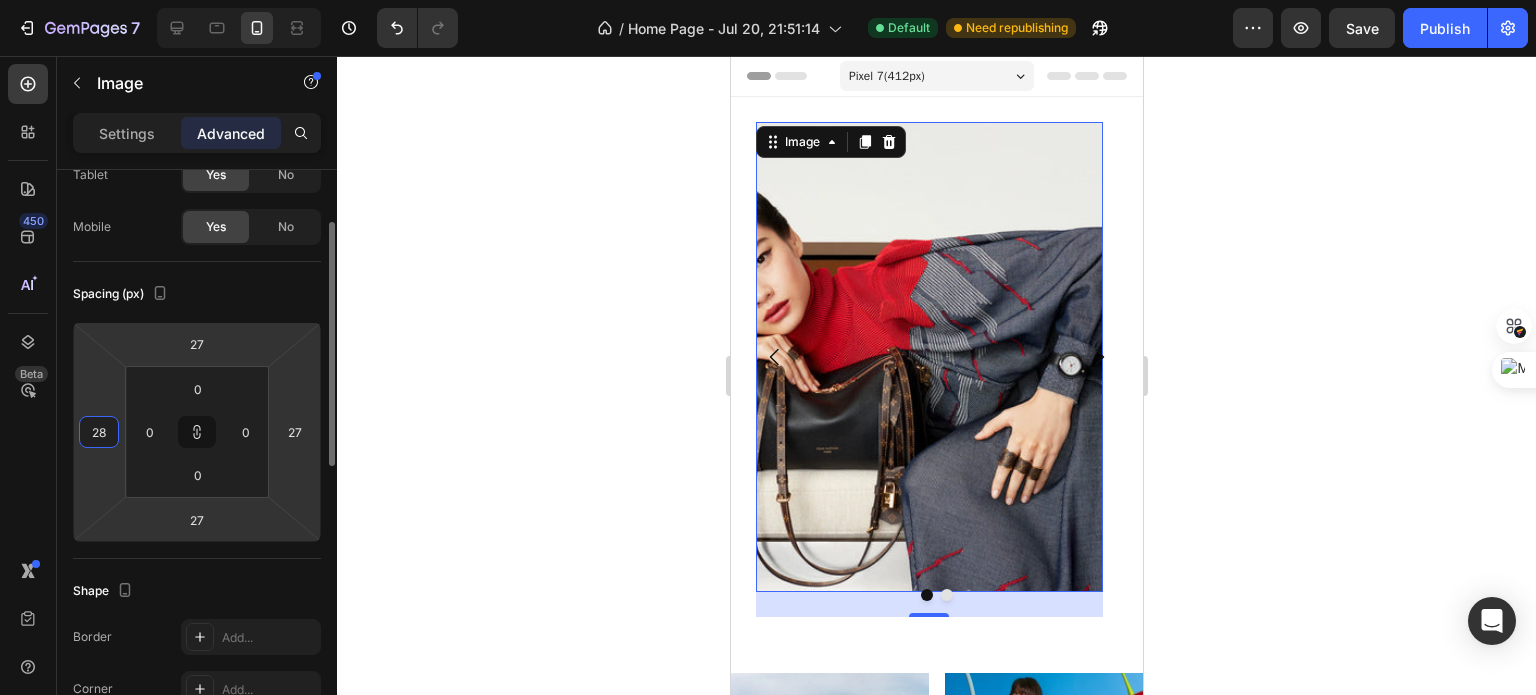 type on "28" 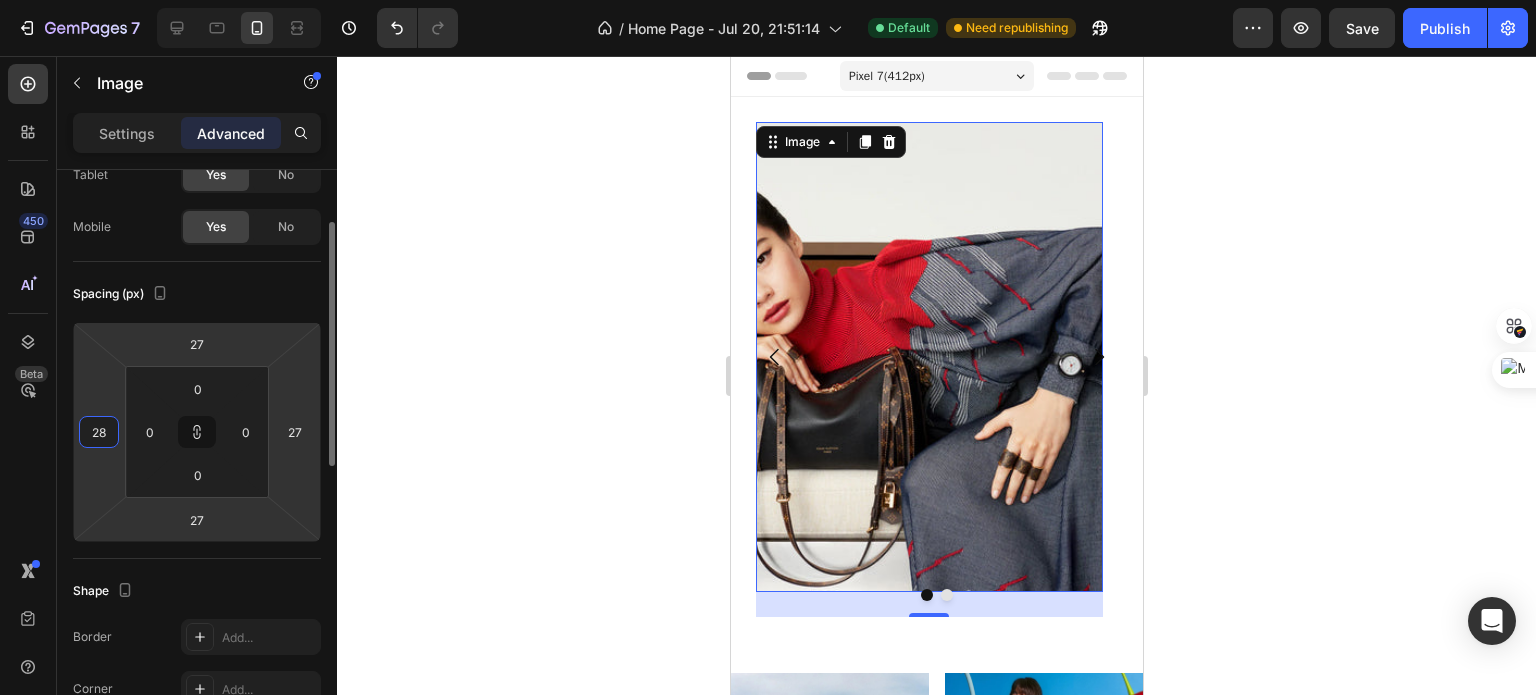 type on "28" 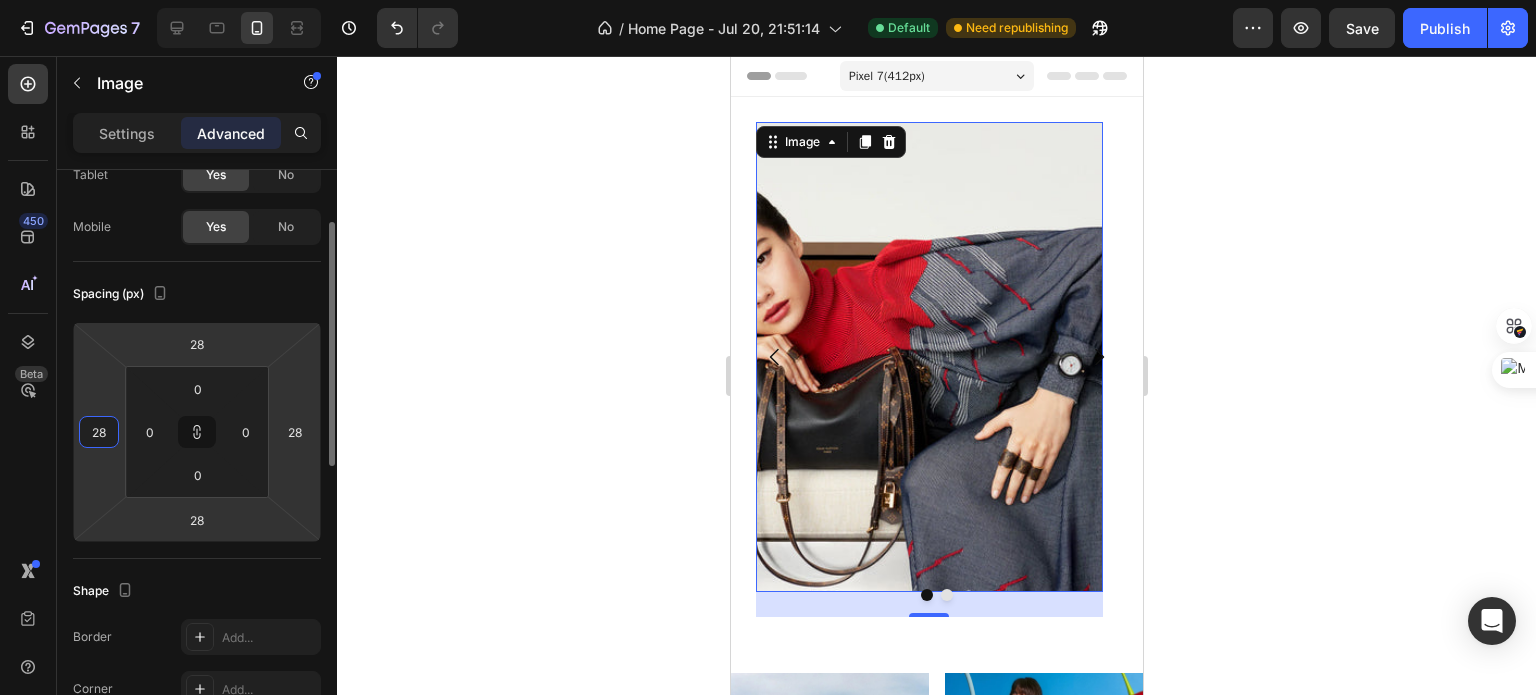 type on "29" 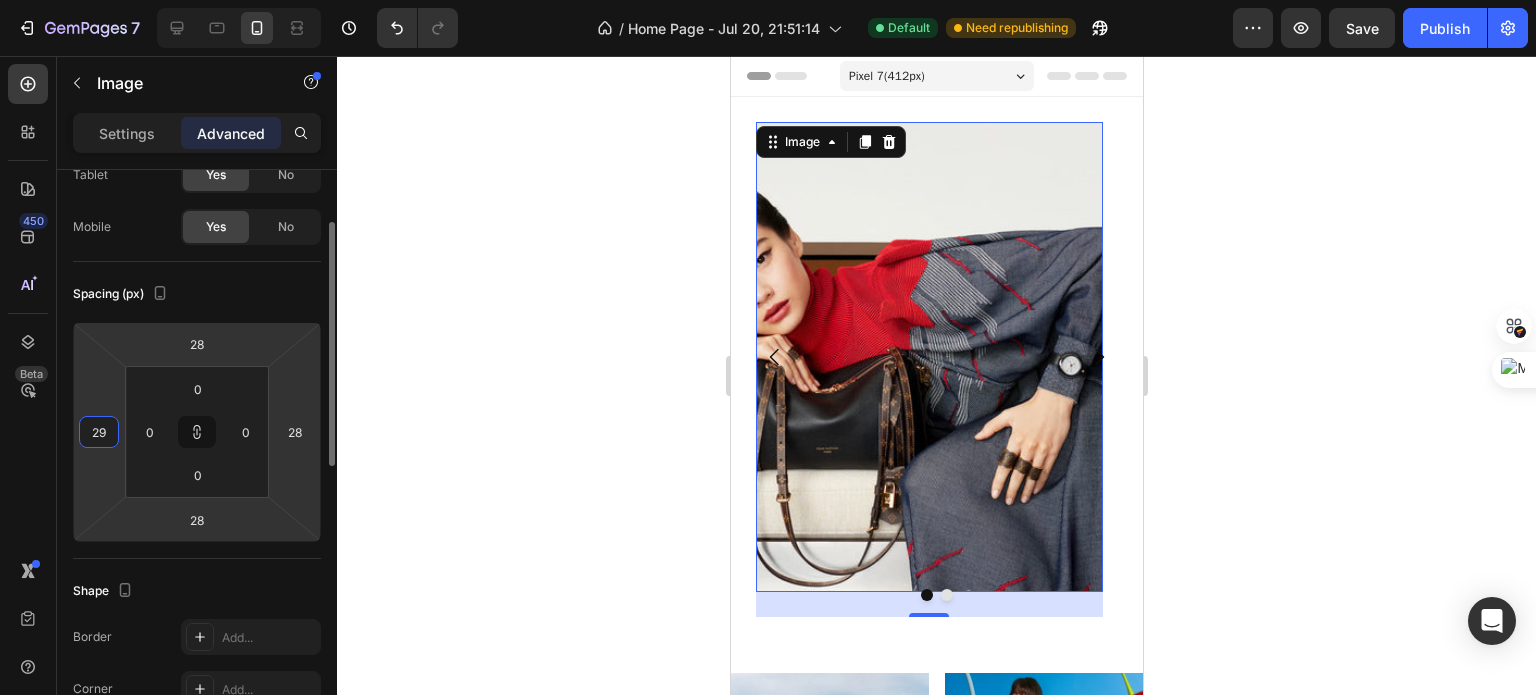 type on "29" 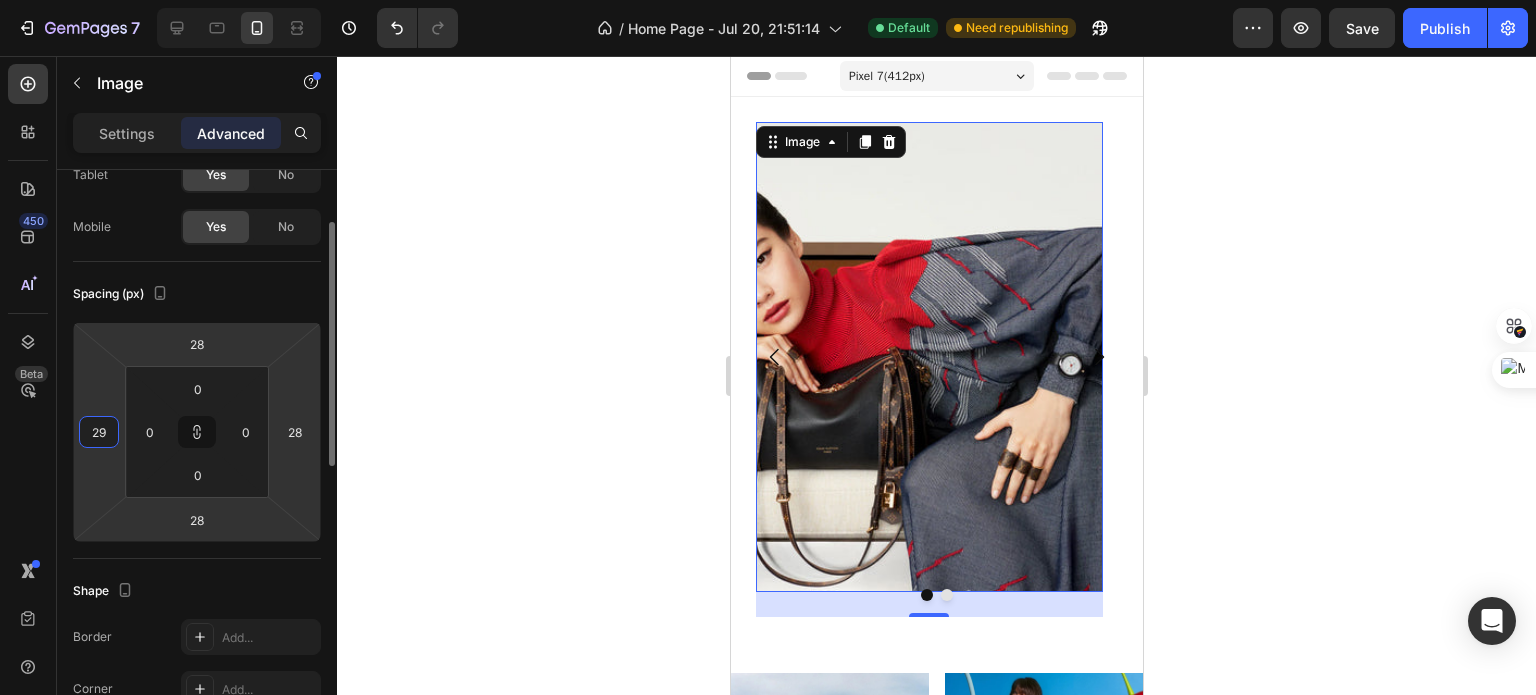 type on "29" 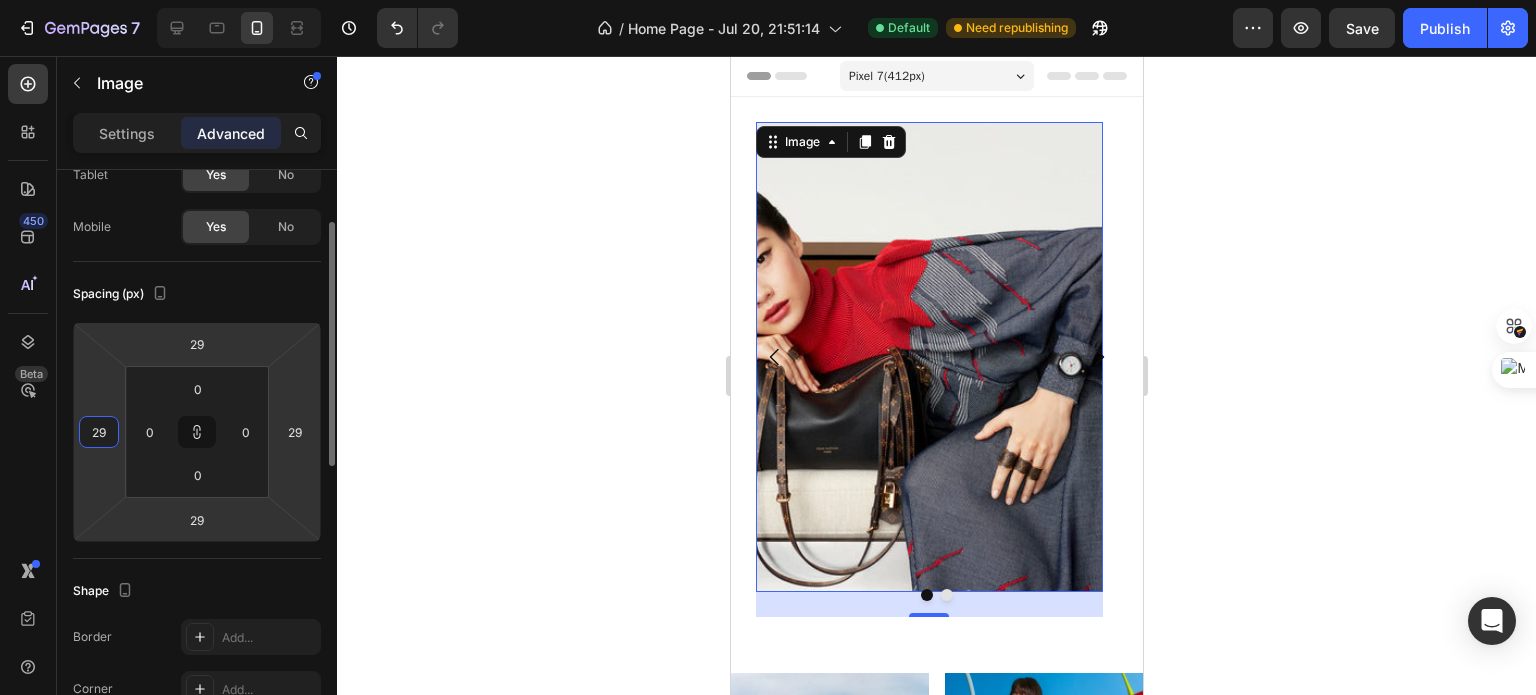 type on "30" 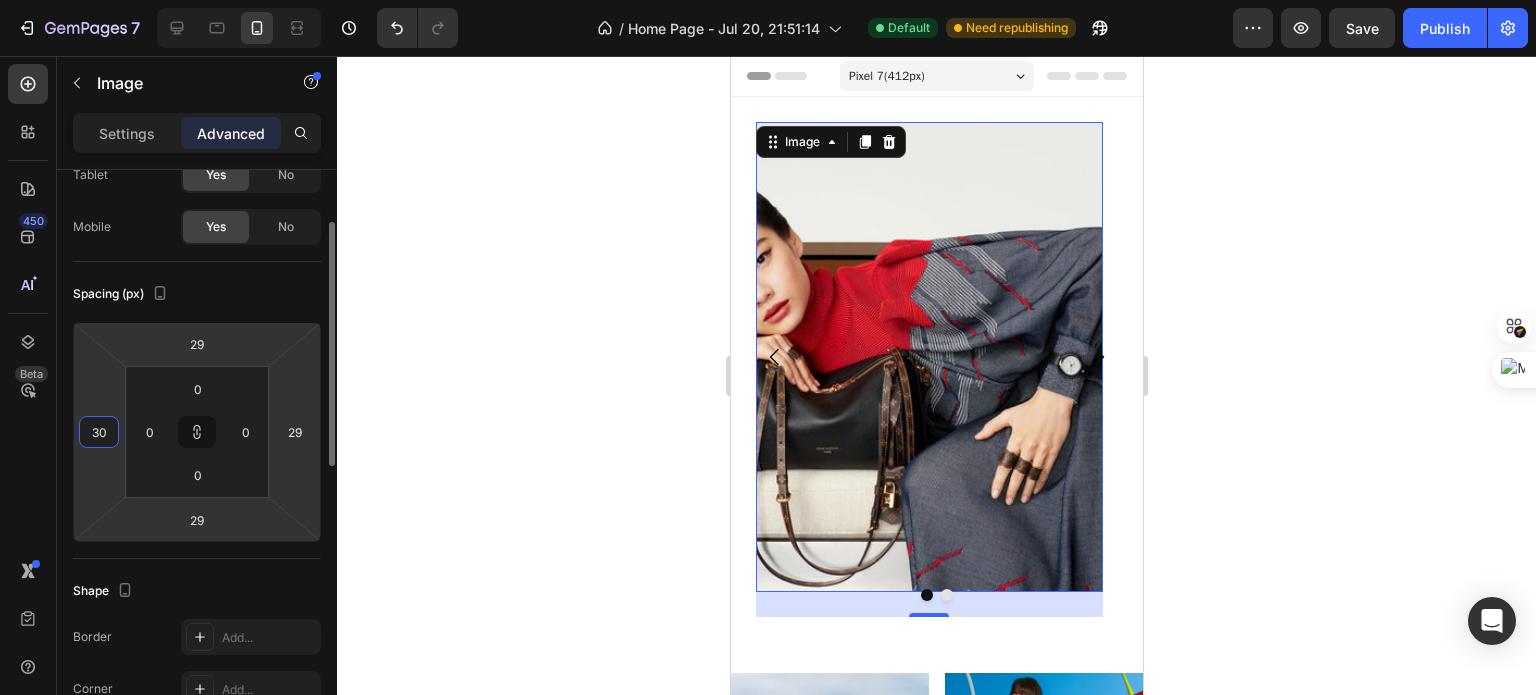 type on "30" 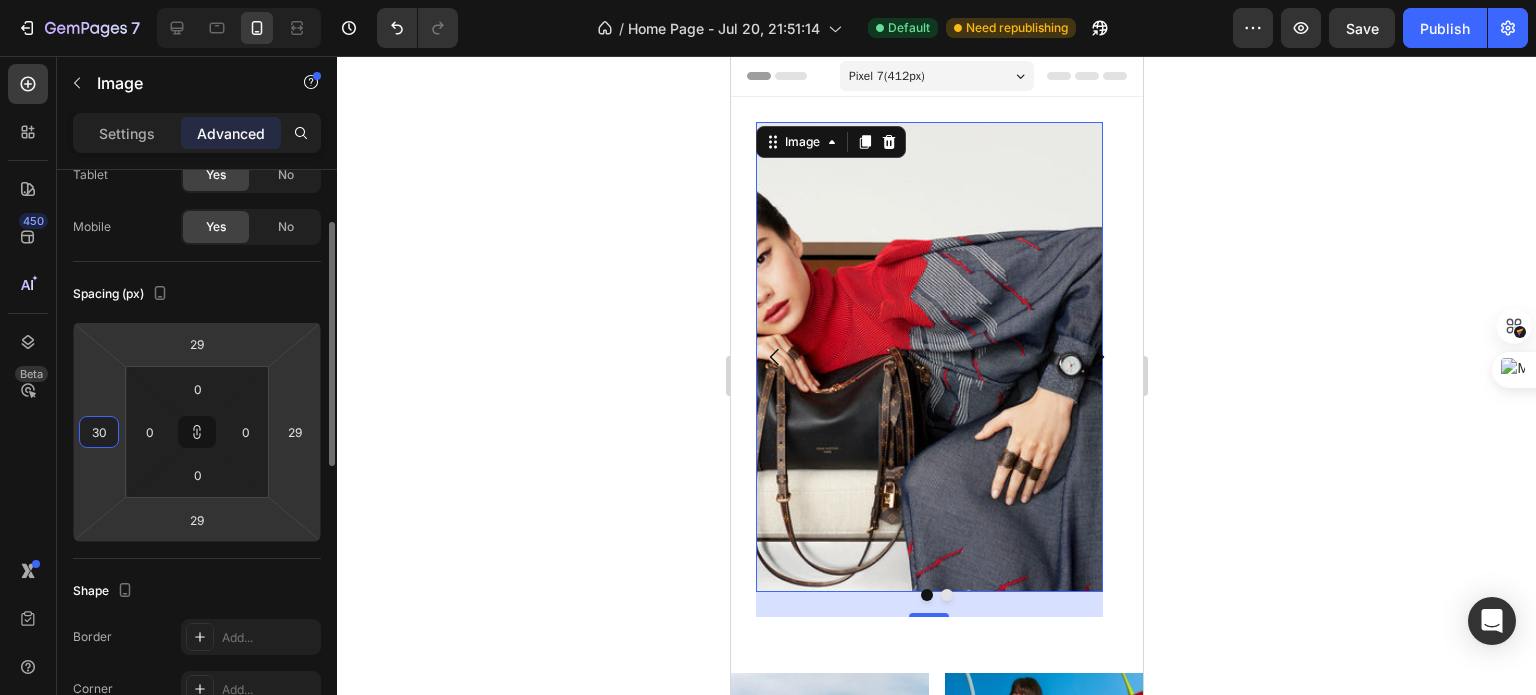 type on "30" 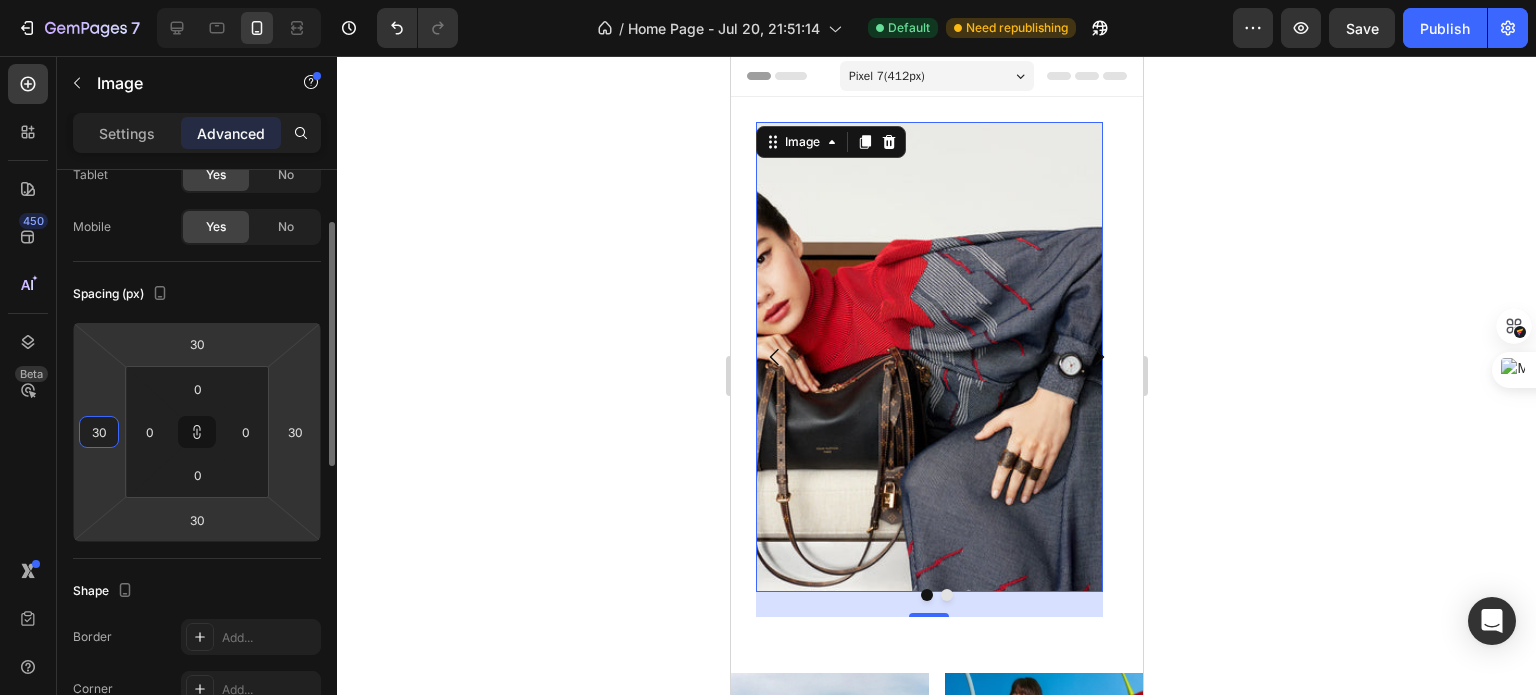 type on "31" 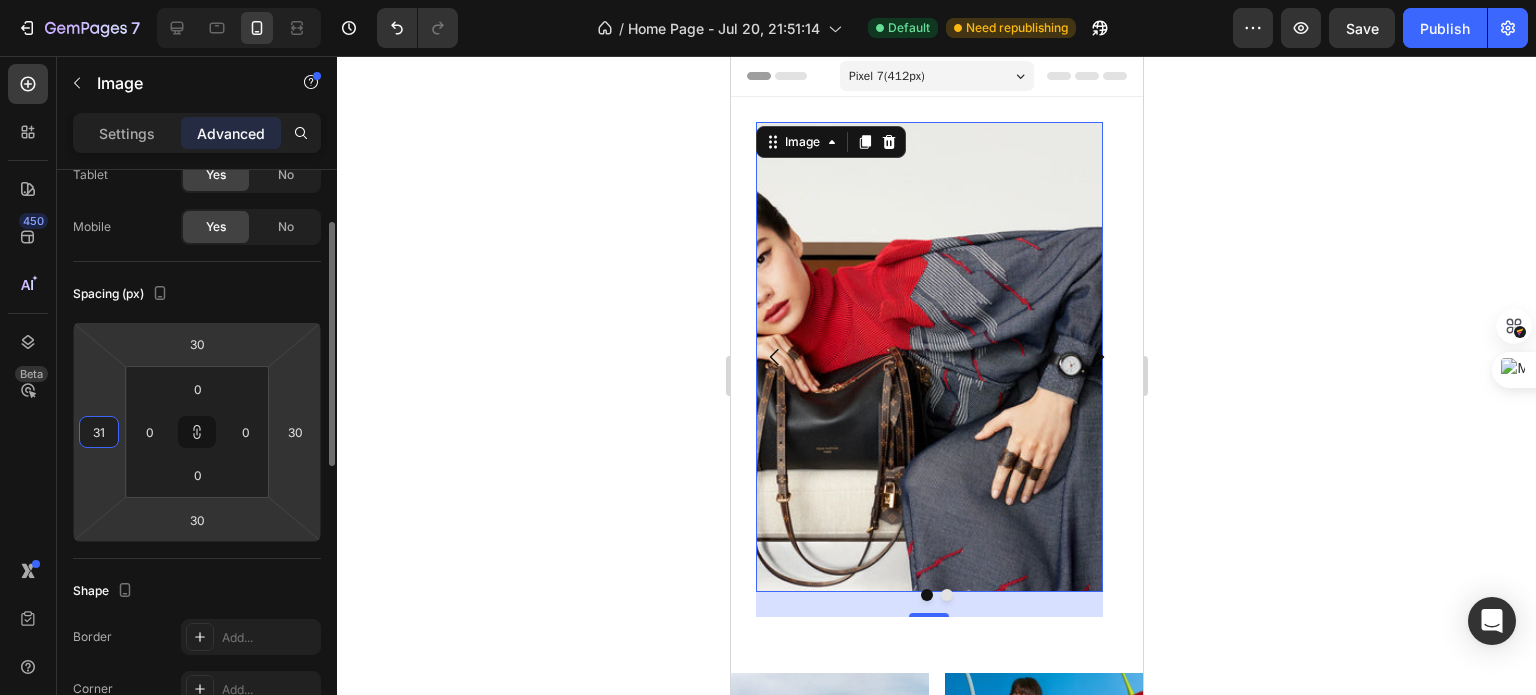type on "31" 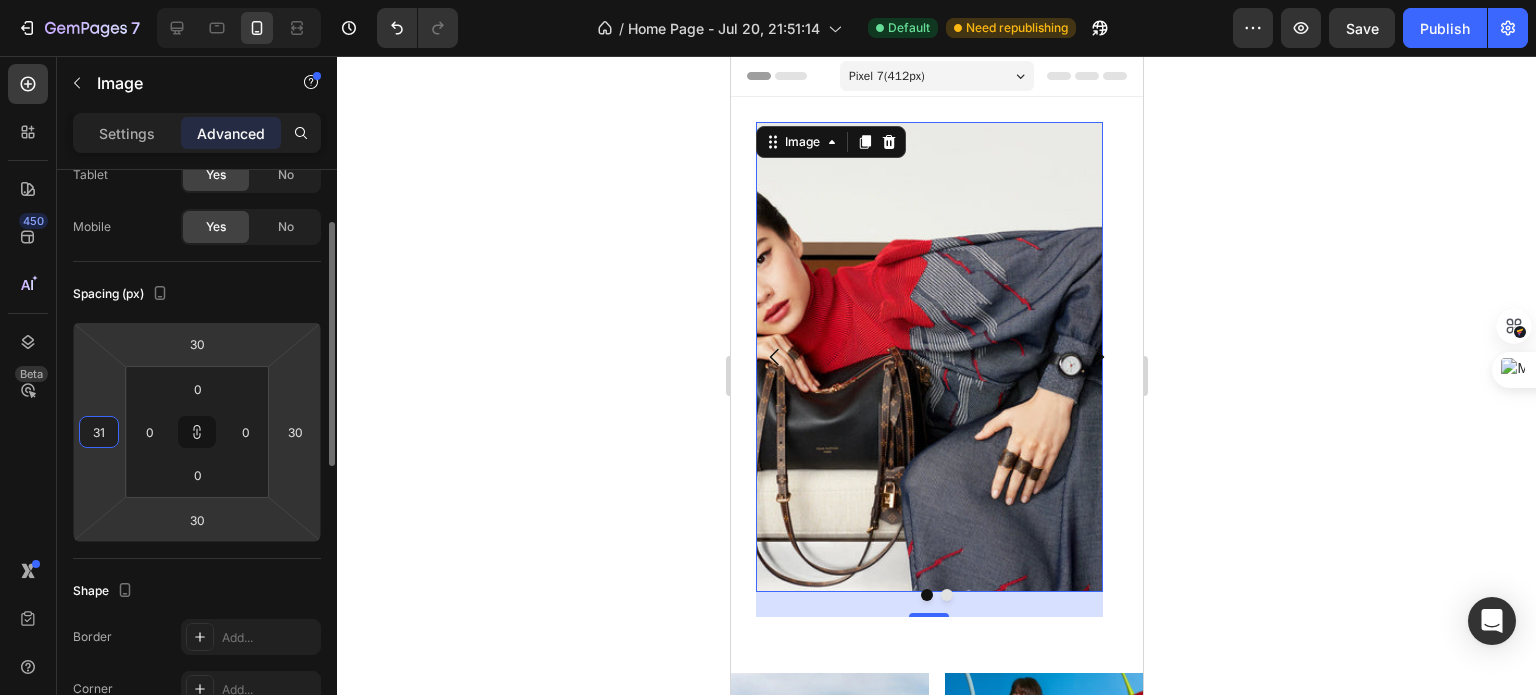 type on "31" 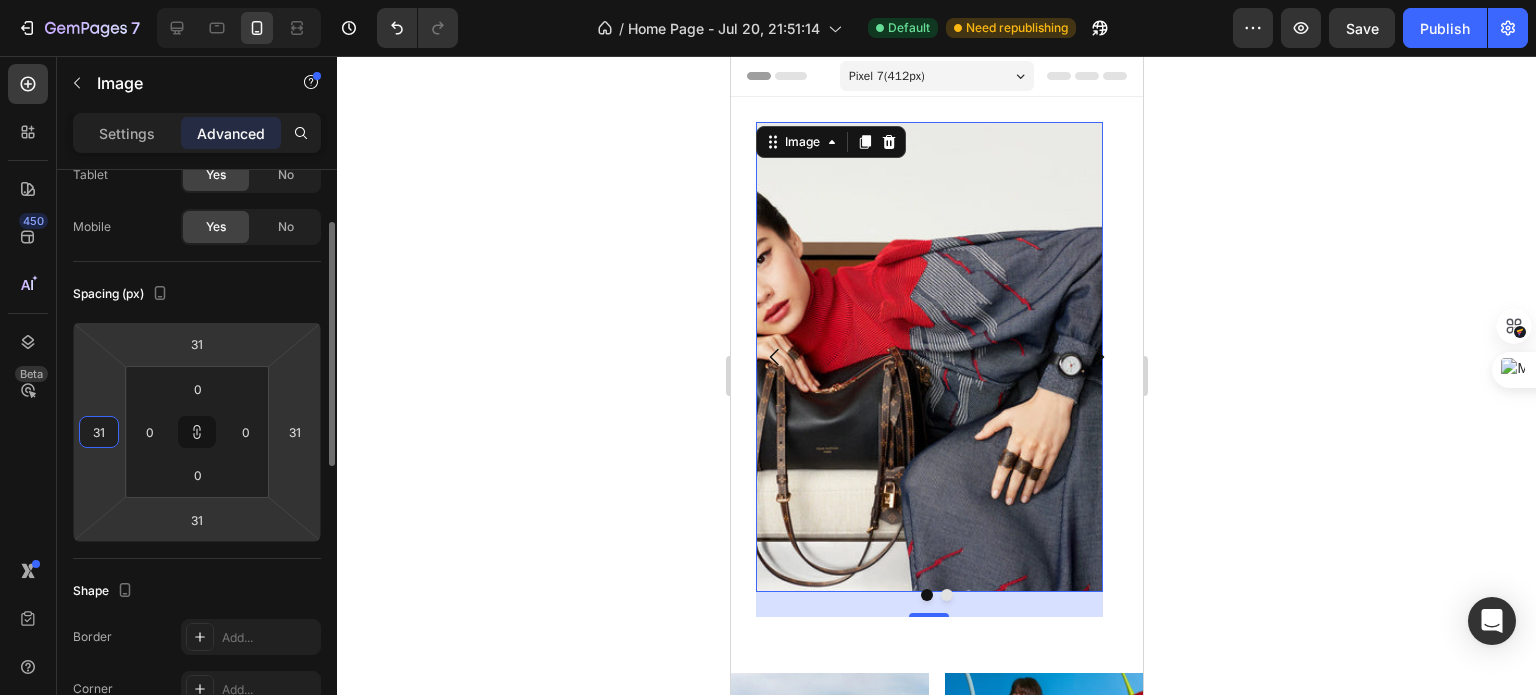 type on "32" 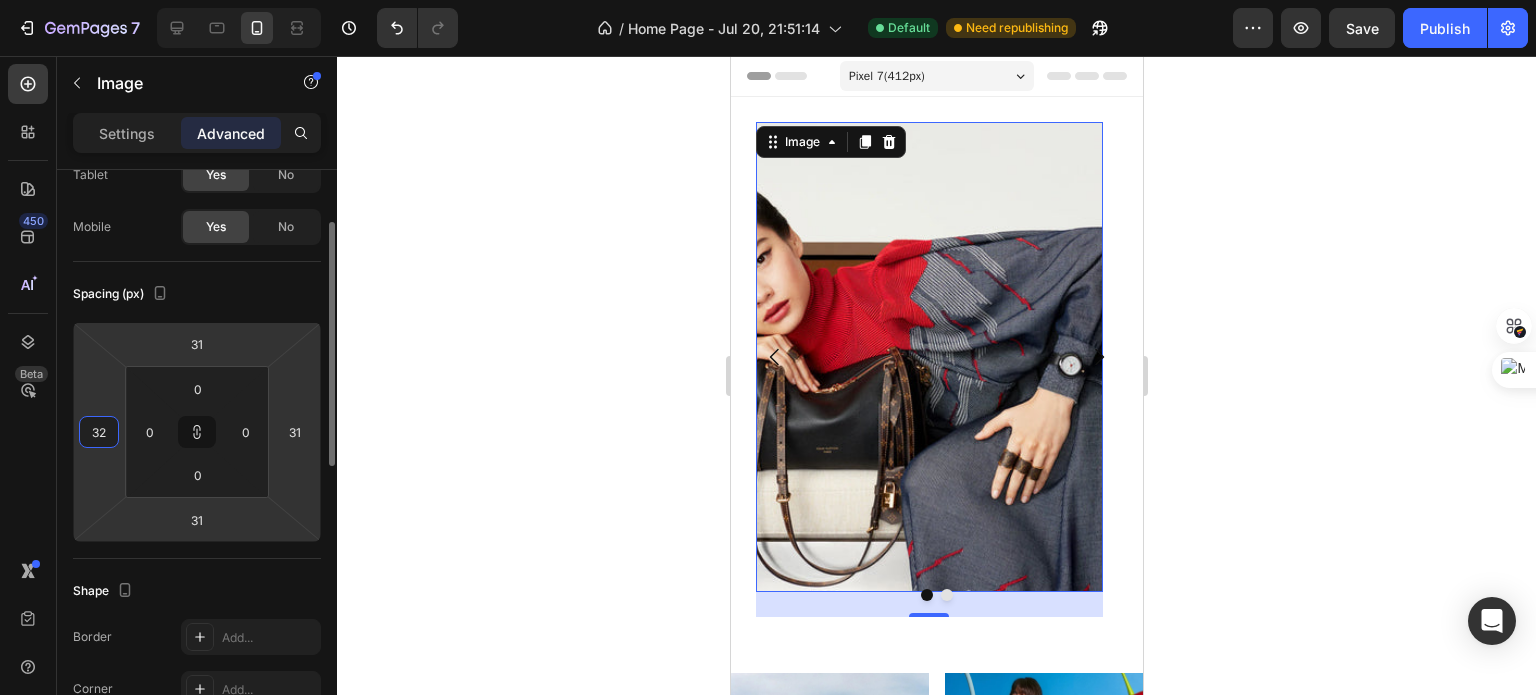 type on "32" 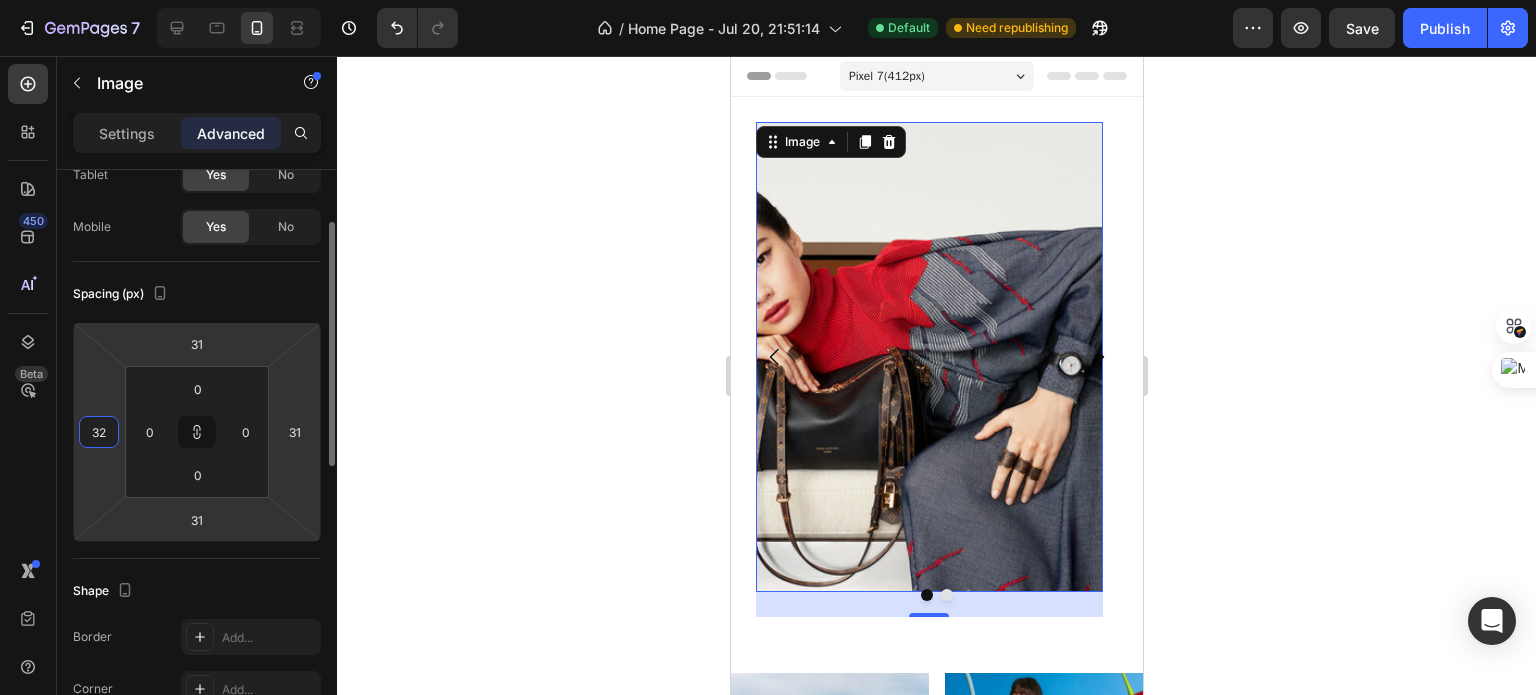 type on "32" 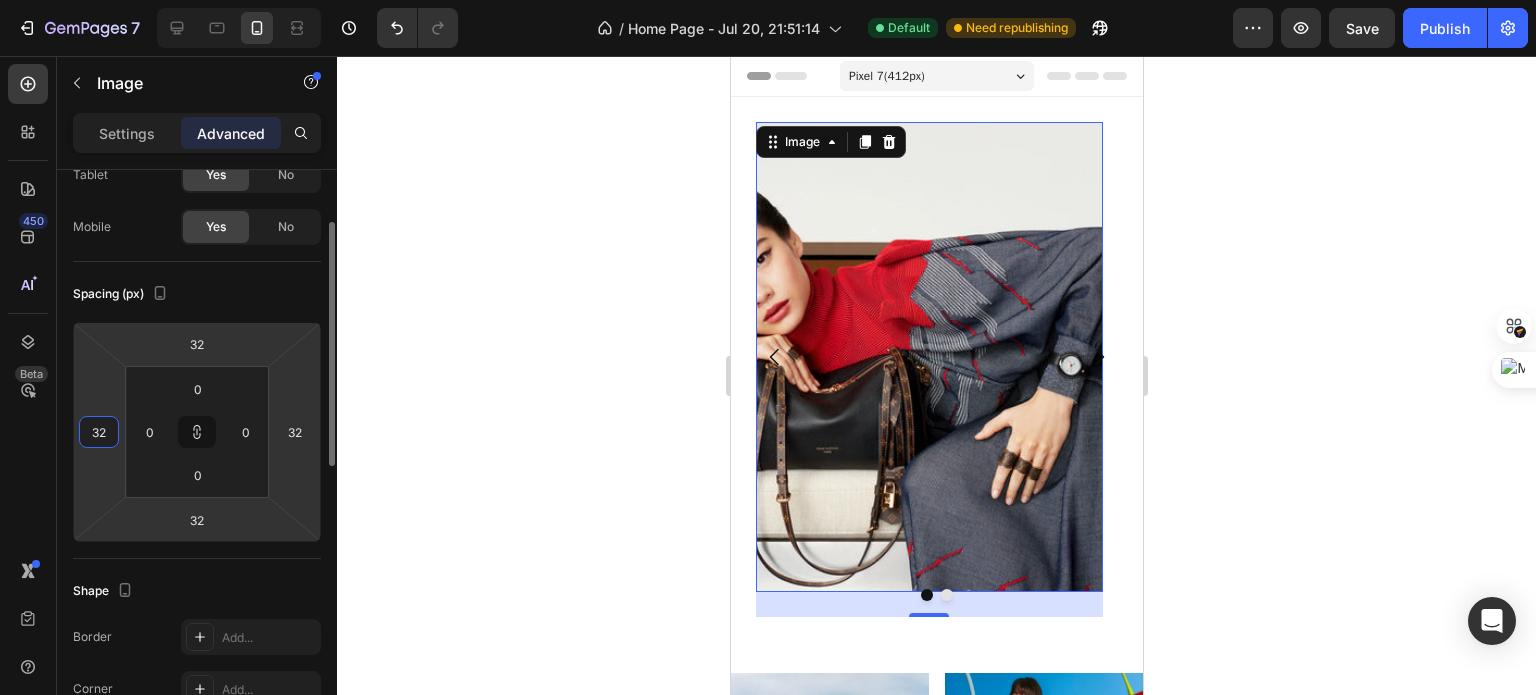 type on "33" 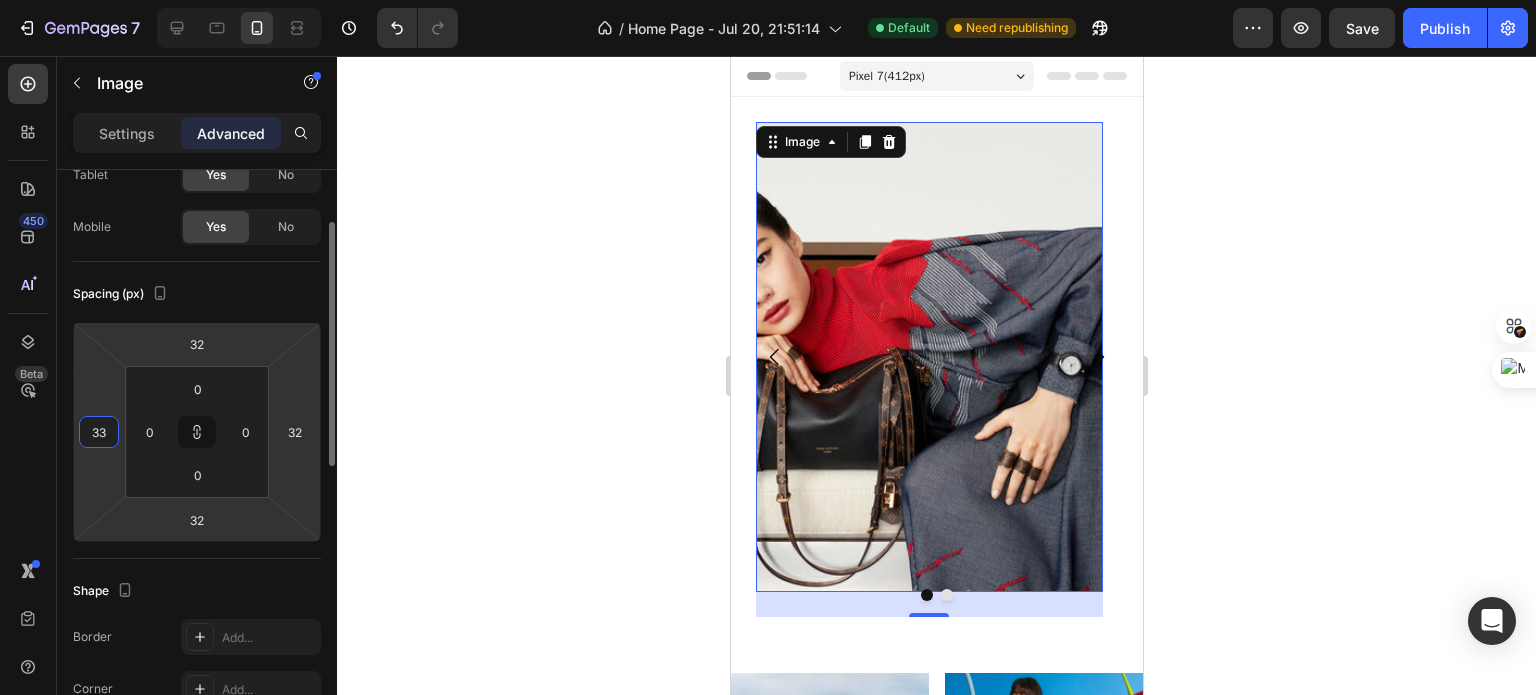 type on "33" 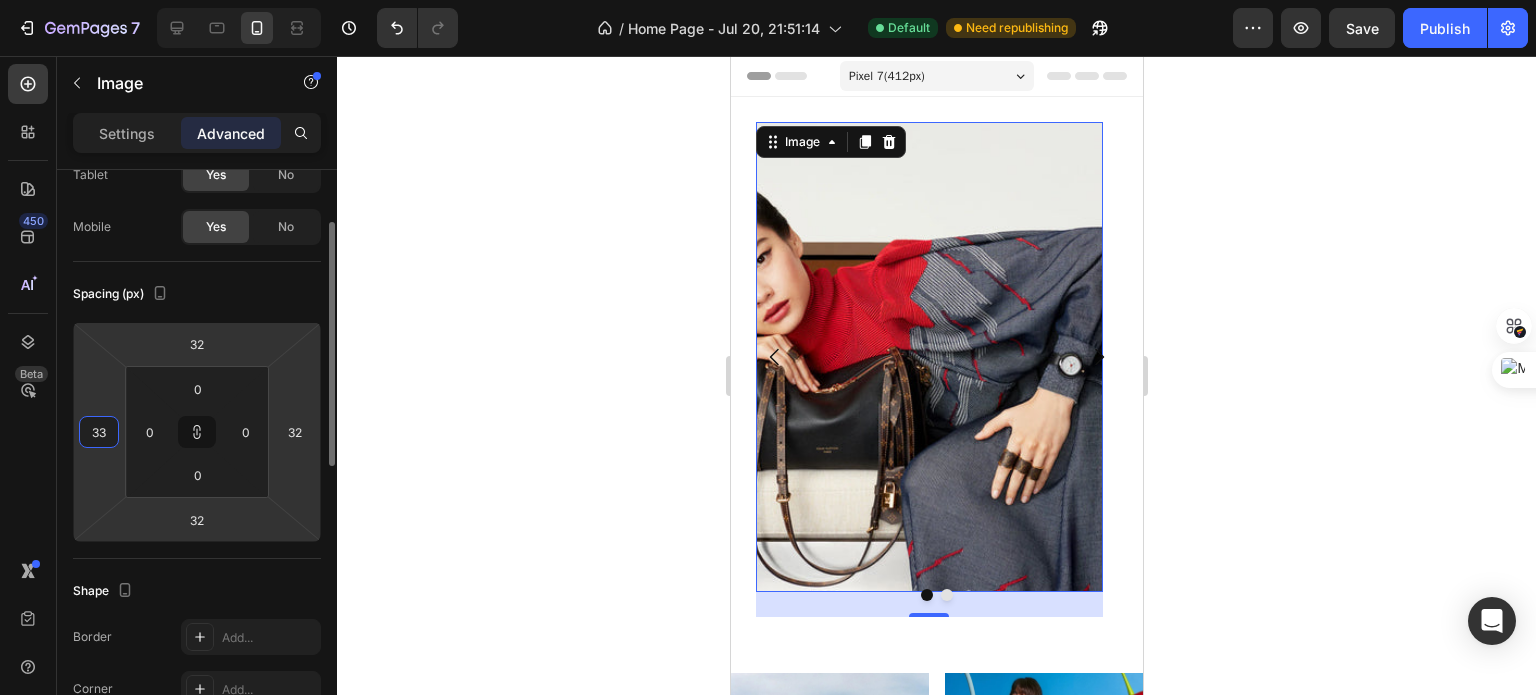 type on "33" 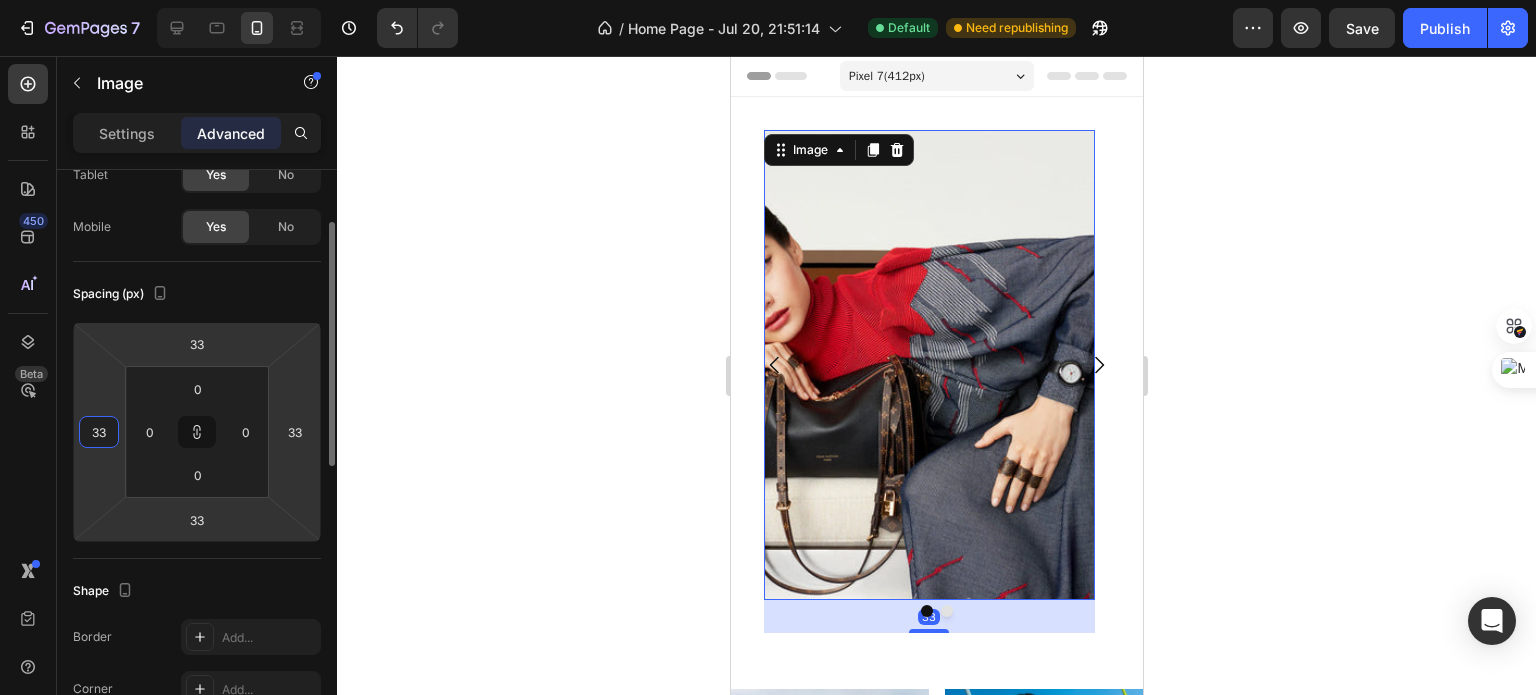 type on "34" 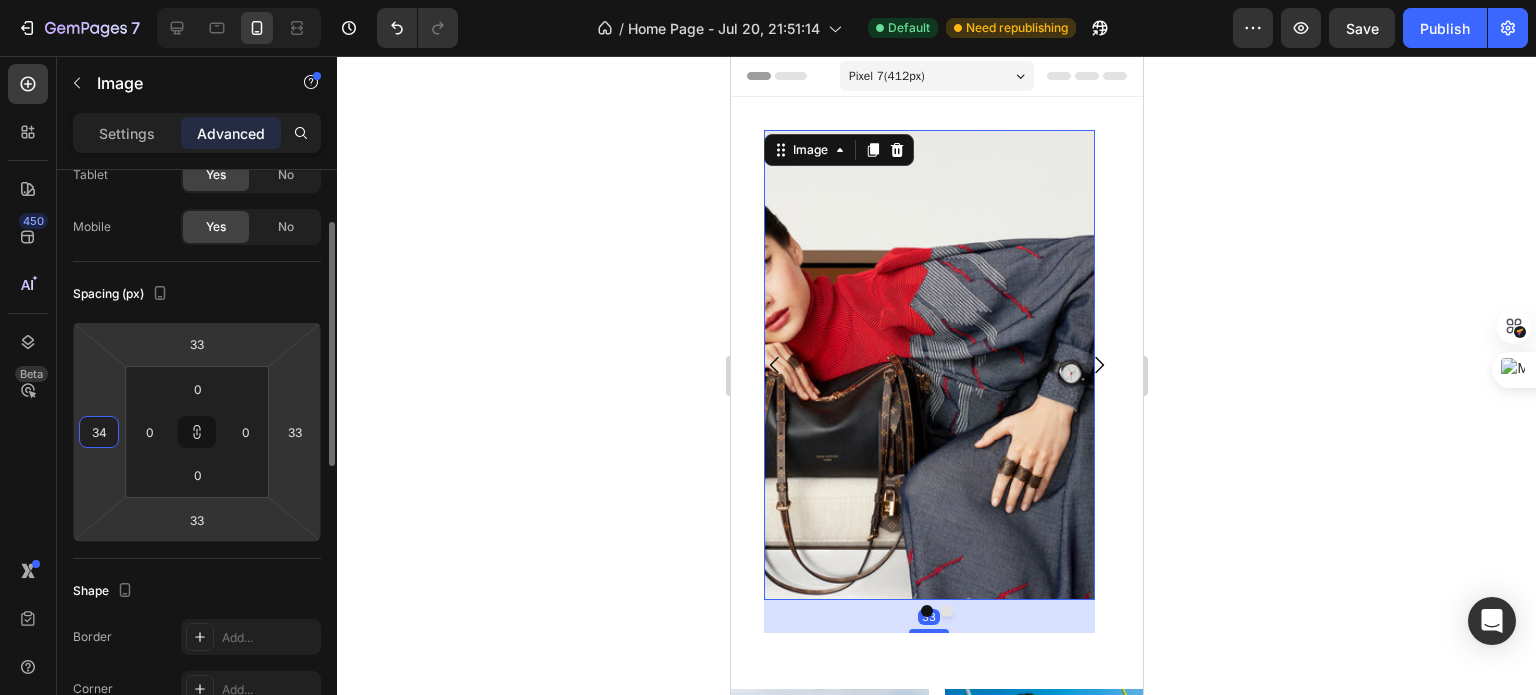 type on "34" 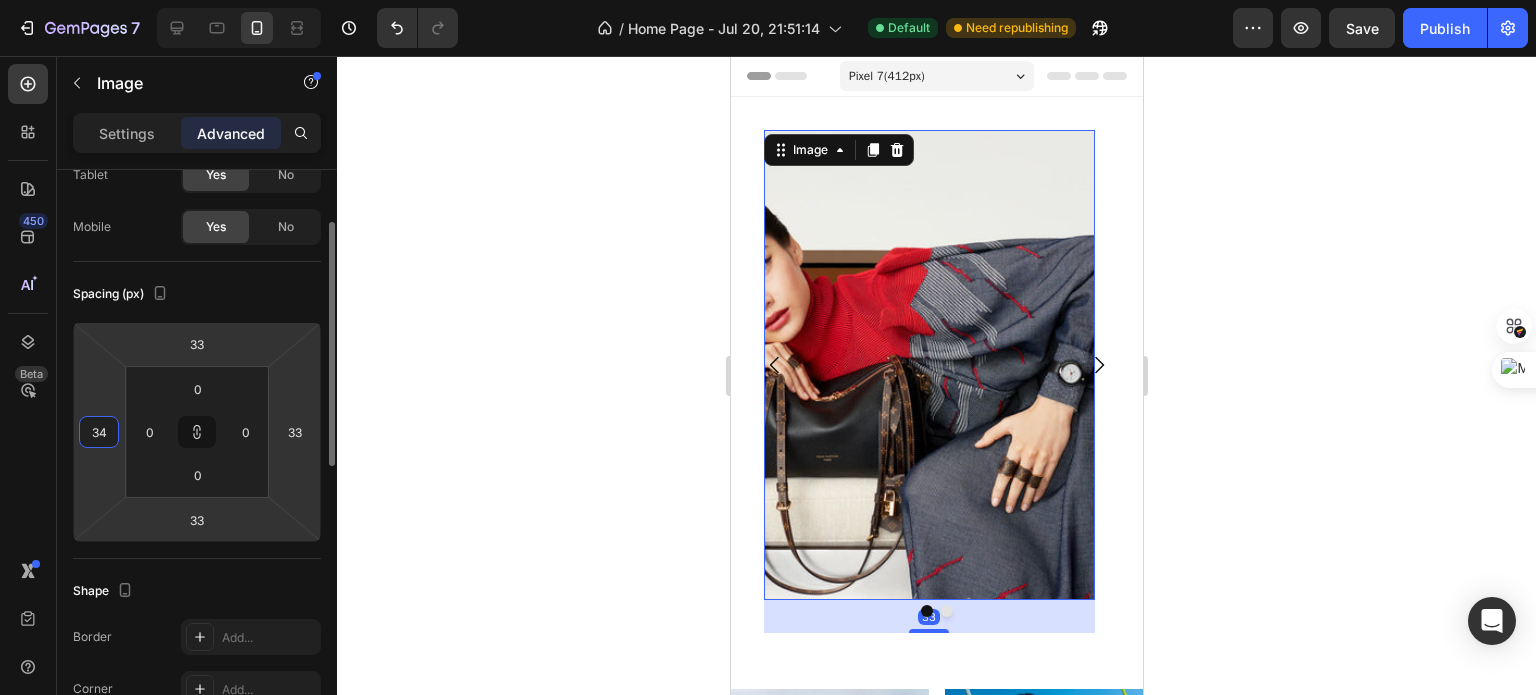 type on "34" 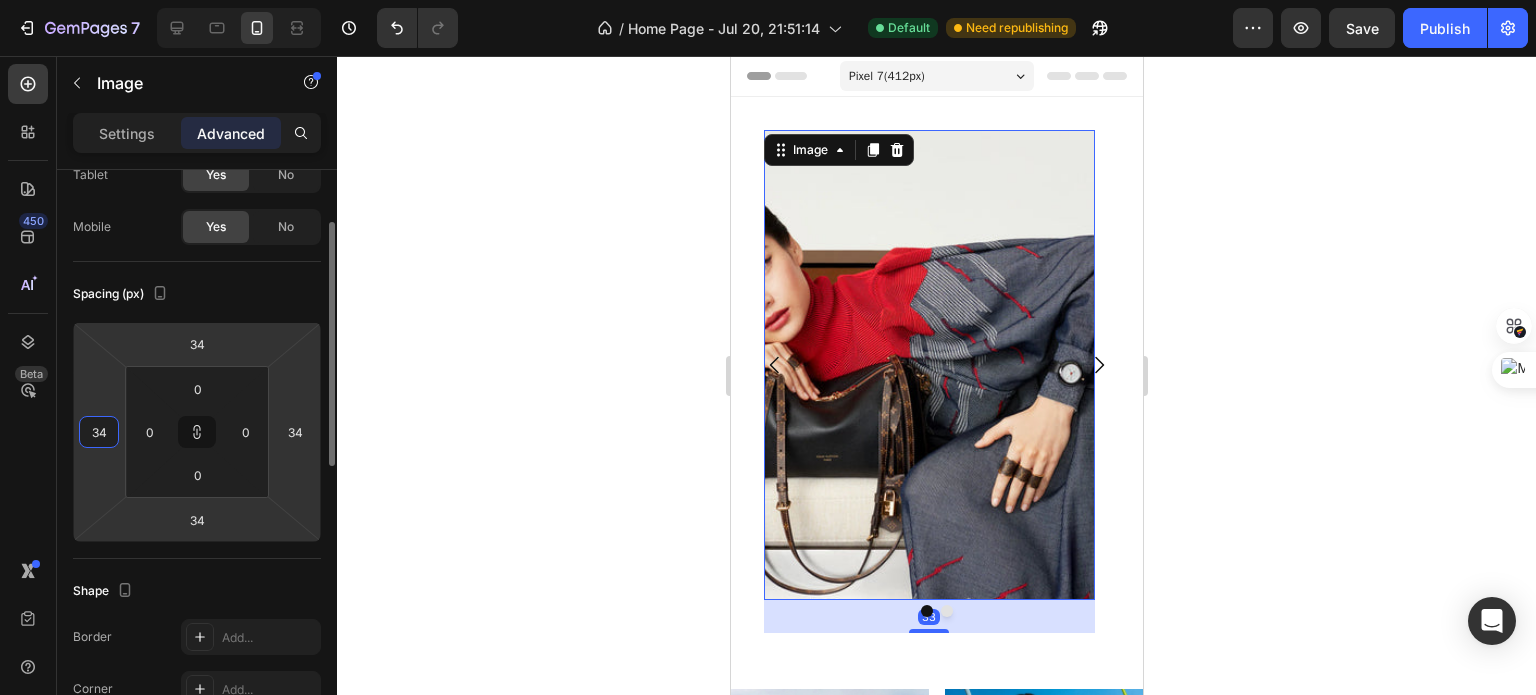 type on "35" 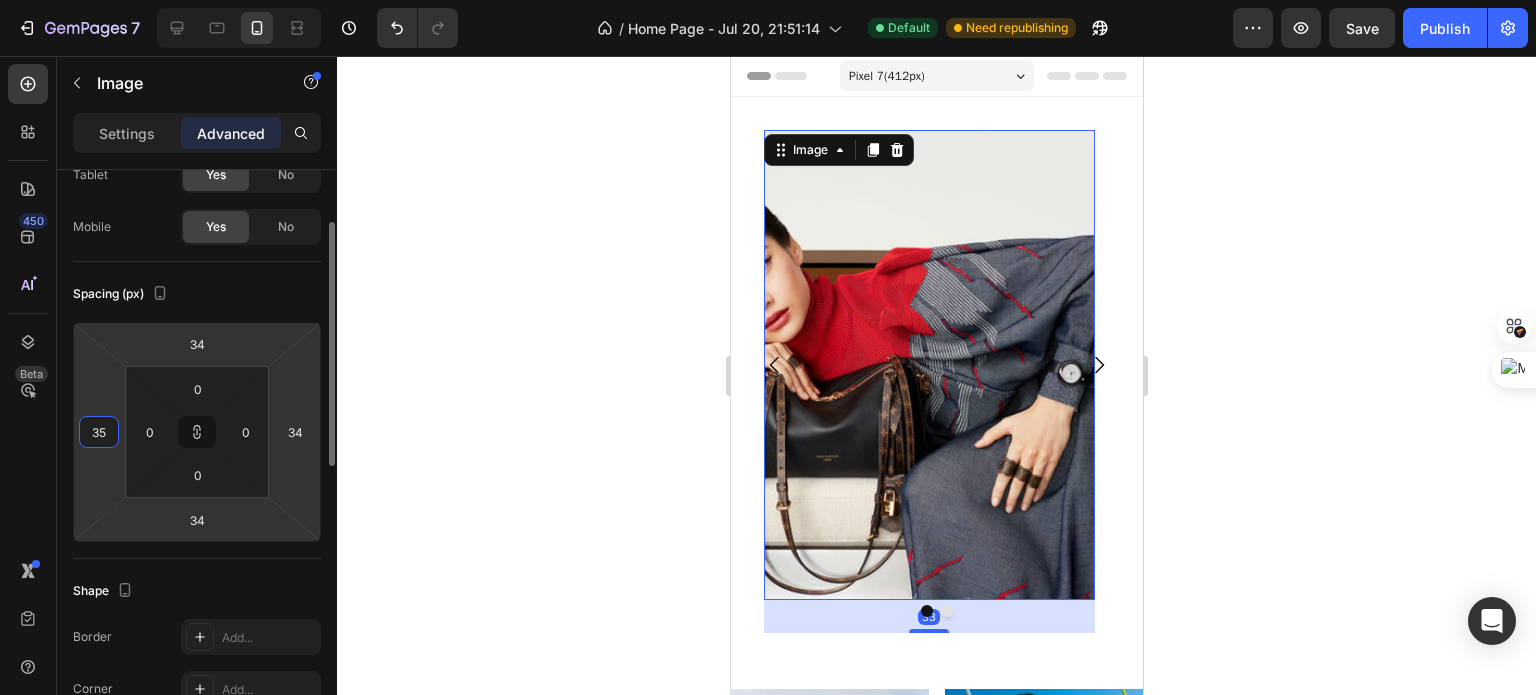 type on "35" 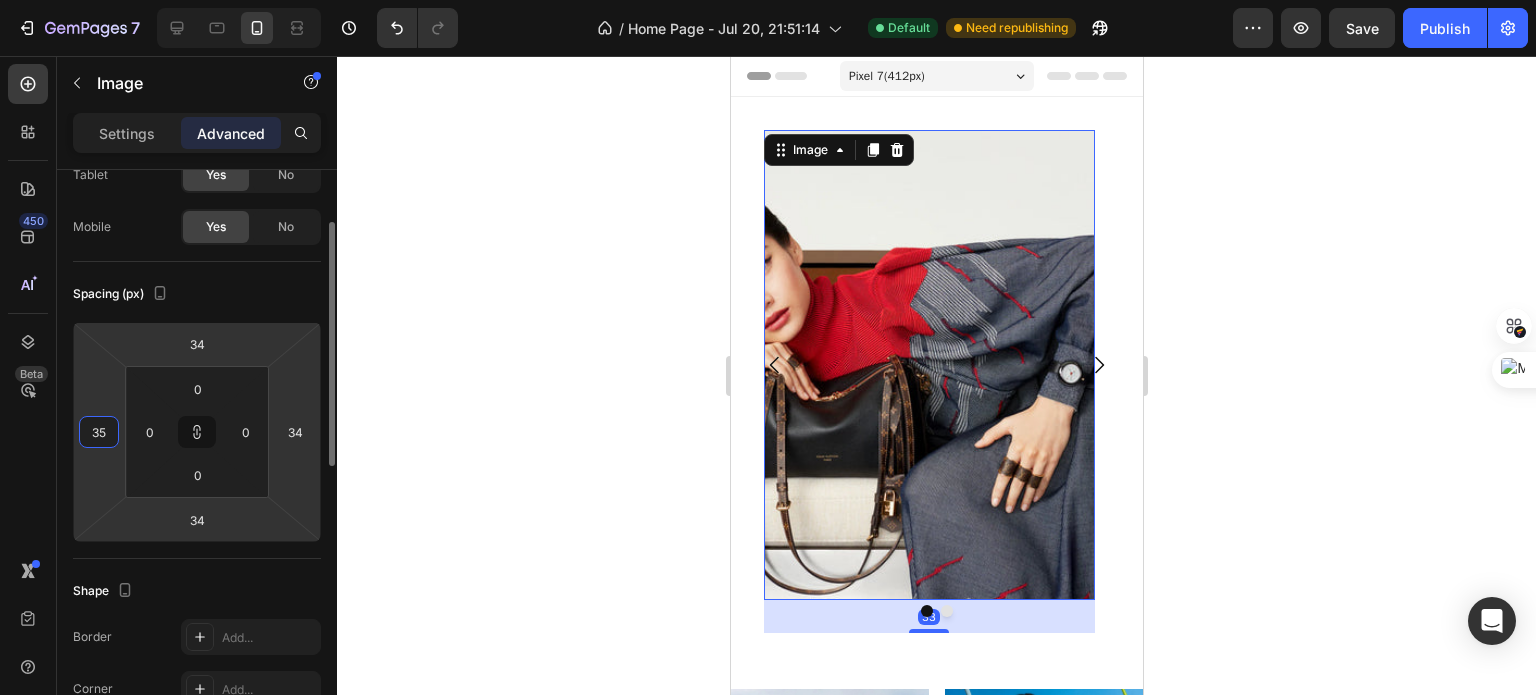 type on "35" 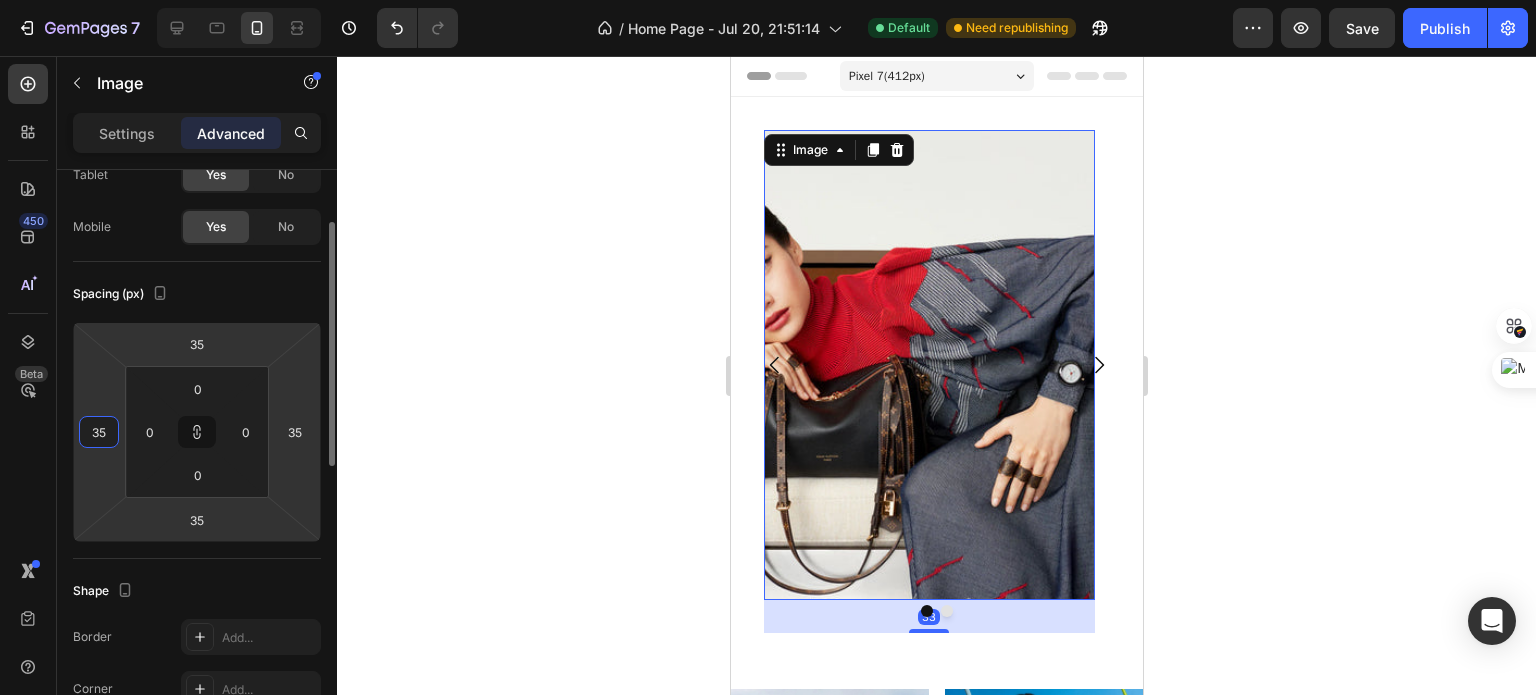 type on "36" 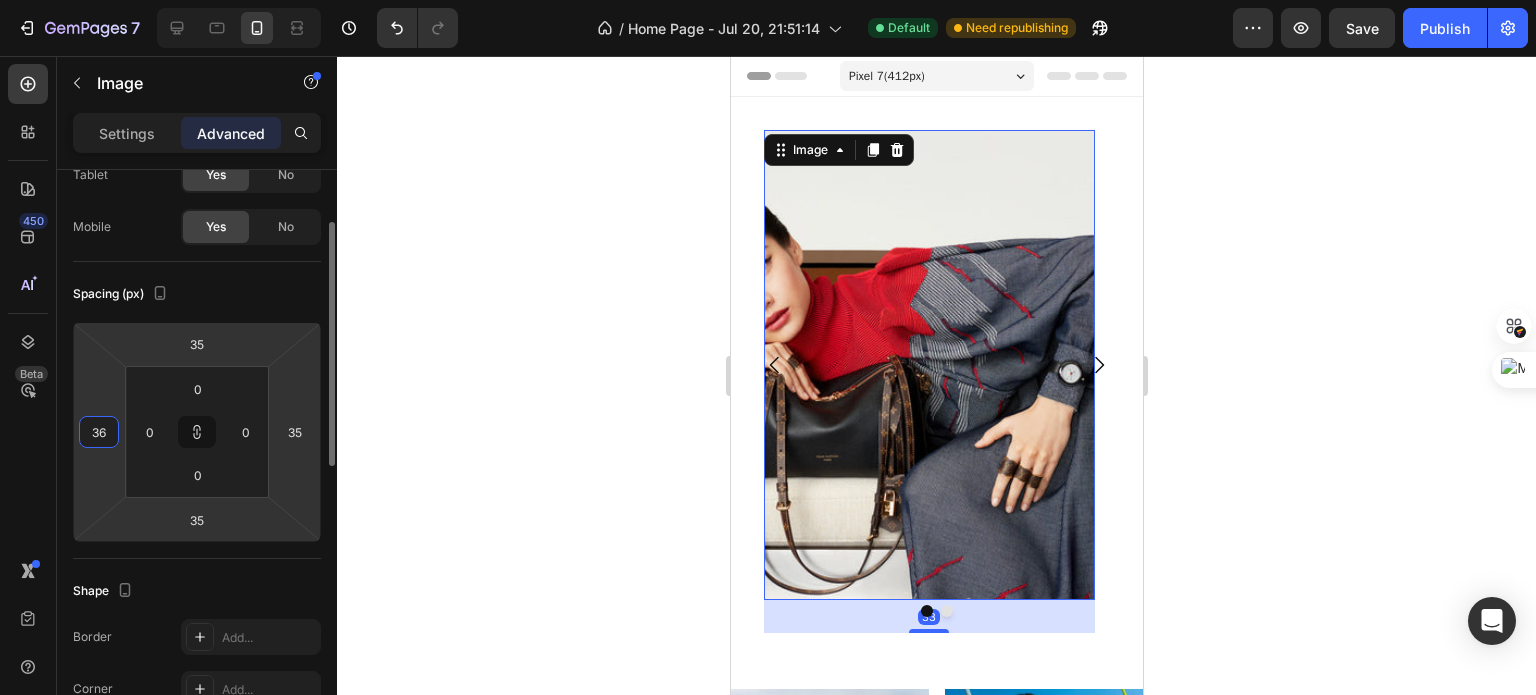 type on "36" 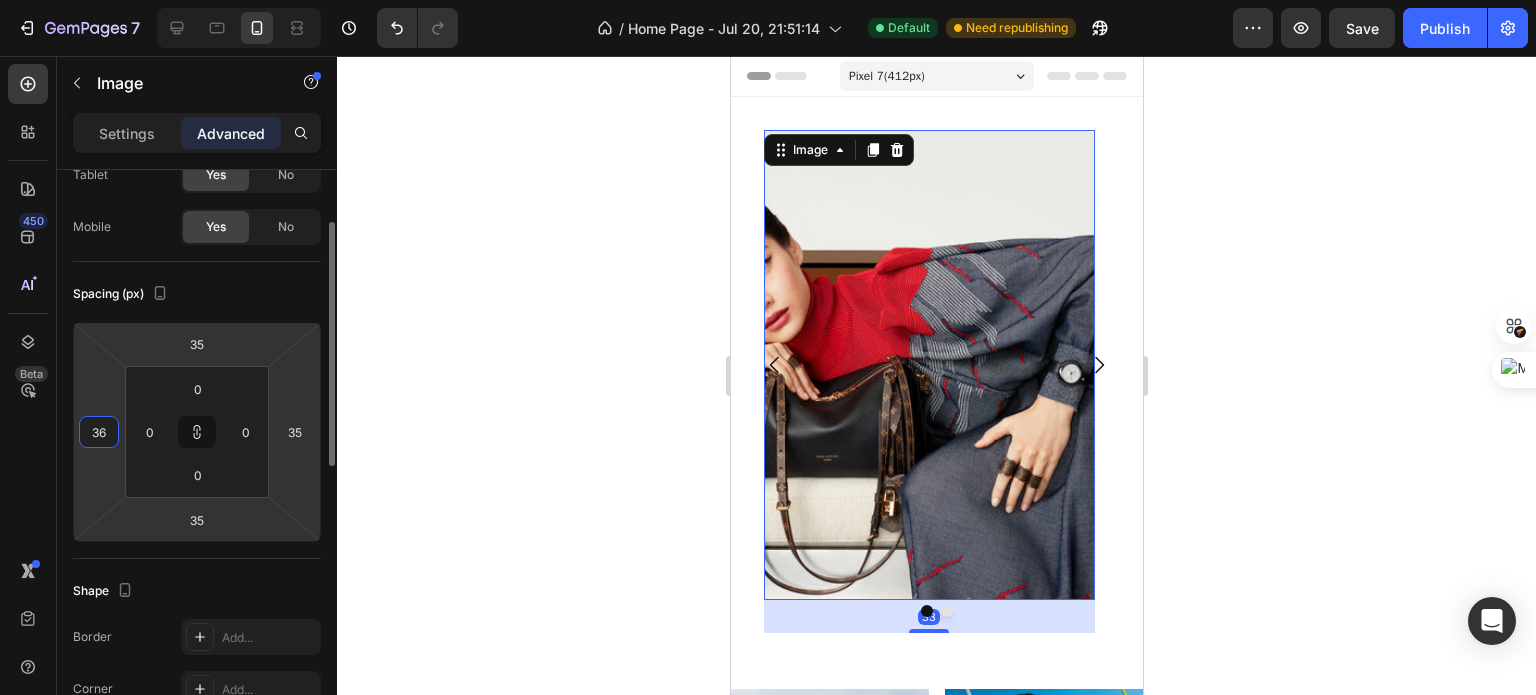 type on "36" 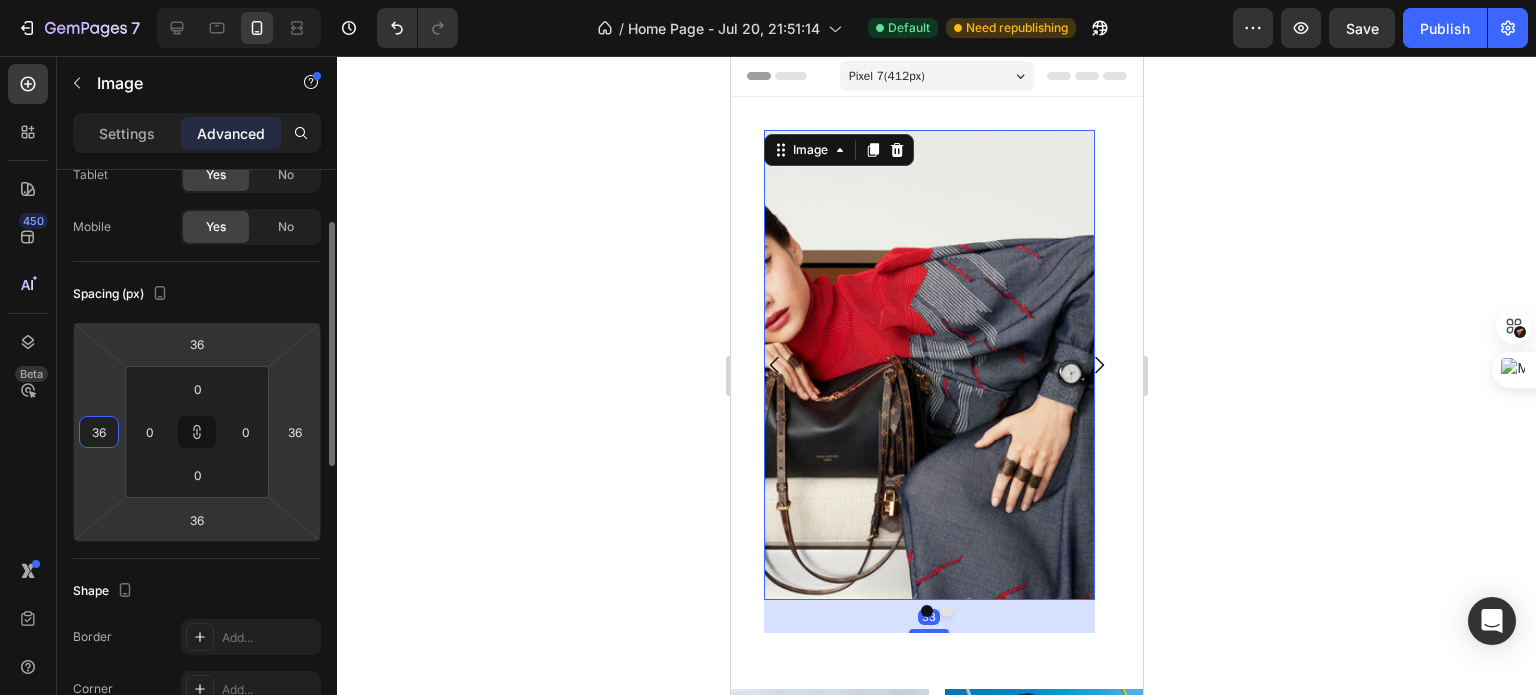 type on "37" 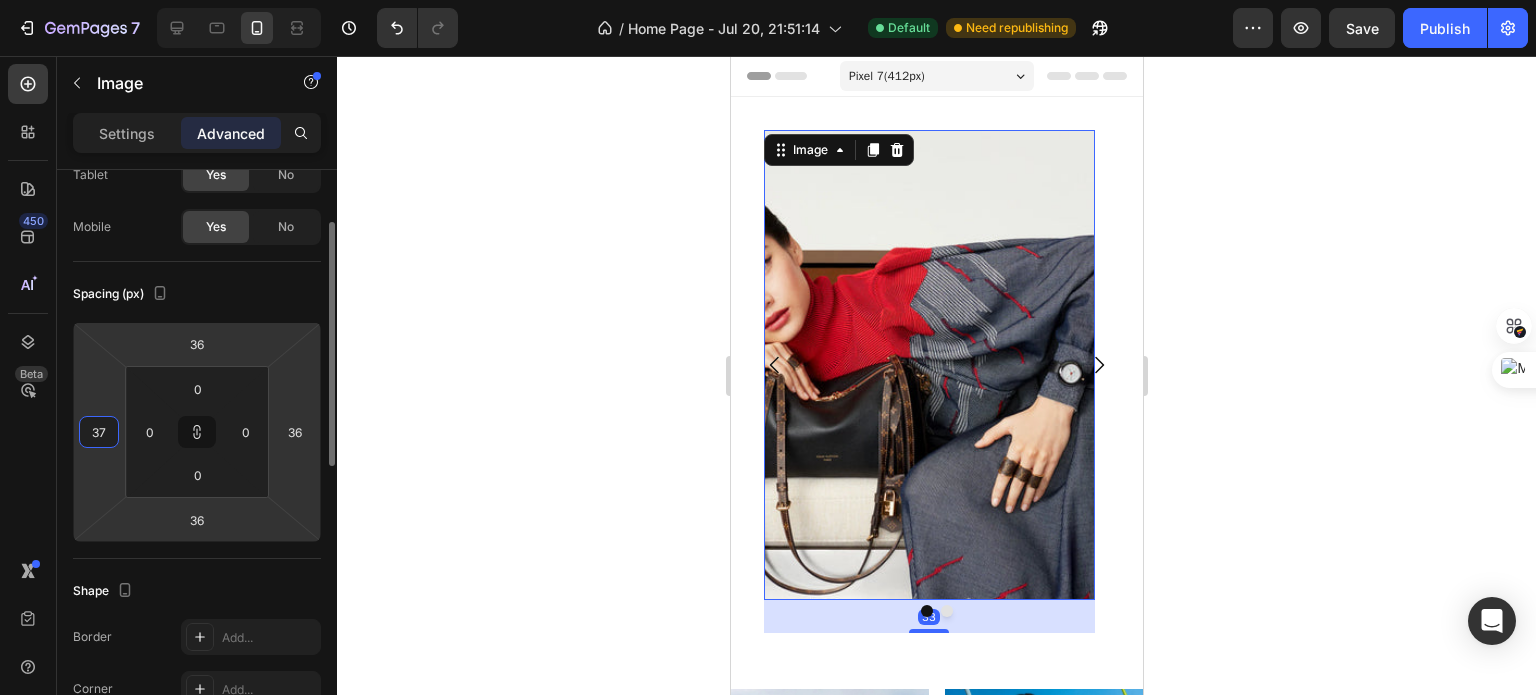 type on "37" 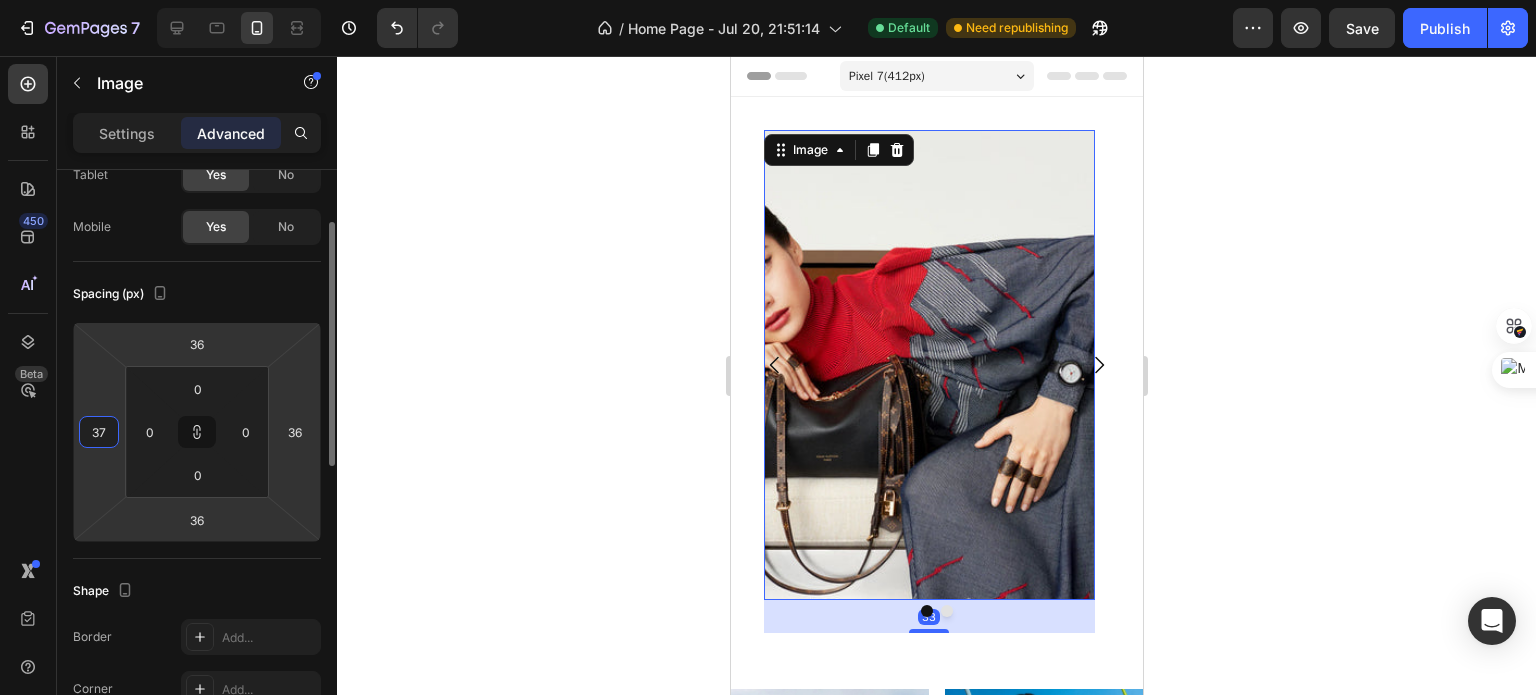 type on "37" 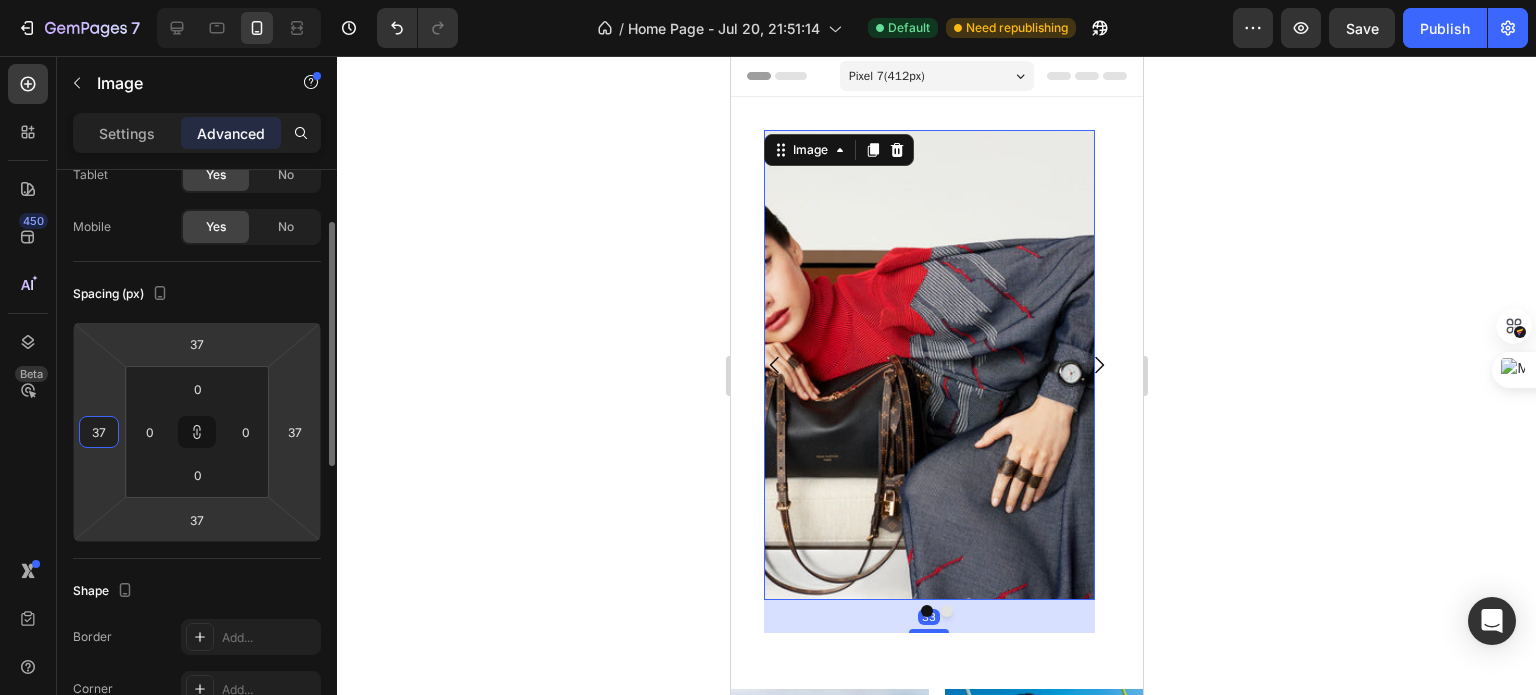 type on "38" 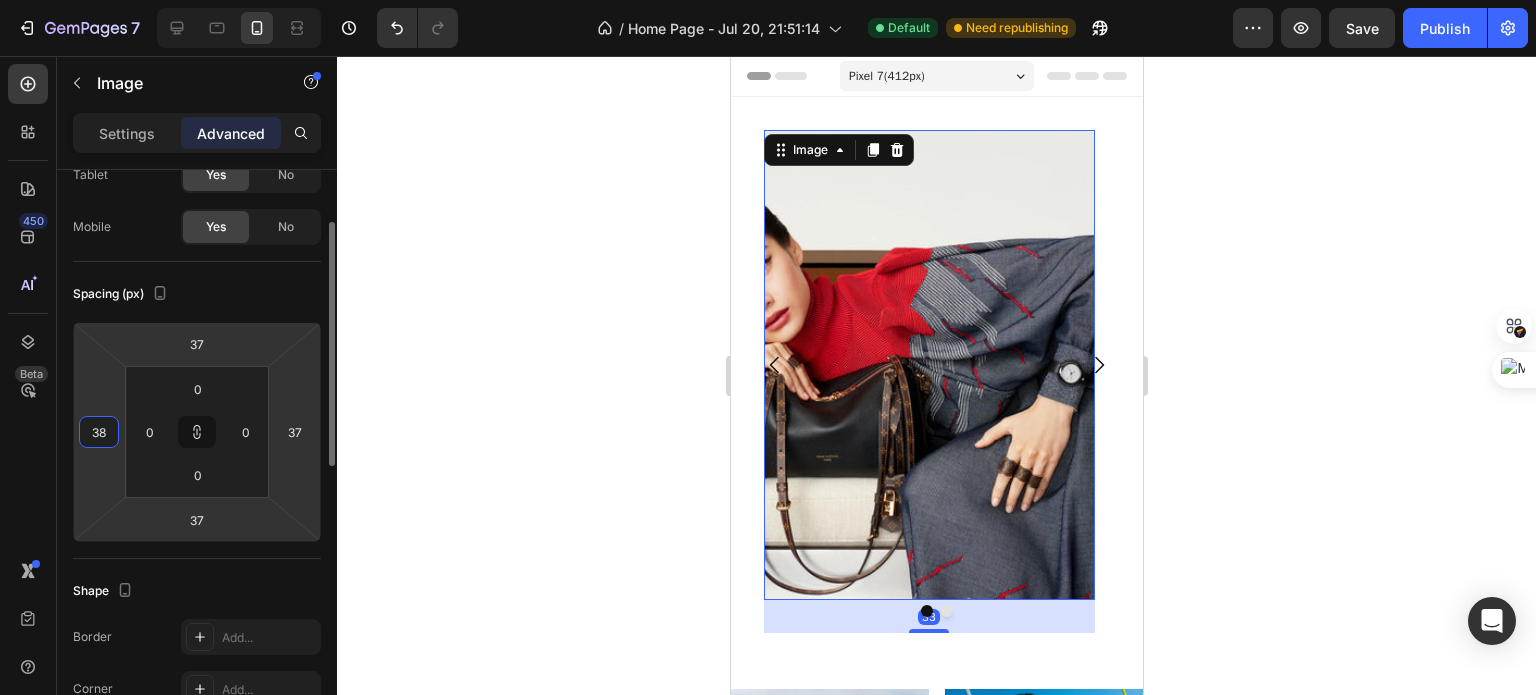 type on "38" 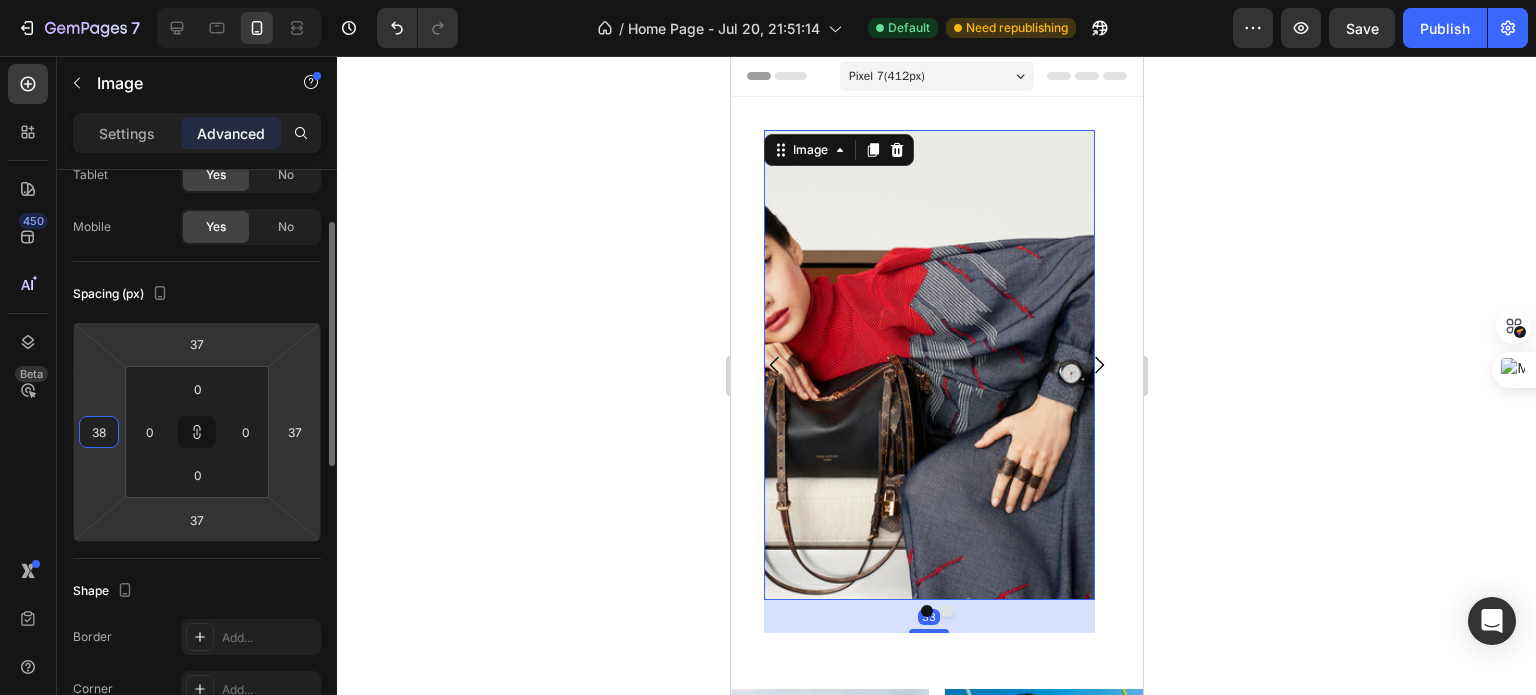 type on "38" 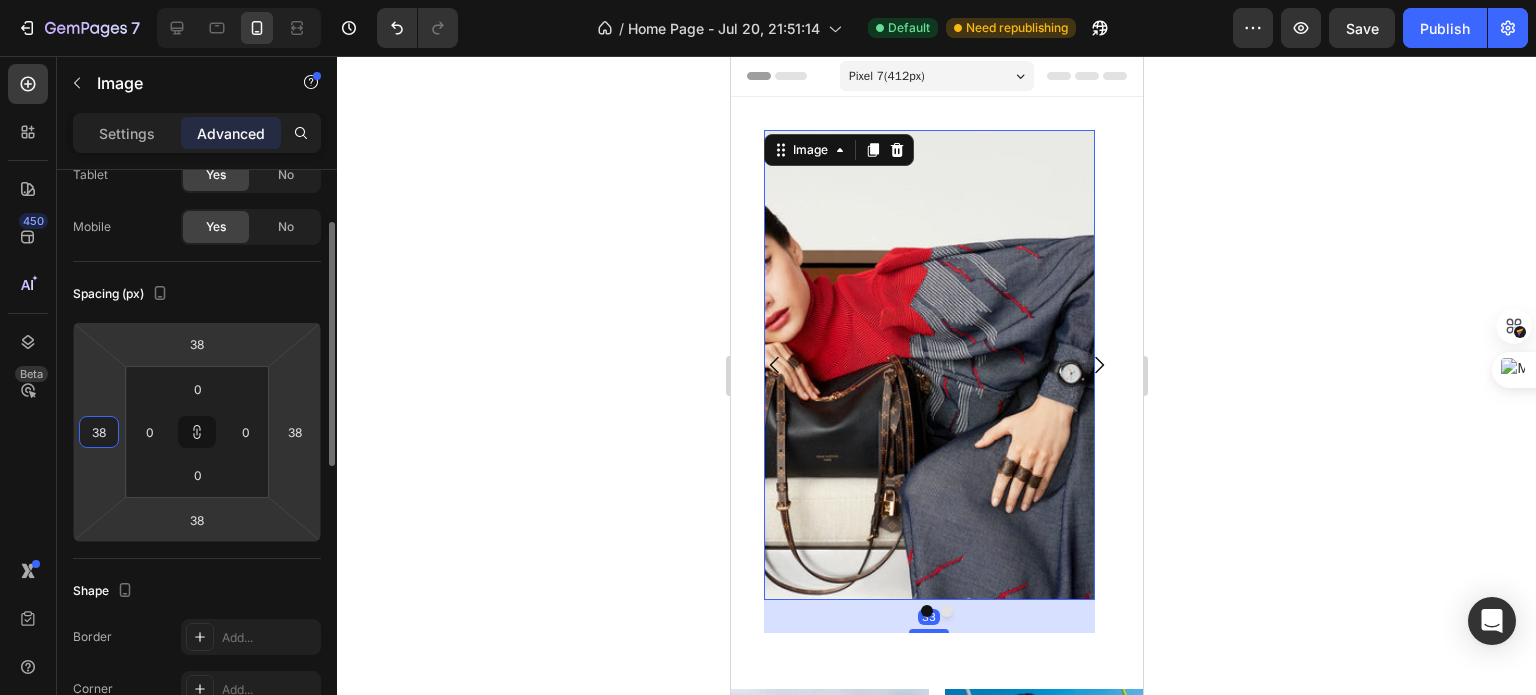 type on "39" 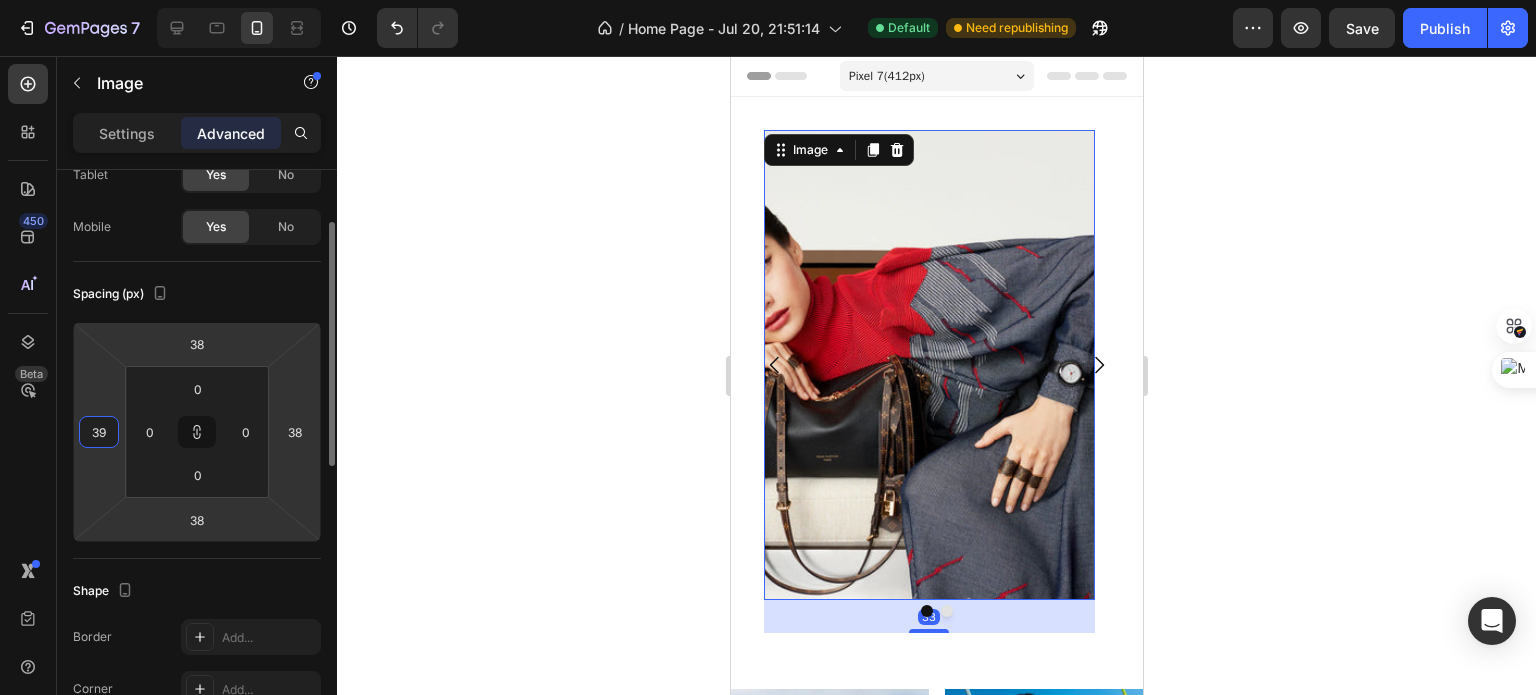 type on "39" 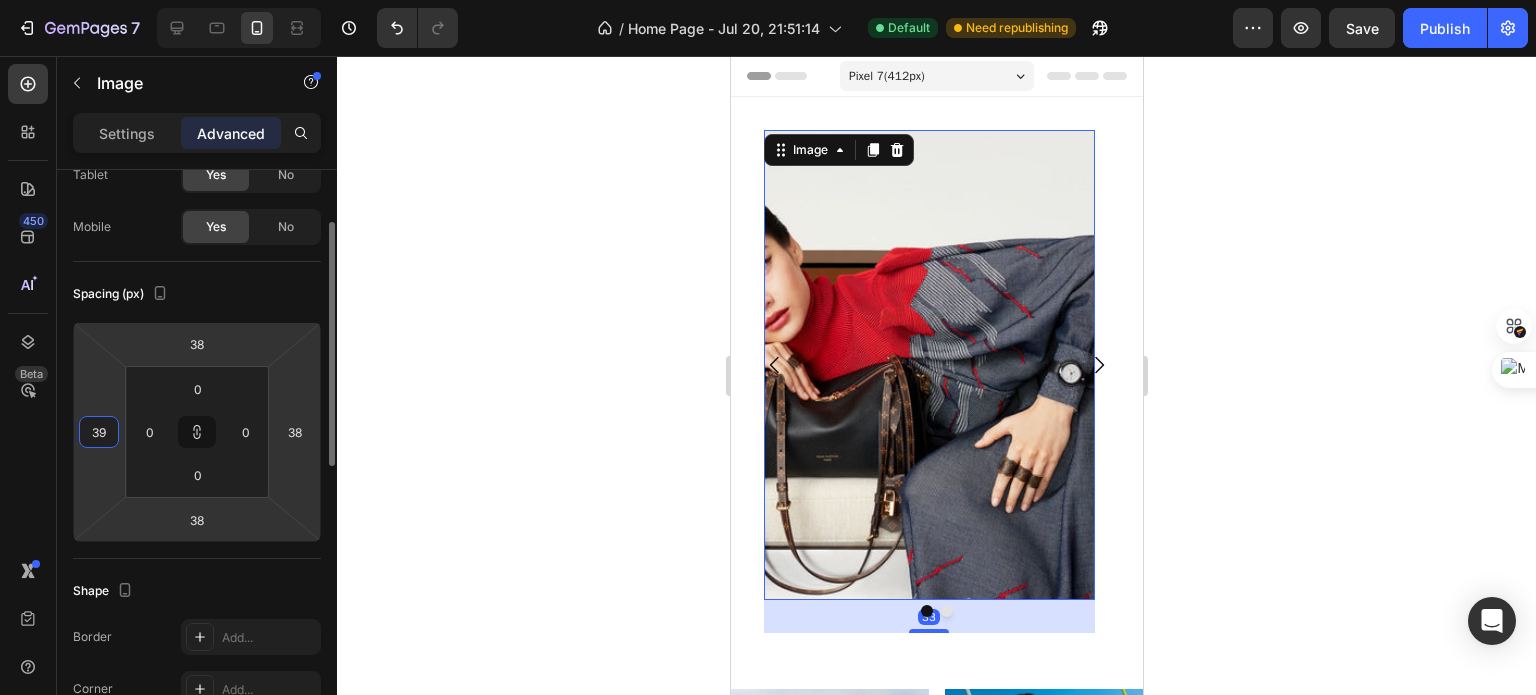 type on "39" 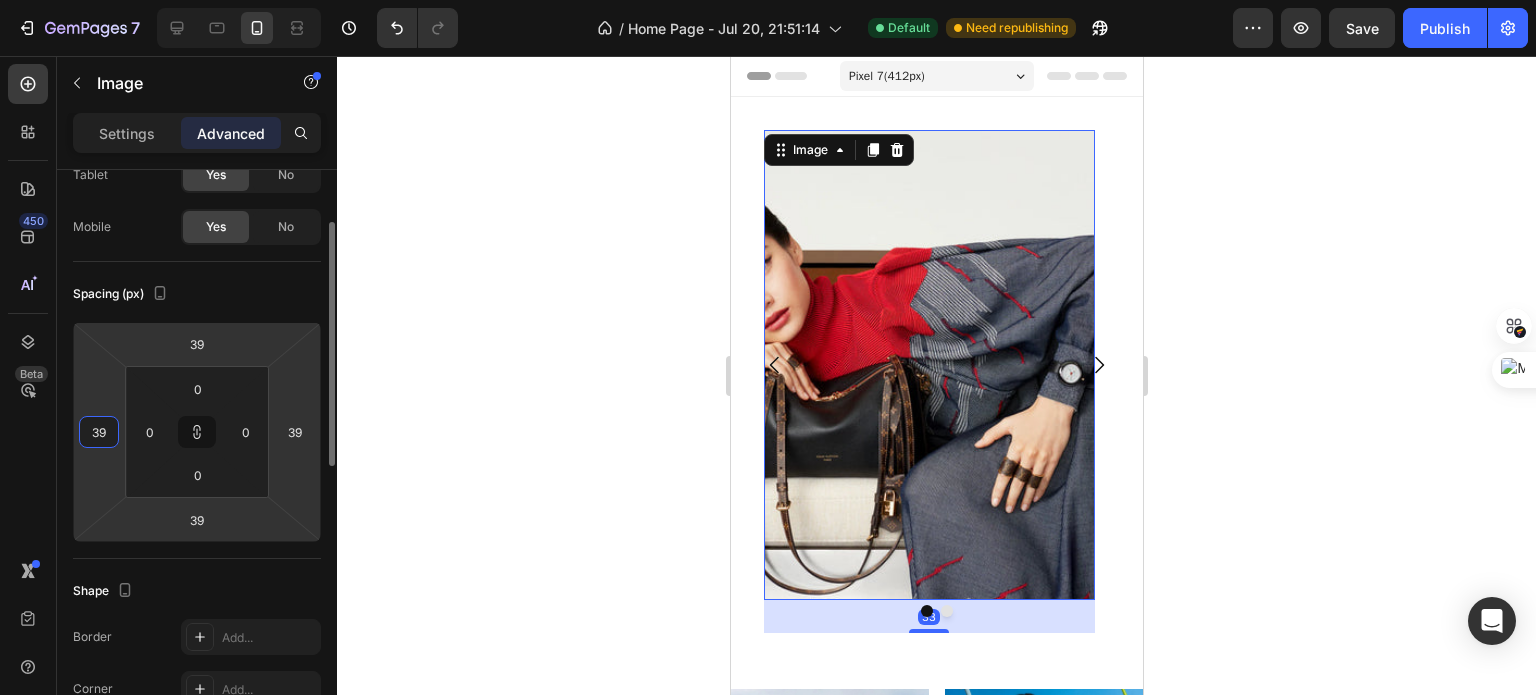 type on "40" 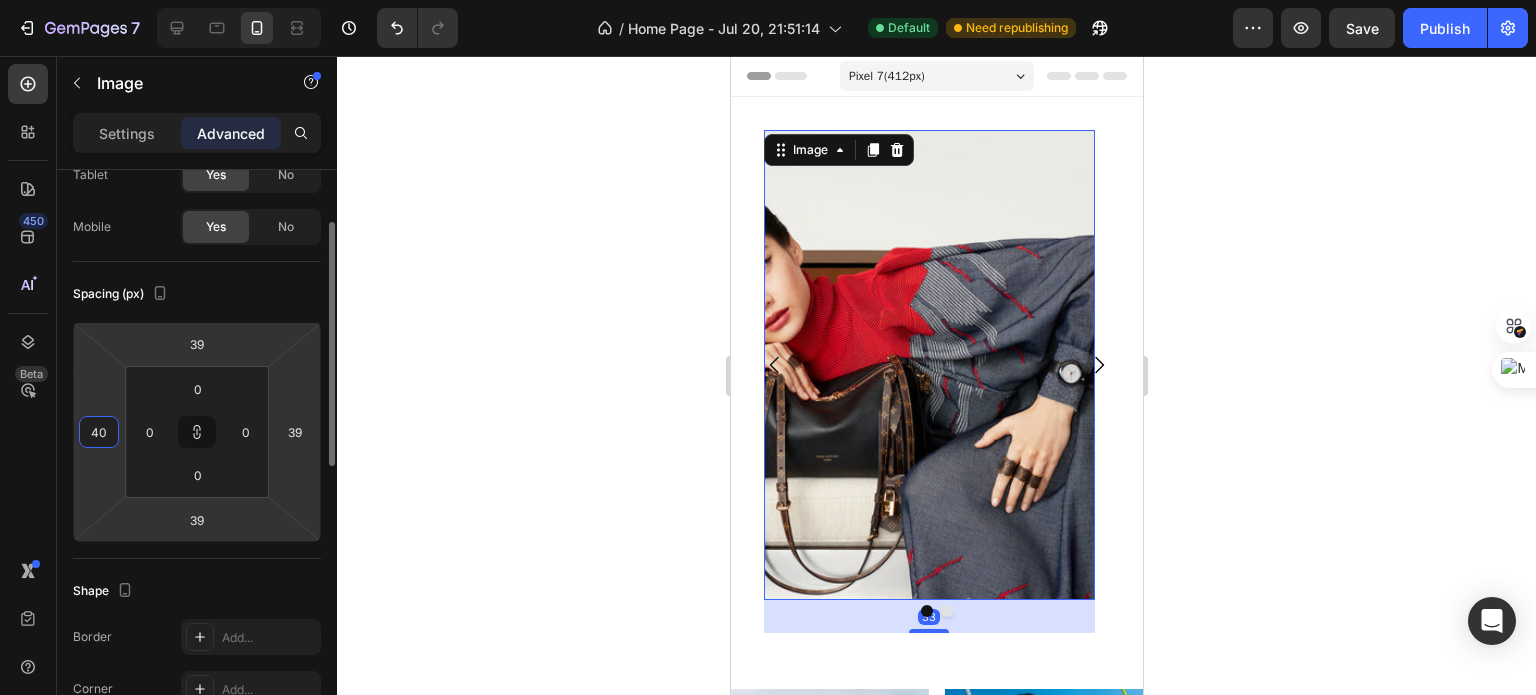 type on "40" 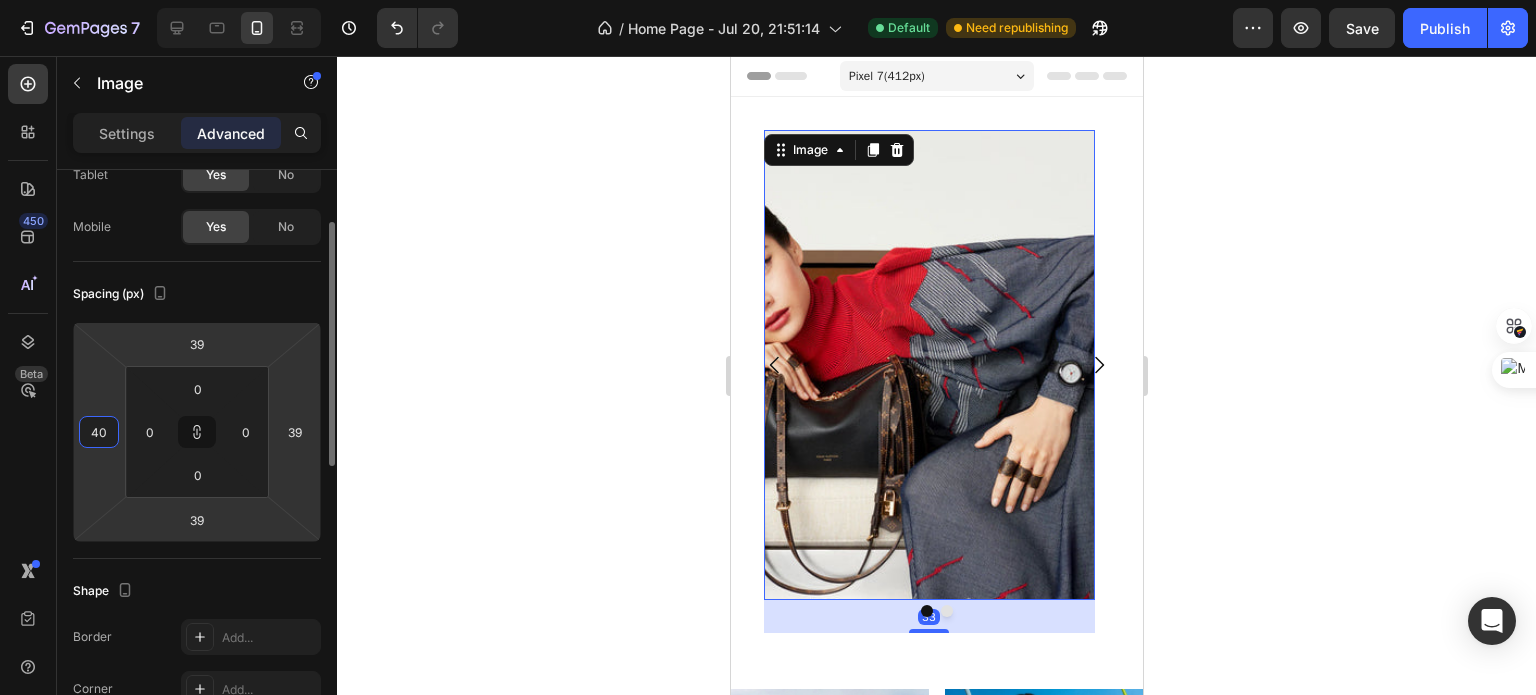 type on "40" 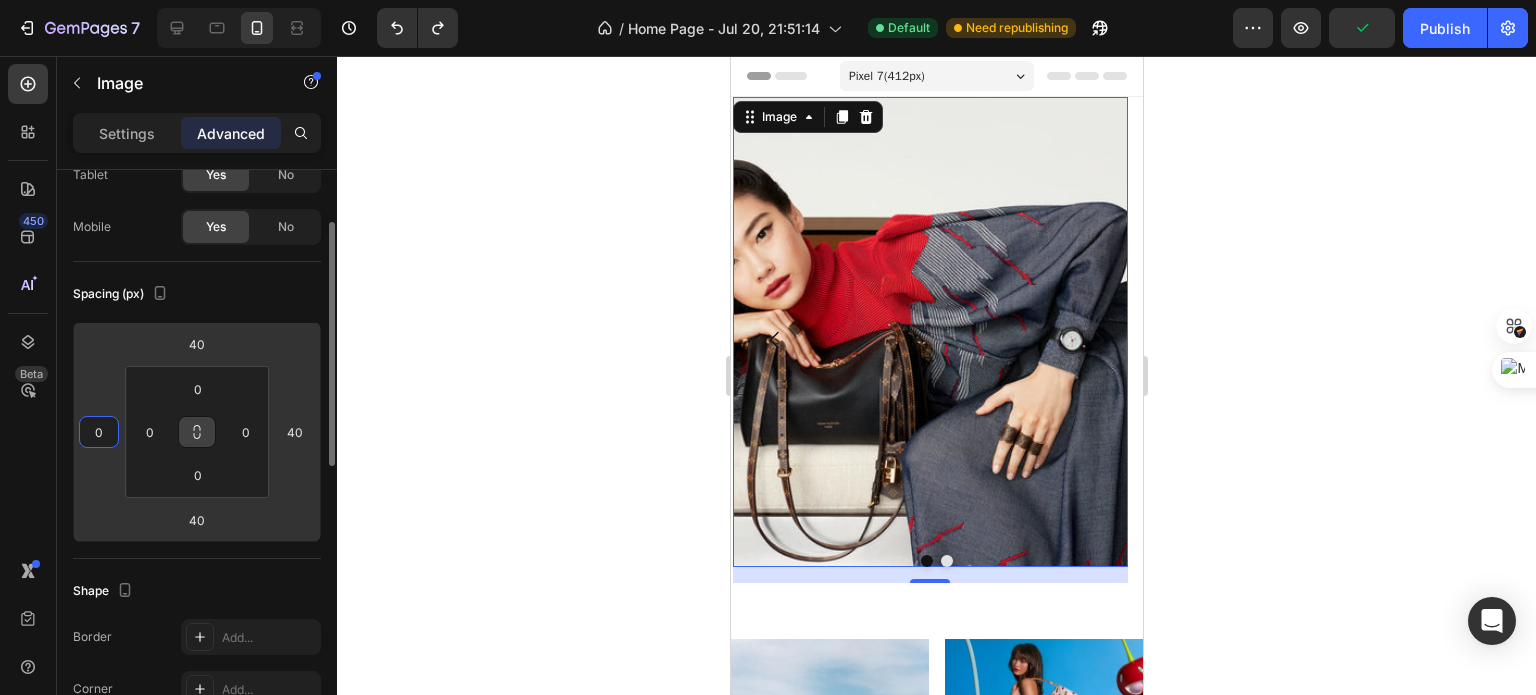 type on "0" 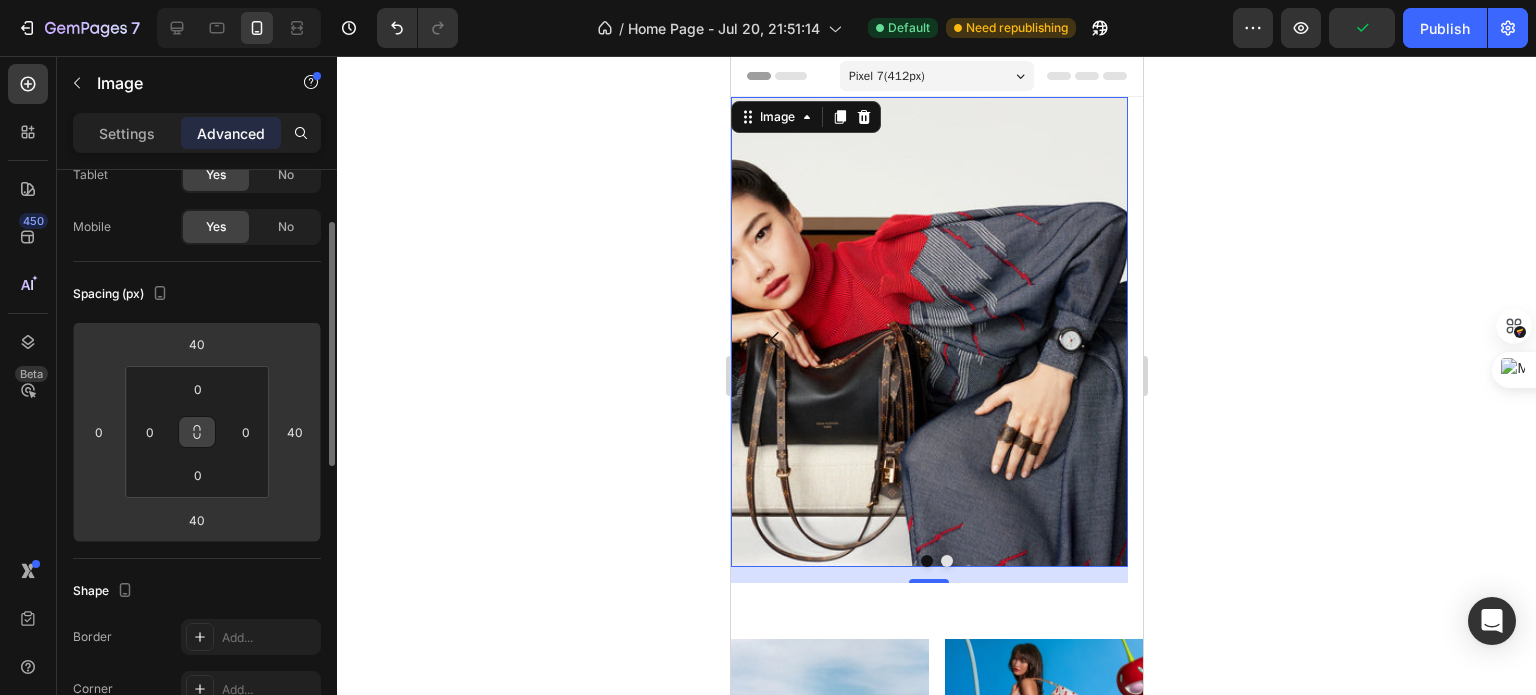 click at bounding box center [197, 432] 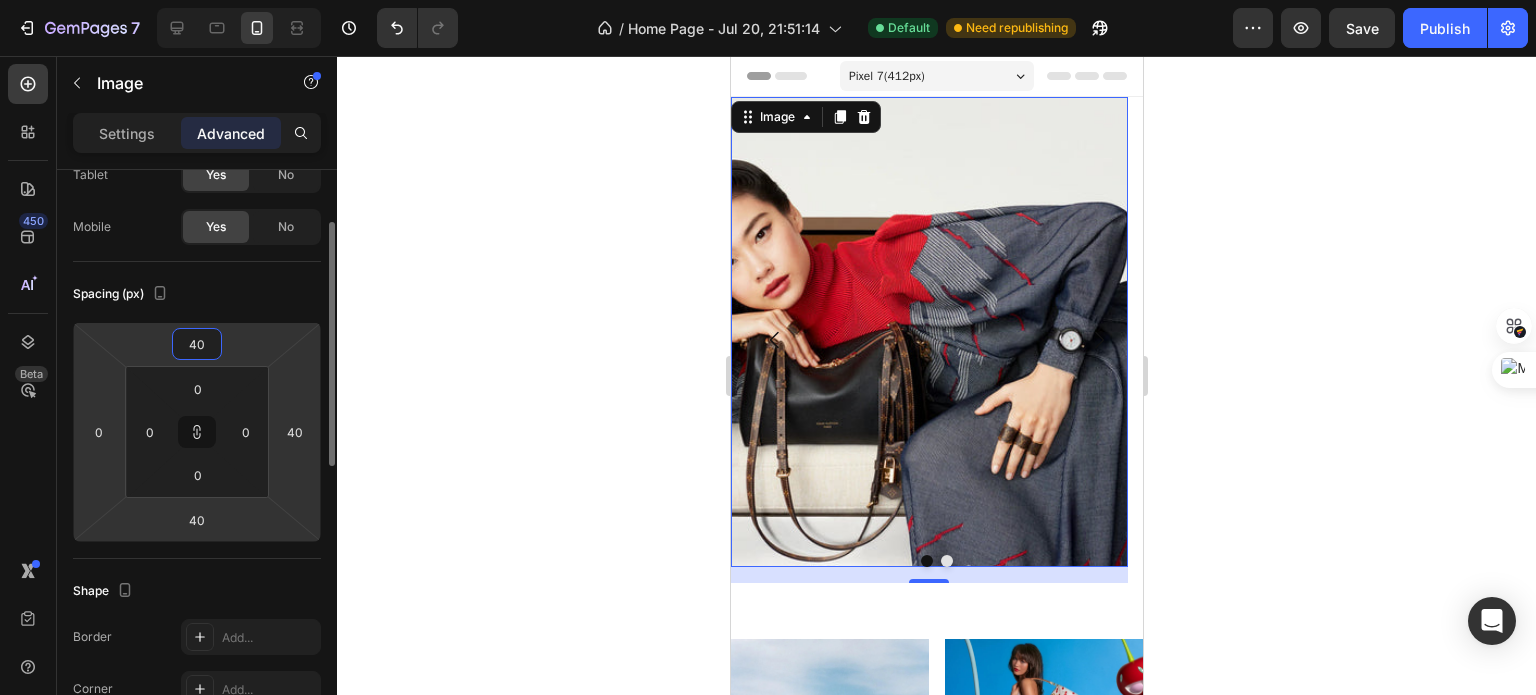 click on "40" at bounding box center [197, 344] 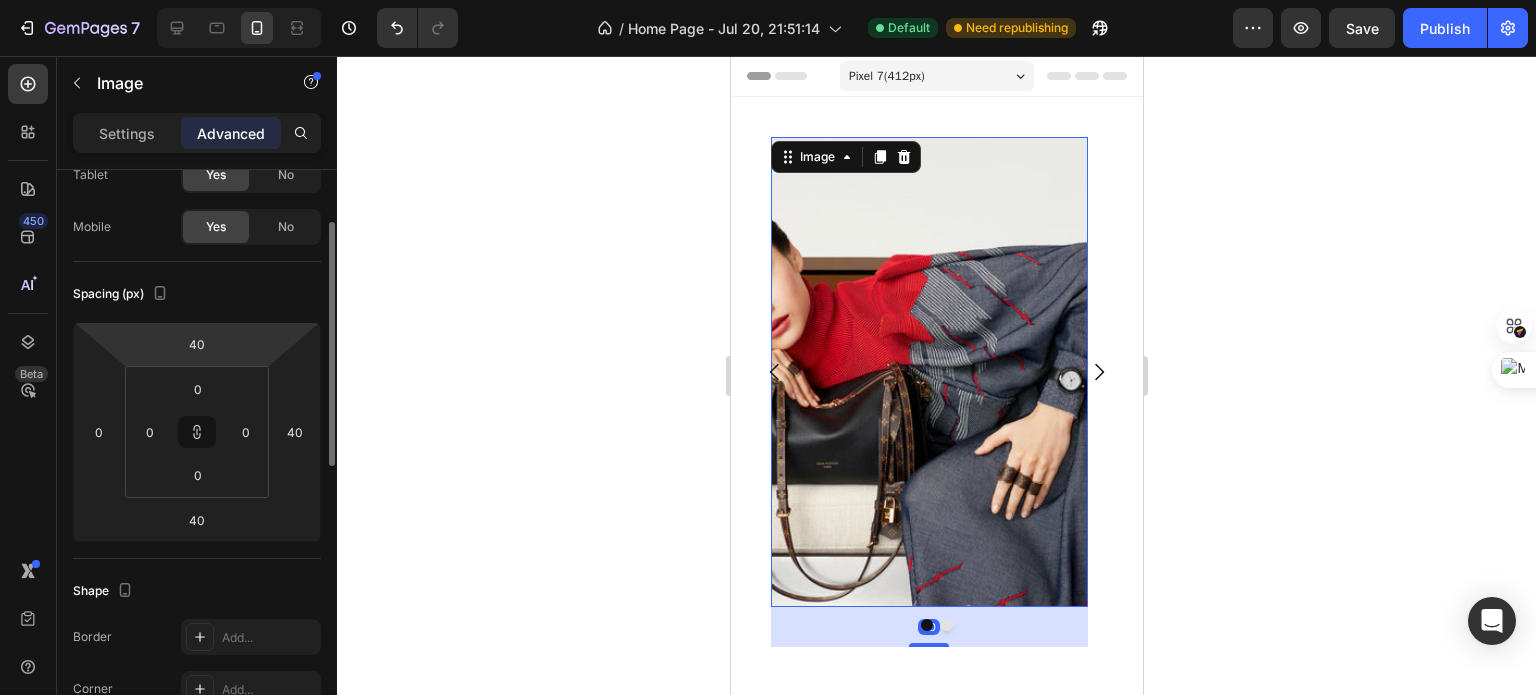 click on "Display on Desktop Yes No Tablet Yes No Mobile Yes No" 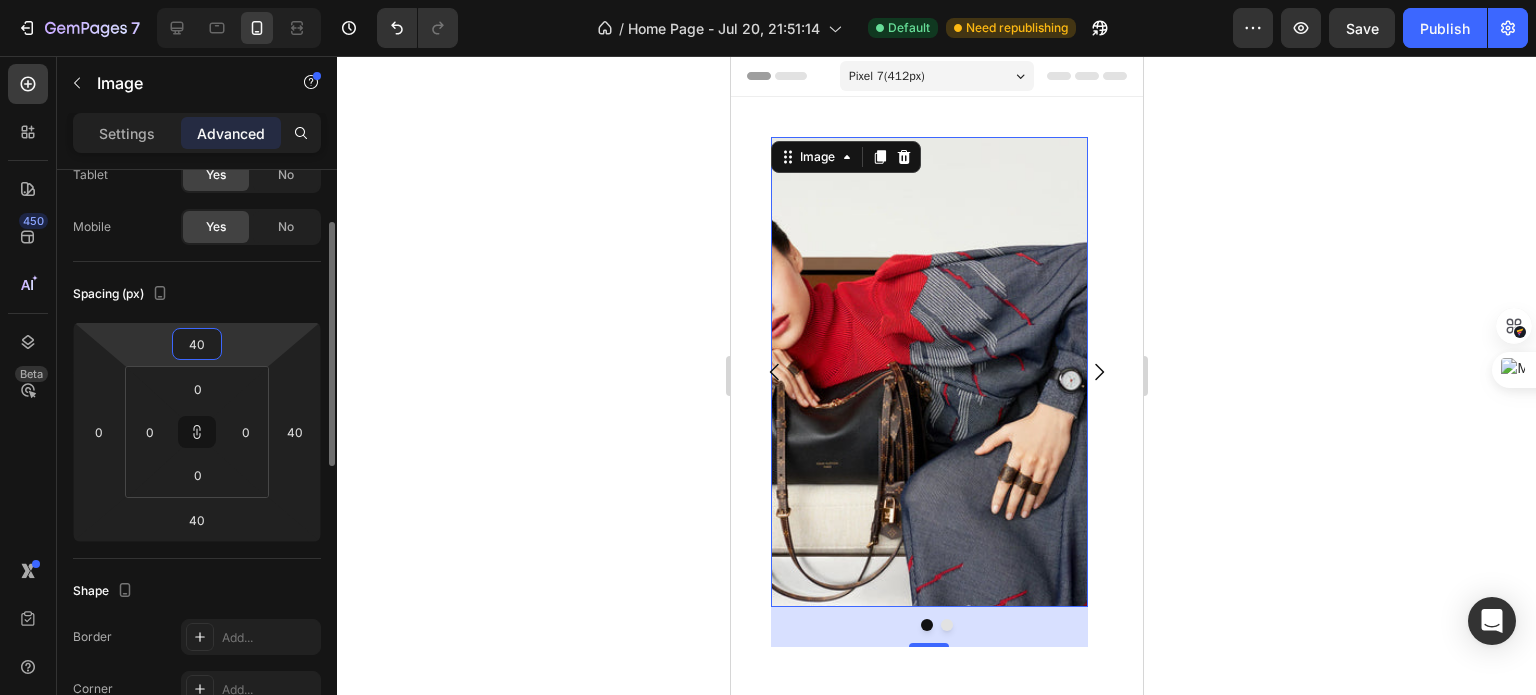 click on "7   /  Home Page - Jul 20, 21:51:14 Default Need republishing Preview  Save   Publish  450 Beta Sections(18) Elements(83) Section Element Hero Section Product Detail Brands Trusted Badges Guarantee Product Breakdown How to use Testimonials Compare Bundle FAQs Social Proof Brand Story Product List Collection Blog List Contact Sticky Add to Cart Custom Footer Browse Library 450 Layout
Row
Row
Row
Row Text
Heading
Text Block Button
Button
Button Media
Image
Image
Video" at bounding box center [768, 0] 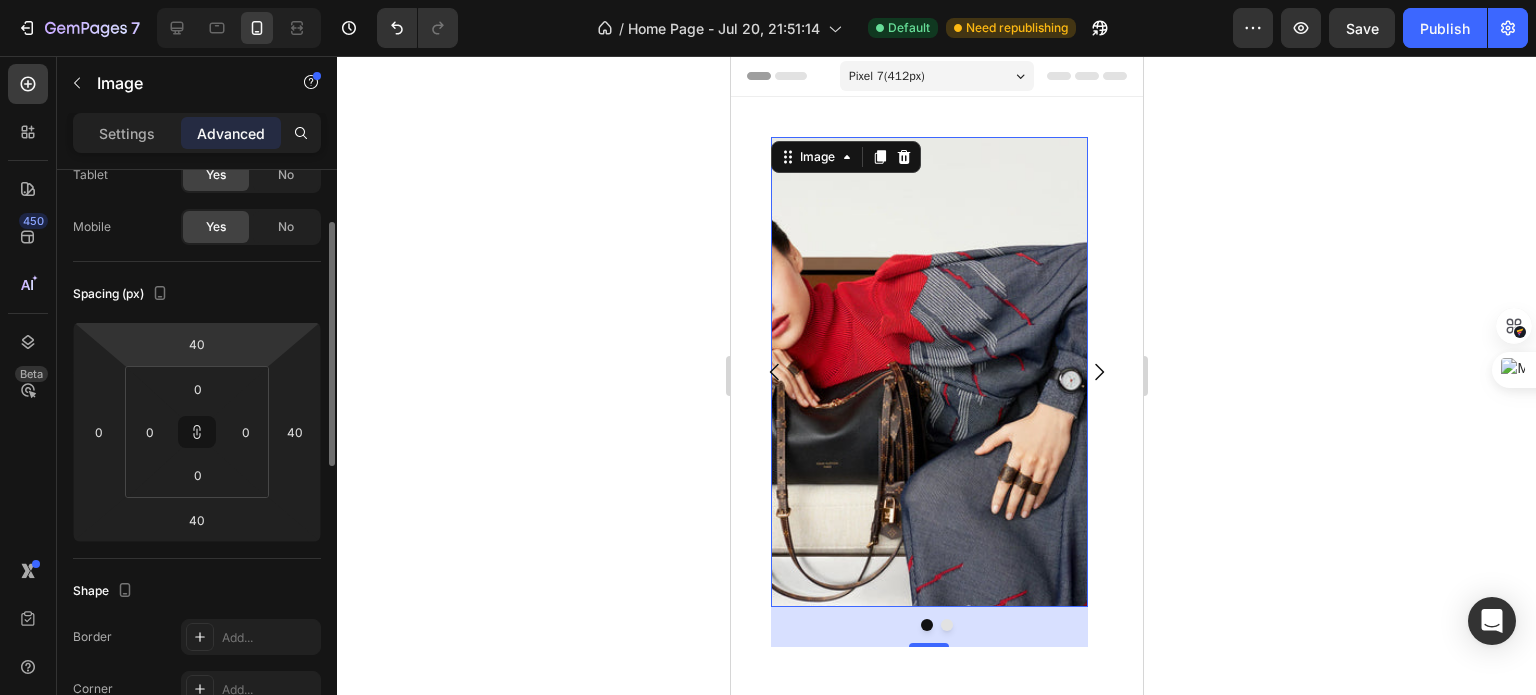 click on "7   /  Home Page - Jul 20, 21:51:14 Default Need republishing Preview  Save   Publish  450 Beta Sections(18) Elements(83) Section Element Hero Section Product Detail Brands Trusted Badges Guarantee Product Breakdown How to use Testimonials Compare Bundle FAQs Social Proof Brand Story Product List Collection Blog List Contact Sticky Add to Cart Custom Footer Browse Library 450 Layout
Row
Row
Row
Row Text
Heading
Text Block Button
Button
Button Media
Image
Image
Video" at bounding box center [768, 0] 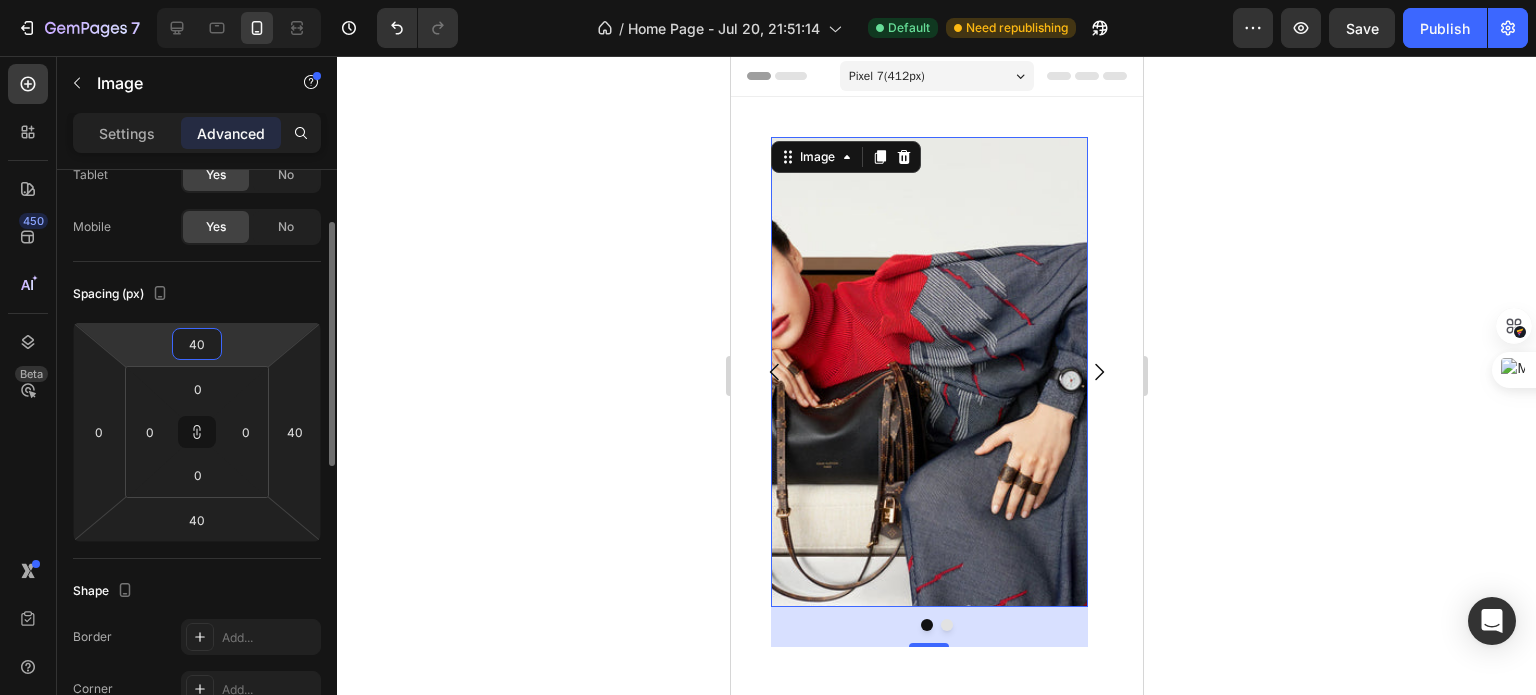click on "40" at bounding box center (197, 344) 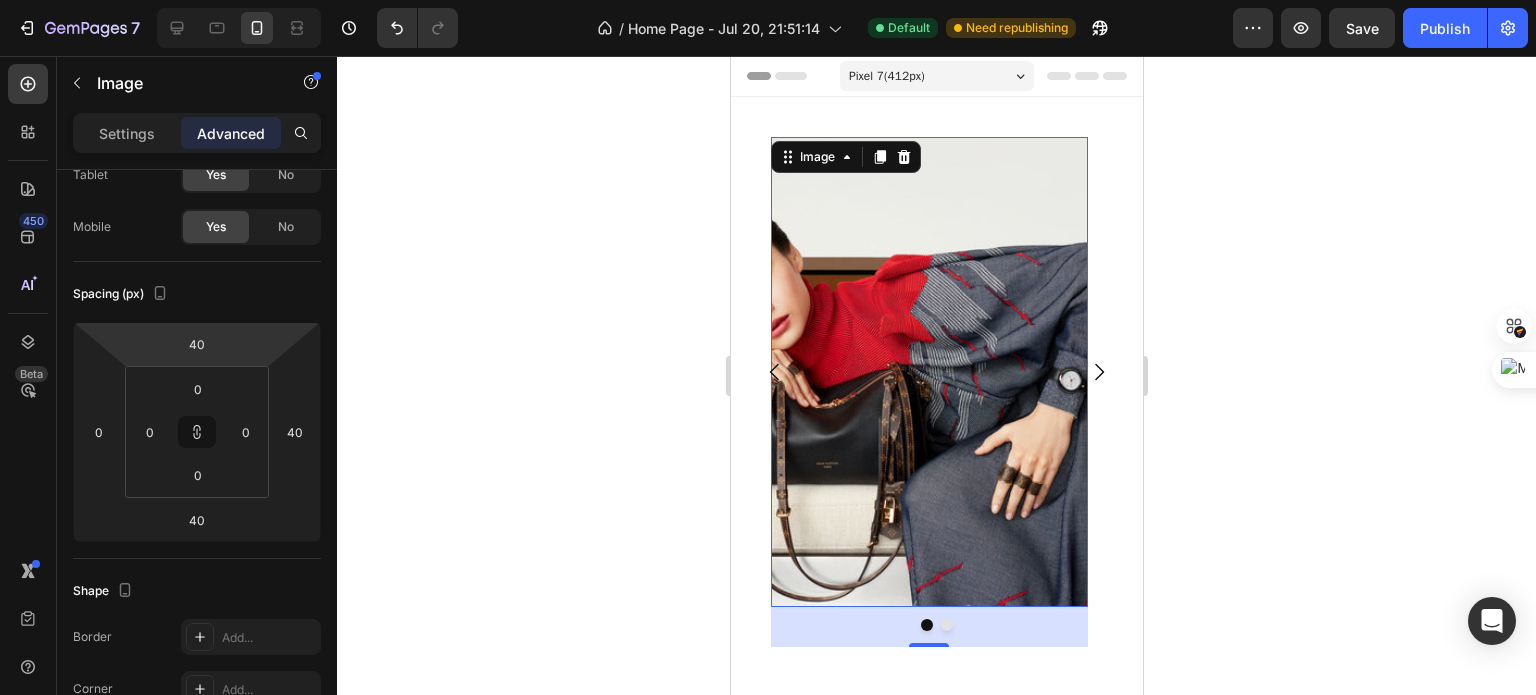 click at bounding box center (928, 372) 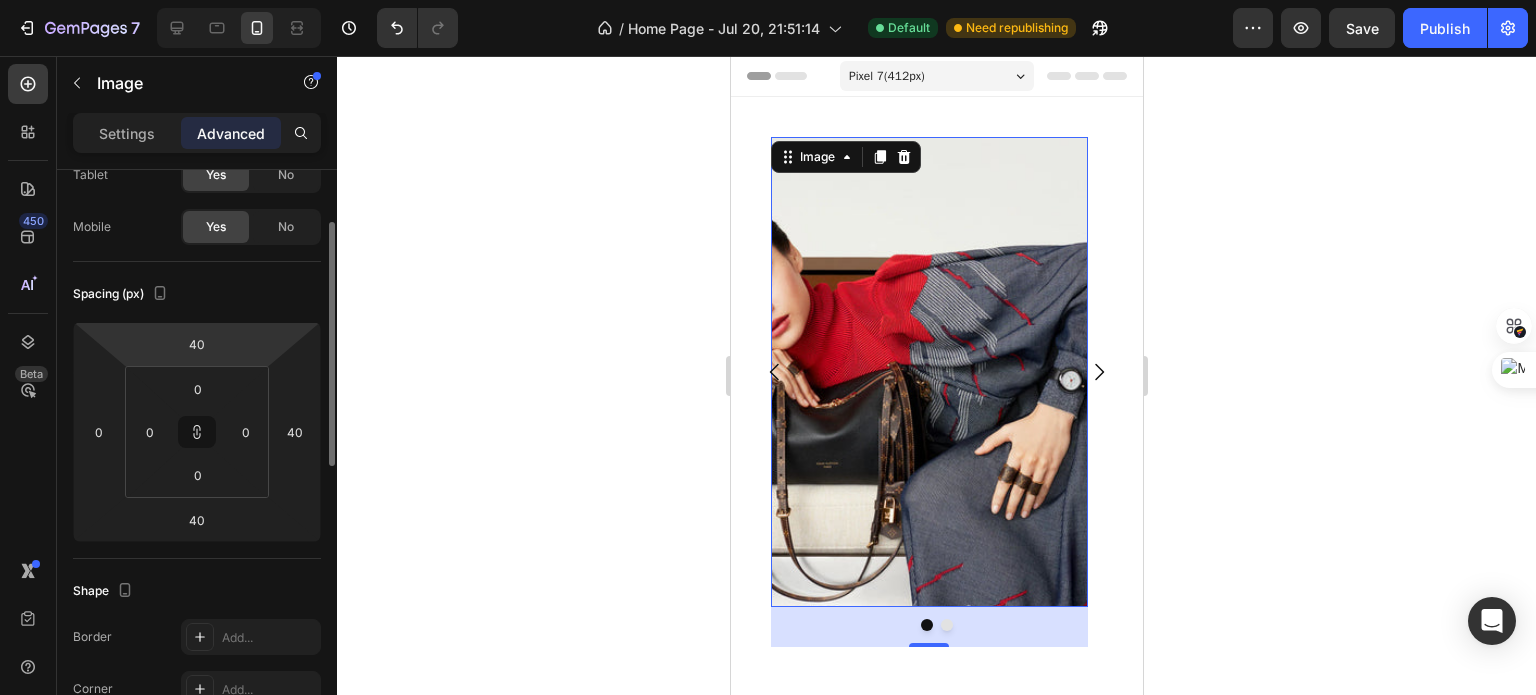 scroll, scrollTop: 0, scrollLeft: 0, axis: both 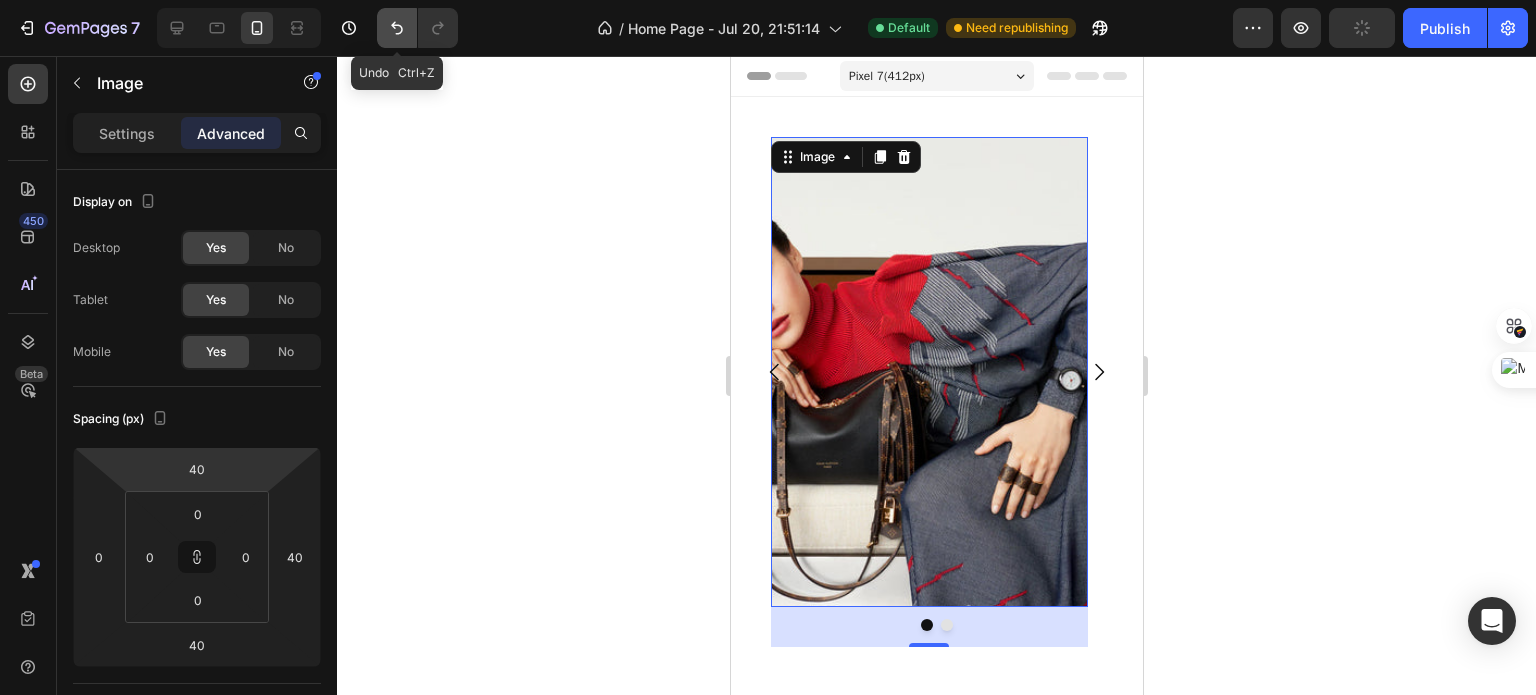 click 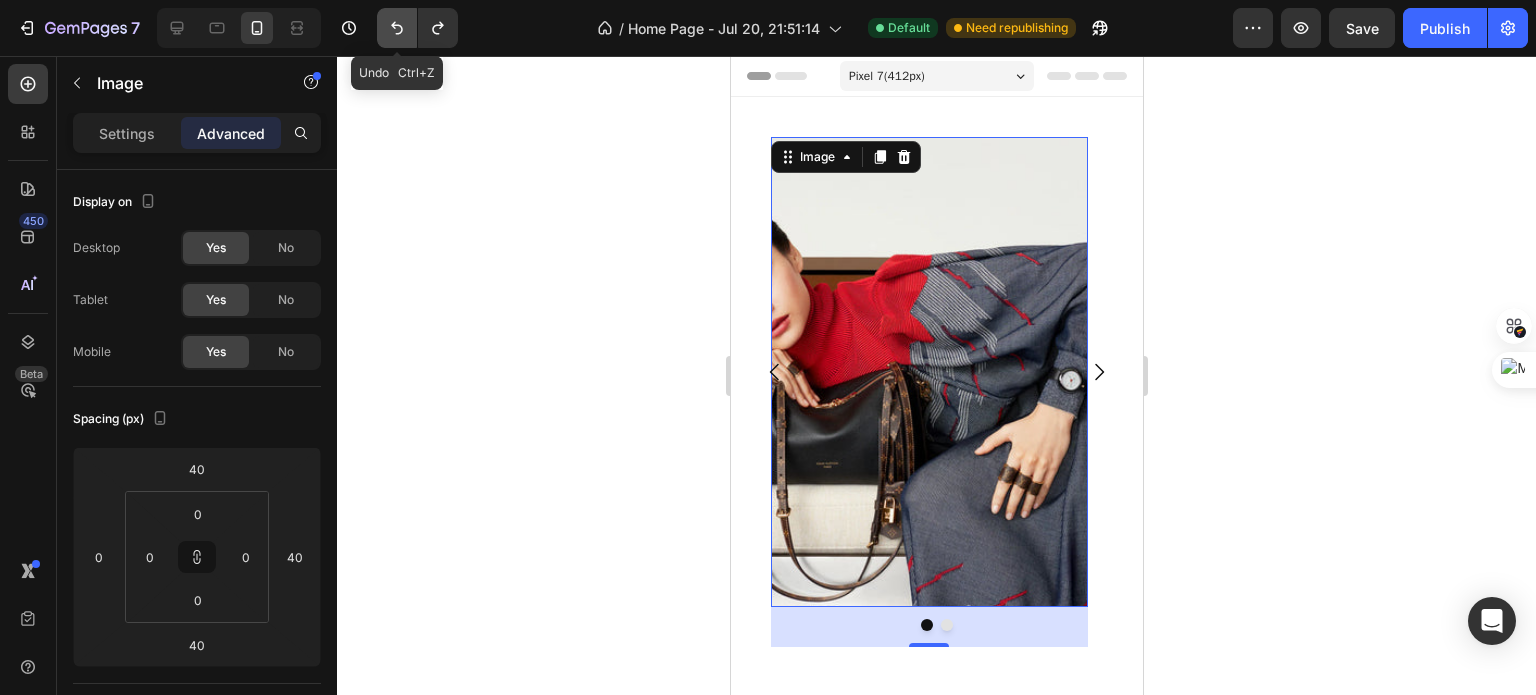 click 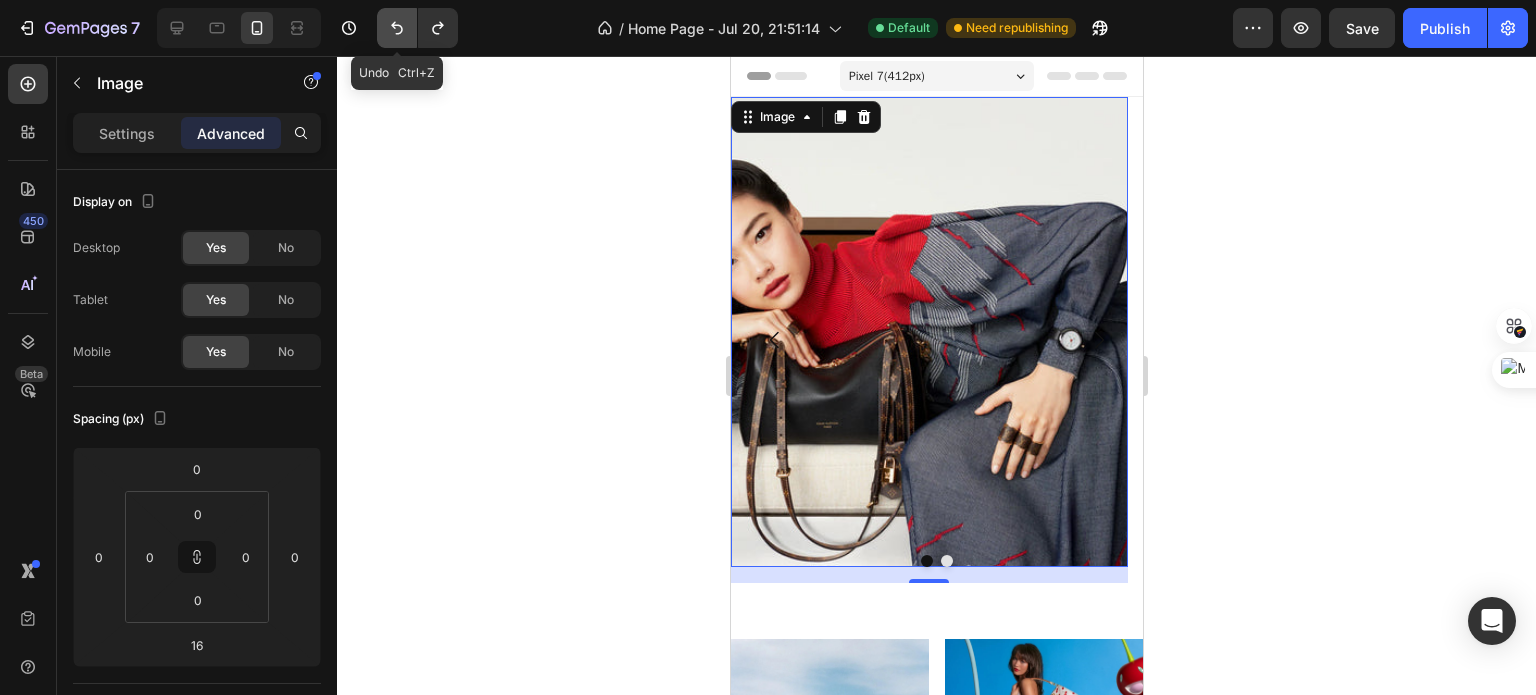click 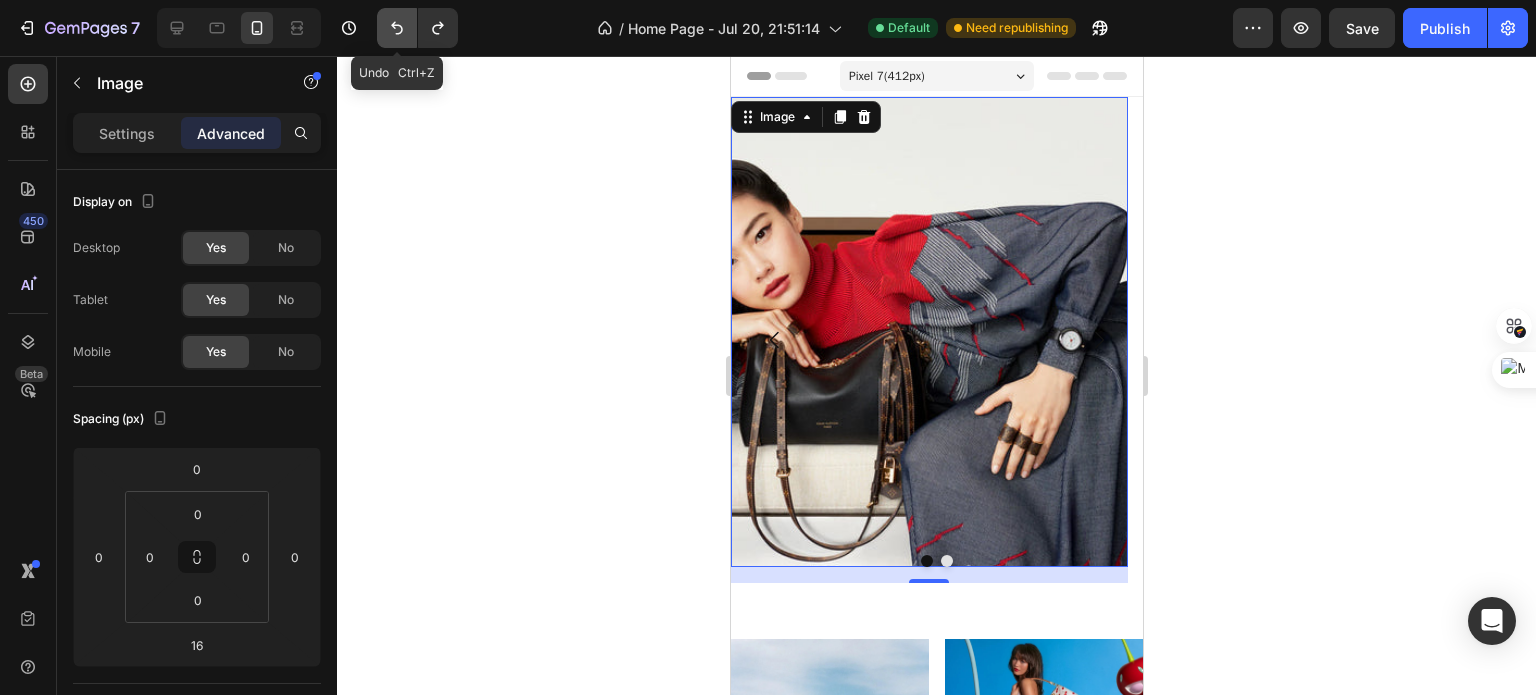 click 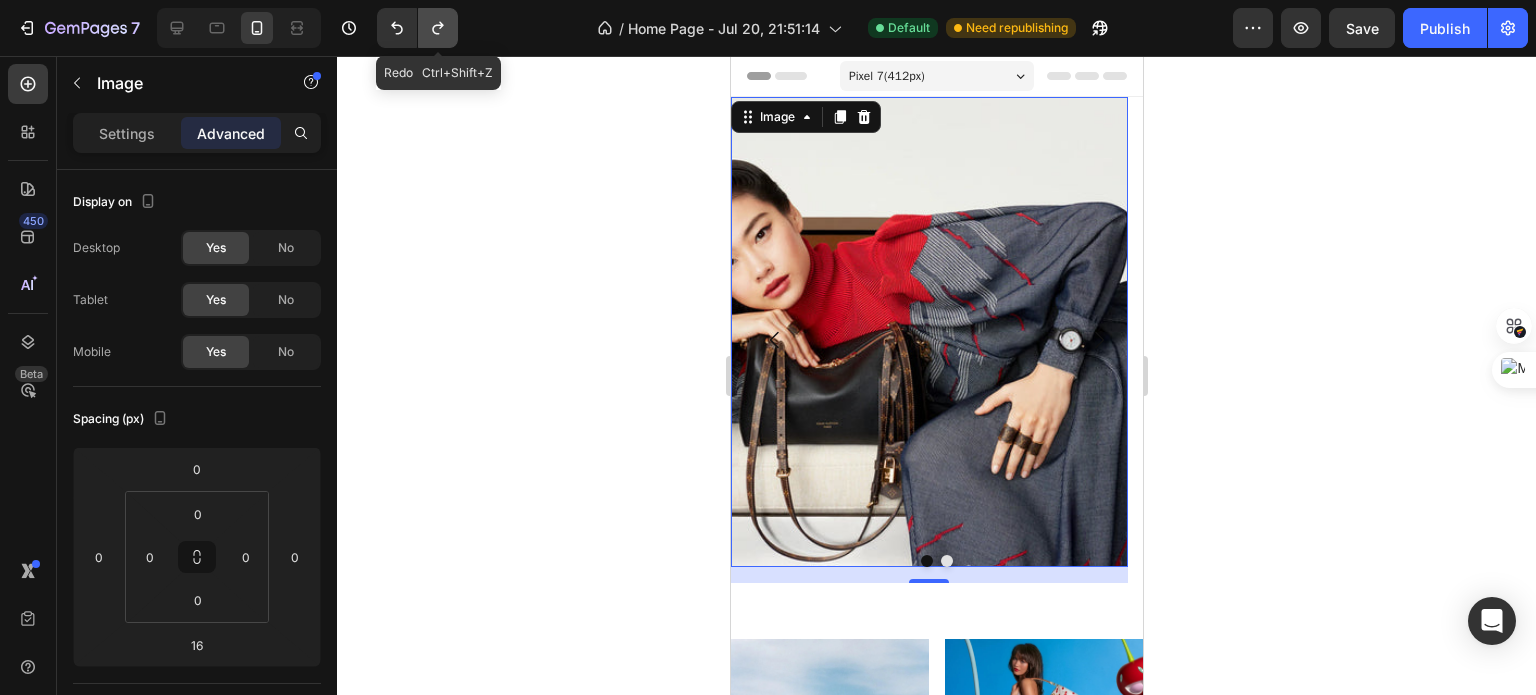 click 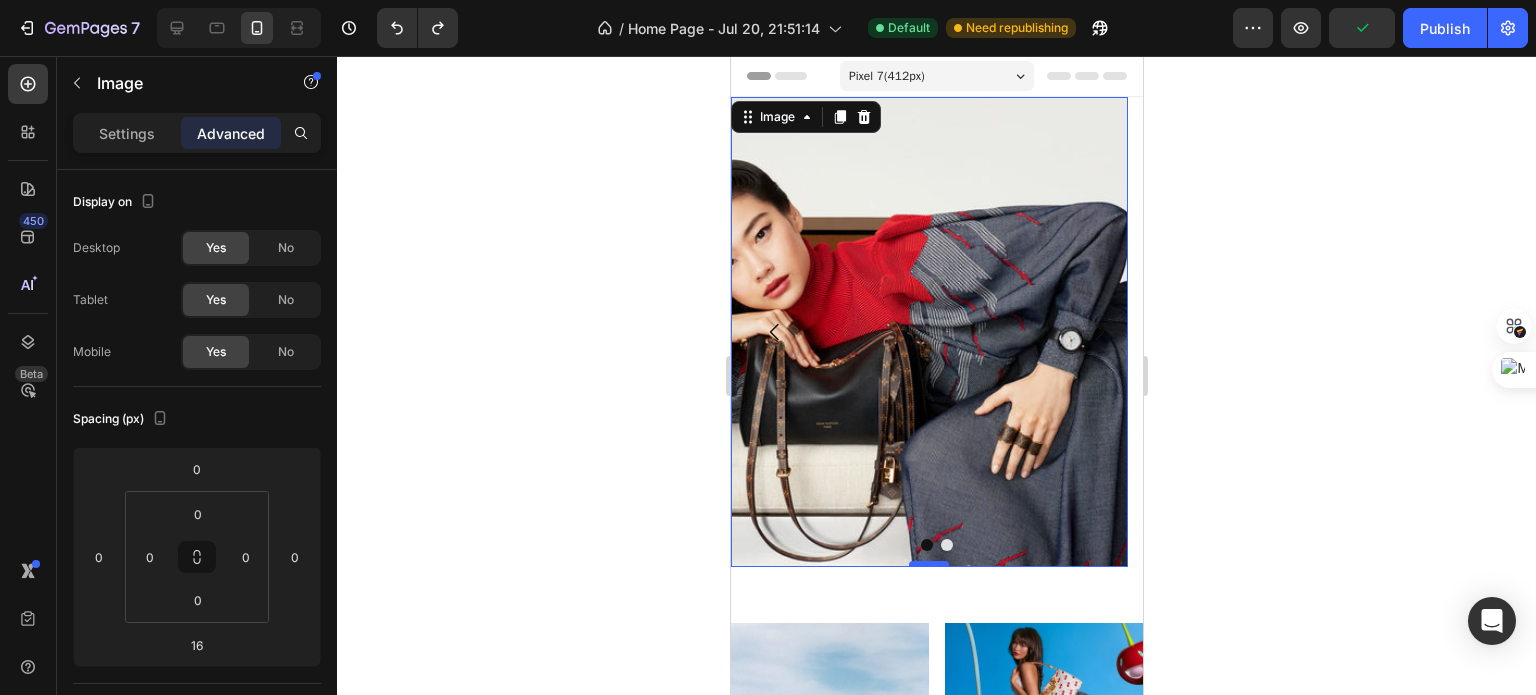 drag, startPoint x: 938, startPoint y: 579, endPoint x: 940, endPoint y: 562, distance: 17.117243 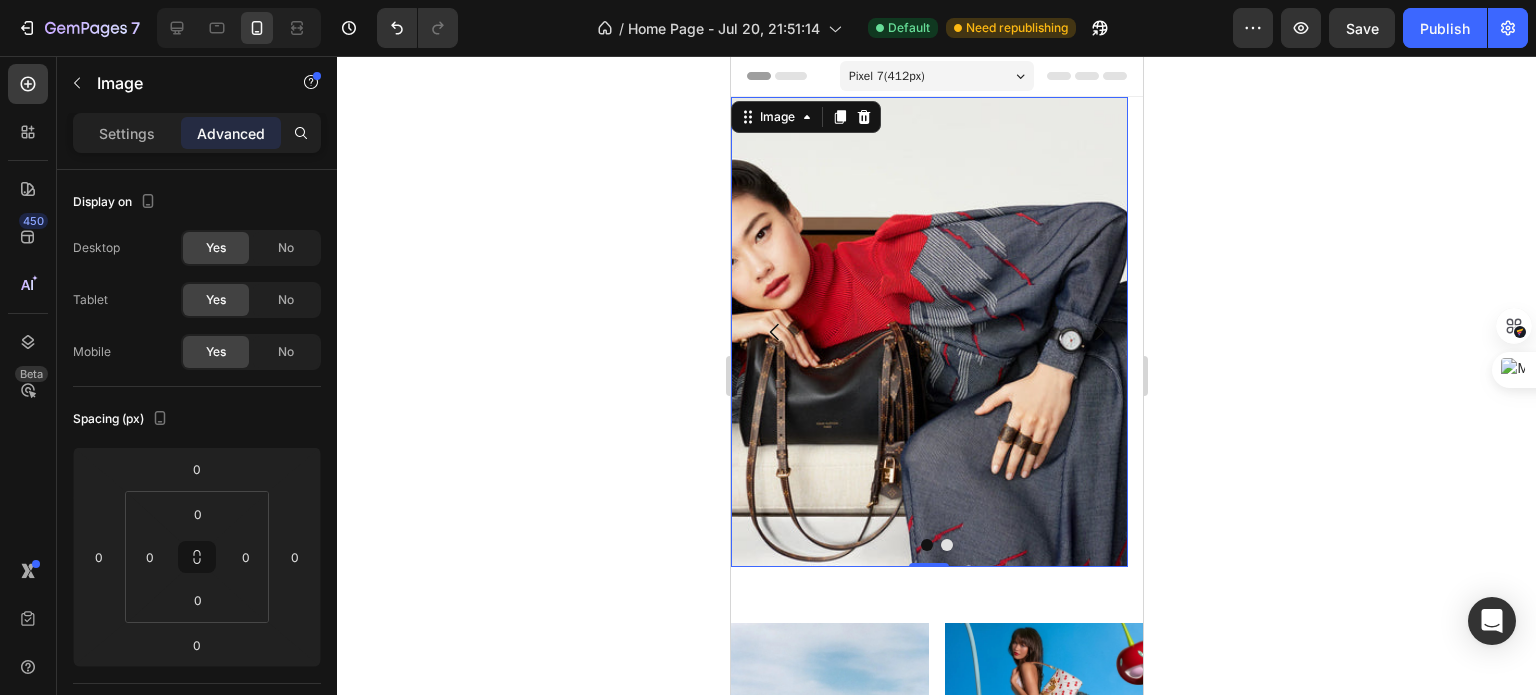 click 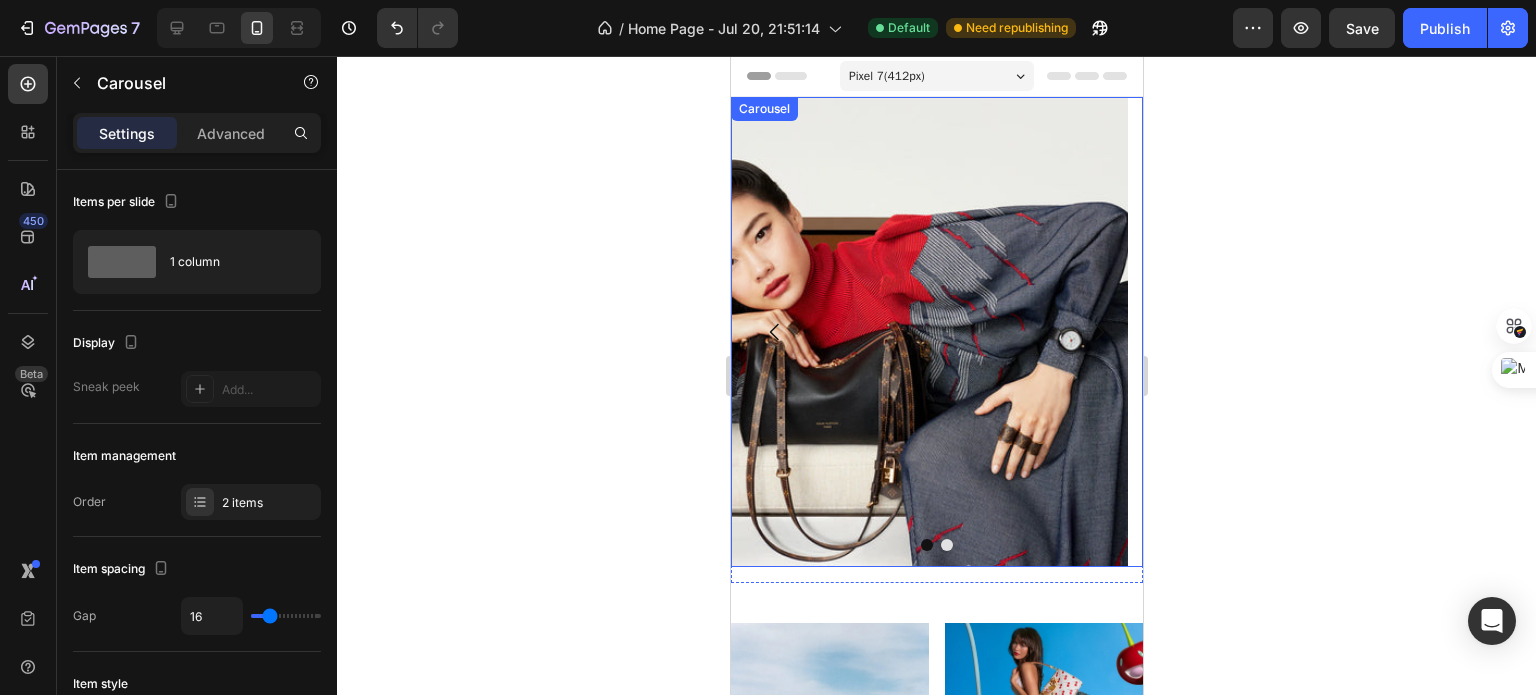 click at bounding box center (926, 545) 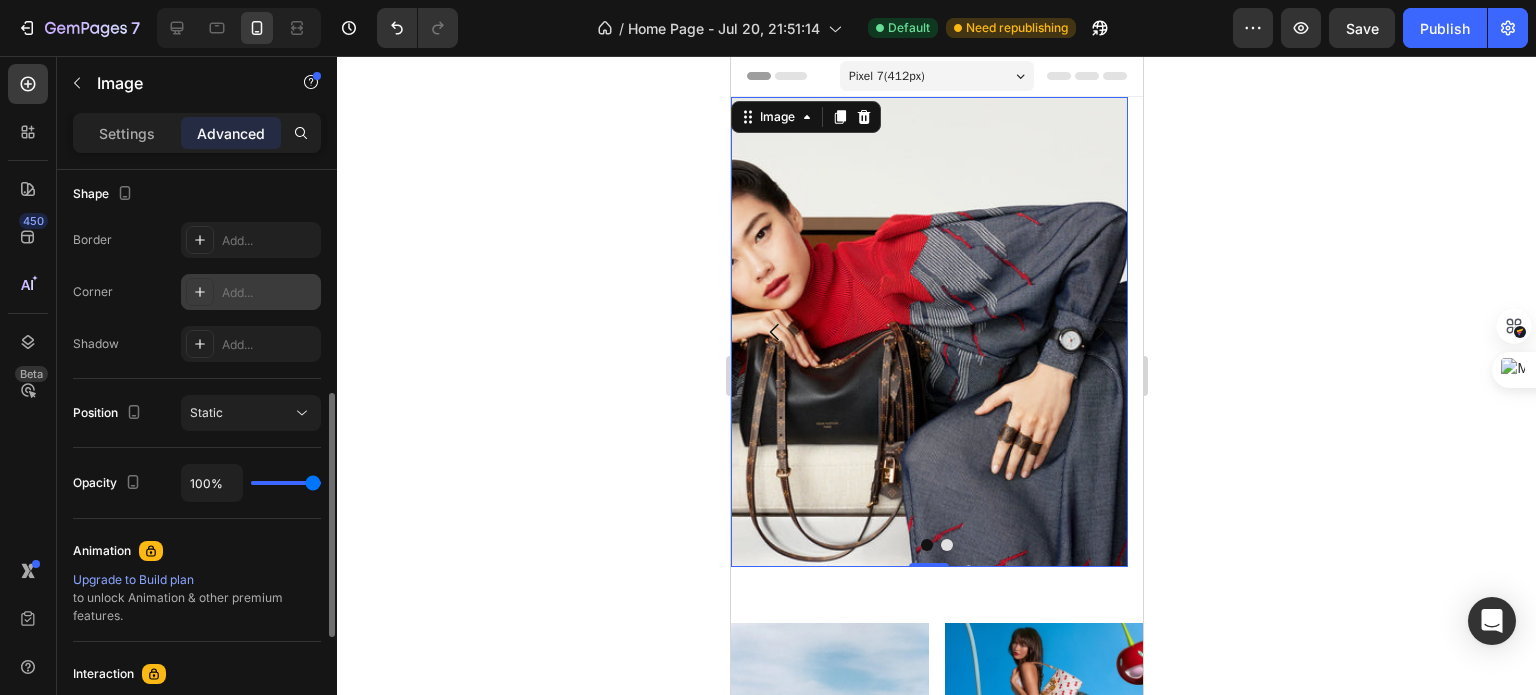 scroll, scrollTop: 525, scrollLeft: 0, axis: vertical 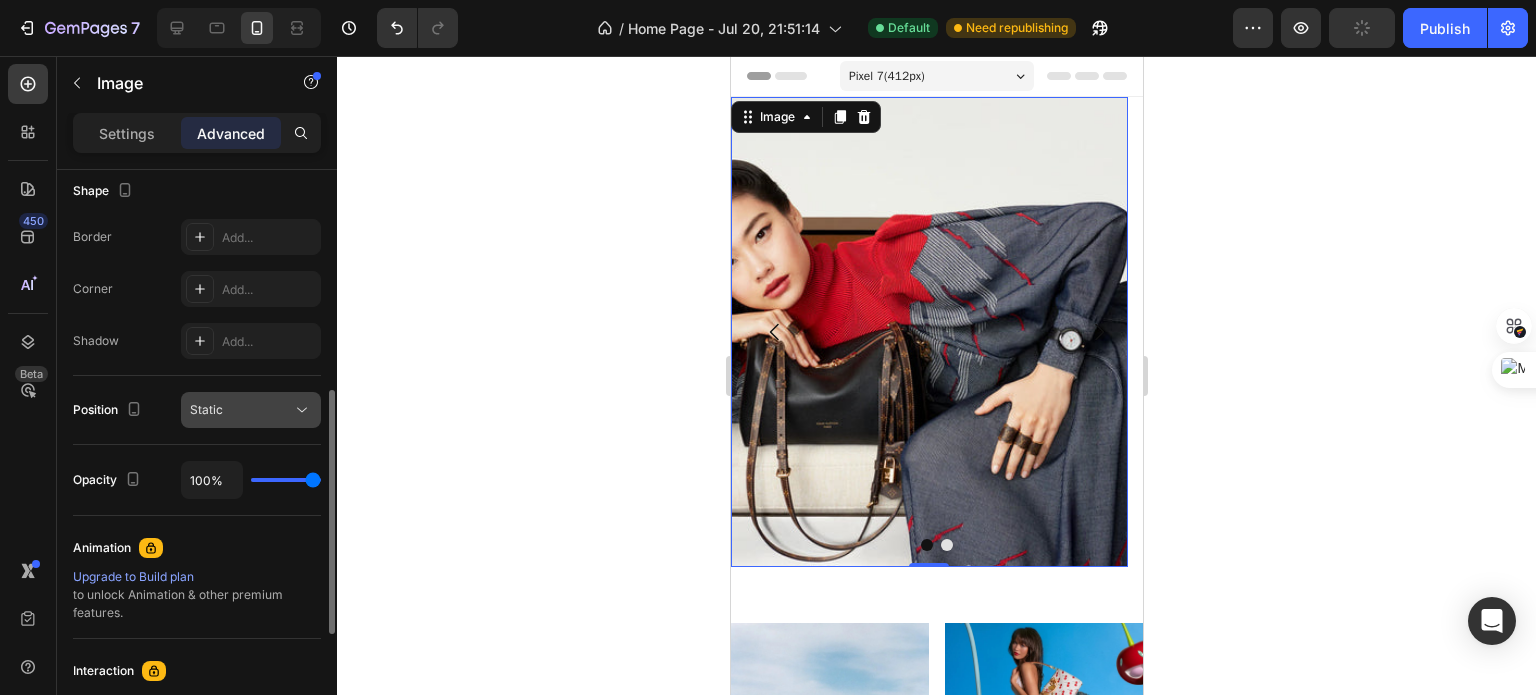 click on "Static" at bounding box center (241, 410) 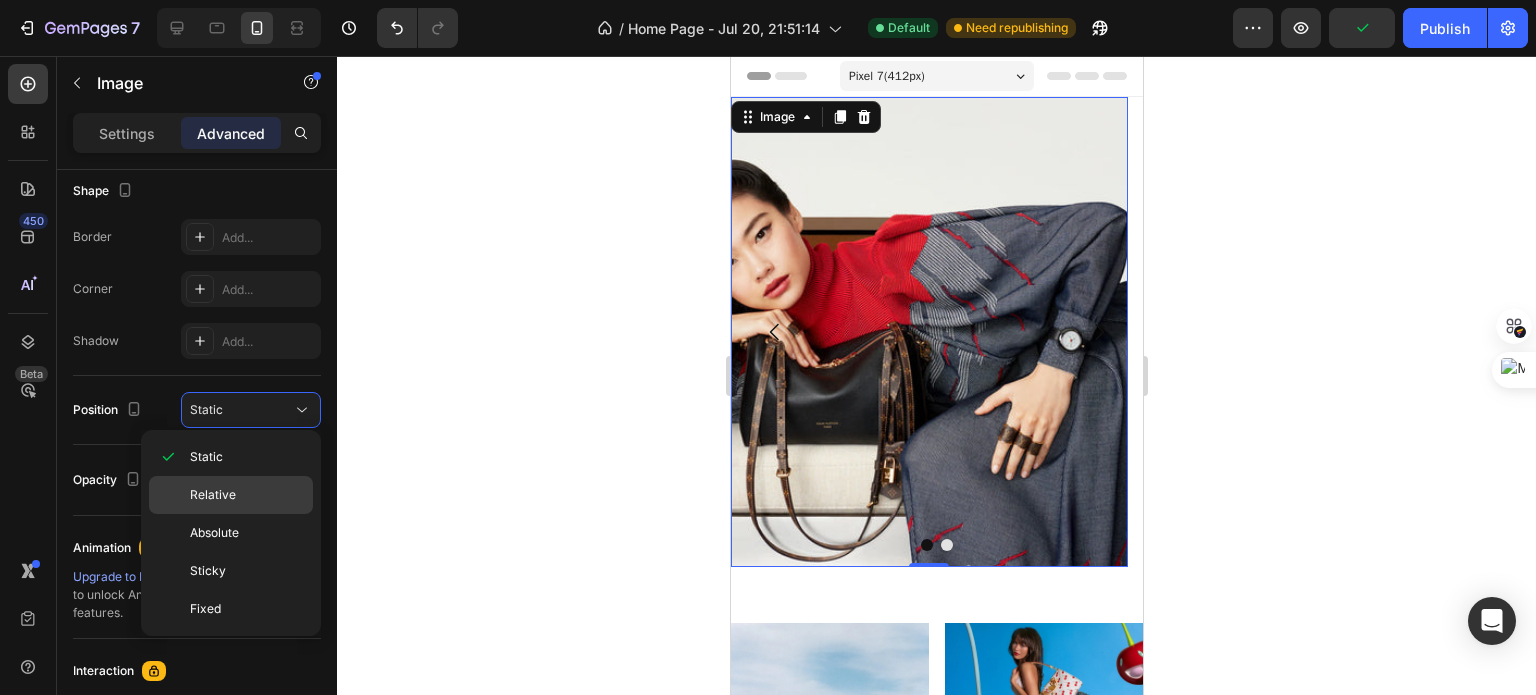 click on "Relative" at bounding box center [247, 495] 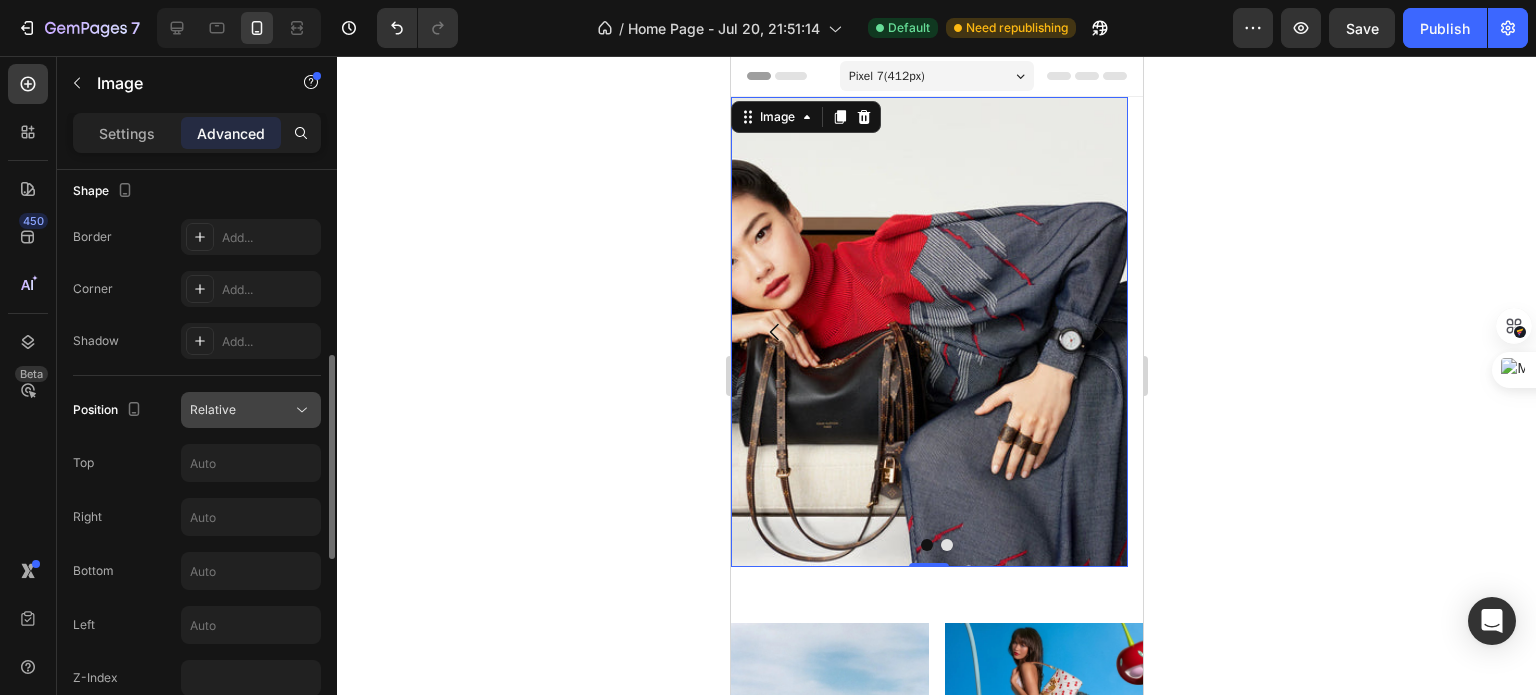 click on "Relative" at bounding box center (241, 410) 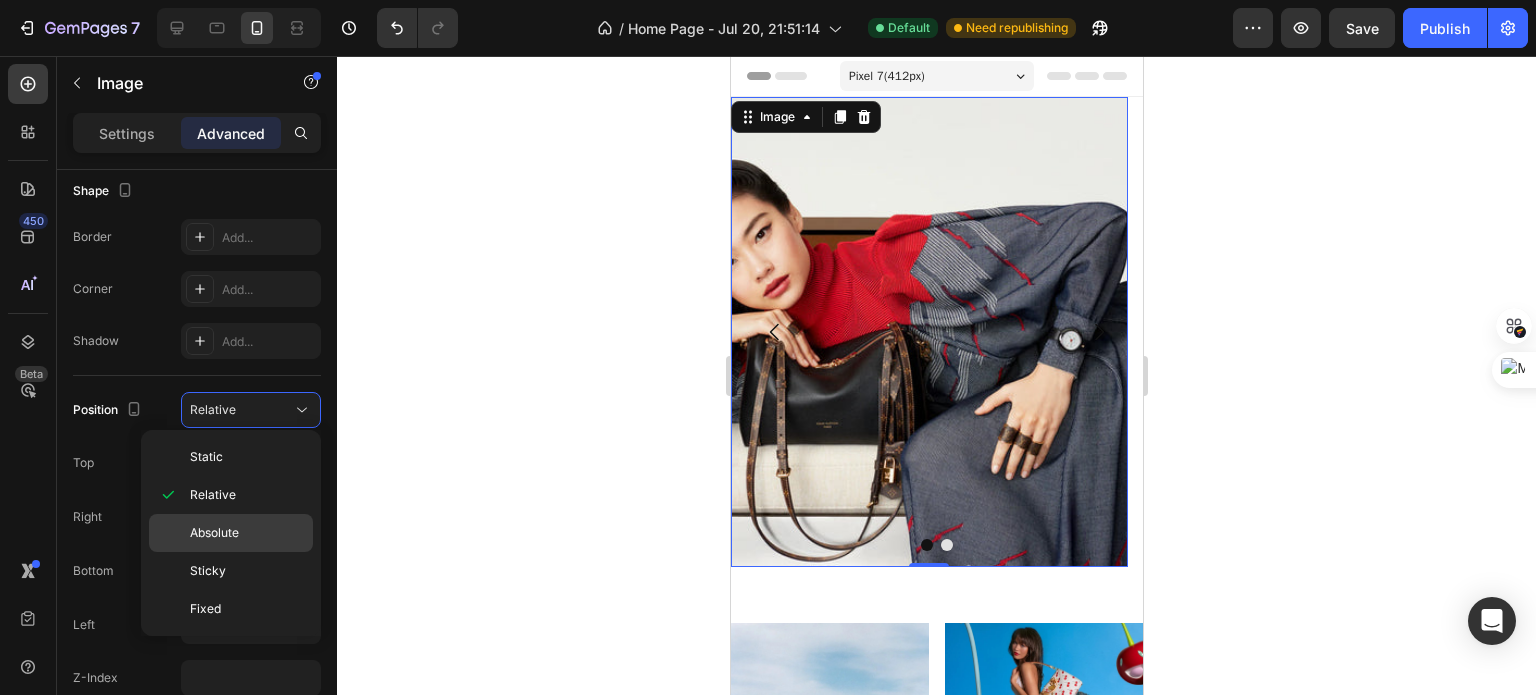 click on "Absolute" at bounding box center (247, 533) 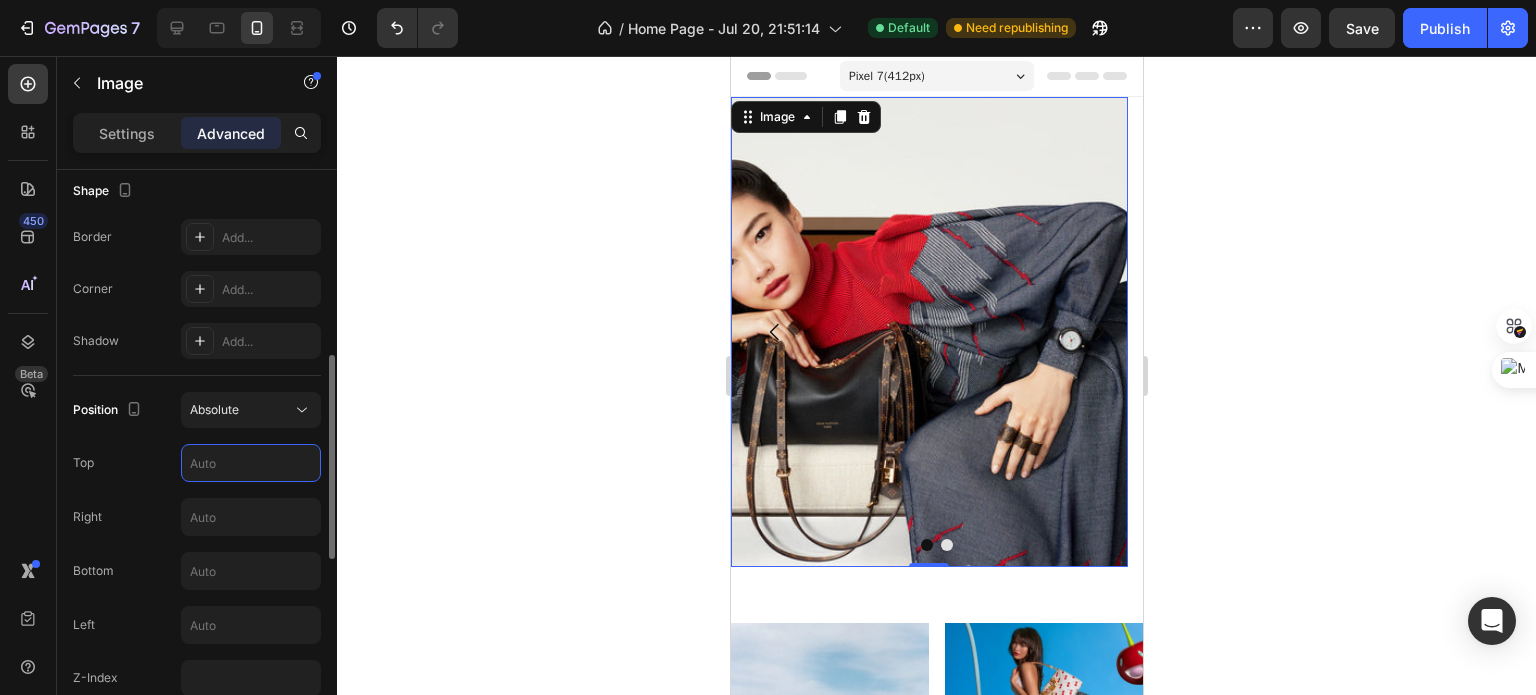 click at bounding box center [251, 463] 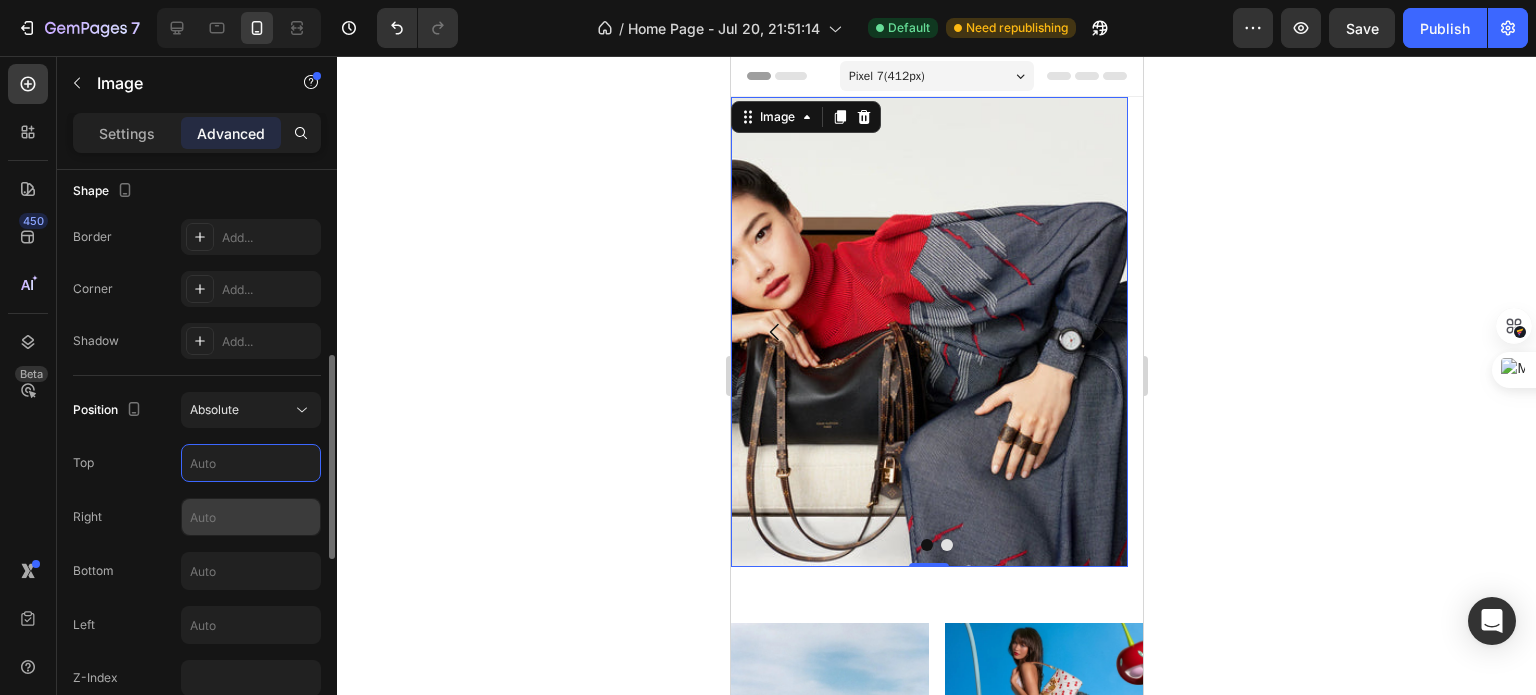 click at bounding box center (251, 517) 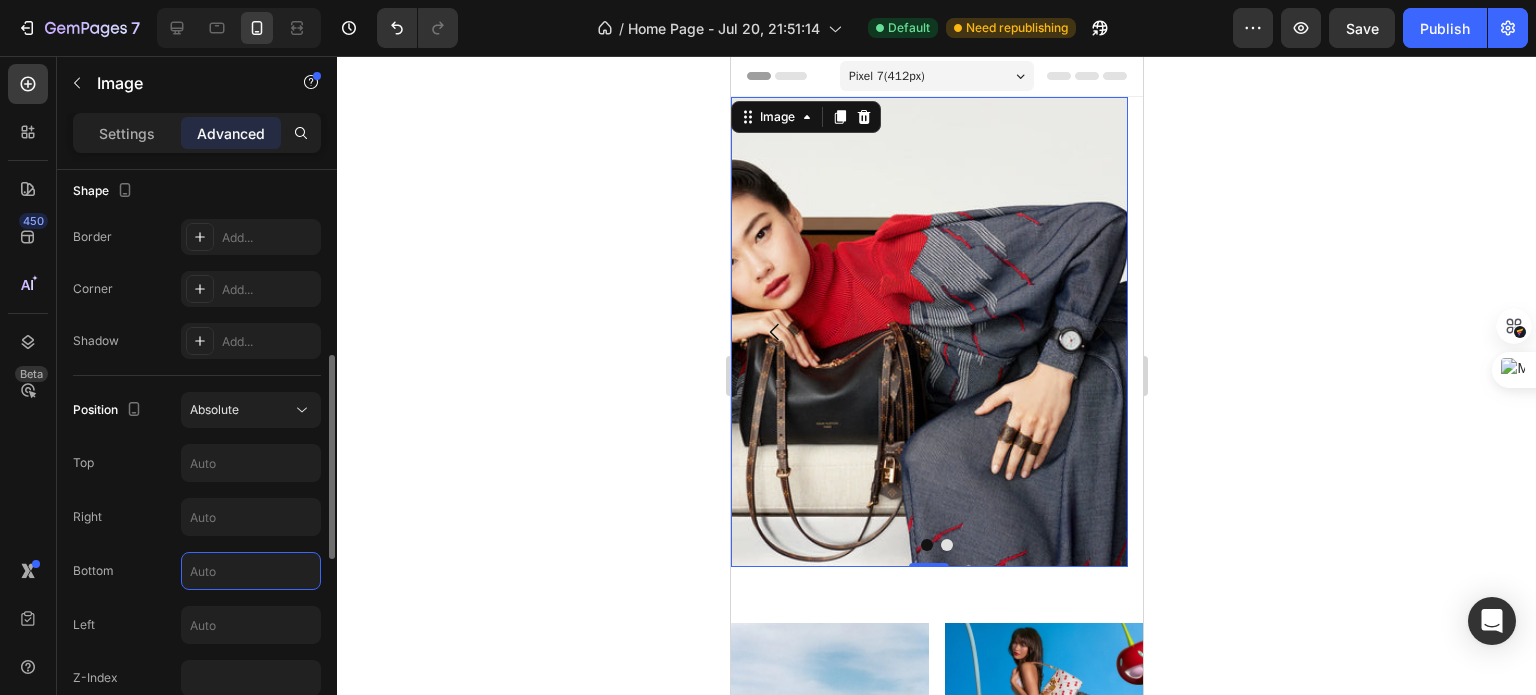click at bounding box center (251, 571) 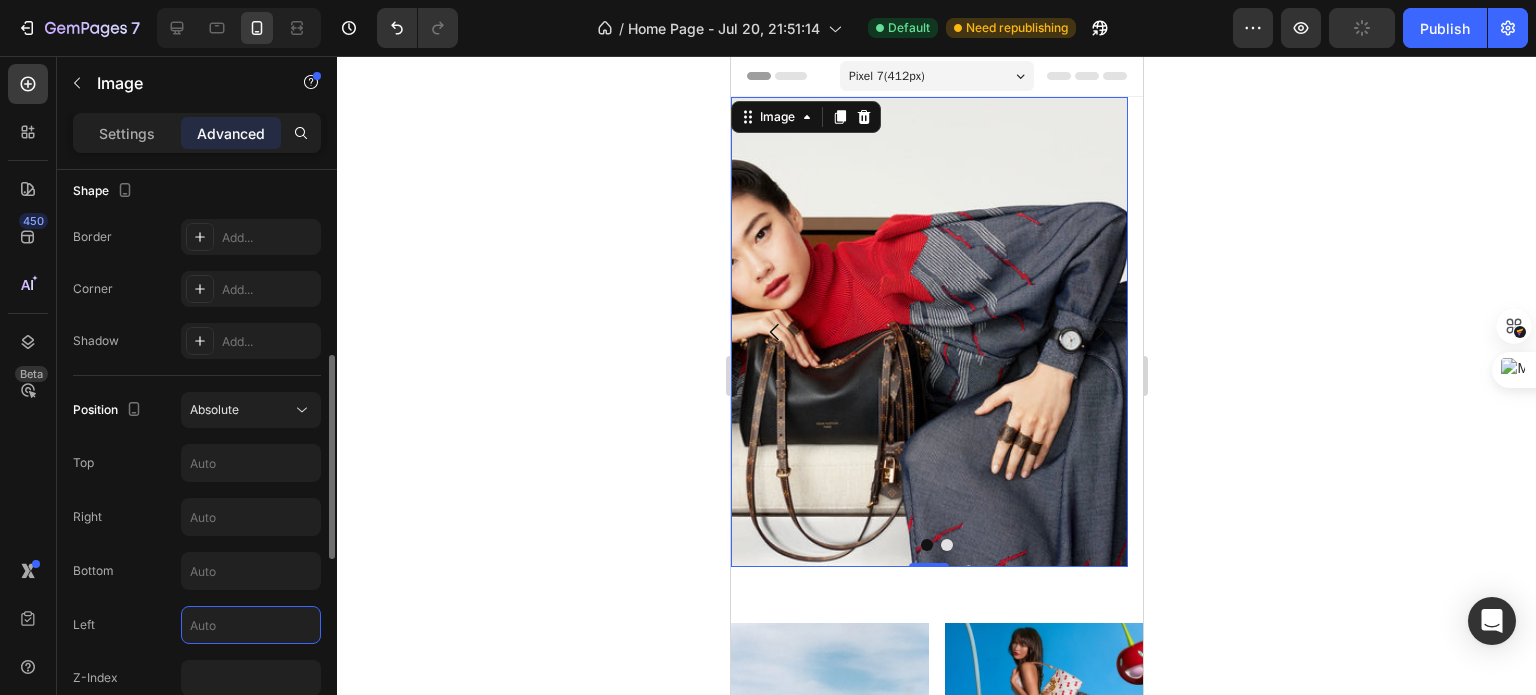 click at bounding box center (251, 625) 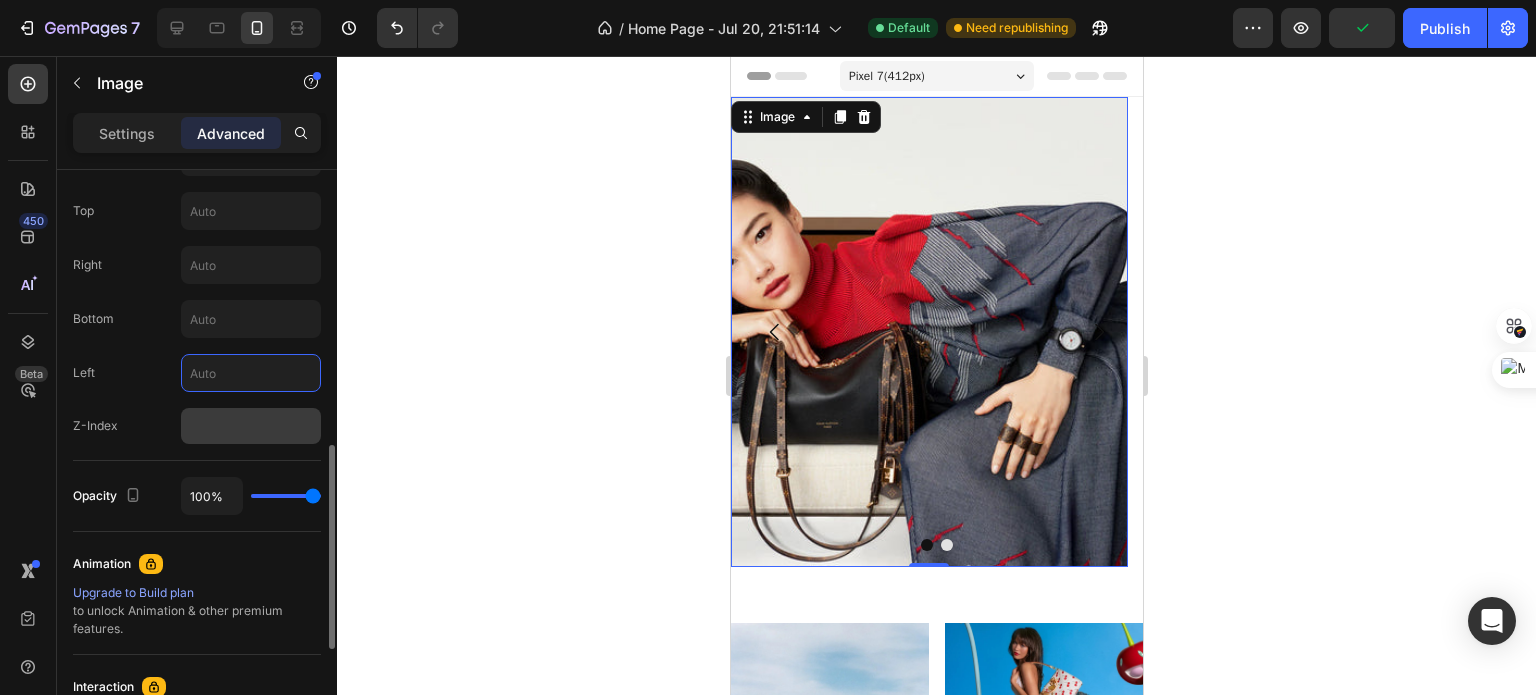 scroll, scrollTop: 778, scrollLeft: 0, axis: vertical 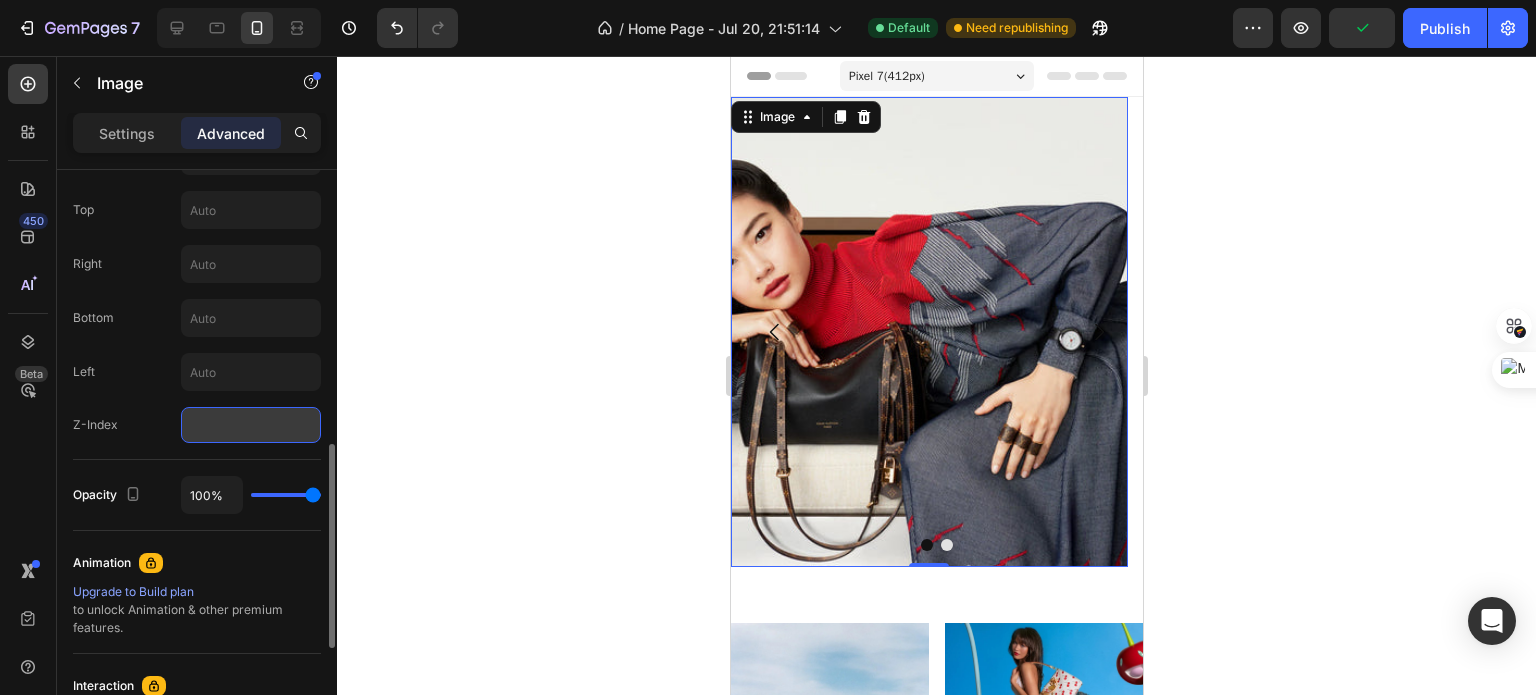 click at bounding box center (251, 425) 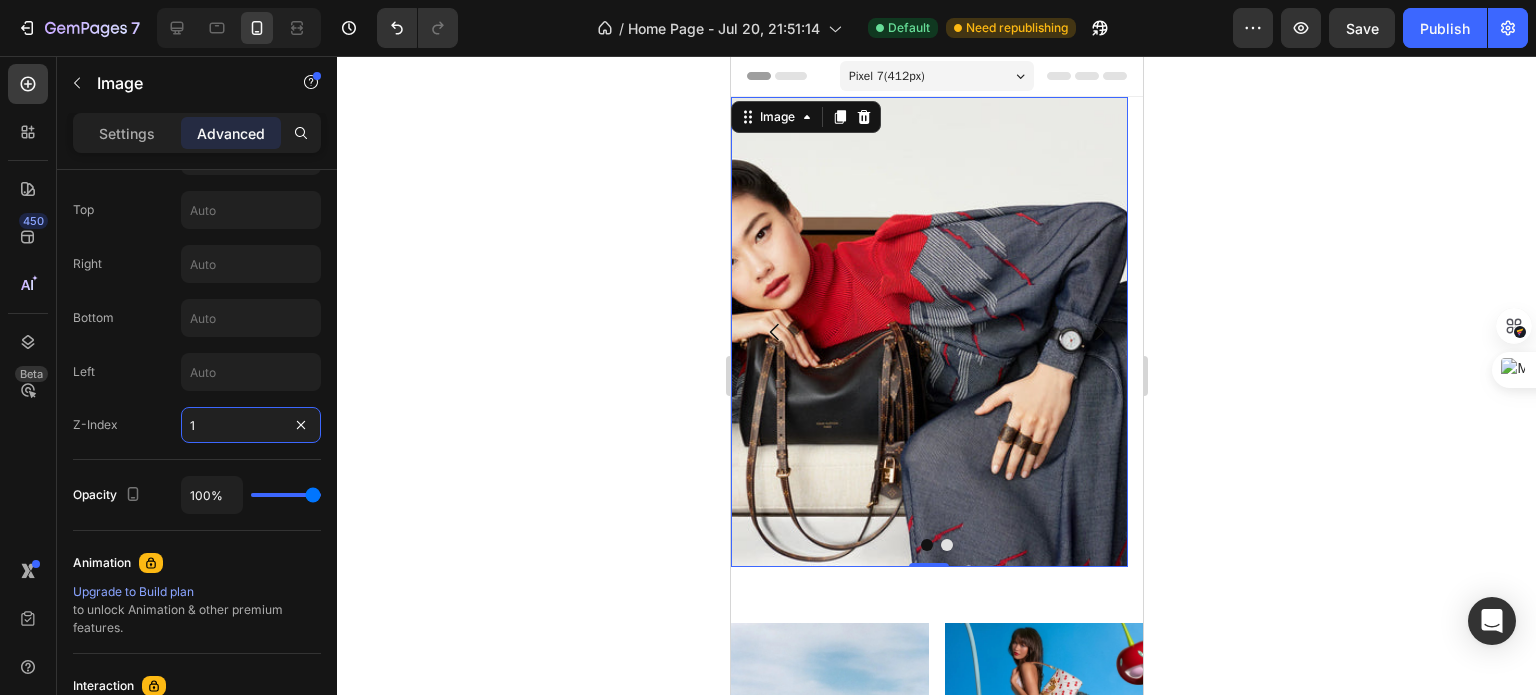 type on "1" 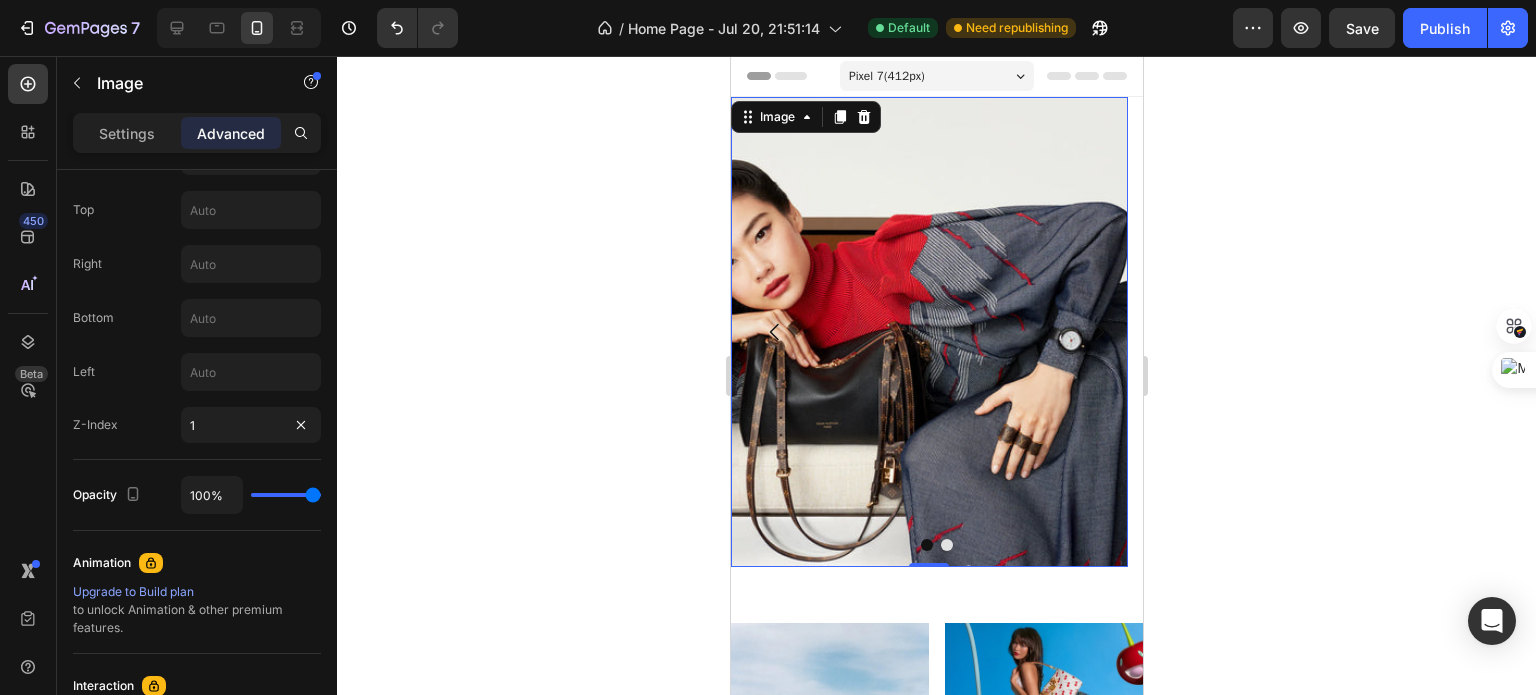 click 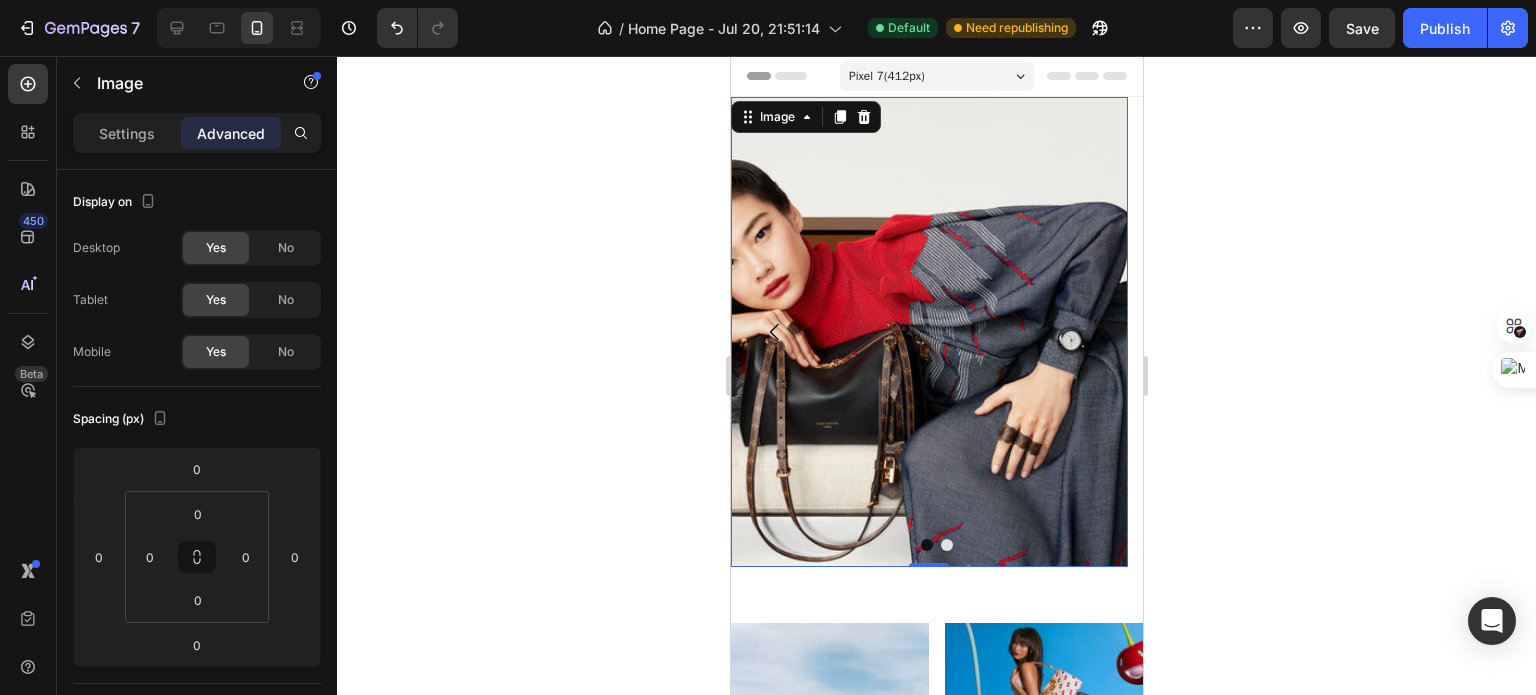 click on "Pixel 7  ( 412 px)" at bounding box center [936, 76] 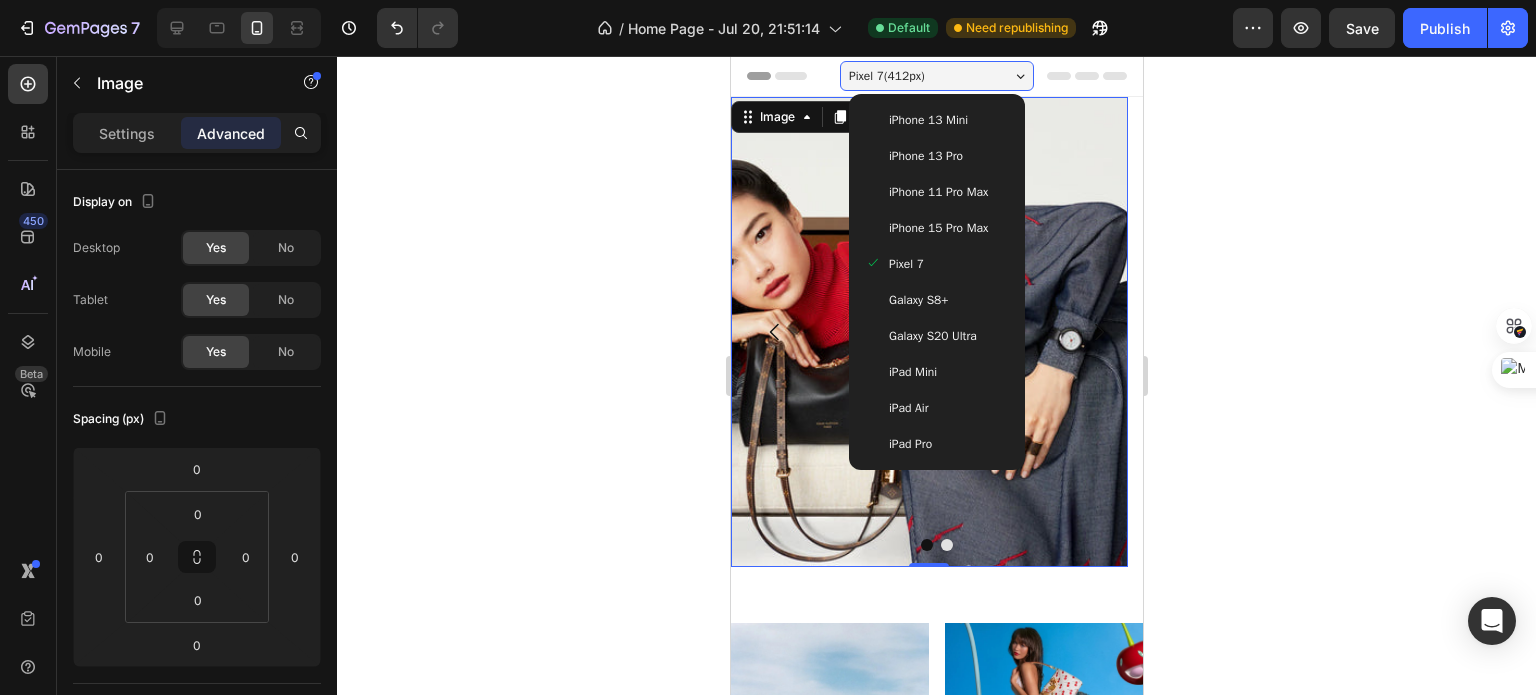 click on "Galaxy S8+" at bounding box center (936, 300) 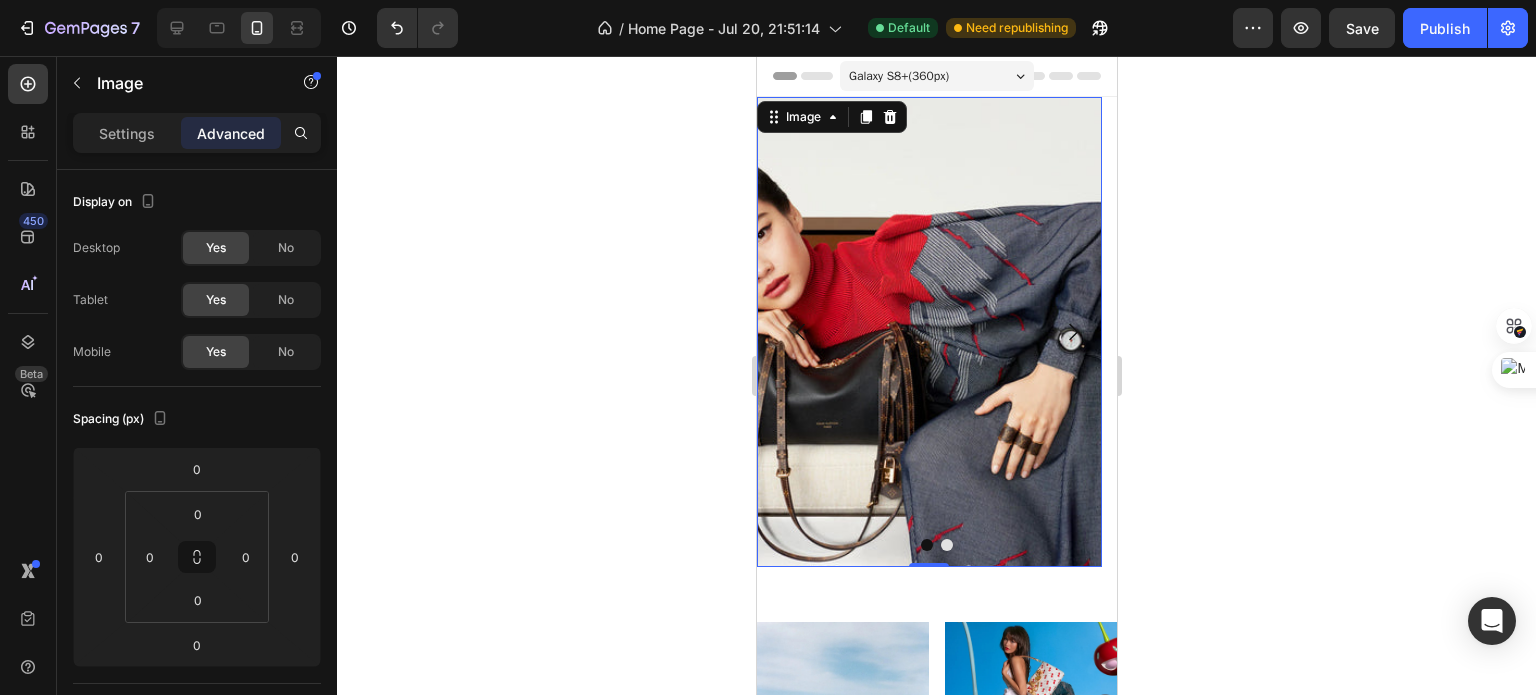 click on "Galaxy S8+  ( 360 px)" at bounding box center (898, 76) 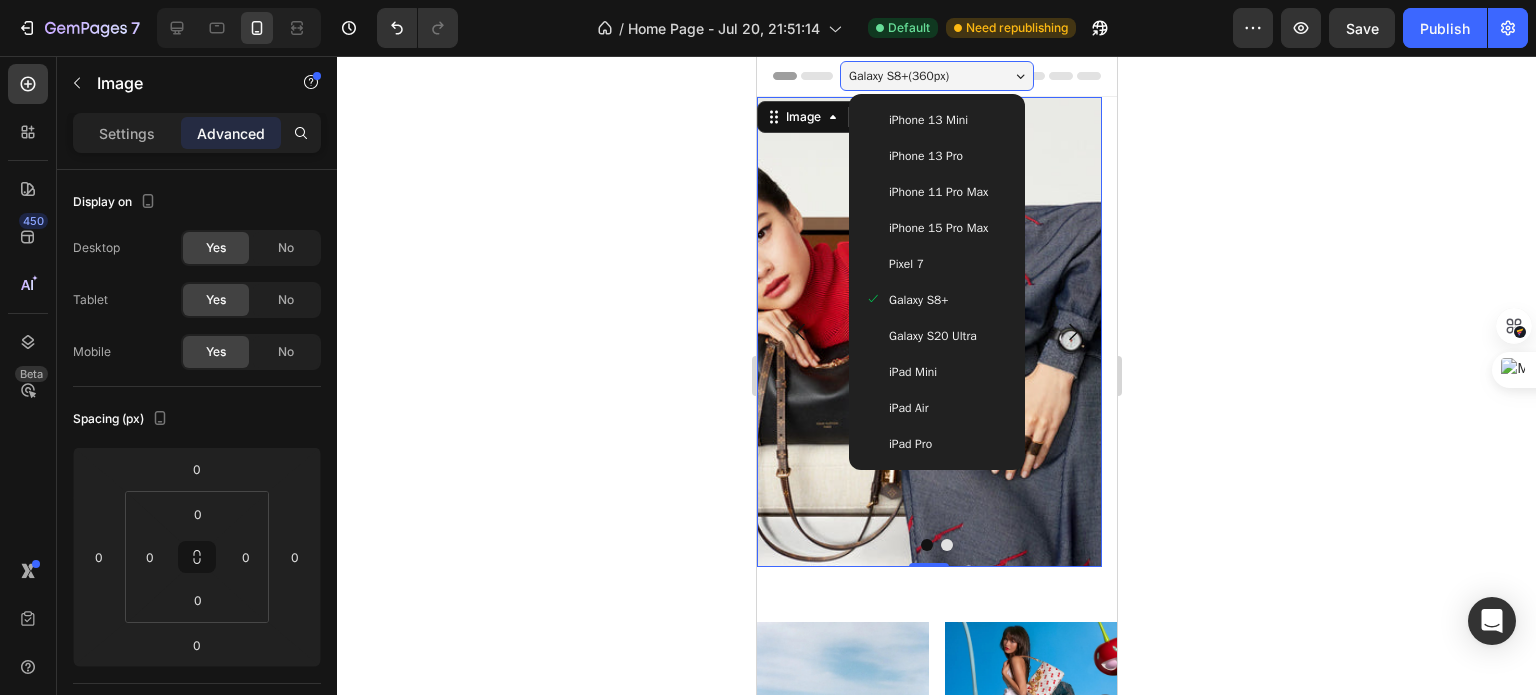 click on "iPhone 13 Pro" at bounding box center [925, 156] 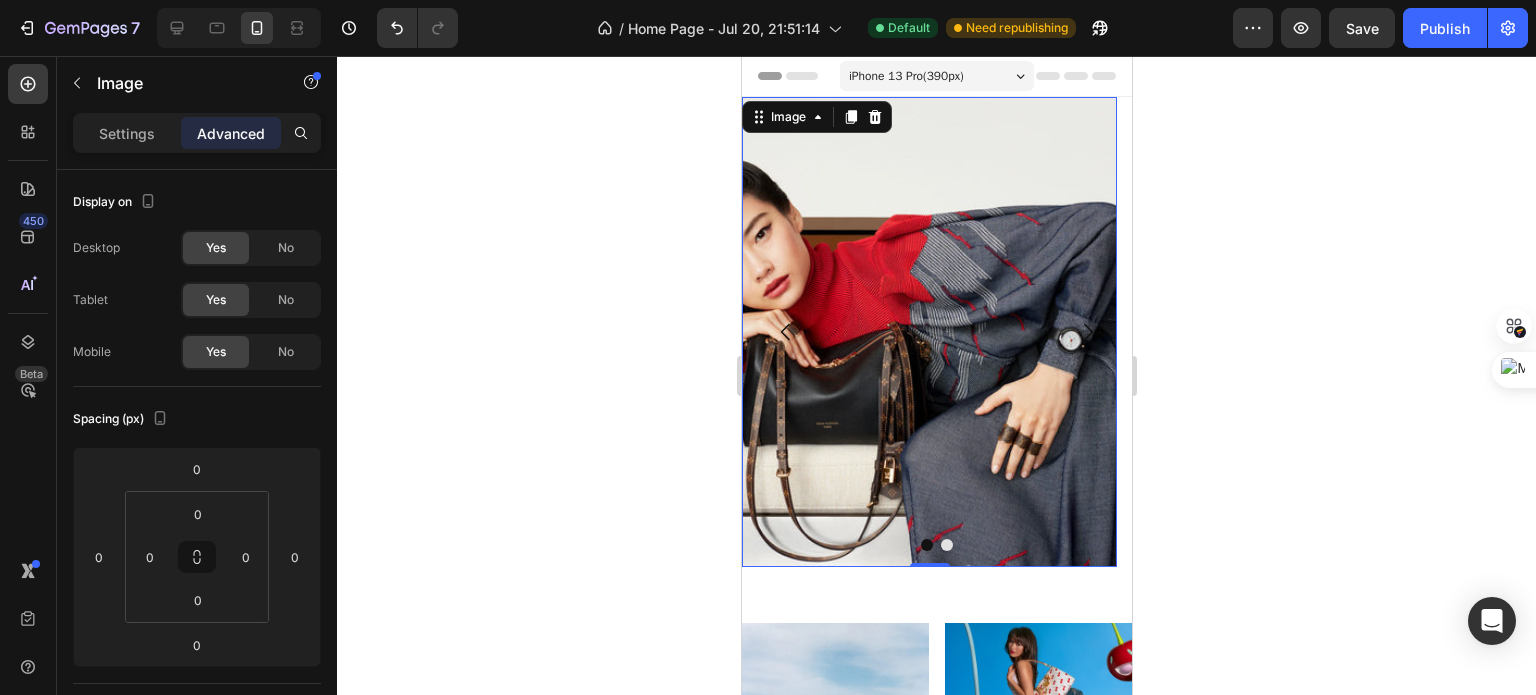 click on "iPhone 13 Pro  ( 390 px)" at bounding box center [905, 76] 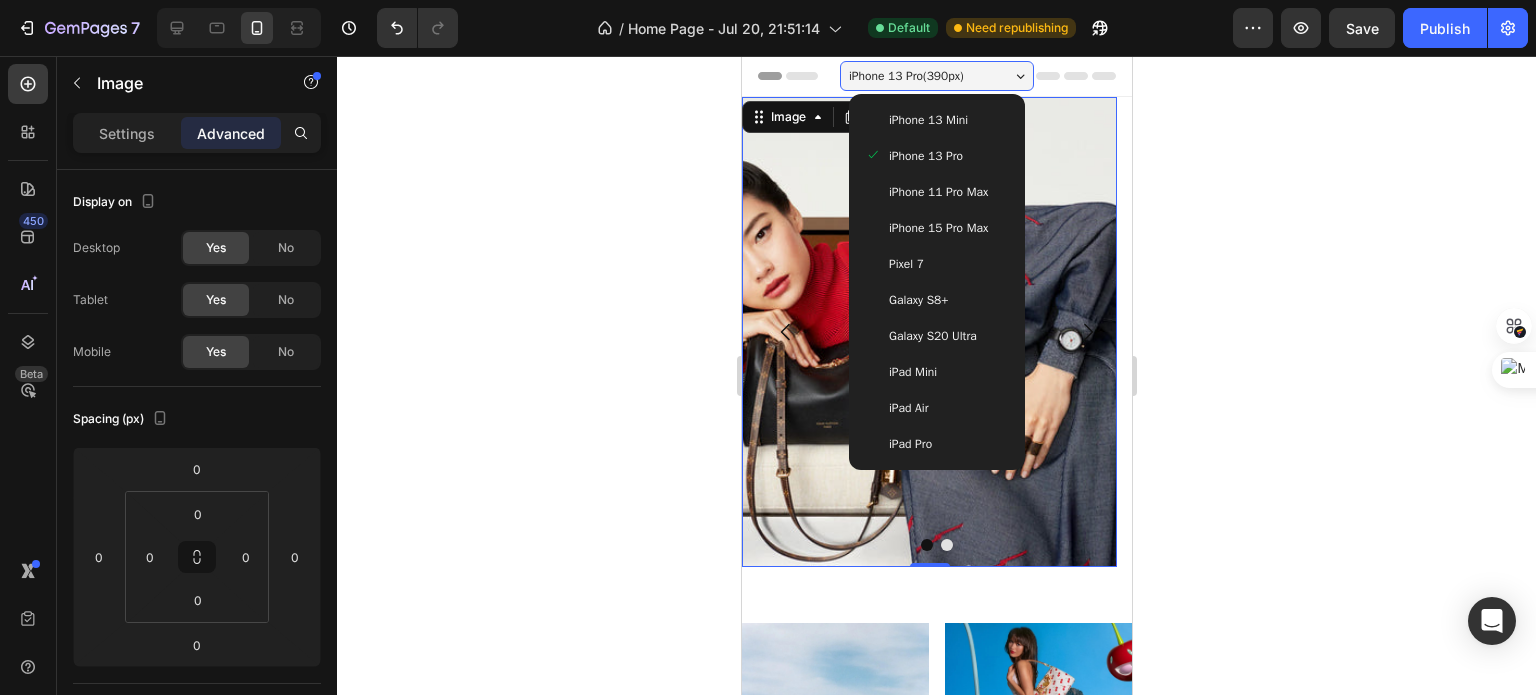 click on "iPhone 11 Pro Max" at bounding box center [936, 192] 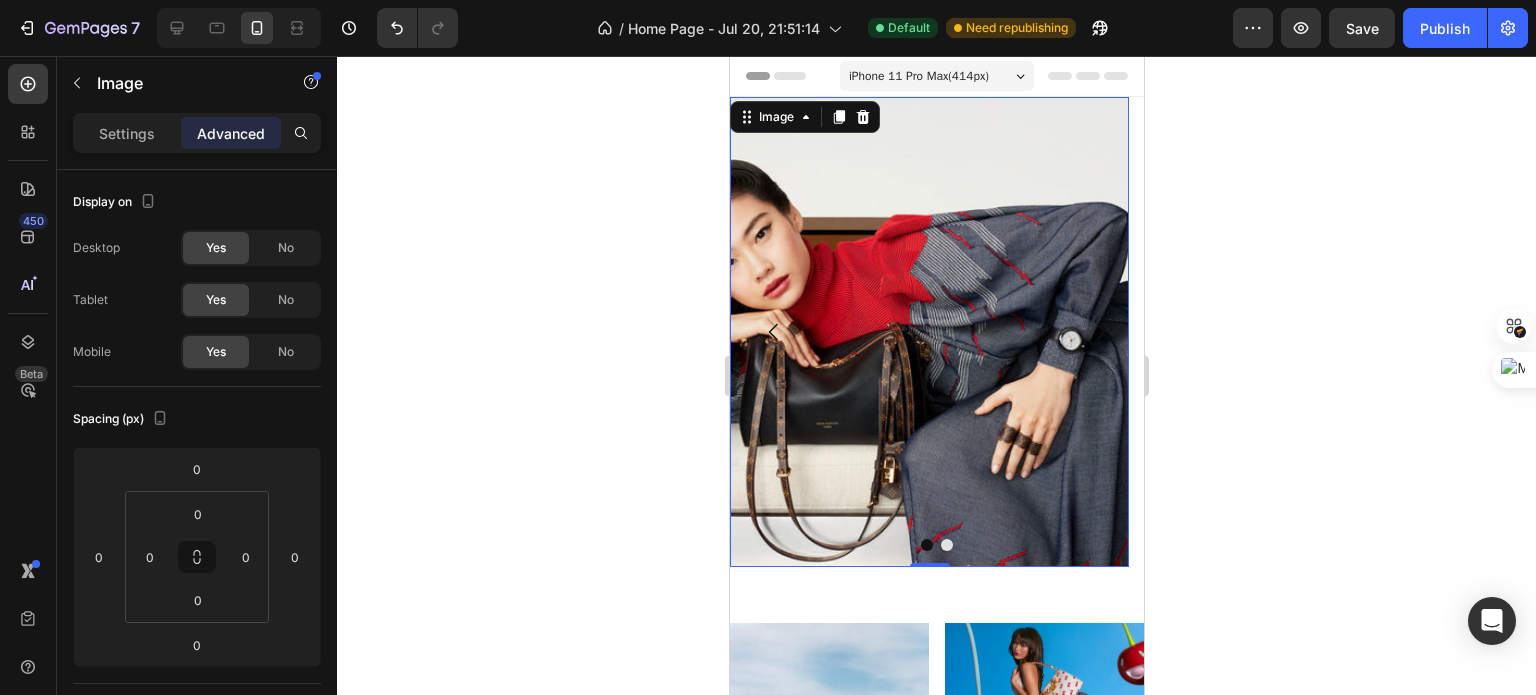 click on "iPhone 11 Pro Max  ( 414 px)" at bounding box center (936, 76) 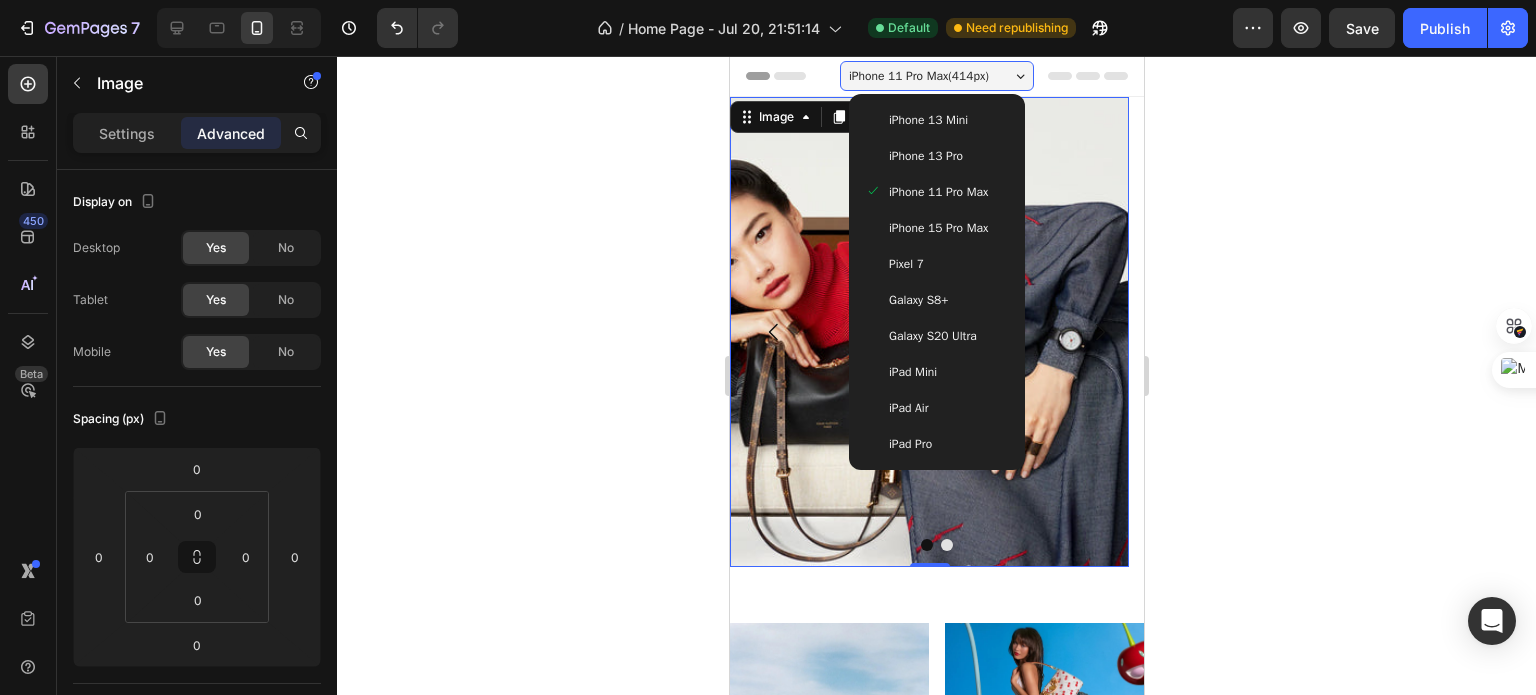 click on "Galaxy S8+" at bounding box center [936, 300] 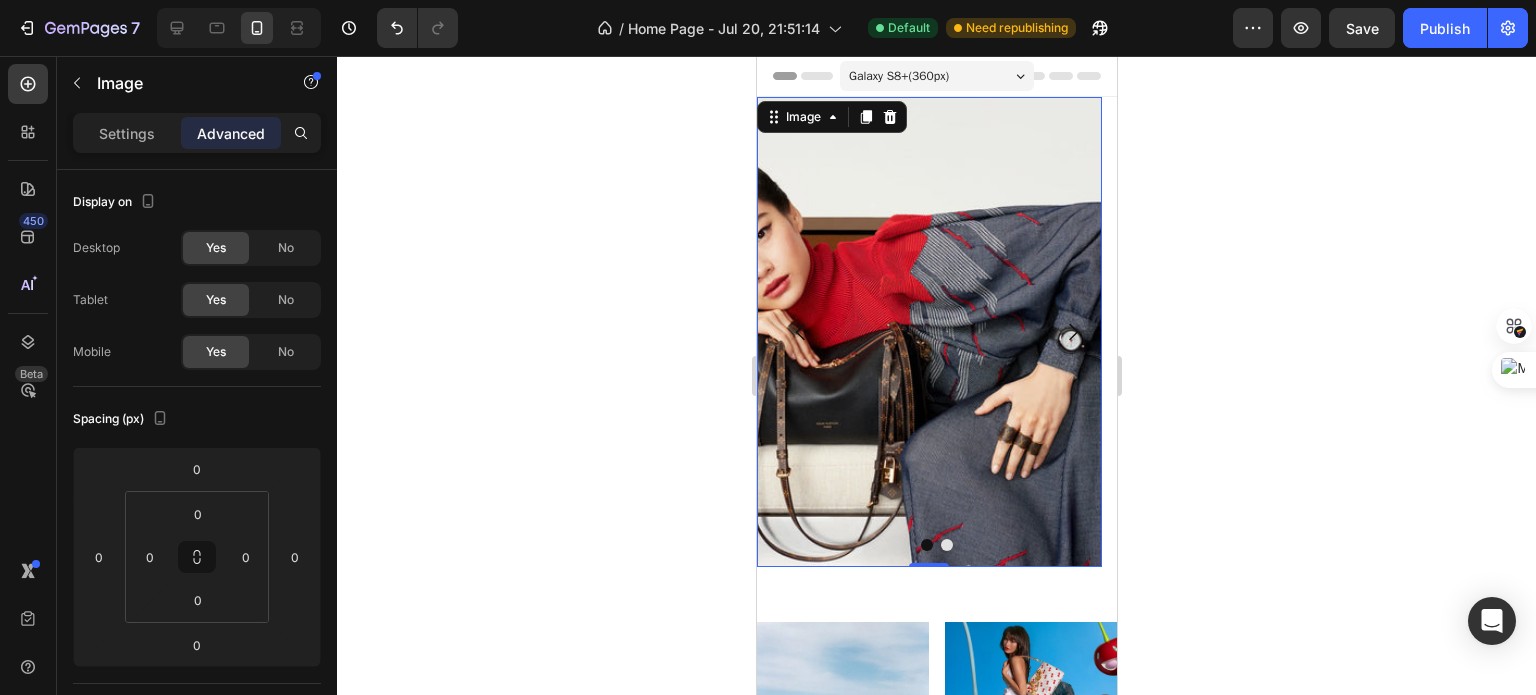 click on "Galaxy S8+  ( 360 px)" at bounding box center [898, 76] 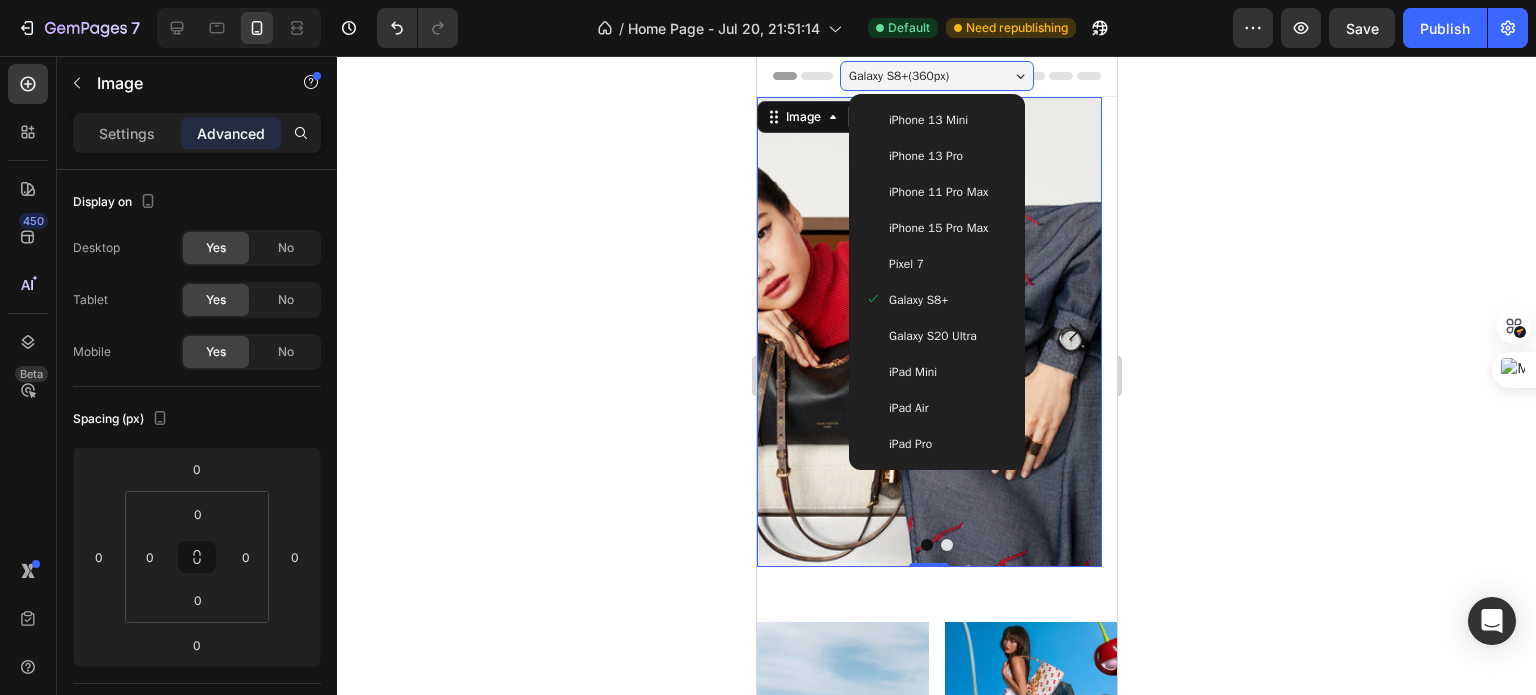click on "Galaxy S20 Ultra" at bounding box center (932, 336) 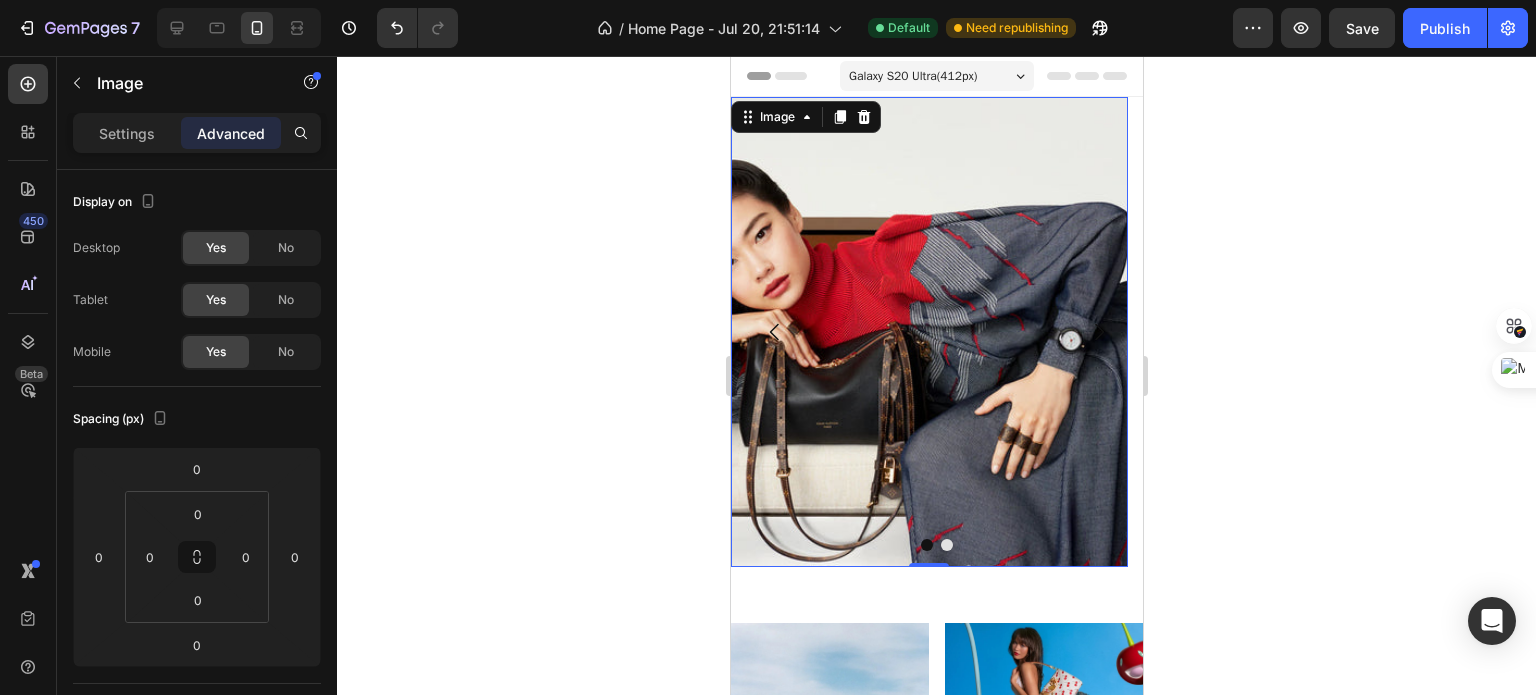 click on "Galaxy S20 Ultra  ( 412 px)" at bounding box center (912, 76) 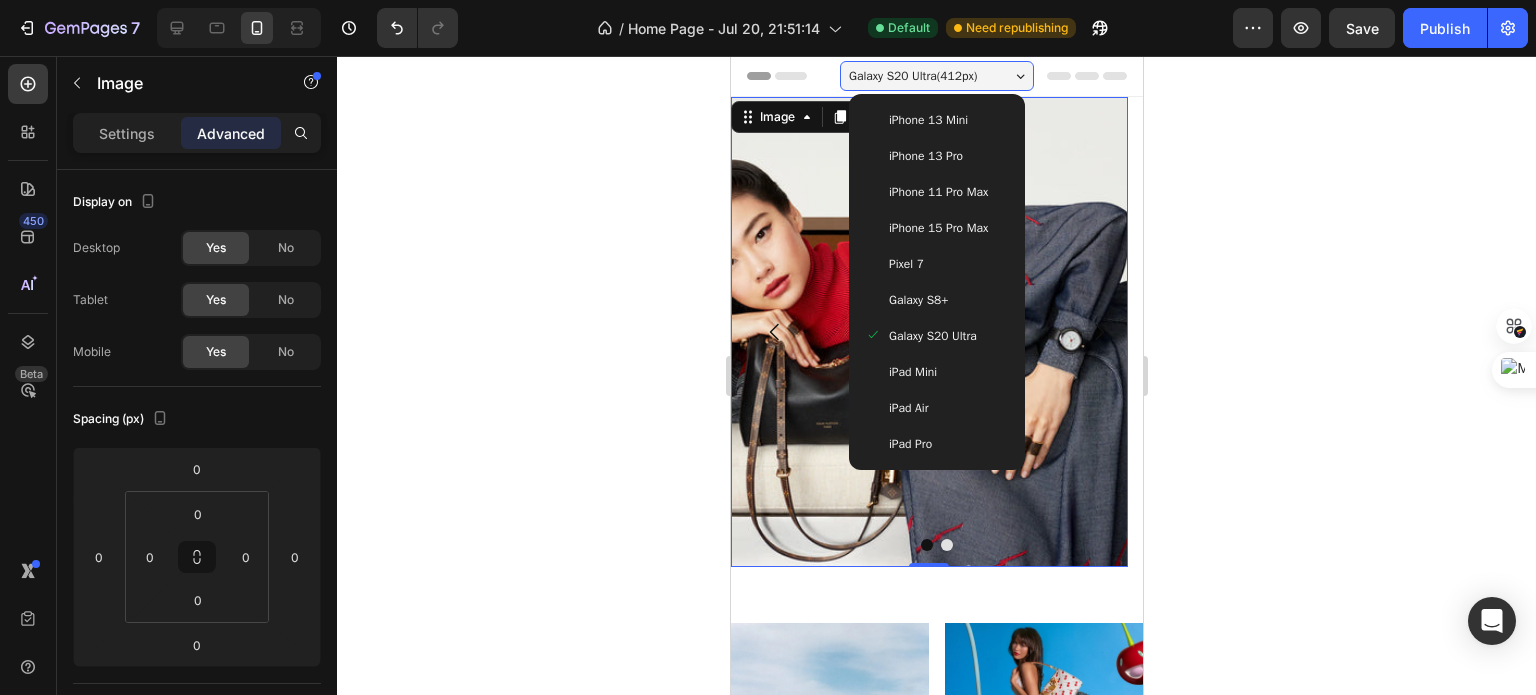 click on "iPhone 11 Pro Max" at bounding box center [937, 192] 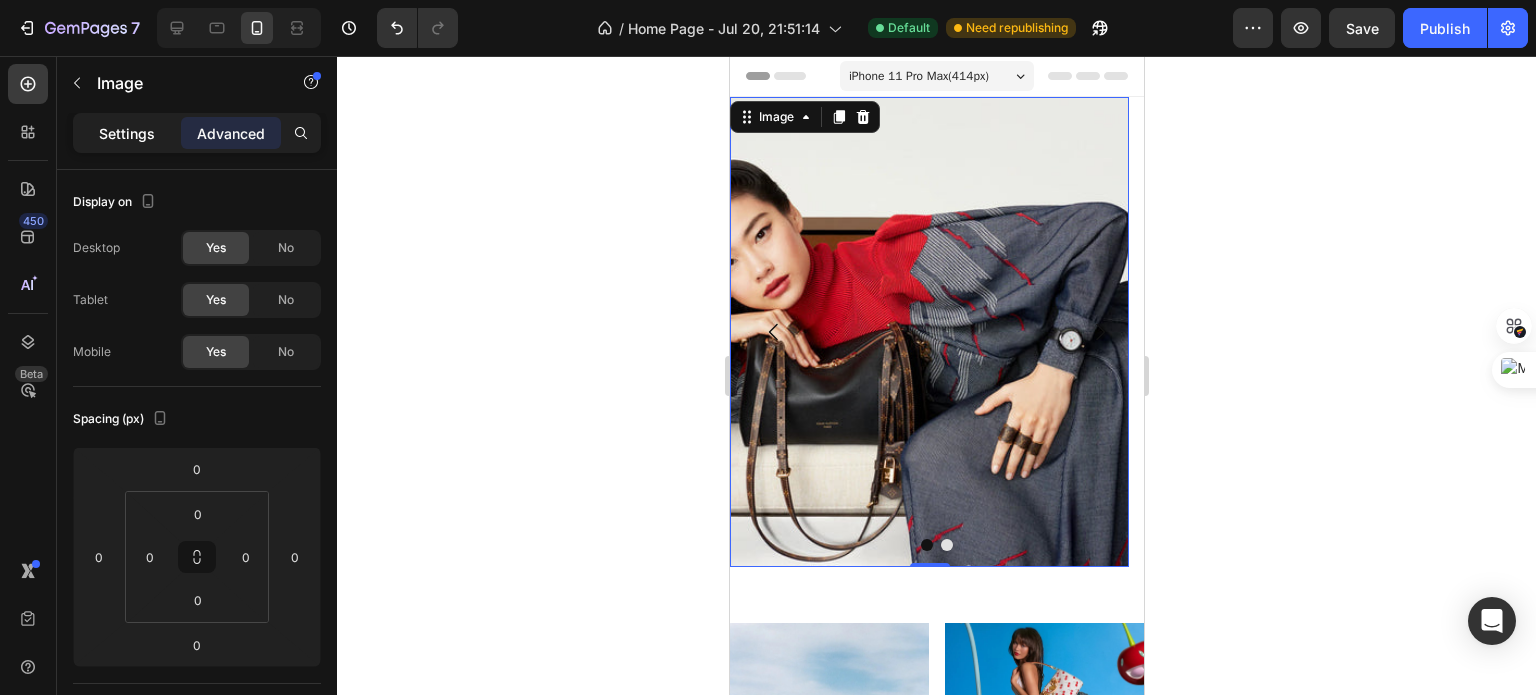click on "Settings" at bounding box center [127, 133] 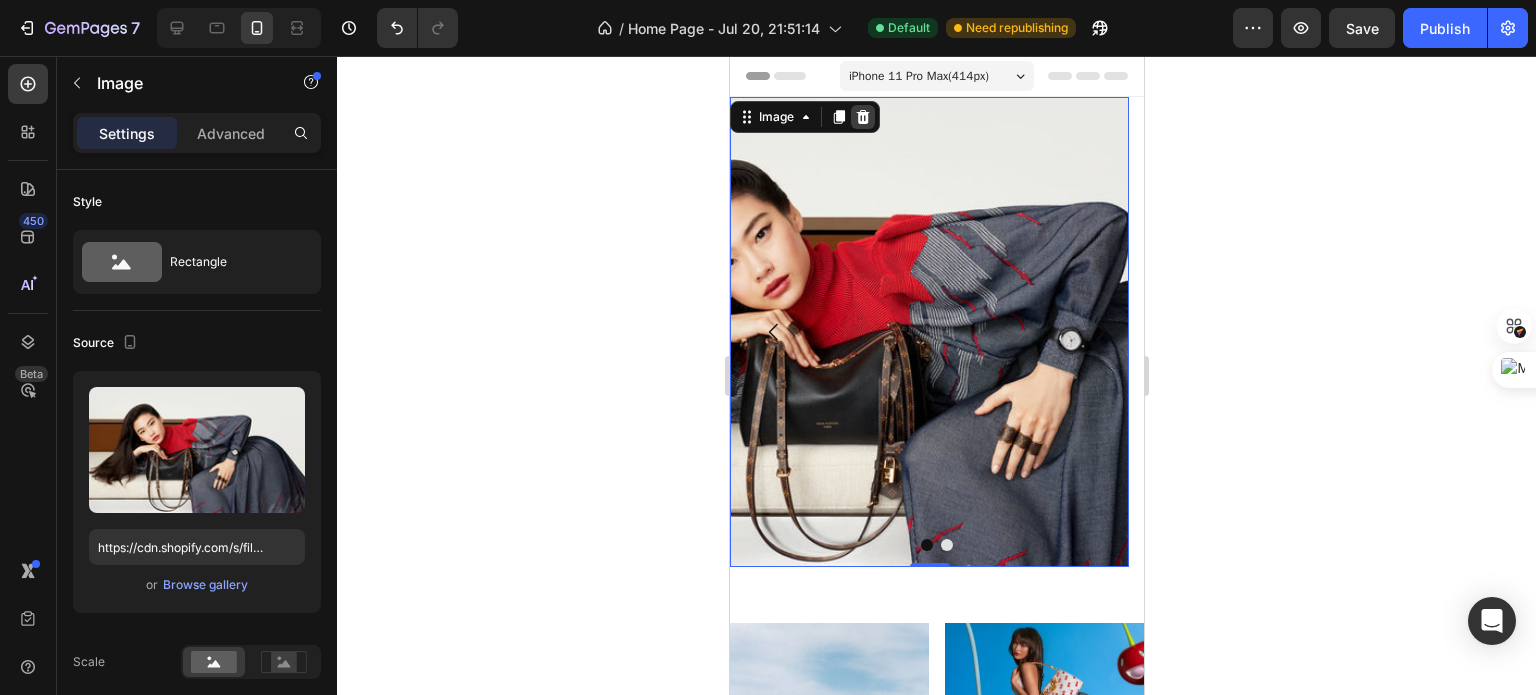 click 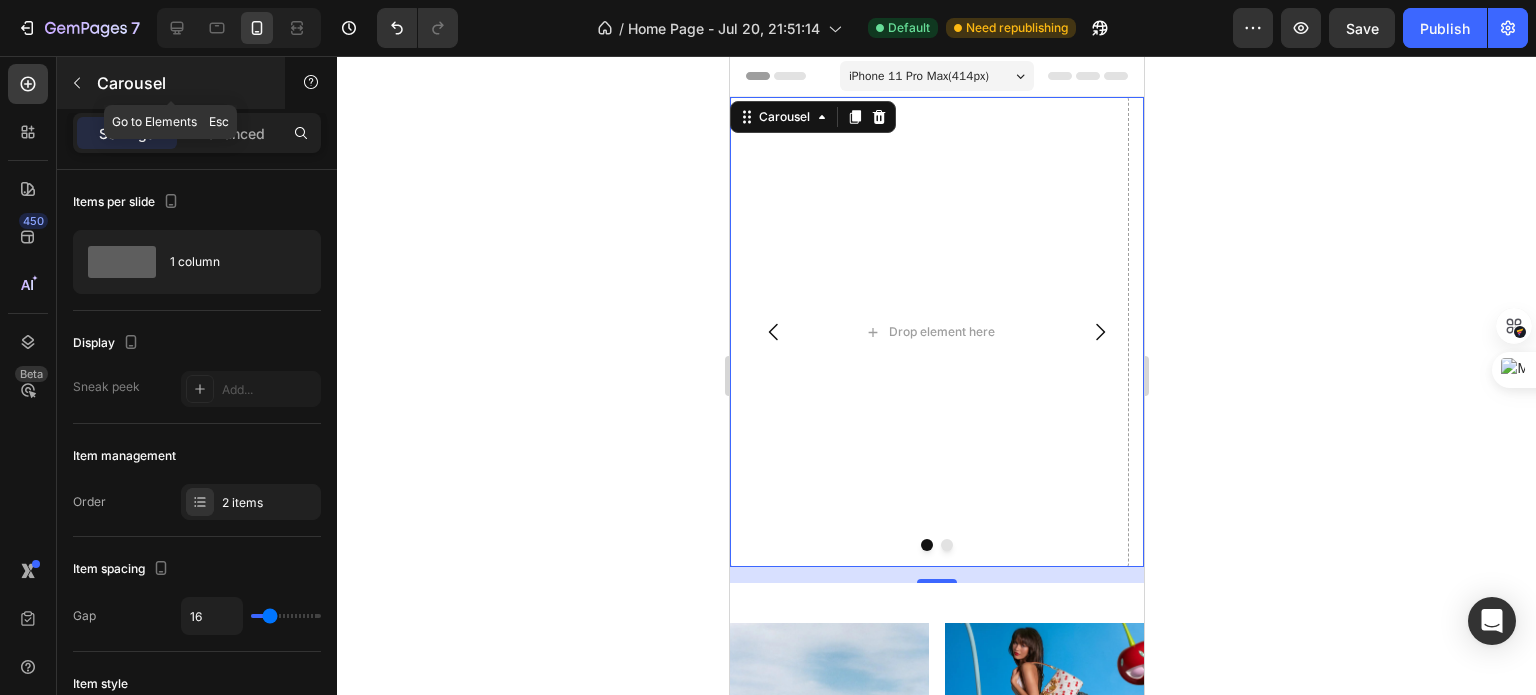 click on "Carousel" at bounding box center [171, 83] 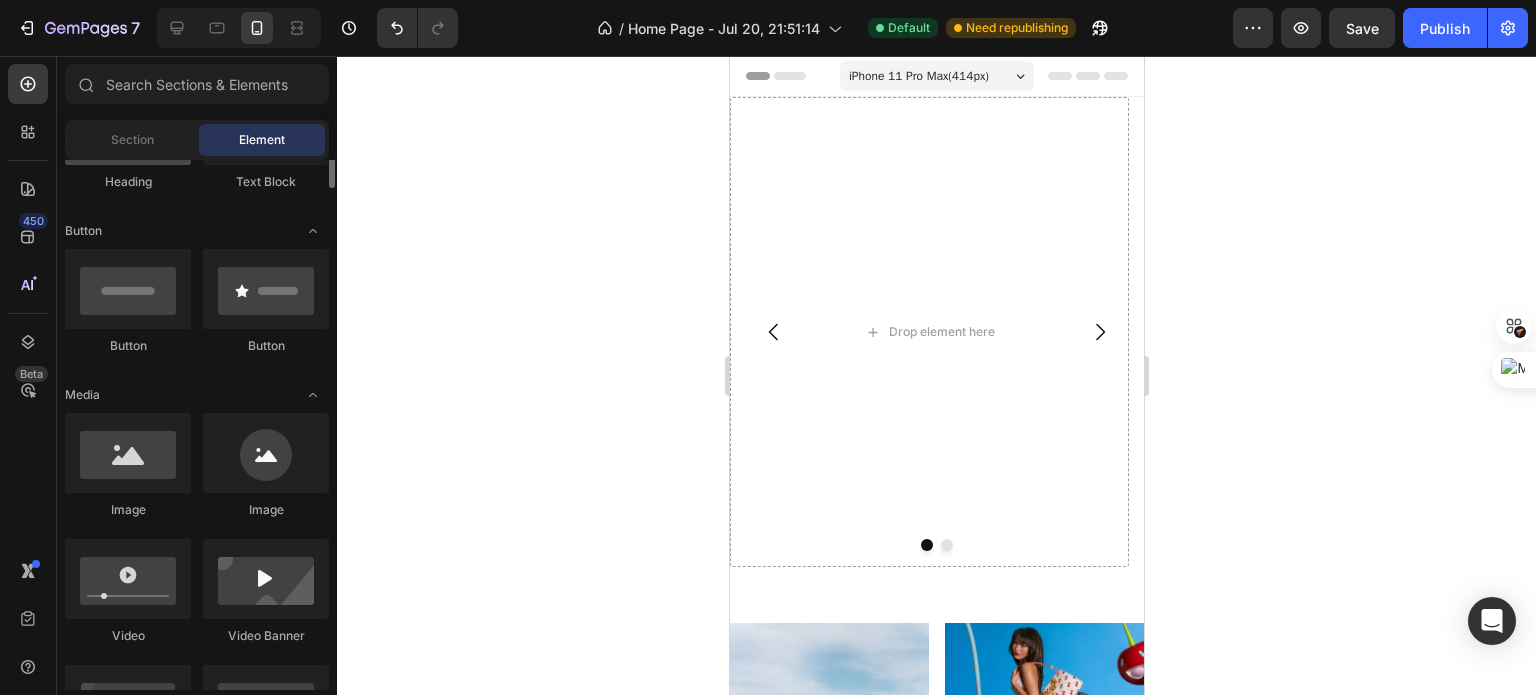 scroll, scrollTop: 411, scrollLeft: 0, axis: vertical 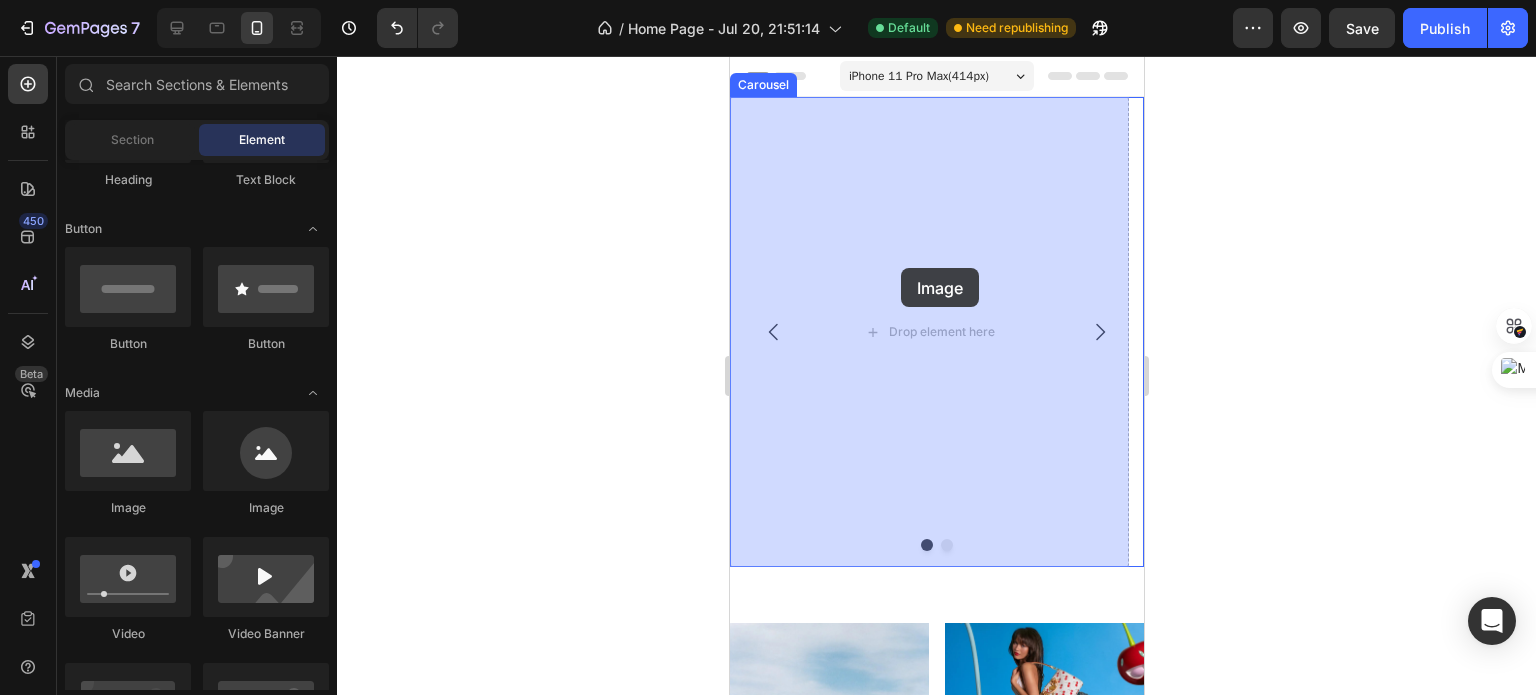 drag, startPoint x: 891, startPoint y: 538, endPoint x: 918, endPoint y: 268, distance: 271.34665 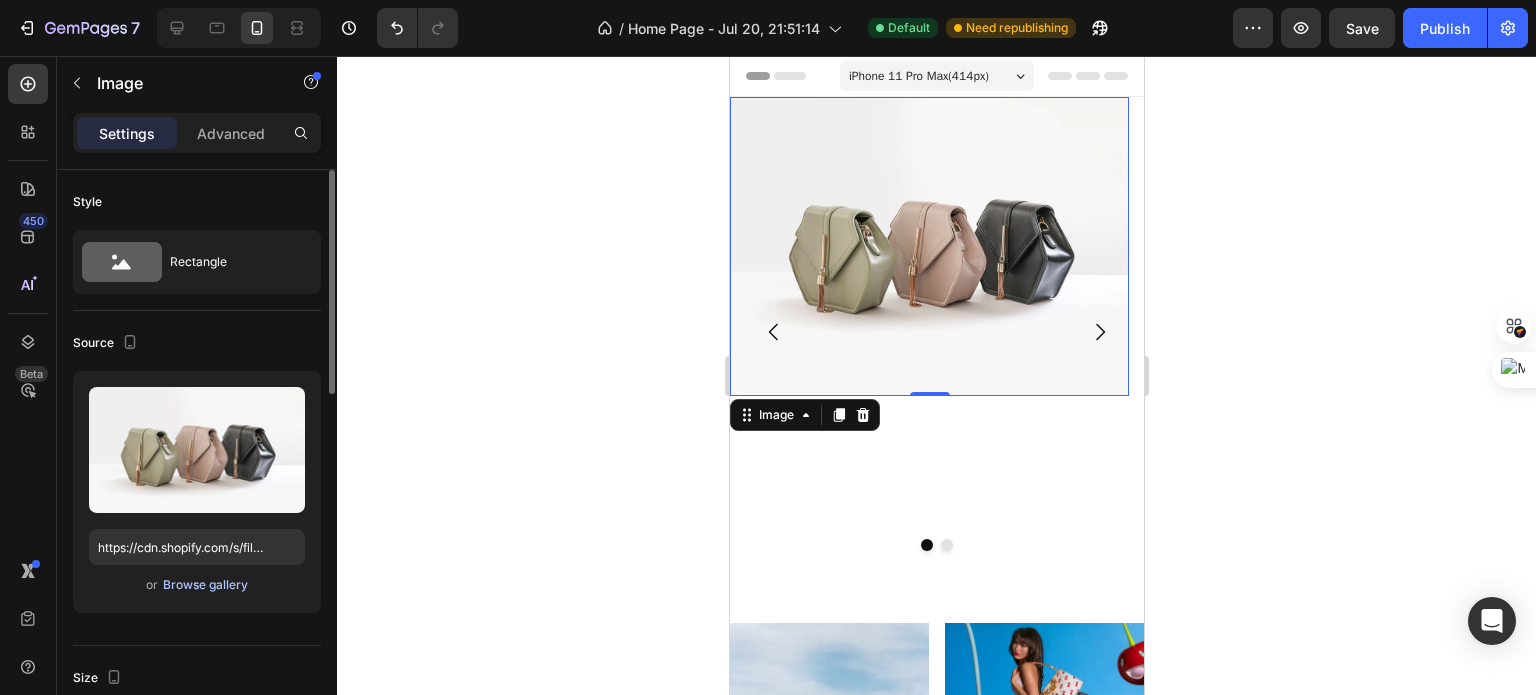 click on "Browse gallery" at bounding box center (205, 585) 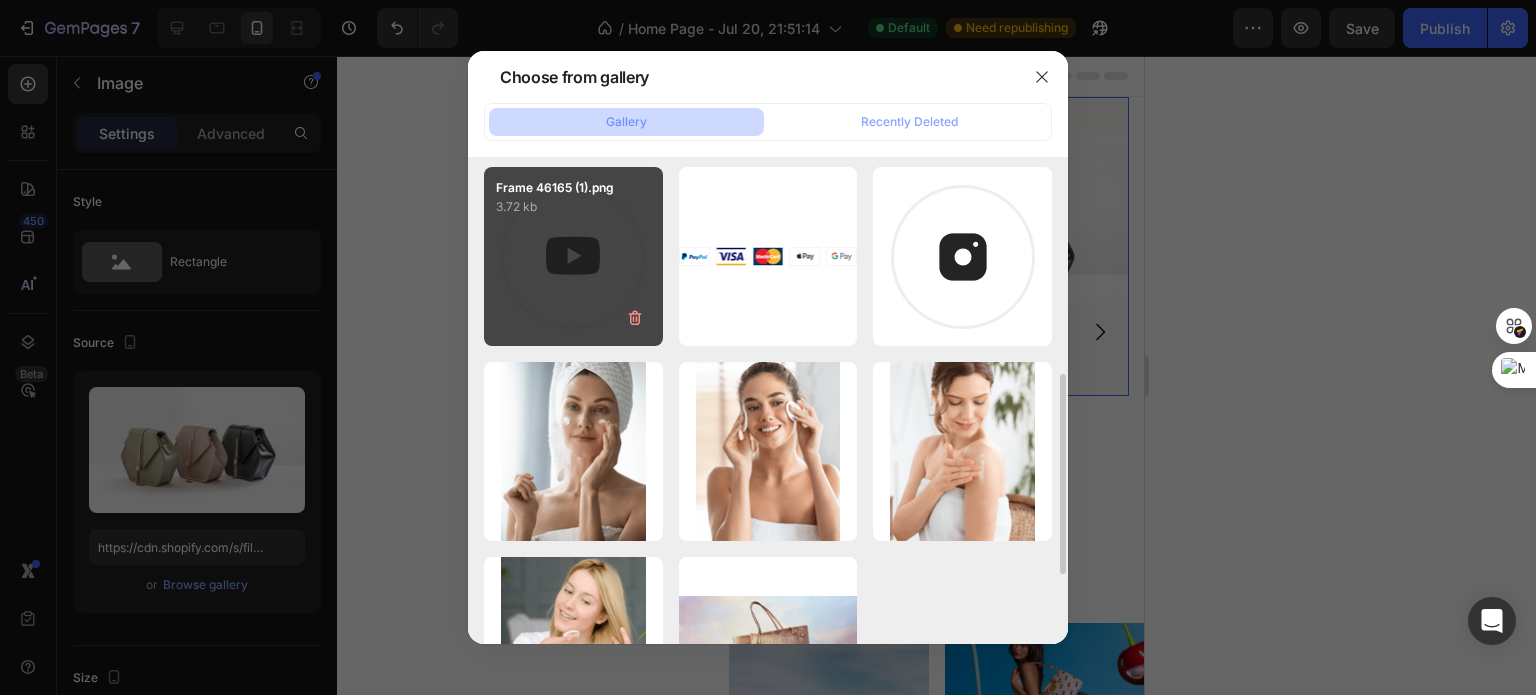 scroll, scrollTop: 451, scrollLeft: 0, axis: vertical 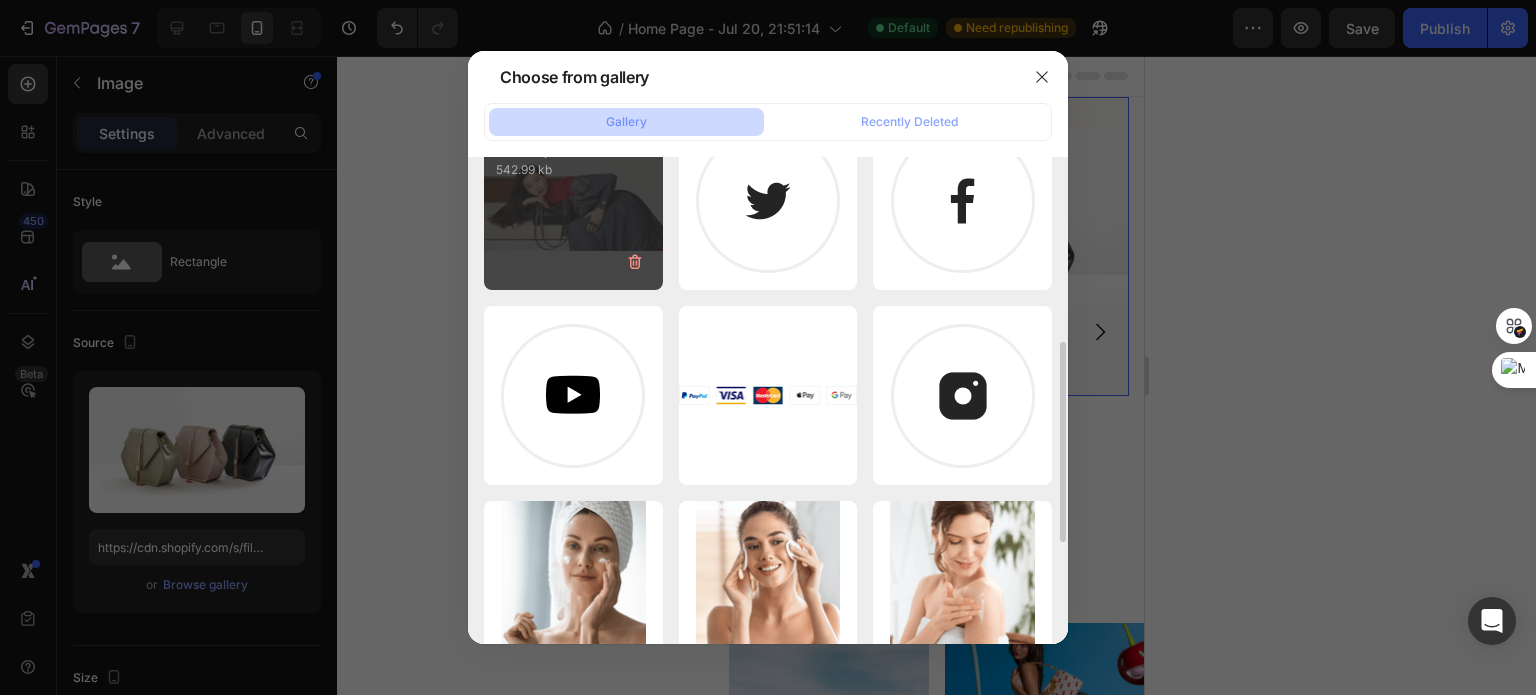 click on "WOMEN_FW25_HP_Push_DI3.webp 542.99 kb" at bounding box center (573, 201) 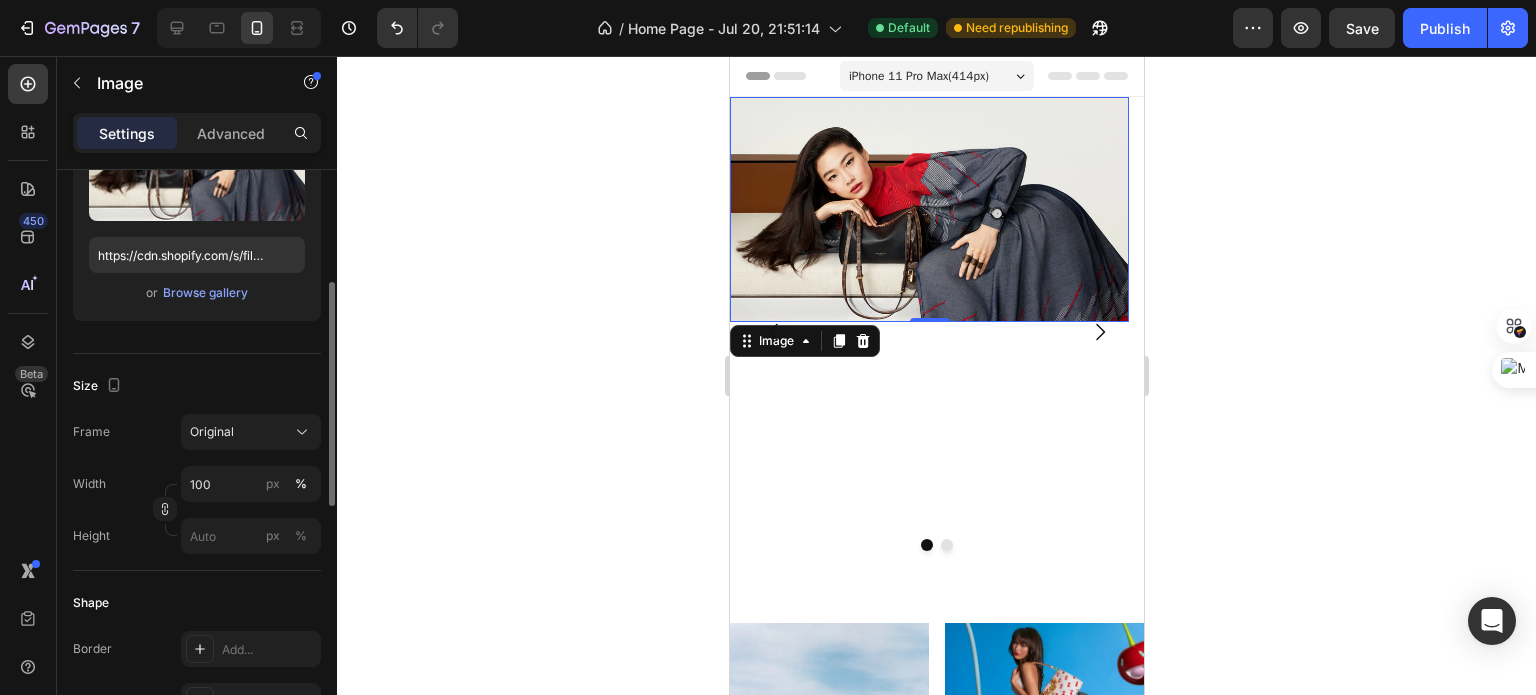 scroll, scrollTop: 292, scrollLeft: 0, axis: vertical 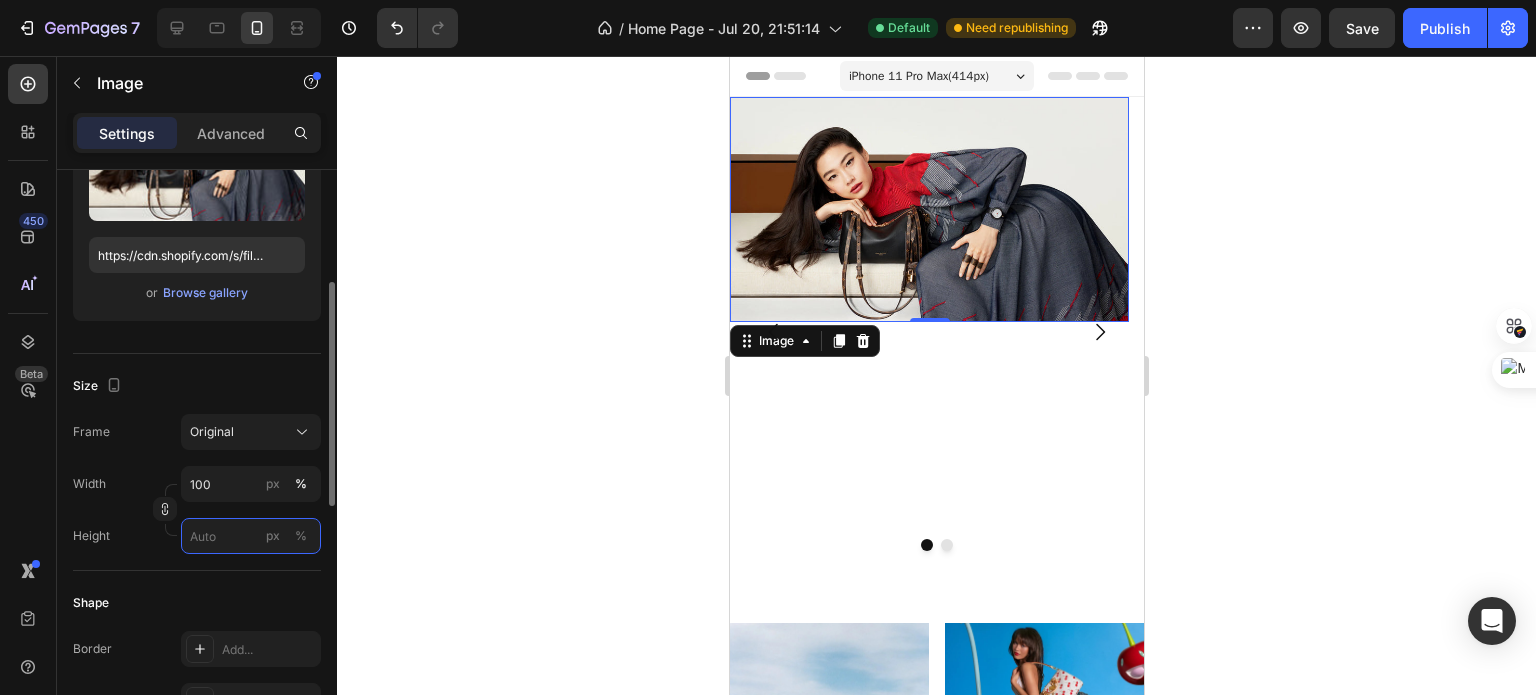 click on "px %" at bounding box center [251, 536] 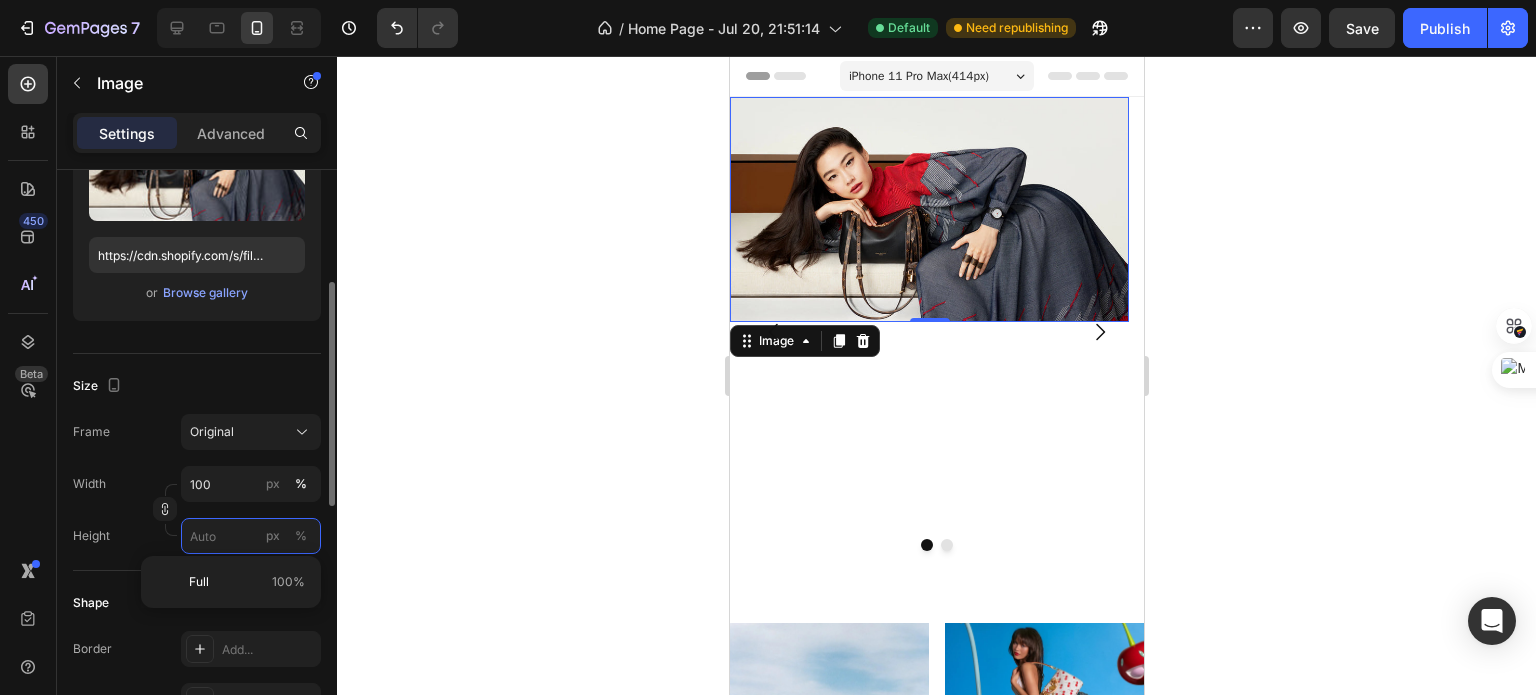 type 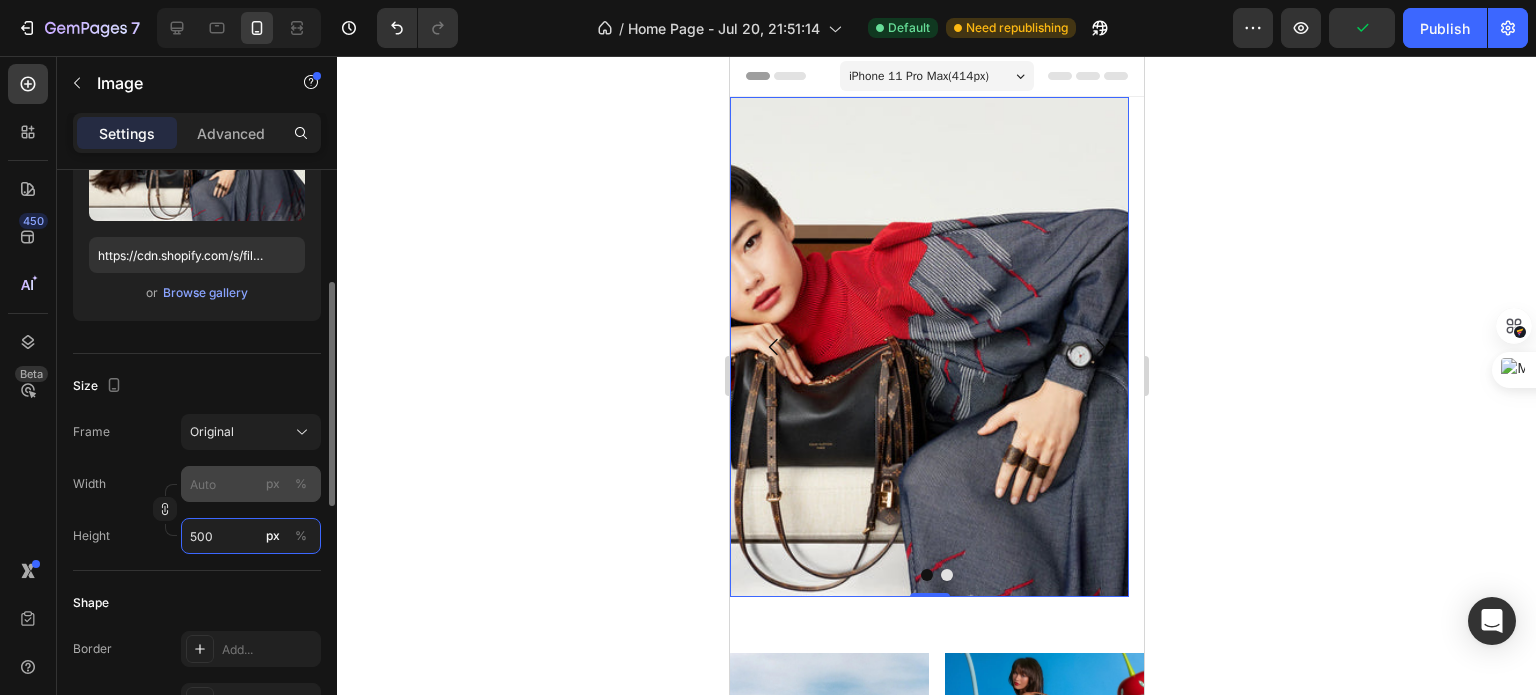 type on "500" 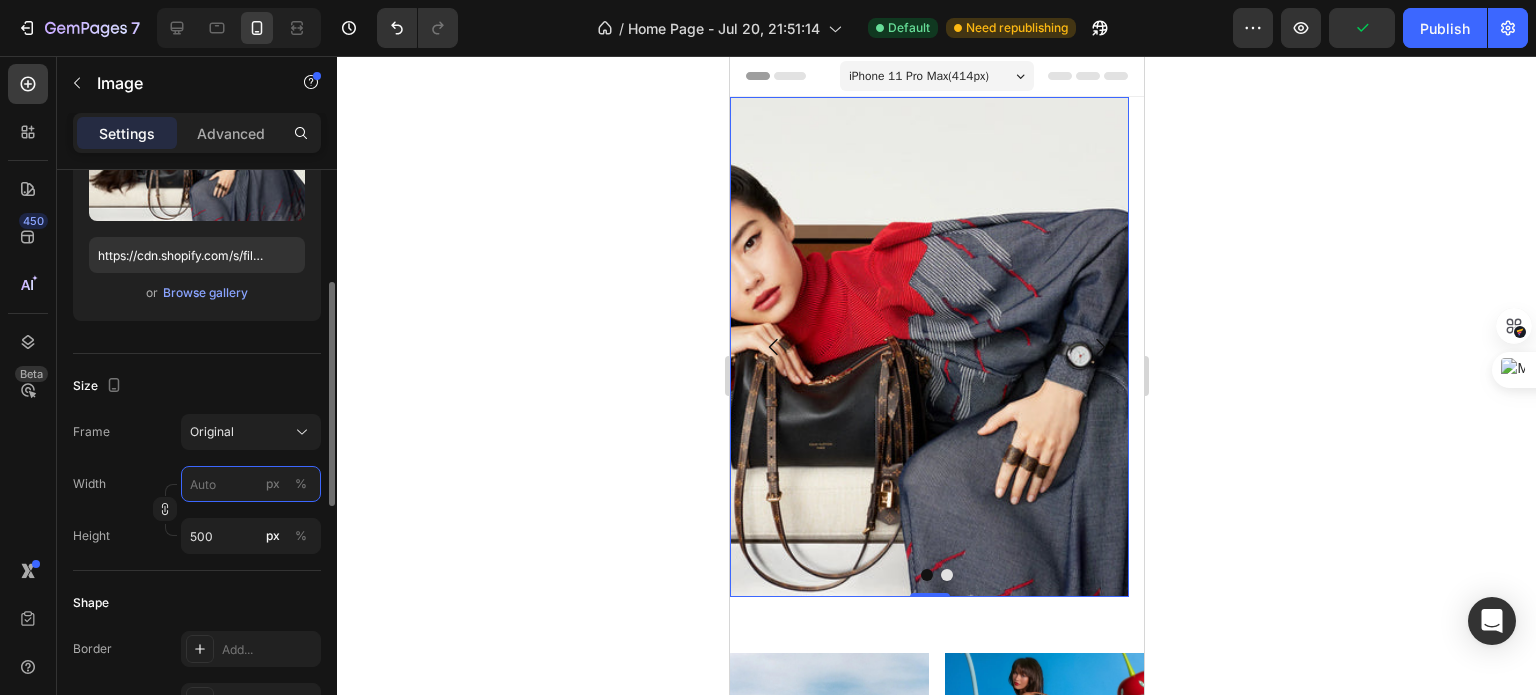 click on "px %" at bounding box center (251, 484) 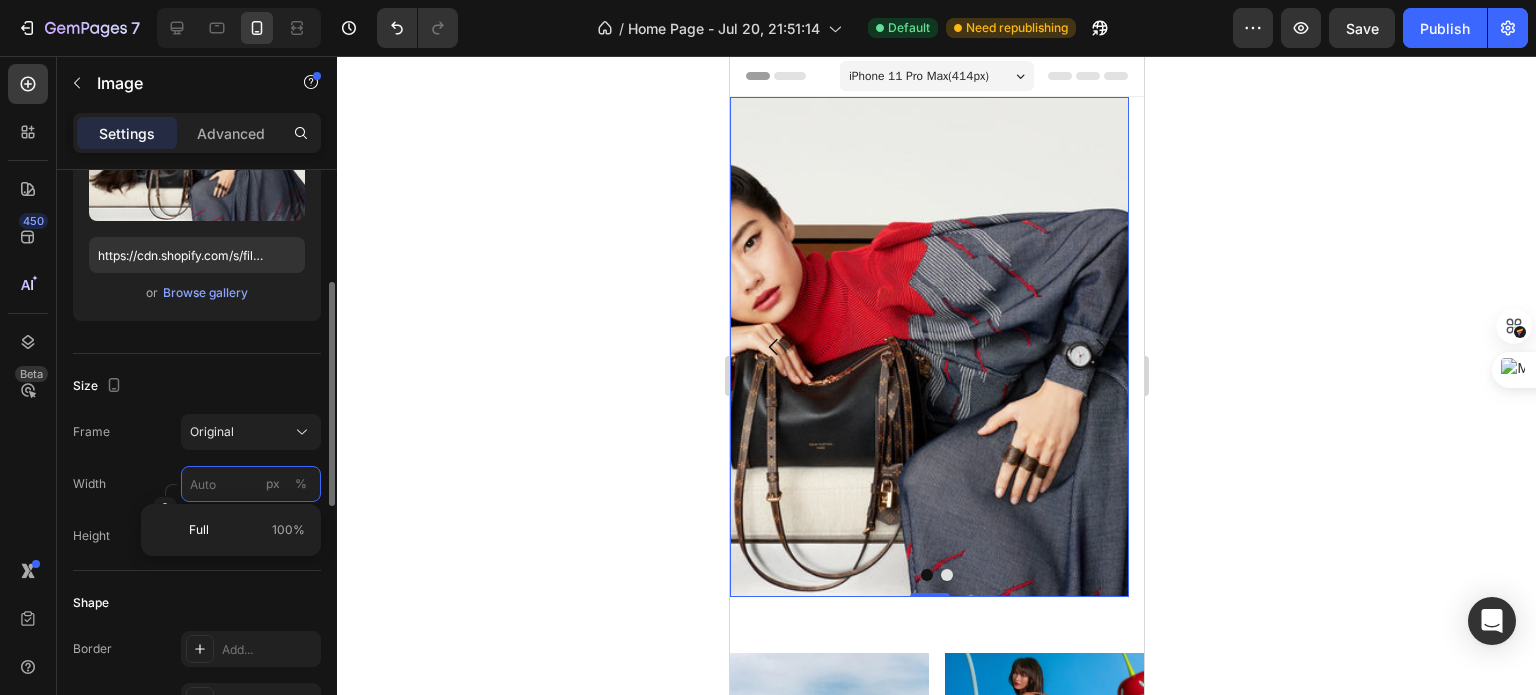 type on "4" 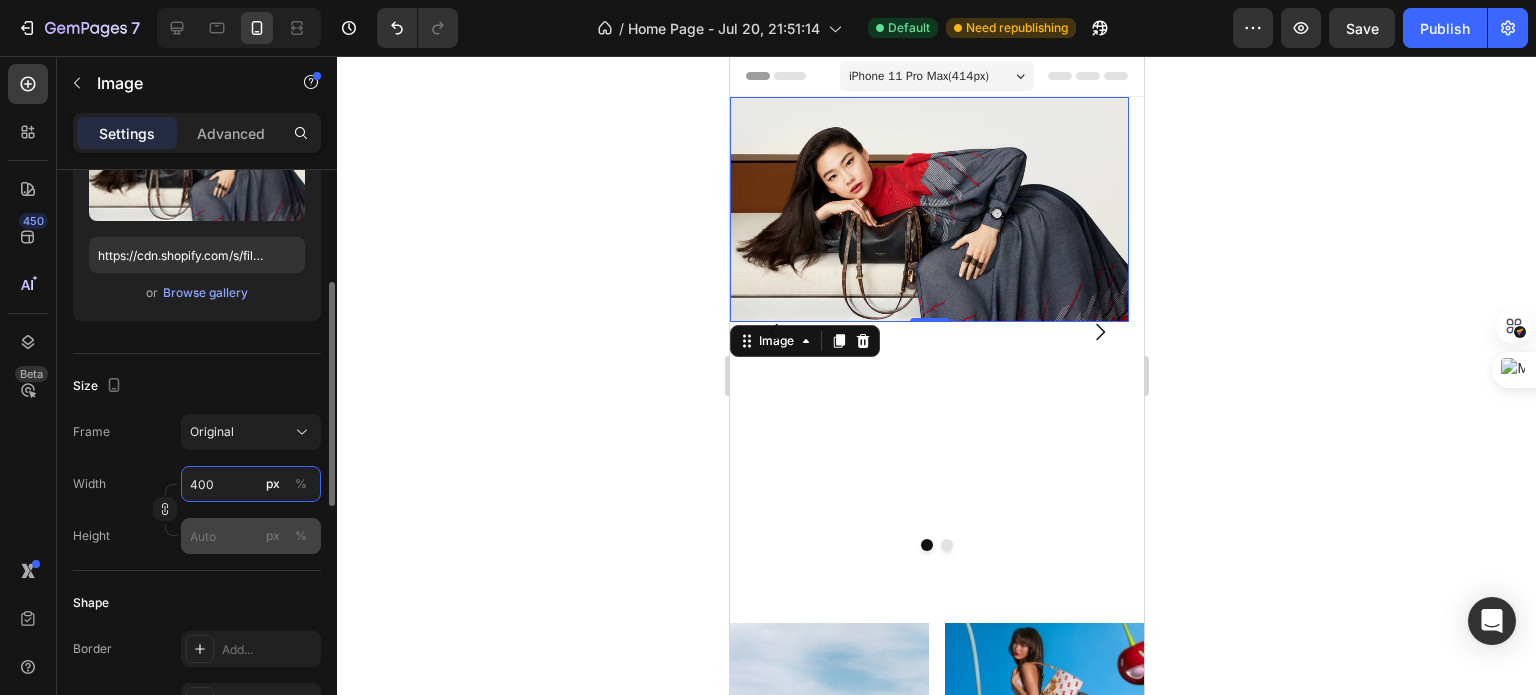 type on "400" 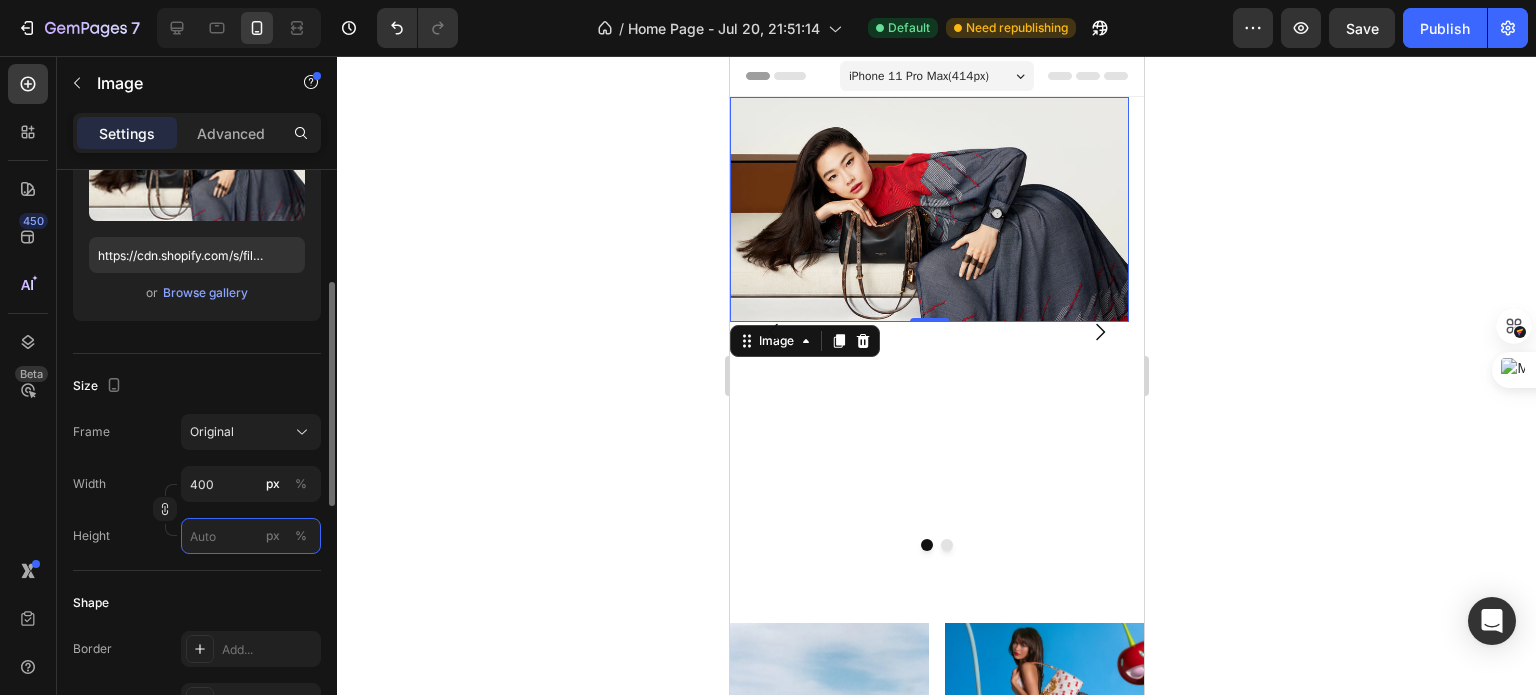 click on "px %" at bounding box center [251, 536] 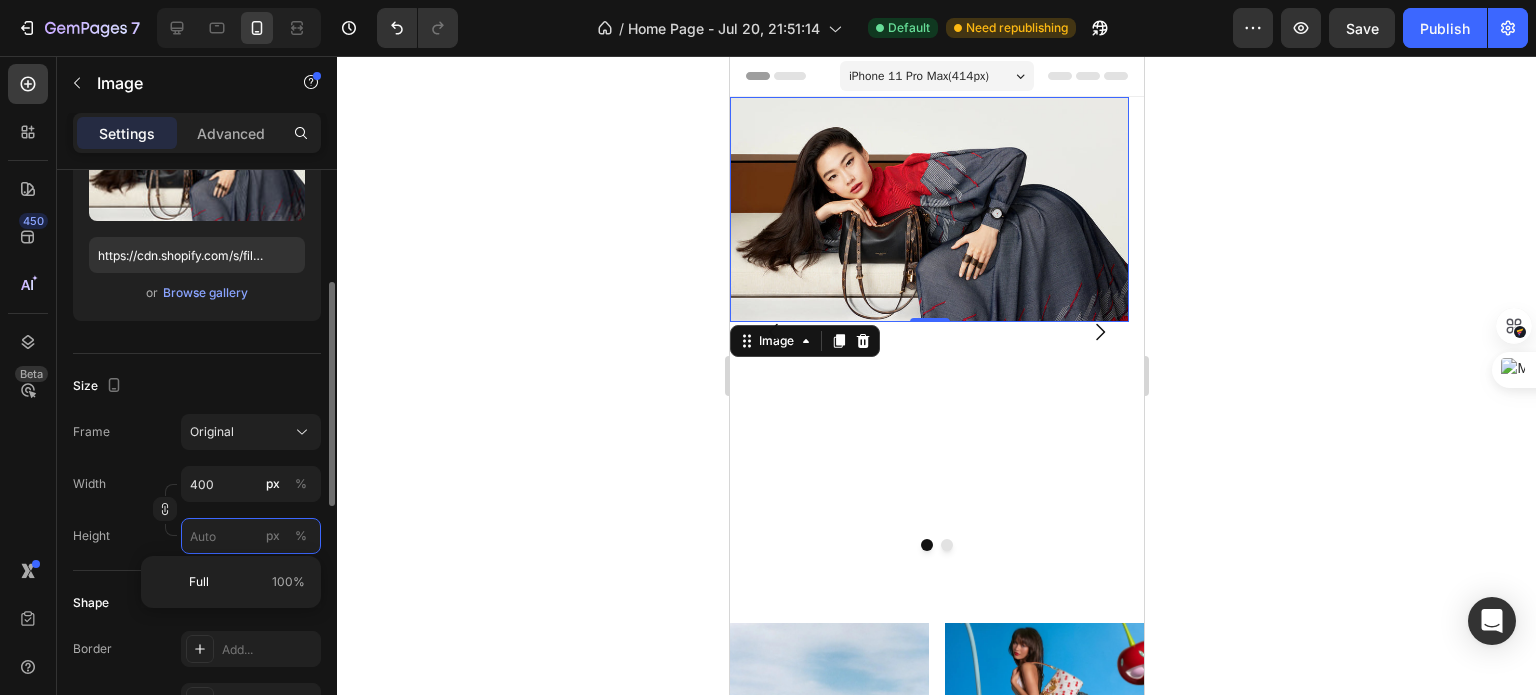 type 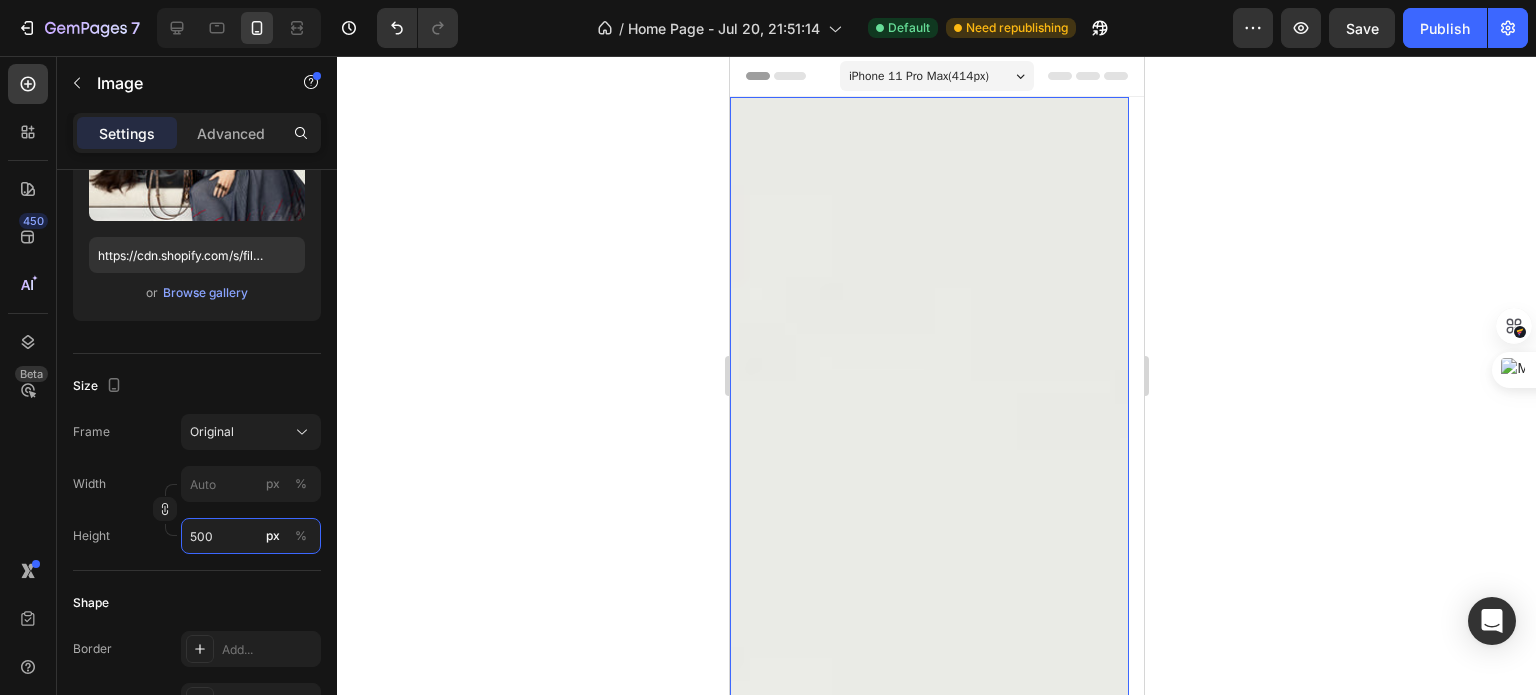 type on "500" 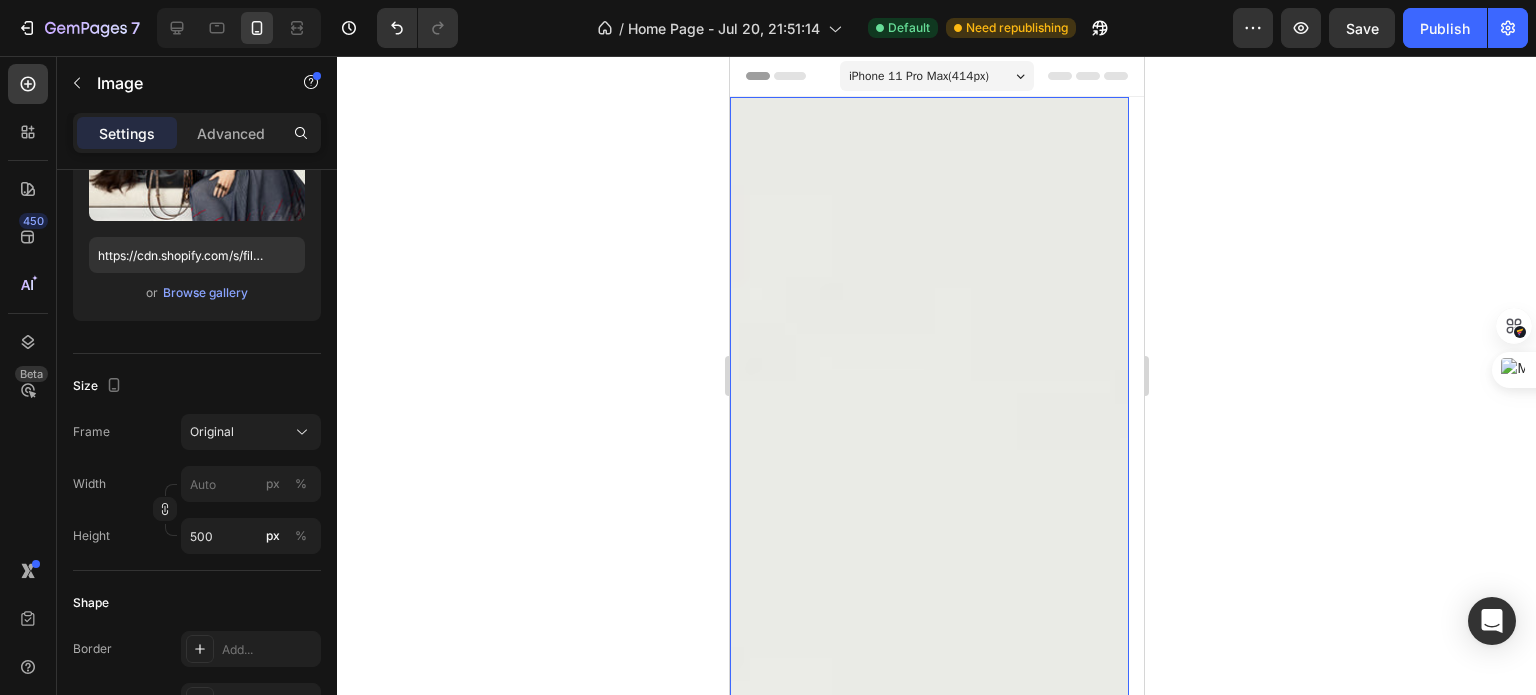 click 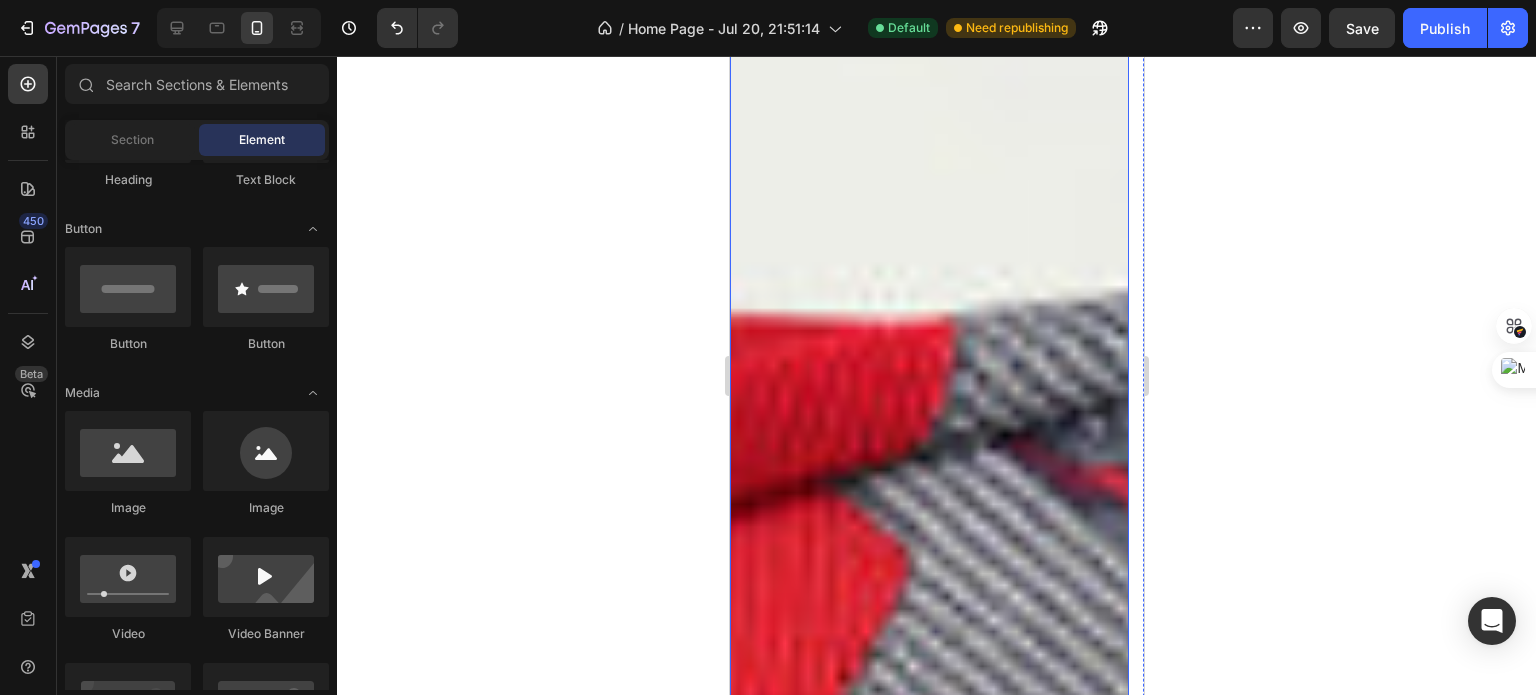 scroll, scrollTop: 1322, scrollLeft: 0, axis: vertical 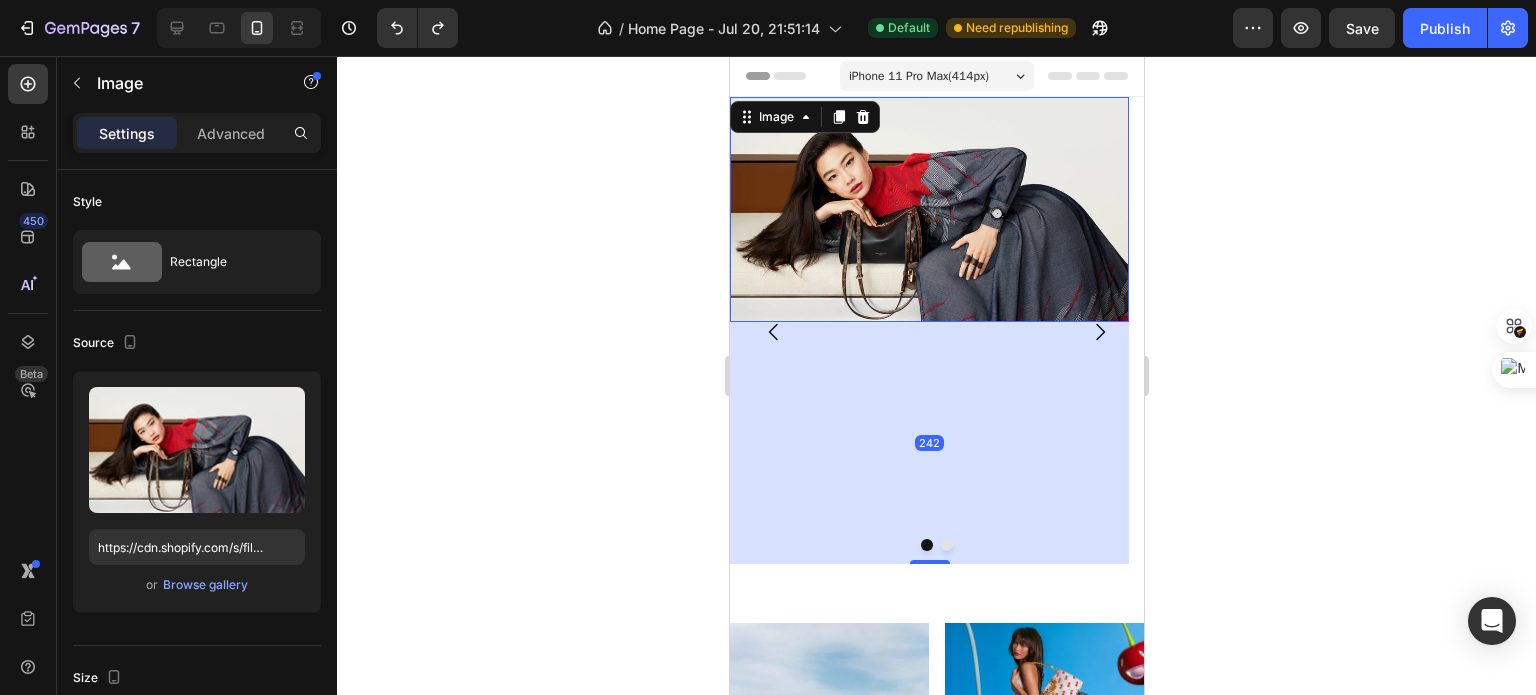 drag, startPoint x: 929, startPoint y: 317, endPoint x: 1096, endPoint y: 559, distance: 294.0289 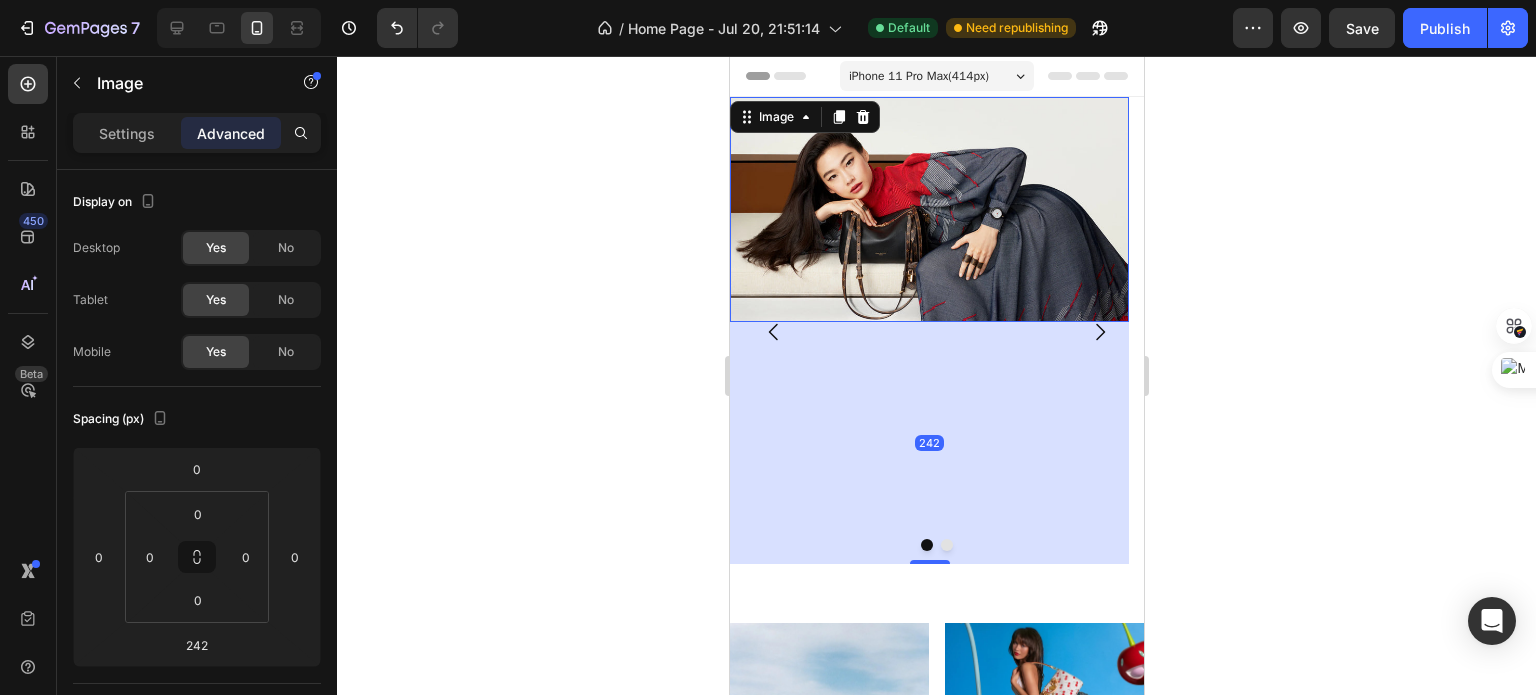 click on "242" at bounding box center [928, 443] 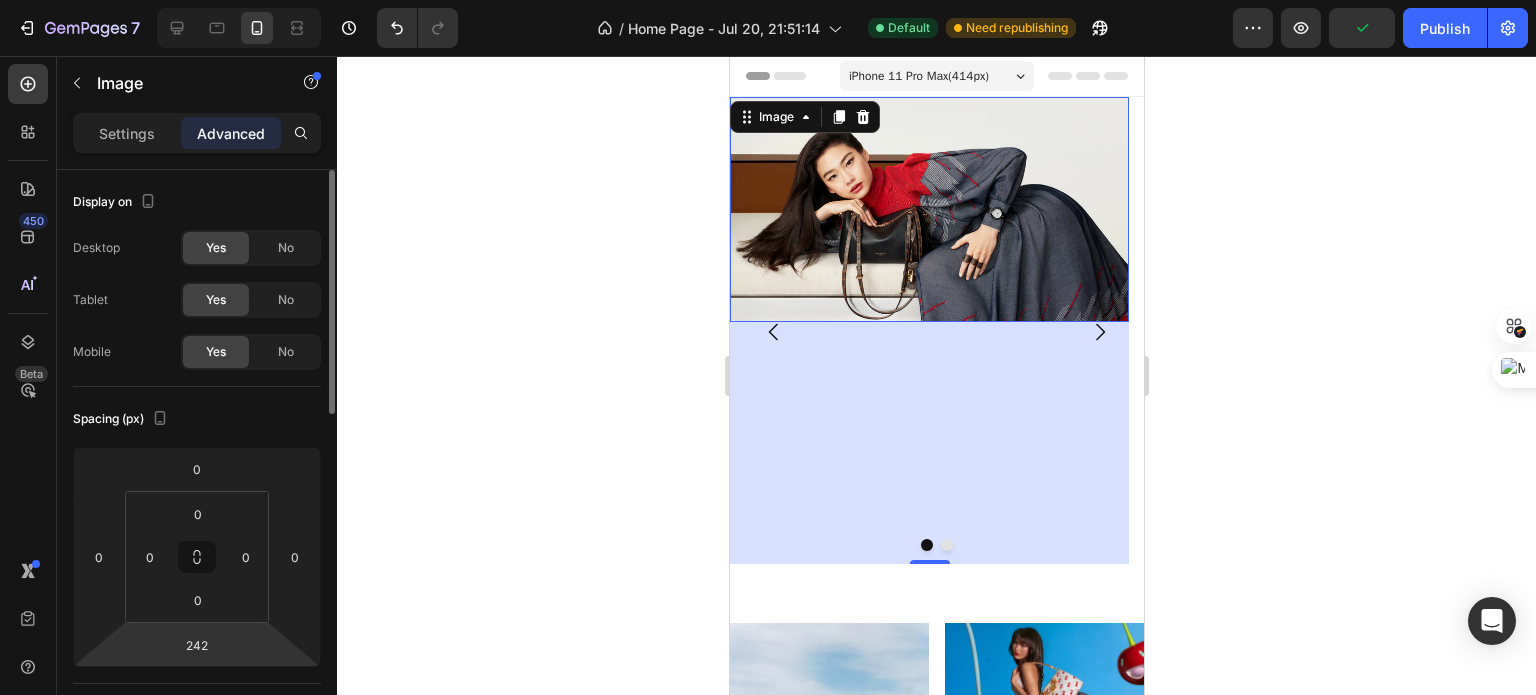 click on "242" at bounding box center (197, 645) 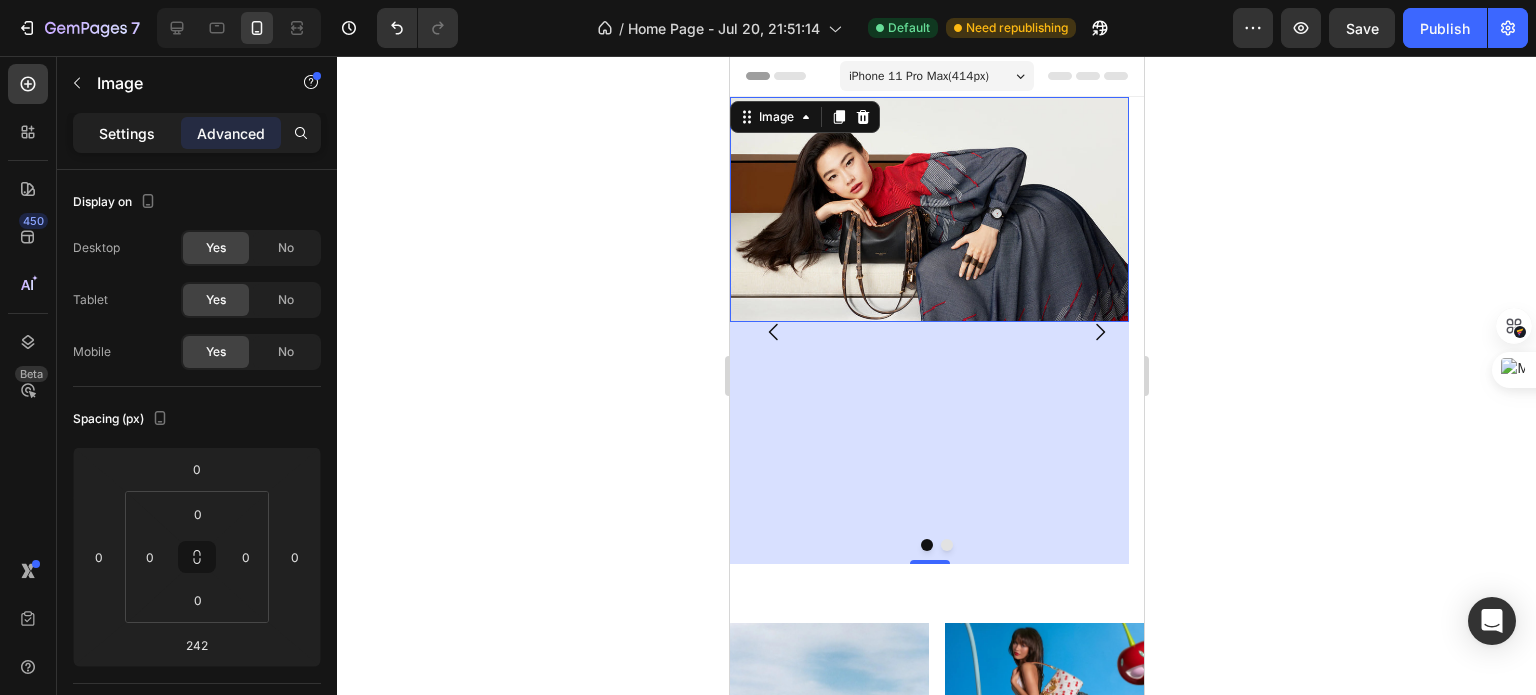 click on "Settings" at bounding box center [127, 133] 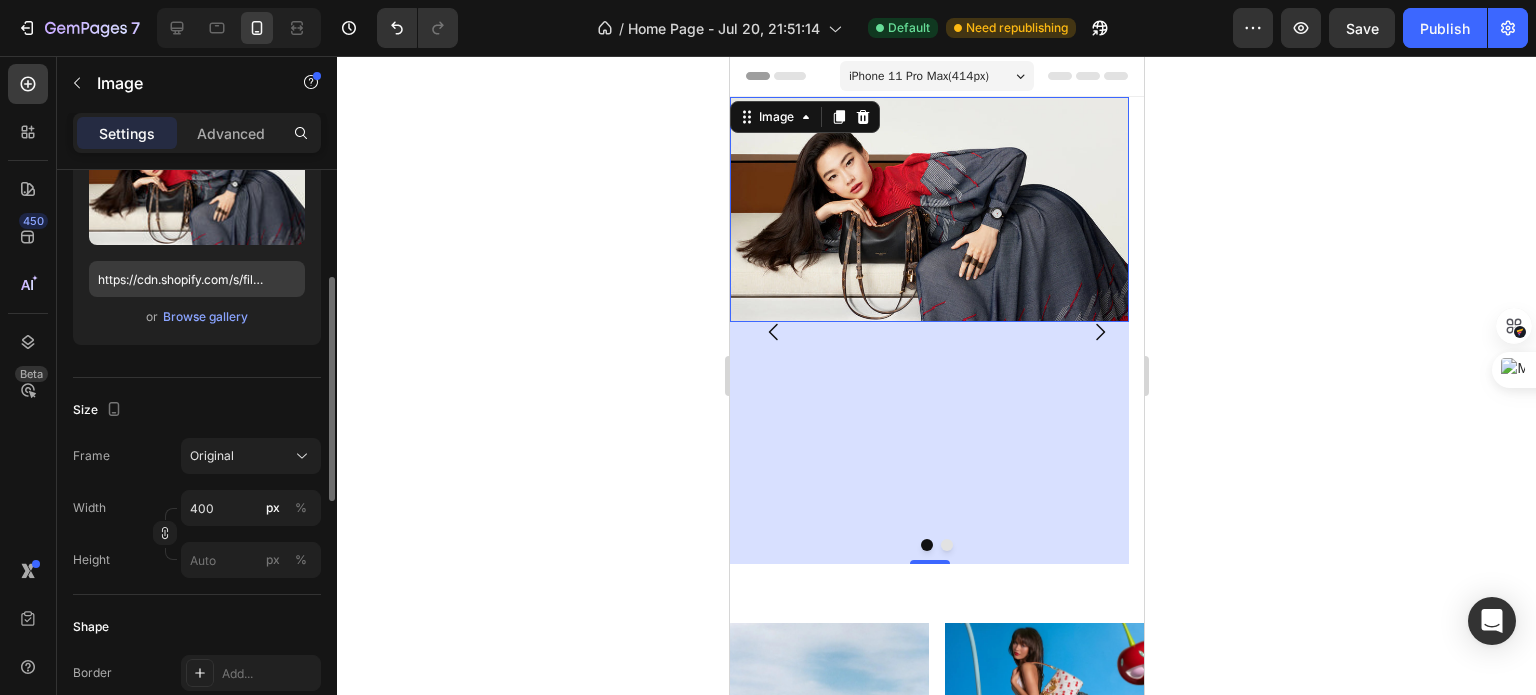 scroll, scrollTop: 272, scrollLeft: 0, axis: vertical 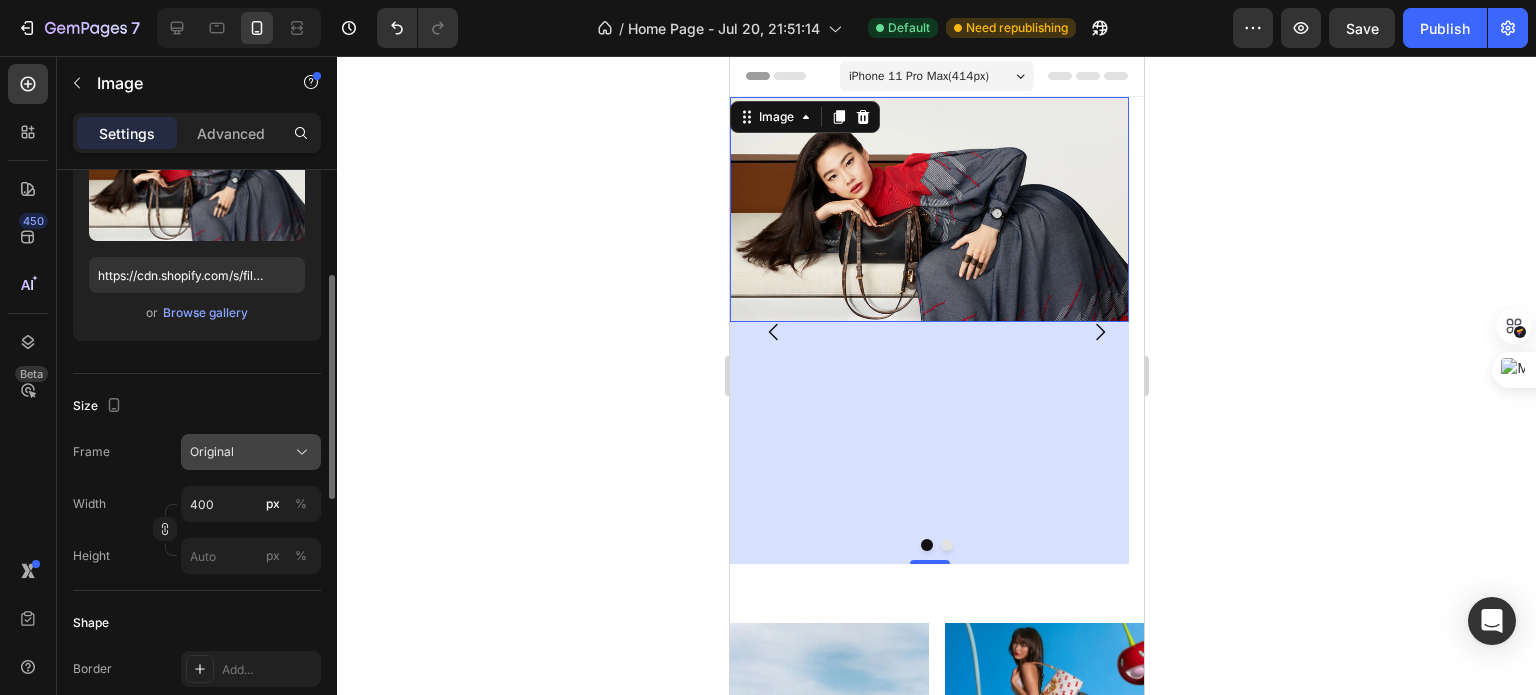 click on "Original" 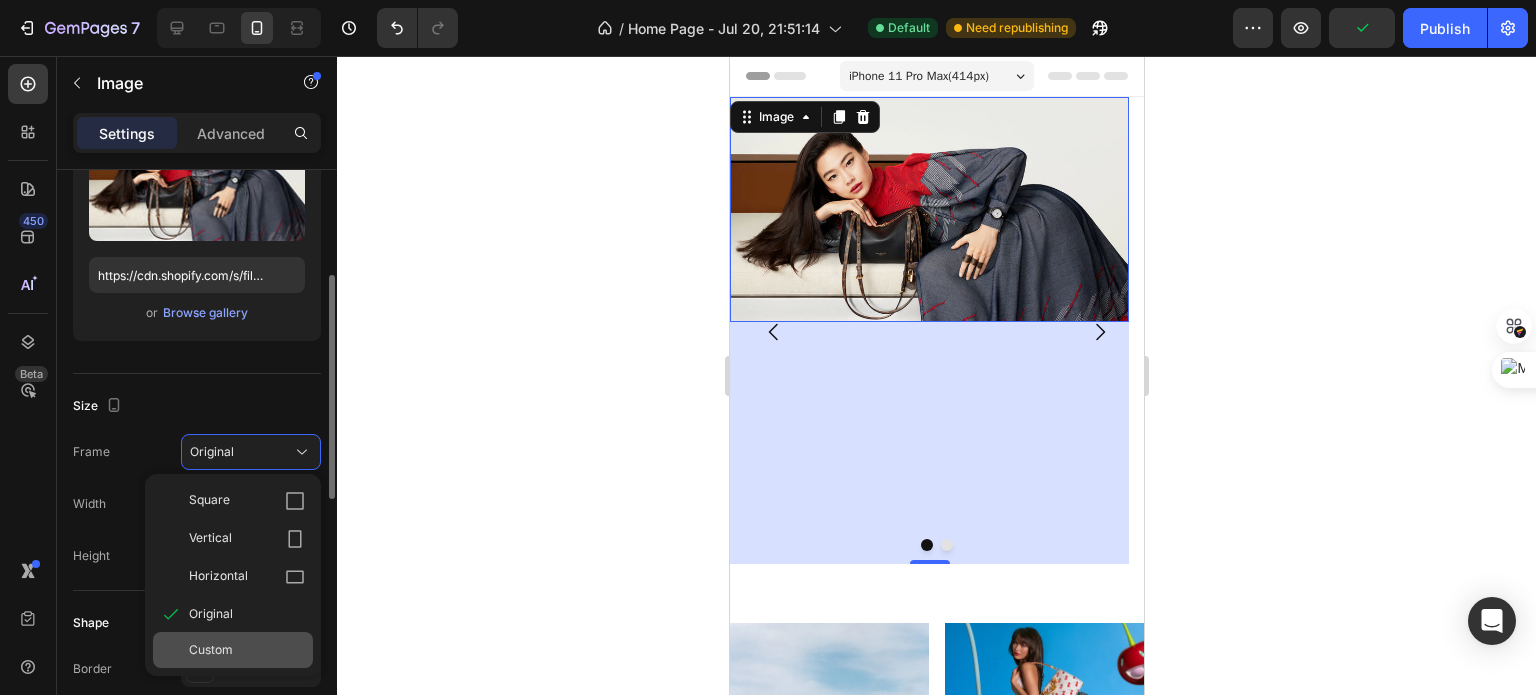 click on "Custom" 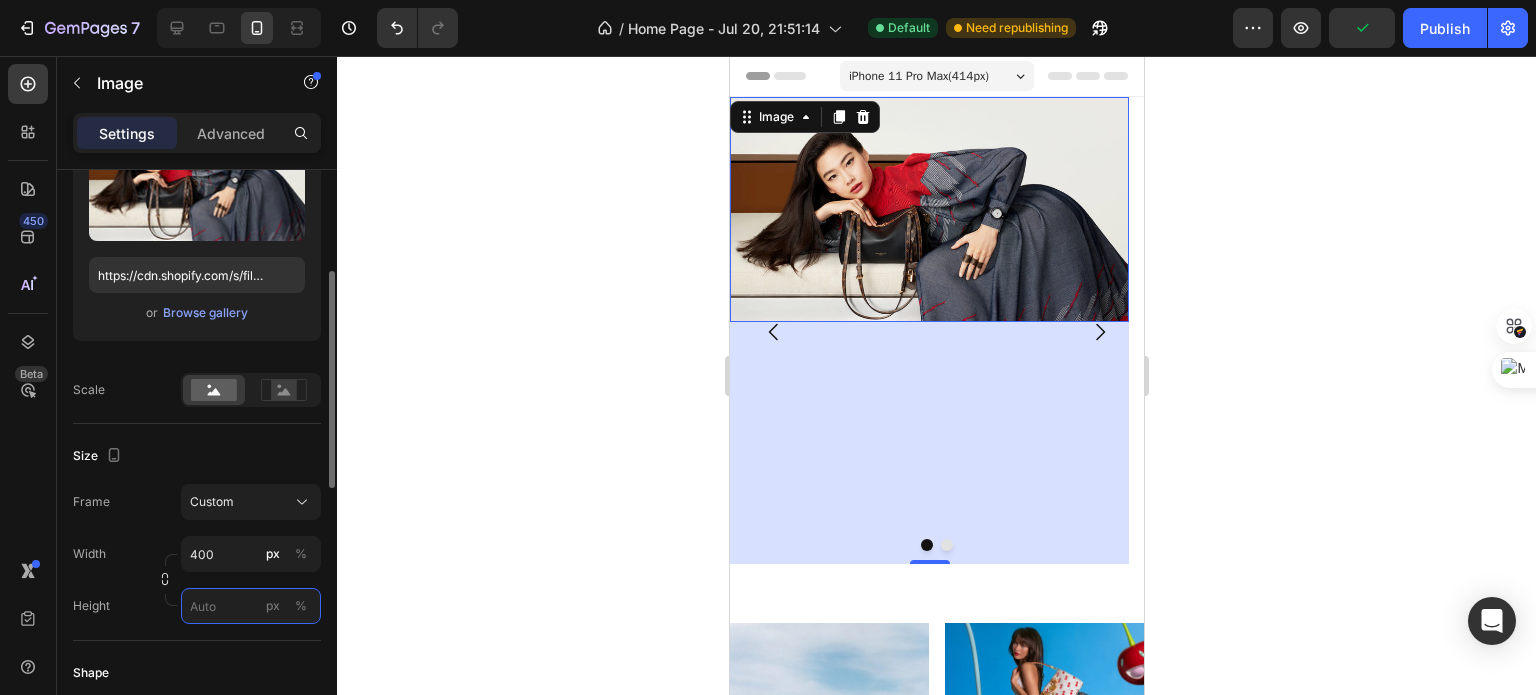click on "px %" at bounding box center [251, 606] 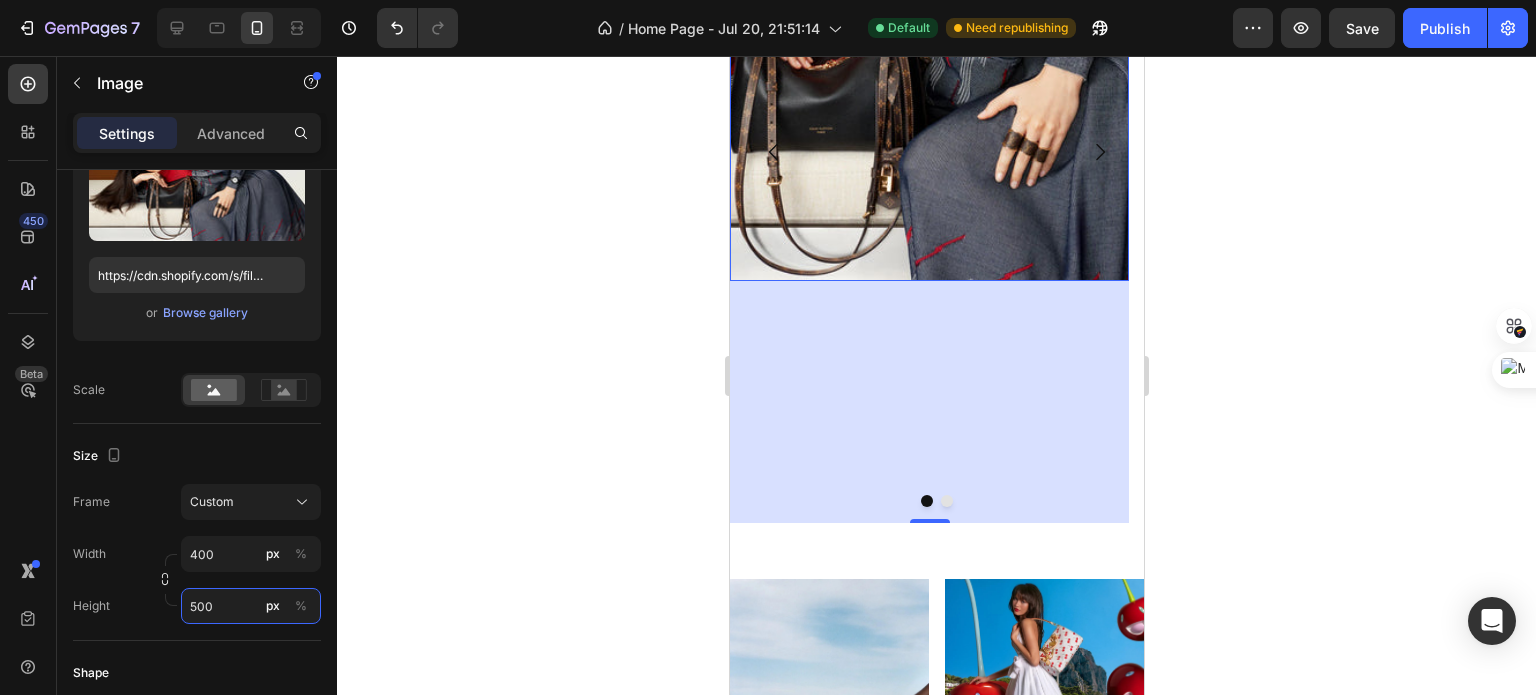 scroll, scrollTop: 320, scrollLeft: 0, axis: vertical 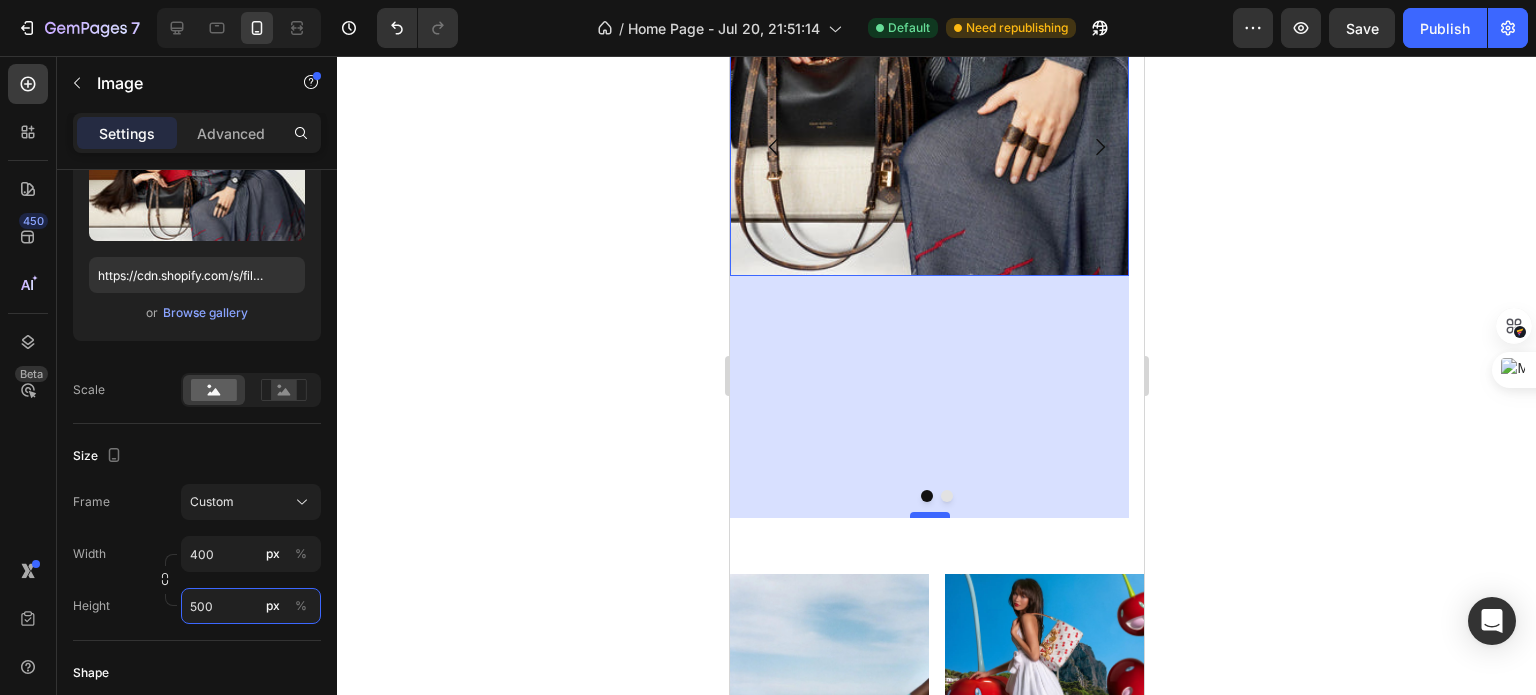 type on "500" 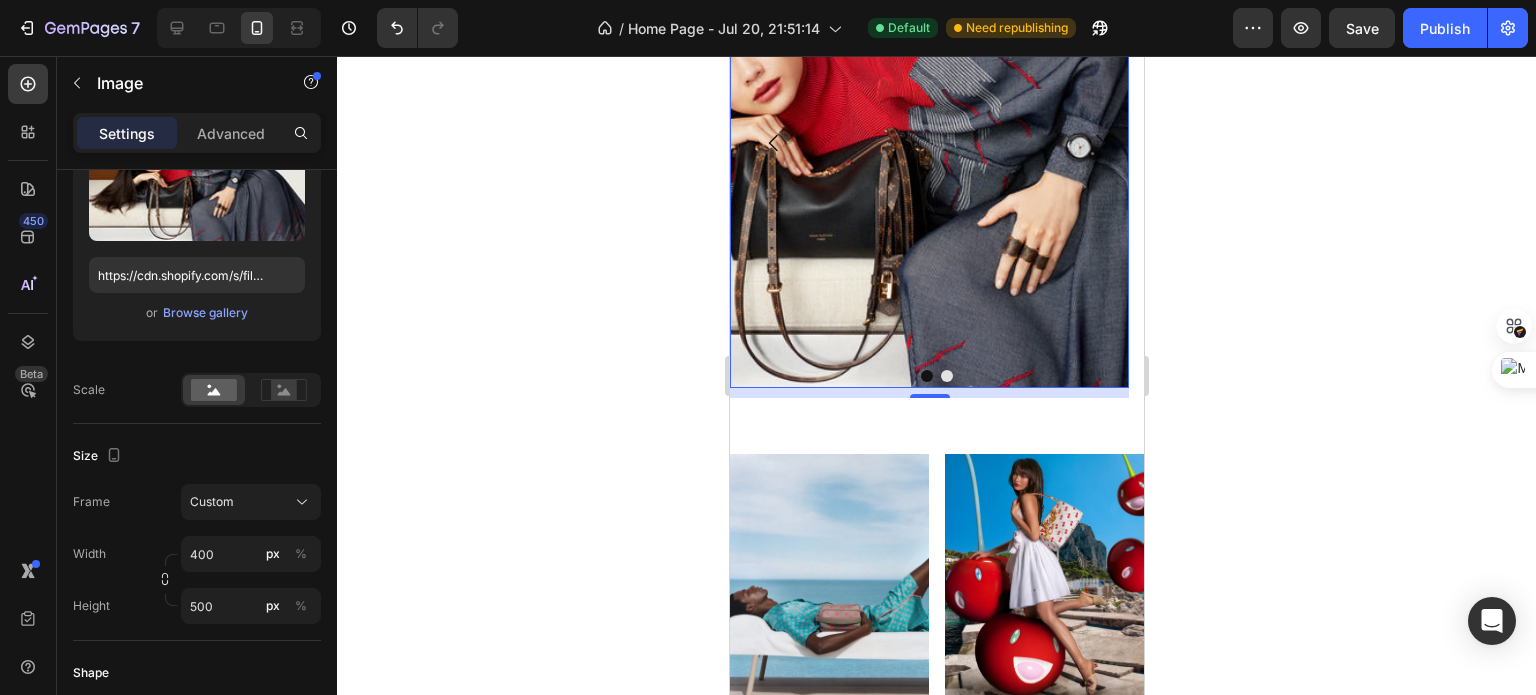 scroll, scrollTop: 200, scrollLeft: 0, axis: vertical 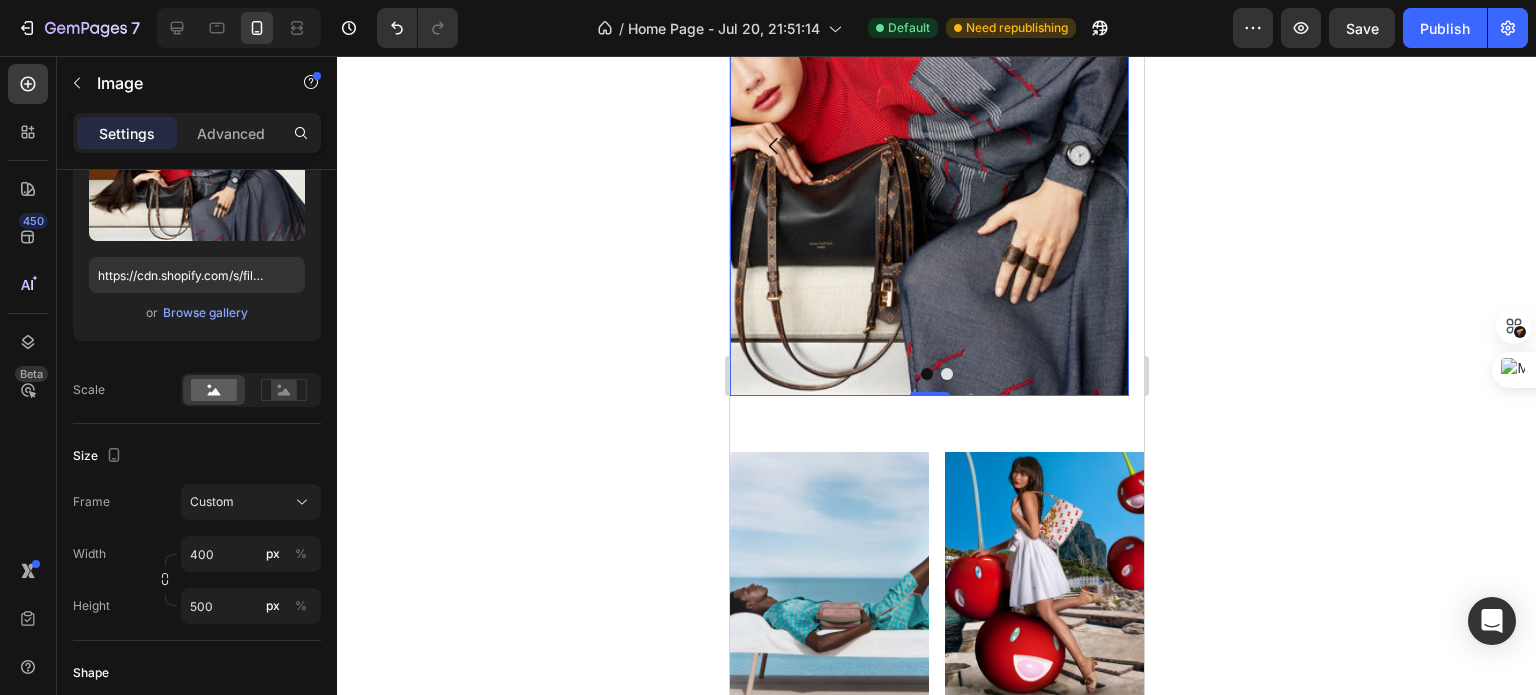 drag, startPoint x: 933, startPoint y: 512, endPoint x: 958, endPoint y: 268, distance: 245.27739 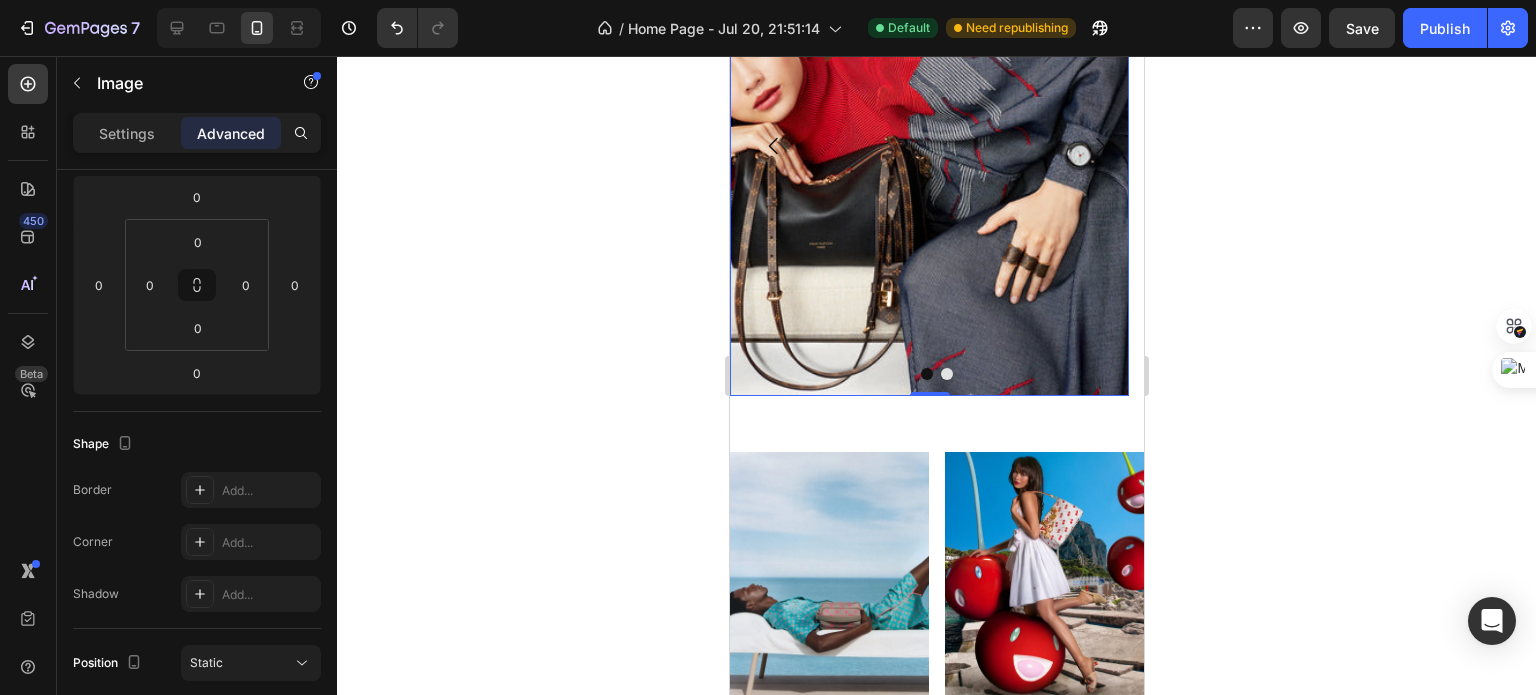 scroll, scrollTop: 0, scrollLeft: 0, axis: both 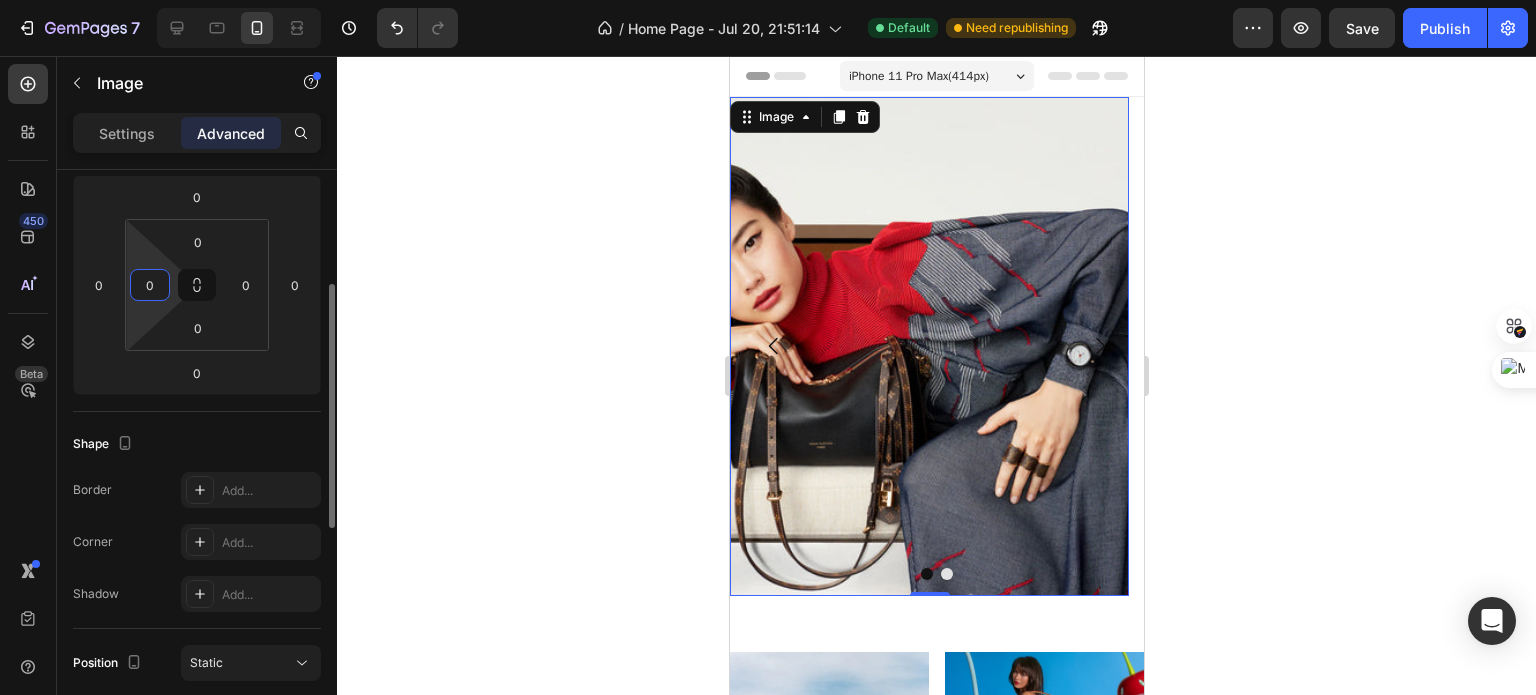 click on "0" at bounding box center (150, 285) 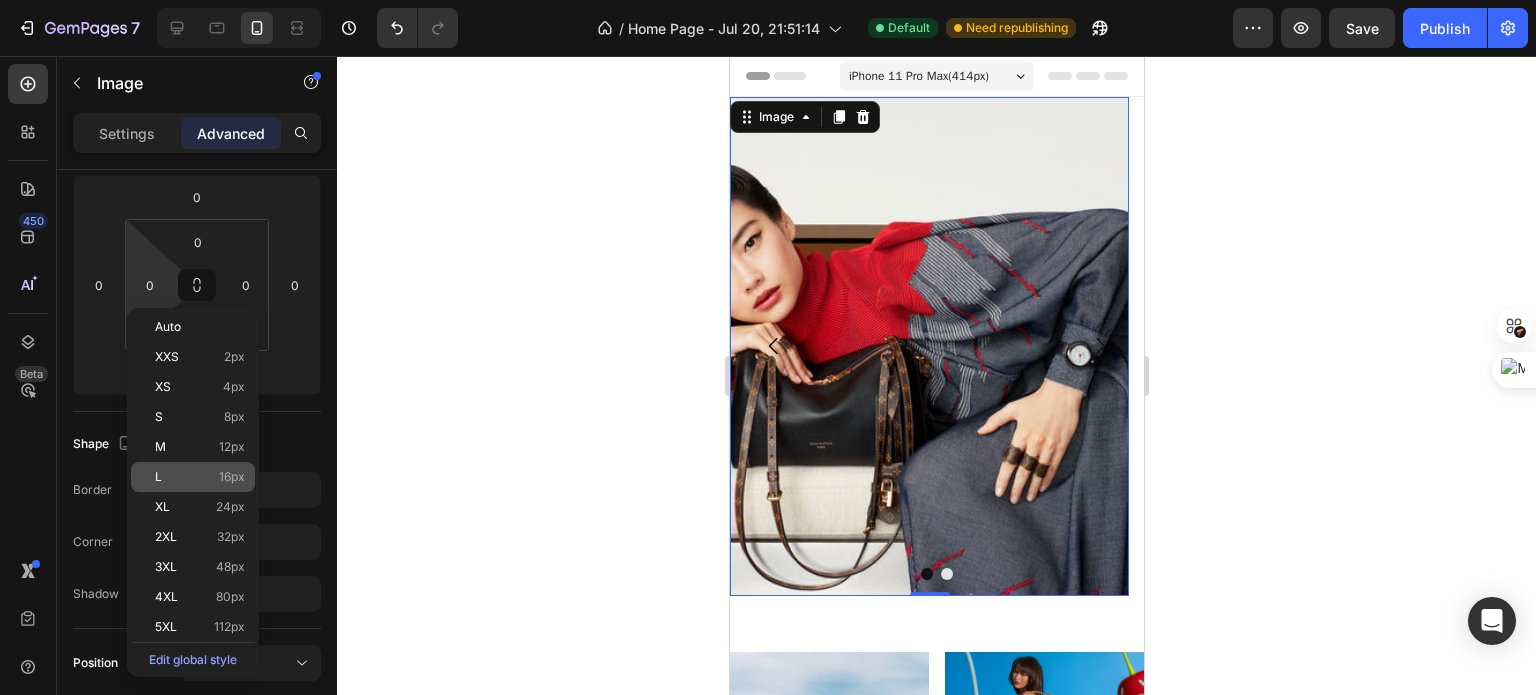 click on "L 16px" at bounding box center [200, 477] 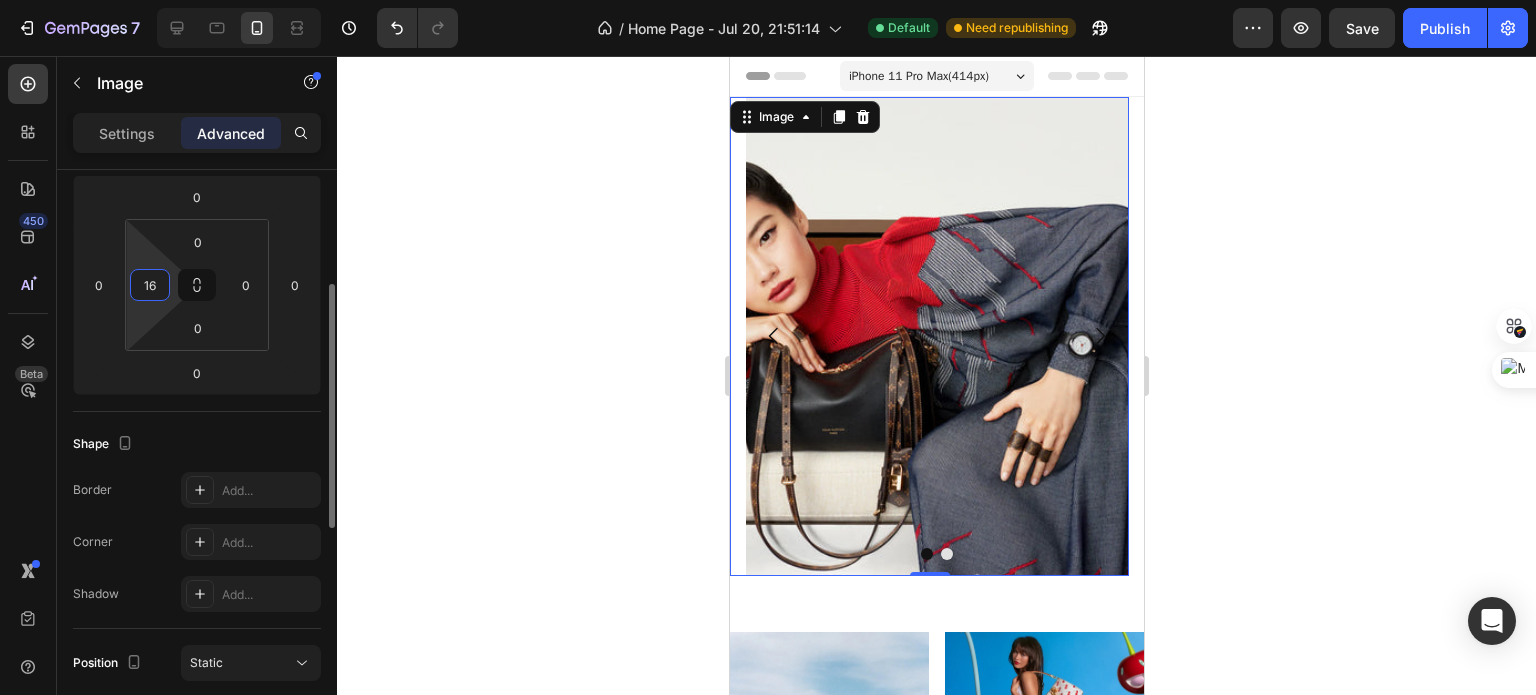 click on "16" at bounding box center (150, 285) 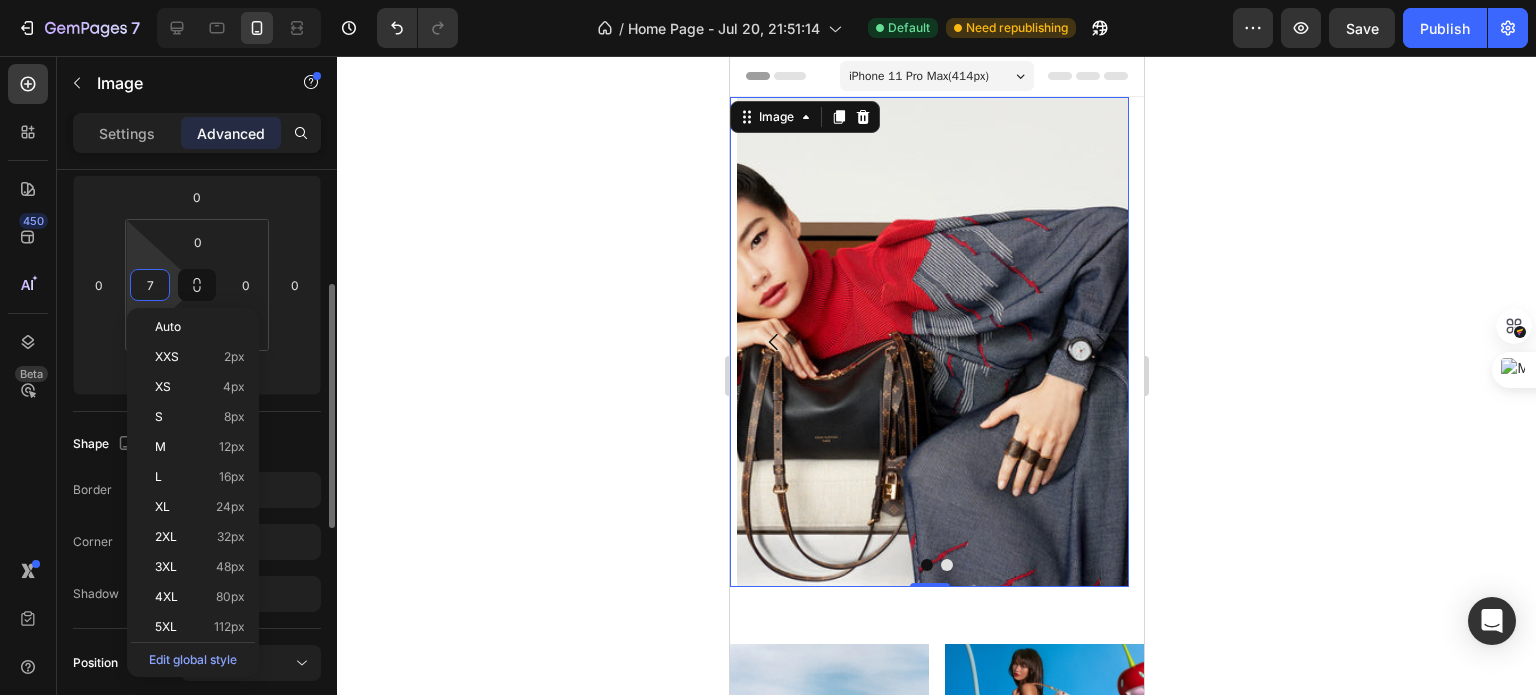 type on "6" 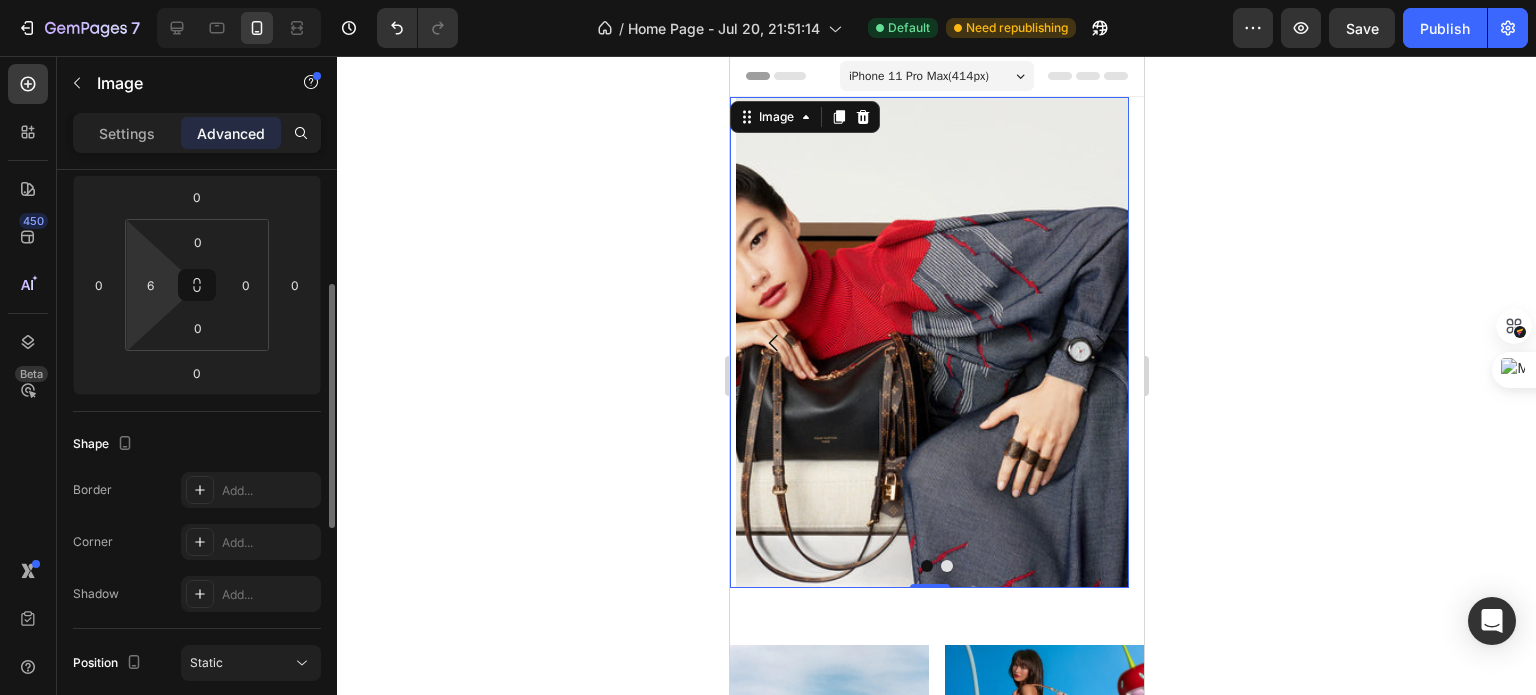 click on "Shape" at bounding box center [105, 444] 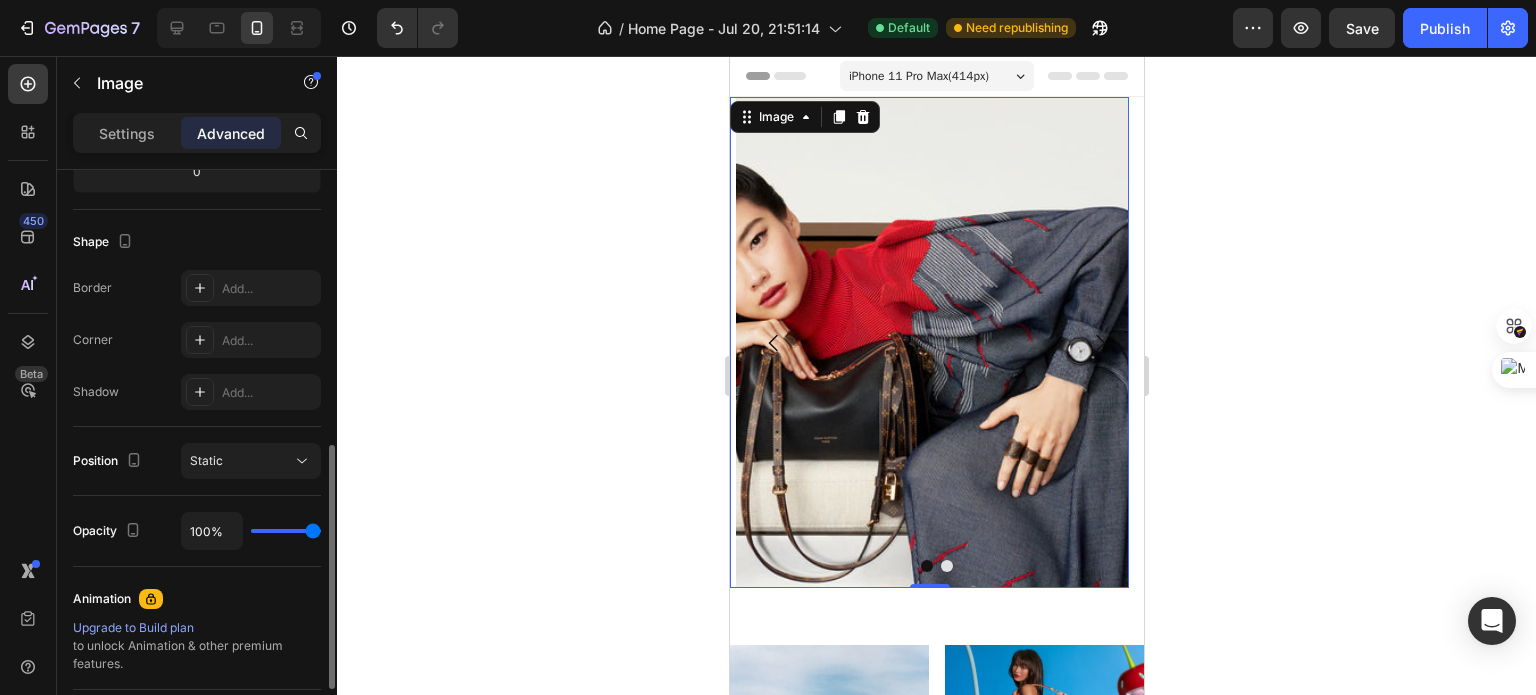 scroll, scrollTop: 545, scrollLeft: 0, axis: vertical 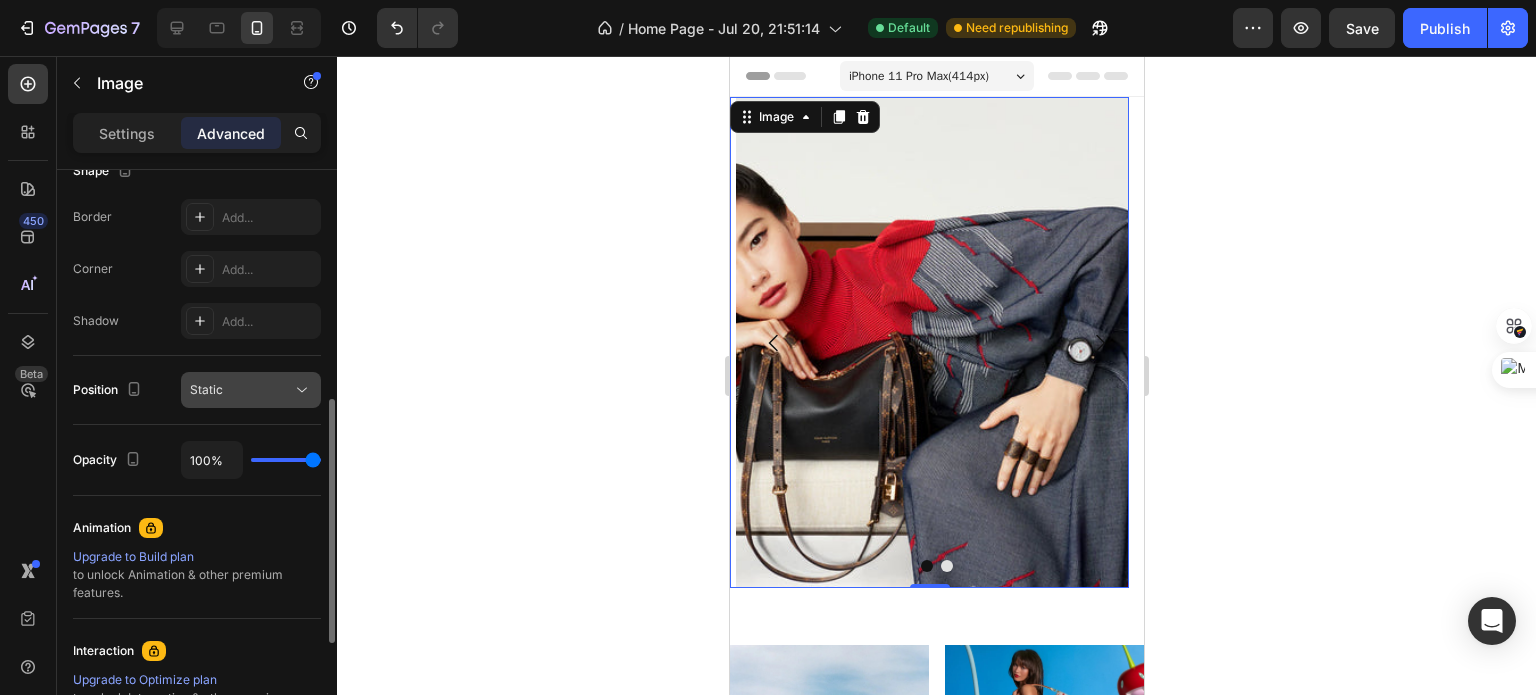 click on "Static" at bounding box center [241, 390] 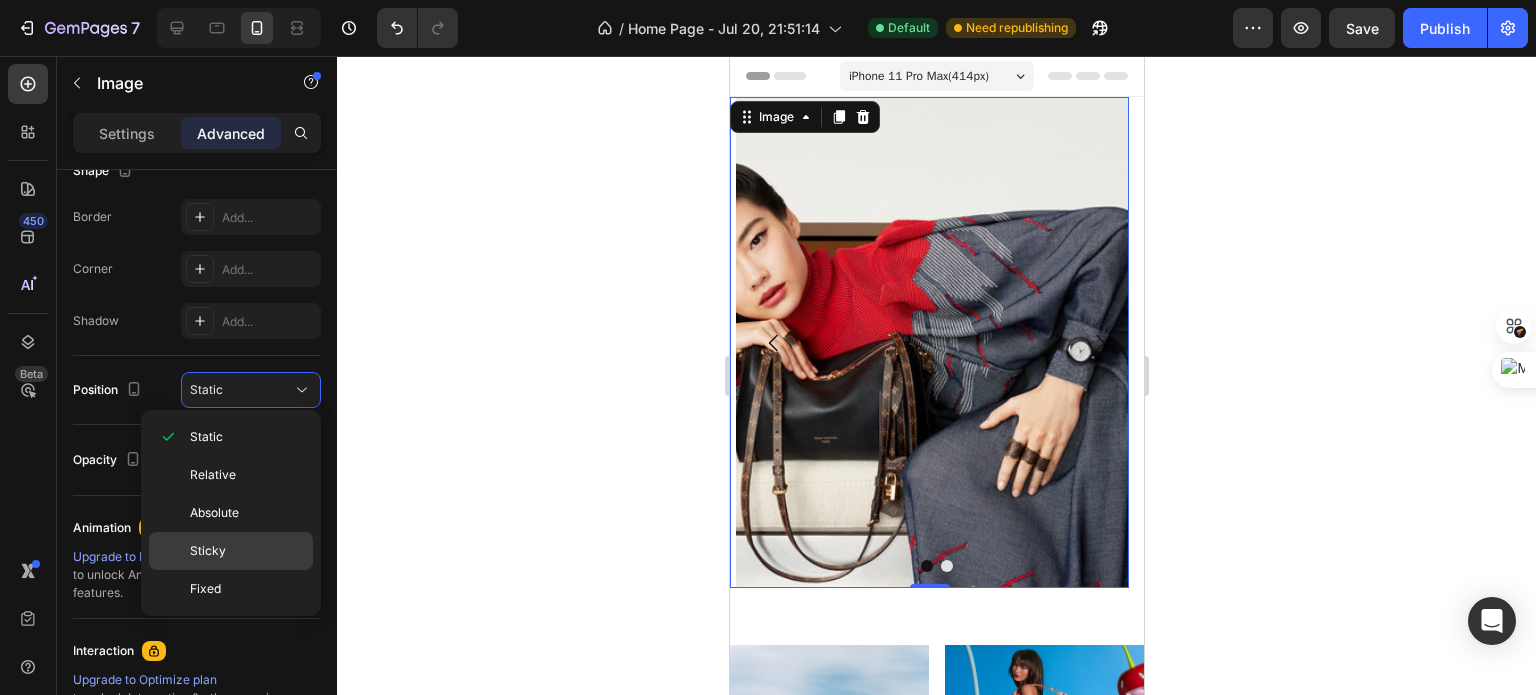 click on "Sticky" 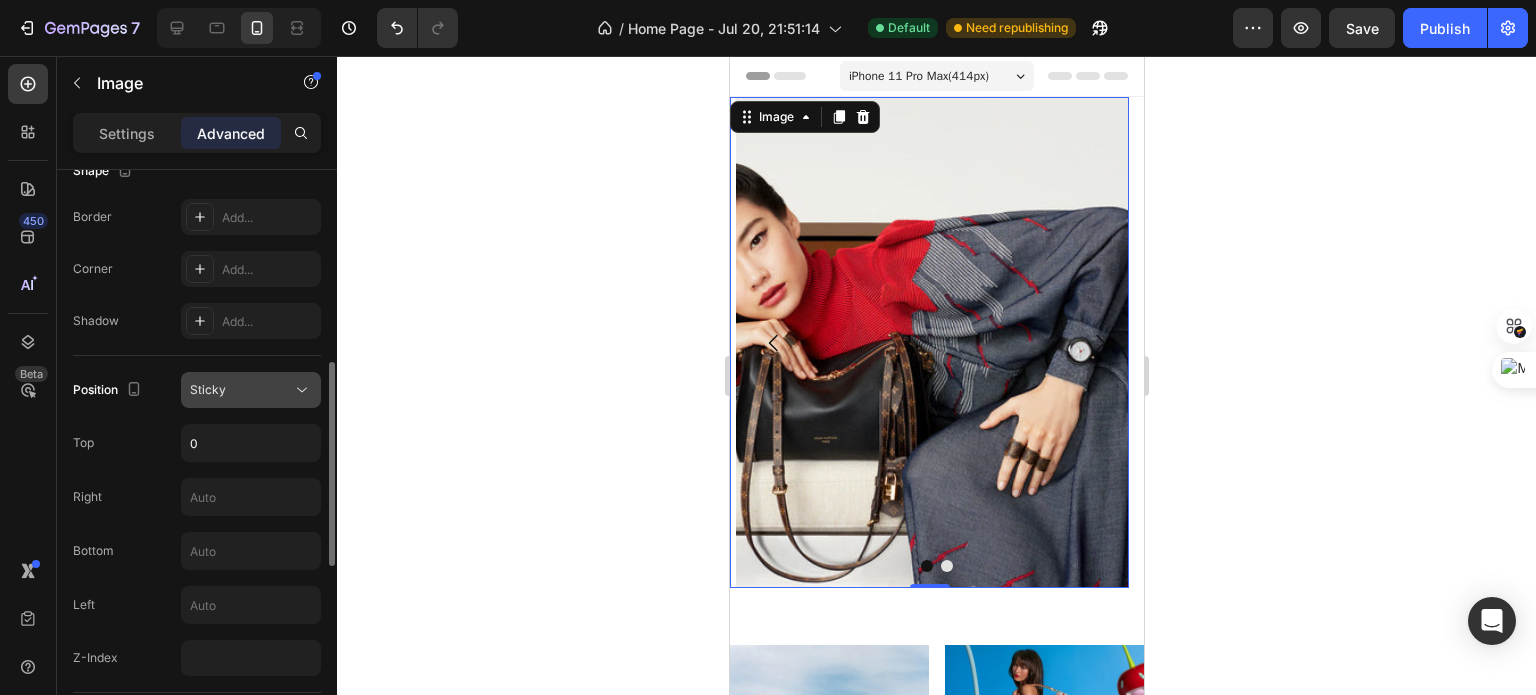 click on "Sticky" at bounding box center [241, 390] 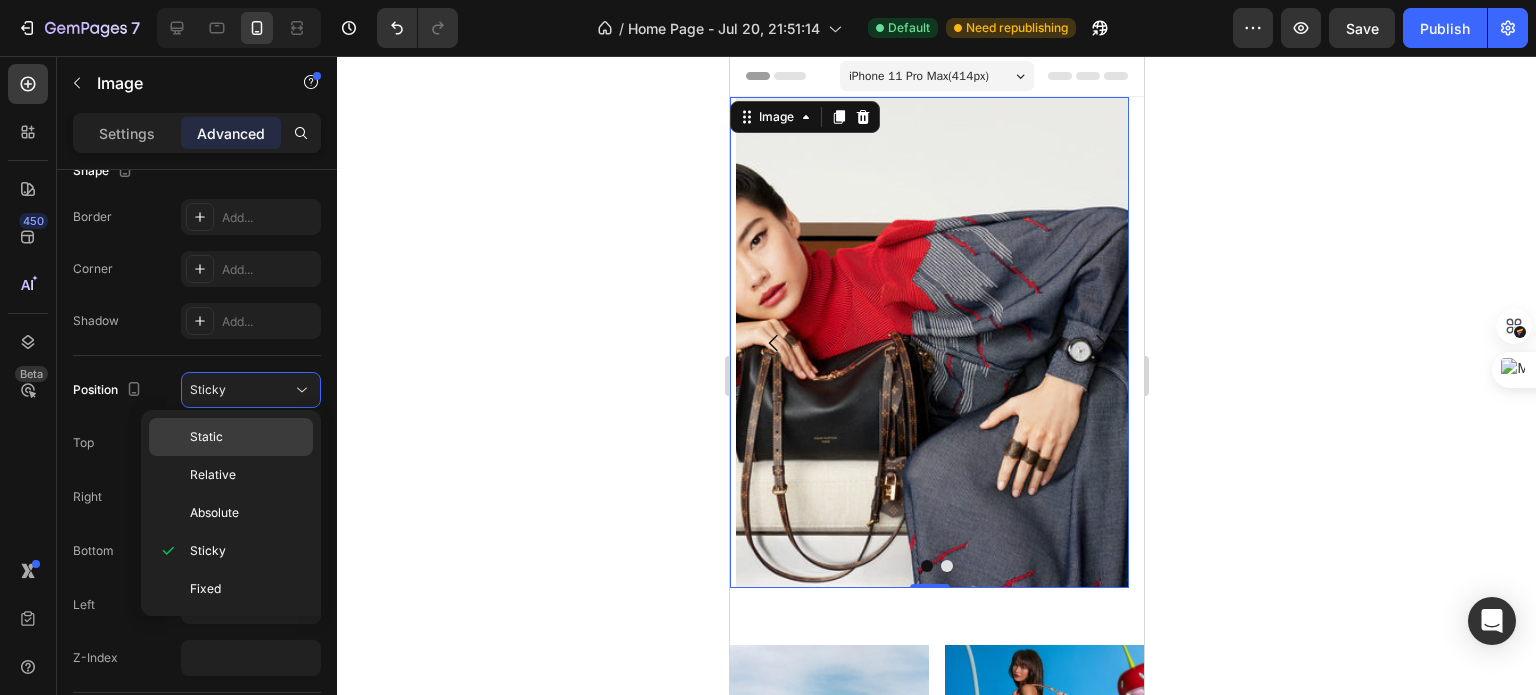 click on "Static" at bounding box center [247, 437] 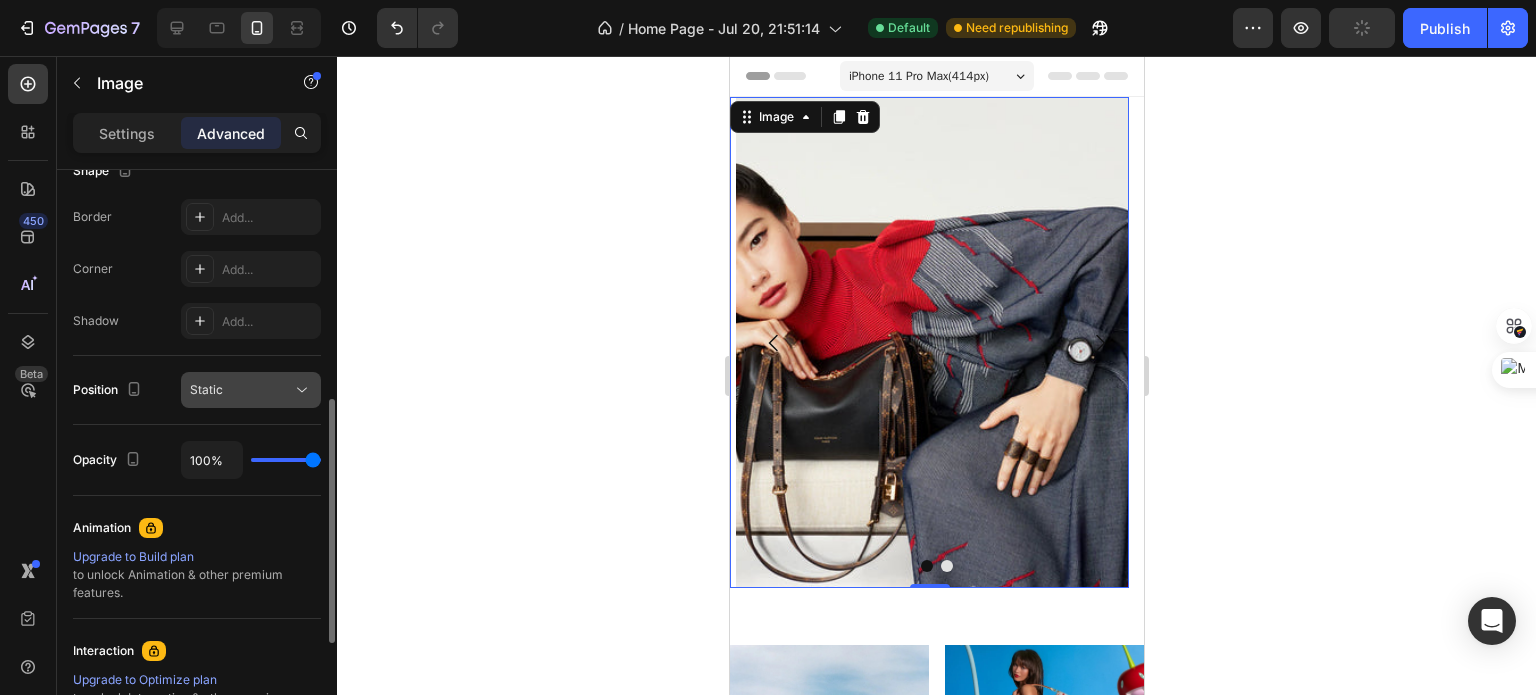 click on "Static" at bounding box center [241, 390] 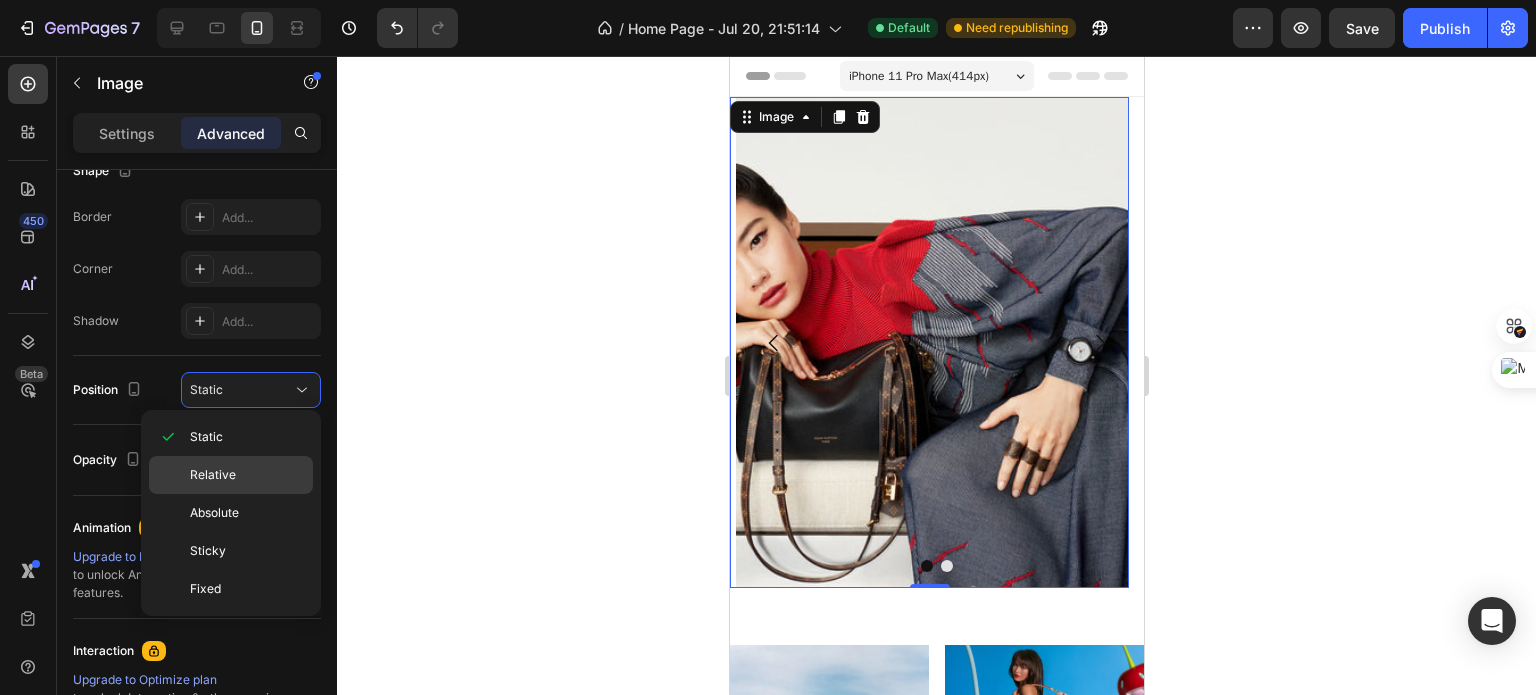 click on "Relative" at bounding box center (213, 475) 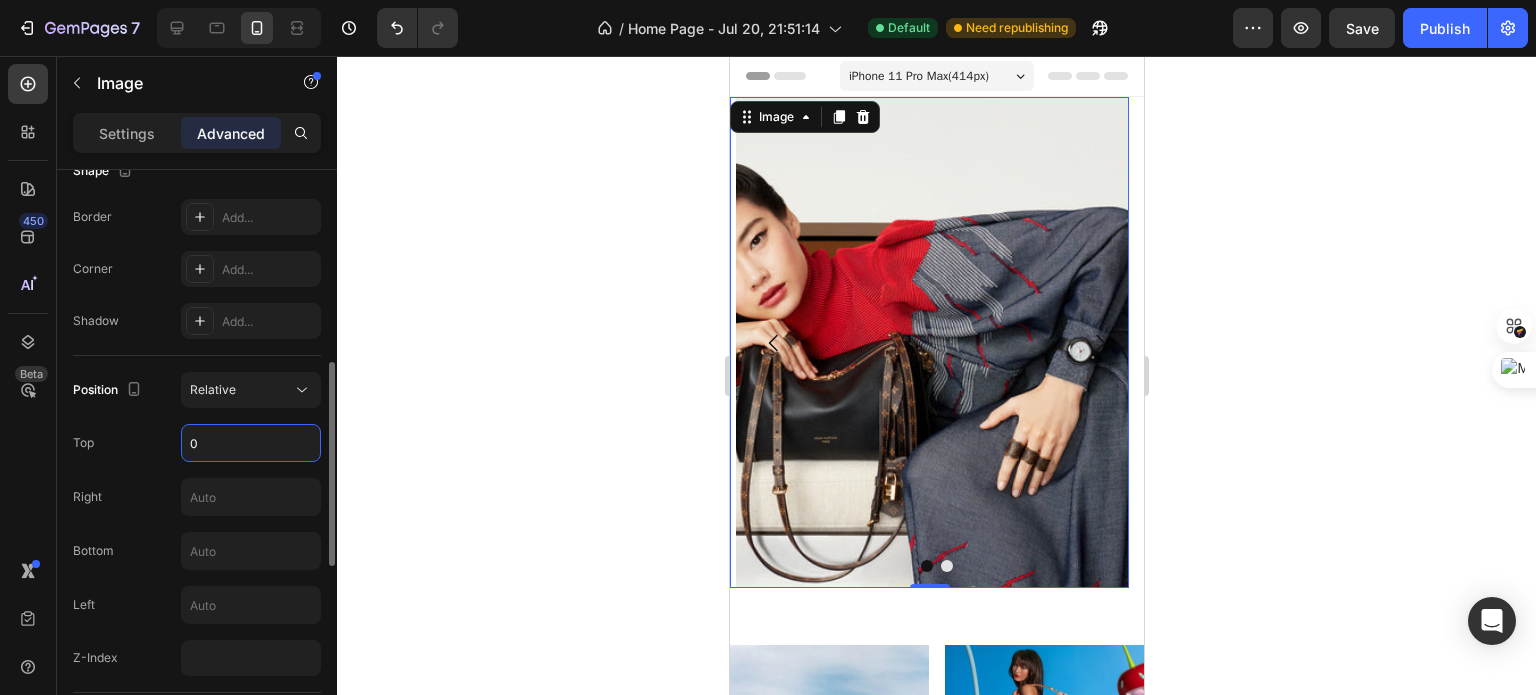 click on "0" at bounding box center (251, 443) 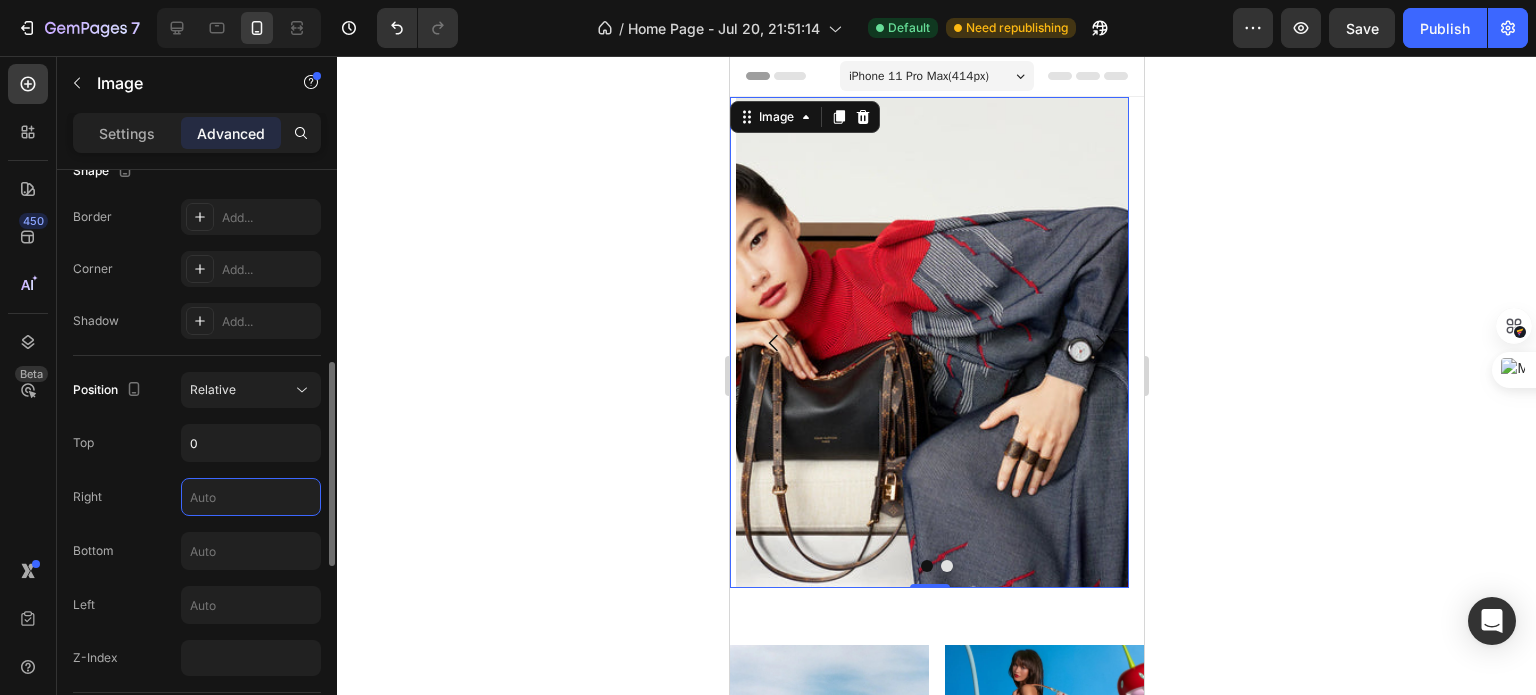 click at bounding box center (251, 497) 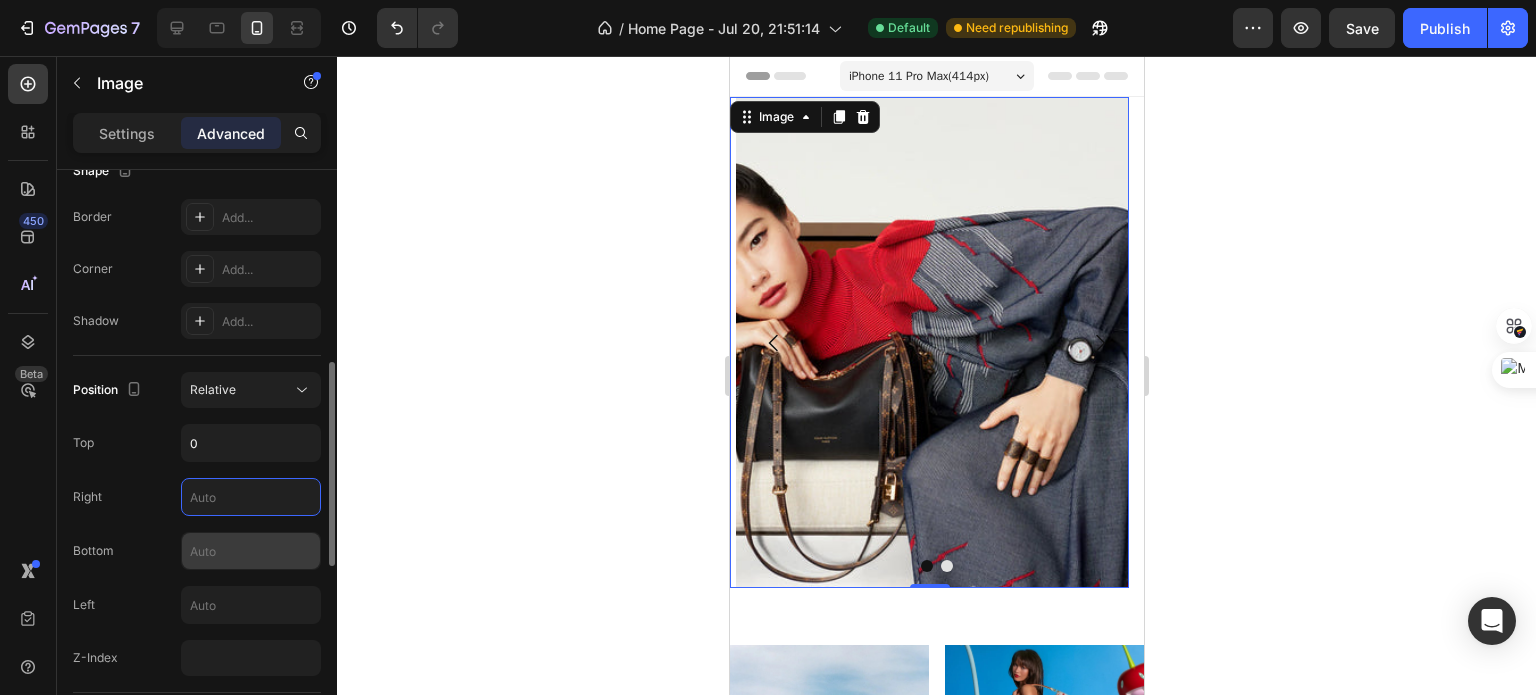 click at bounding box center (251, 551) 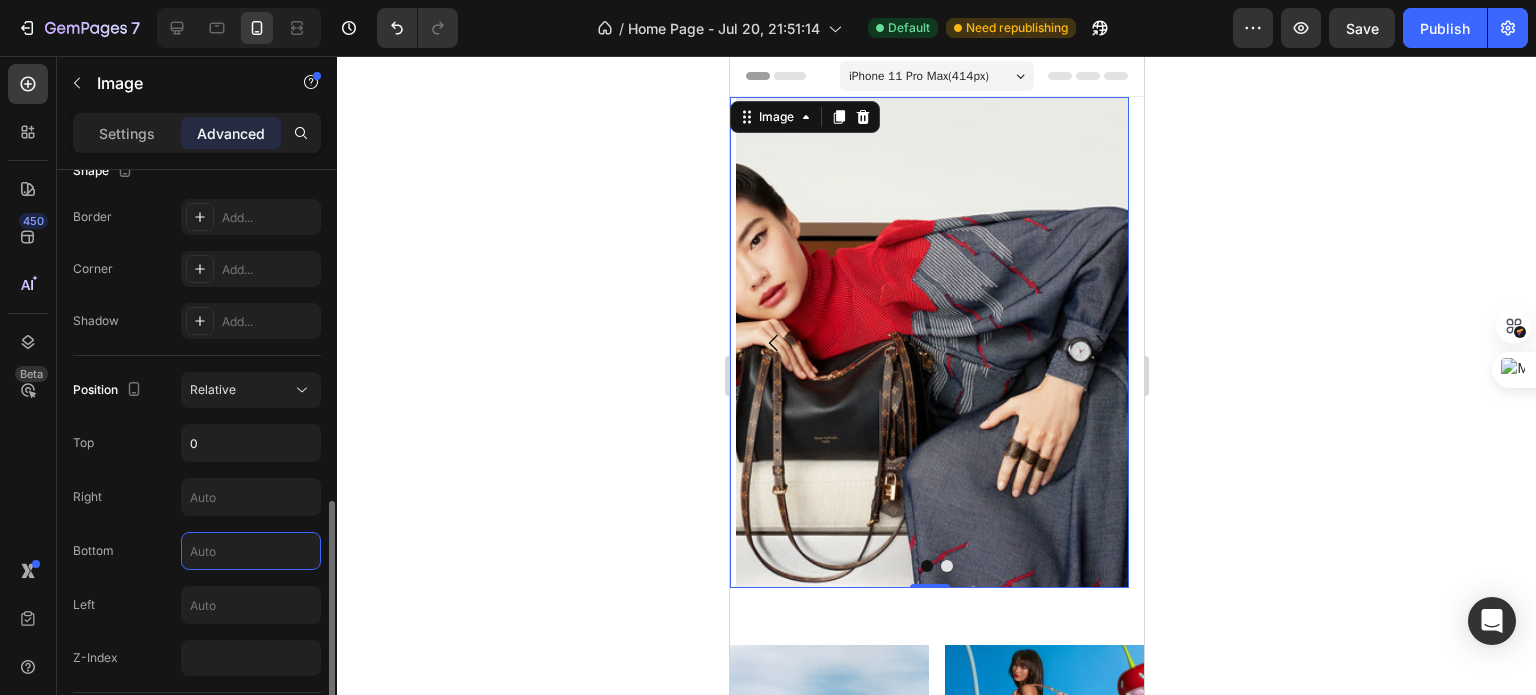 scroll, scrollTop: 724, scrollLeft: 0, axis: vertical 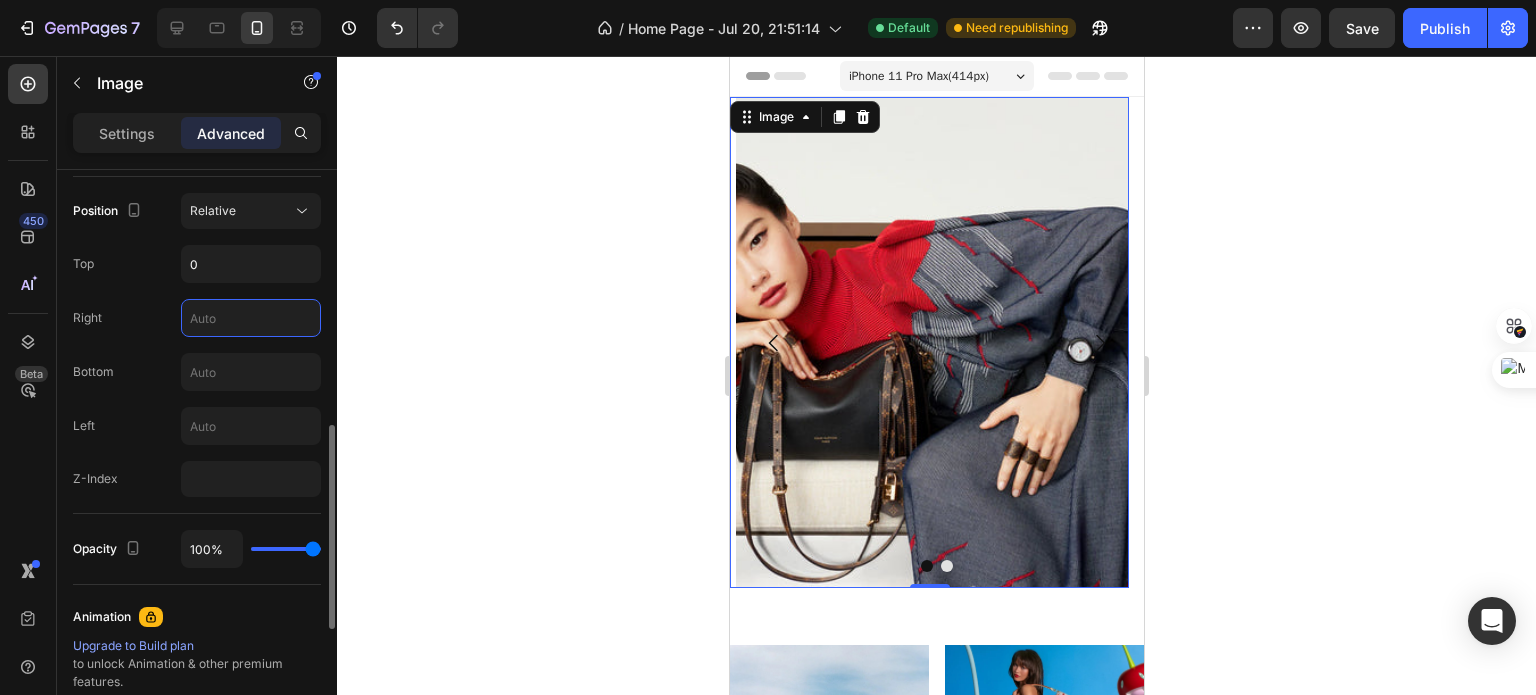 click at bounding box center [251, 318] 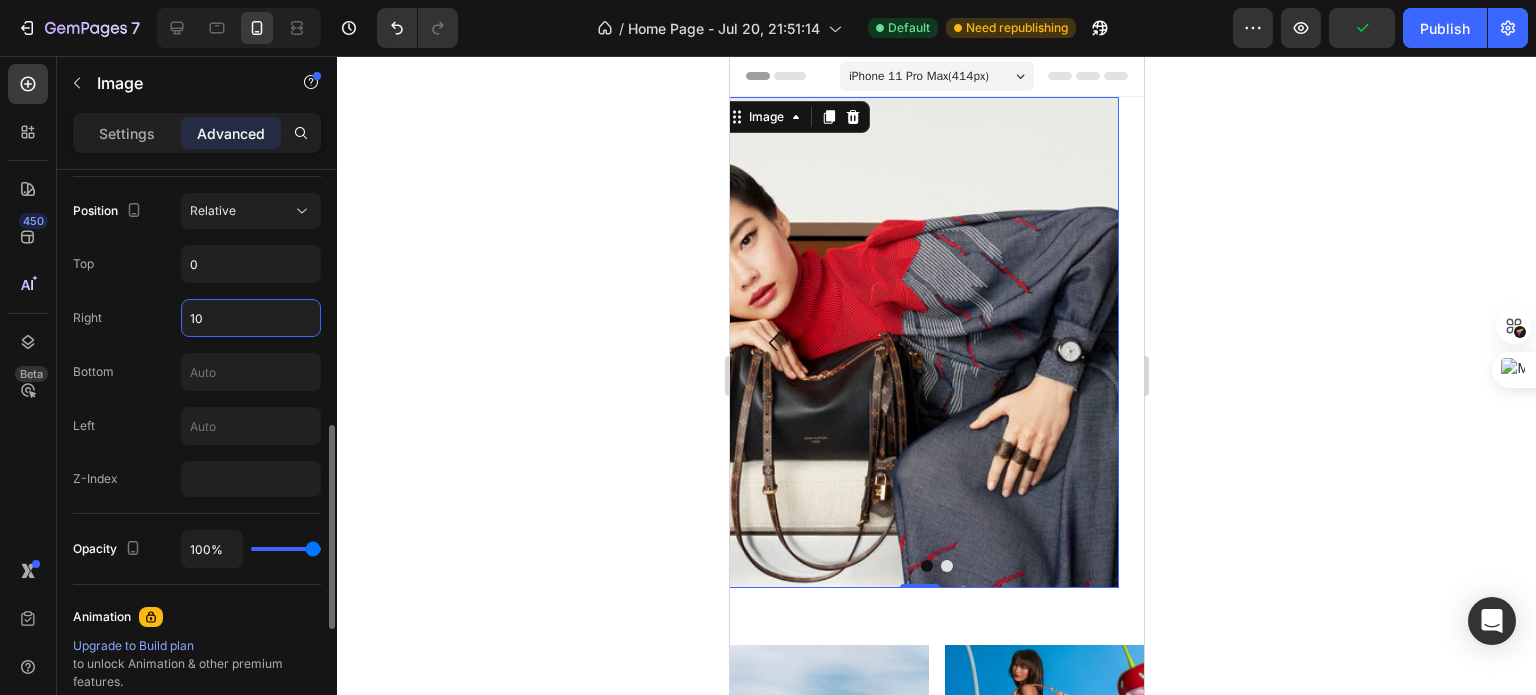 type on "1" 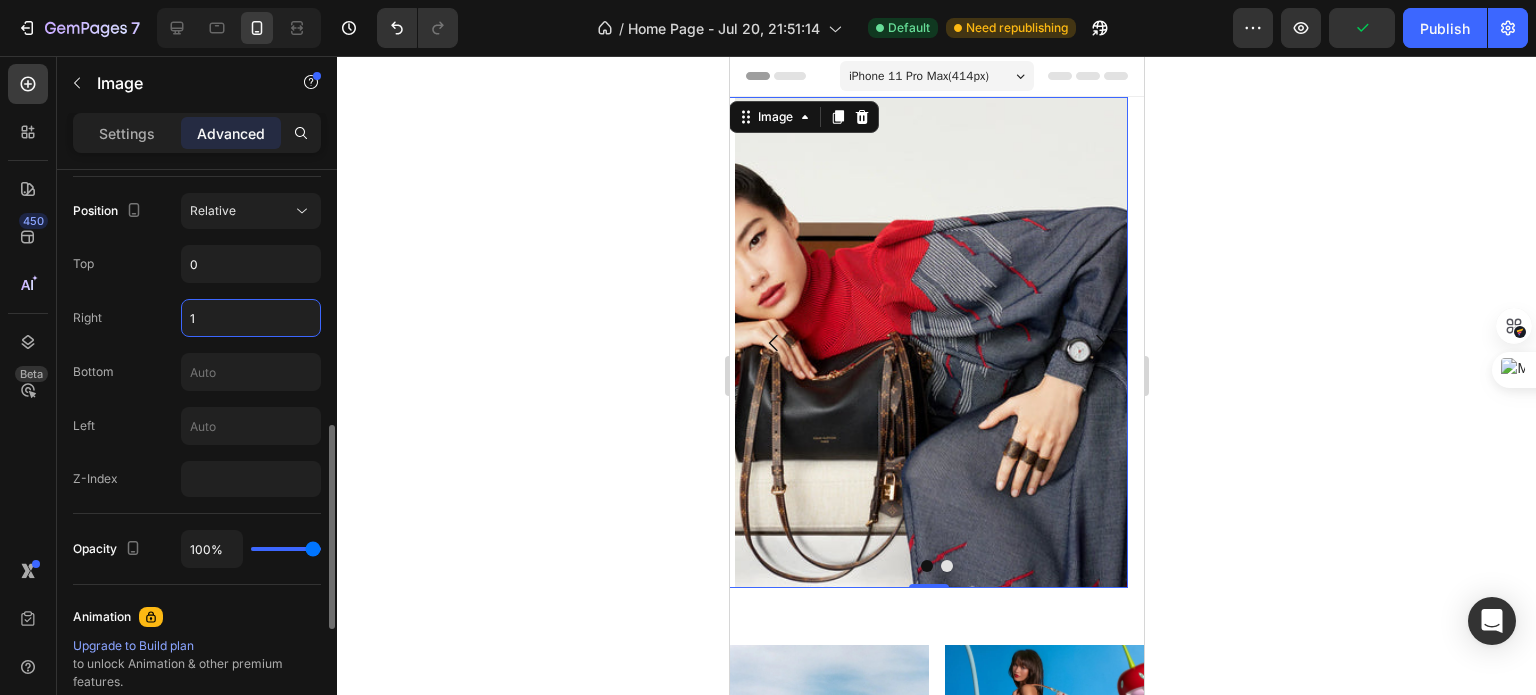 type 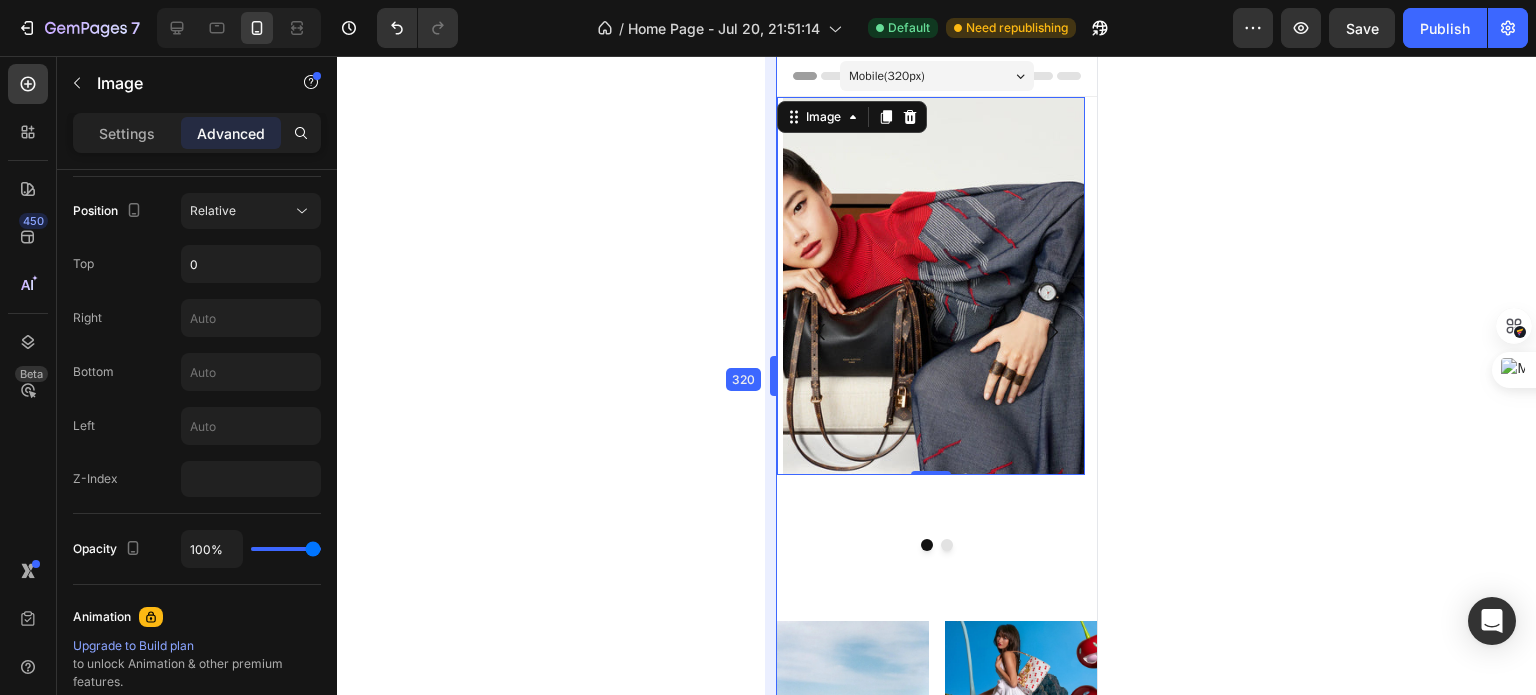 drag, startPoint x: 728, startPoint y: 366, endPoint x: 56, endPoint y: 298, distance: 675.4317 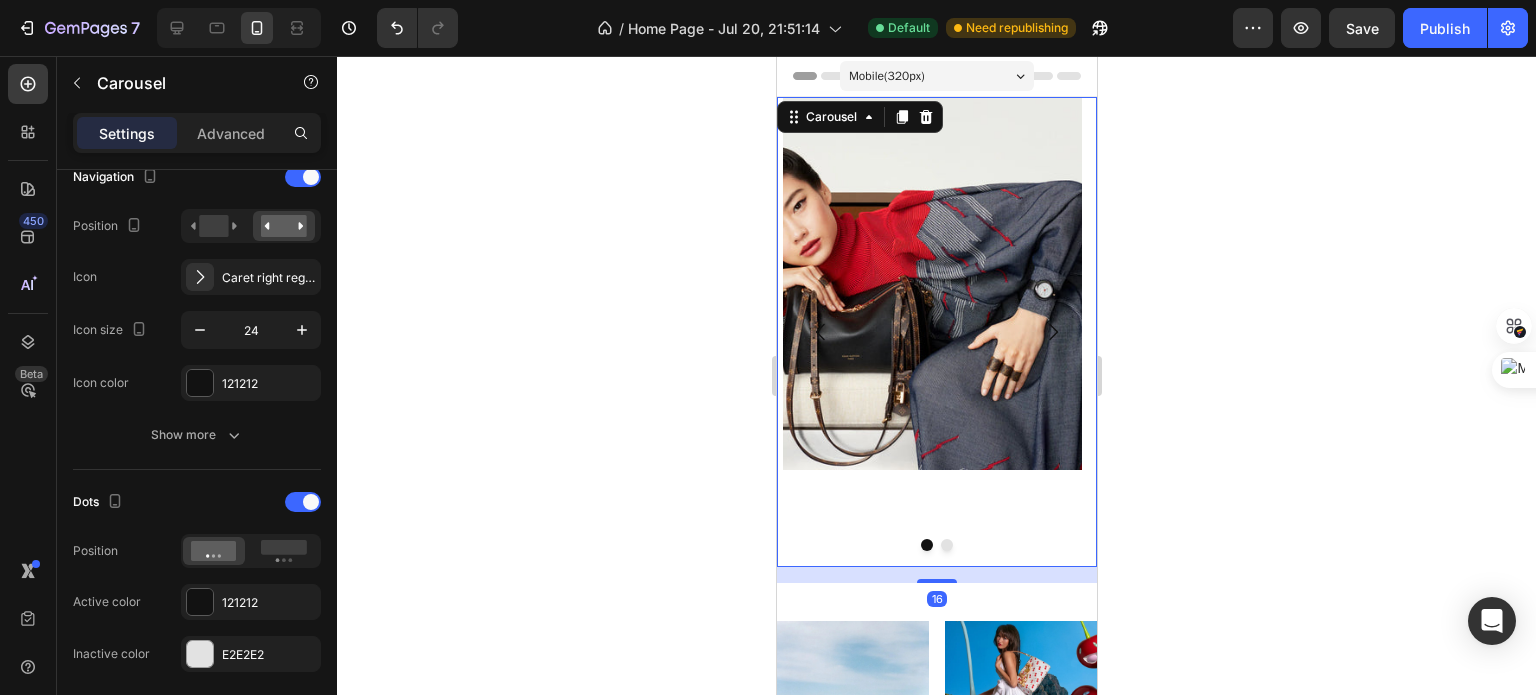 scroll, scrollTop: 0, scrollLeft: 0, axis: both 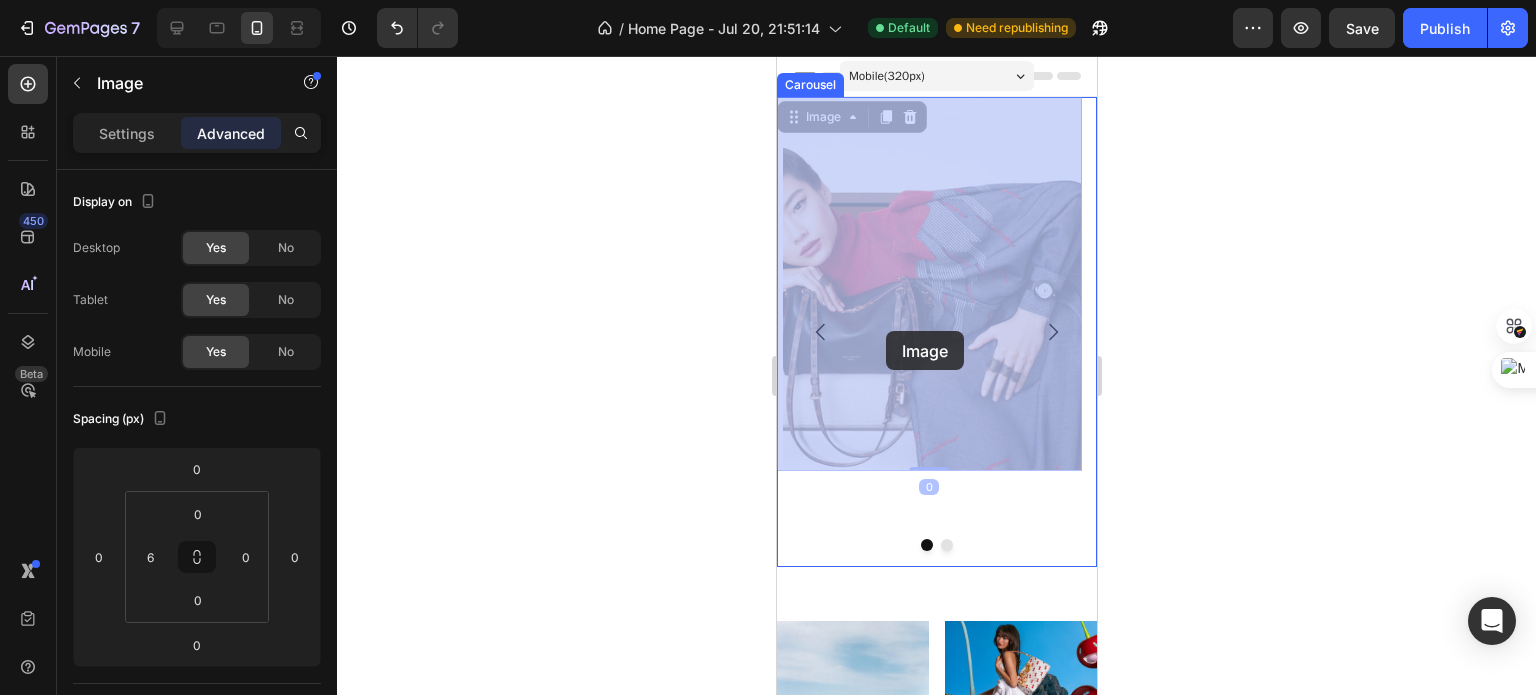drag, startPoint x: 909, startPoint y: 338, endPoint x: 885, endPoint y: 330, distance: 25.298222 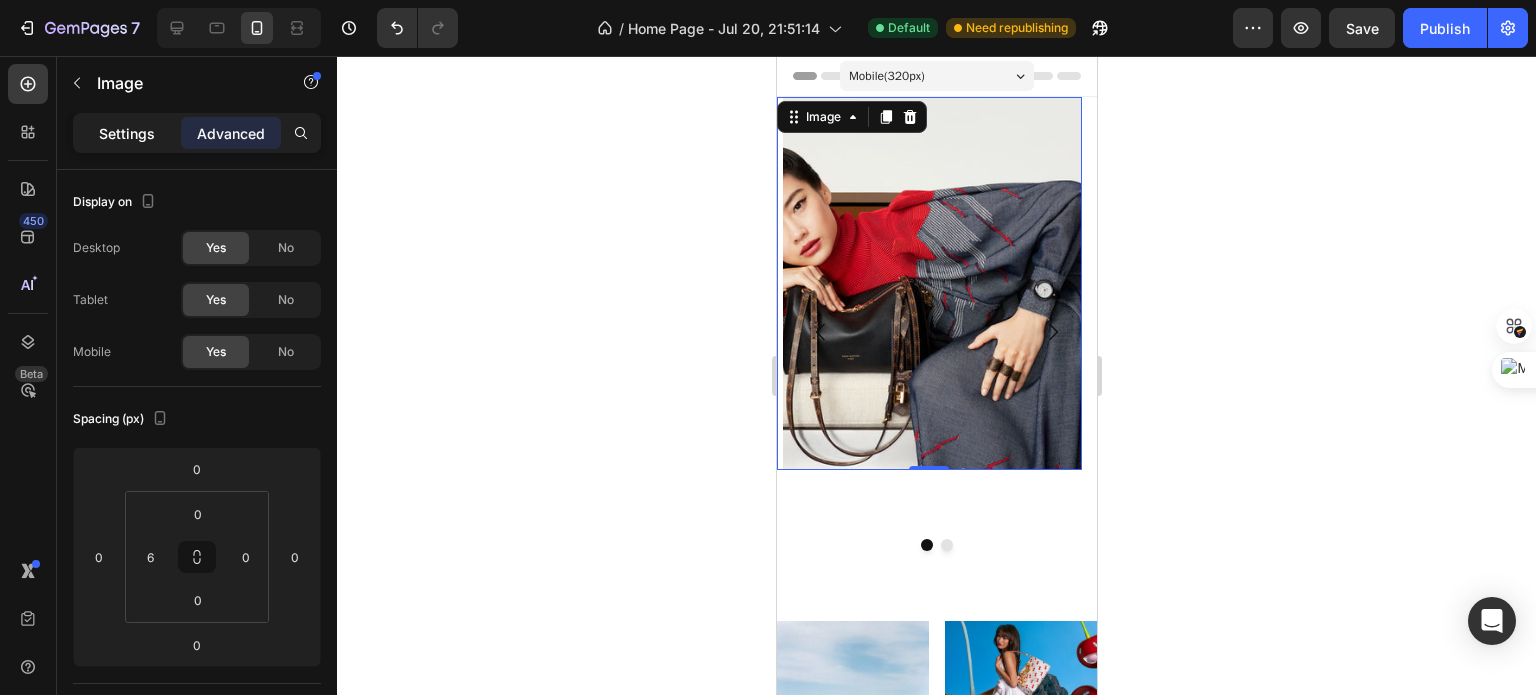 click on "Settings" at bounding box center [127, 133] 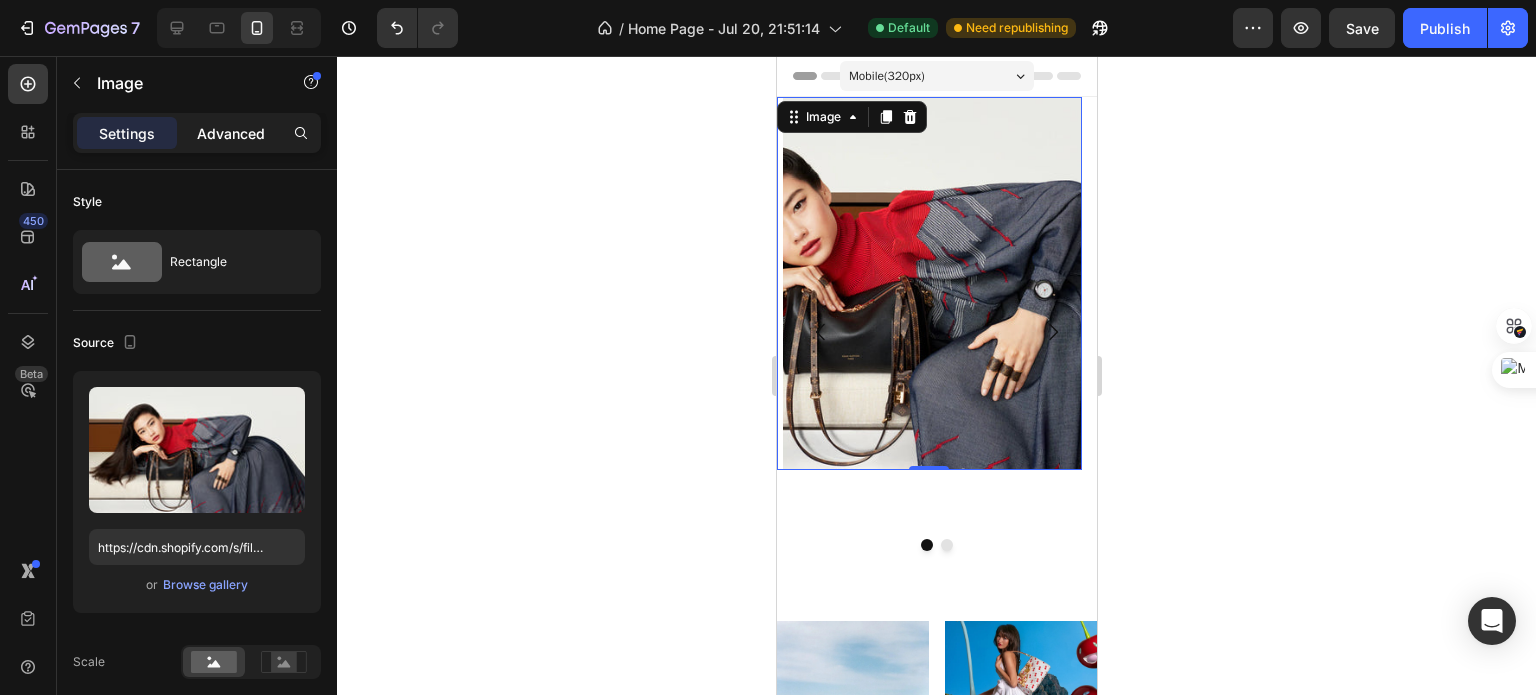 click on "Advanced" at bounding box center [231, 133] 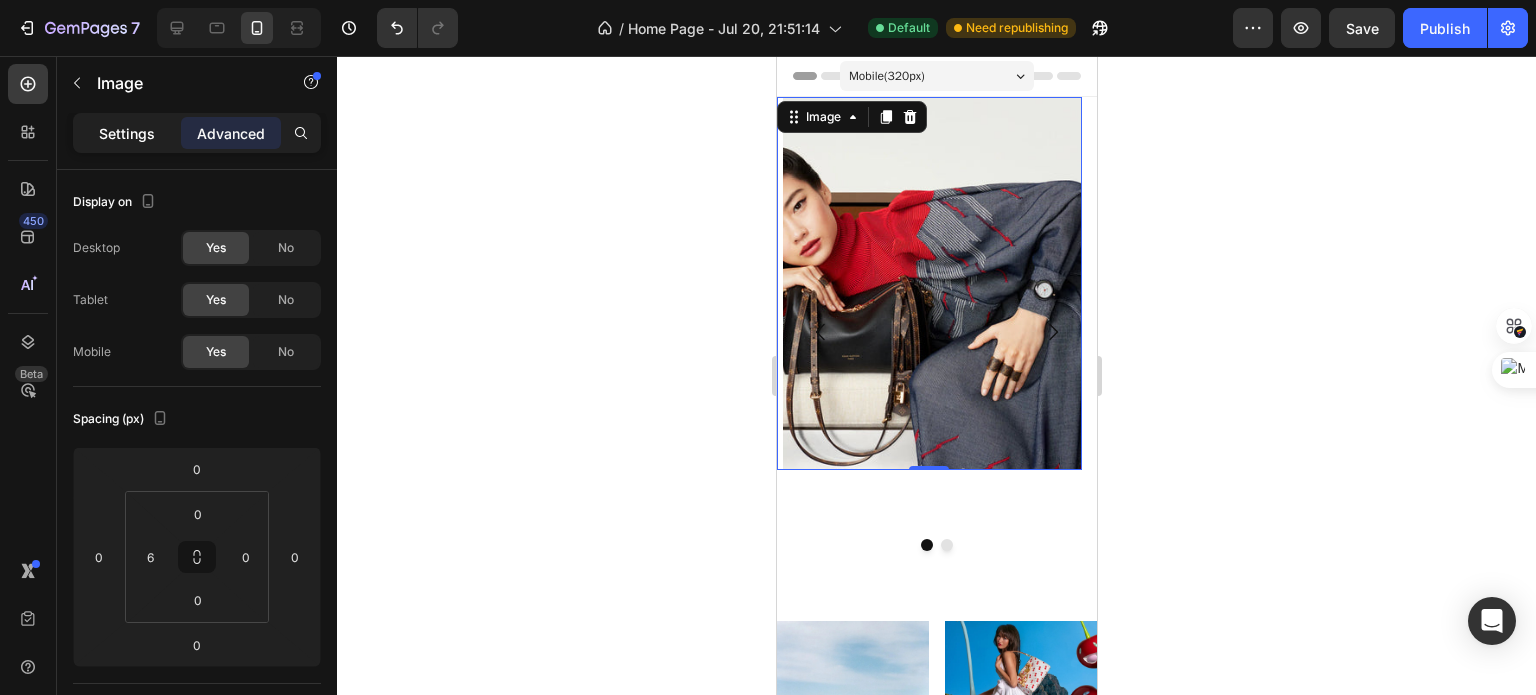 click on "Settings" 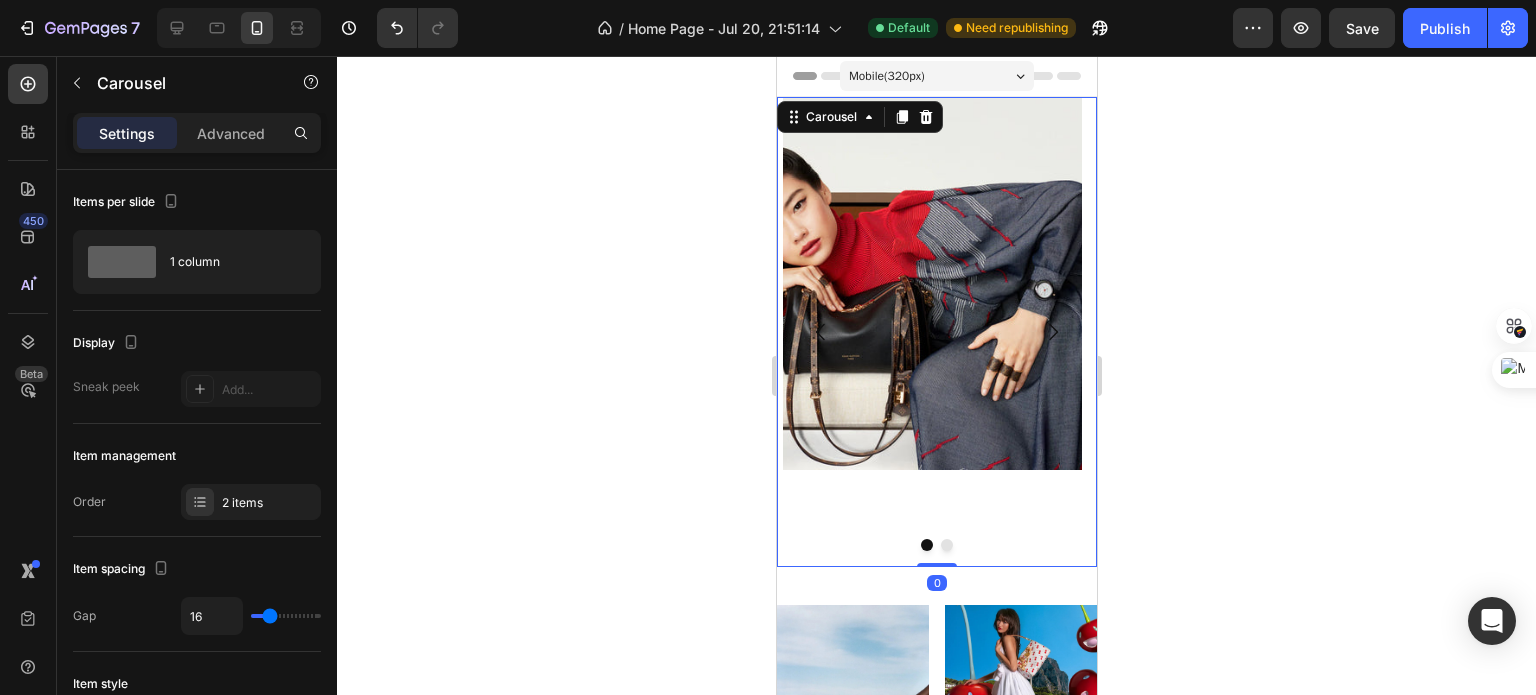 drag, startPoint x: 935, startPoint y: 578, endPoint x: 941, endPoint y: 493, distance: 85.2115 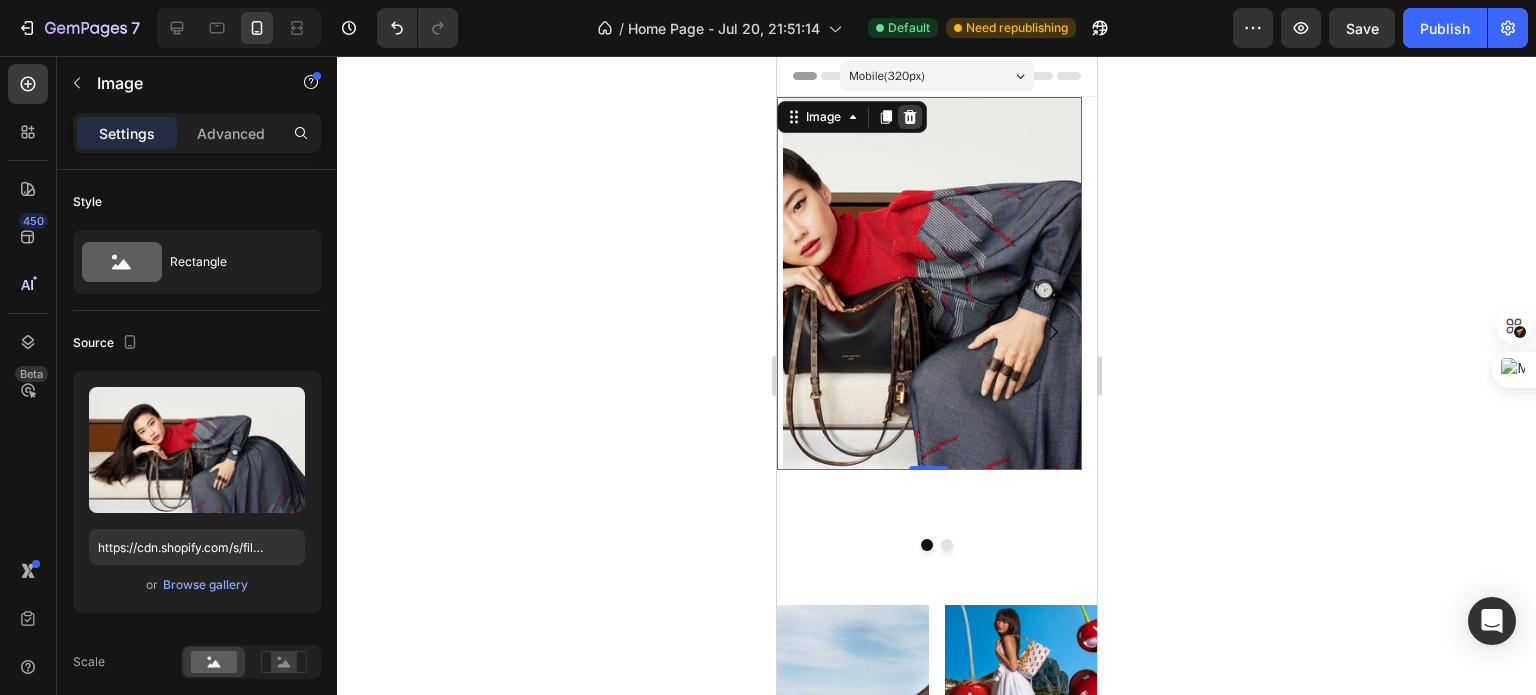 click 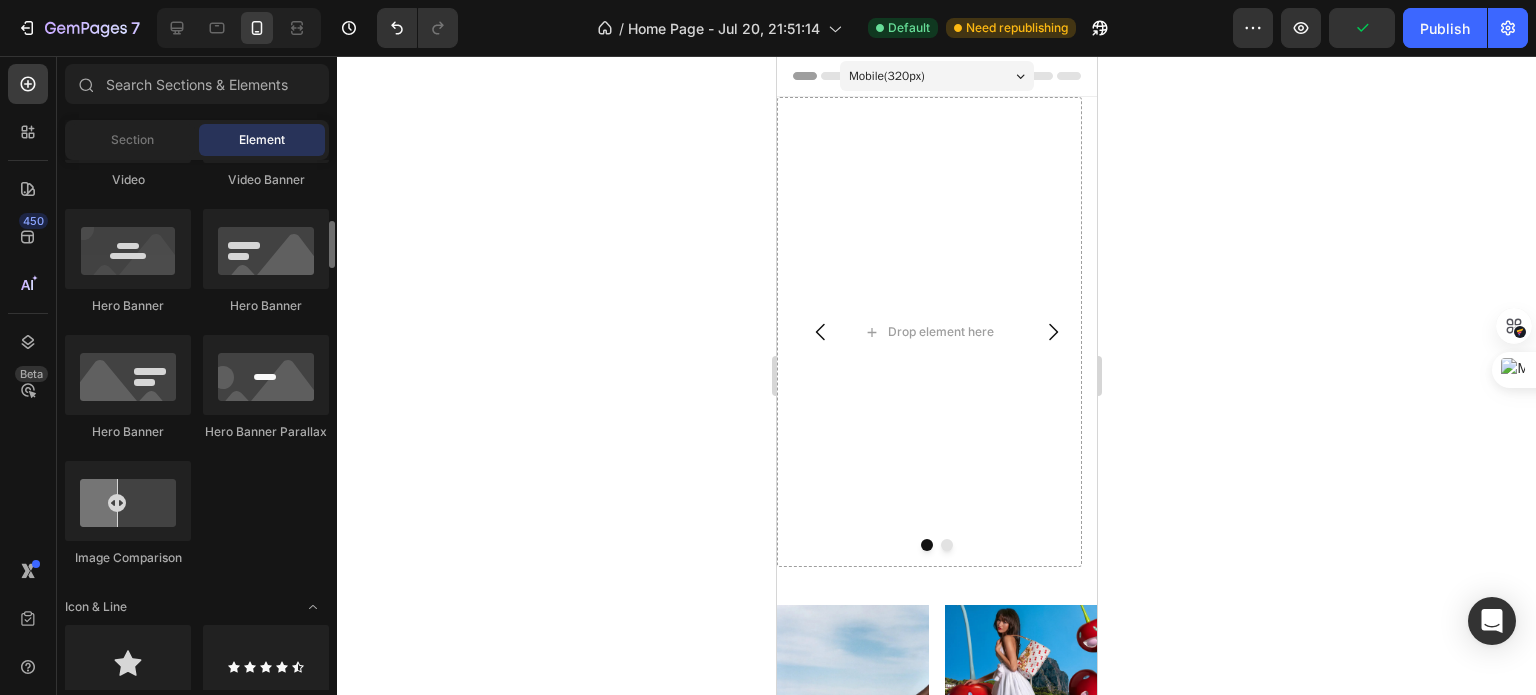 scroll, scrollTop: 870, scrollLeft: 0, axis: vertical 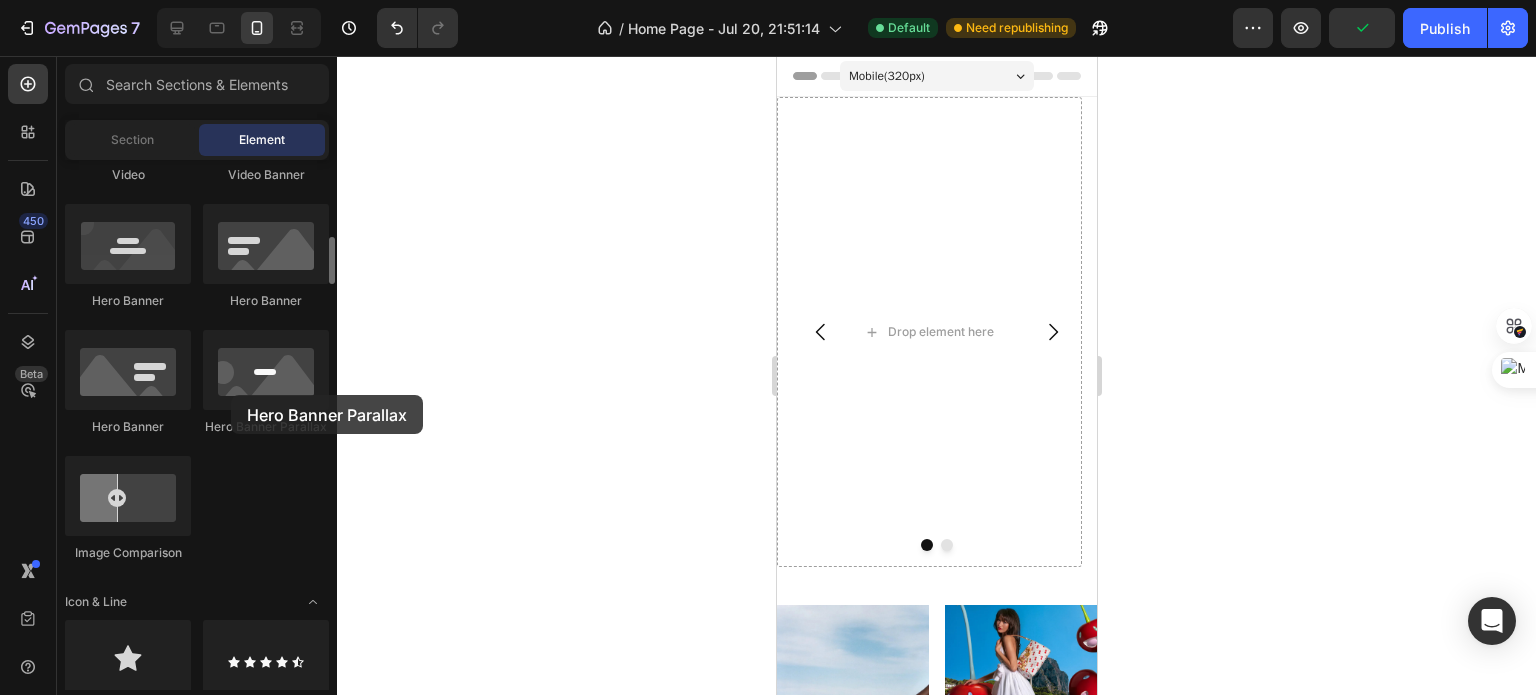 click at bounding box center [266, 370] 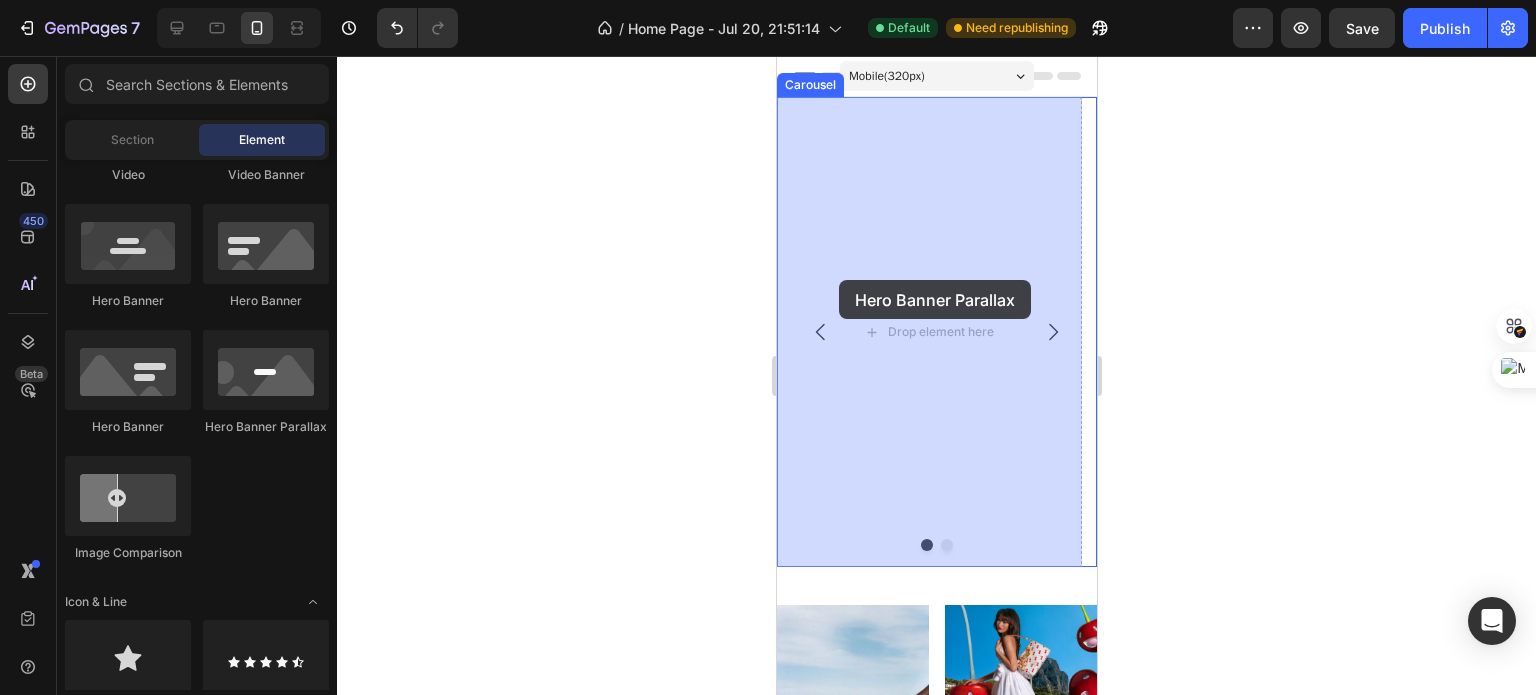 drag, startPoint x: 1007, startPoint y: 451, endPoint x: 838, endPoint y: 280, distance: 240.42047 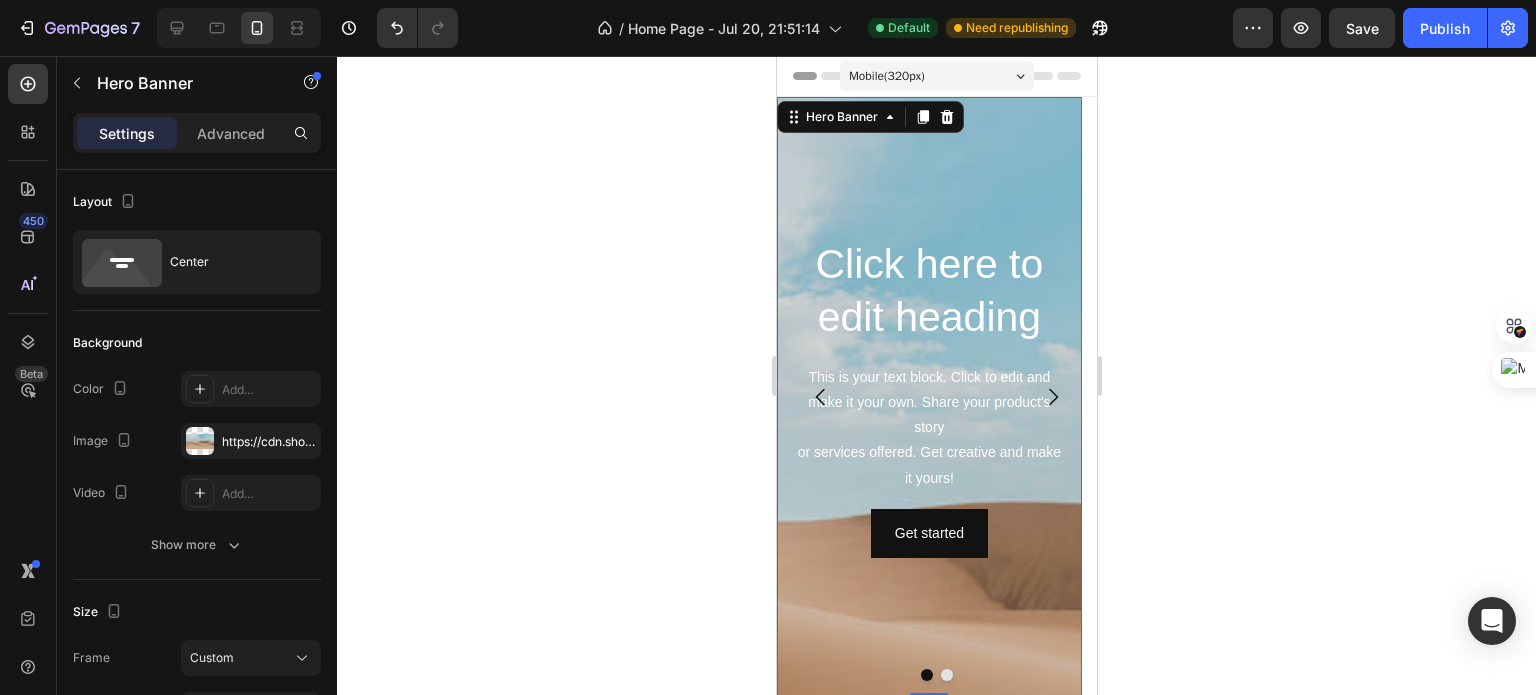 scroll, scrollTop: 102, scrollLeft: 0, axis: vertical 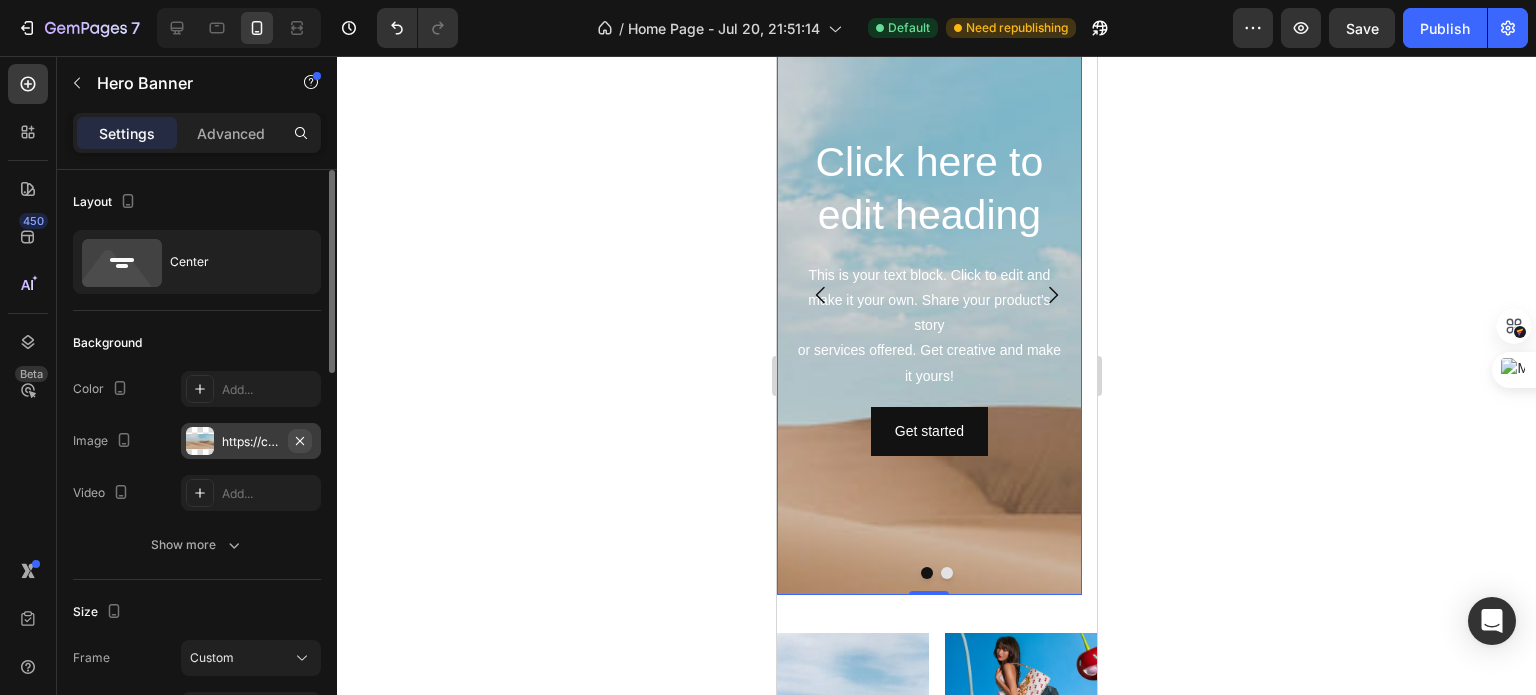 click 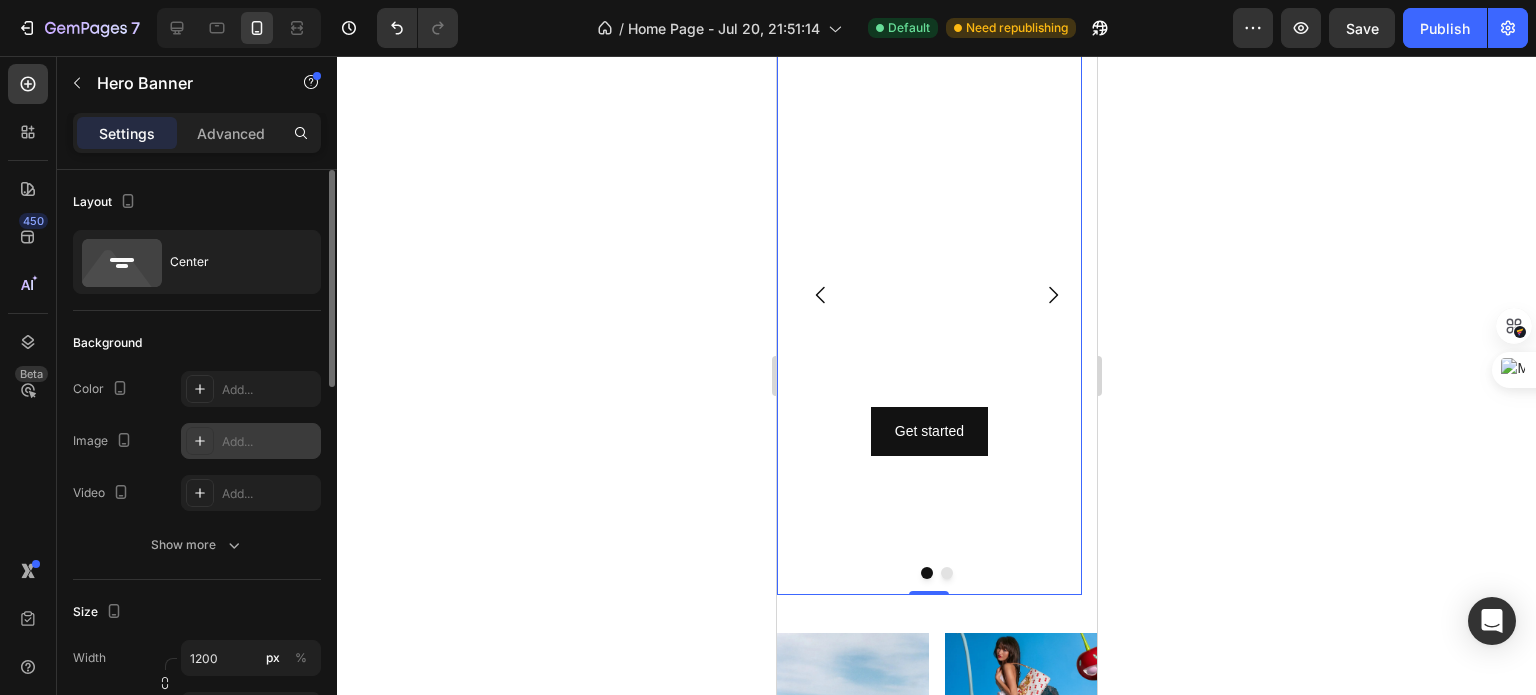 click on "Add..." at bounding box center (269, 442) 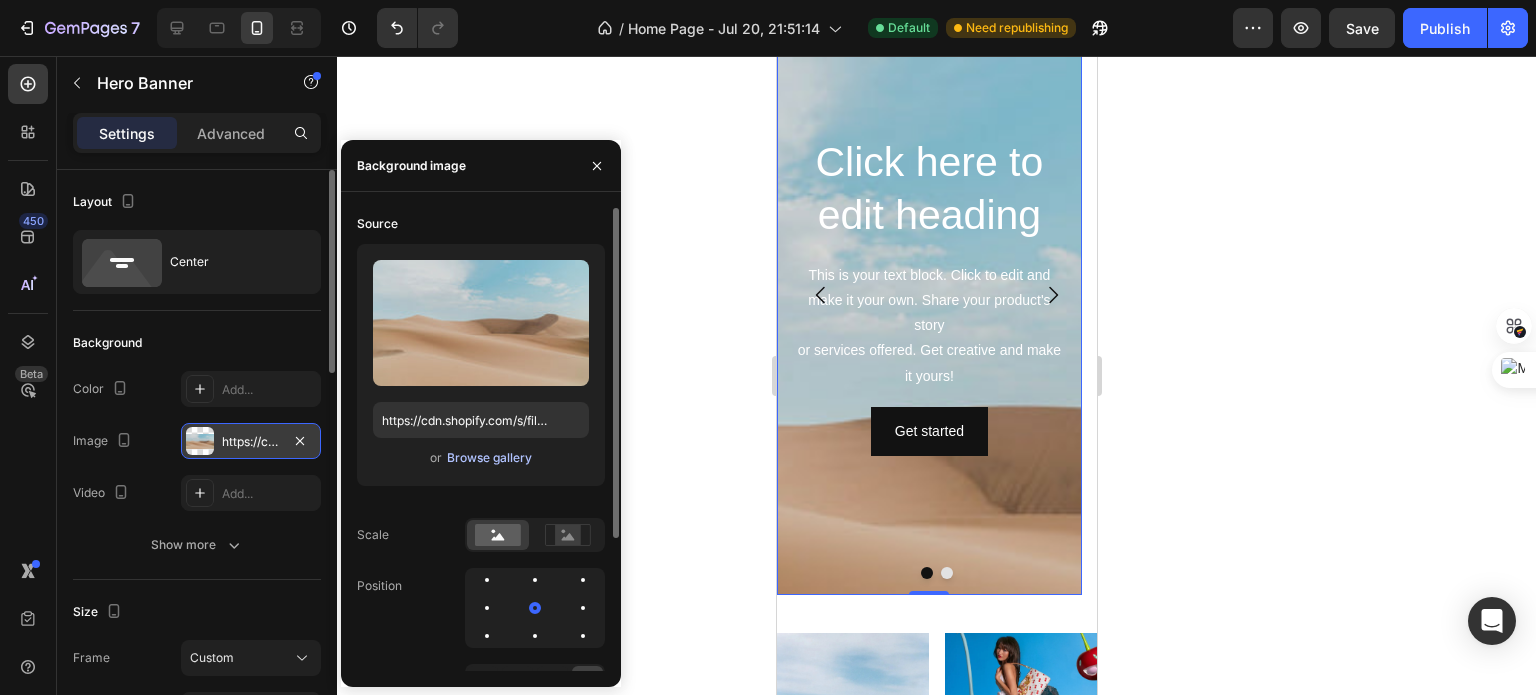 click on "Browse gallery" at bounding box center (489, 458) 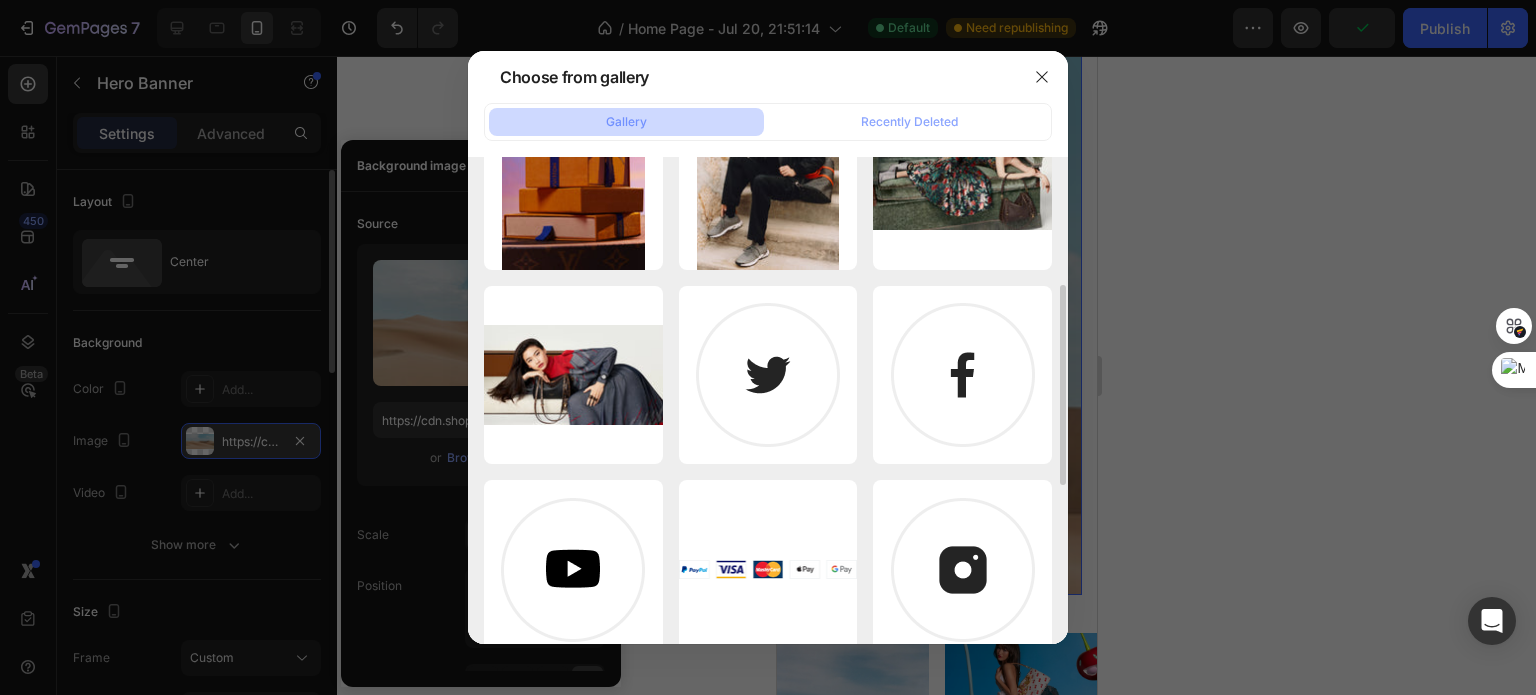 scroll, scrollTop: 288, scrollLeft: 0, axis: vertical 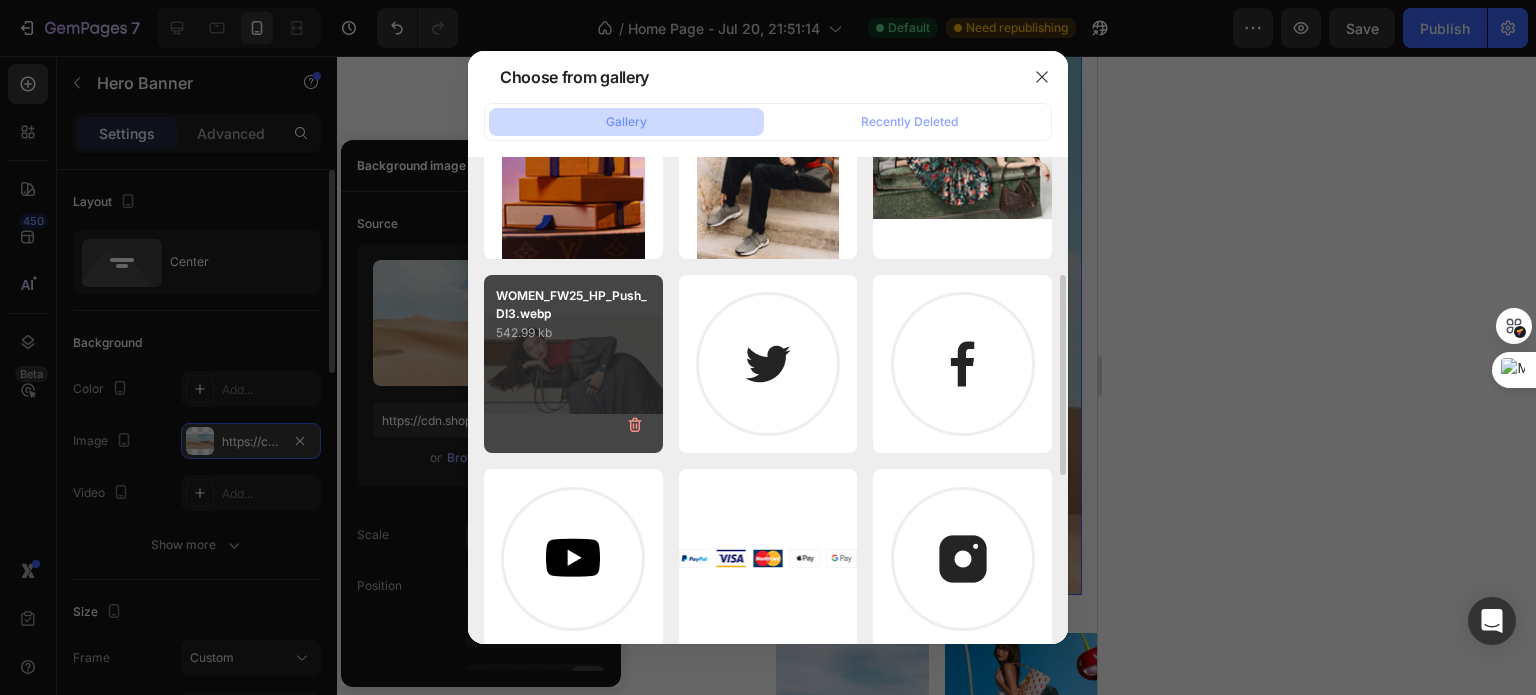 click on "WOMEN_FW25_HP_Push_DI3.webp 542.99 kb" at bounding box center (573, 364) 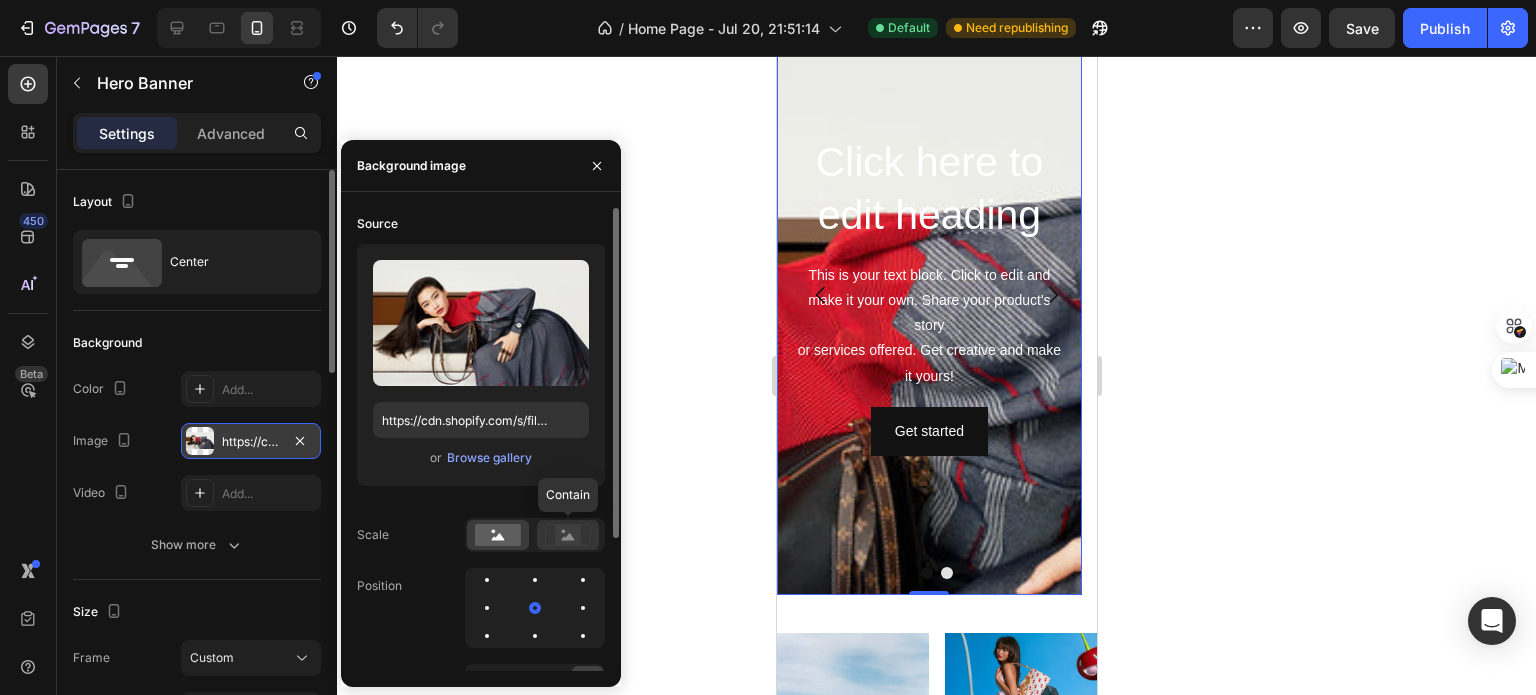 click 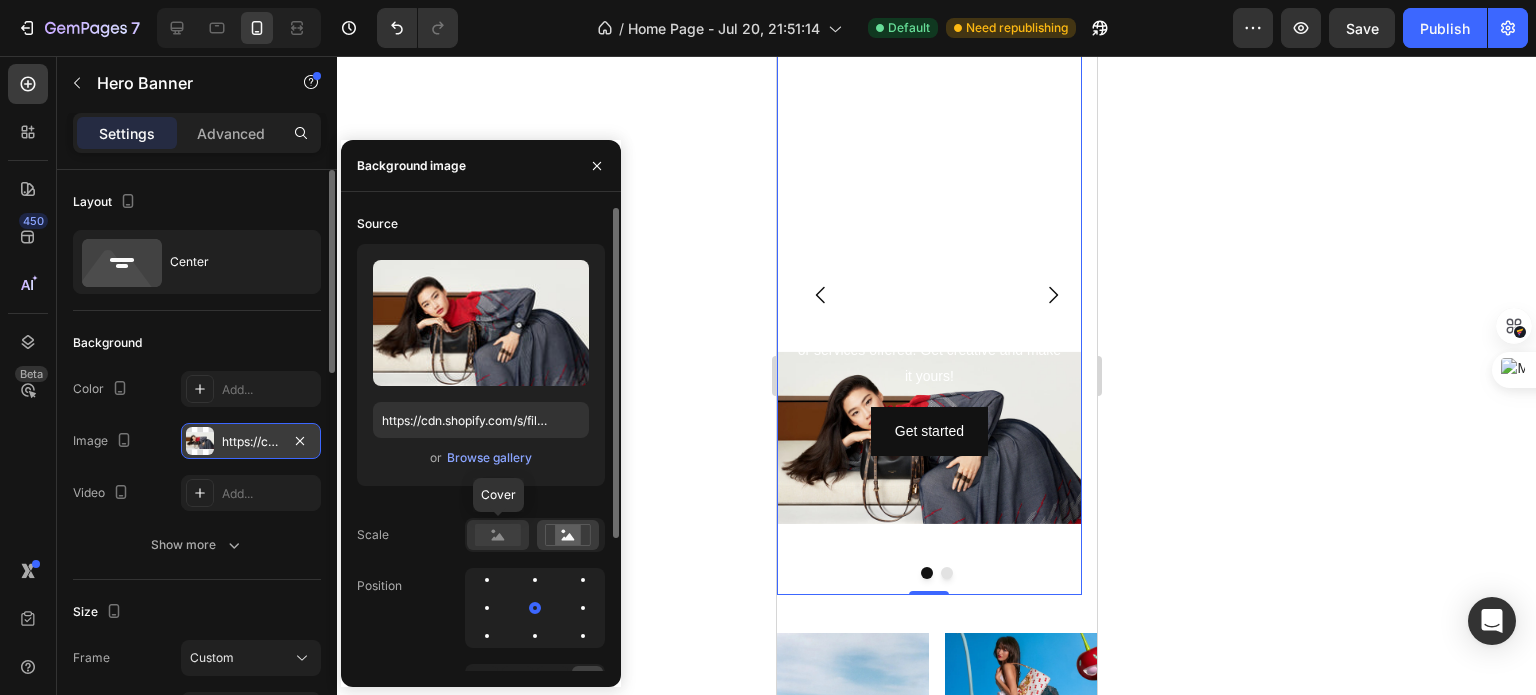 click 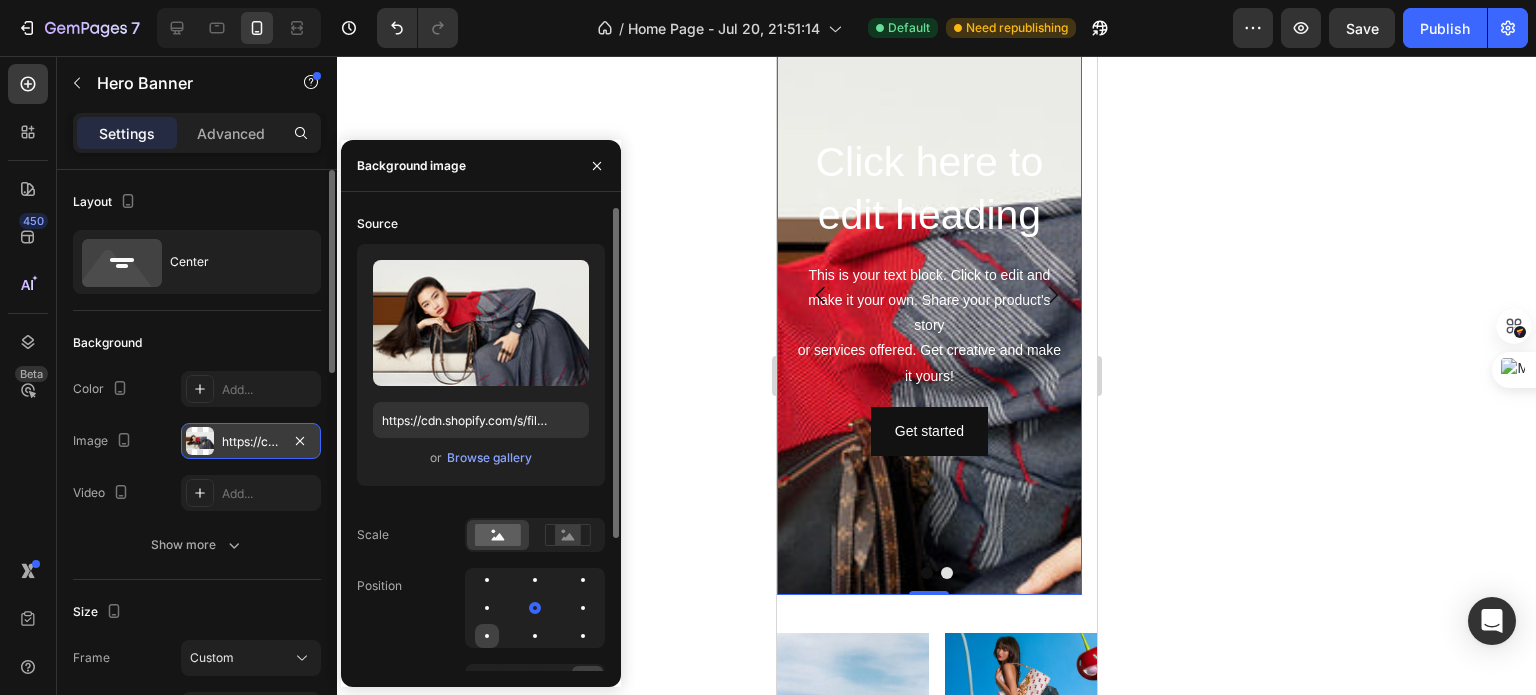 click 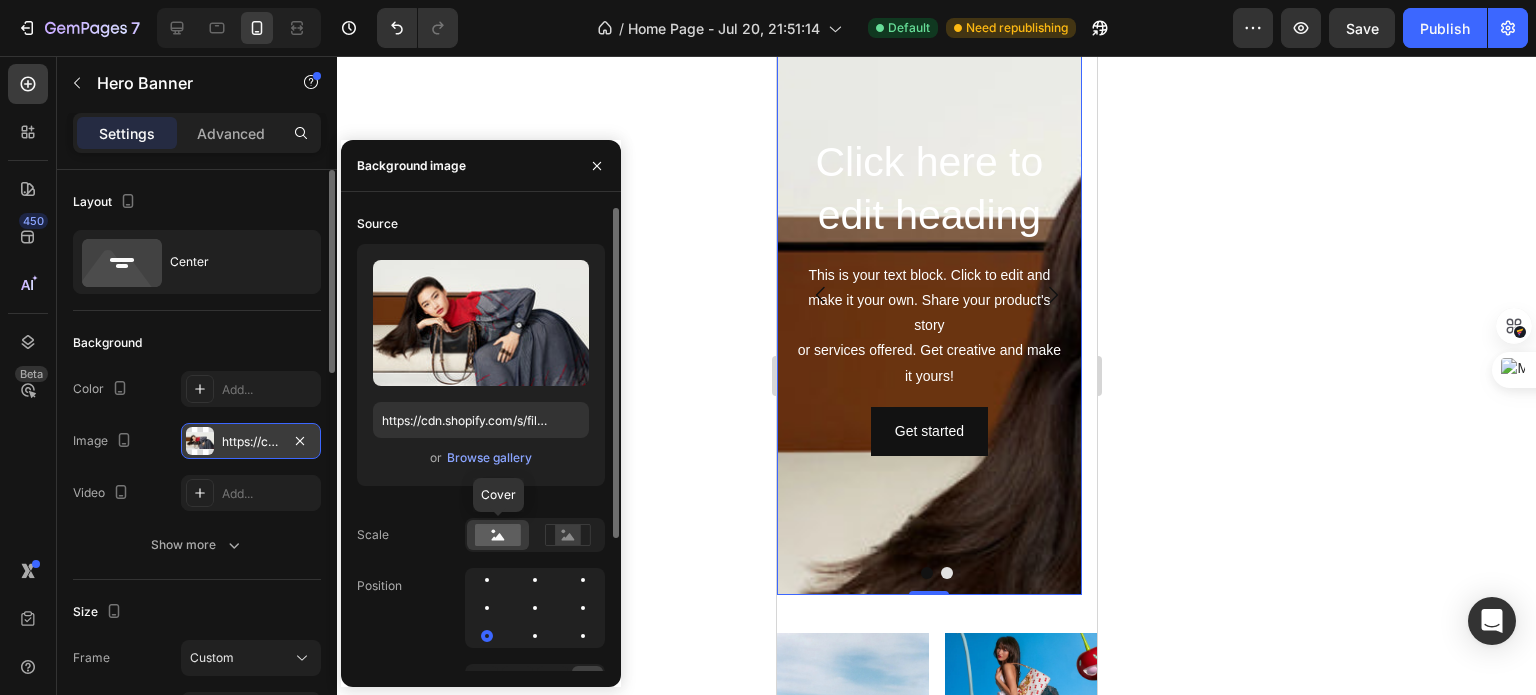 scroll, scrollTop: 185, scrollLeft: 0, axis: vertical 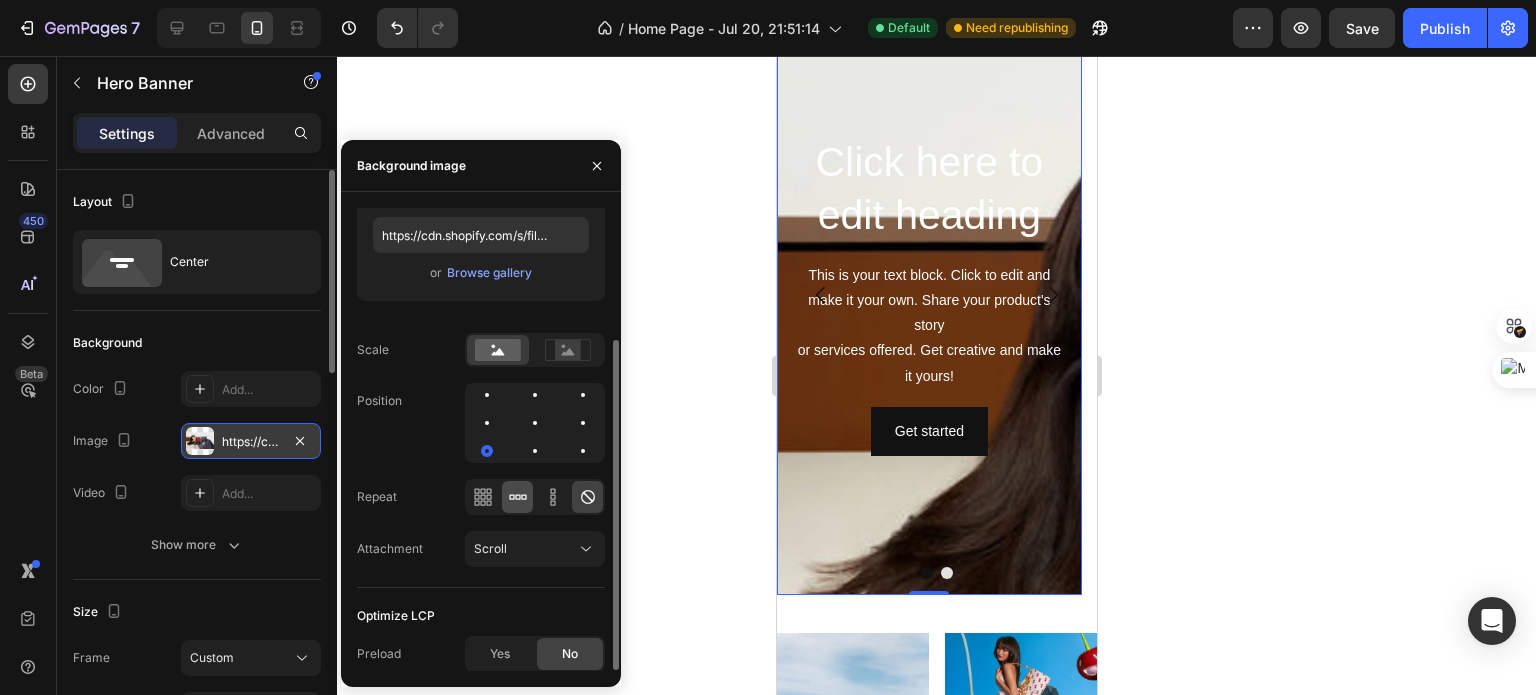 click 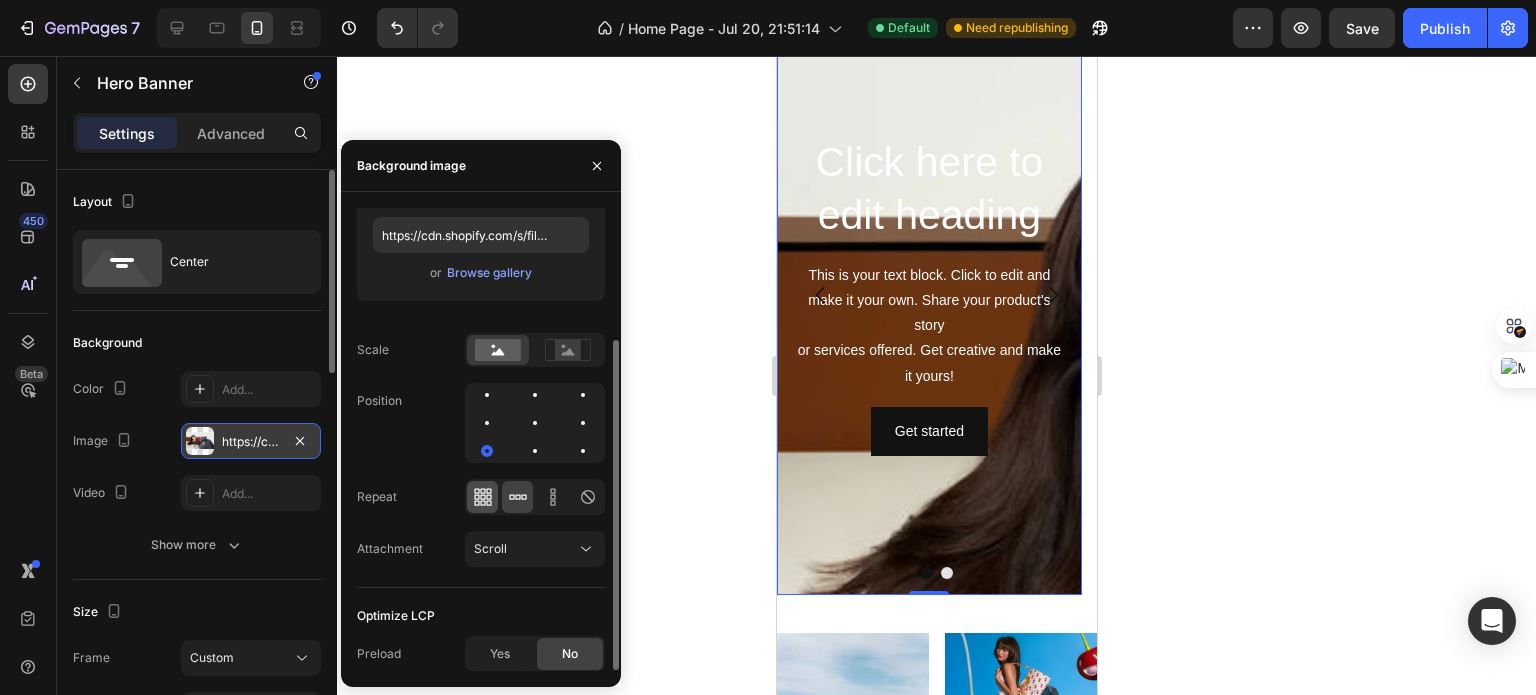click 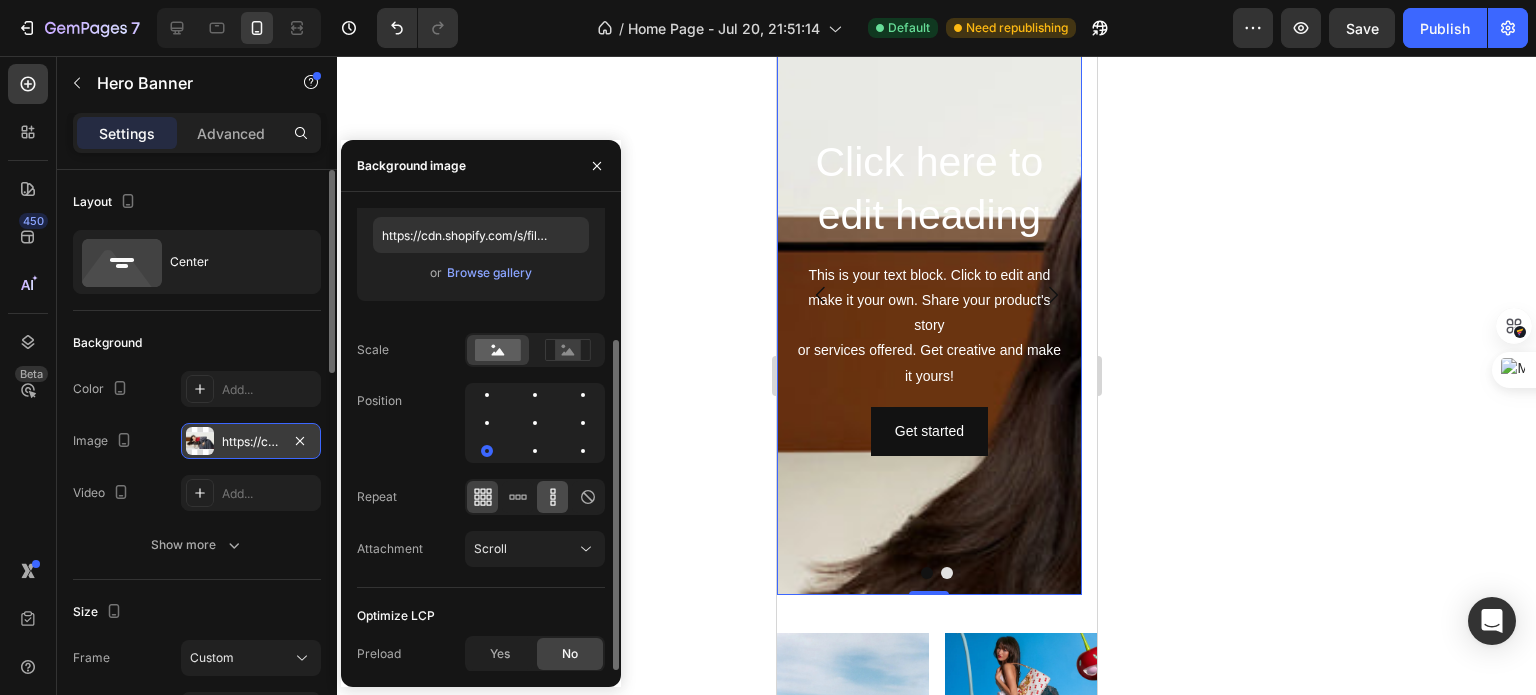 click 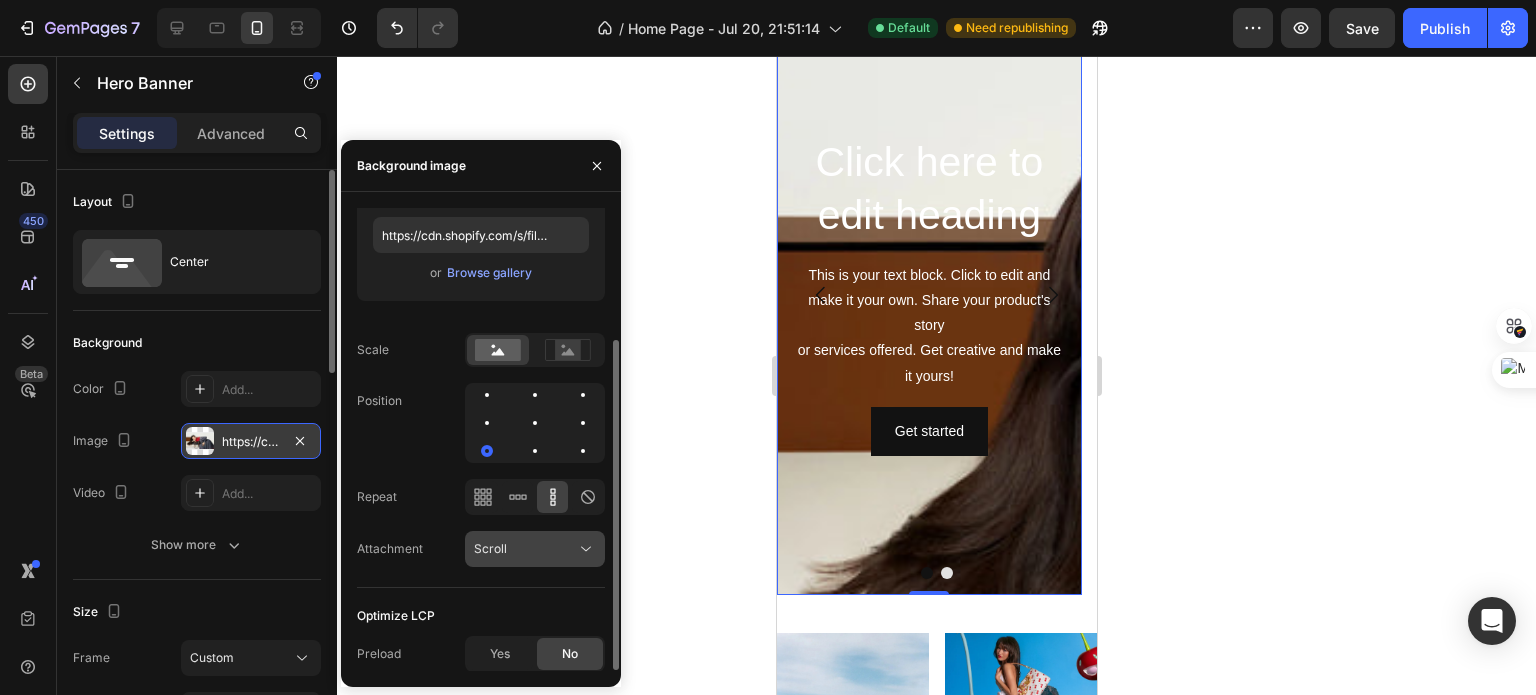 click on "Scroll" at bounding box center [525, 549] 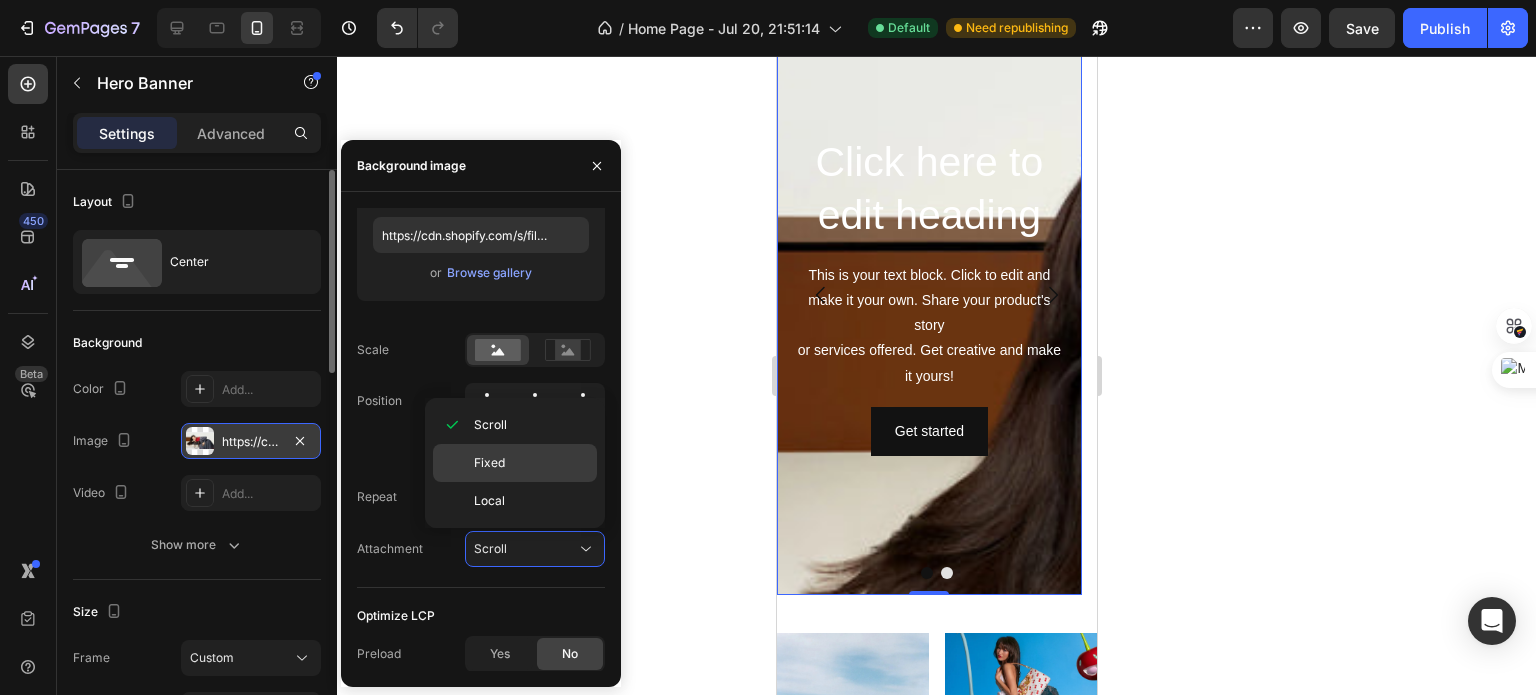 click on "Fixed" at bounding box center [531, 463] 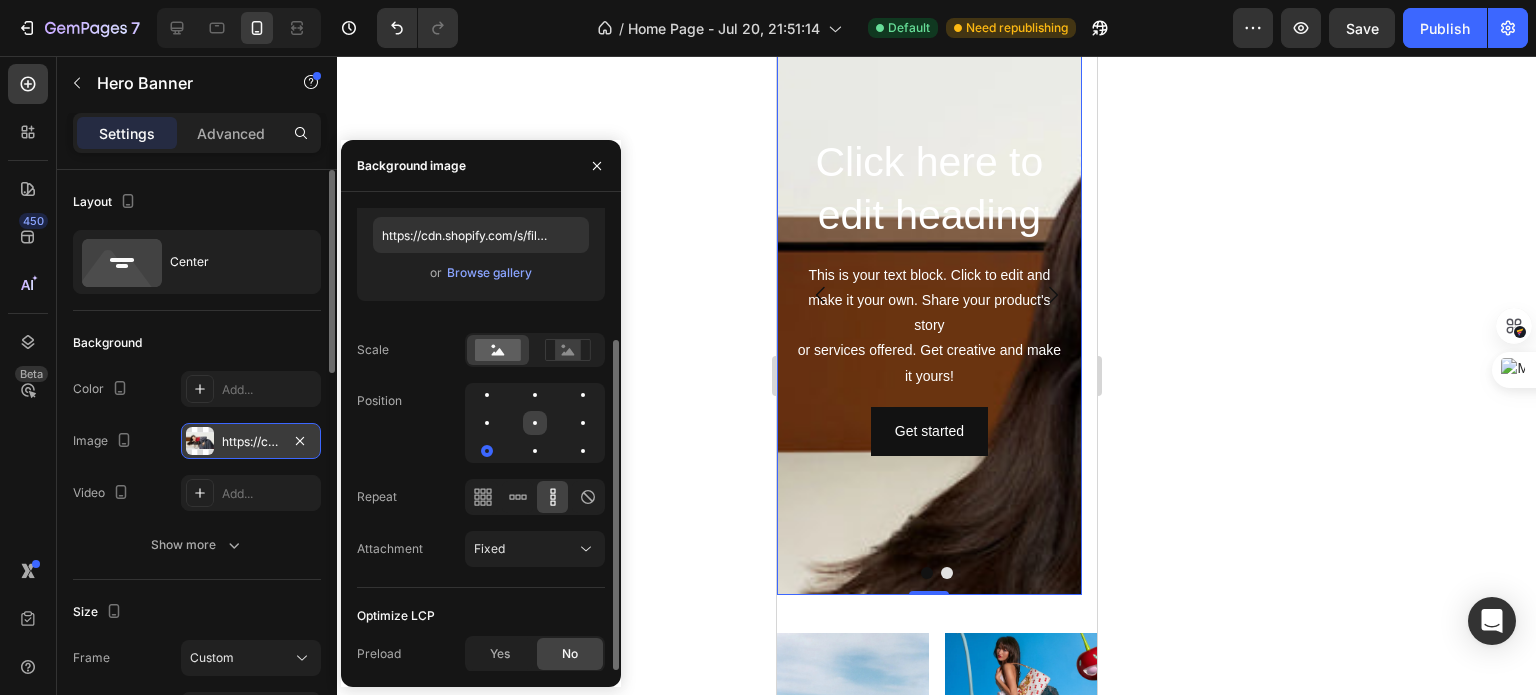 click 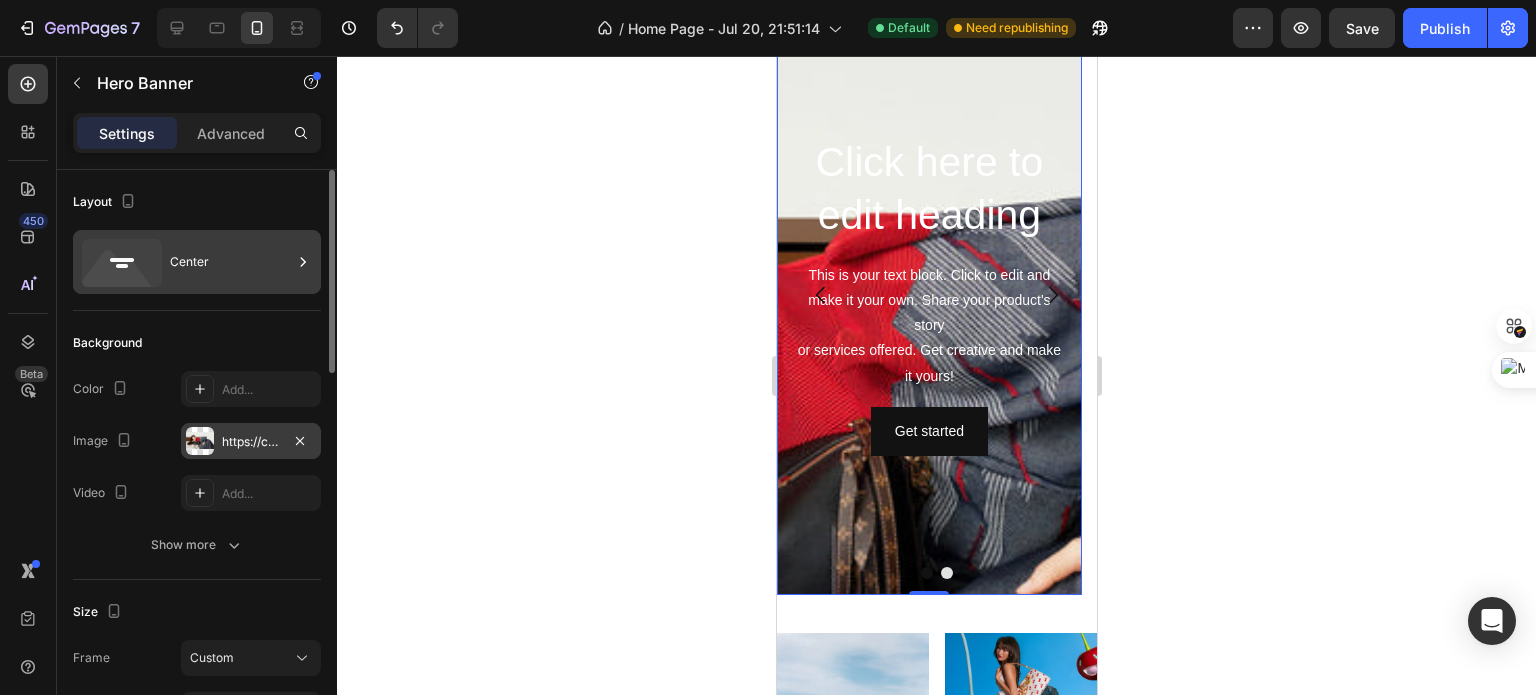 click on "Center" at bounding box center [231, 262] 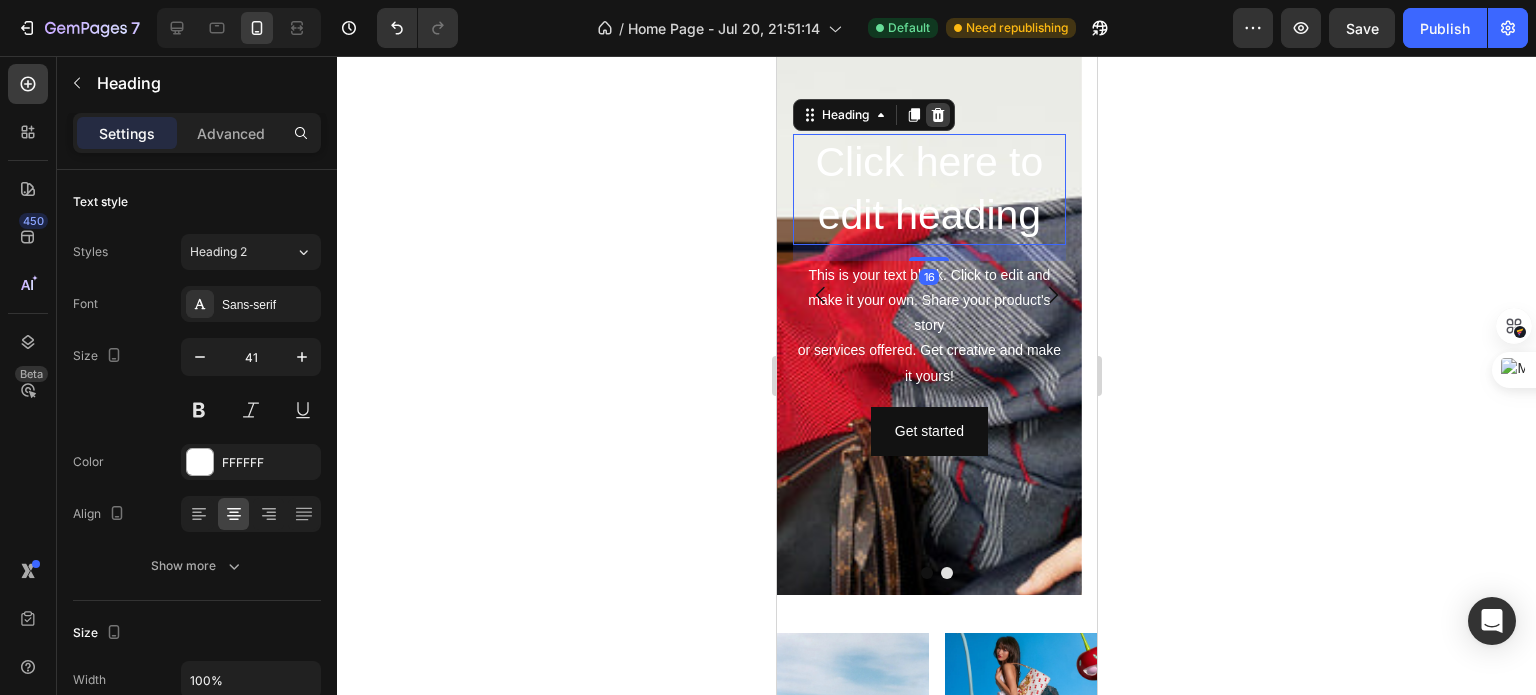click 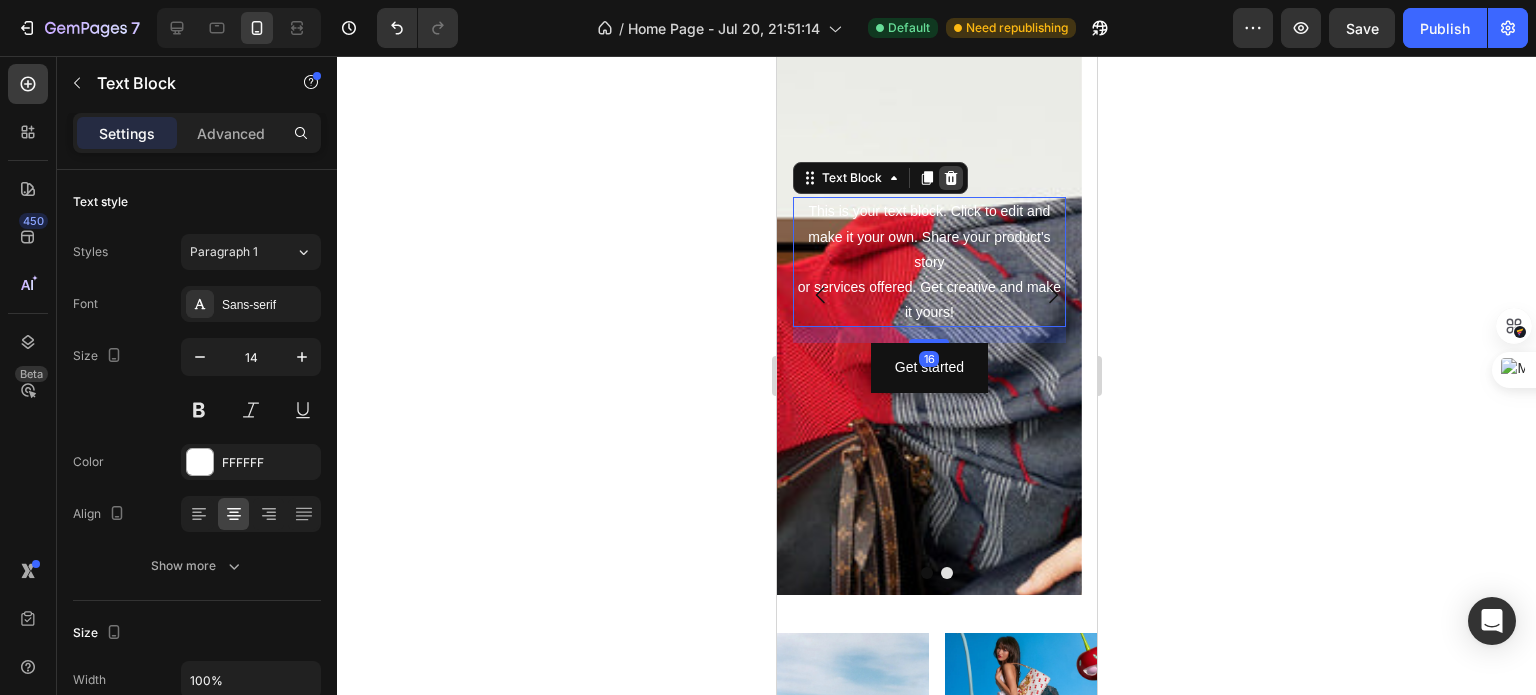 click 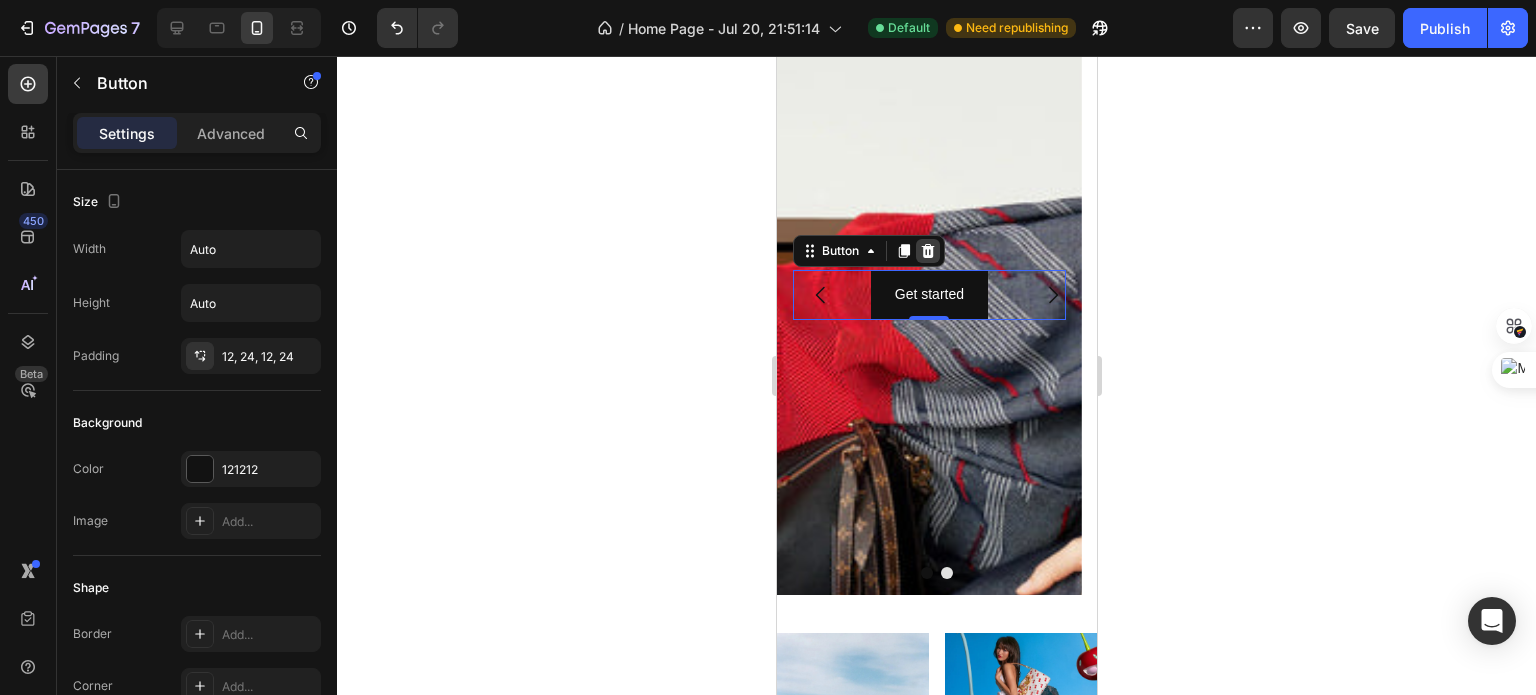 click 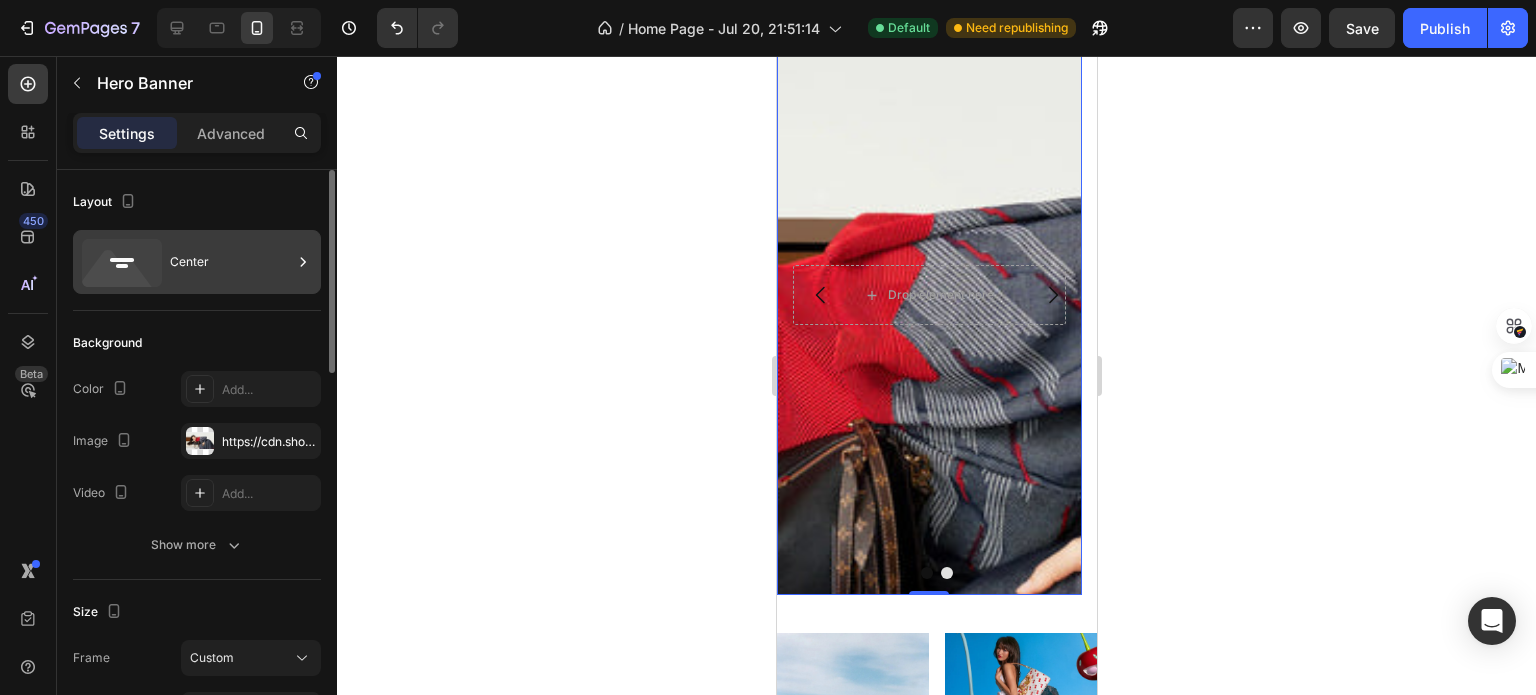 click on "Center" at bounding box center [231, 262] 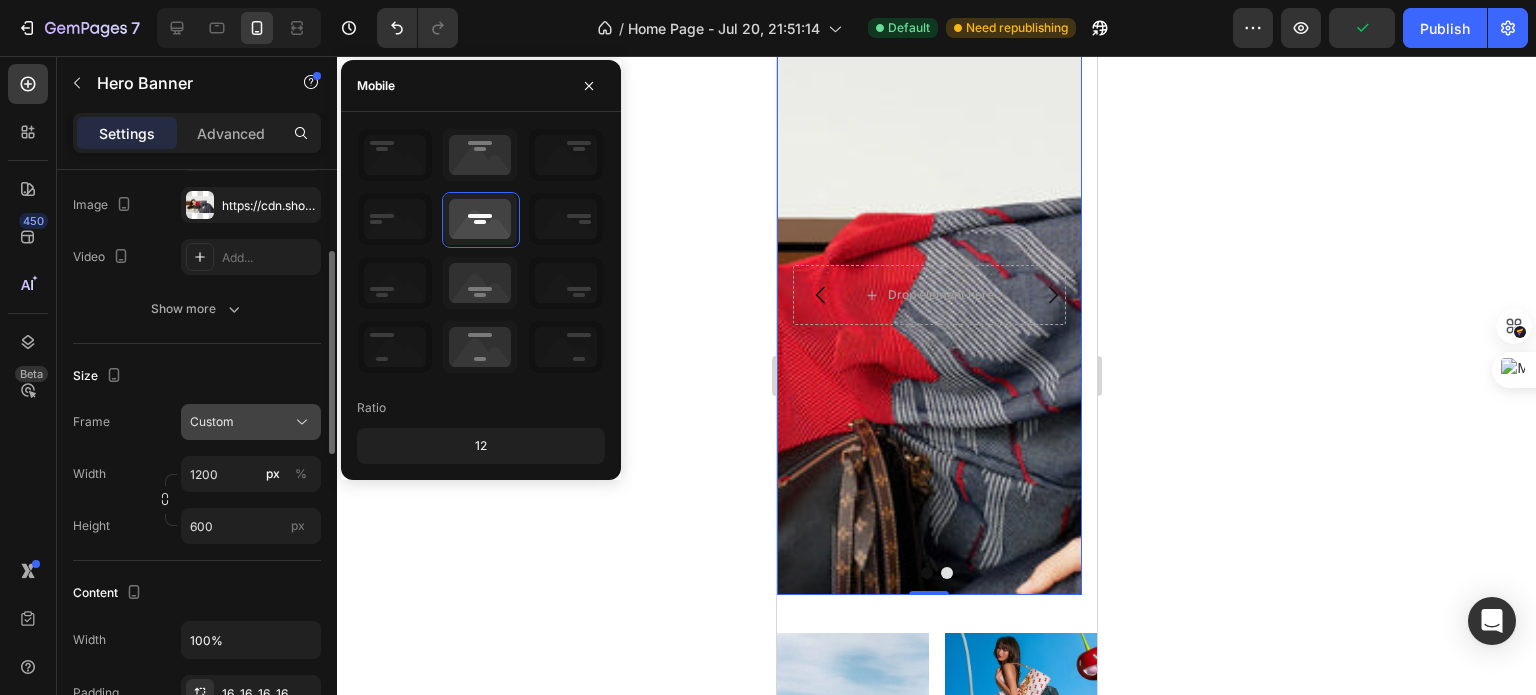 scroll, scrollTop: 236, scrollLeft: 0, axis: vertical 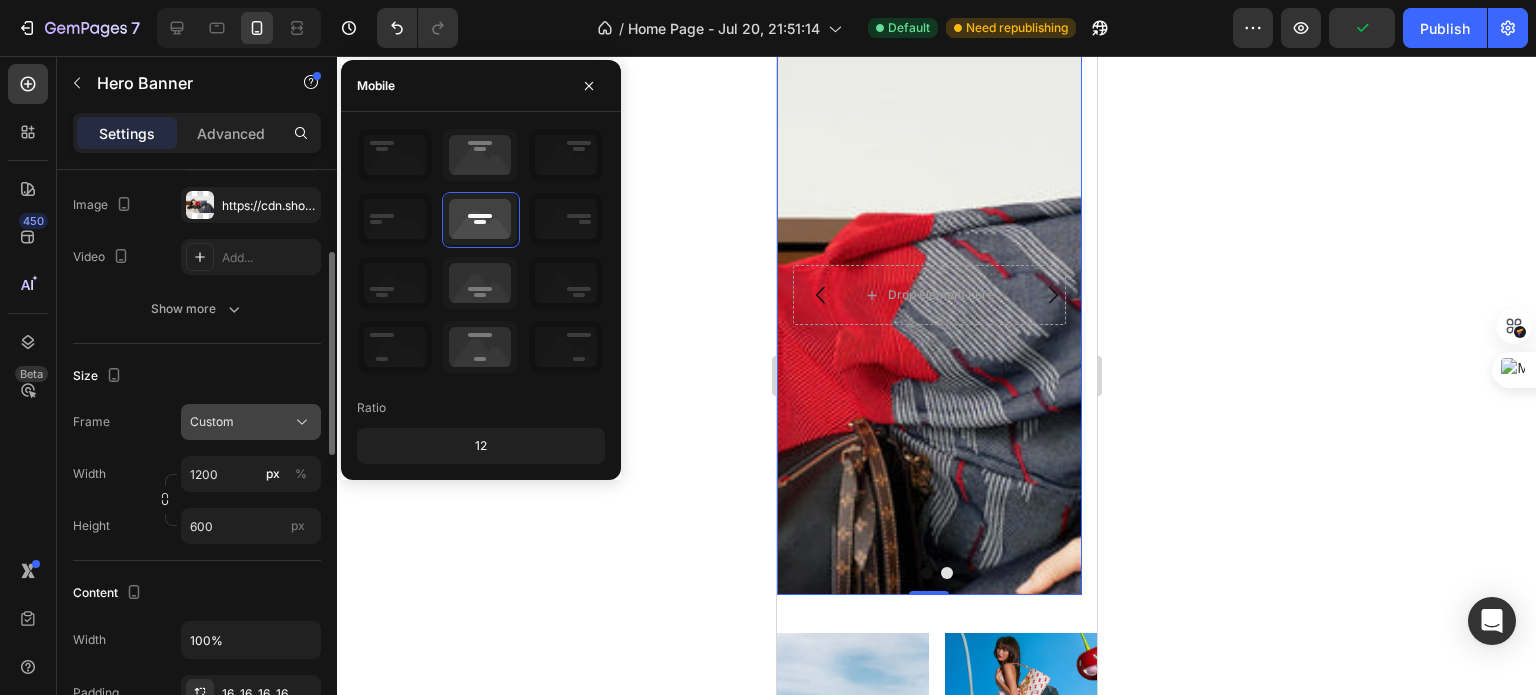 click on "Custom" 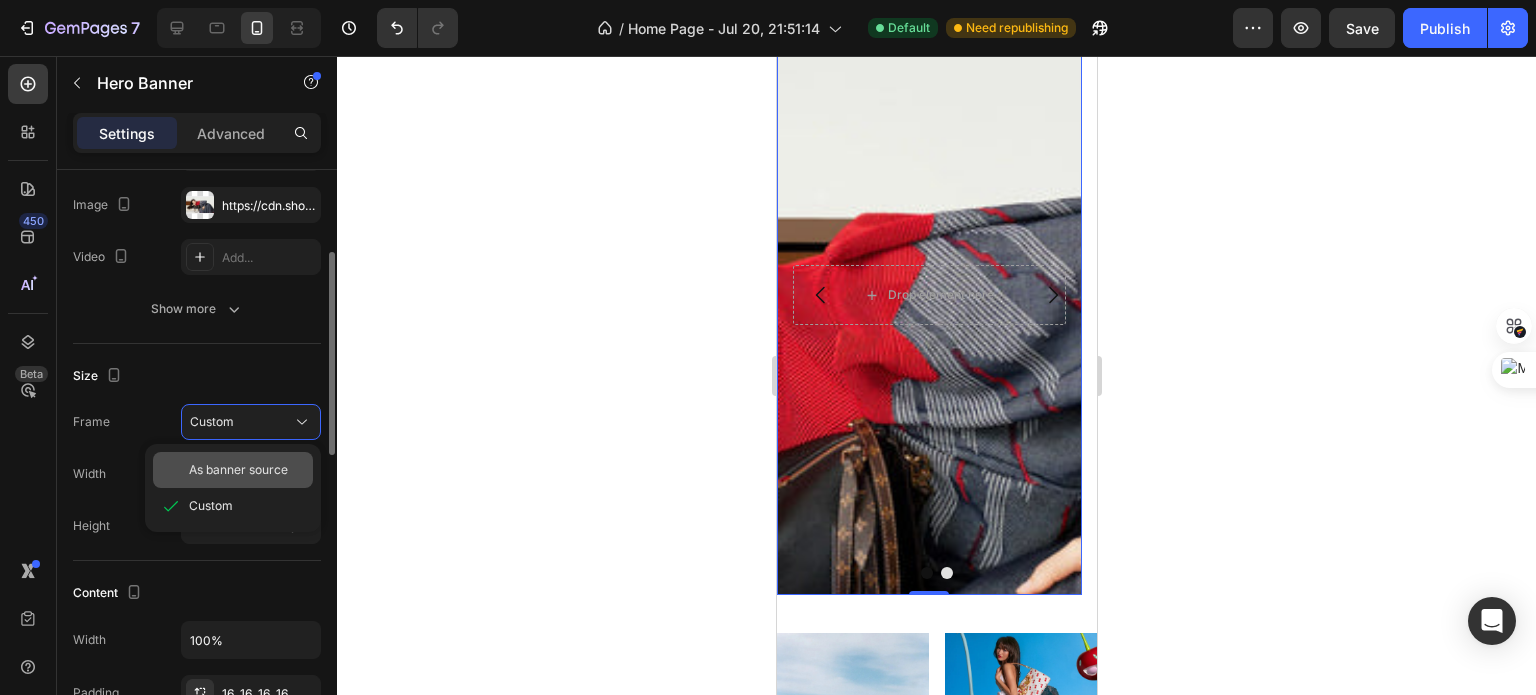 click on "As banner source" at bounding box center (238, 470) 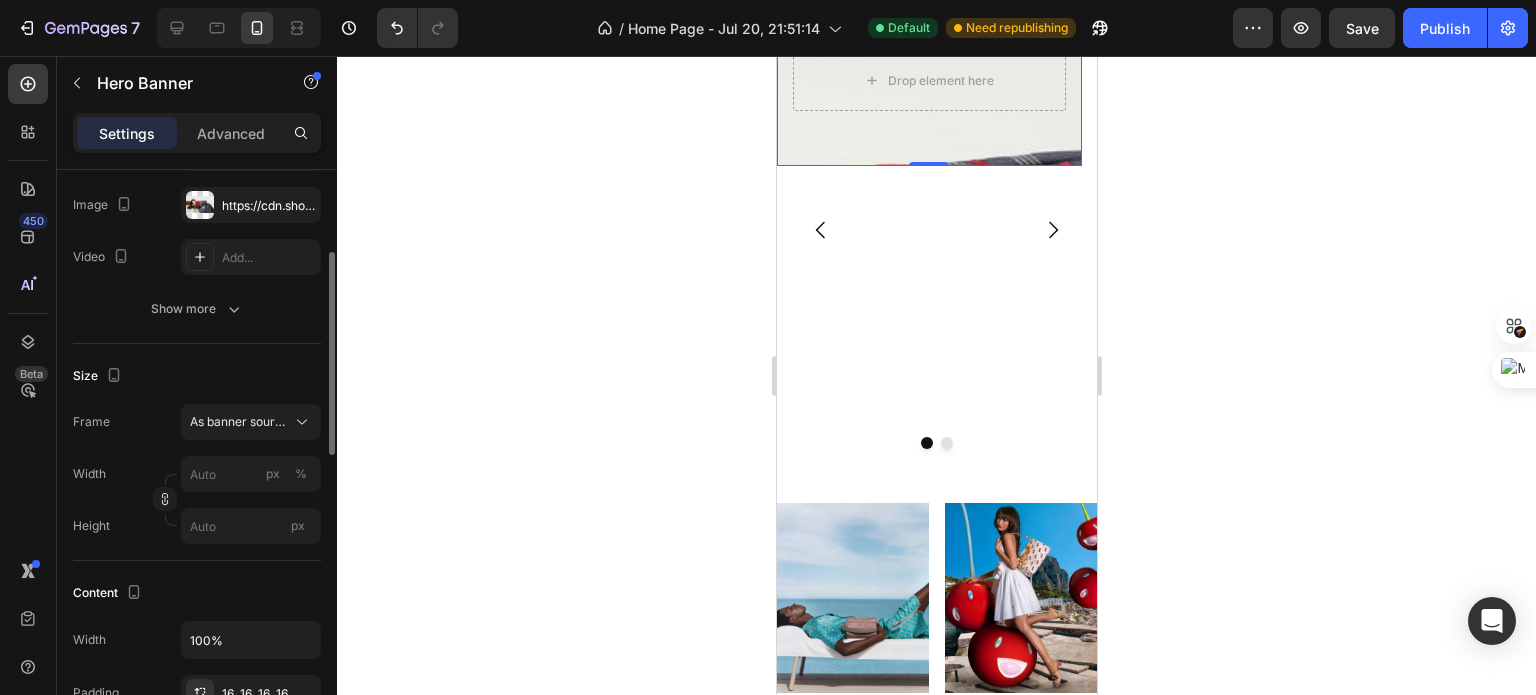 scroll, scrollTop: 37, scrollLeft: 0, axis: vertical 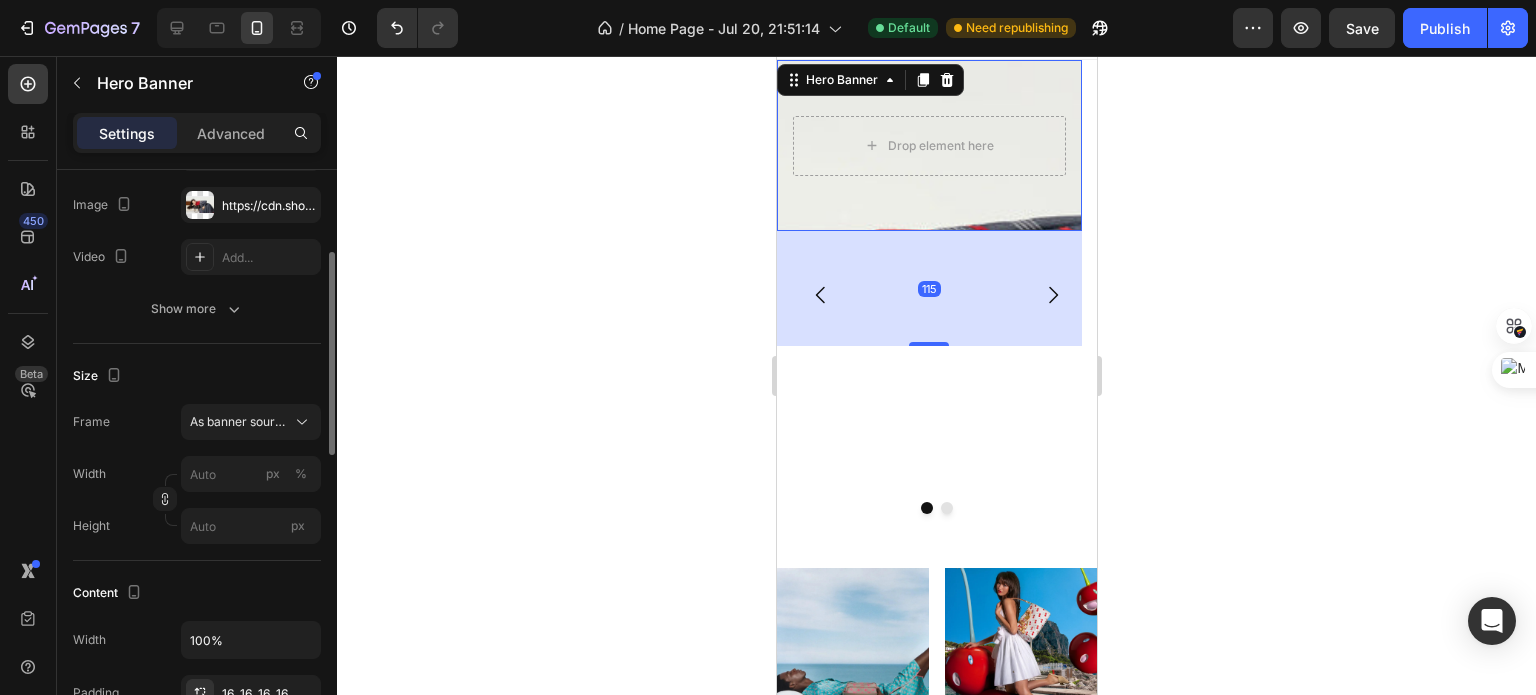 drag, startPoint x: 931, startPoint y: 227, endPoint x: 932, endPoint y: 325, distance: 98.005104 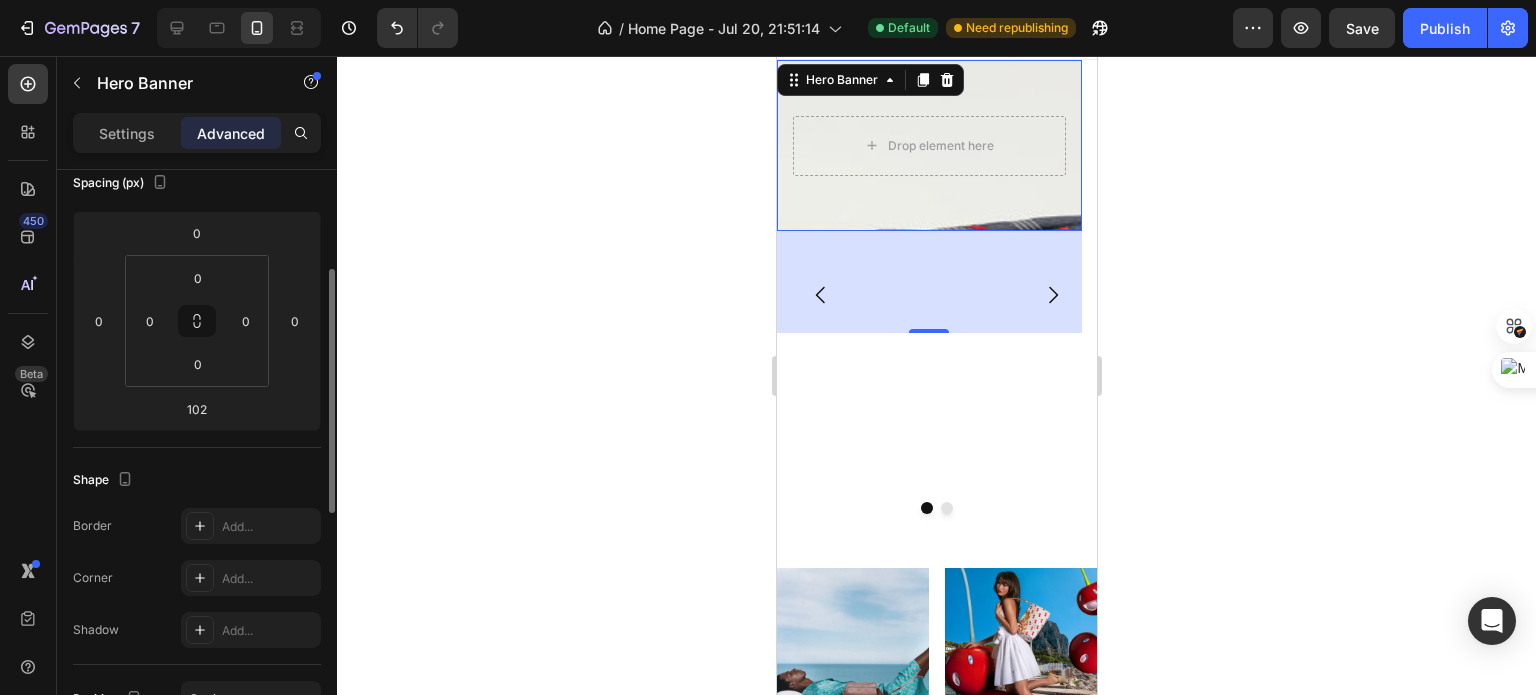 click 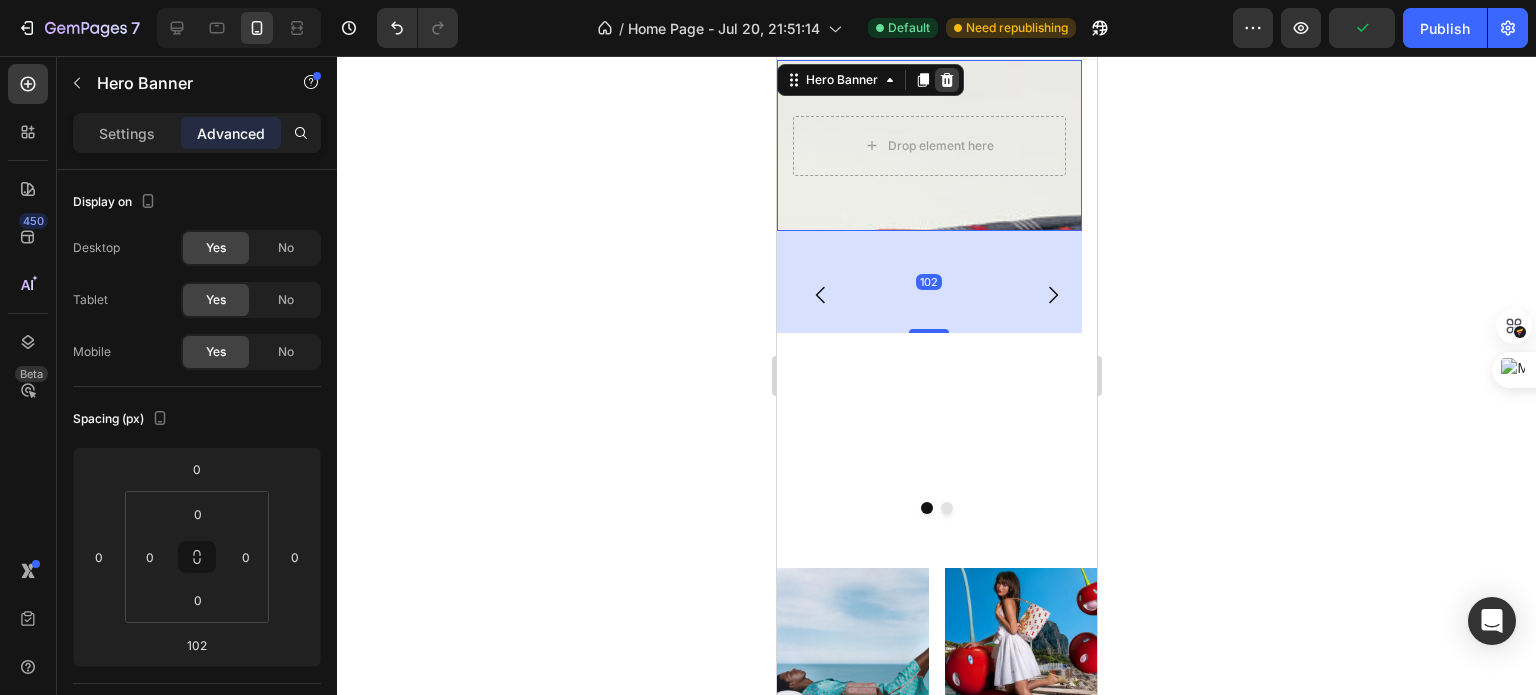 click at bounding box center [946, 80] 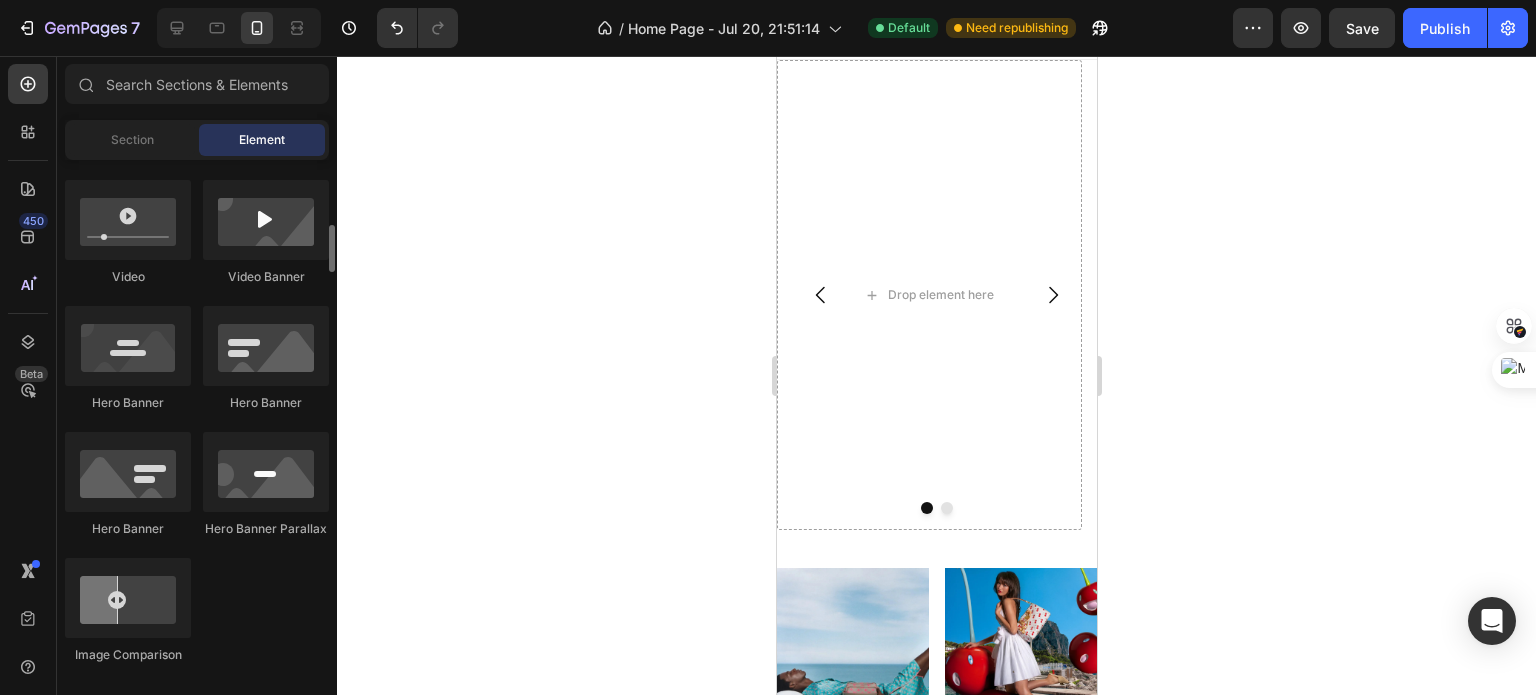 scroll, scrollTop: 764, scrollLeft: 0, axis: vertical 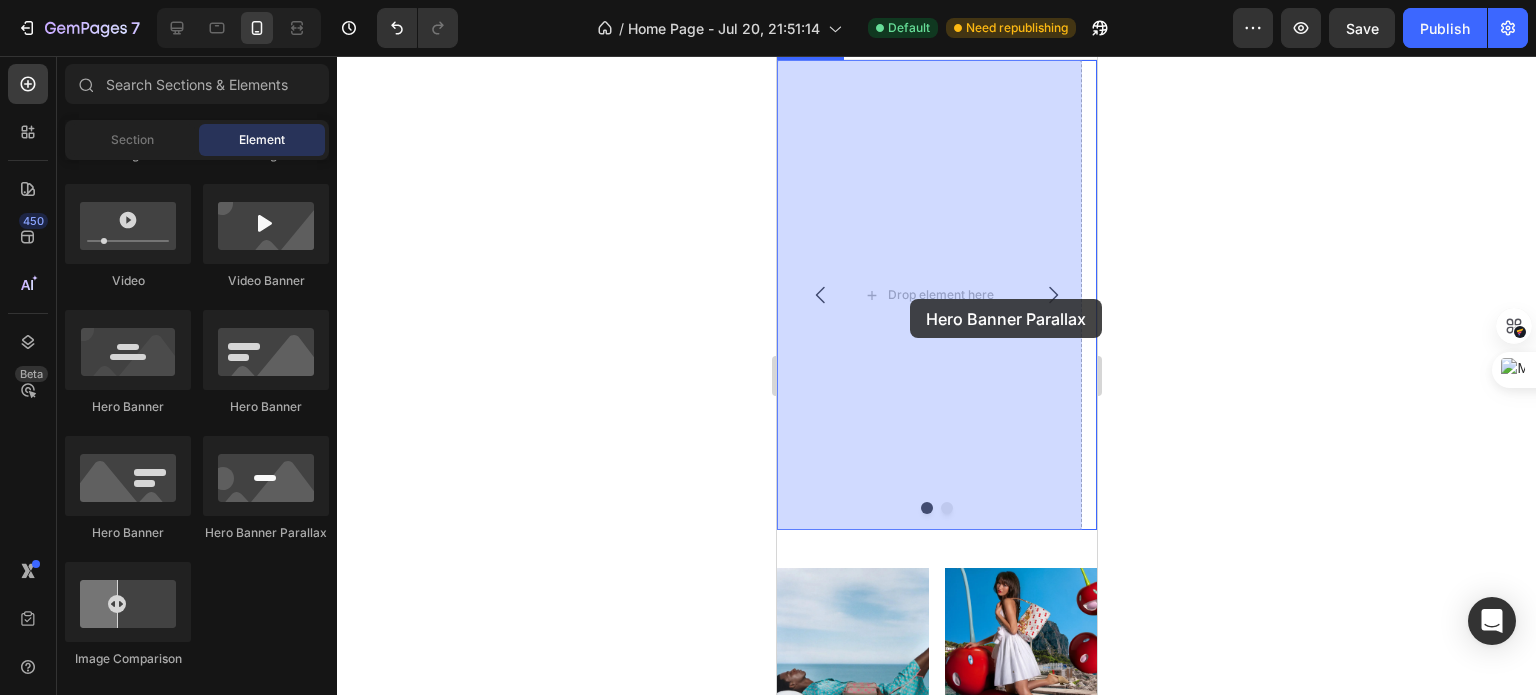 drag, startPoint x: 1054, startPoint y: 542, endPoint x: 905, endPoint y: 300, distance: 284.19183 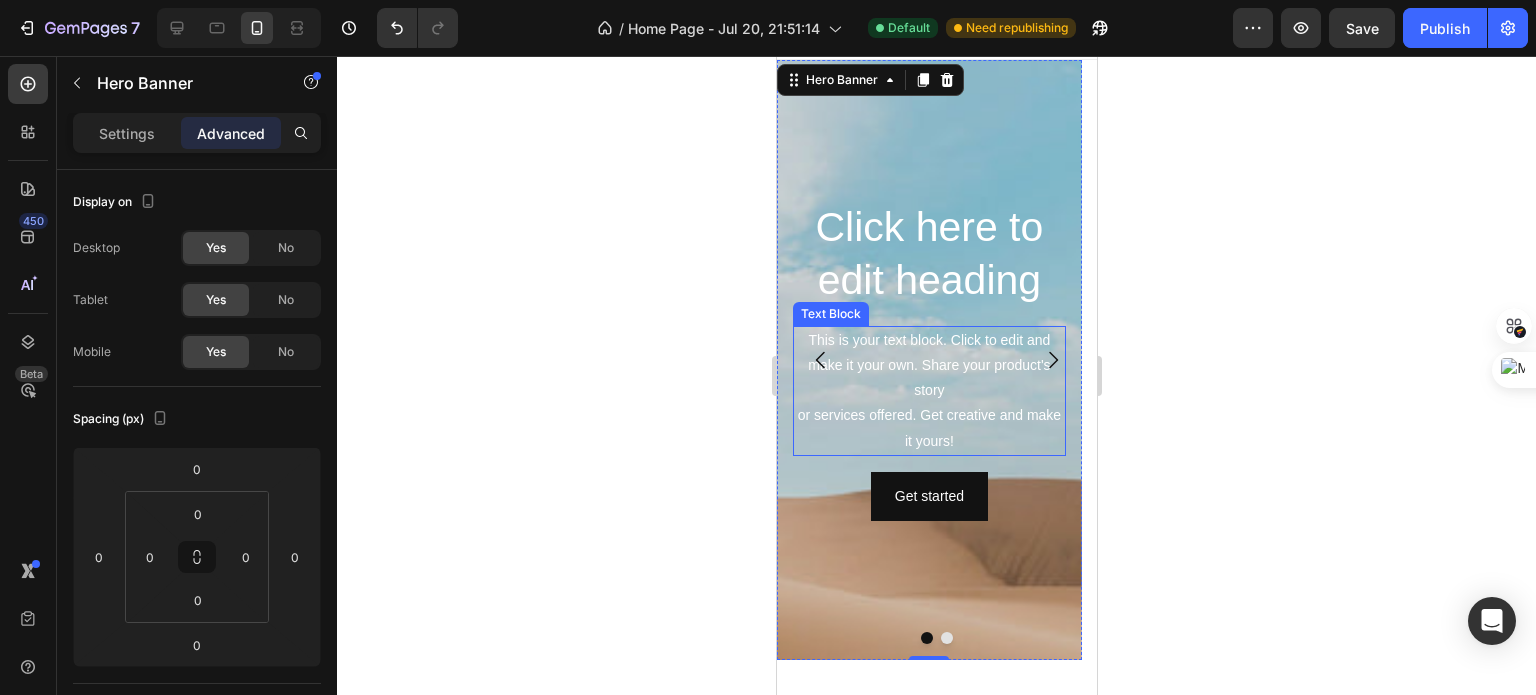 scroll, scrollTop: 102, scrollLeft: 0, axis: vertical 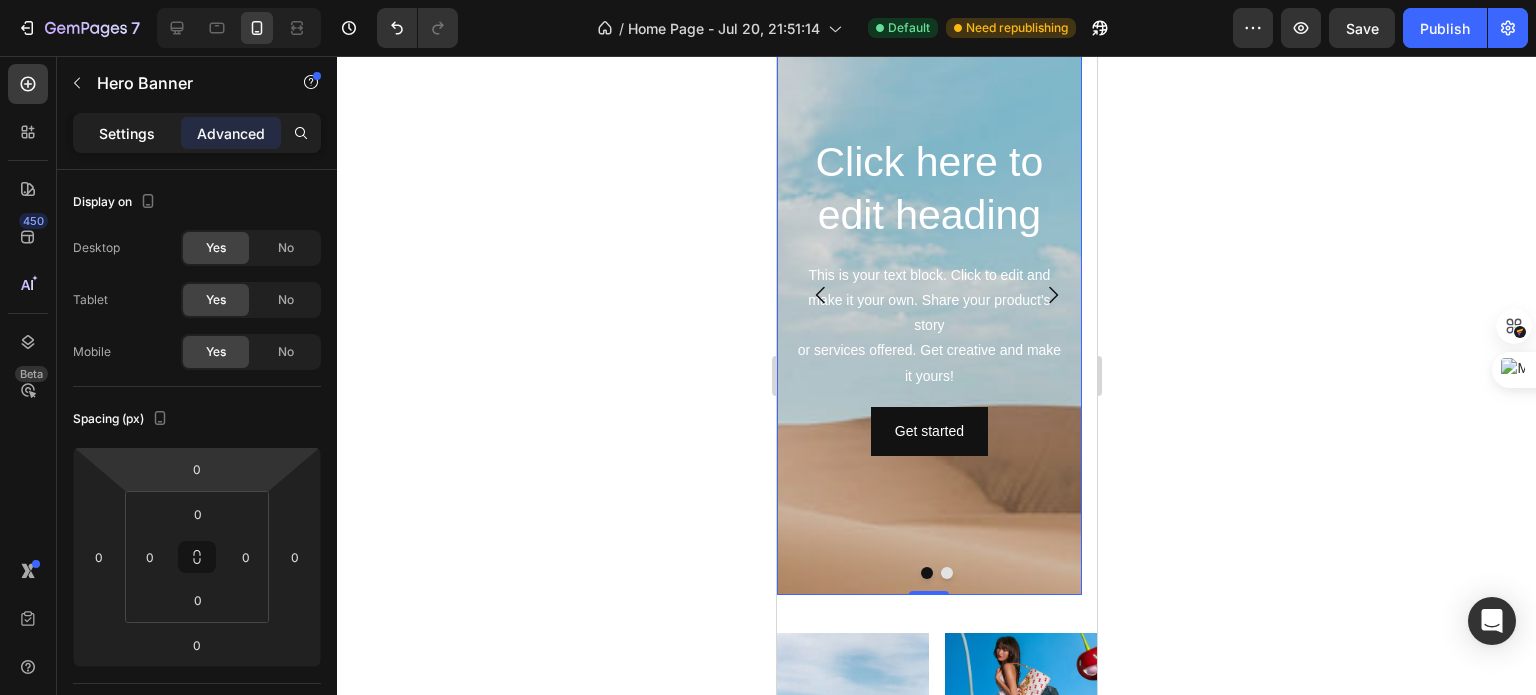 click on "Settings" at bounding box center (127, 133) 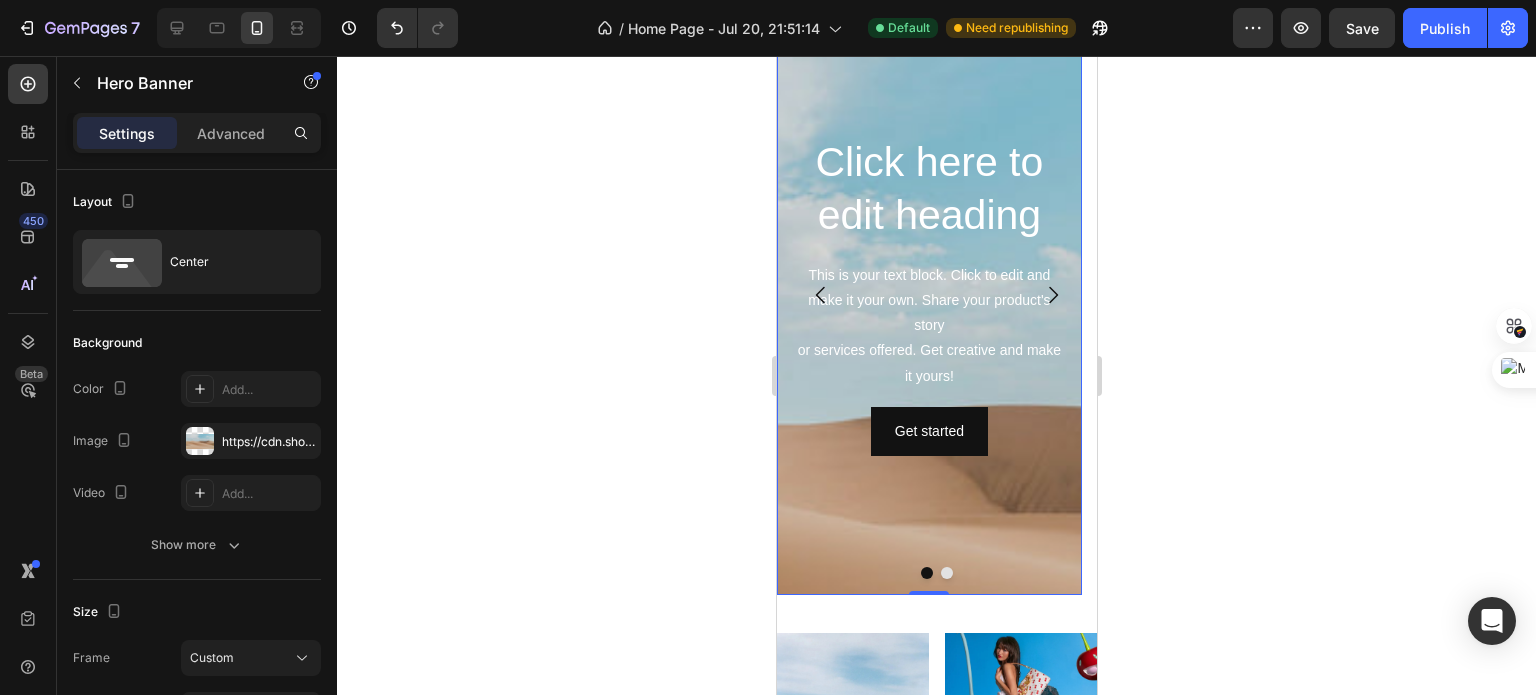 click on "Settings" at bounding box center (127, 133) 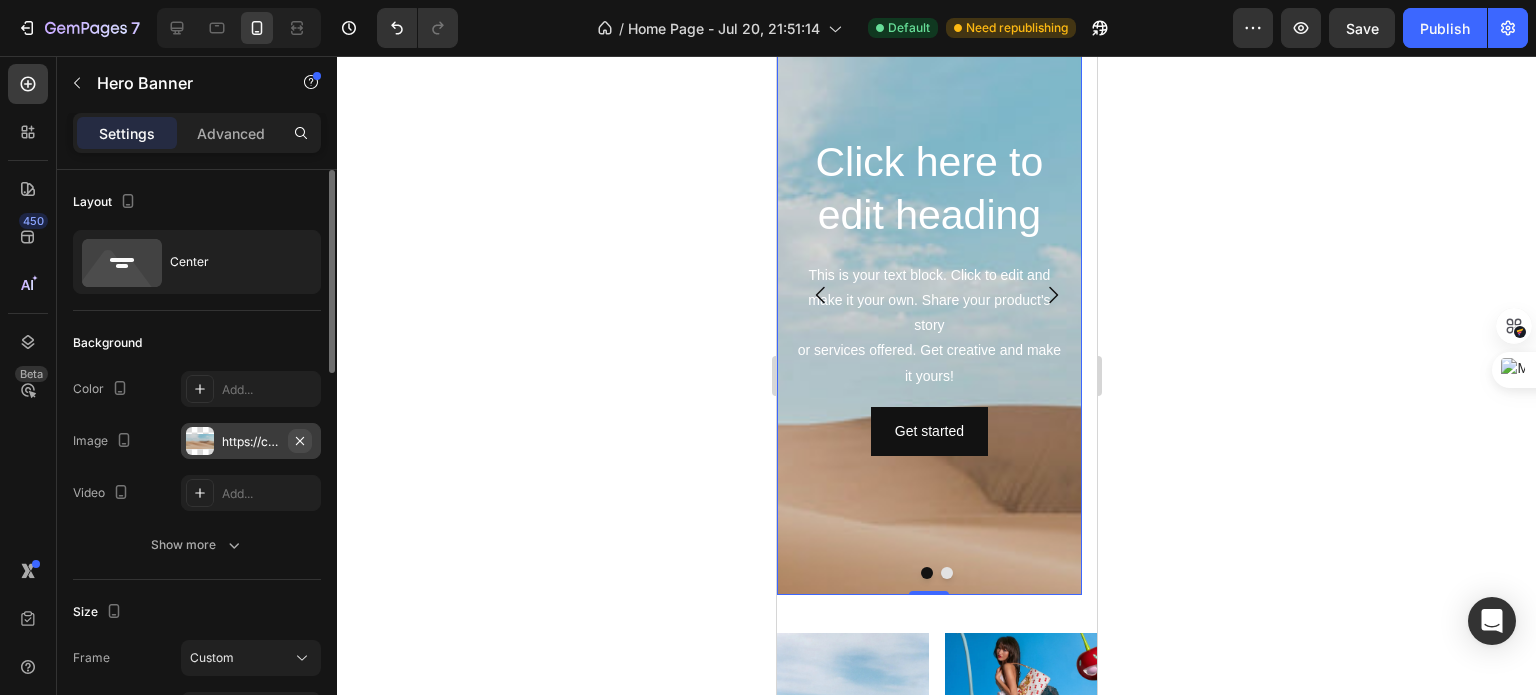 click 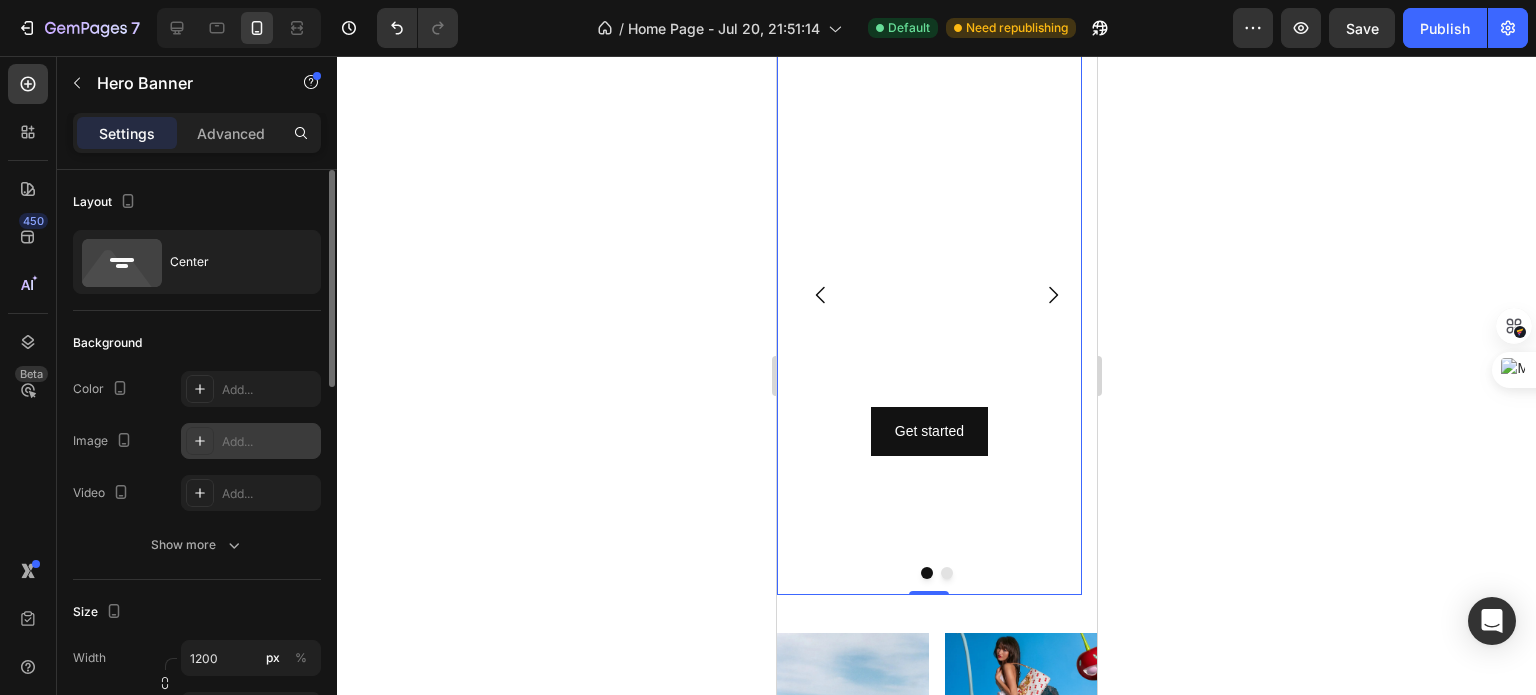 click on "Add..." at bounding box center [269, 442] 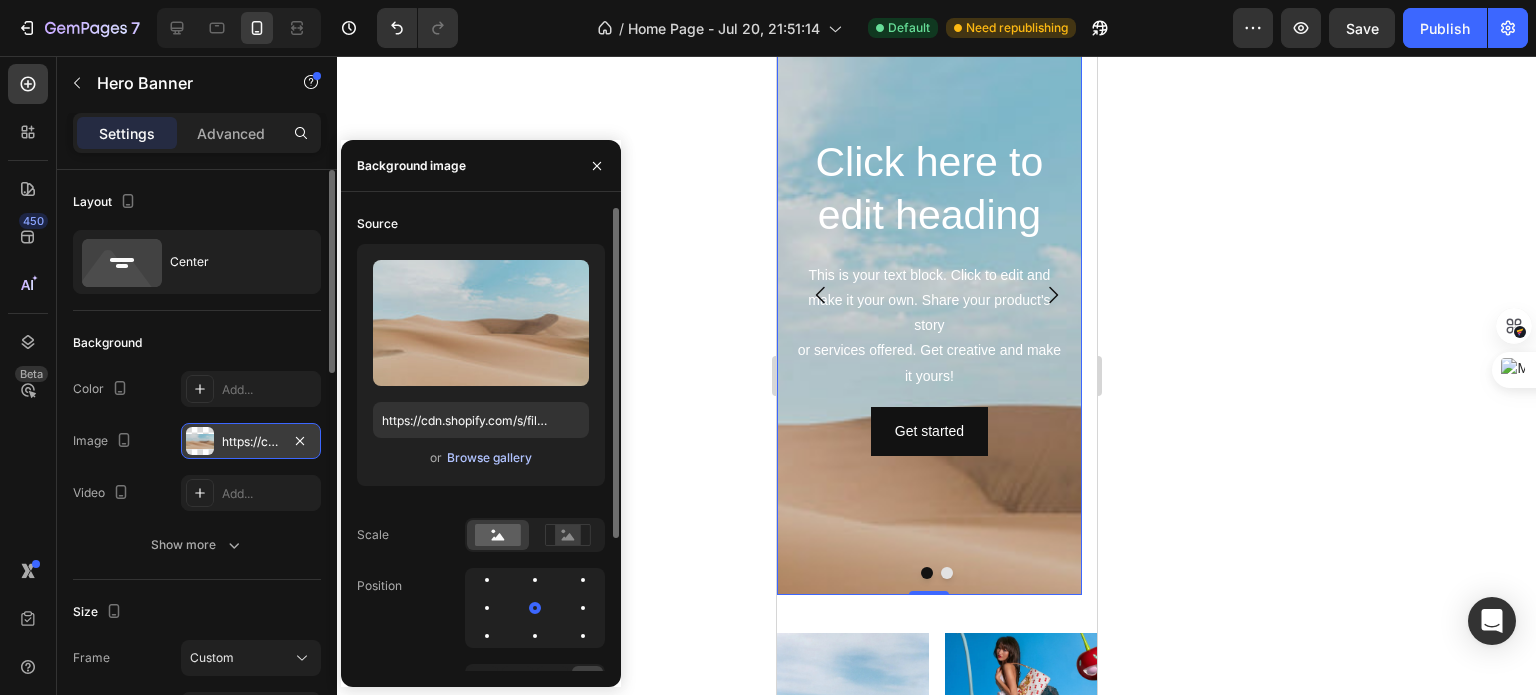 click on "Browse gallery" at bounding box center [489, 458] 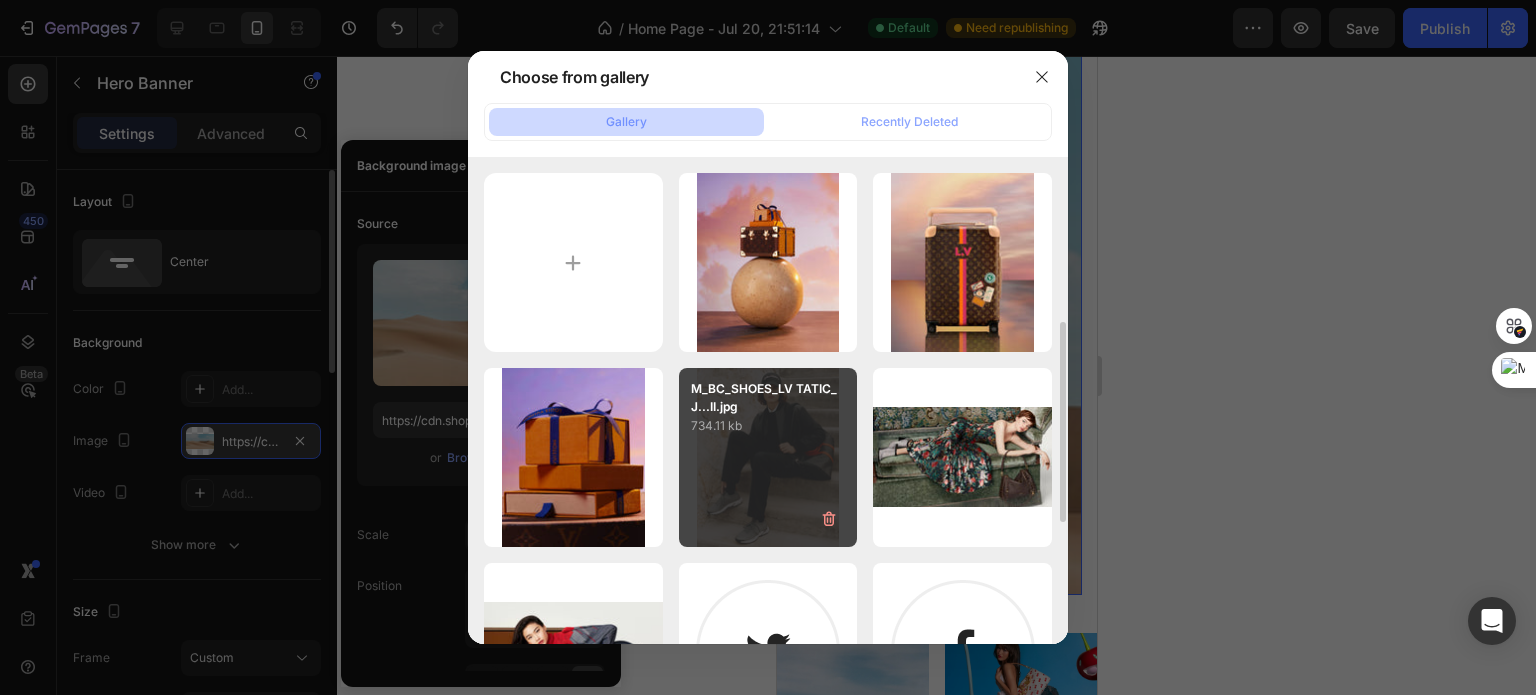 scroll, scrollTop: 378, scrollLeft: 0, axis: vertical 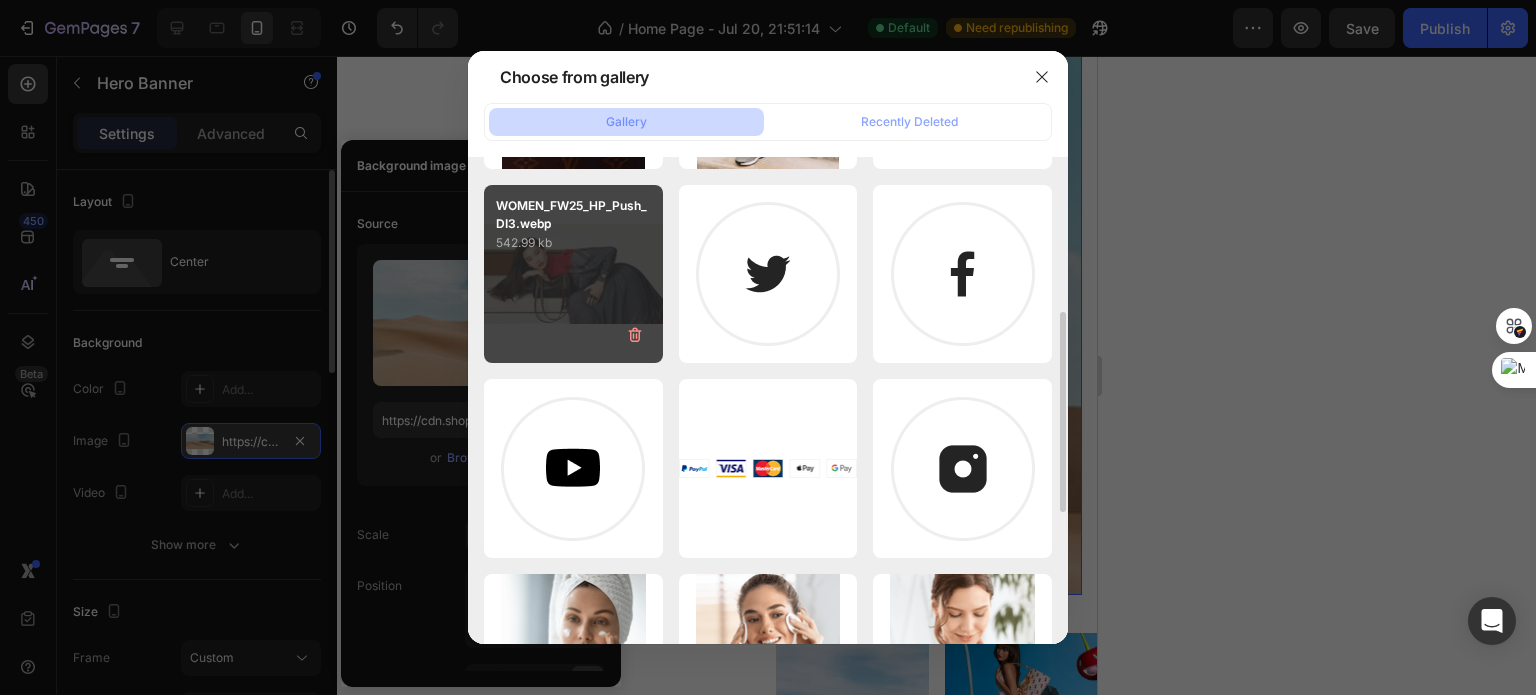 click on "WOMEN_FW25_HP_Push_DI3.webp 542.99 kb" at bounding box center [573, 274] 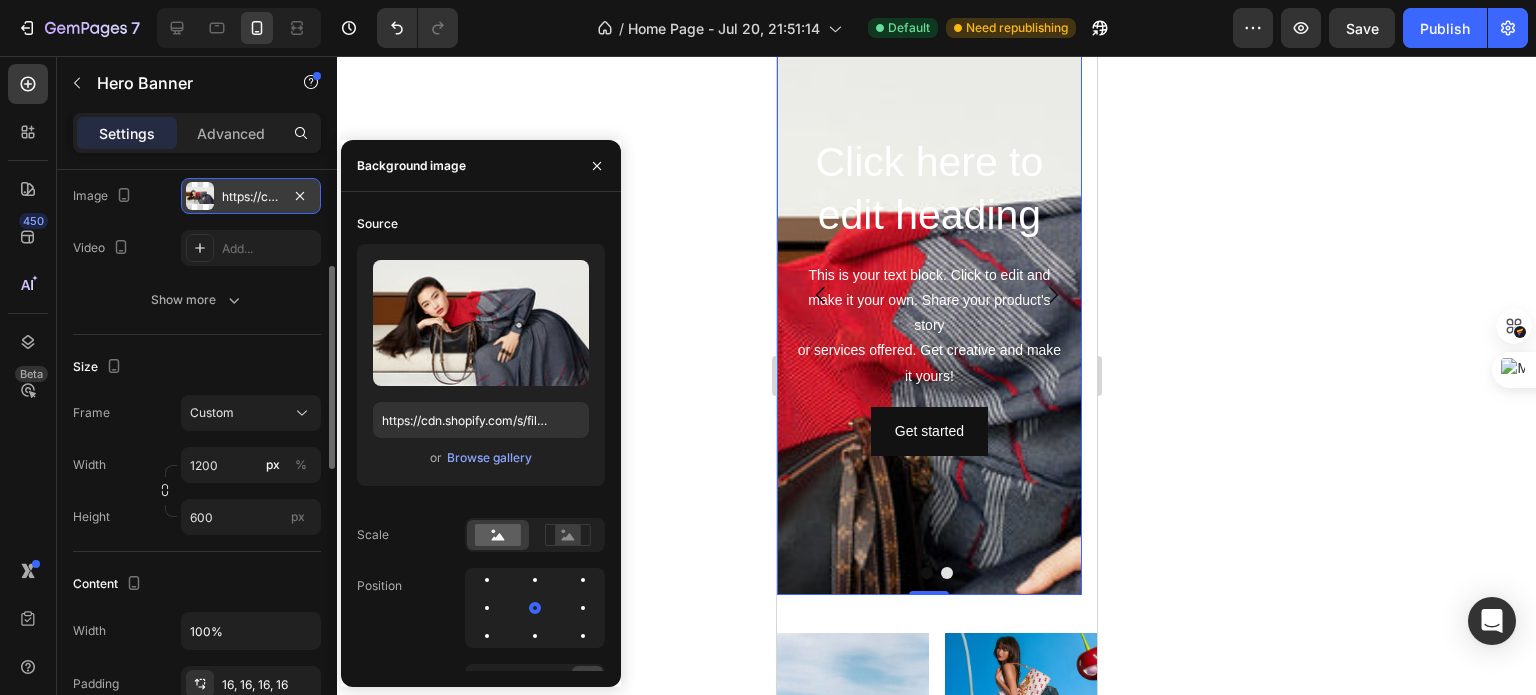 scroll, scrollTop: 261, scrollLeft: 0, axis: vertical 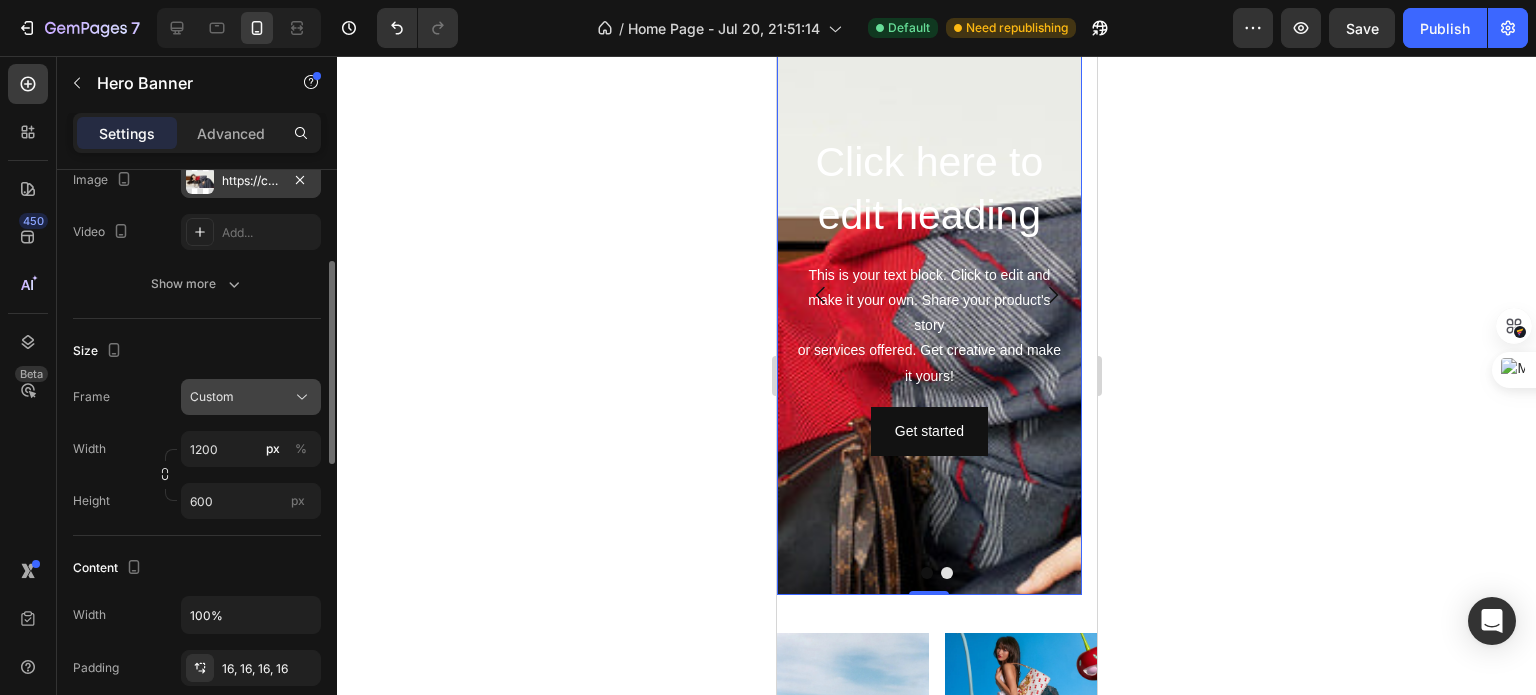 click on "Custom" 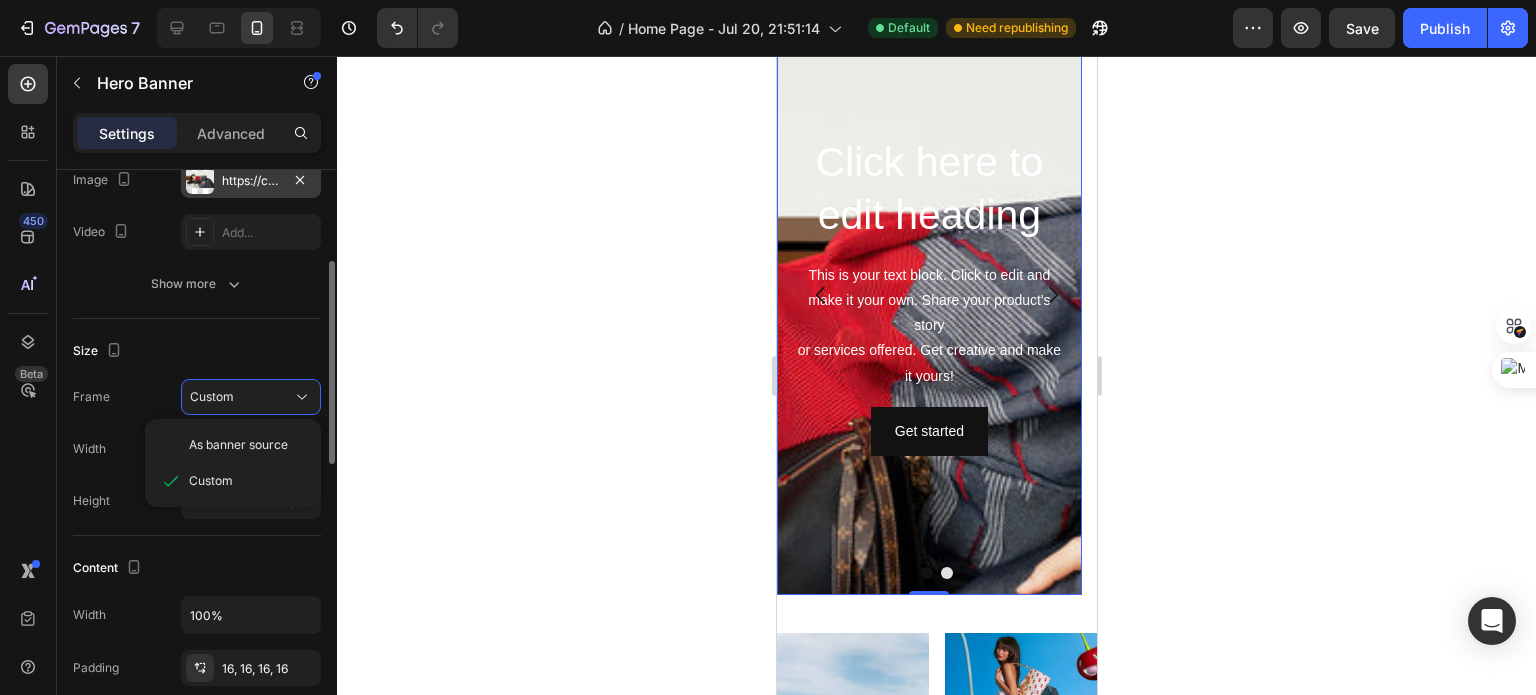 click on "Width" at bounding box center (89, 449) 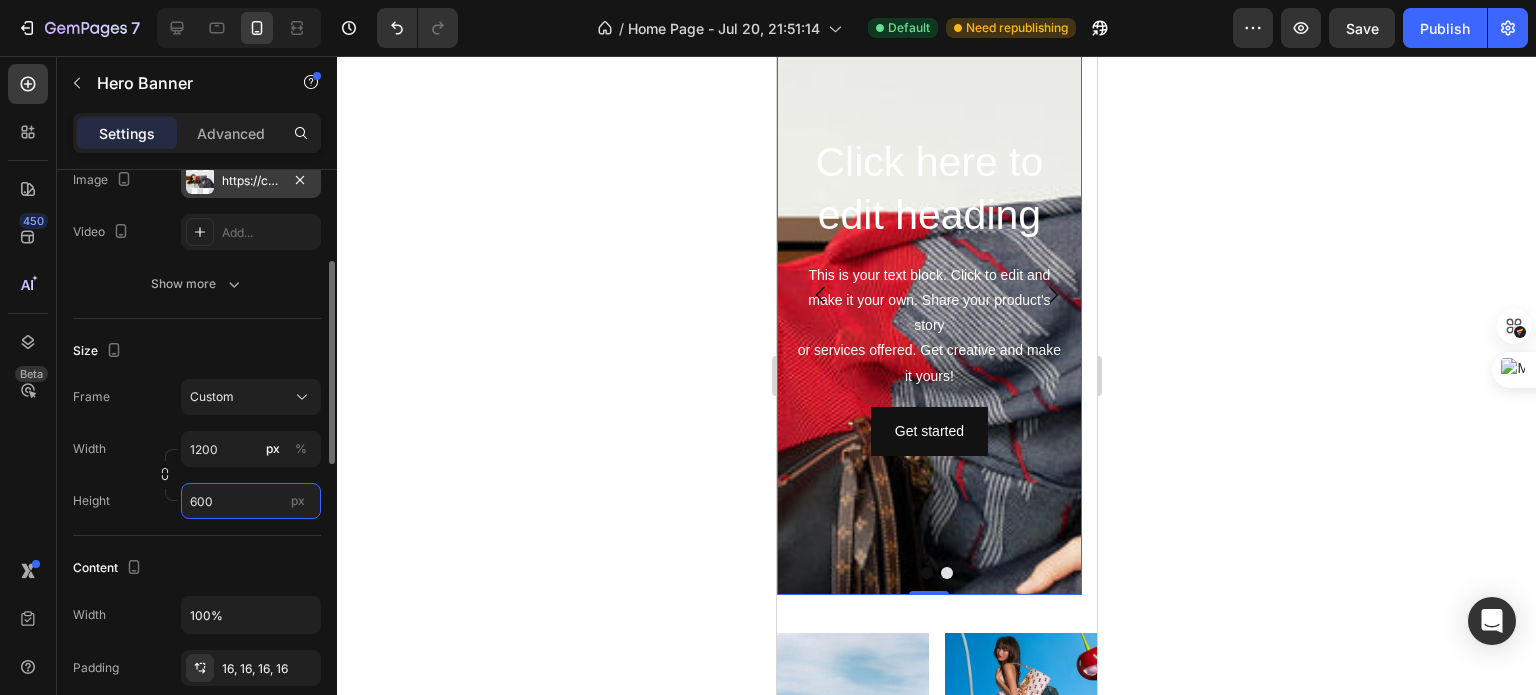 click on "600" at bounding box center [251, 501] 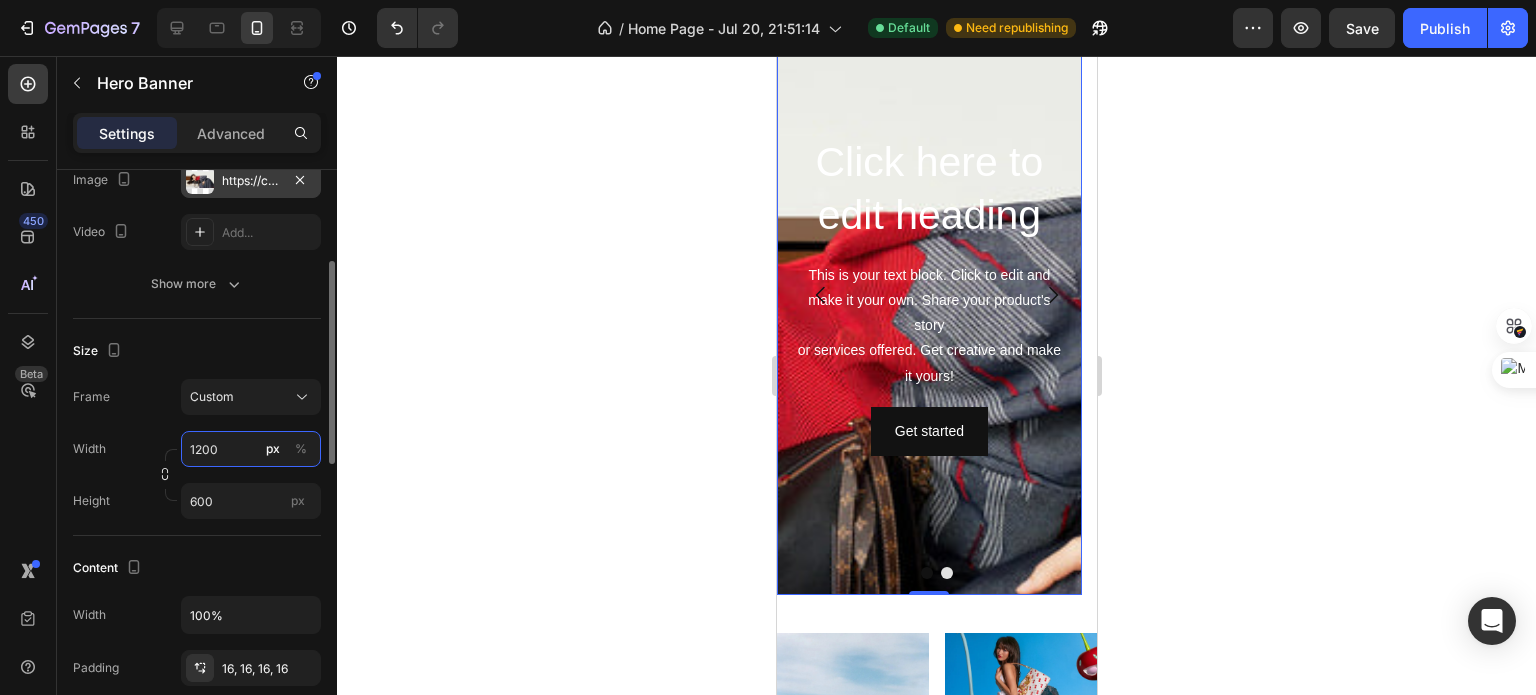 click on "1200" at bounding box center [251, 449] 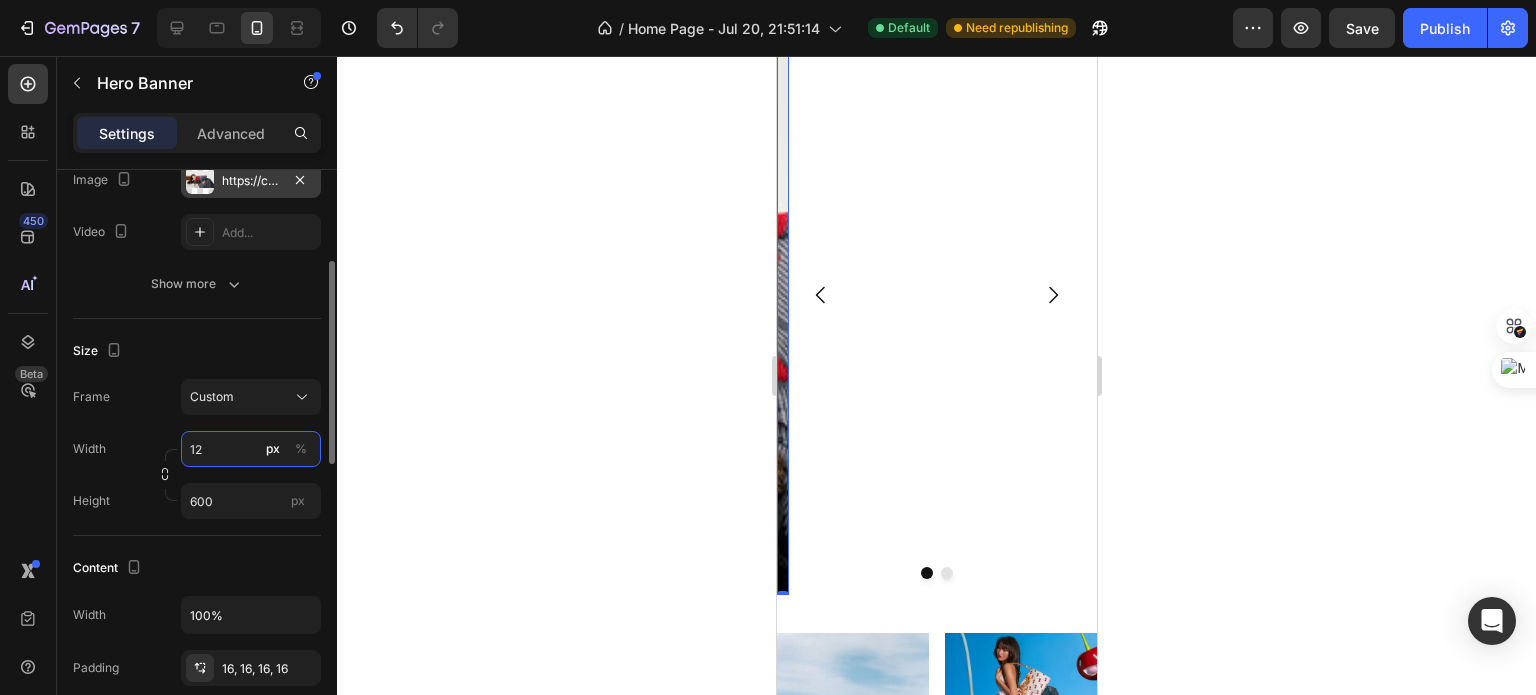 type on "1" 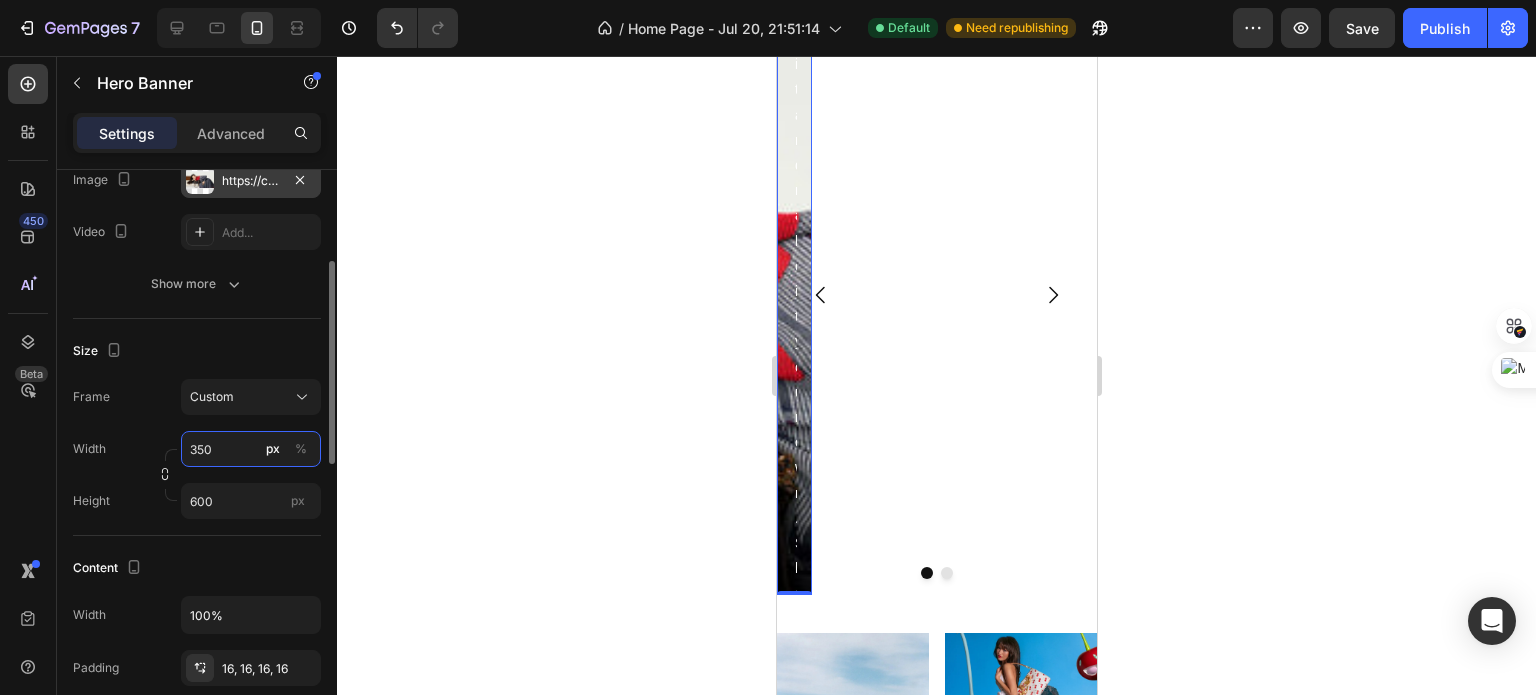 scroll, scrollTop: 64, scrollLeft: 0, axis: vertical 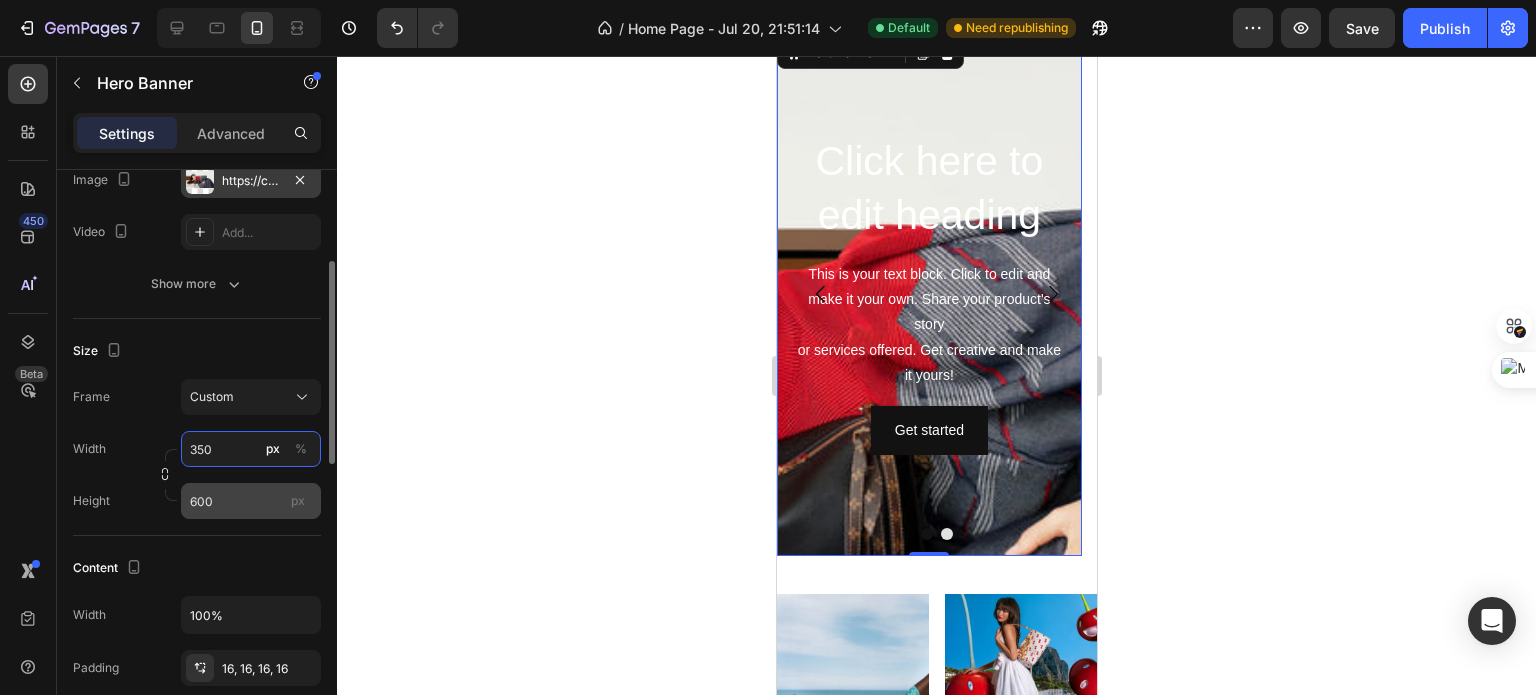type on "350" 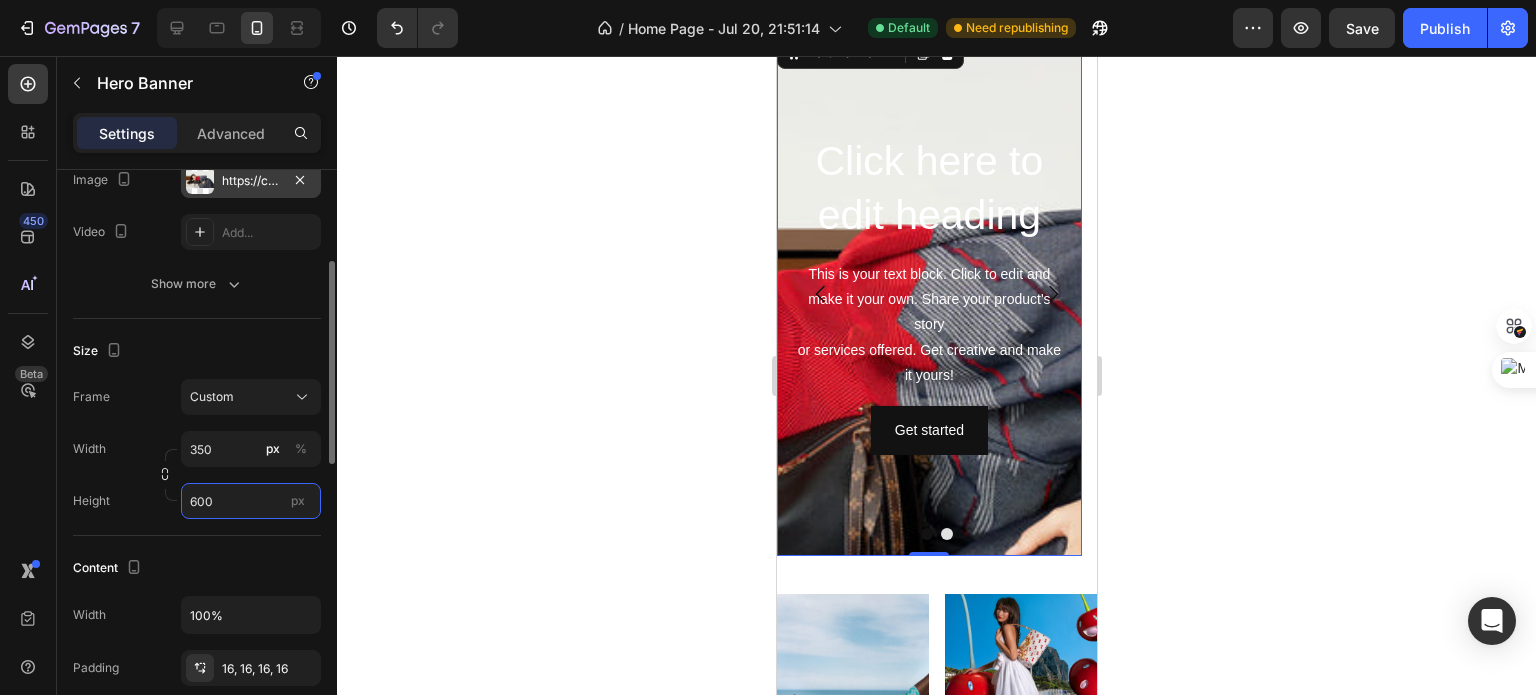 click on "600" at bounding box center [251, 501] 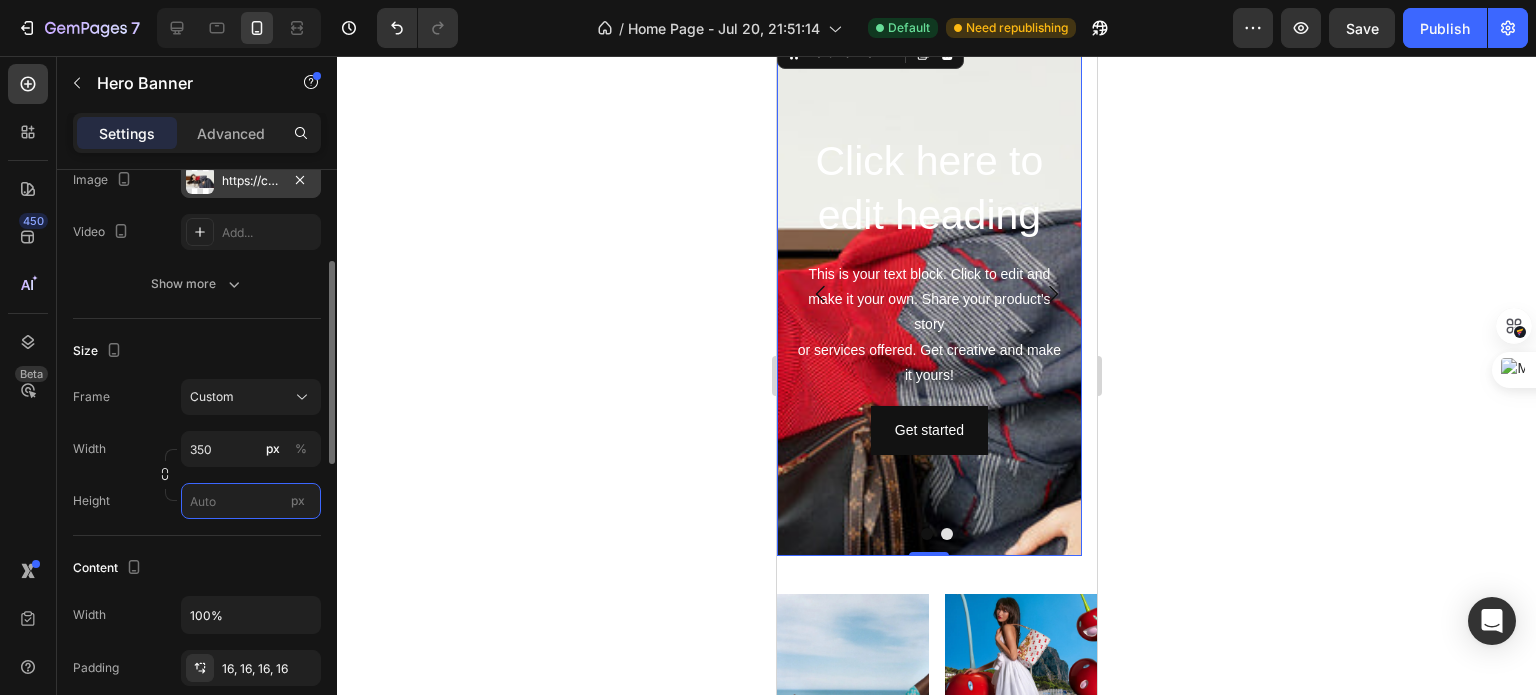 scroll, scrollTop: 37, scrollLeft: 0, axis: vertical 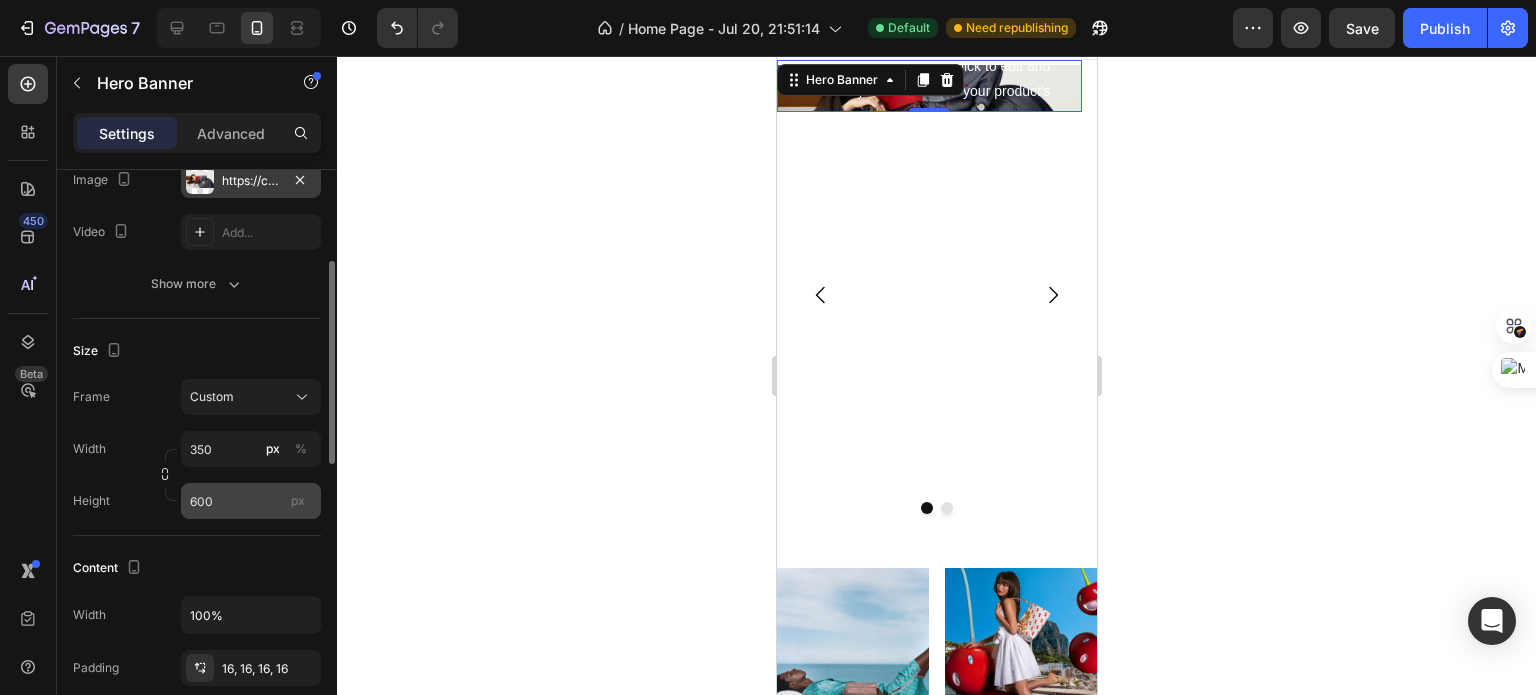 click on "px" at bounding box center [298, 500] 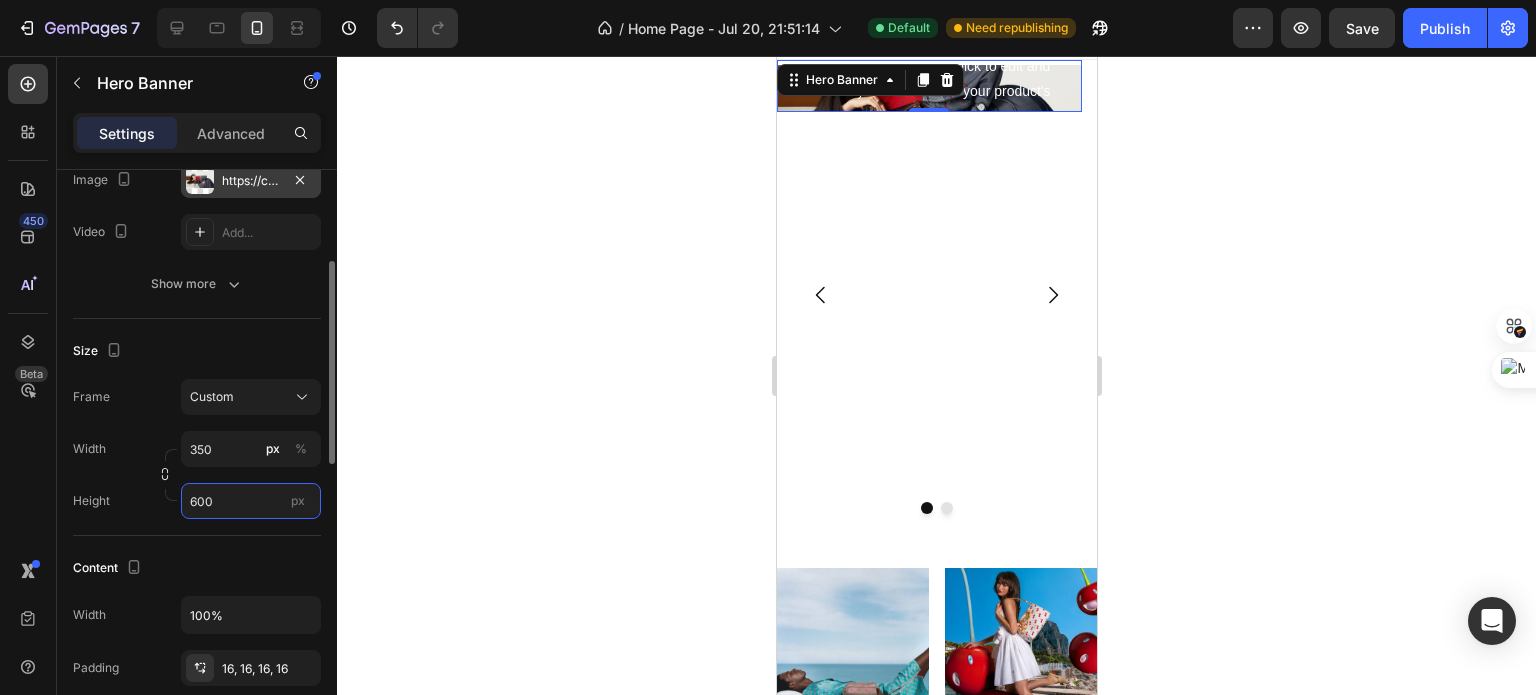 click on "600" at bounding box center [251, 501] 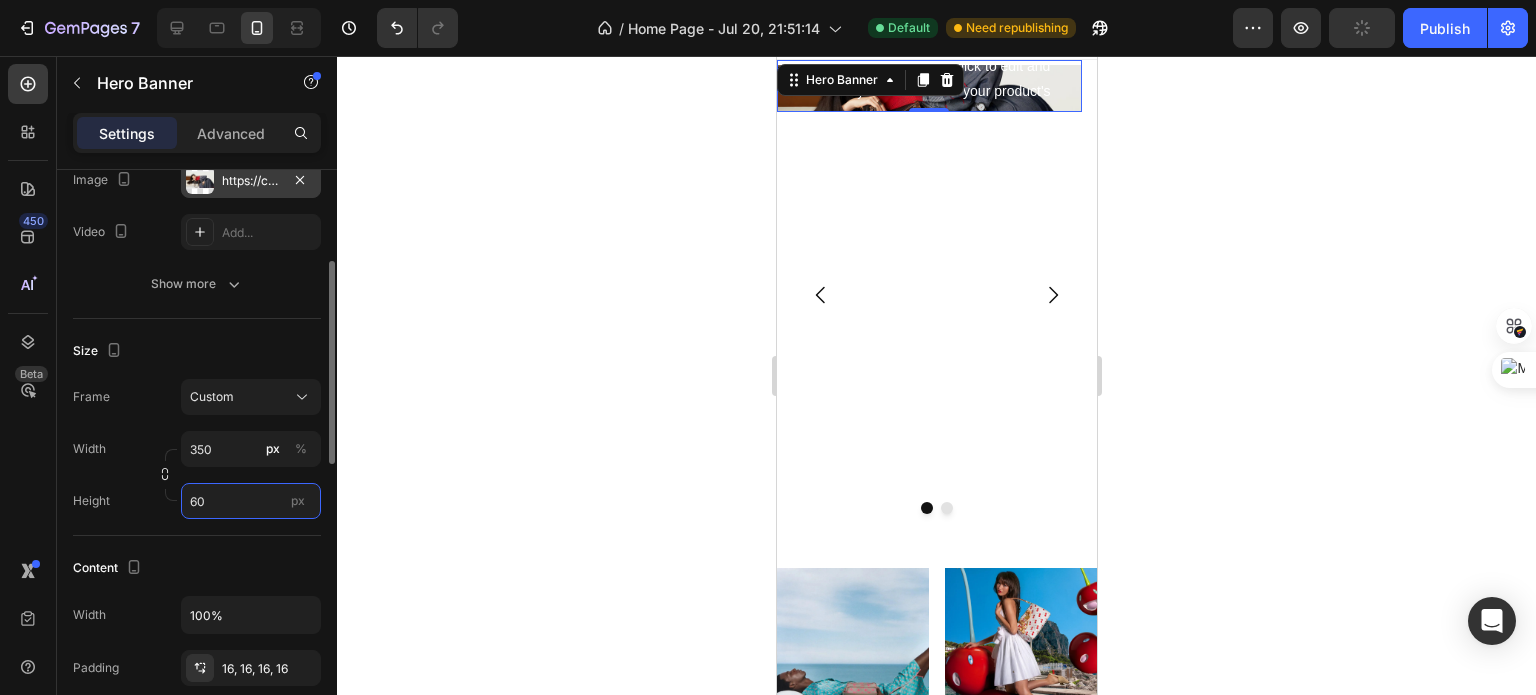 click on "60" at bounding box center (251, 501) 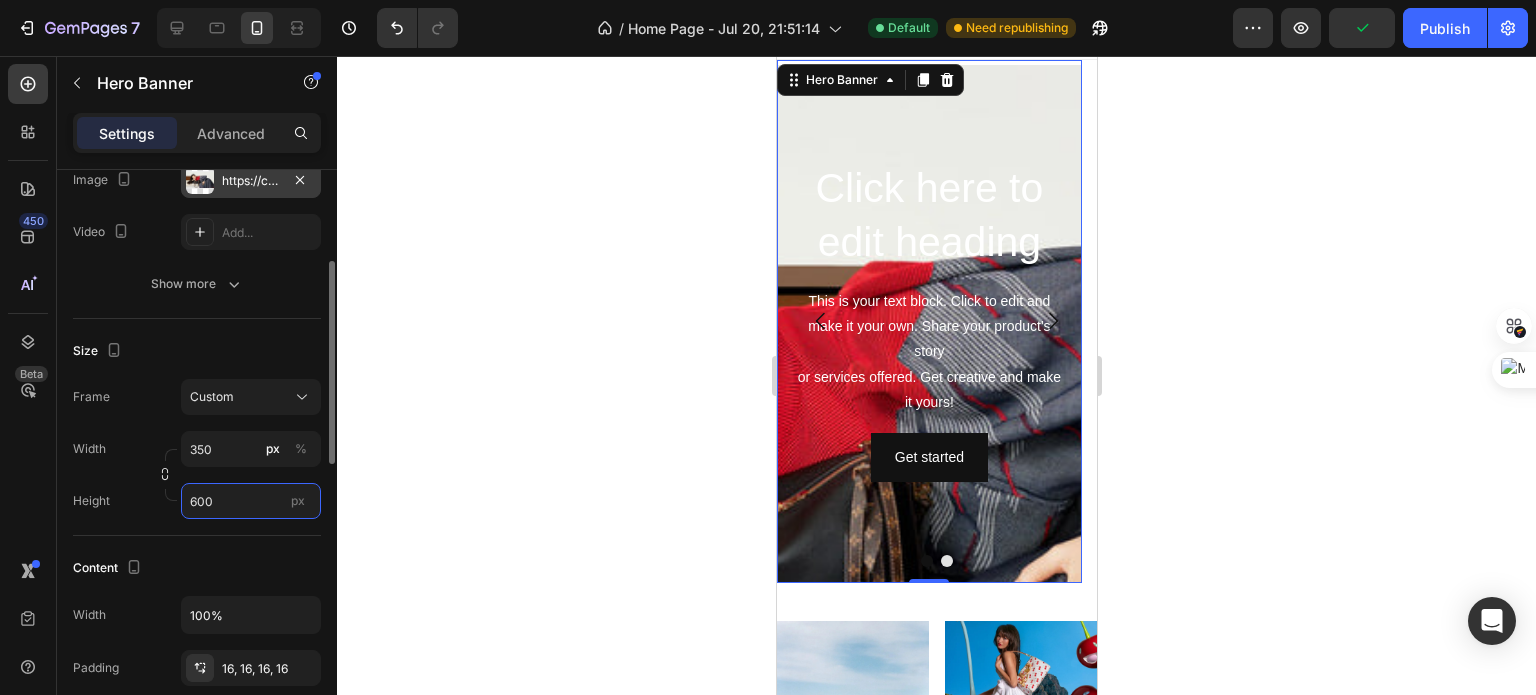 scroll, scrollTop: 64, scrollLeft: 0, axis: vertical 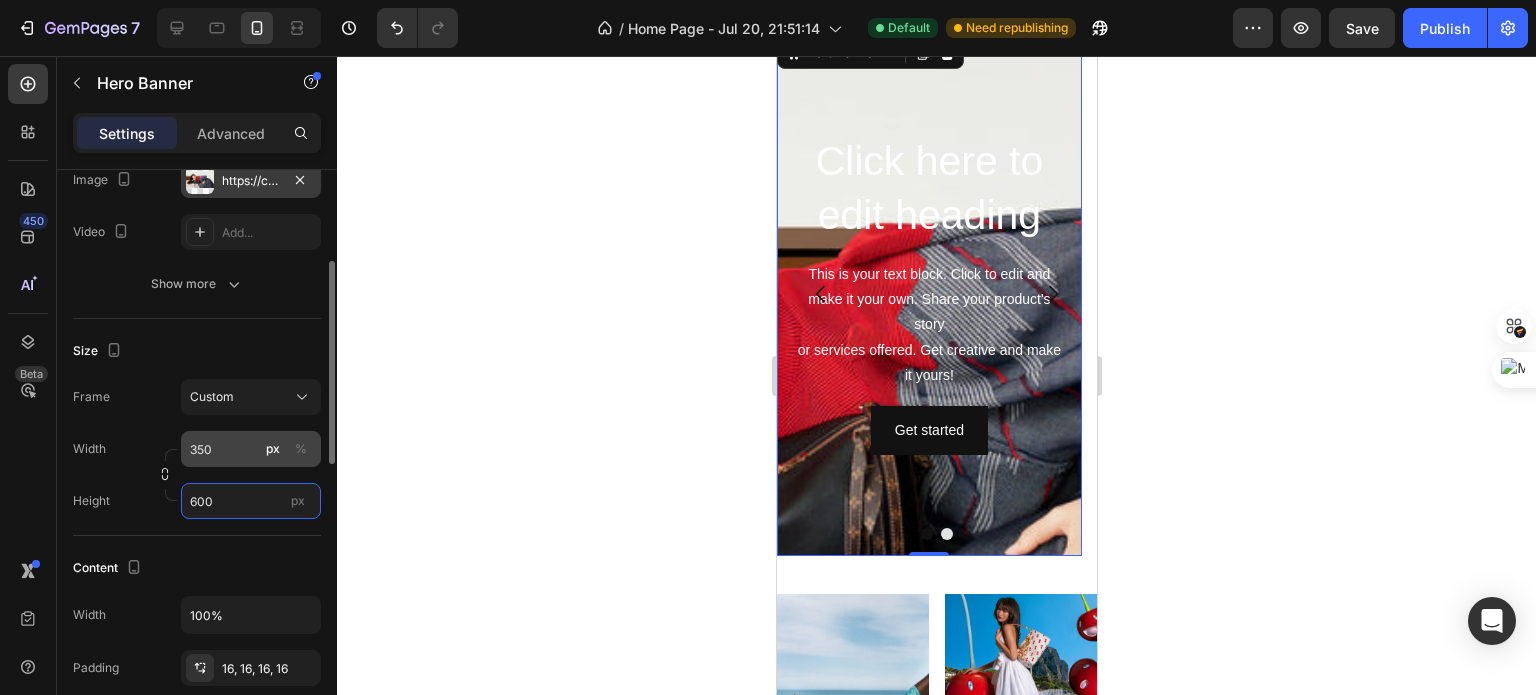 type on "600" 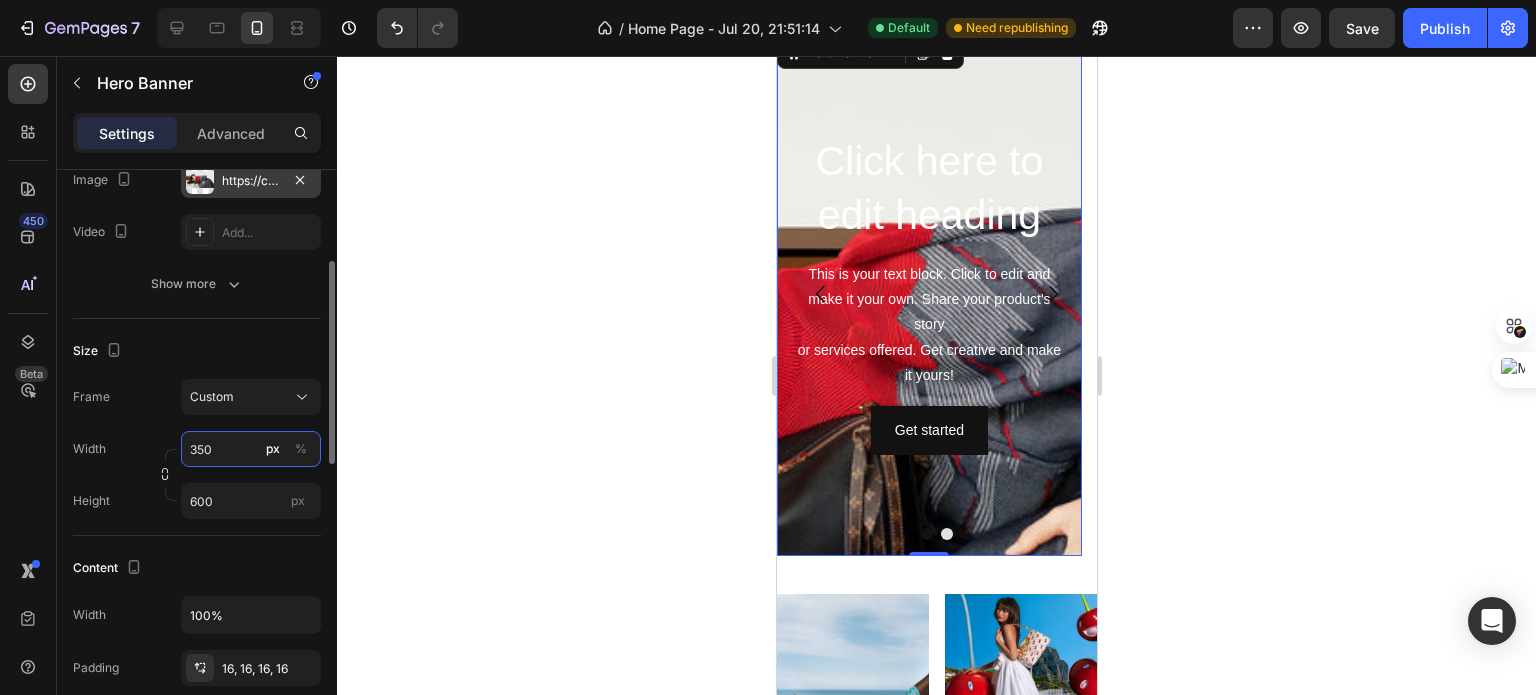 click on "350" at bounding box center [251, 449] 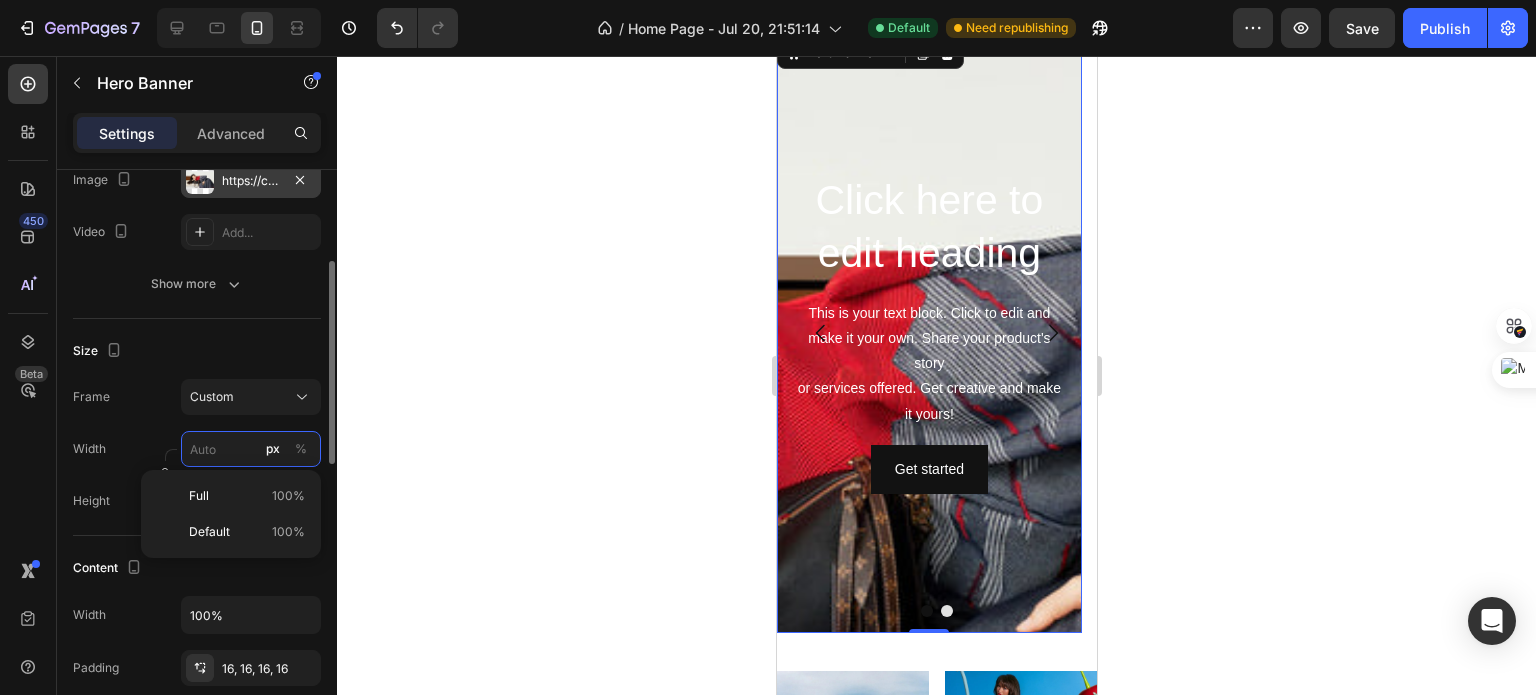 scroll, scrollTop: 102, scrollLeft: 0, axis: vertical 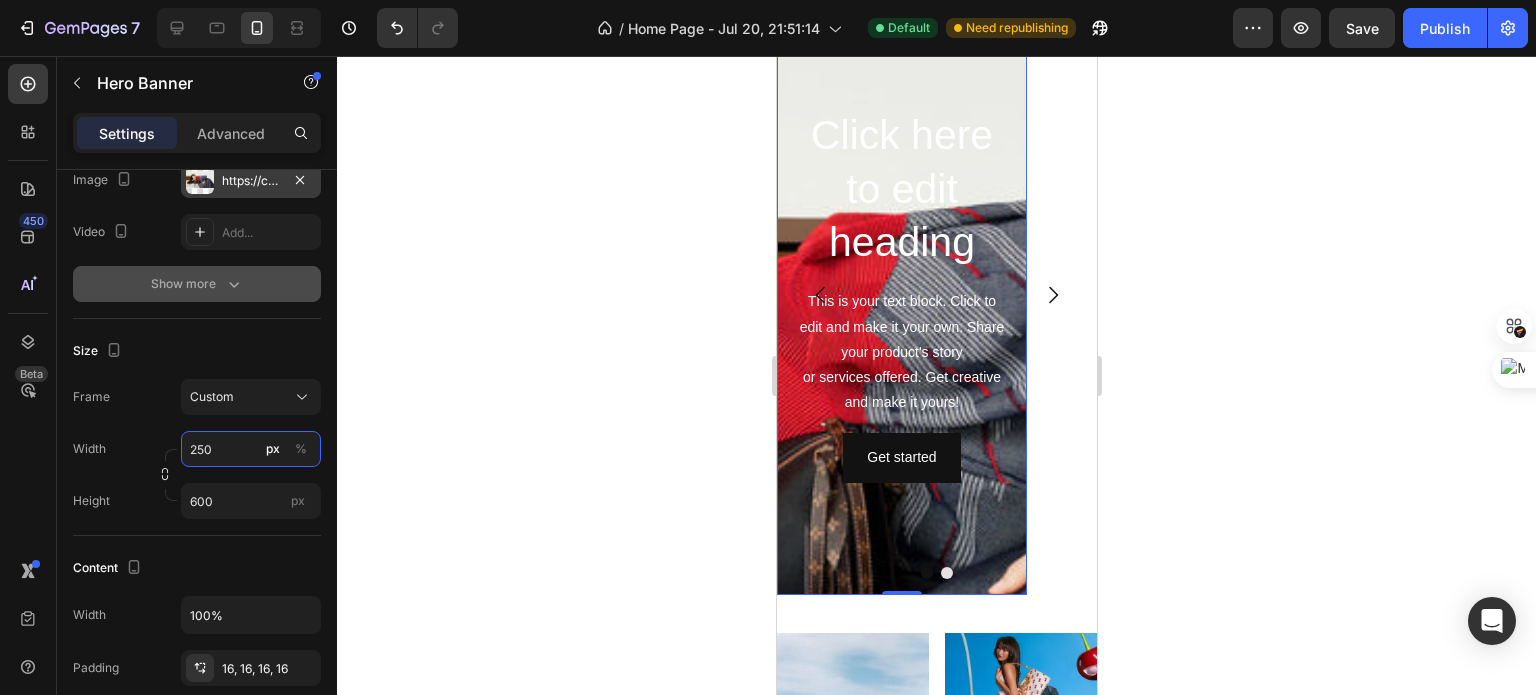 type on "250" 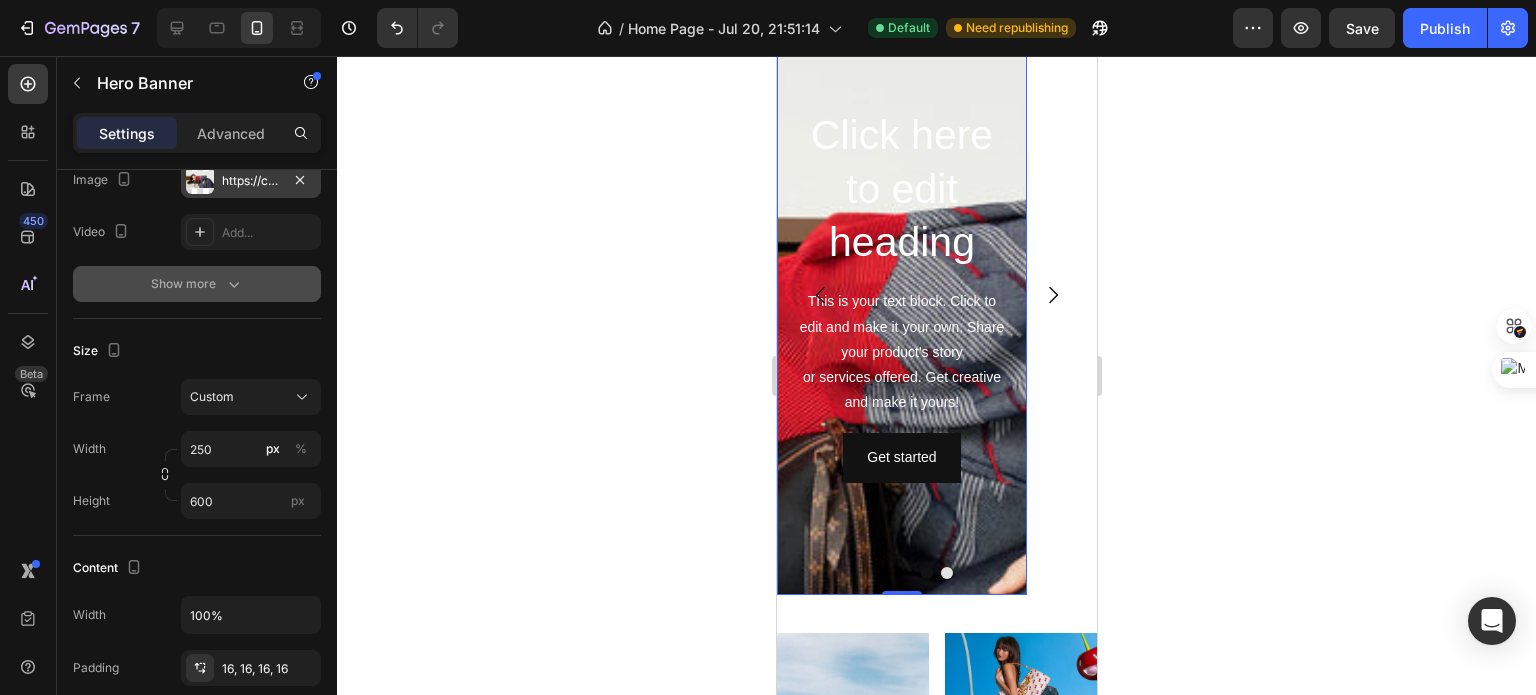 click on "Show more" at bounding box center (197, 284) 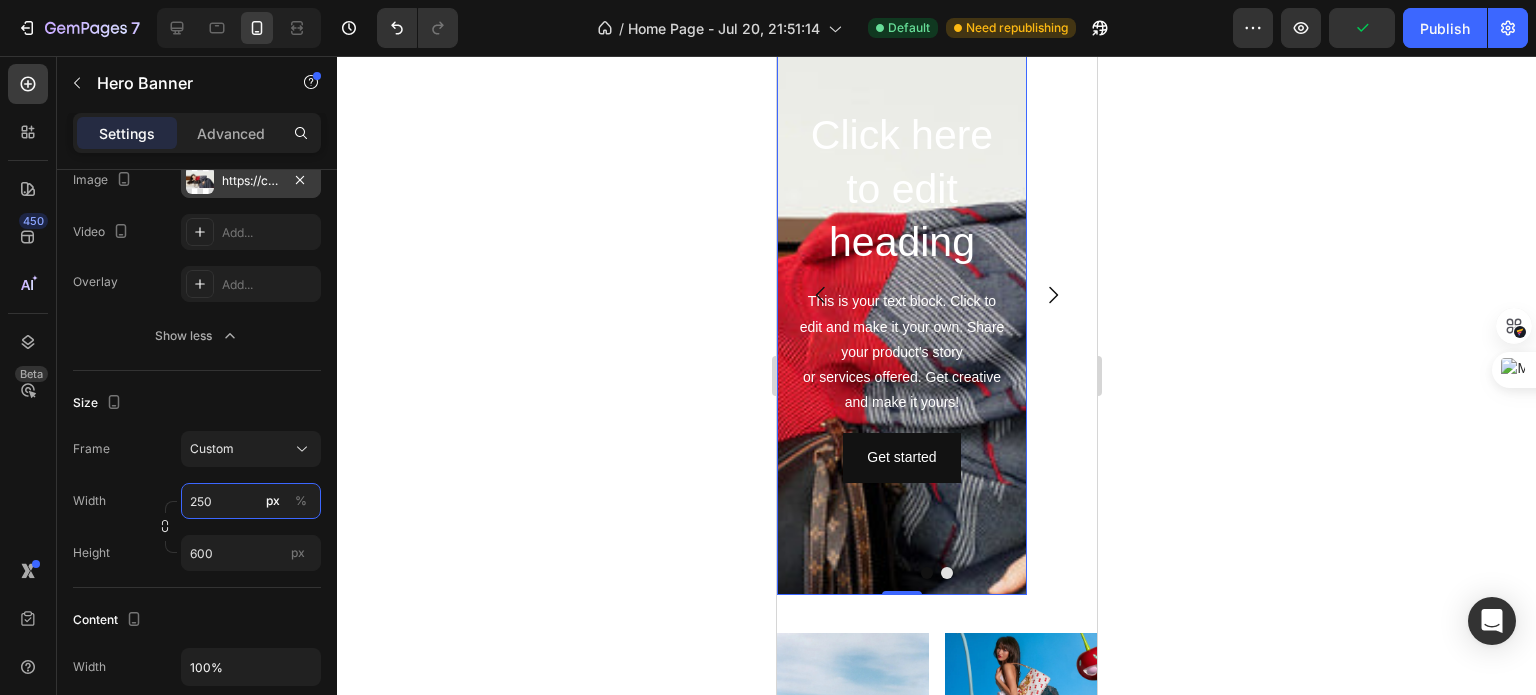 click on "250" at bounding box center [251, 501] 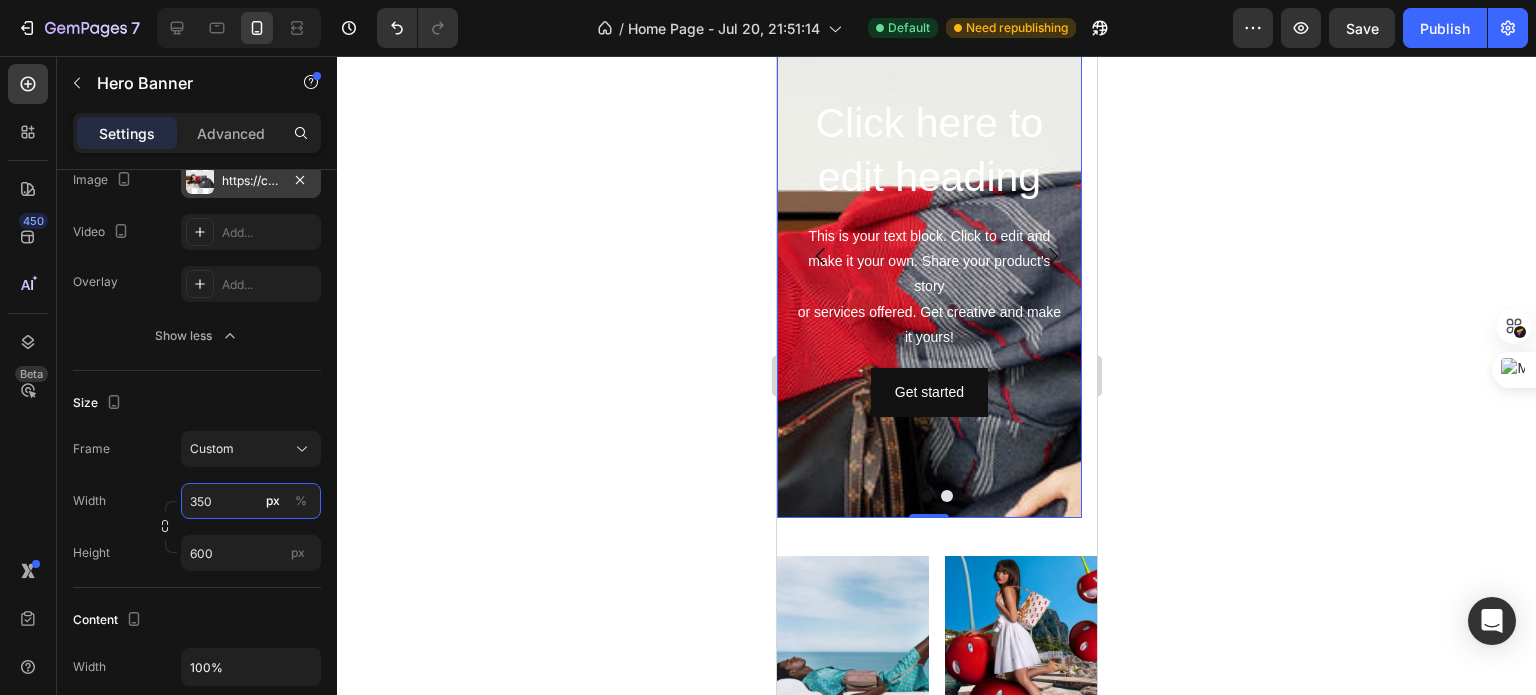 scroll, scrollTop: 64, scrollLeft: 0, axis: vertical 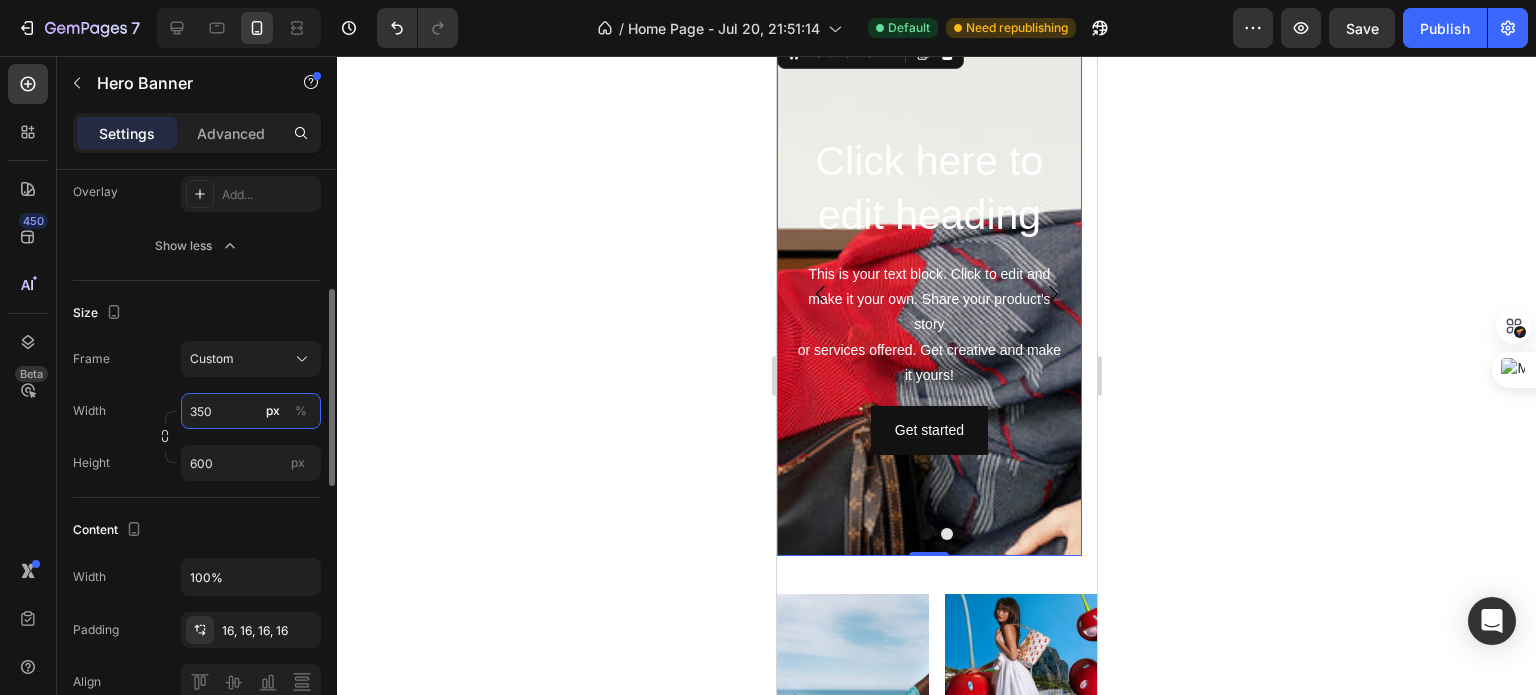 type on "350" 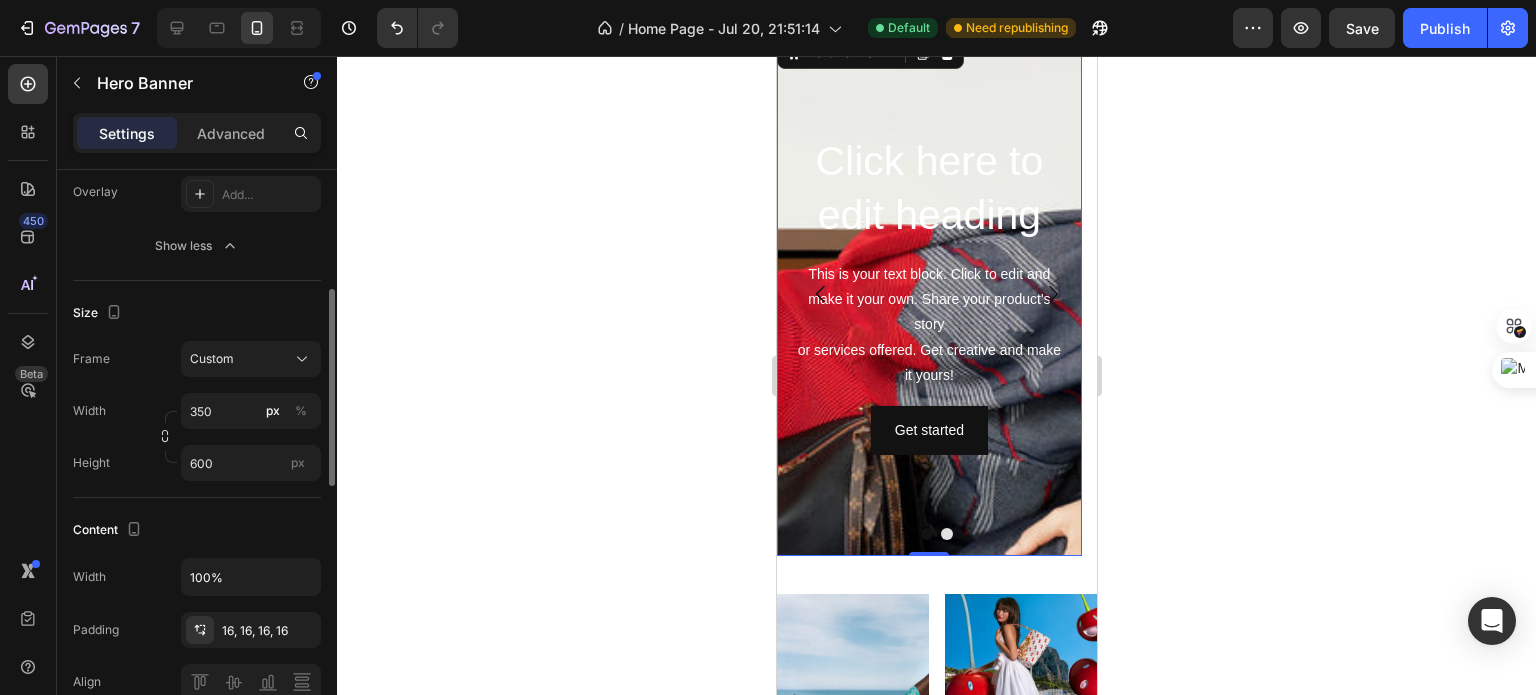 click on "Content" at bounding box center [197, 530] 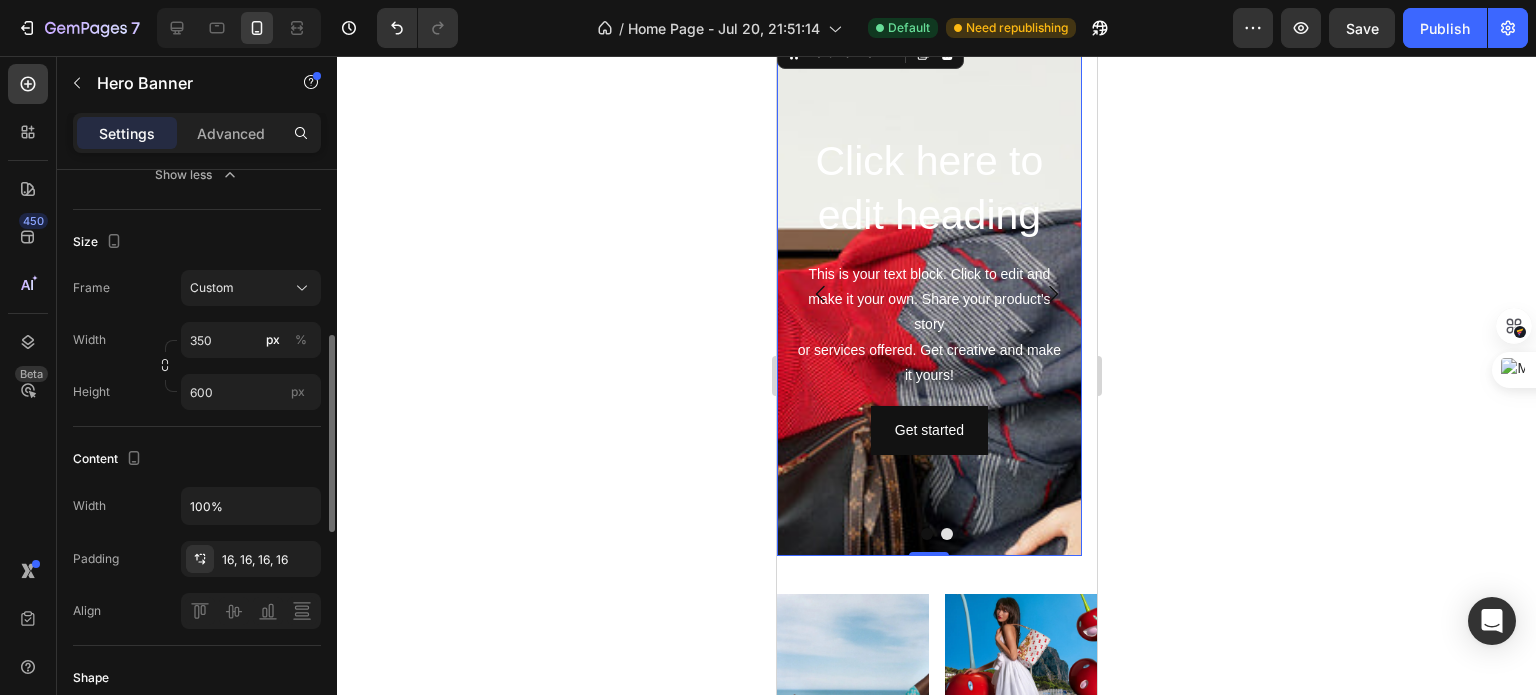scroll, scrollTop: 438, scrollLeft: 0, axis: vertical 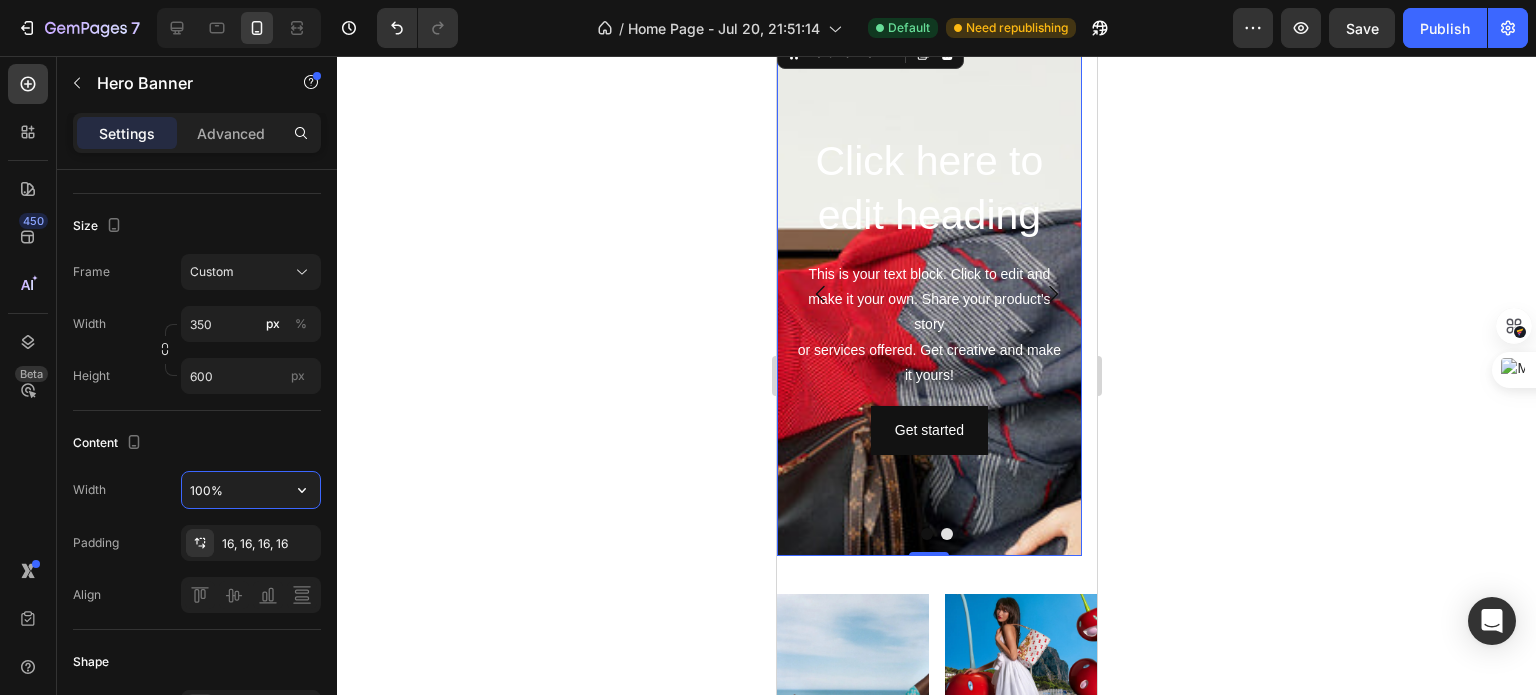 click on "100%" at bounding box center (251, 490) 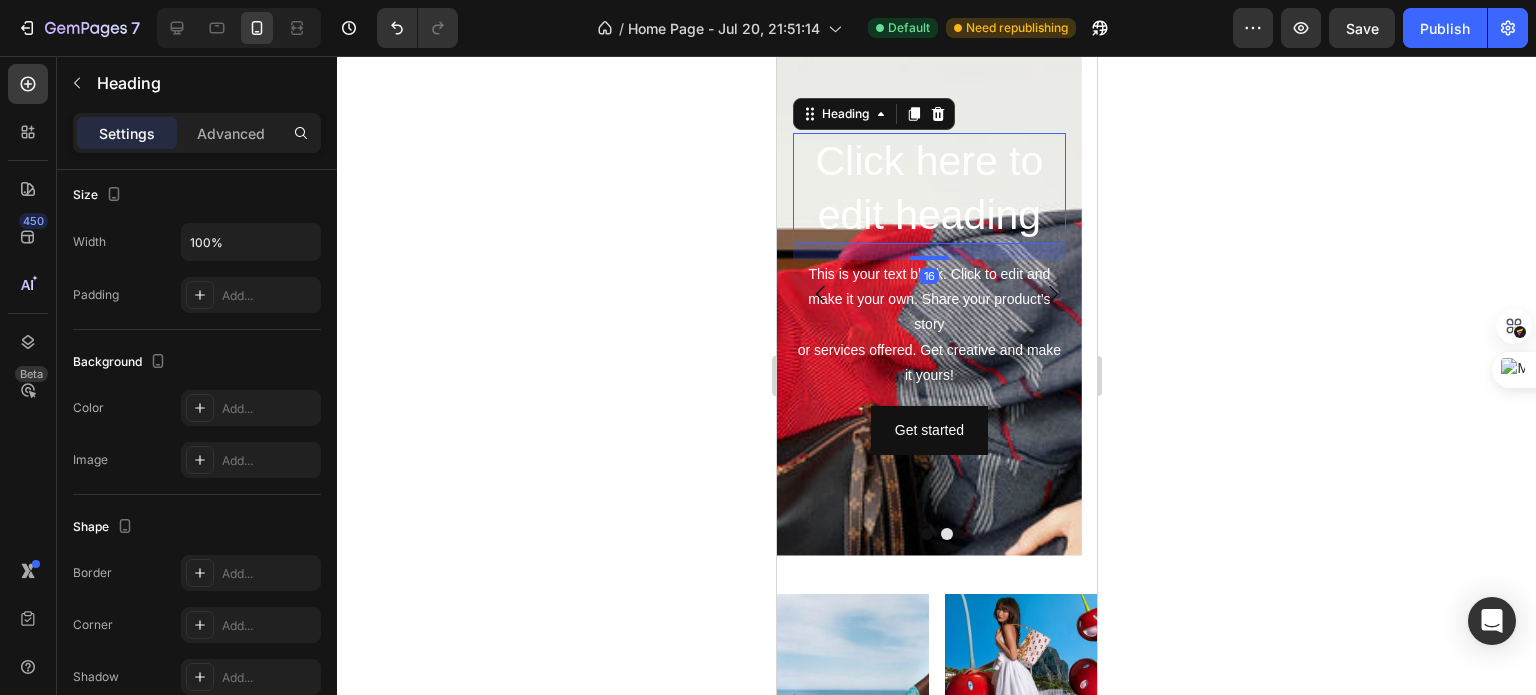 scroll, scrollTop: 0, scrollLeft: 0, axis: both 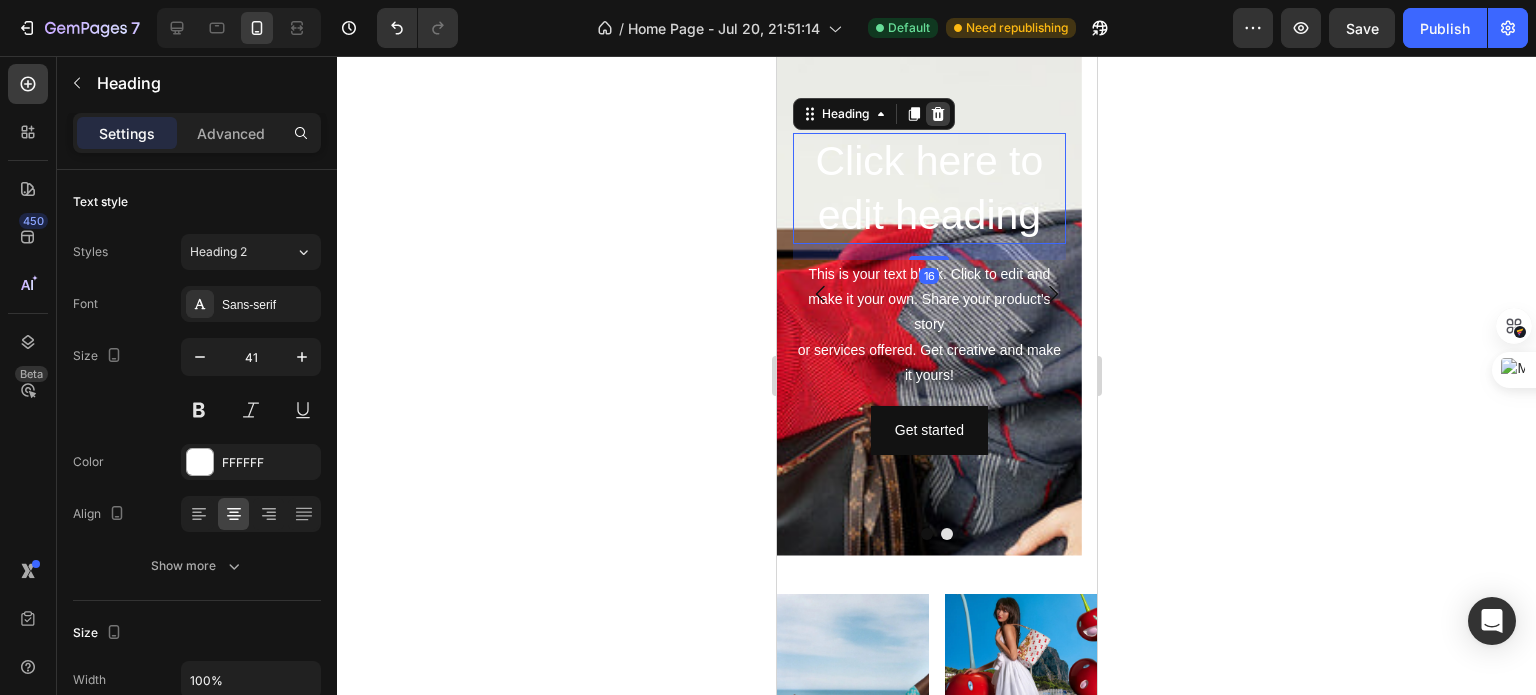 click 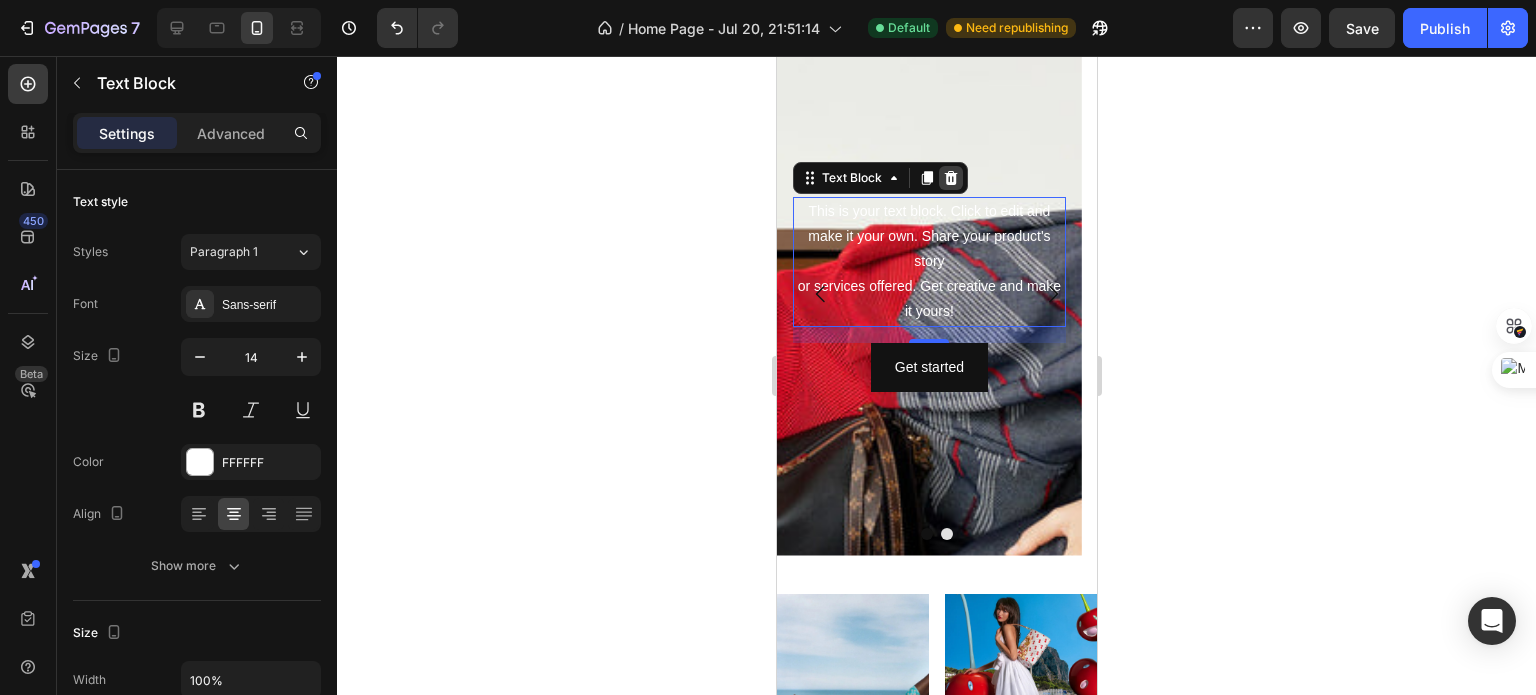 click at bounding box center [950, 178] 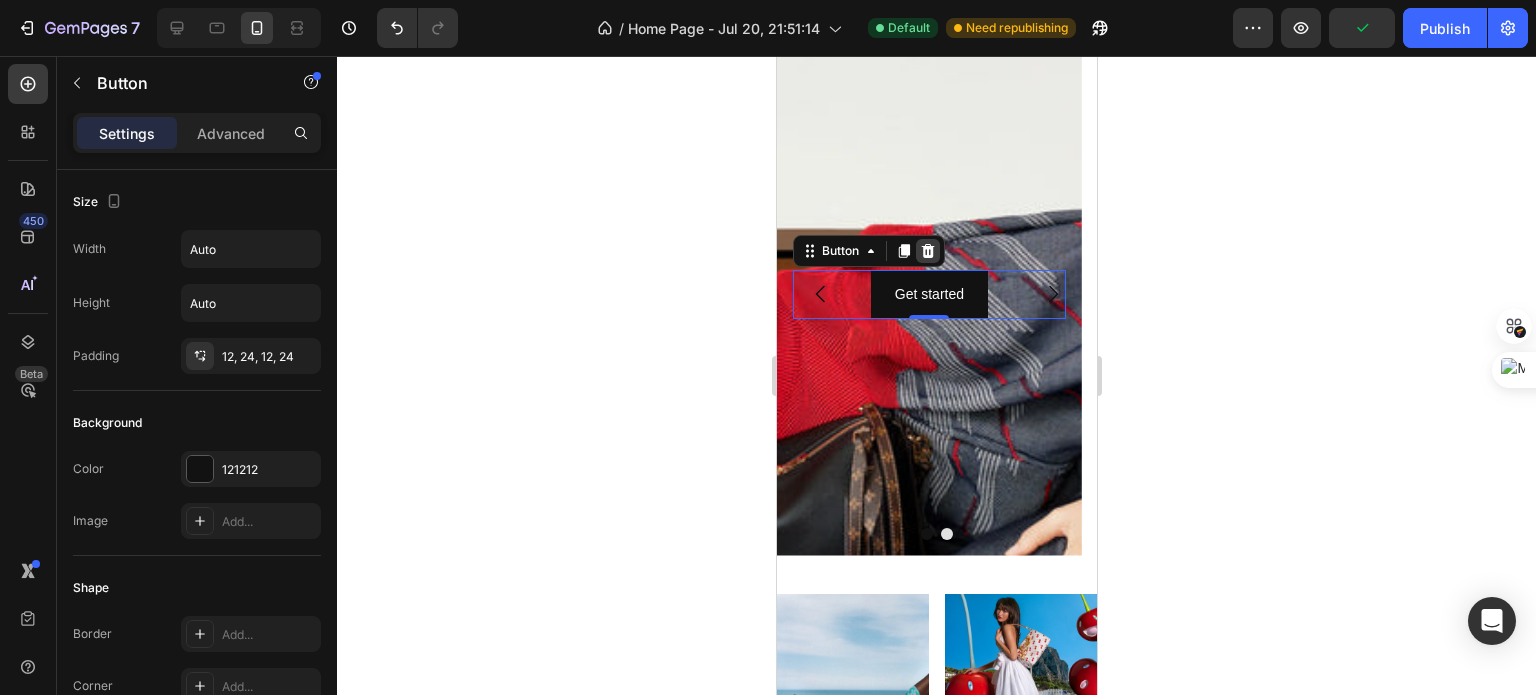 click at bounding box center [927, 251] 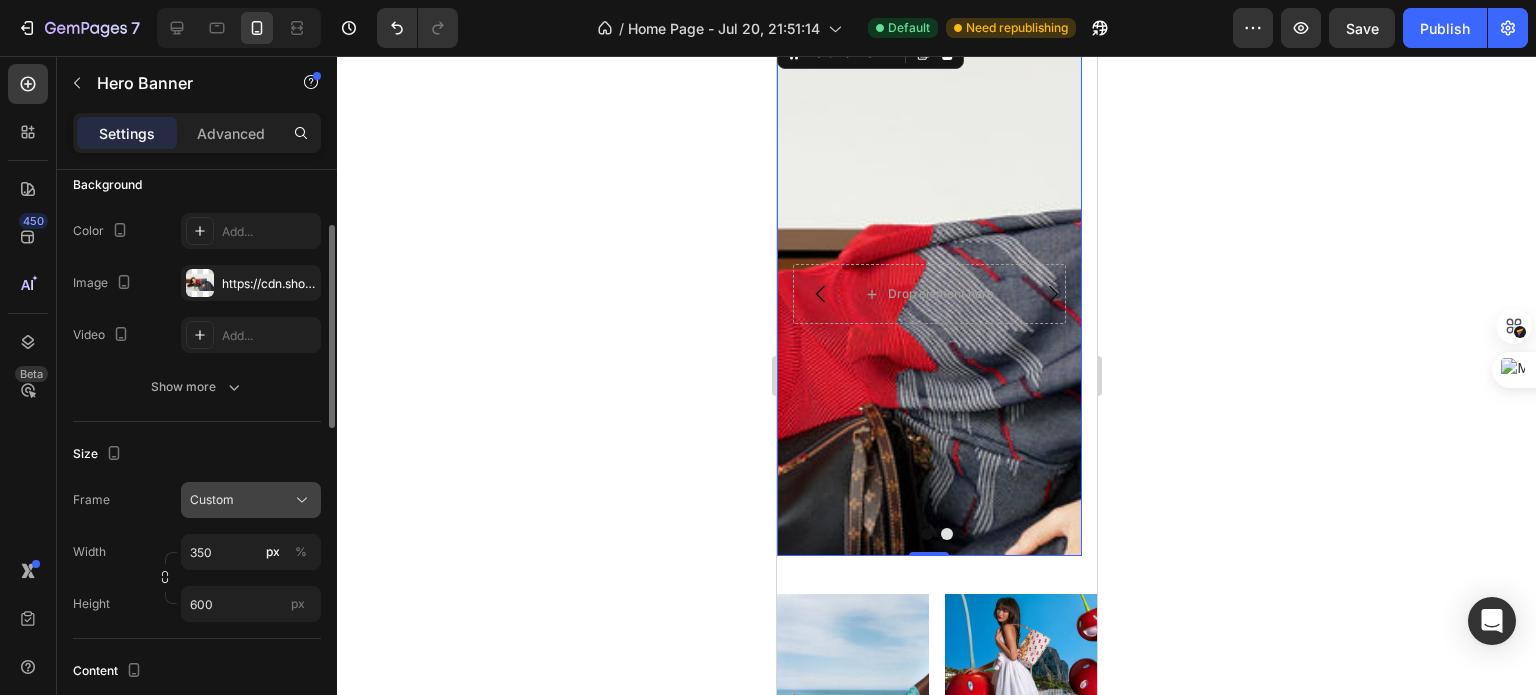 scroll, scrollTop: 159, scrollLeft: 0, axis: vertical 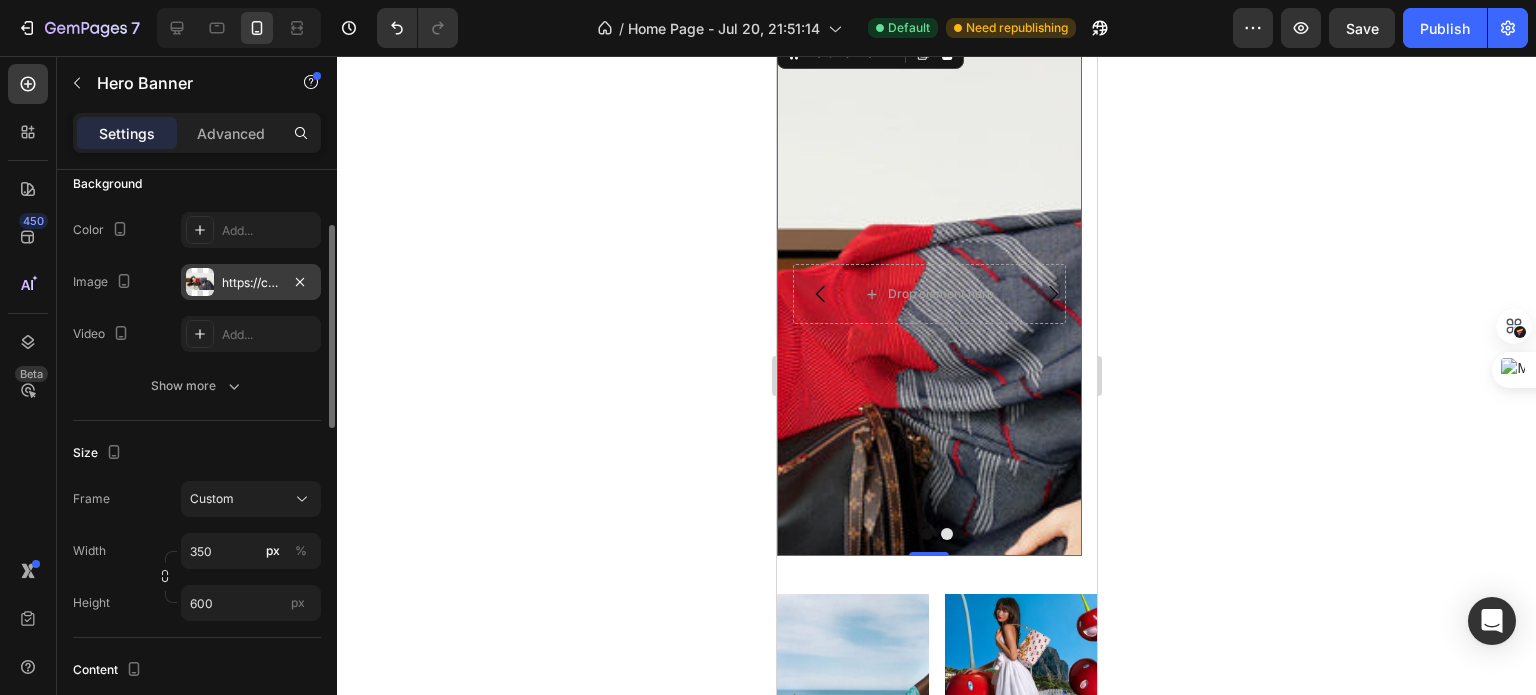 click at bounding box center [200, 282] 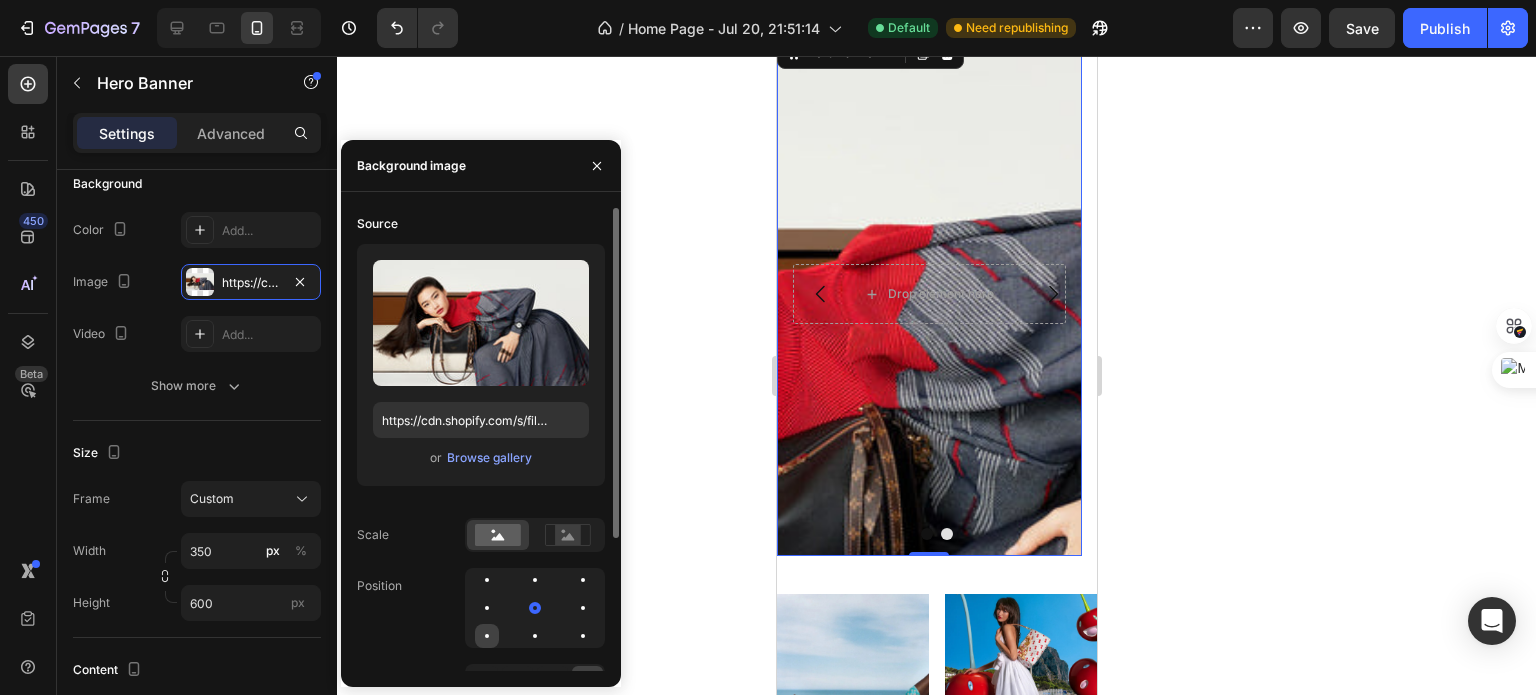 click 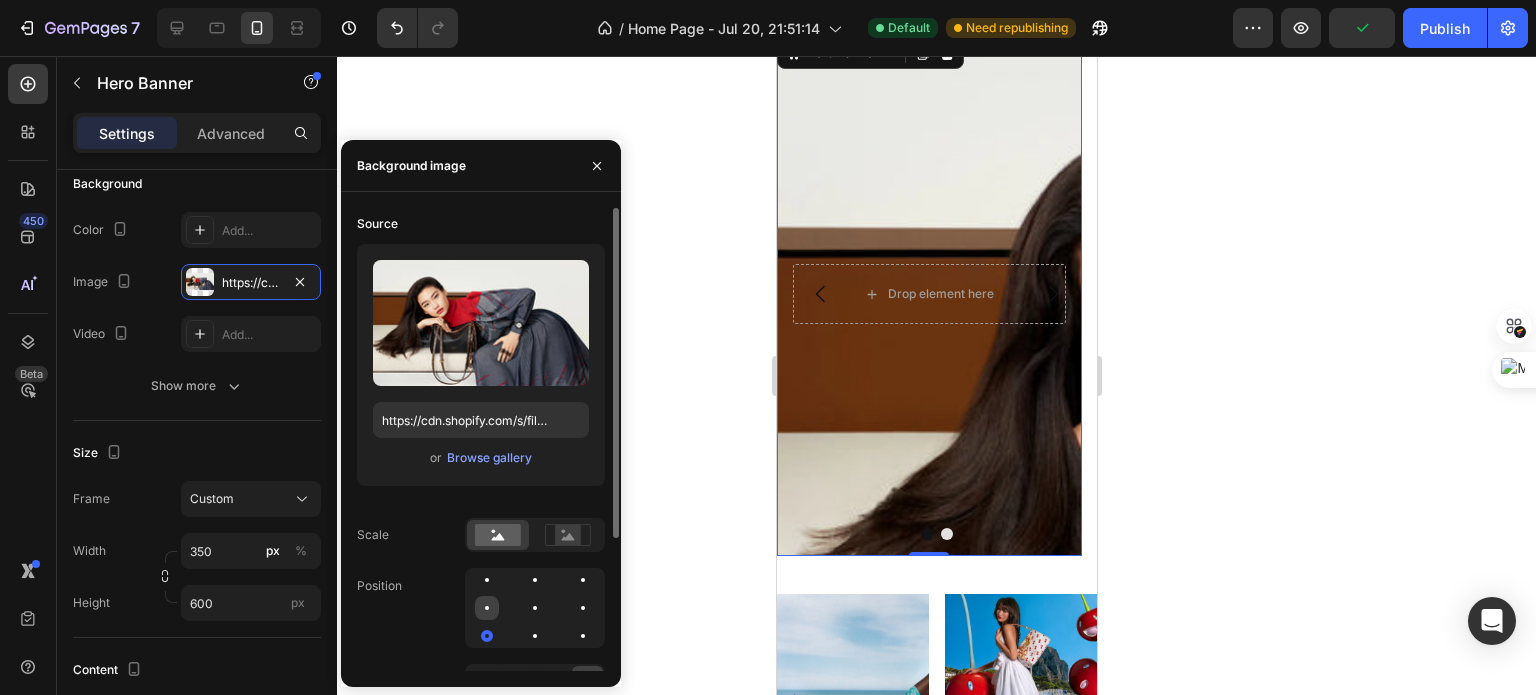click 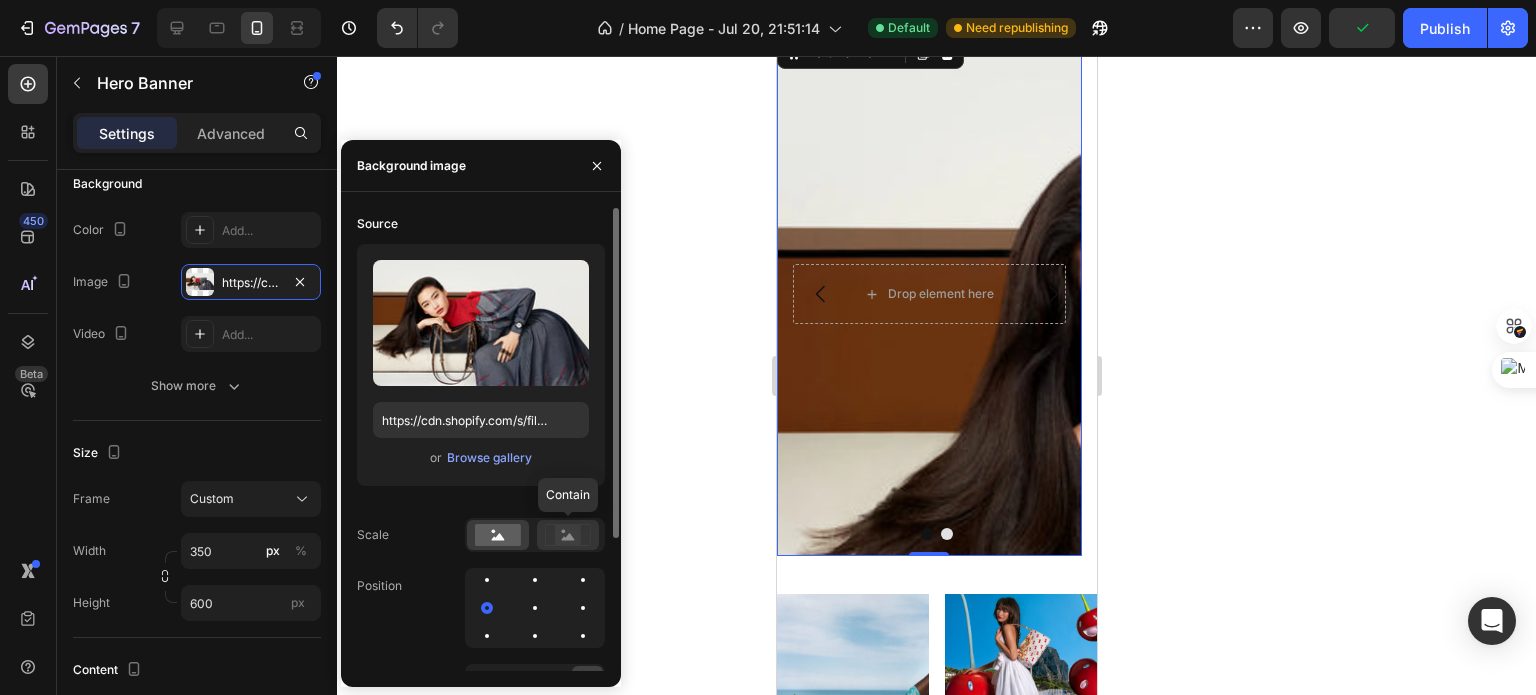 click 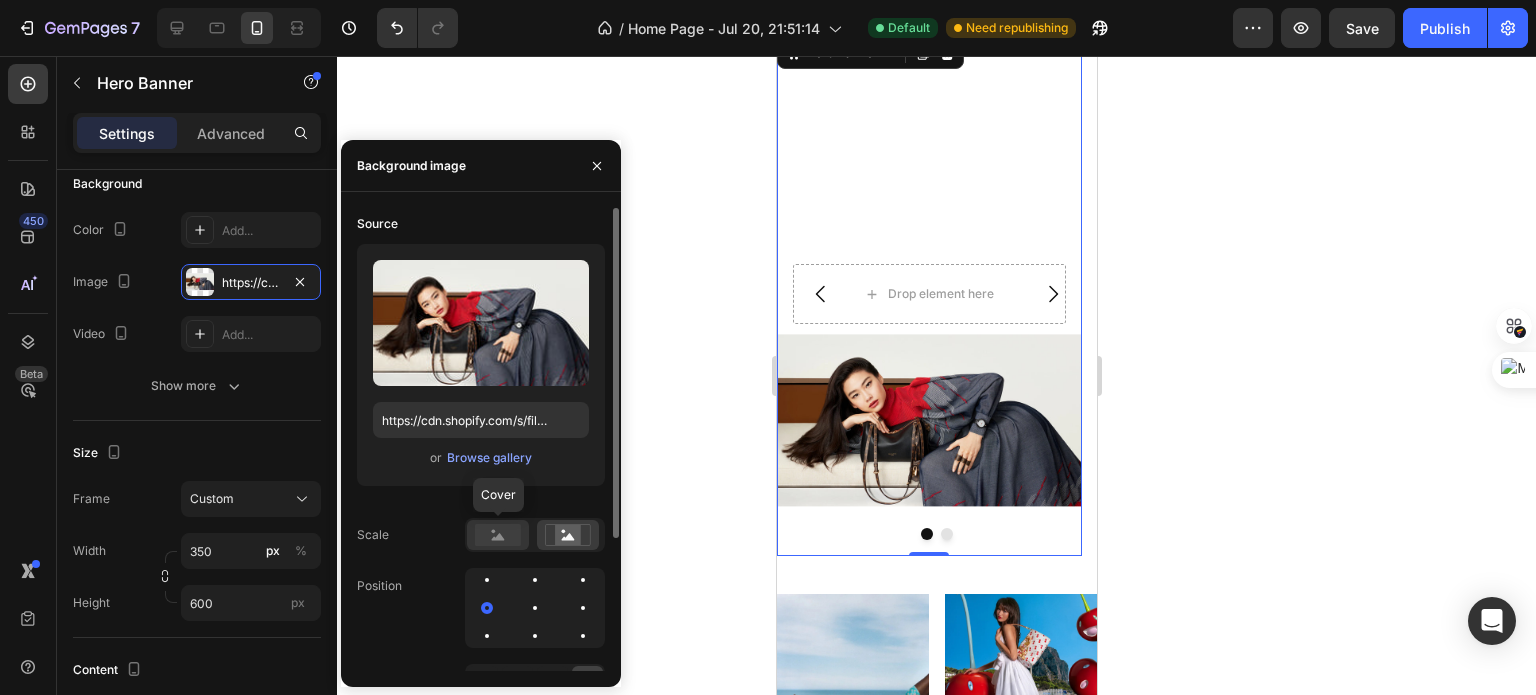 click 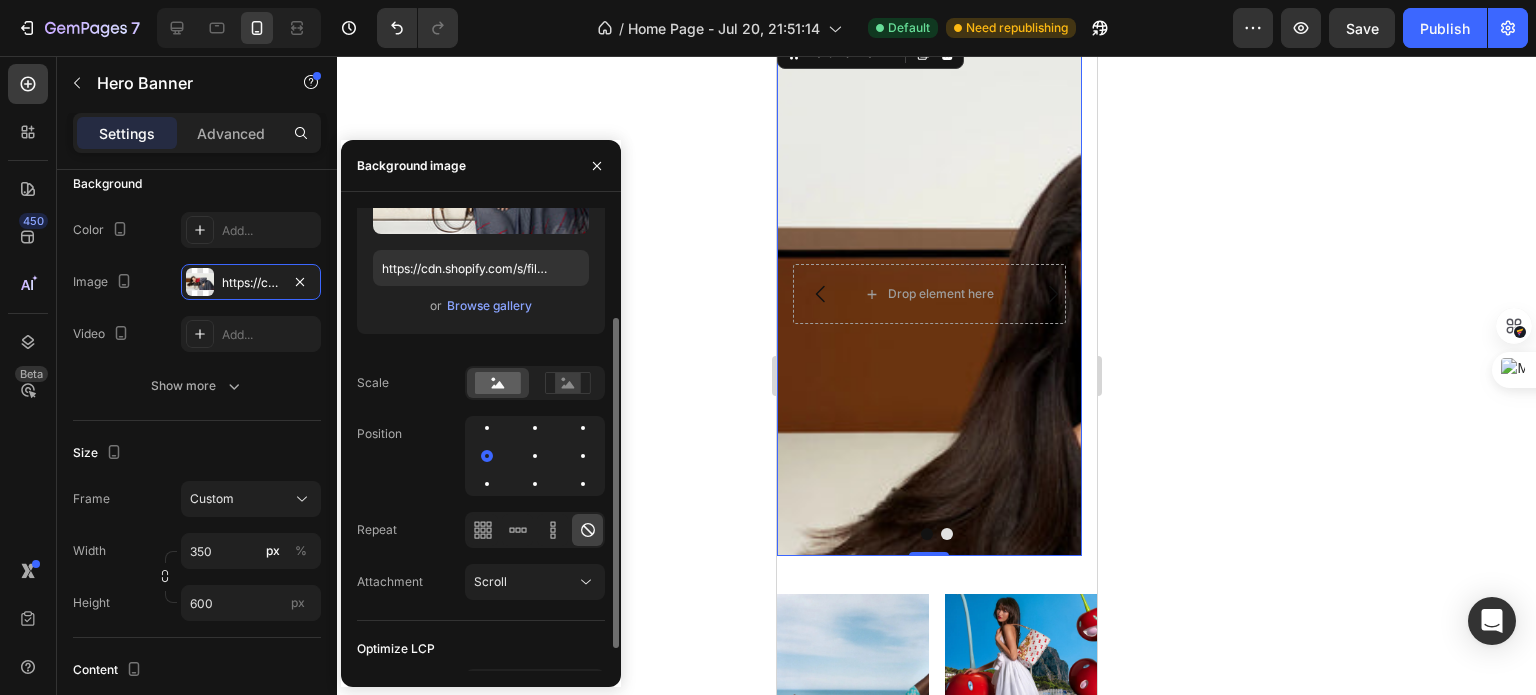 scroll, scrollTop: 156, scrollLeft: 0, axis: vertical 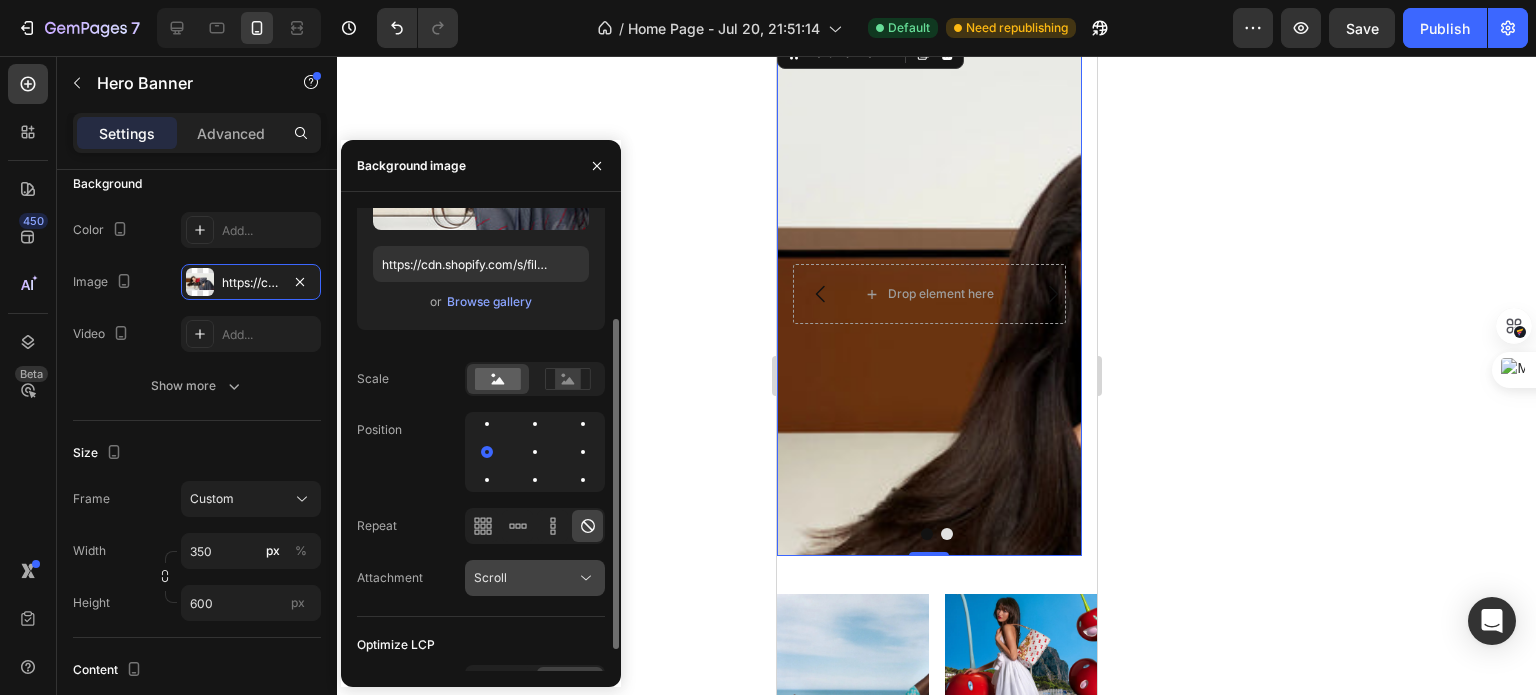 click on "Scroll" at bounding box center [525, 578] 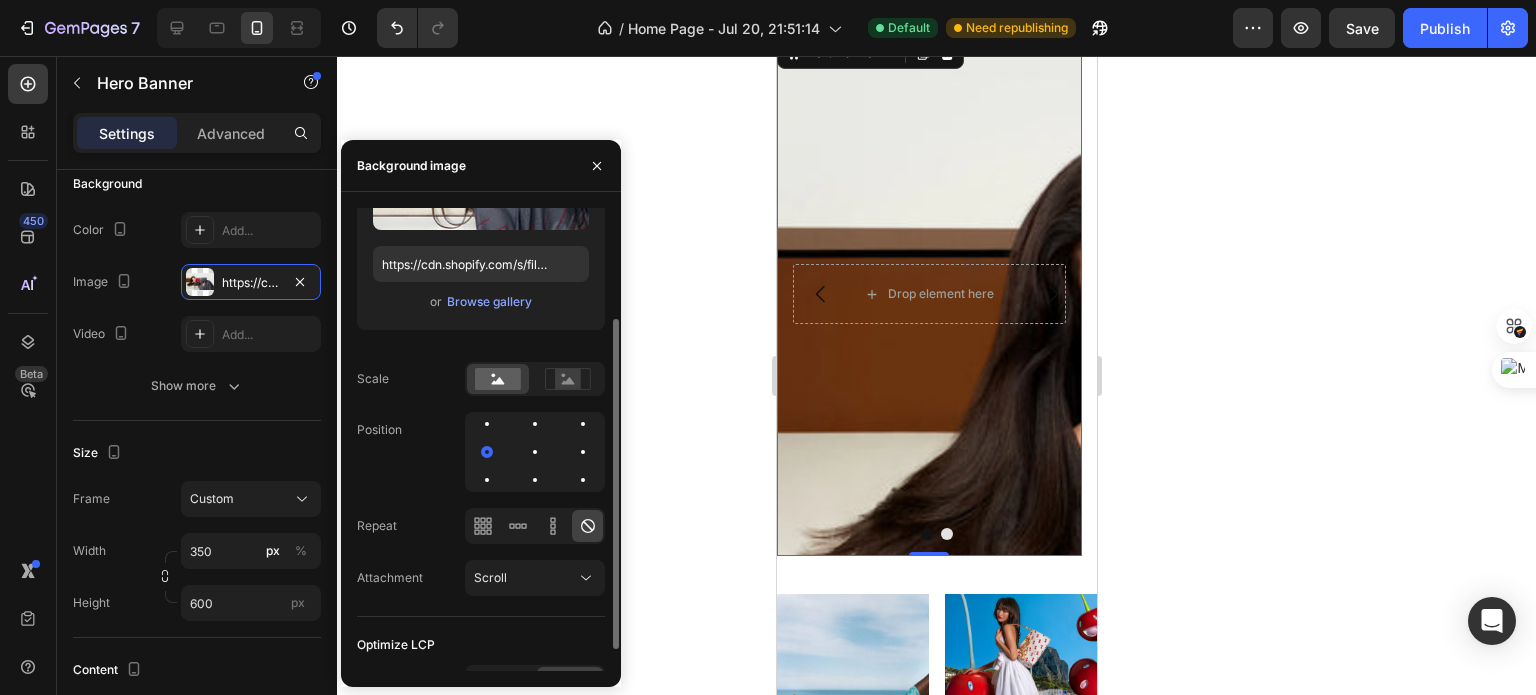 click on "Source Upload Image https://cdn.shopify.com/s/files/1/0690/2507/1258/files/gempages_576295356417966930-559ac3d1-ca0a-4b59-86a1-3b9cfdf73f0c.webp or  Browse gallery  Scale Position Repeat Attachment Scroll" at bounding box center [481, 334] 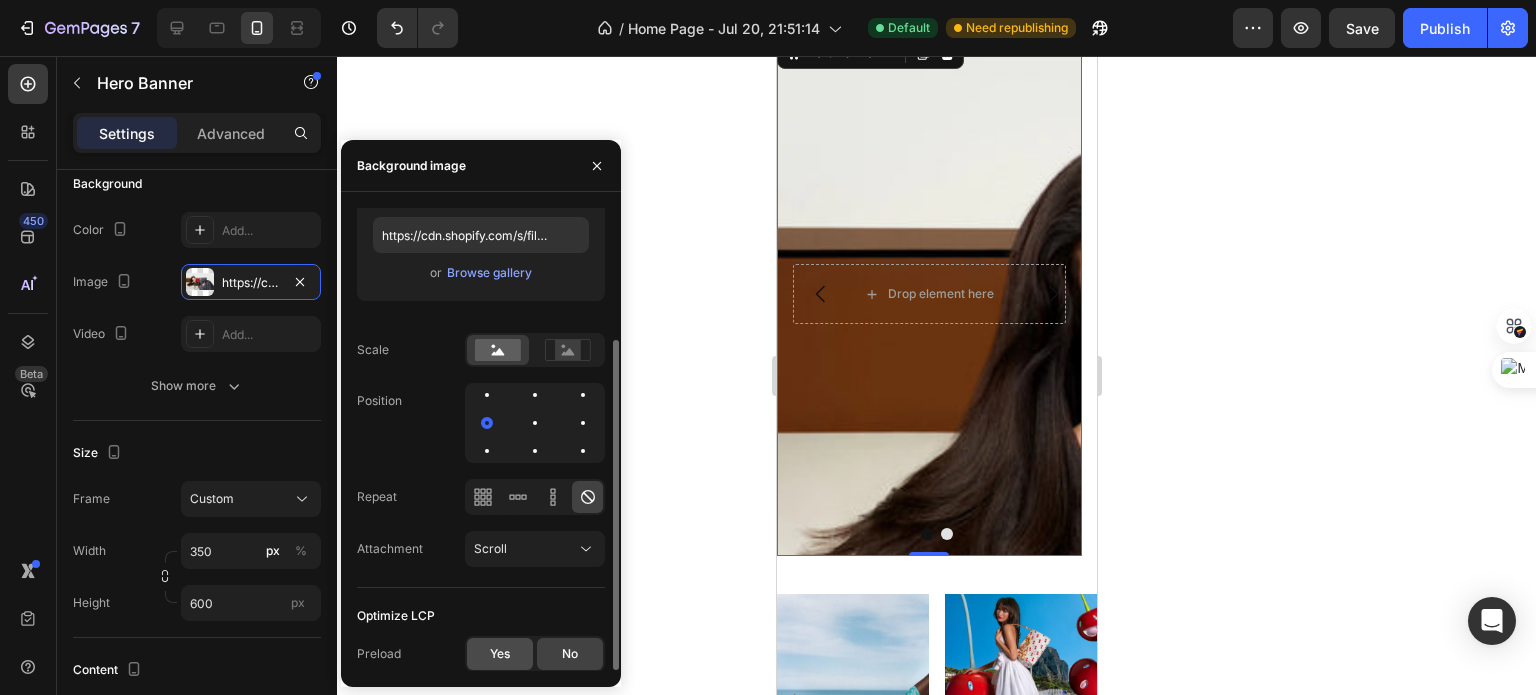 click on "Yes" 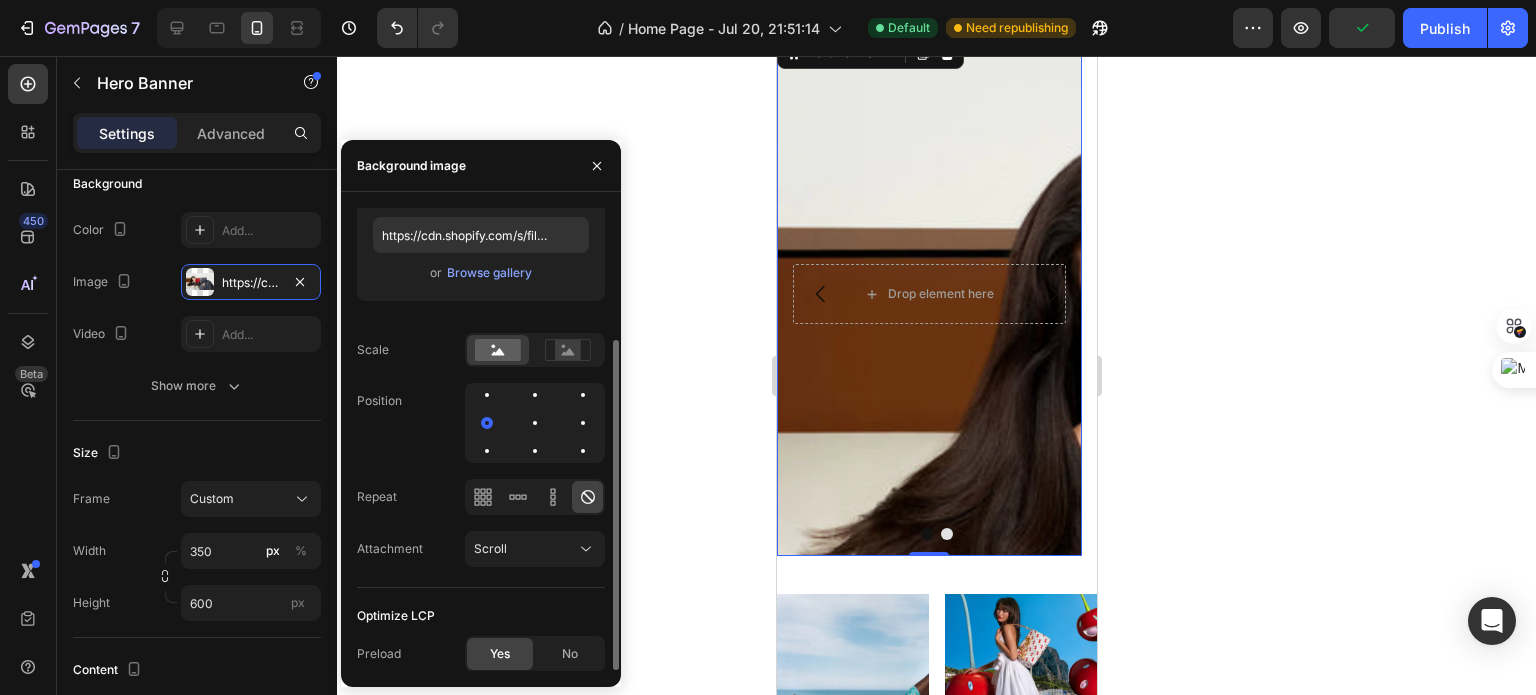 click at bounding box center [535, 423] 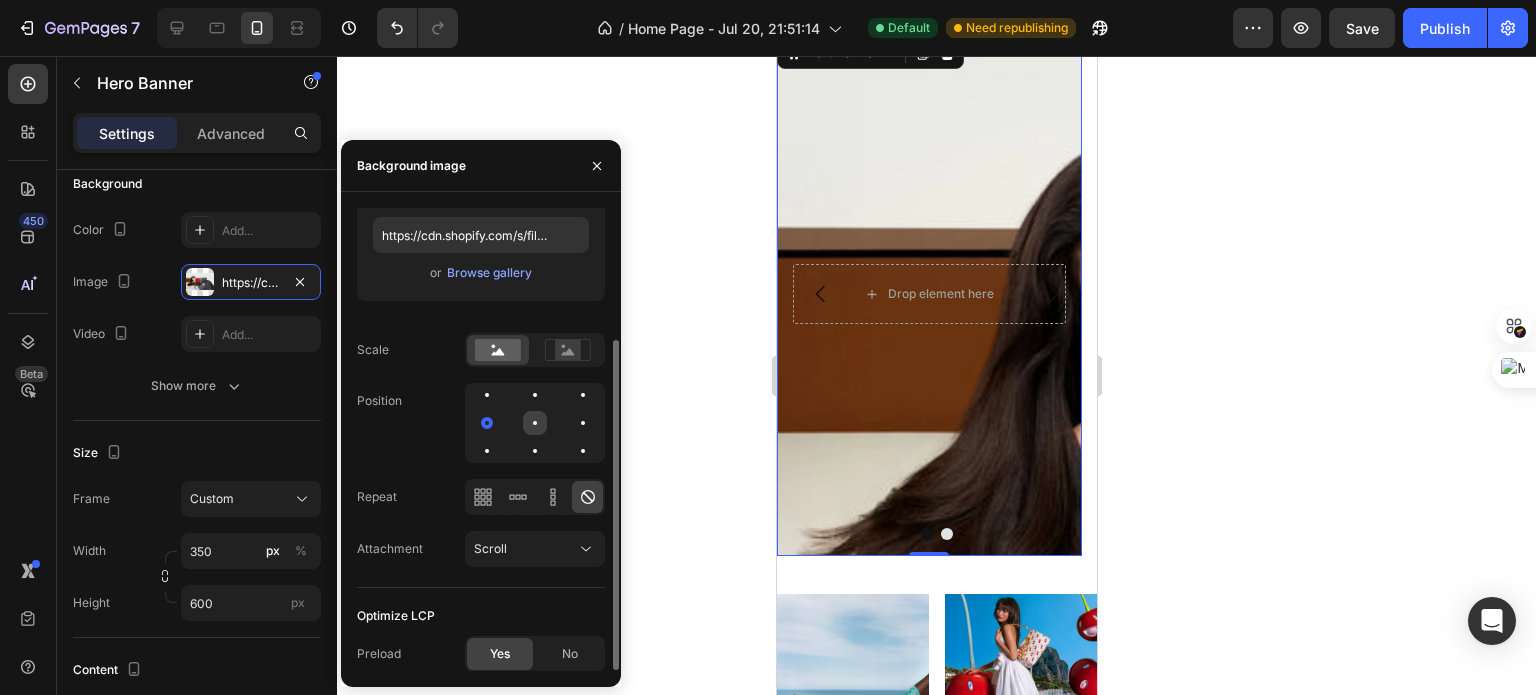click 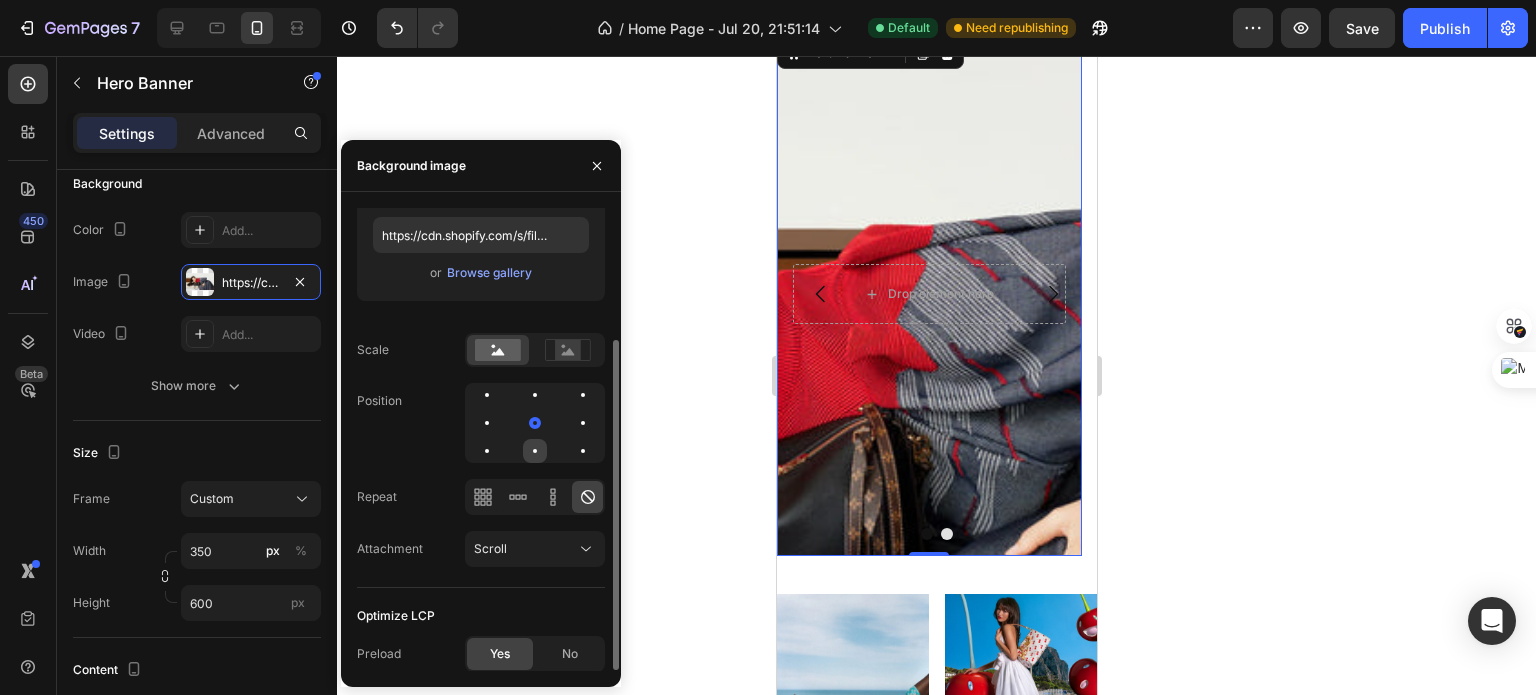 click 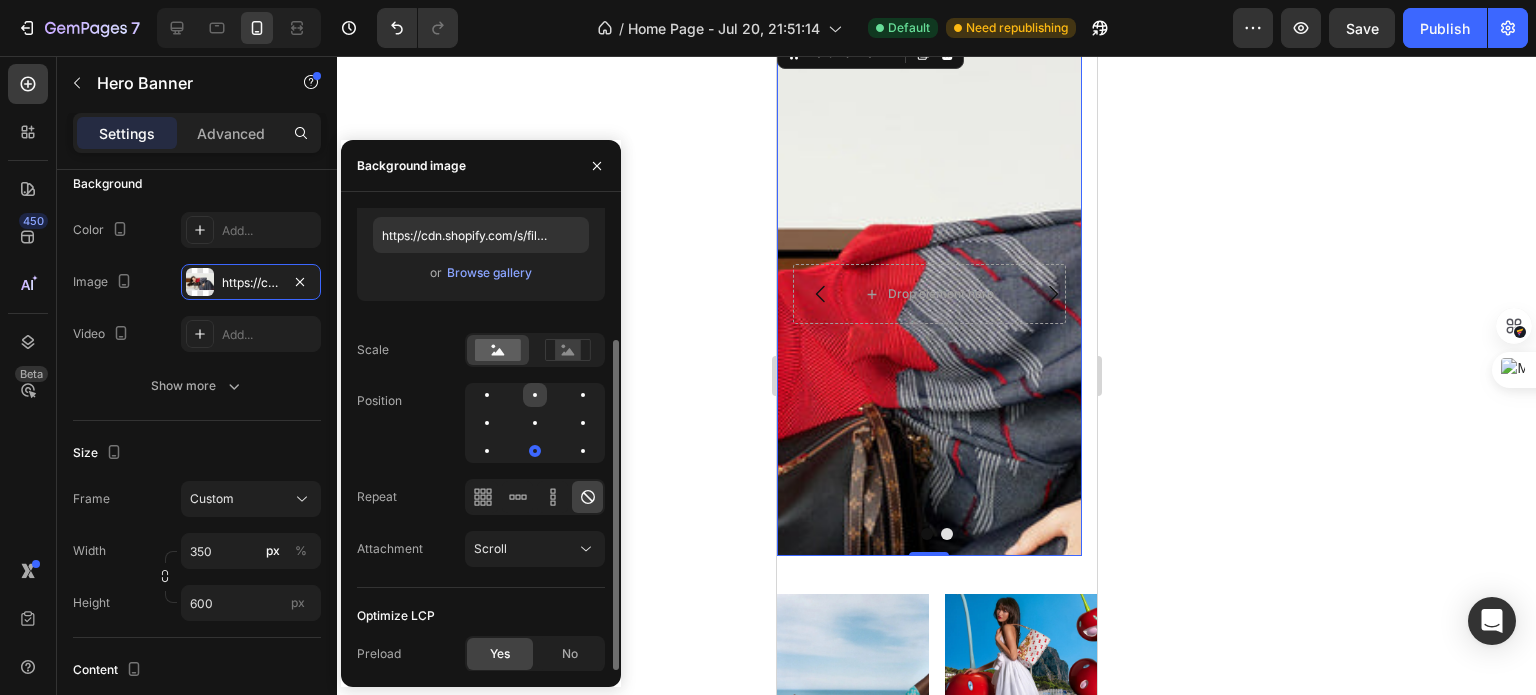 click 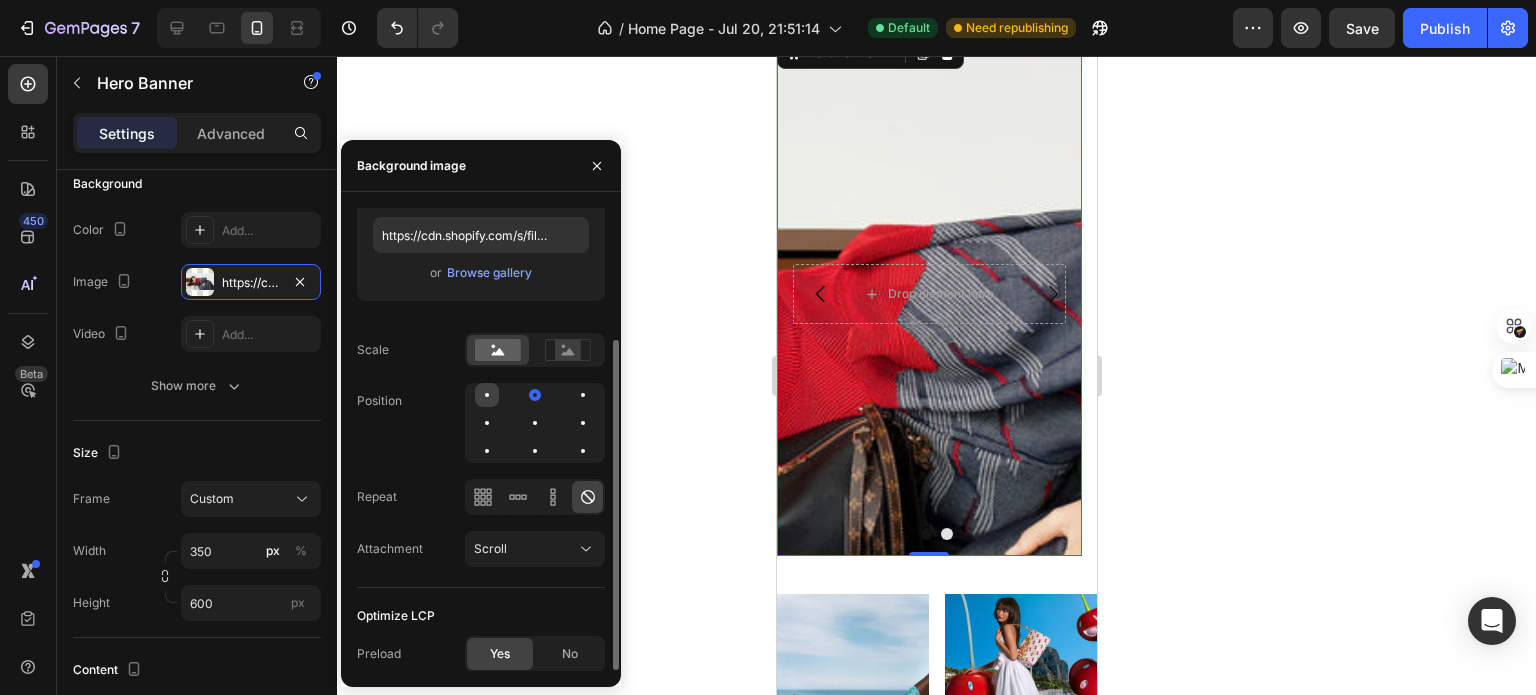 click 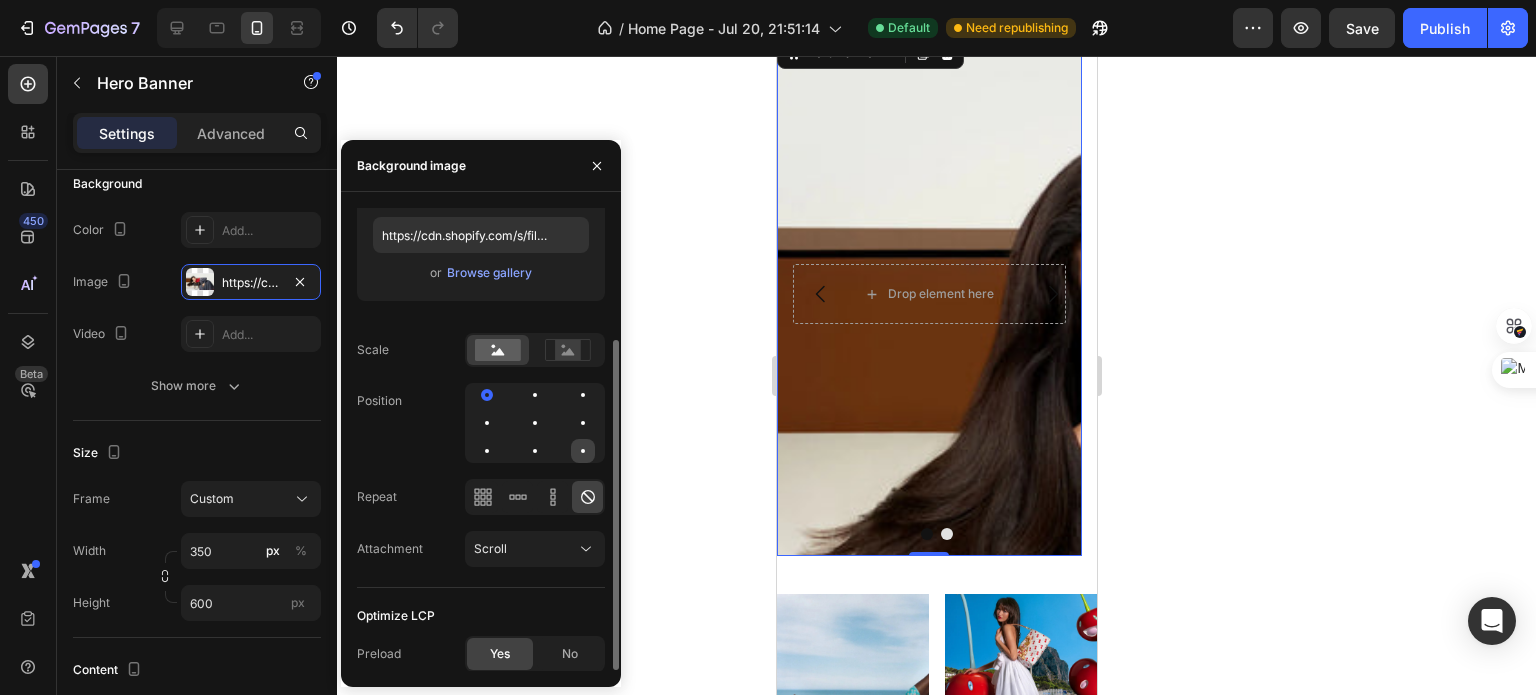 click 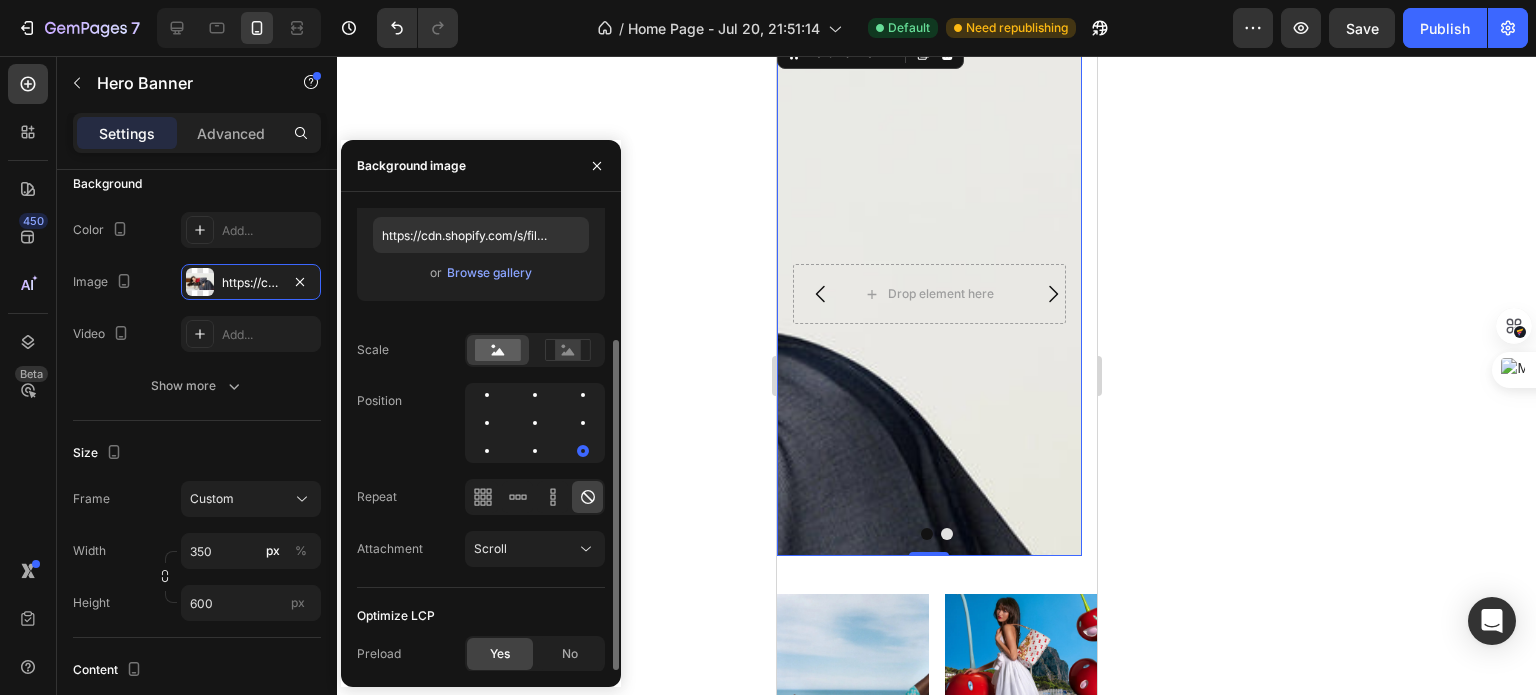 click at bounding box center (535, 423) 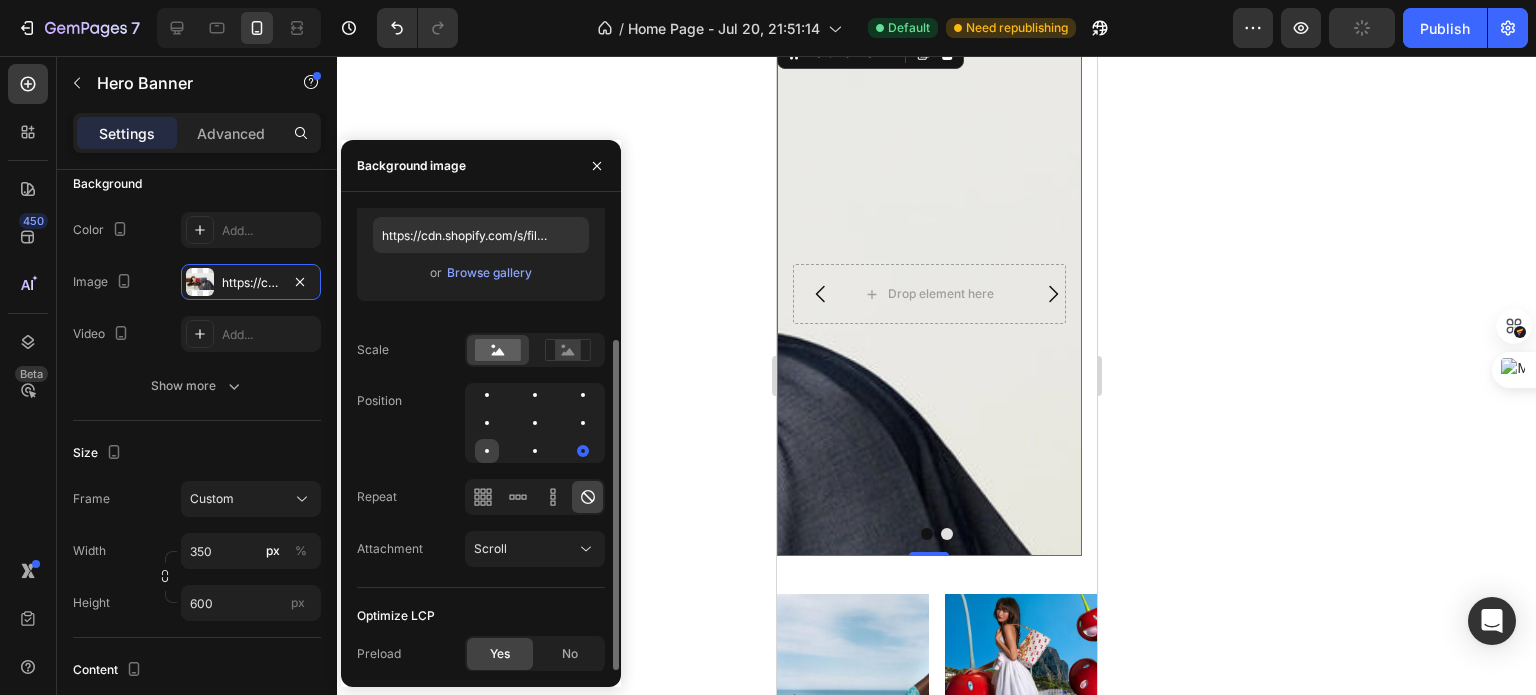 click 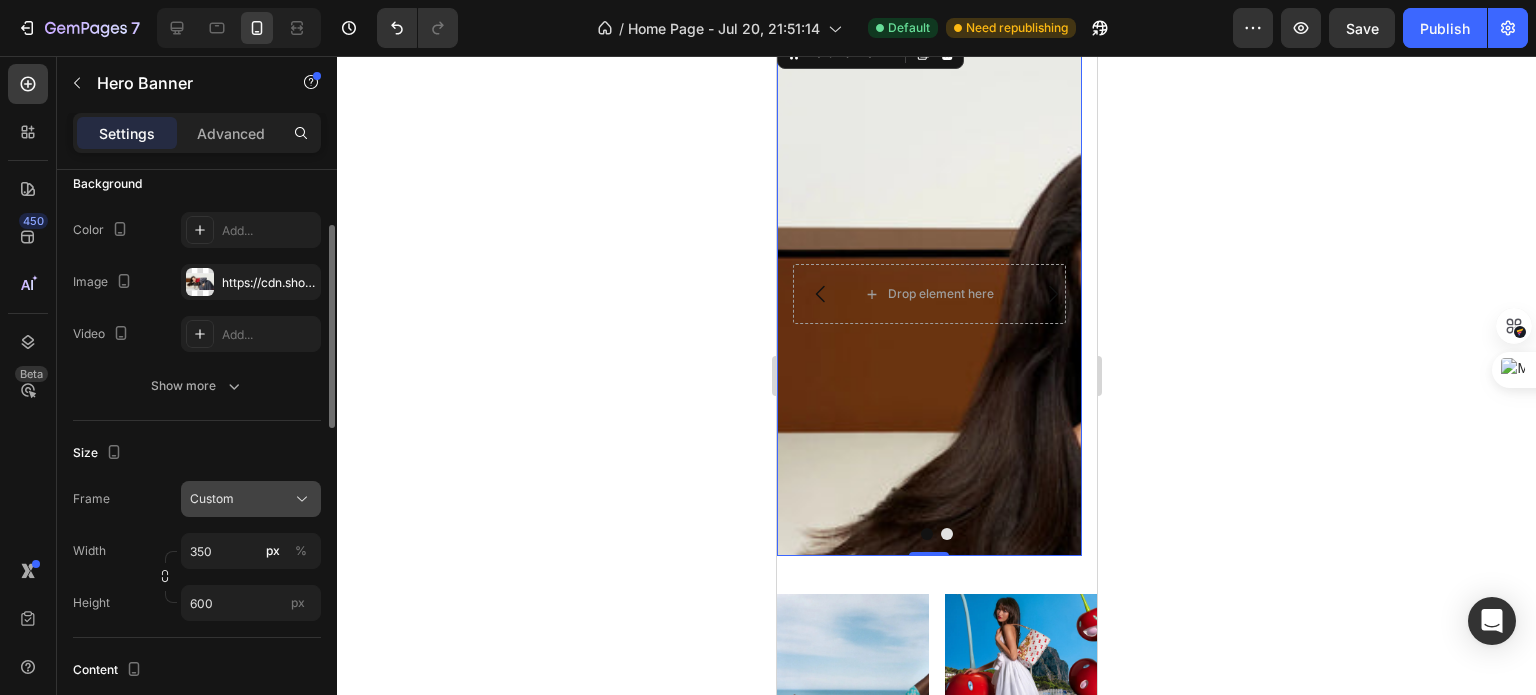click on "Custom" at bounding box center (251, 499) 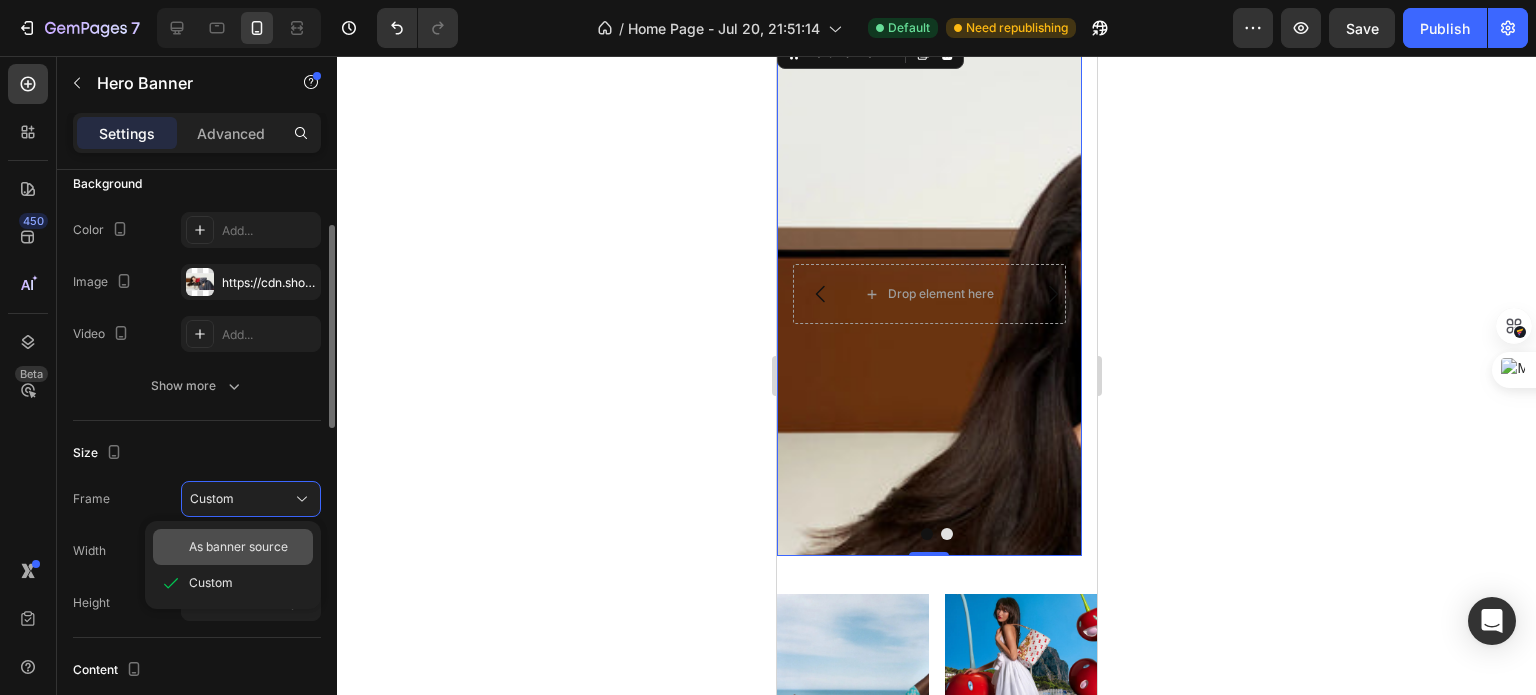 click on "As banner source" 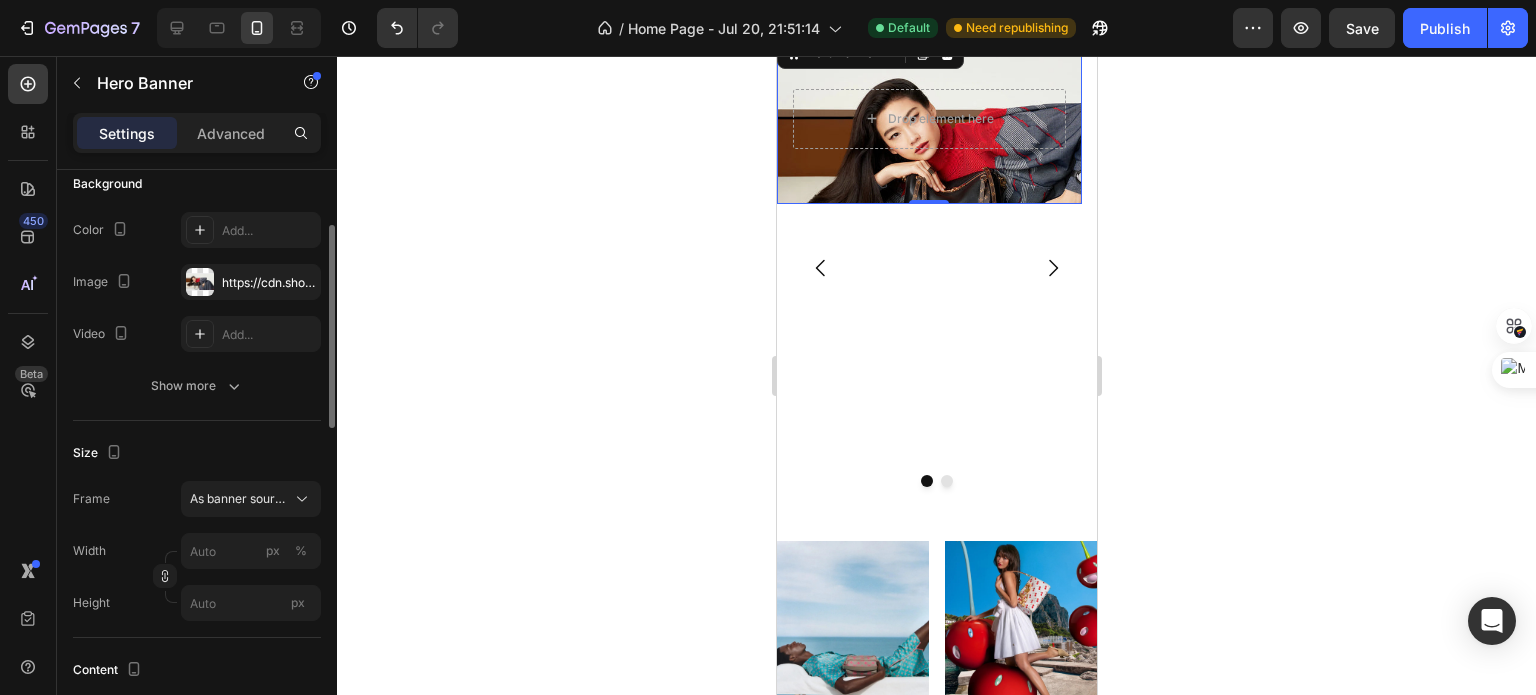 scroll, scrollTop: 37, scrollLeft: 0, axis: vertical 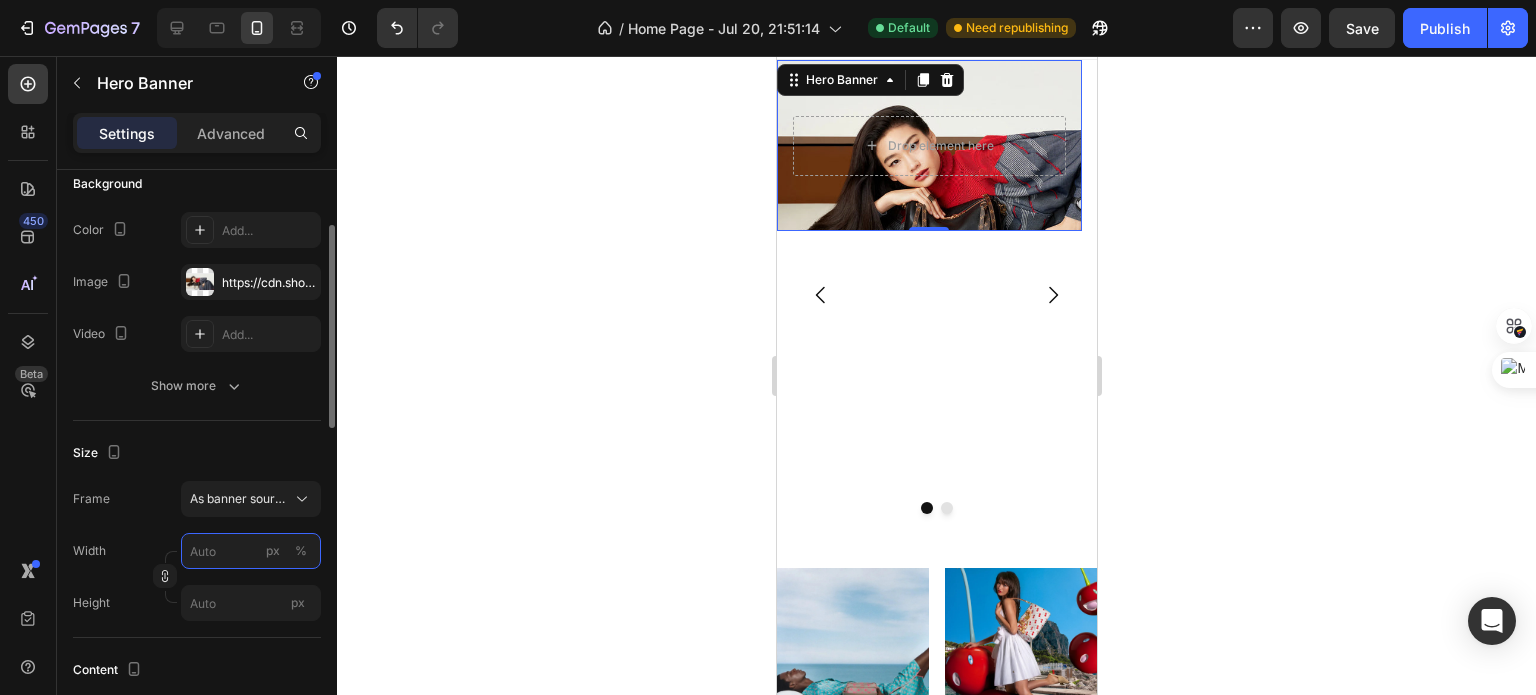 click on "px %" at bounding box center [251, 551] 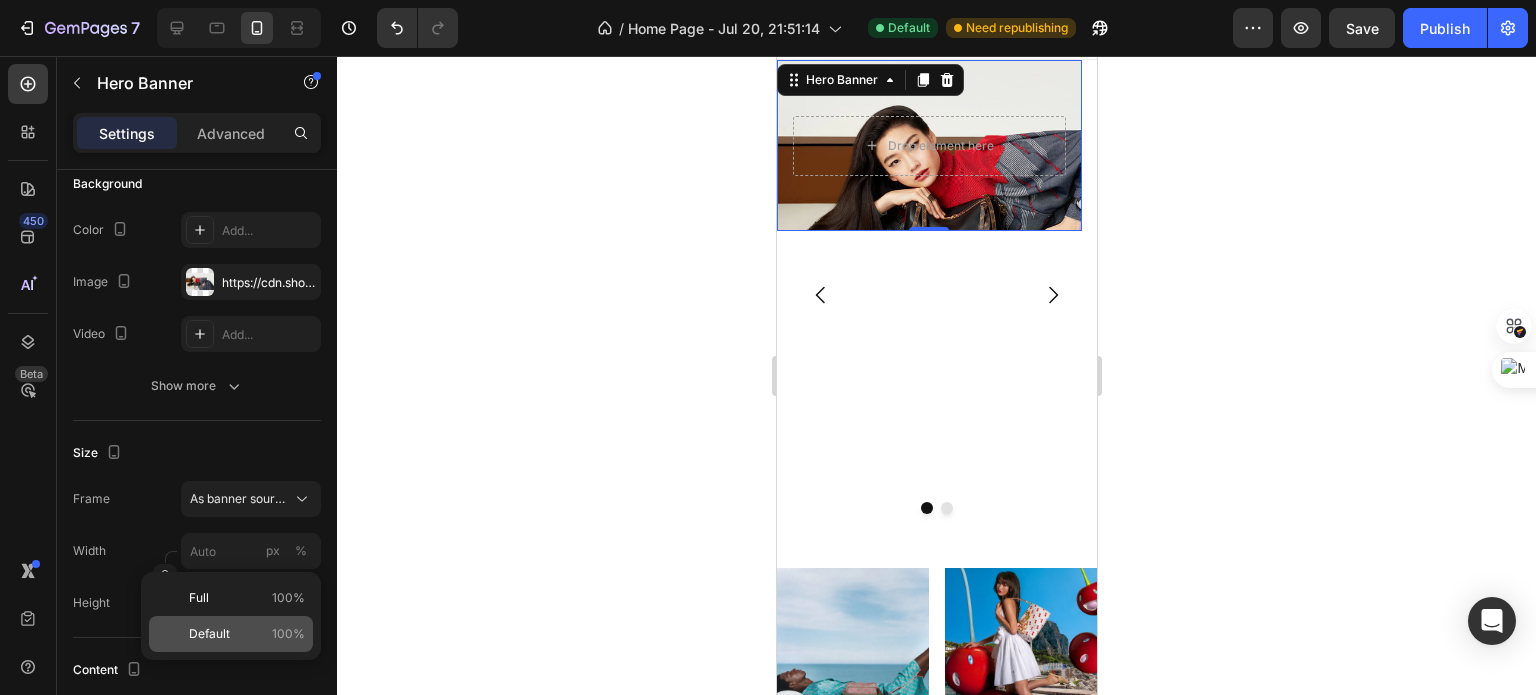 click on "Default" at bounding box center [209, 634] 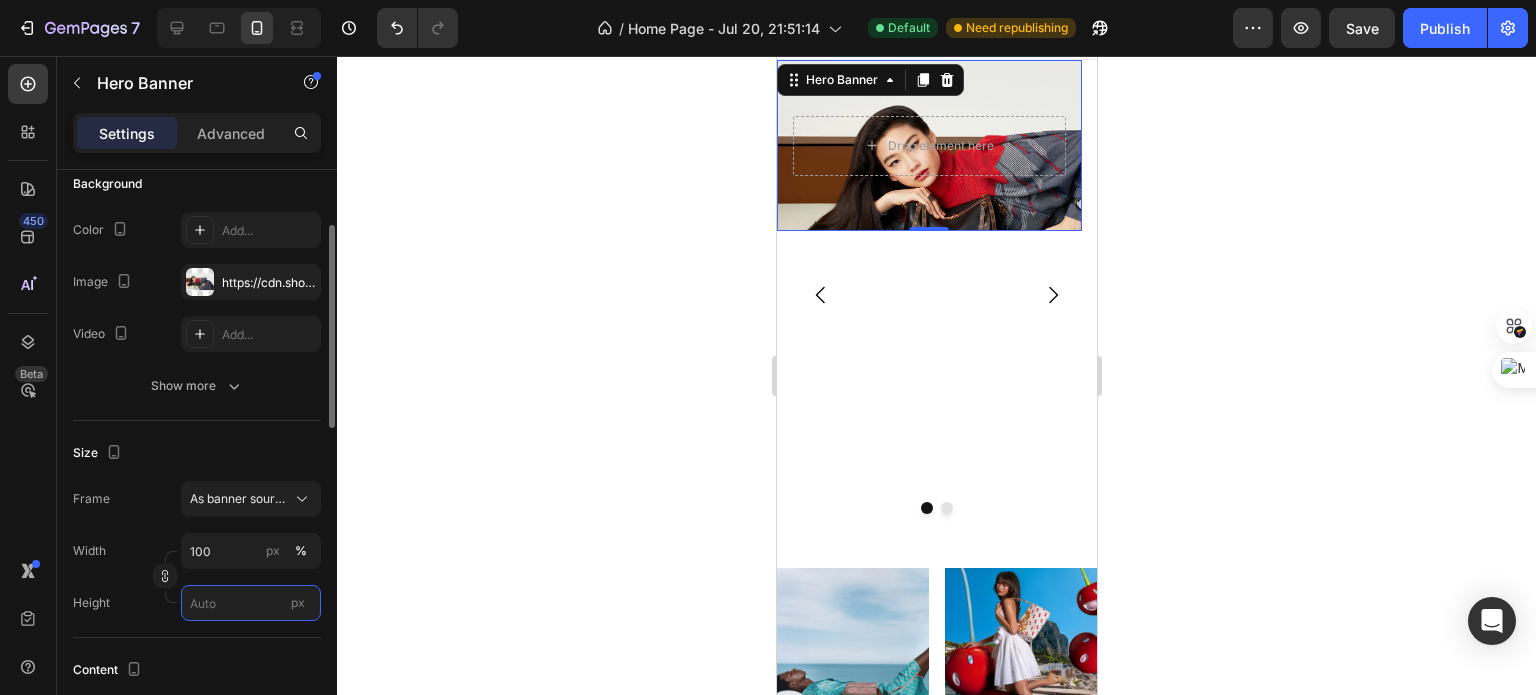 click on "px" at bounding box center [251, 603] 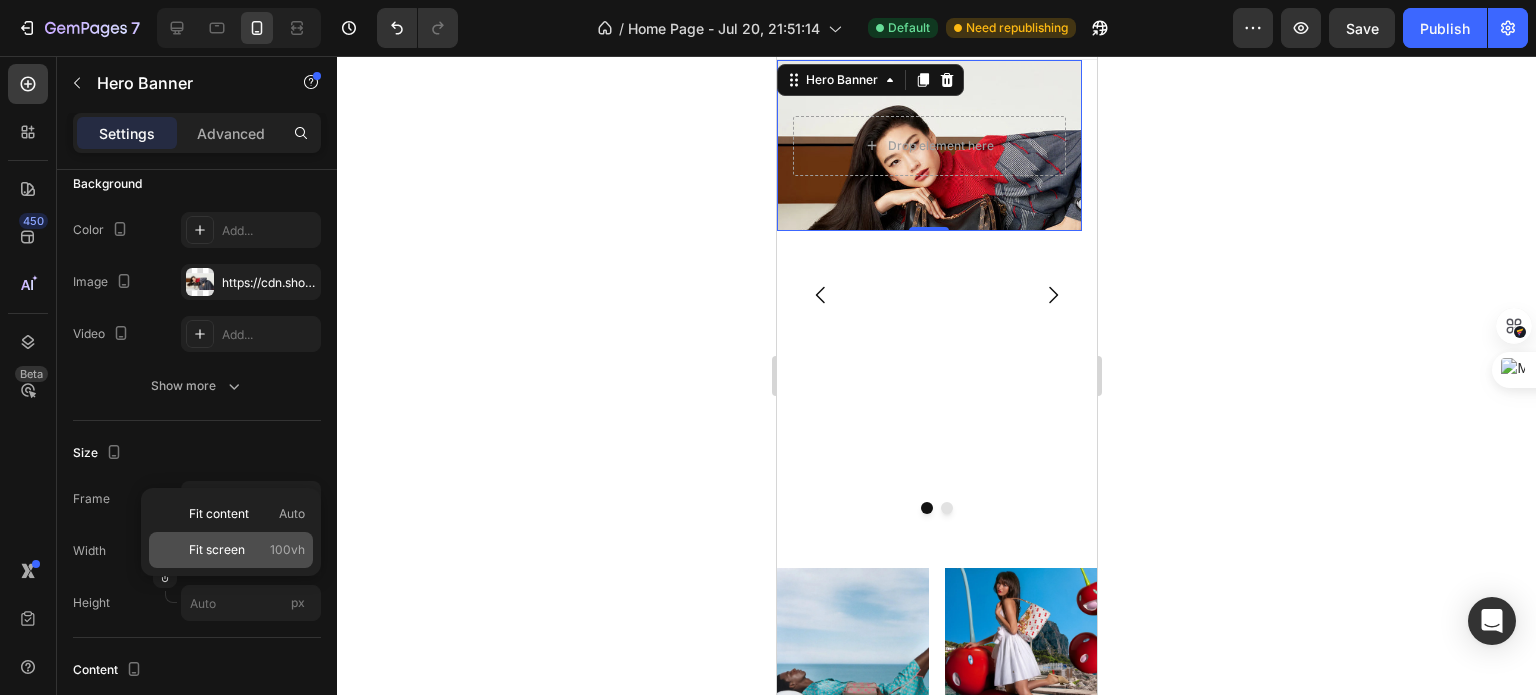 click on "Fit screen 100vh" 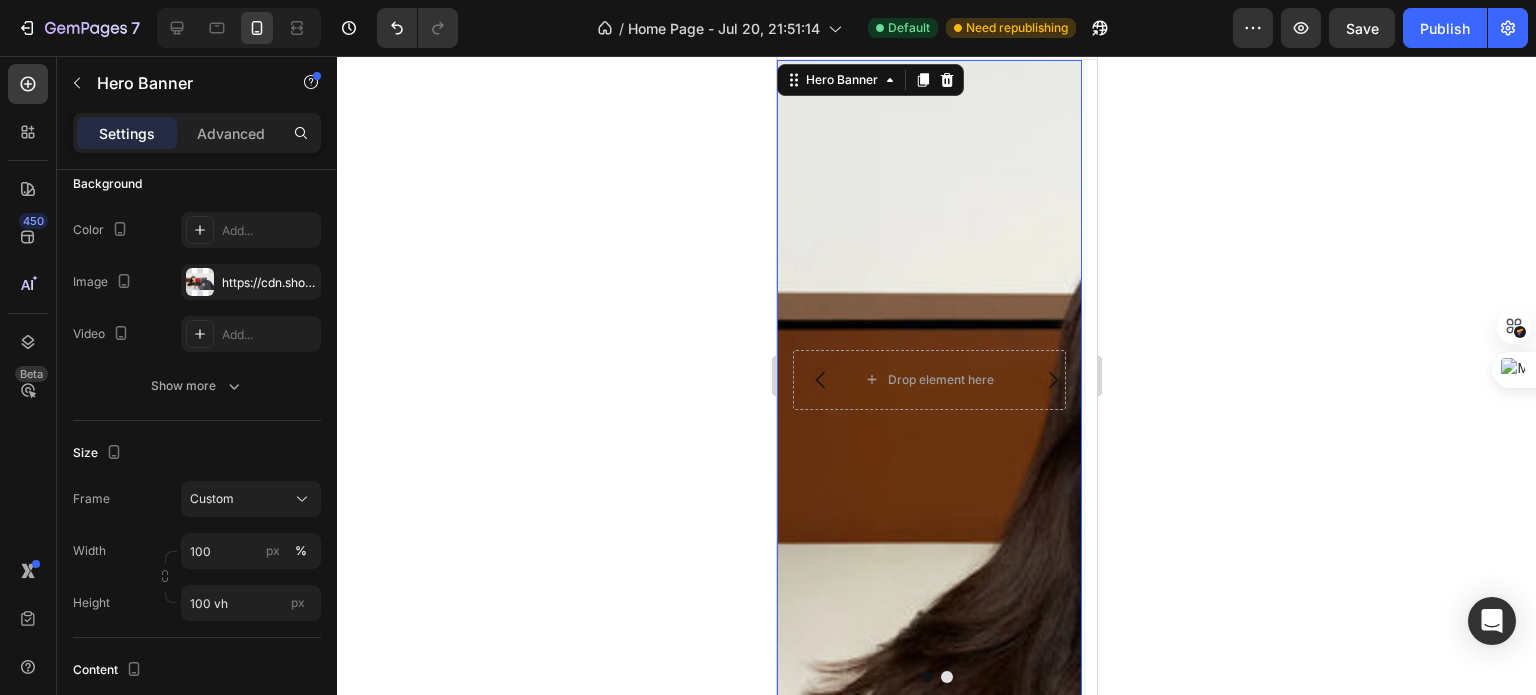 scroll, scrollTop: 122, scrollLeft: 0, axis: vertical 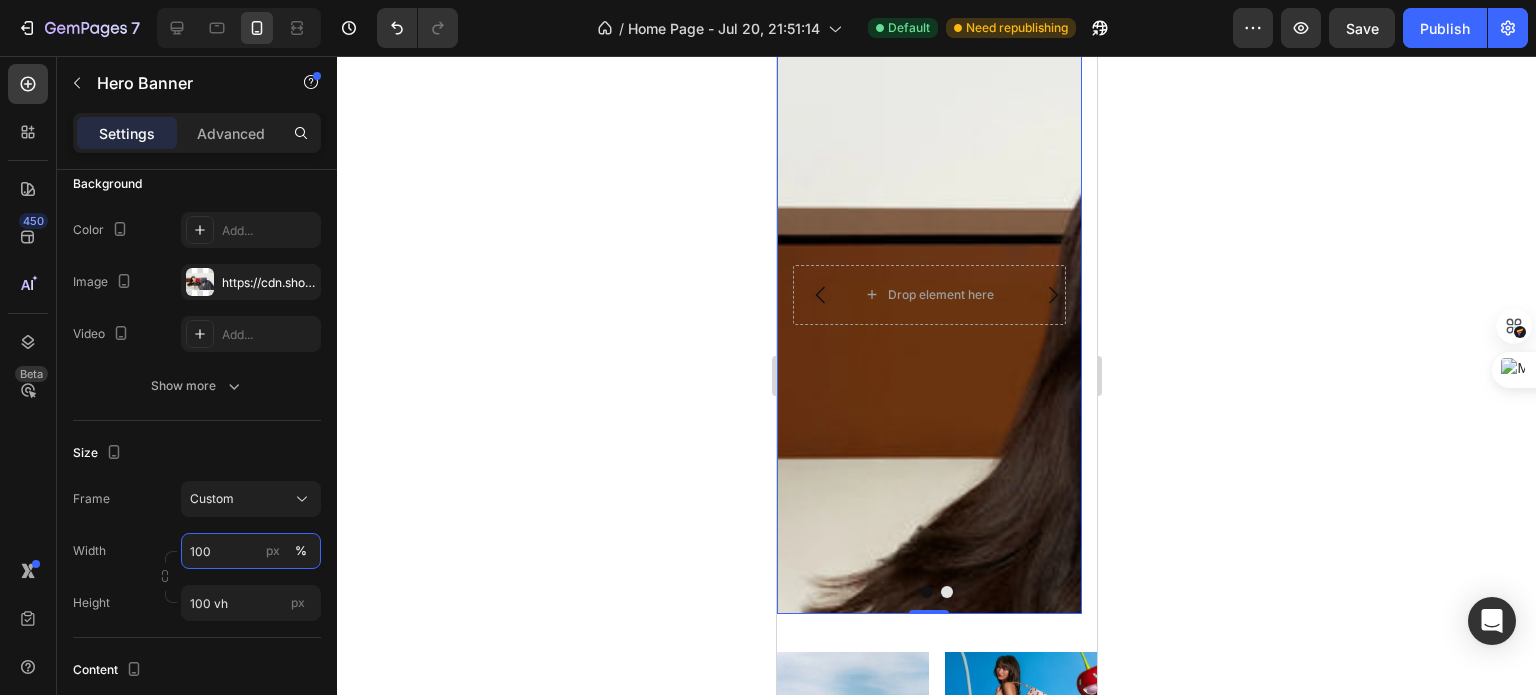 click on "100" at bounding box center [251, 551] 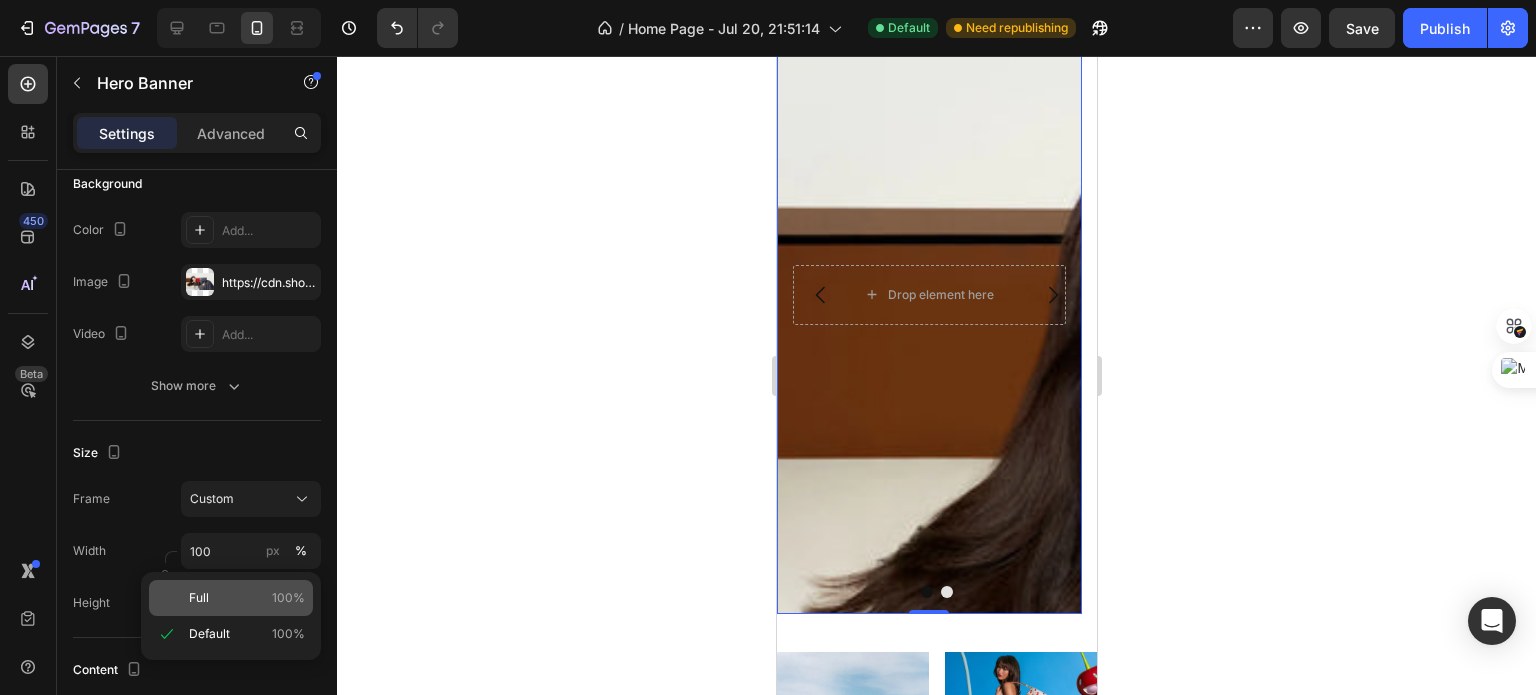 click on "Full 100%" 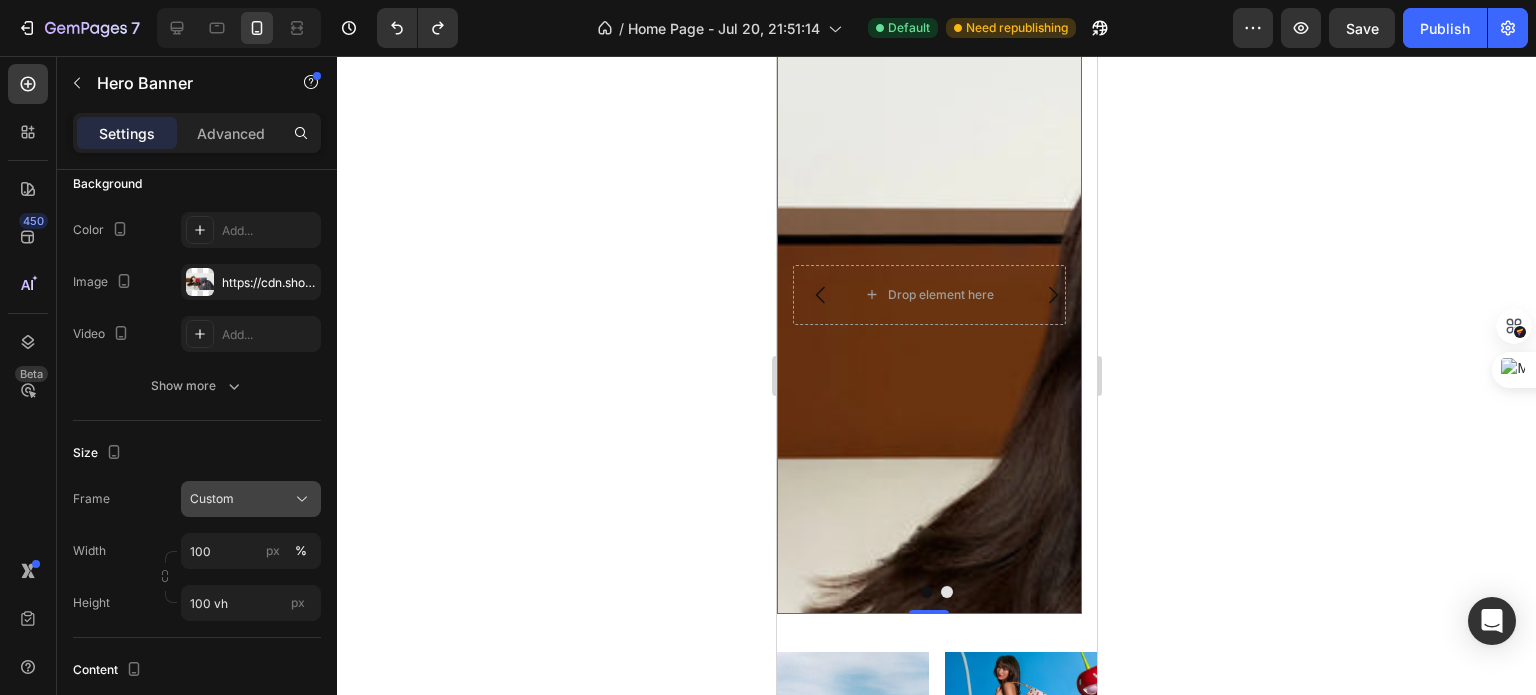 click on "Custom" 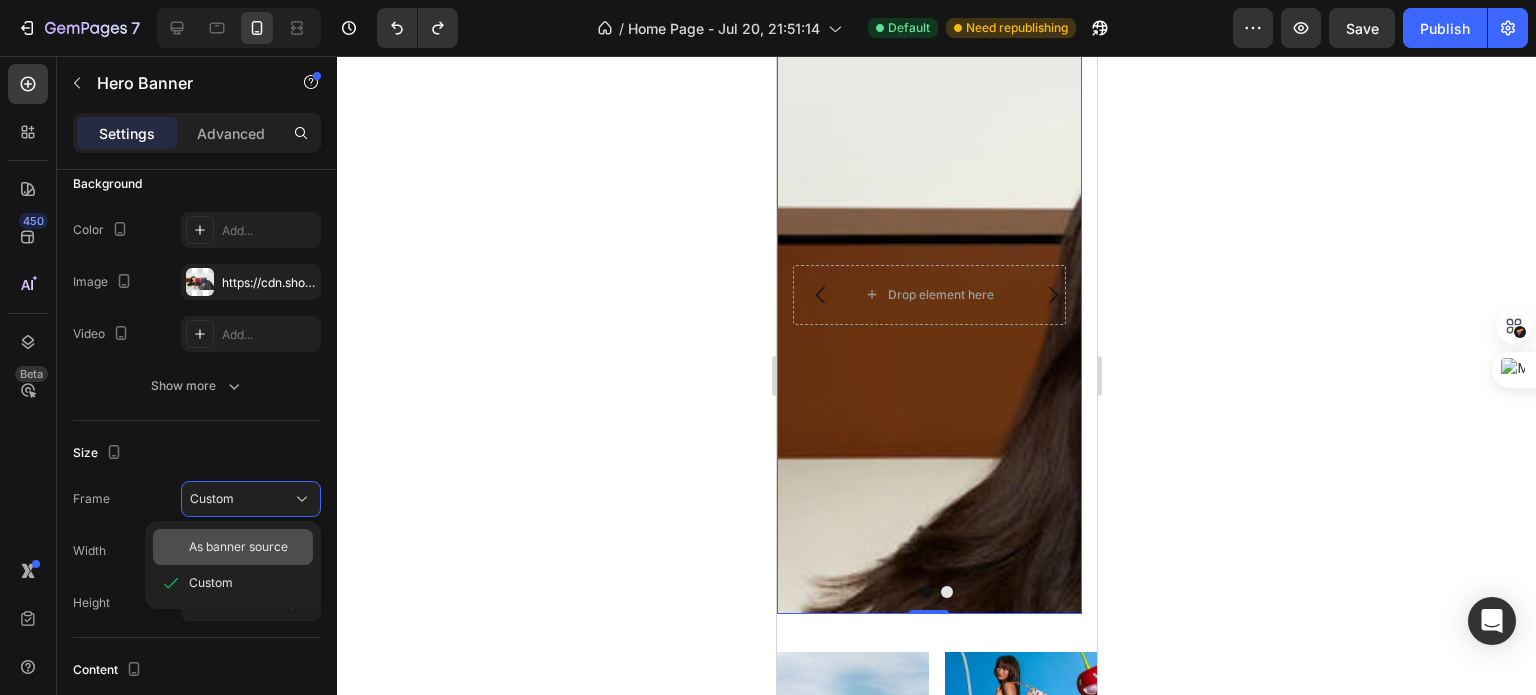 click on "As banner source" 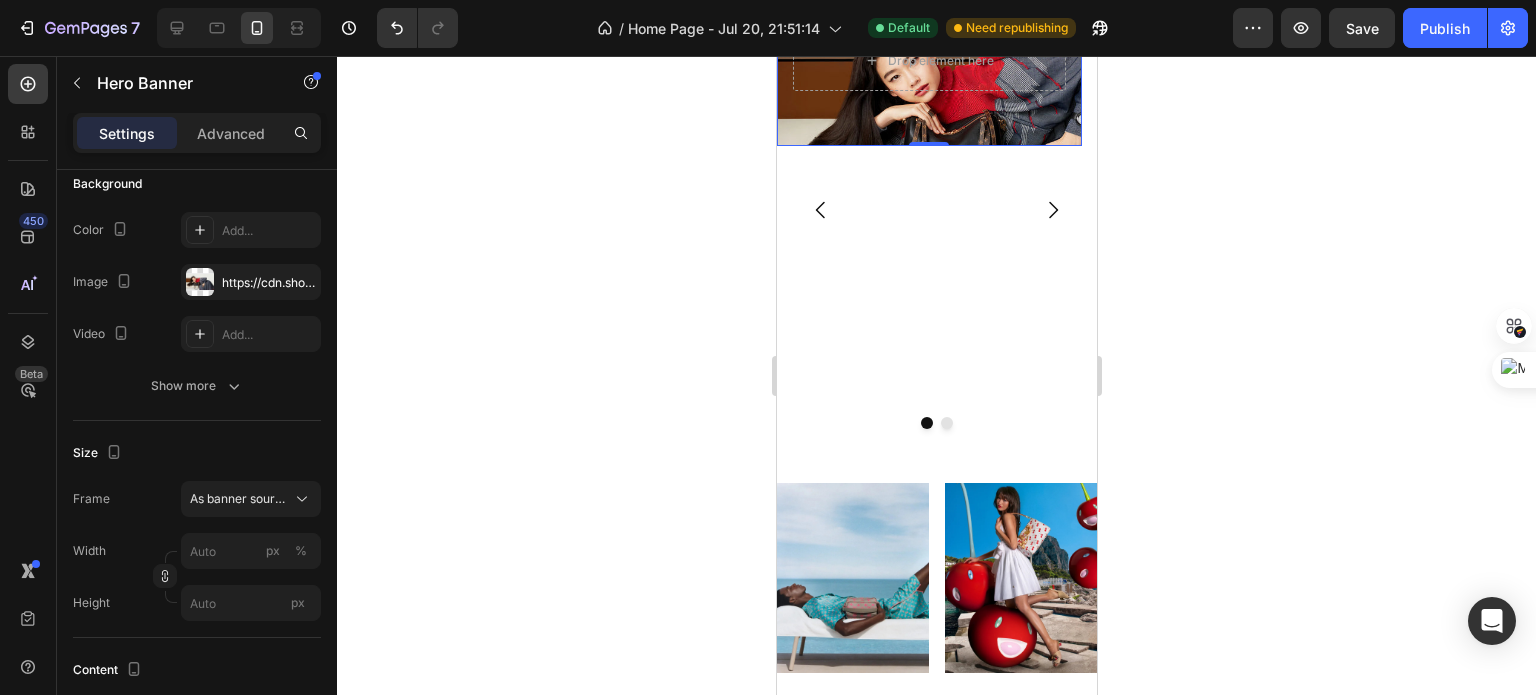 scroll, scrollTop: 37, scrollLeft: 0, axis: vertical 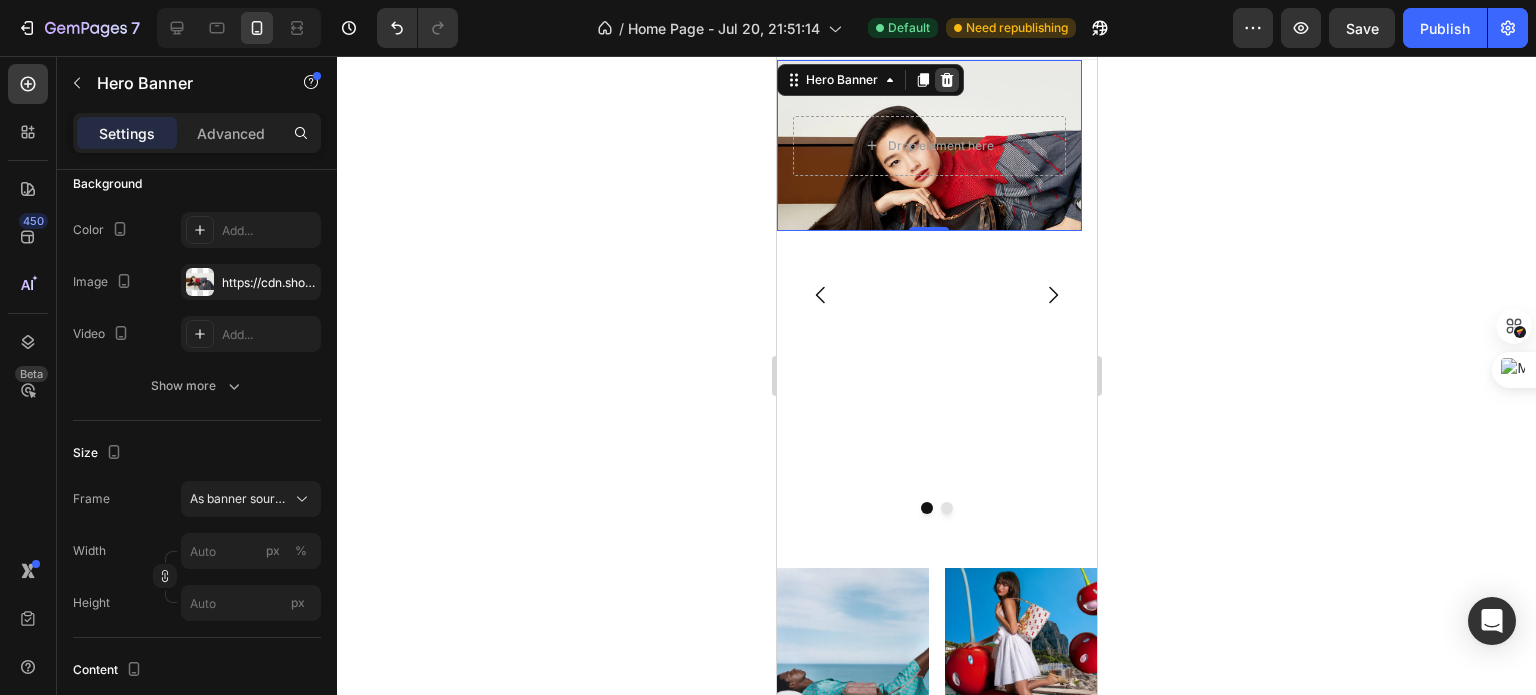 click 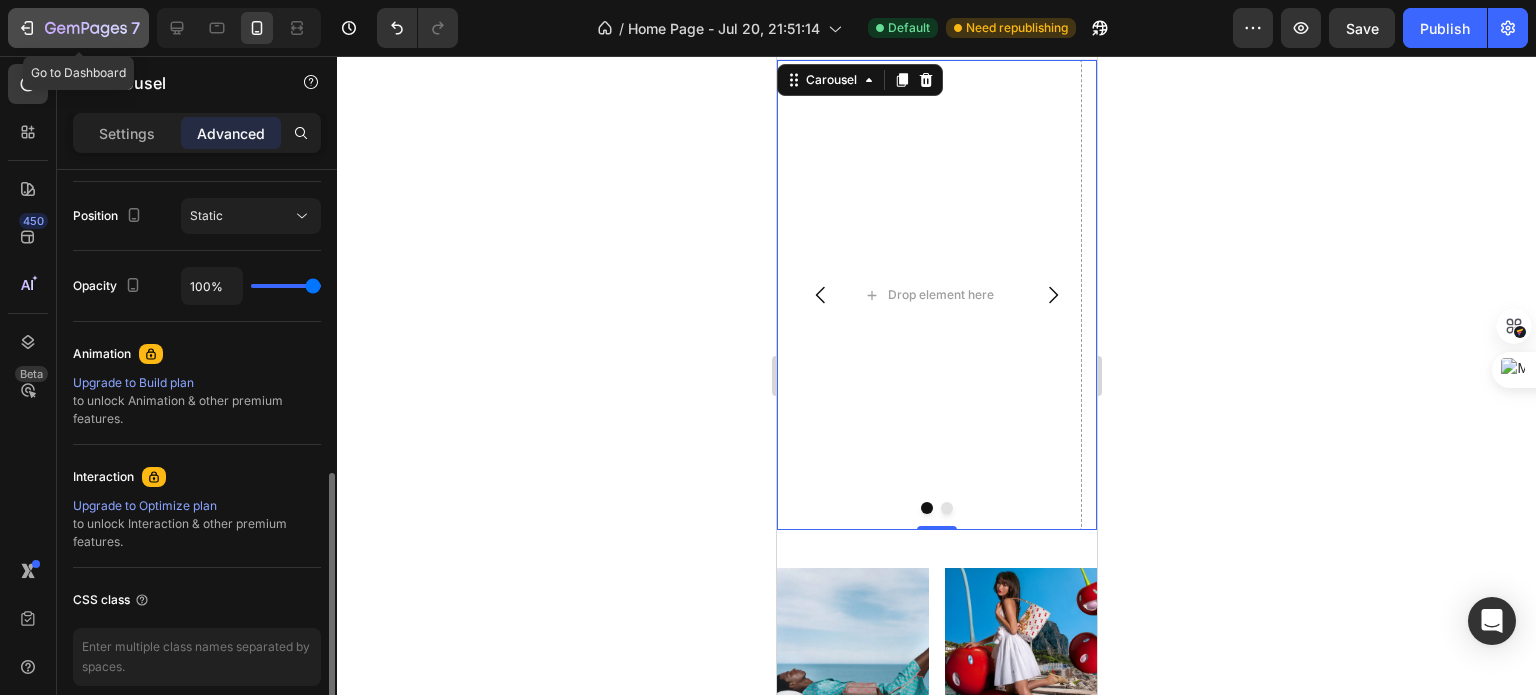 scroll, scrollTop: 720, scrollLeft: 0, axis: vertical 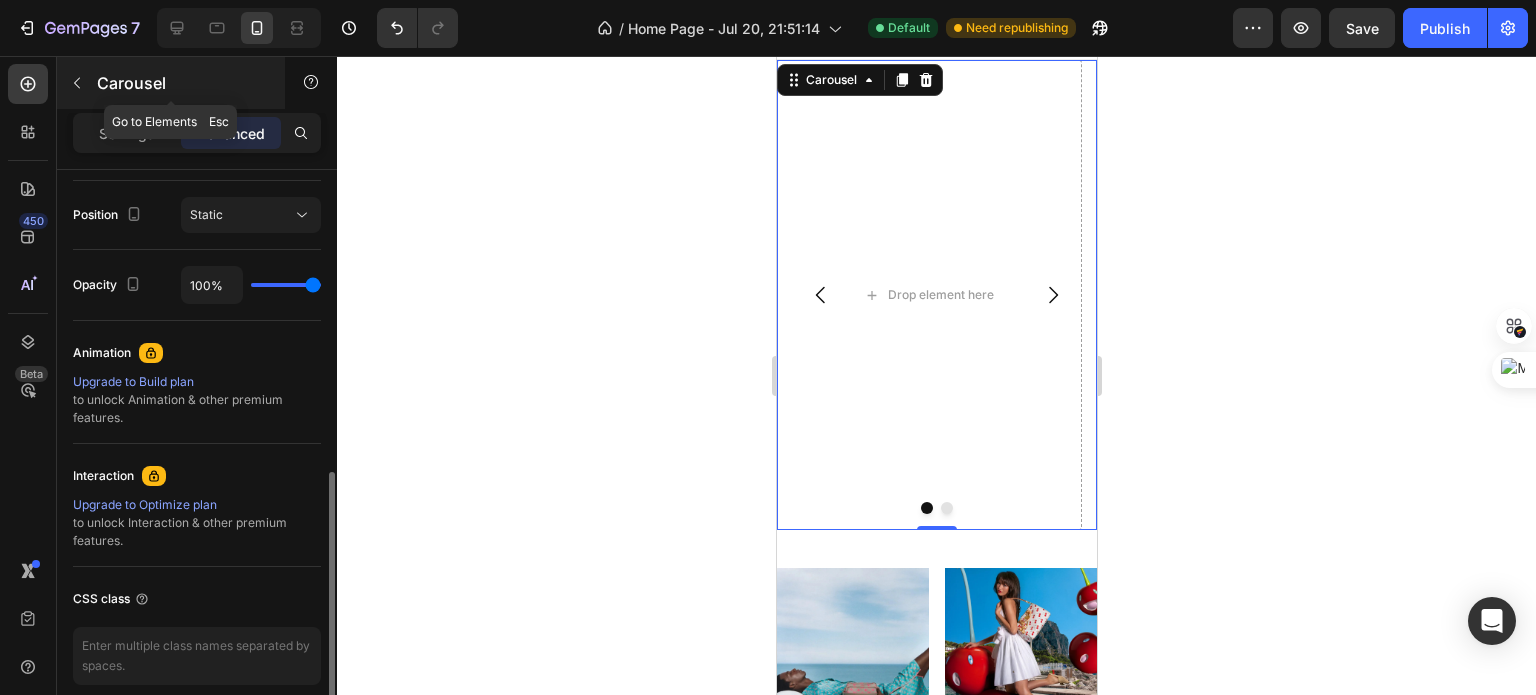 click 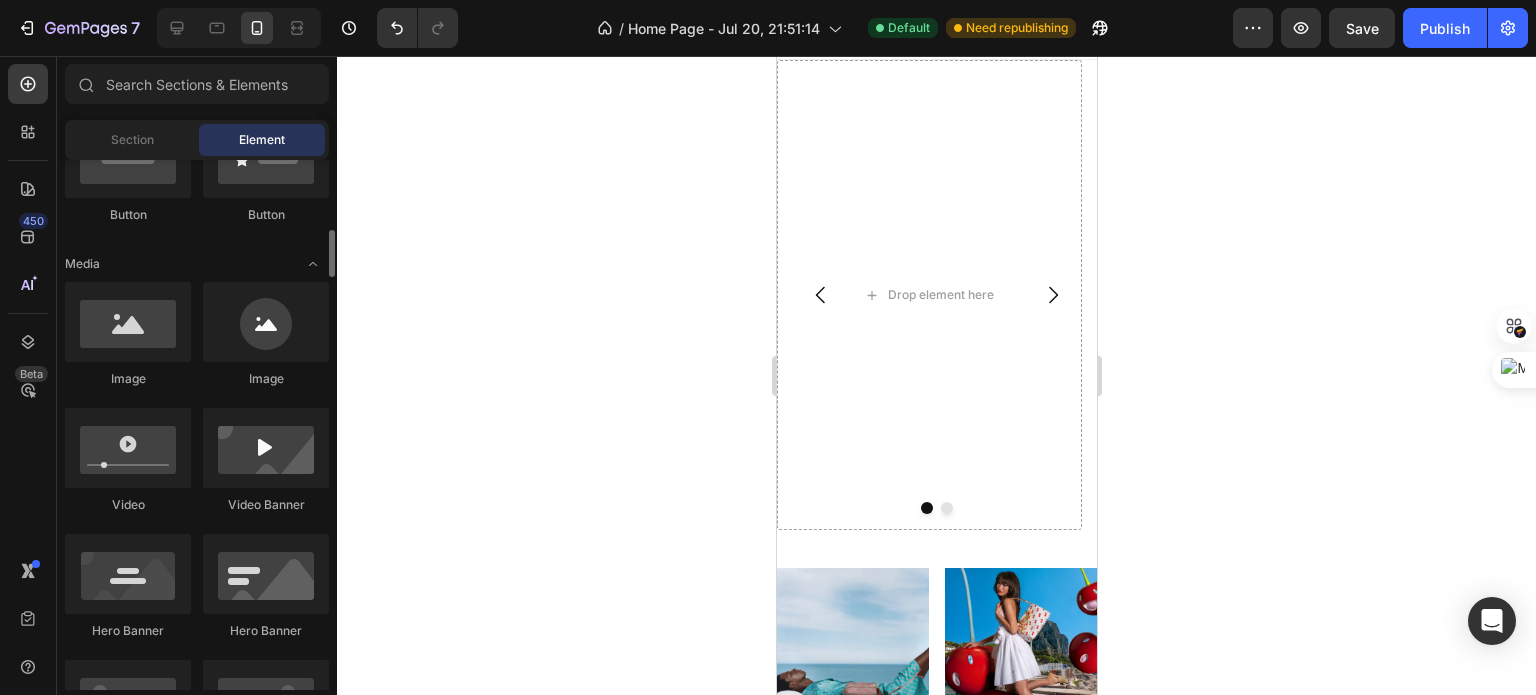 scroll, scrollTop: 540, scrollLeft: 0, axis: vertical 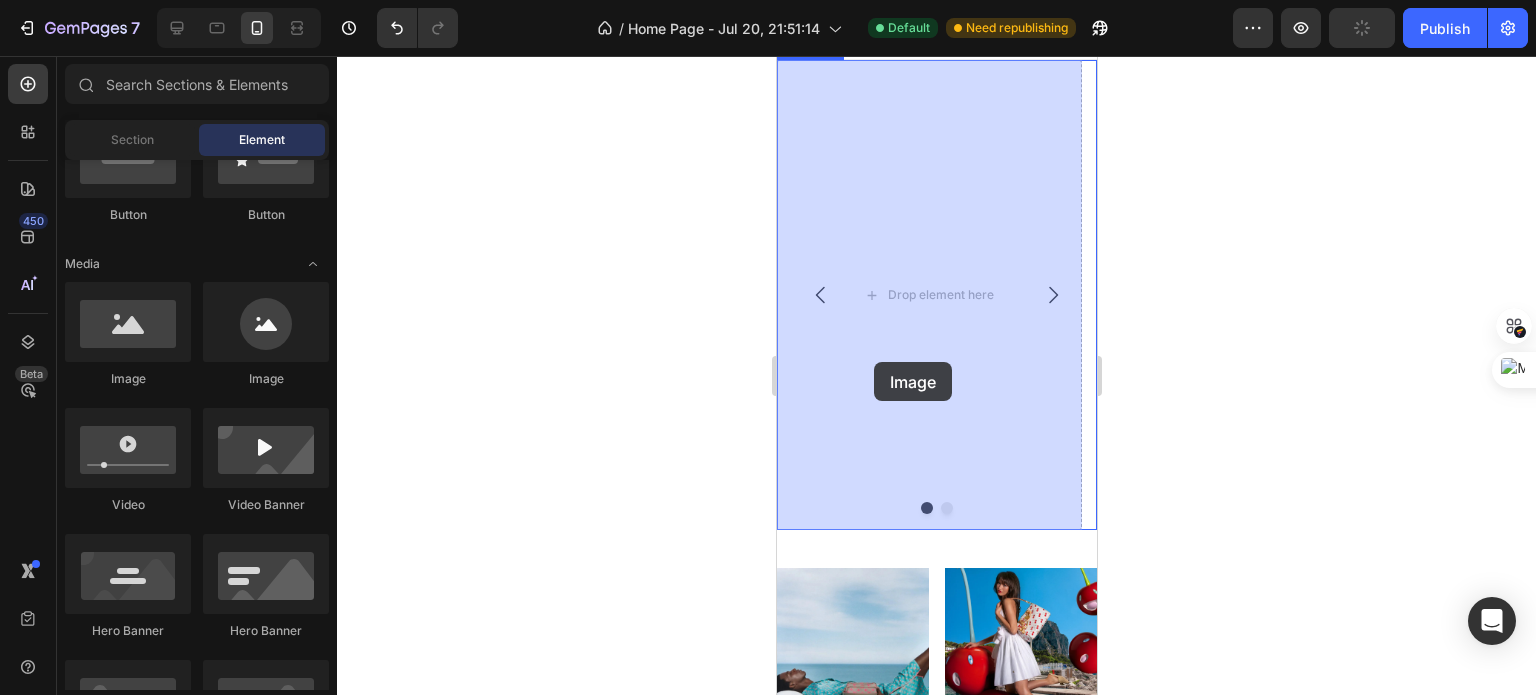 drag, startPoint x: 940, startPoint y: 378, endPoint x: 873, endPoint y: 361, distance: 69.12308 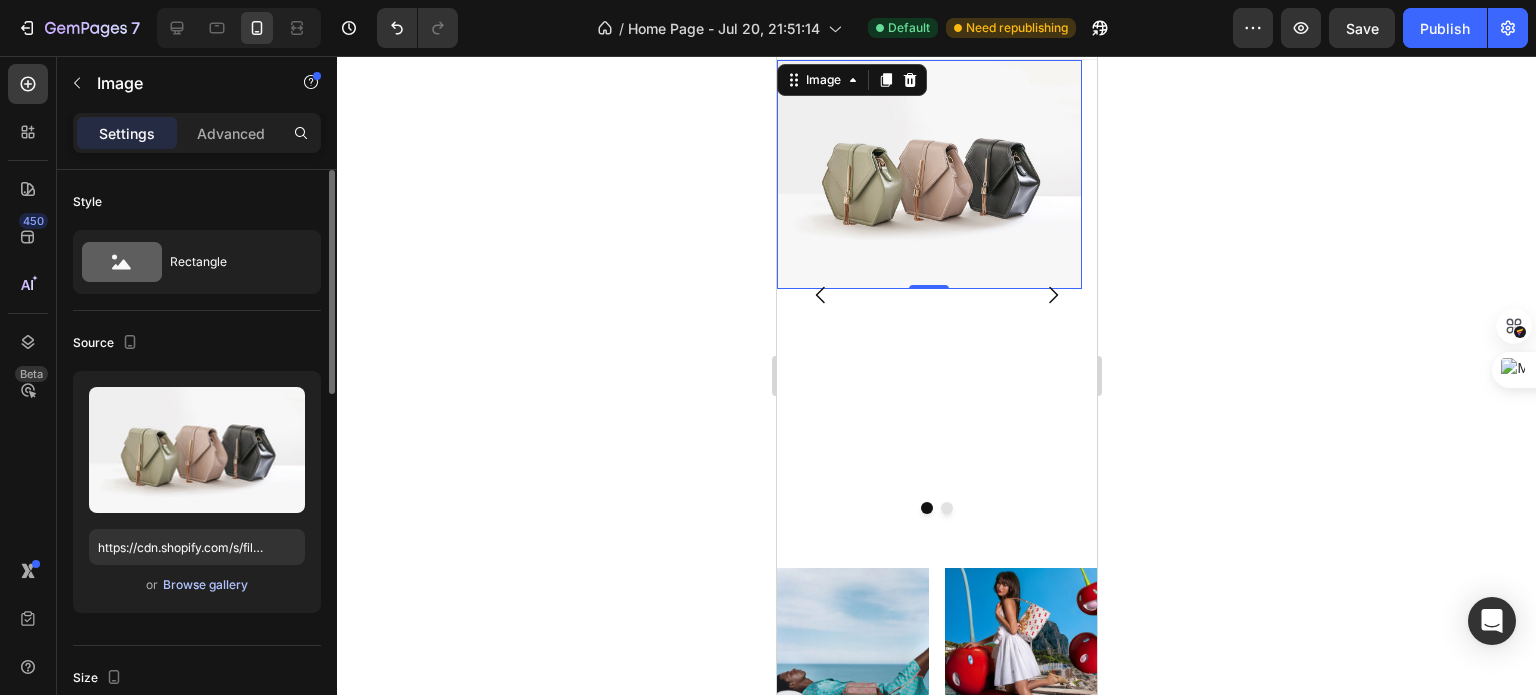 click on "Browse gallery" at bounding box center (205, 585) 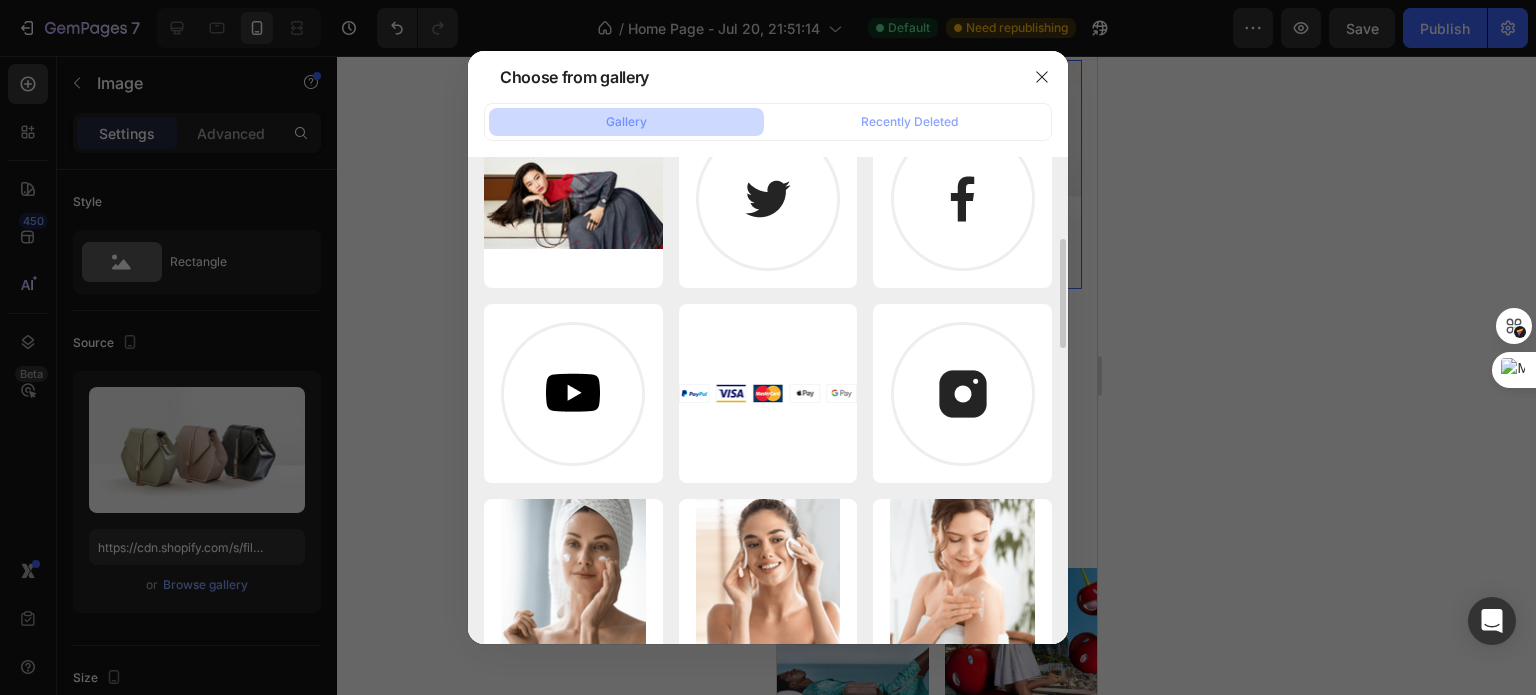 scroll, scrollTop: 432, scrollLeft: 0, axis: vertical 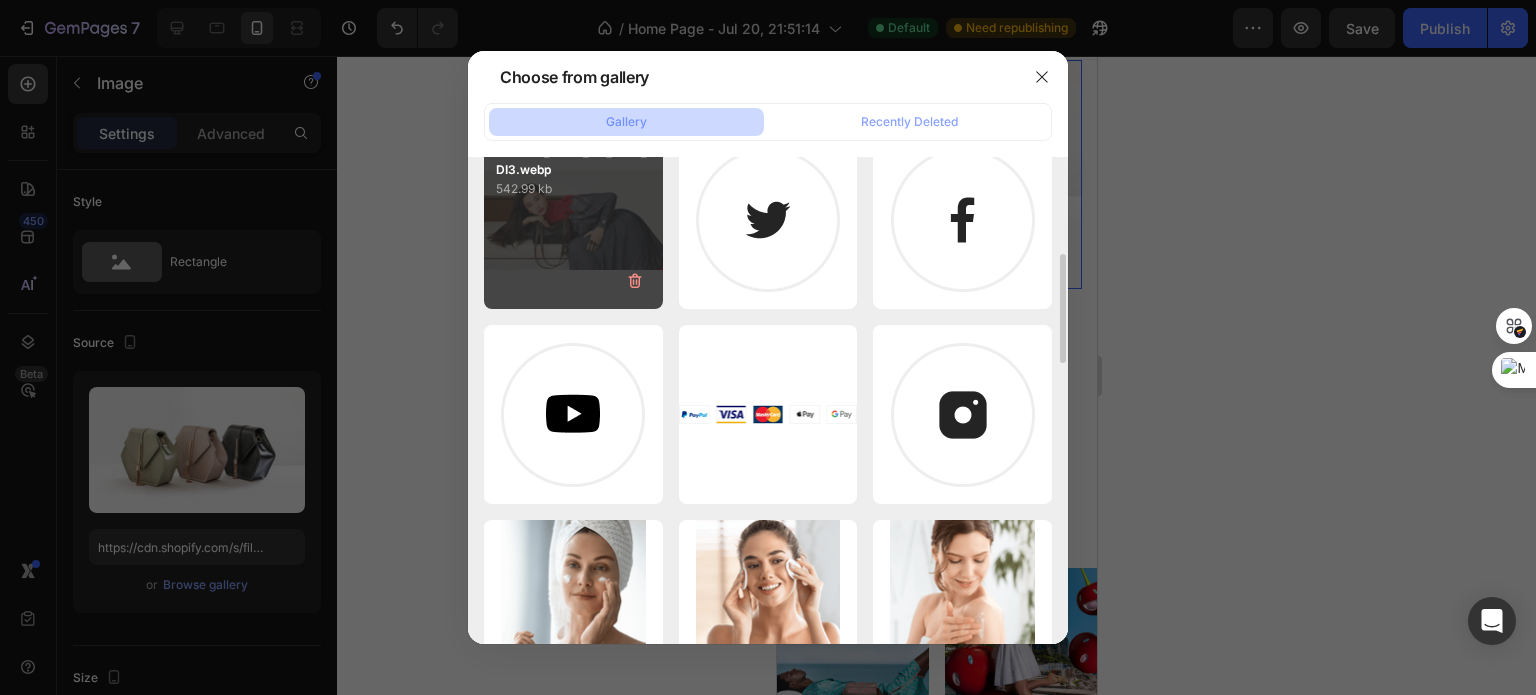 click on "WOMEN_FW25_HP_Push_DI3.webp 542.99 kb" at bounding box center (573, 220) 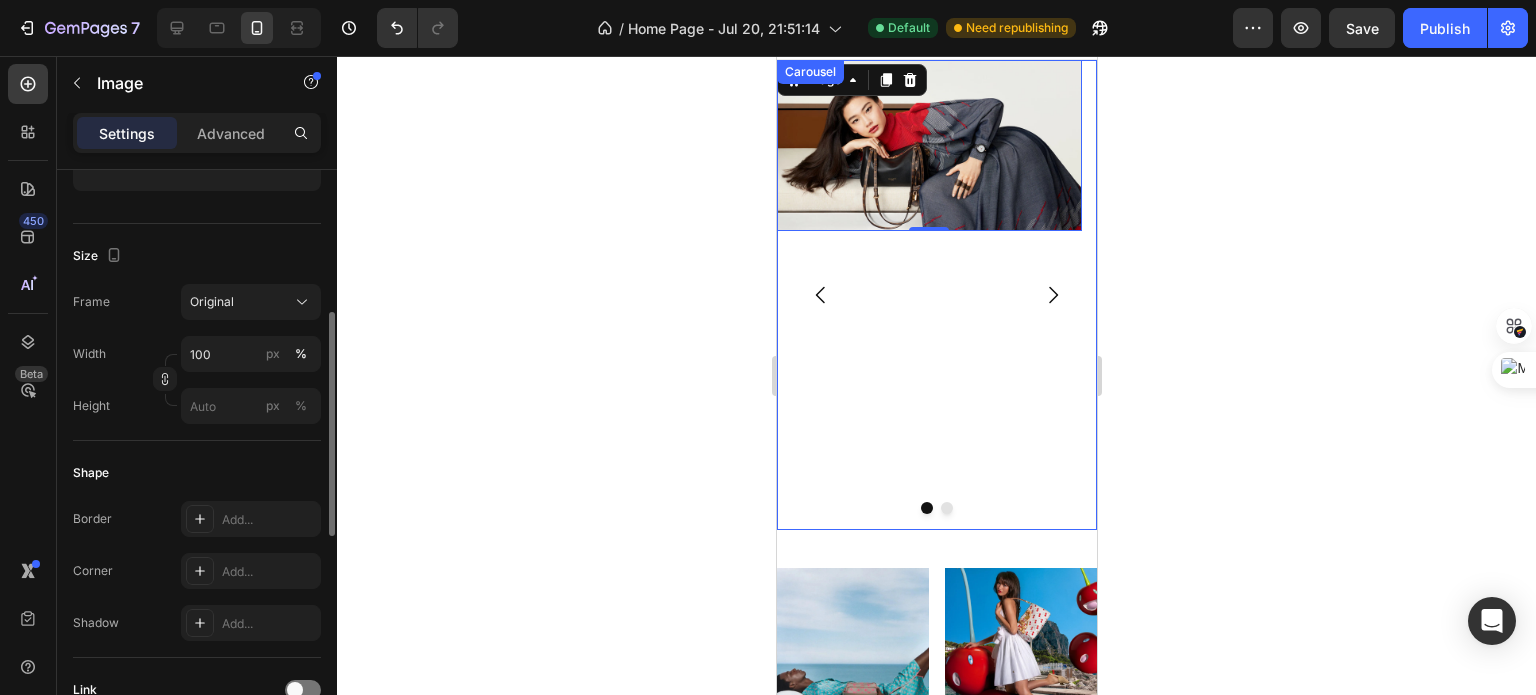 scroll, scrollTop: 498, scrollLeft: 0, axis: vertical 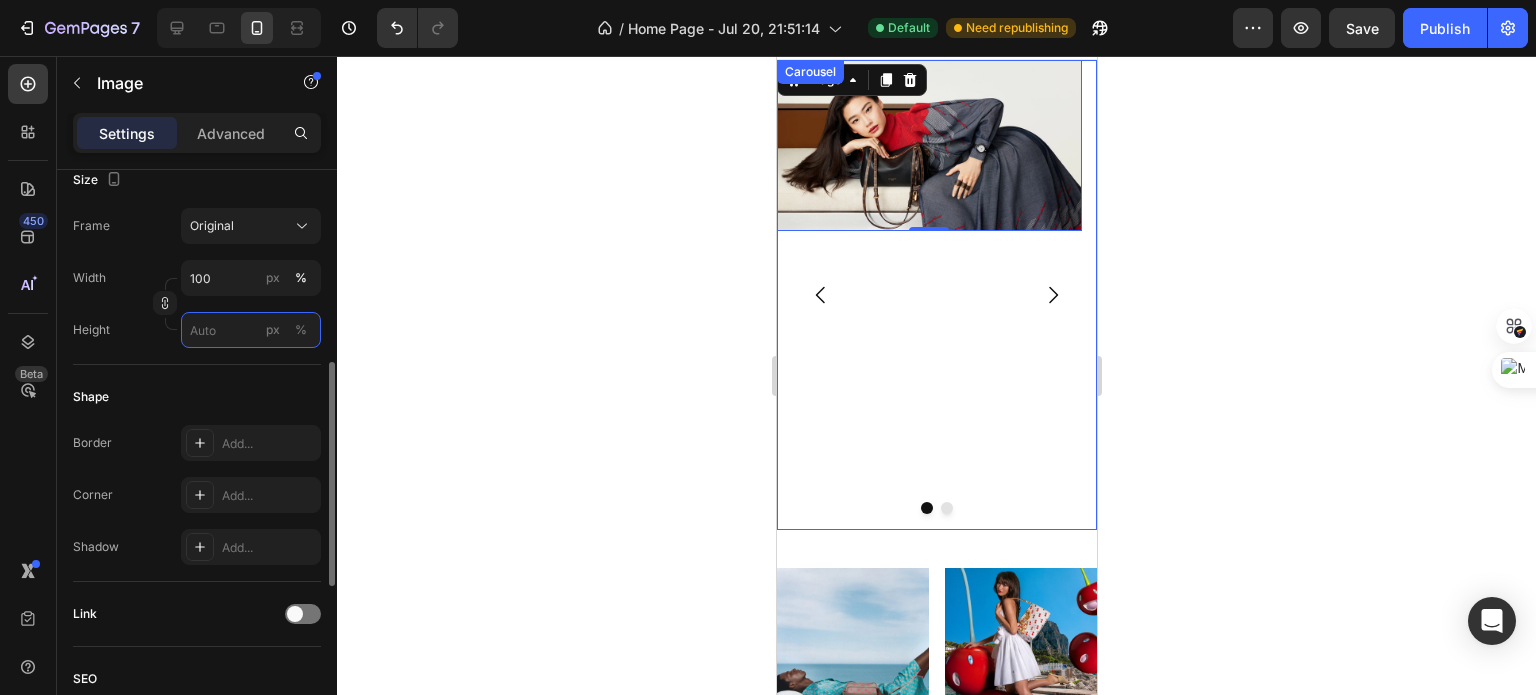 click on "px %" at bounding box center [251, 330] 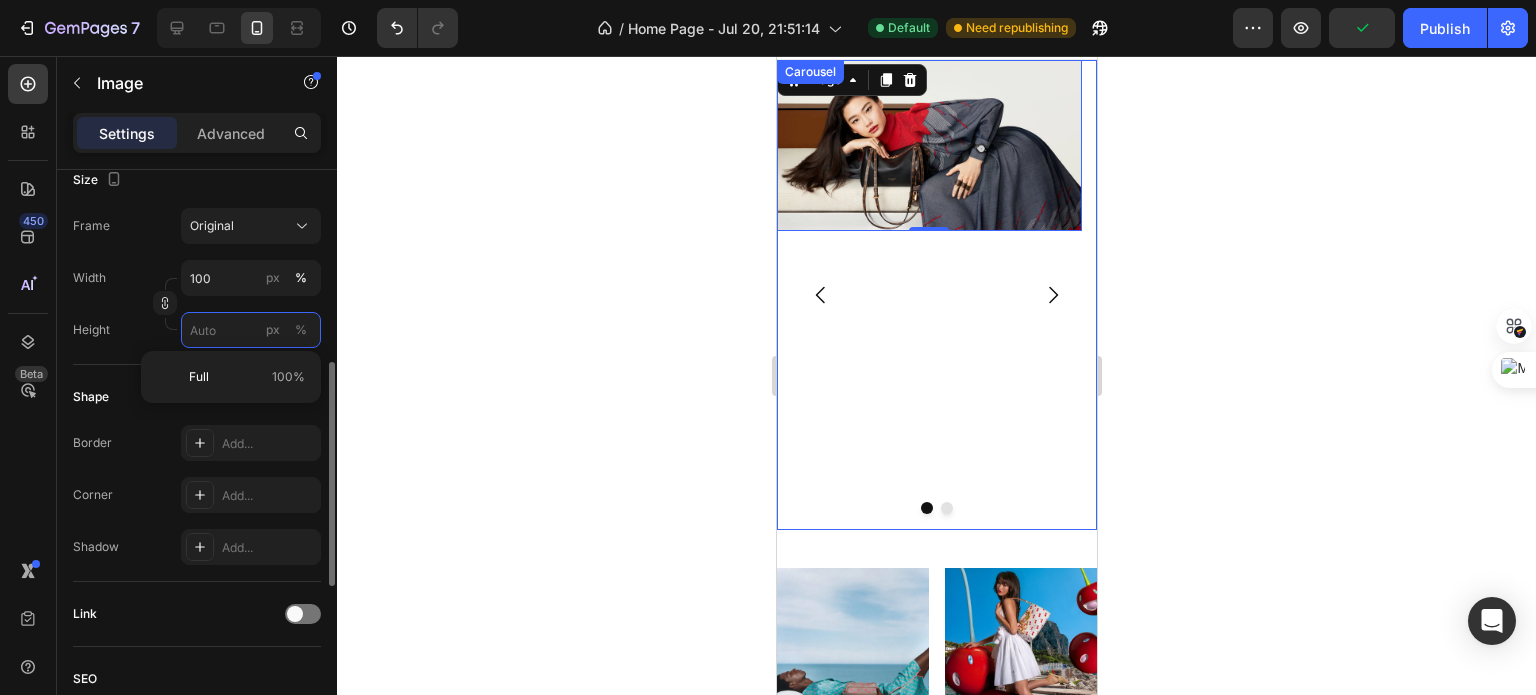type 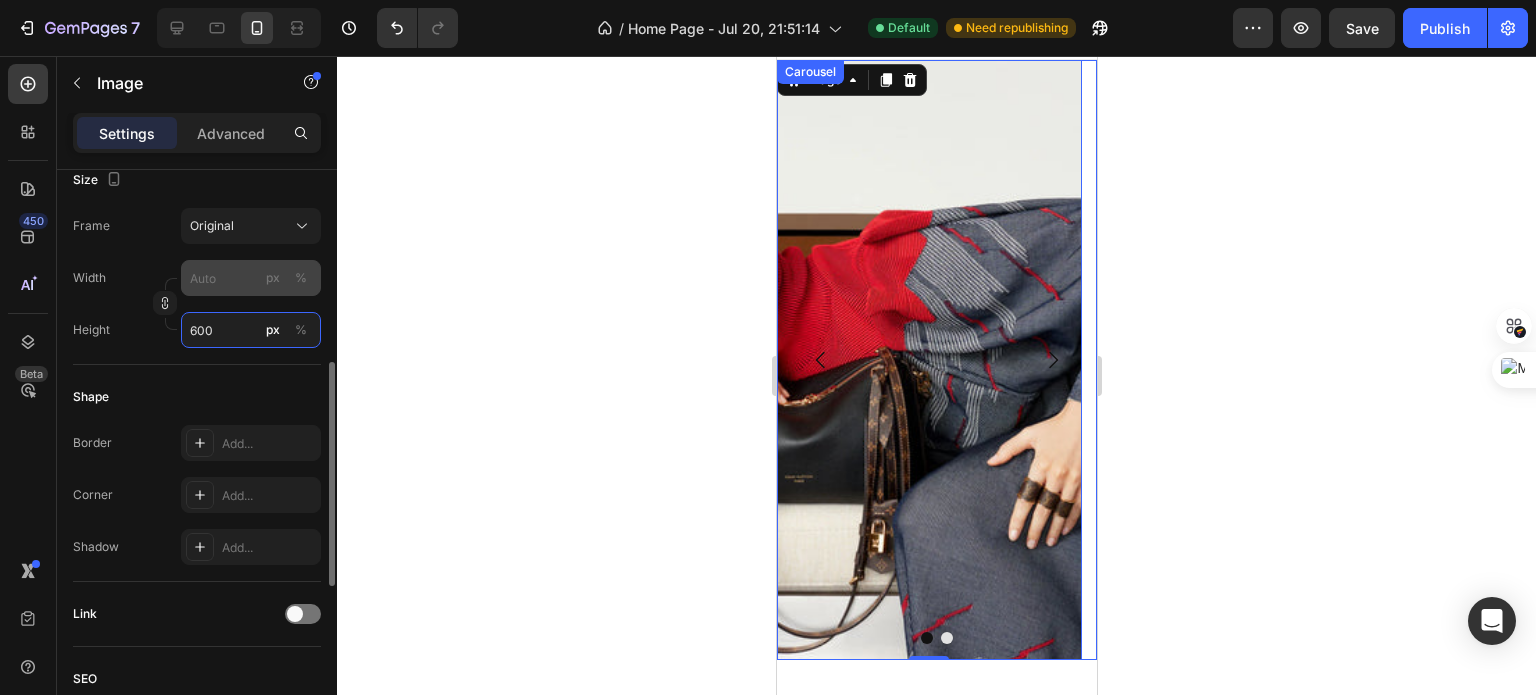 type on "600" 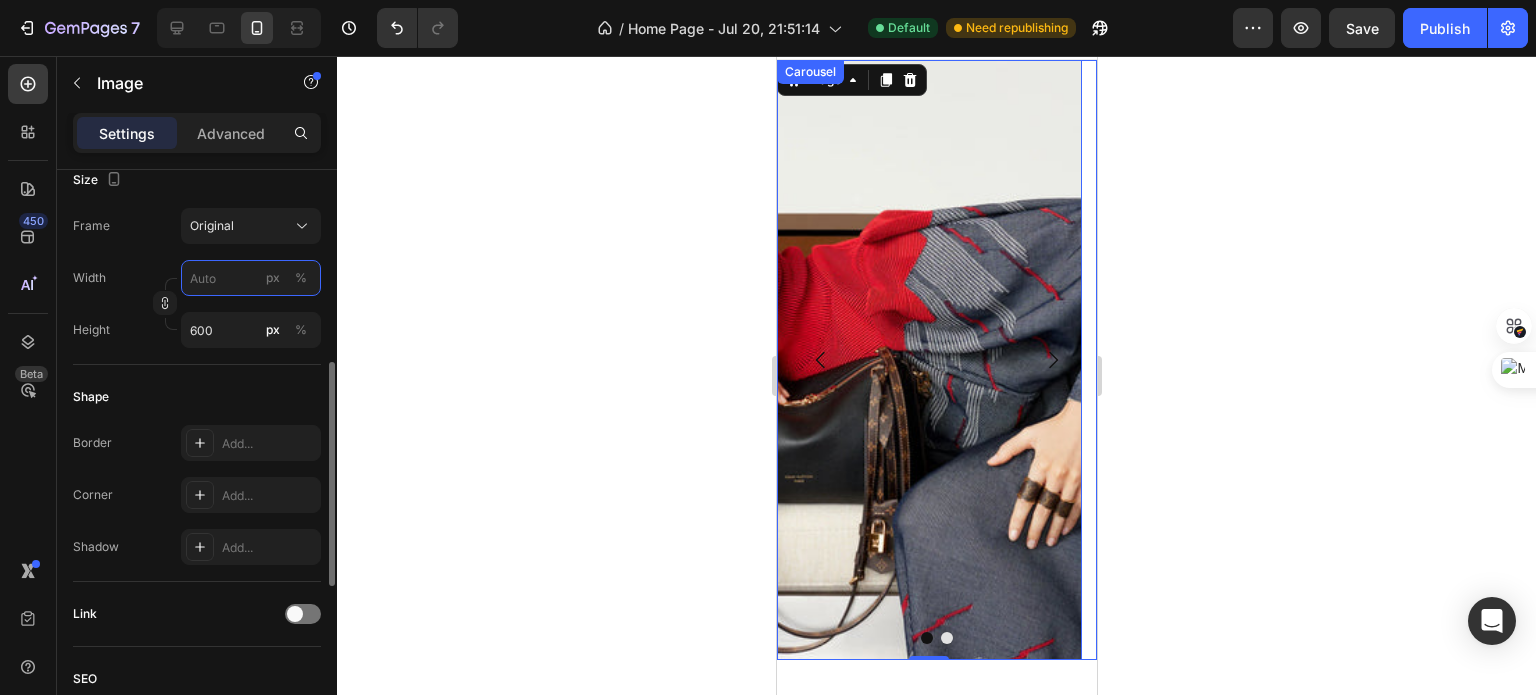 click on "px %" at bounding box center [251, 278] 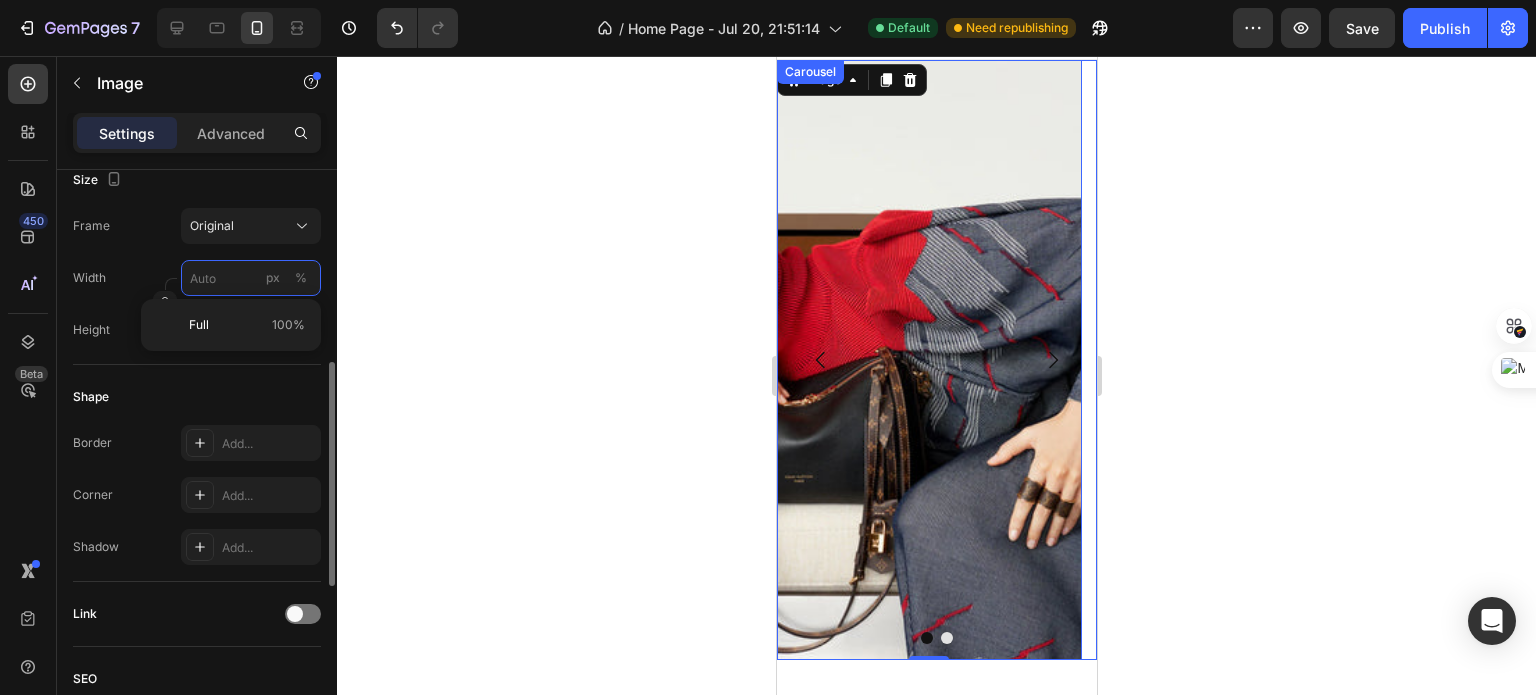 type on "3" 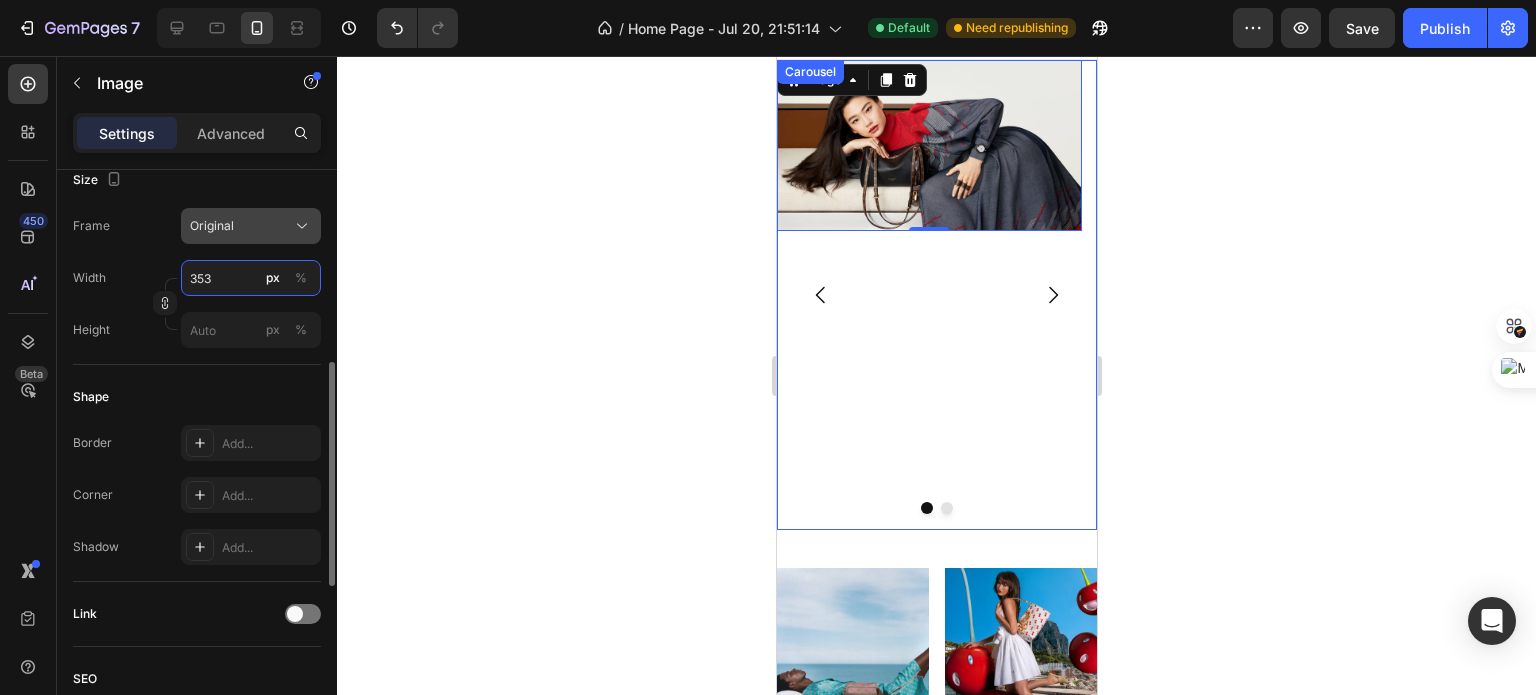 type on "353" 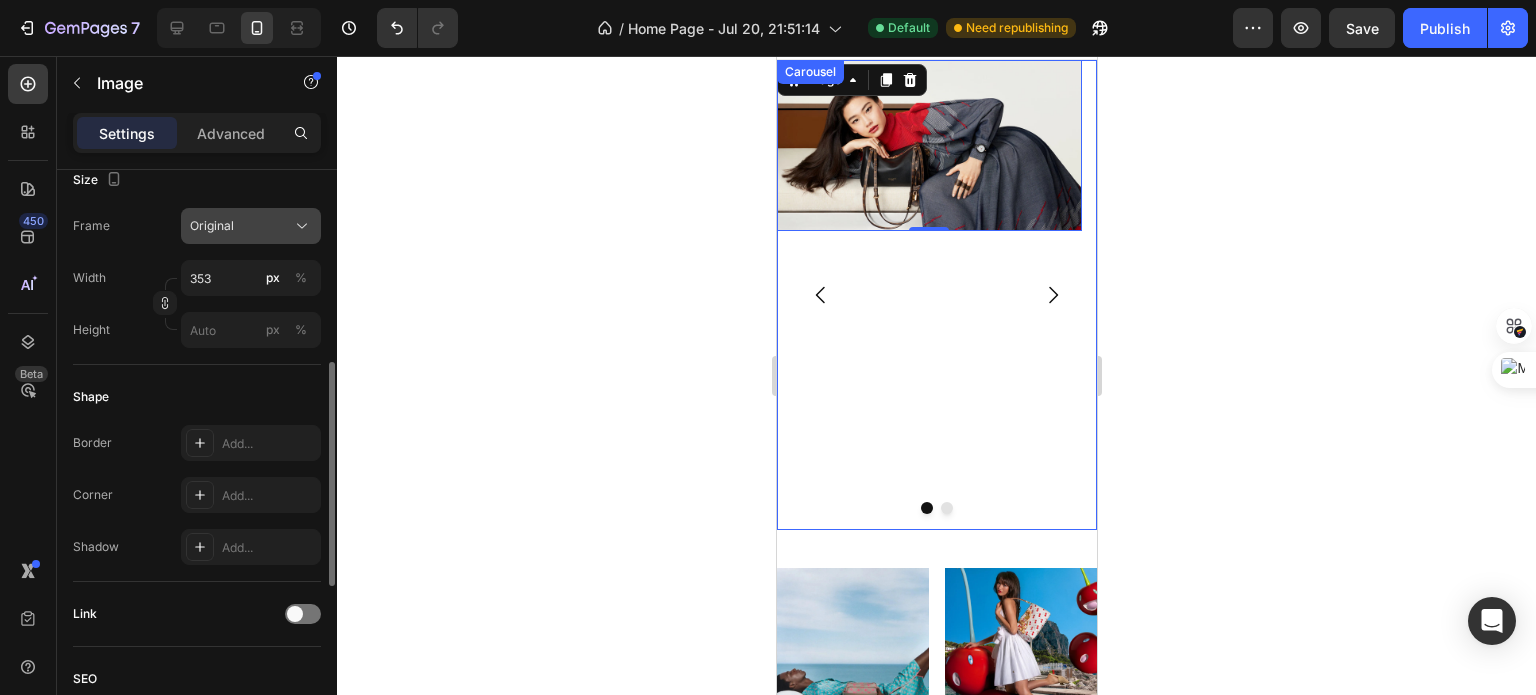 click on "Original" at bounding box center (251, 226) 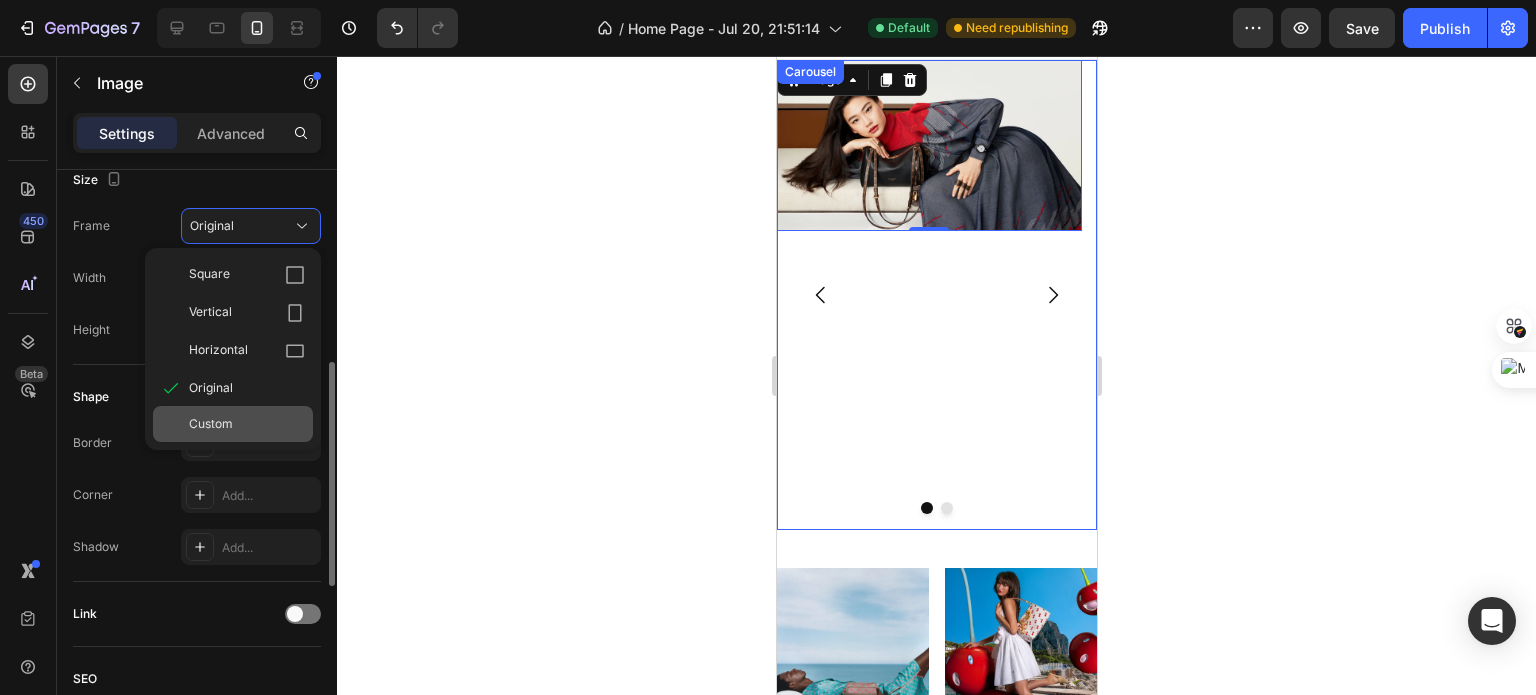 click on "Custom" 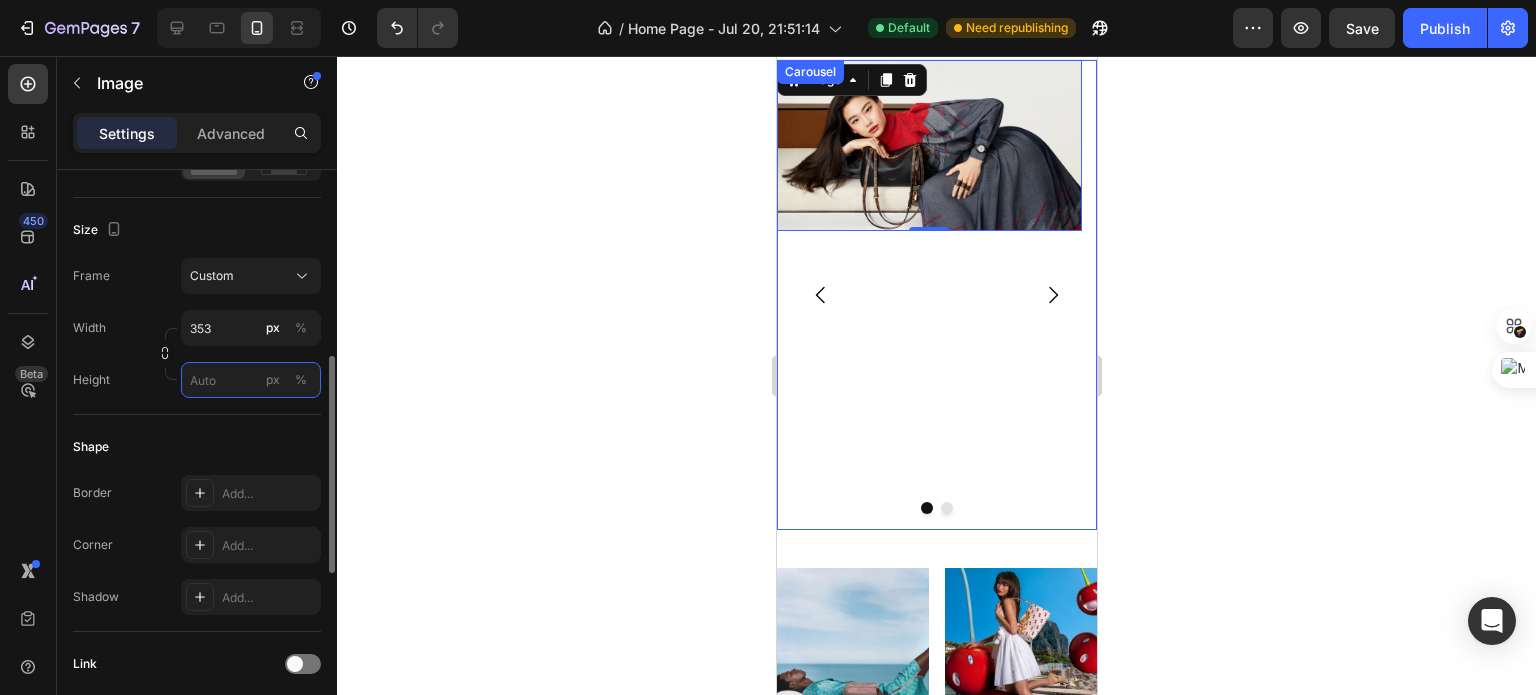 click on "px %" at bounding box center (251, 380) 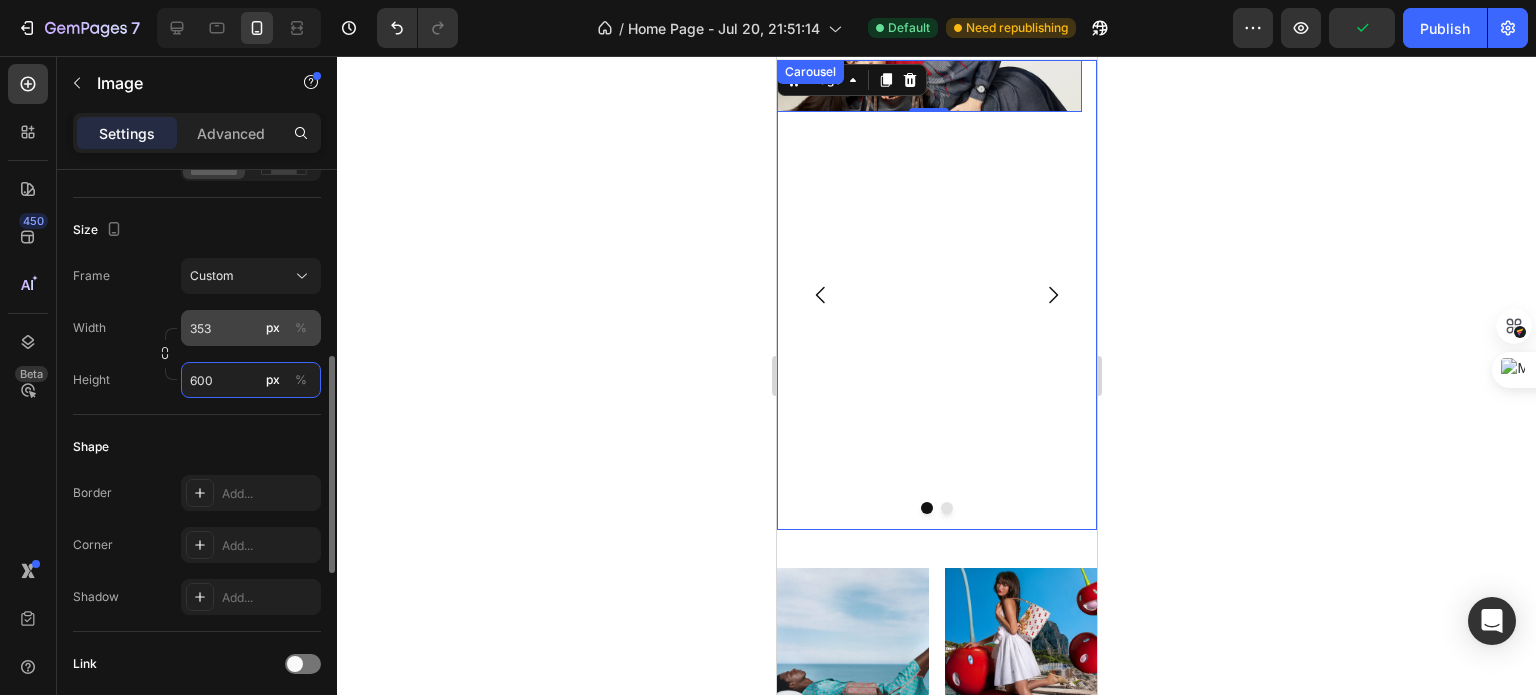 type on "600" 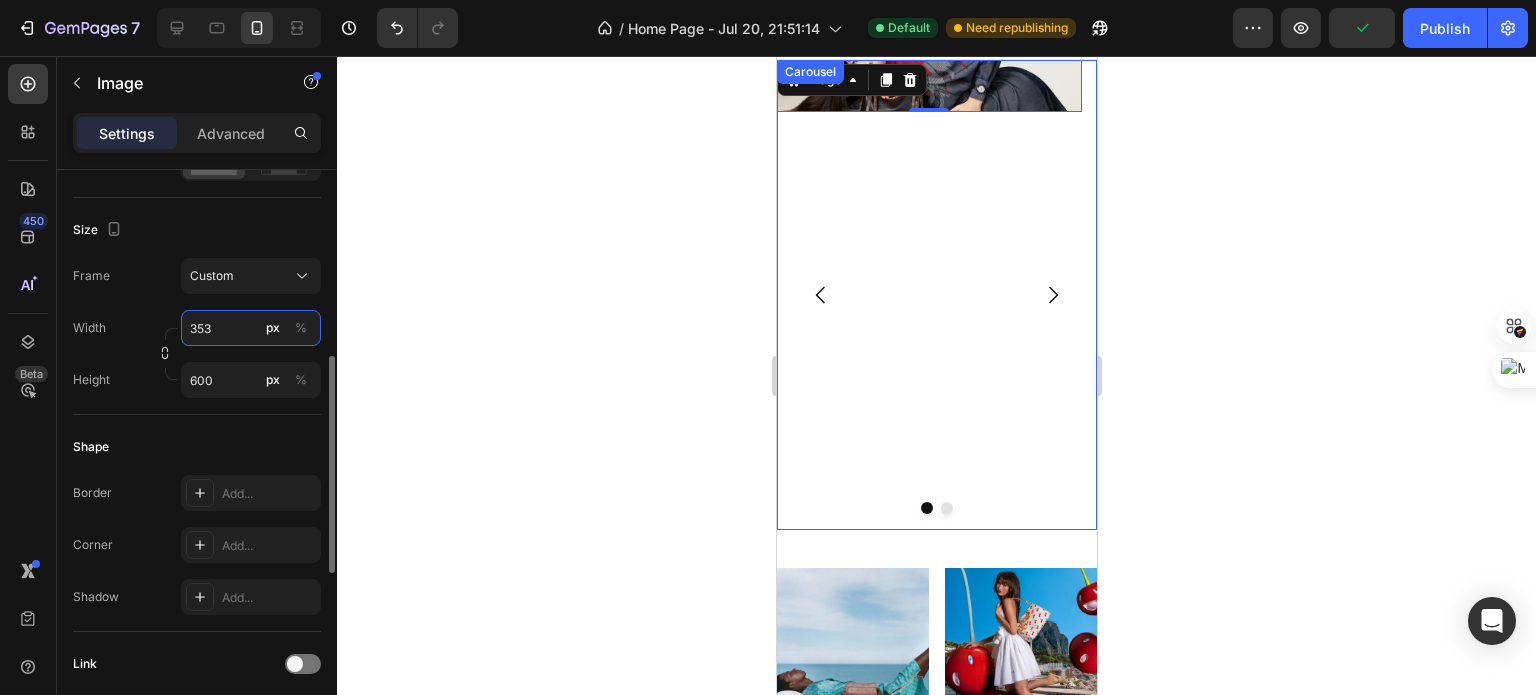 click on "353" at bounding box center (251, 328) 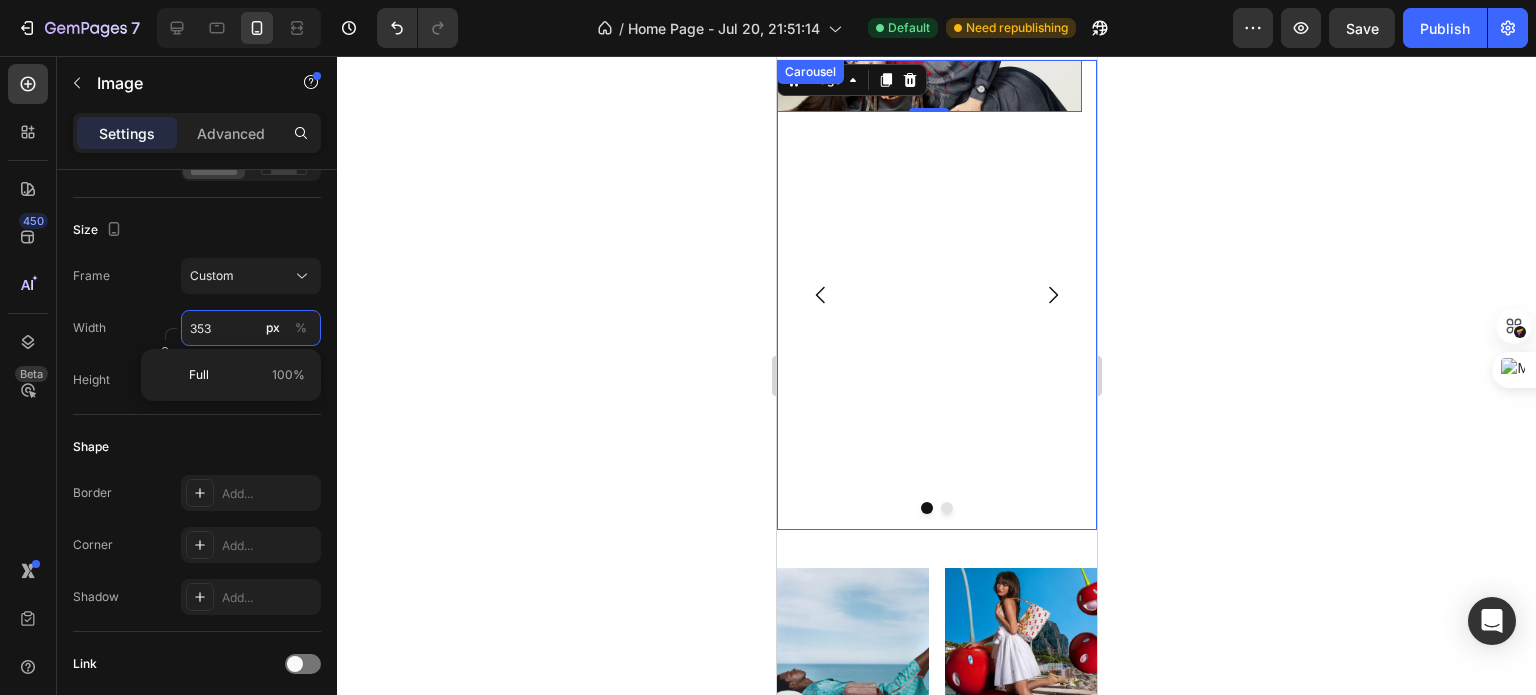 scroll, scrollTop: 0, scrollLeft: 0, axis: both 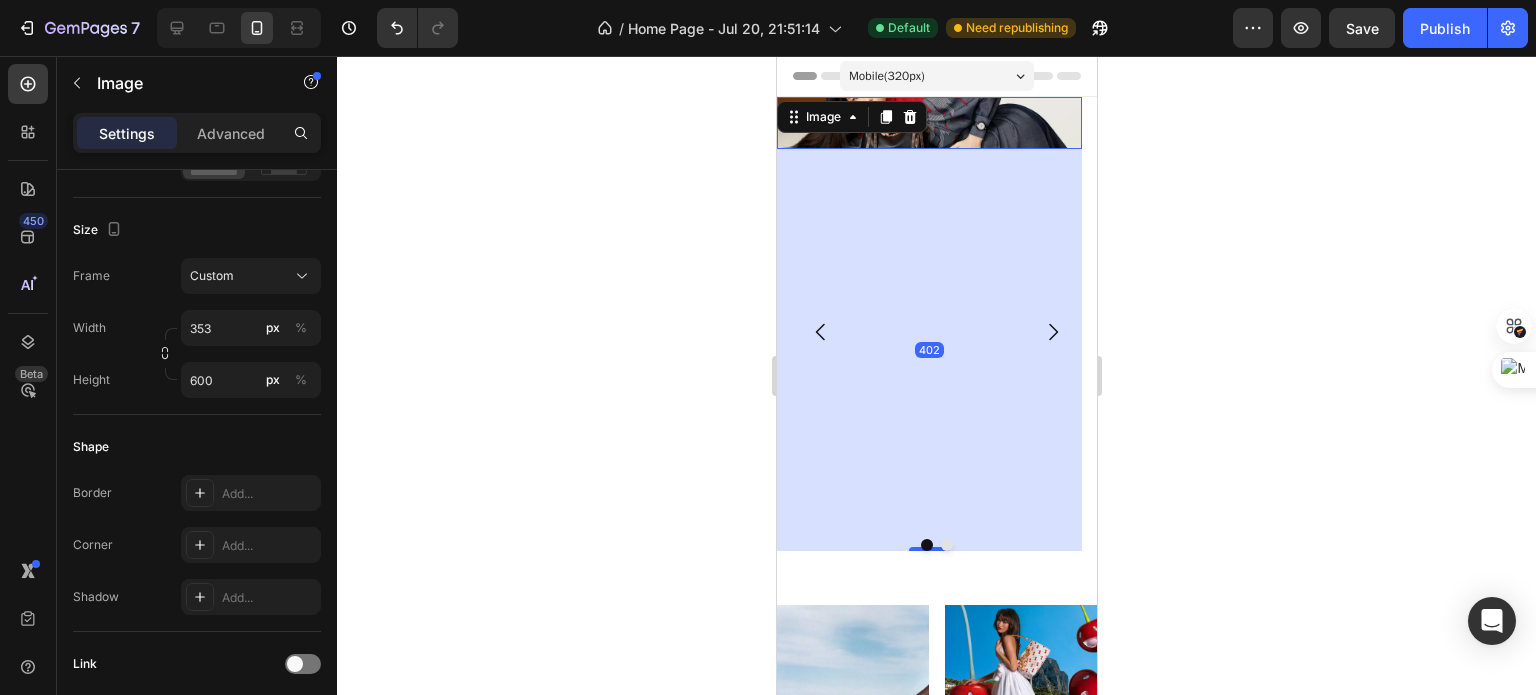 drag, startPoint x: 938, startPoint y: 144, endPoint x: 934, endPoint y: 545, distance: 401.01996 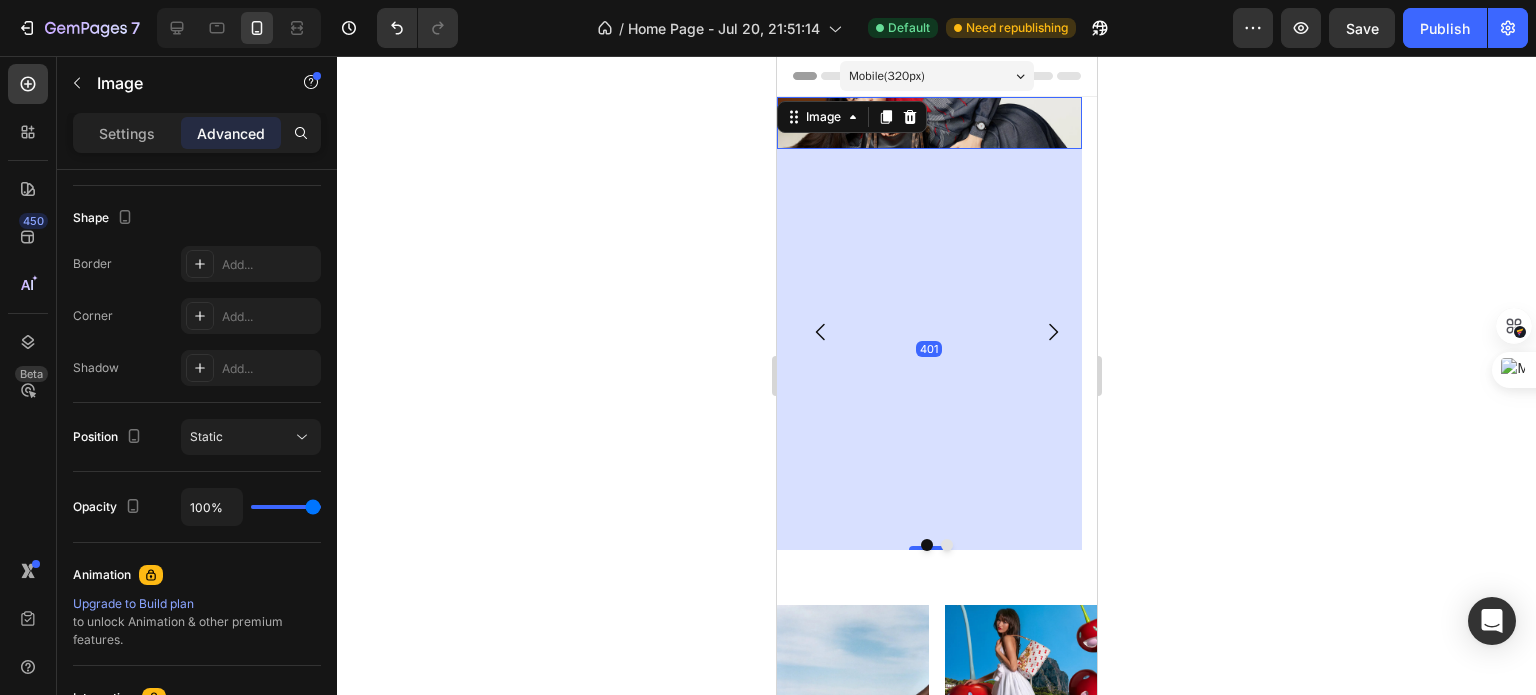 click on "401" at bounding box center [928, 349] 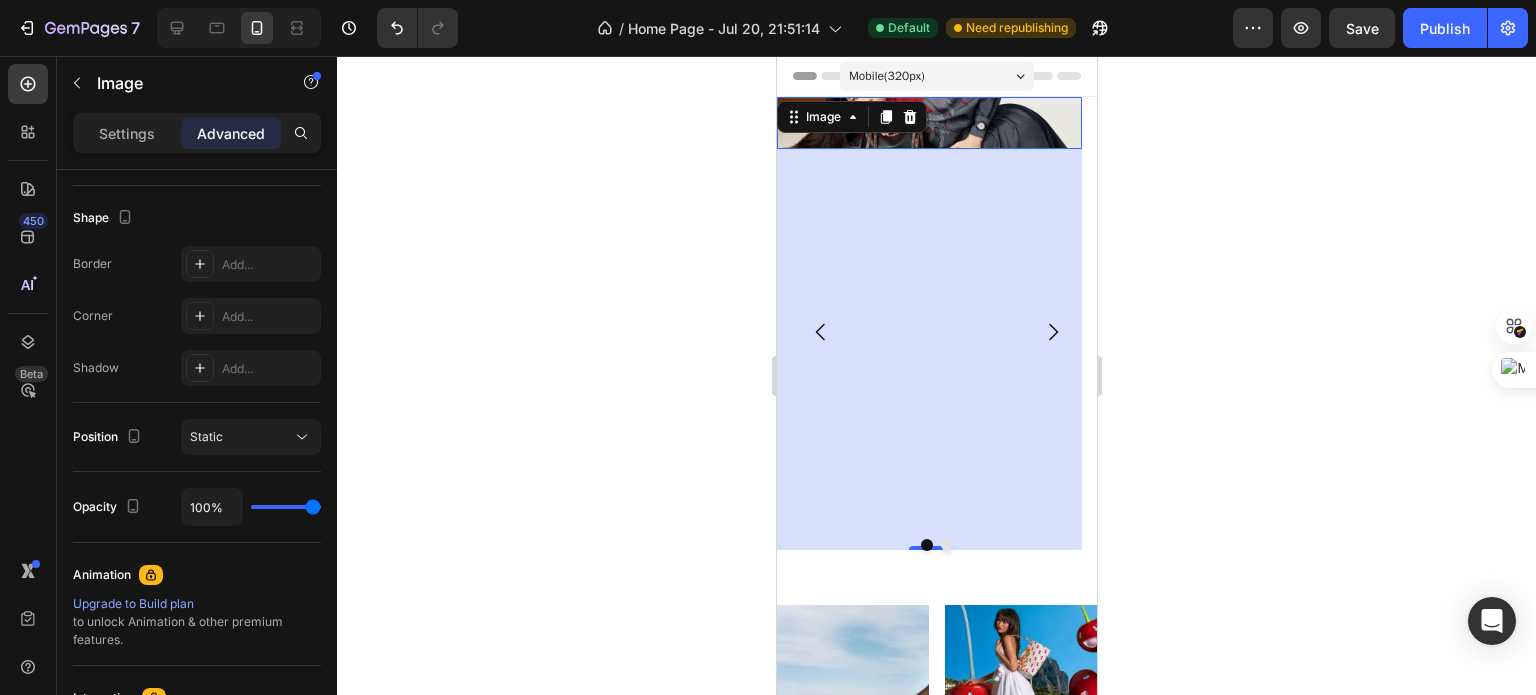 click on "401" at bounding box center [928, 349] 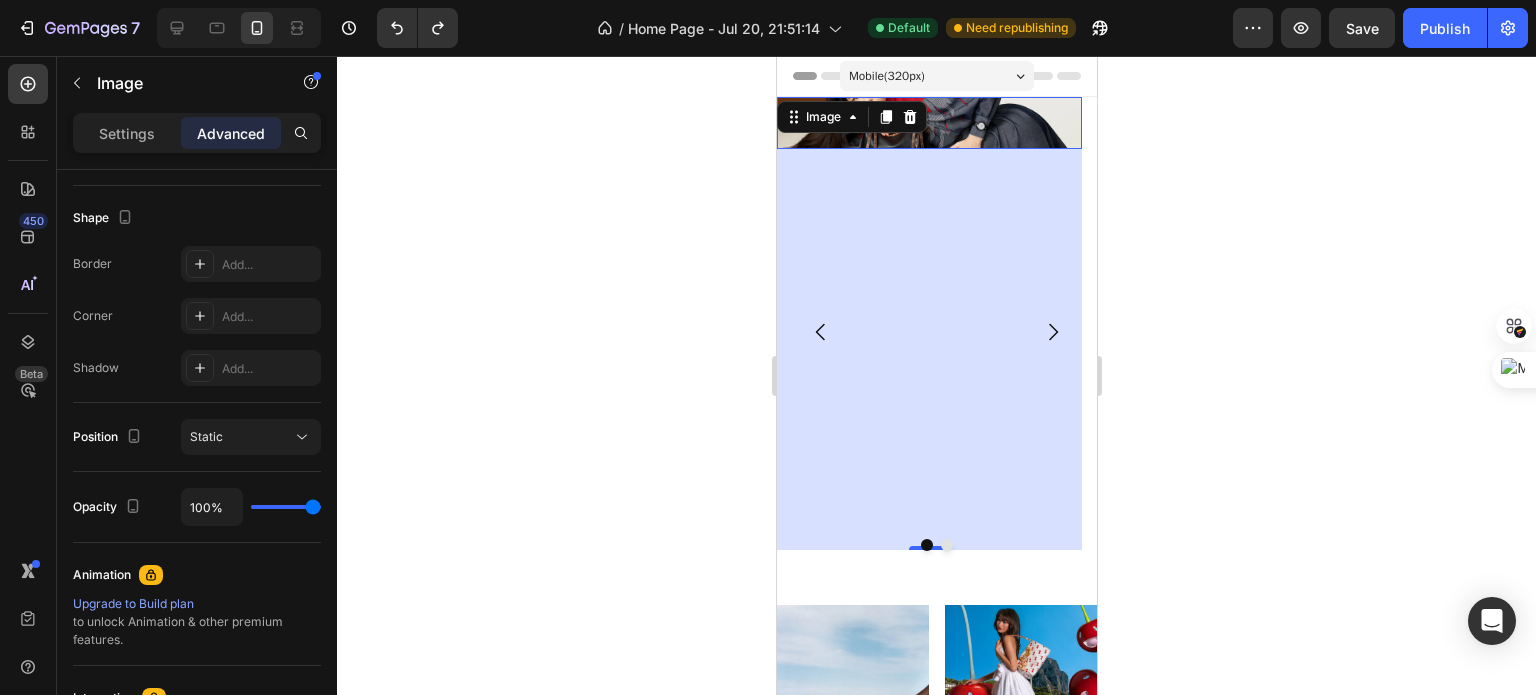 click on "401" at bounding box center [928, 349] 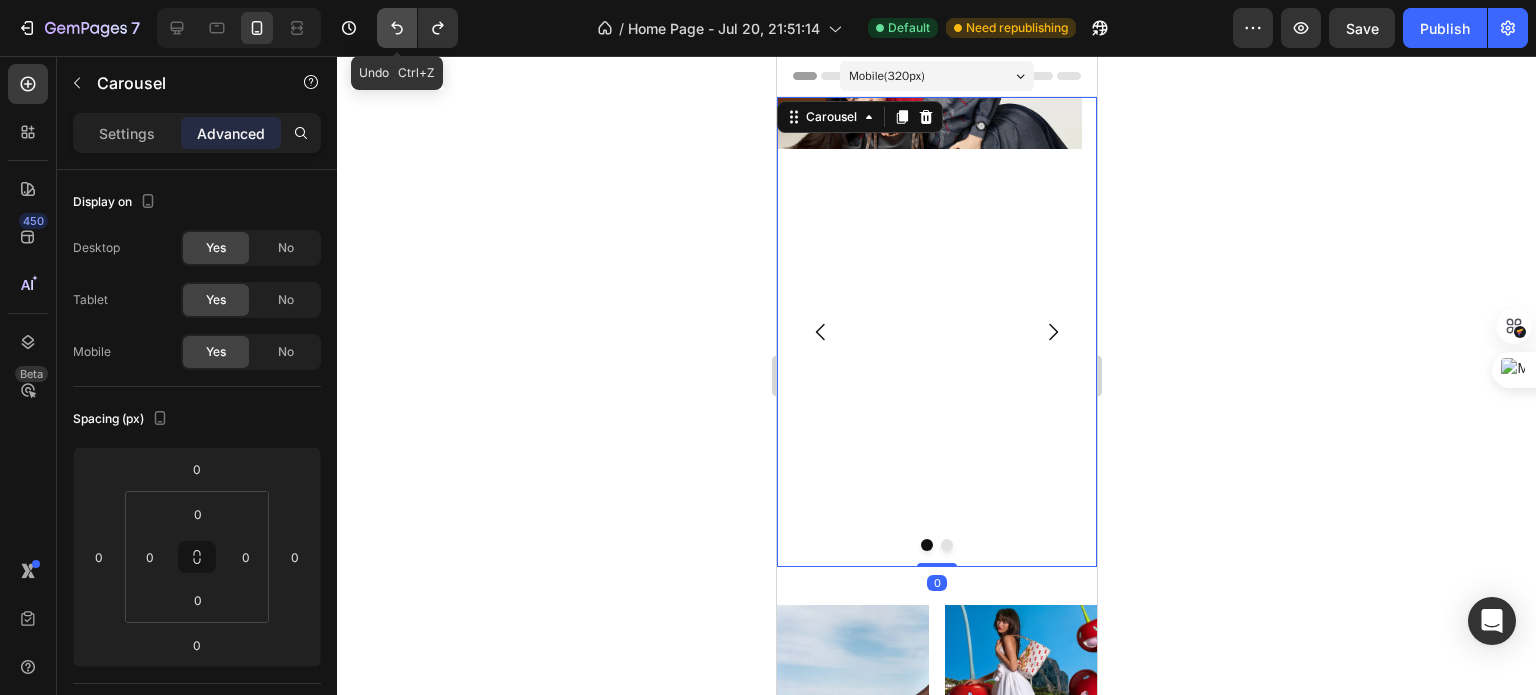 click 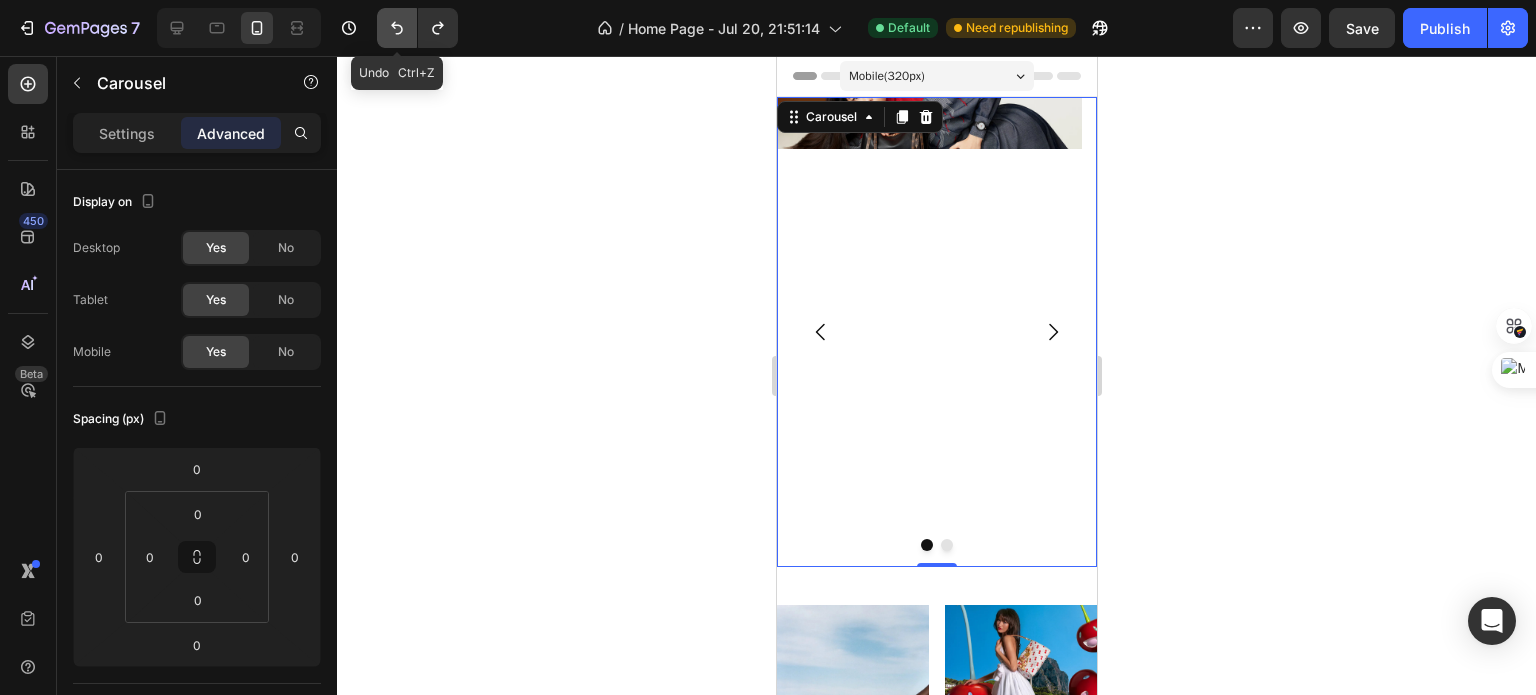 click 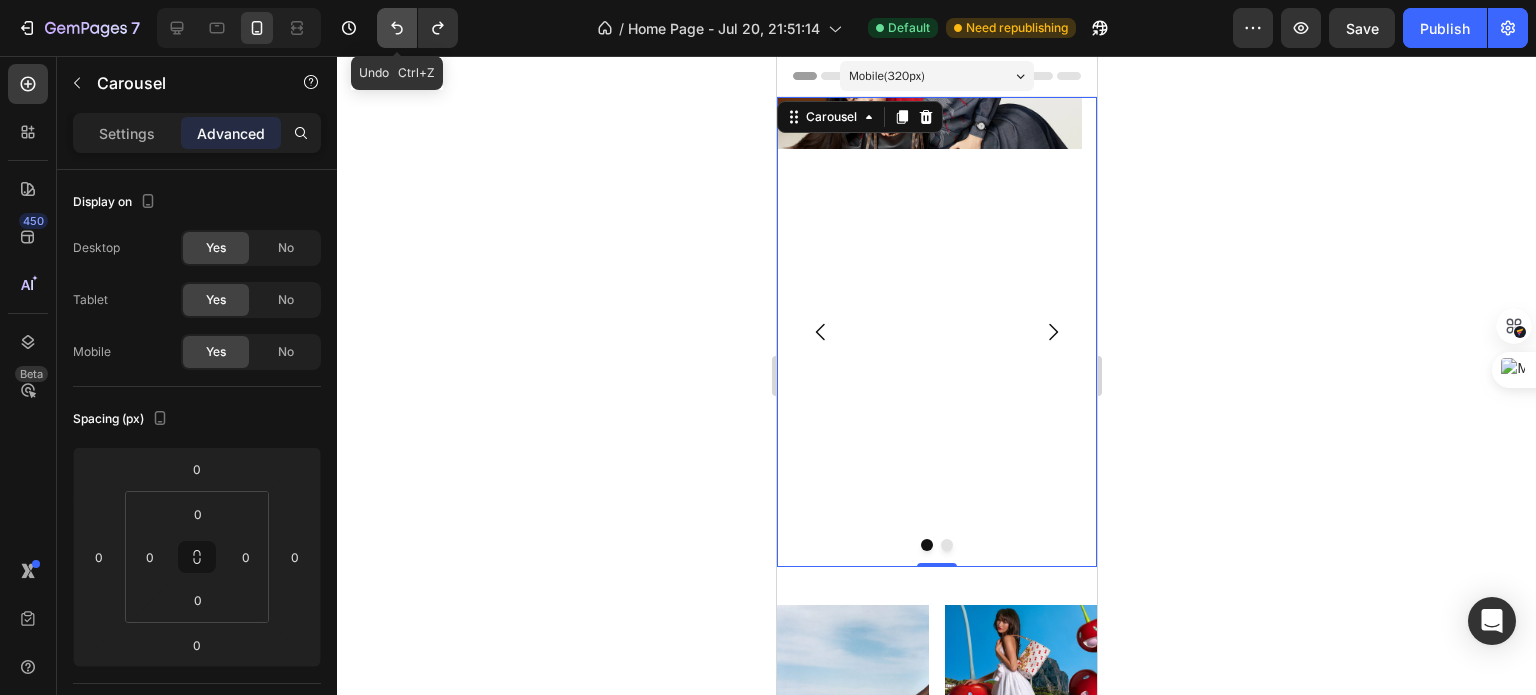click 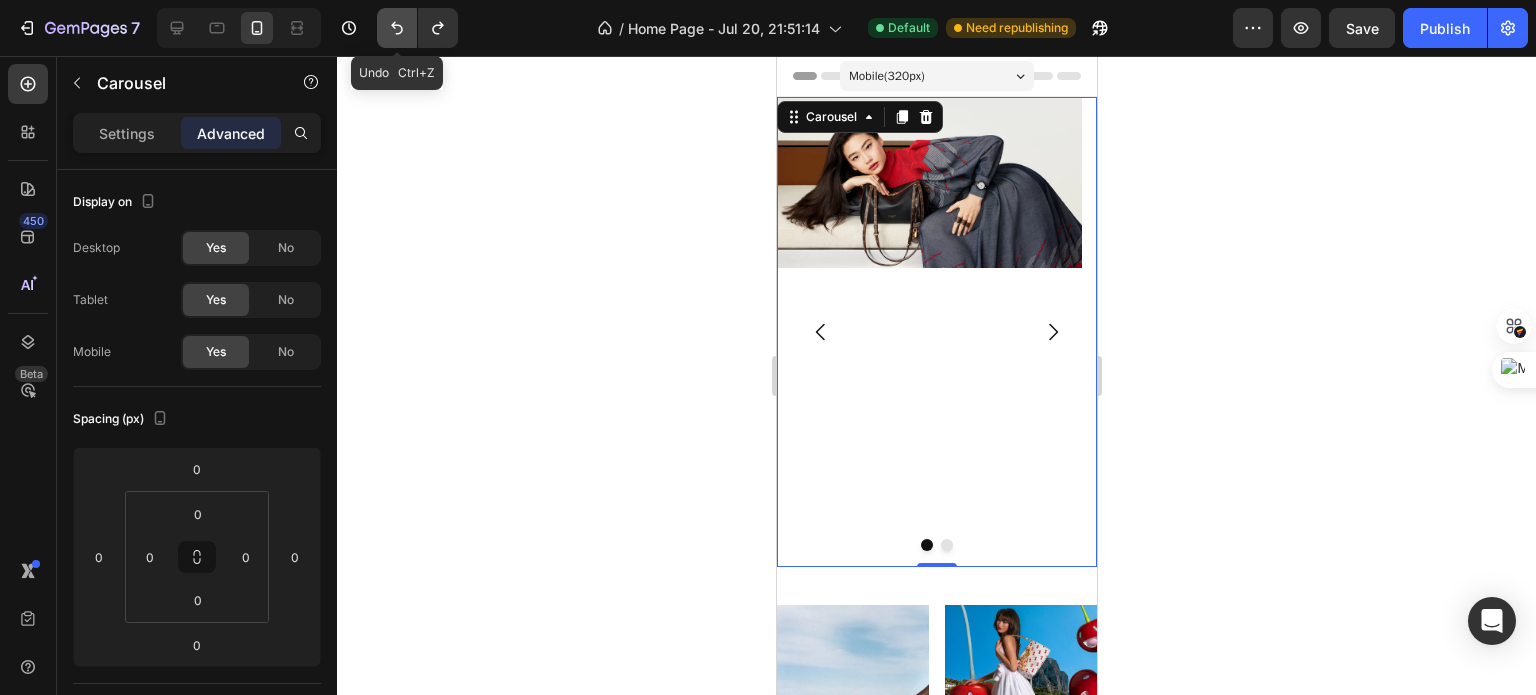 click 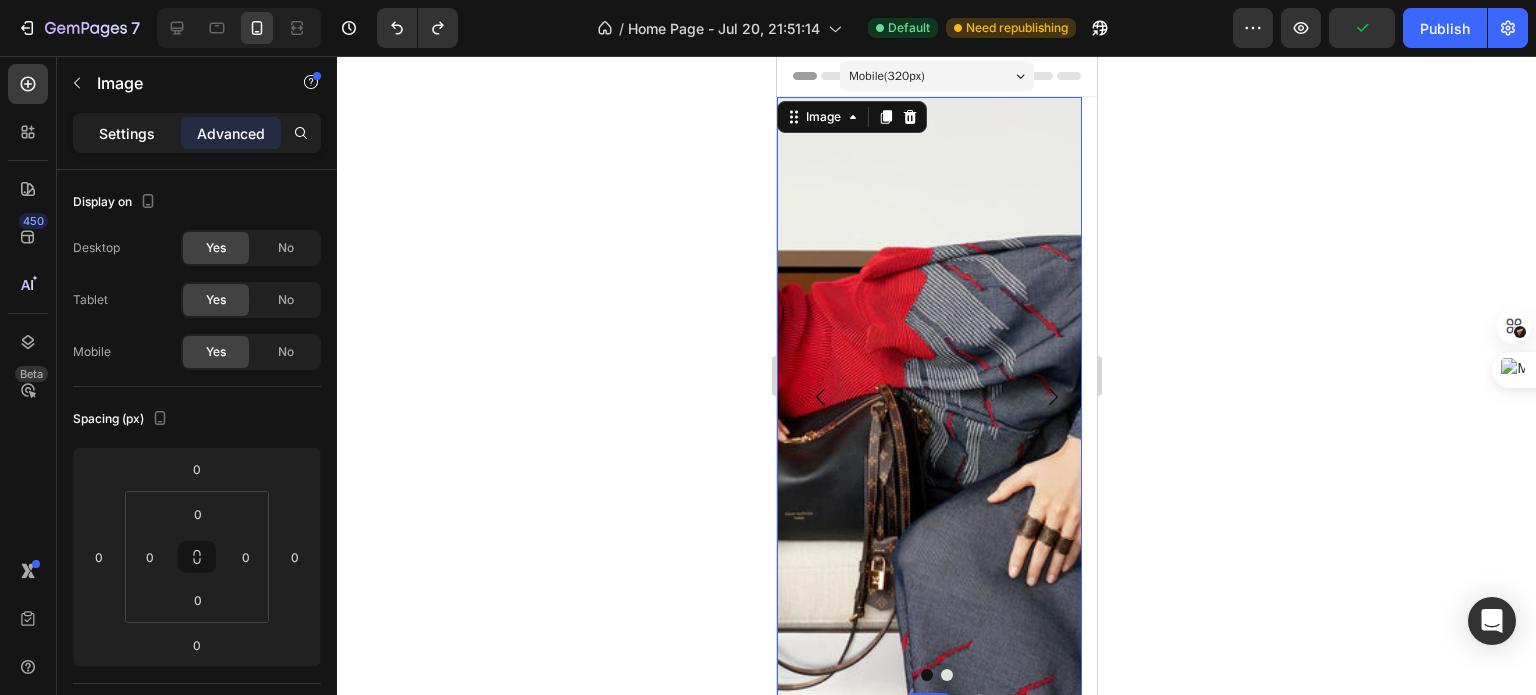 click on "Settings" 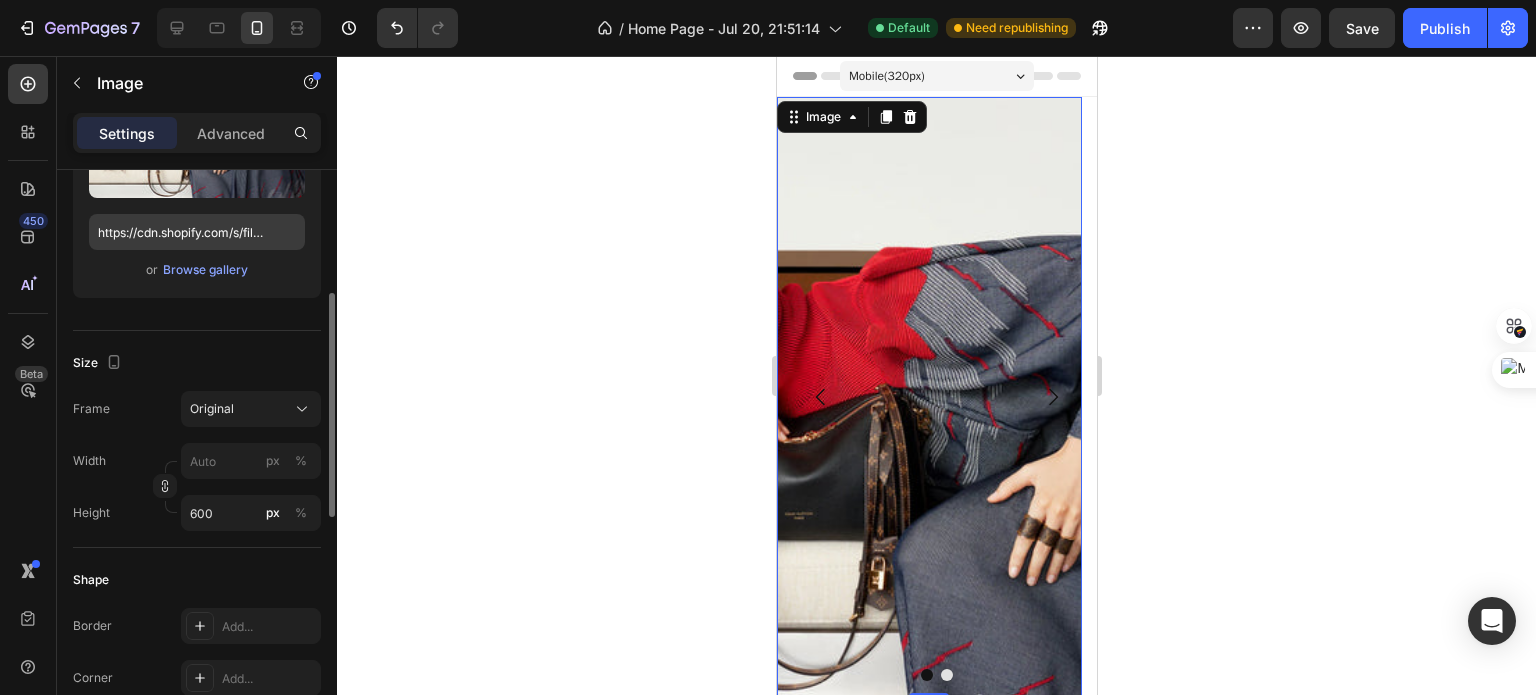 scroll, scrollTop: 316, scrollLeft: 0, axis: vertical 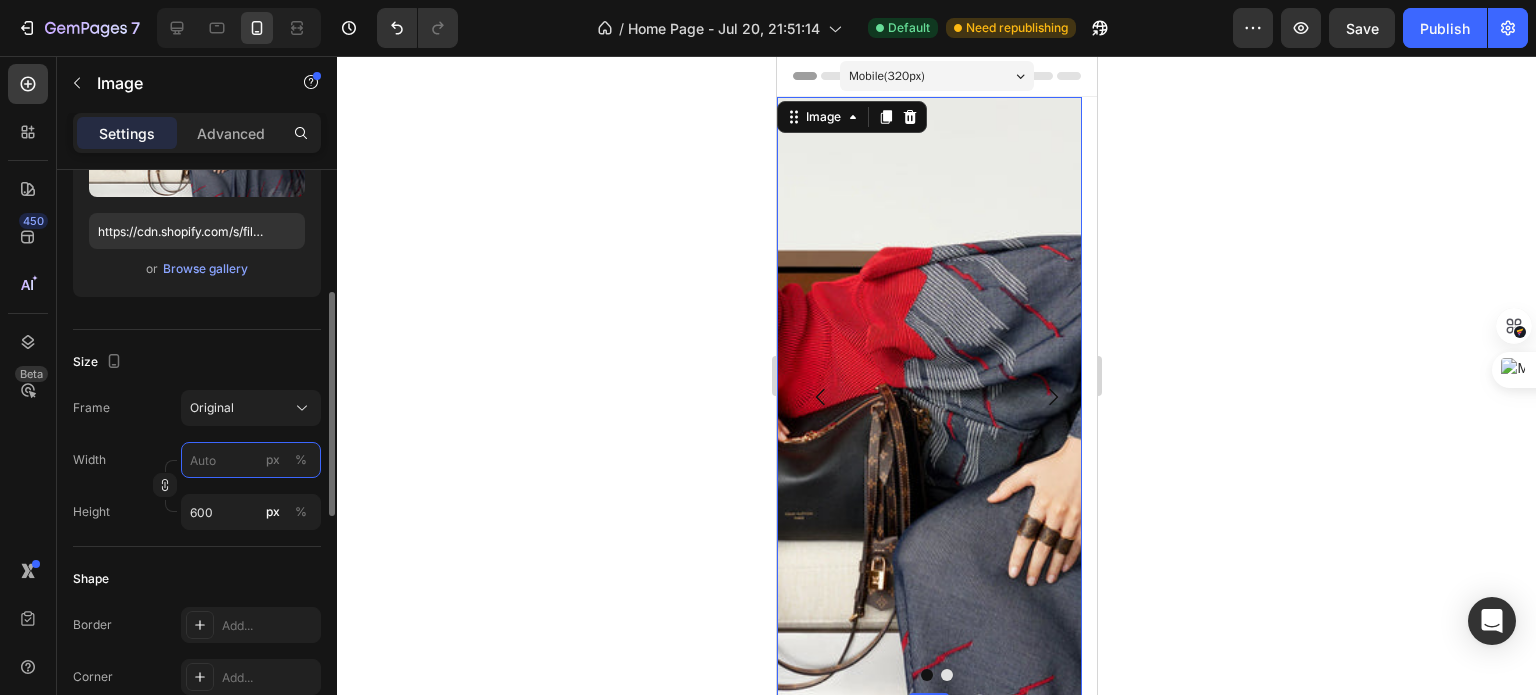 click on "px %" at bounding box center [251, 460] 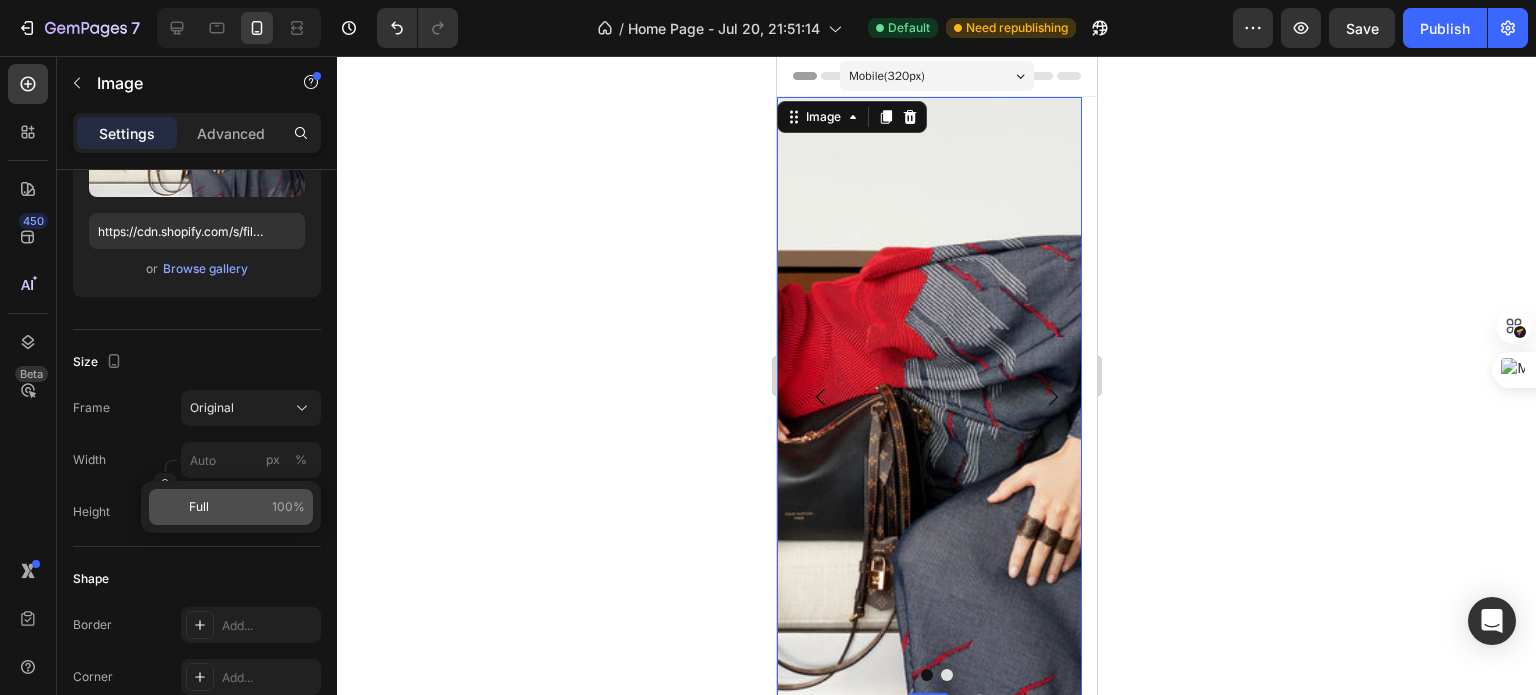 click on "Full 100%" at bounding box center [247, 507] 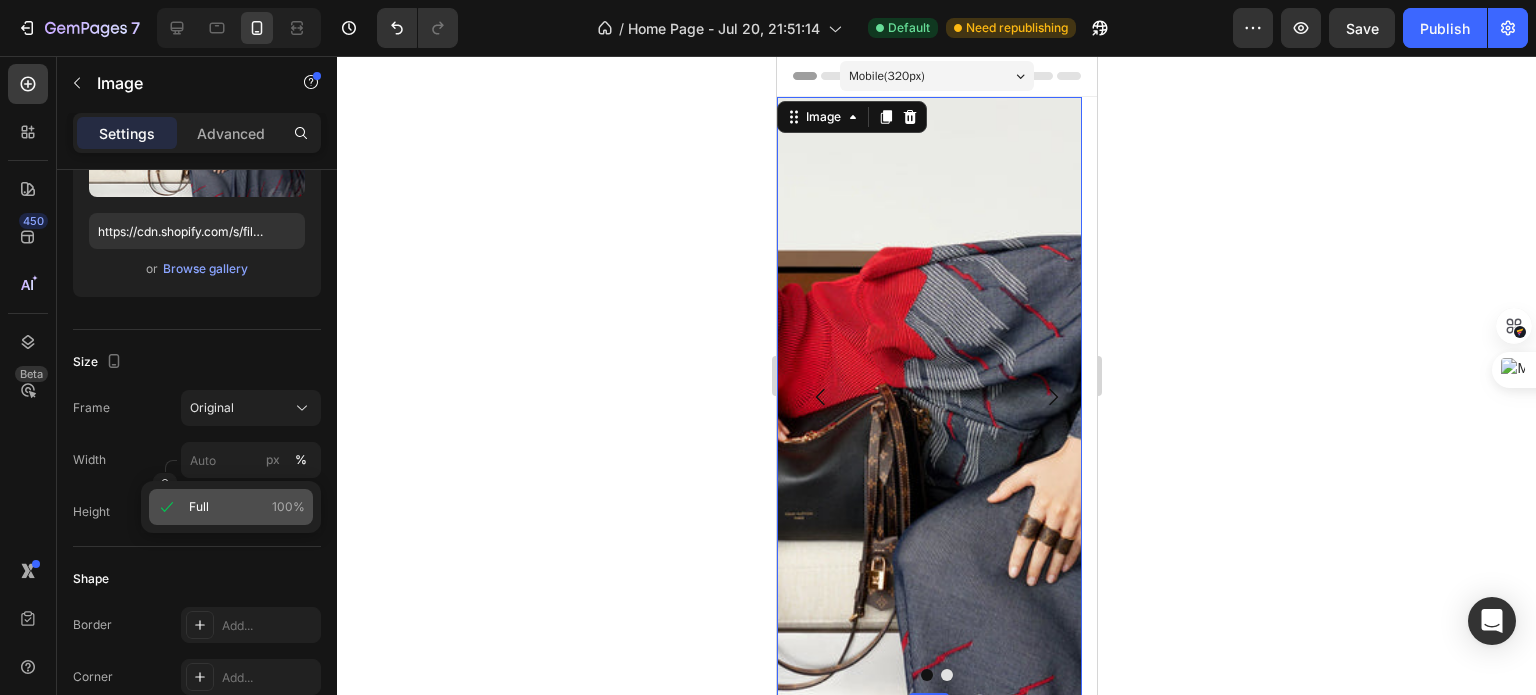 type on "100" 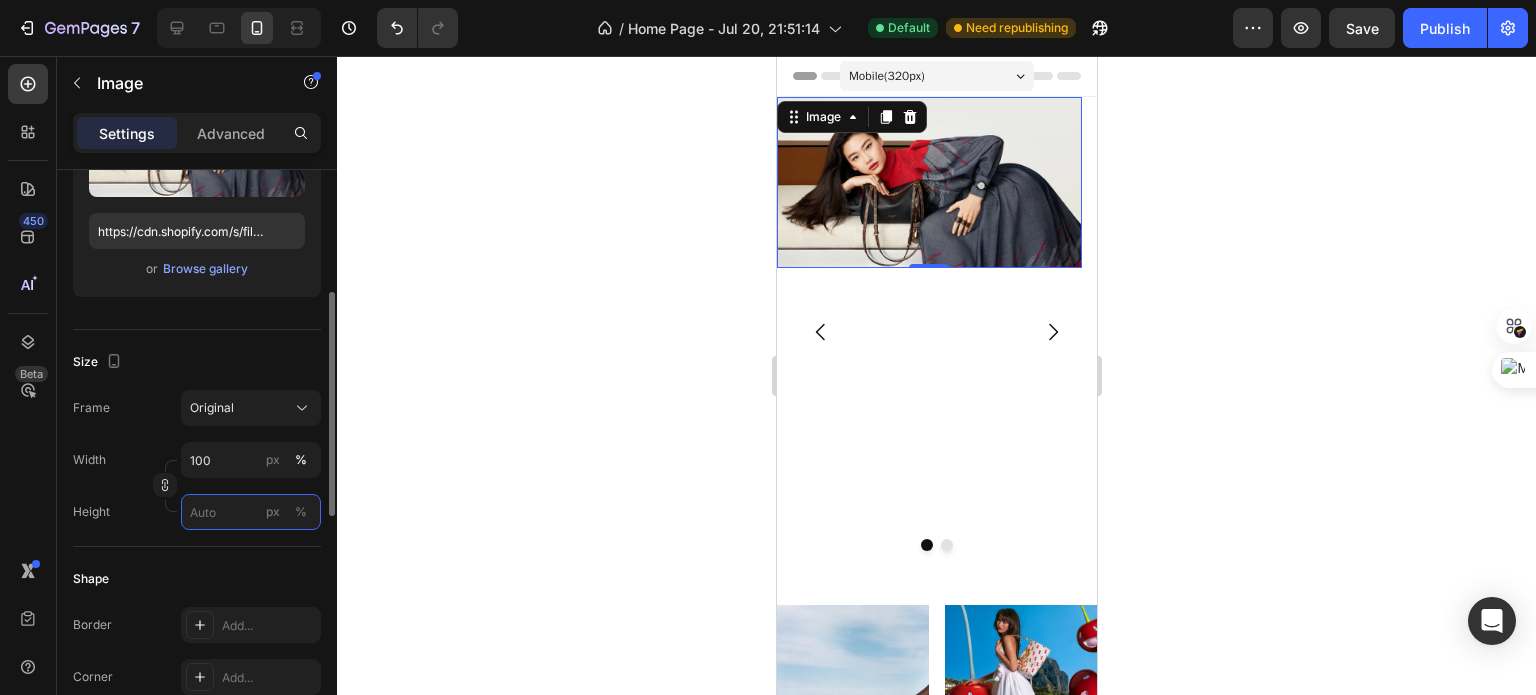click on "px %" at bounding box center [251, 512] 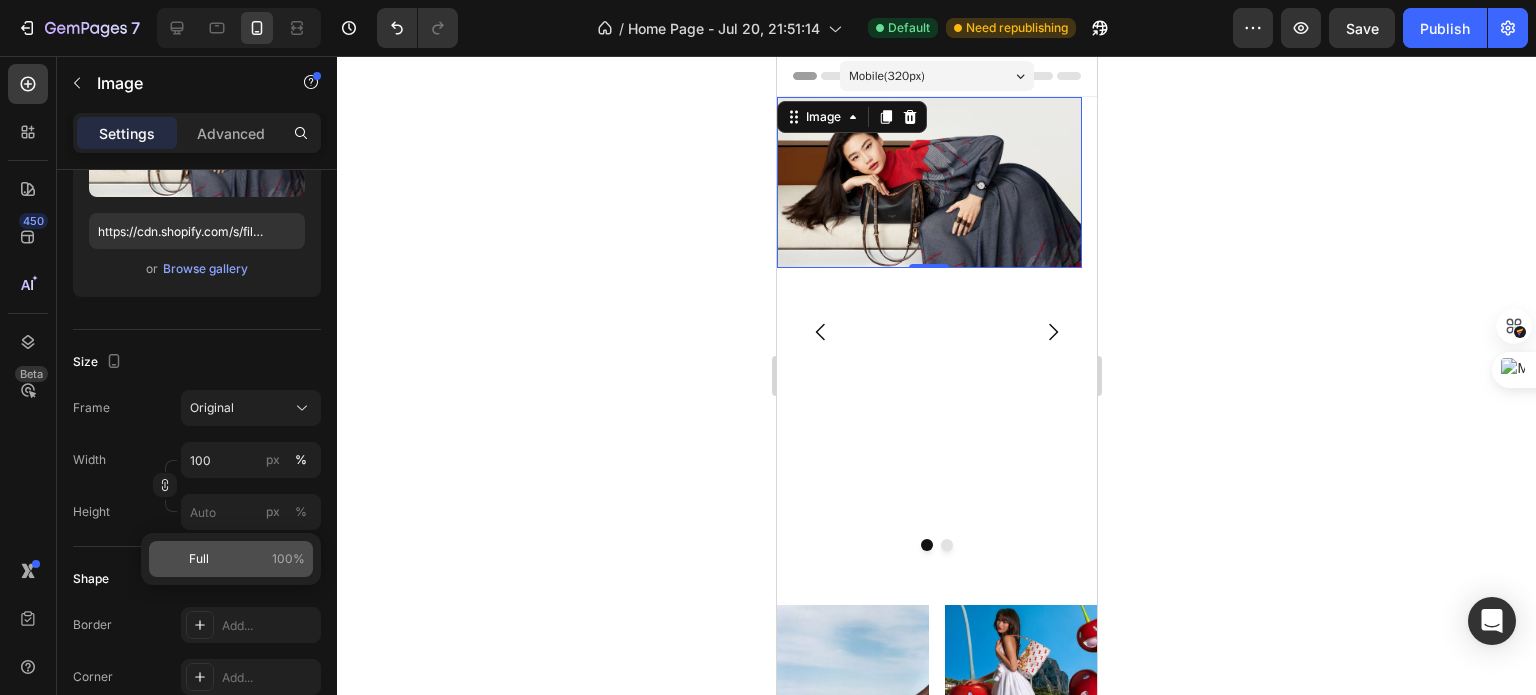 click on "Full 100%" at bounding box center [247, 559] 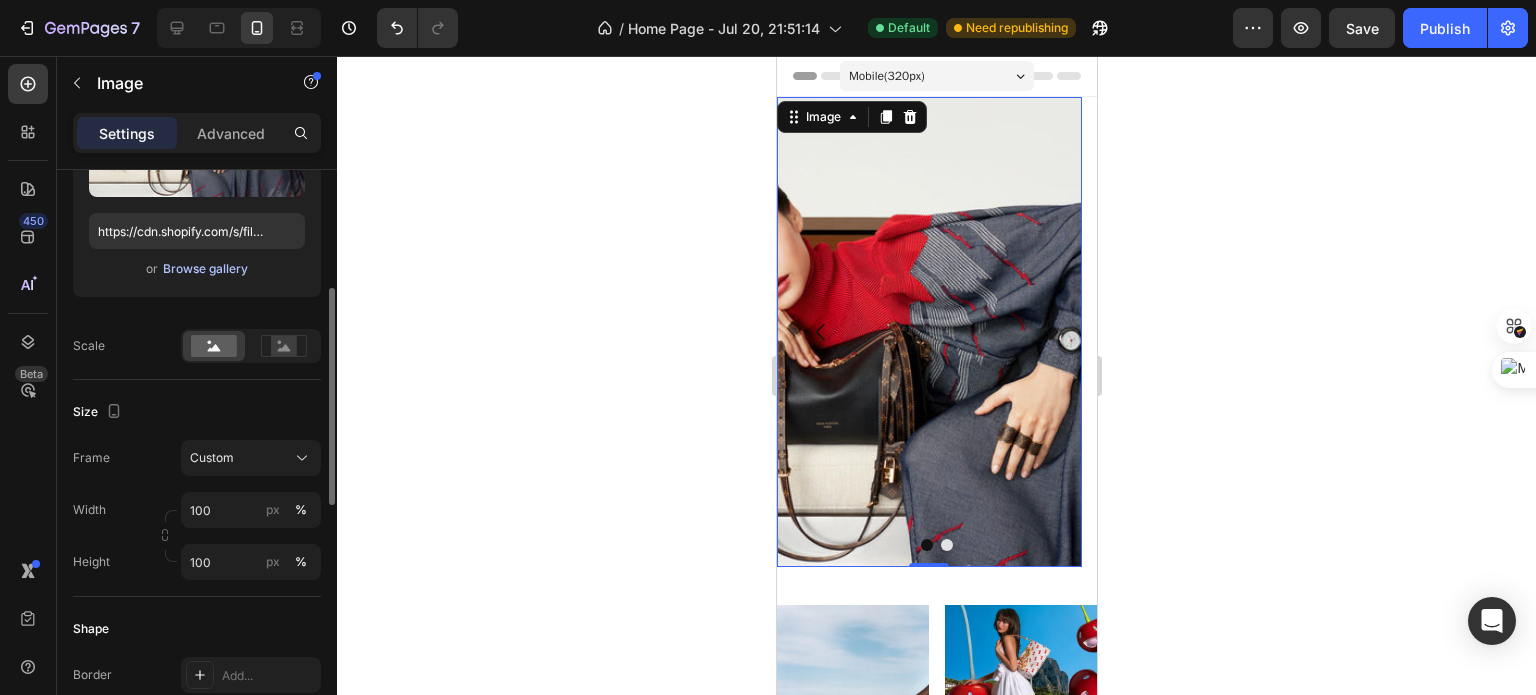click on "Browse gallery" at bounding box center [205, 269] 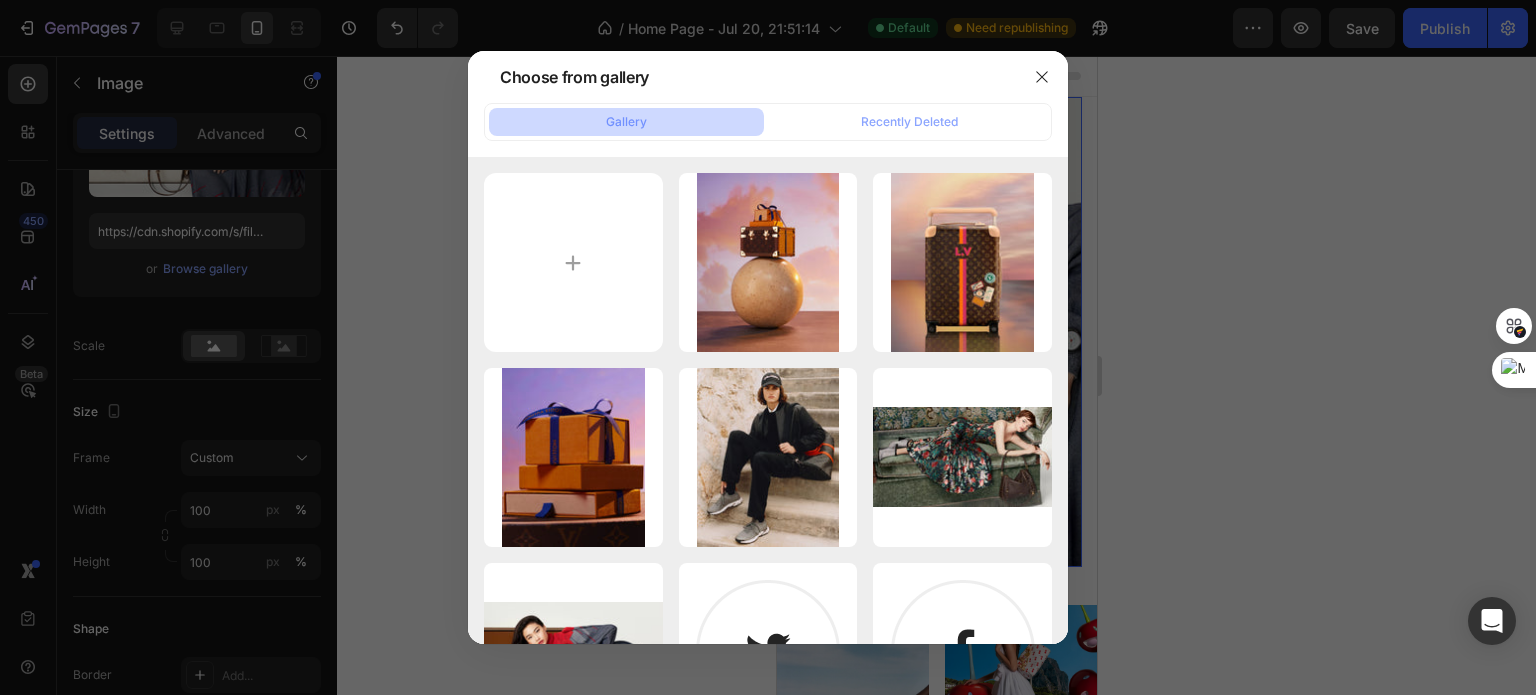 click at bounding box center (768, 347) 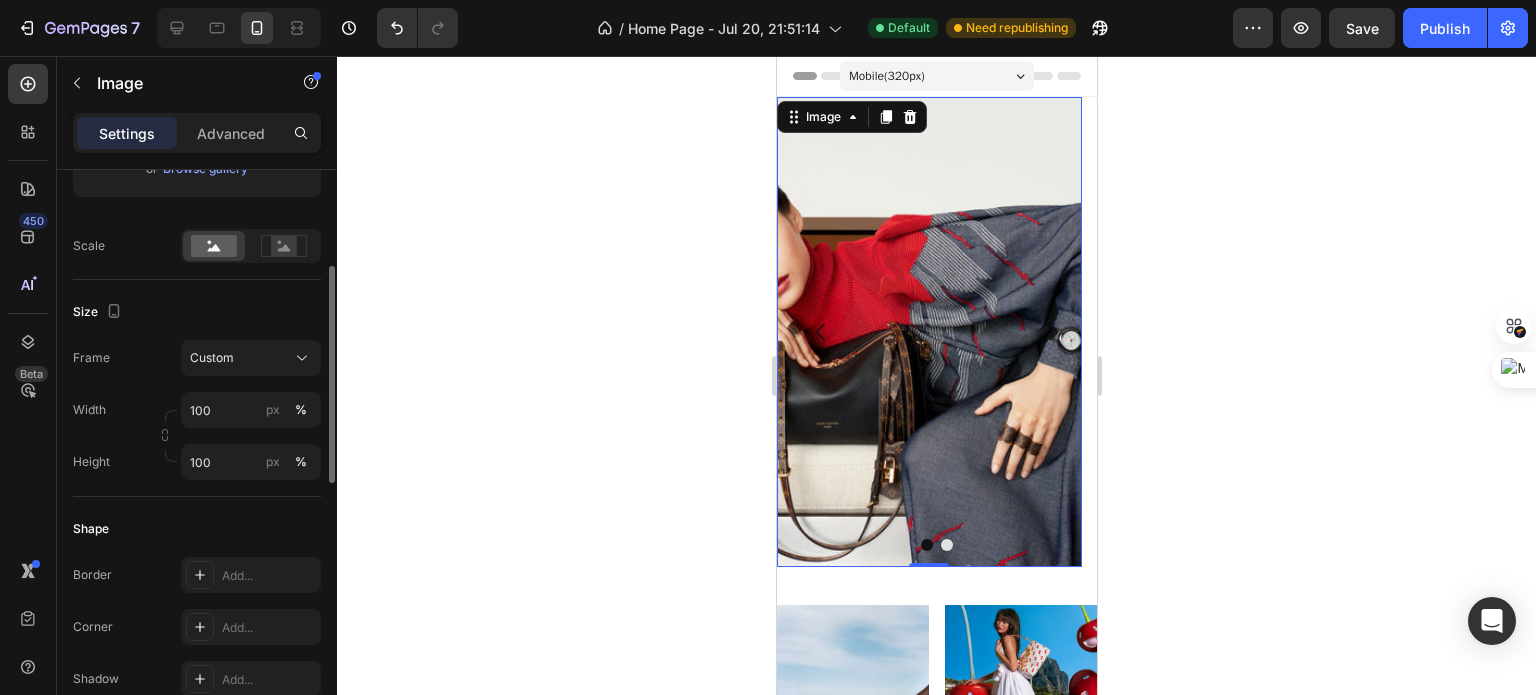 scroll, scrollTop: 418, scrollLeft: 0, axis: vertical 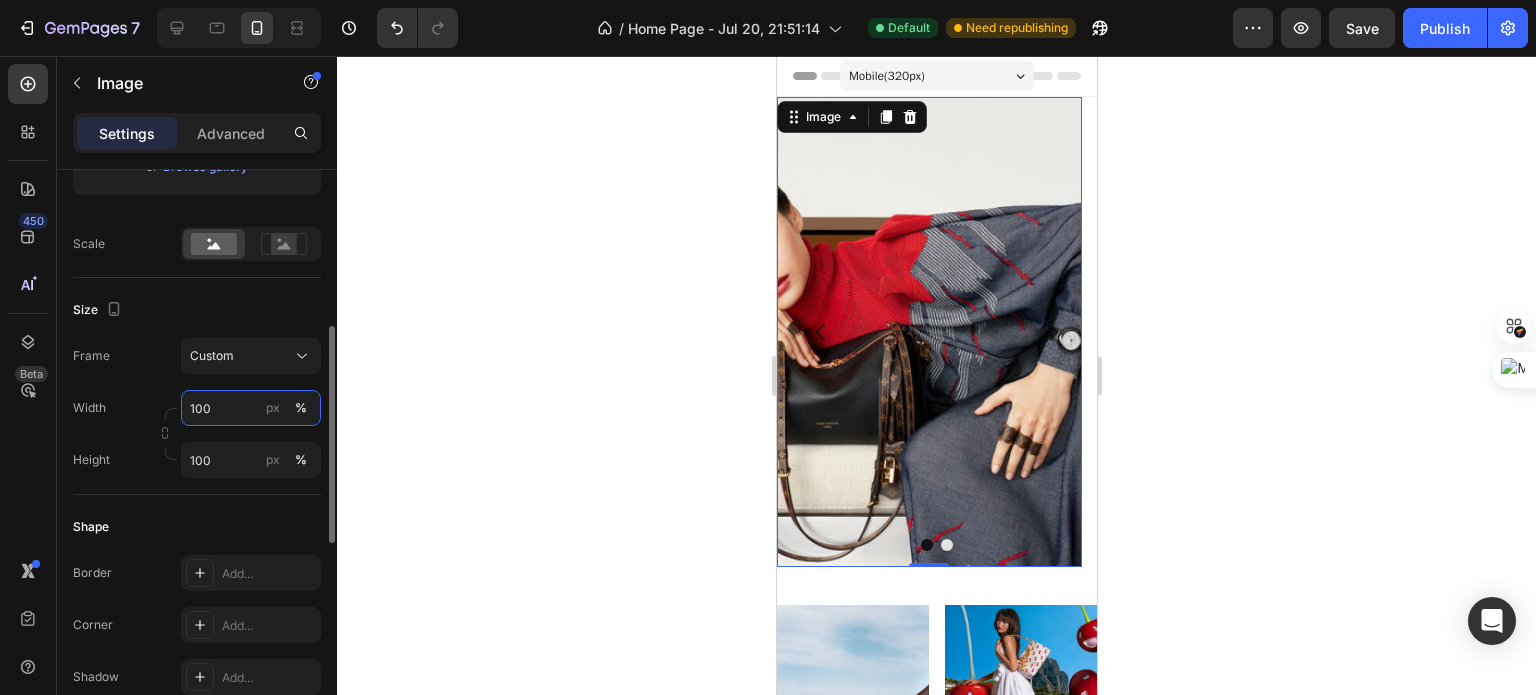 click on "100" at bounding box center [251, 408] 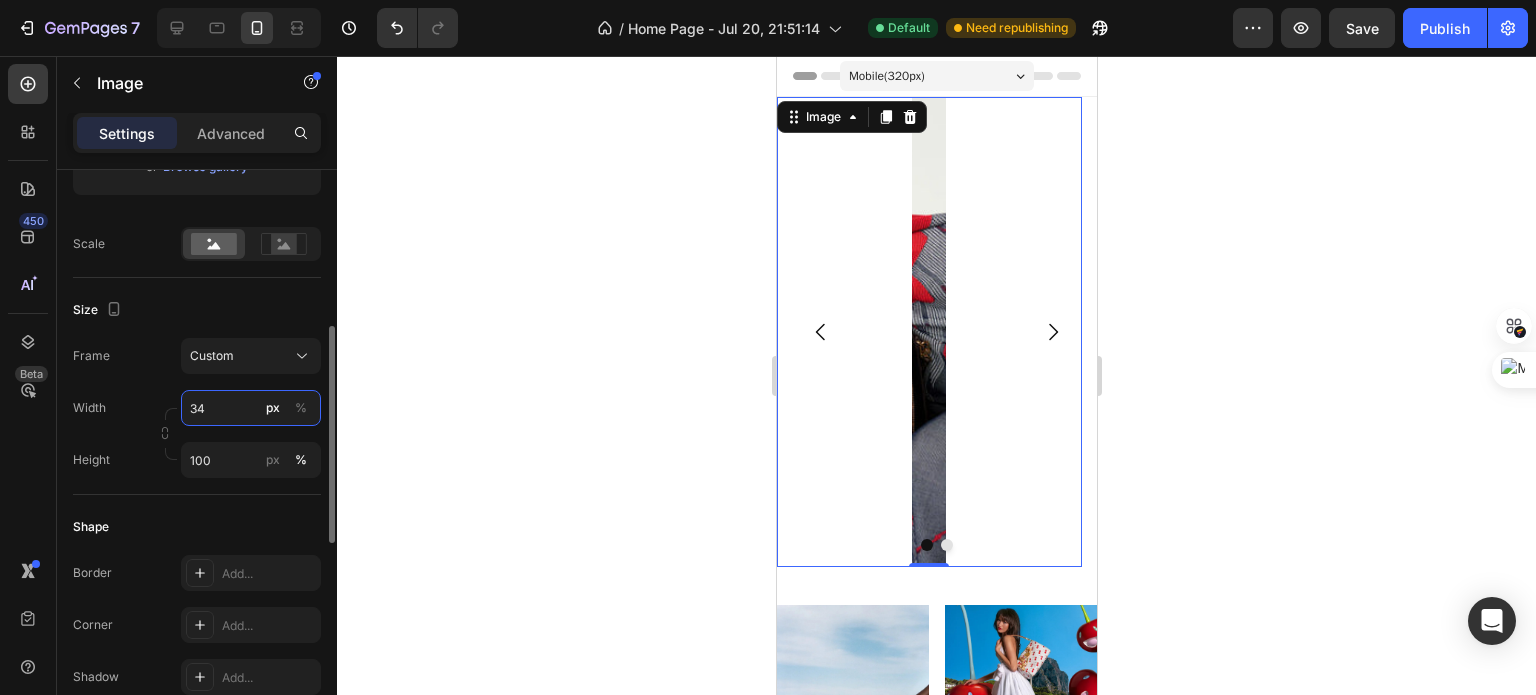 type on "3" 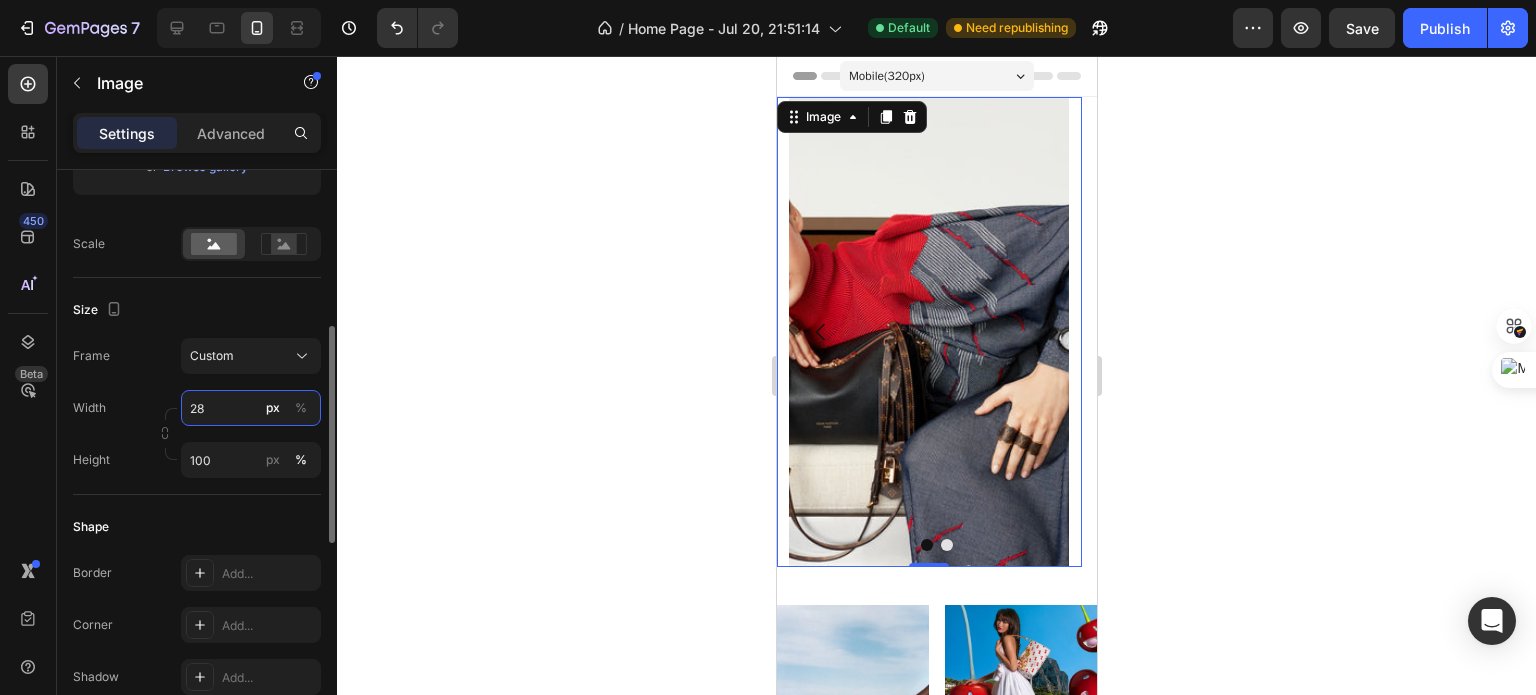 type on "2" 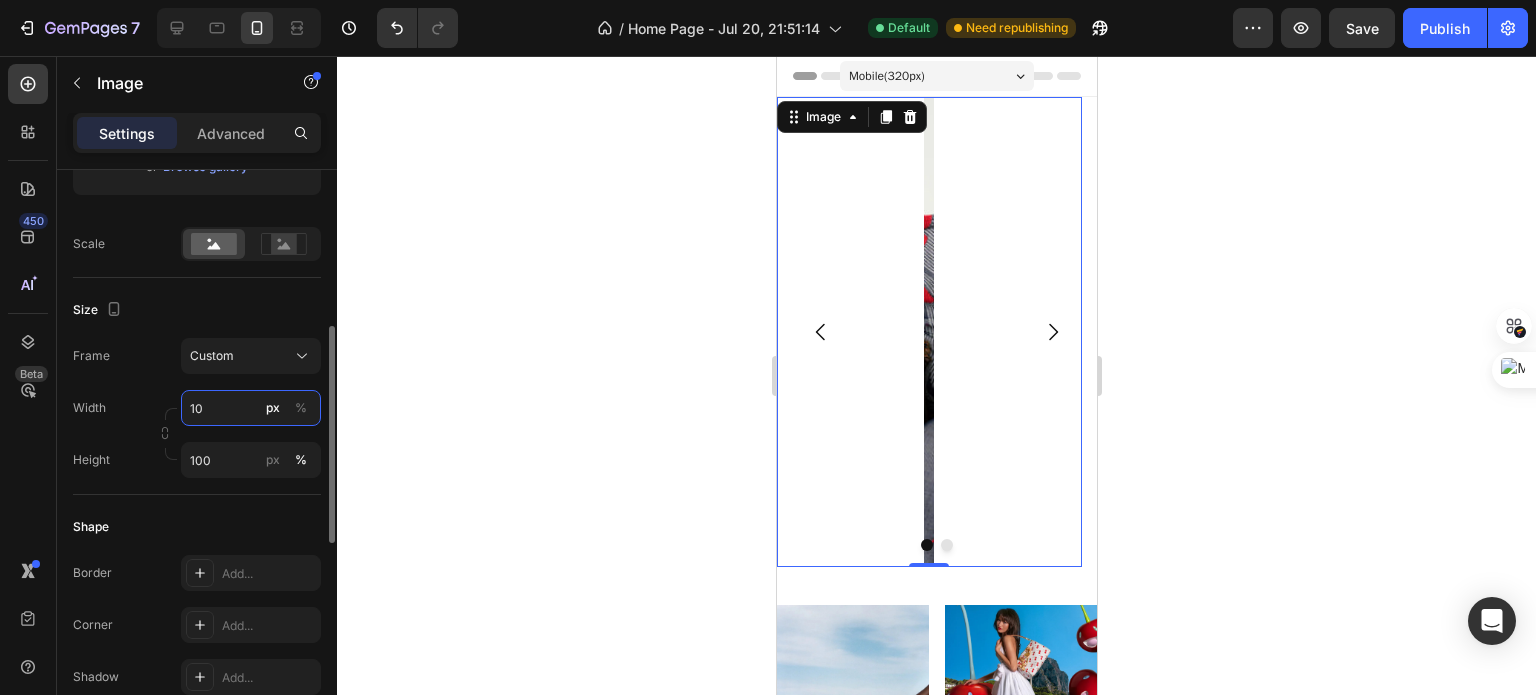type on "100" 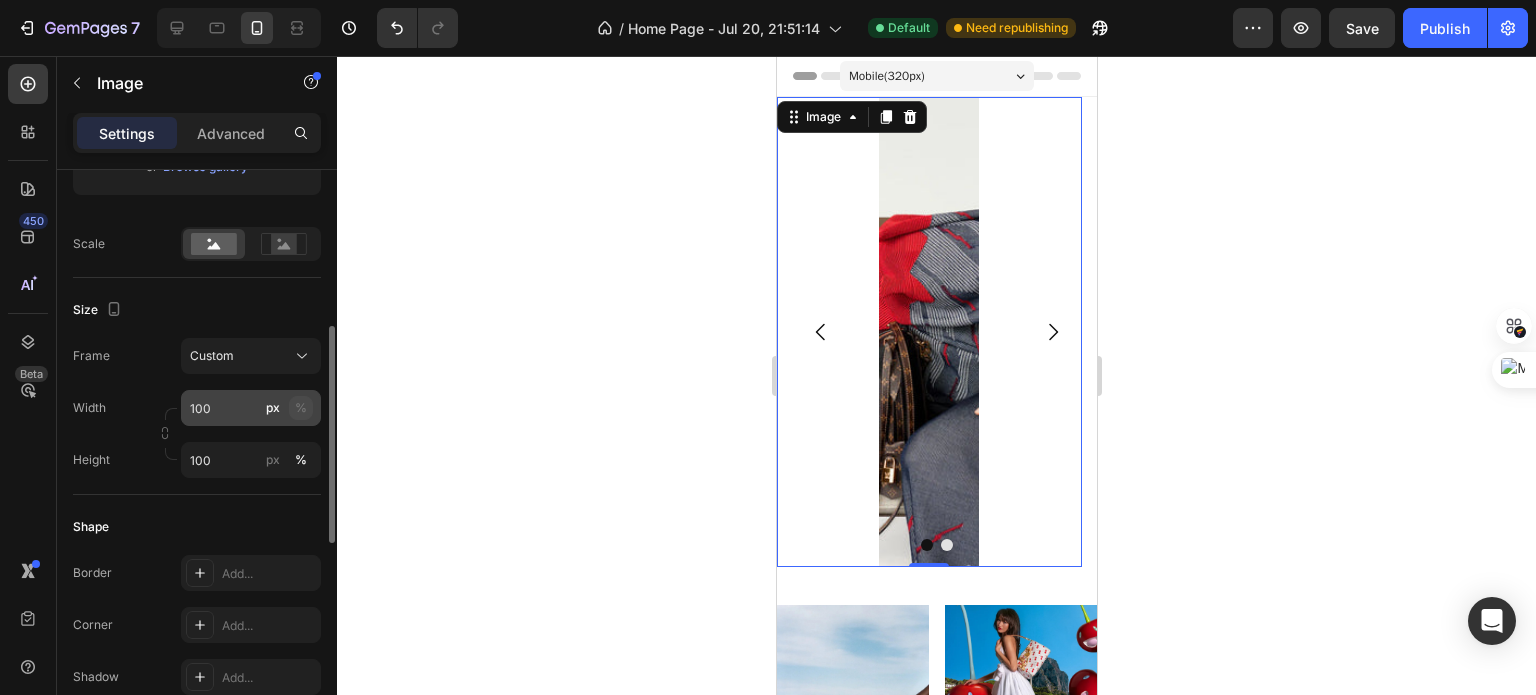 click on "%" at bounding box center (301, 408) 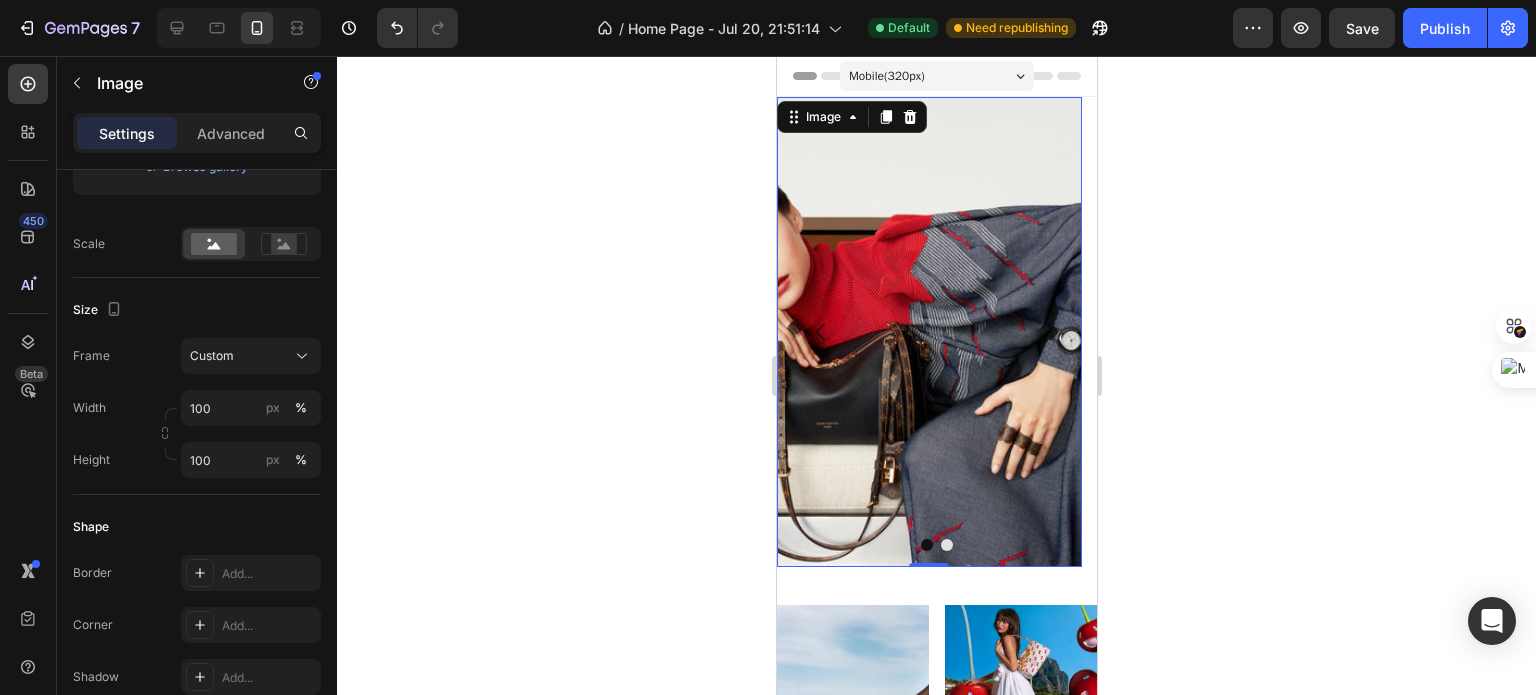 click 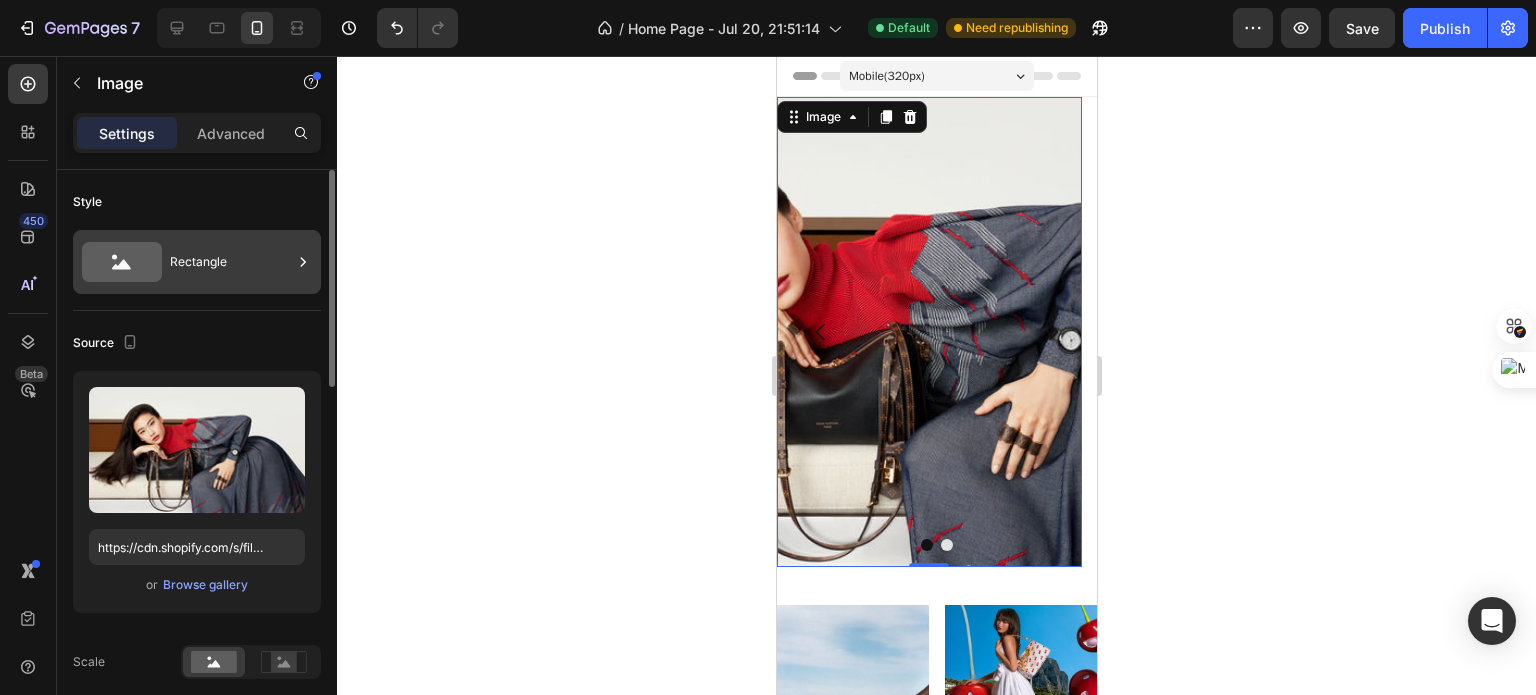 click 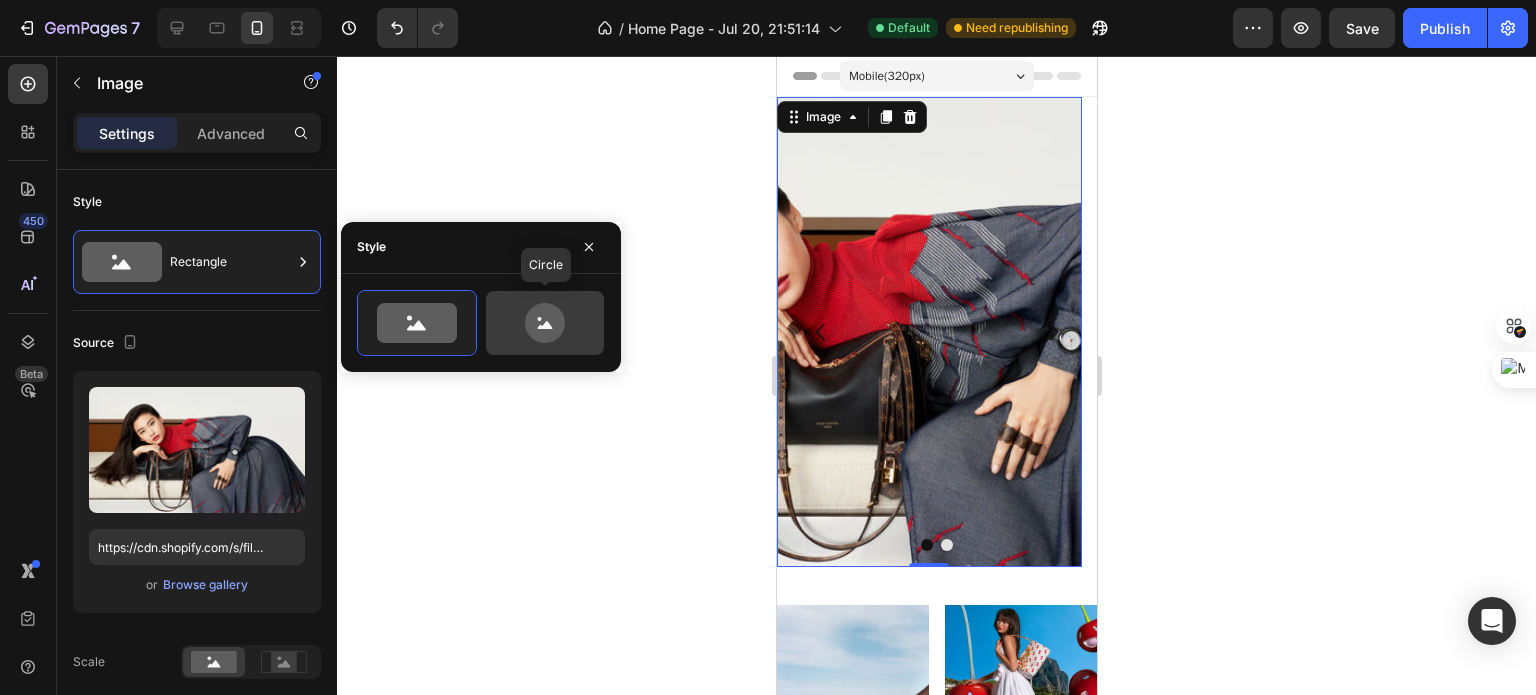 click 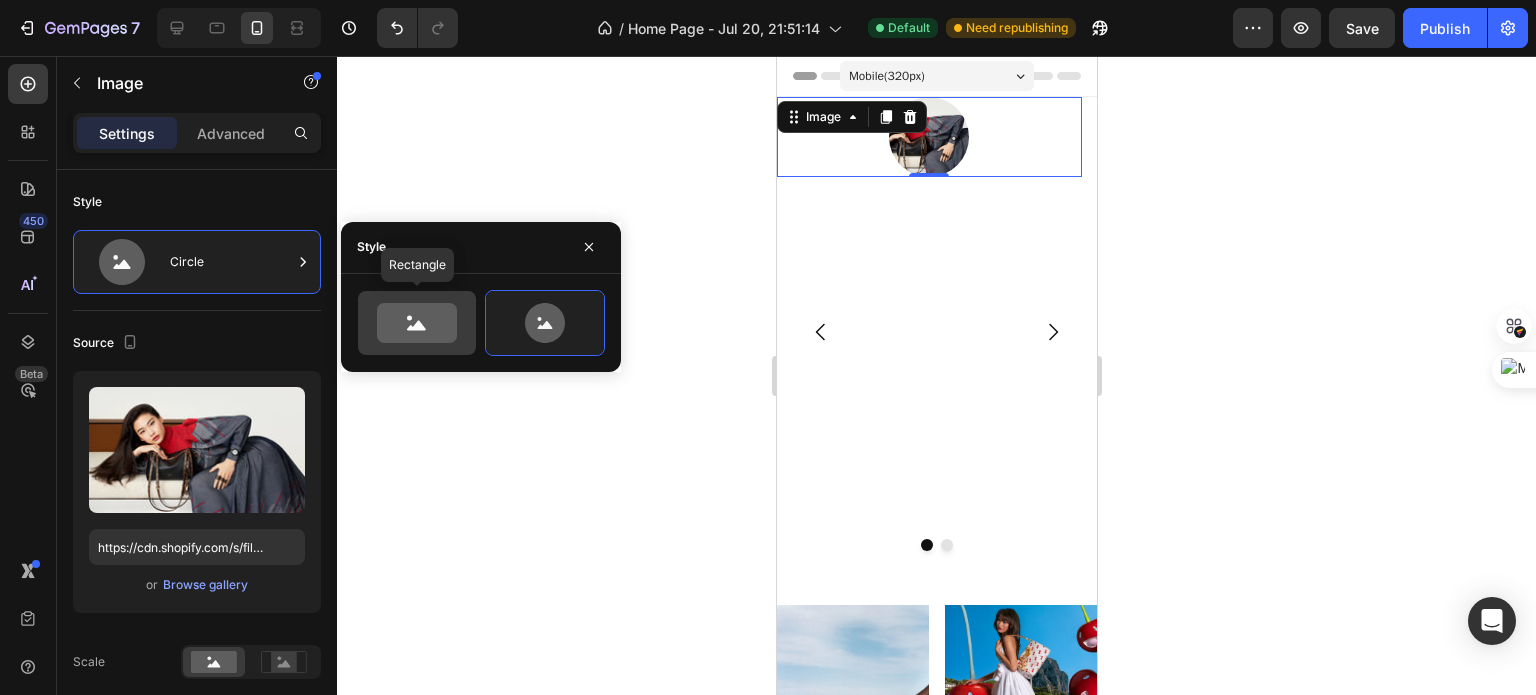 click 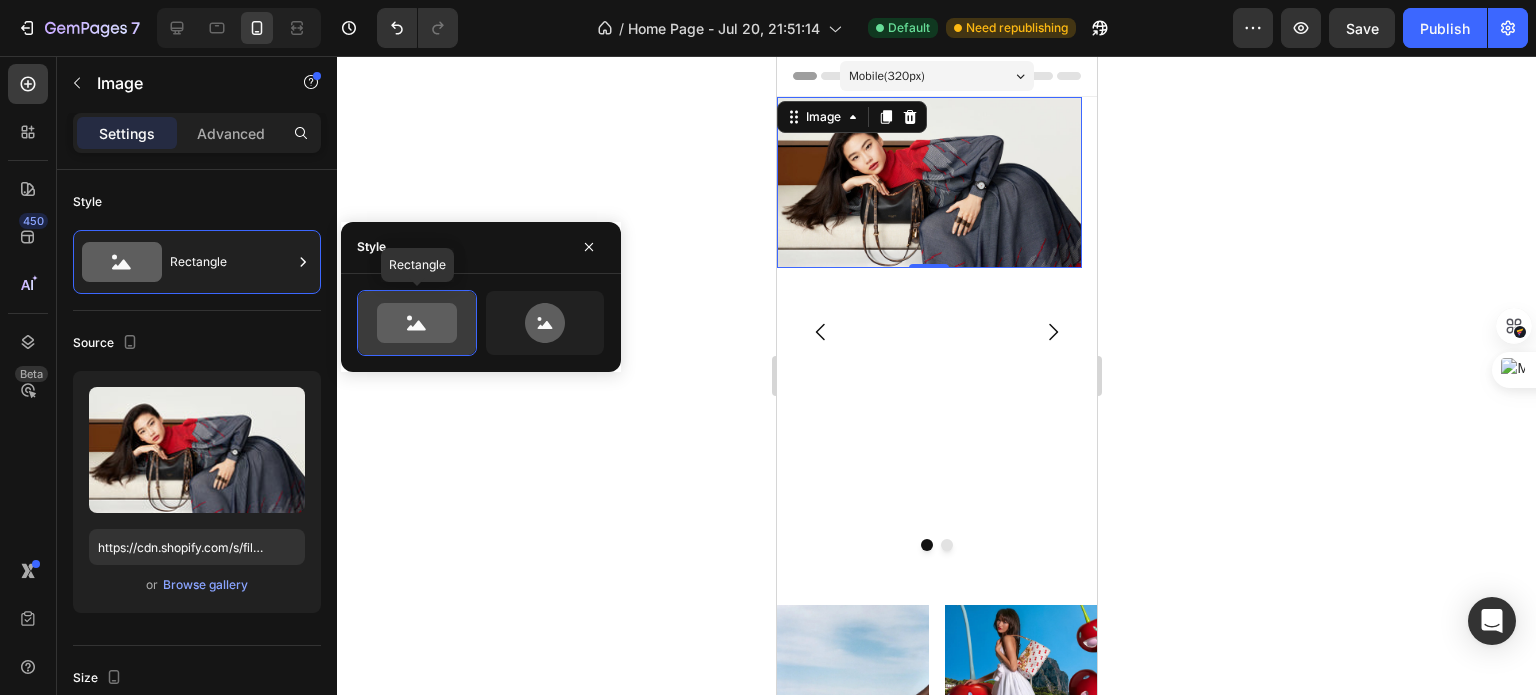 click 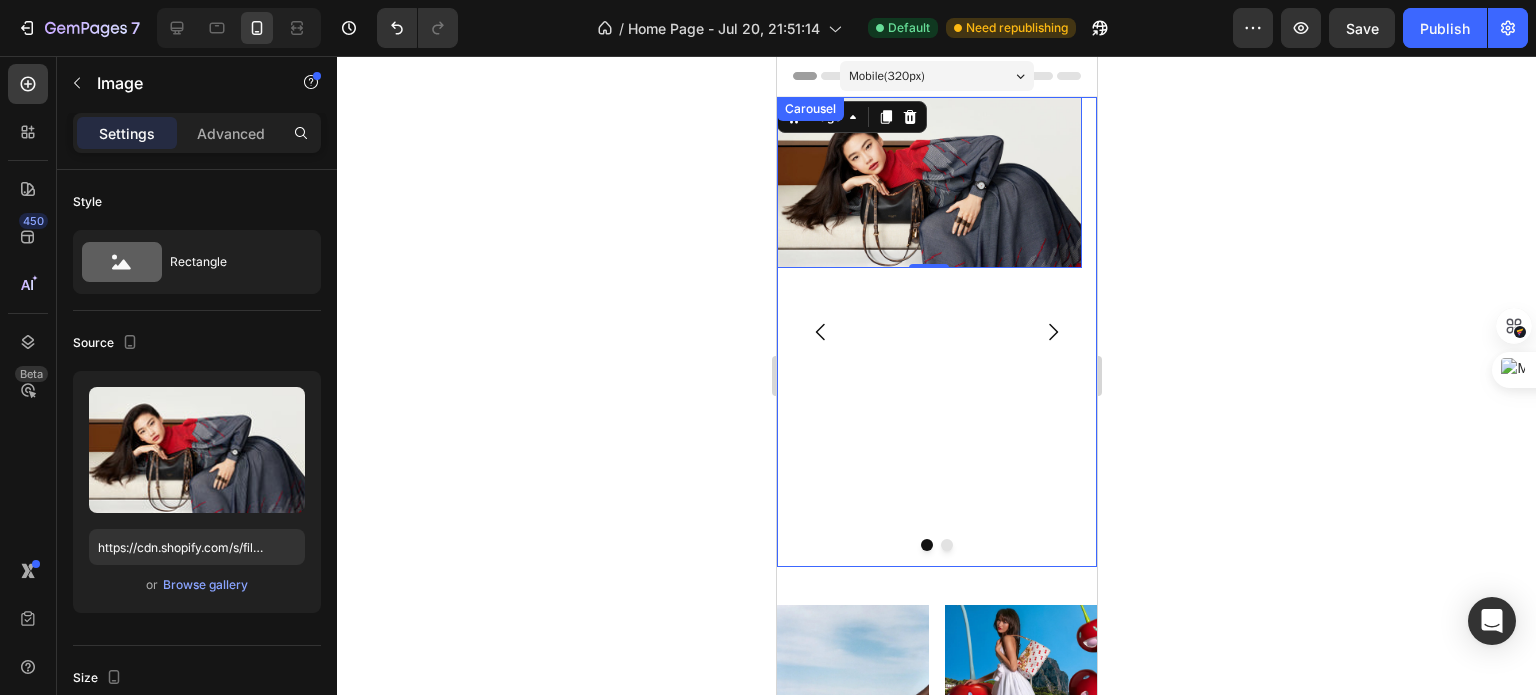 click 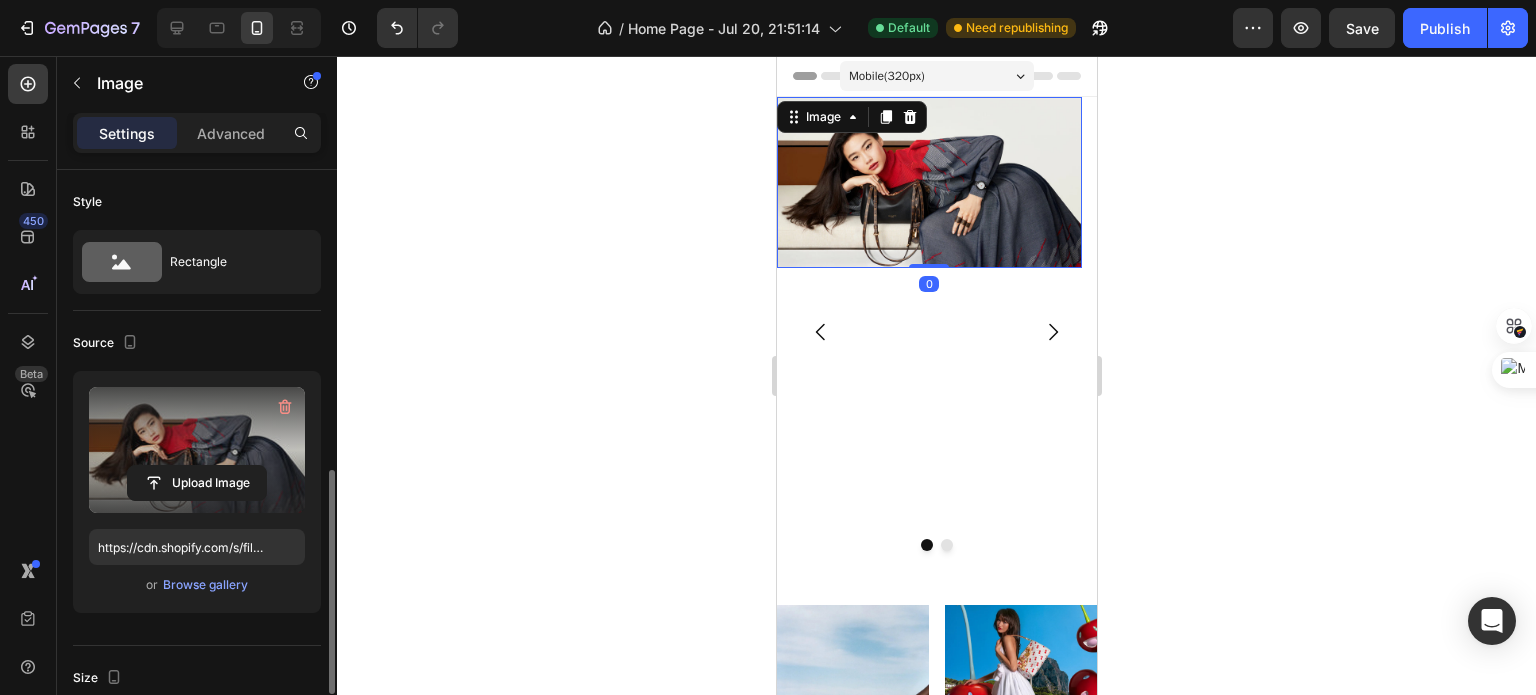 scroll, scrollTop: 508, scrollLeft: 0, axis: vertical 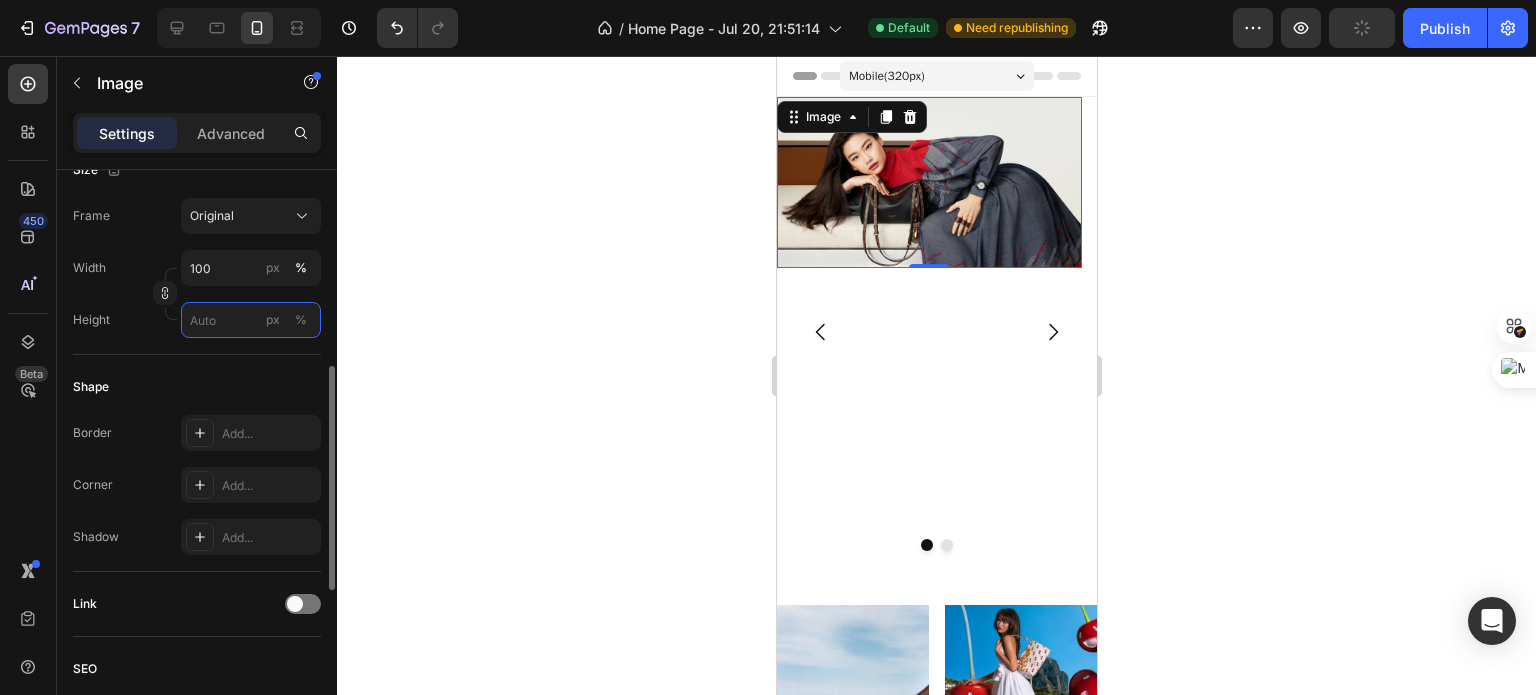 click on "px %" at bounding box center (251, 320) 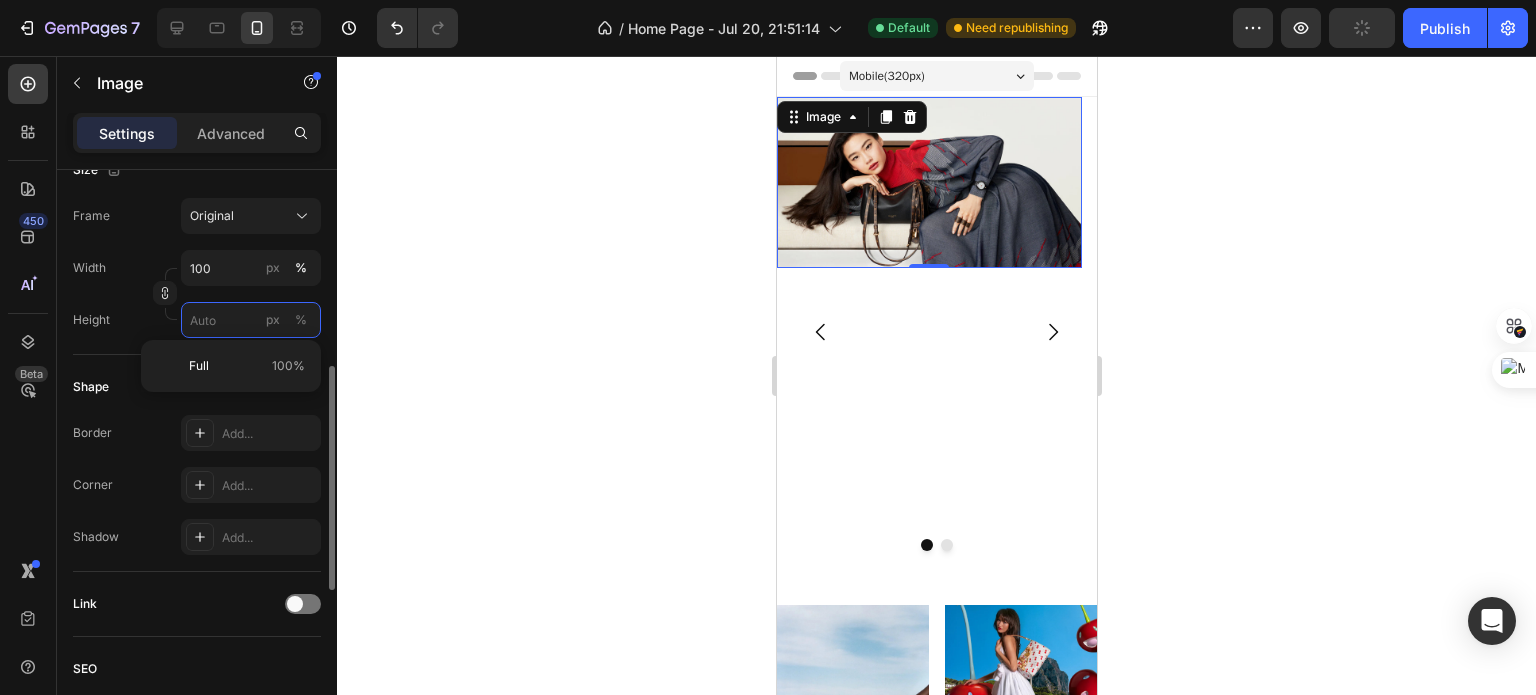type 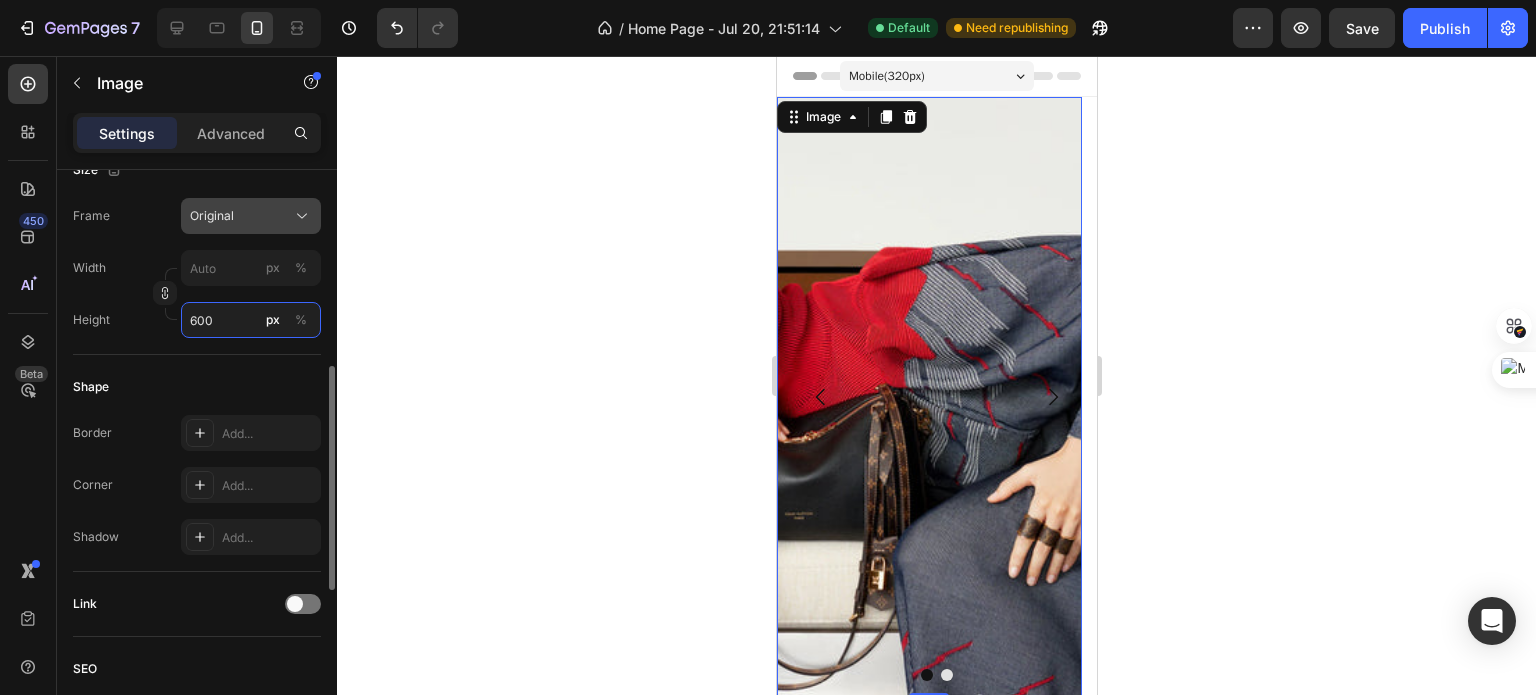 type on "600" 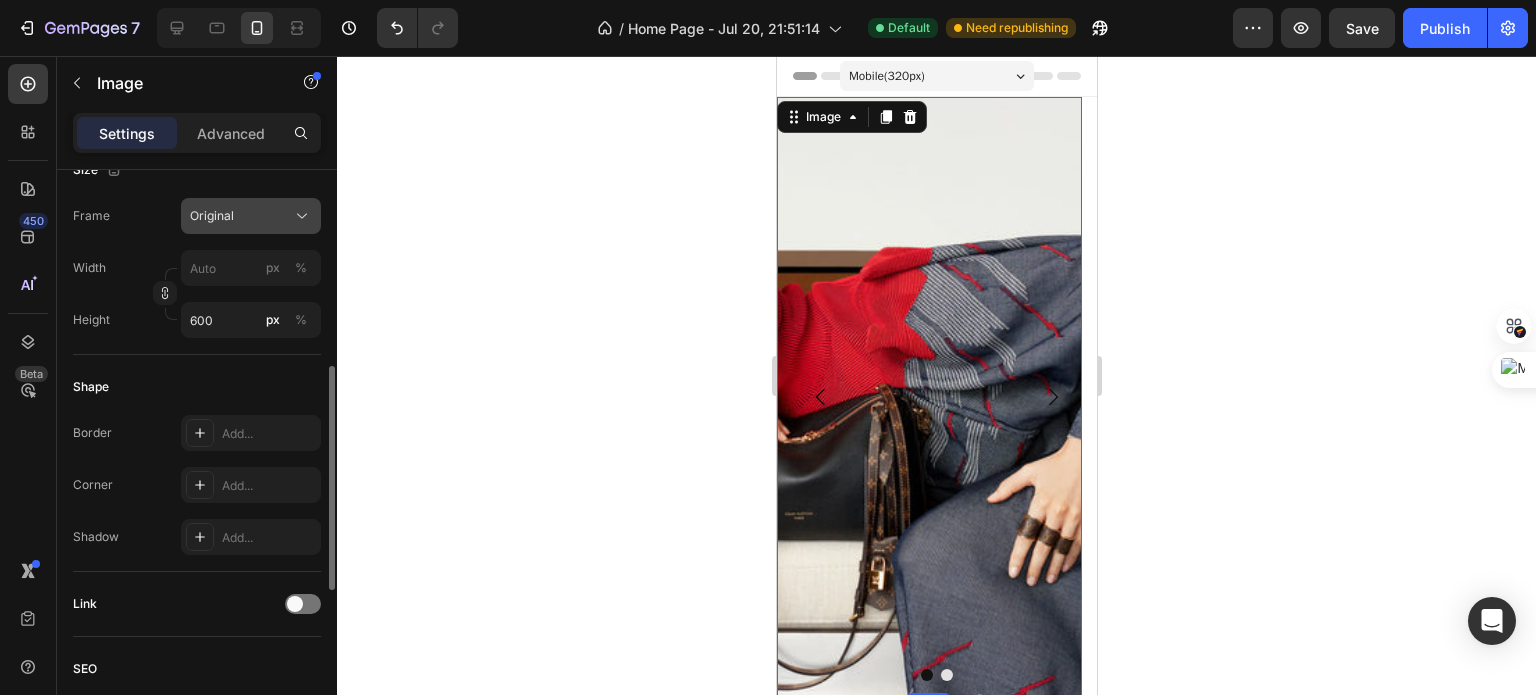 click on "Original" at bounding box center (212, 216) 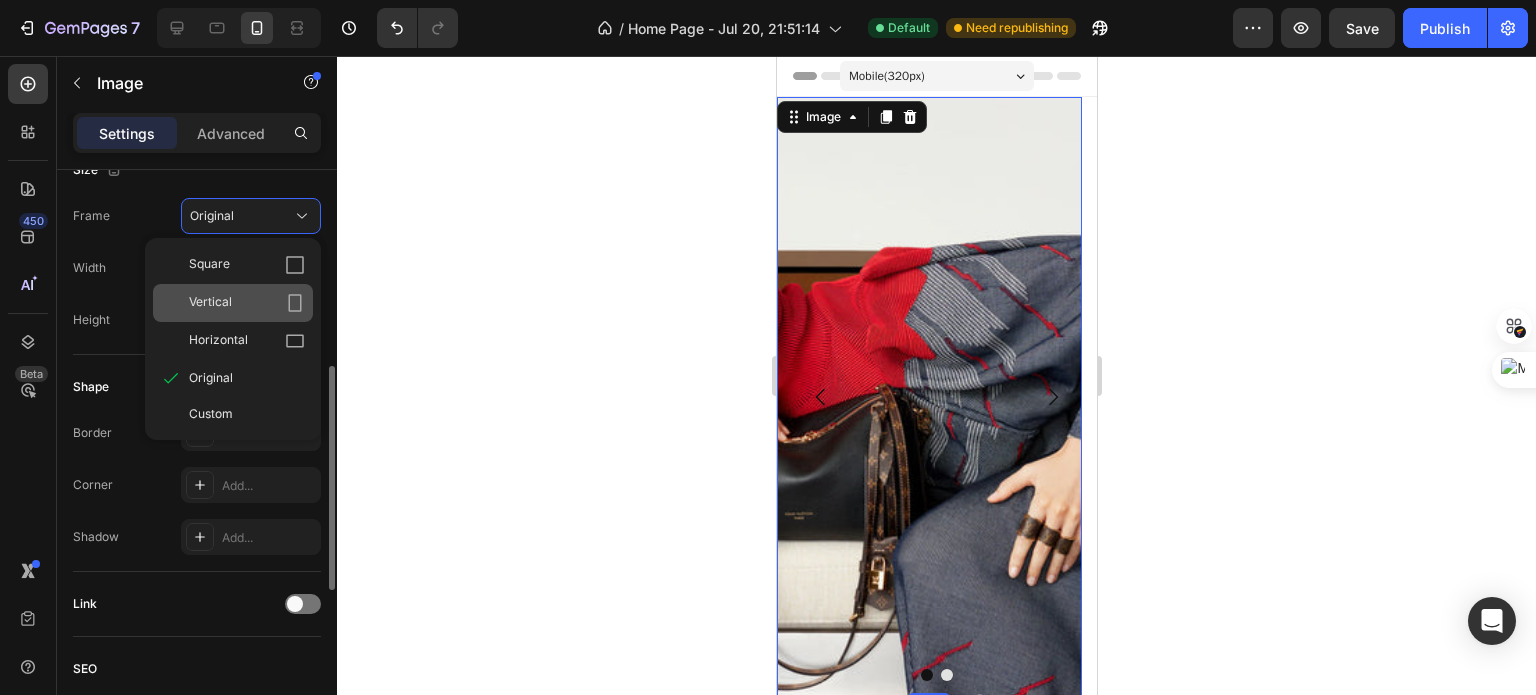 type 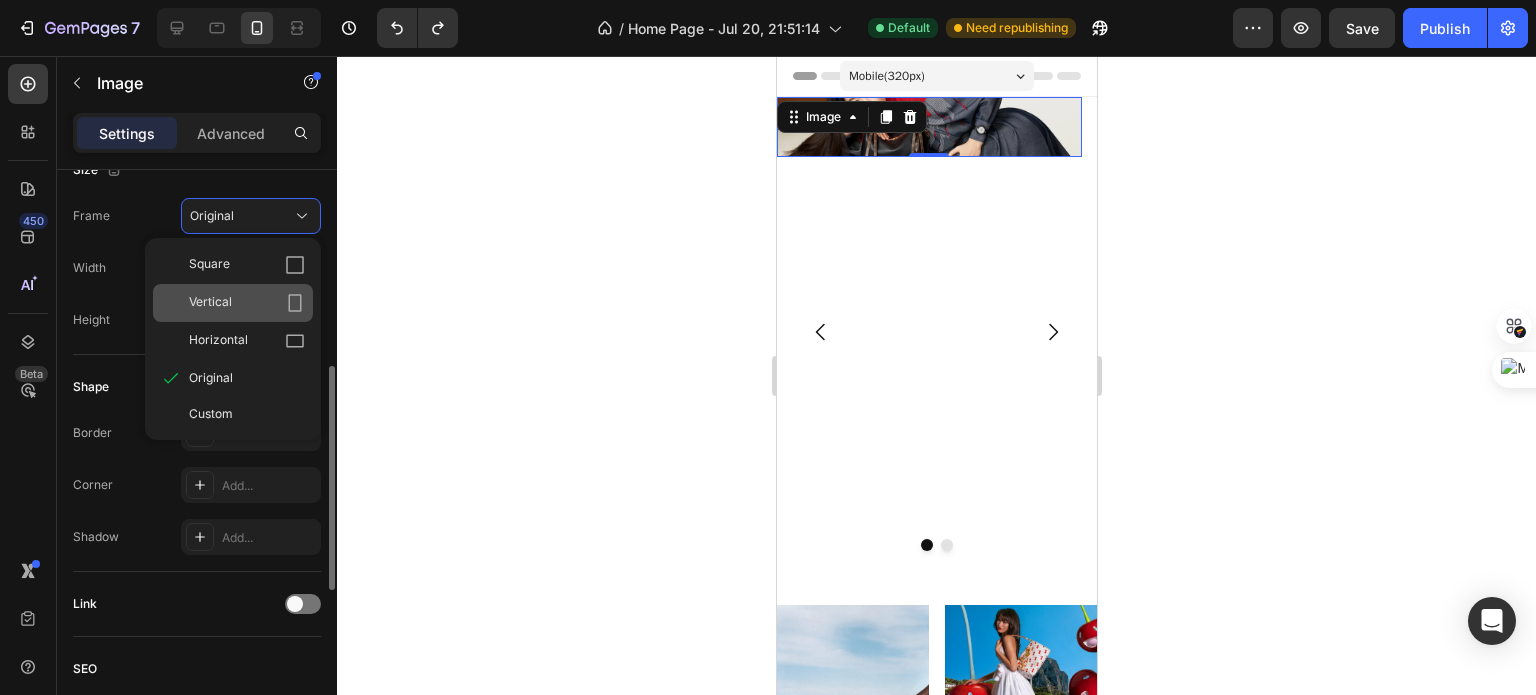 click on "Vertical" at bounding box center [247, 303] 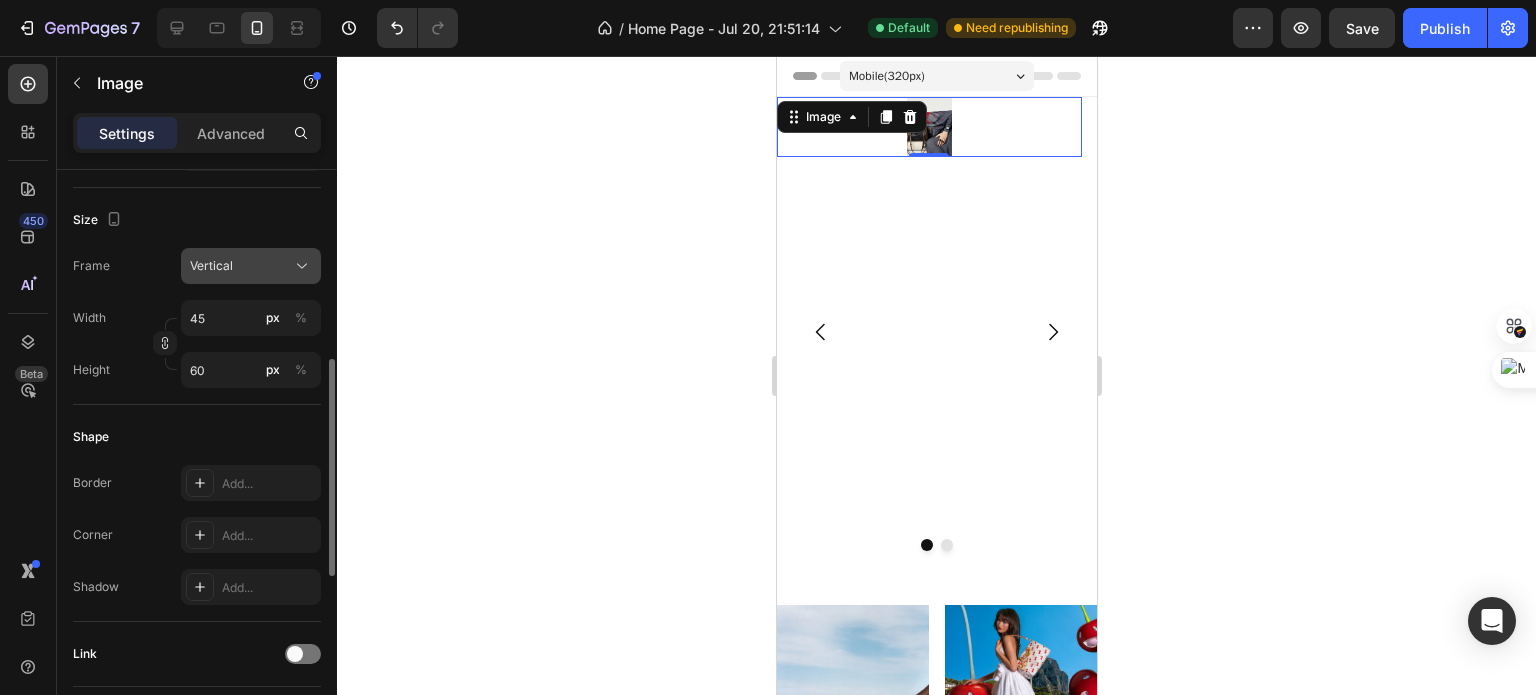 click on "Vertical" 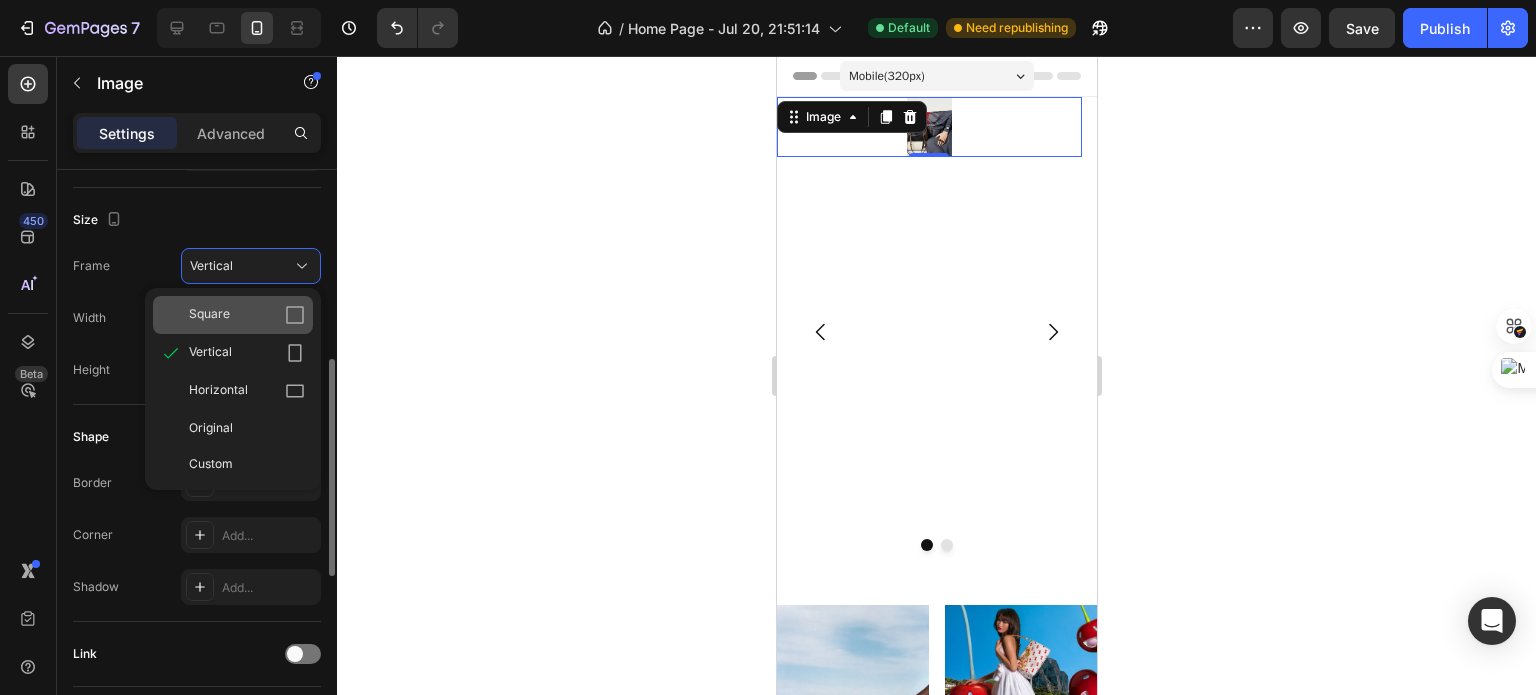 click on "Square" 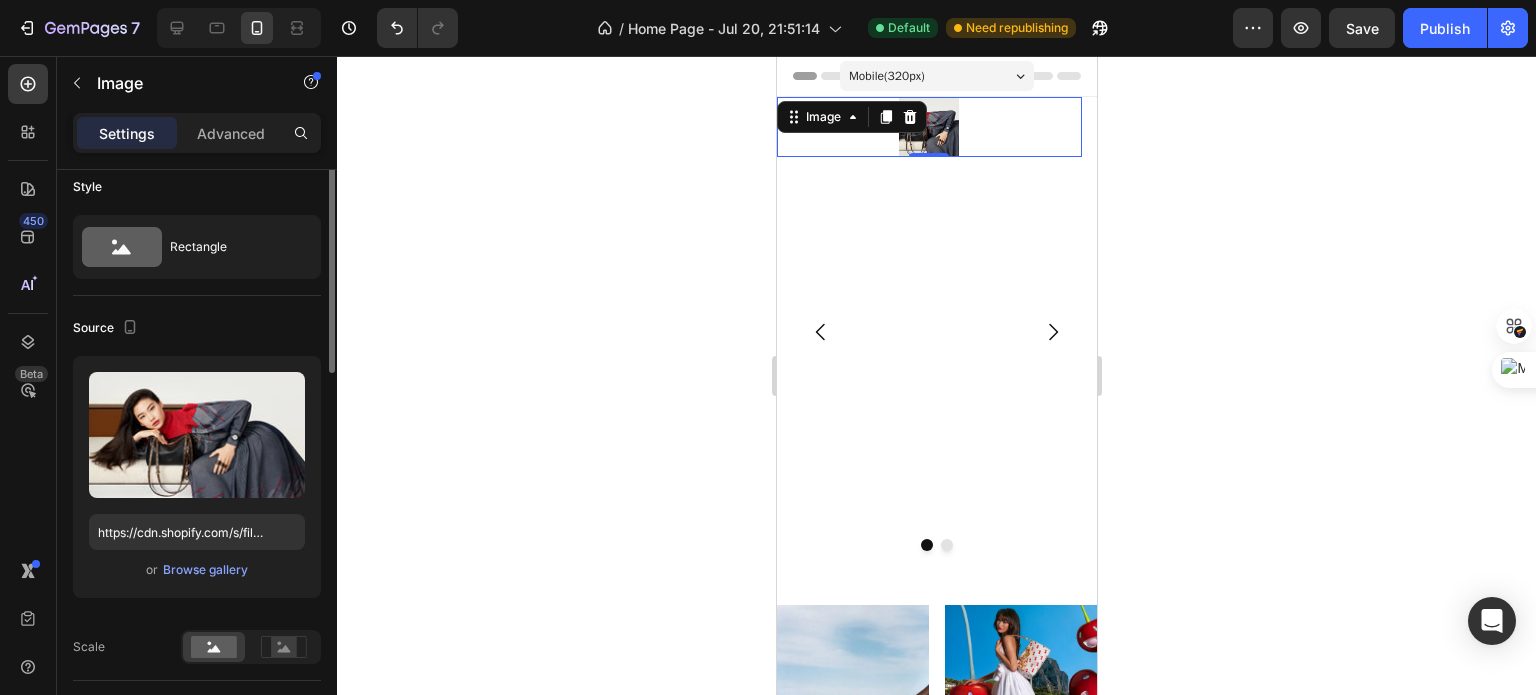 scroll, scrollTop: 1, scrollLeft: 0, axis: vertical 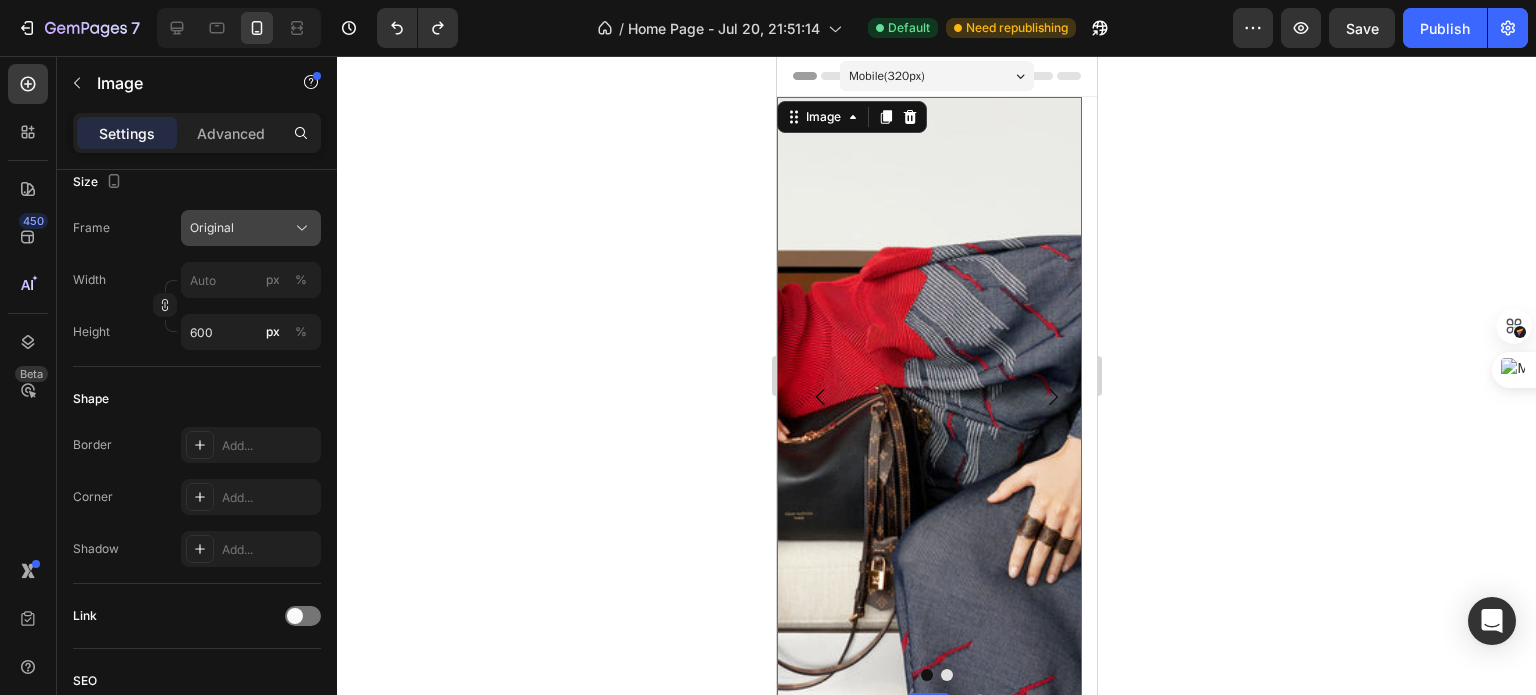click on "Original" at bounding box center (251, 228) 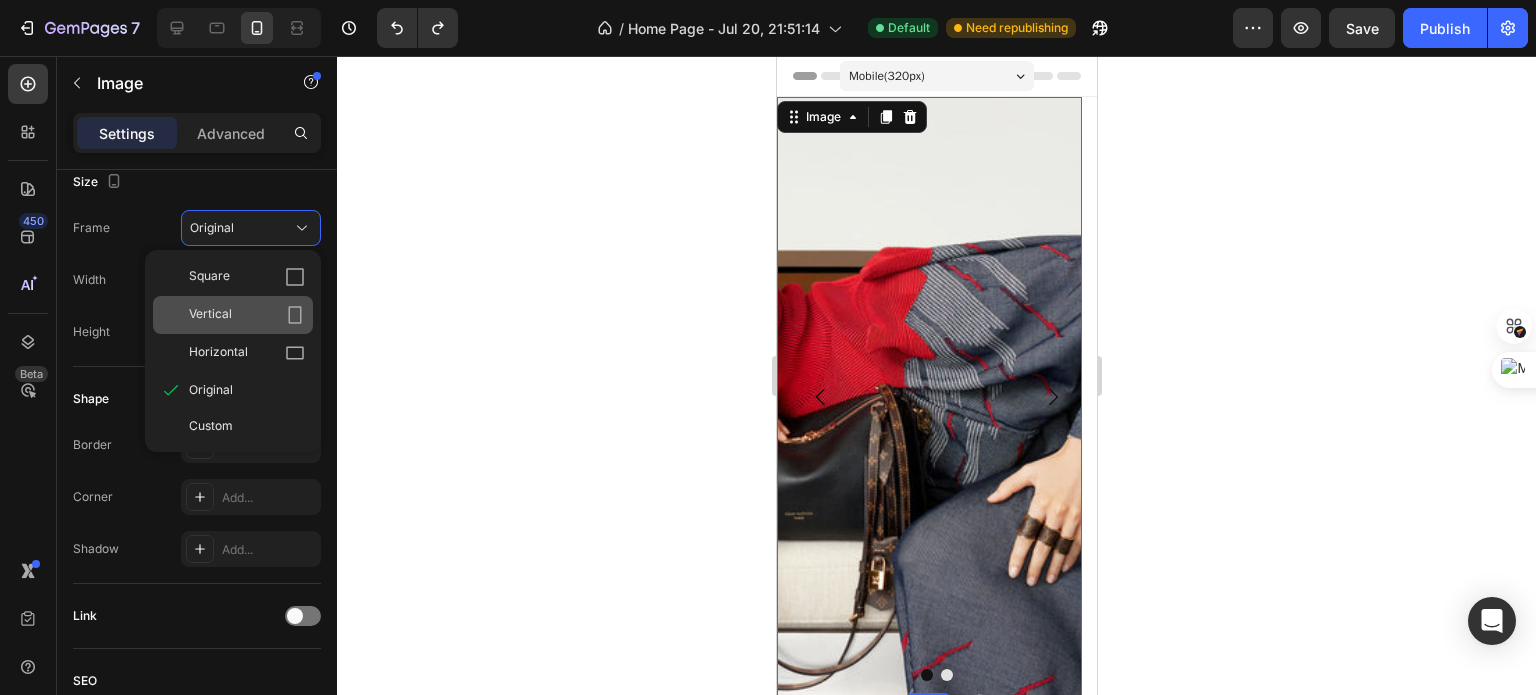 click on "Vertical" at bounding box center [247, 315] 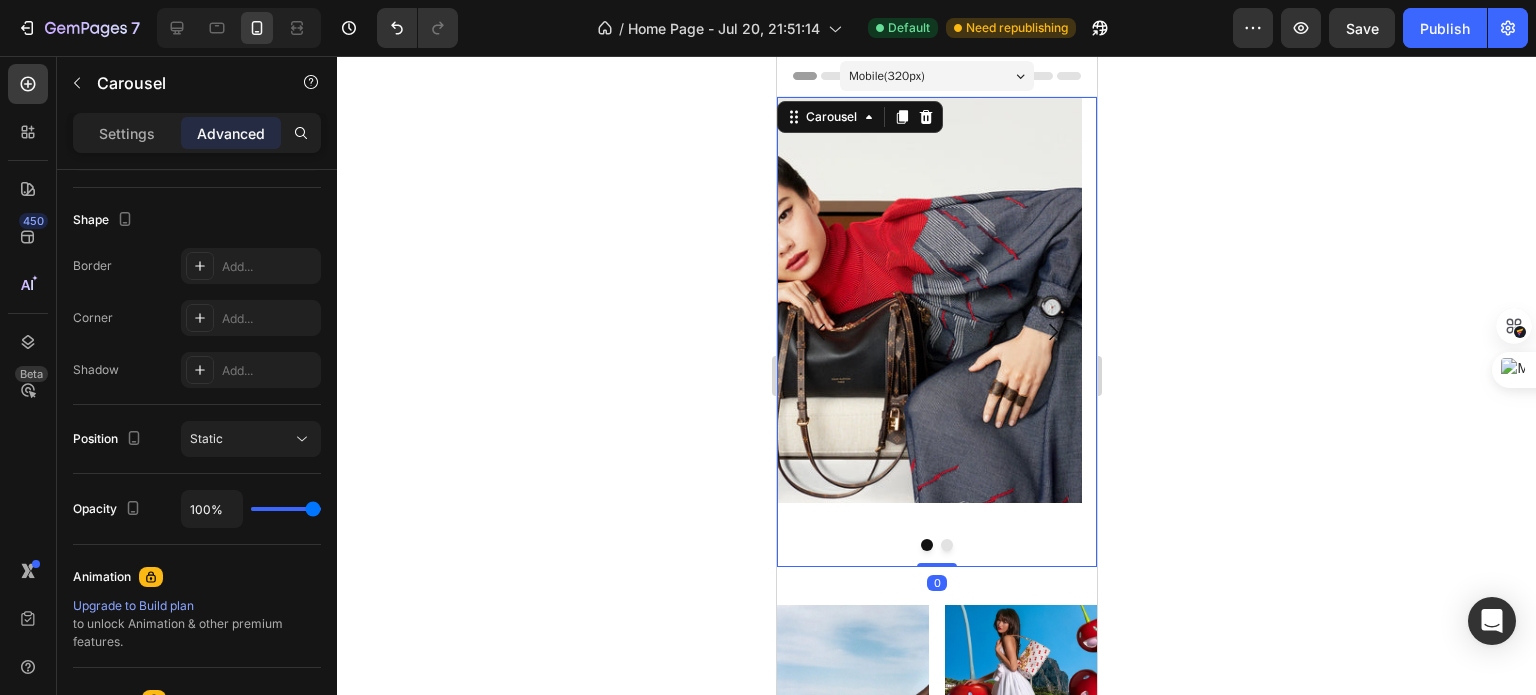 scroll, scrollTop: 0, scrollLeft: 0, axis: both 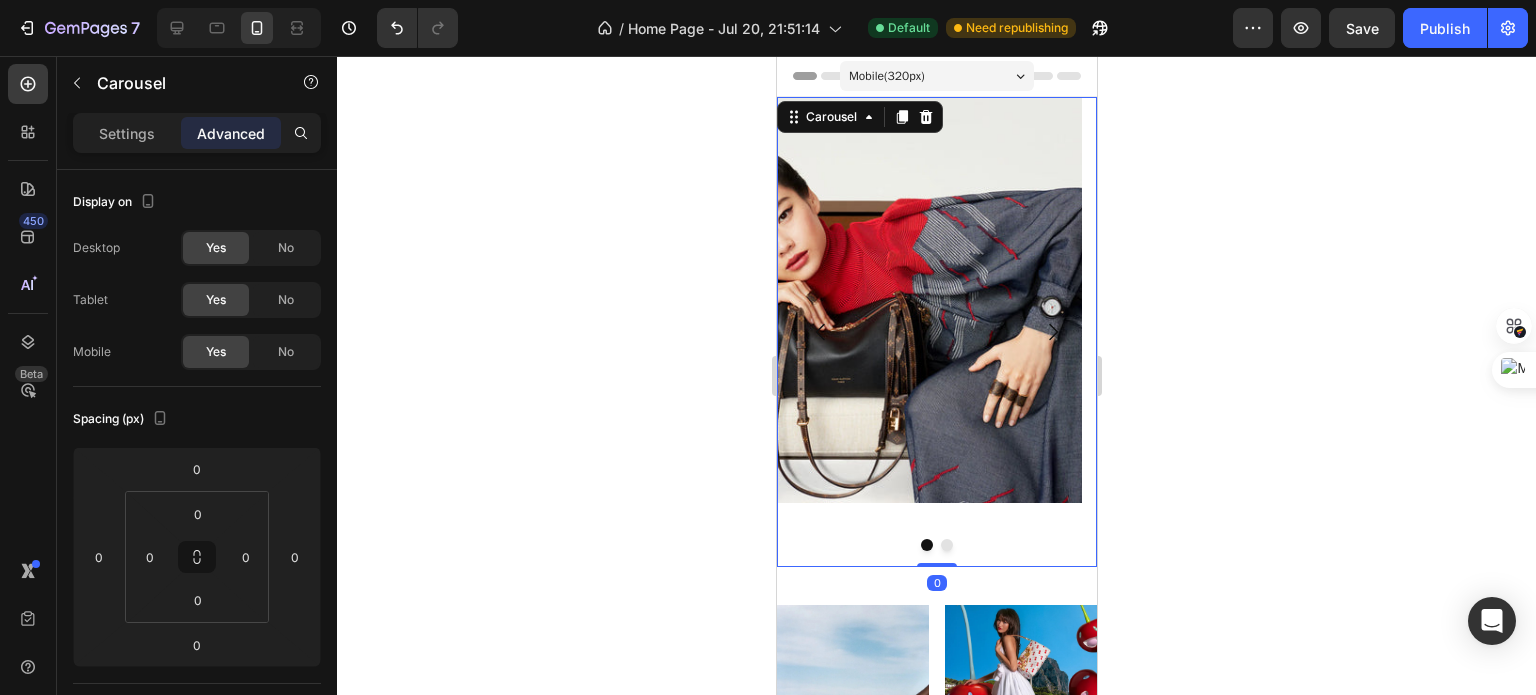 drag, startPoint x: 936, startPoint y: 563, endPoint x: 933, endPoint y: 523, distance: 40.112343 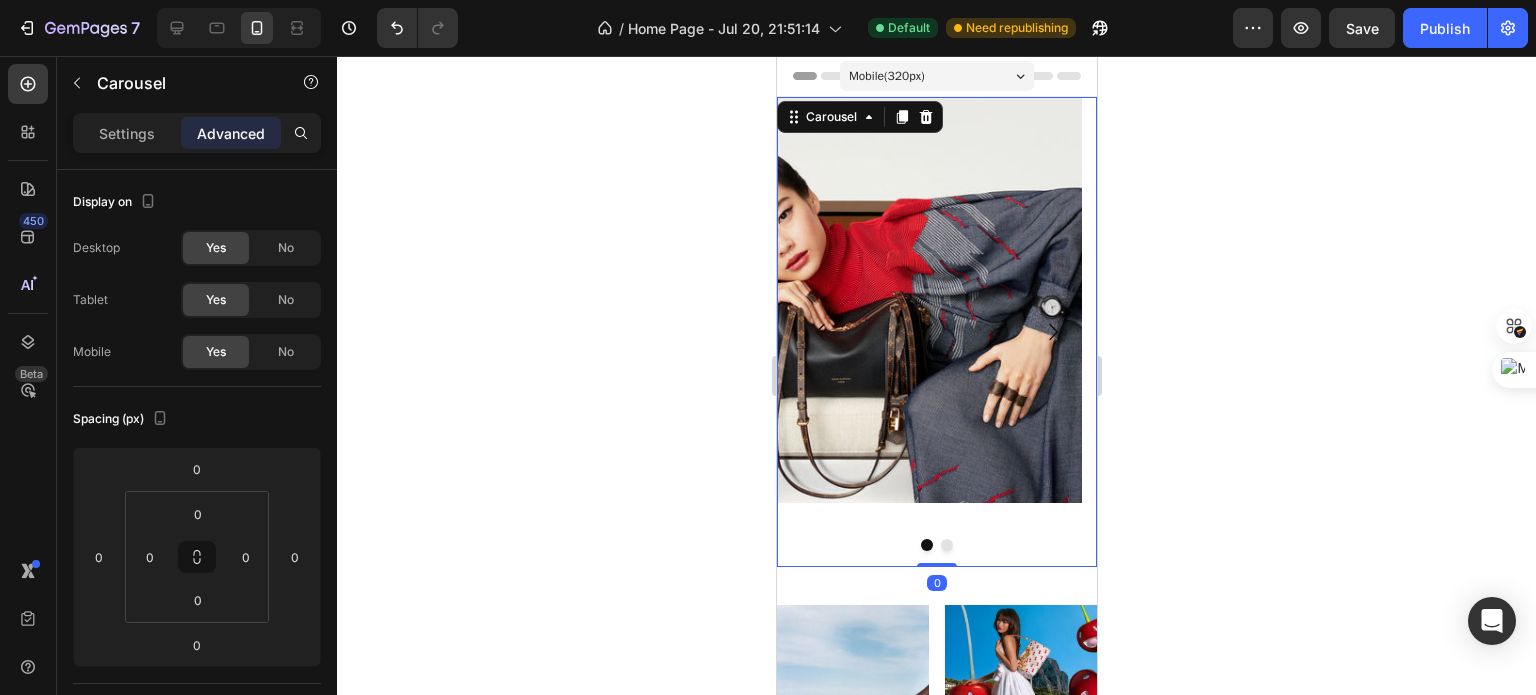 click on "Image Image
Carousel   0" at bounding box center [936, 332] 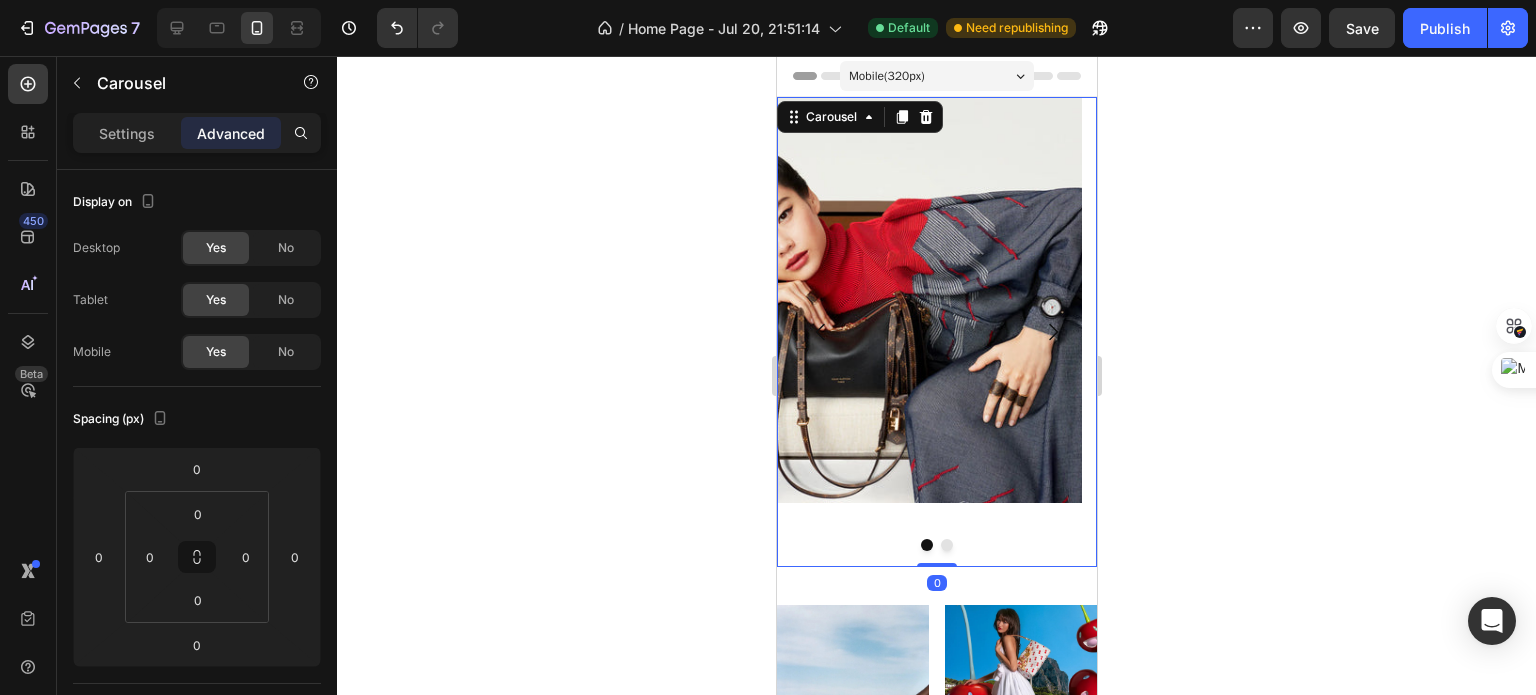 click 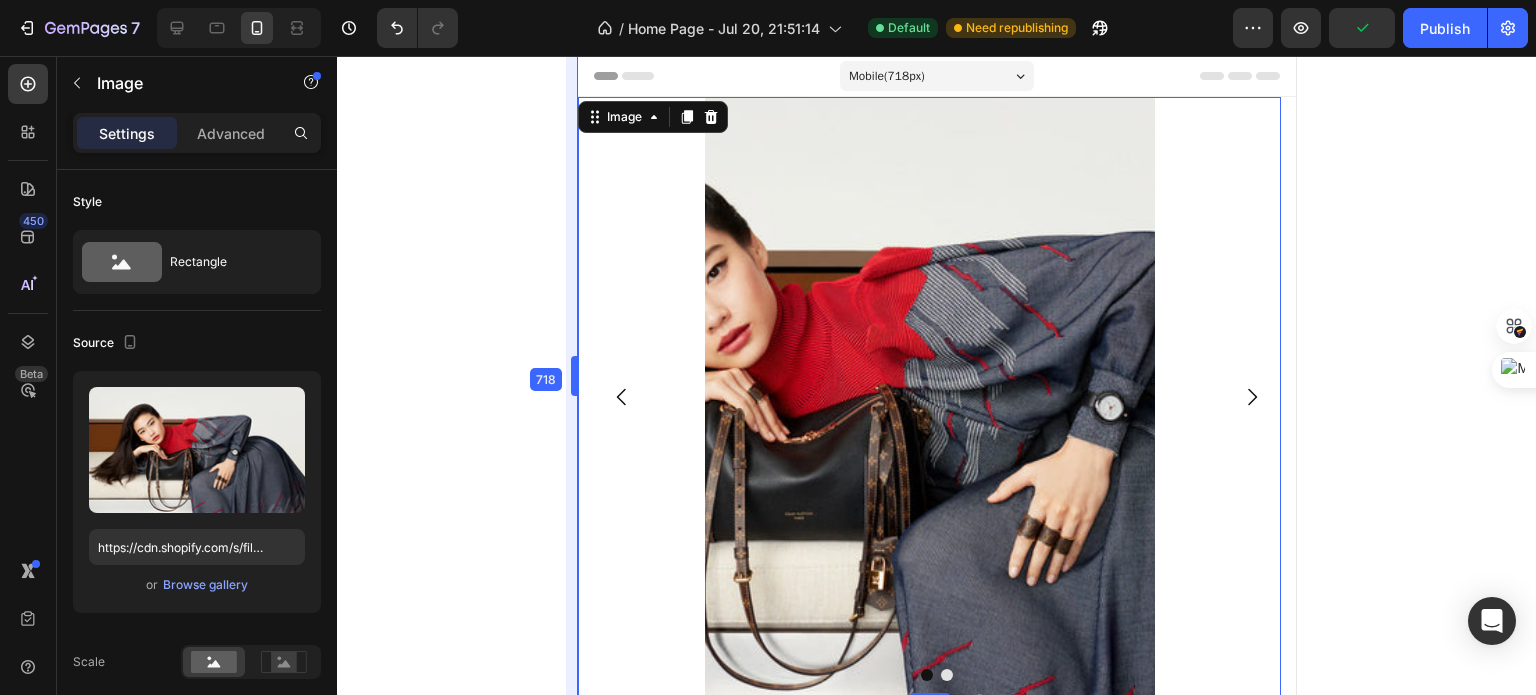drag, startPoint x: 775, startPoint y: 364, endPoint x: 374, endPoint y: 459, distance: 412.0995 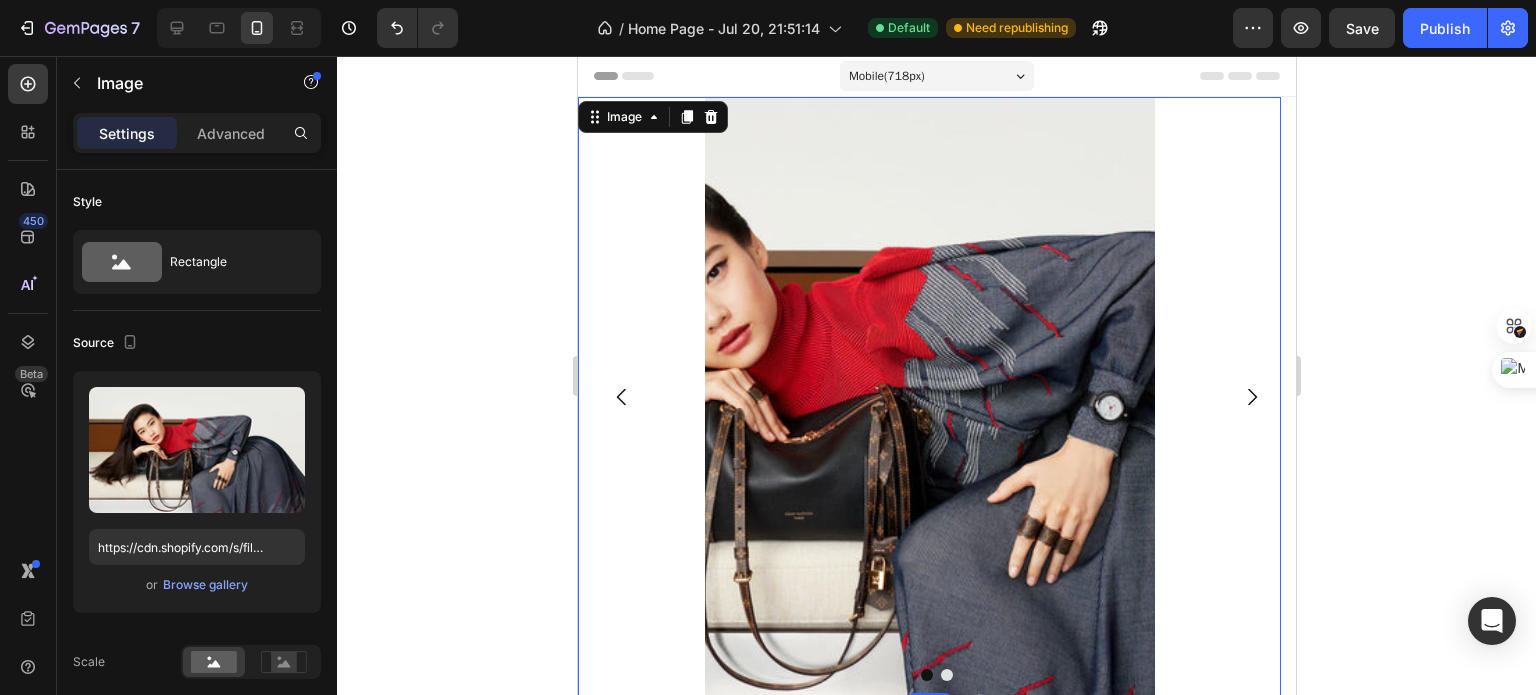 click on "Mobile  ( 718 px) iPhone 13 Mini iPhone 13 Pro iPhone 11 Pro Max iPhone 15 Pro Max Pixel 7 Galaxy S8+ Galaxy S20 Ultra iPad Mini iPad Air iPad Pro" at bounding box center (936, 78) 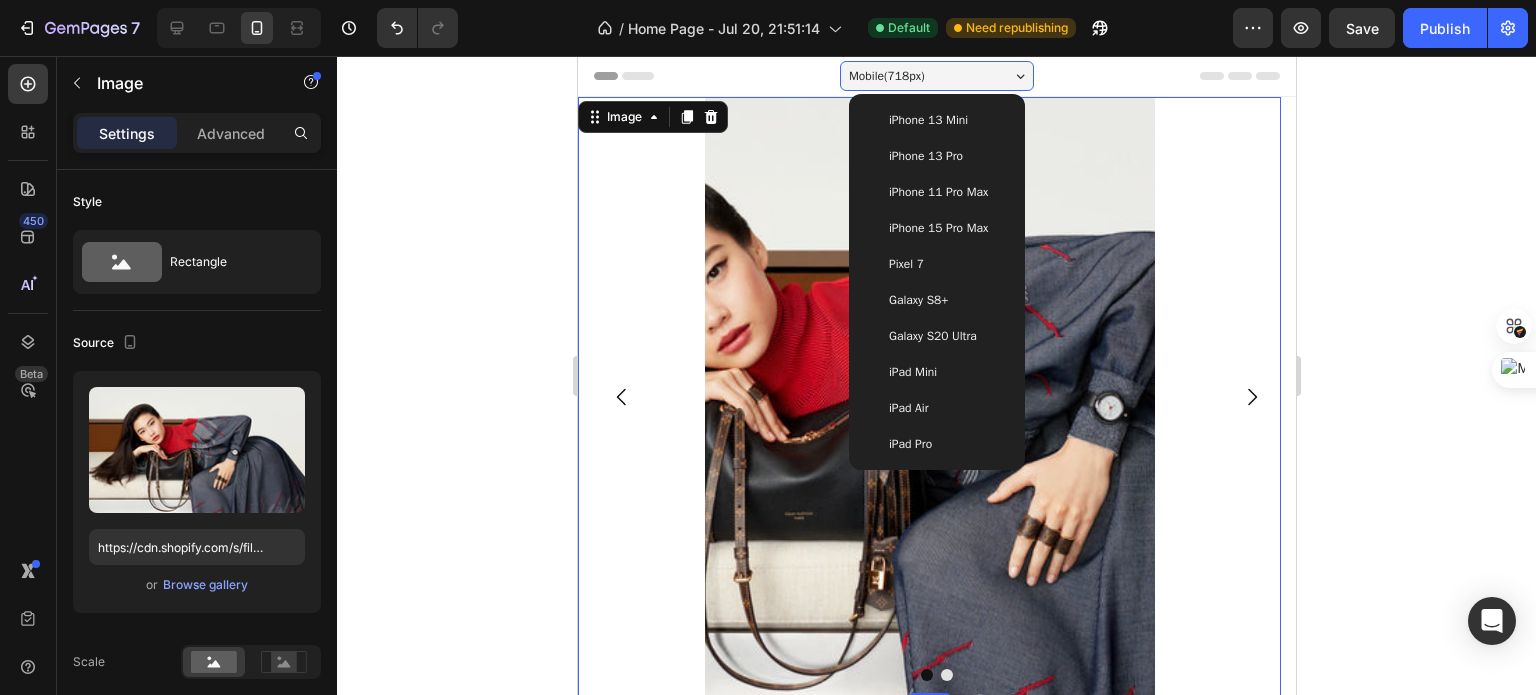 click on "iPhone 15 Pro Max" at bounding box center [936, 228] 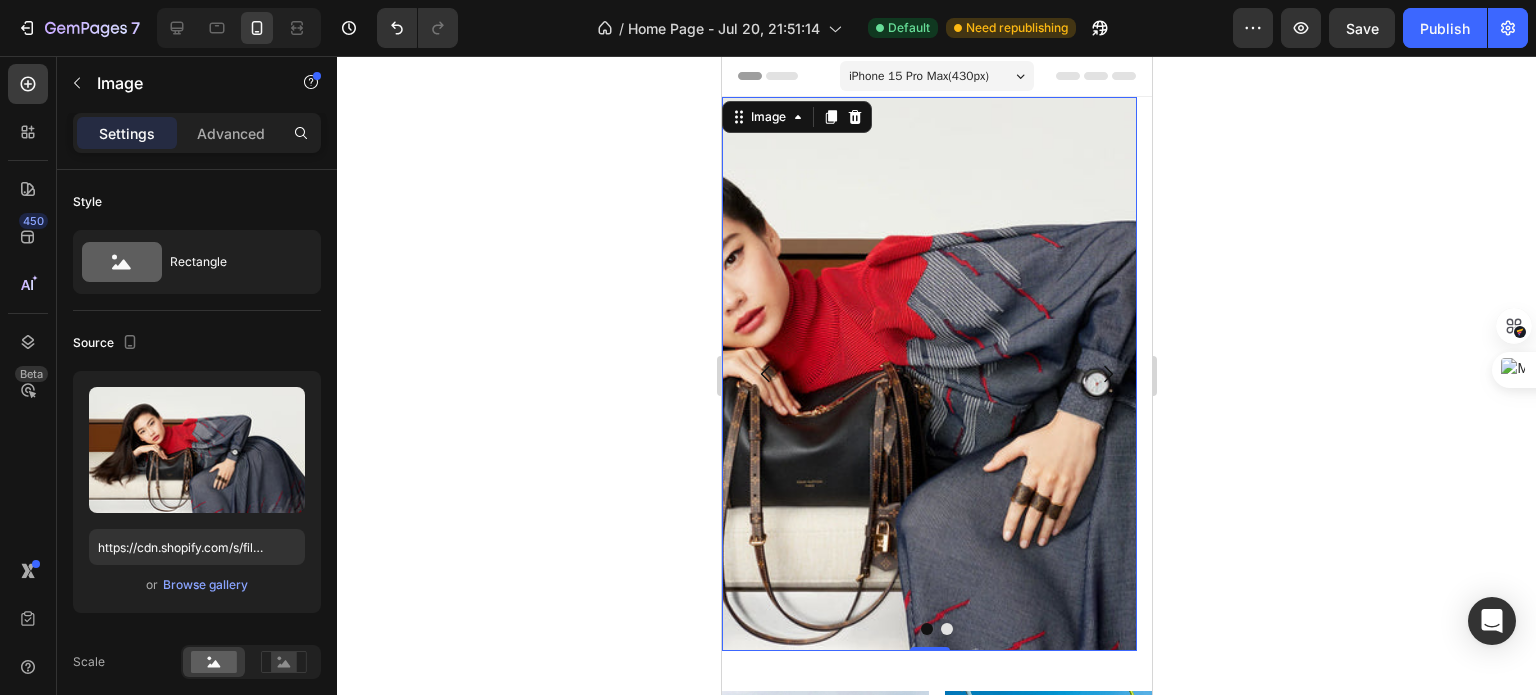click on "7   /  Home Page - Jul 20, 21:51:14 Default Need republishing Preview  Save   Publish" 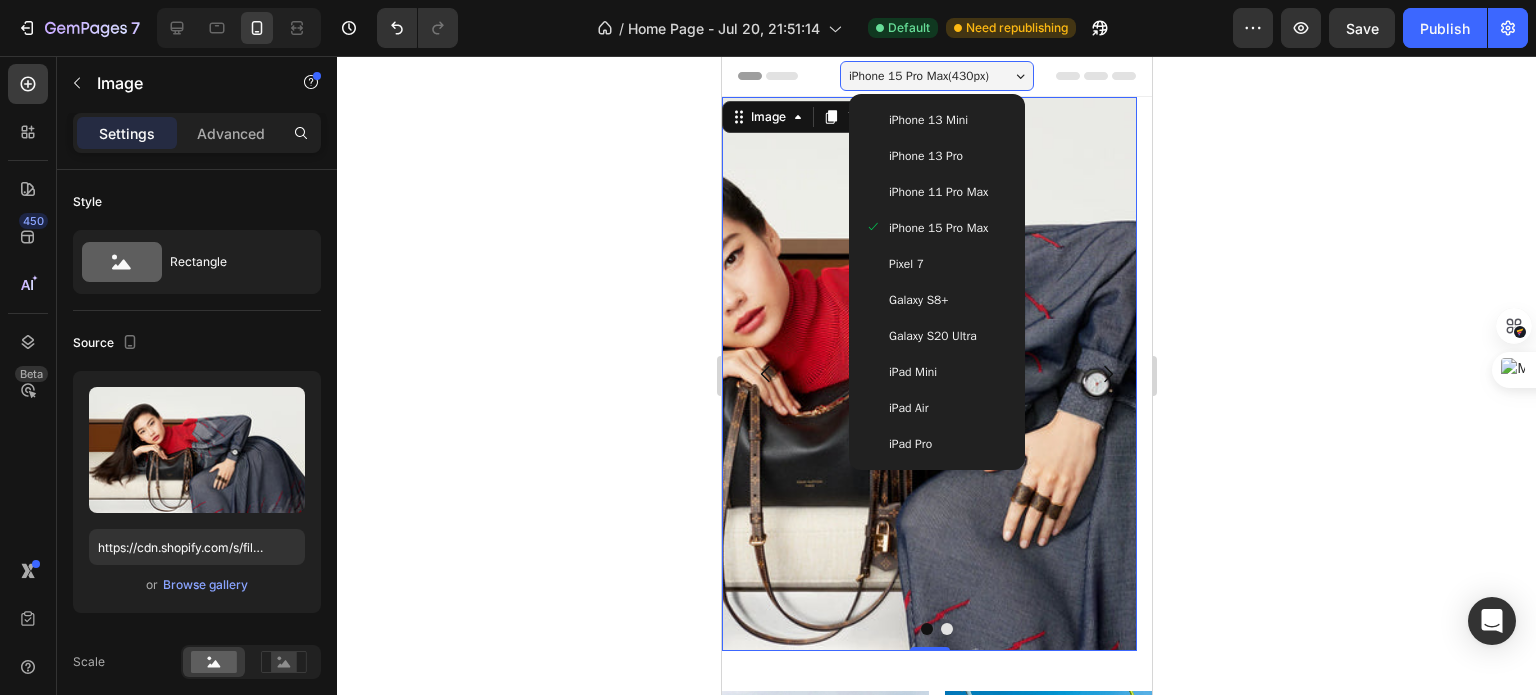 click on "iPhone 13 Pro" at bounding box center (925, 156) 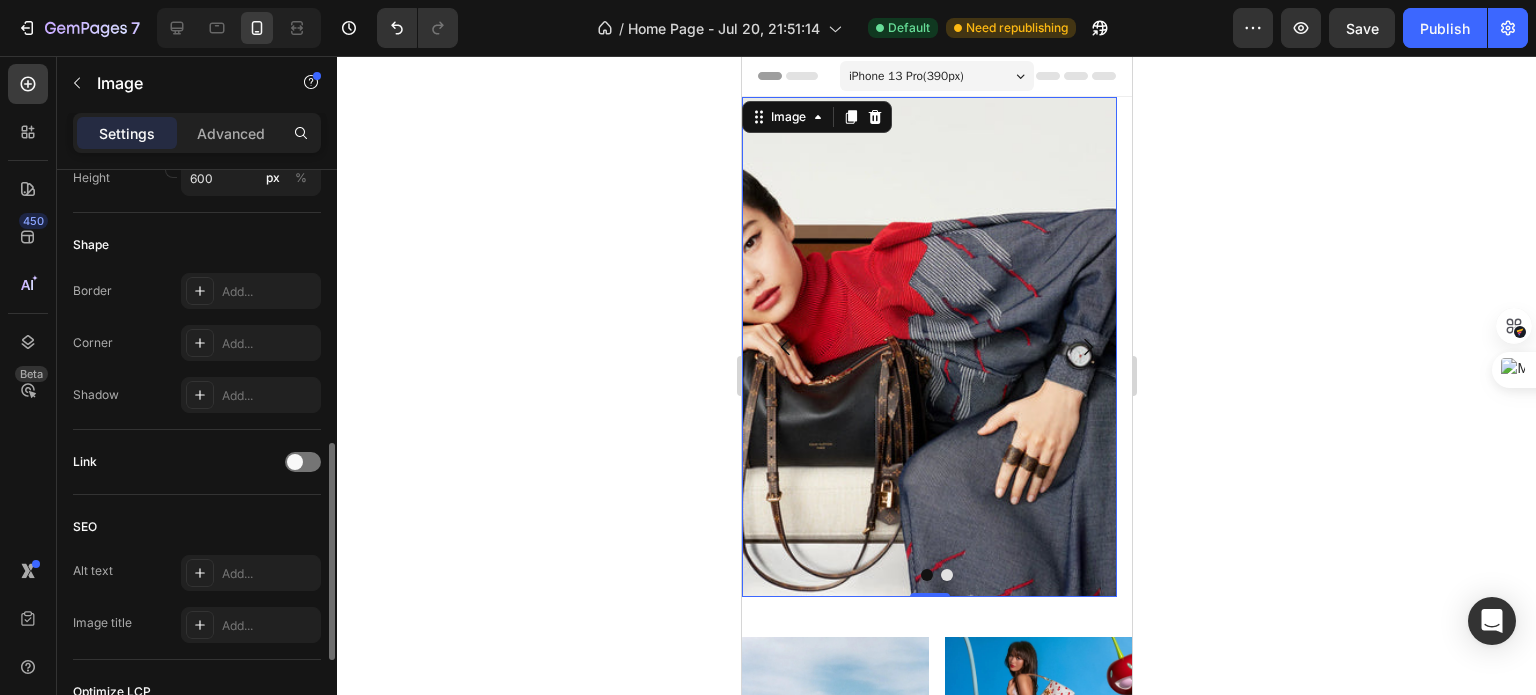 scroll, scrollTop: 725, scrollLeft: 0, axis: vertical 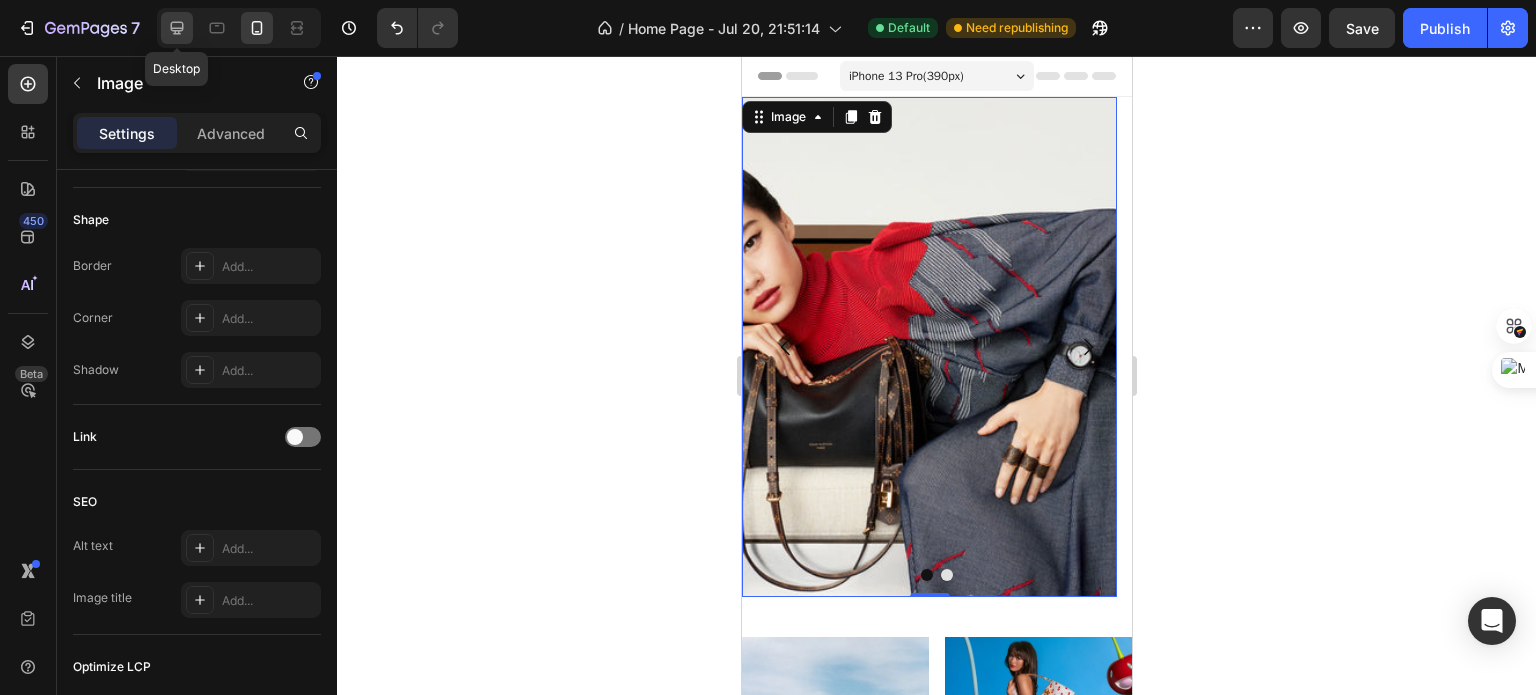 click 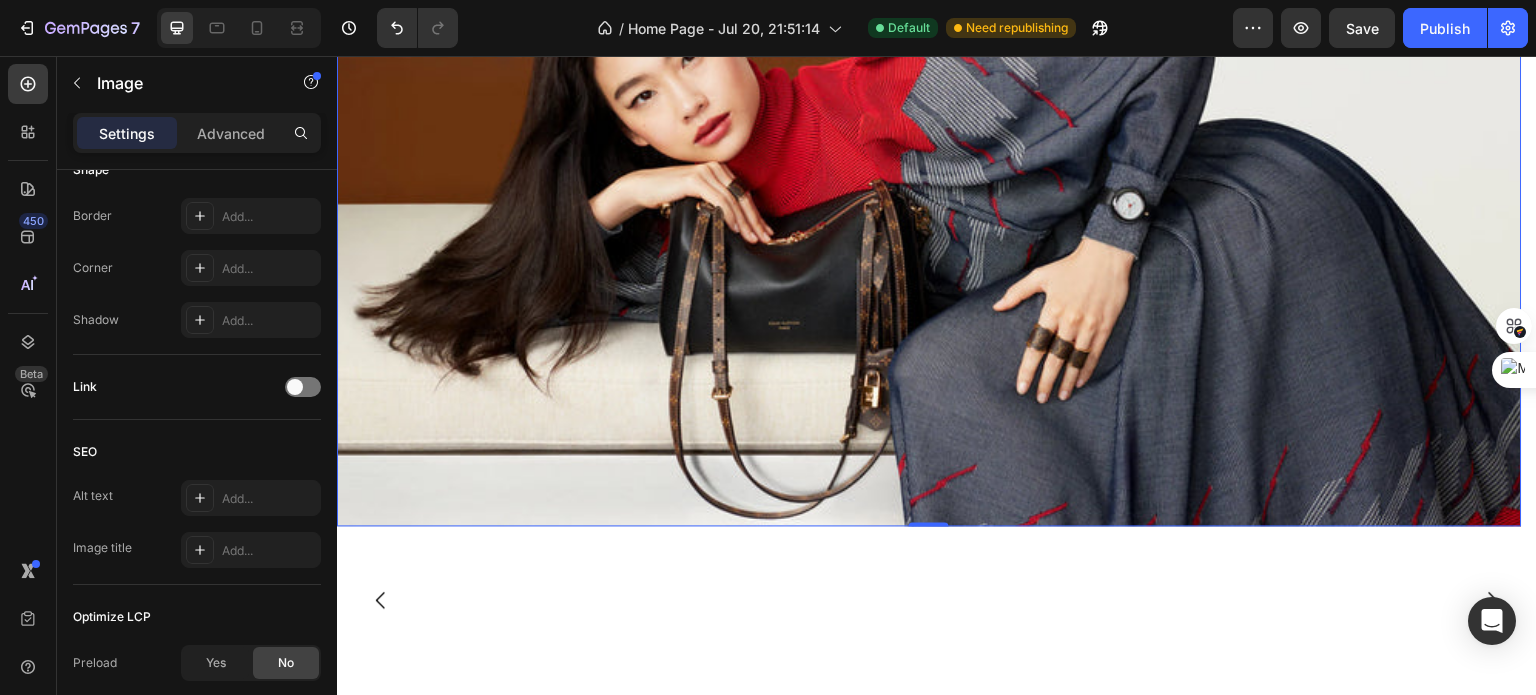 scroll, scrollTop: 220, scrollLeft: 0, axis: vertical 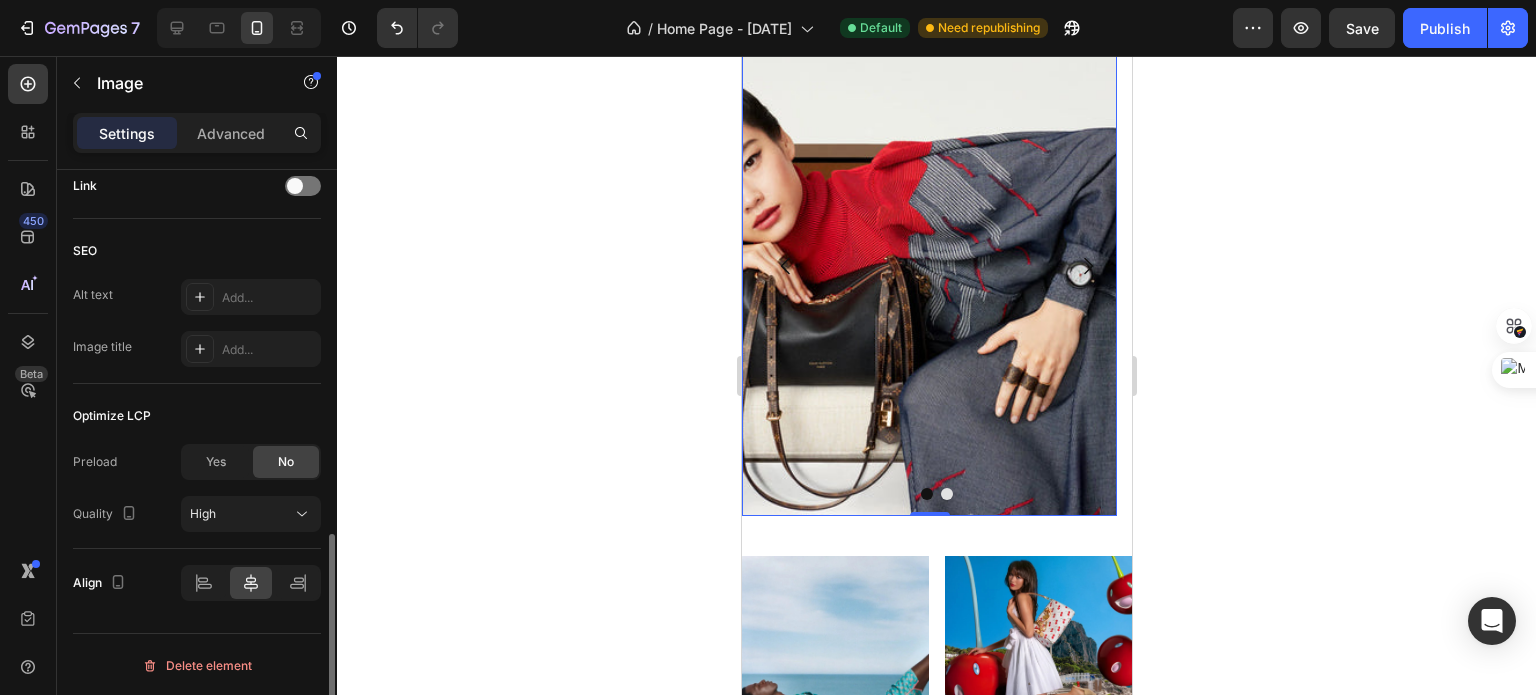 click on "Preload Yes No Quality High" at bounding box center (197, 488) 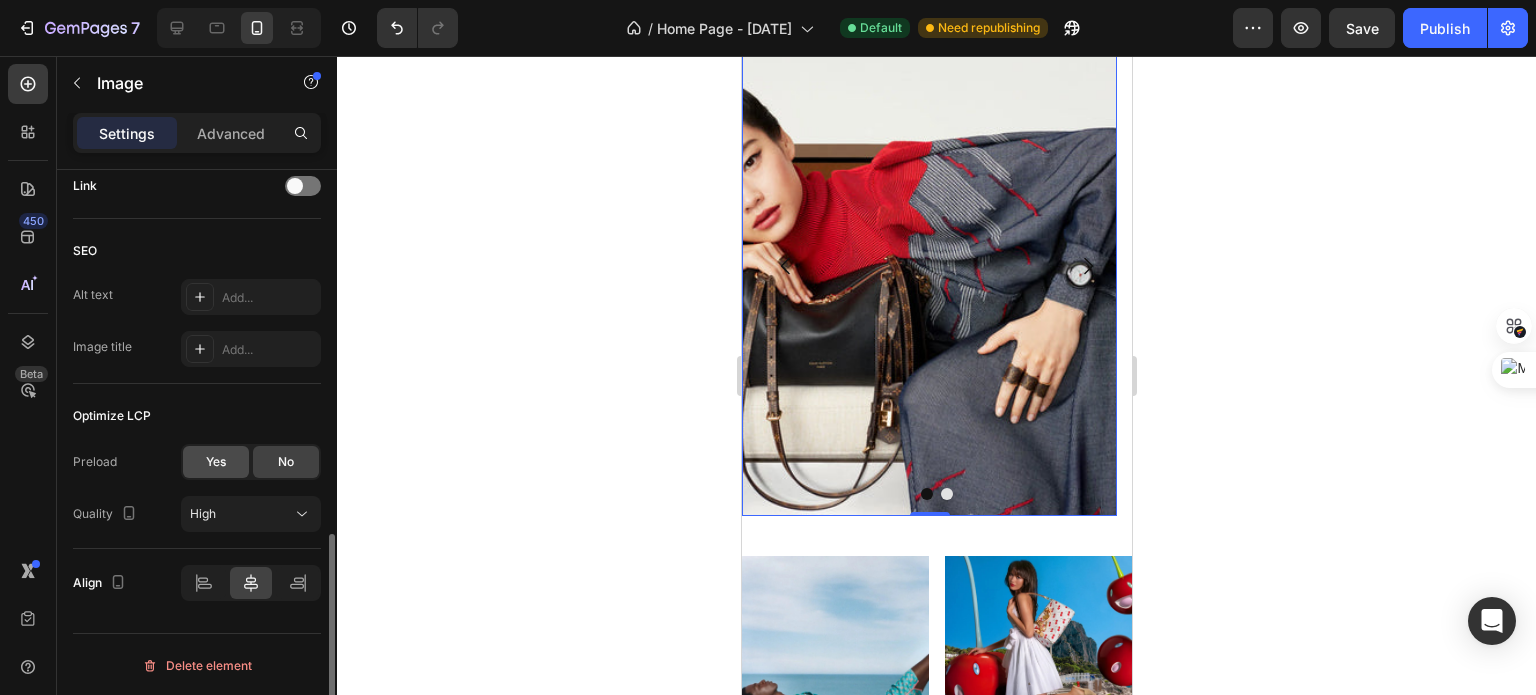 click on "Yes" 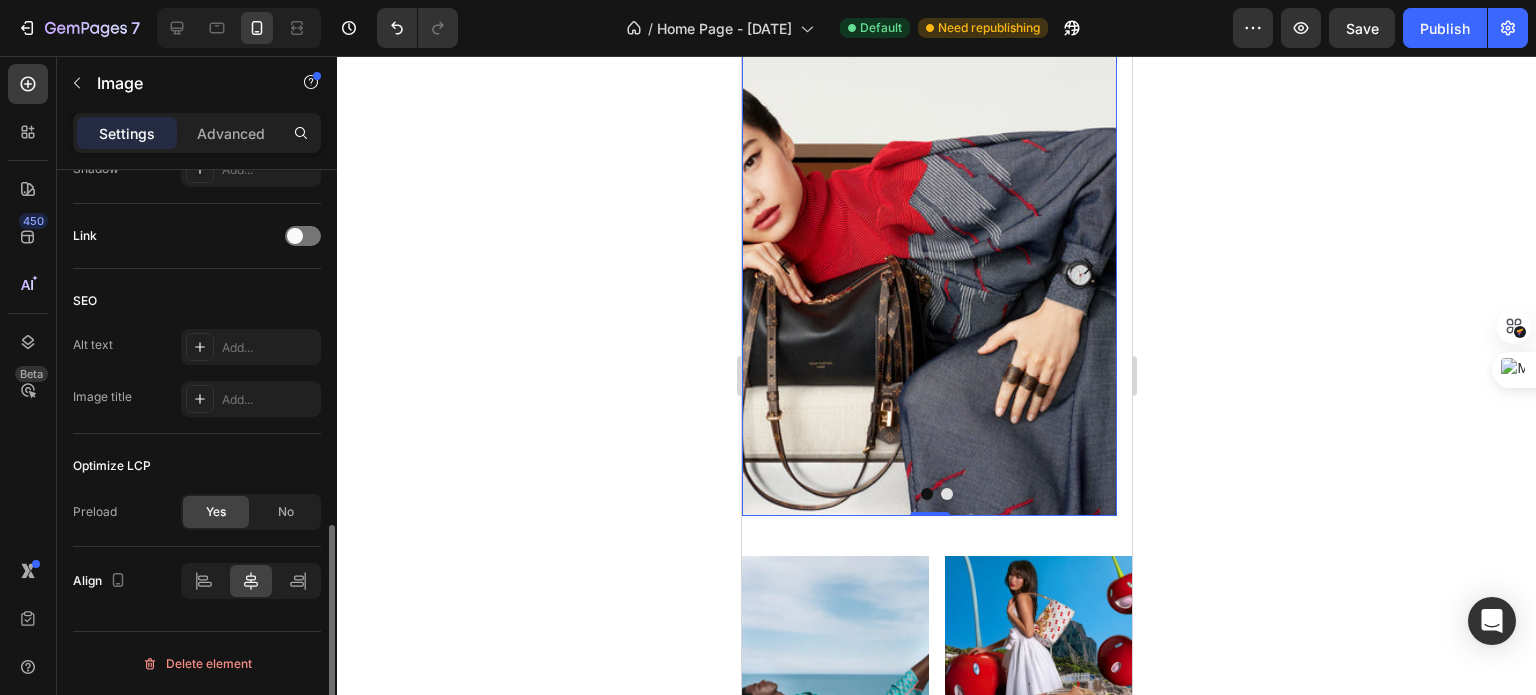 scroll, scrollTop: 924, scrollLeft: 0, axis: vertical 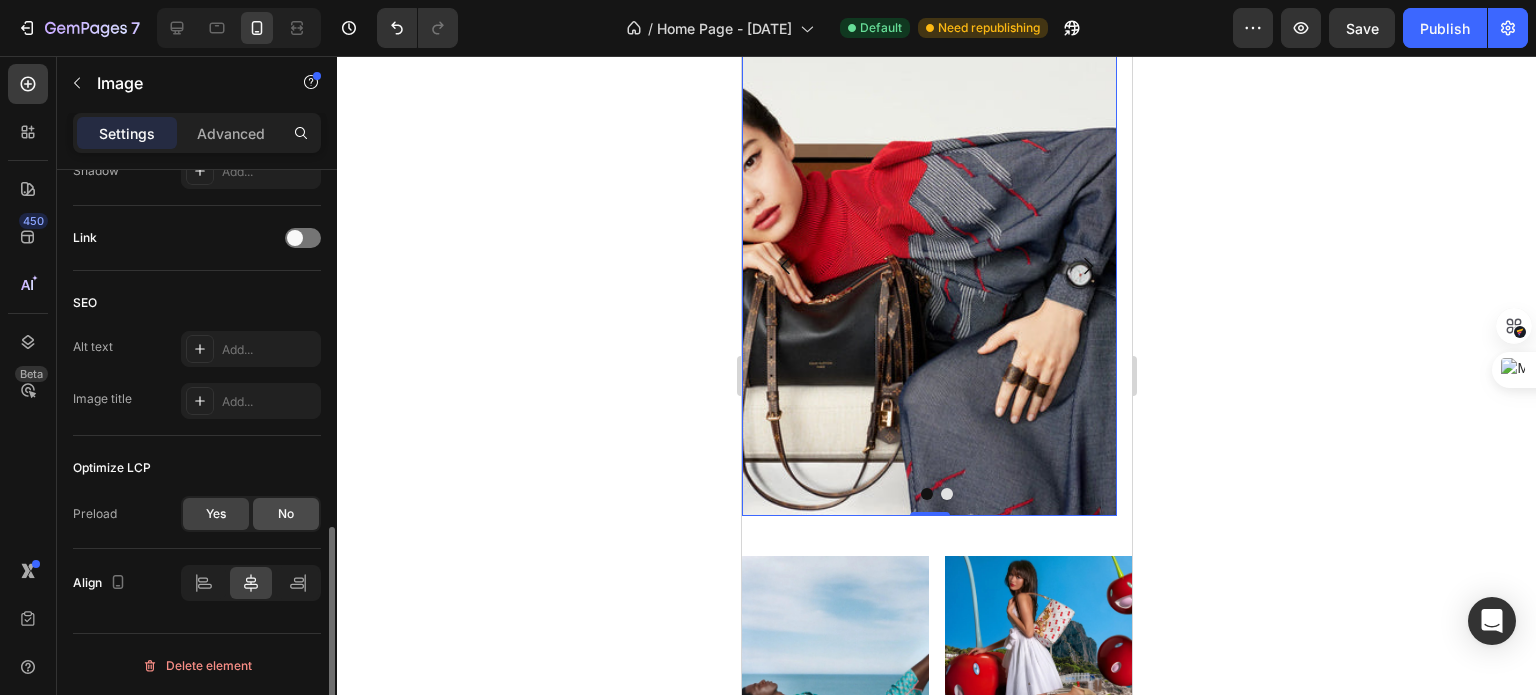 click on "No" 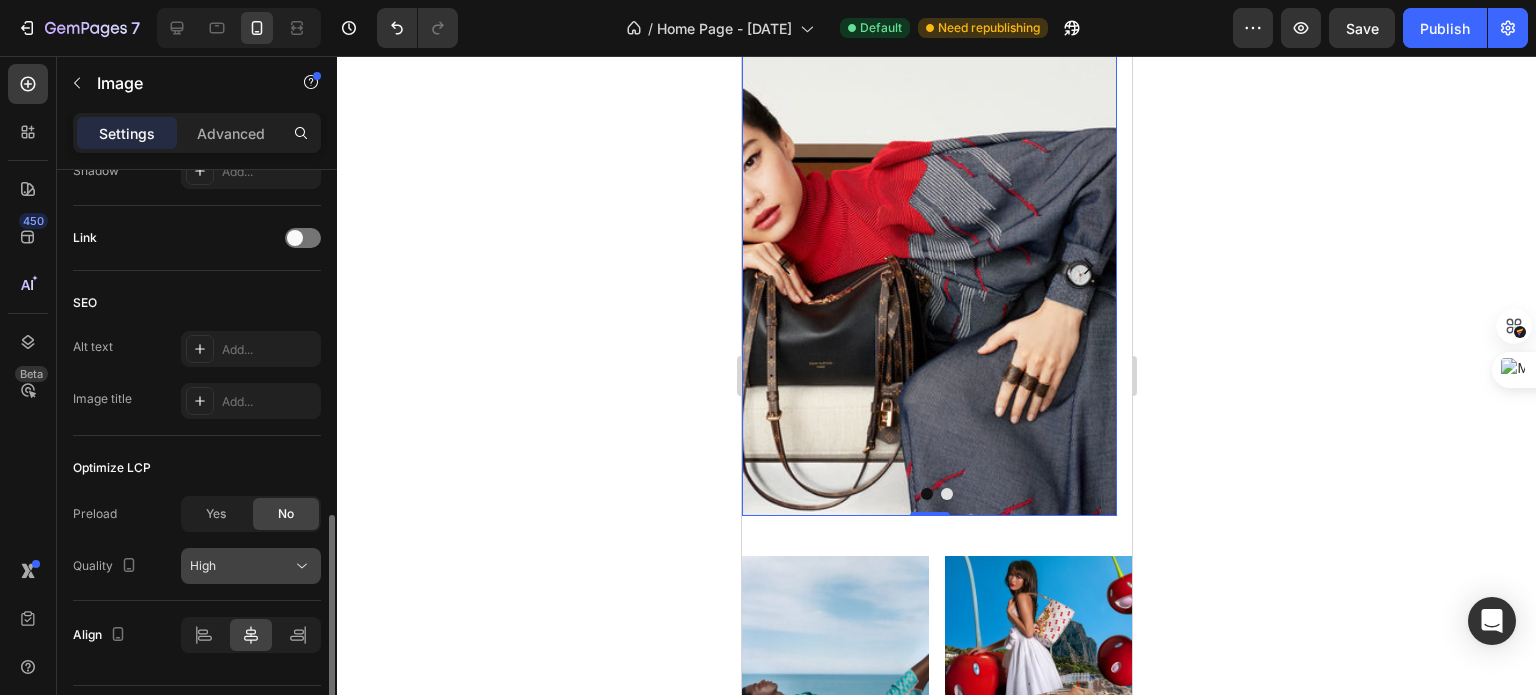 click on "High" 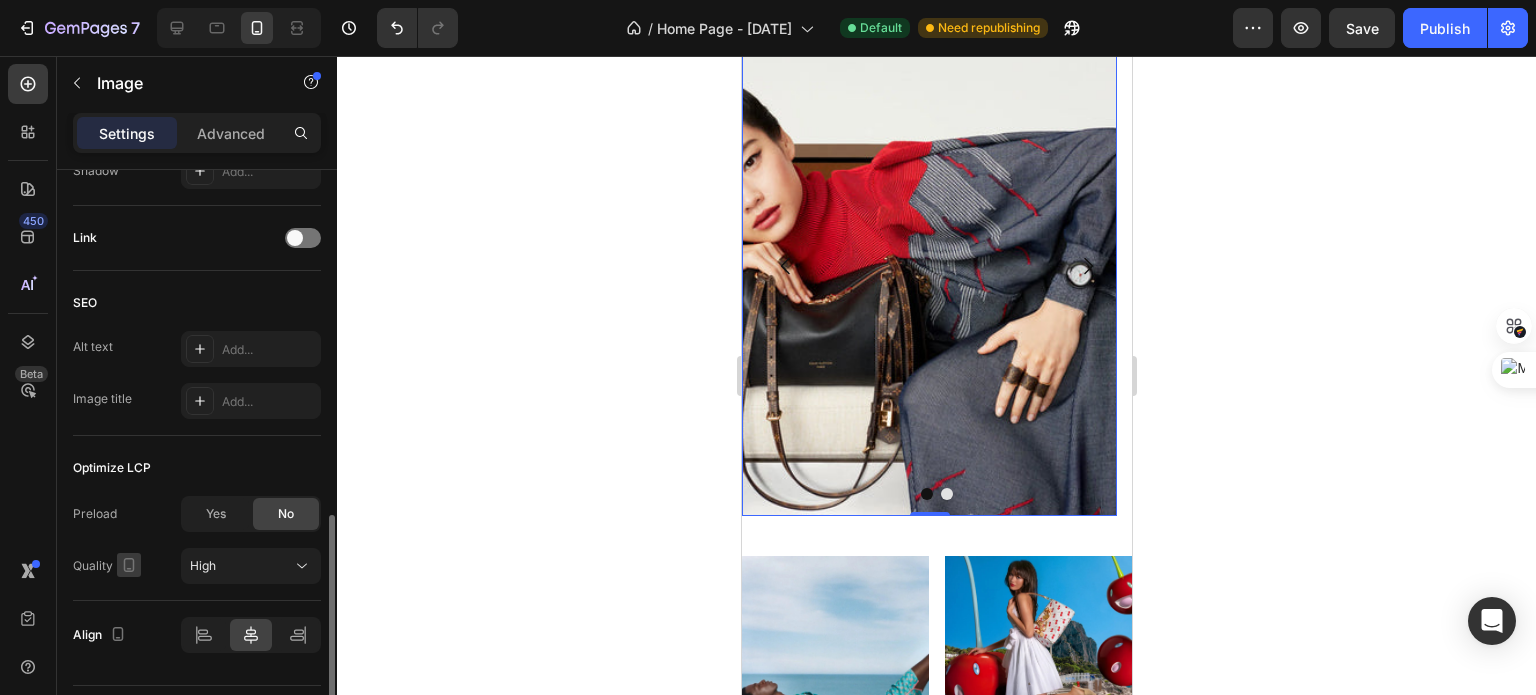 click at bounding box center [129, 565] 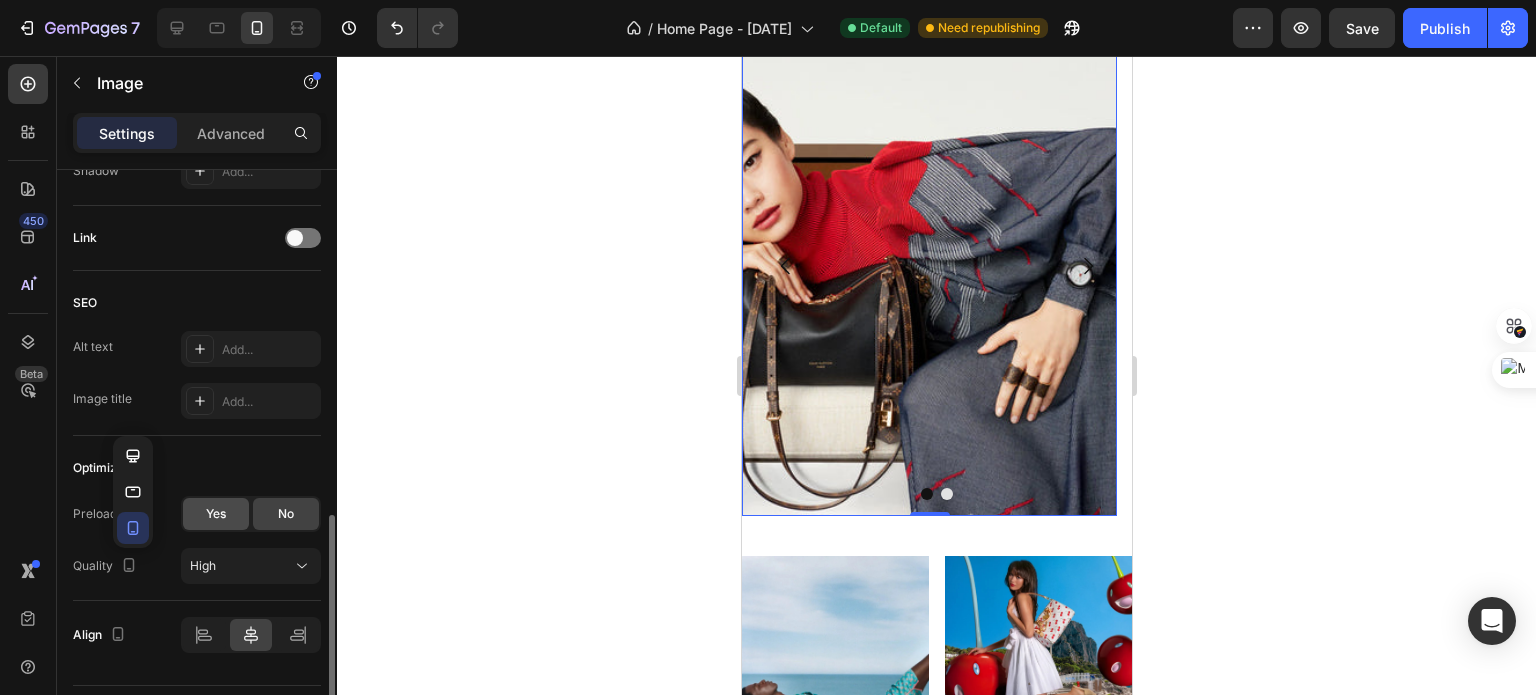 click on "Yes" 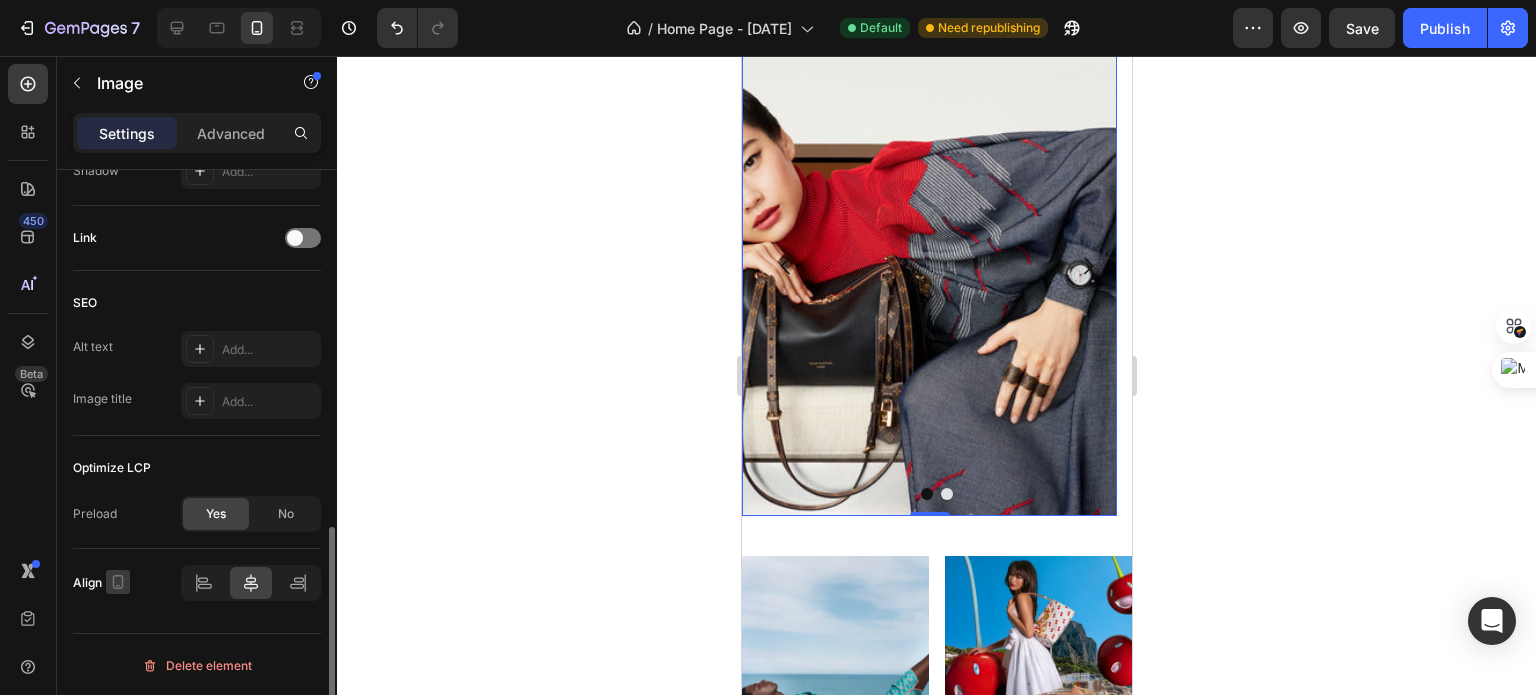 click 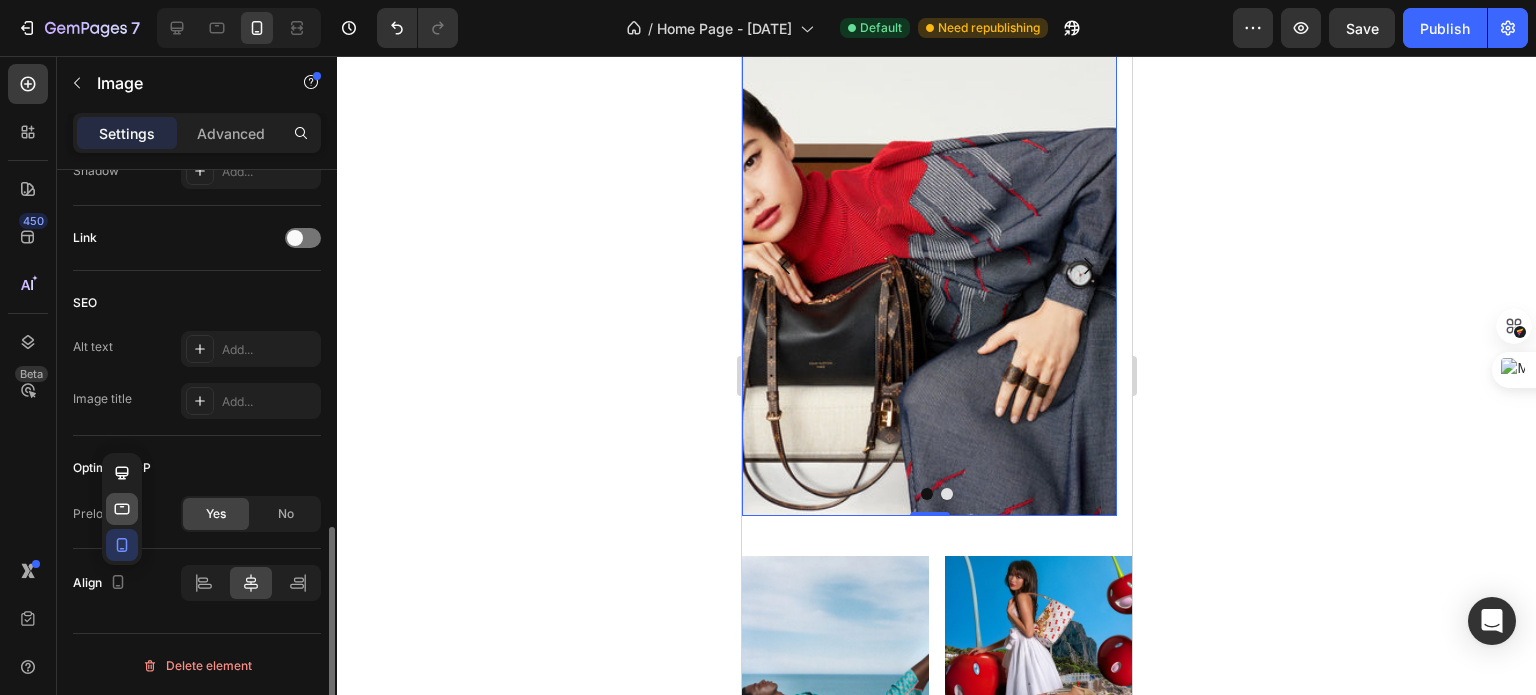 click 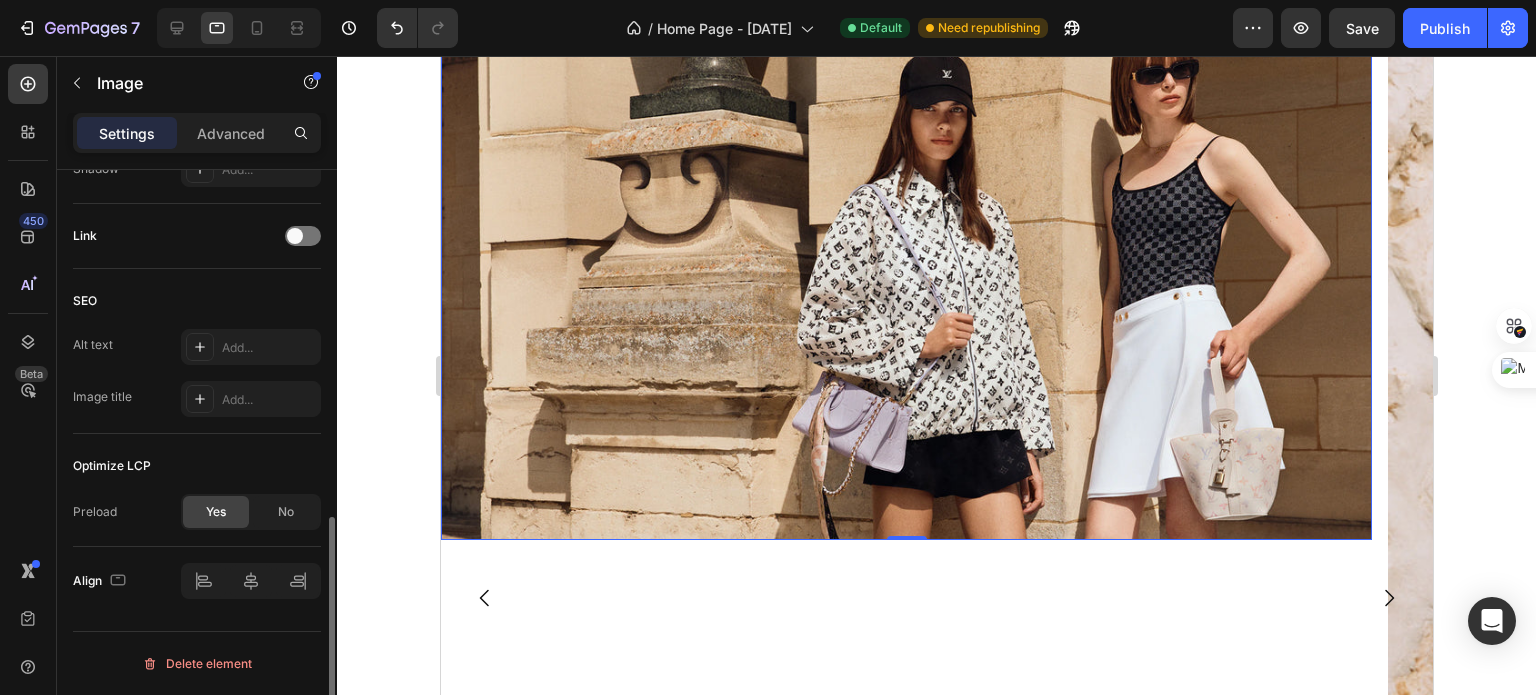 scroll, scrollTop: 874, scrollLeft: 0, axis: vertical 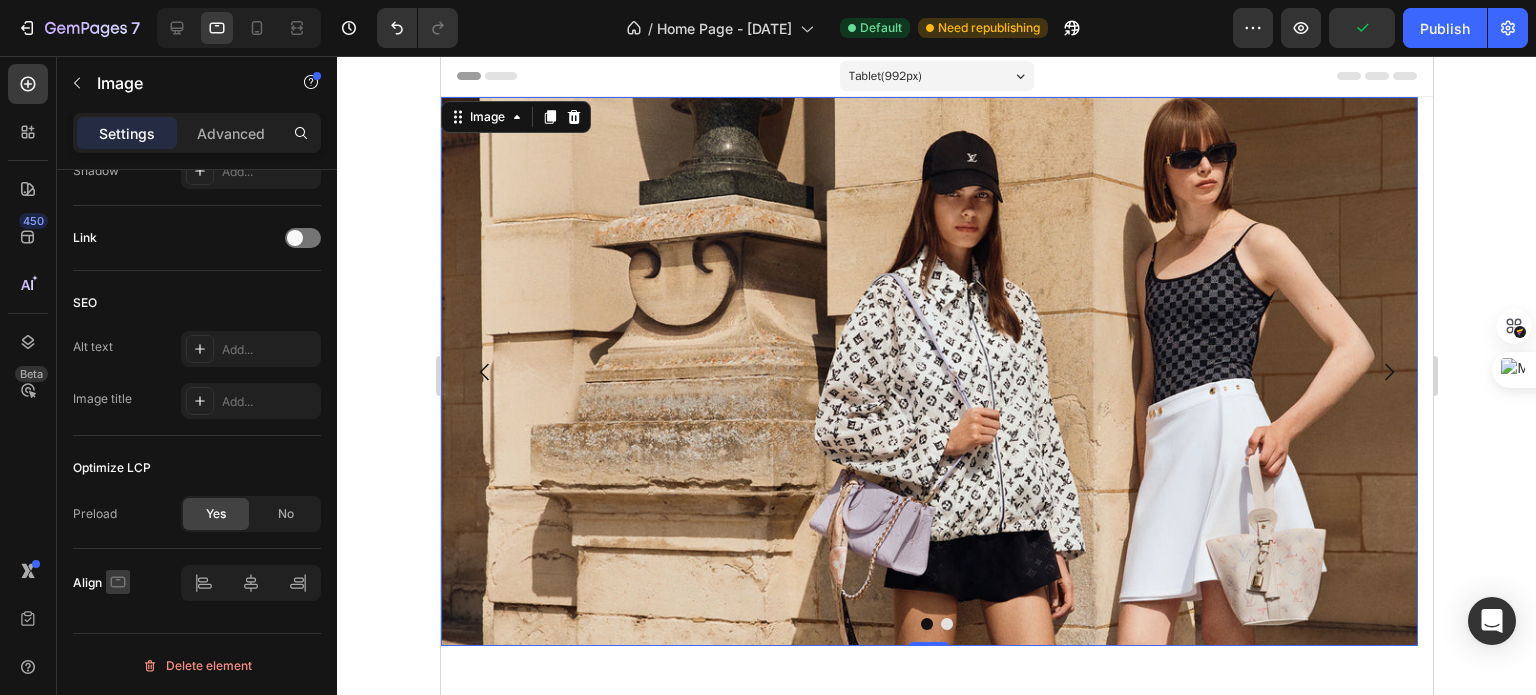 click 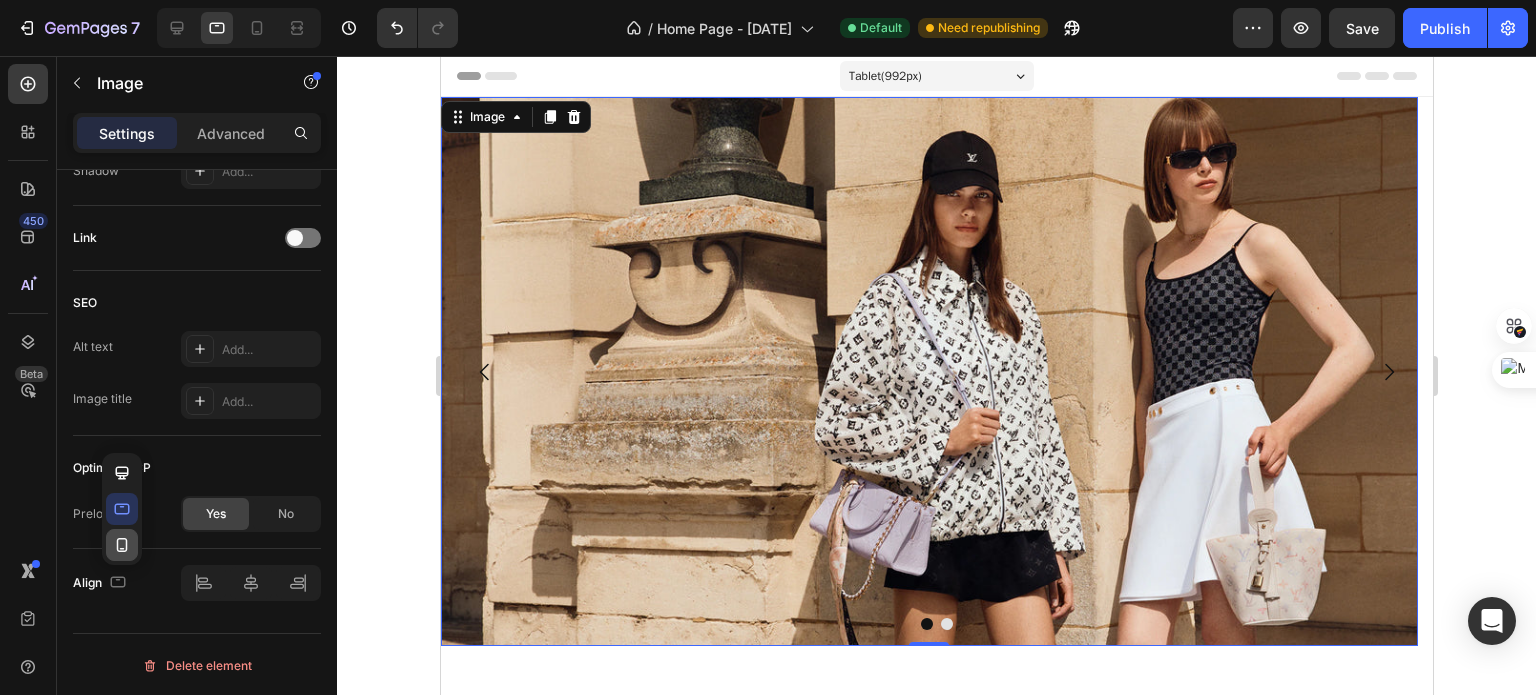 click 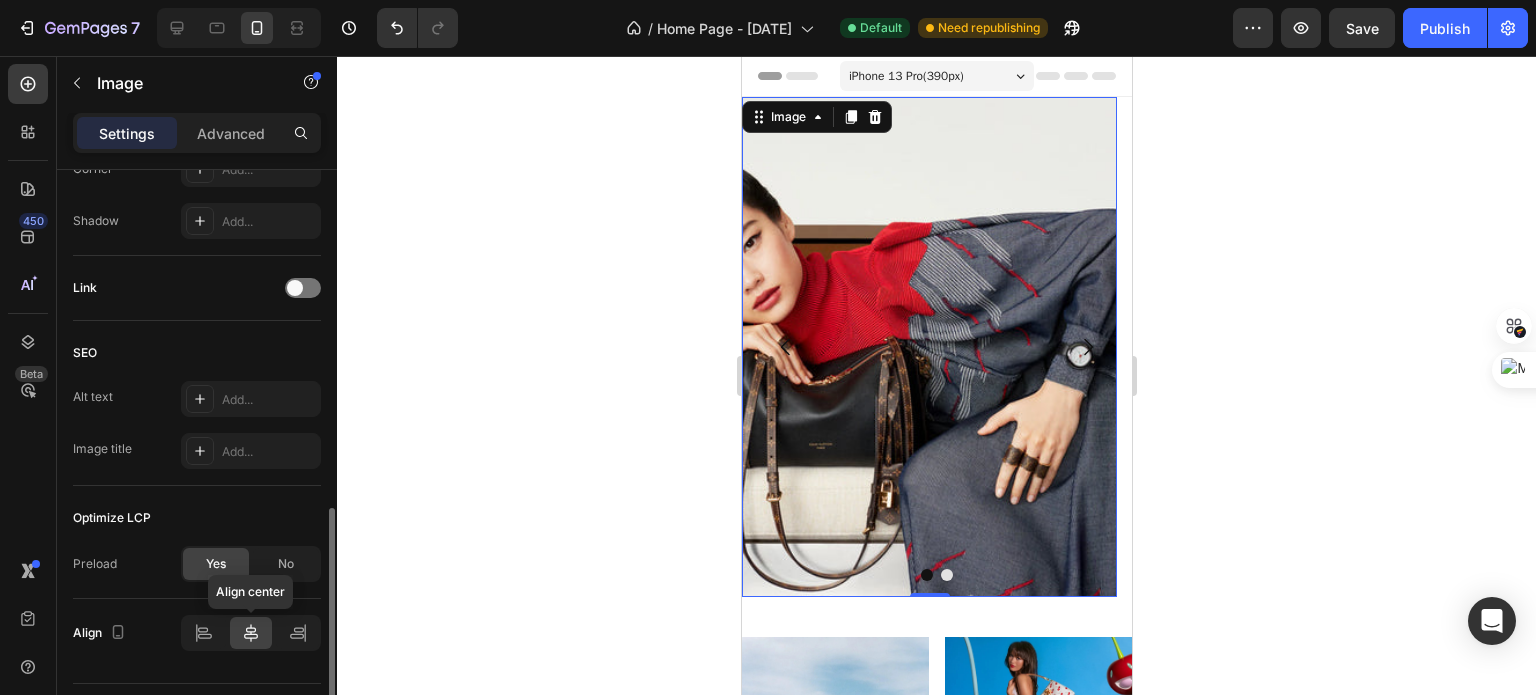 click 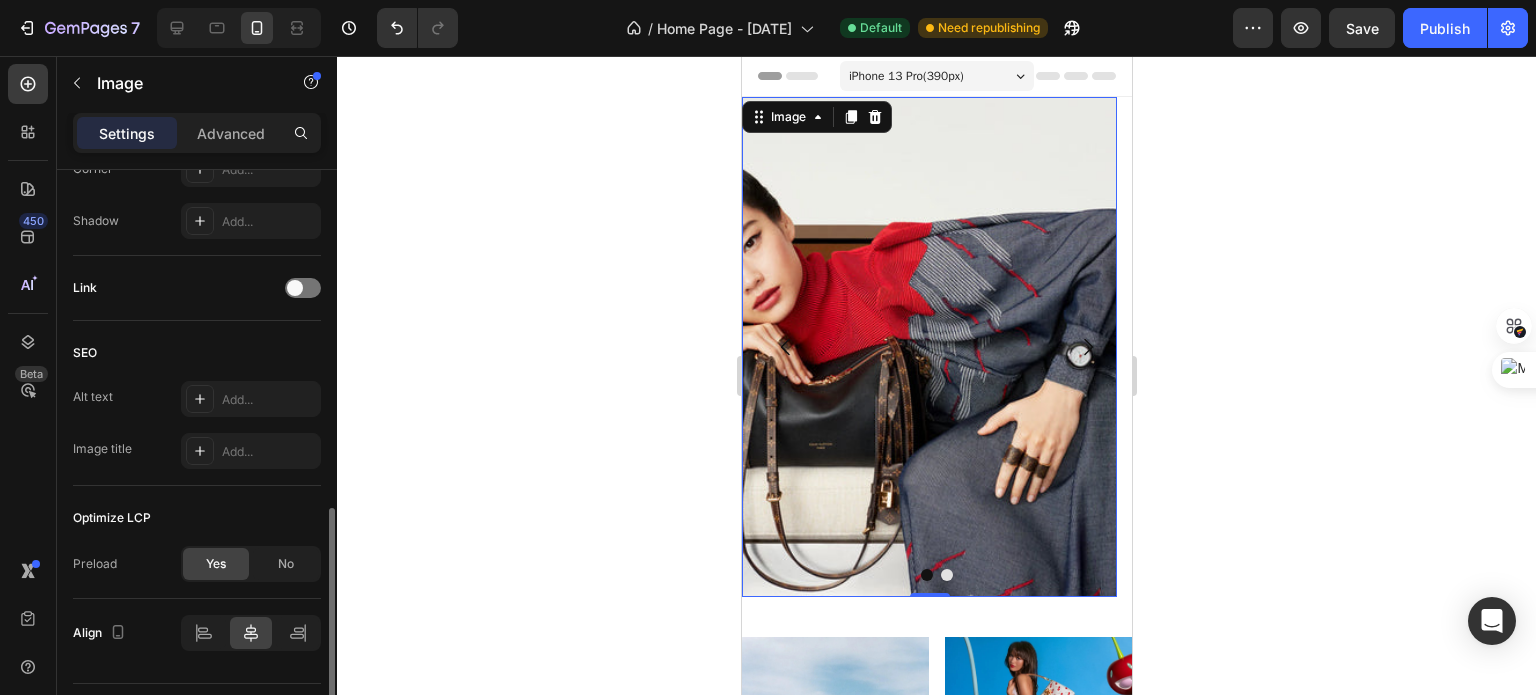 click on "Align" 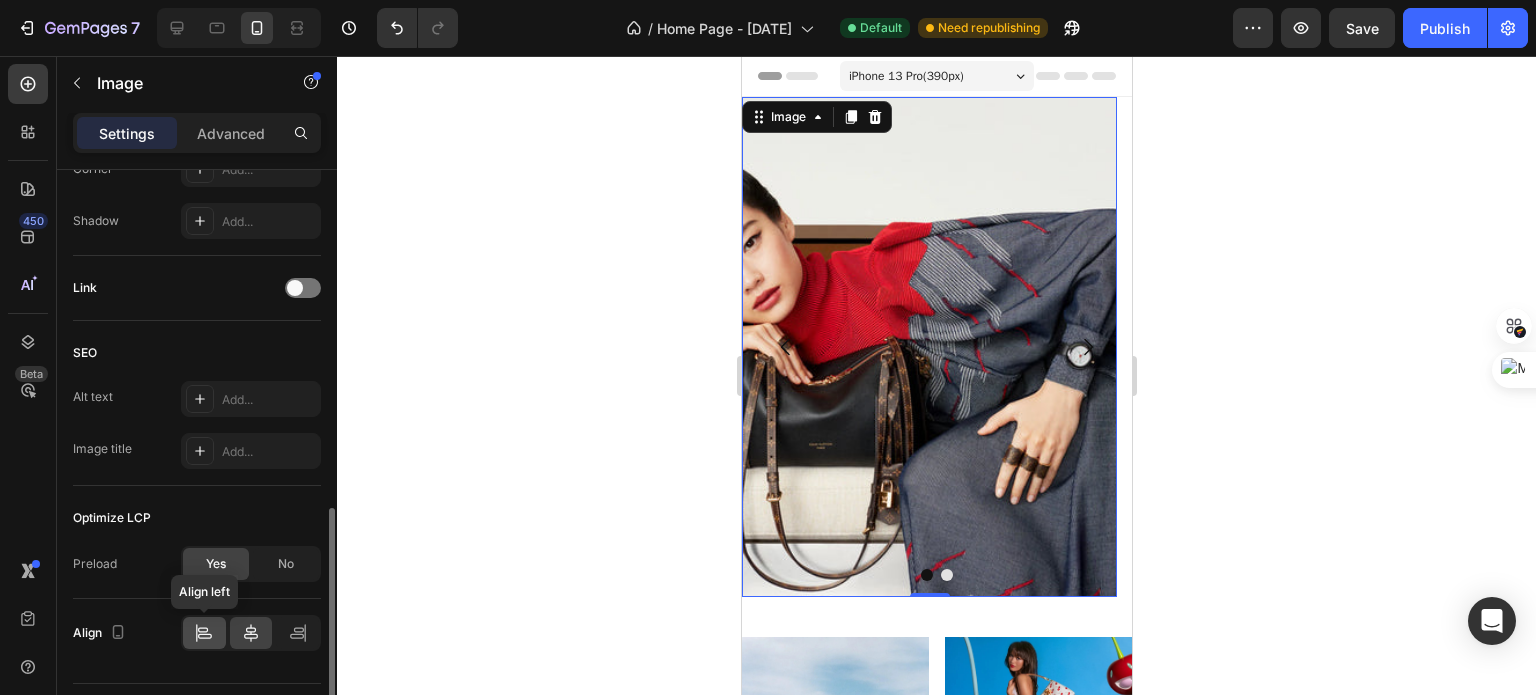 click 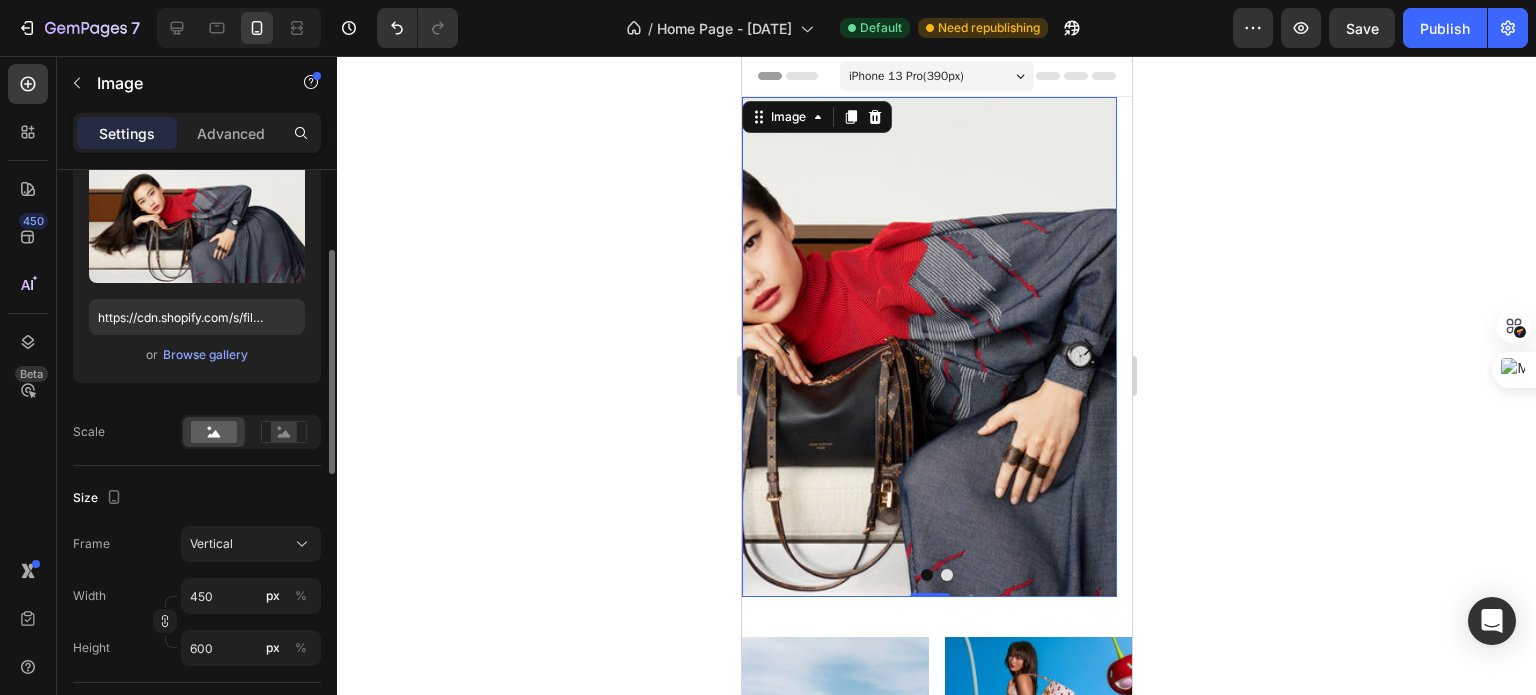 scroll, scrollTop: 224, scrollLeft: 0, axis: vertical 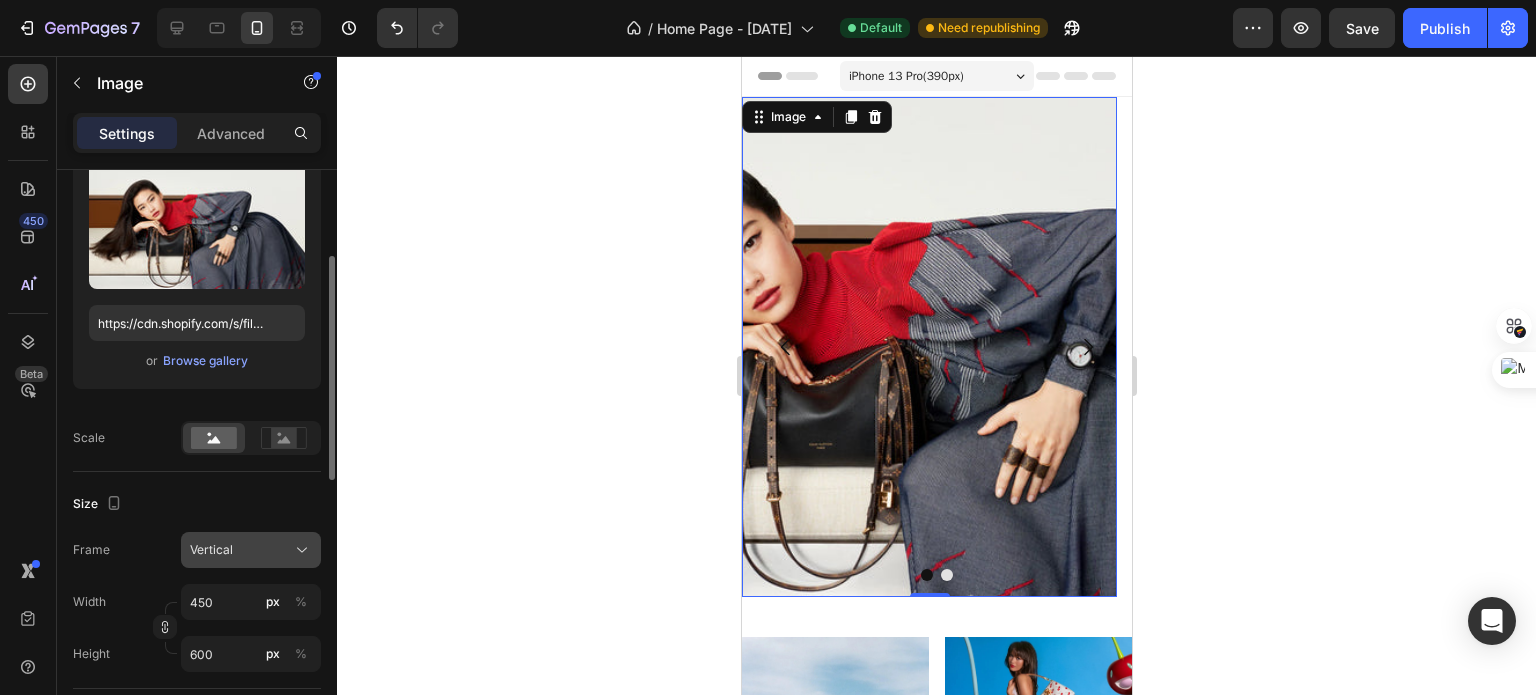 click on "Vertical" 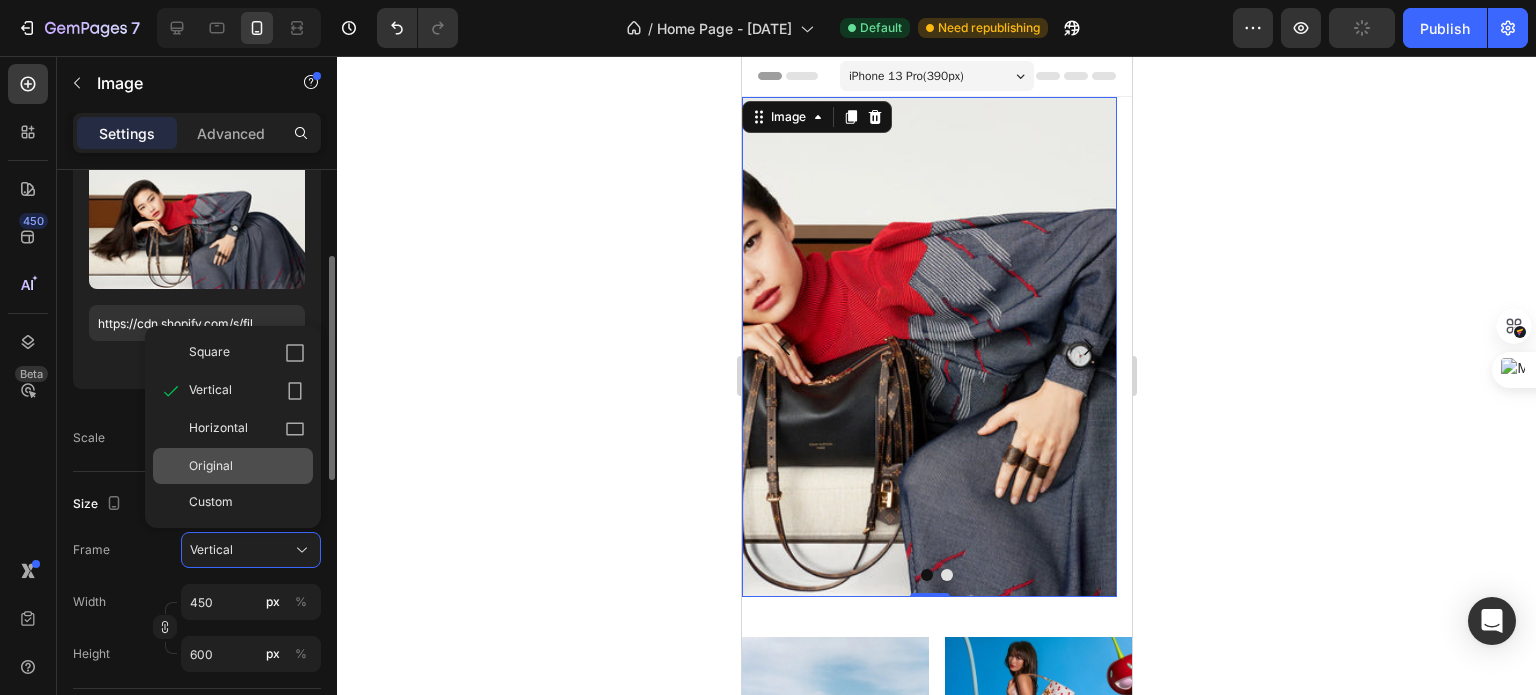 click on "Original" at bounding box center [211, 466] 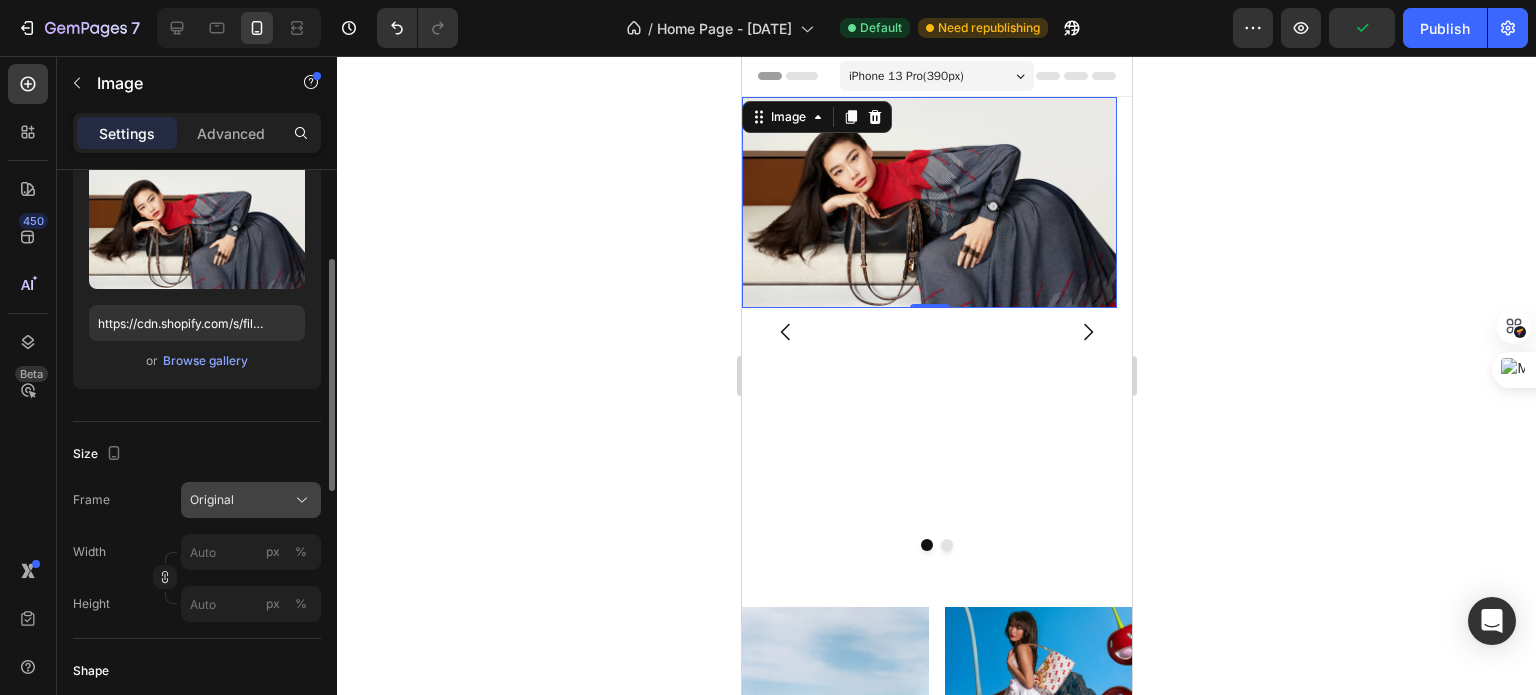 click on "Original" at bounding box center (251, 500) 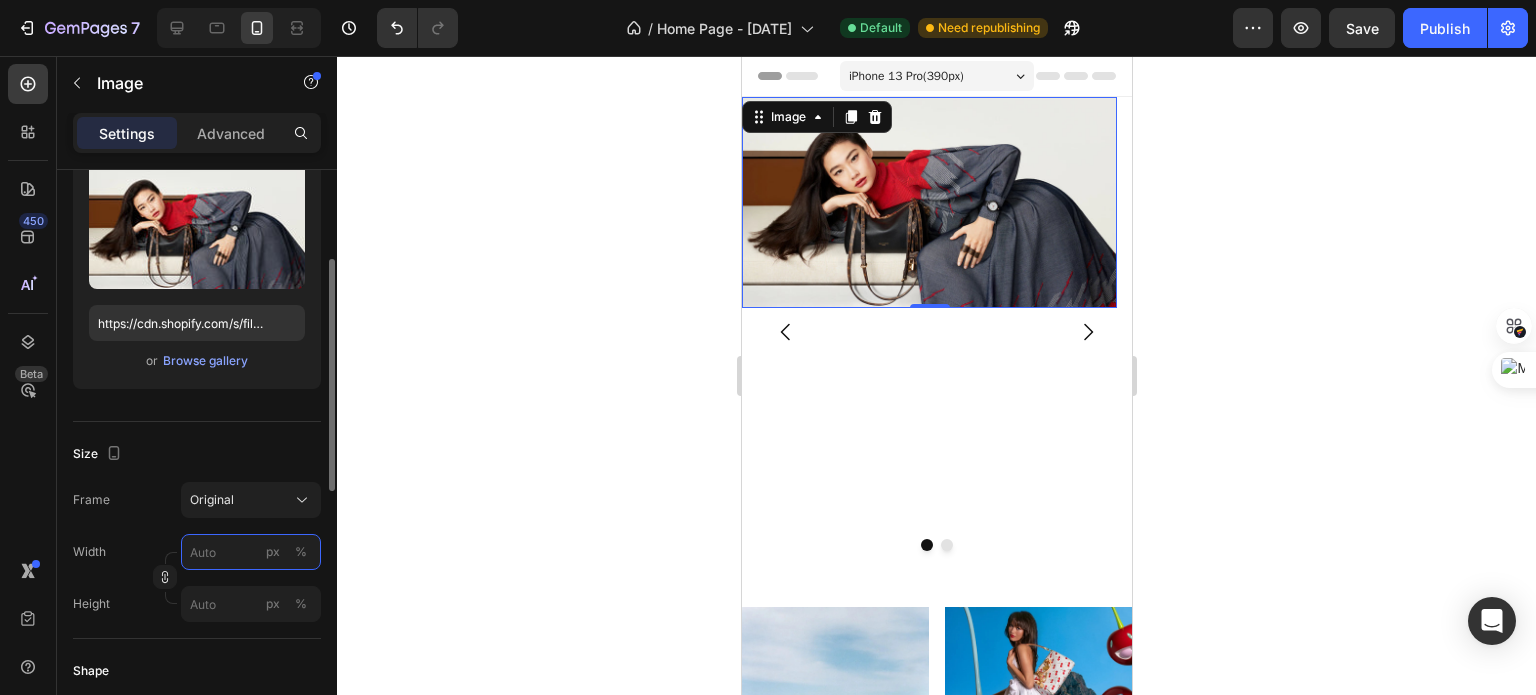 click on "px %" at bounding box center (251, 552) 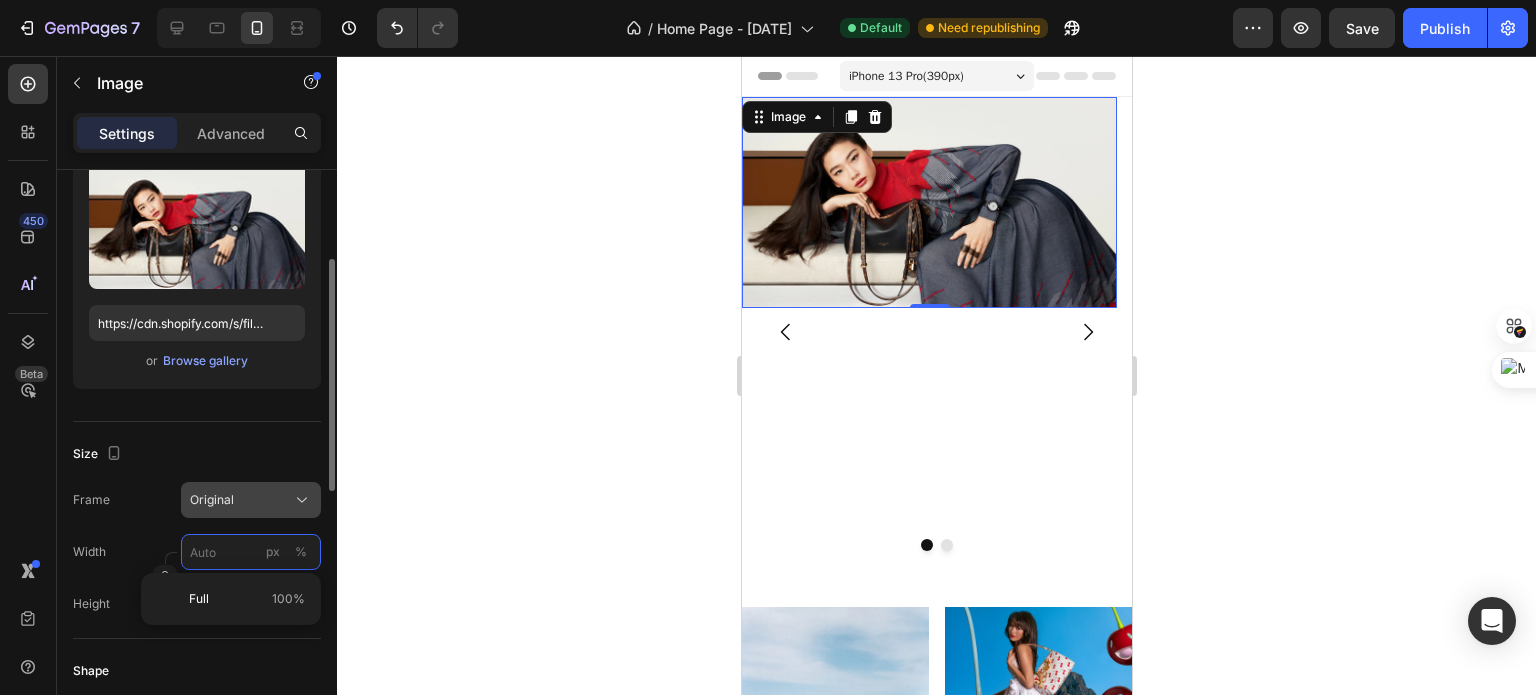 type on "450" 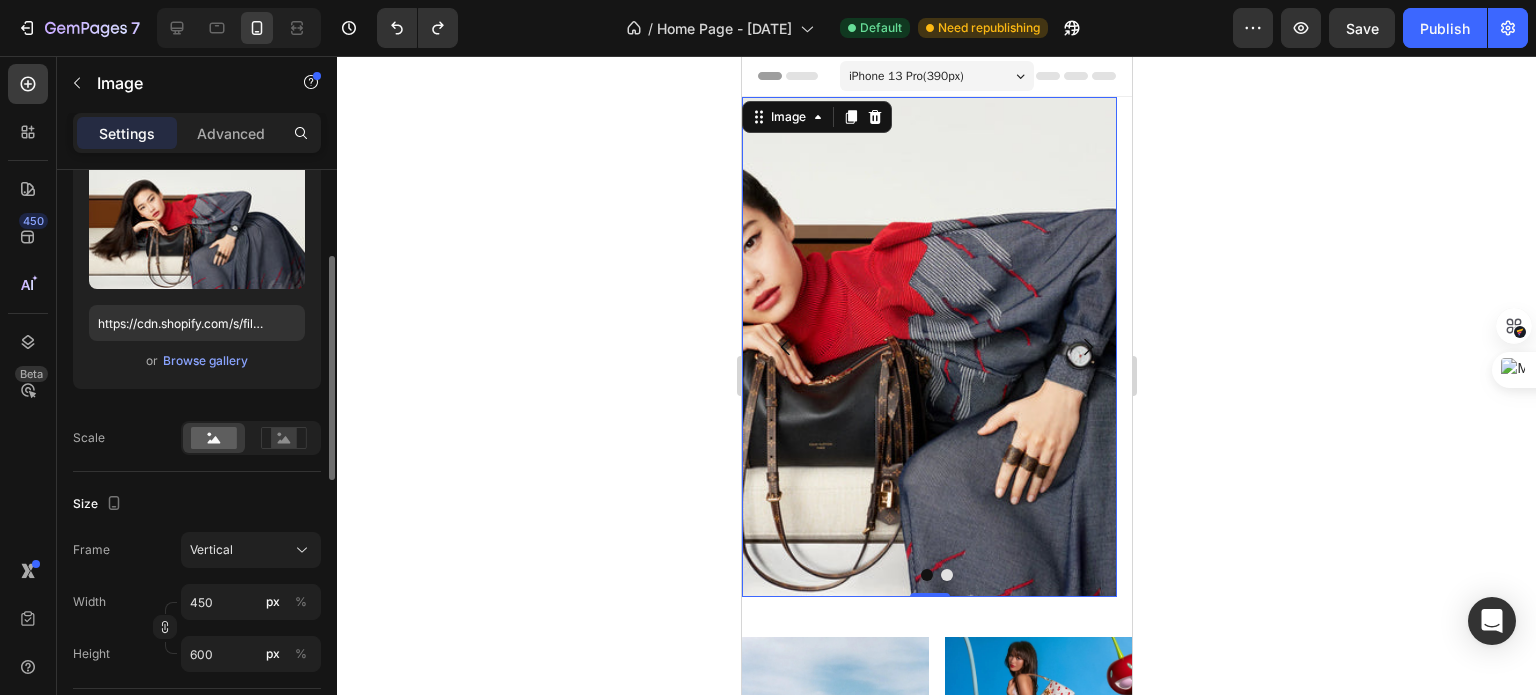 click on "Size" at bounding box center [197, 504] 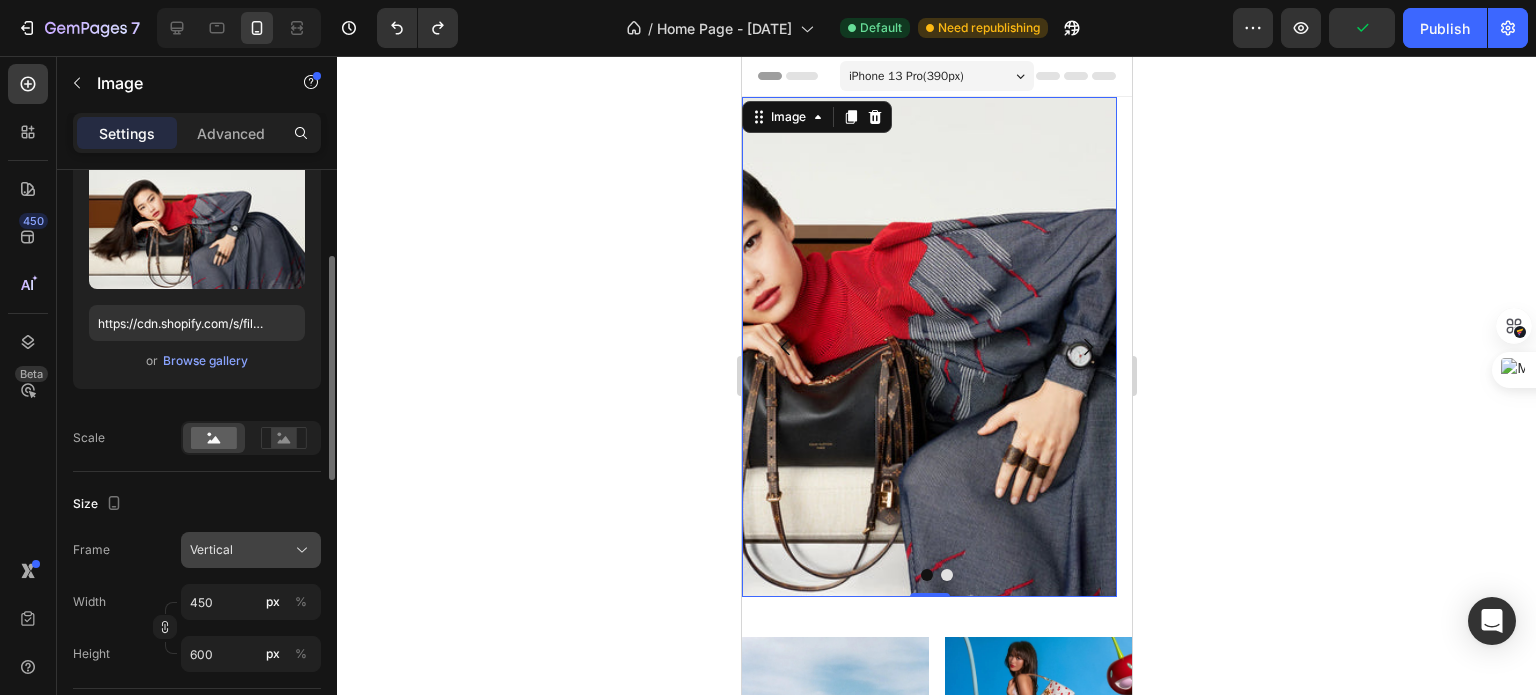 click on "Vertical" at bounding box center (211, 550) 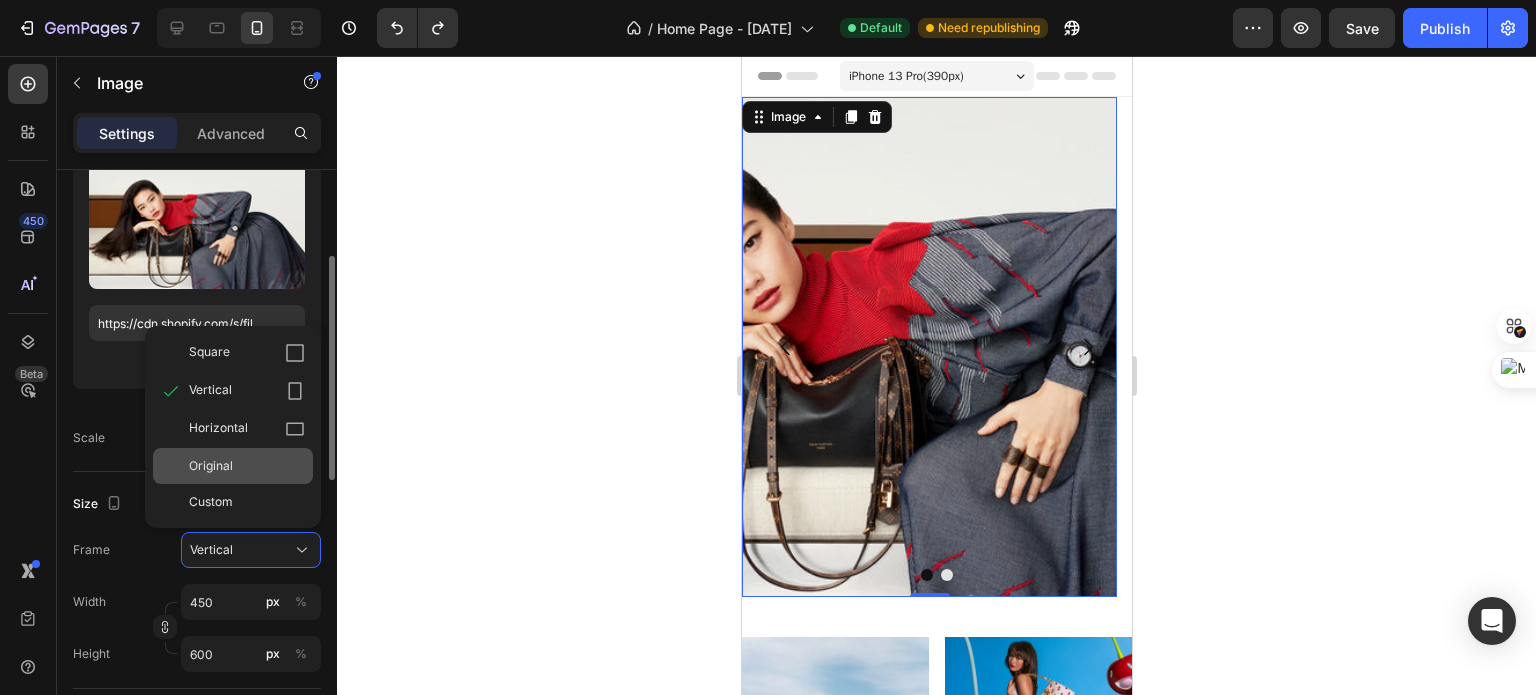 click on "Original" 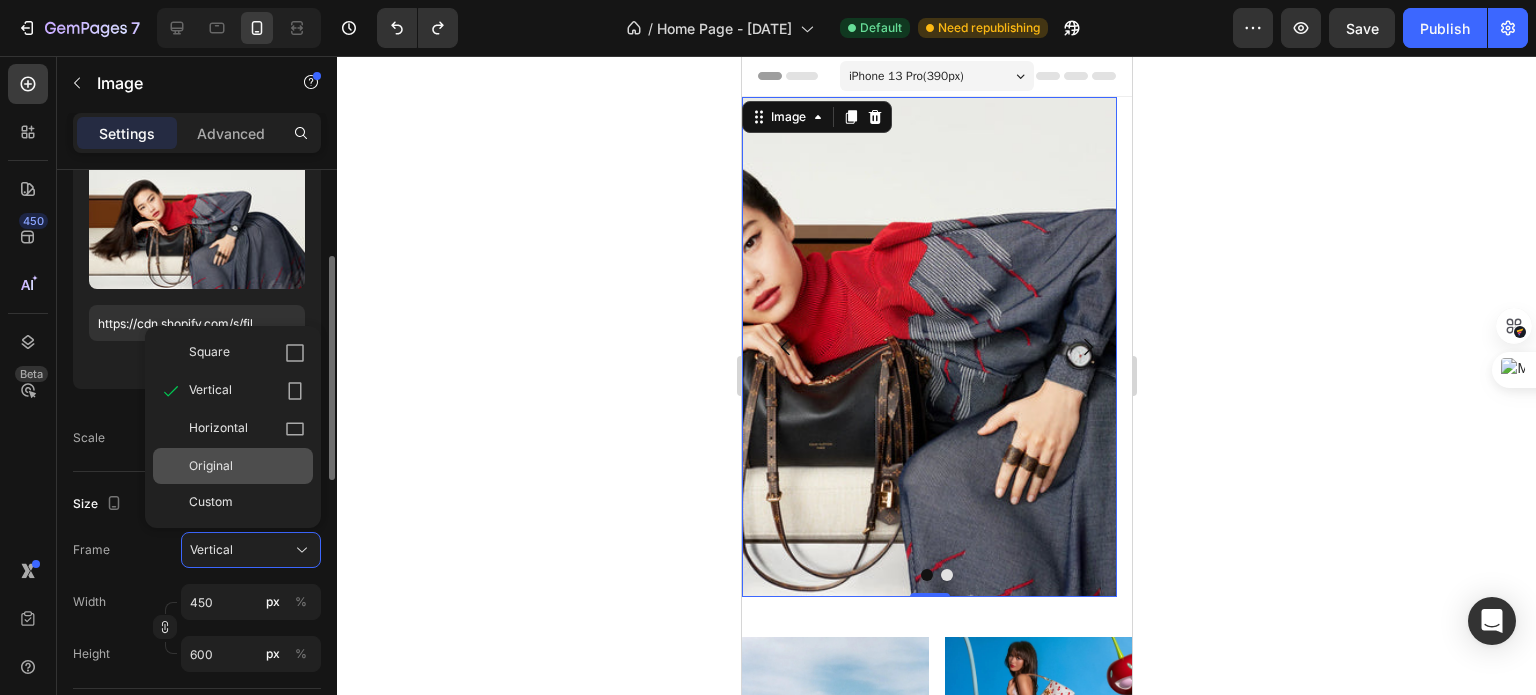 type 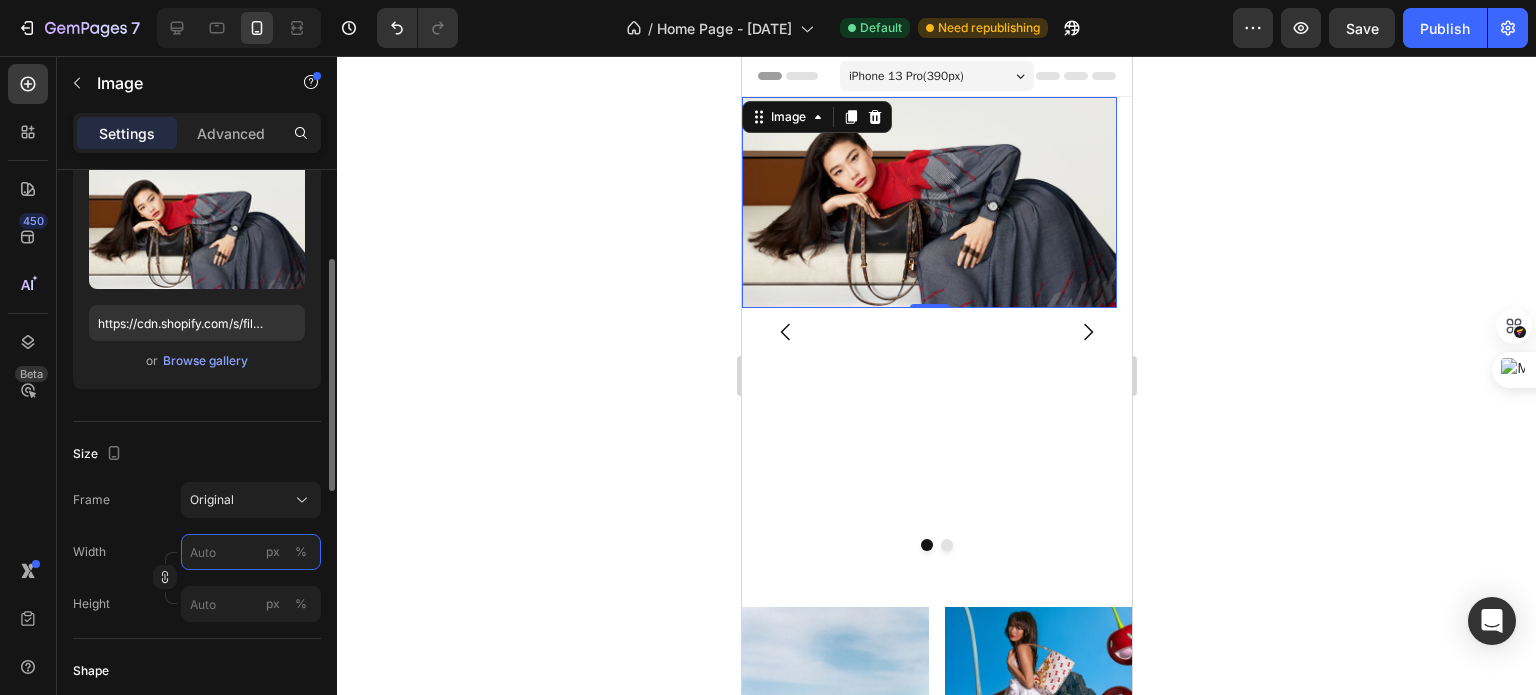 click on "px %" at bounding box center [251, 552] 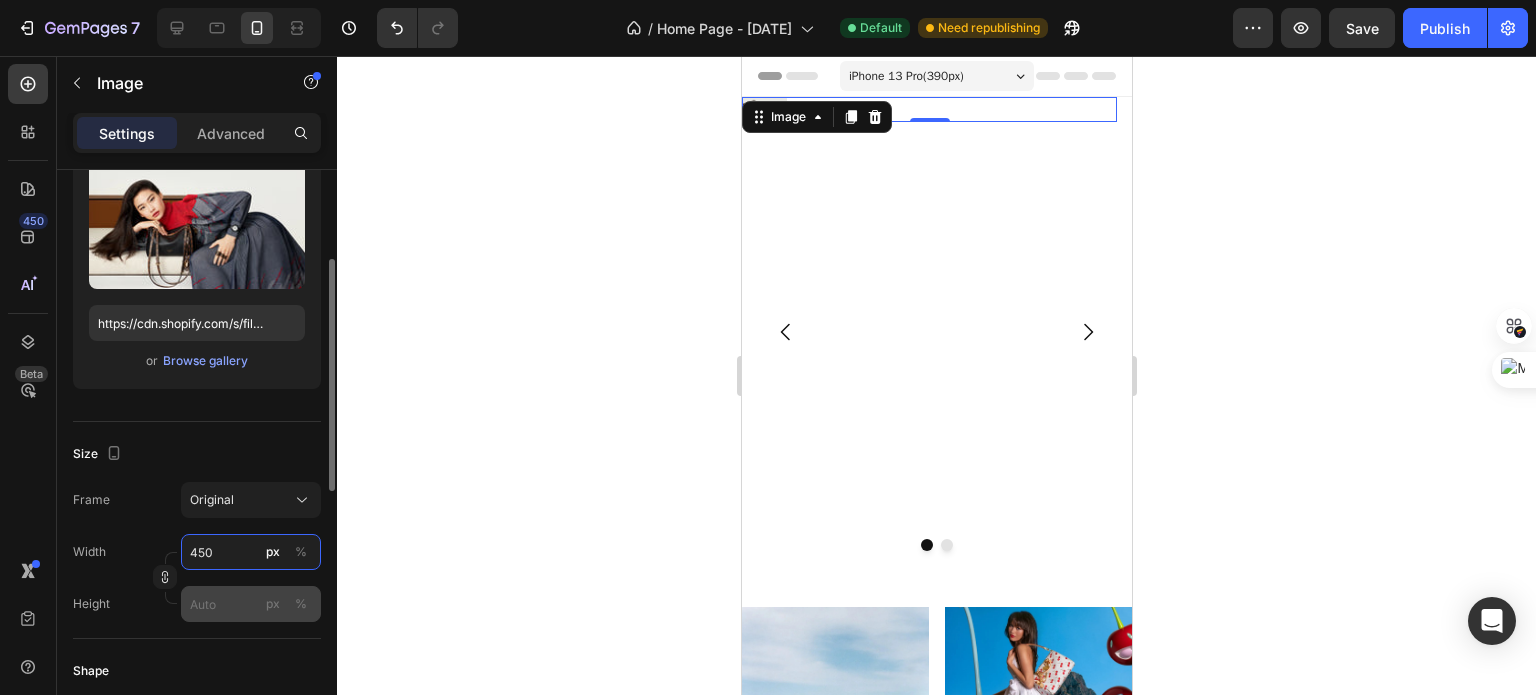 type on "450" 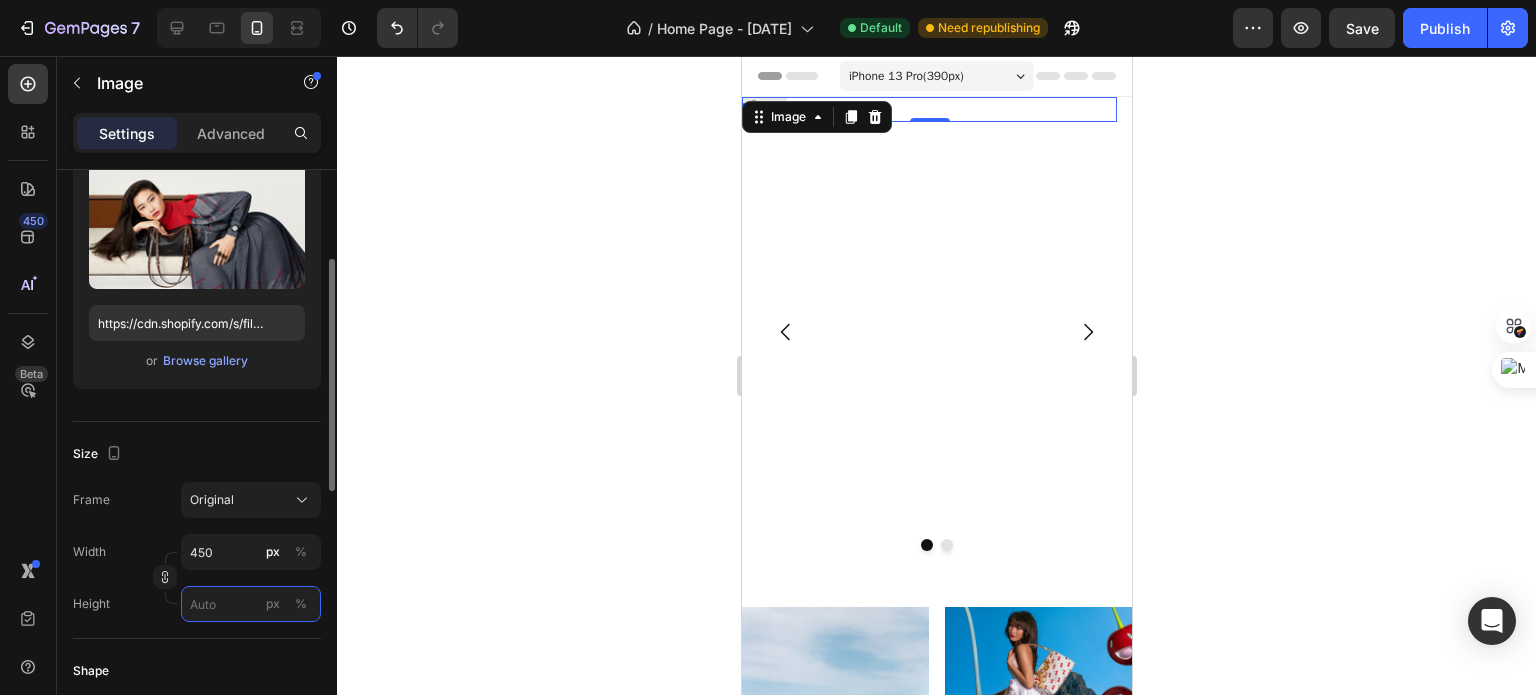 click on "px %" at bounding box center (251, 604) 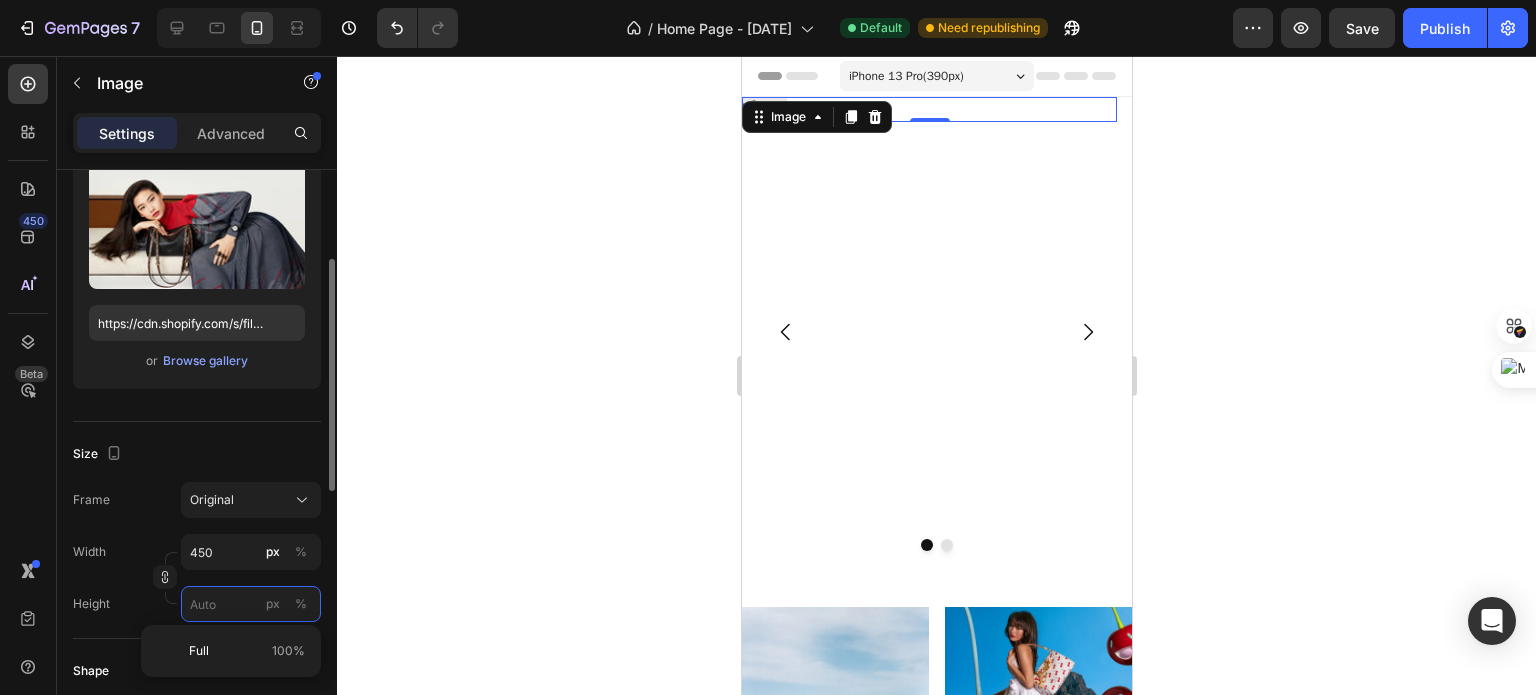 type 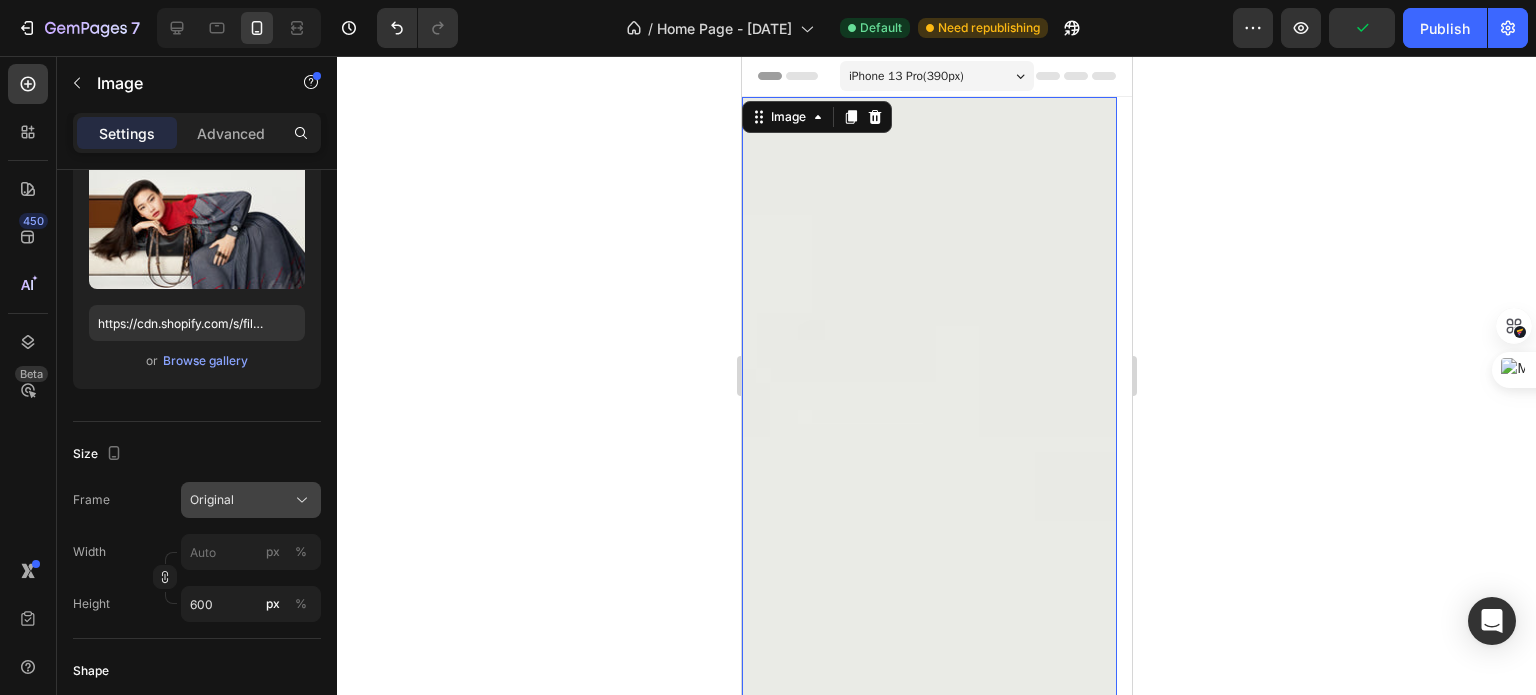 click on "Original" at bounding box center (251, 500) 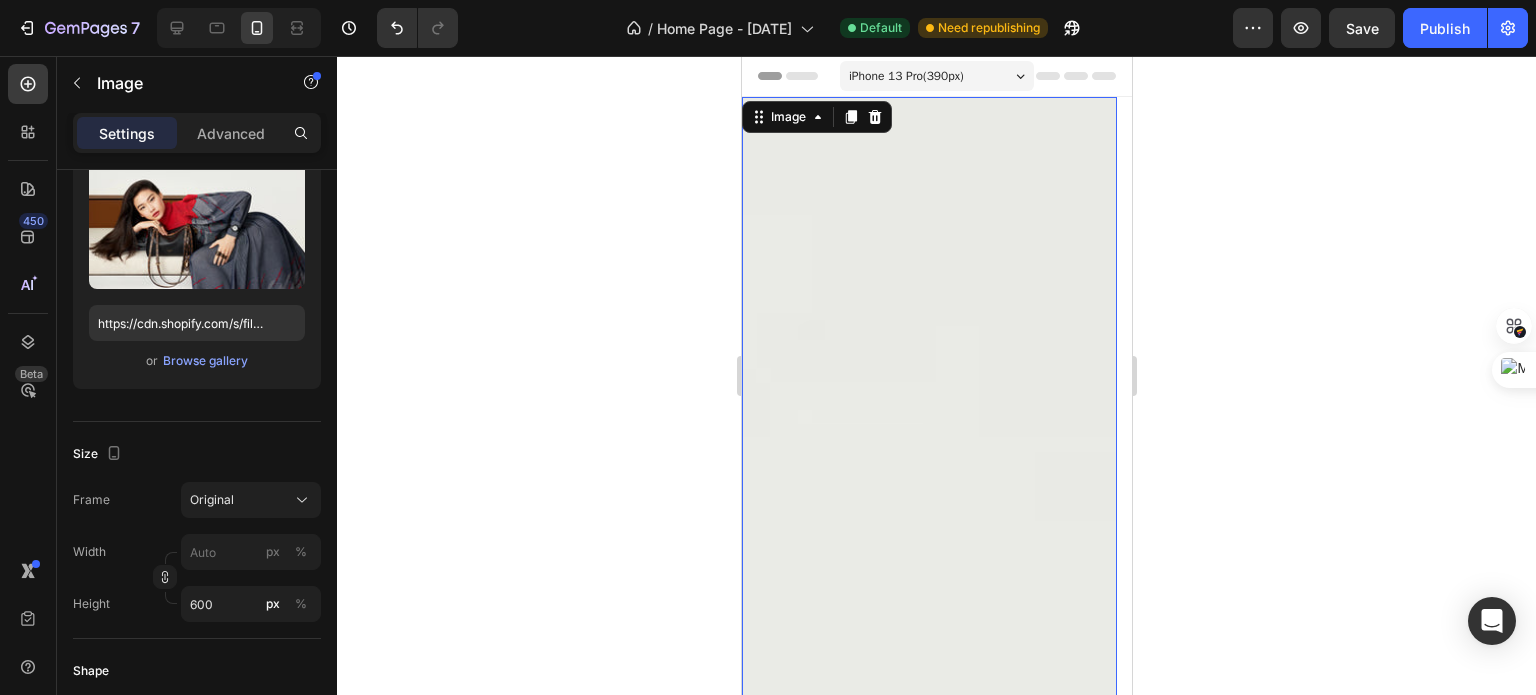 click at bounding box center [165, 578] 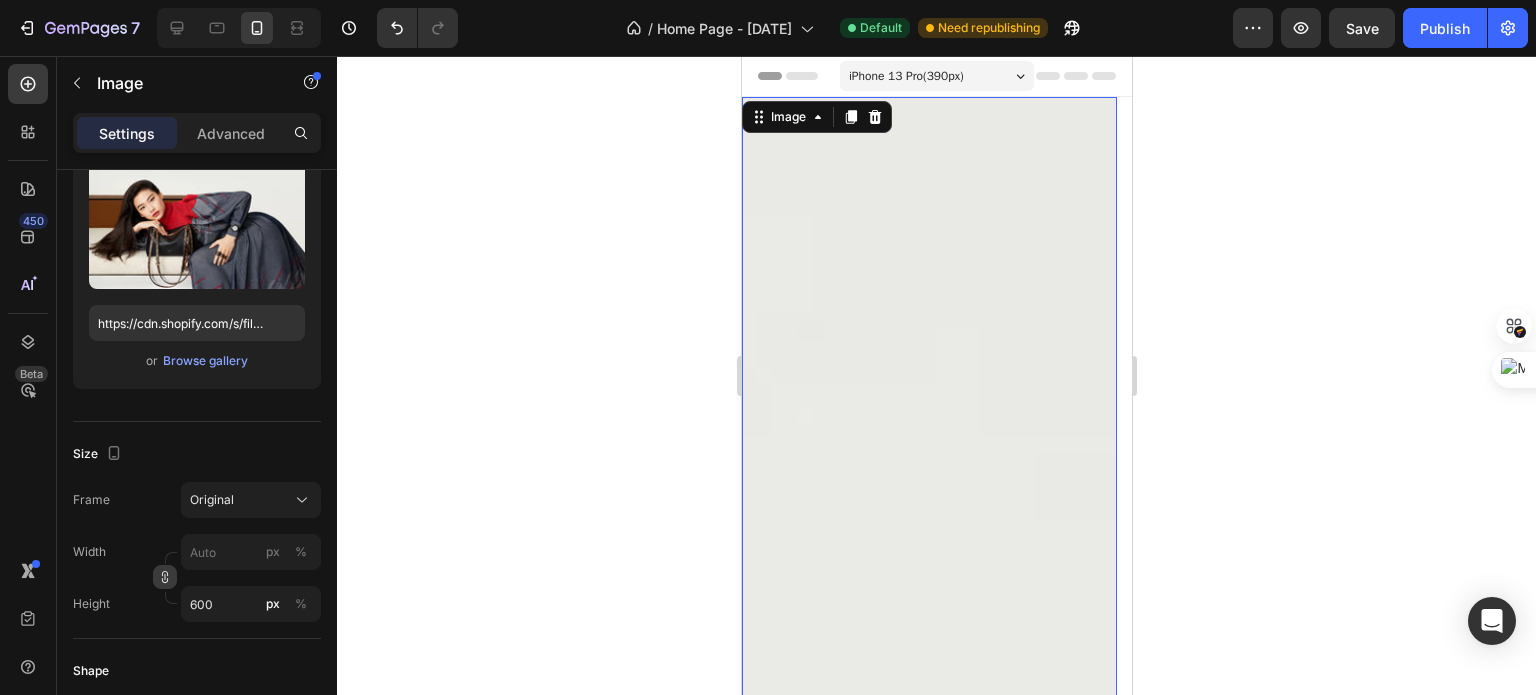 click 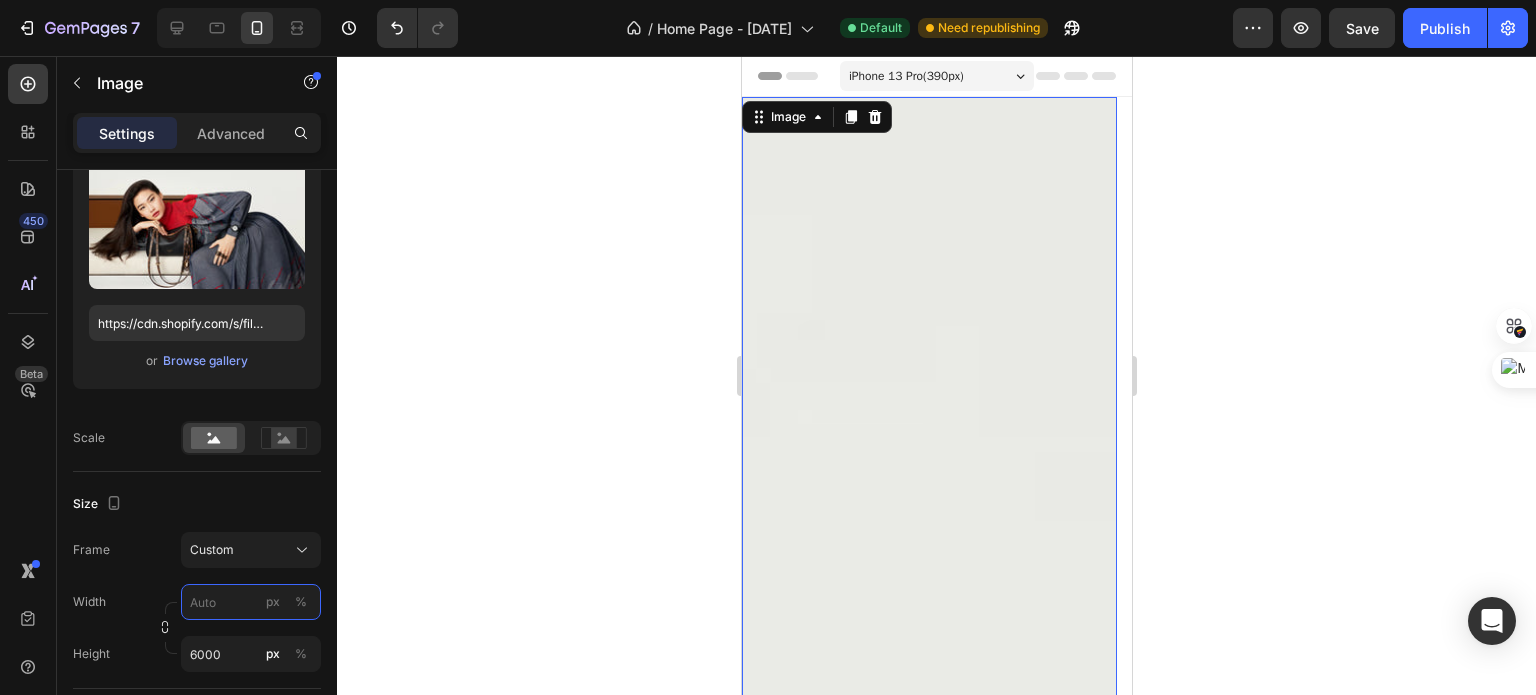 click on "px %" at bounding box center [251, 602] 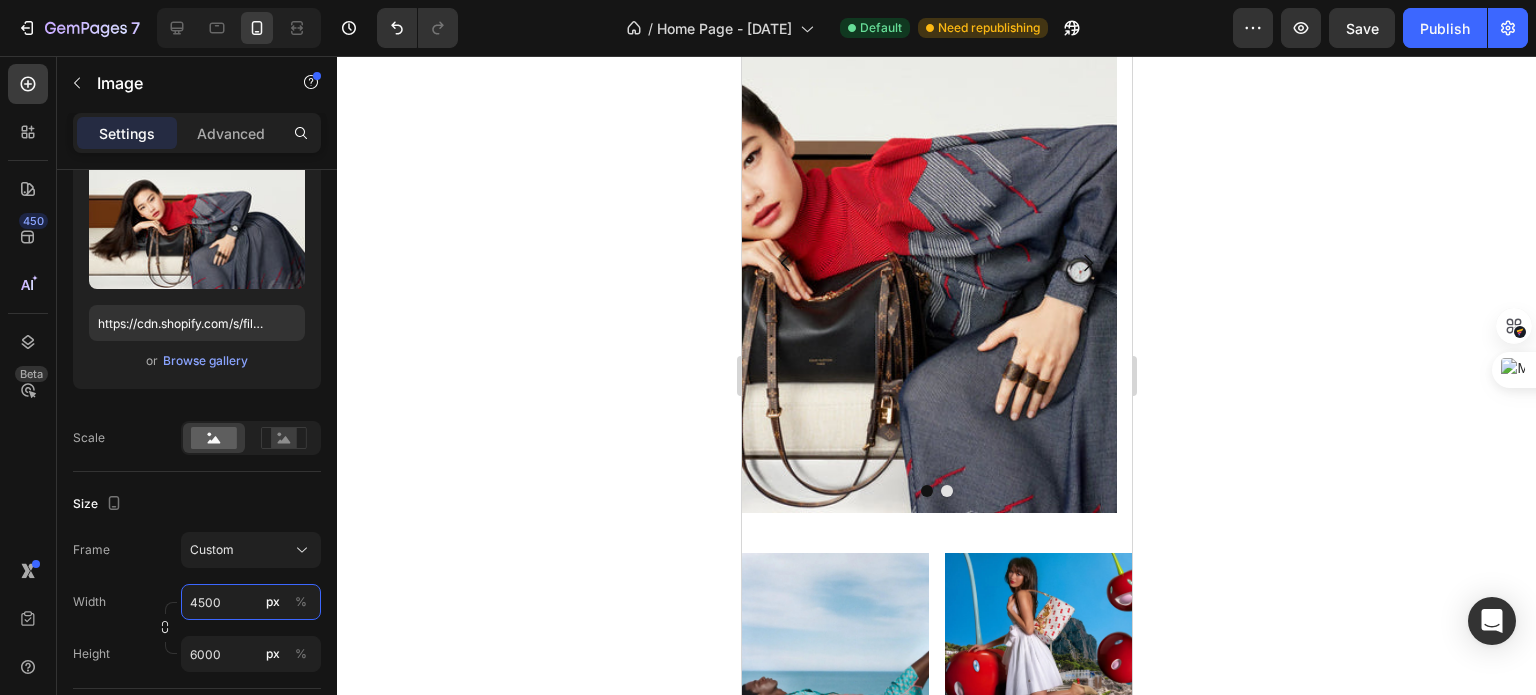 scroll, scrollTop: 0, scrollLeft: 0, axis: both 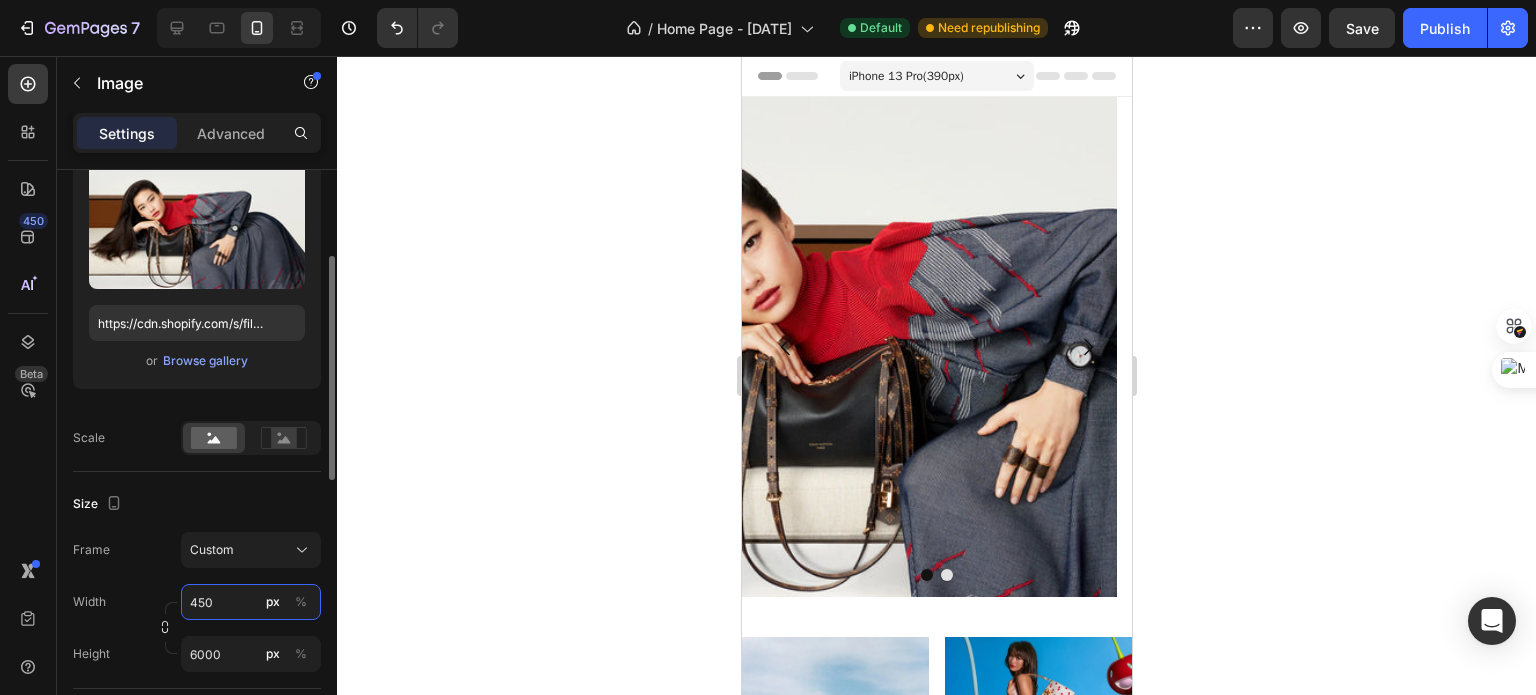 type on "450" 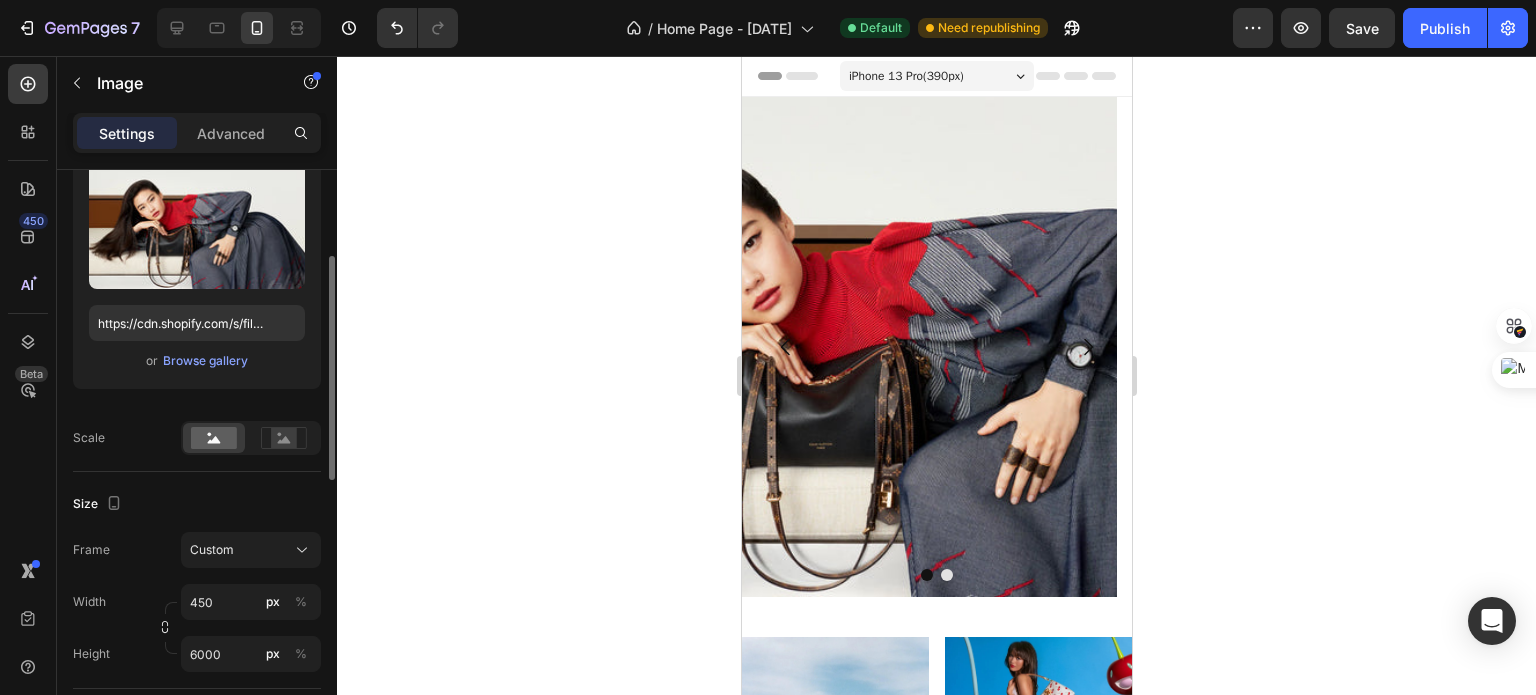 click on "Width 450 px %" at bounding box center [197, 602] 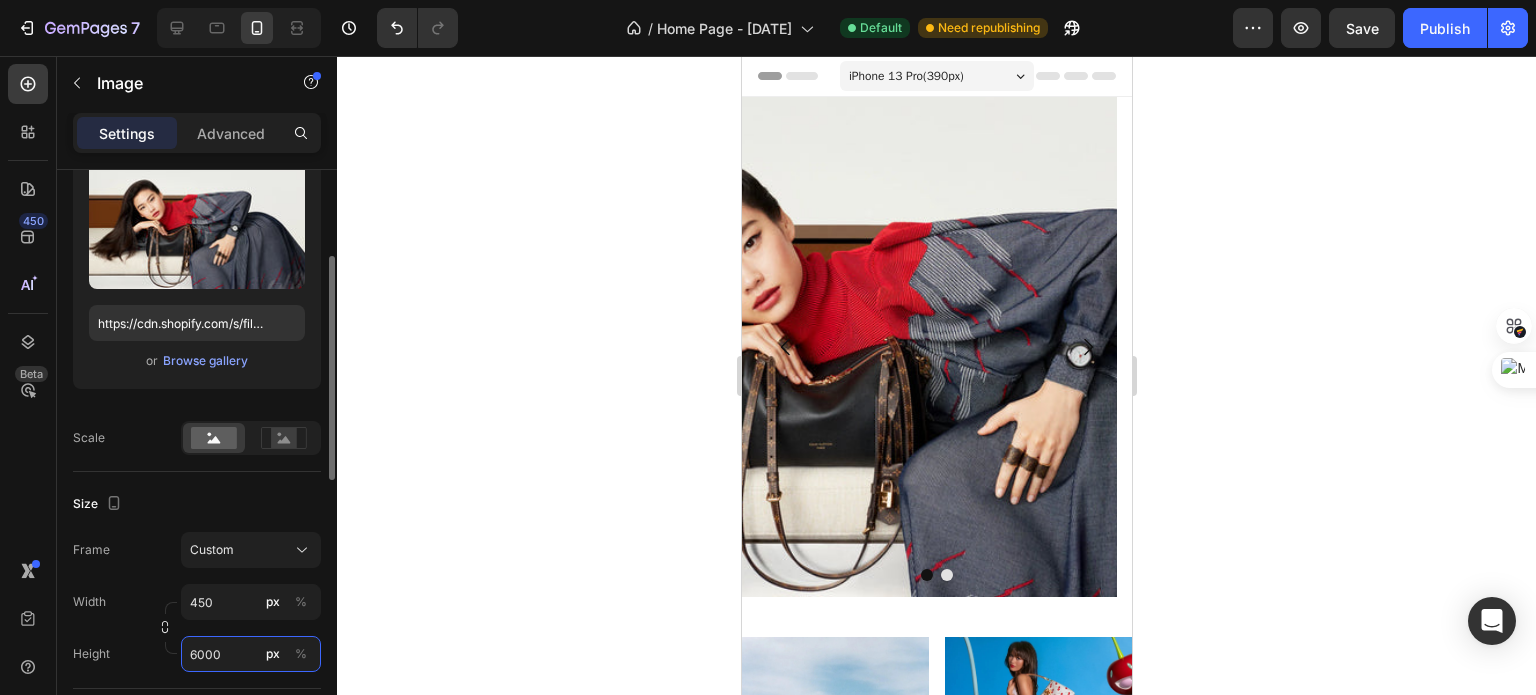 click on "6000" at bounding box center [251, 654] 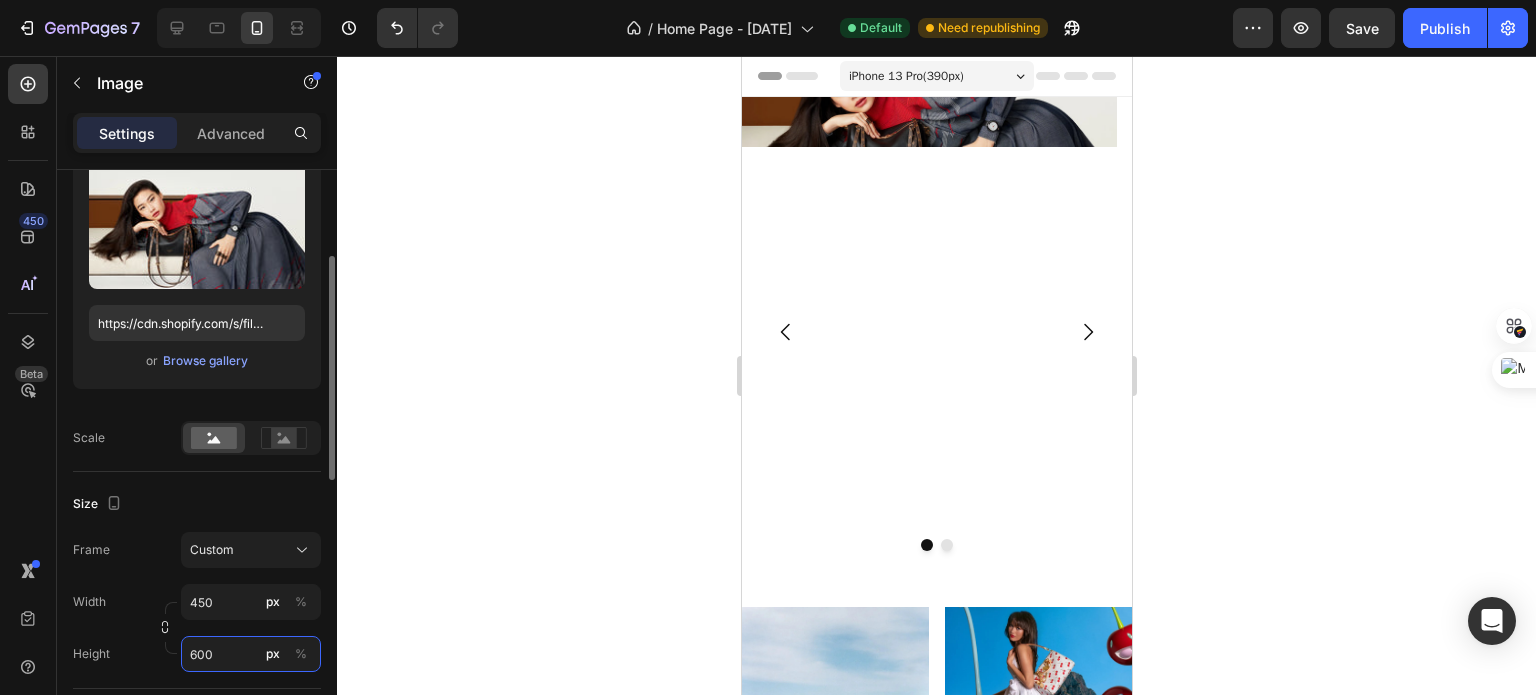 click on "600" at bounding box center (251, 654) 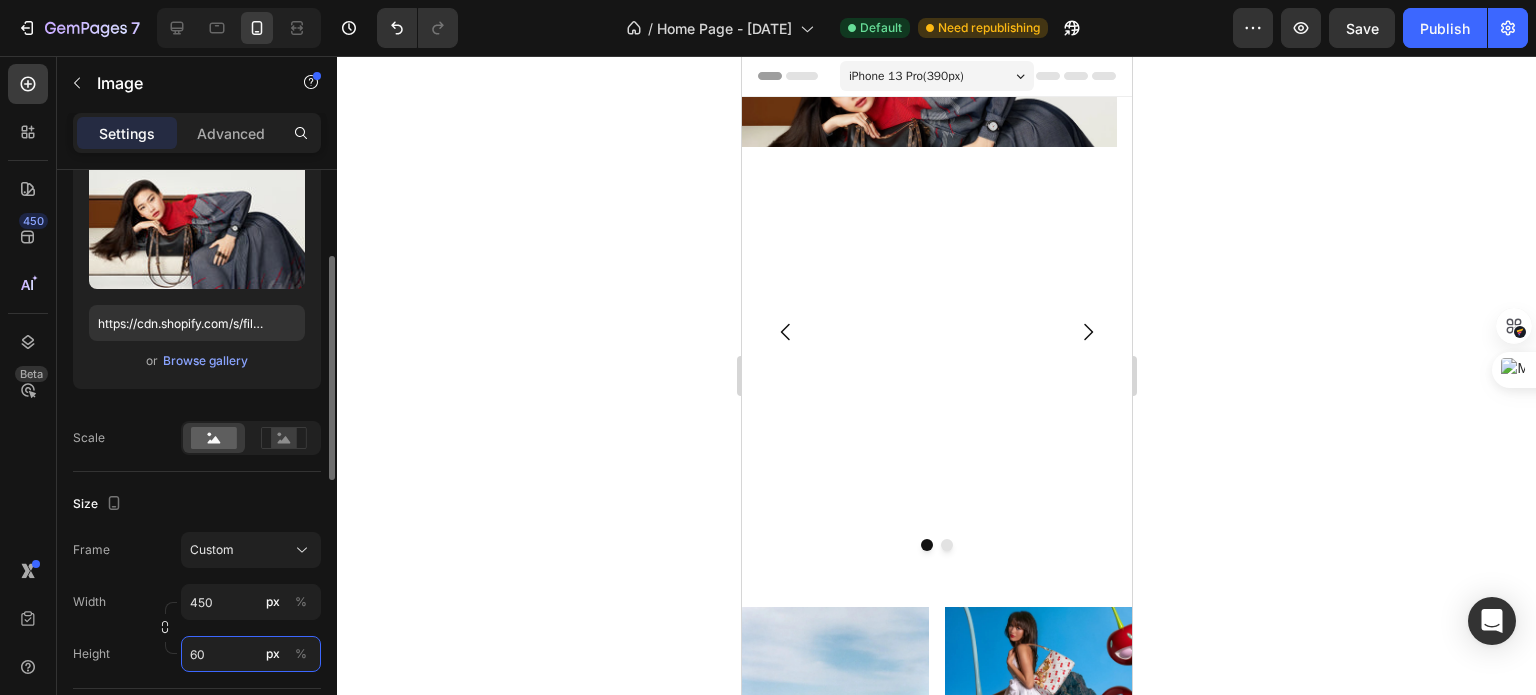 type on "6" 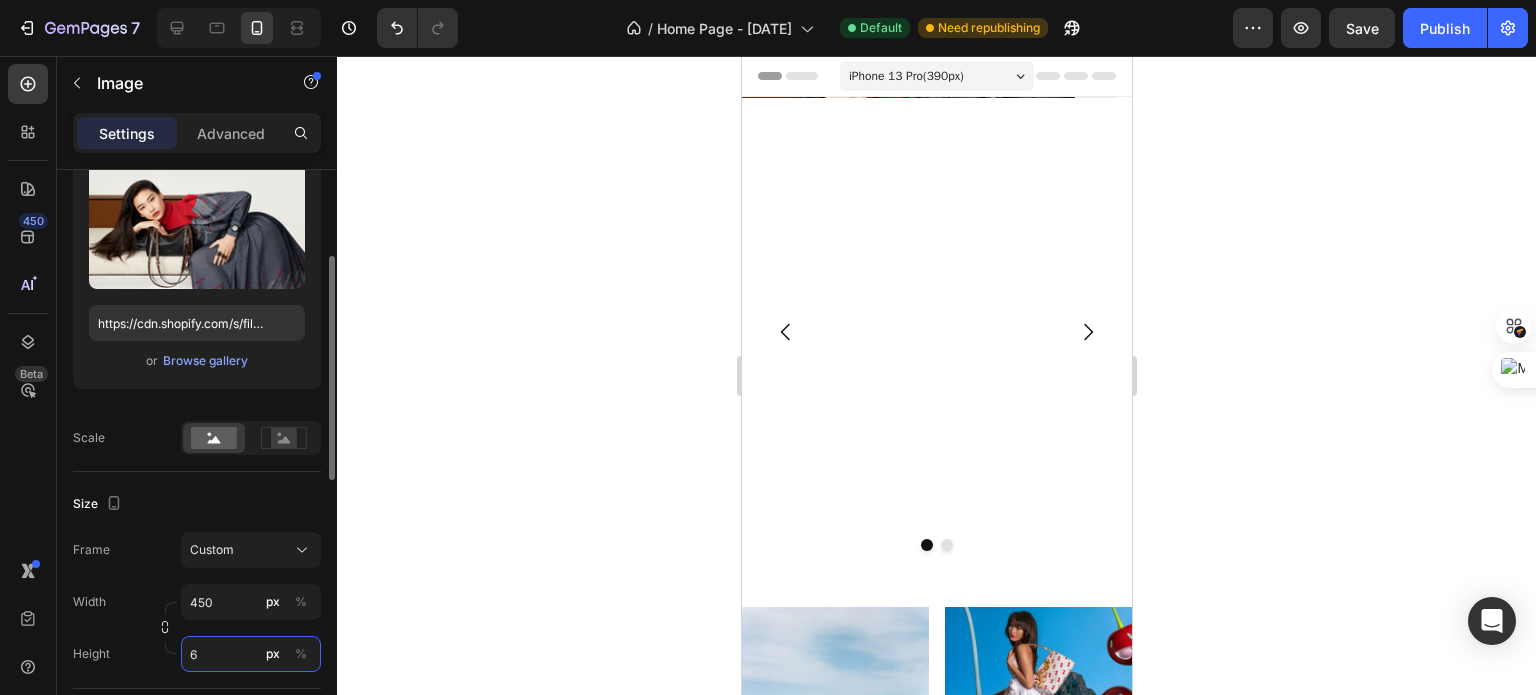 type 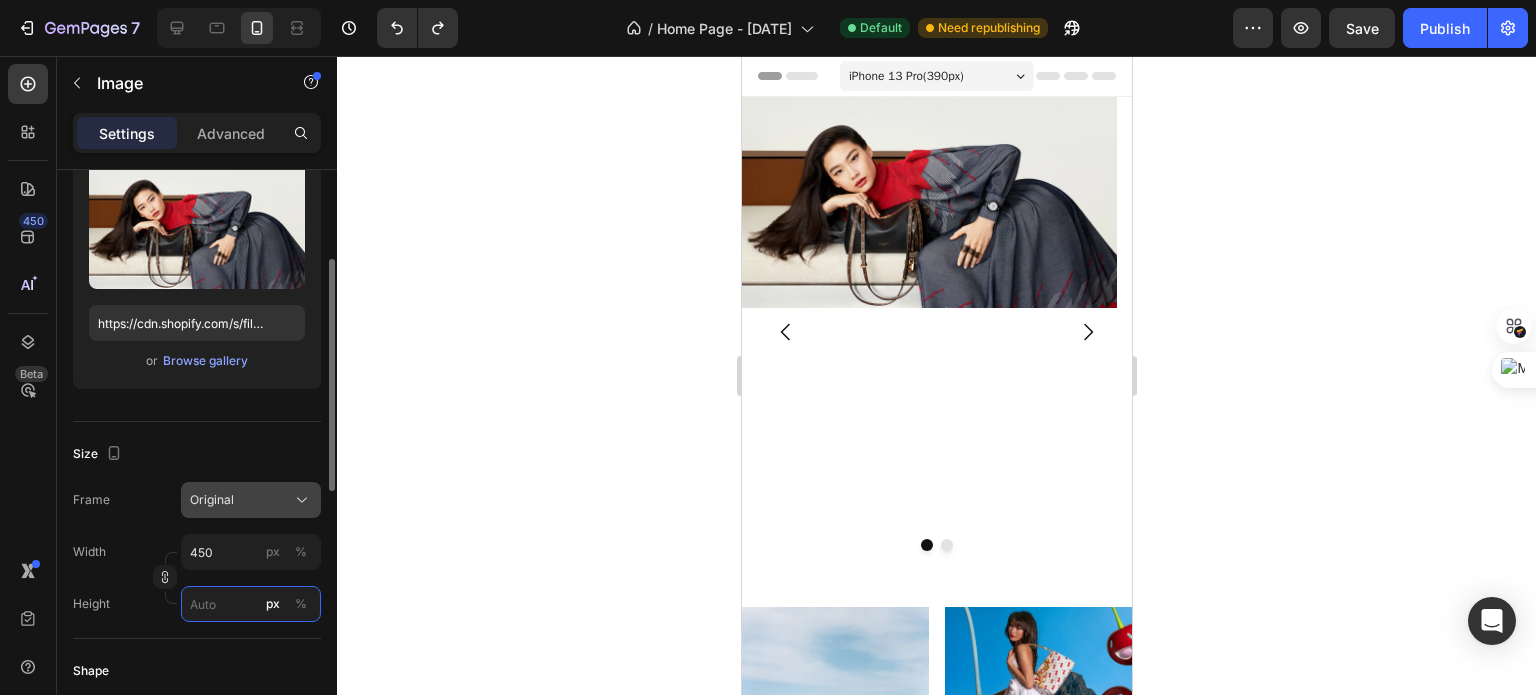 type 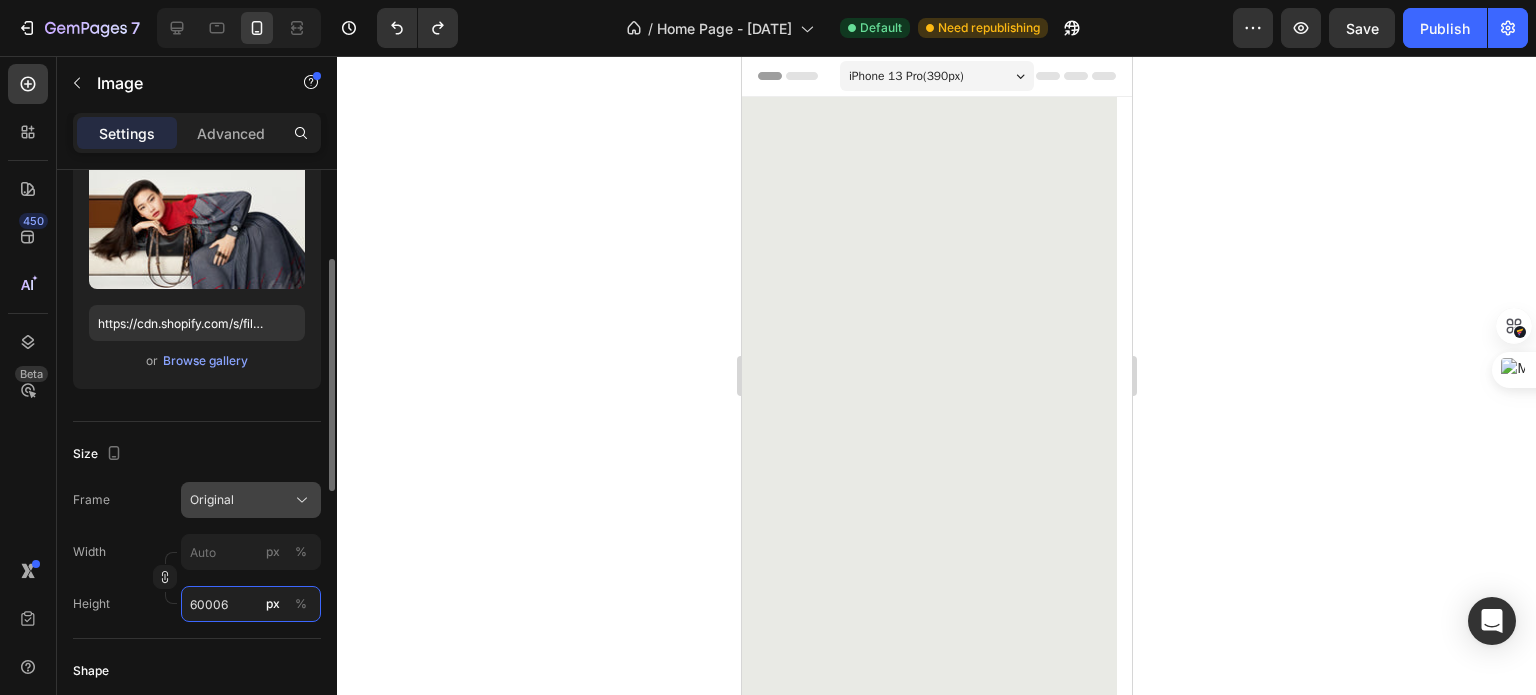 type on "45" 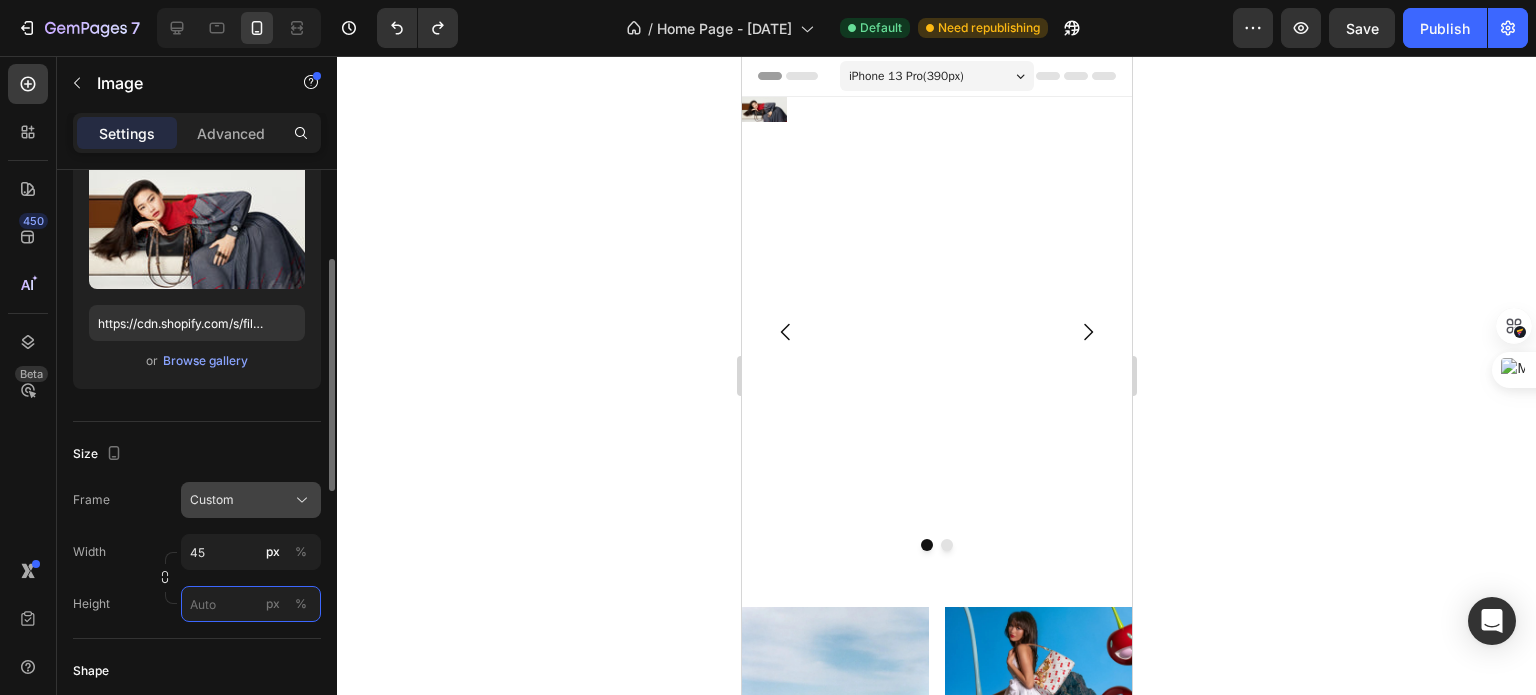 type 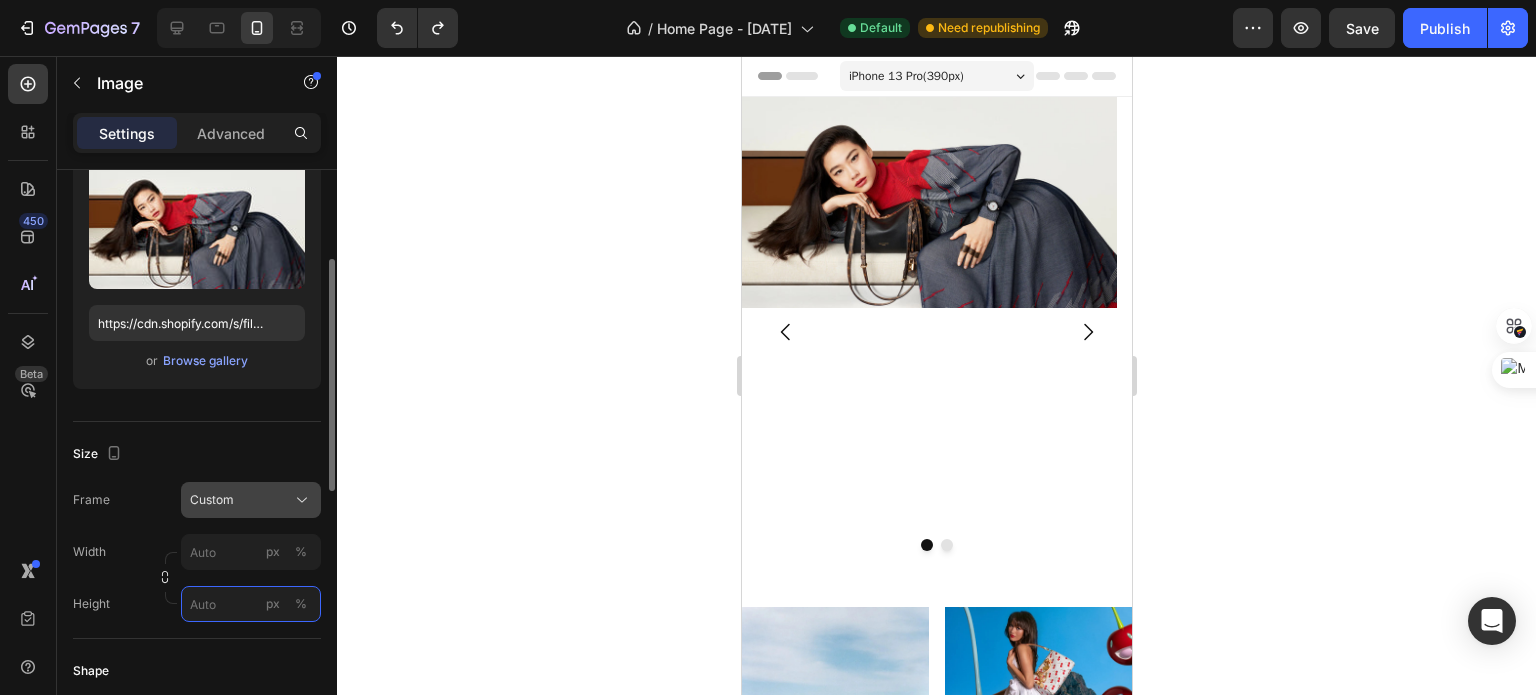 type on "60006" 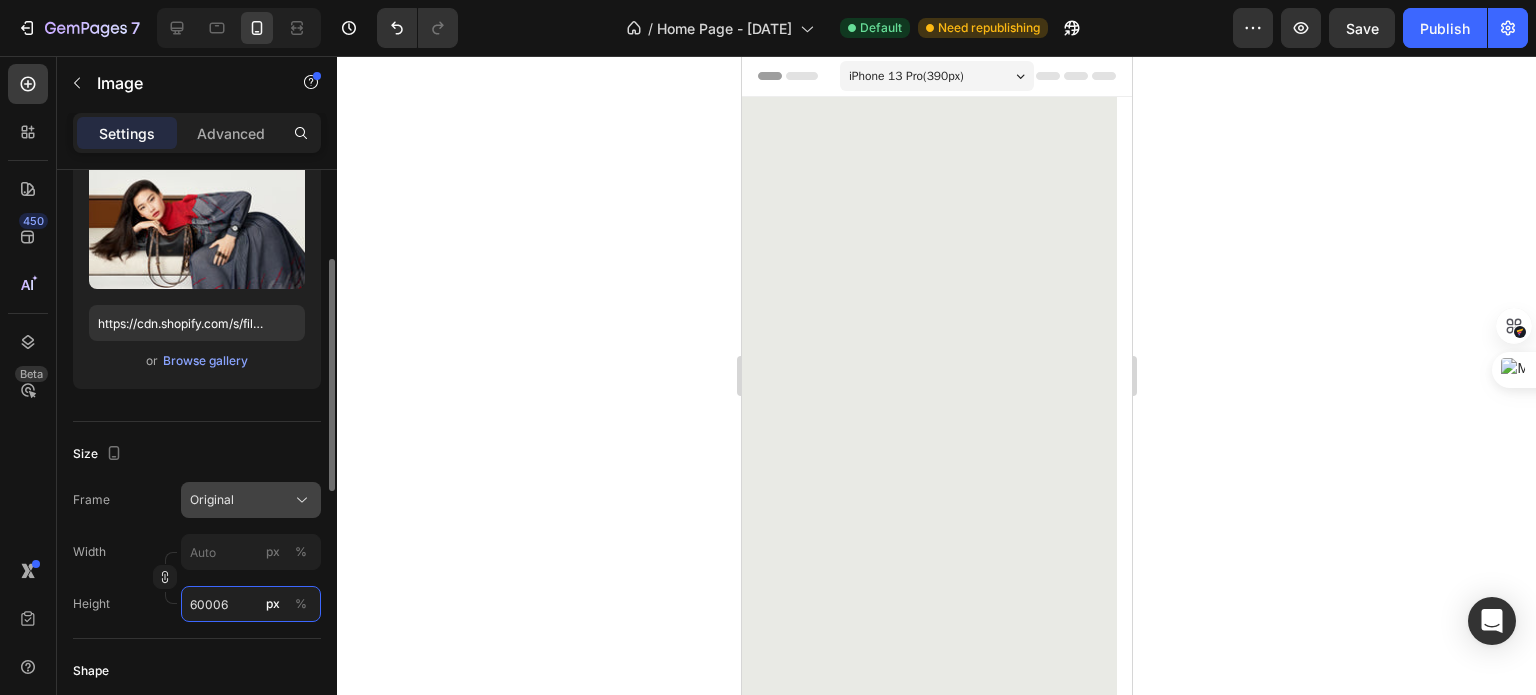 type 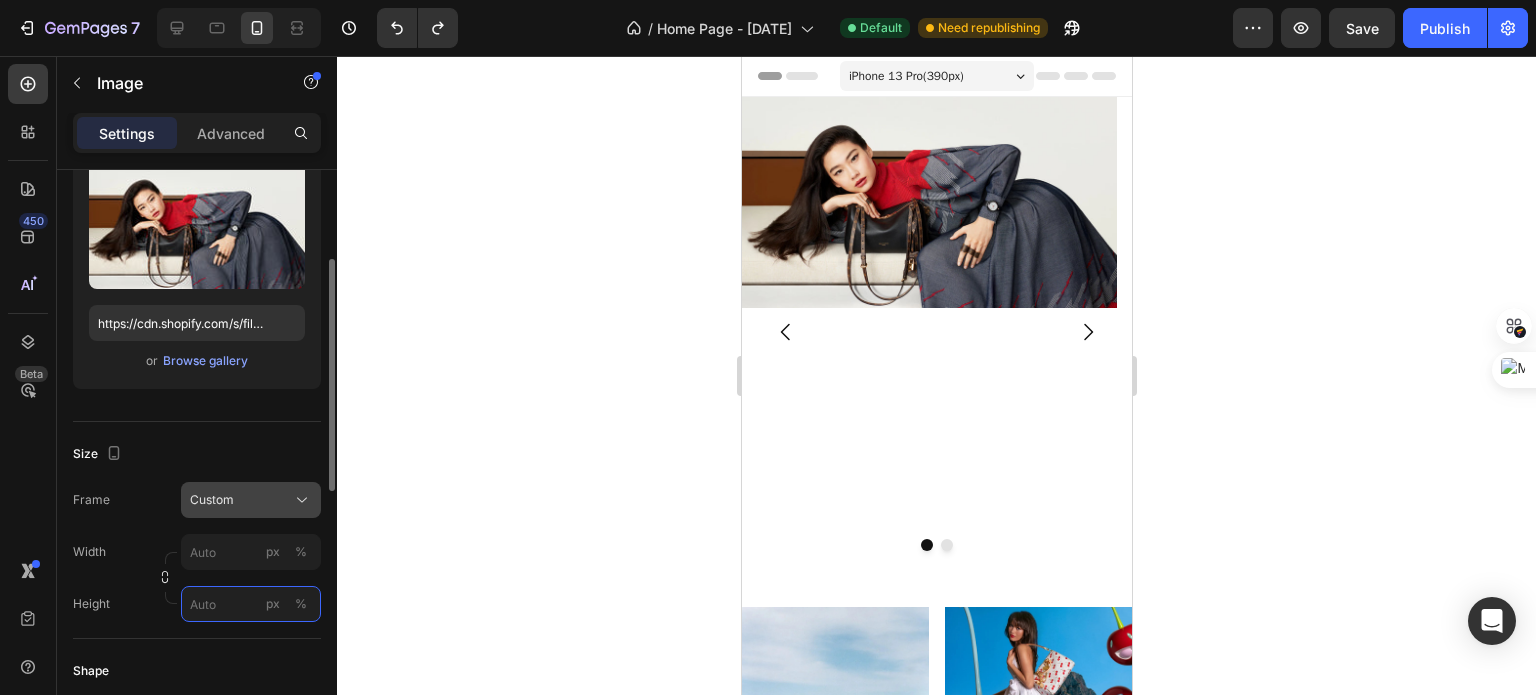 type on "450" 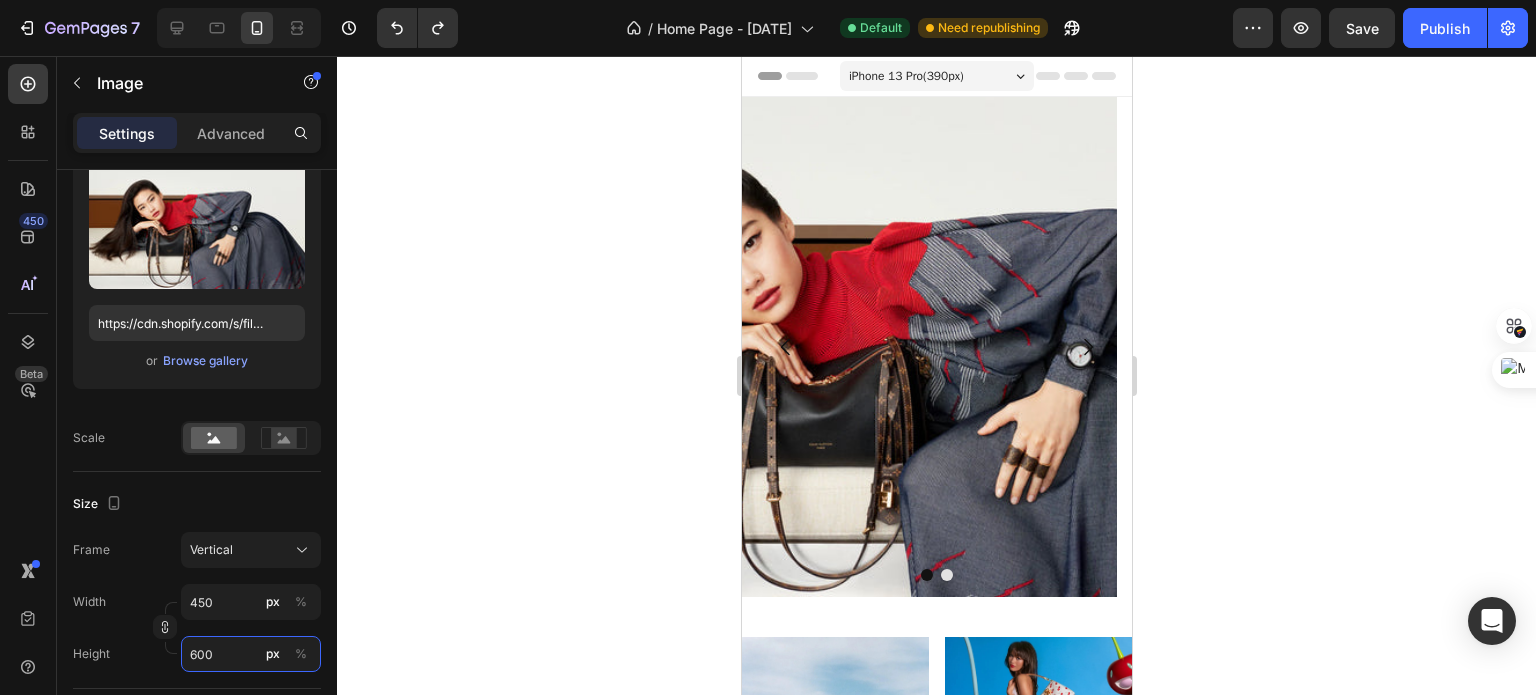 type on "600" 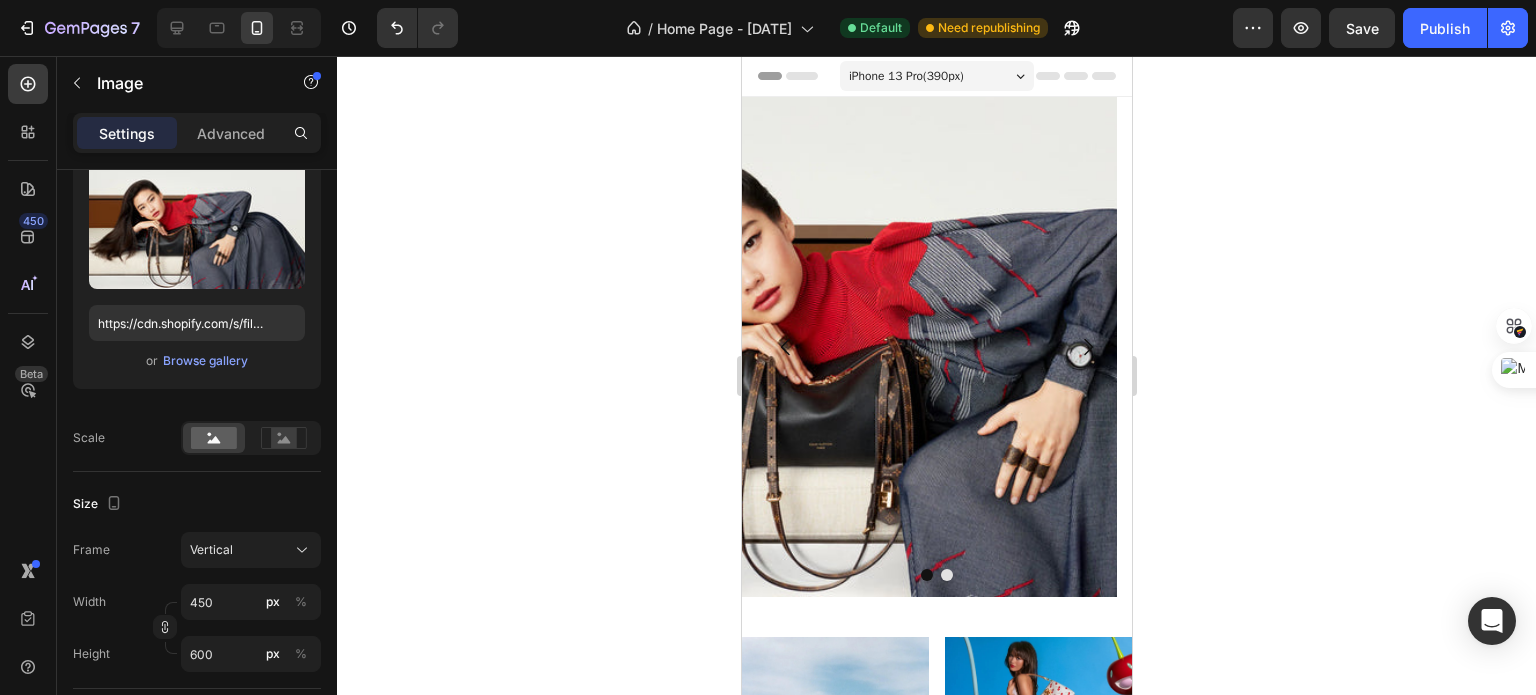 click 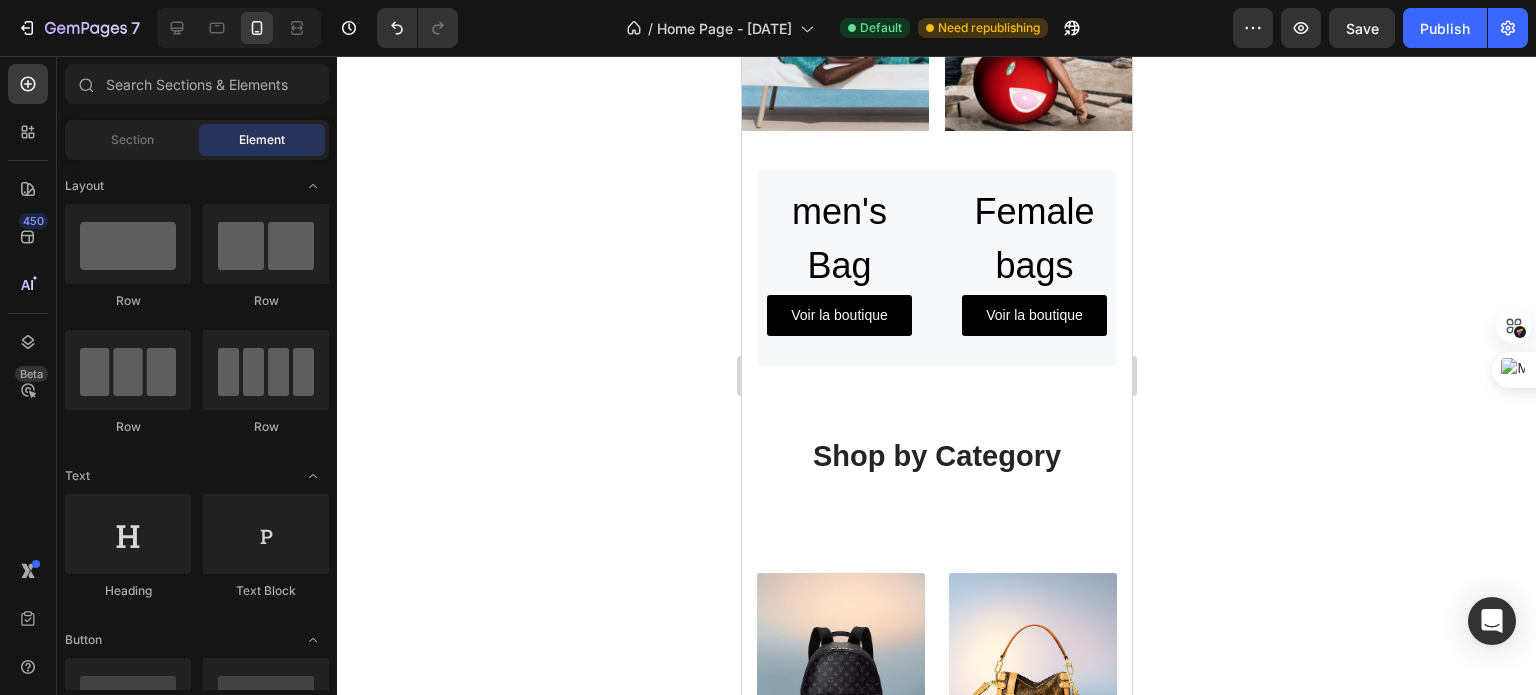 scroll, scrollTop: 736, scrollLeft: 0, axis: vertical 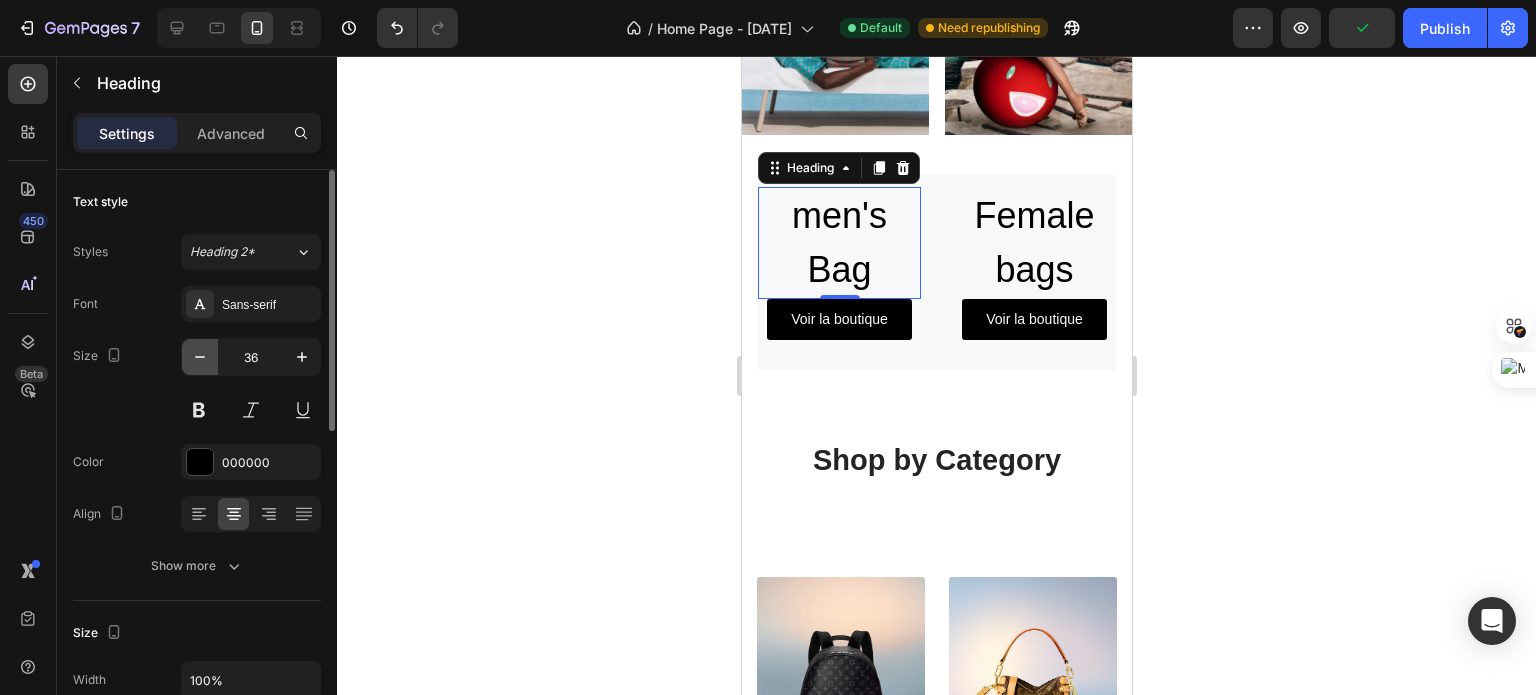 click at bounding box center (200, 357) 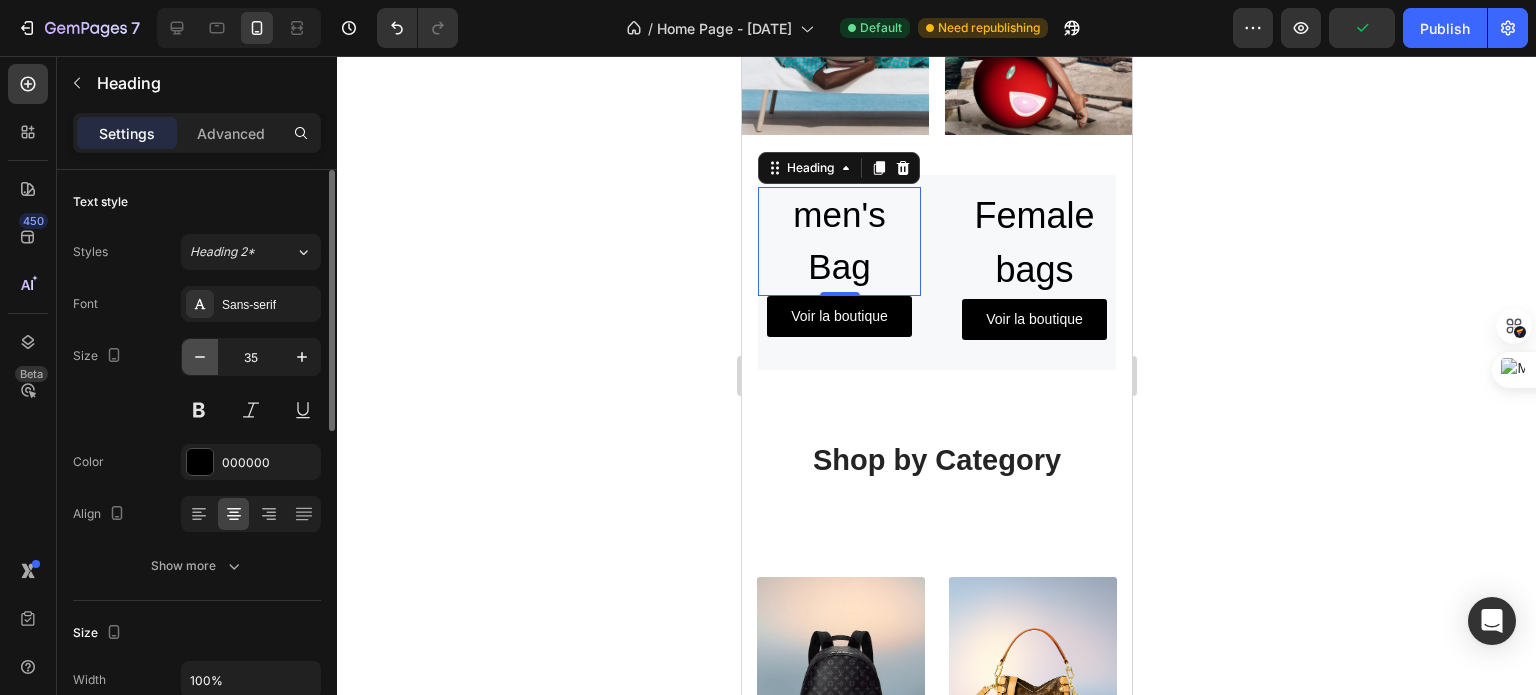 click at bounding box center (200, 357) 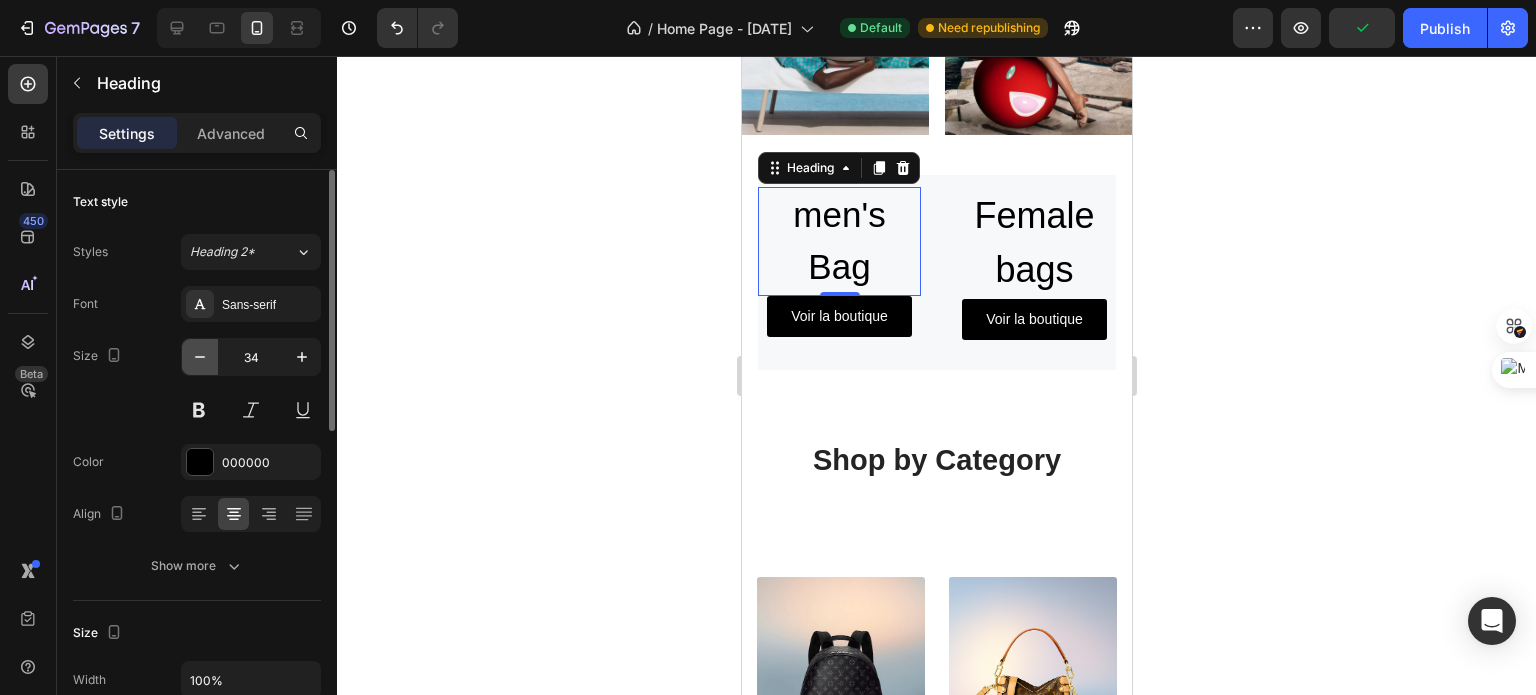 click at bounding box center [200, 357] 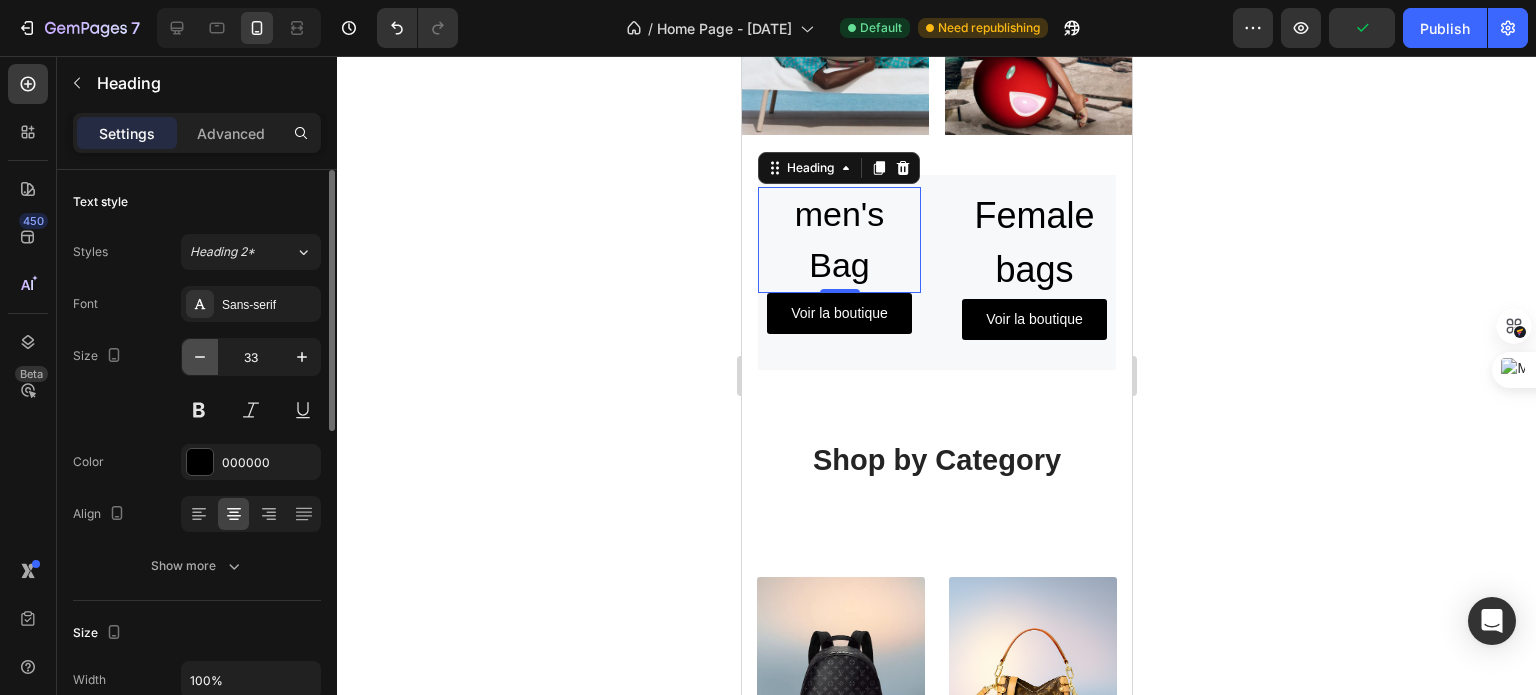 click at bounding box center (200, 357) 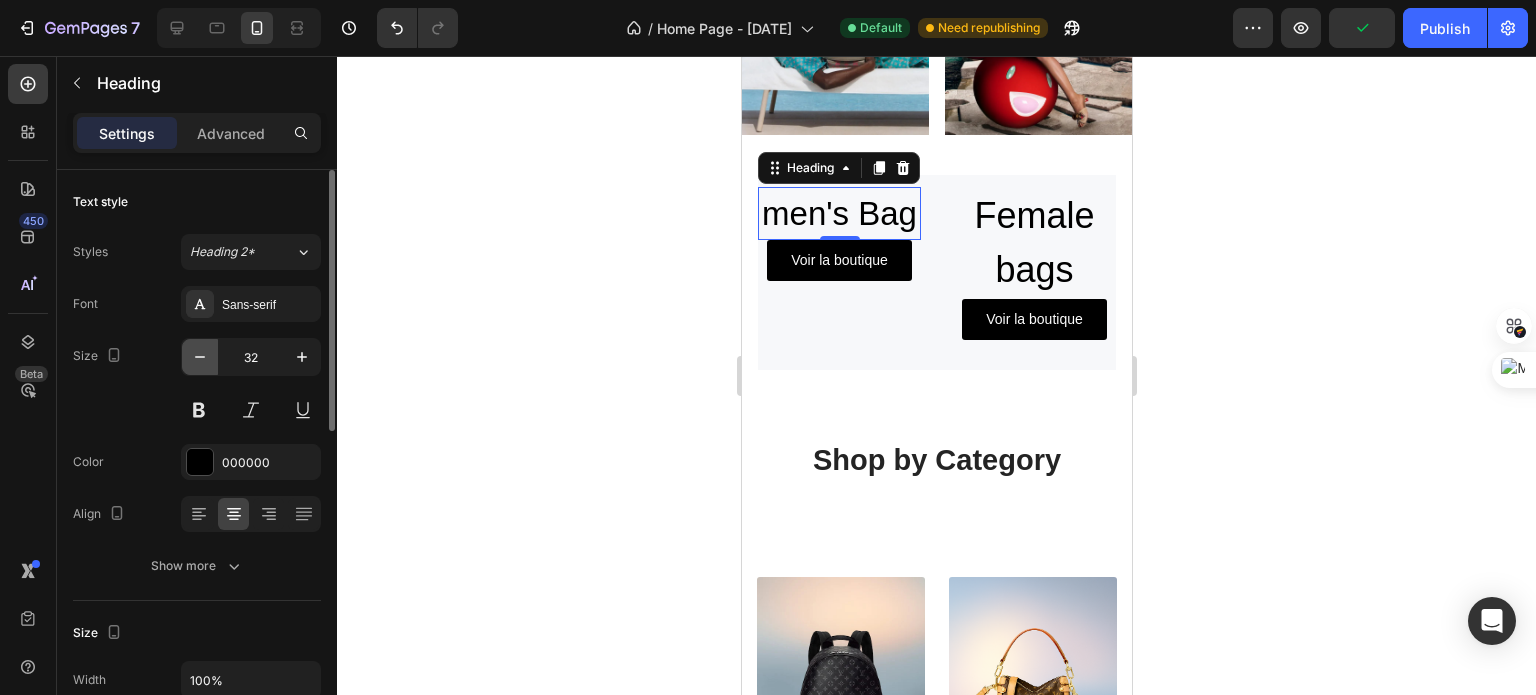 click at bounding box center (200, 357) 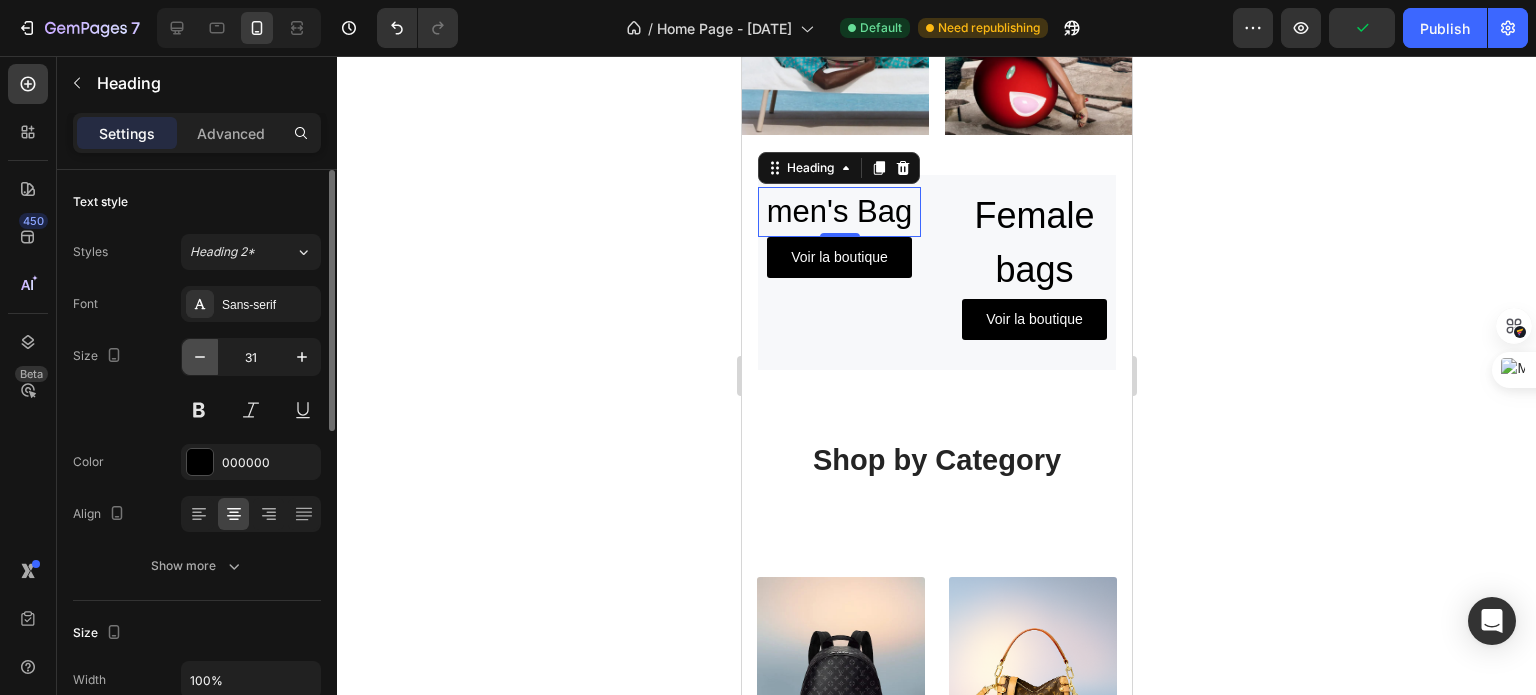 click at bounding box center [200, 357] 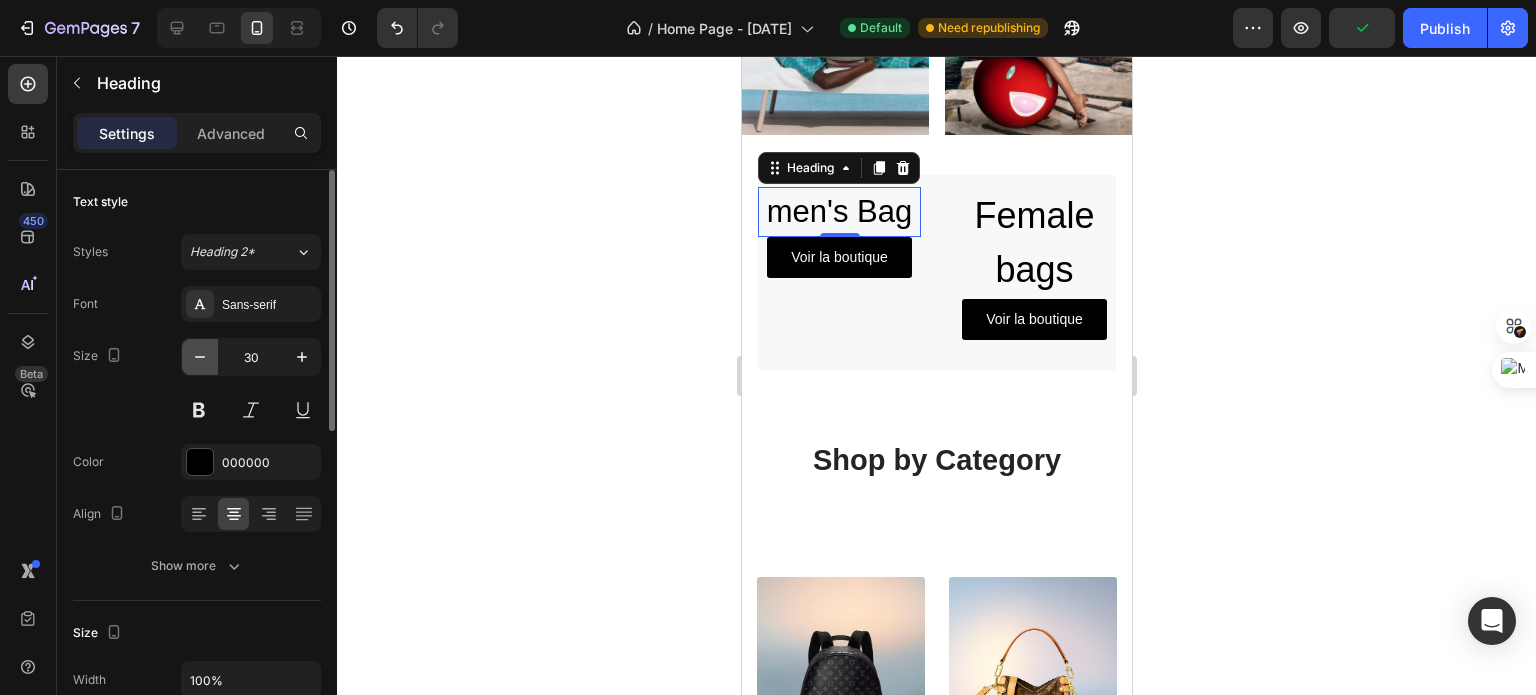 click at bounding box center [200, 357] 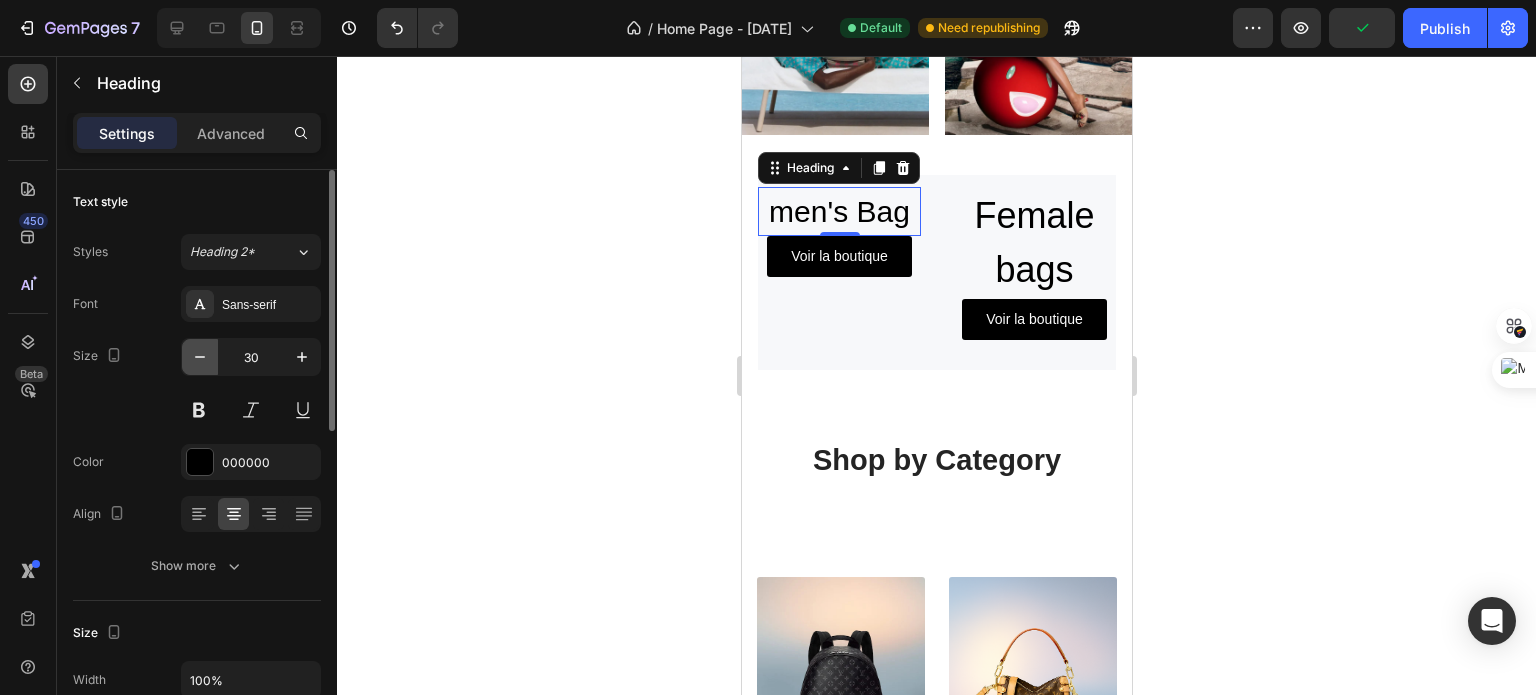 type on "29" 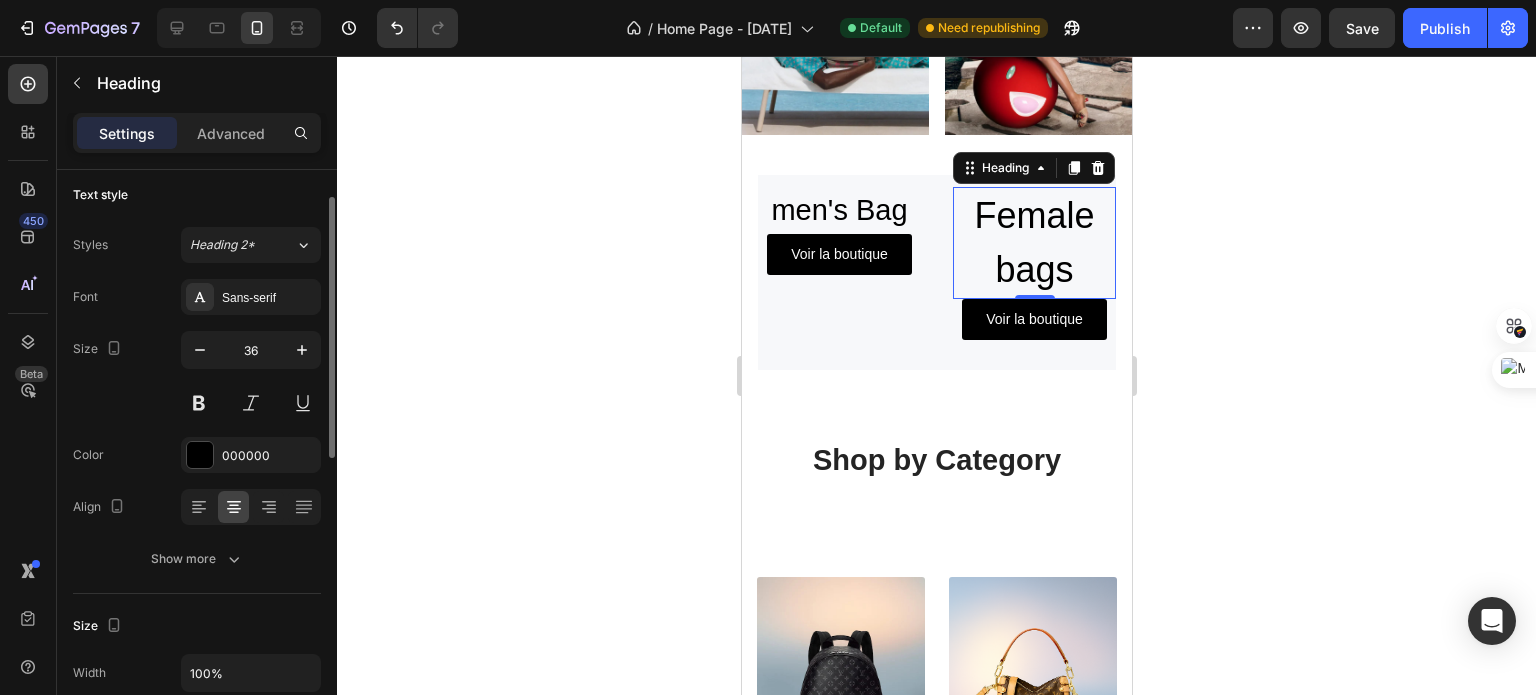 scroll, scrollTop: 0, scrollLeft: 0, axis: both 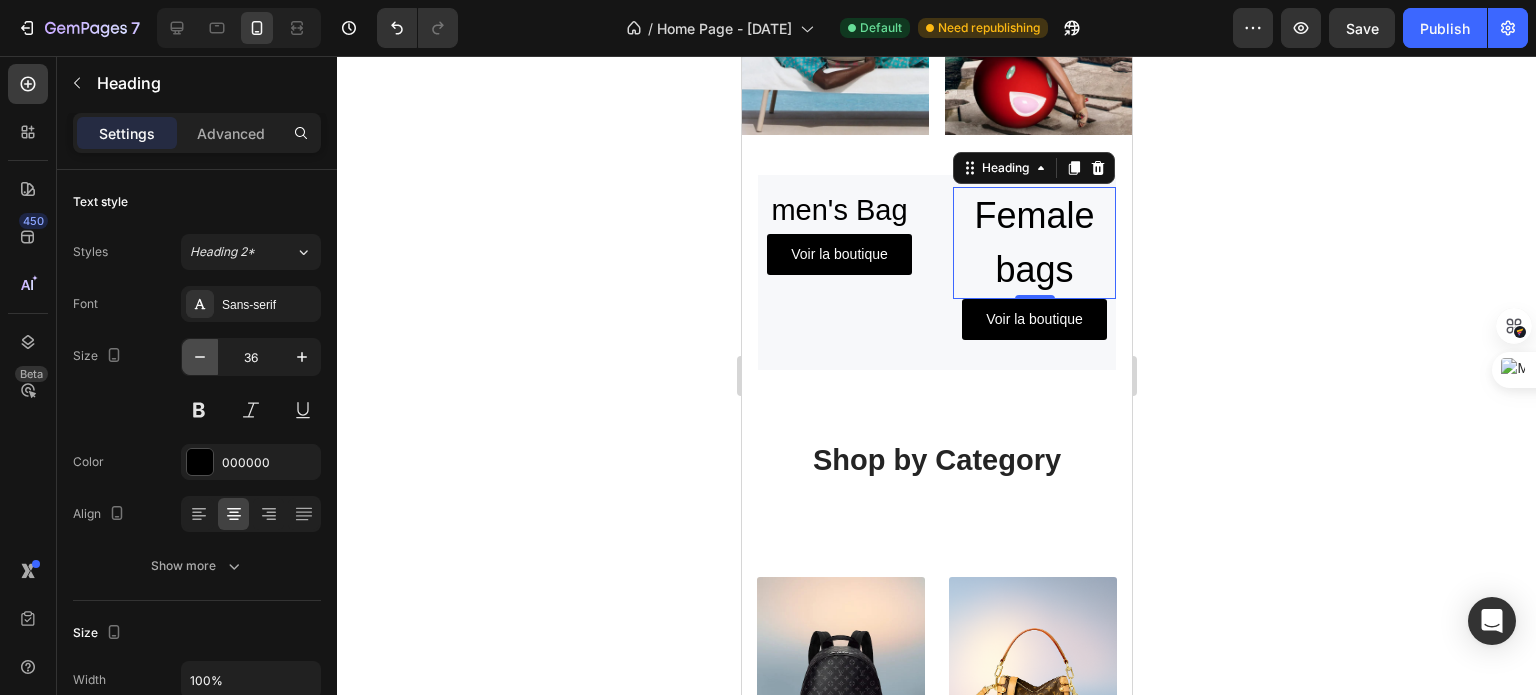 click 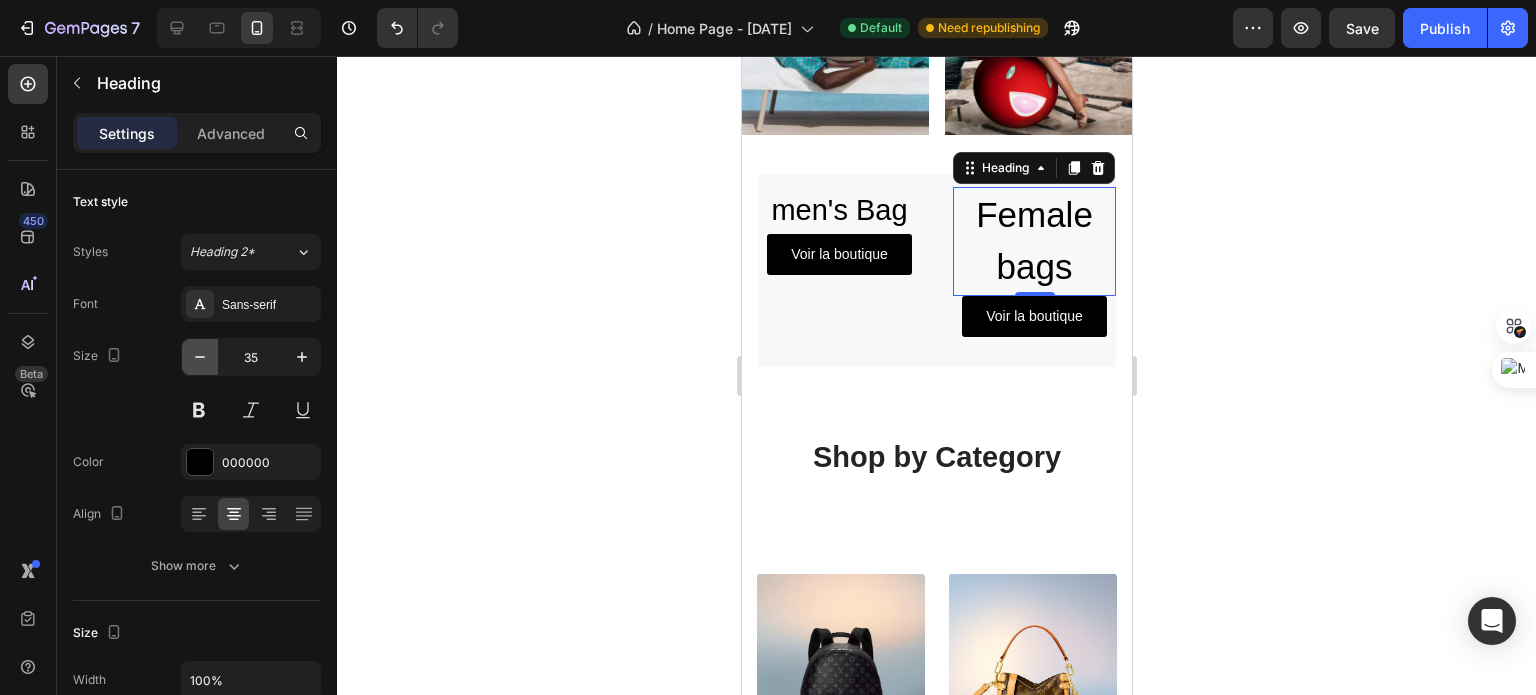 click 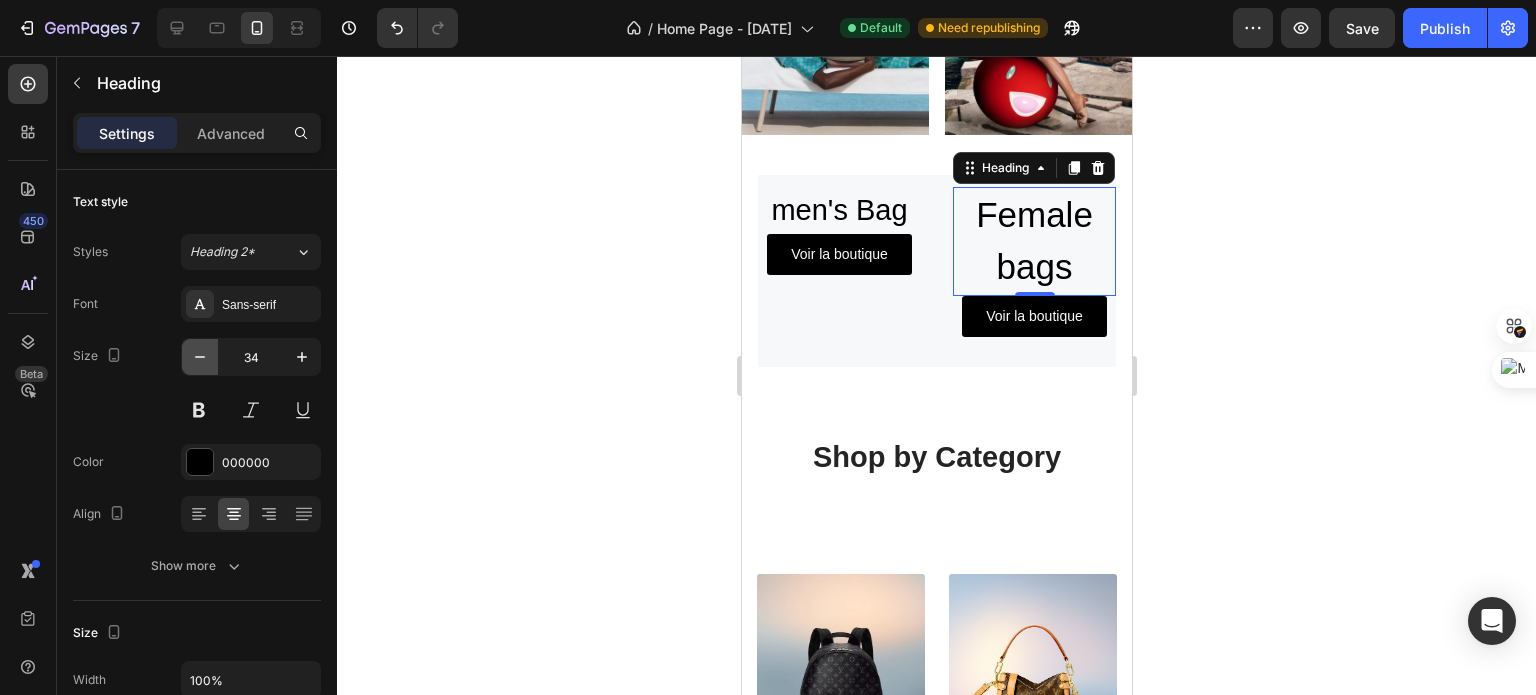 click 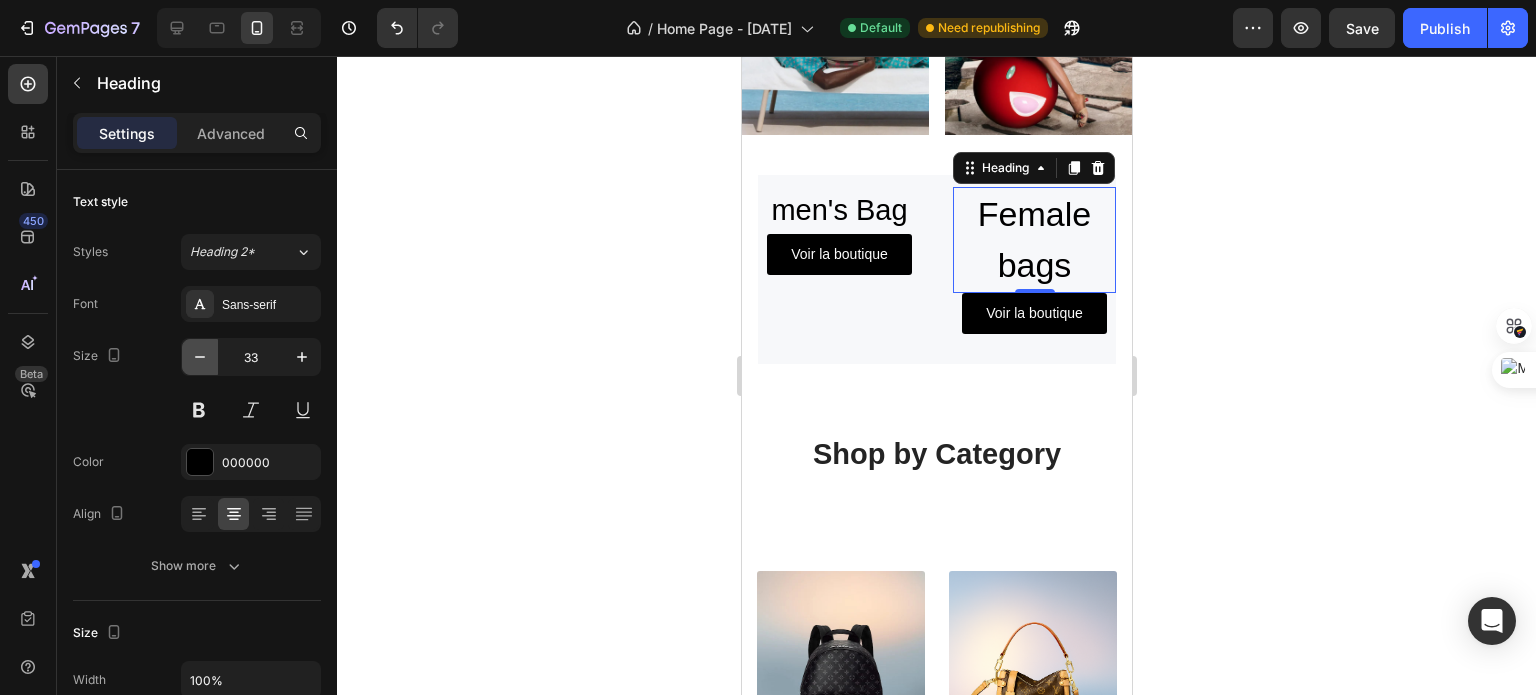 click 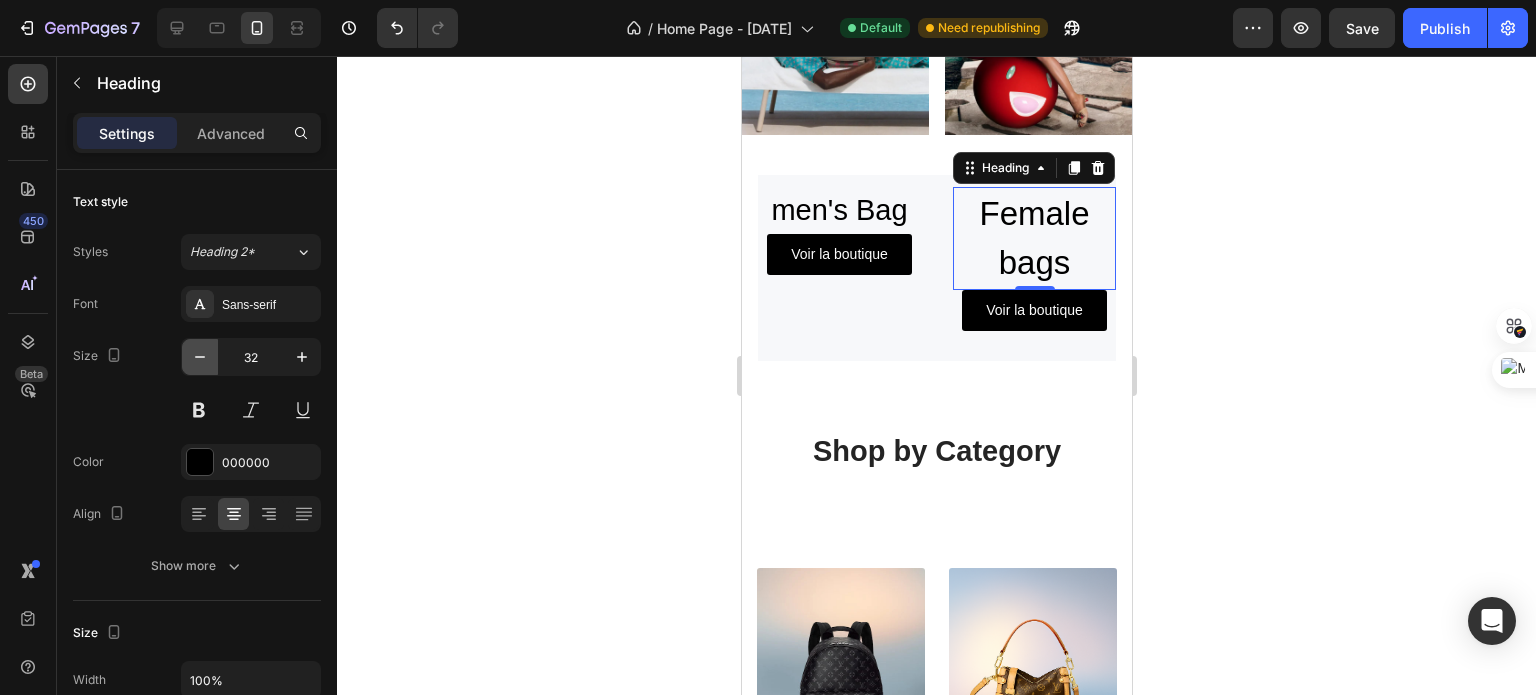 click 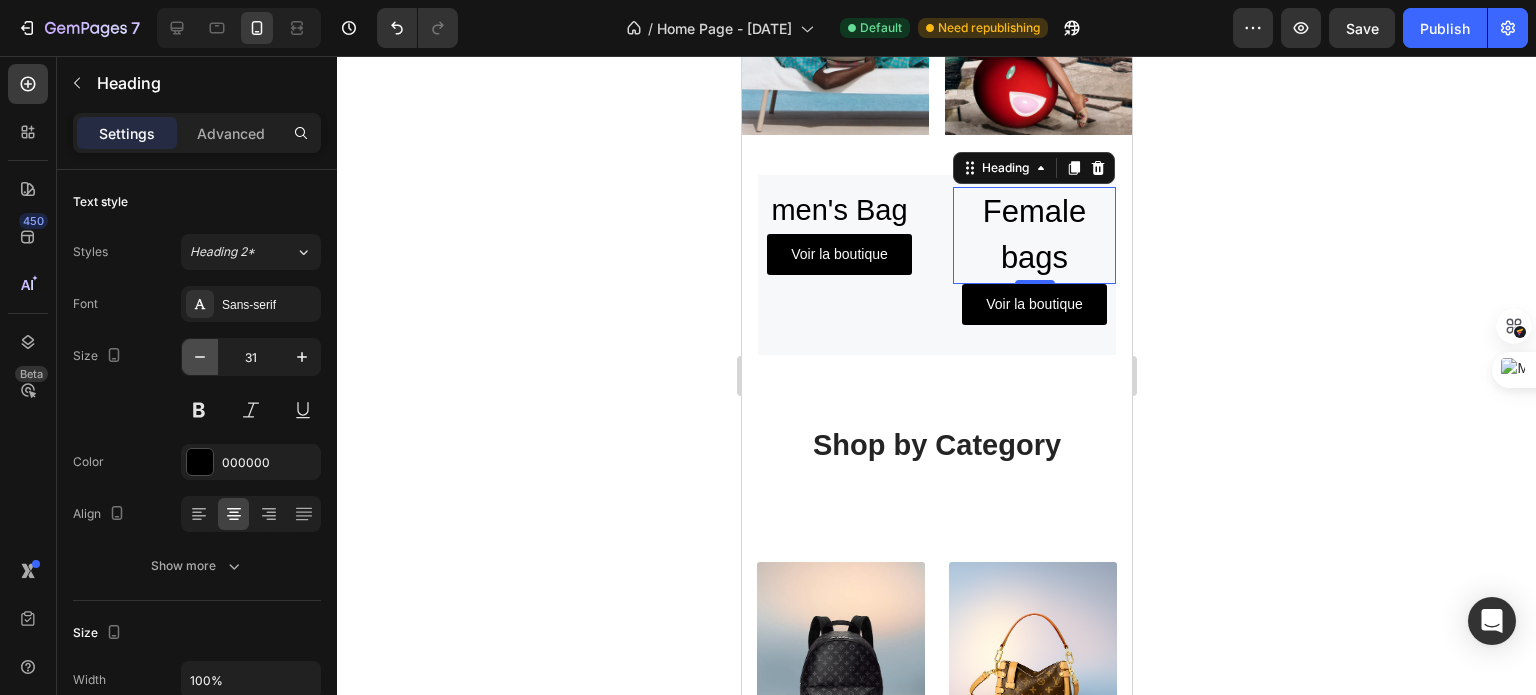 click 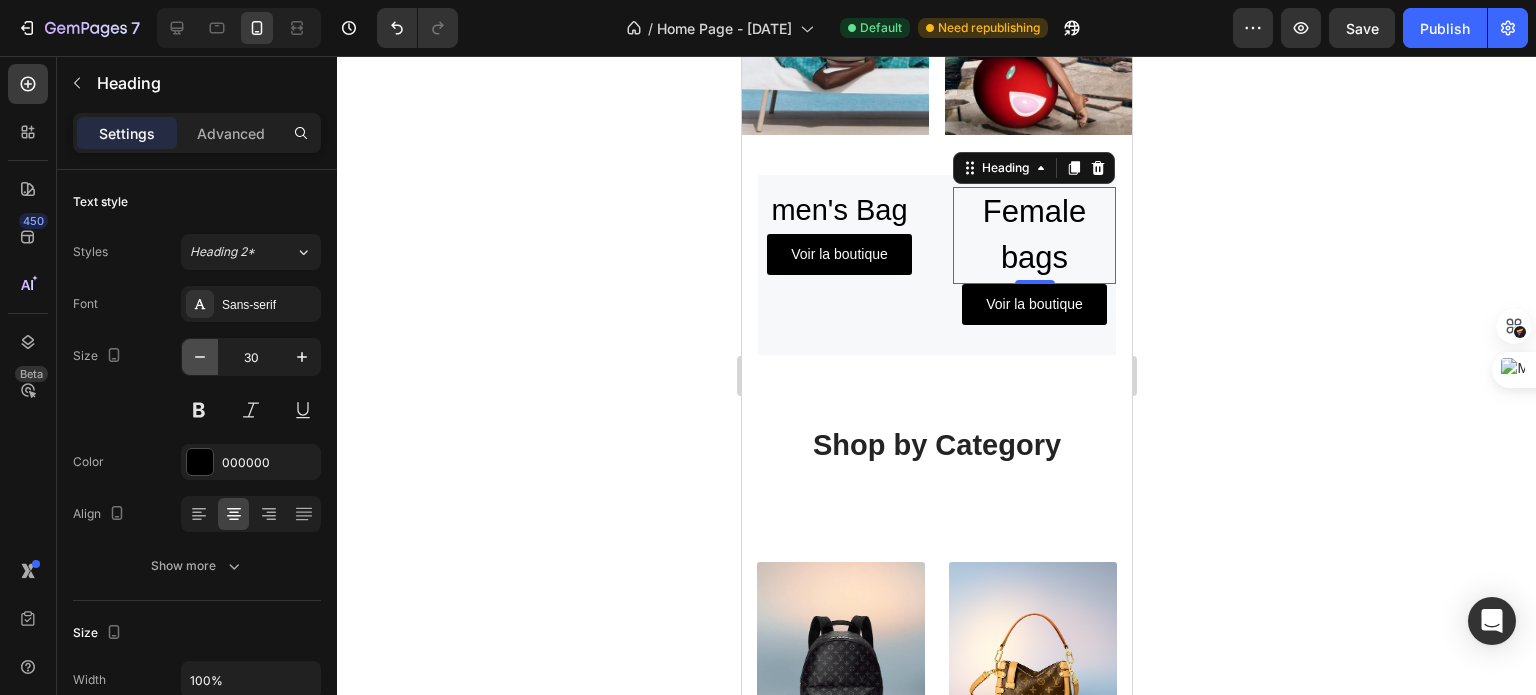 click 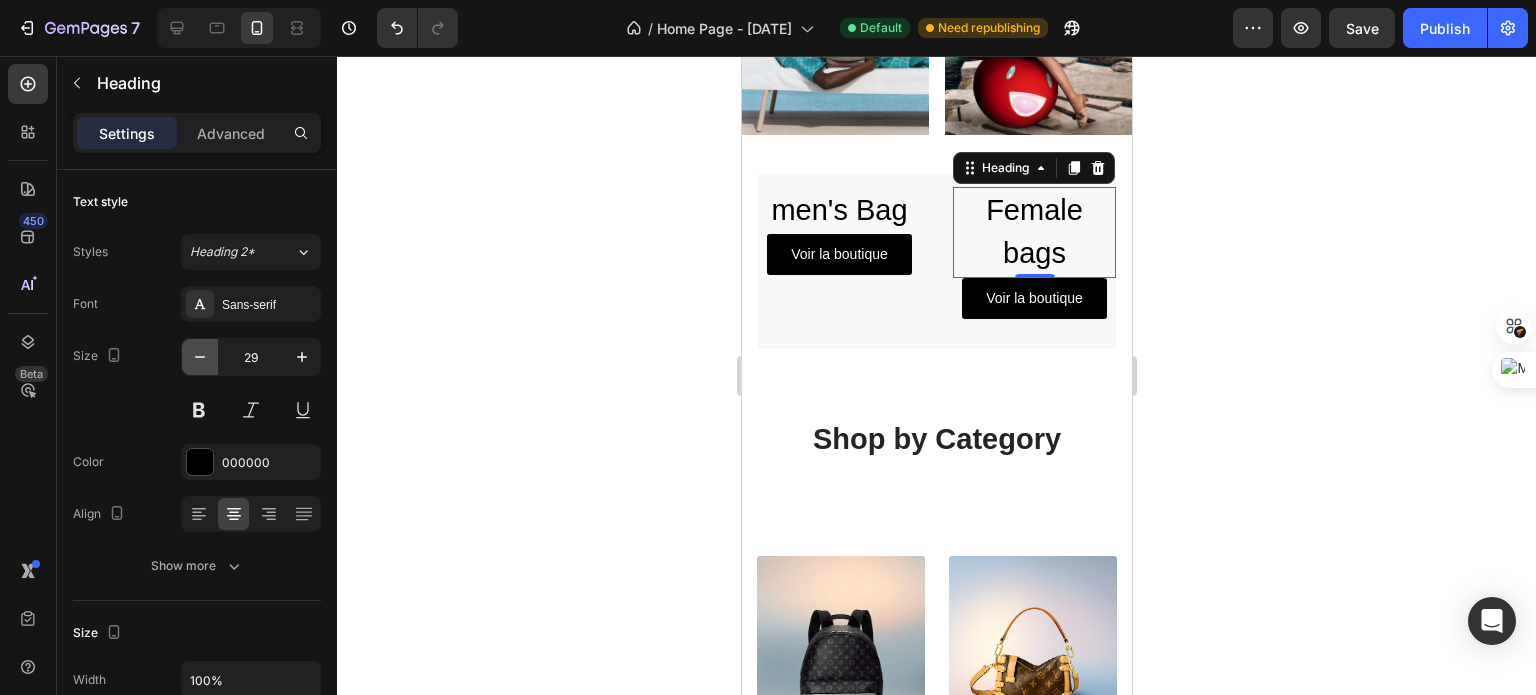 click 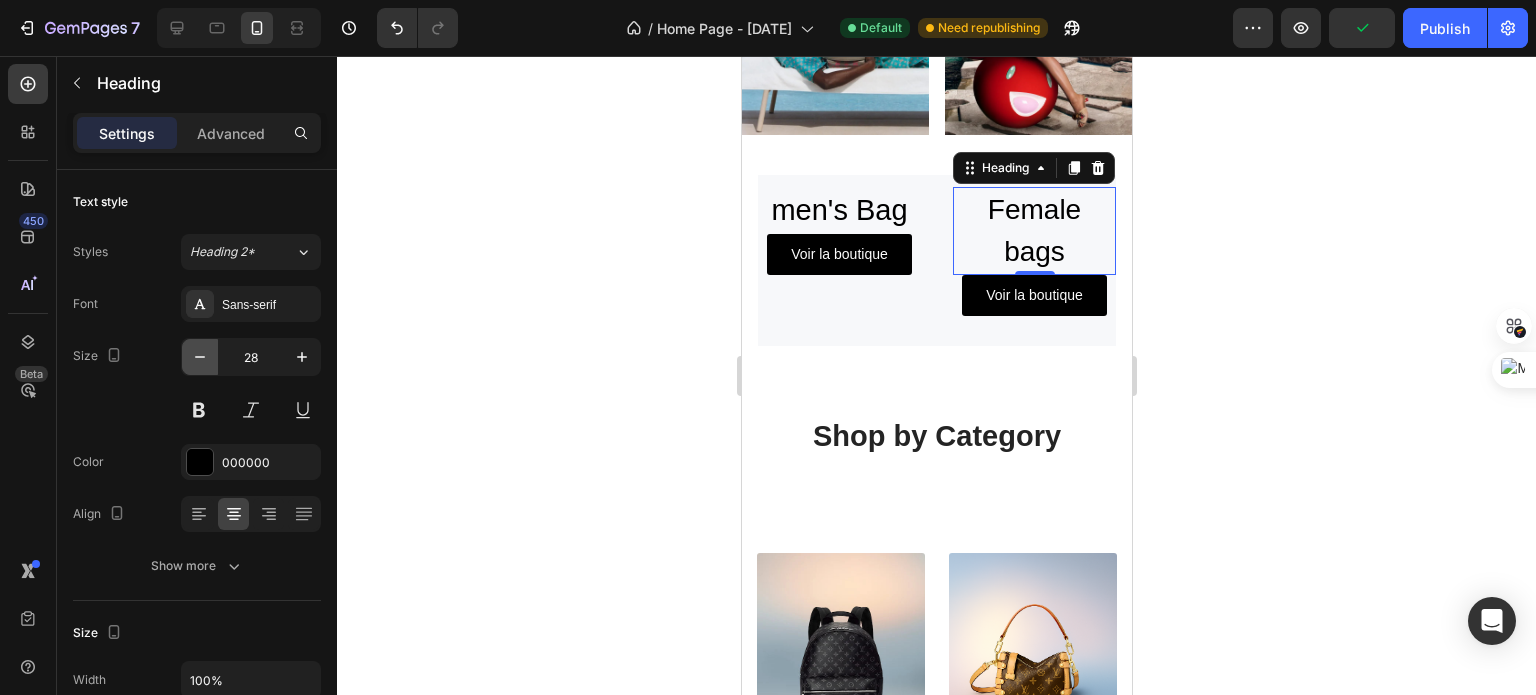 click 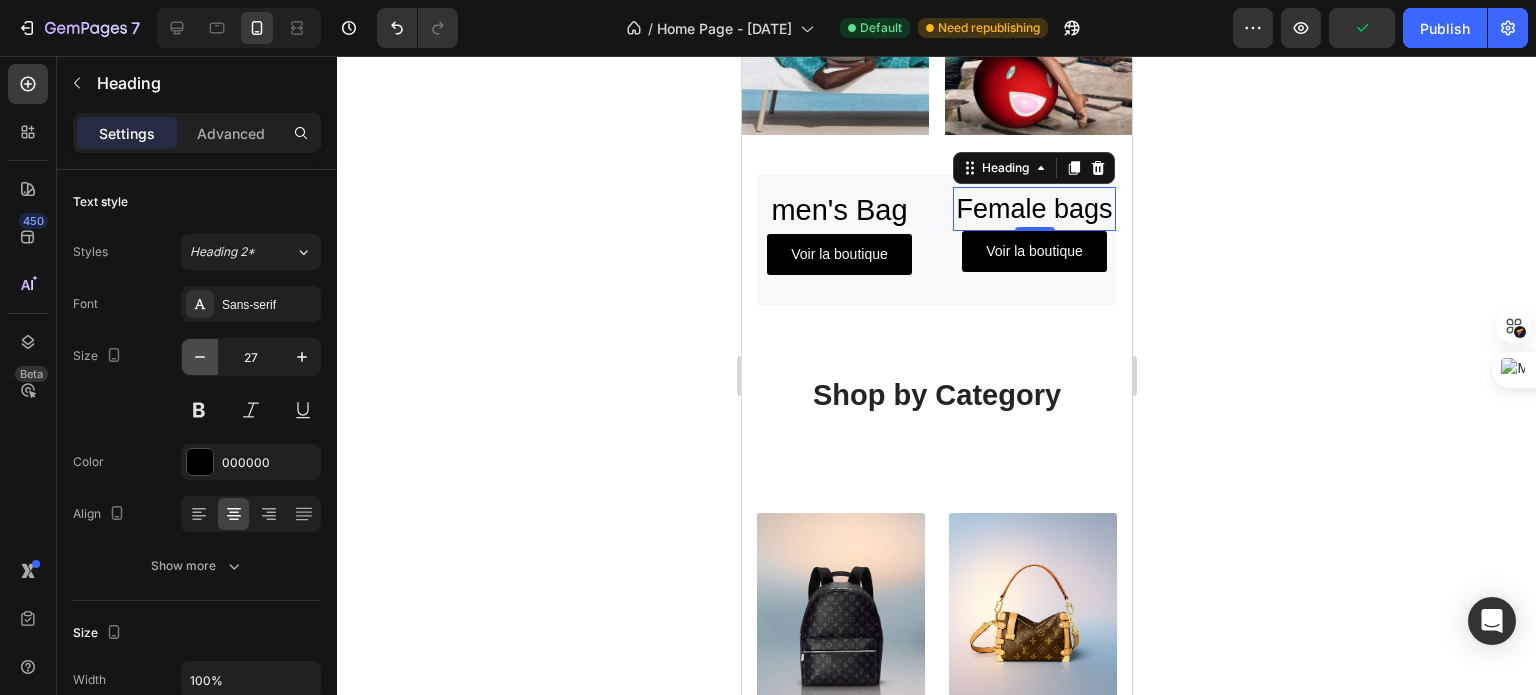 click 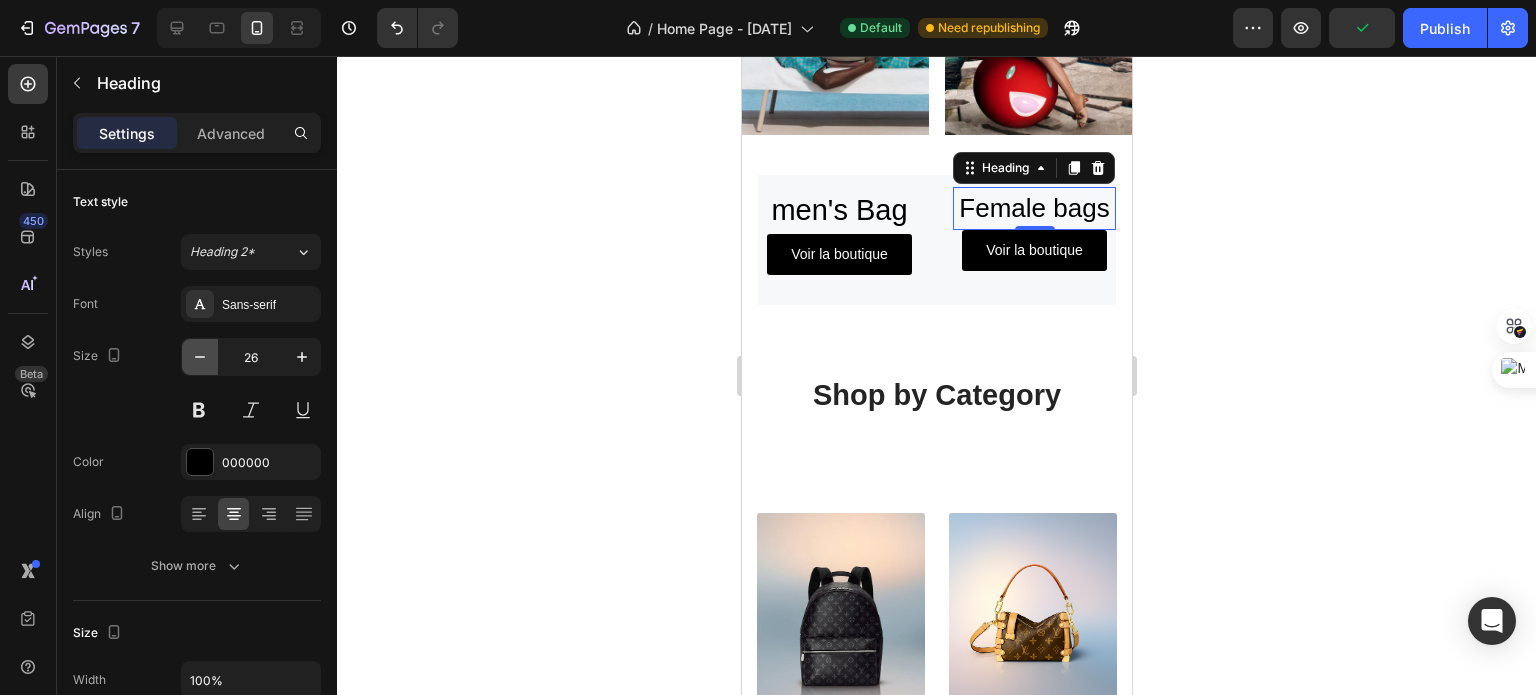 click 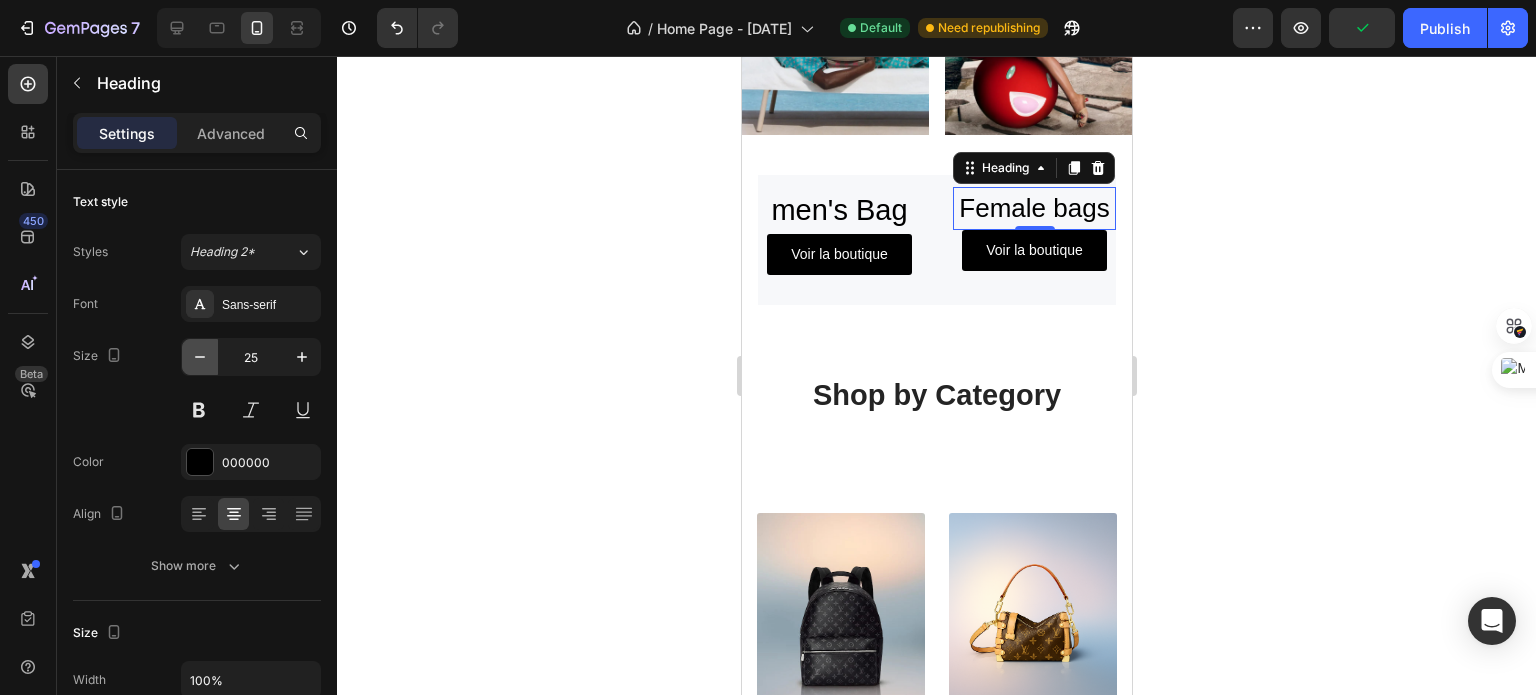 click 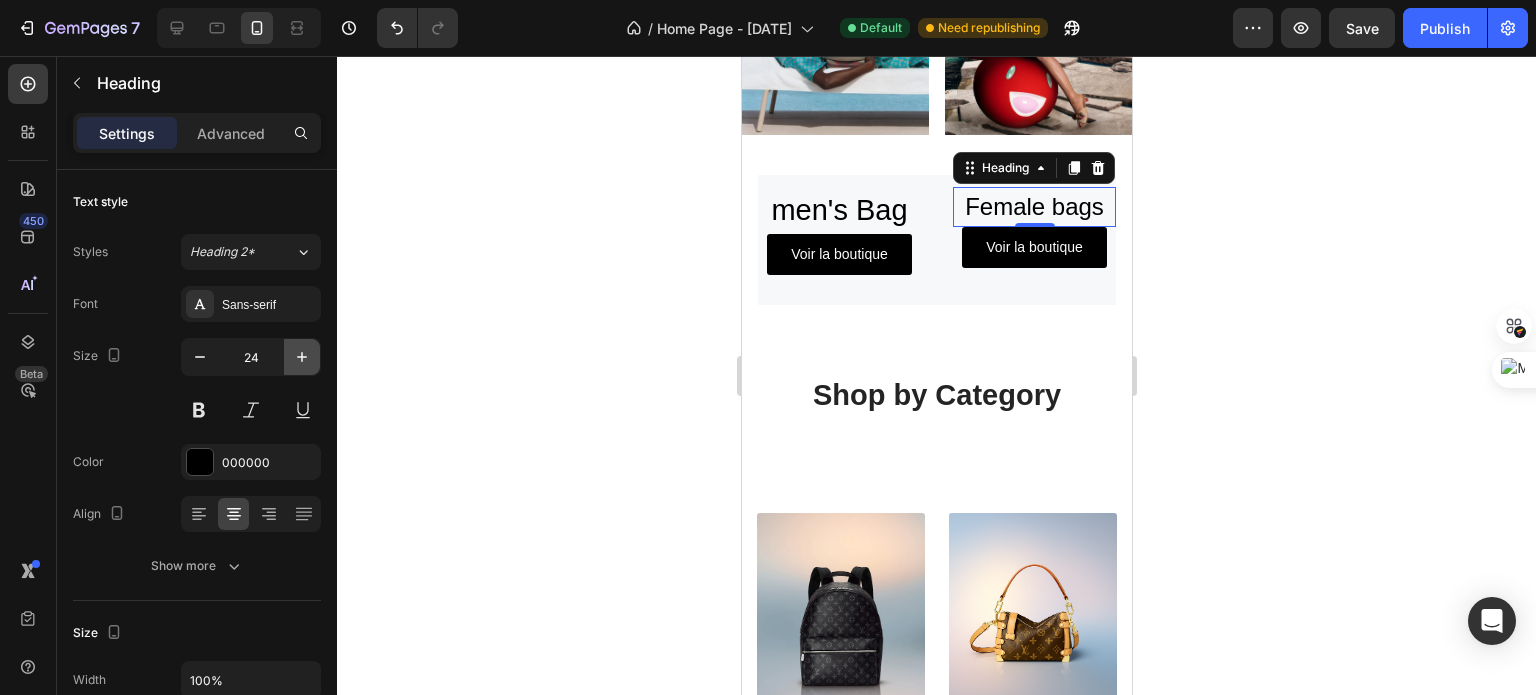 click 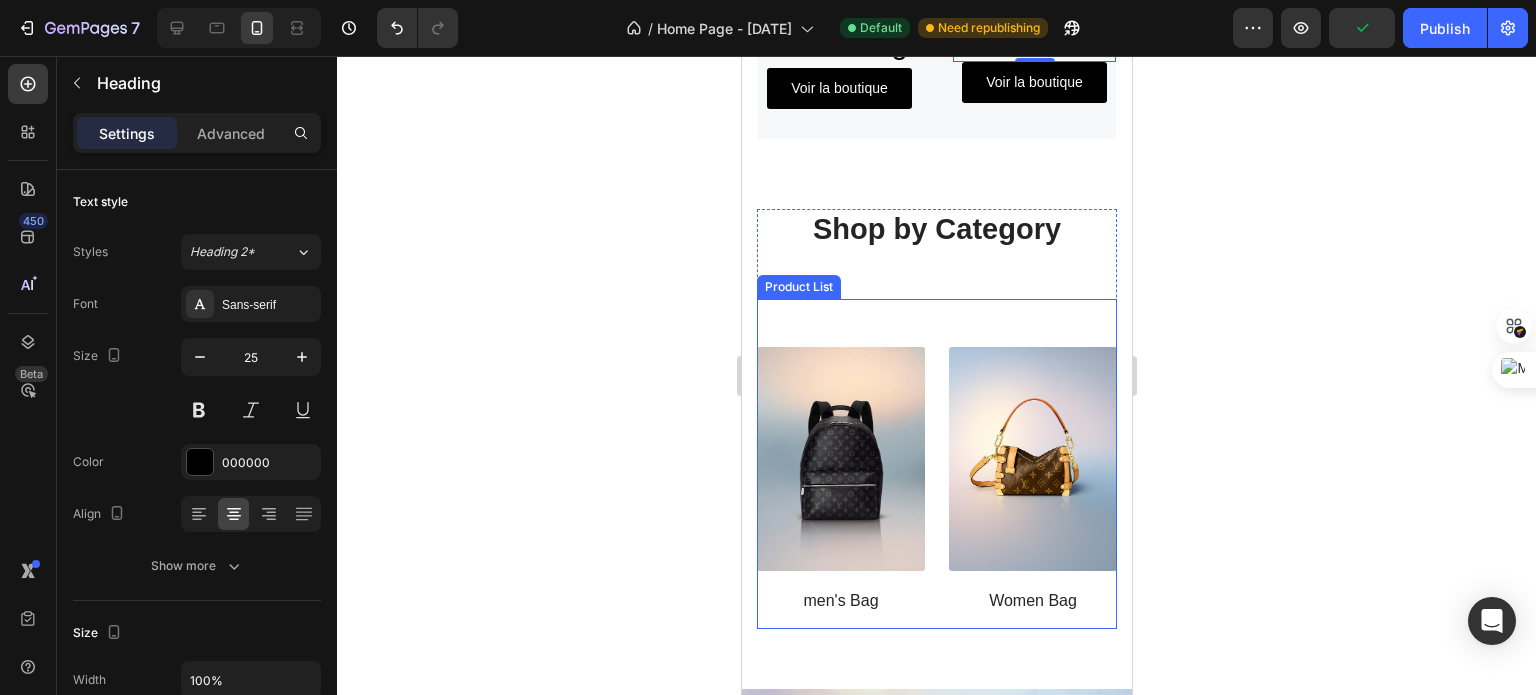 scroll, scrollTop: 895, scrollLeft: 0, axis: vertical 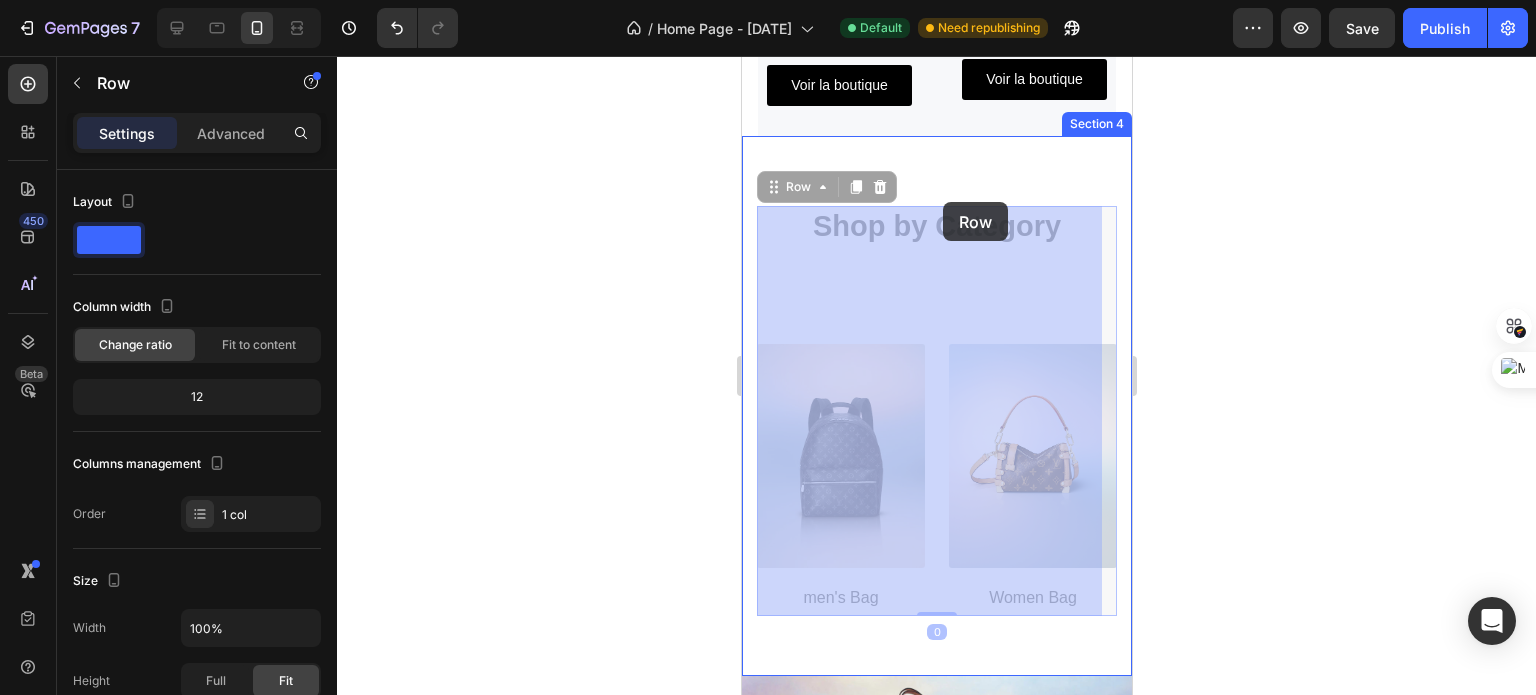 drag, startPoint x: 943, startPoint y: 260, endPoint x: 942, endPoint y: 202, distance: 58.00862 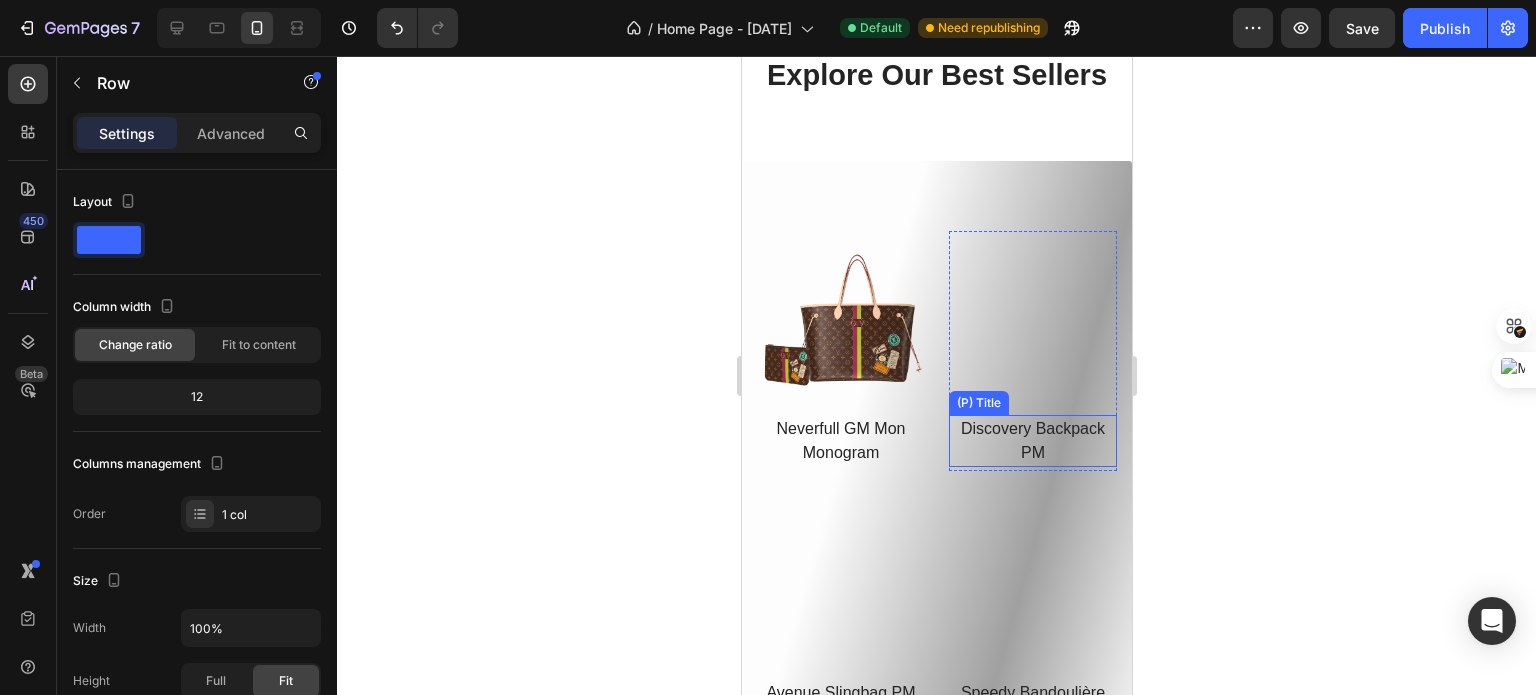 scroll, scrollTop: 1760, scrollLeft: 0, axis: vertical 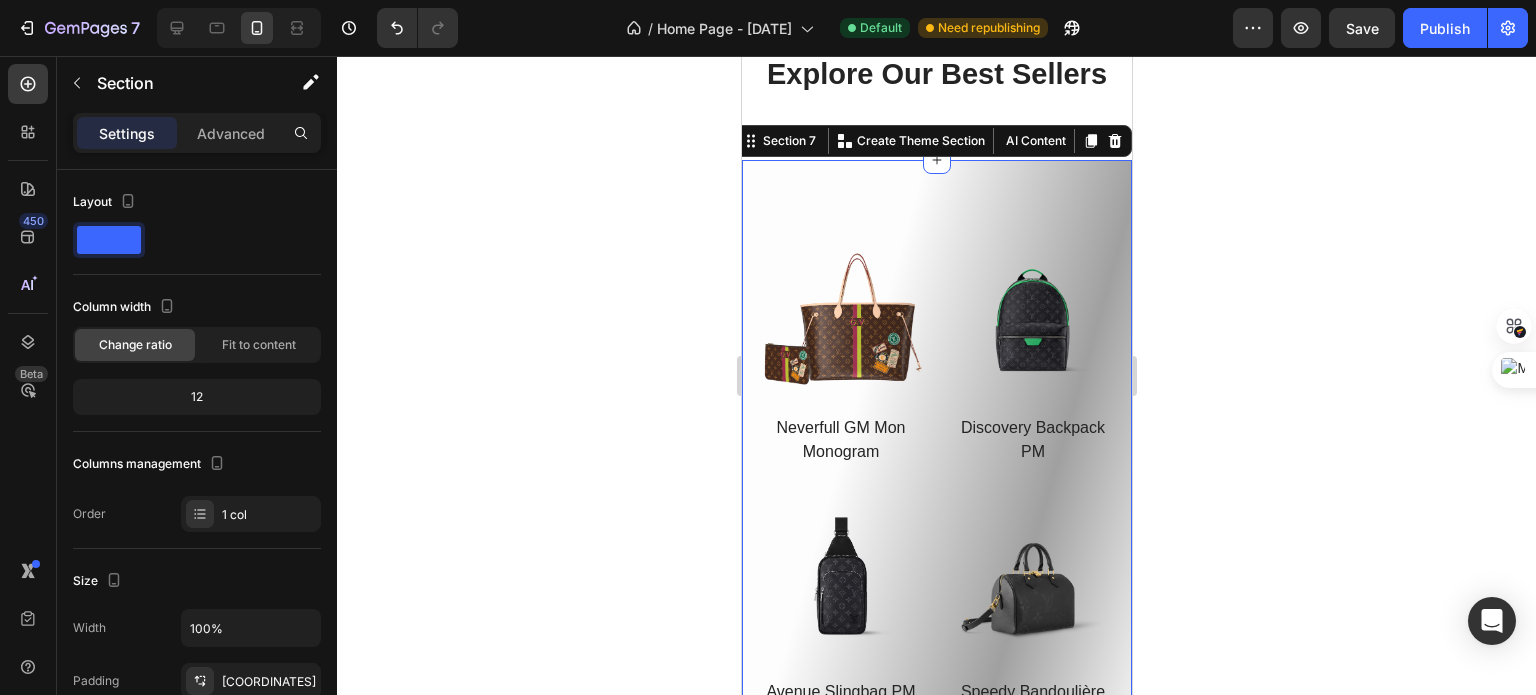 click on "(P) Images Row Neverfull GM Mon Monogram (P) Title Row Product List (P) Images Row Discovery Backpack PM (P) Title Row Product List (P) Images Row Avenue Slingbag PM (P) Title Row Product List (P) Images Row Speedy Bandoulière 25 (P) Title Row Product List Product List Row Section 7   You can create reusable sections Create Theme Section AI Content Write with GemAI What would you like to describe here? Tone and Voice Persuasive Product Women Bag Show more Generate" at bounding box center [936, 482] 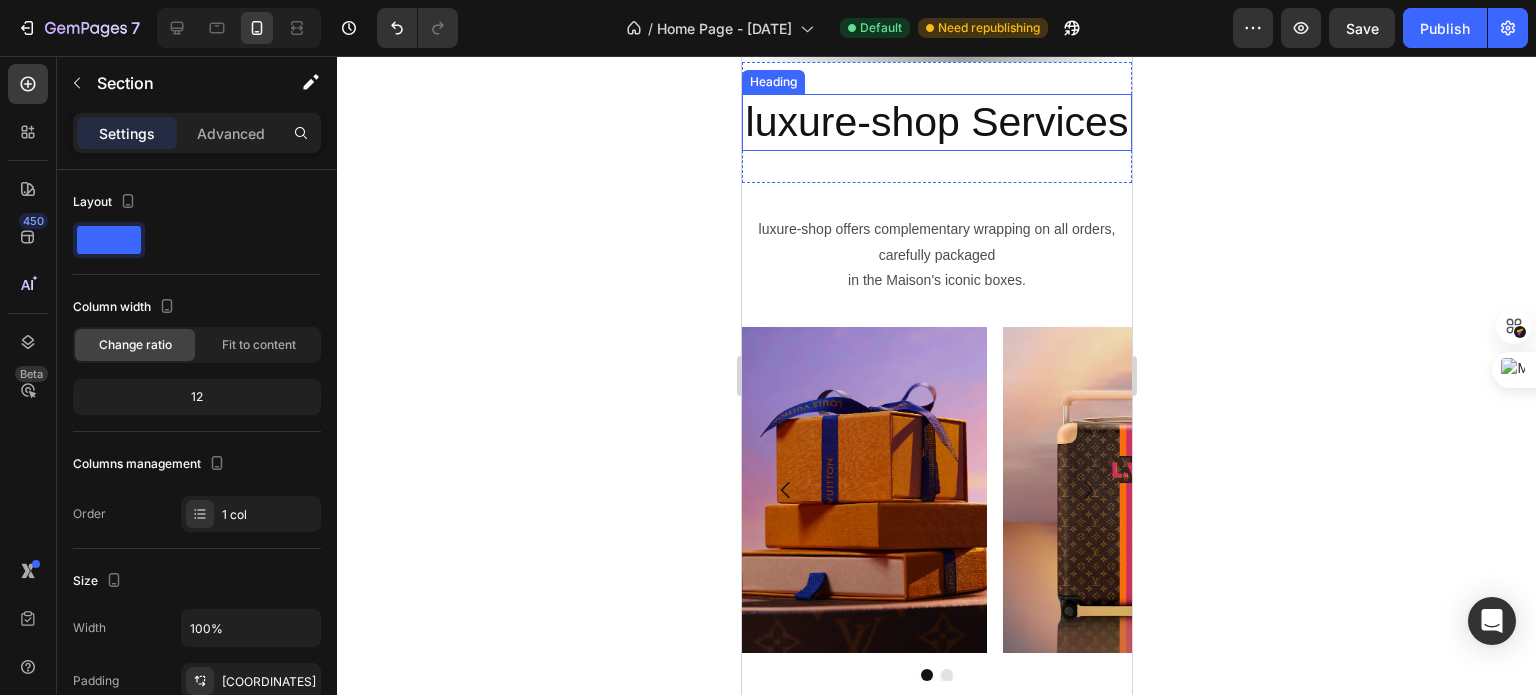 scroll, scrollTop: 2654, scrollLeft: 0, axis: vertical 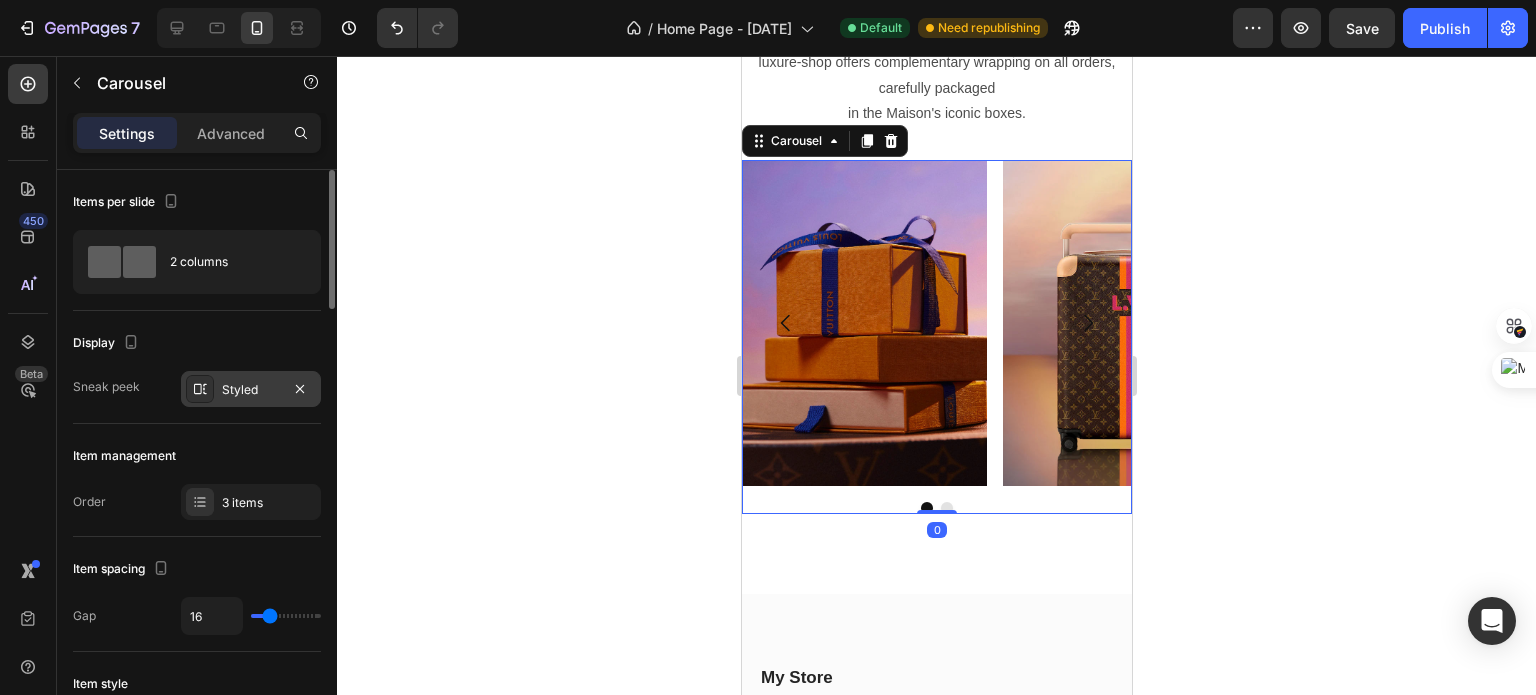 click on "Styled" at bounding box center (251, 390) 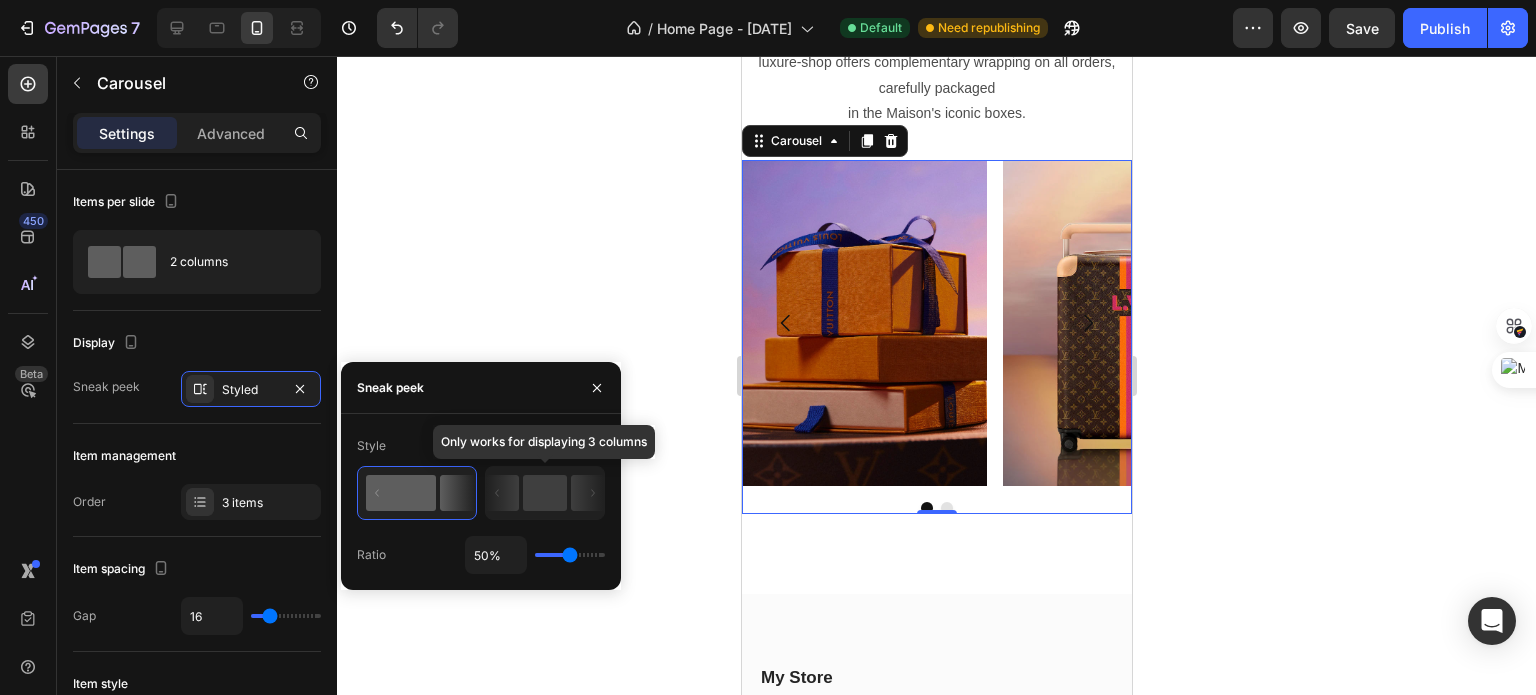 click 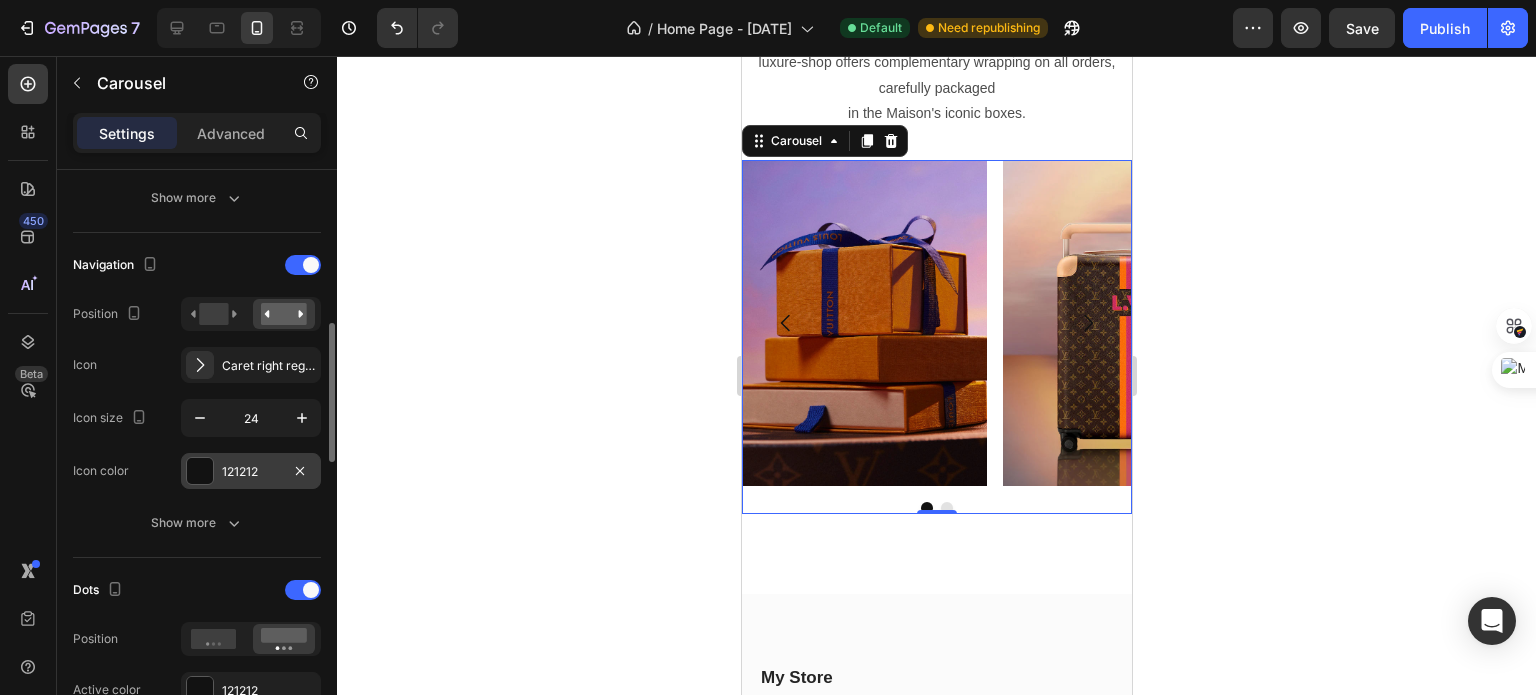 scroll, scrollTop: 637, scrollLeft: 0, axis: vertical 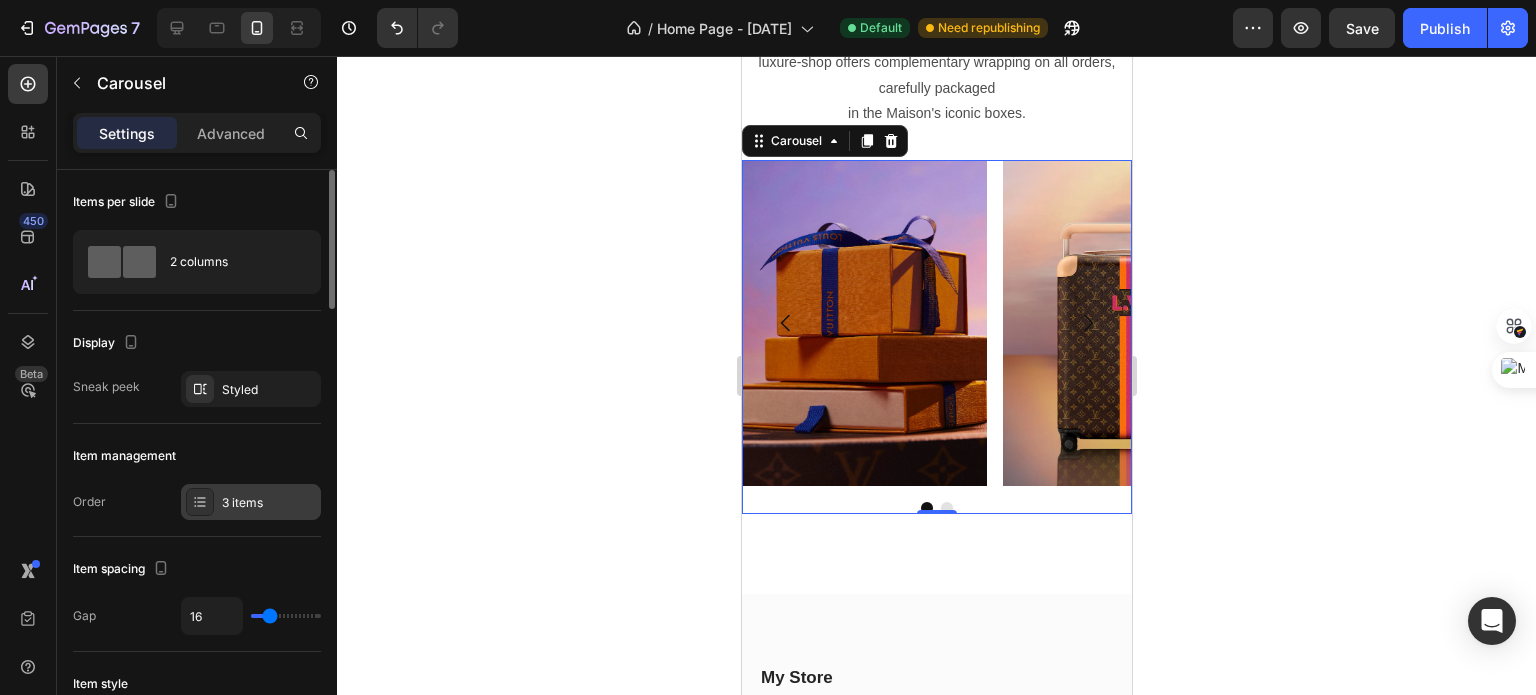 click on "3 items" at bounding box center (251, 502) 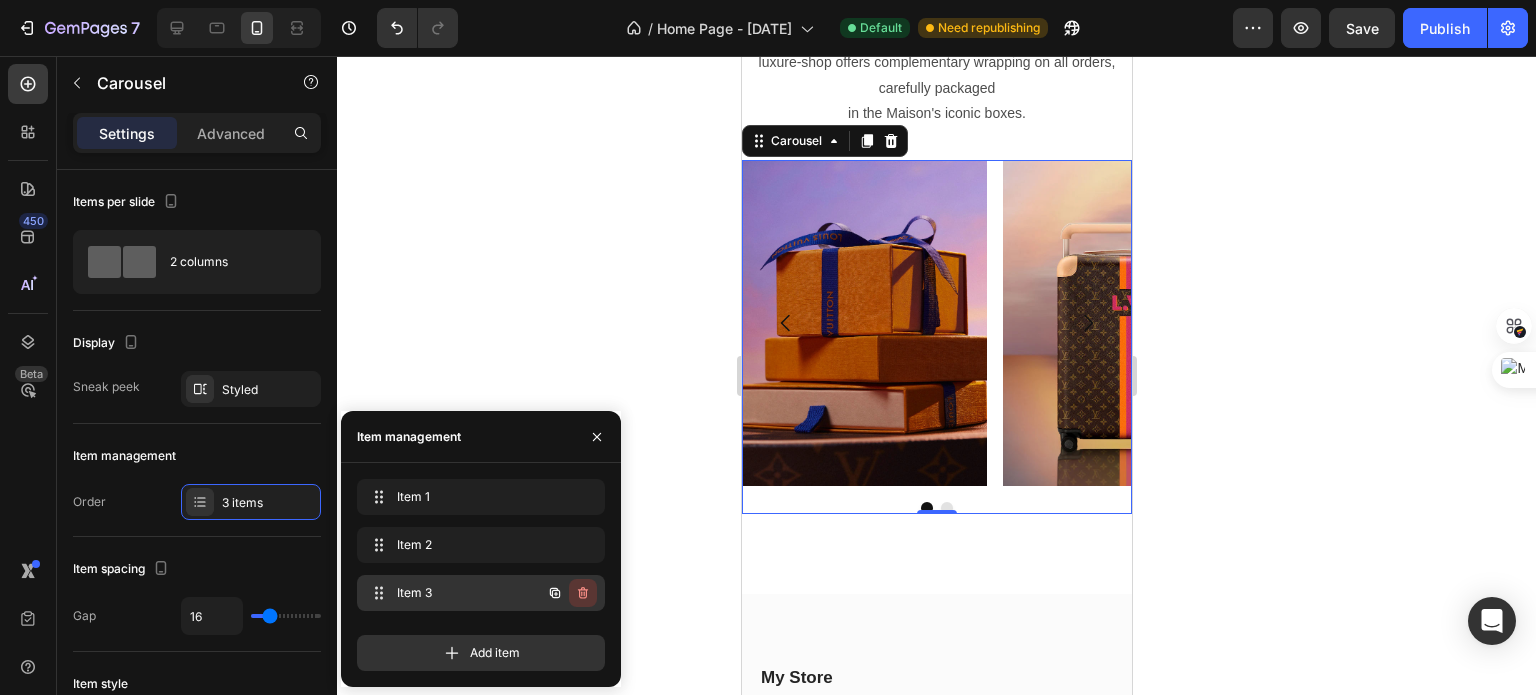 click 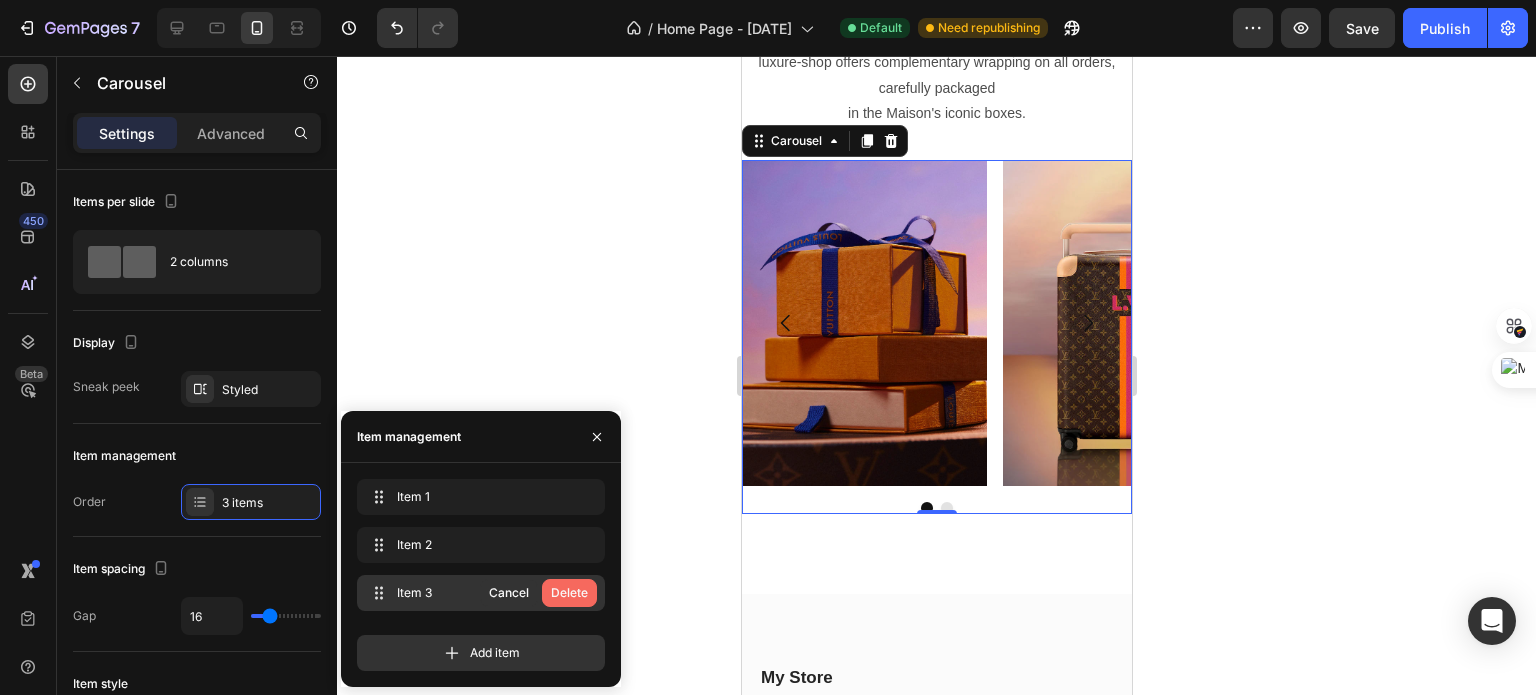 click on "Delete" at bounding box center [569, 593] 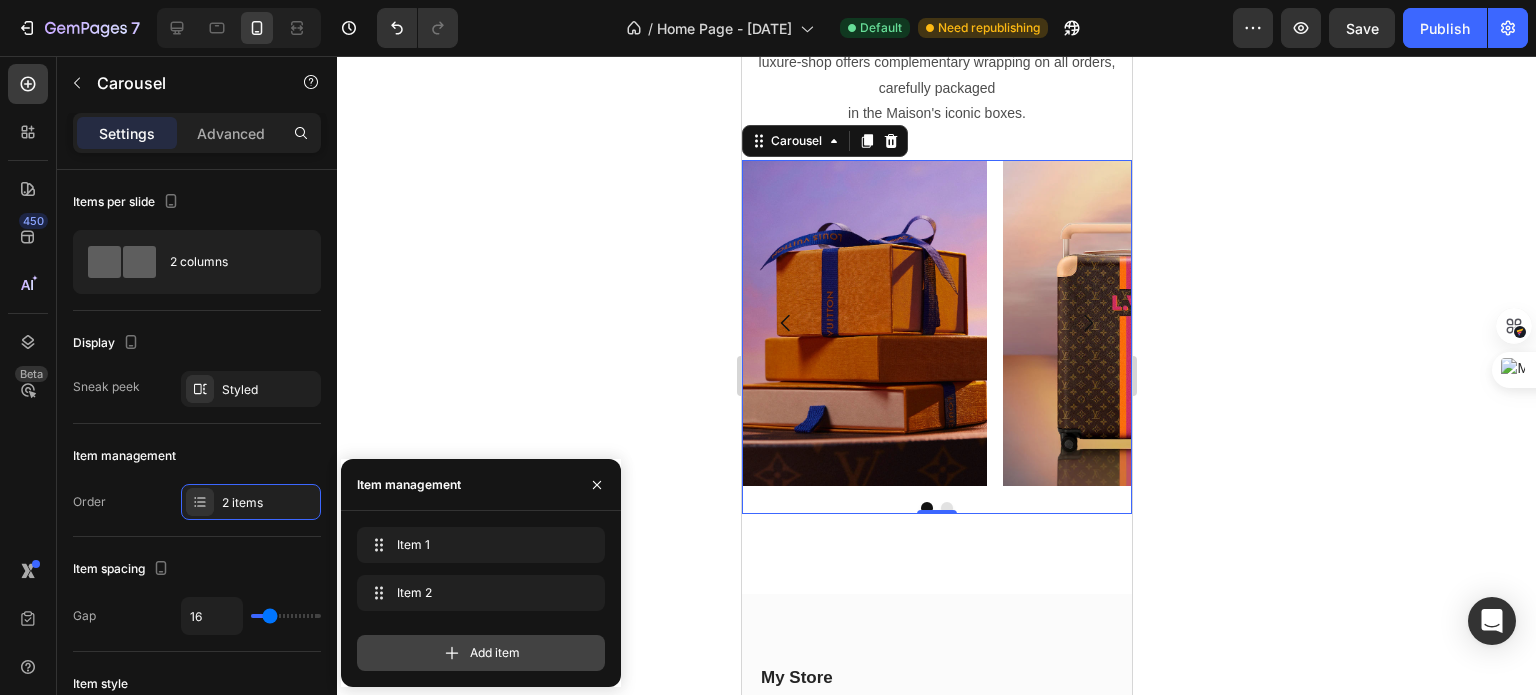 click on "Add item" at bounding box center [481, 653] 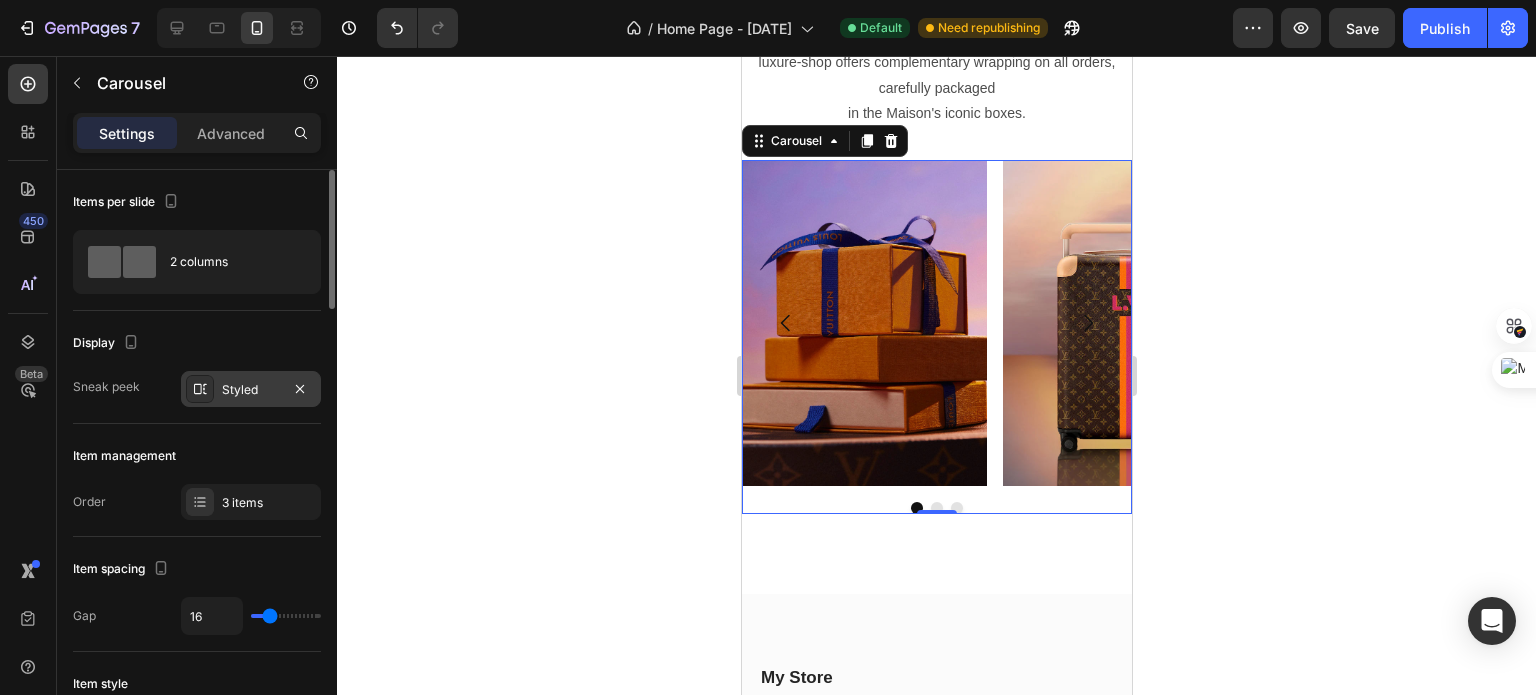 click on "Styled" at bounding box center [251, 390] 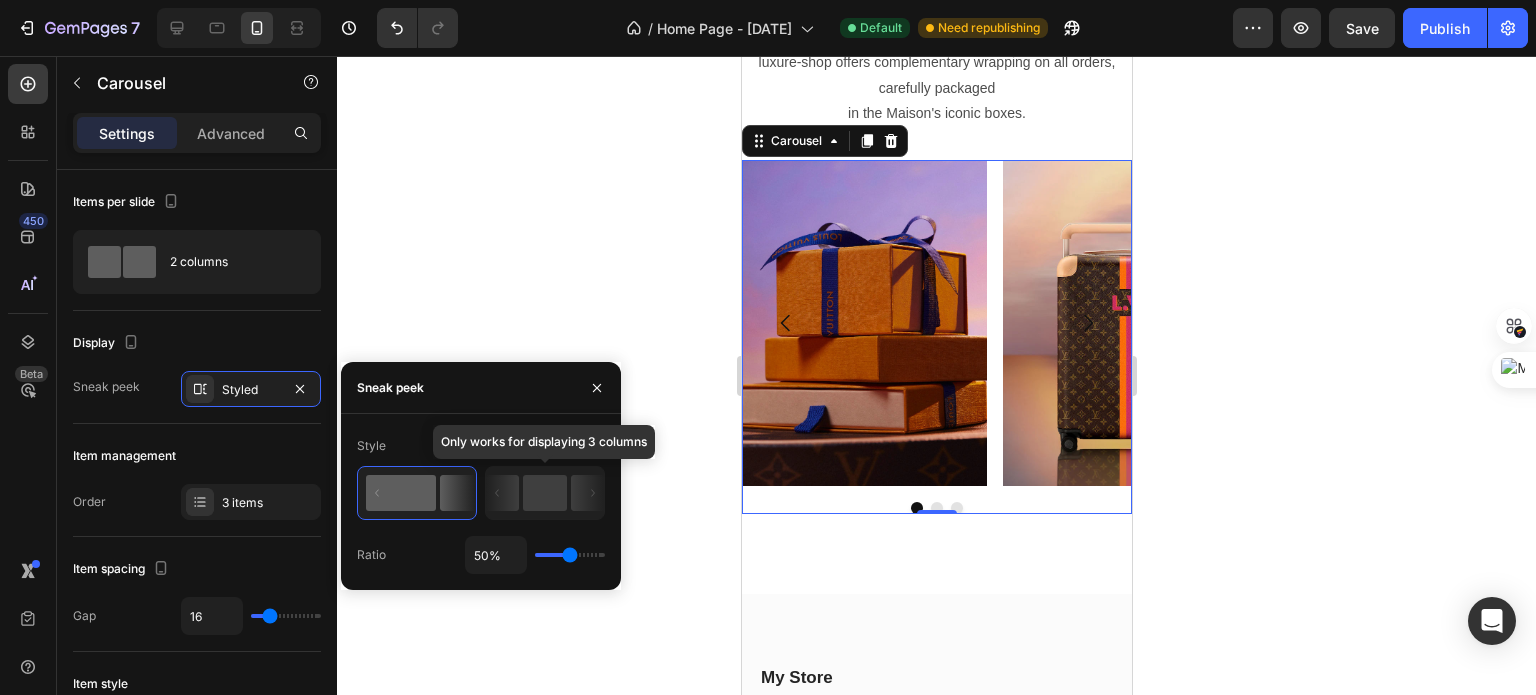 click 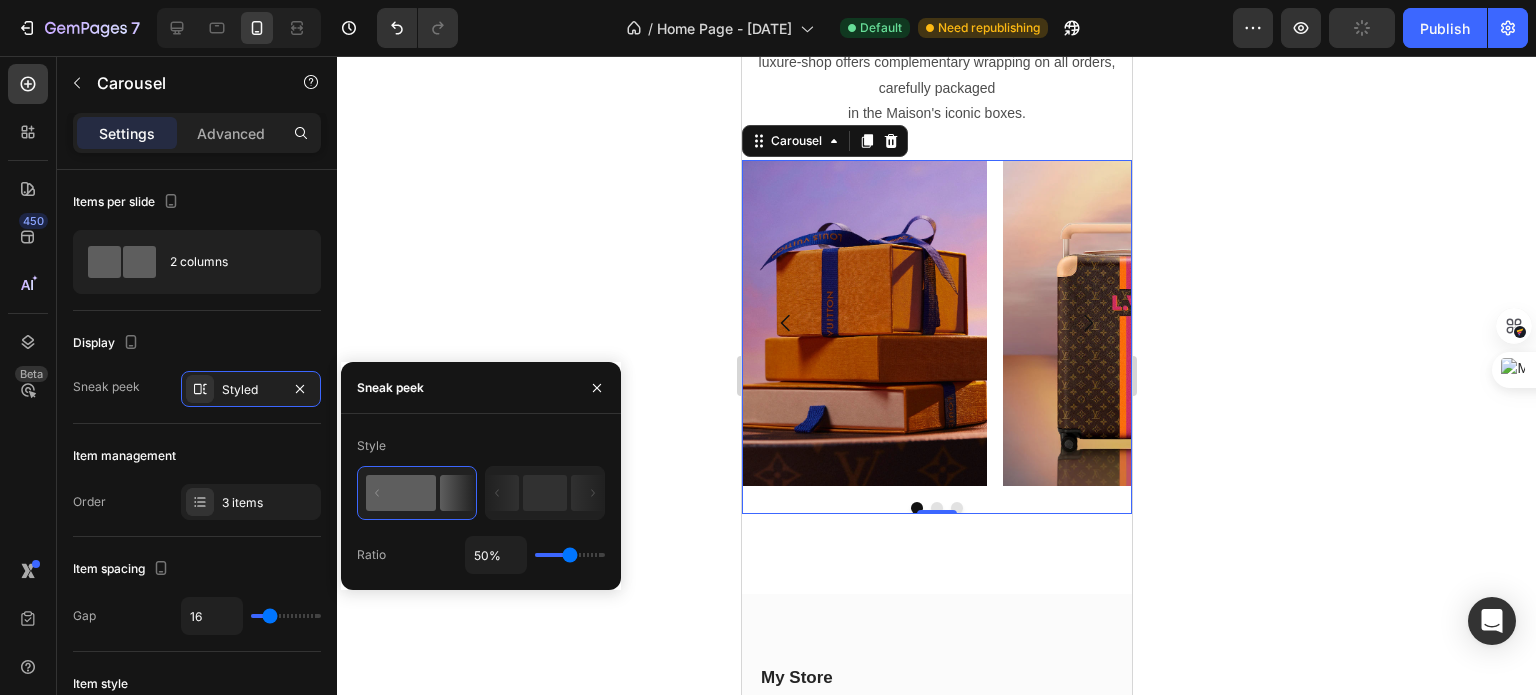 click 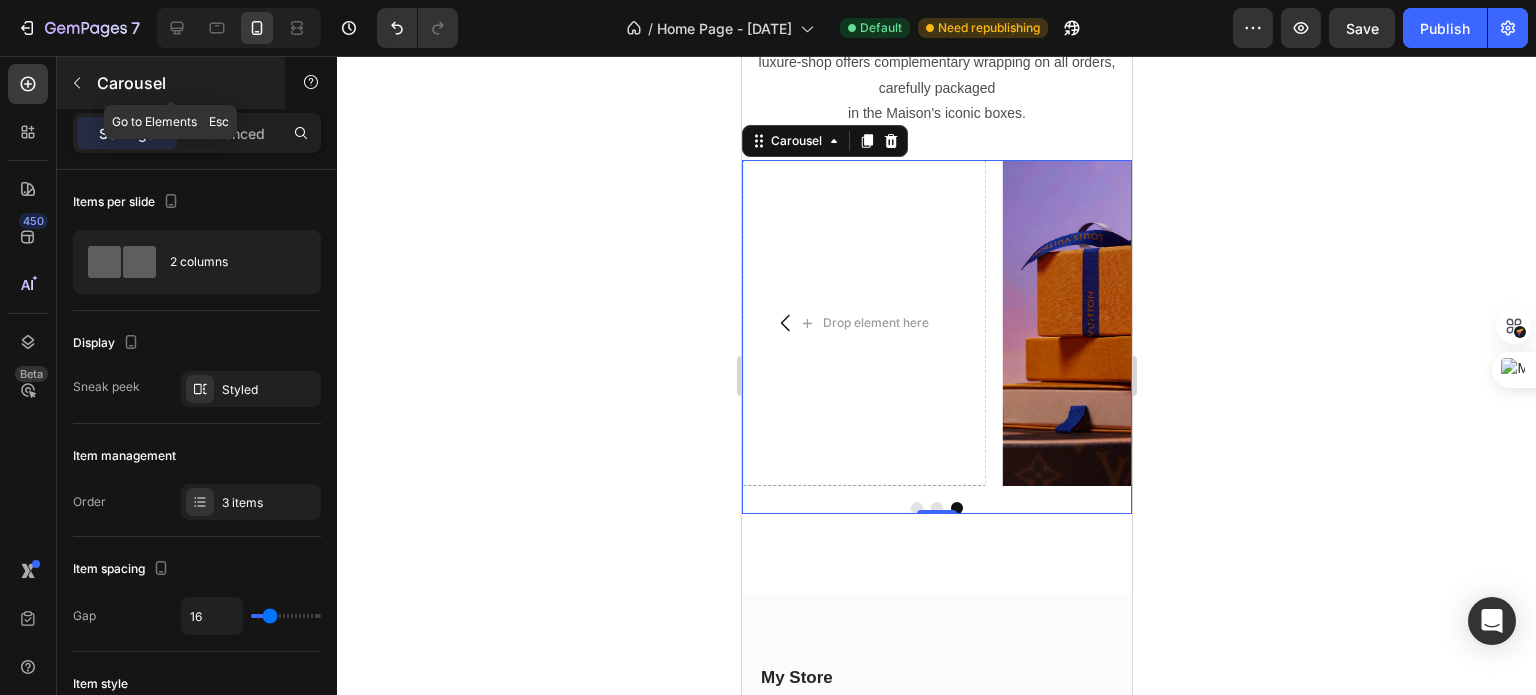 click 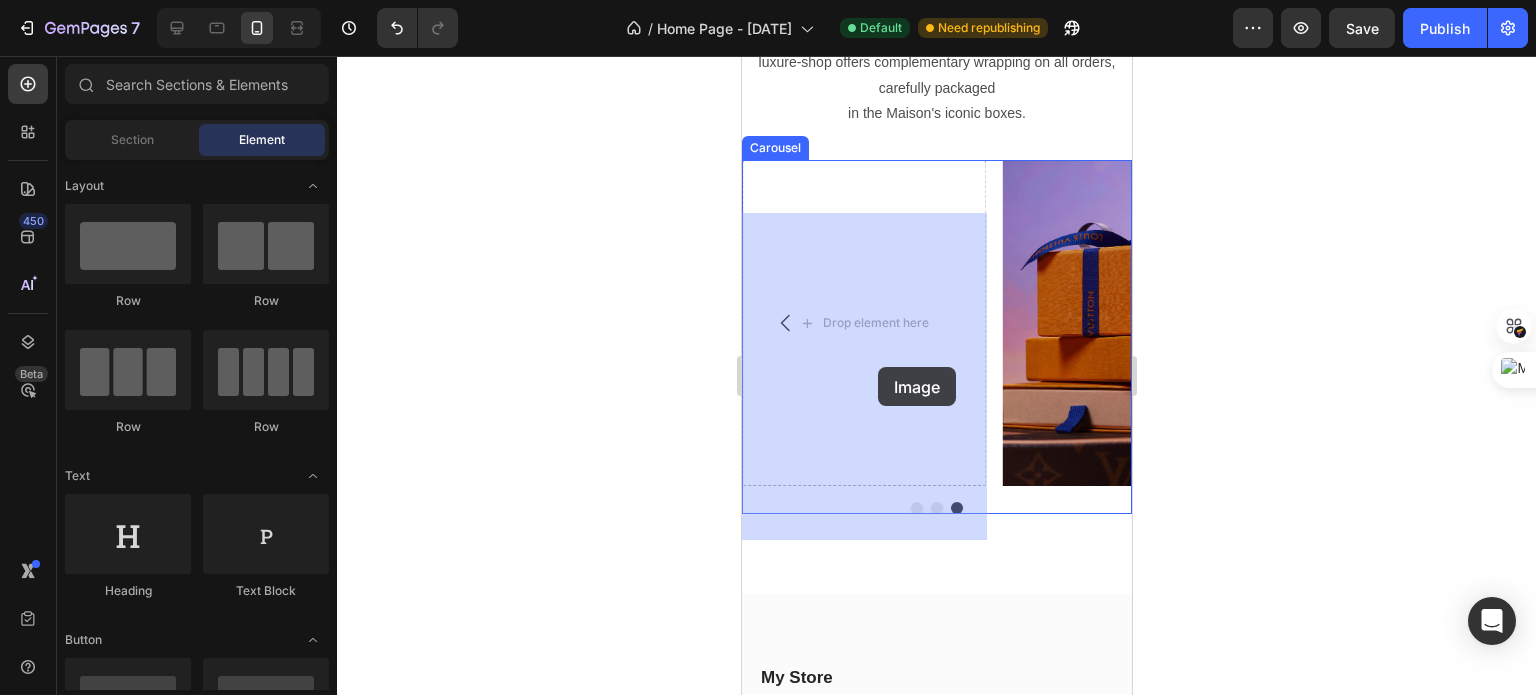 drag, startPoint x: 898, startPoint y: 363, endPoint x: 861, endPoint y: 367, distance: 37.215588 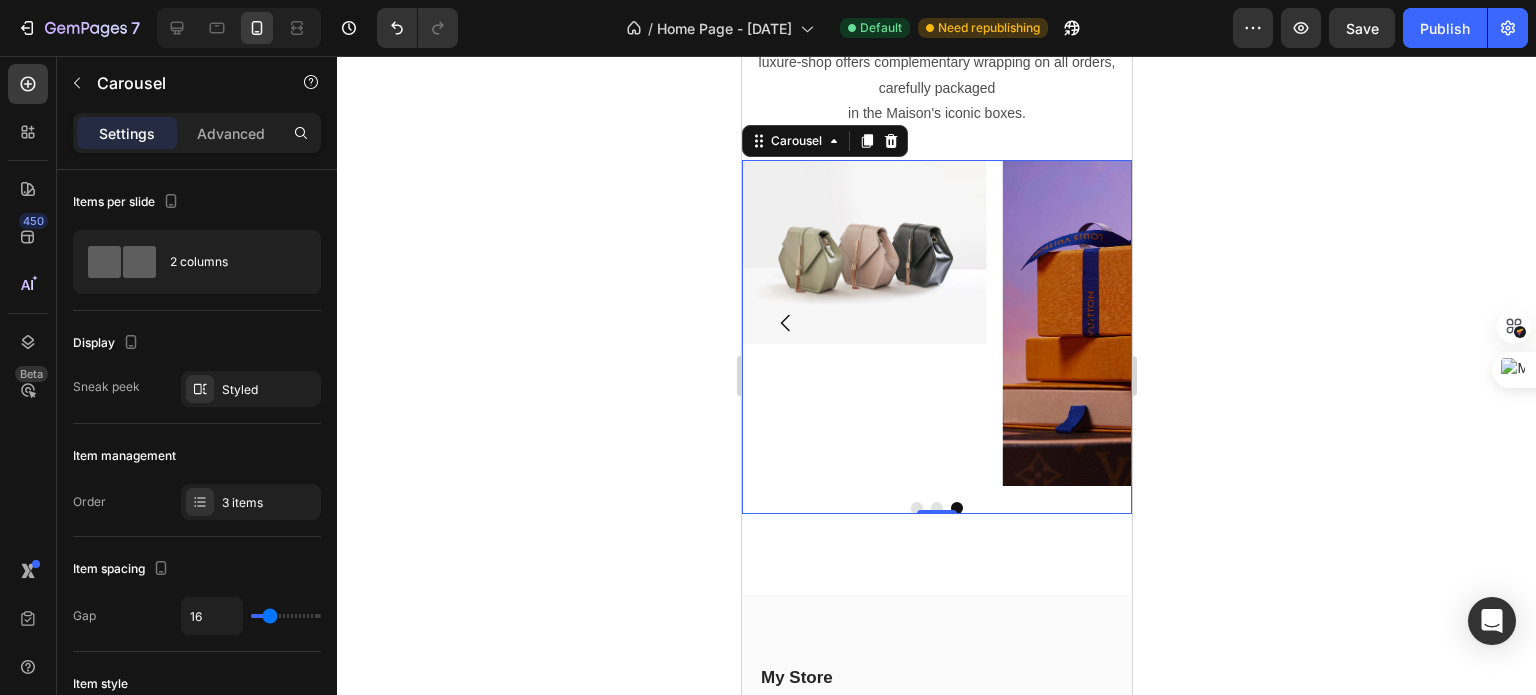 click 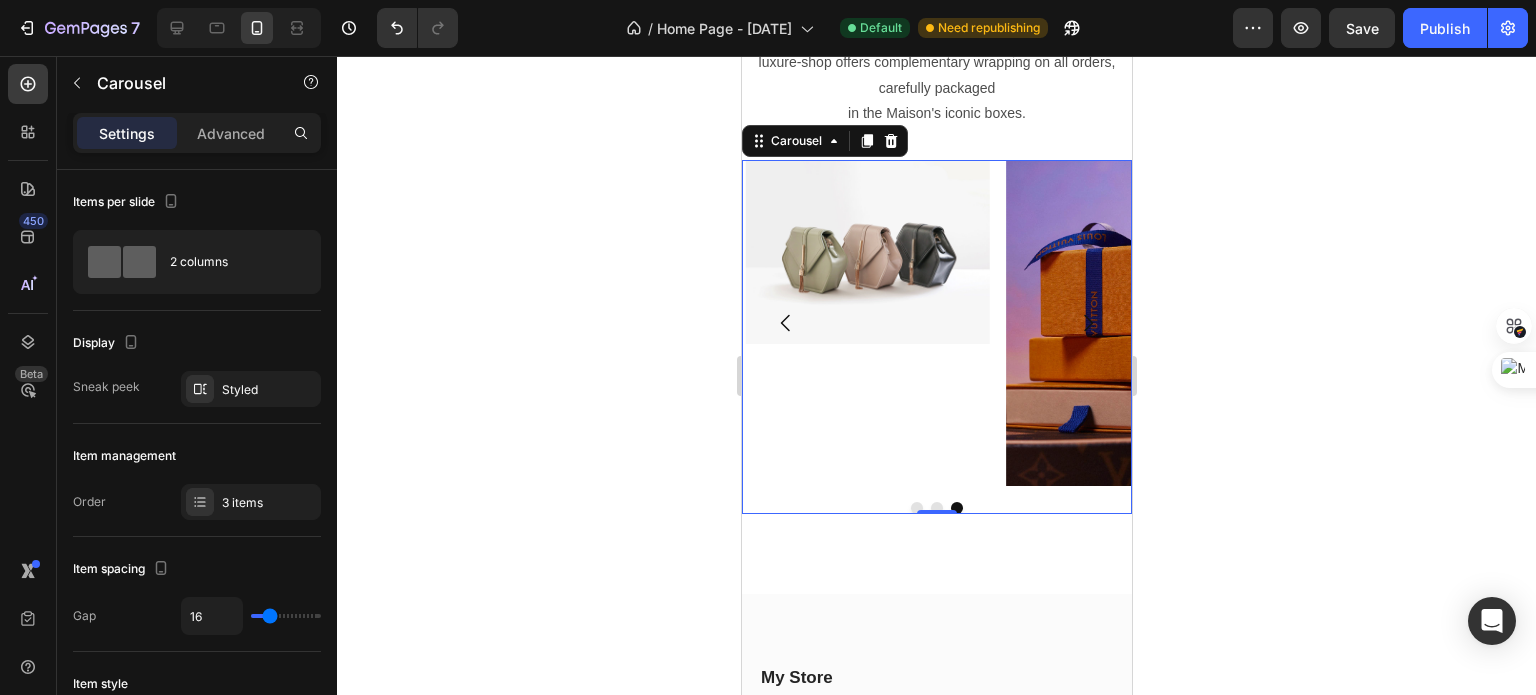 click 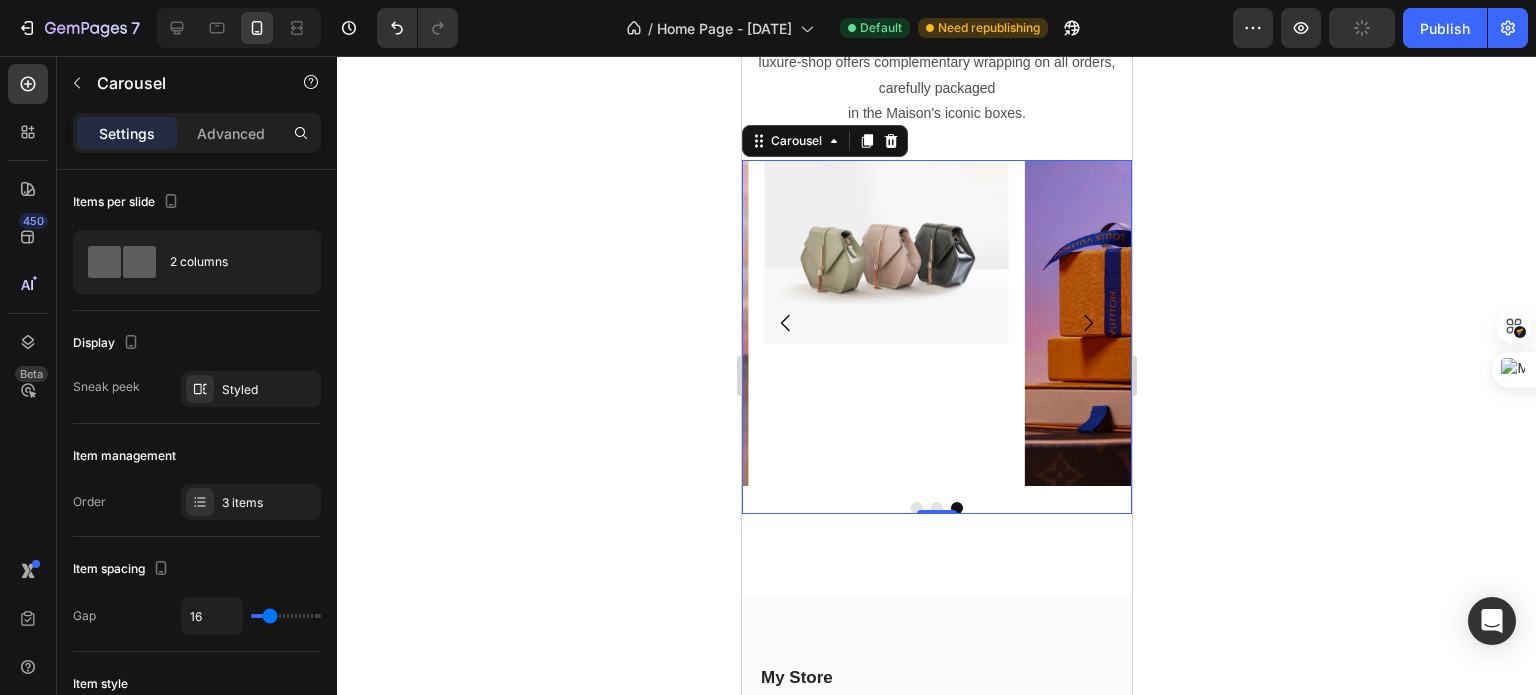 click 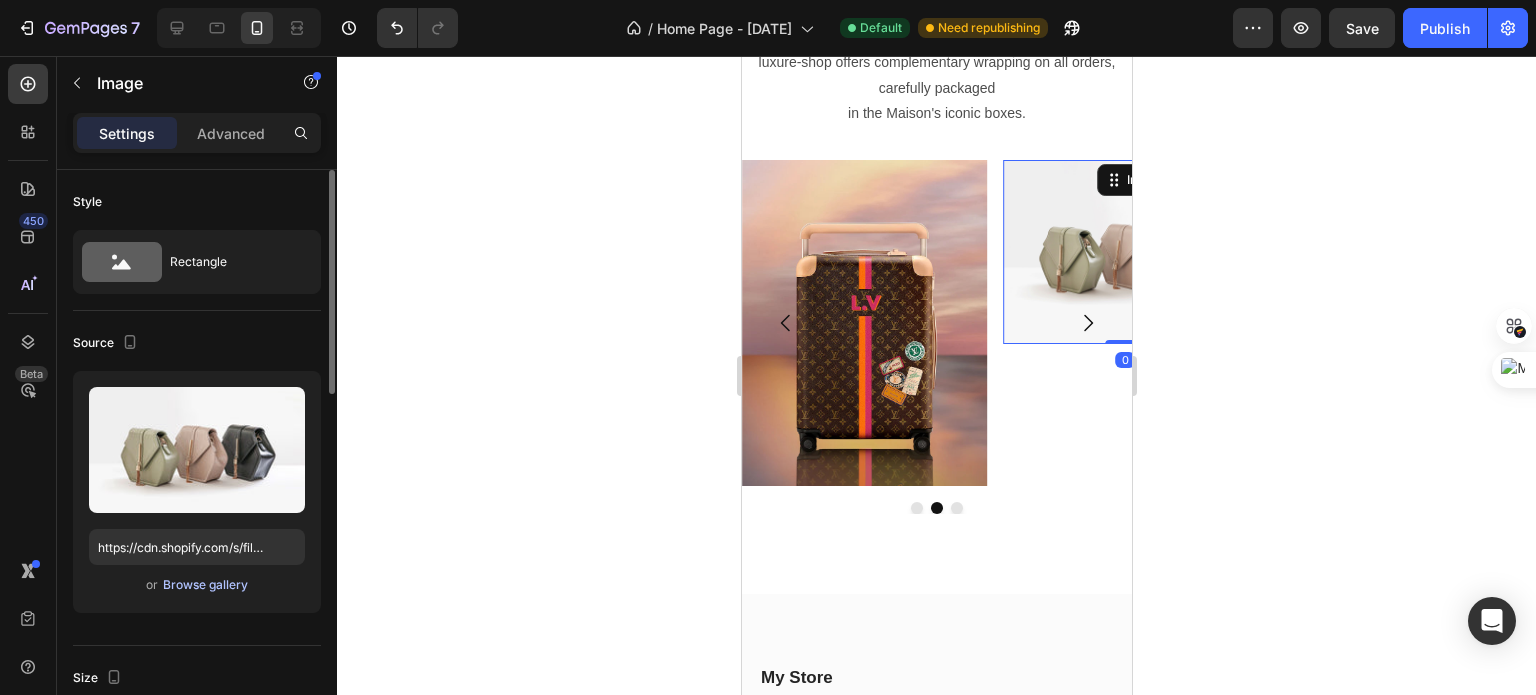 click on "Browse gallery" at bounding box center [205, 585] 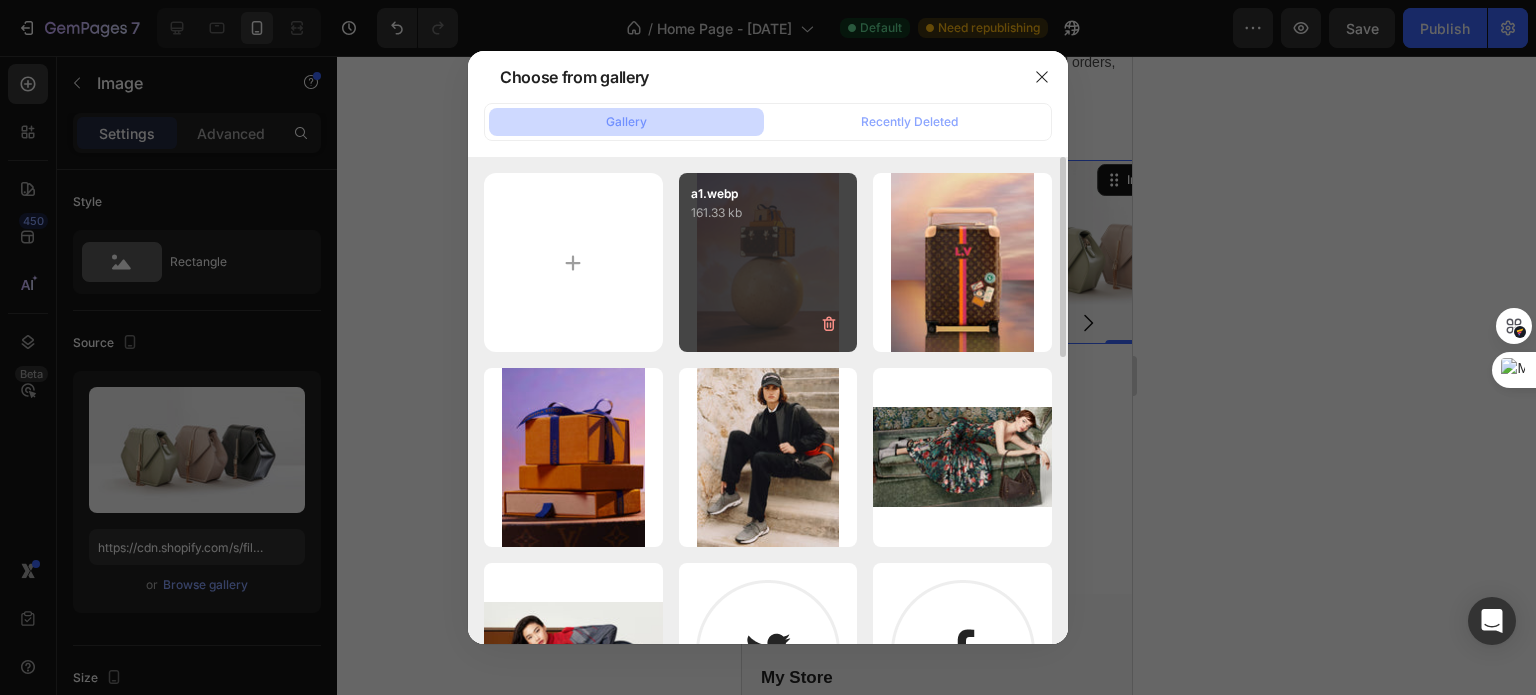 click on "a1.webp 161.33 kb" at bounding box center (768, 262) 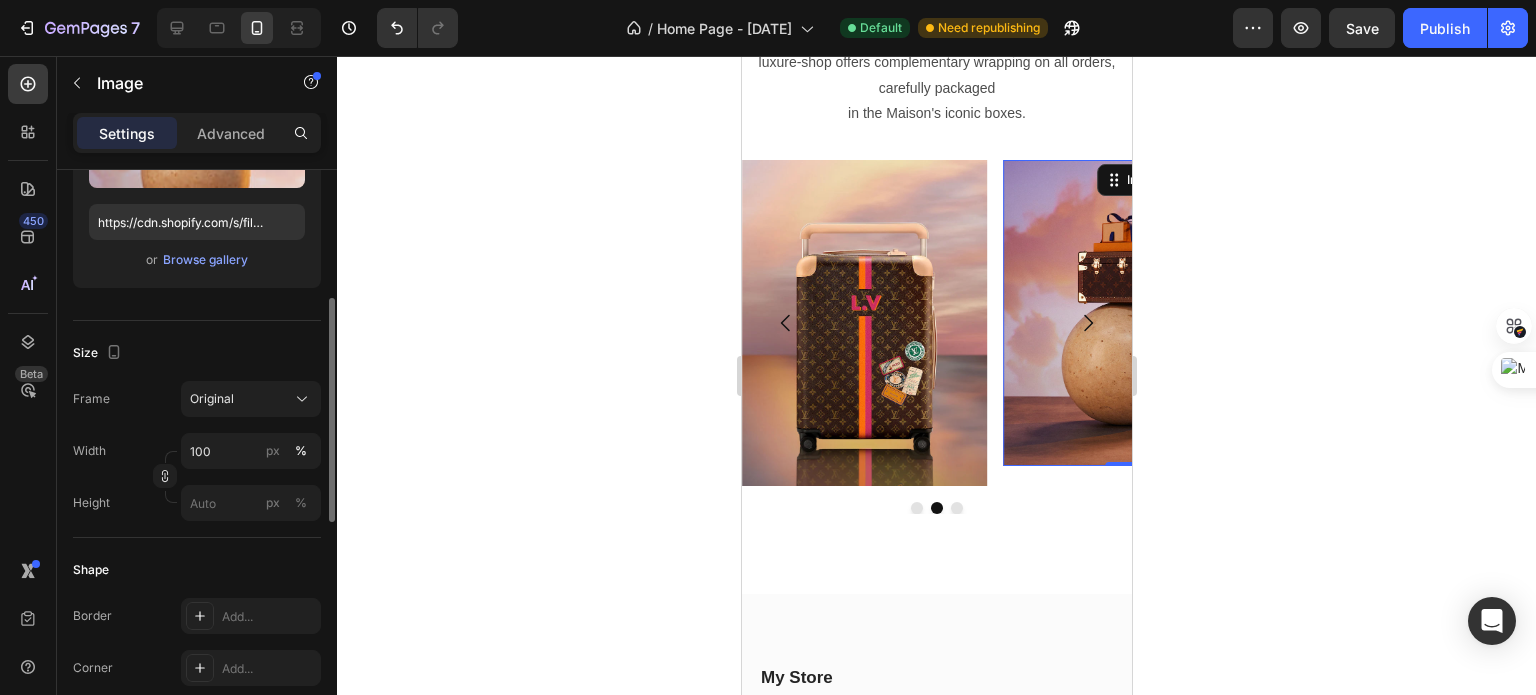 scroll, scrollTop: 327, scrollLeft: 0, axis: vertical 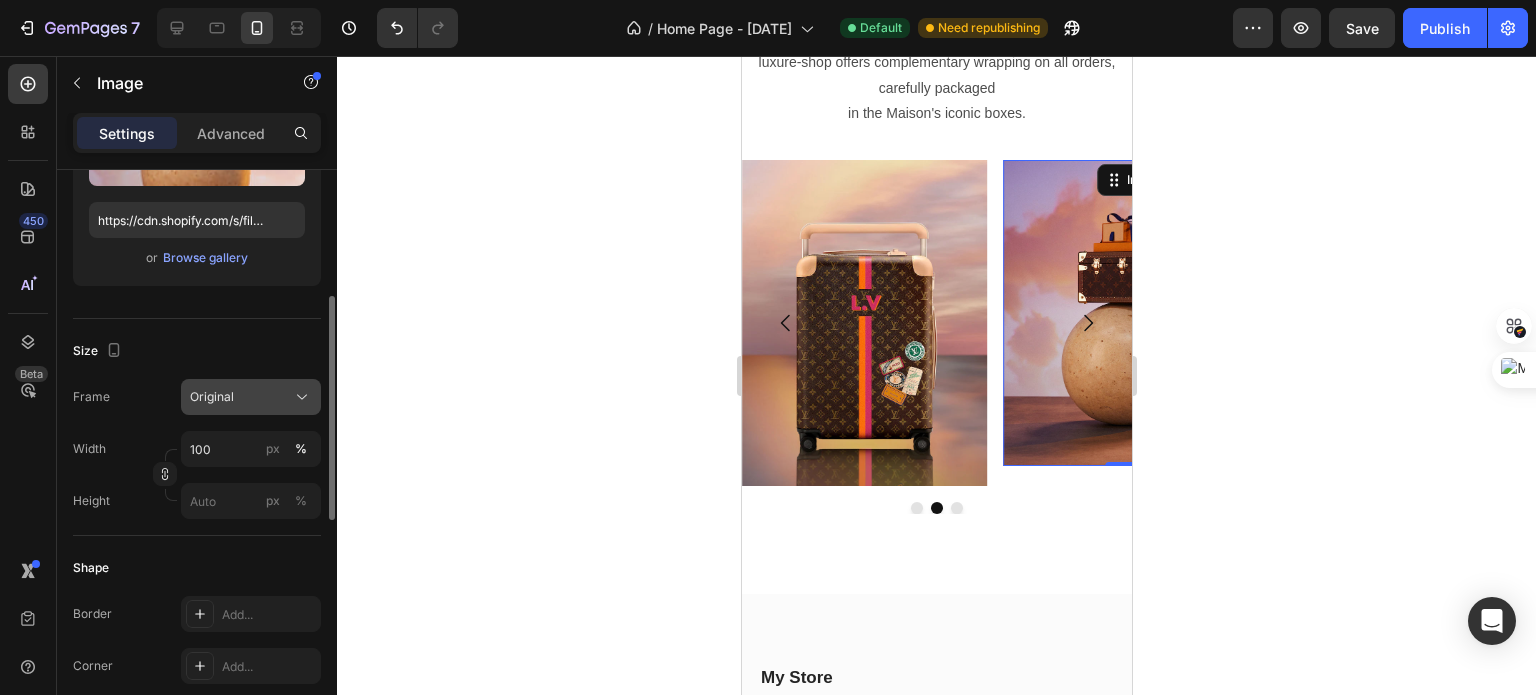 click on "Original" 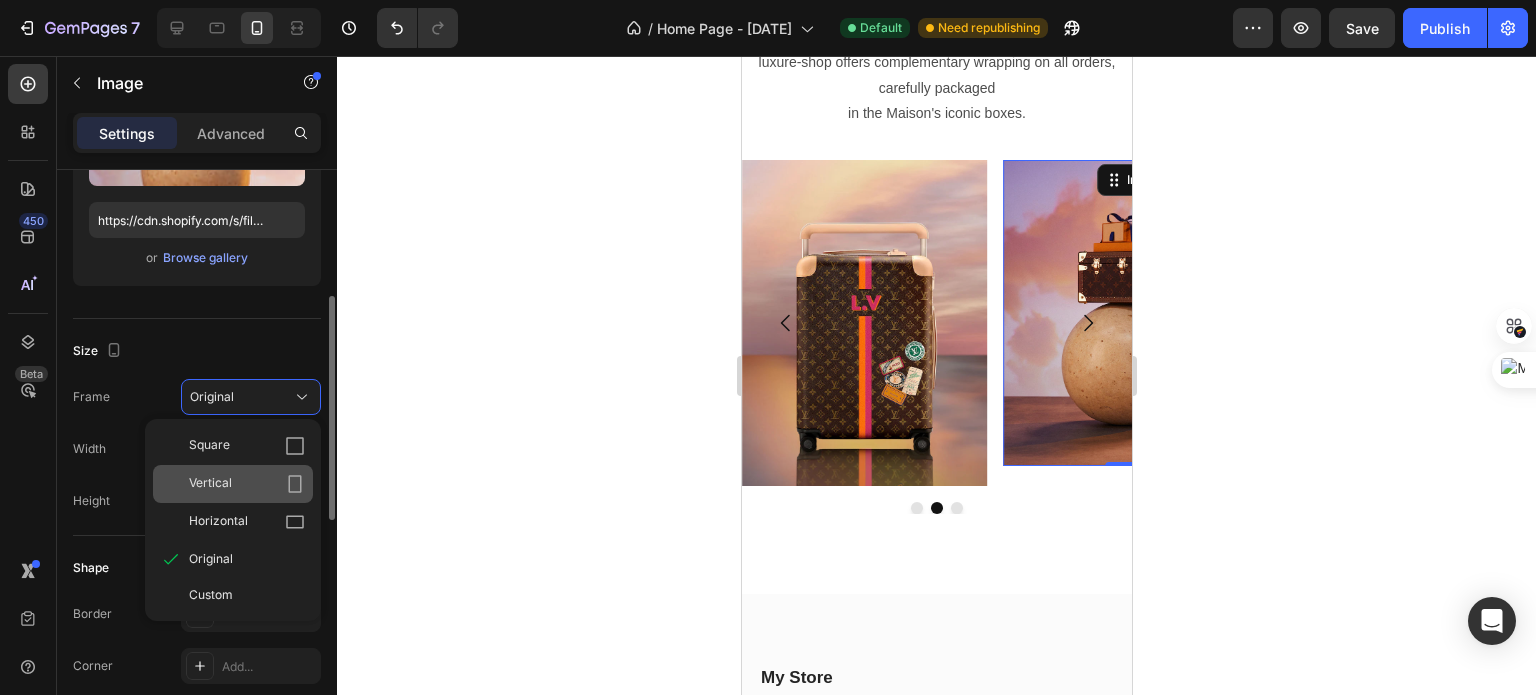 click on "Vertical" at bounding box center (247, 484) 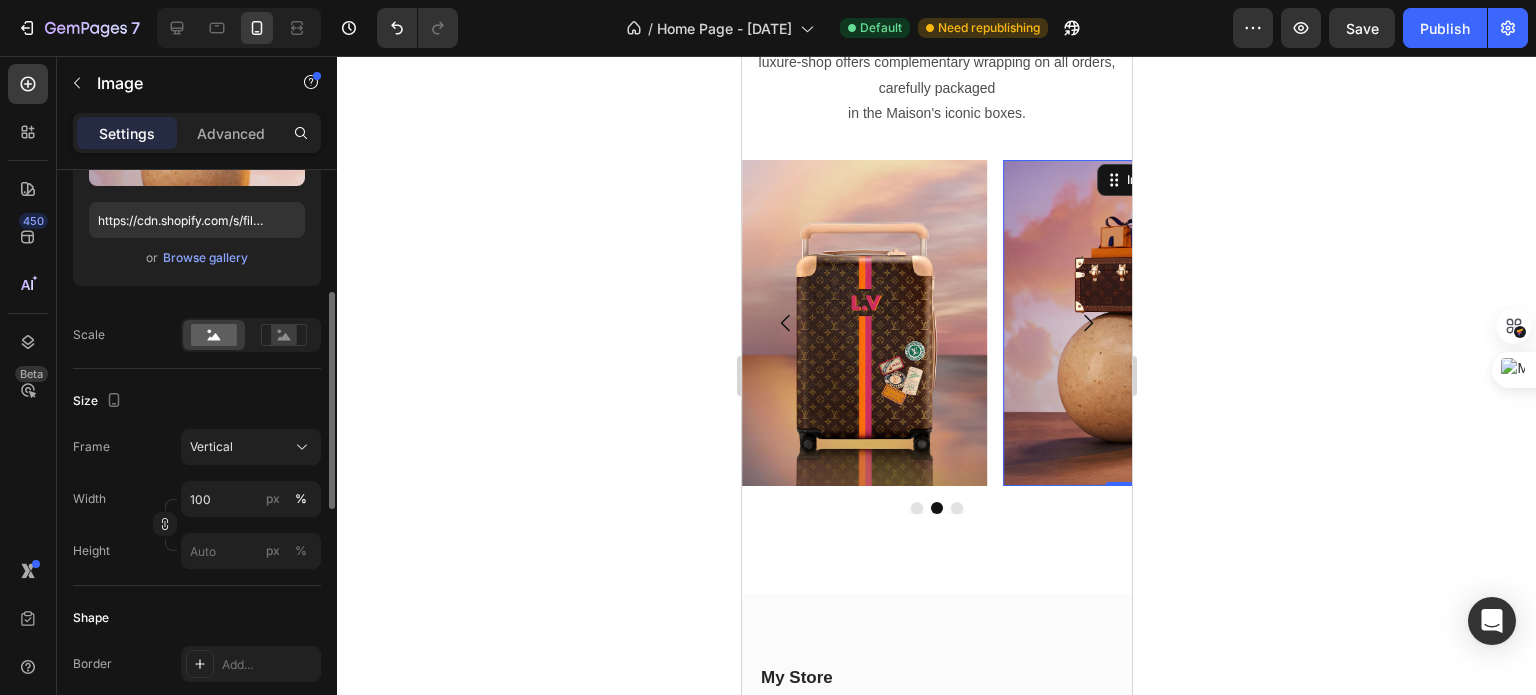 click 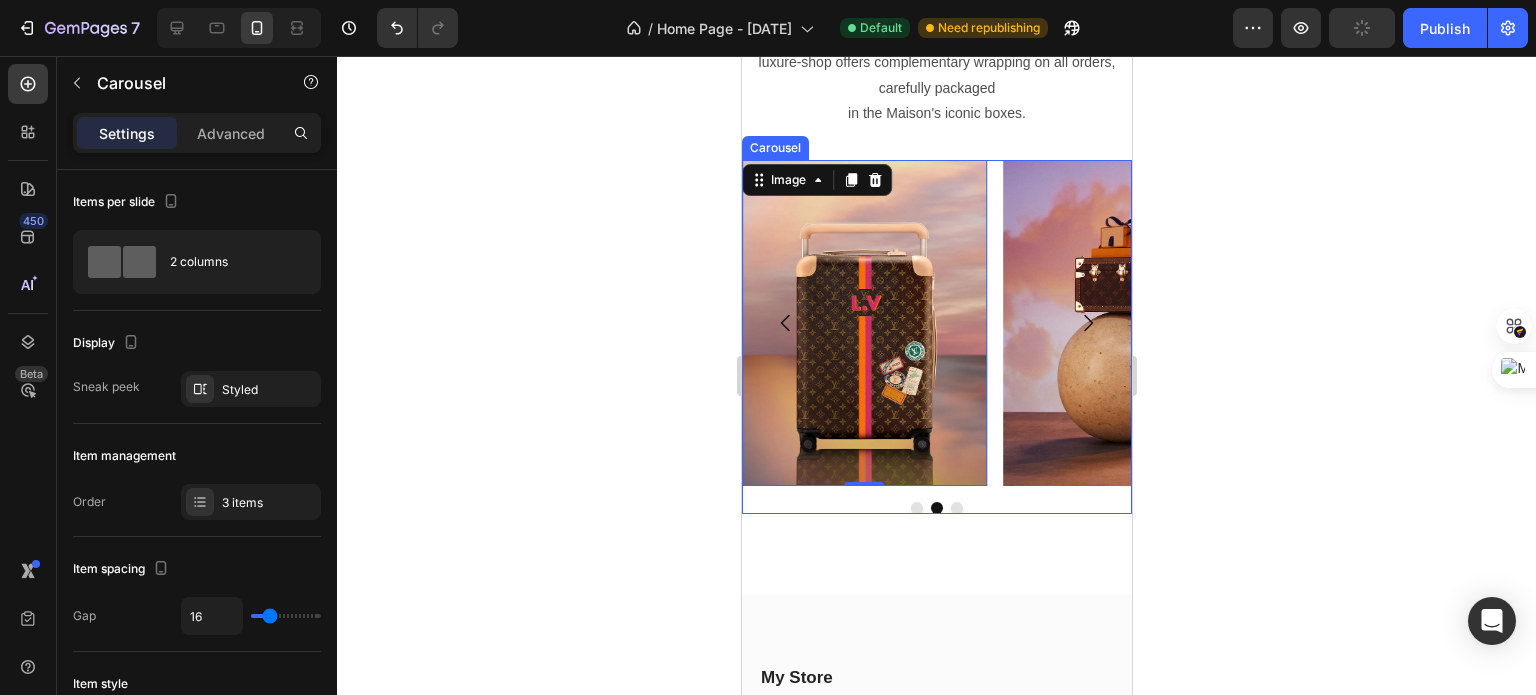 click on "Image Image   0 Image" at bounding box center (936, 323) 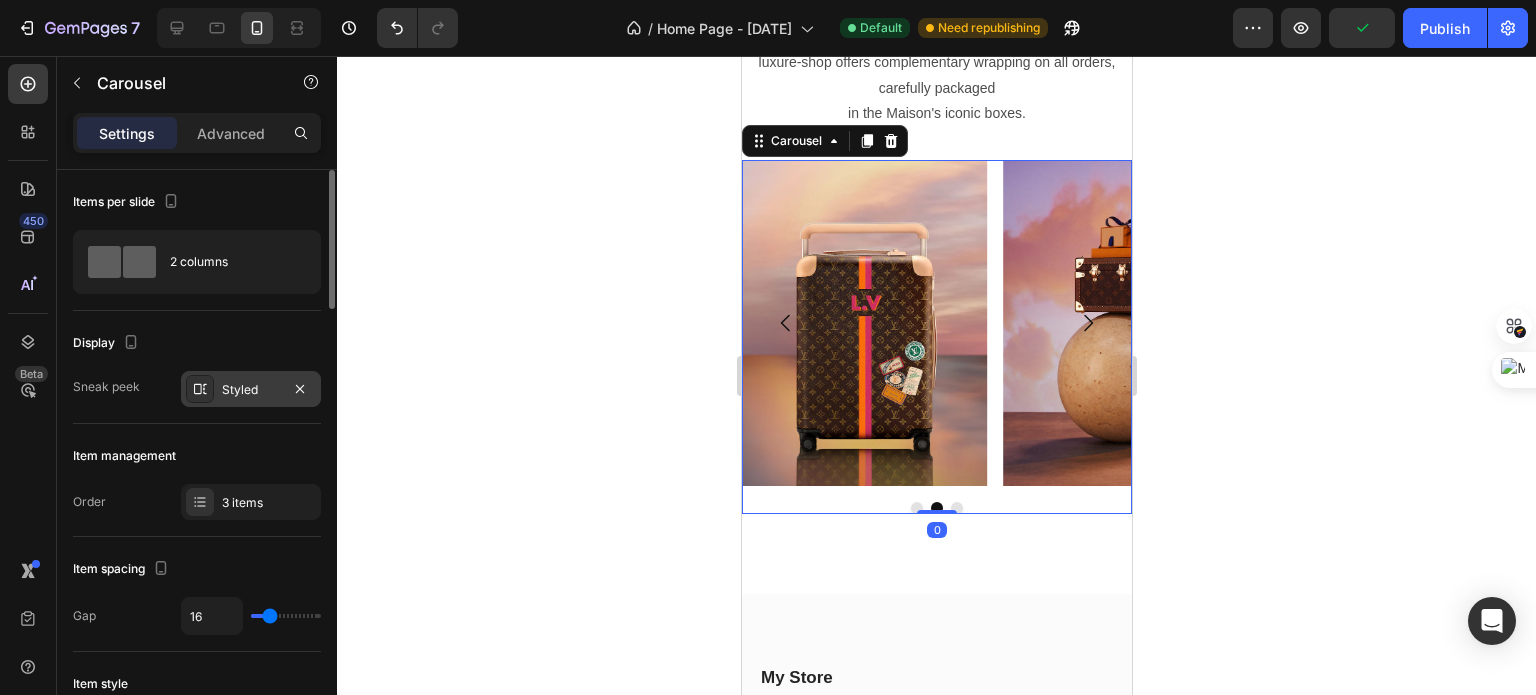 click on "Styled" at bounding box center [251, 390] 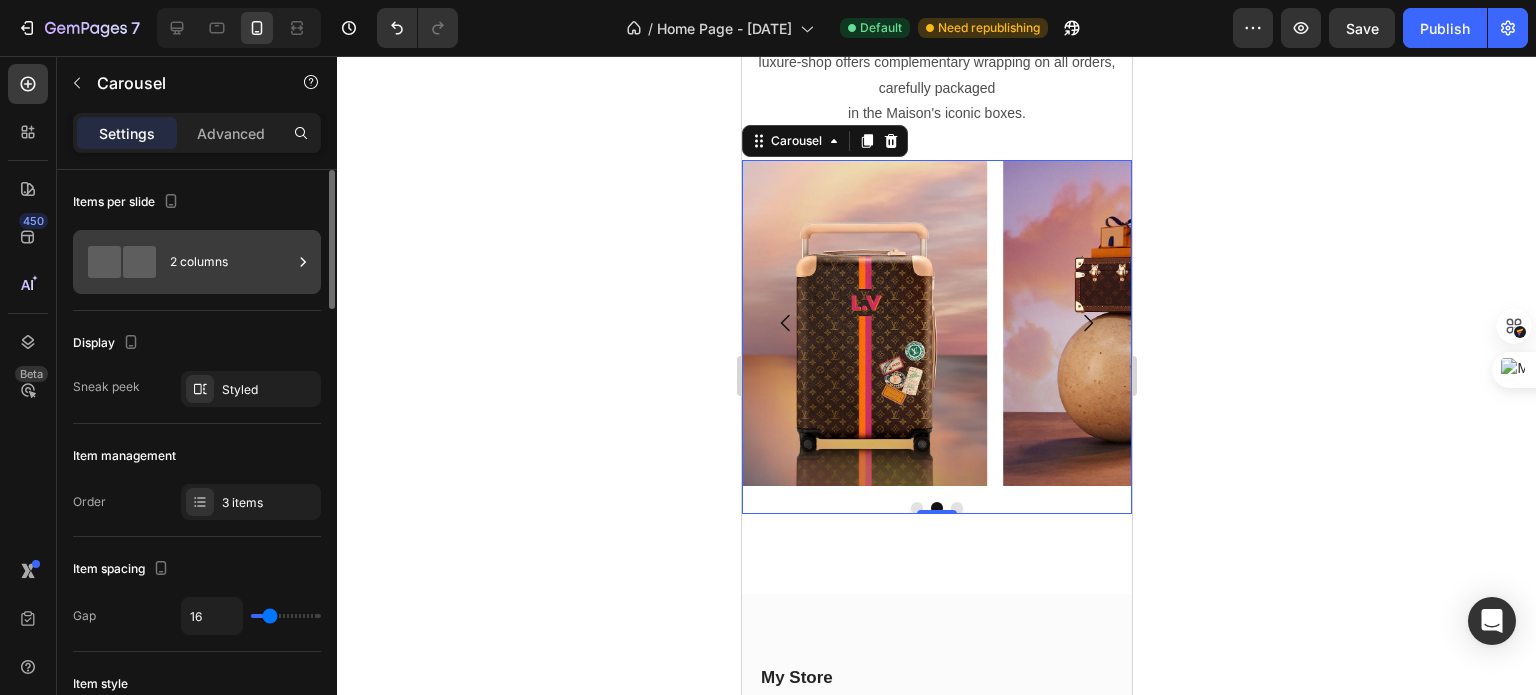click on "2 columns" at bounding box center (231, 262) 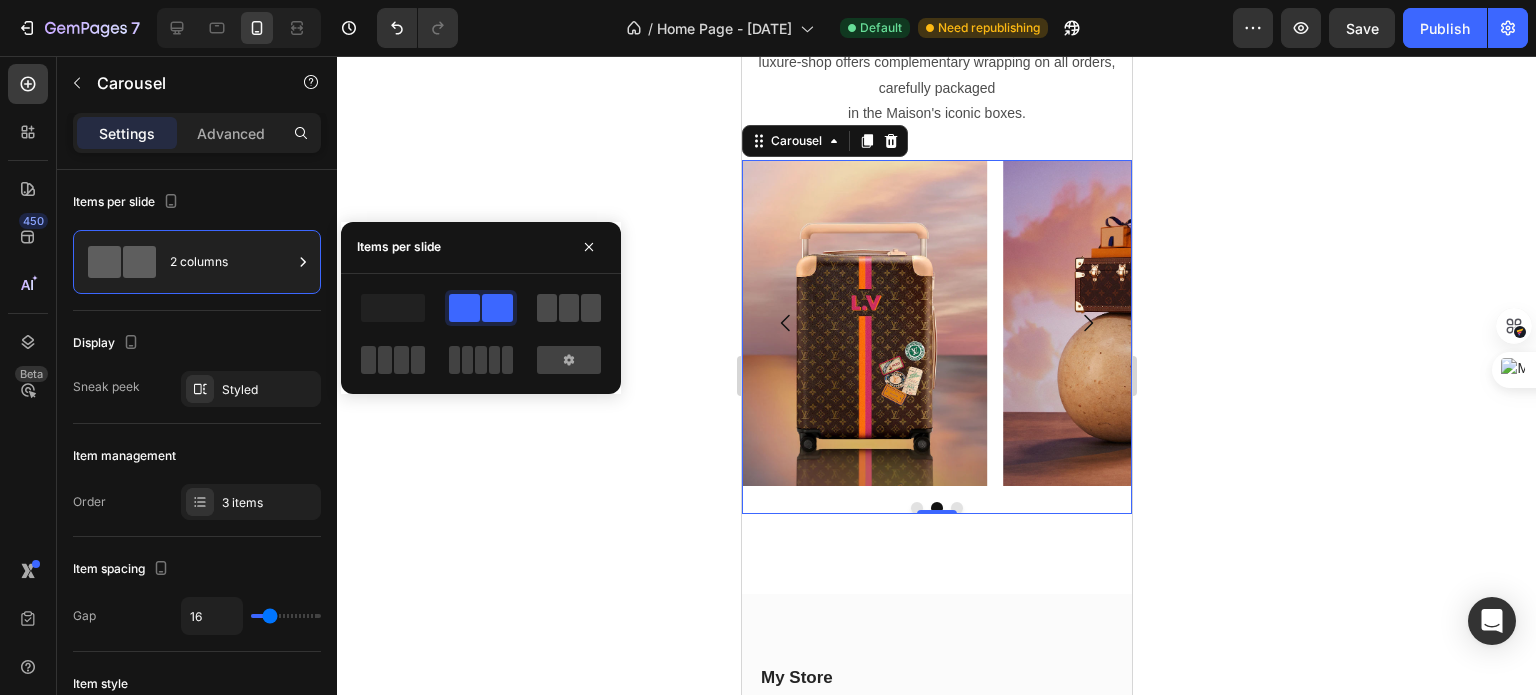 click 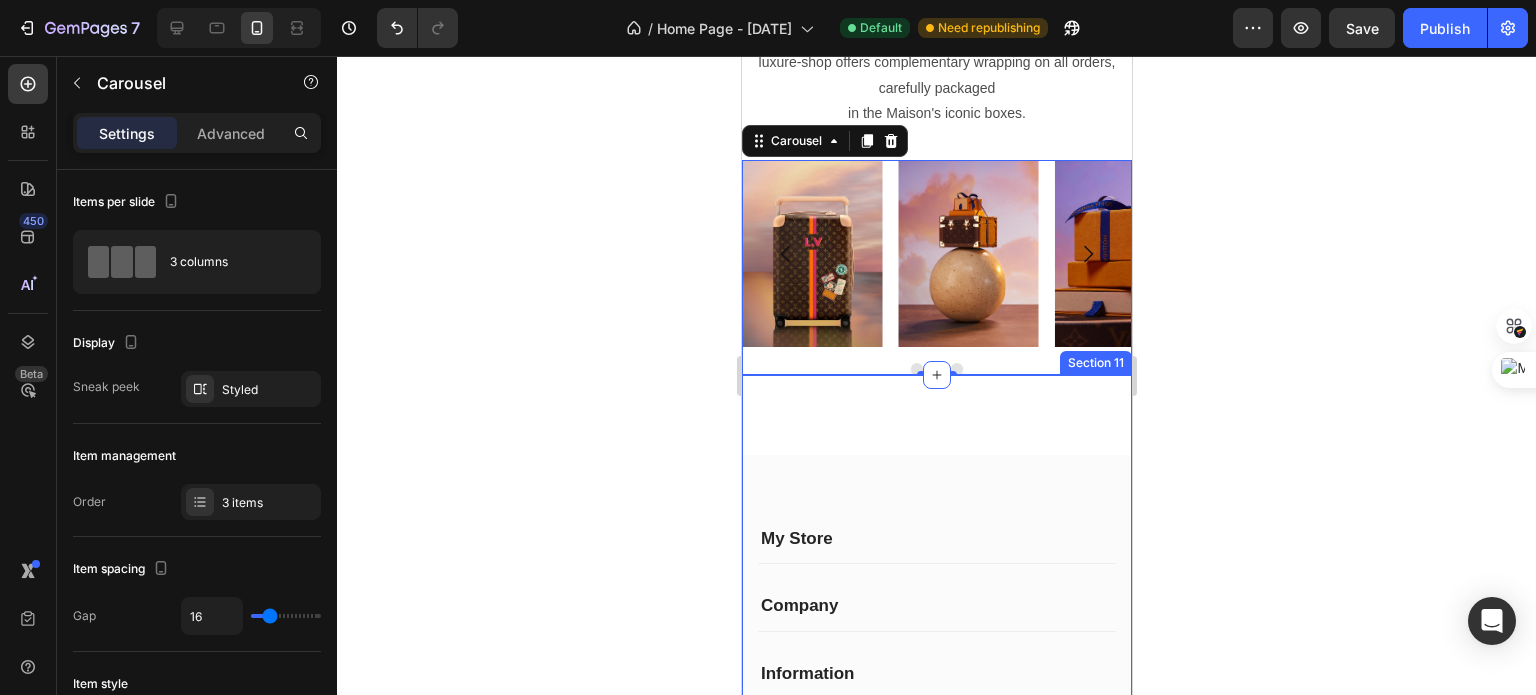 click 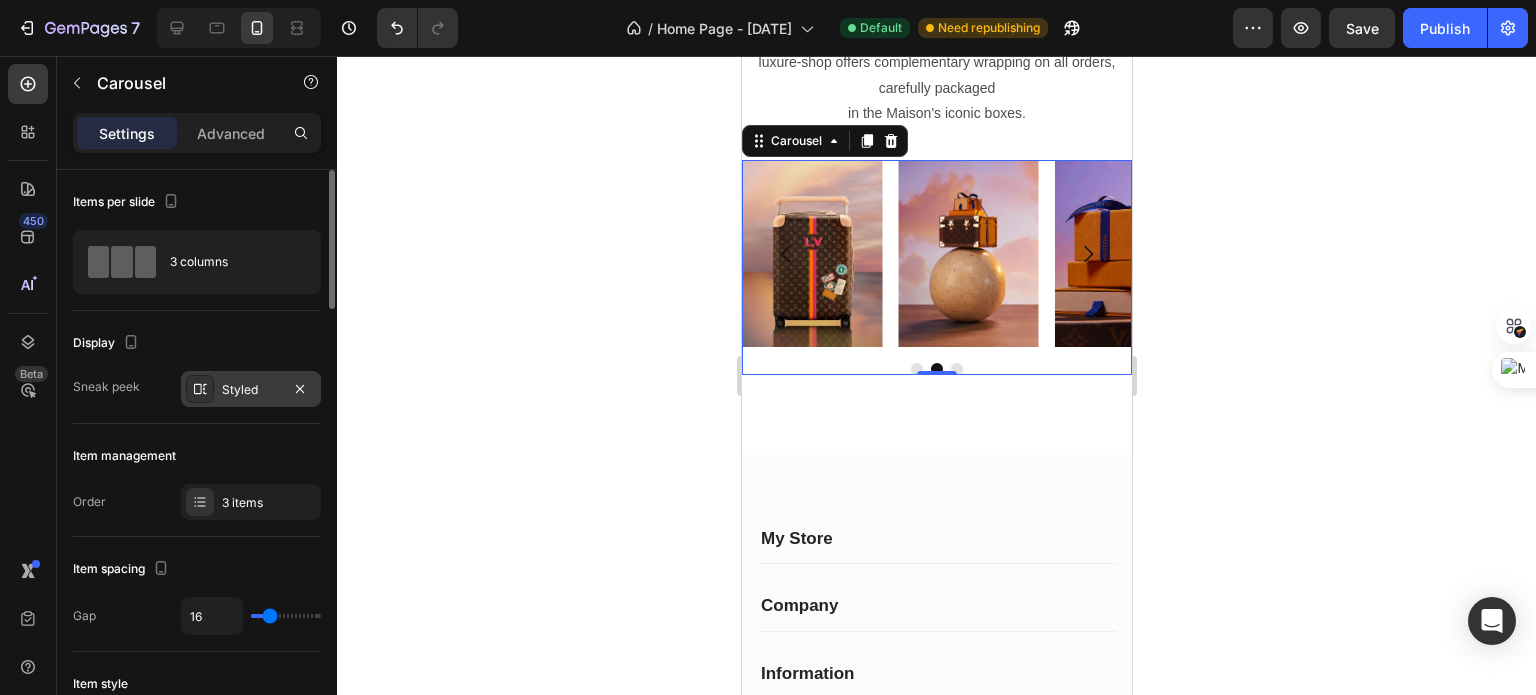click 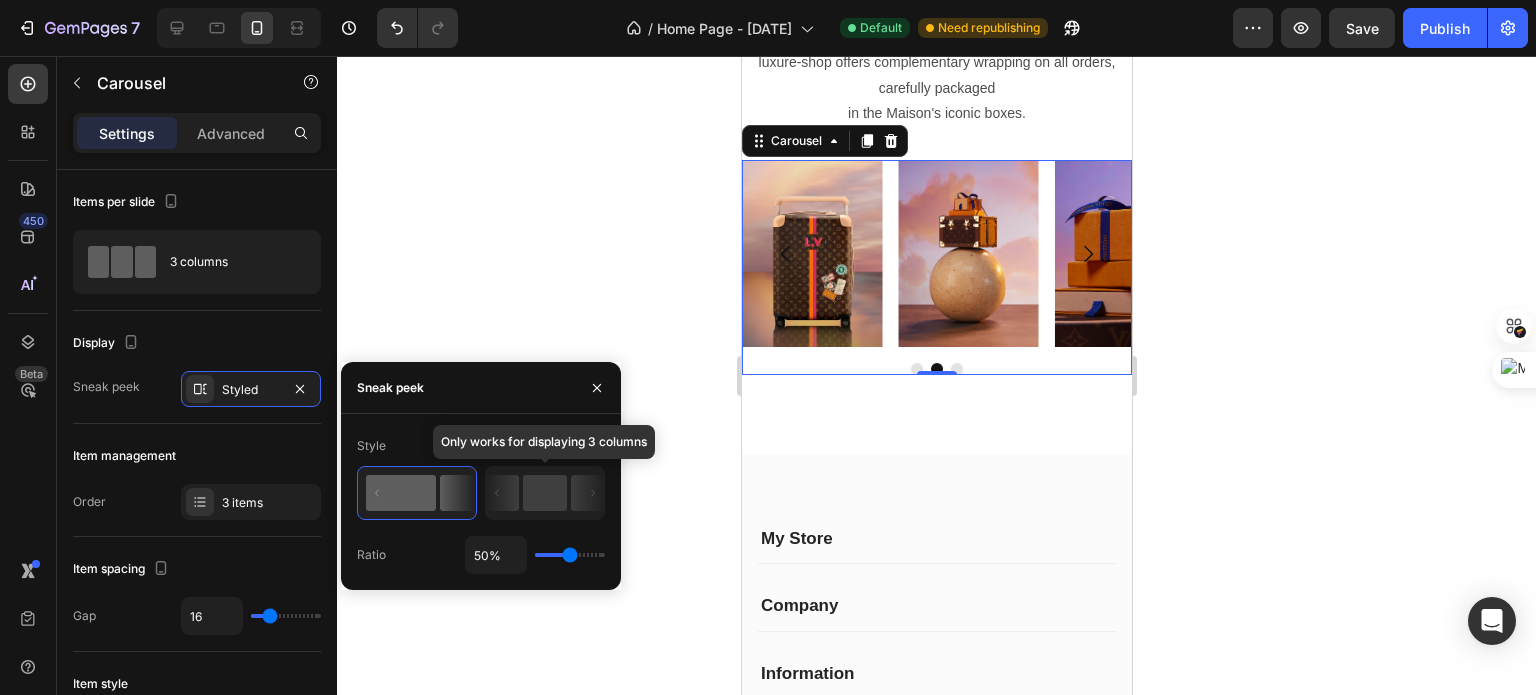 click 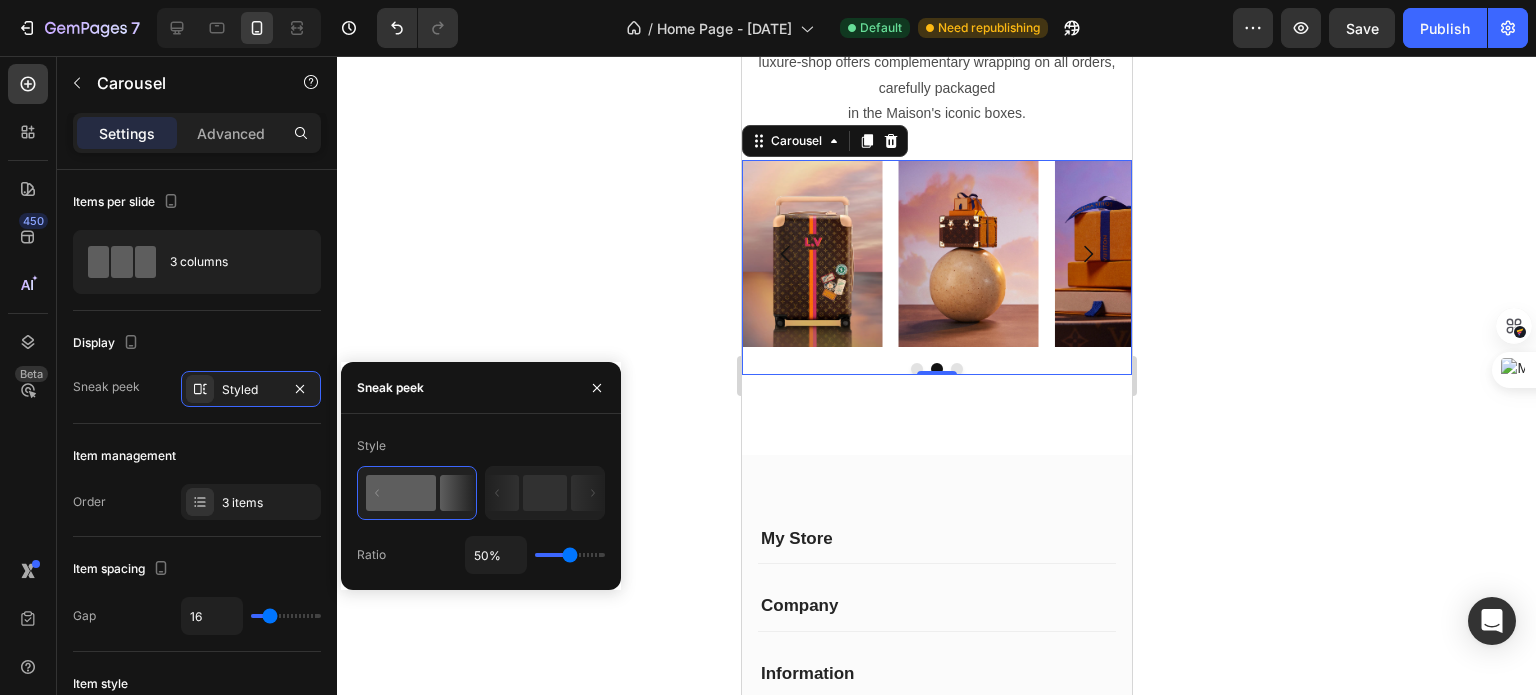 type on "38%" 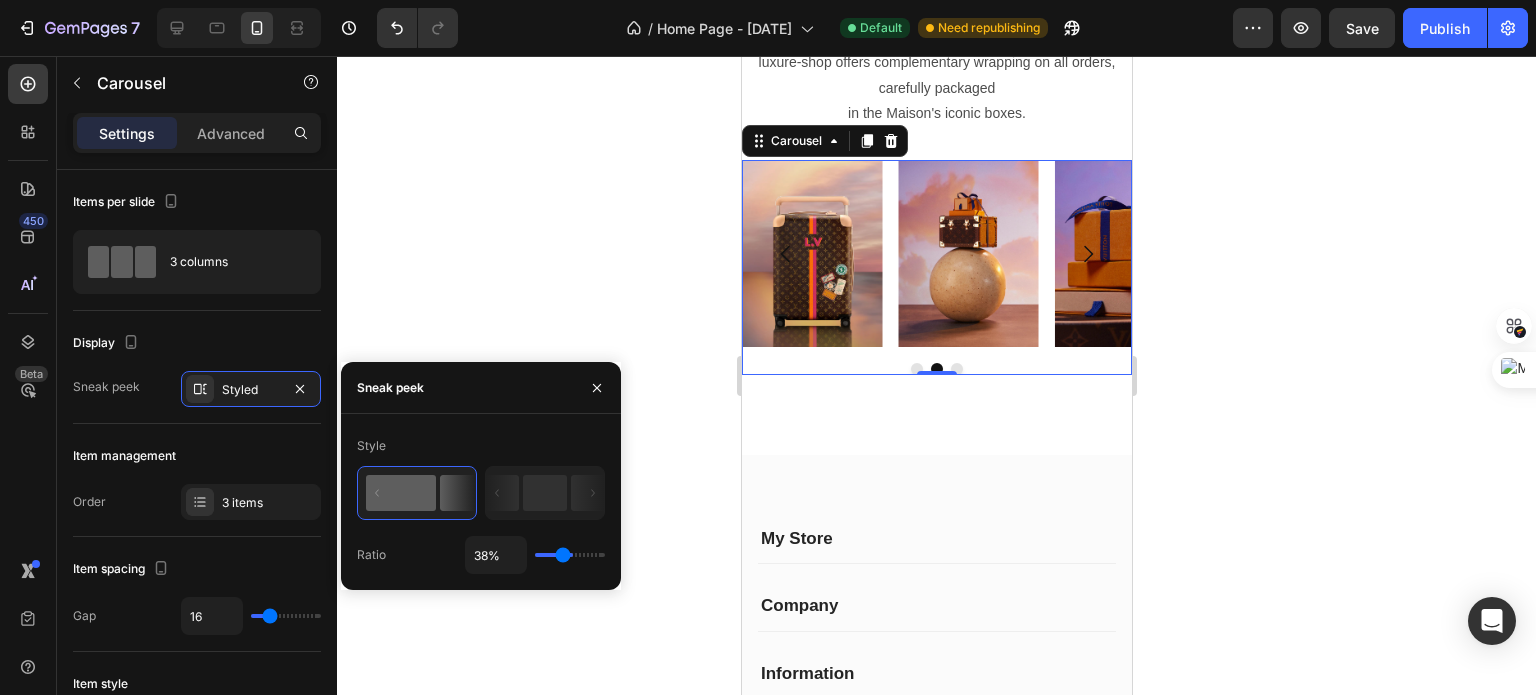 type on "1%" 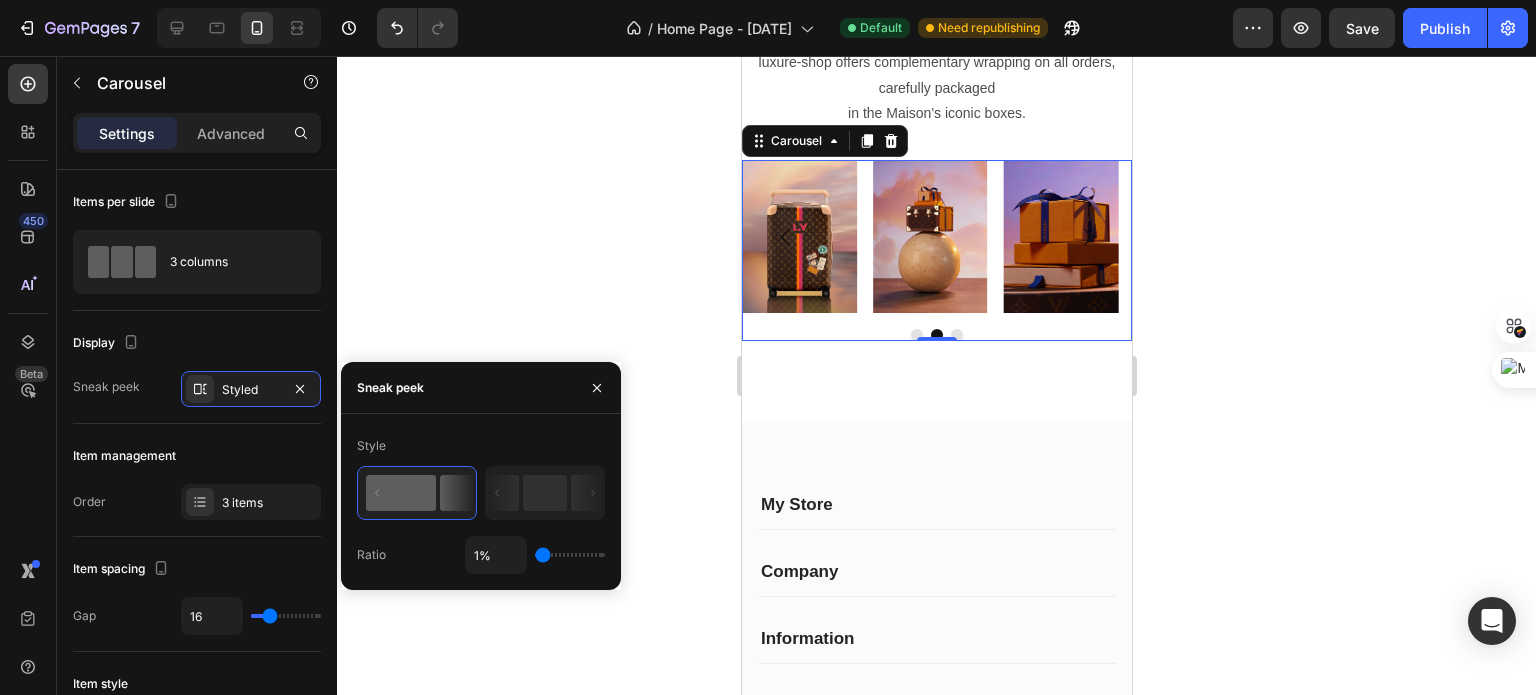 type on "84%" 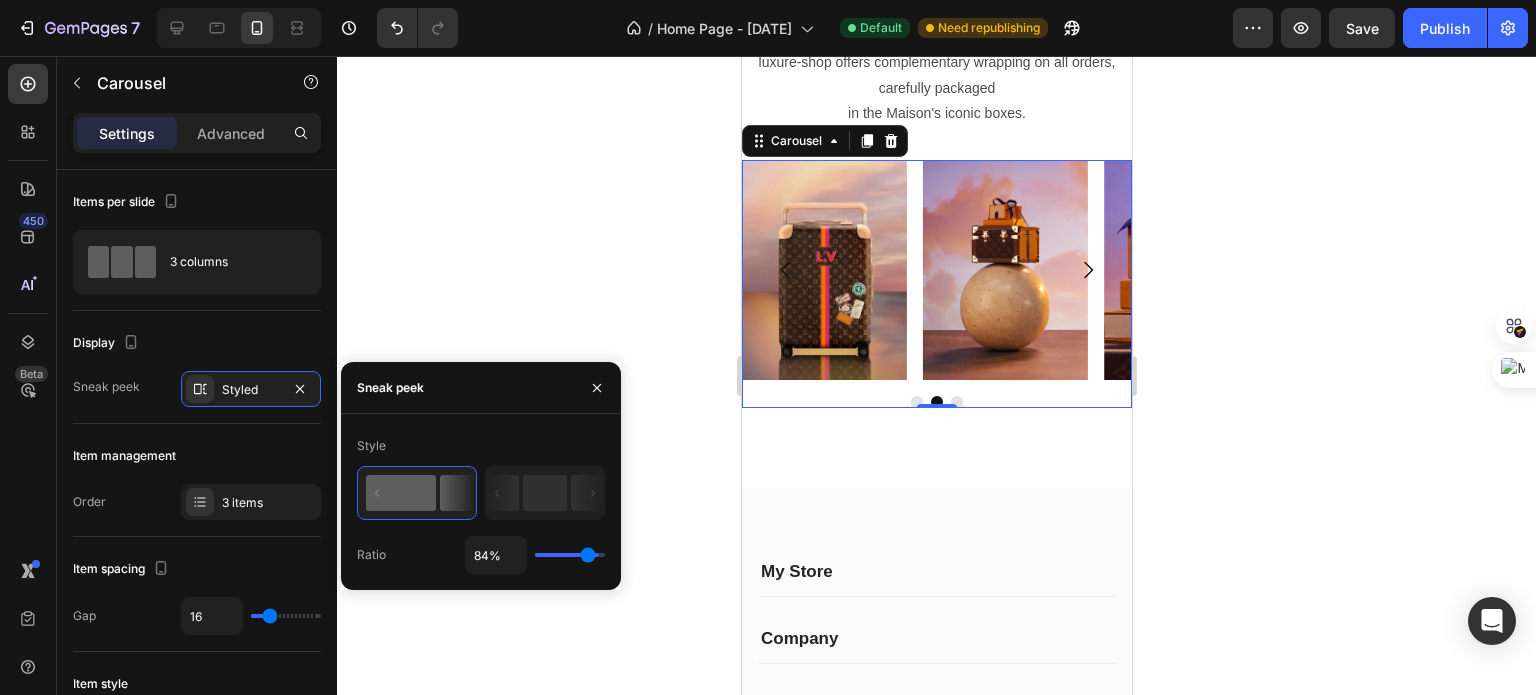 type on "91%" 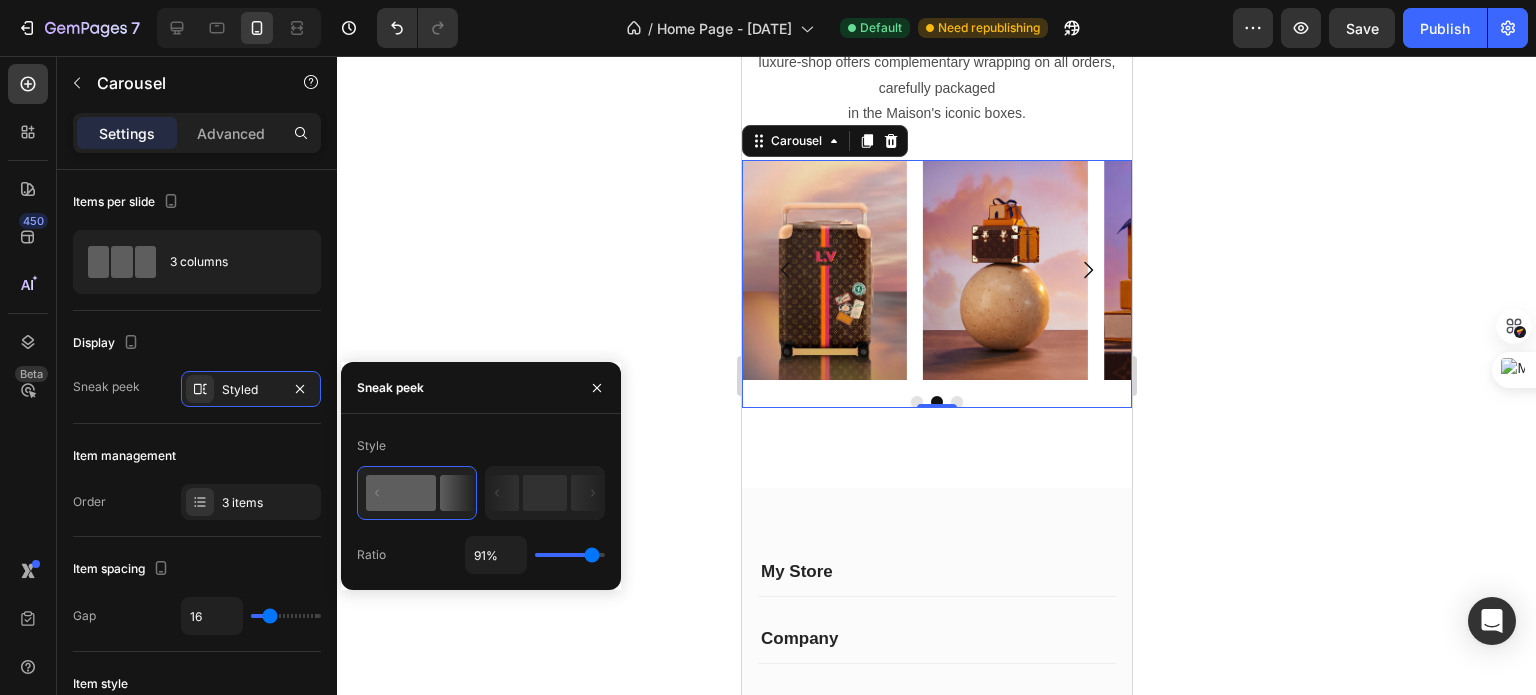 type on "100%" 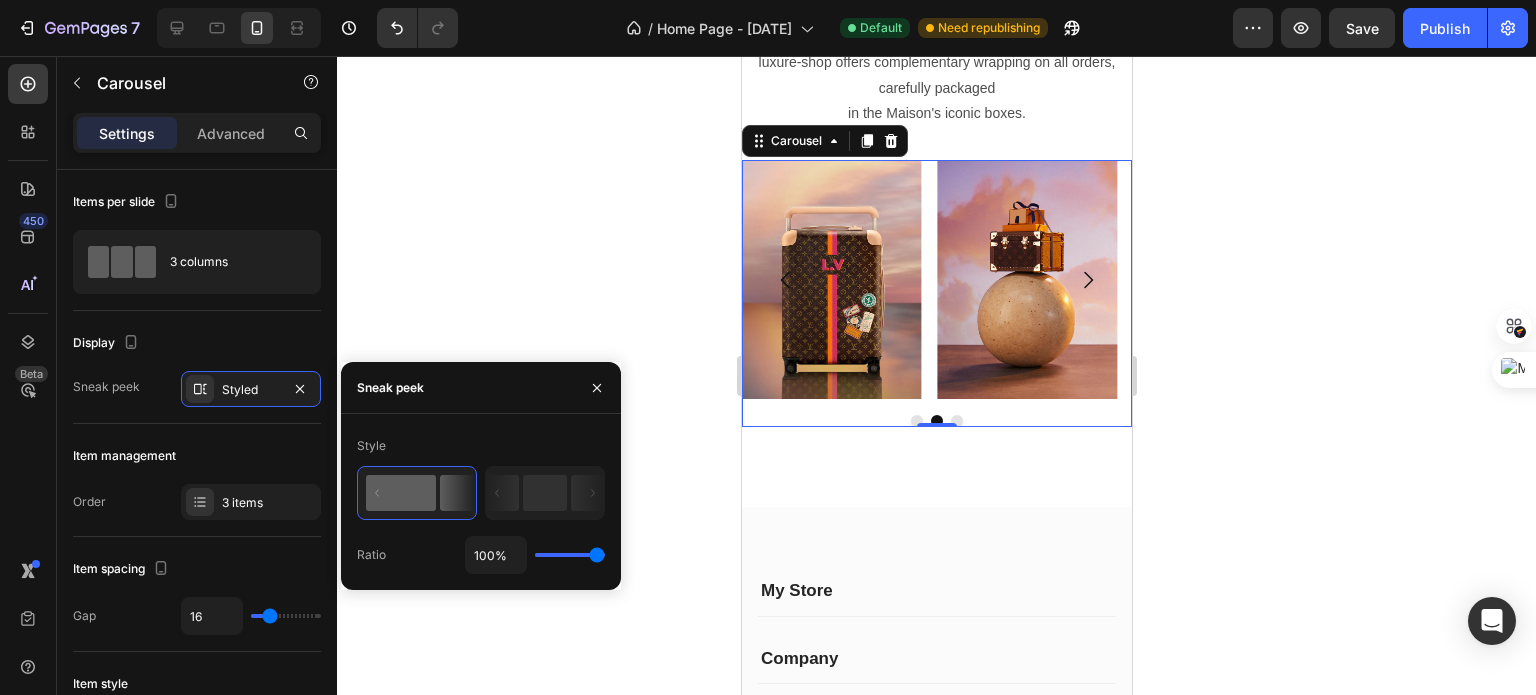 drag, startPoint x: 564, startPoint y: 548, endPoint x: 624, endPoint y: 555, distance: 60.40695 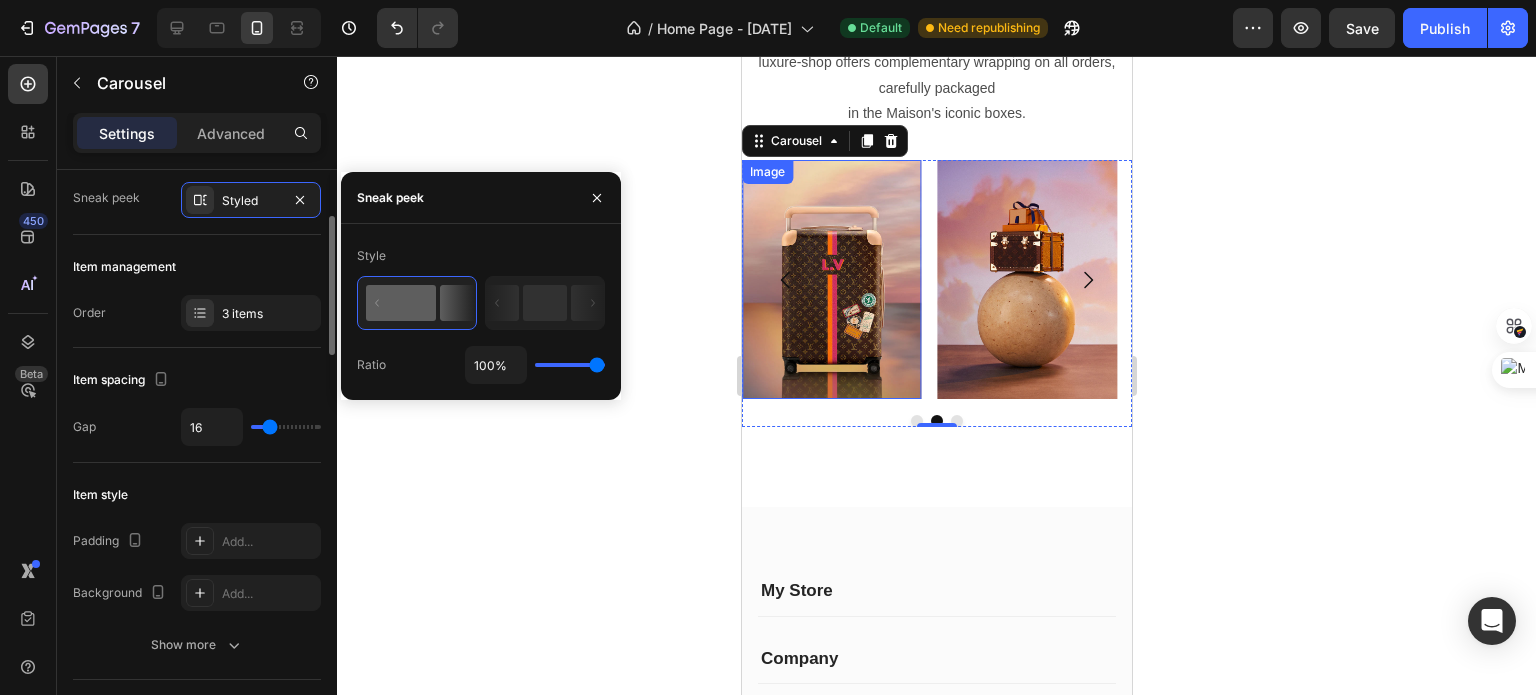 scroll, scrollTop: 190, scrollLeft: 0, axis: vertical 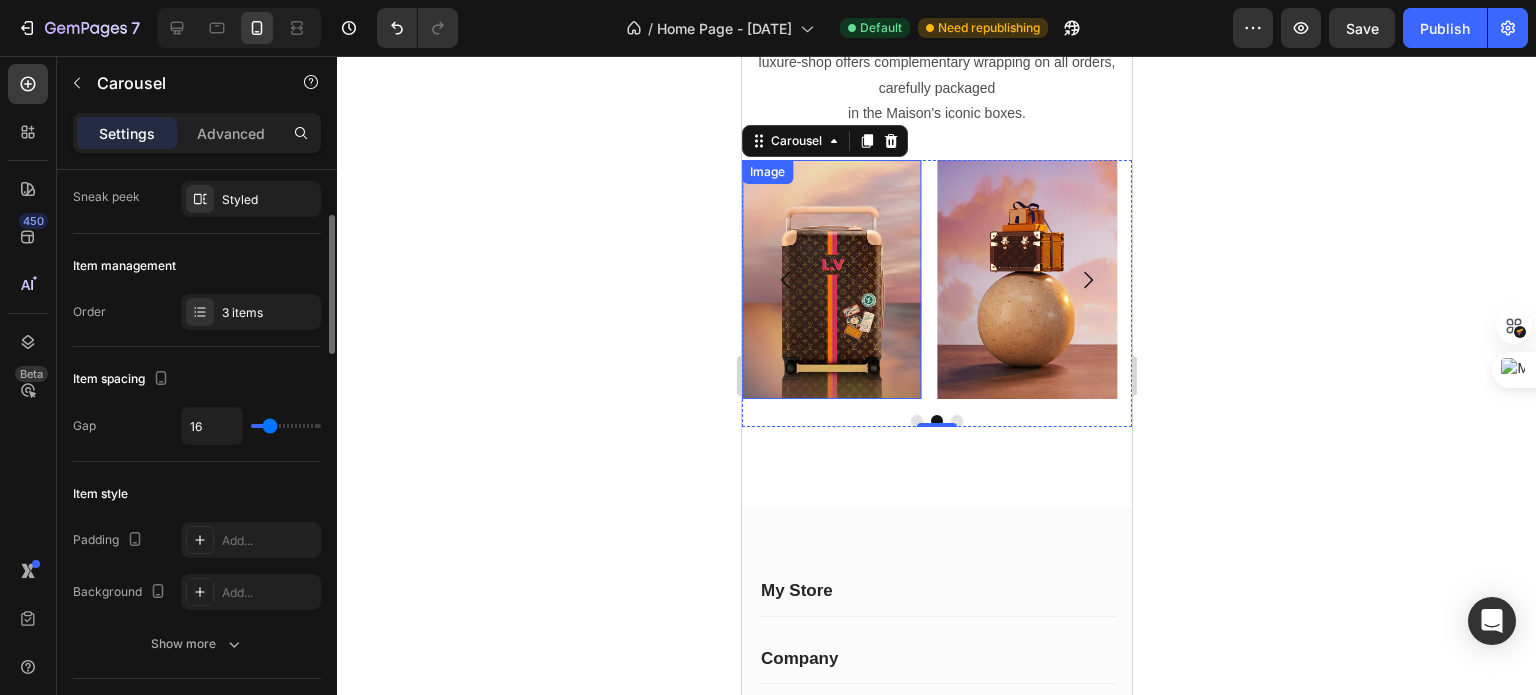 type on "7" 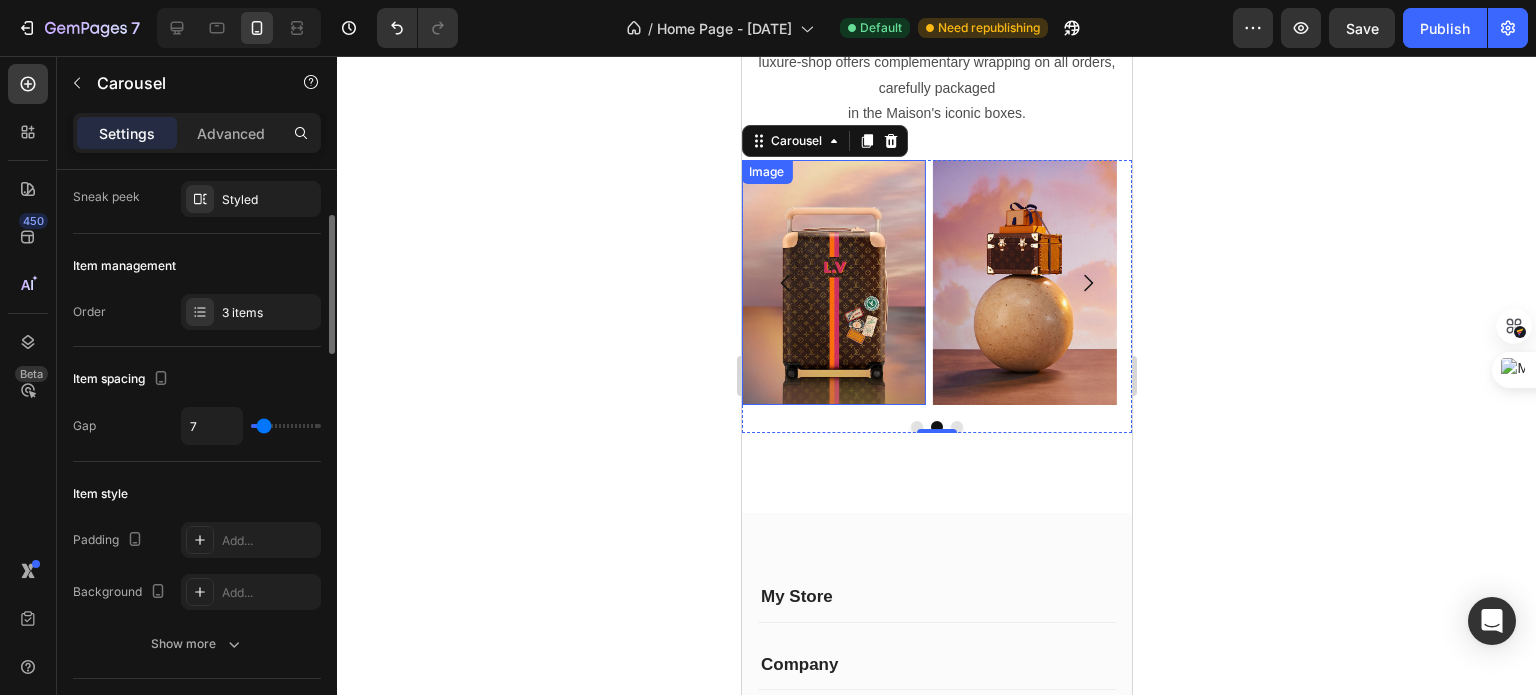 type on "6" 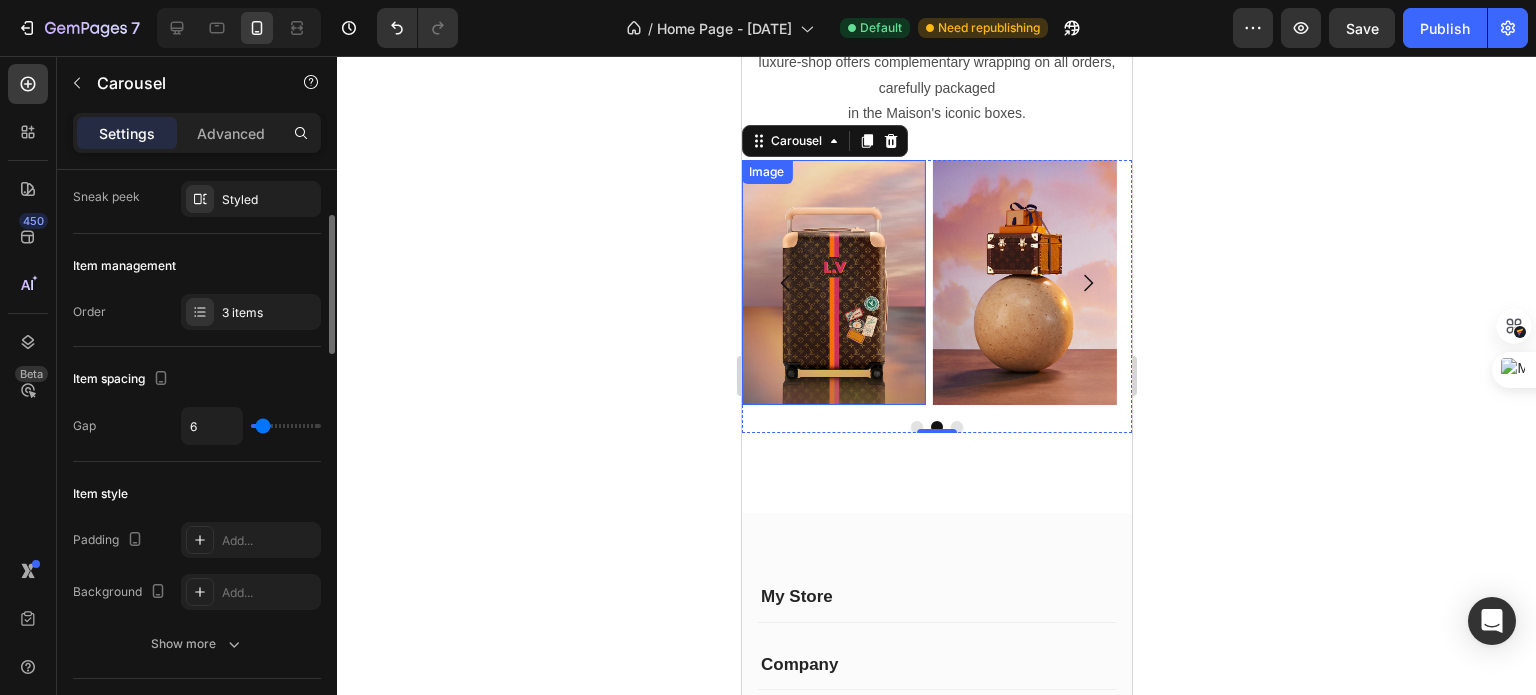type on "4" 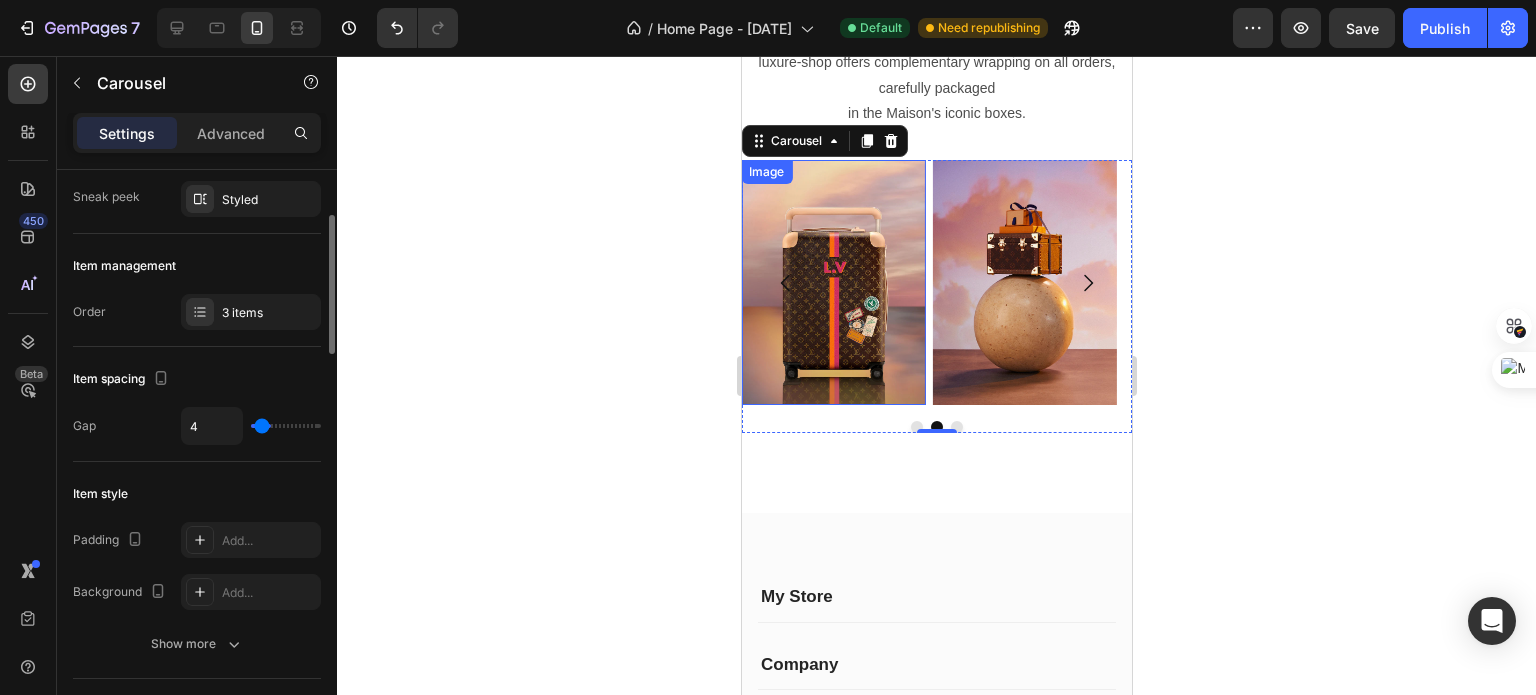 type on "1" 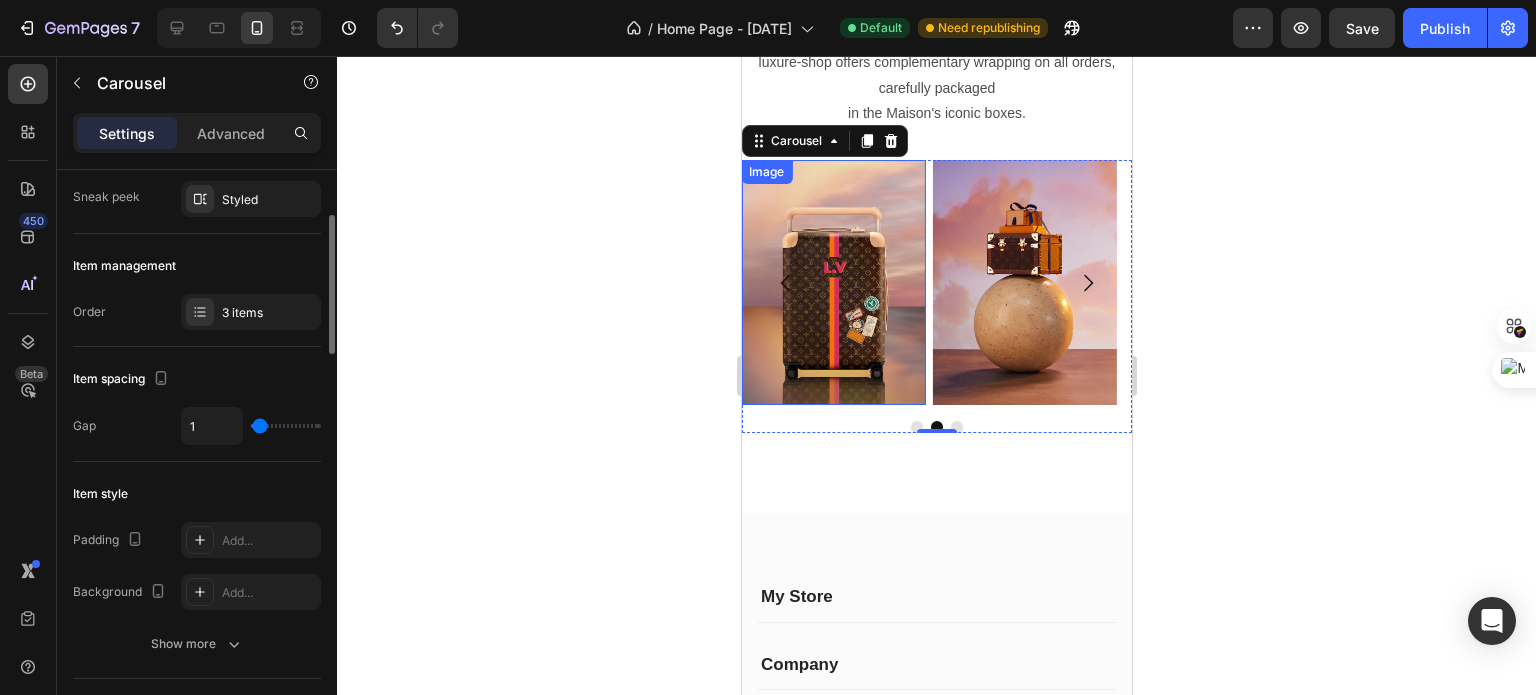 type on "0" 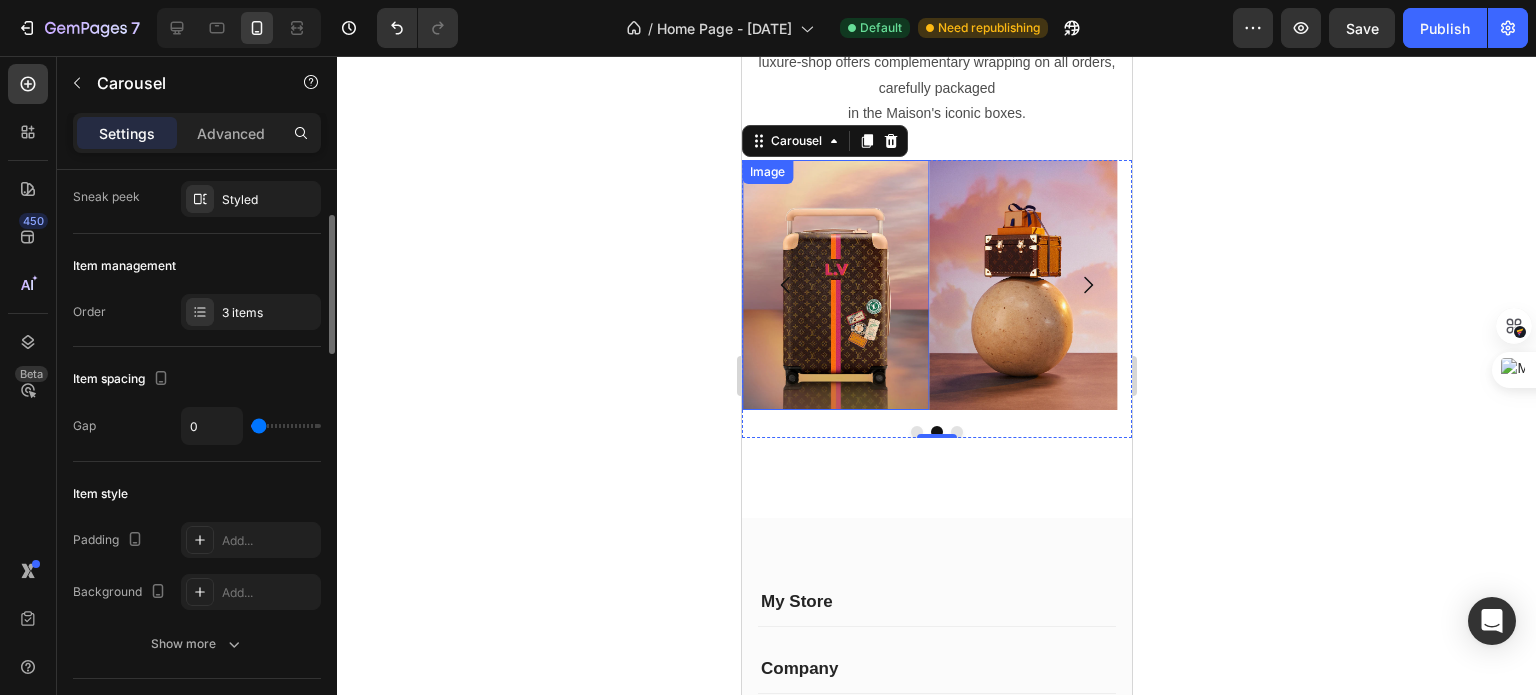 type on "51" 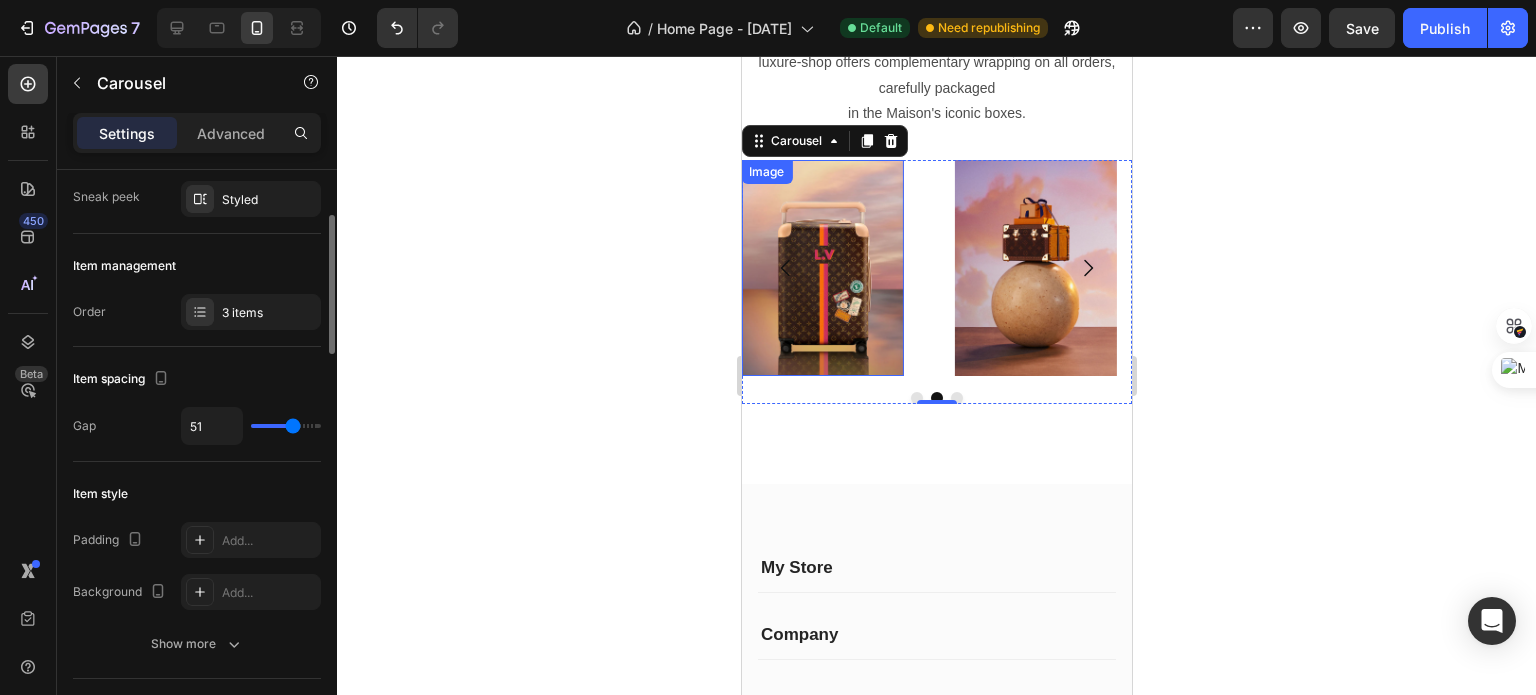 type on "50" 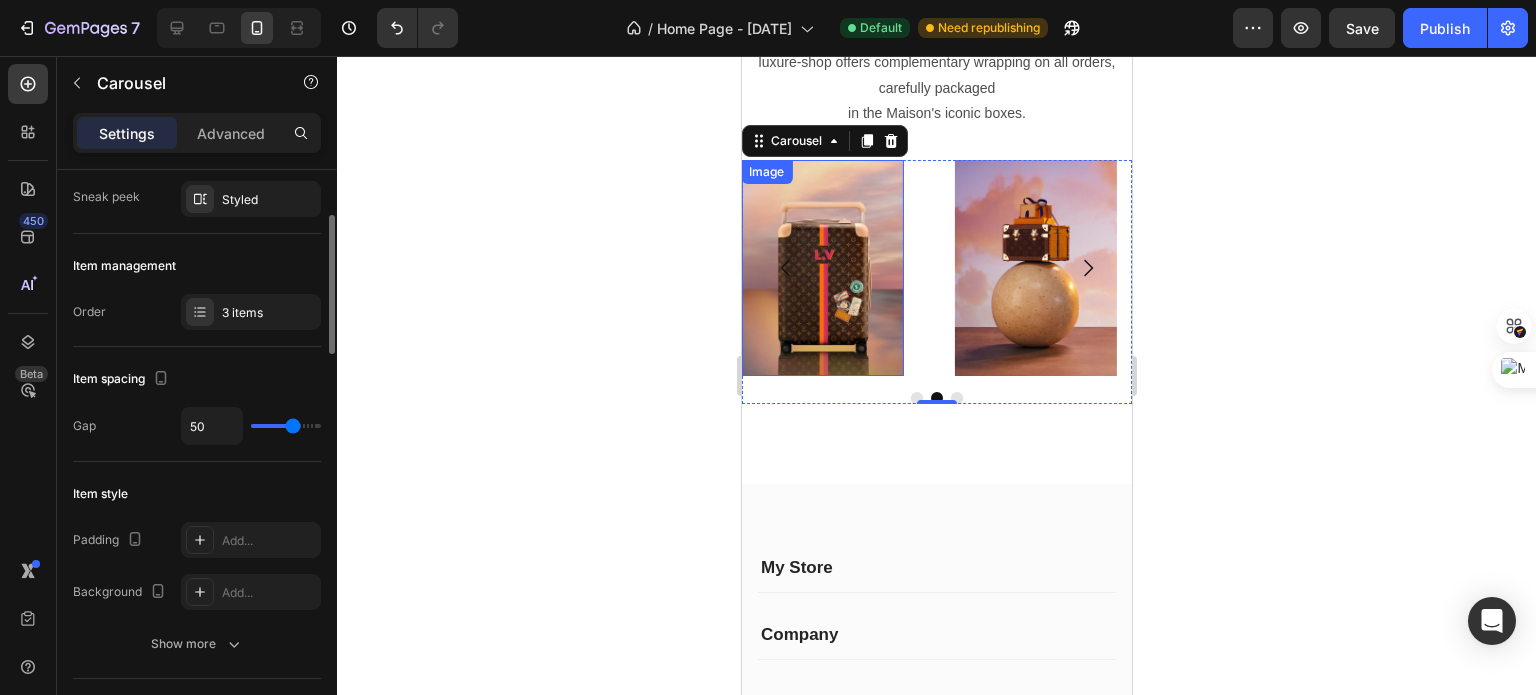 type on "25" 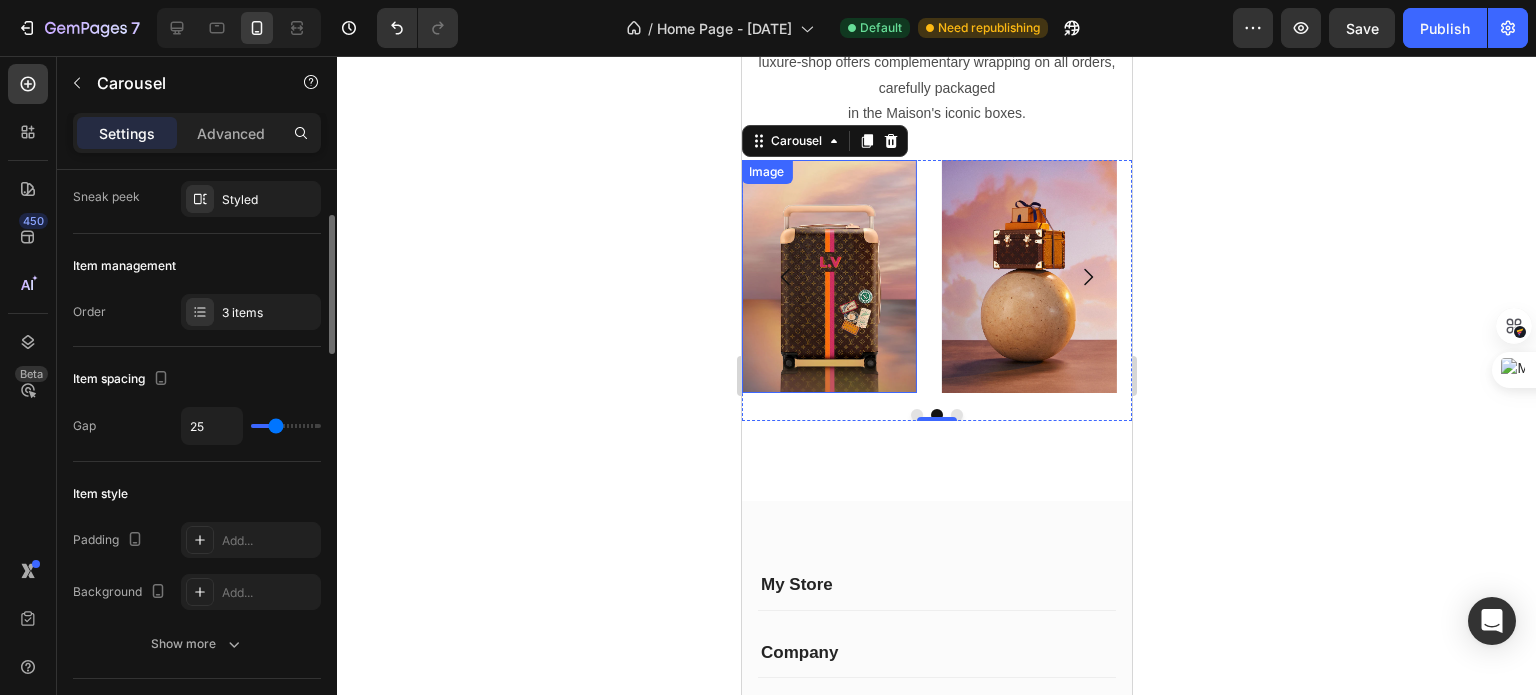 type on "19" 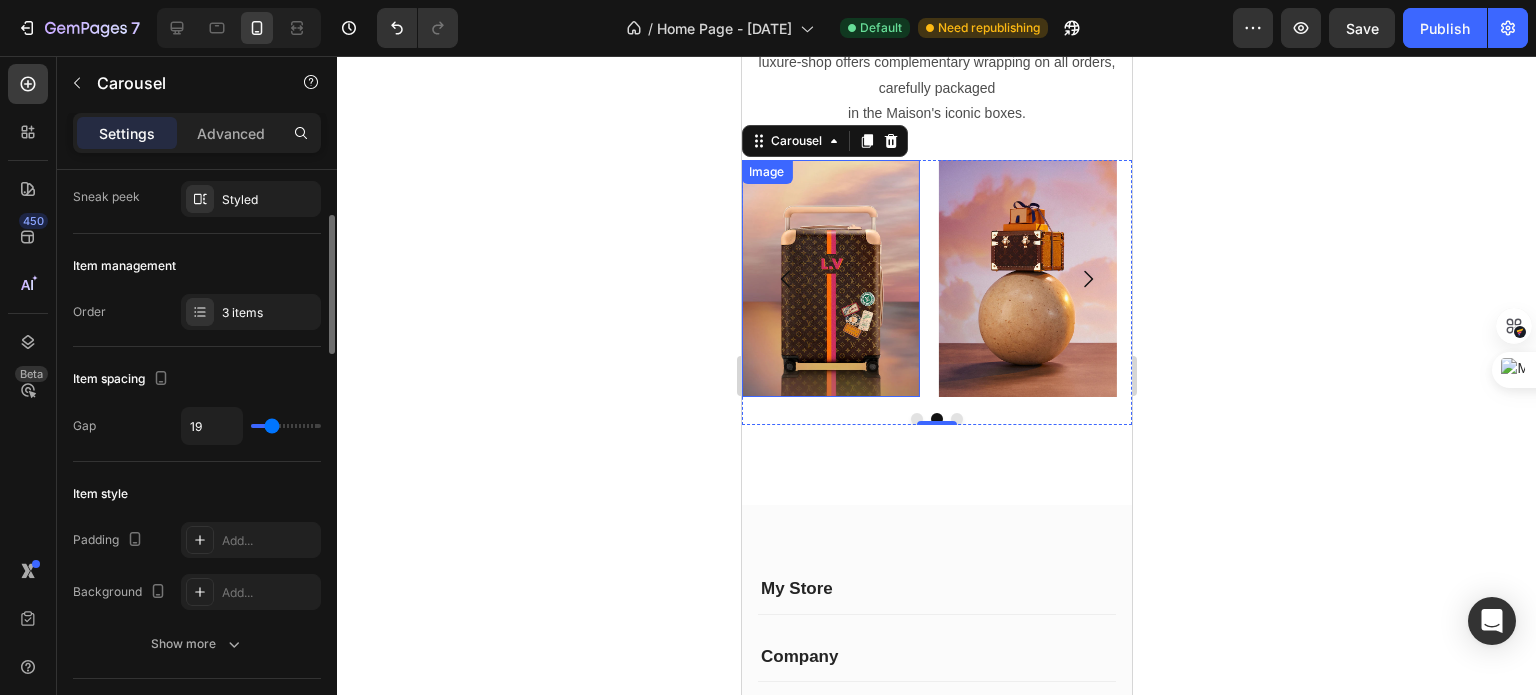 type on "18" 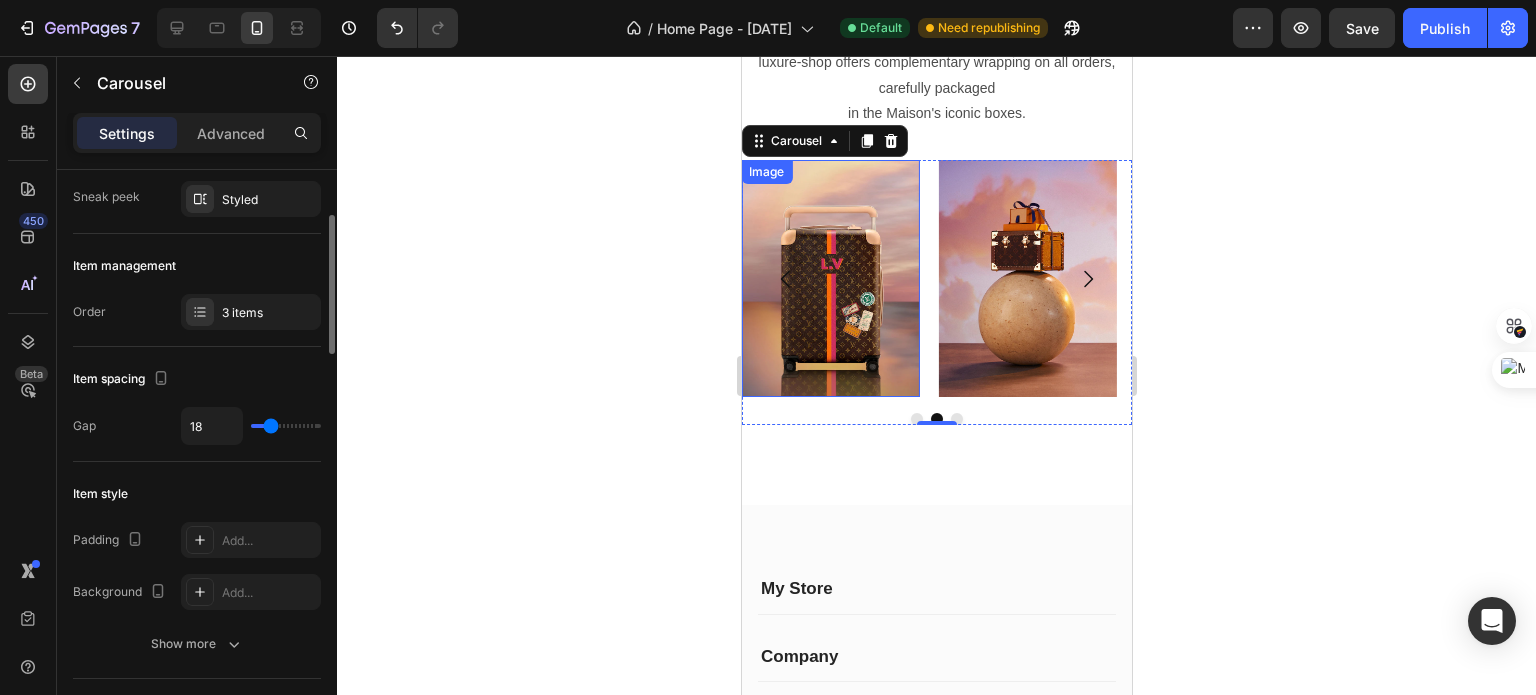 type on "16" 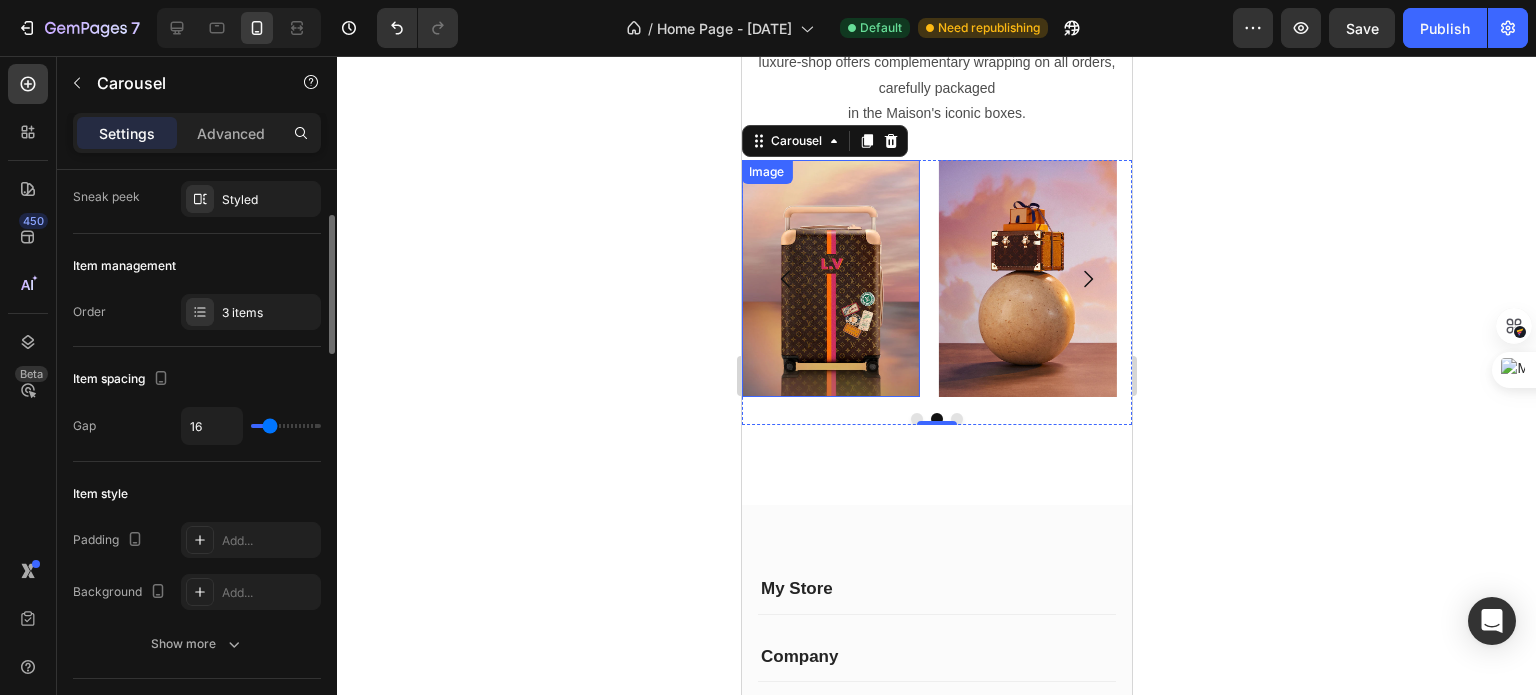 type on "15" 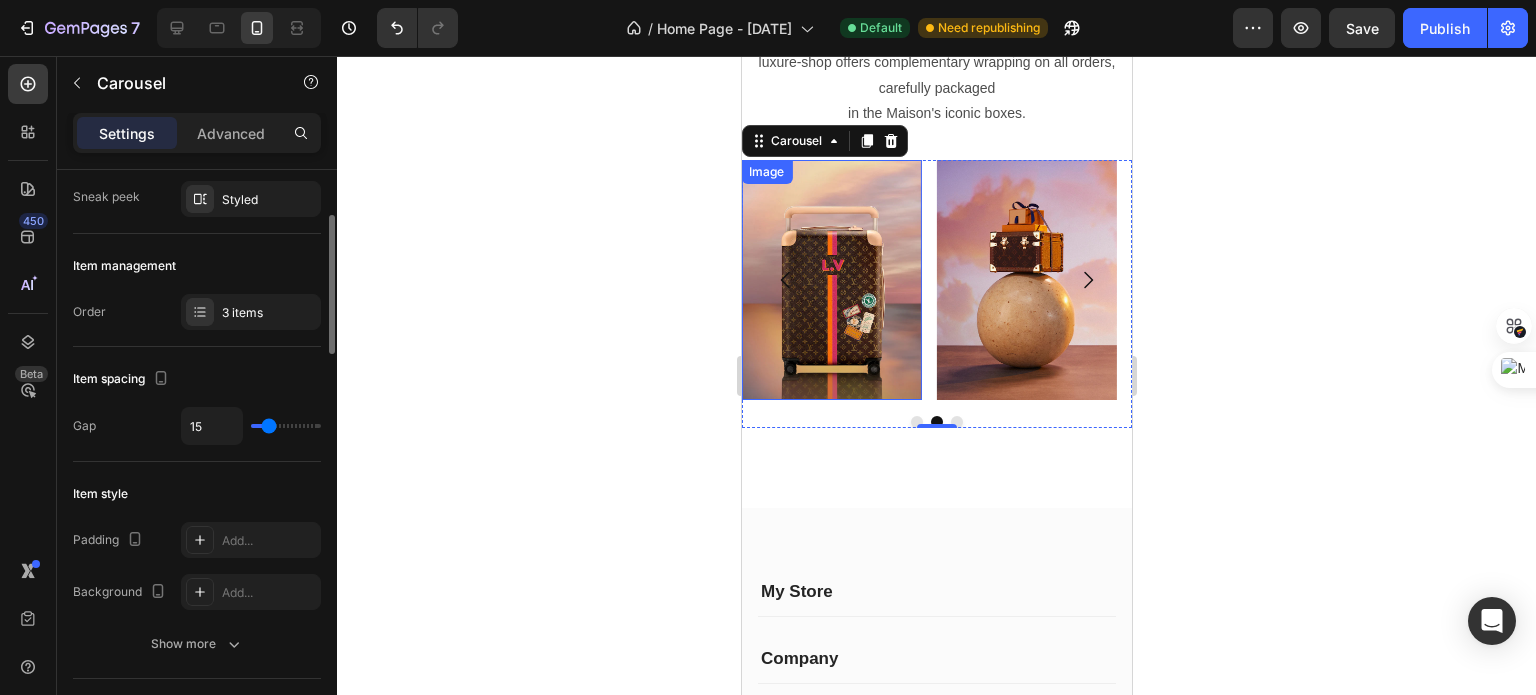 type on "13" 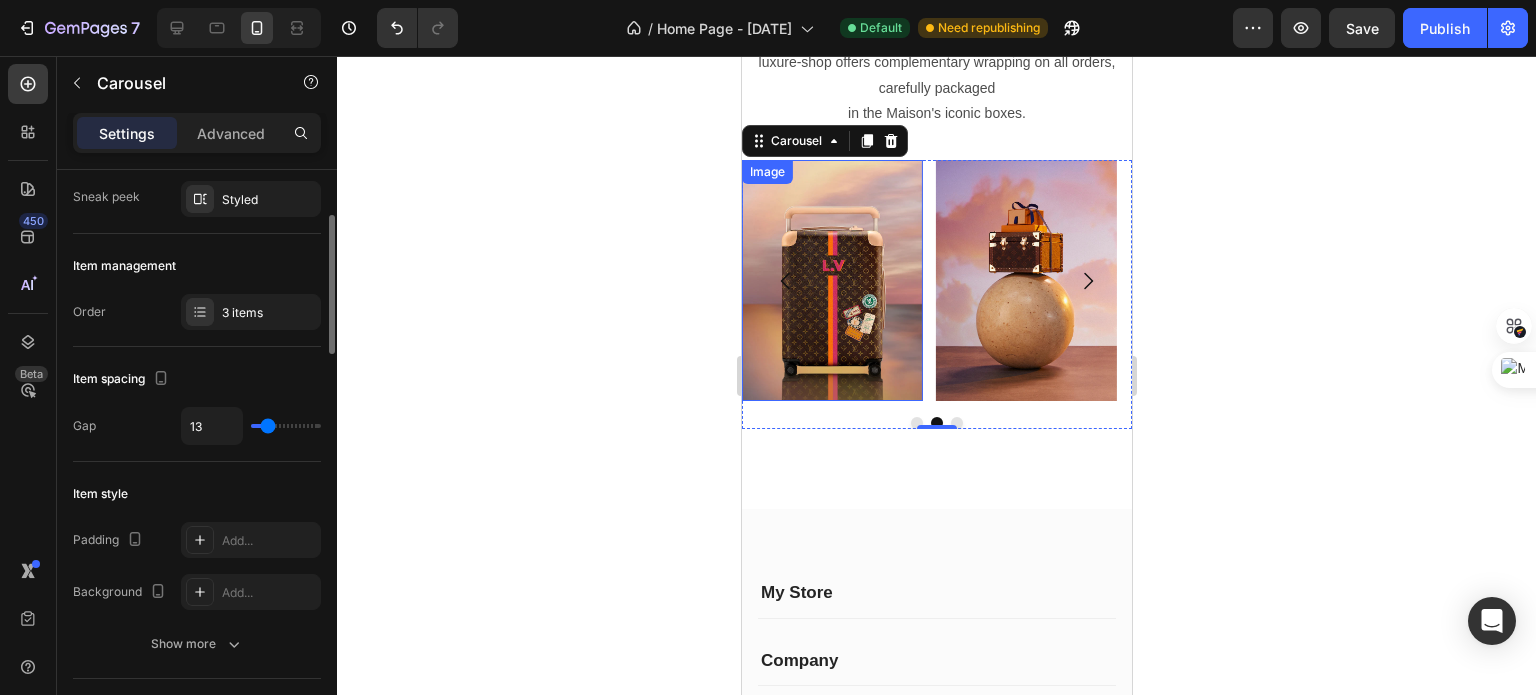 type on "15" 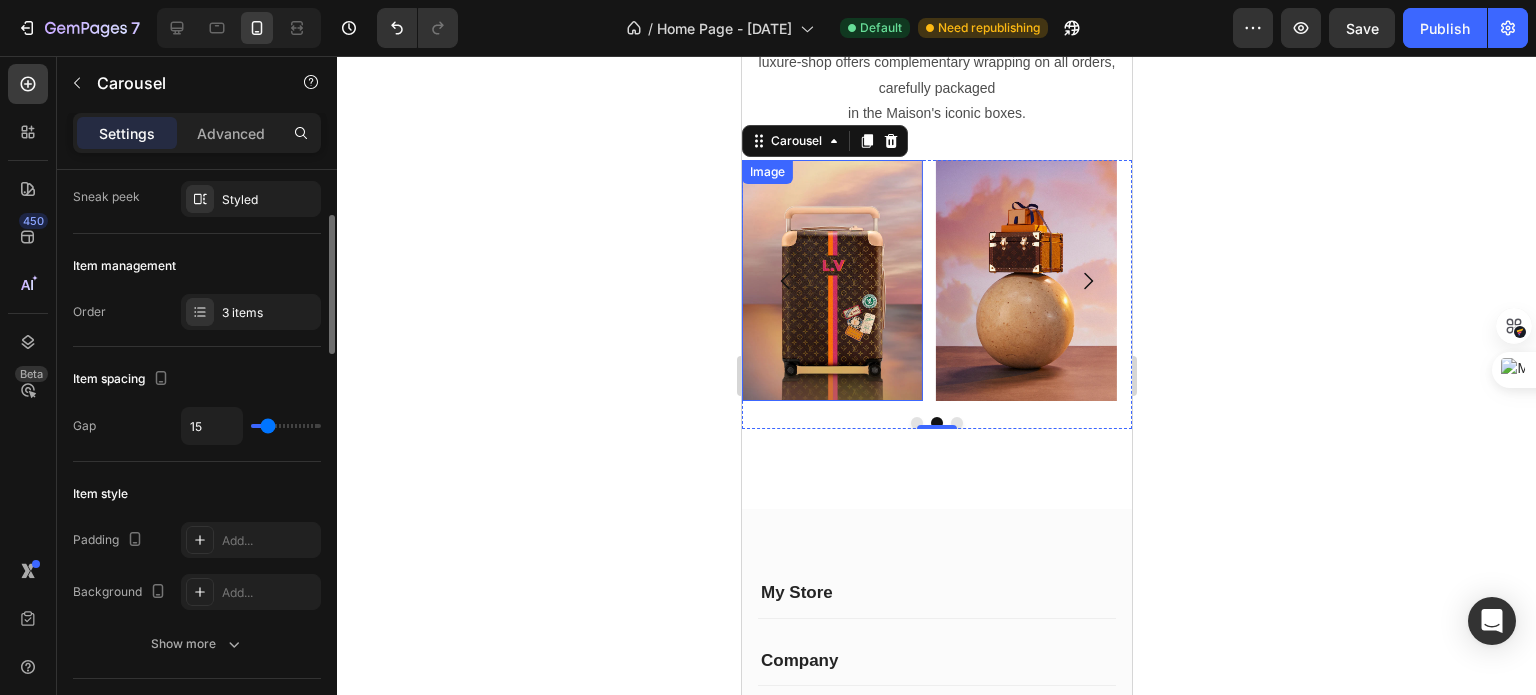 type on "15" 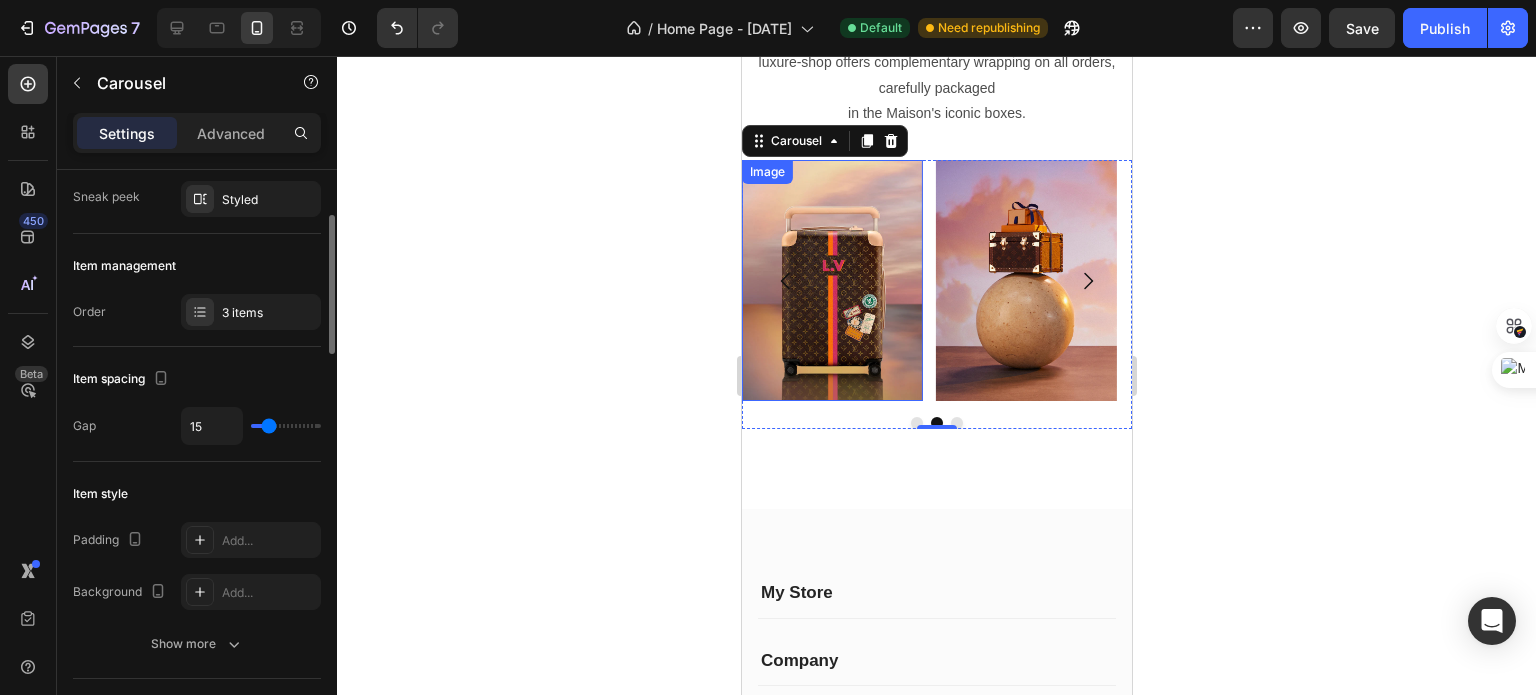 type on "16" 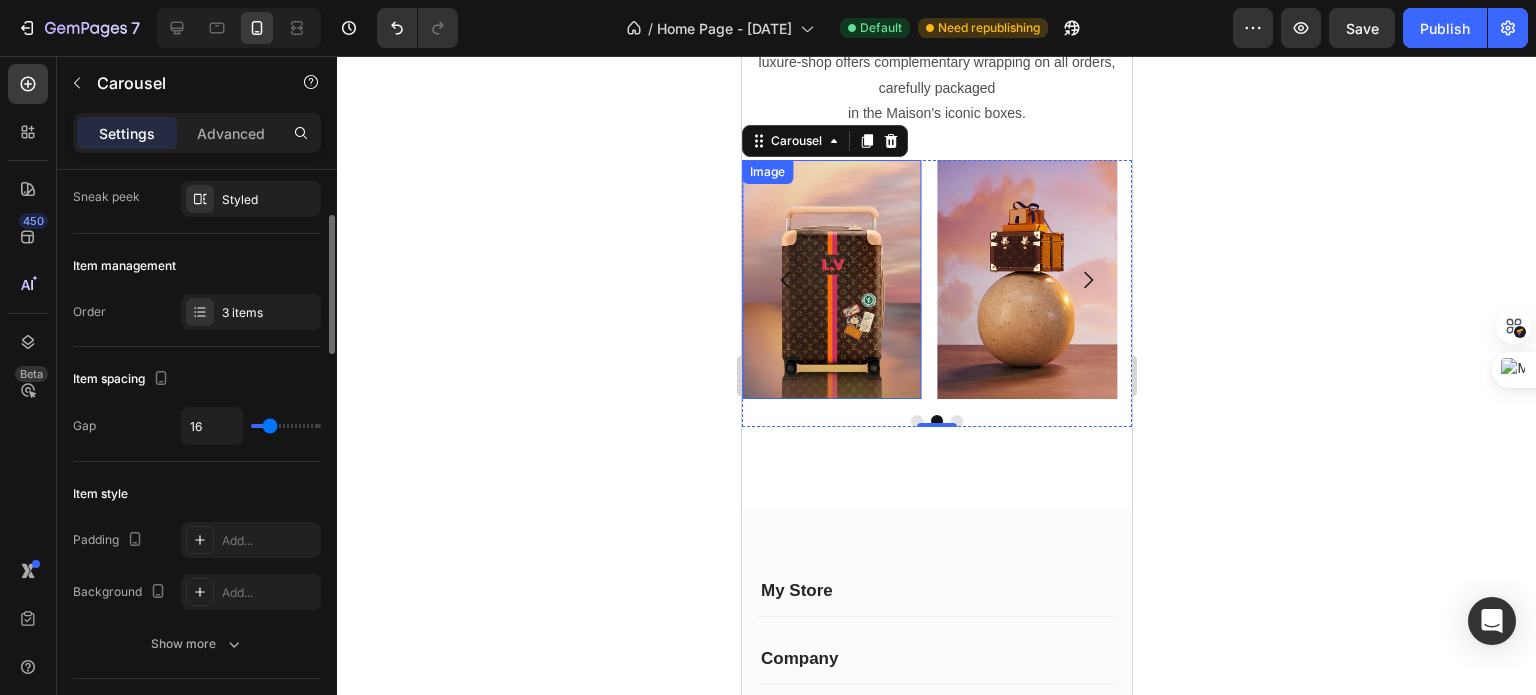 type on "18" 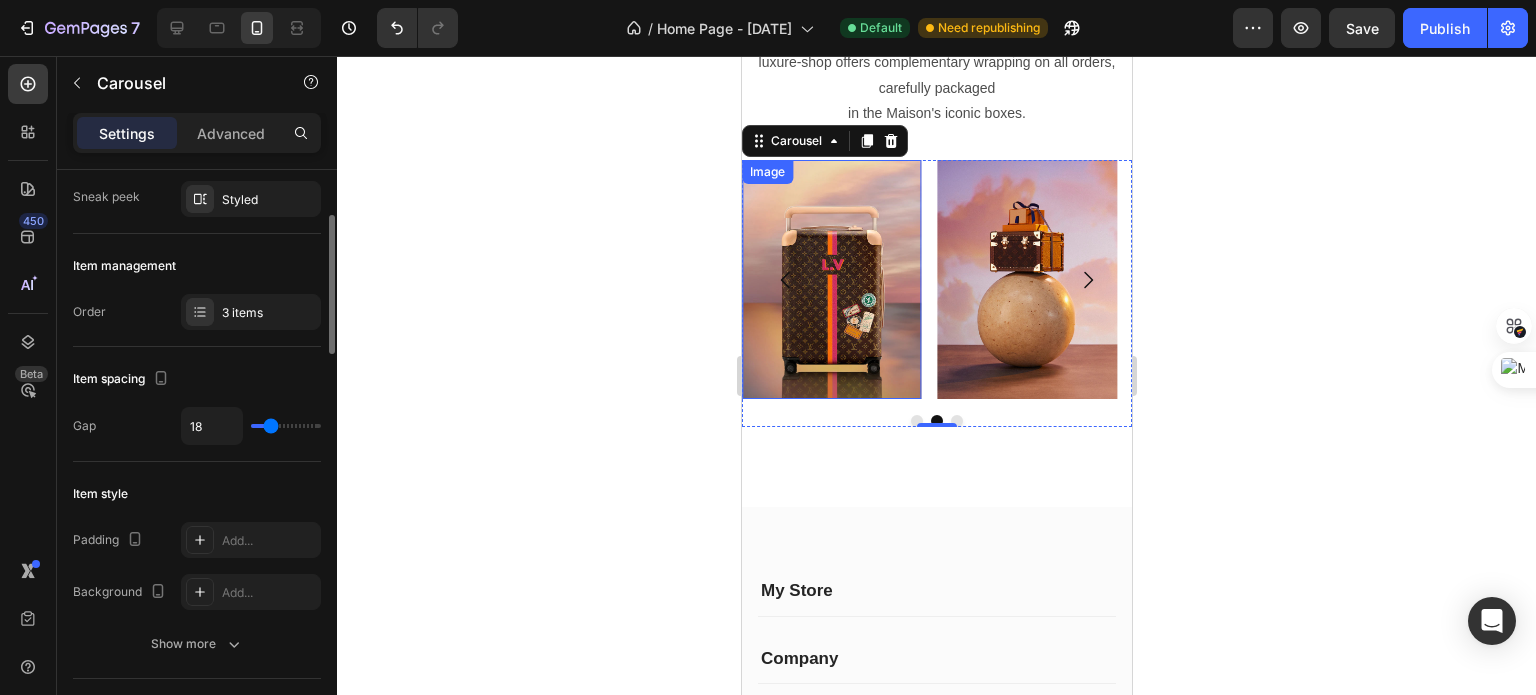 type on "22" 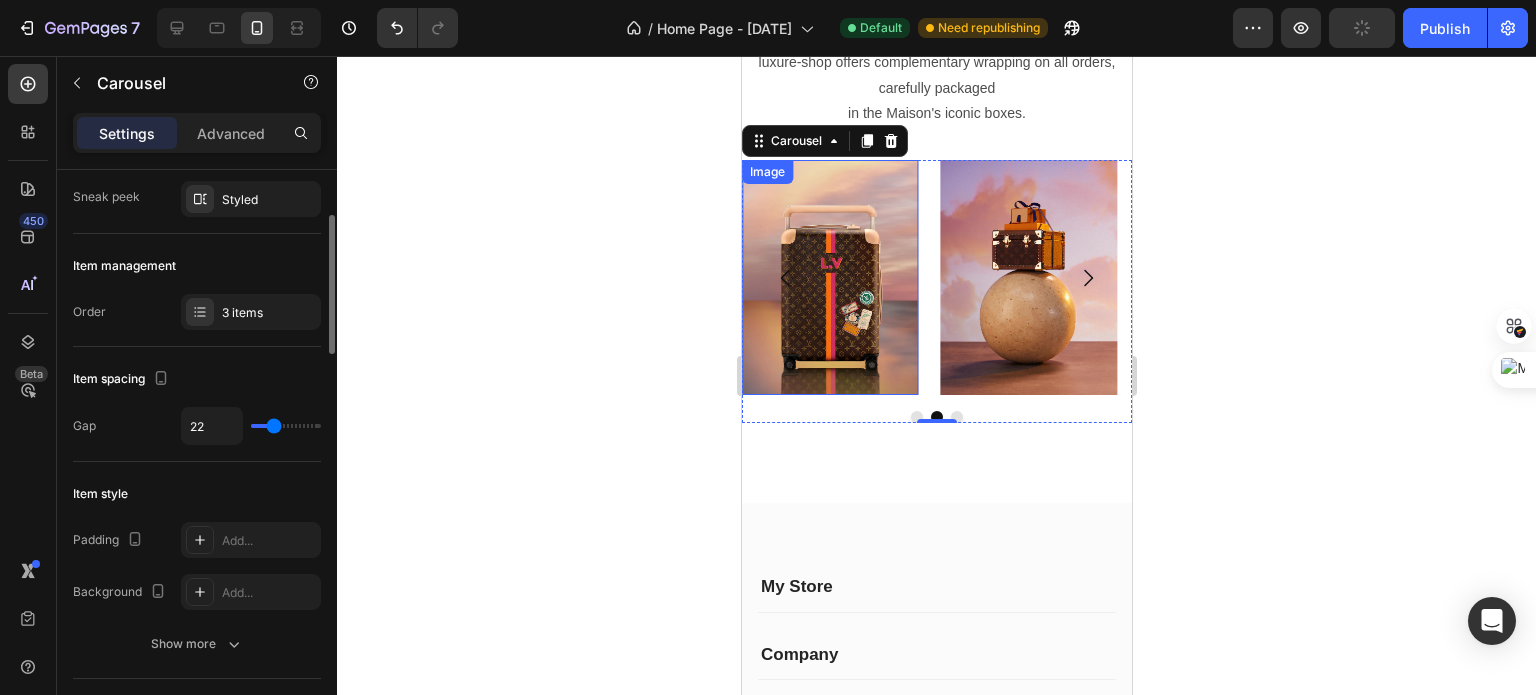 type on "20" 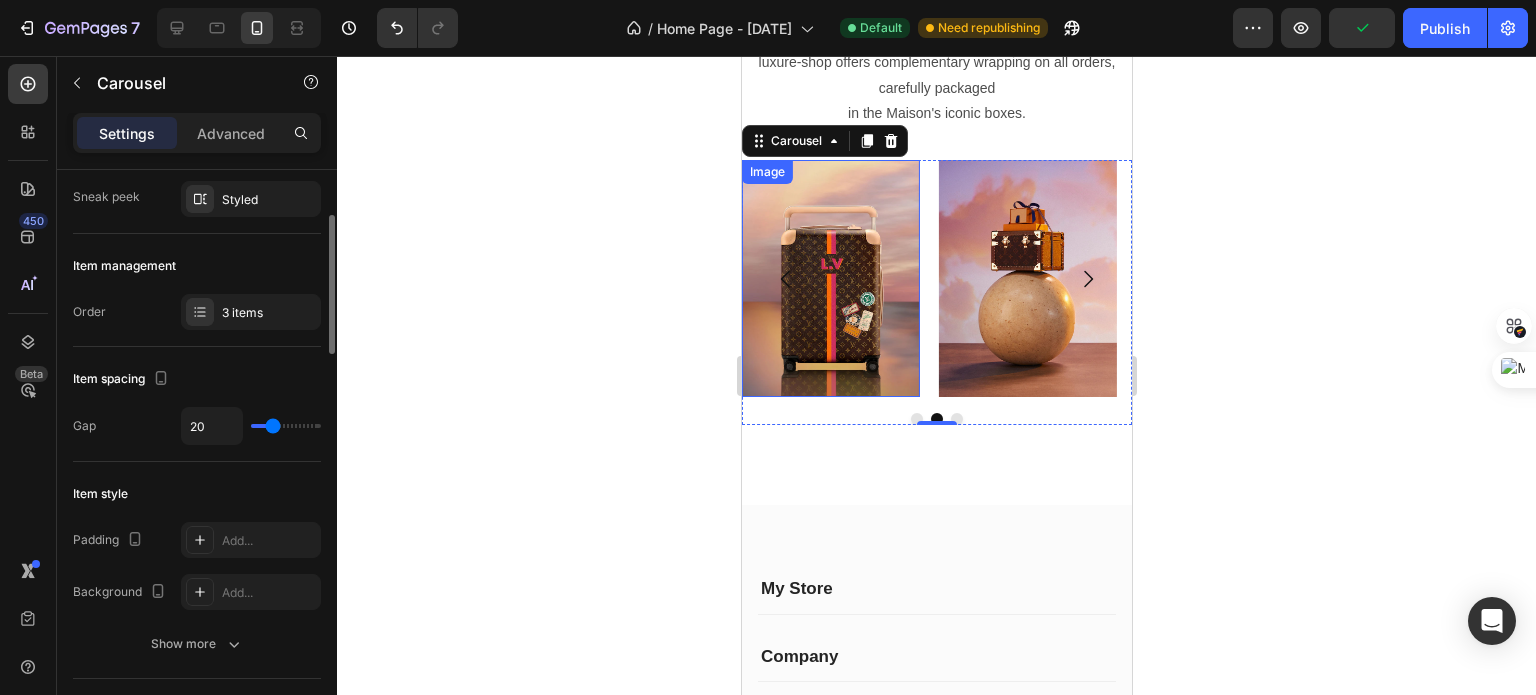 type on "19" 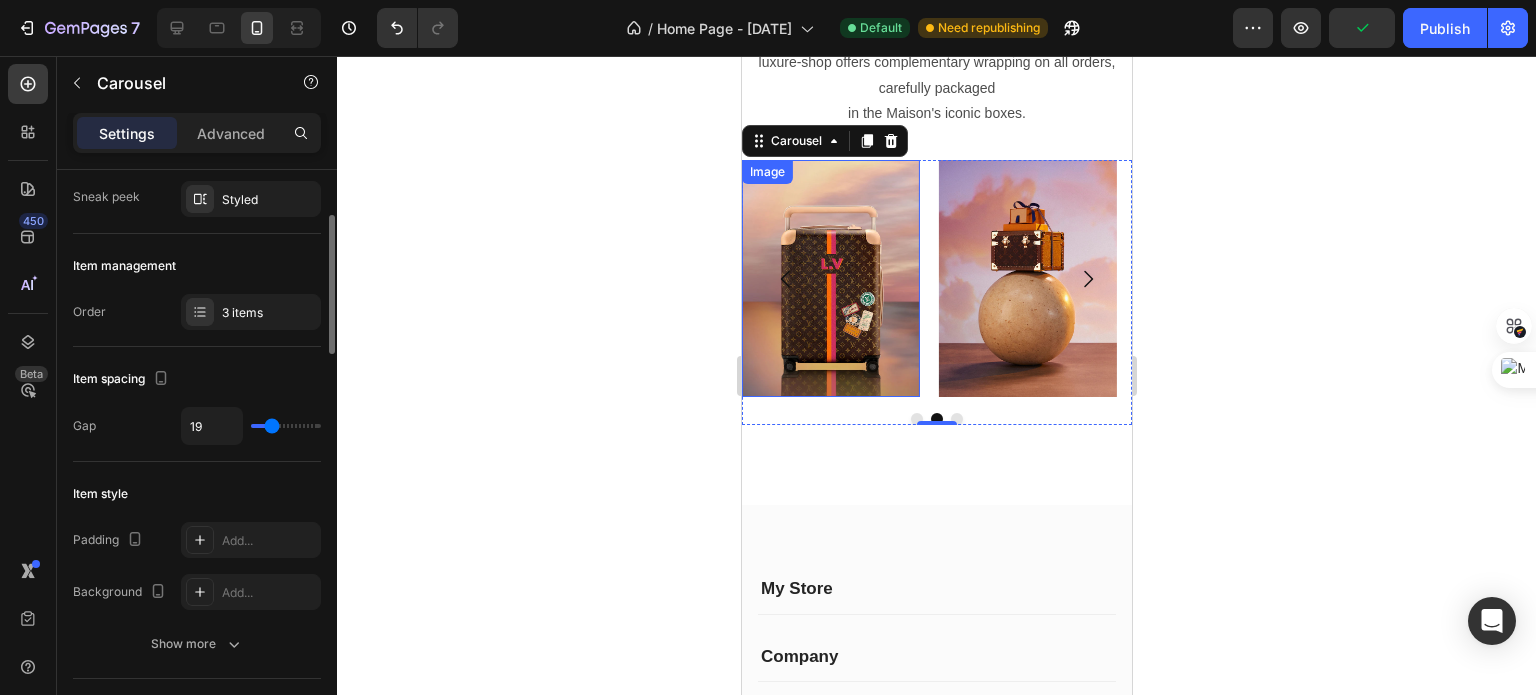 type on "17" 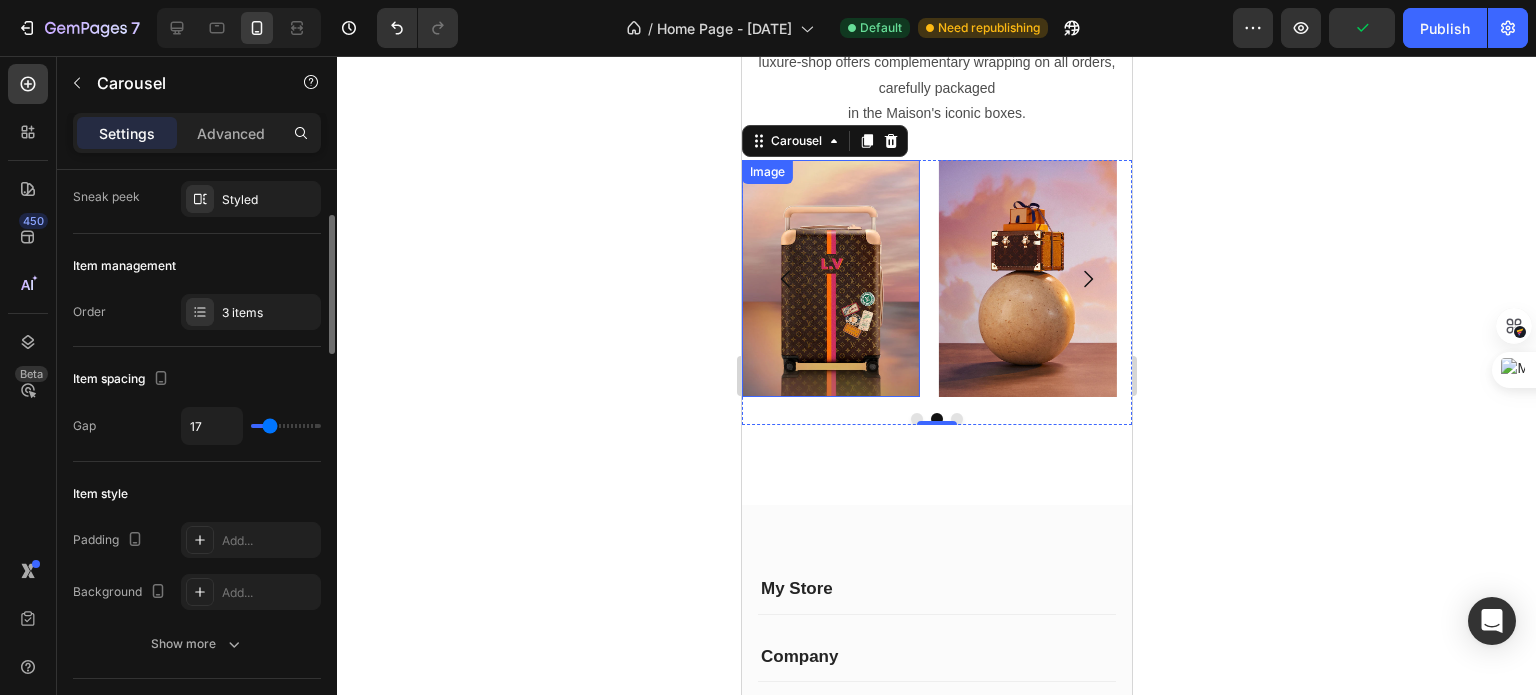 type on "16" 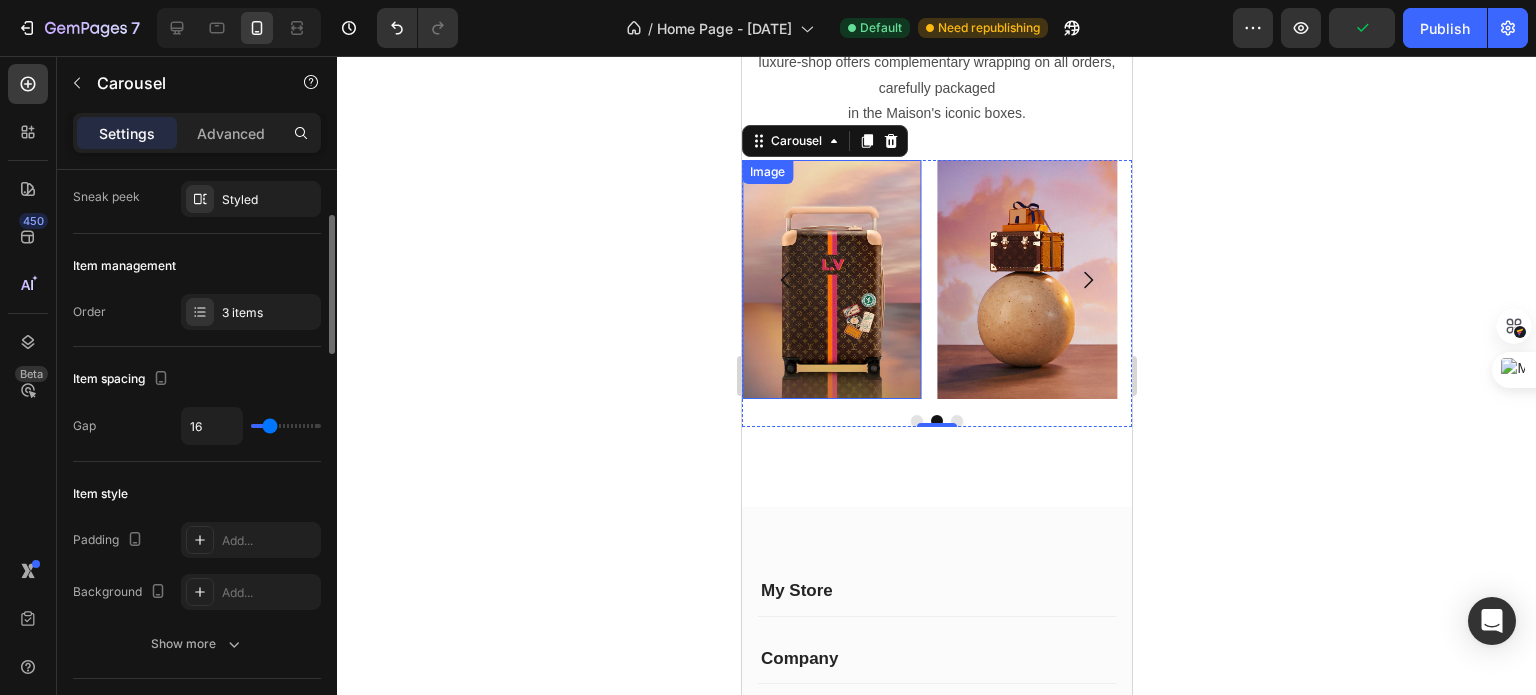 click at bounding box center [286, 426] 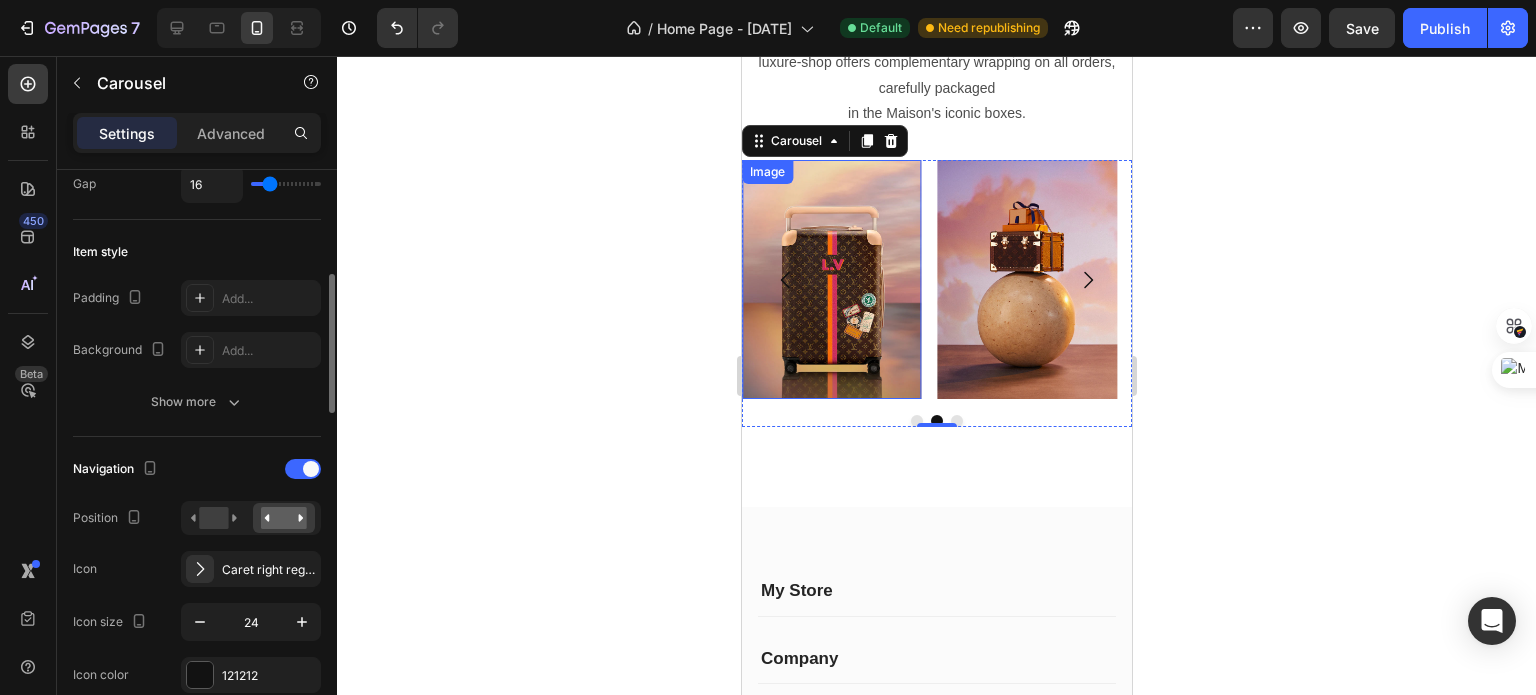 scroll, scrollTop: 440, scrollLeft: 0, axis: vertical 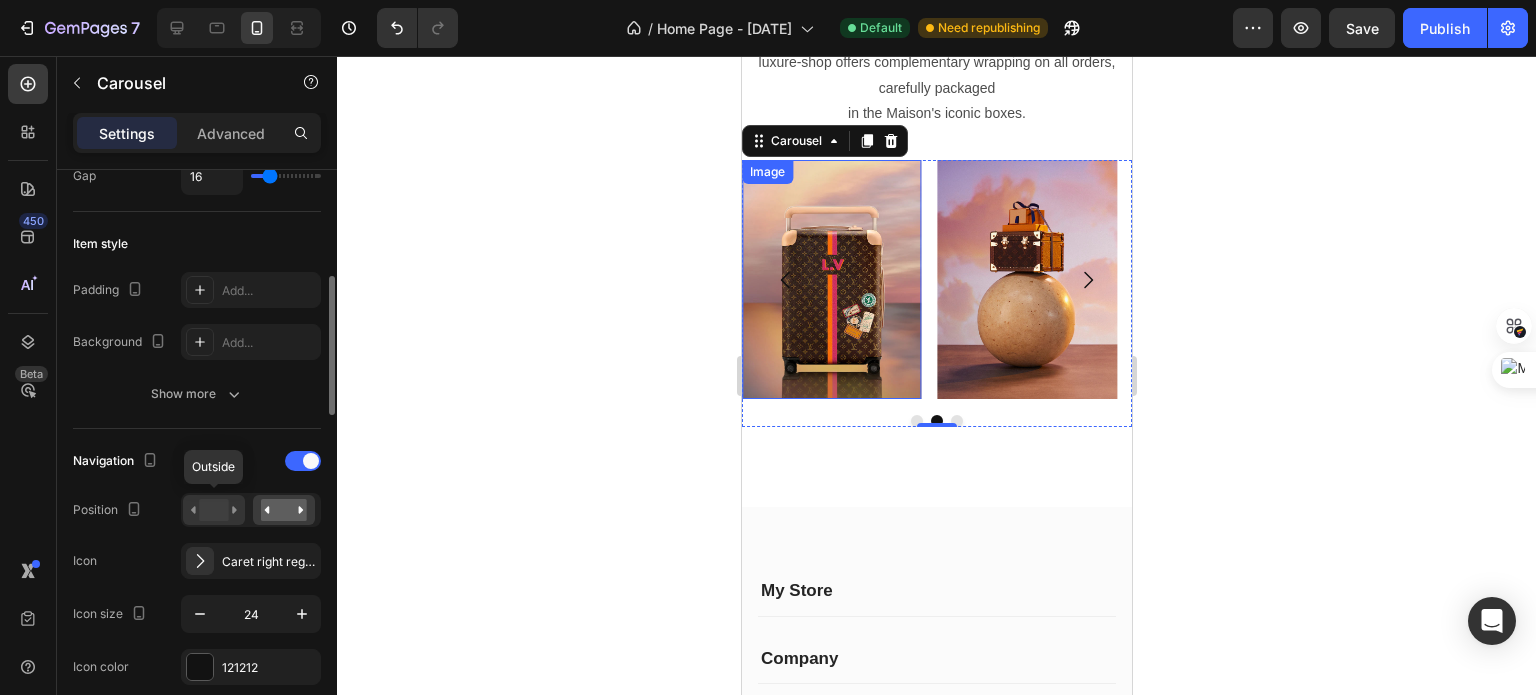 click 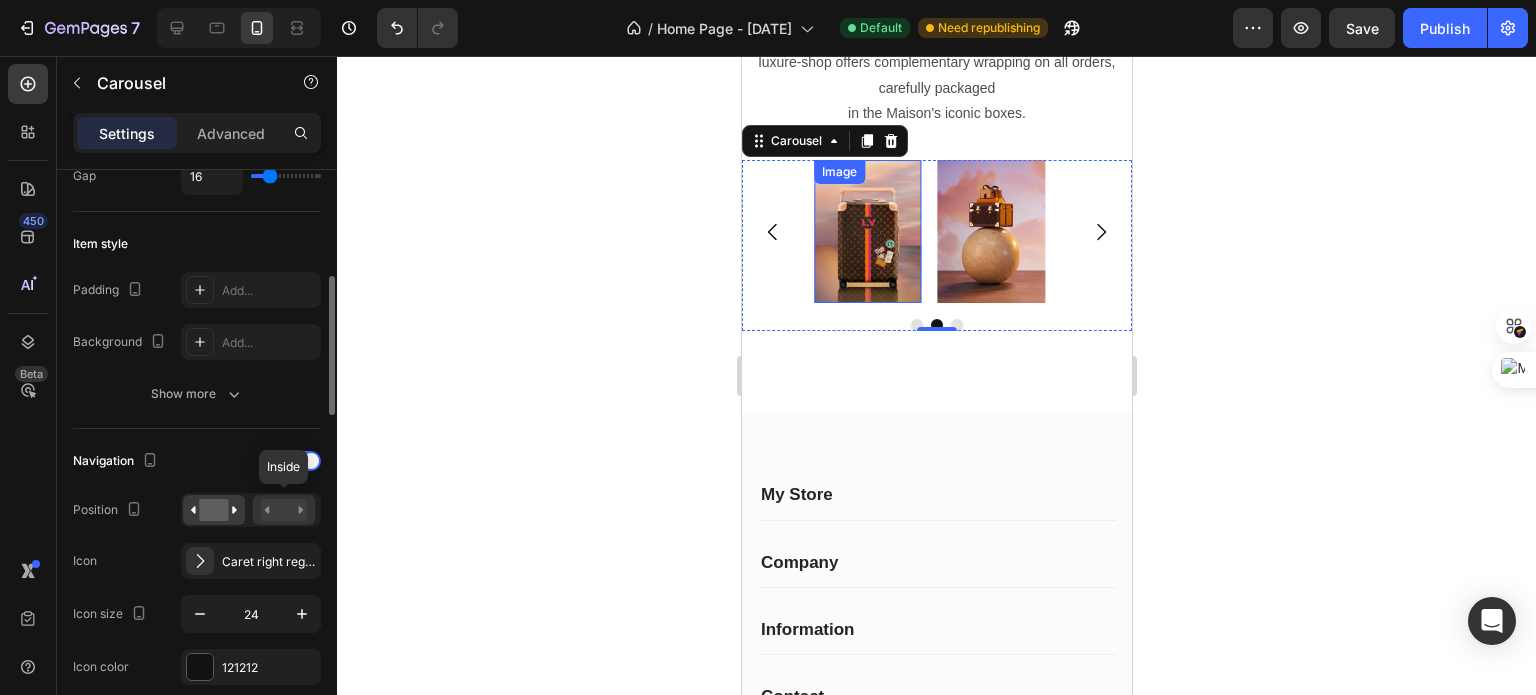 click 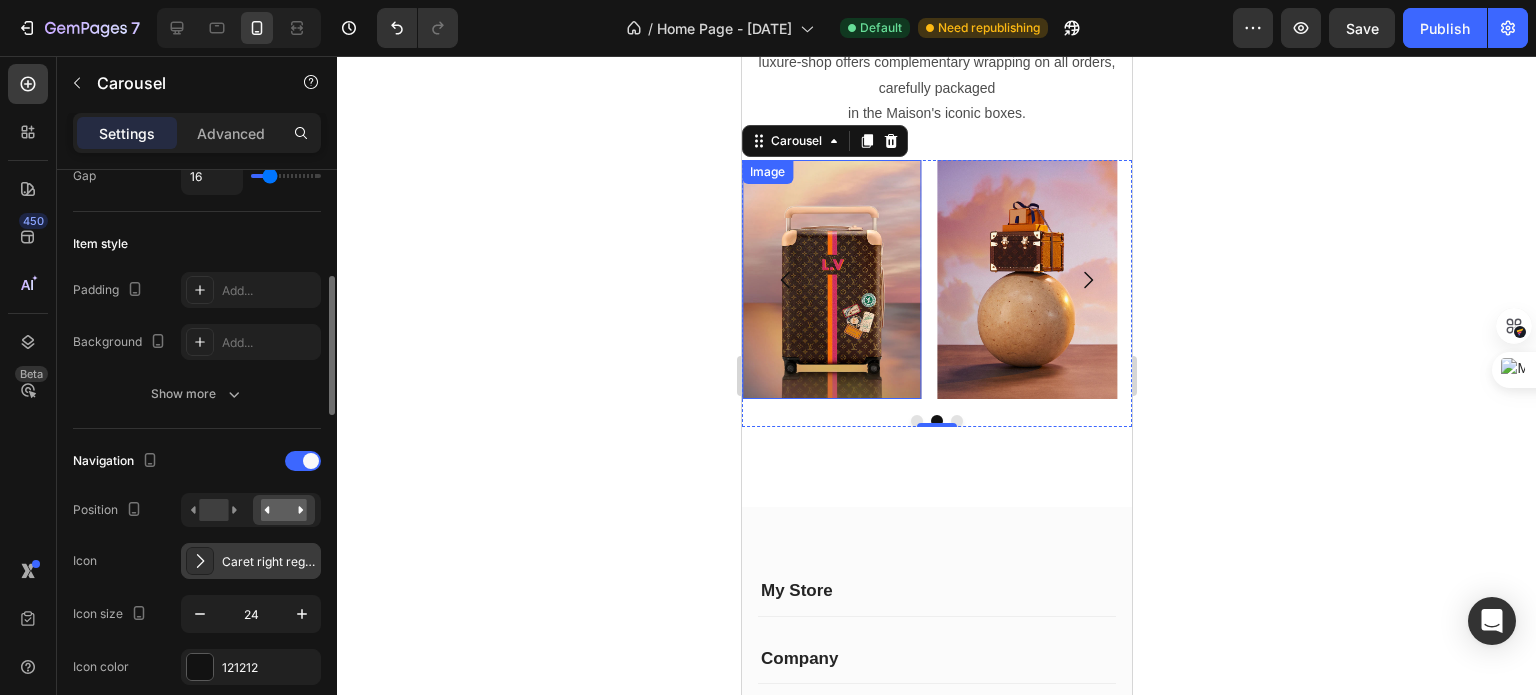 click on "Caret right regular" at bounding box center (269, 562) 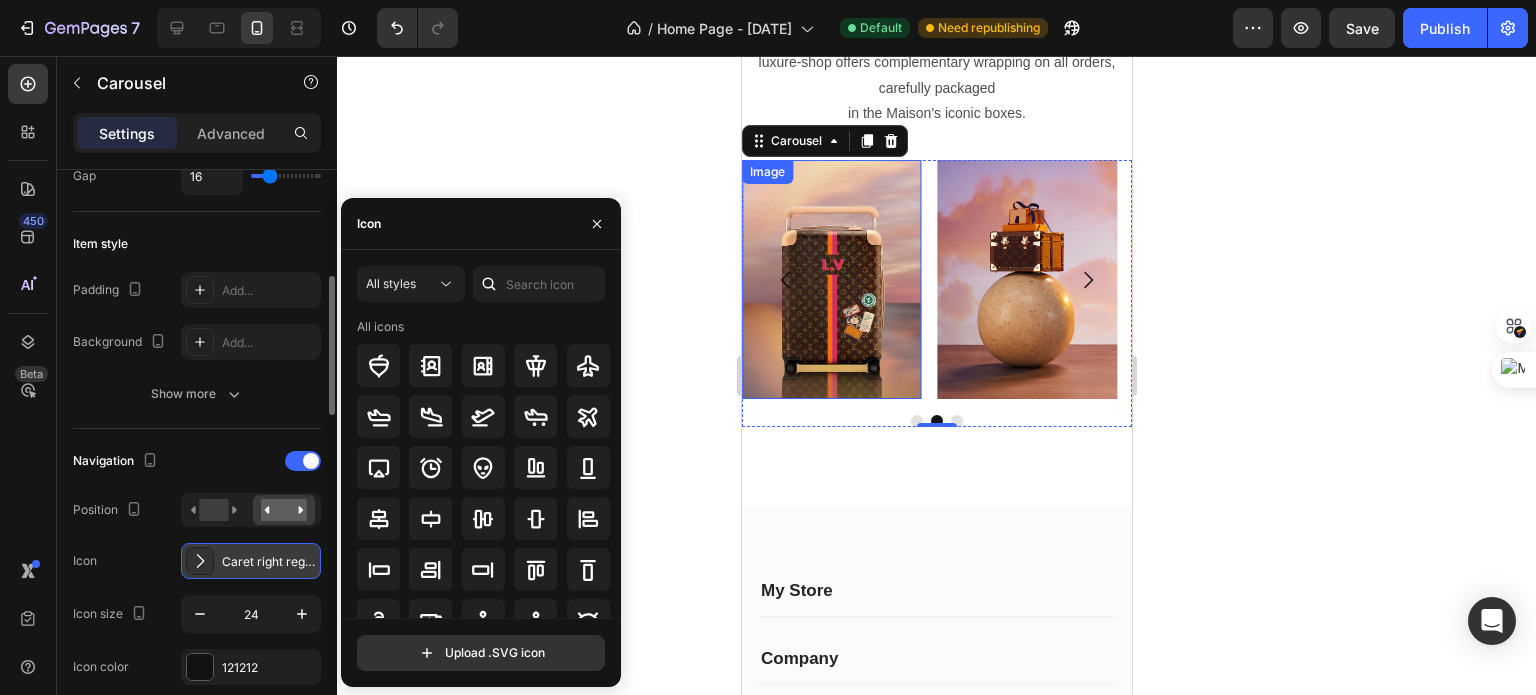 click on "Caret right regular" at bounding box center [269, 562] 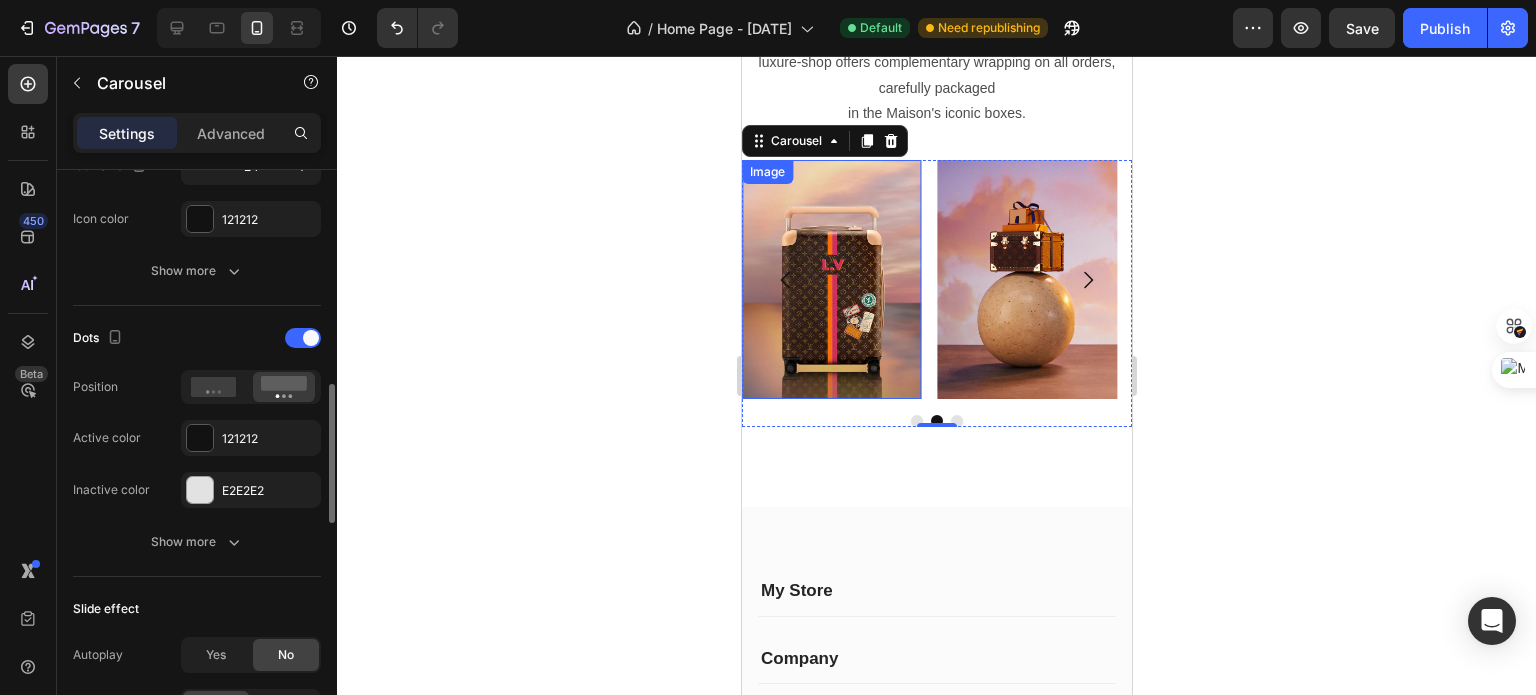 scroll, scrollTop: 894, scrollLeft: 0, axis: vertical 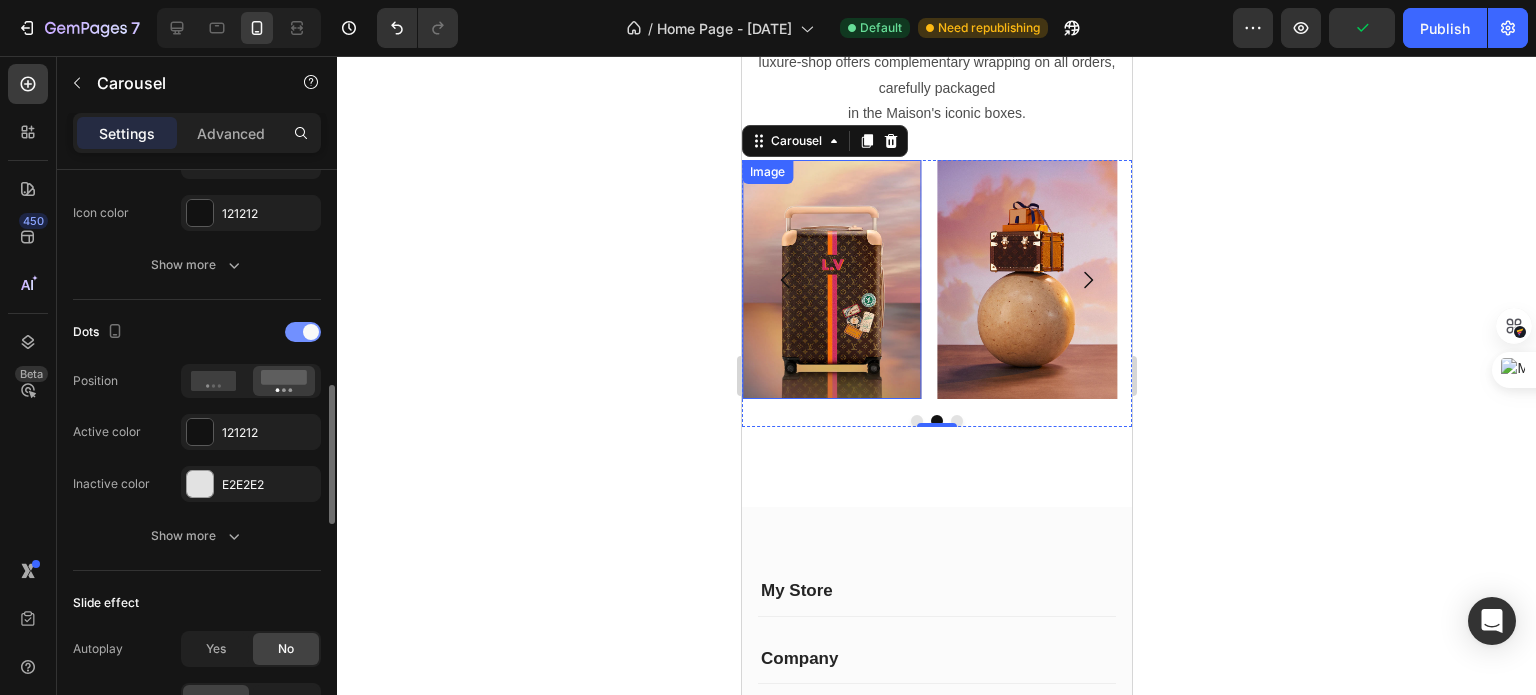 click at bounding box center [311, 332] 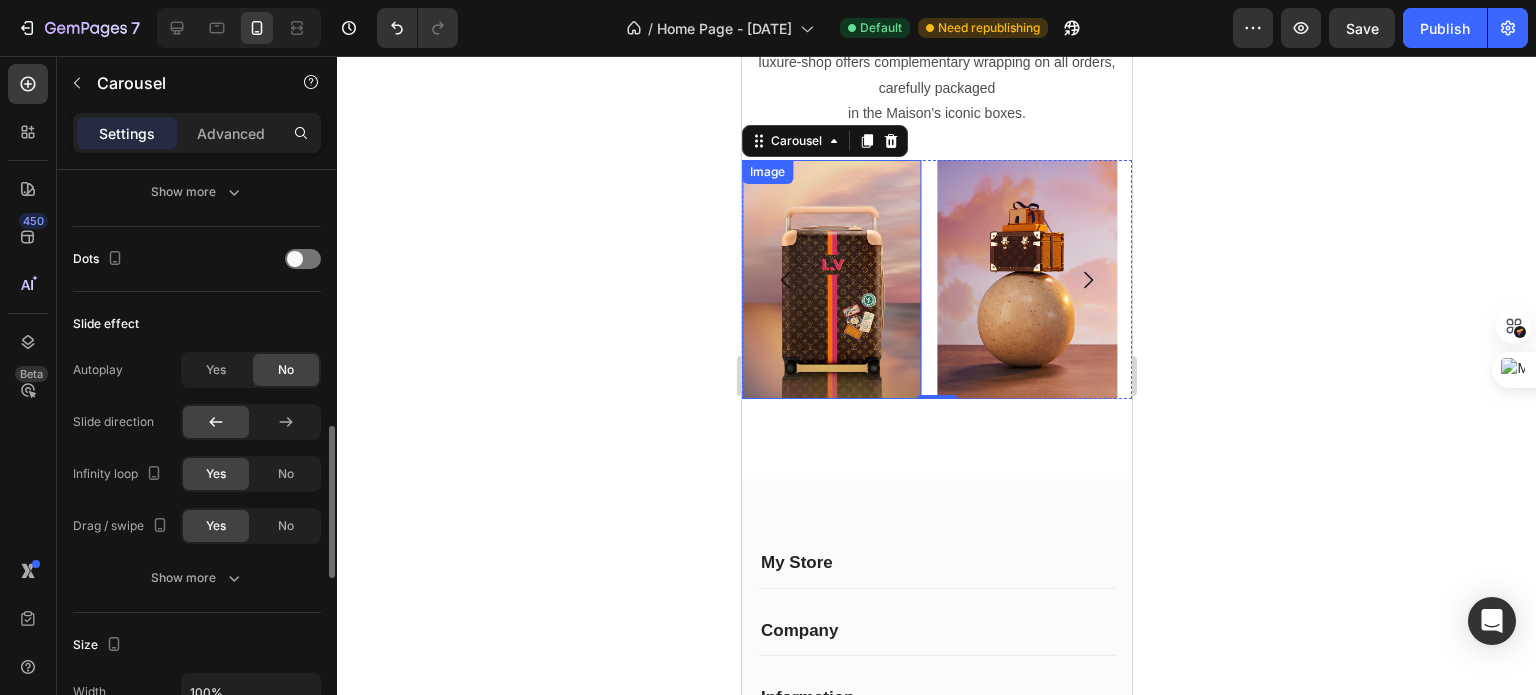 scroll, scrollTop: 968, scrollLeft: 0, axis: vertical 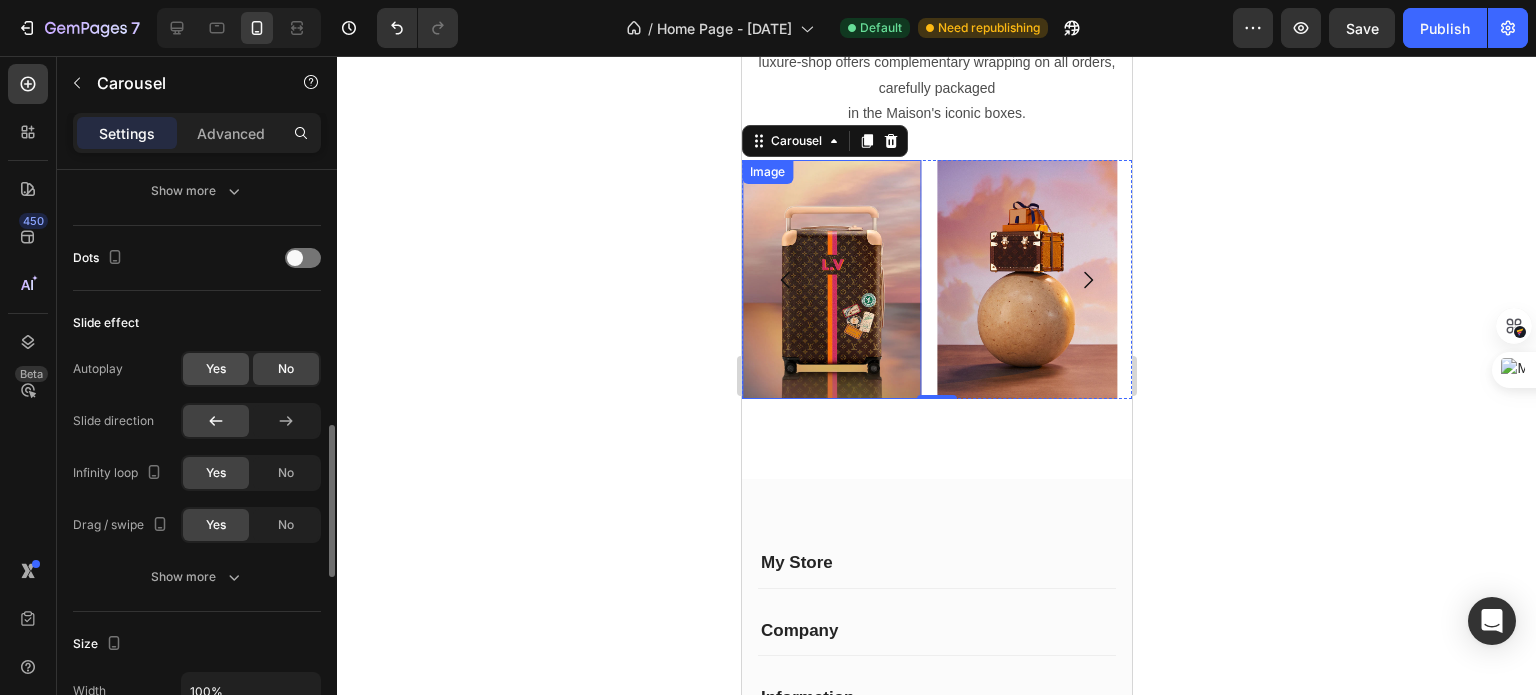 click on "Yes" 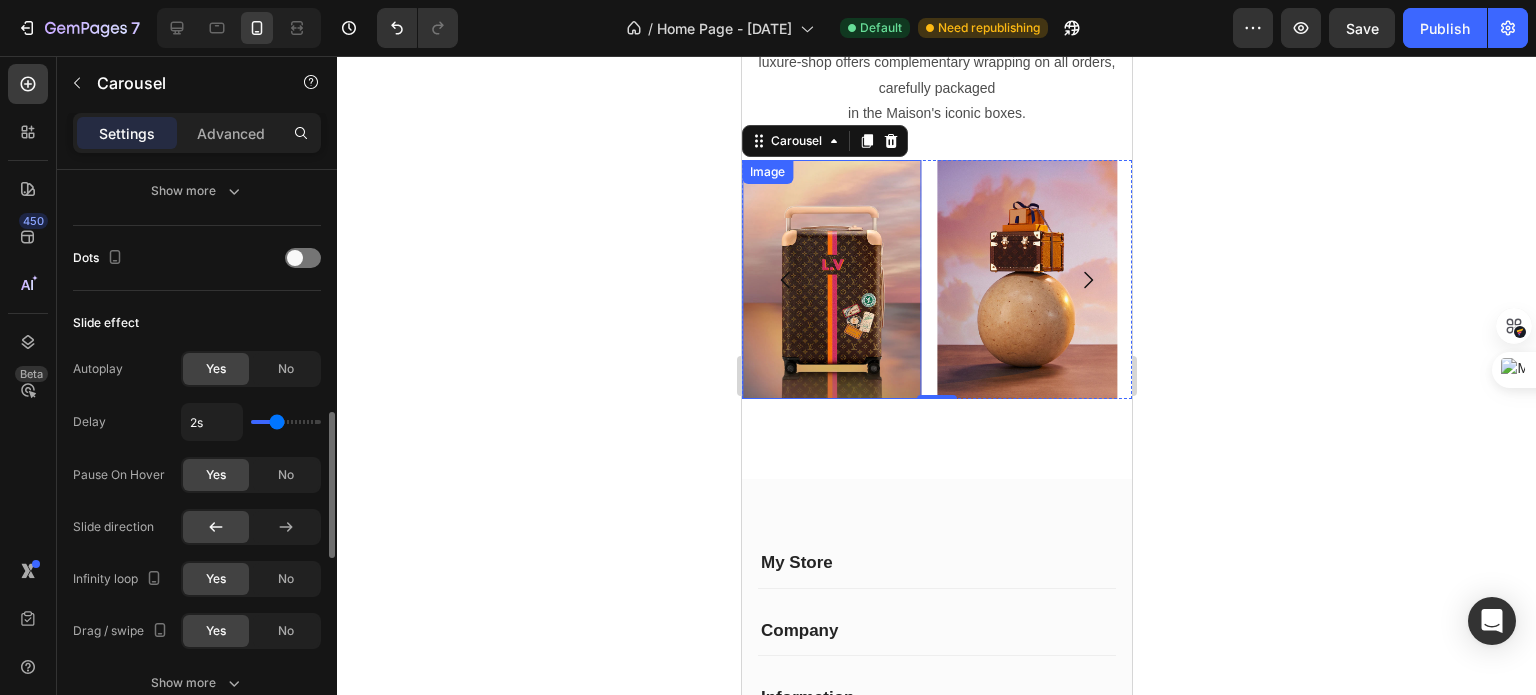 type on "1.6s" 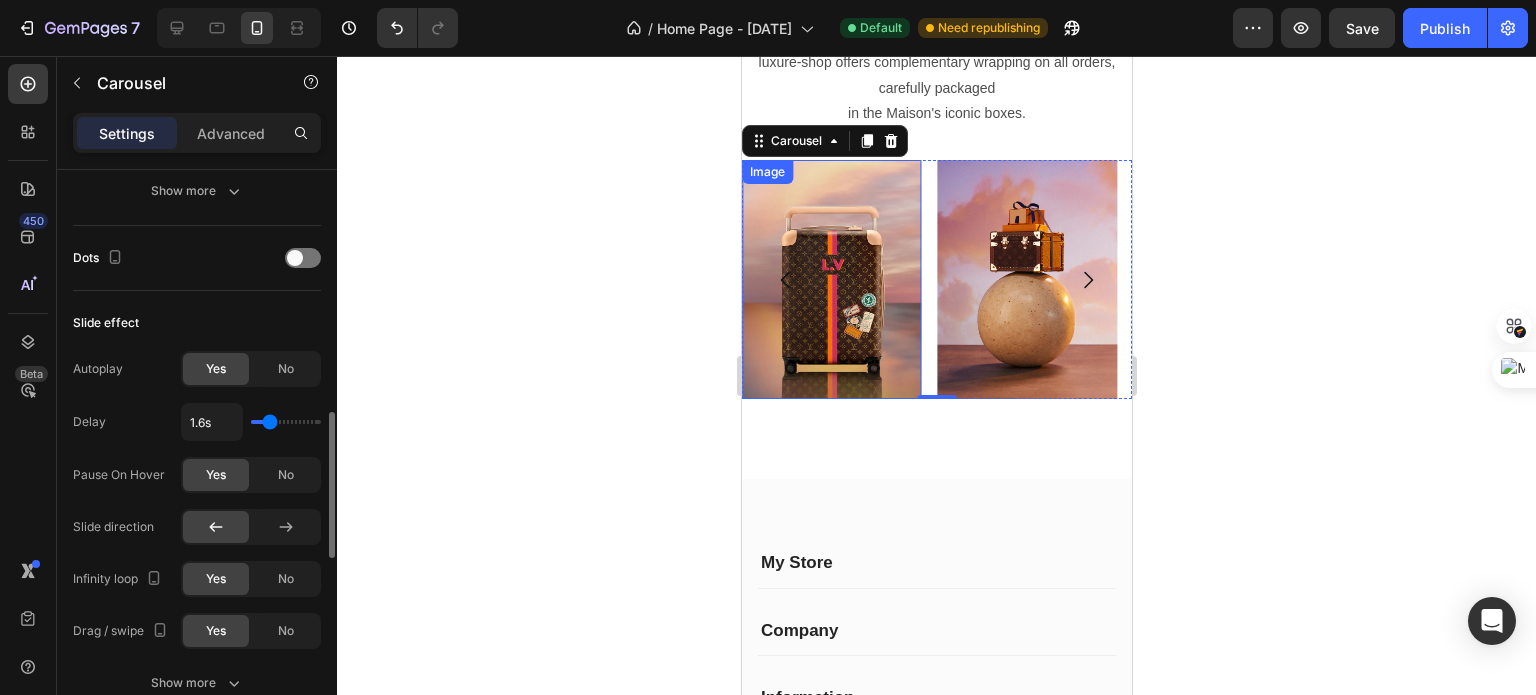 type on "1.5s" 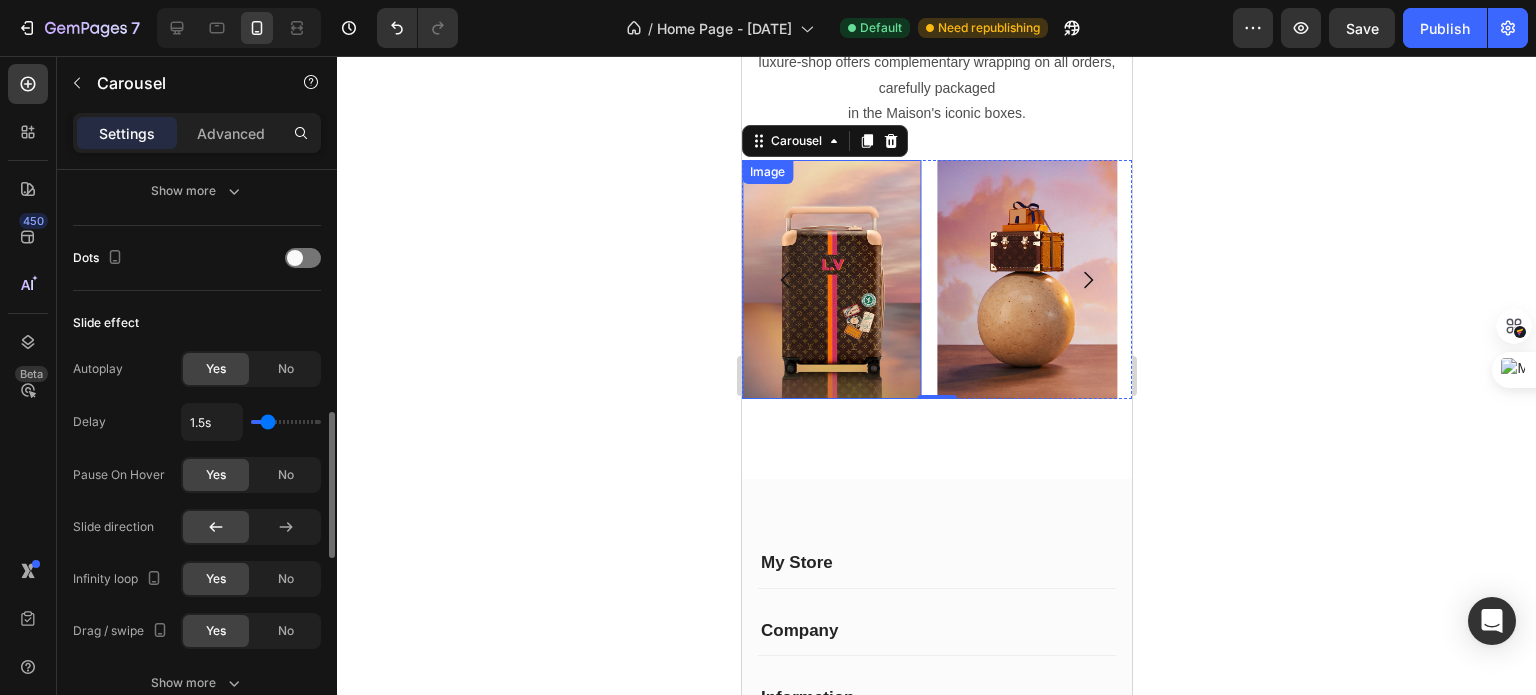type on "1.4s" 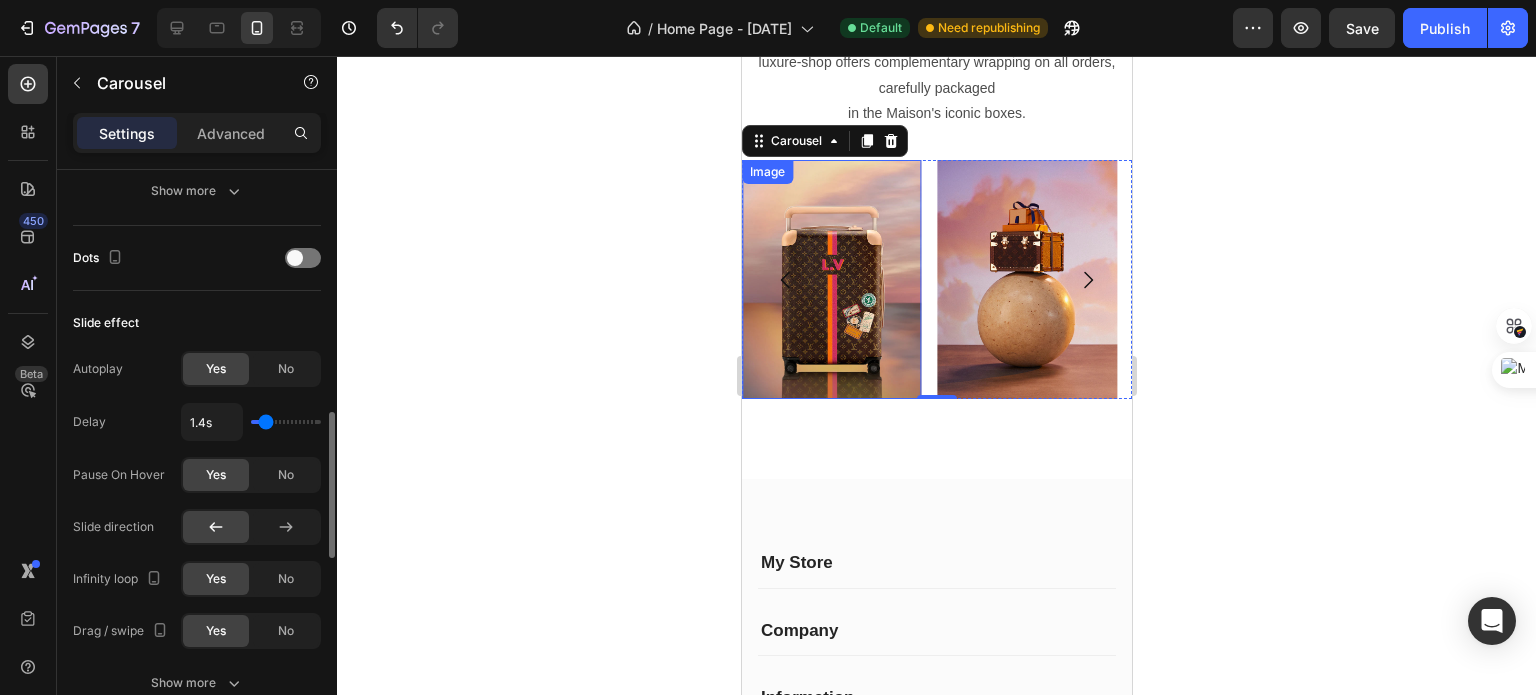 type on "1.3s" 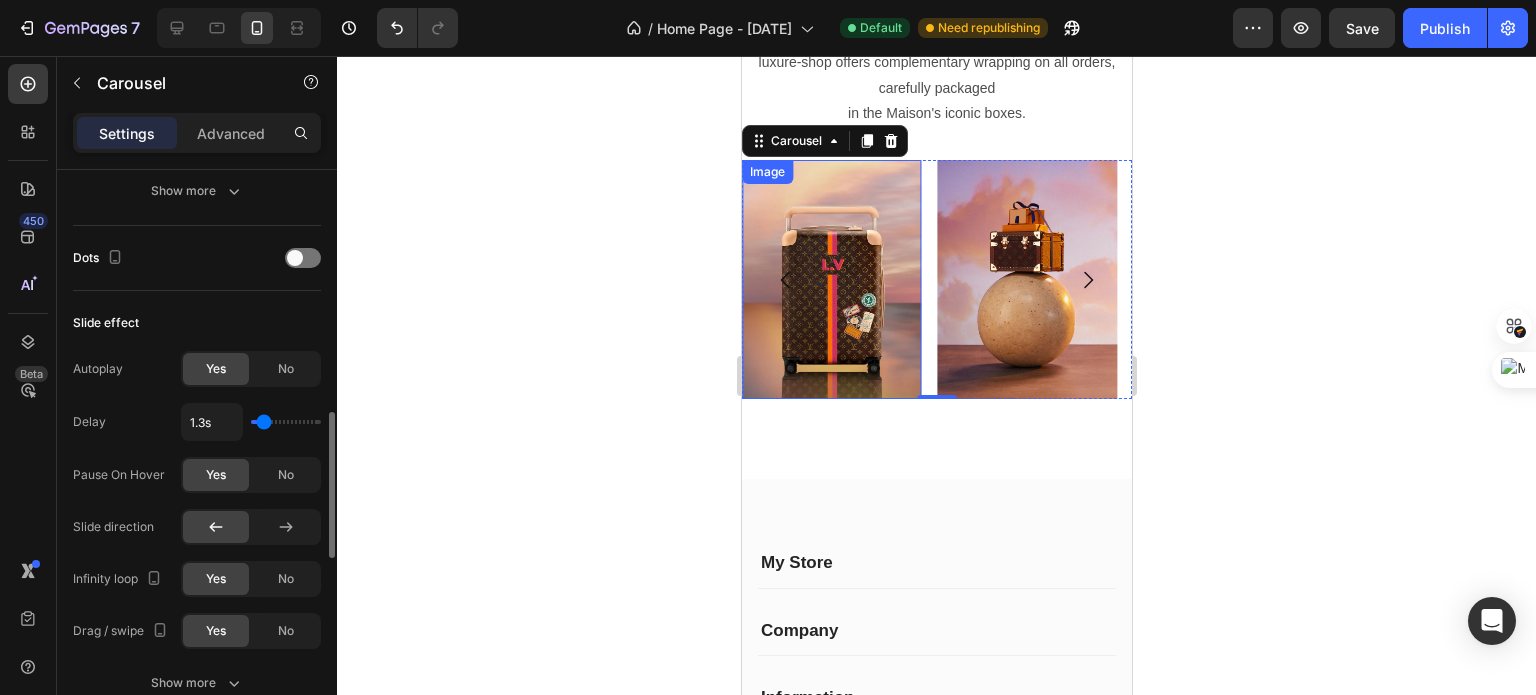 type on "1.2s" 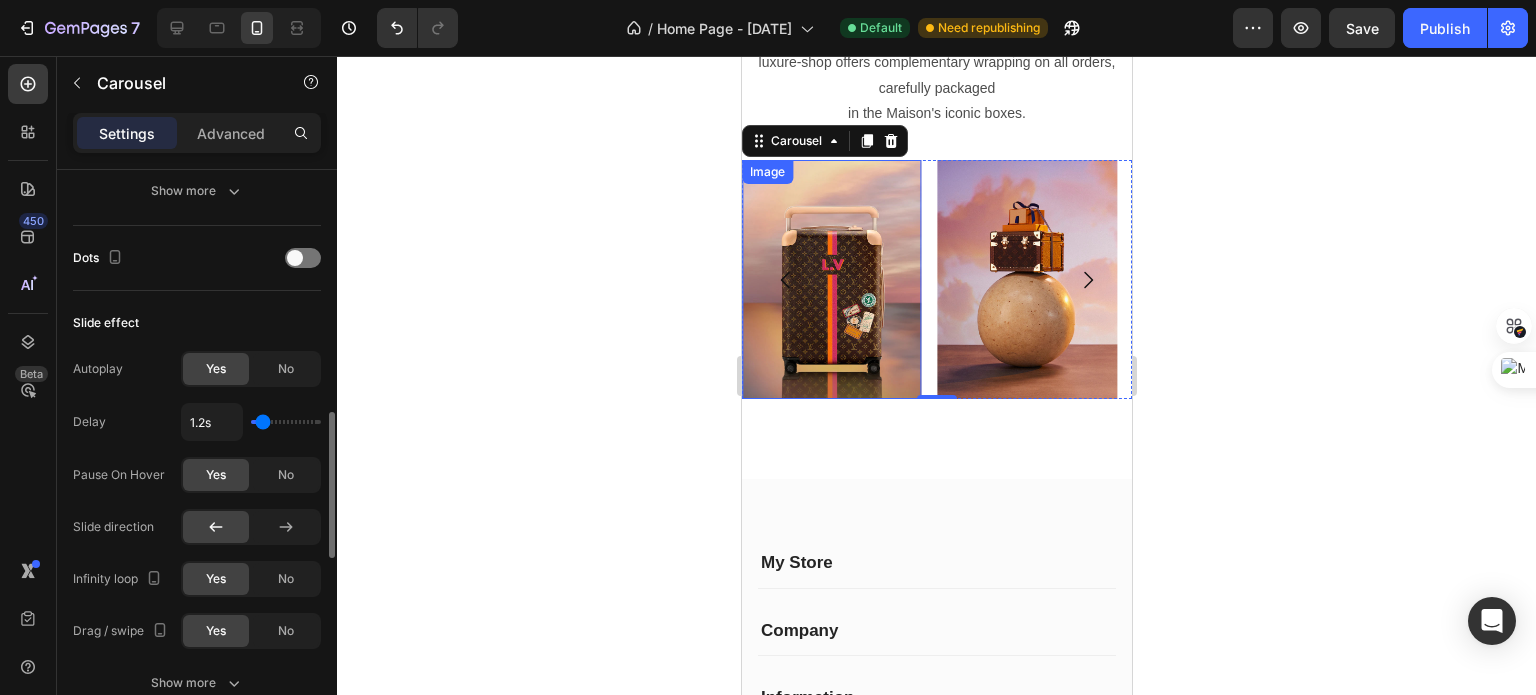 type on "1.1s" 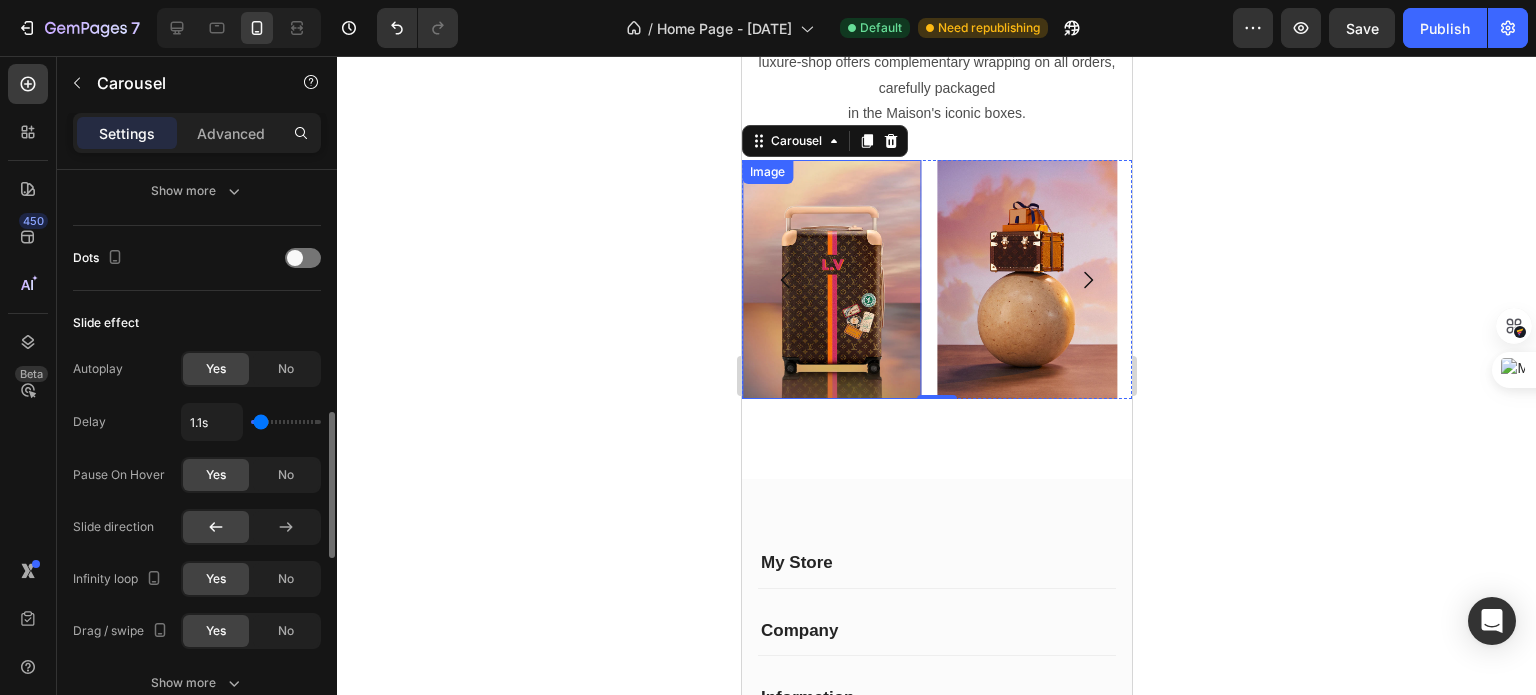 type on "1.1" 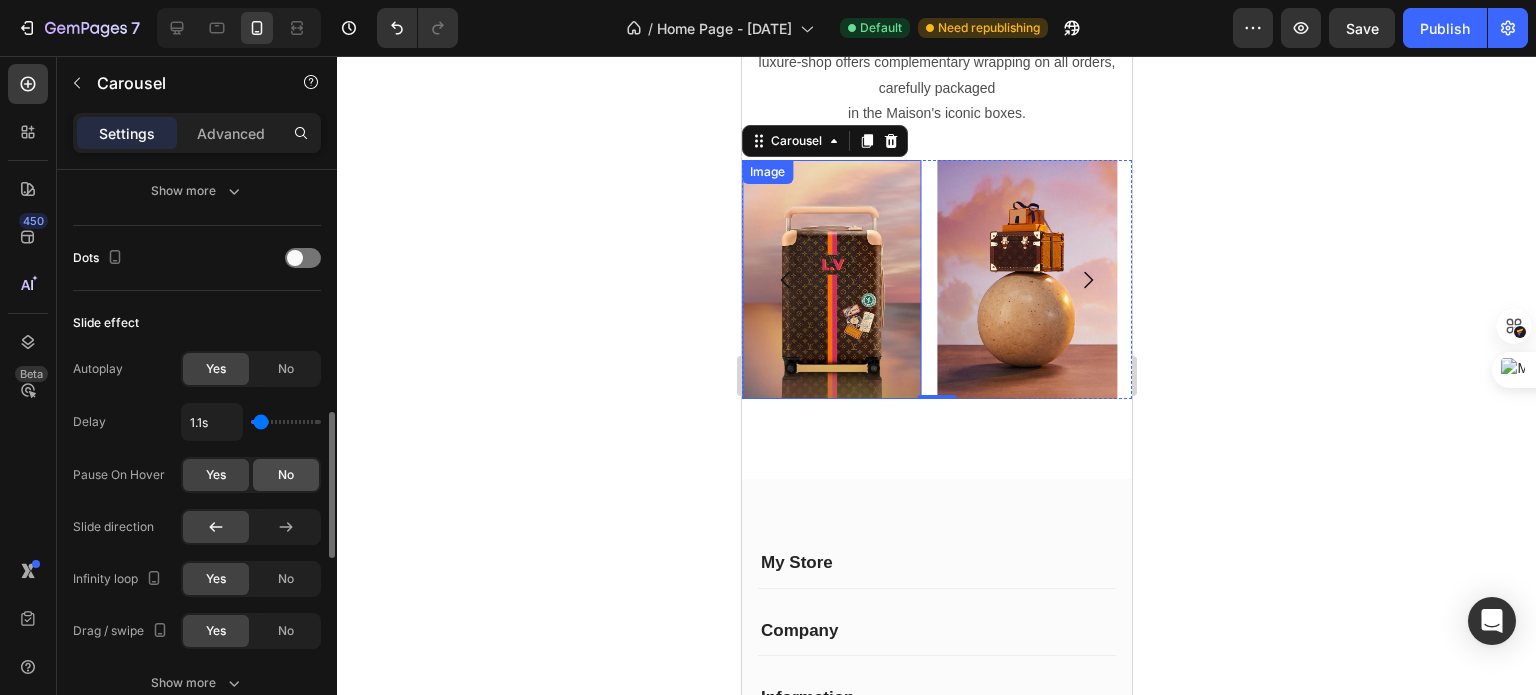 click on "No" 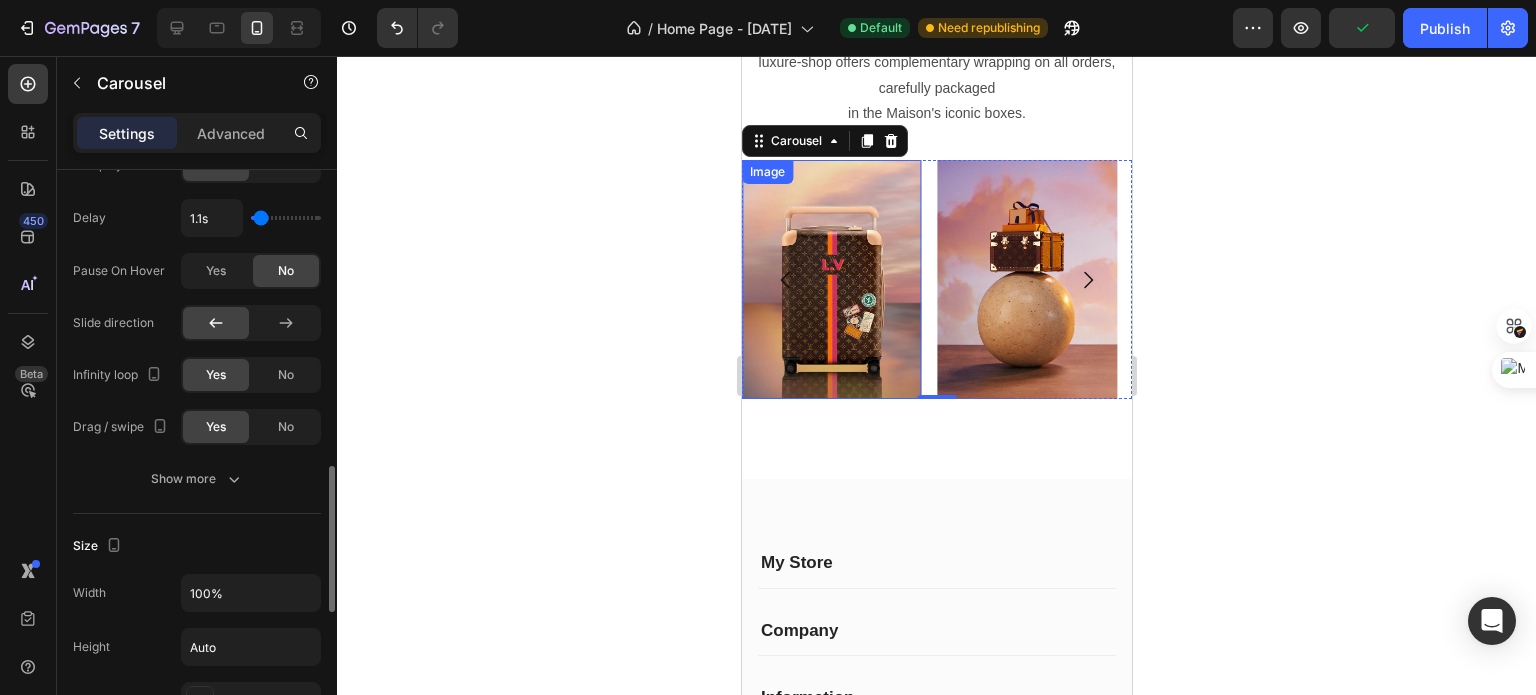 scroll, scrollTop: 1175, scrollLeft: 0, axis: vertical 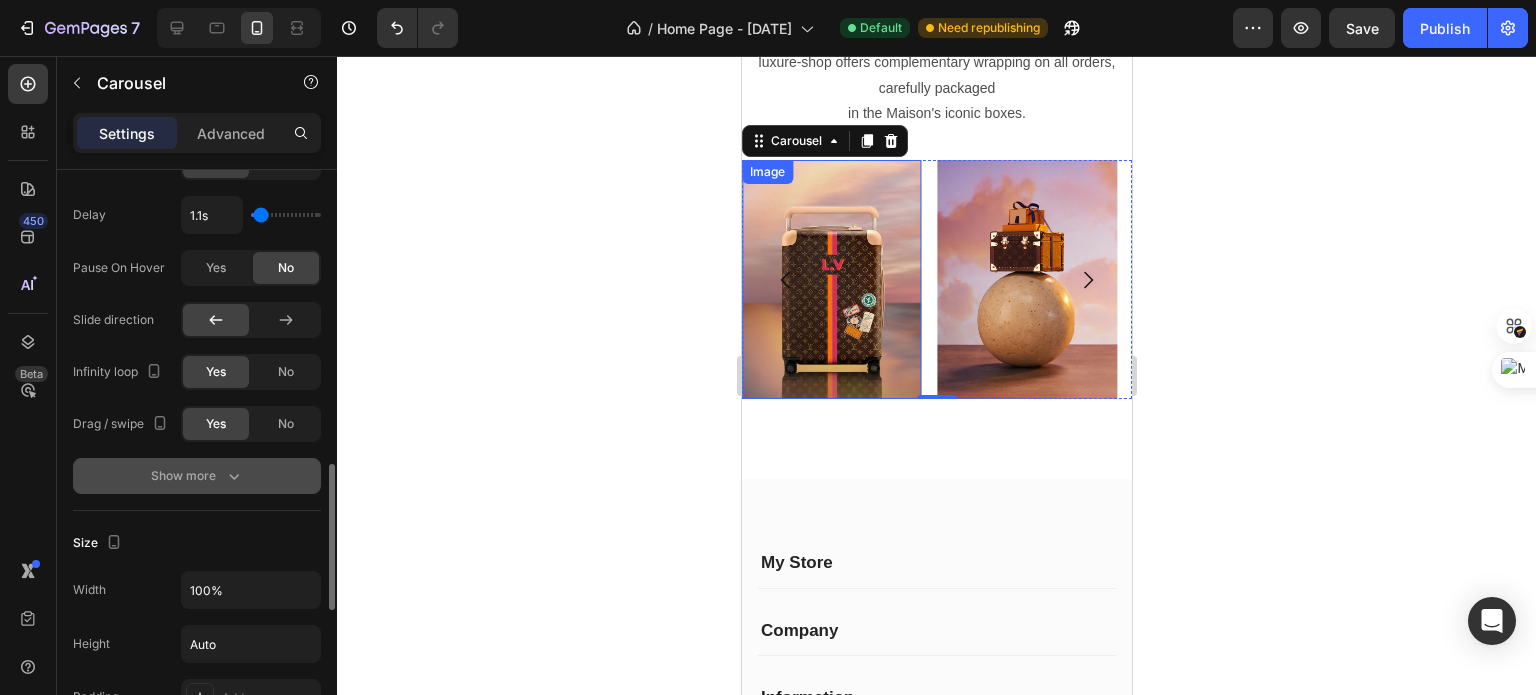 click 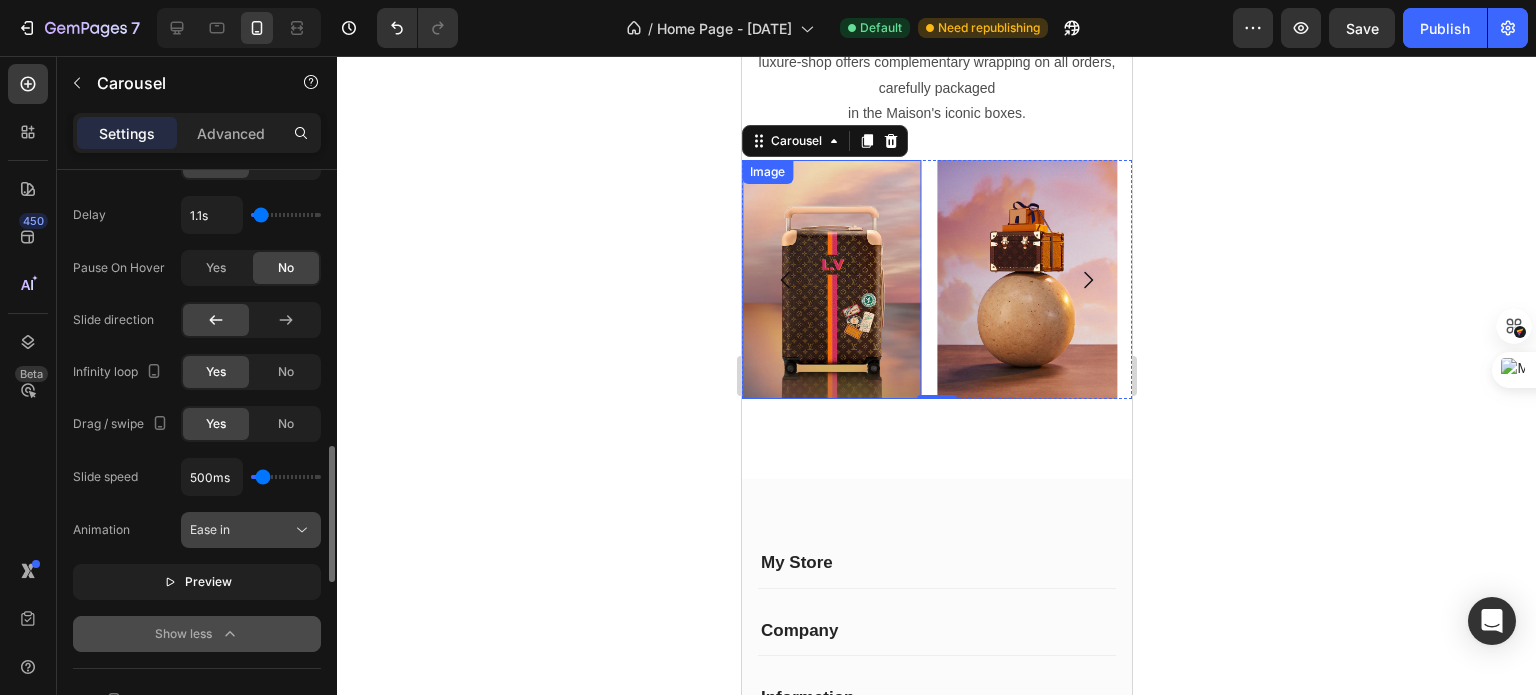 click on "Ease in" at bounding box center [241, 530] 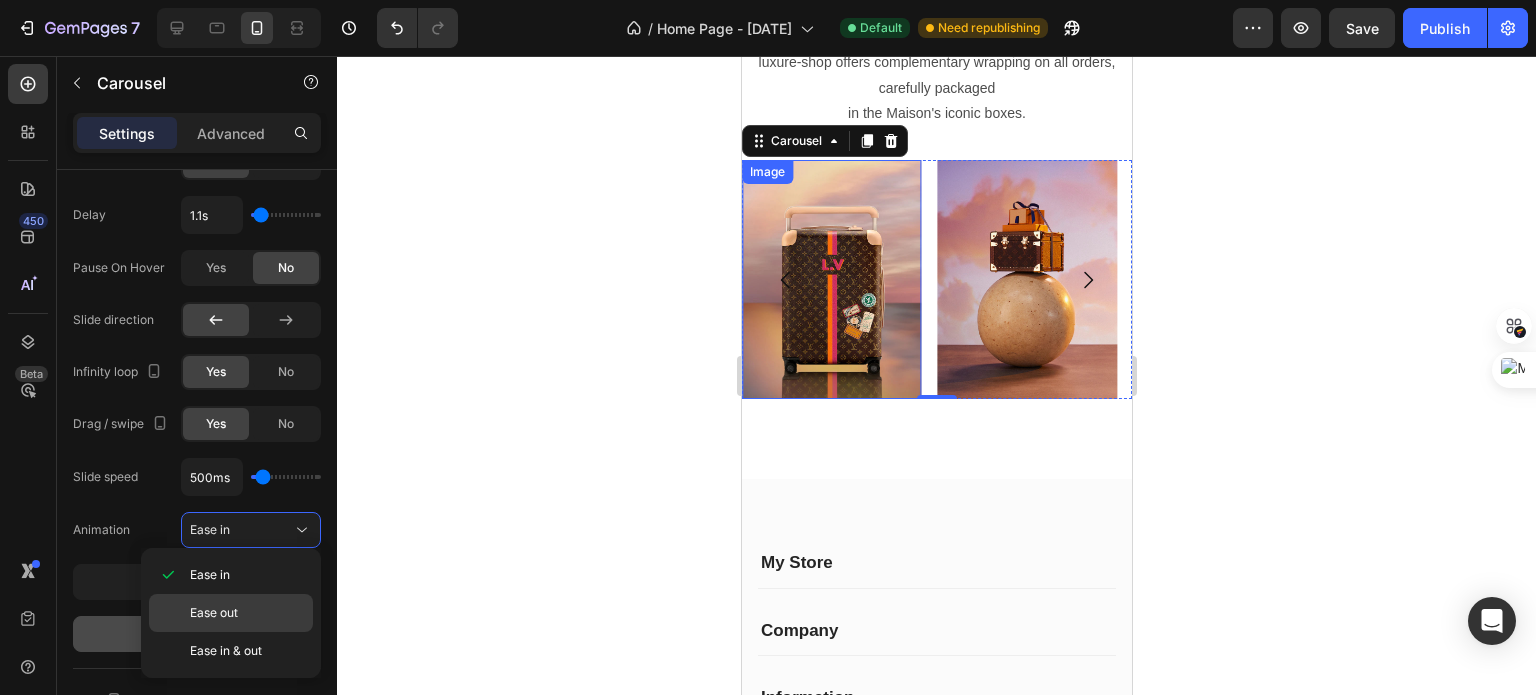 click on "Ease out" 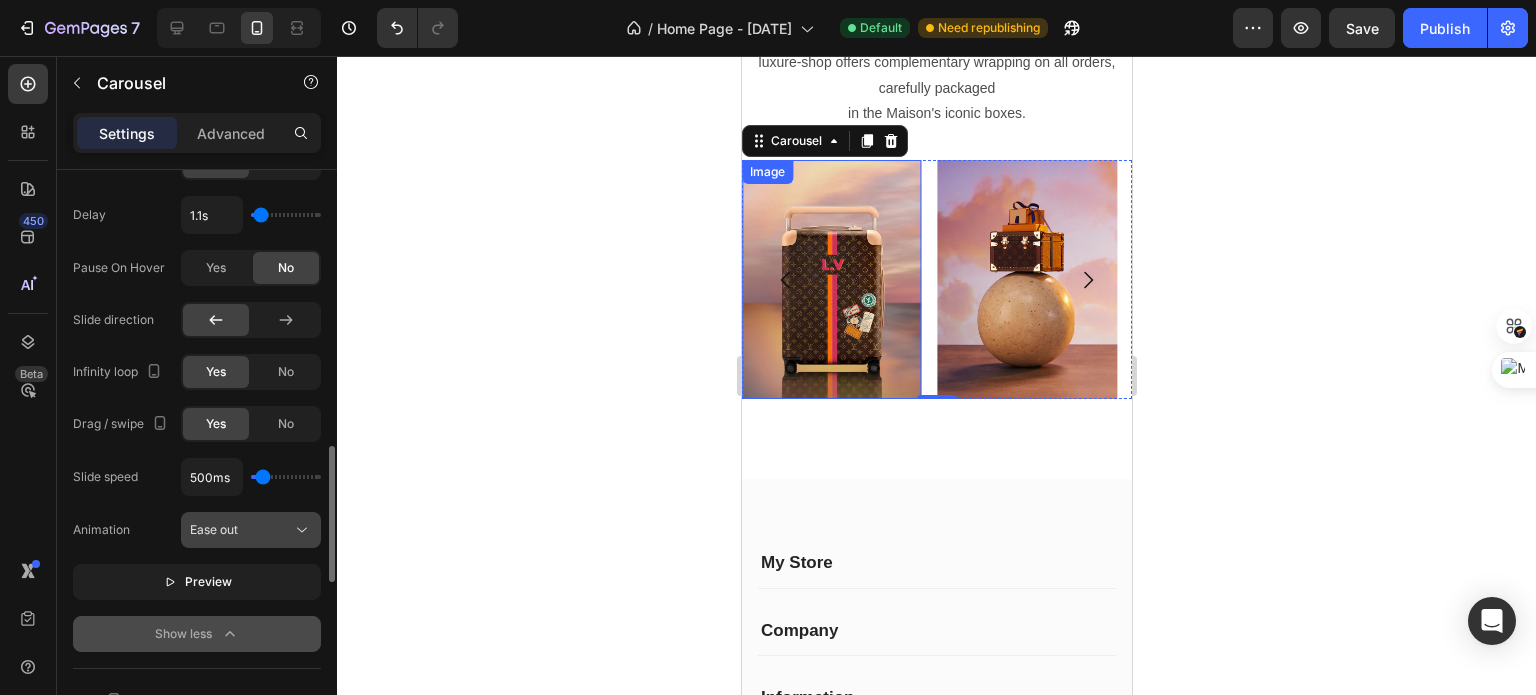 click on "Ease out" at bounding box center [241, 530] 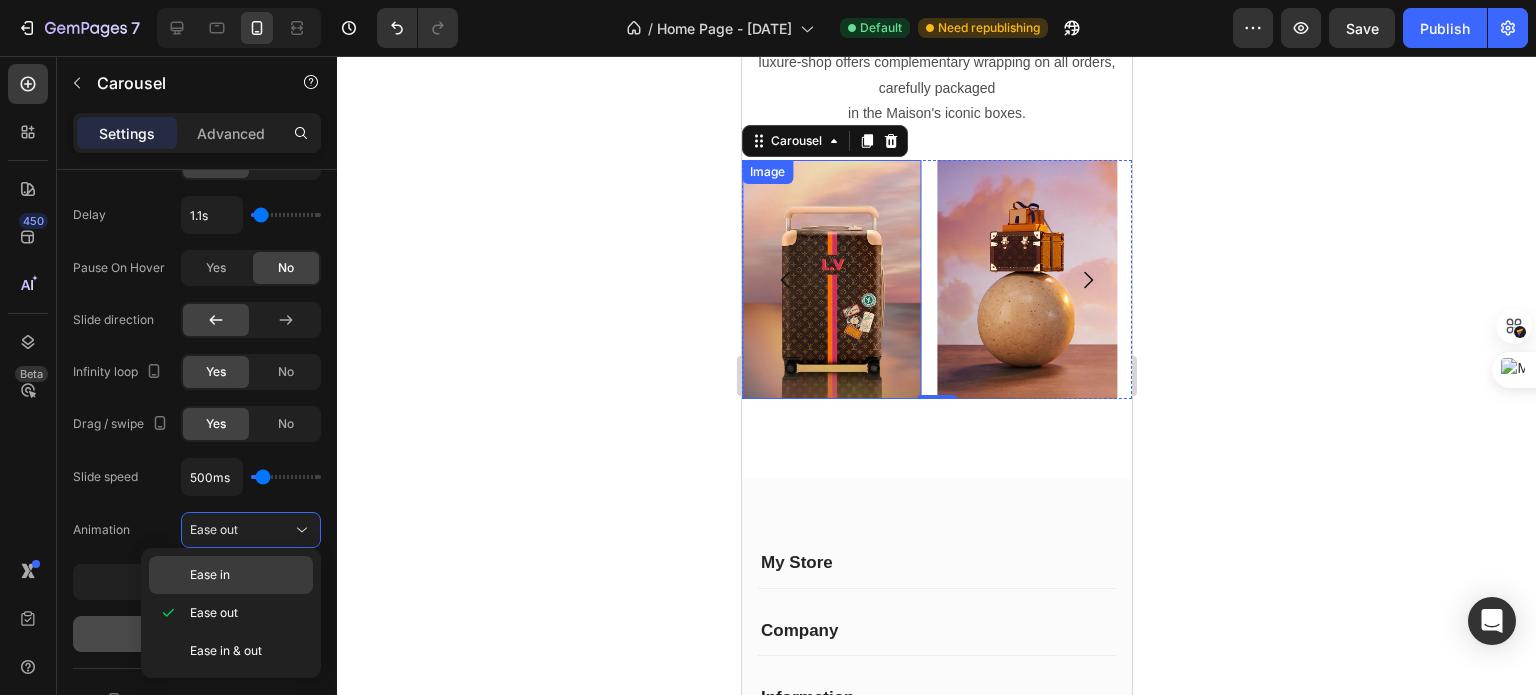 click on "Ease in" at bounding box center [247, 575] 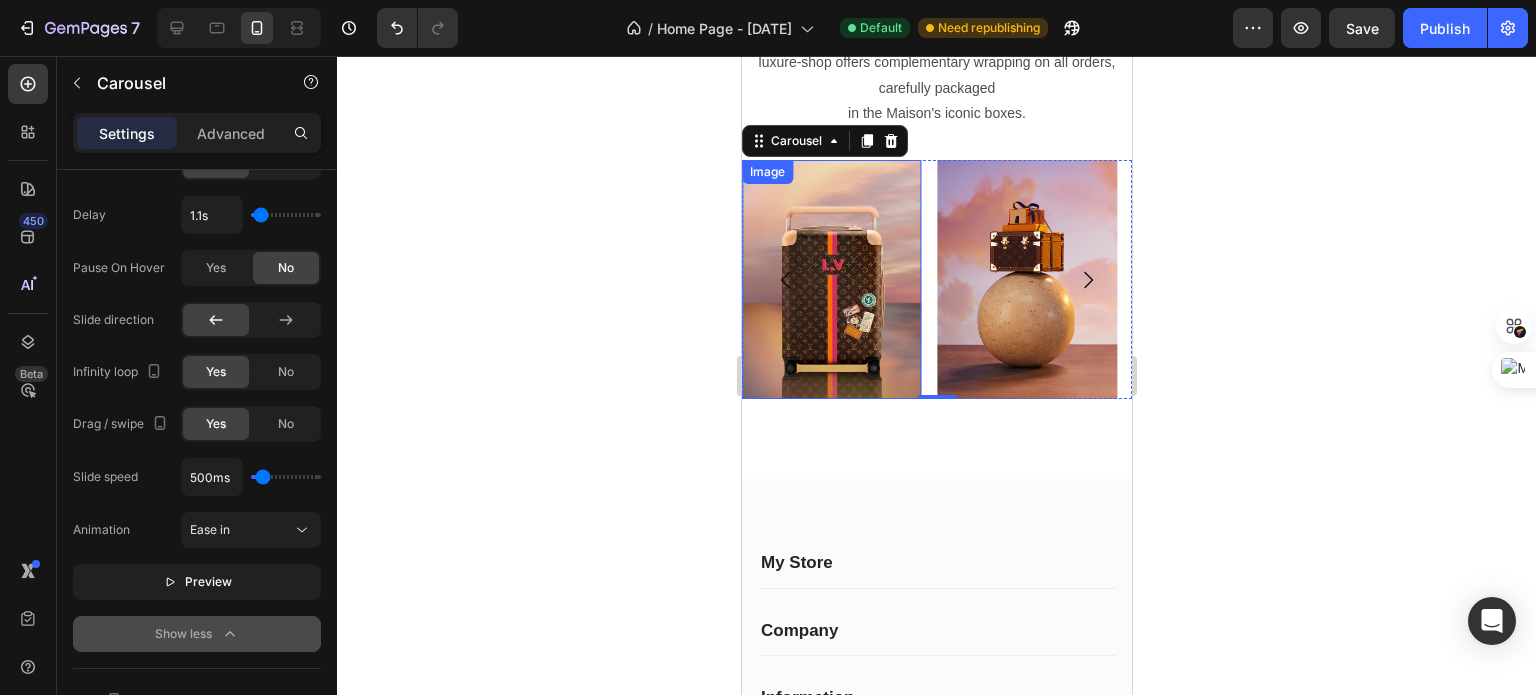 click on "Preview" at bounding box center [208, 582] 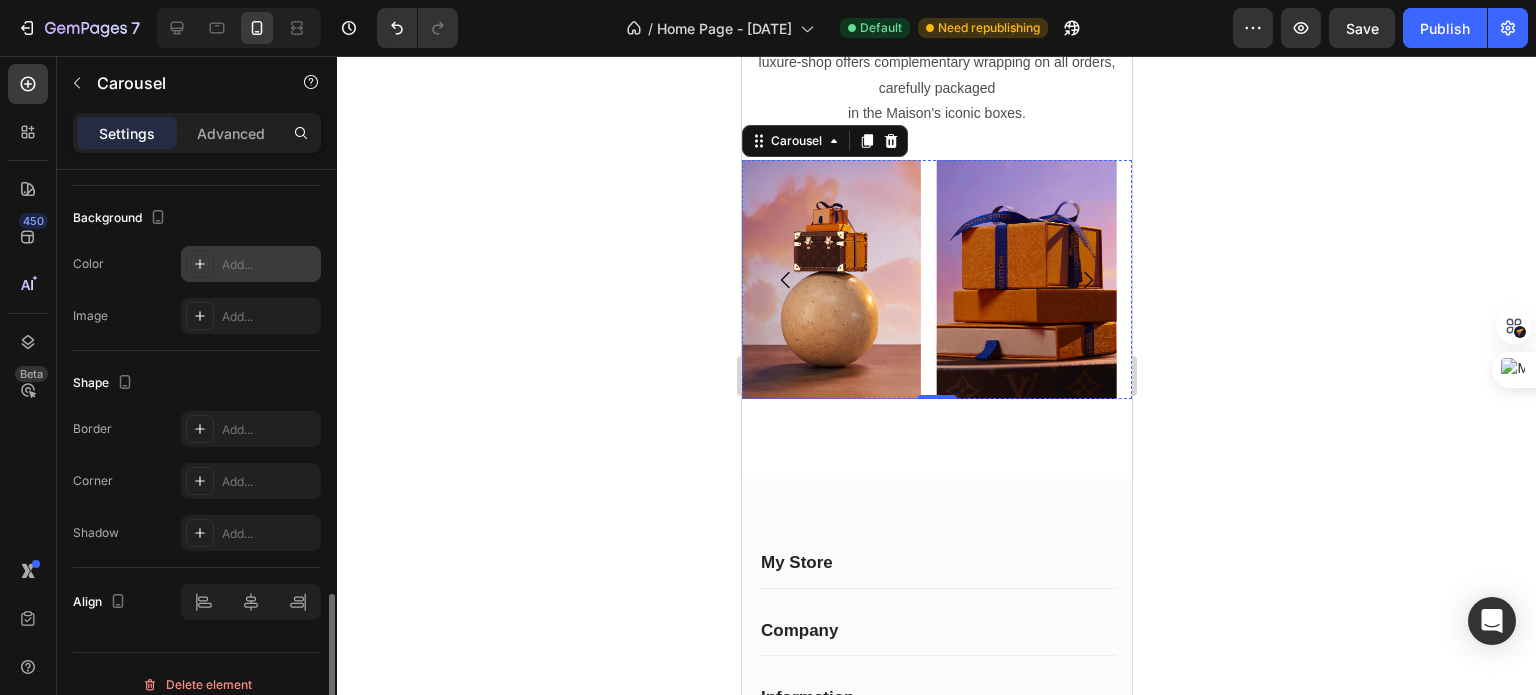 scroll, scrollTop: 1895, scrollLeft: 0, axis: vertical 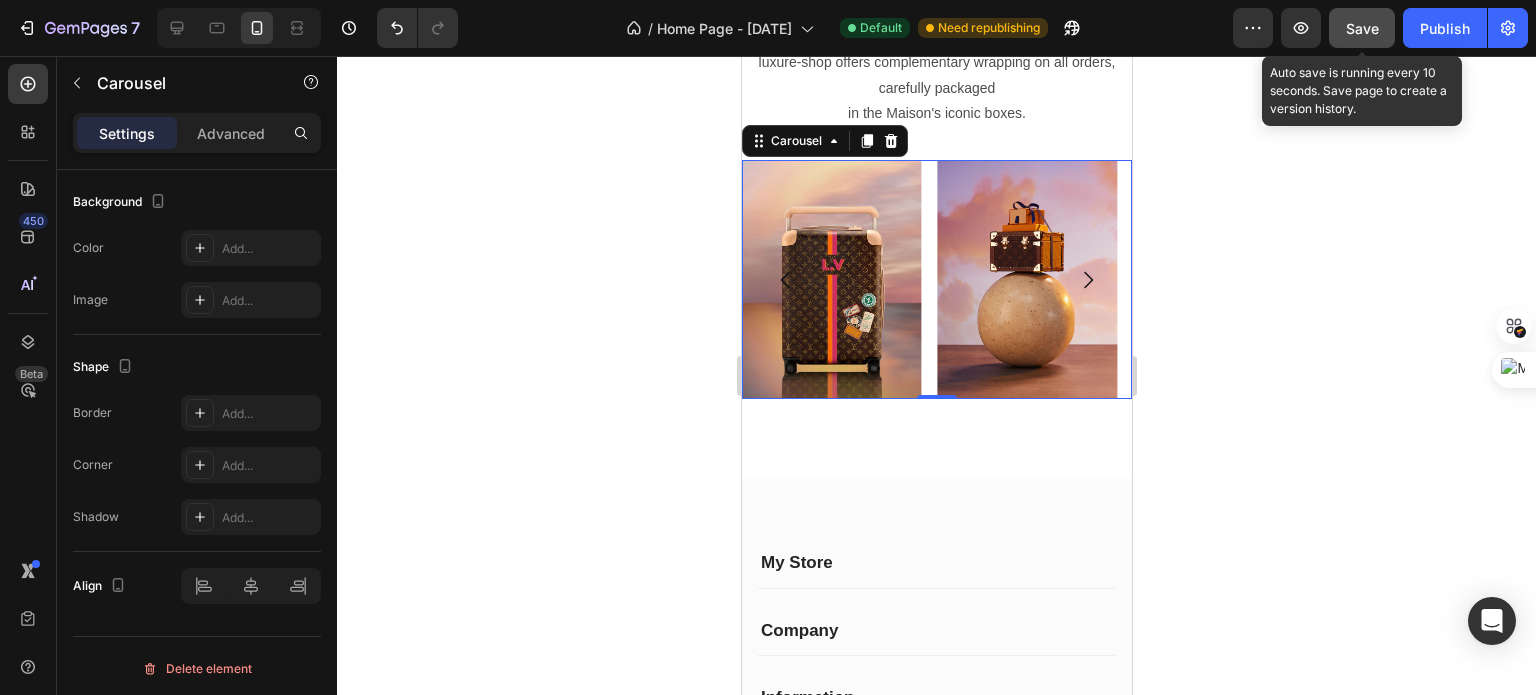 click on "Save" at bounding box center (1362, 28) 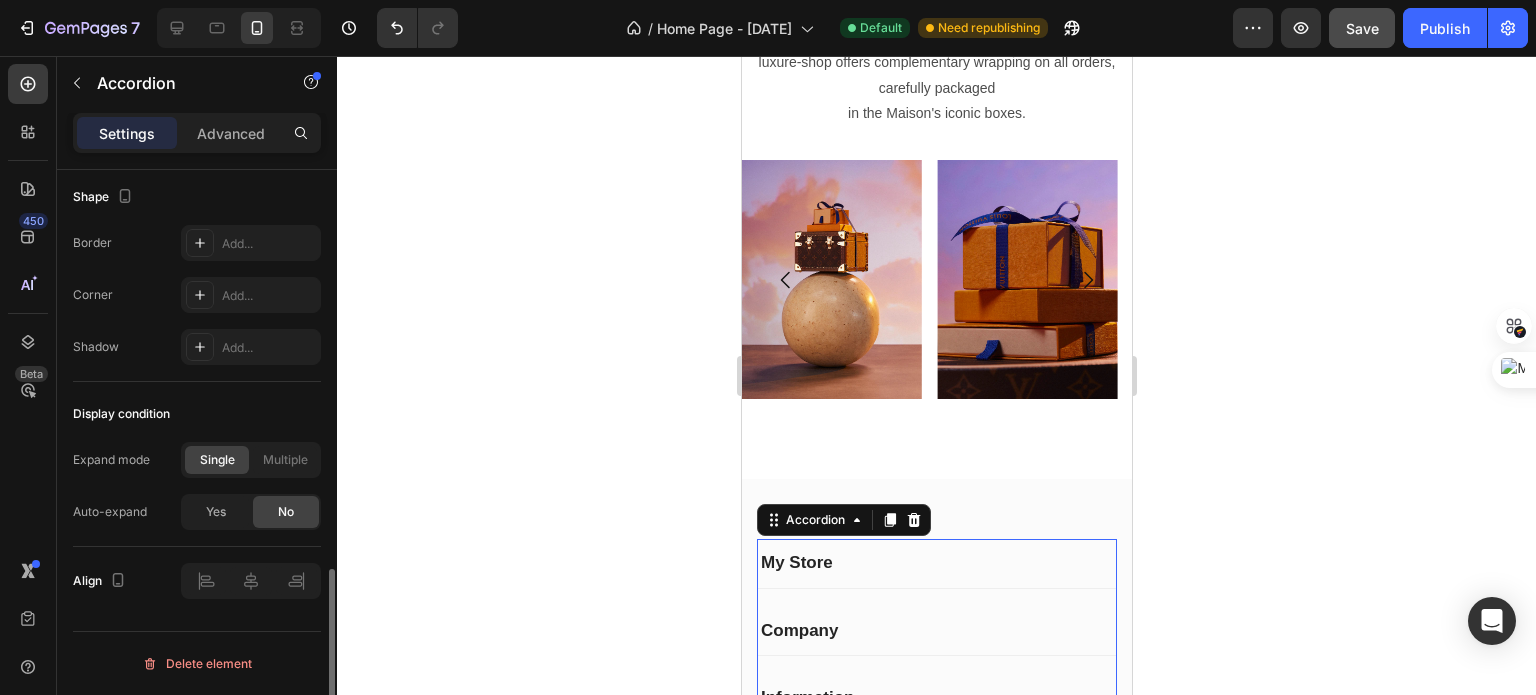 scroll, scrollTop: 0, scrollLeft: 0, axis: both 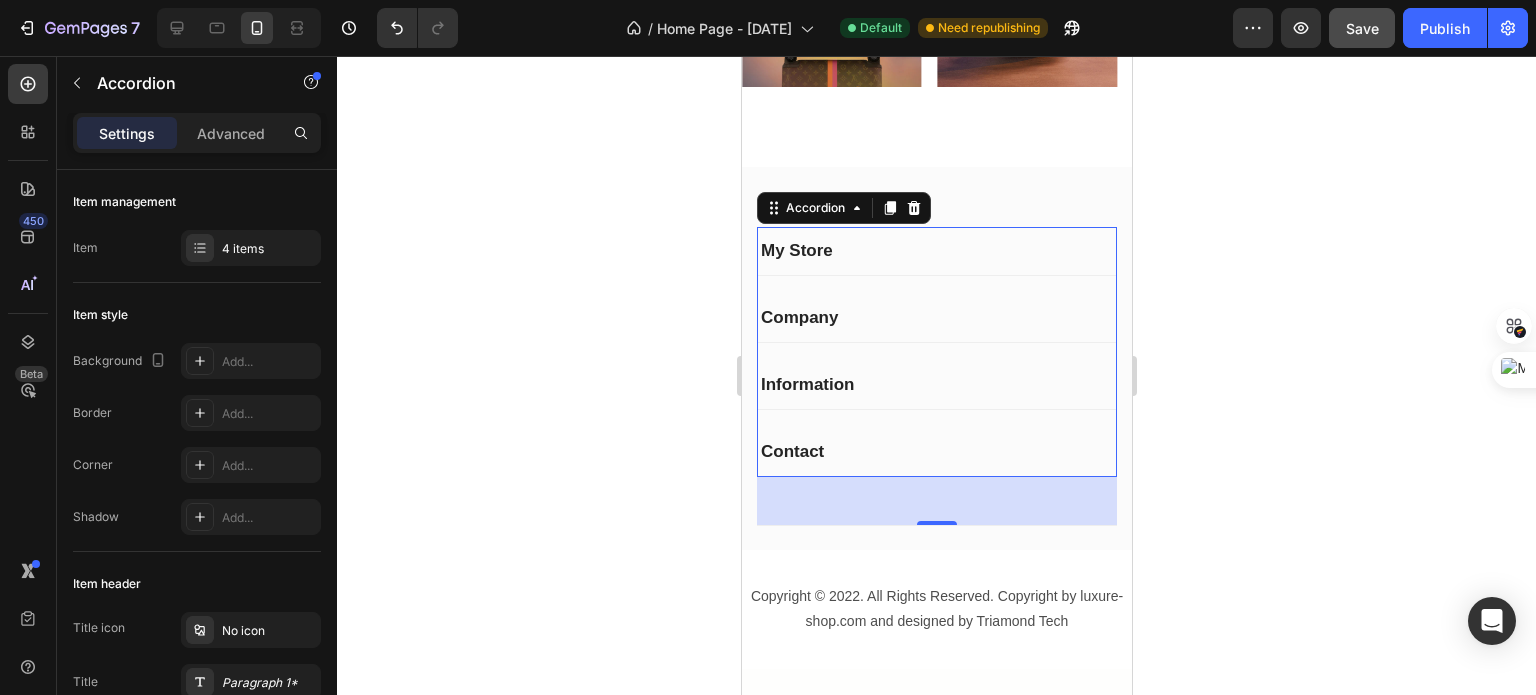 click on "My Store" at bounding box center (936, 251) 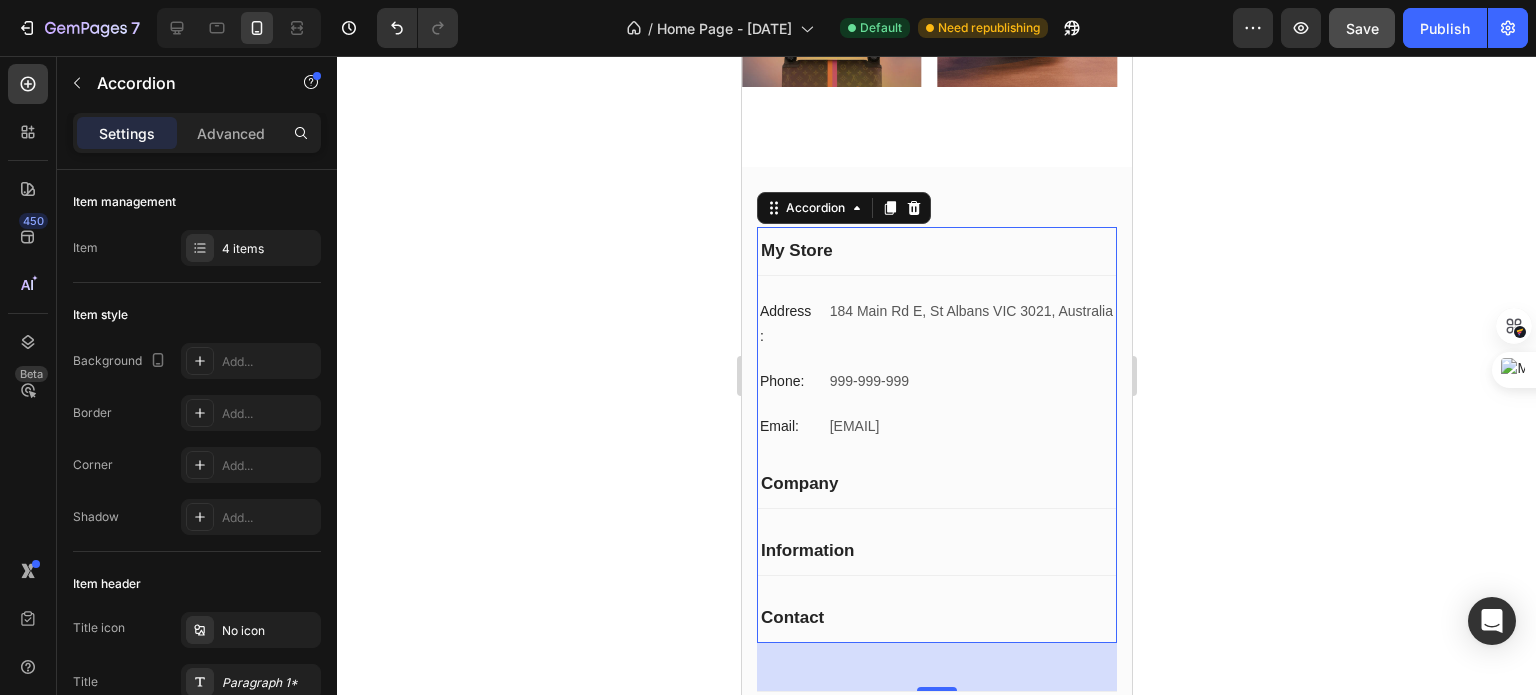 click on "My Store" at bounding box center (936, 251) 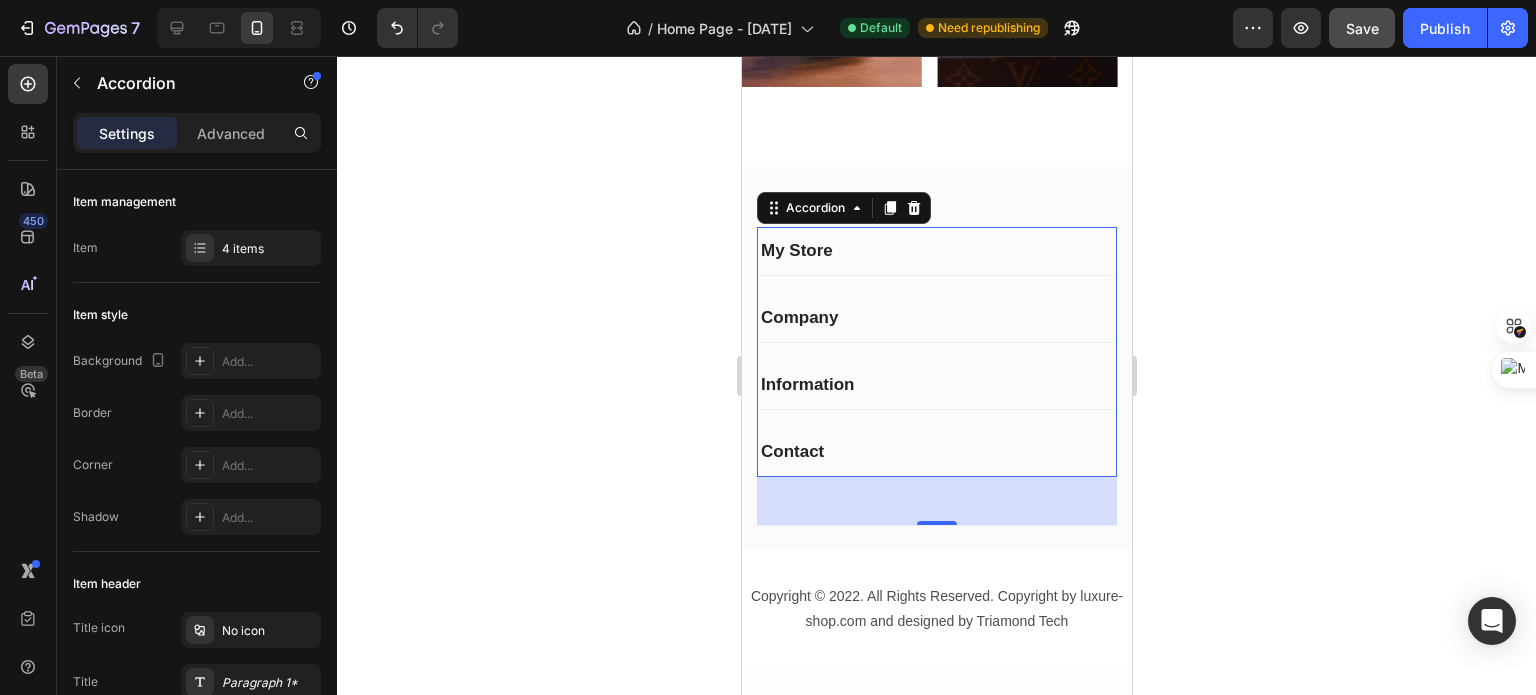click on "My Store" at bounding box center [936, 251] 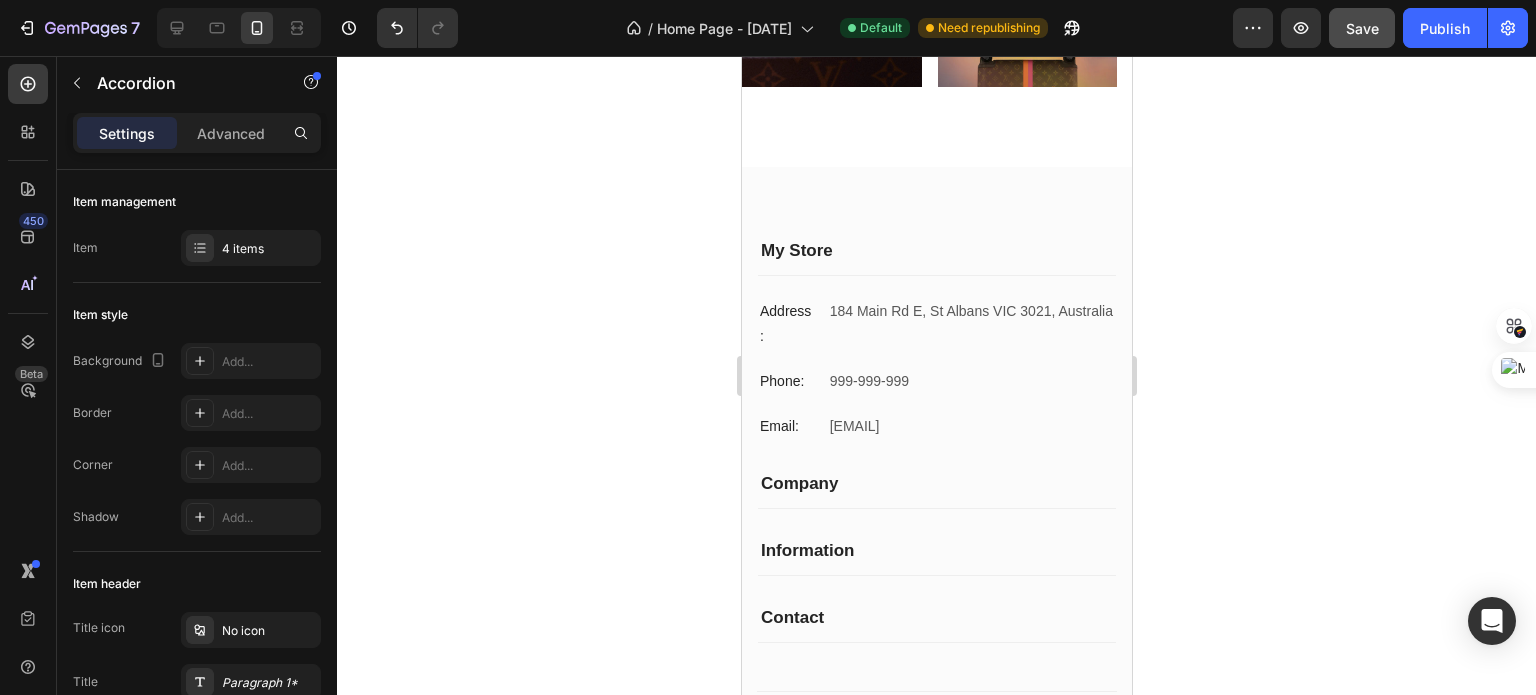 click on "My Store" at bounding box center (936, 251) 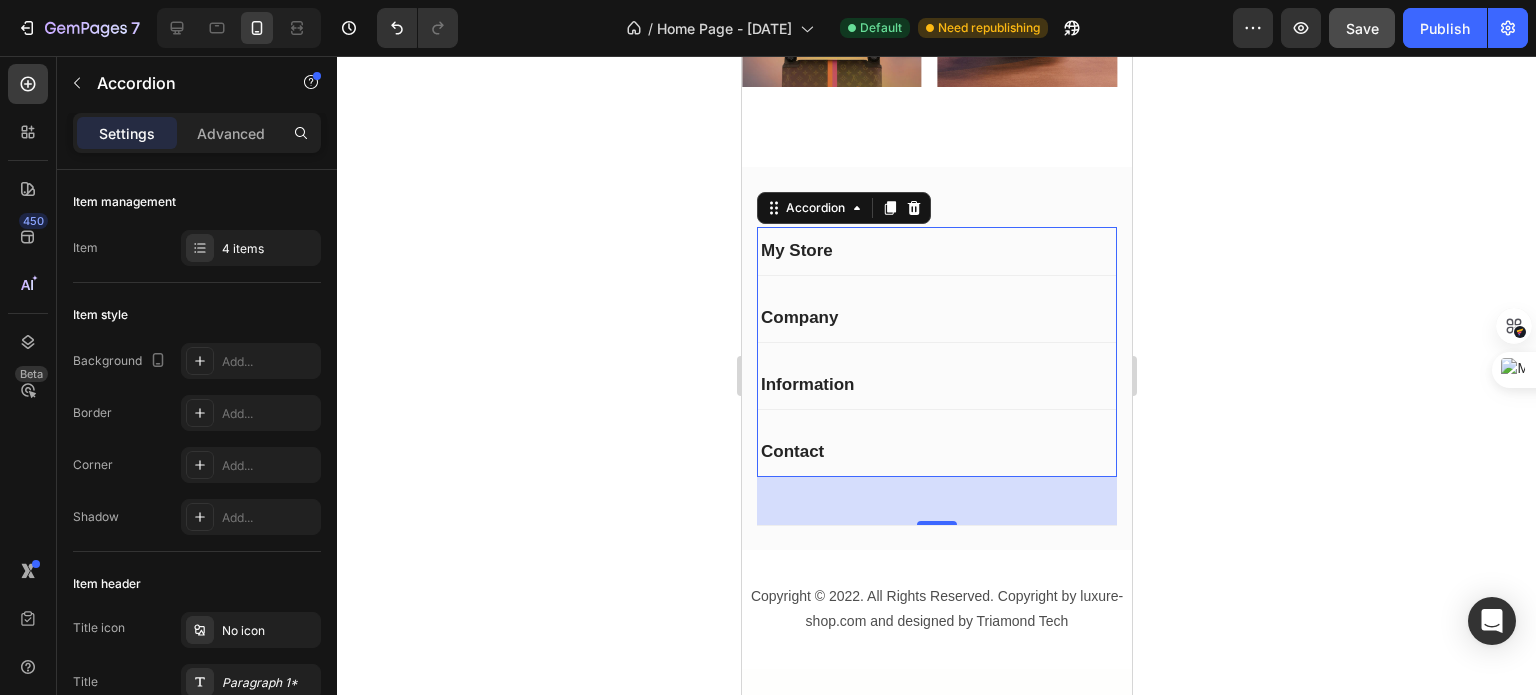 click on "My Store" at bounding box center (936, 251) 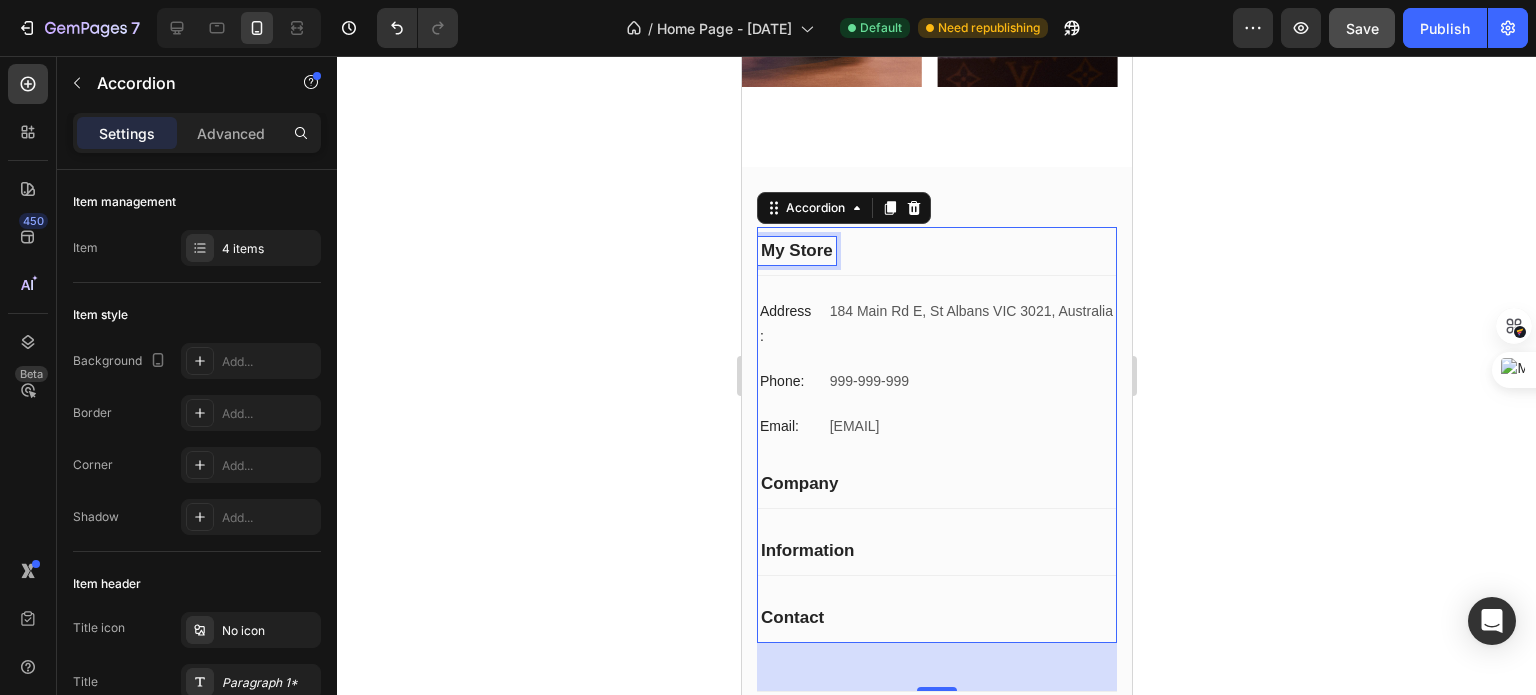 click on "My Store" at bounding box center (796, 251) 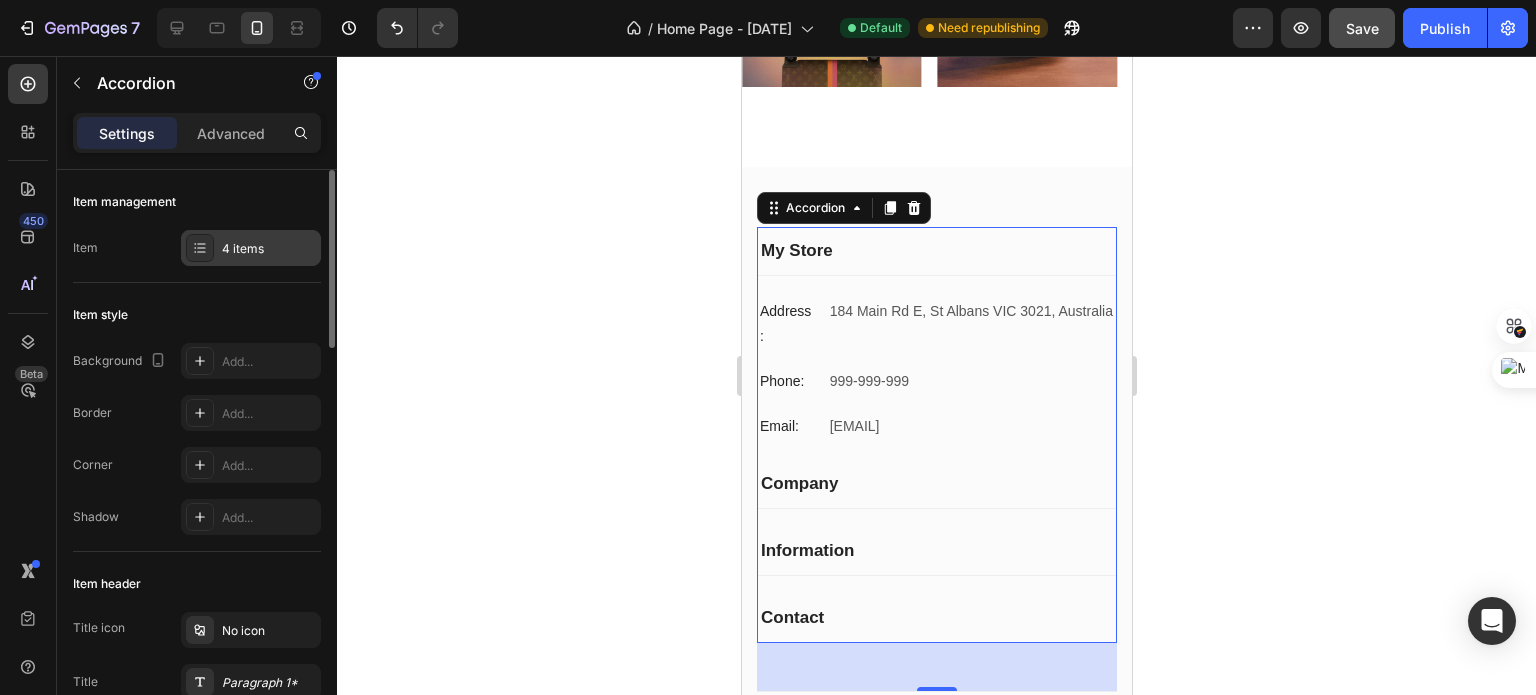 click on "4 items" at bounding box center (269, 249) 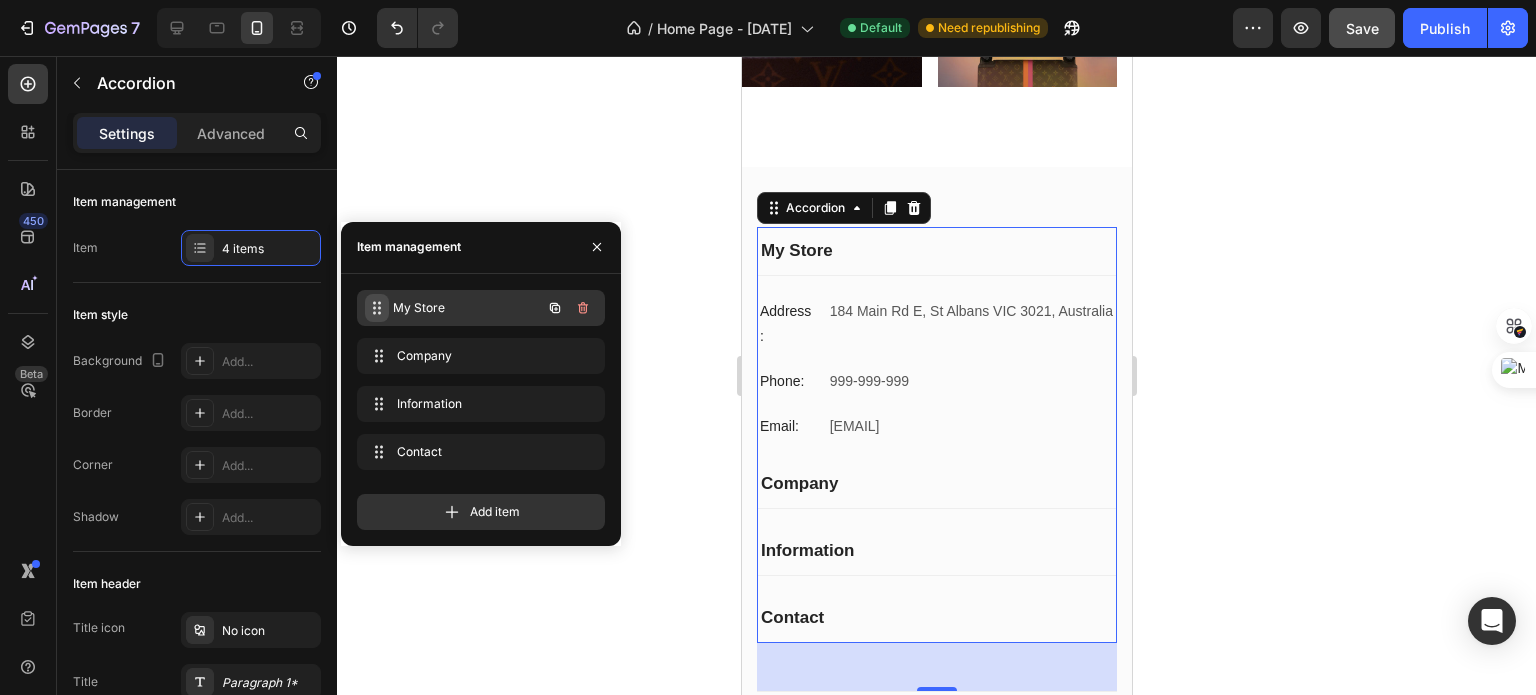 click 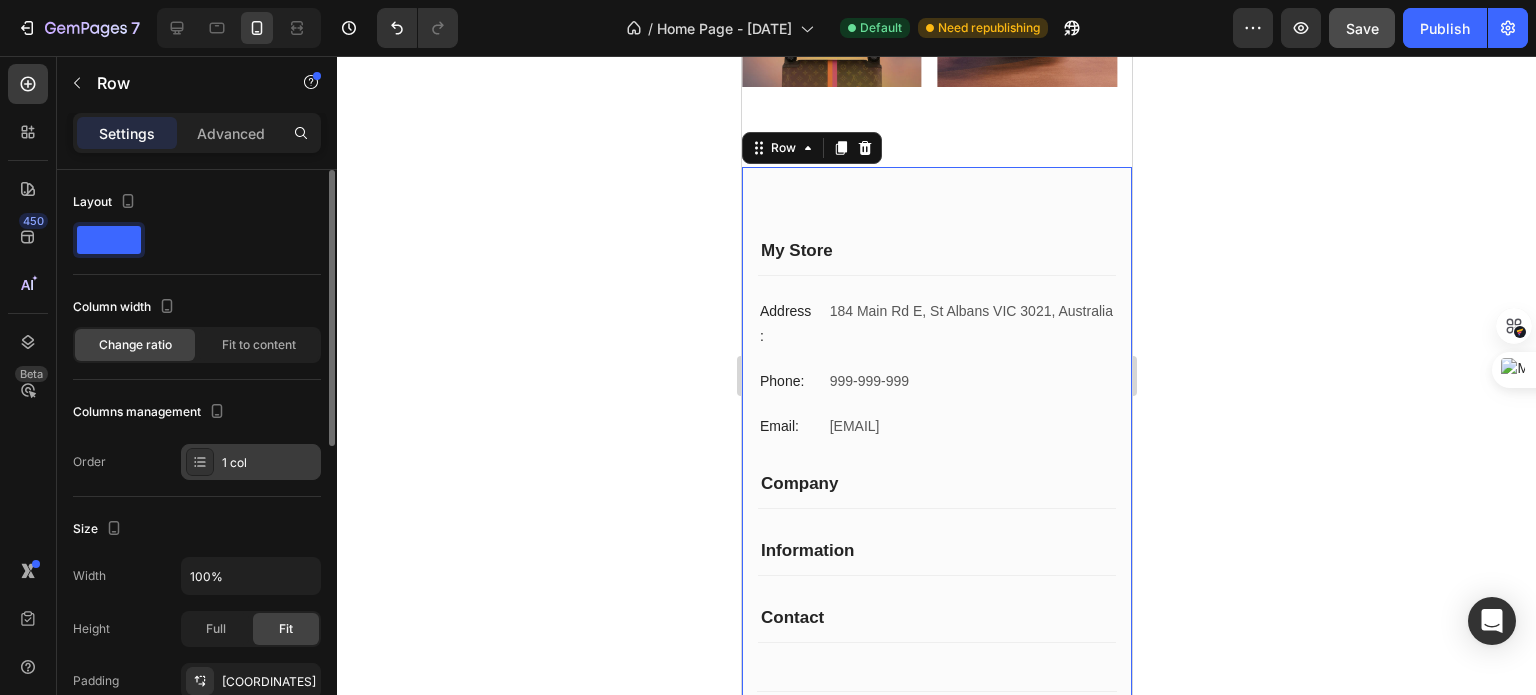 click at bounding box center [200, 462] 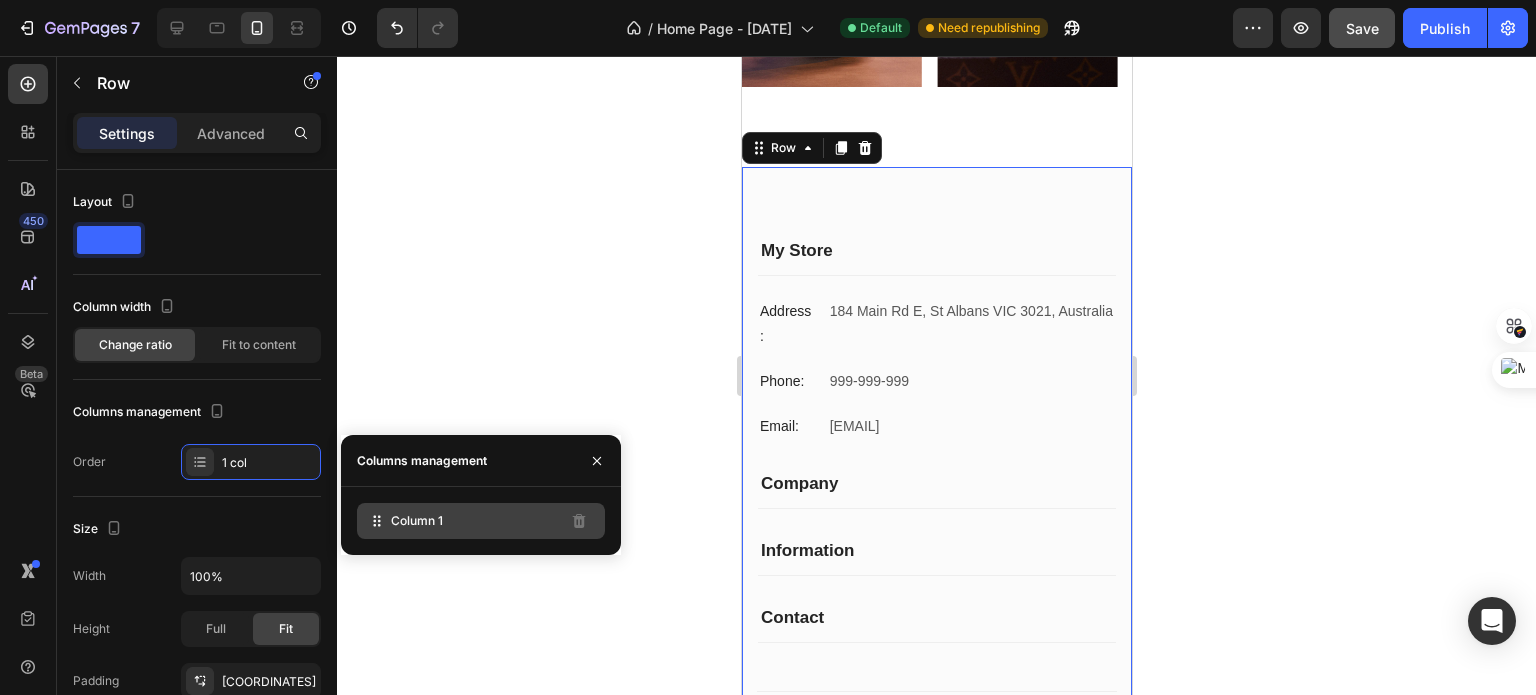 click on "Column 1" at bounding box center (417, 521) 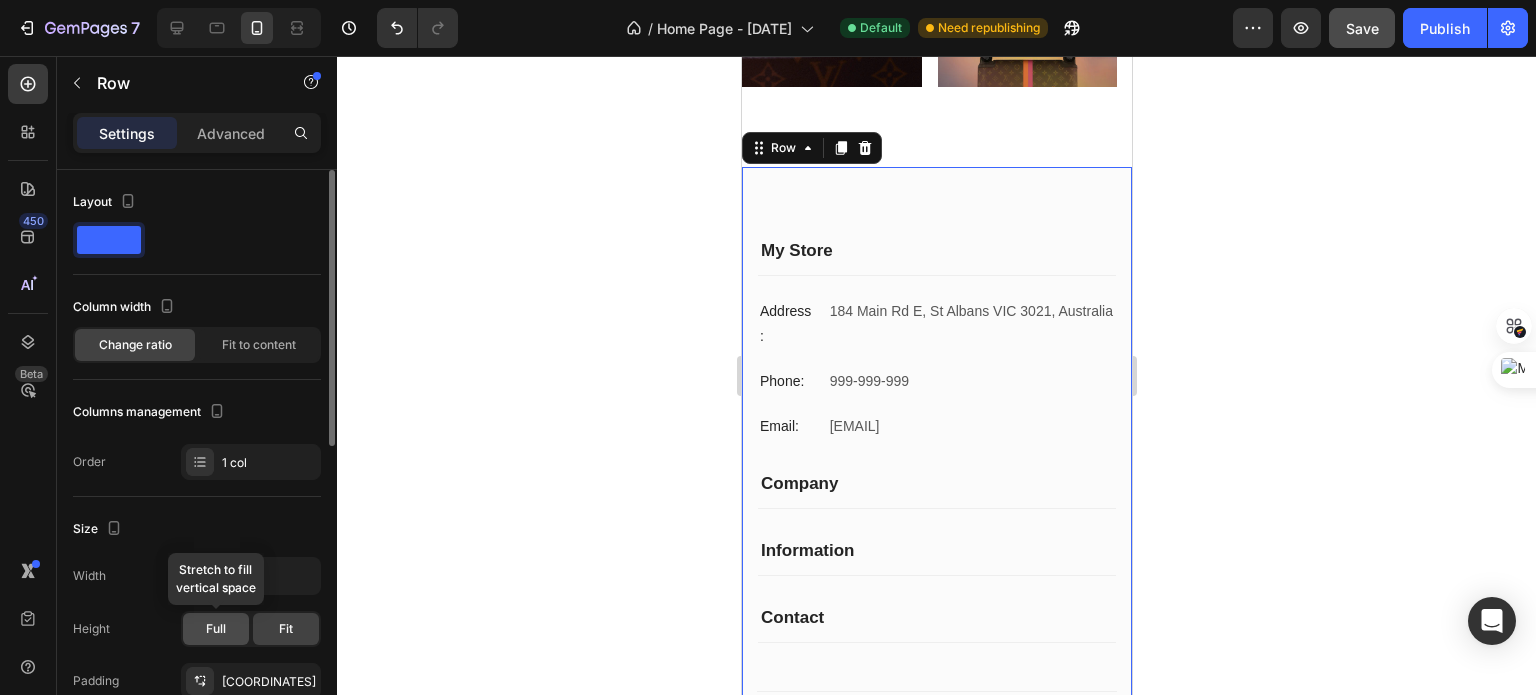 click on "Full" 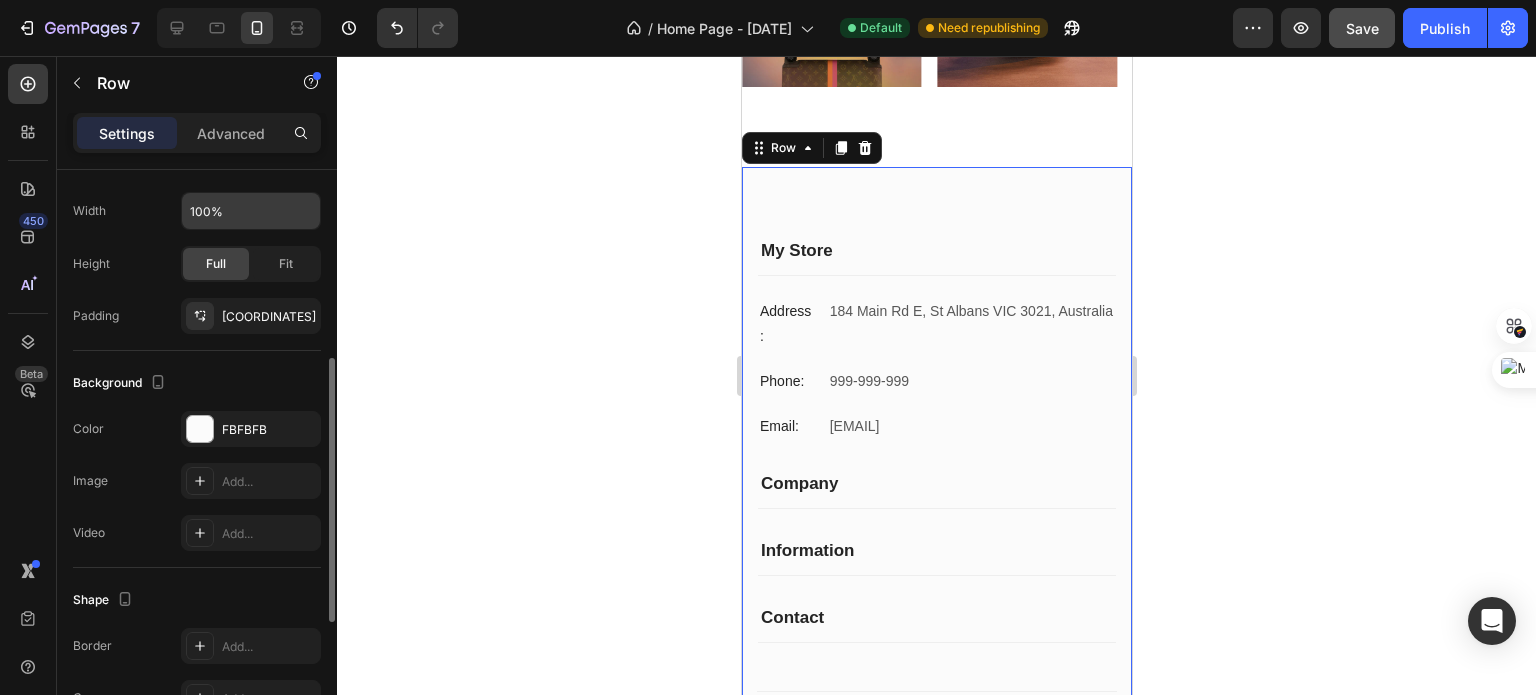 scroll, scrollTop: 383, scrollLeft: 0, axis: vertical 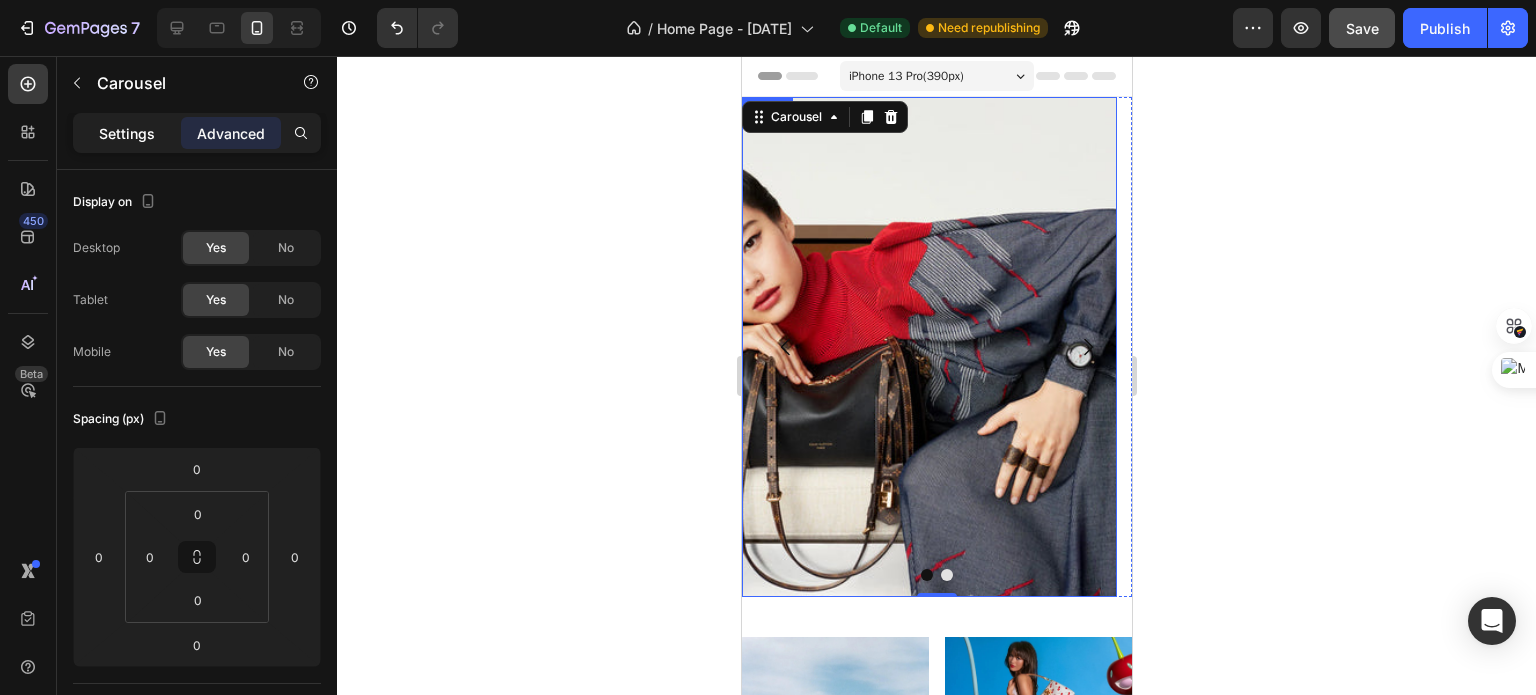 click on "Settings" at bounding box center (127, 133) 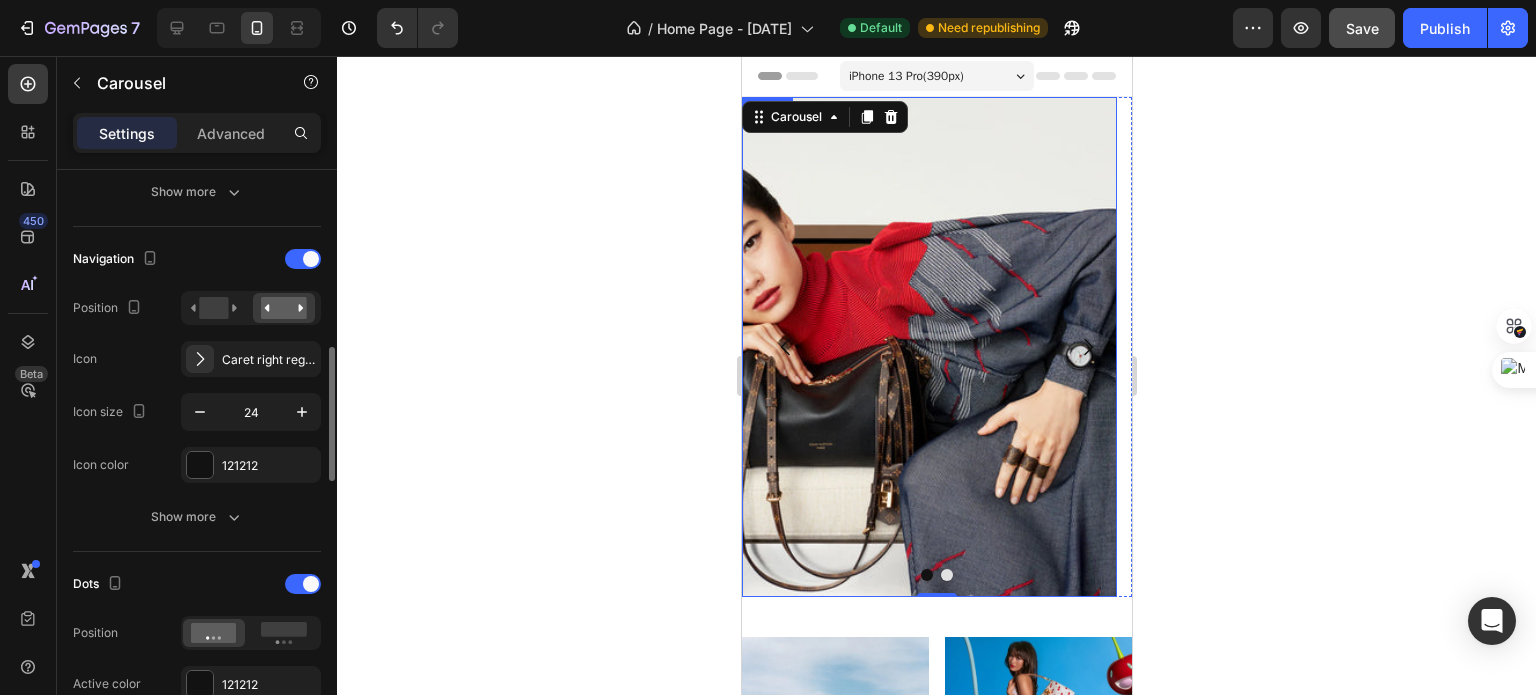 scroll, scrollTop: 672, scrollLeft: 0, axis: vertical 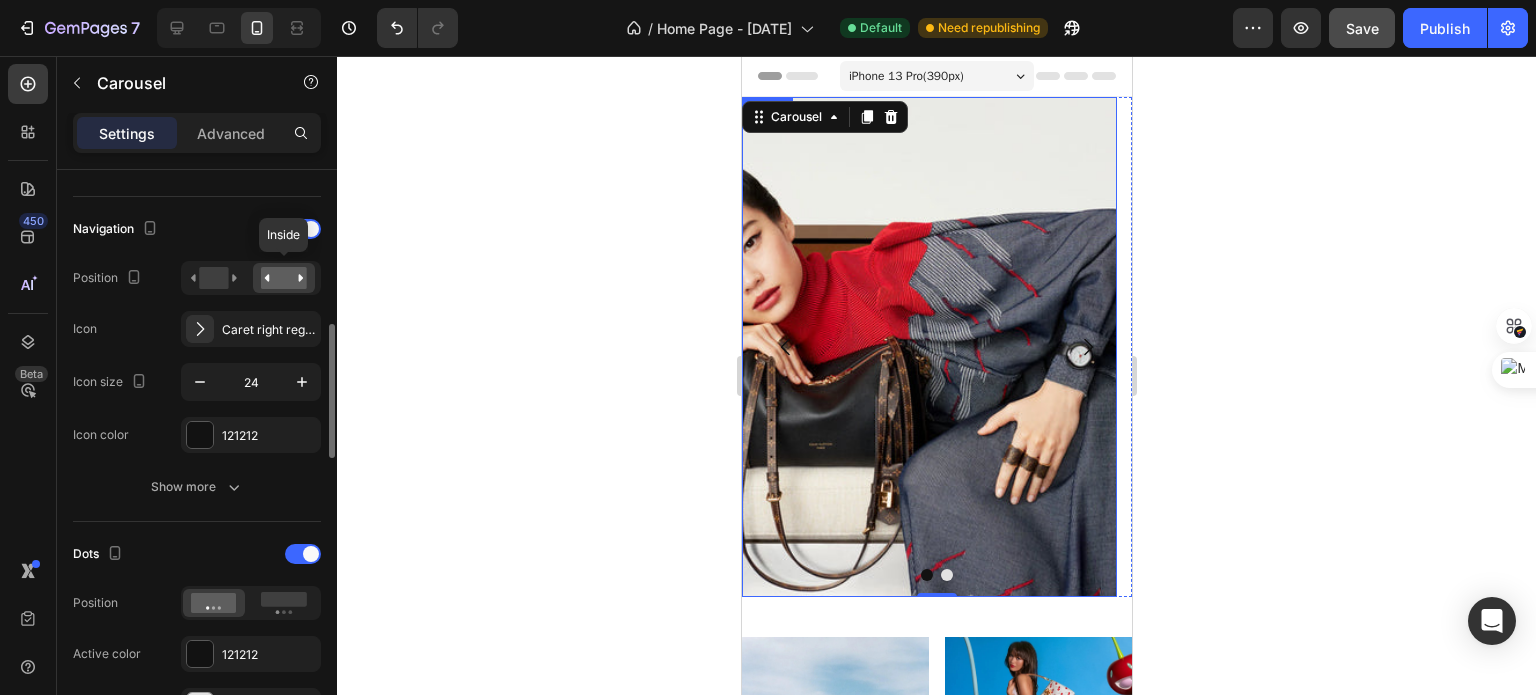 click 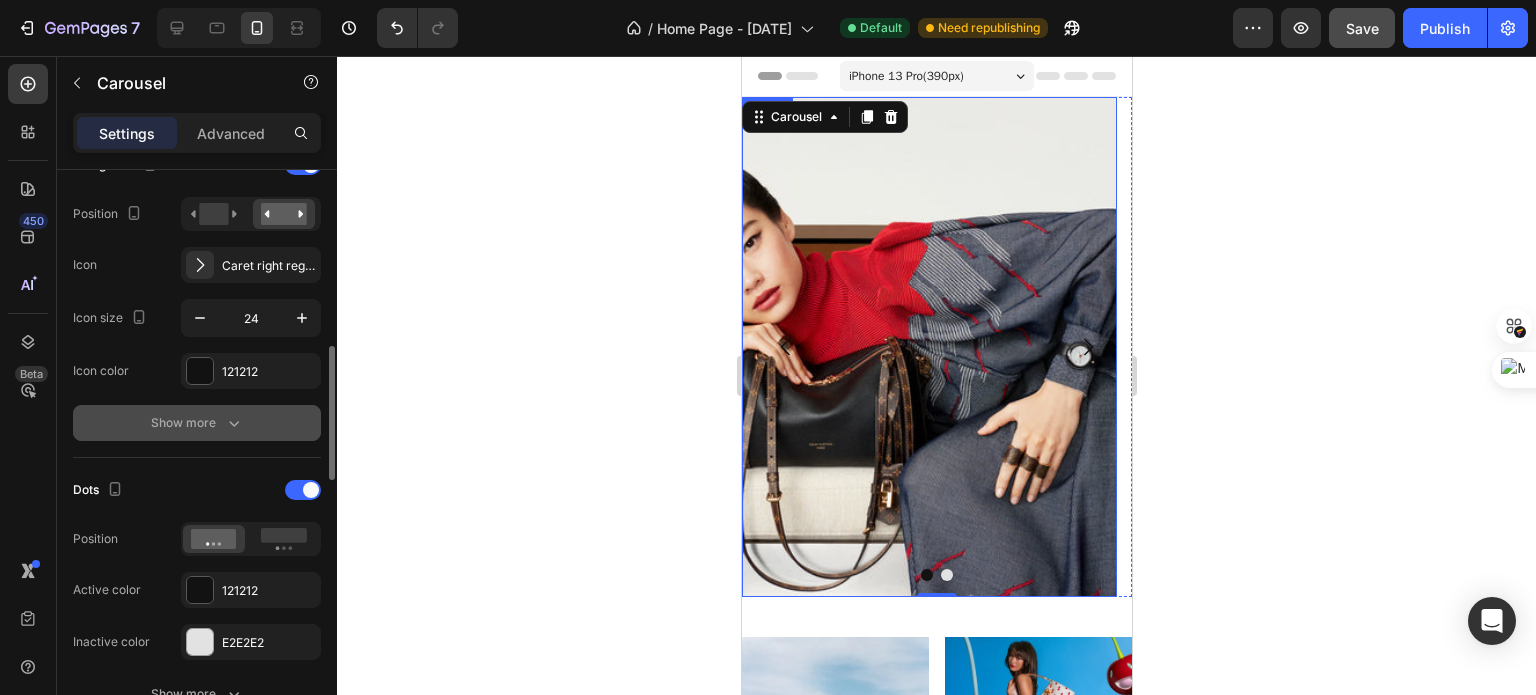 scroll, scrollTop: 742, scrollLeft: 0, axis: vertical 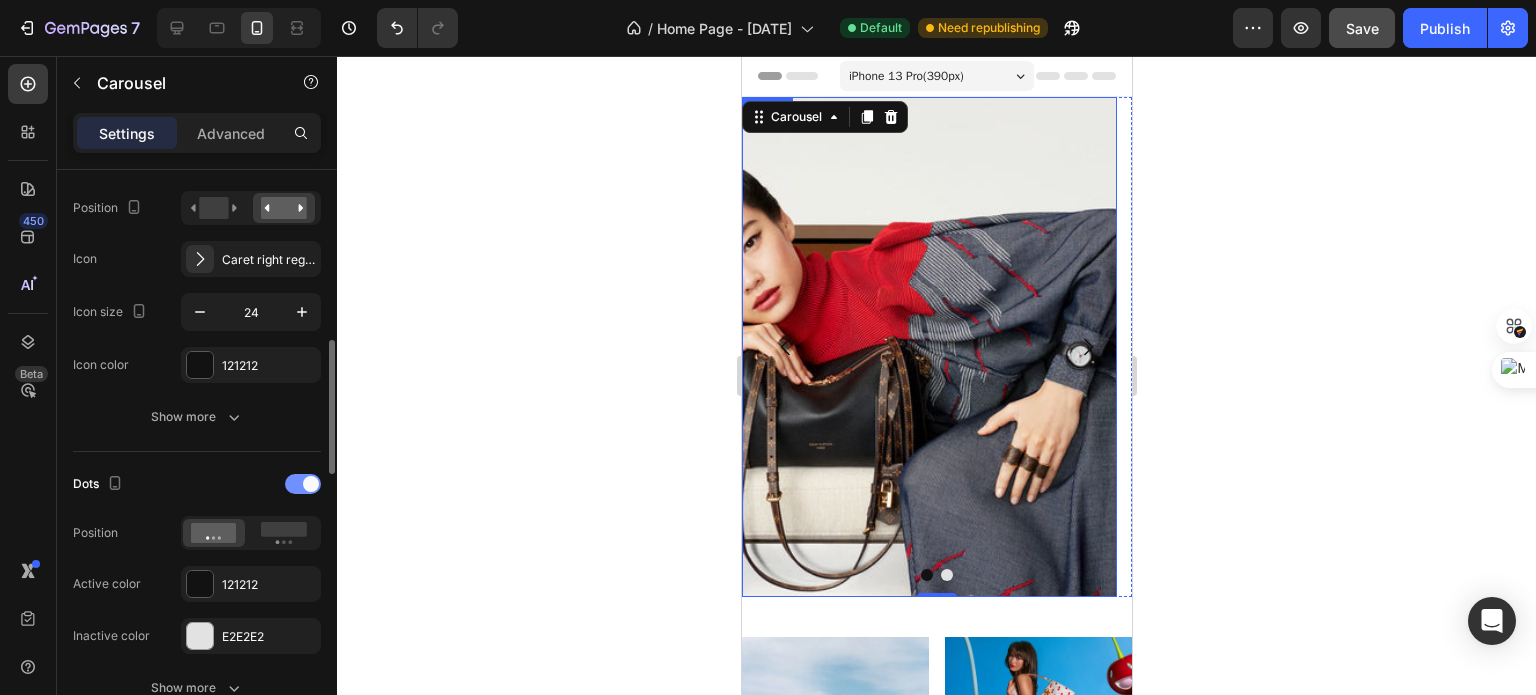 click at bounding box center [303, 484] 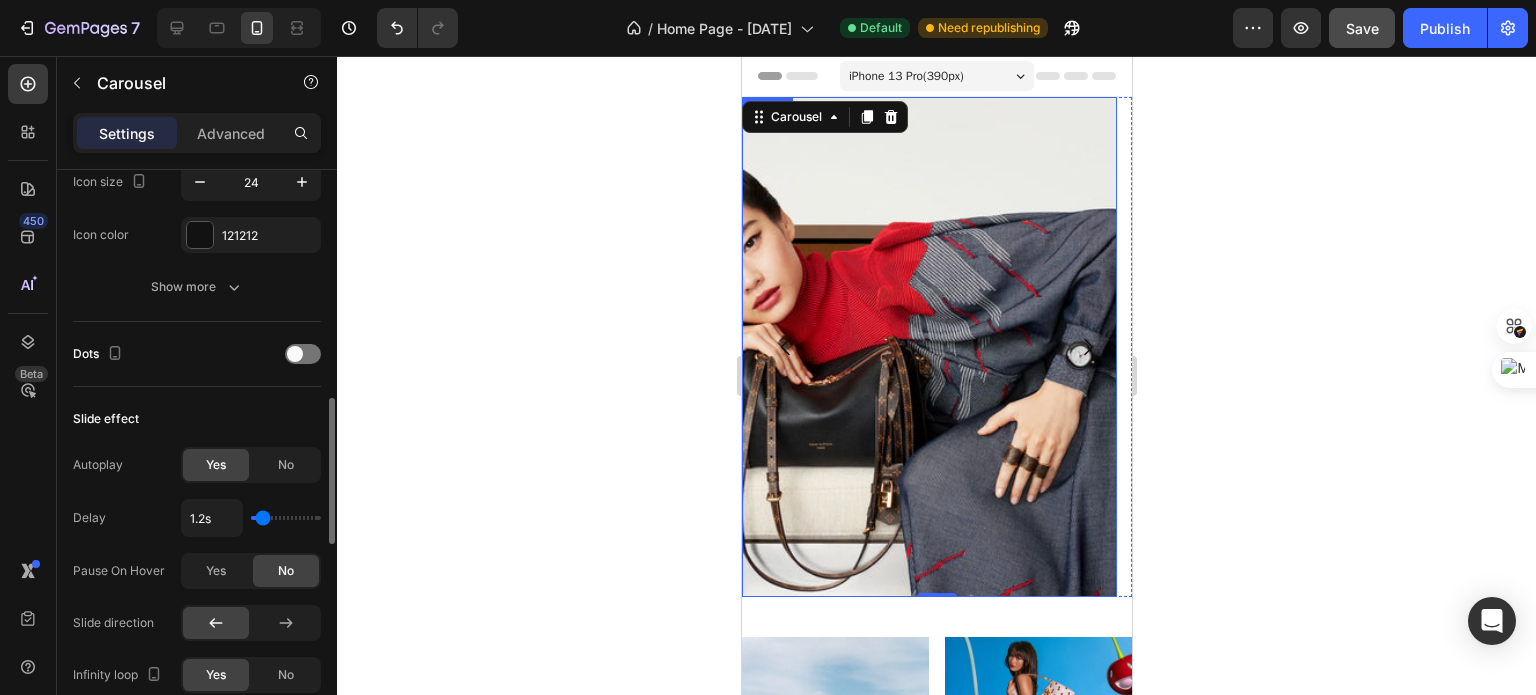 scroll, scrollTop: 880, scrollLeft: 0, axis: vertical 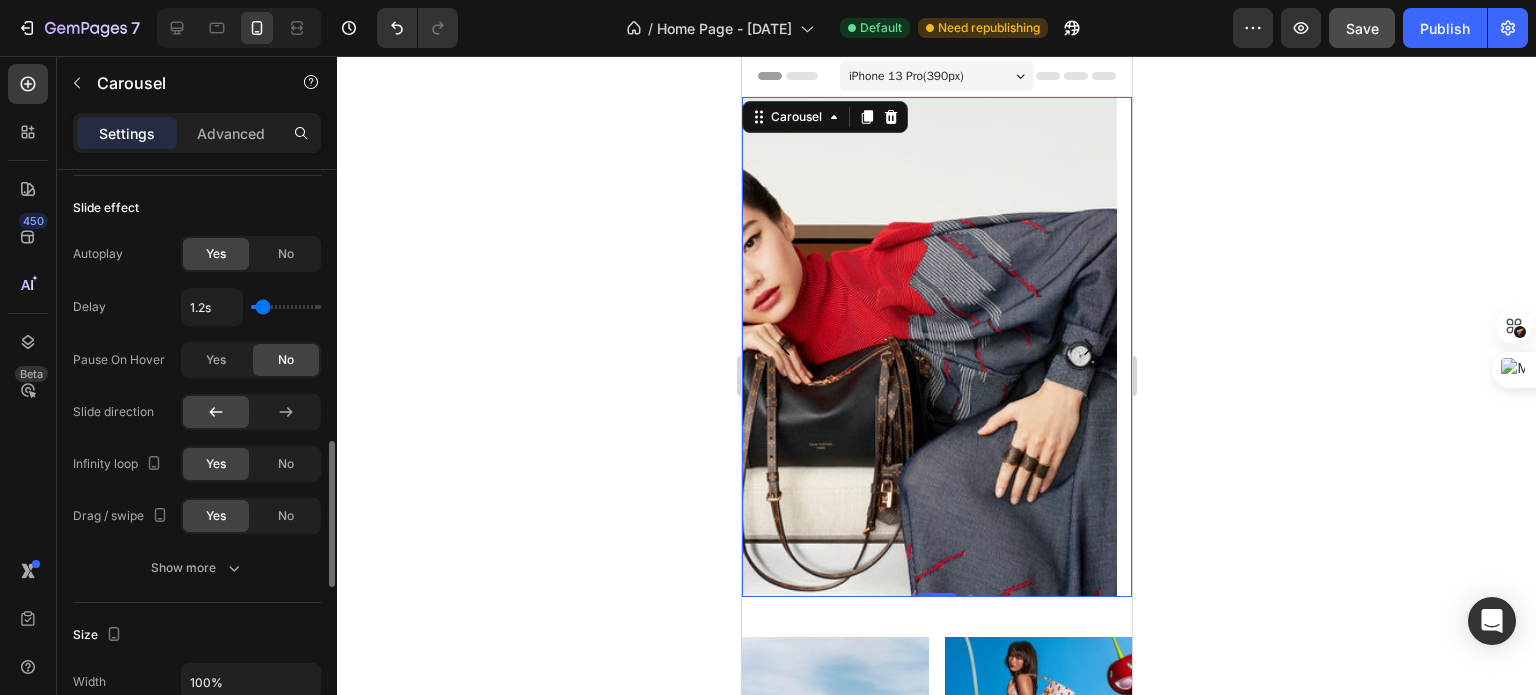 click on "Show more" at bounding box center (197, 568) 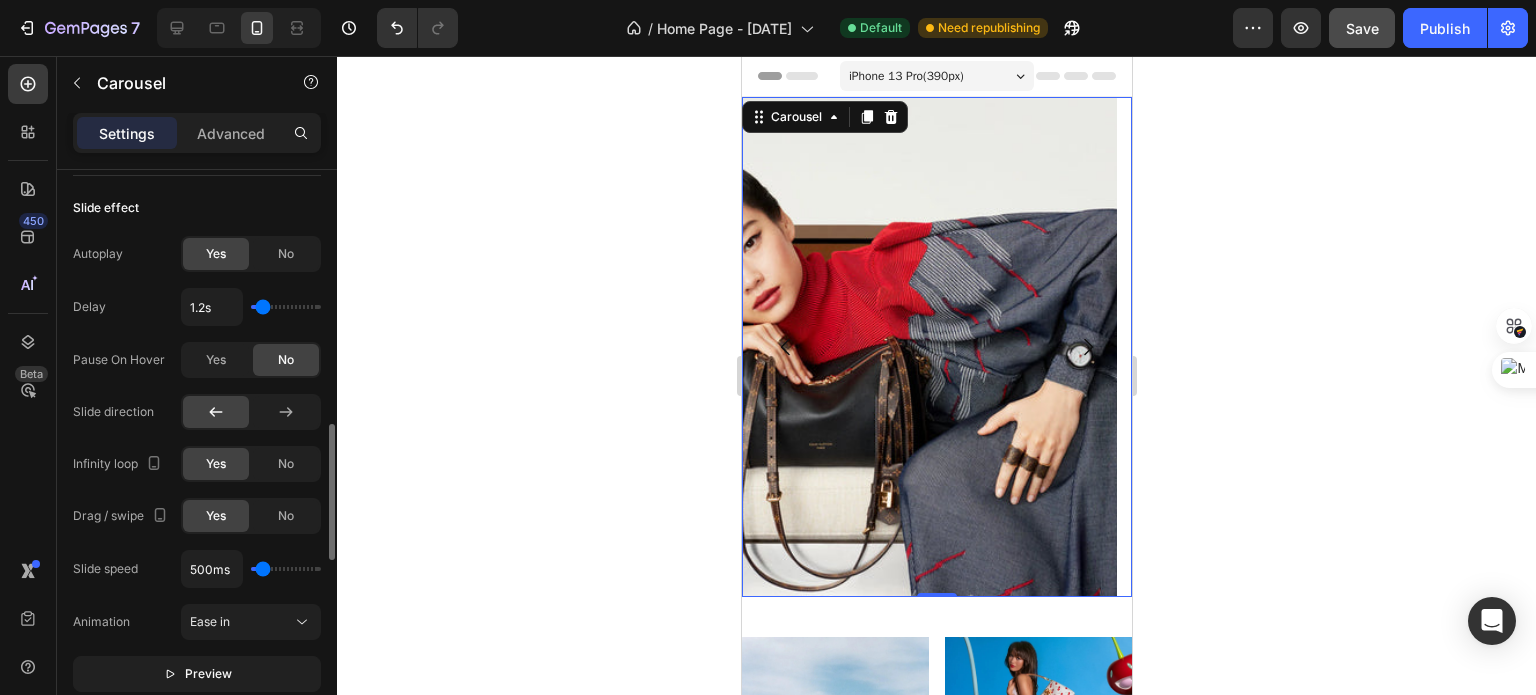 type on "400ms" 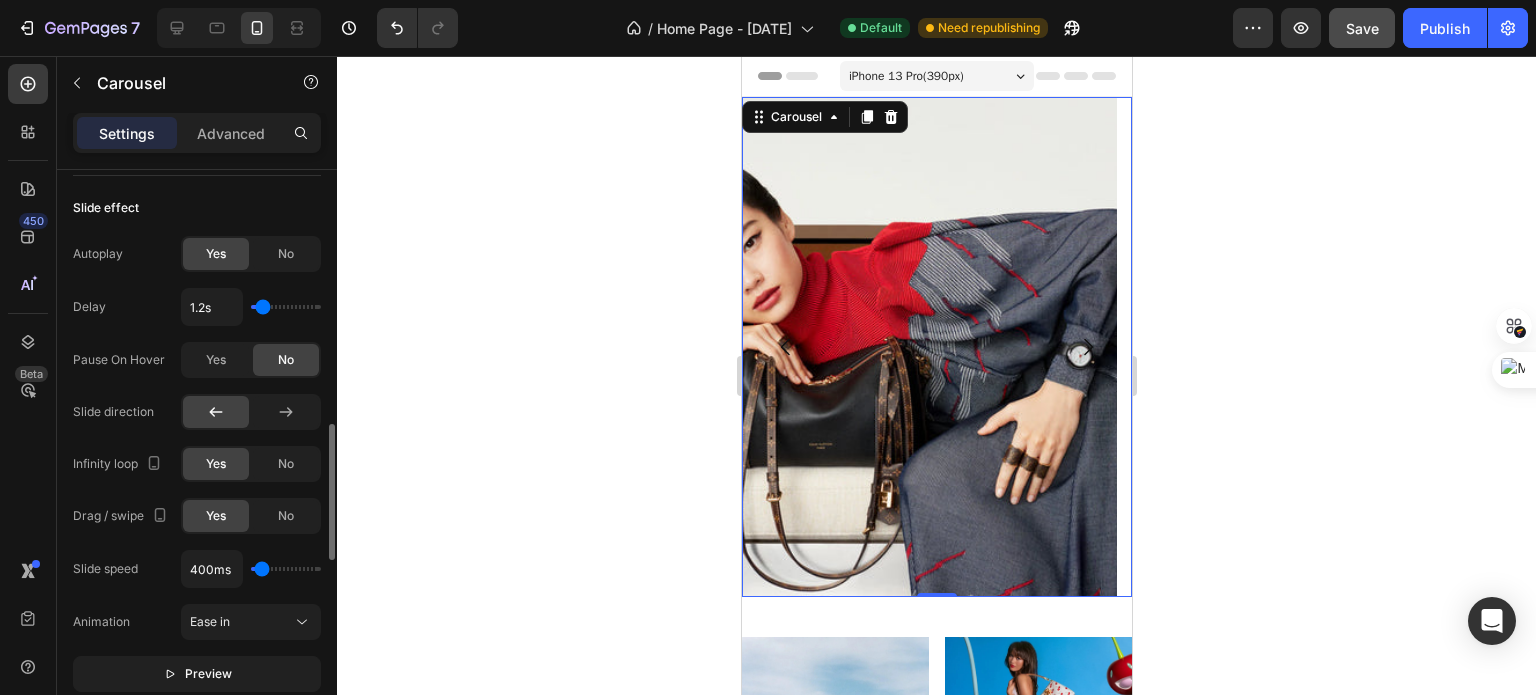 type on "350ms" 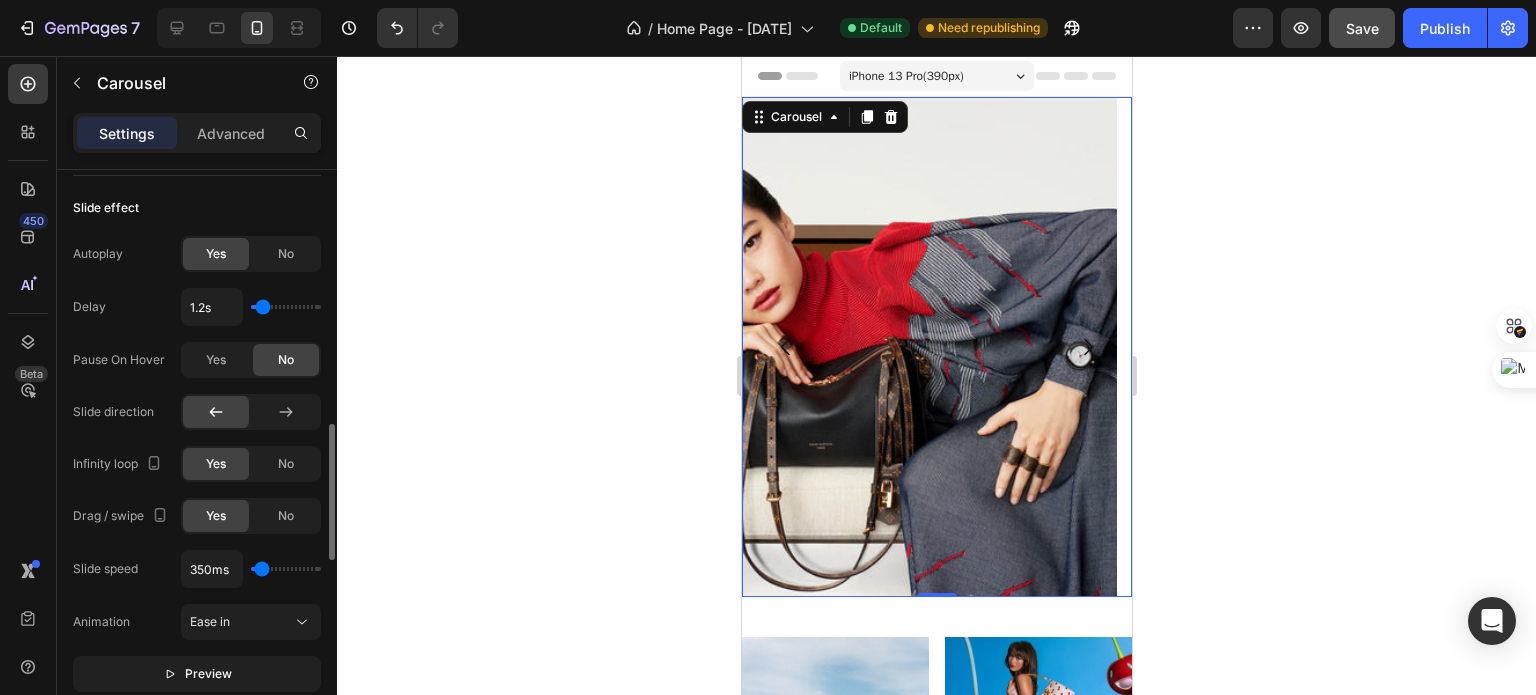 type on "250ms" 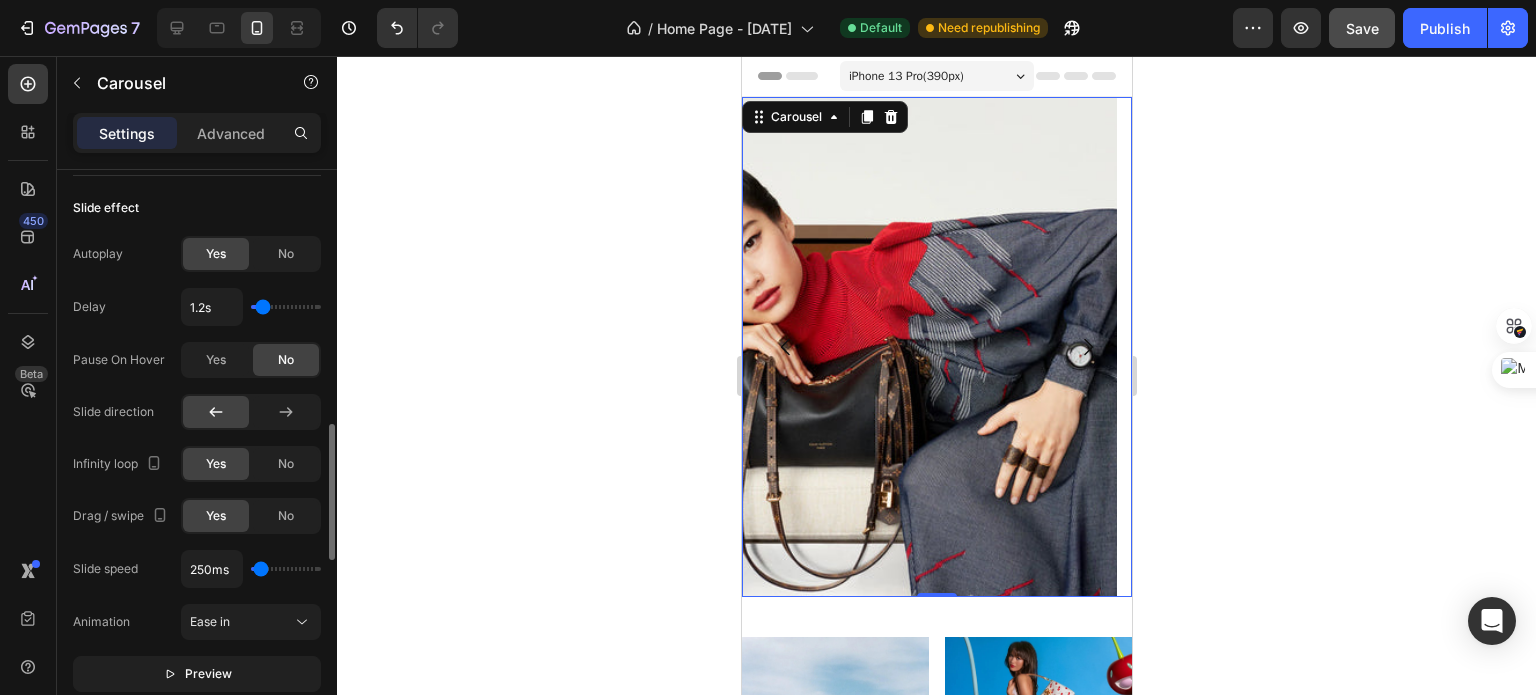 type on "100ms" 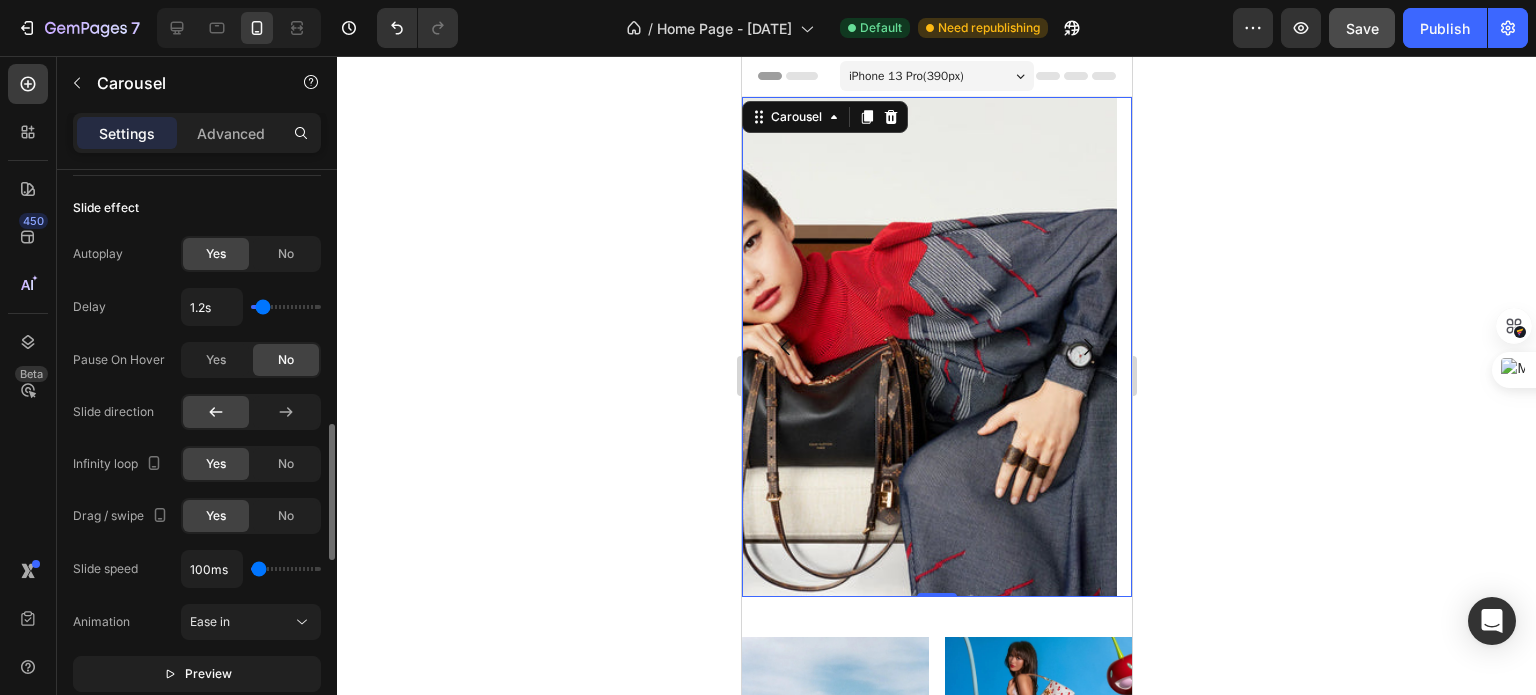 type on "100" 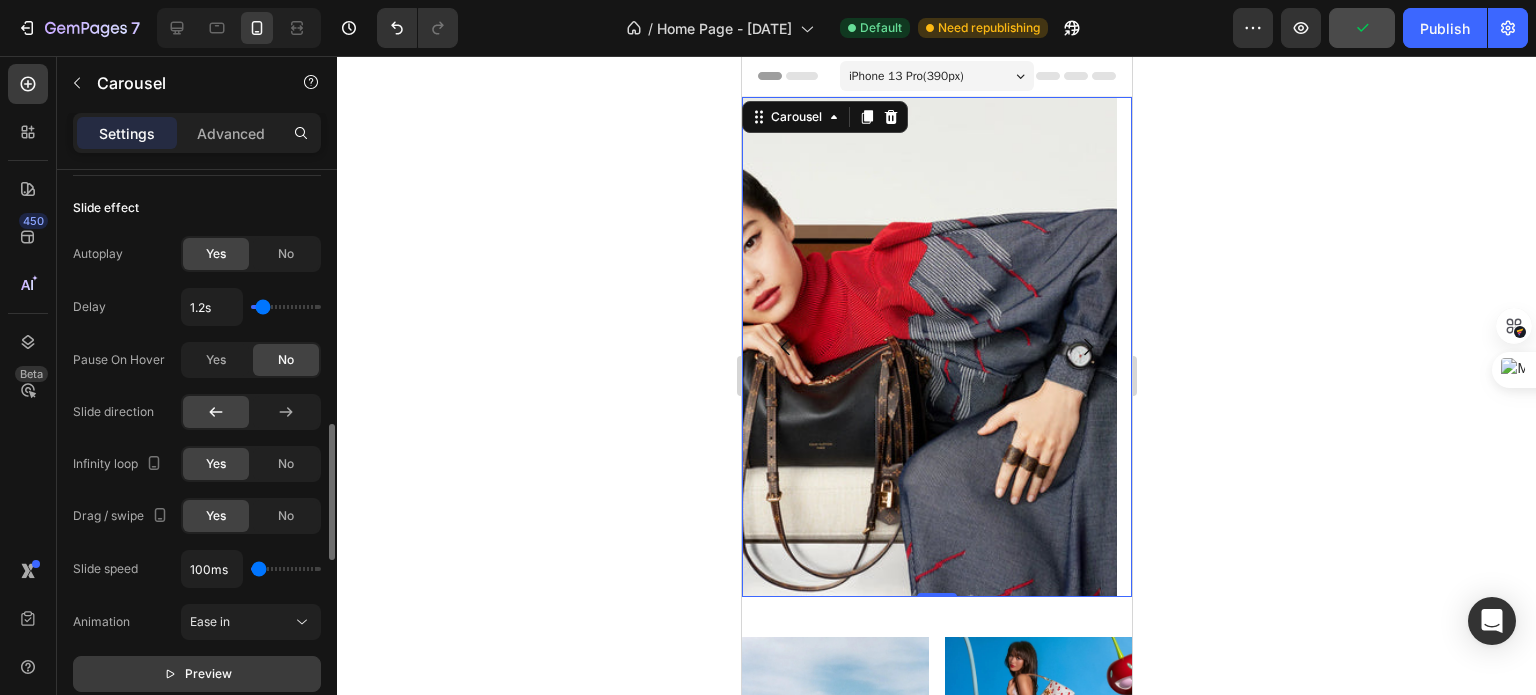 click on "Preview" at bounding box center (208, 674) 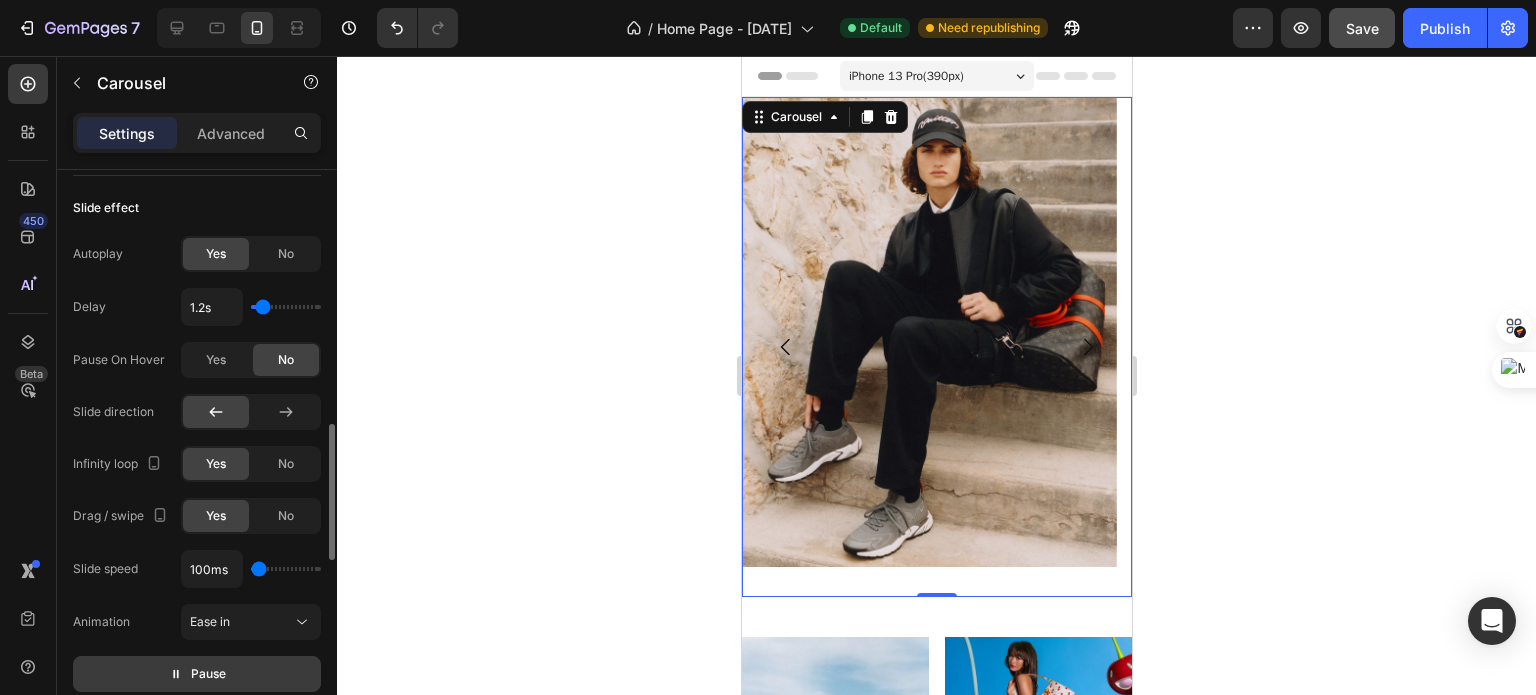 type on "1200ms" 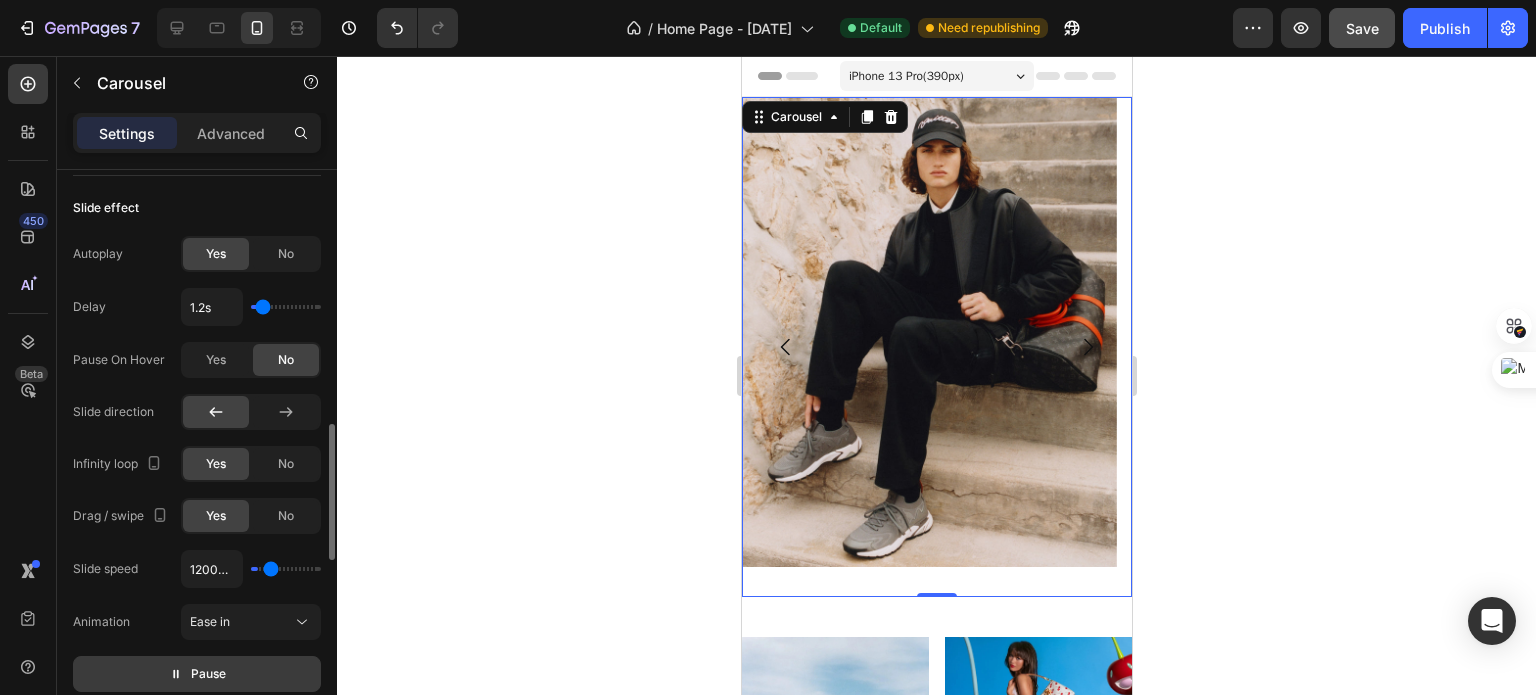 type on "1400ms" 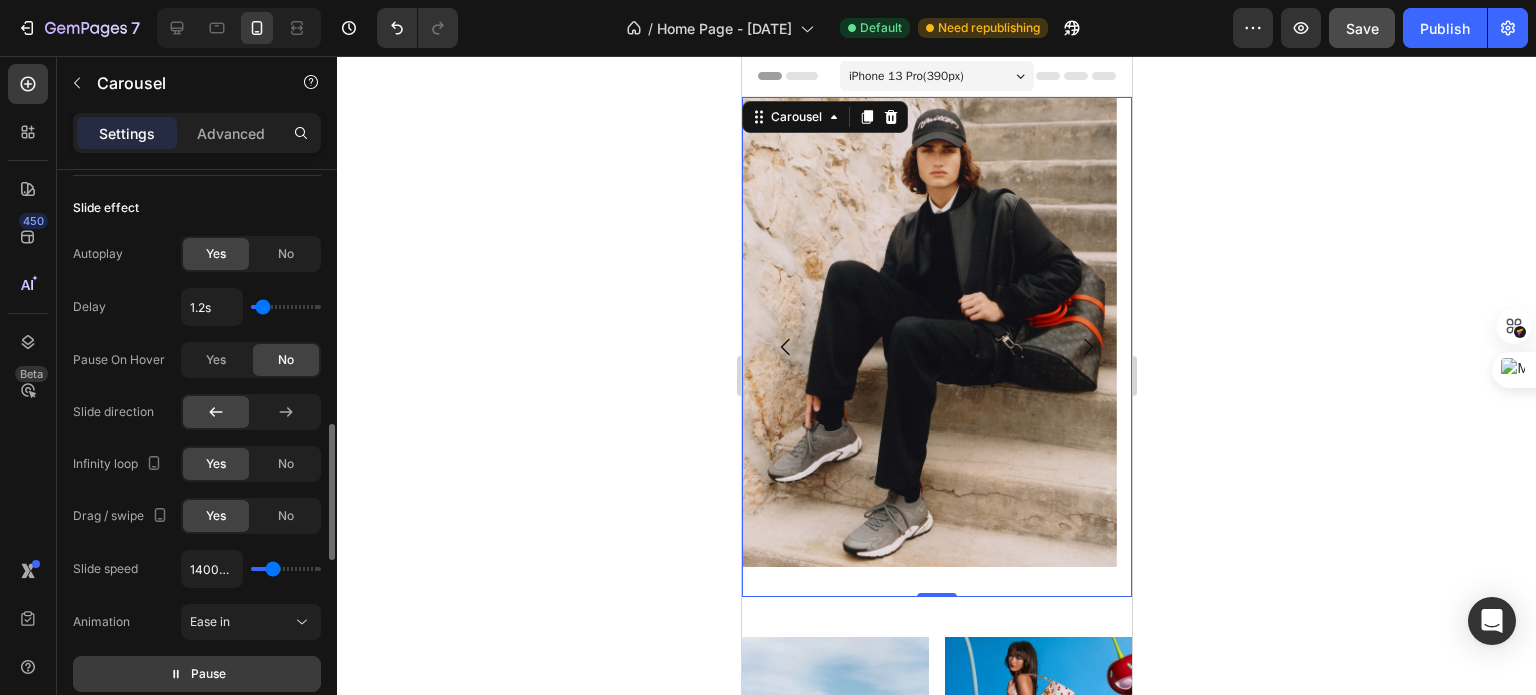 type on "1550ms" 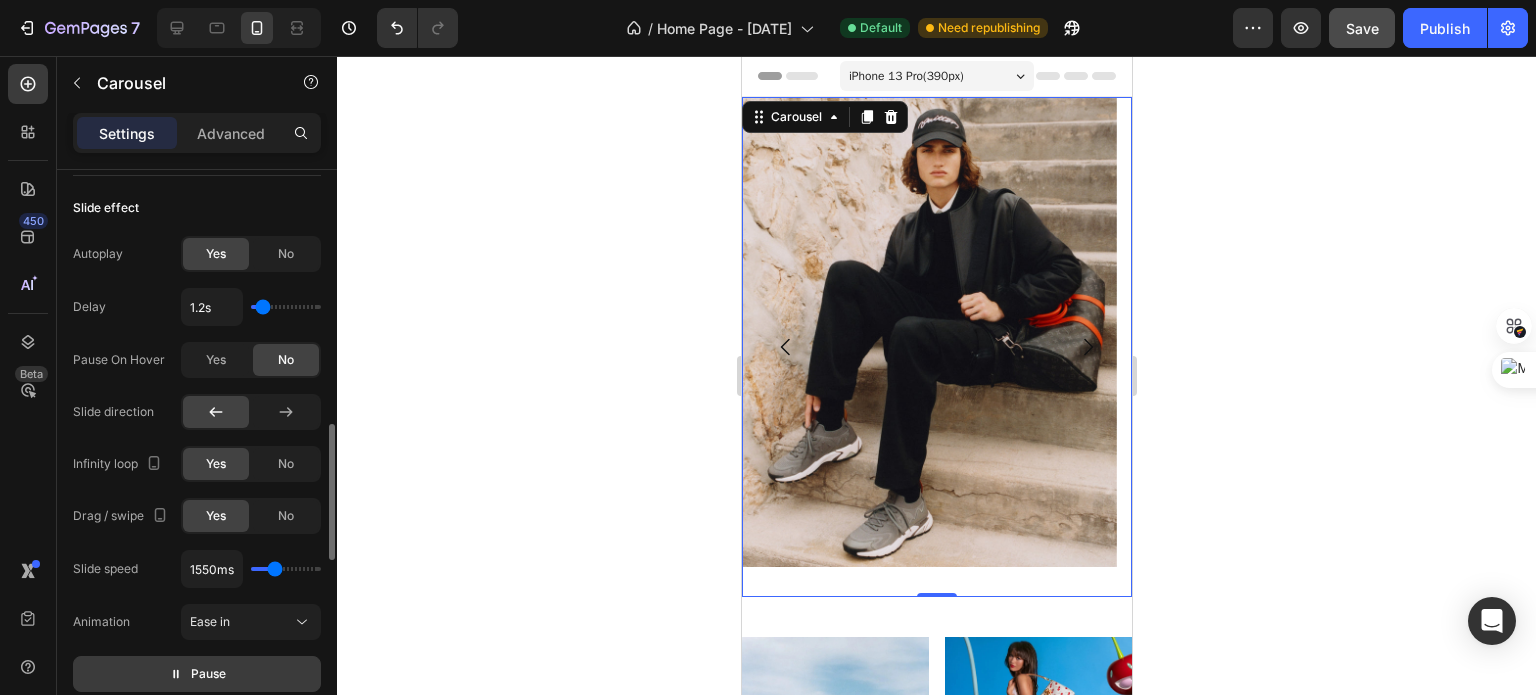 drag, startPoint x: 263, startPoint y: 567, endPoint x: 274, endPoint y: 563, distance: 11.7046995 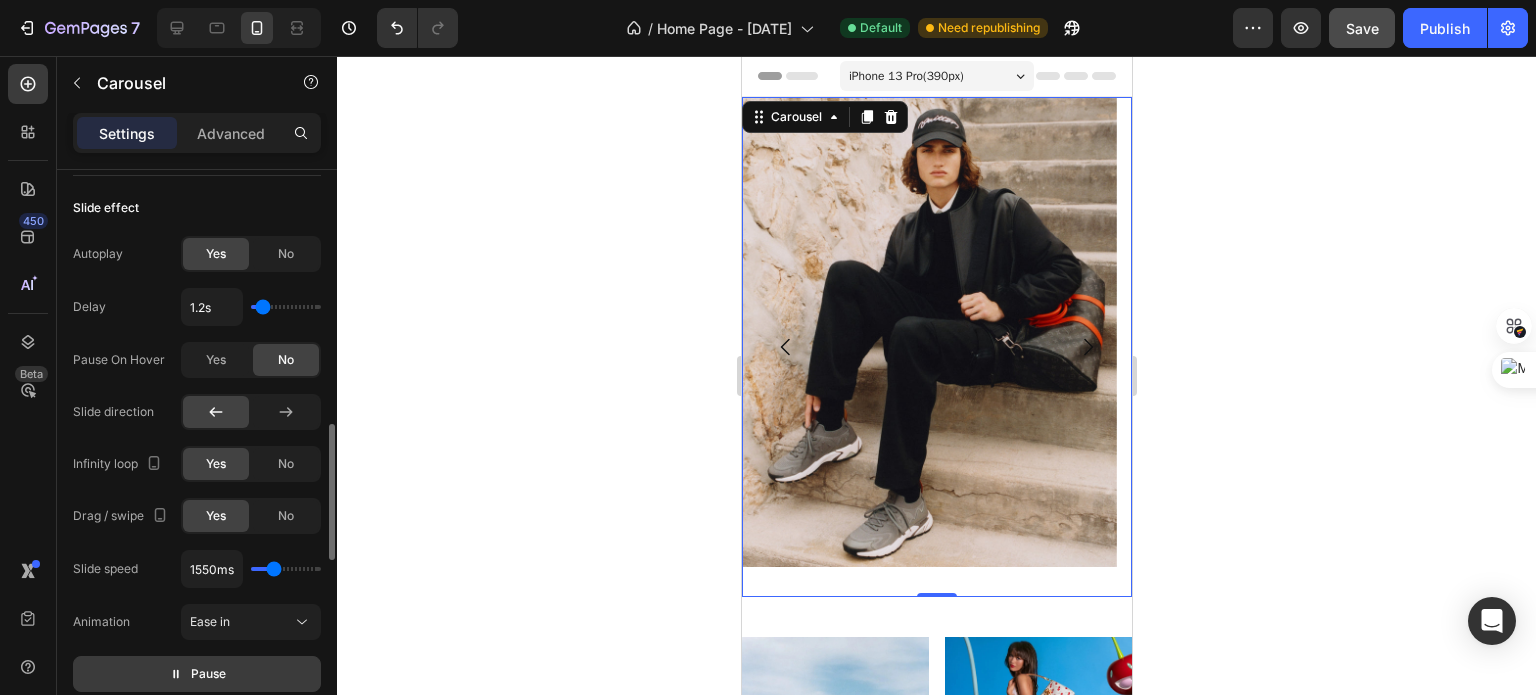 click at bounding box center [286, 569] 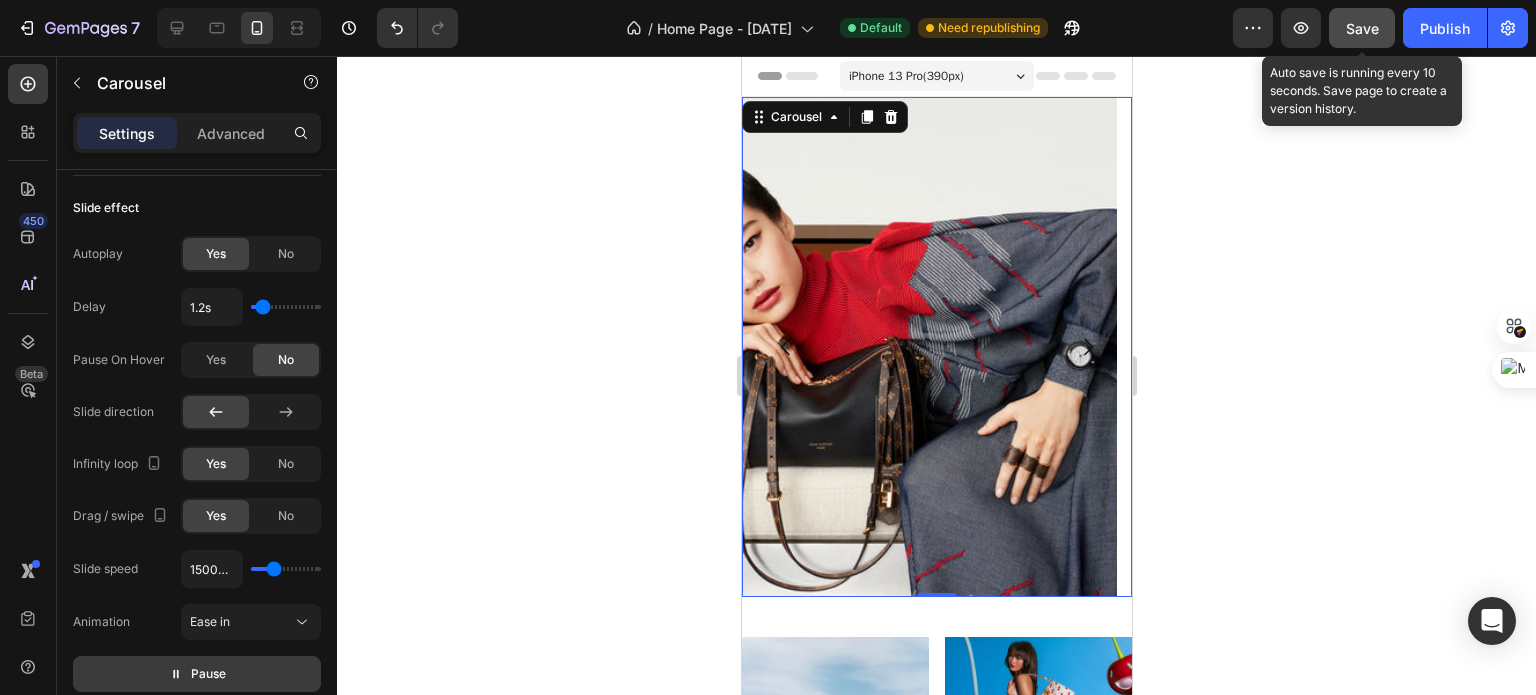 click on "Save" at bounding box center (1362, 28) 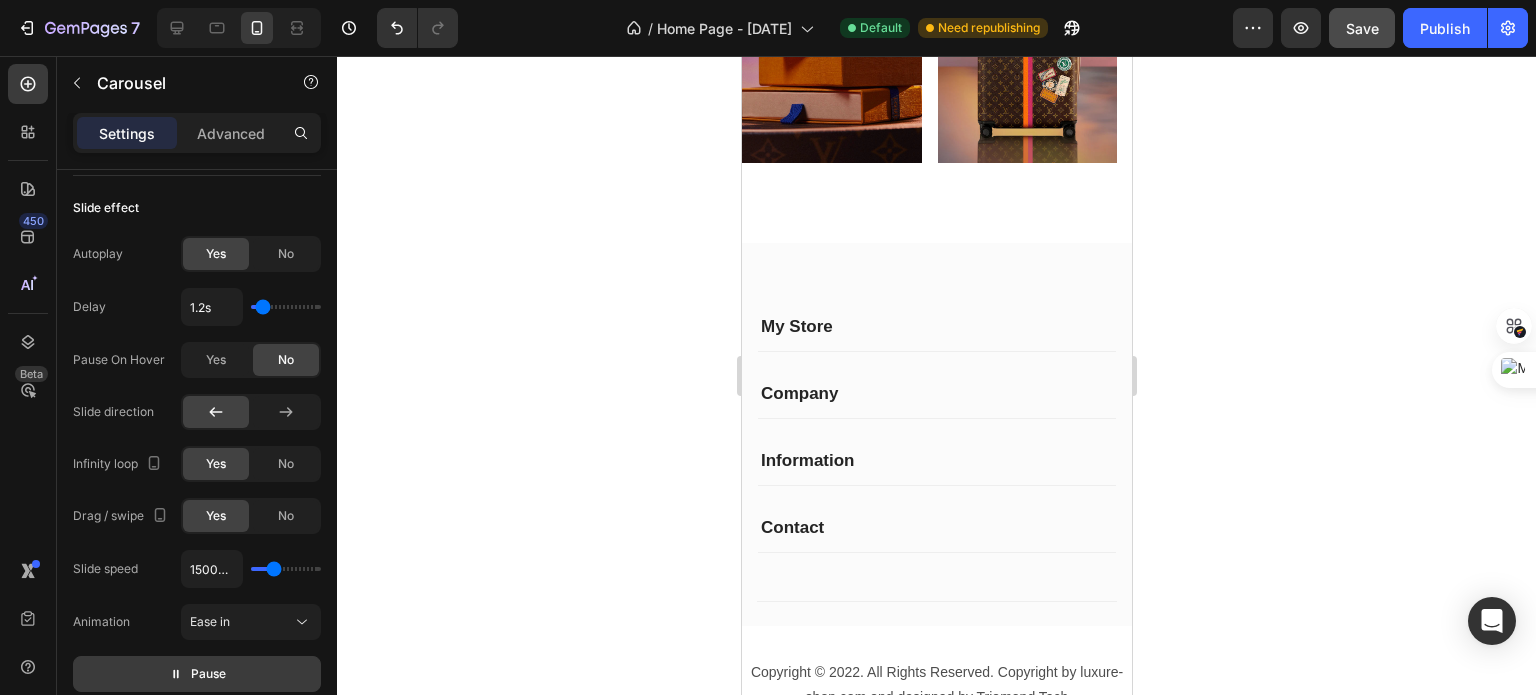 scroll, scrollTop: 2947, scrollLeft: 0, axis: vertical 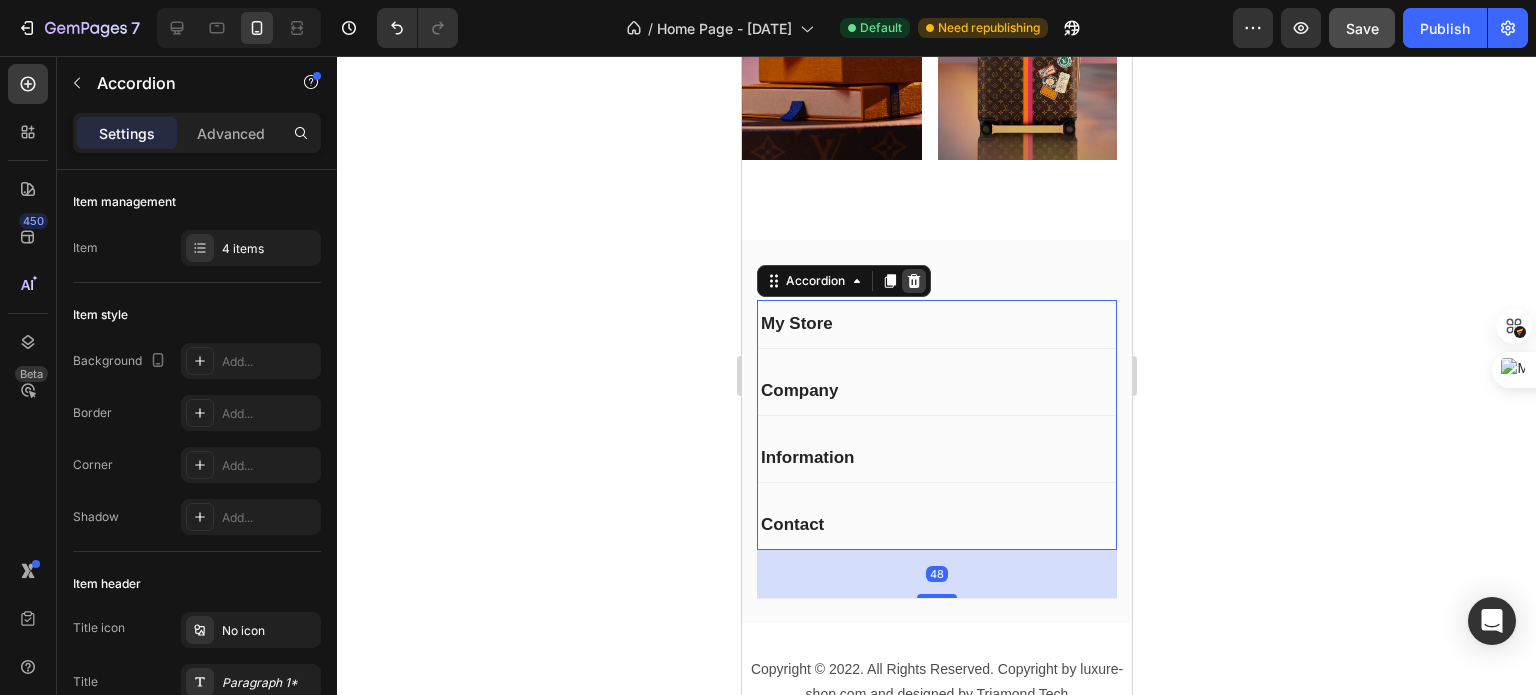 click 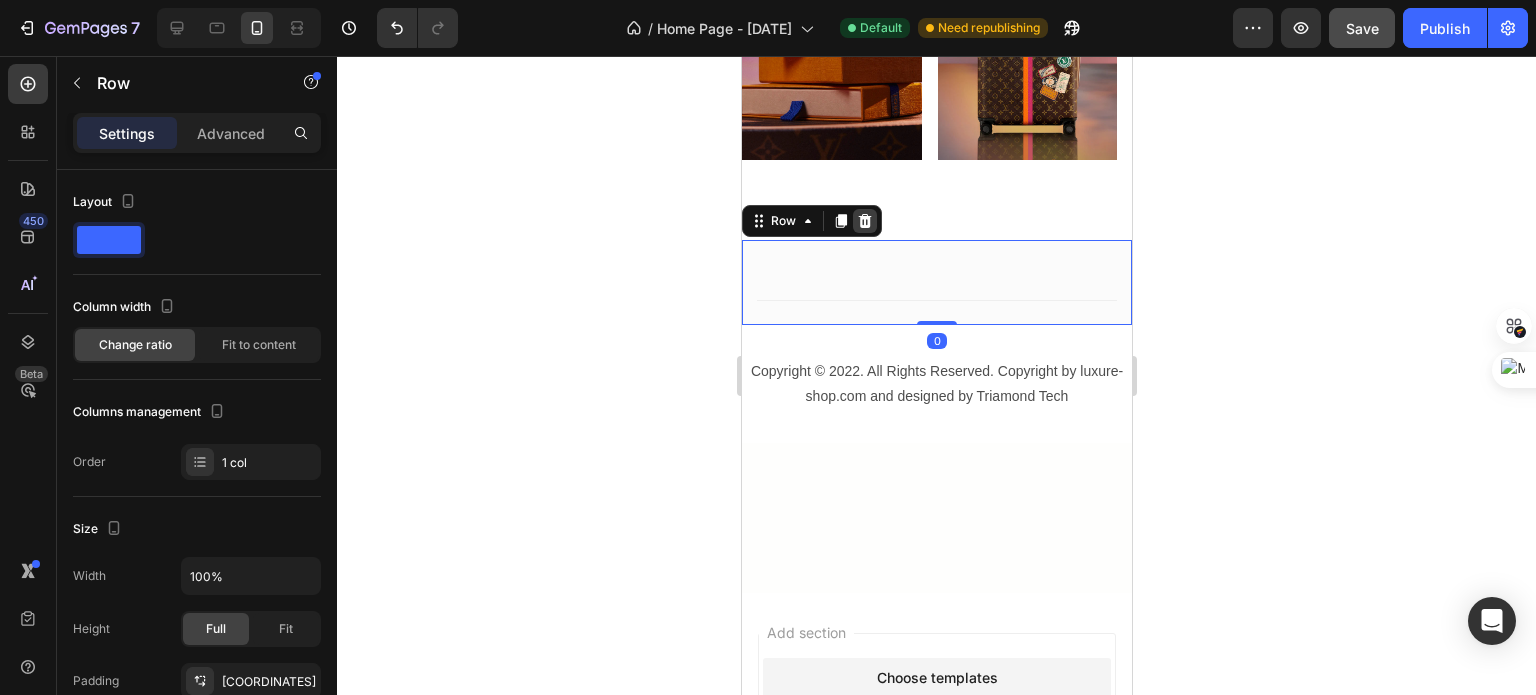 click 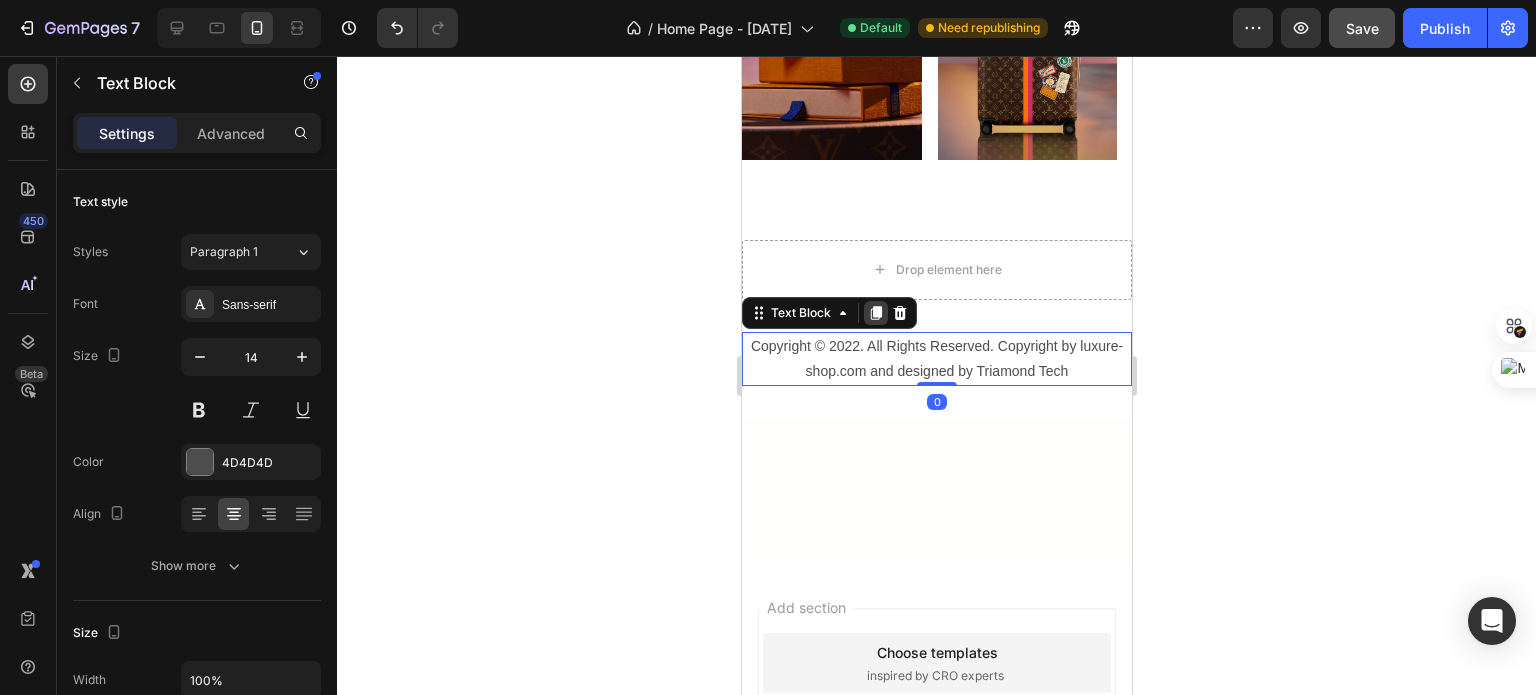 click at bounding box center (875, 313) 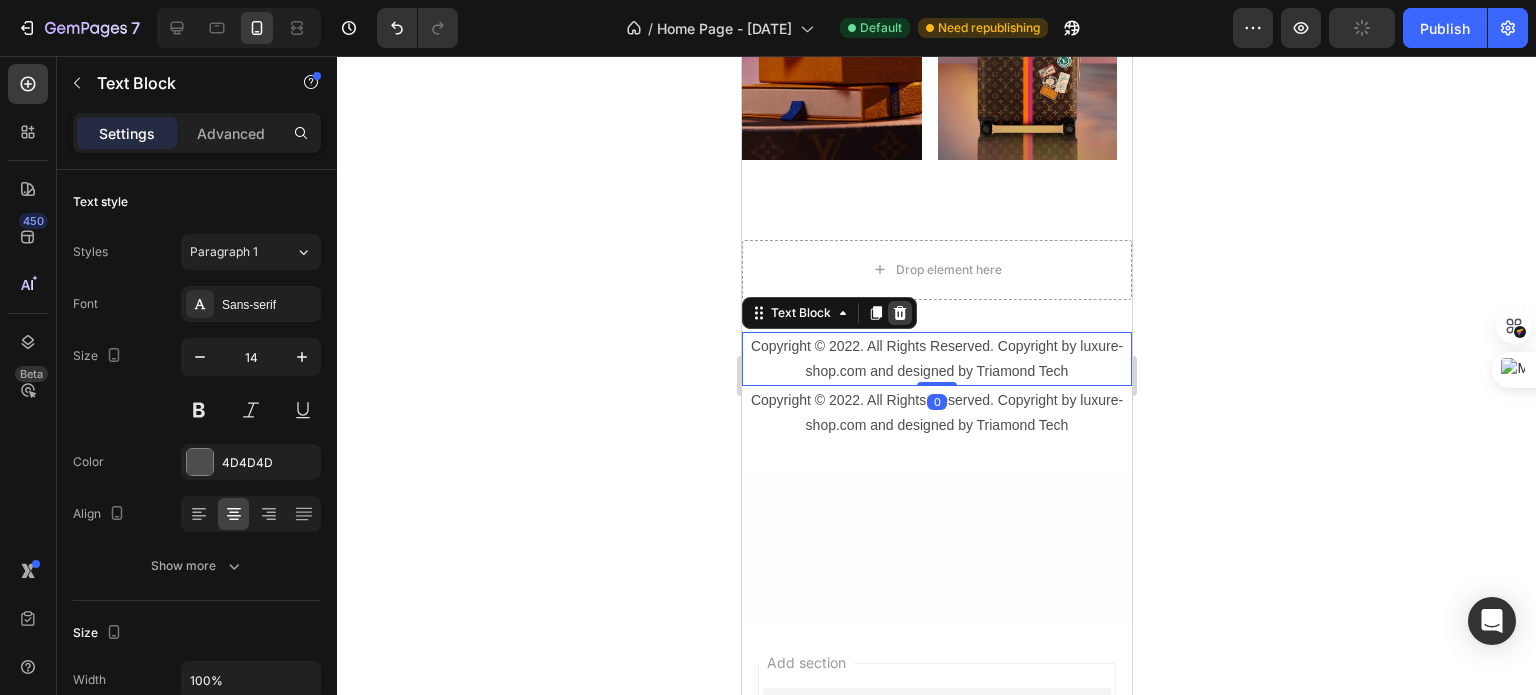 click 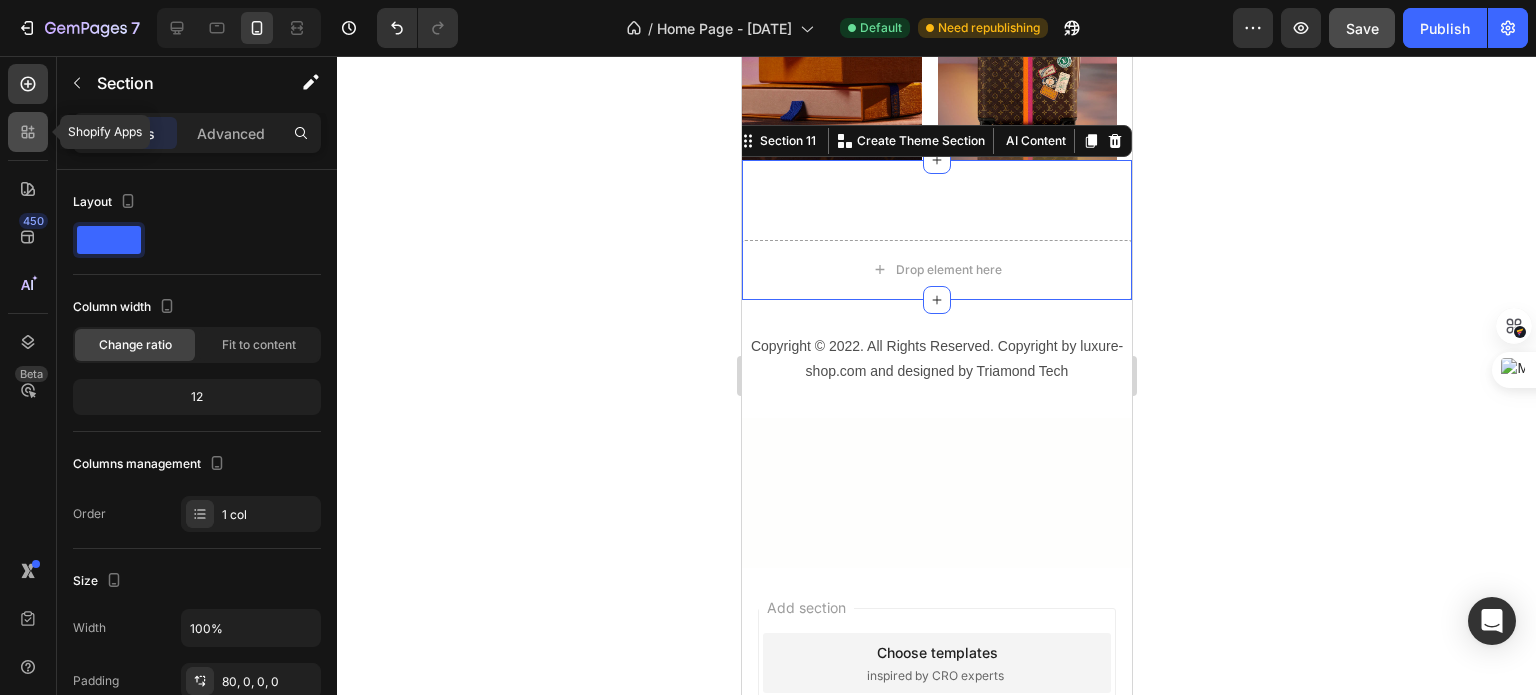 click 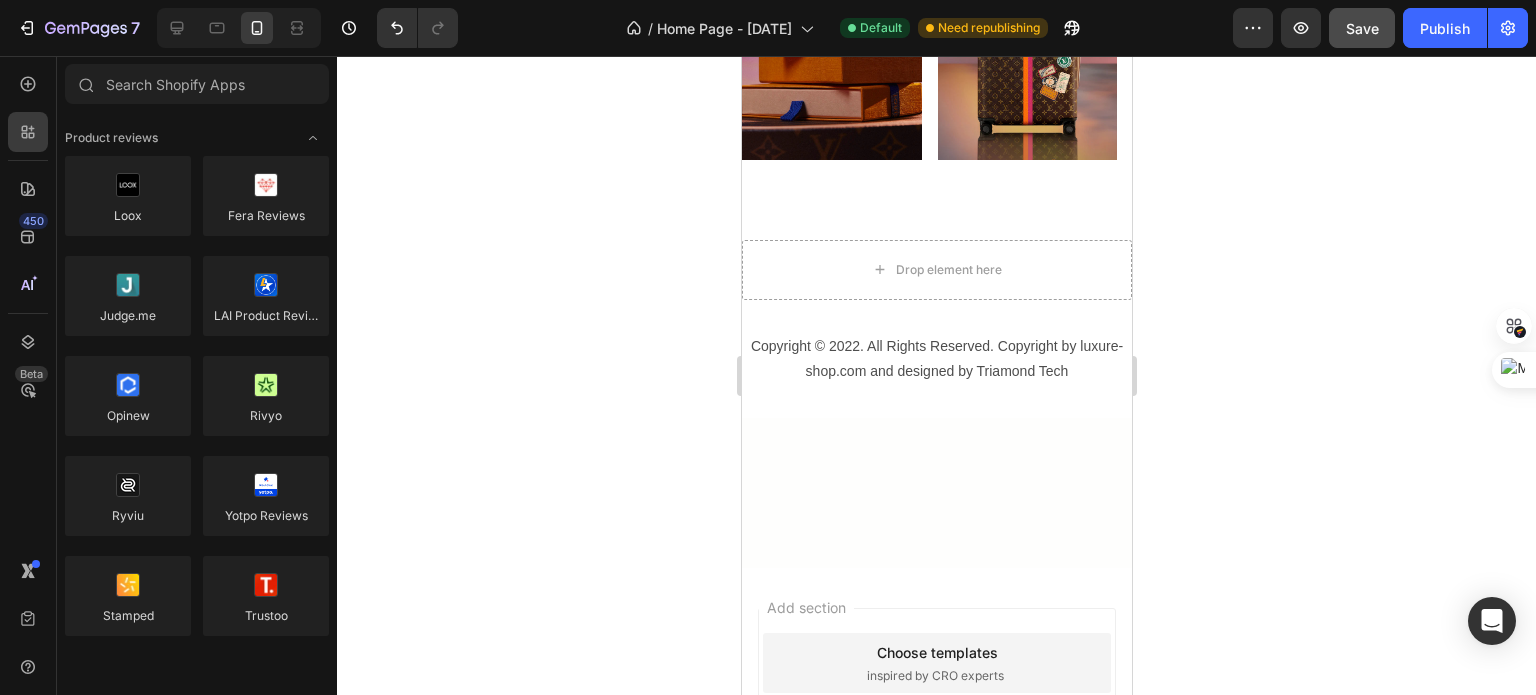 scroll, scrollTop: 809, scrollLeft: 0, axis: vertical 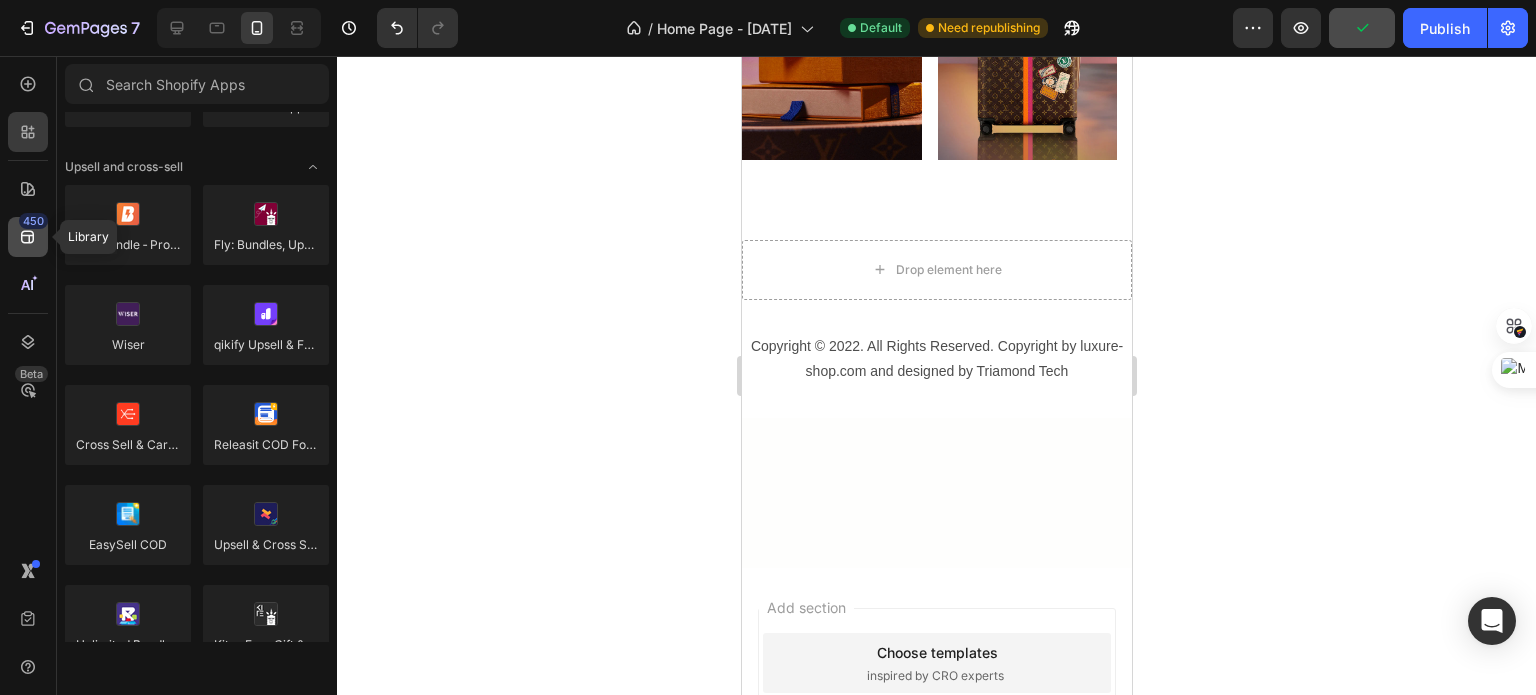 click on "450" 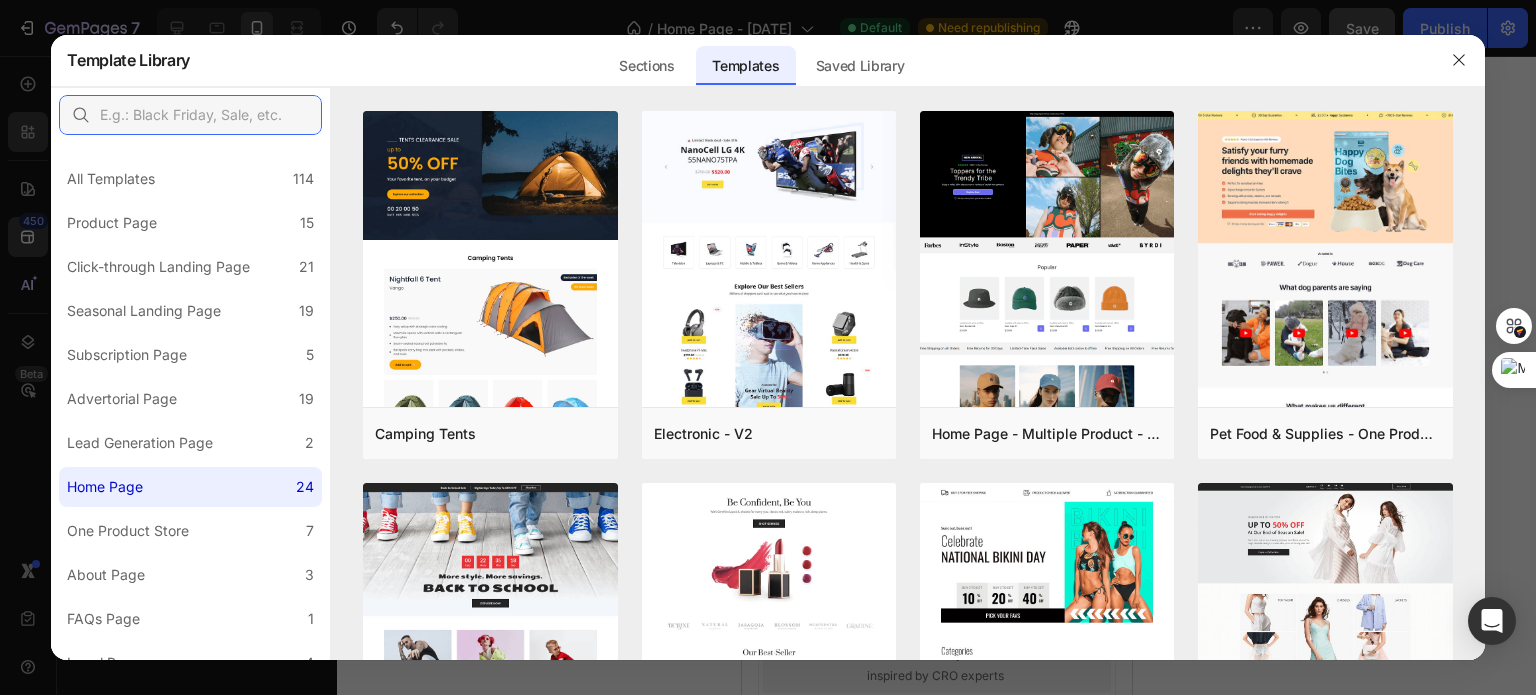 click at bounding box center (190, 115) 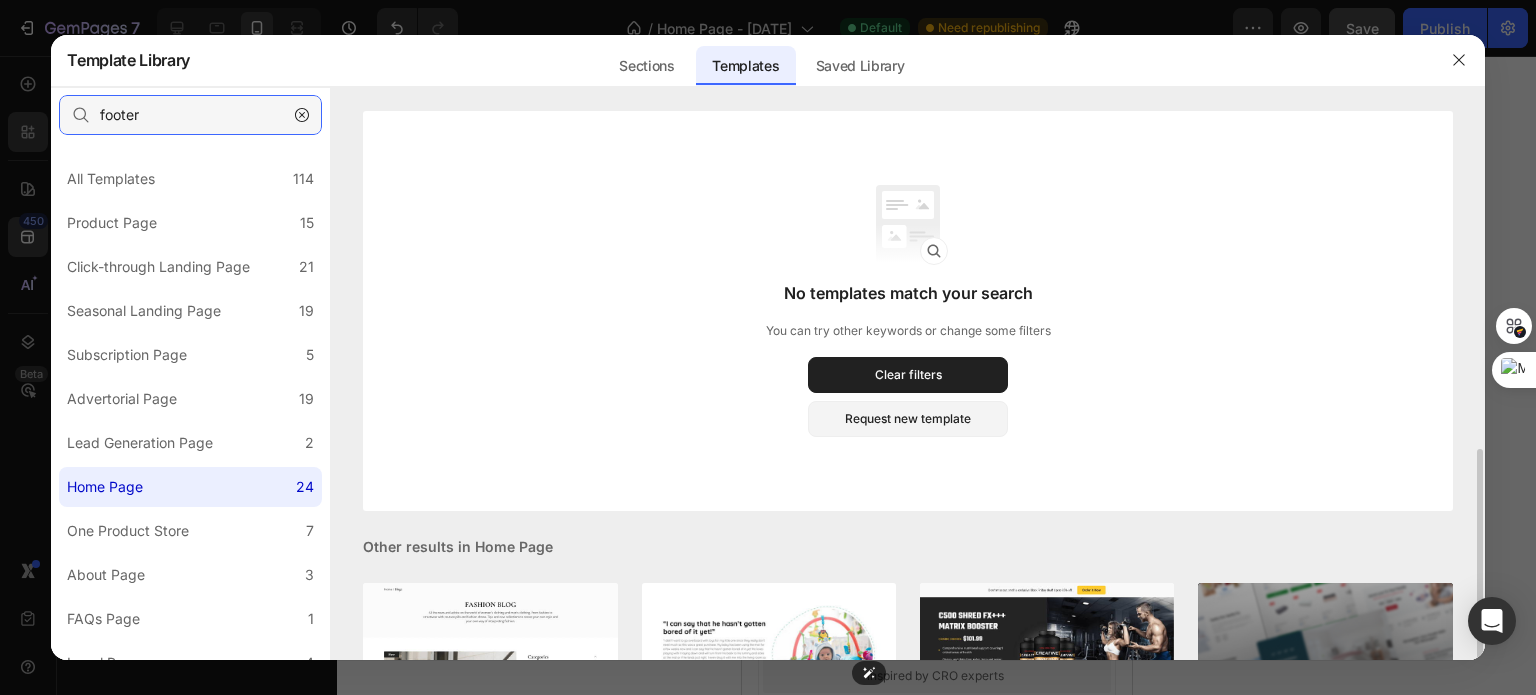 scroll, scrollTop: 295, scrollLeft: 0, axis: vertical 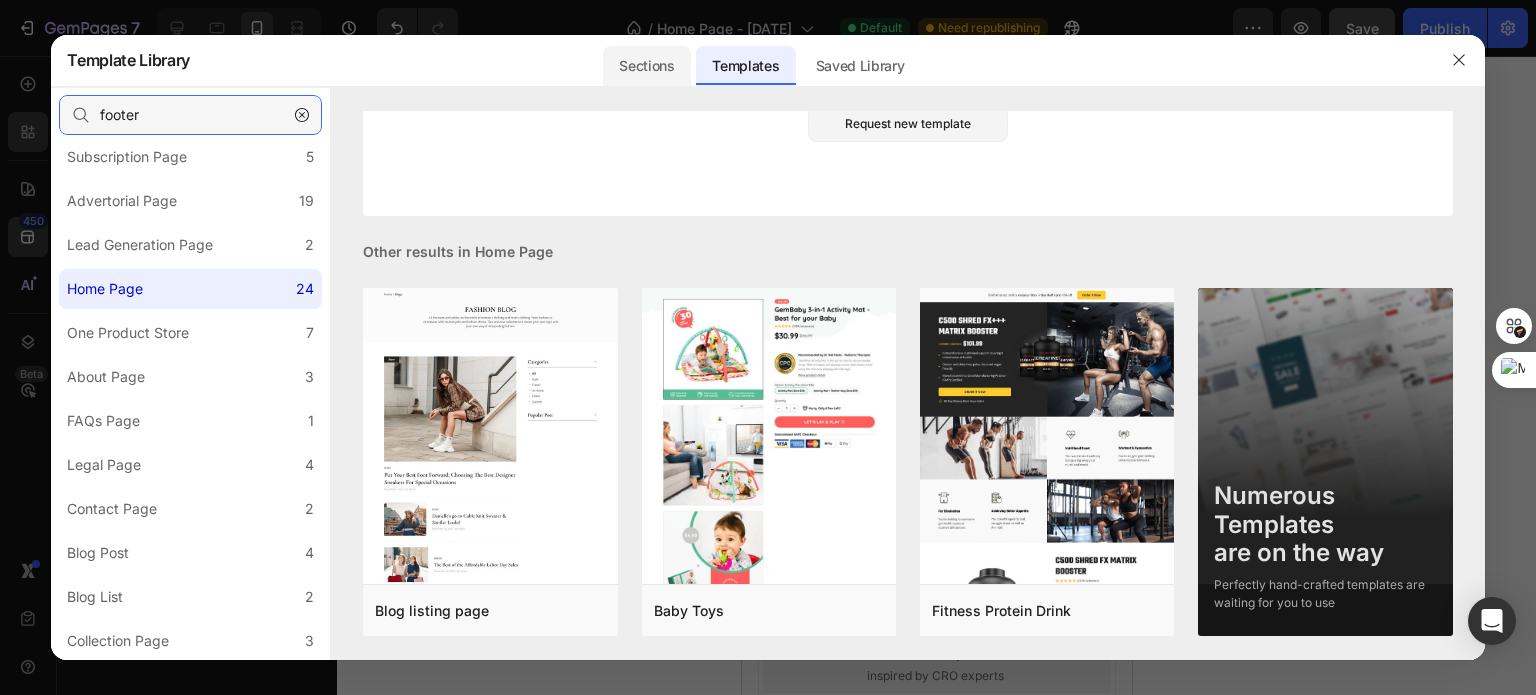 type on "footer" 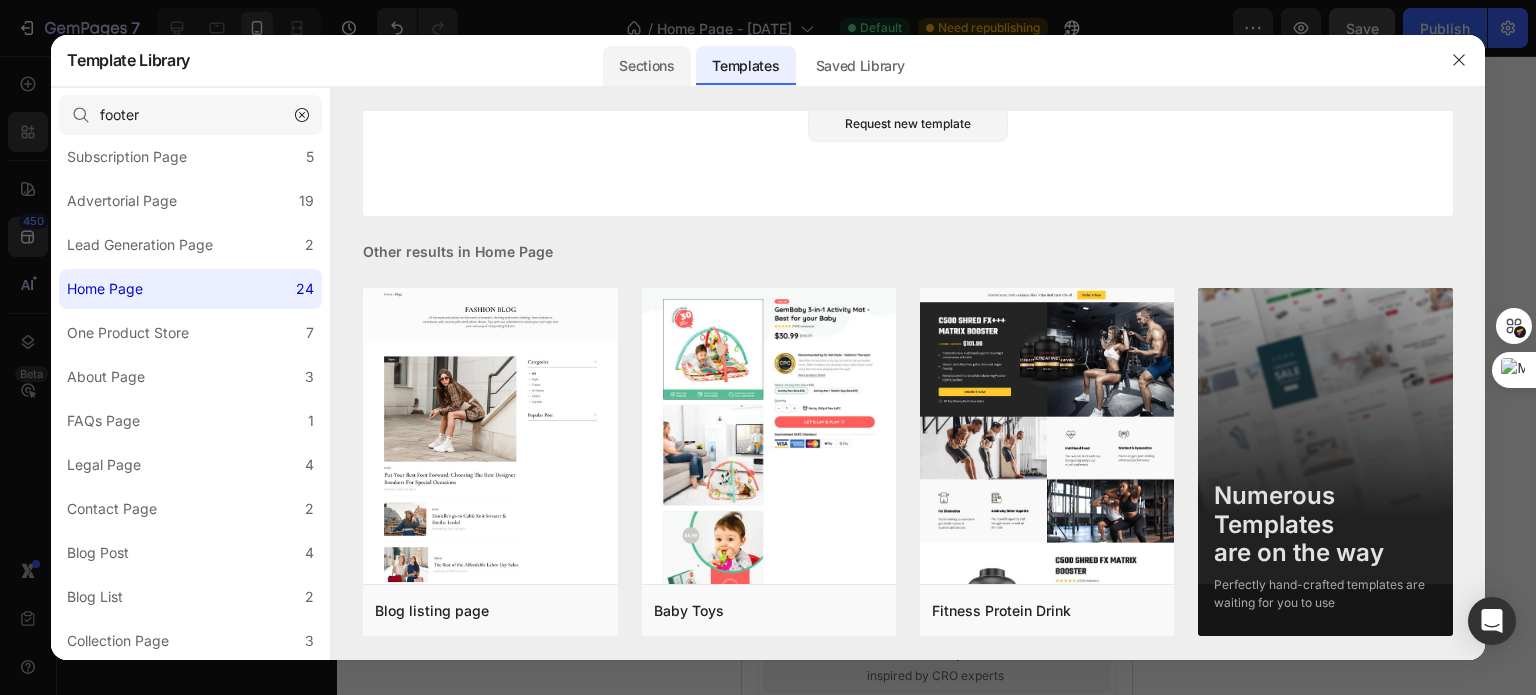 click on "Sections" 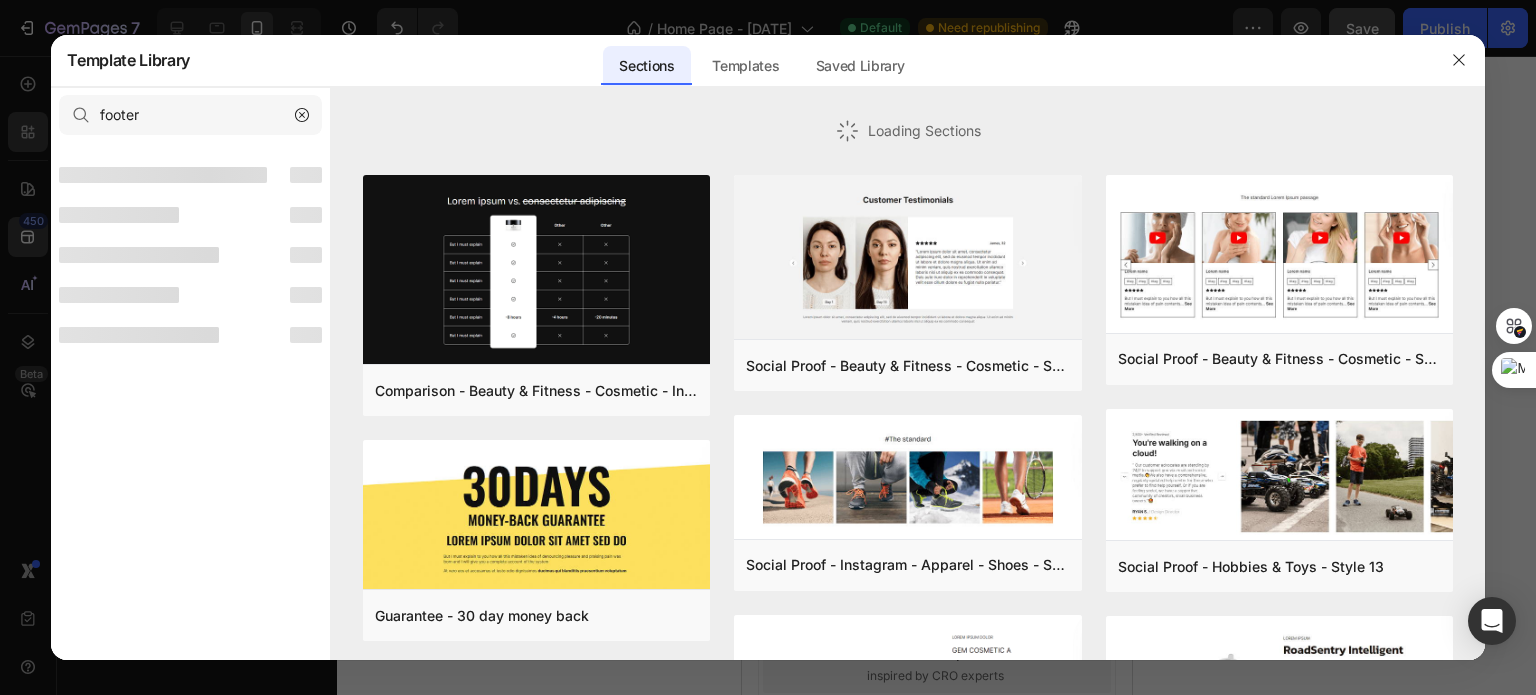 scroll, scrollTop: 0, scrollLeft: 0, axis: both 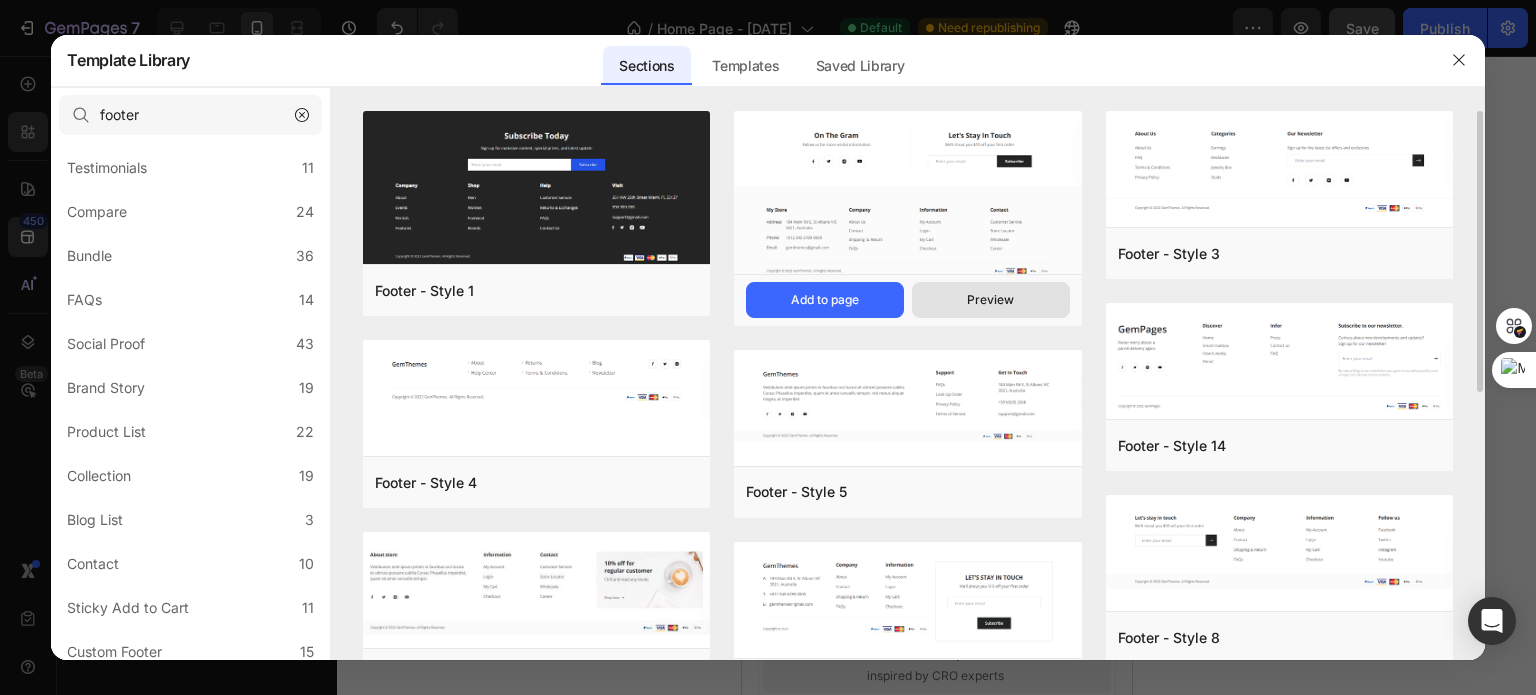 click on "Preview" at bounding box center [991, 300] 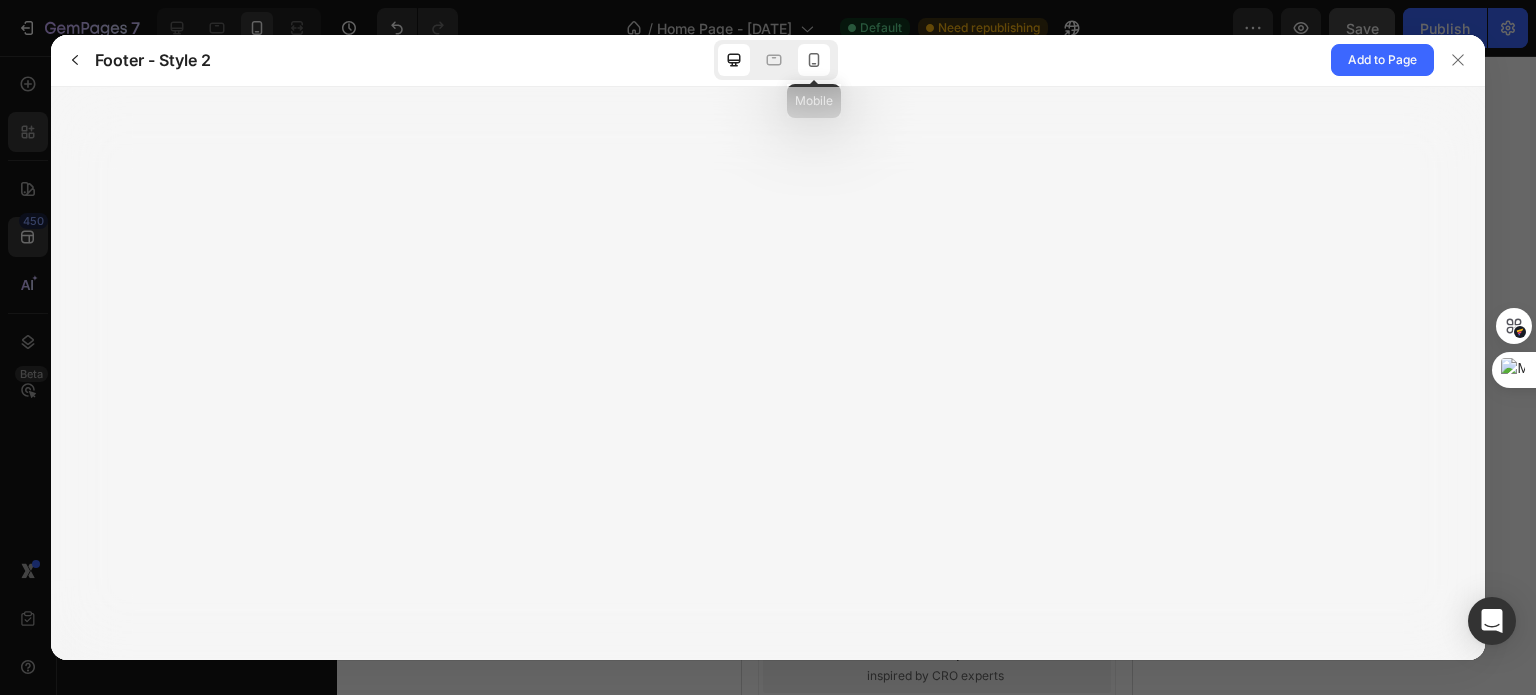 click 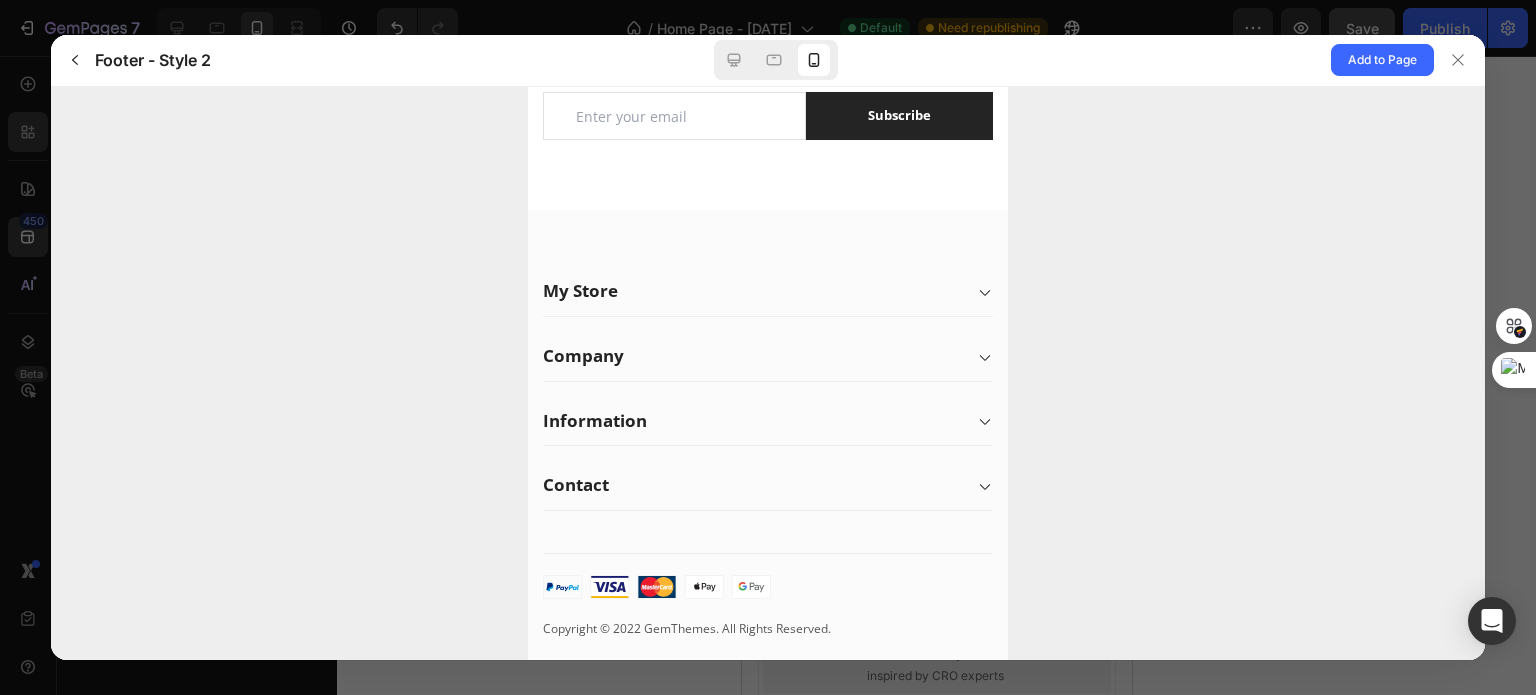 scroll, scrollTop: 328, scrollLeft: 0, axis: vertical 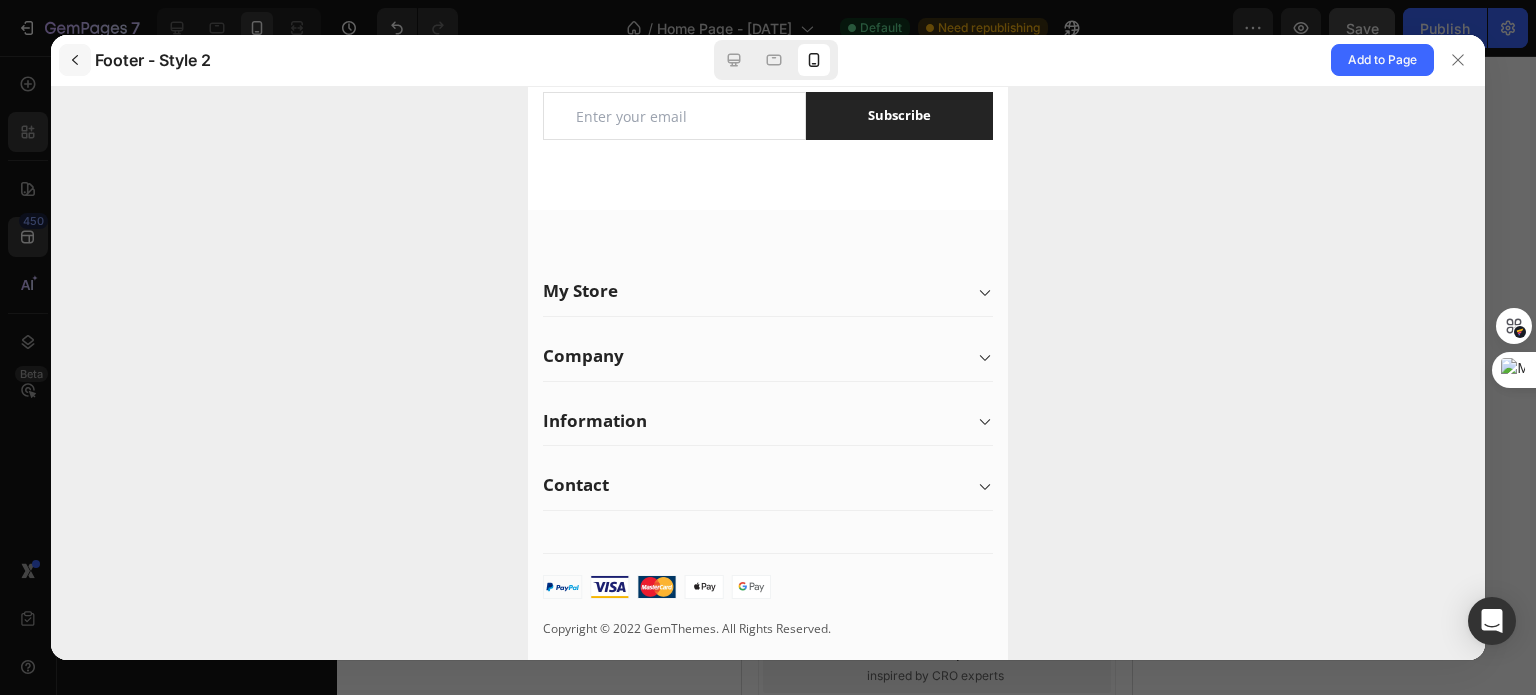 click 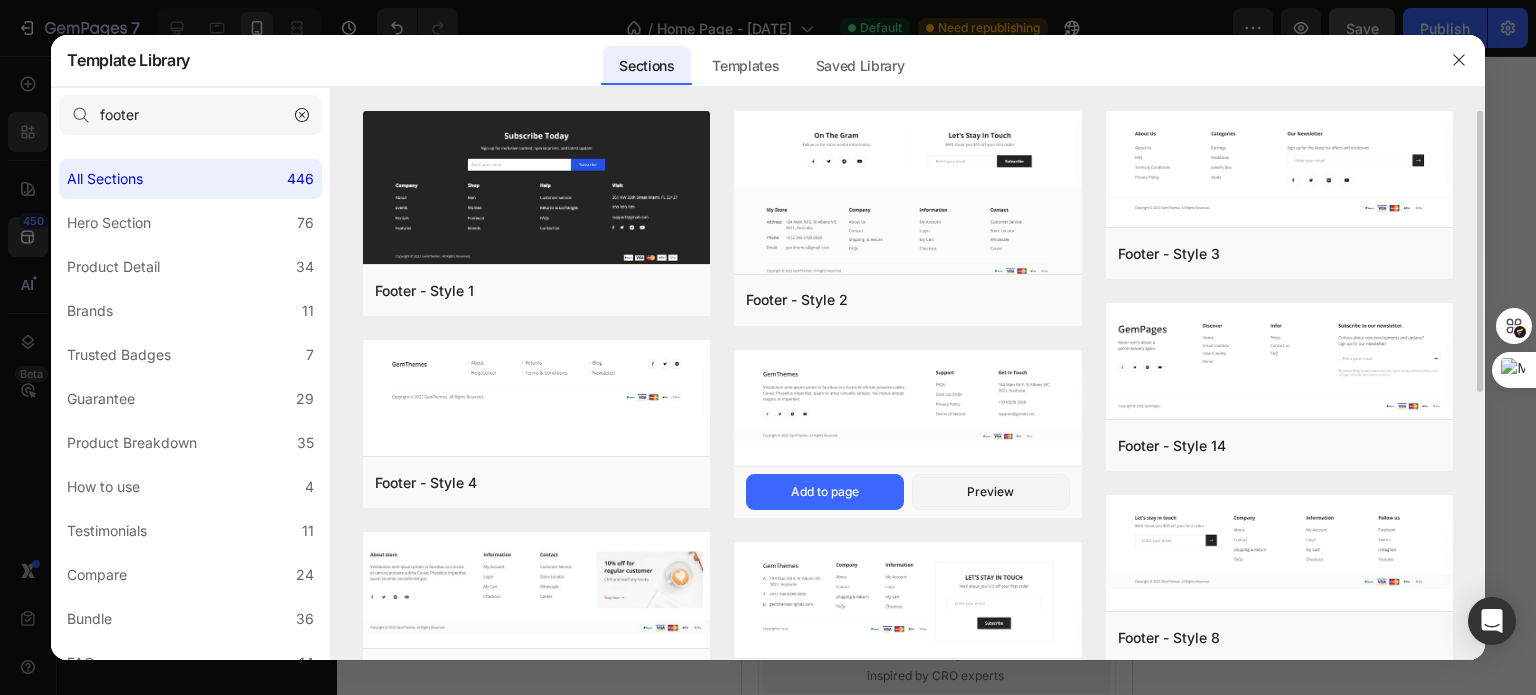 click at bounding box center [907, 194] 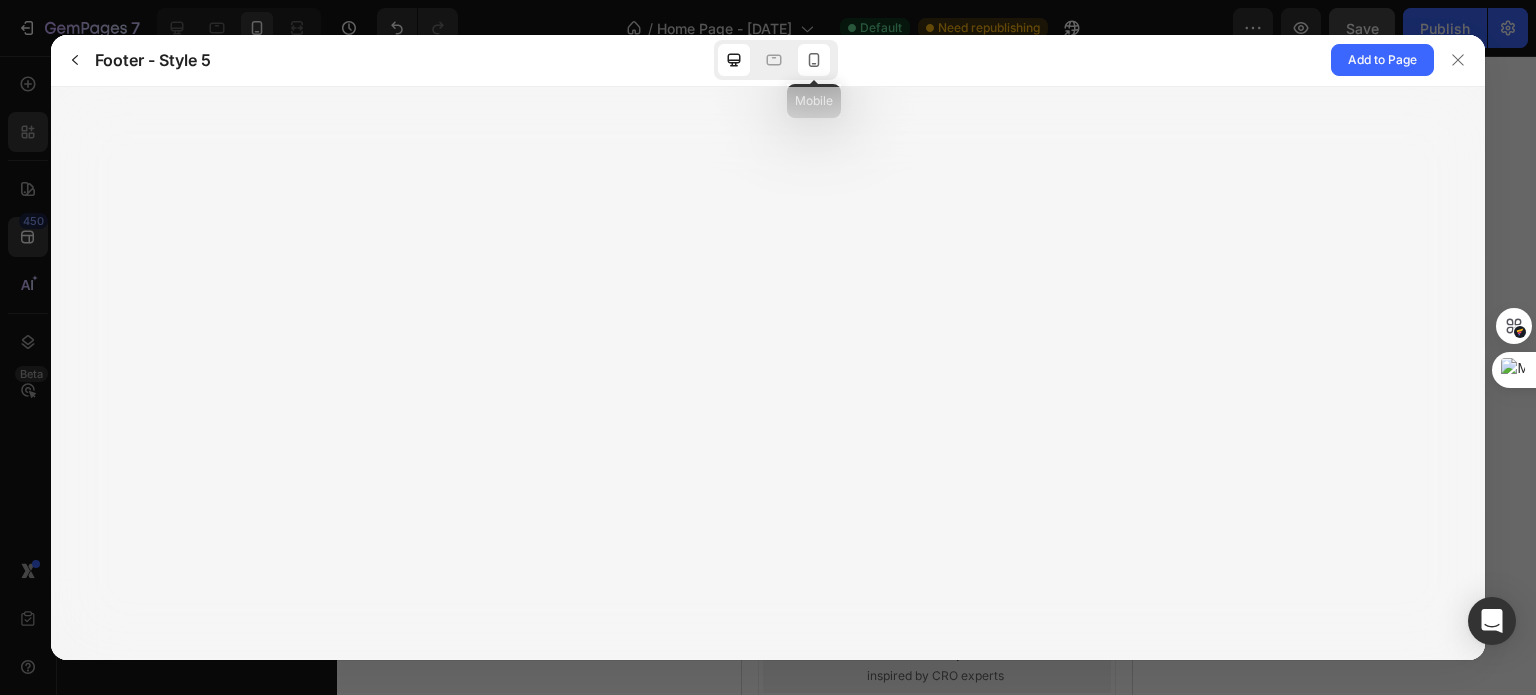 click 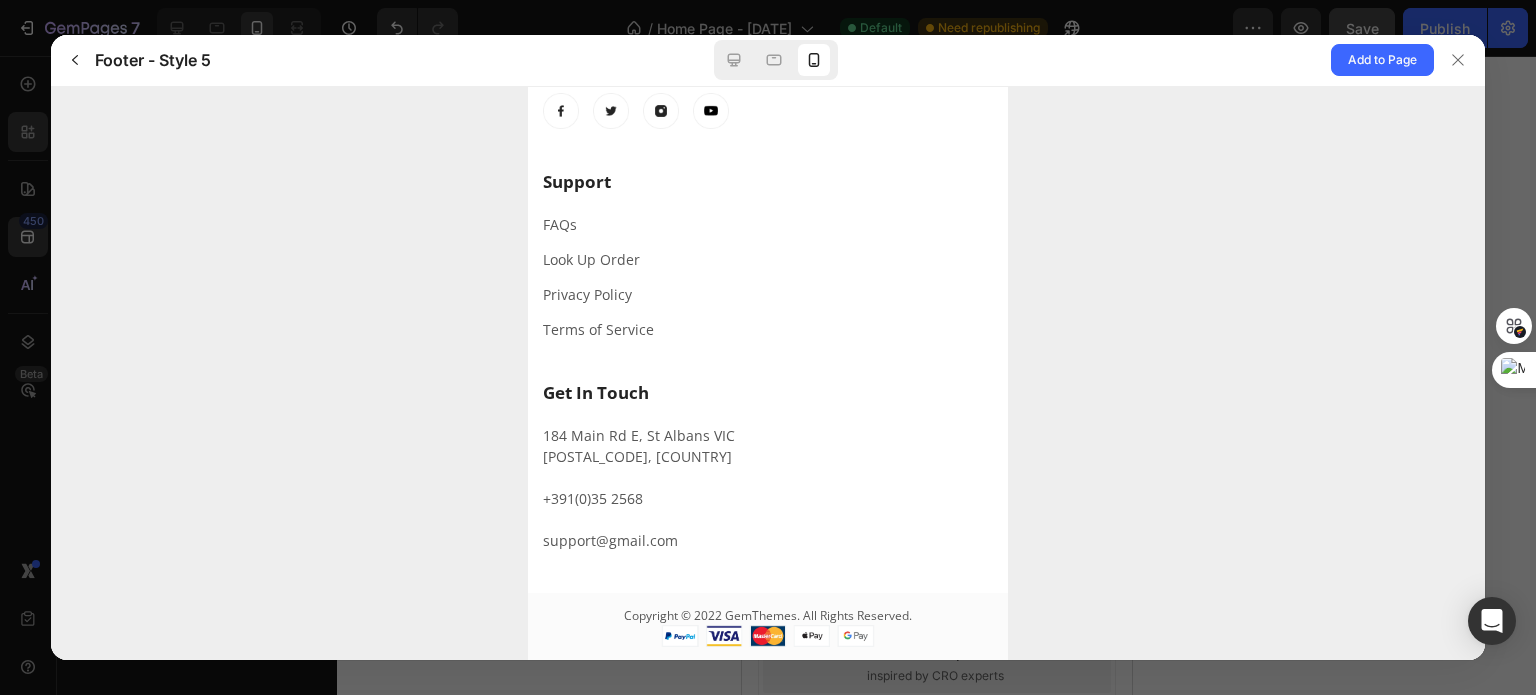 scroll, scrollTop: 0, scrollLeft: 0, axis: both 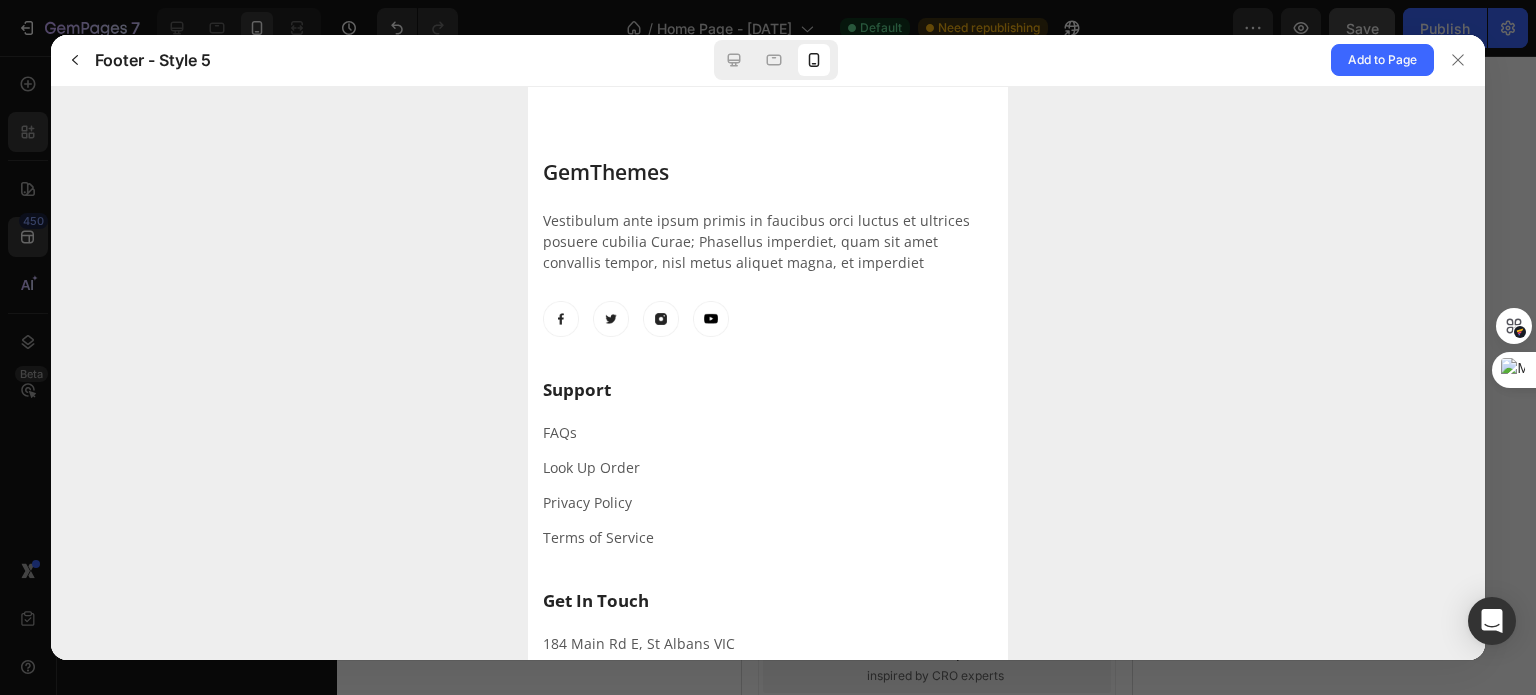 click on "Vestibulum ante ipsum primis in faucibus orci luctus et ultrices posuere cubilia Curae; Phasellus imperdiet, quam sit amet convallis tempor, nisl metus aliquet magna, et imperdiet" at bounding box center (756, 240) 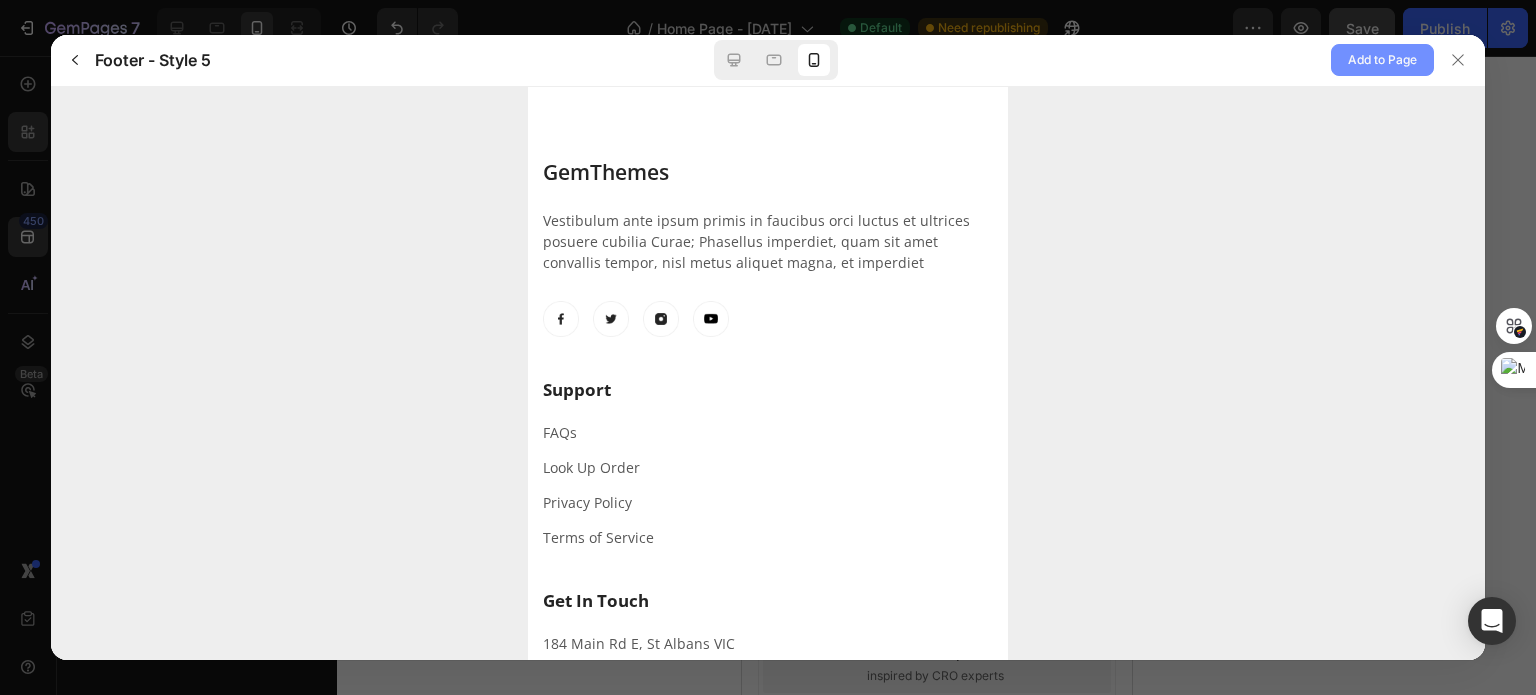 click on "Add to Page" 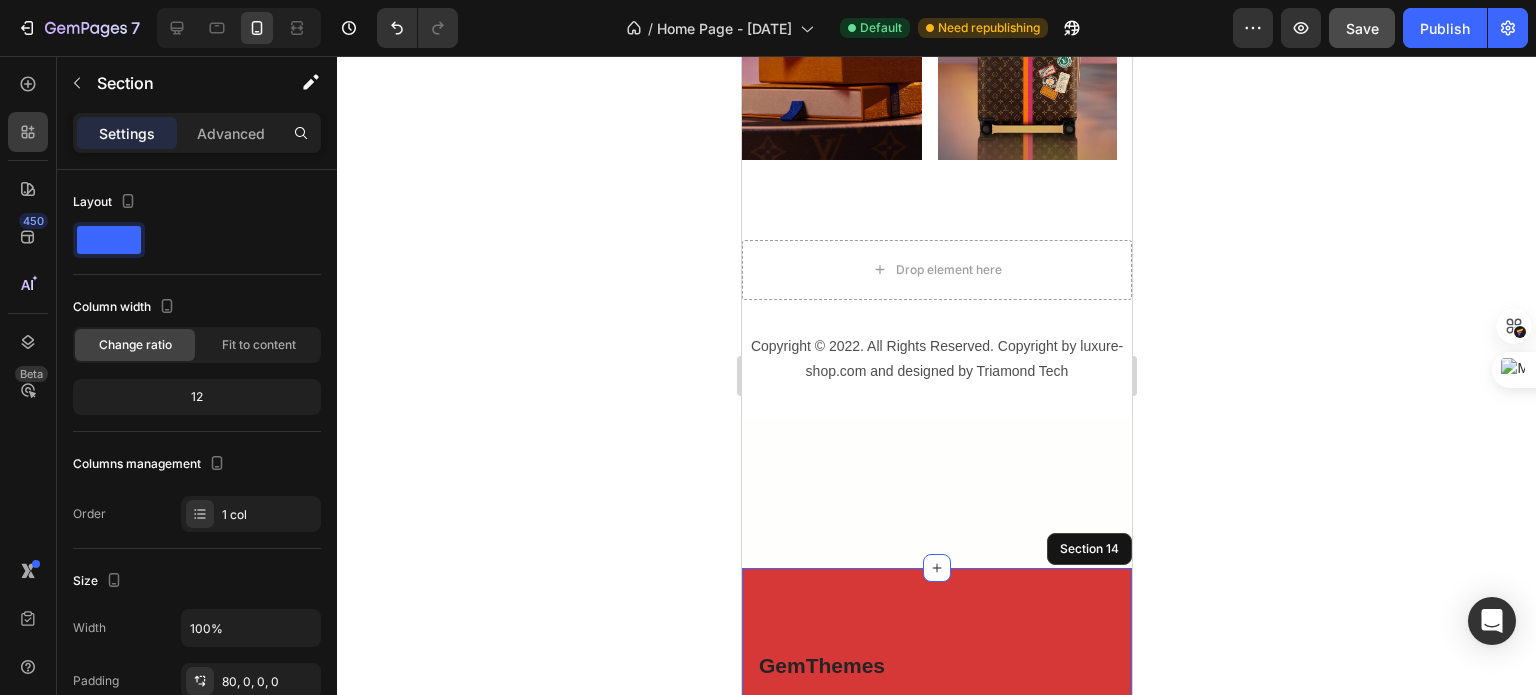 scroll, scrollTop: 3459, scrollLeft: 0, axis: vertical 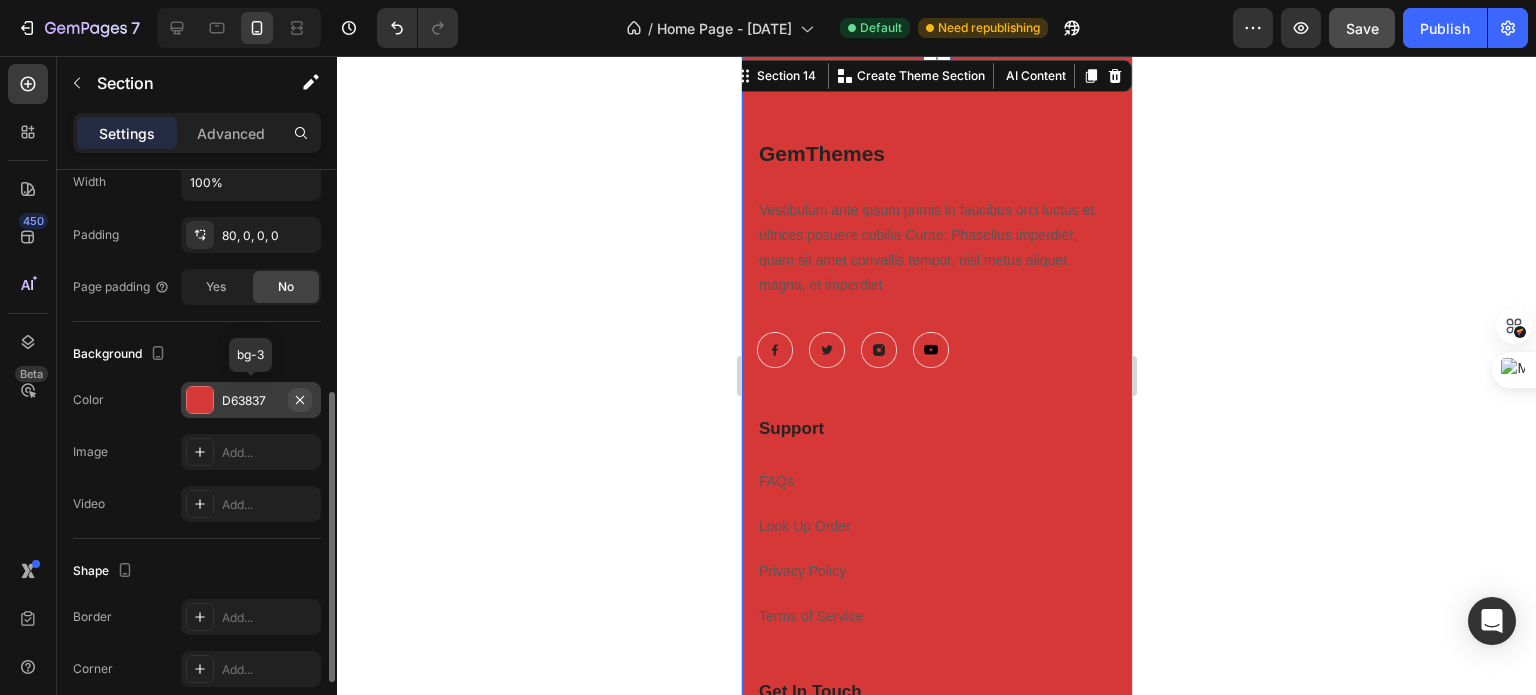 click 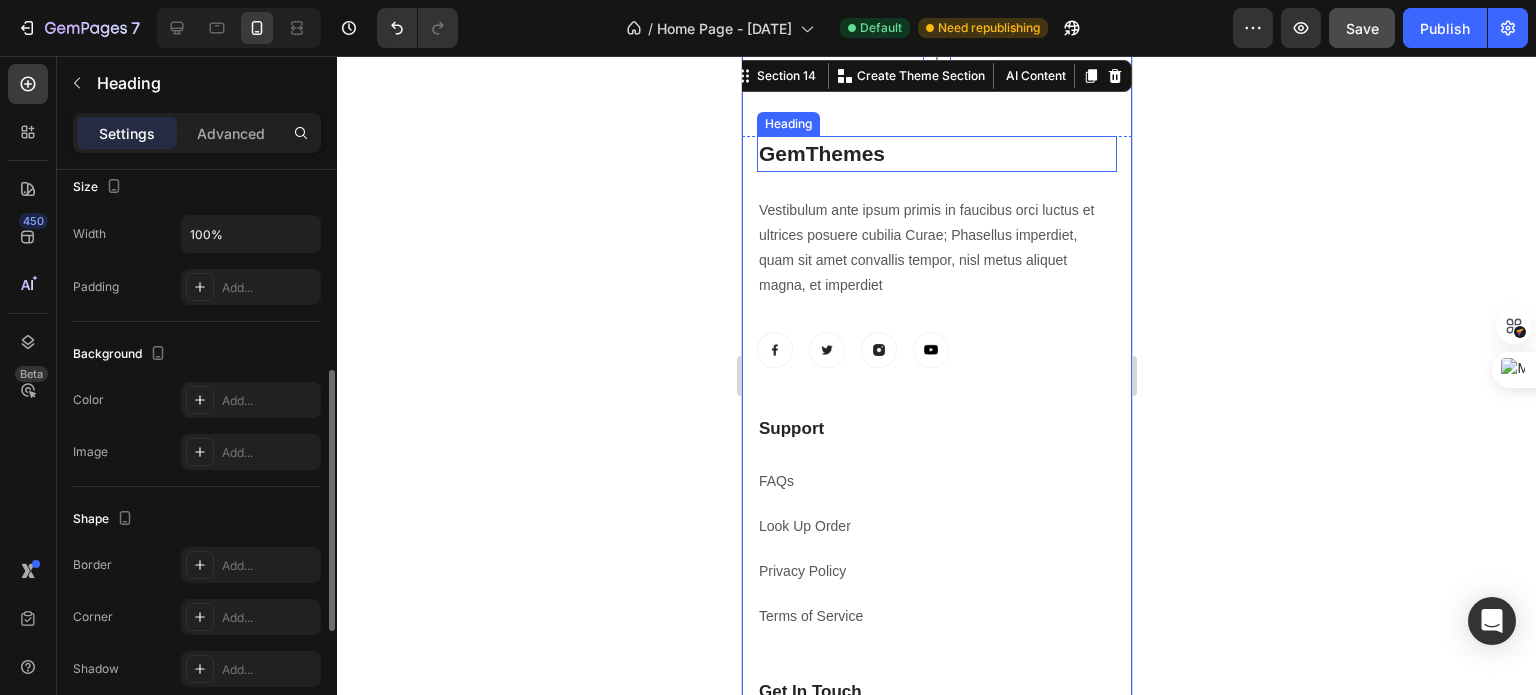 click on "GemThemes" at bounding box center [936, 154] 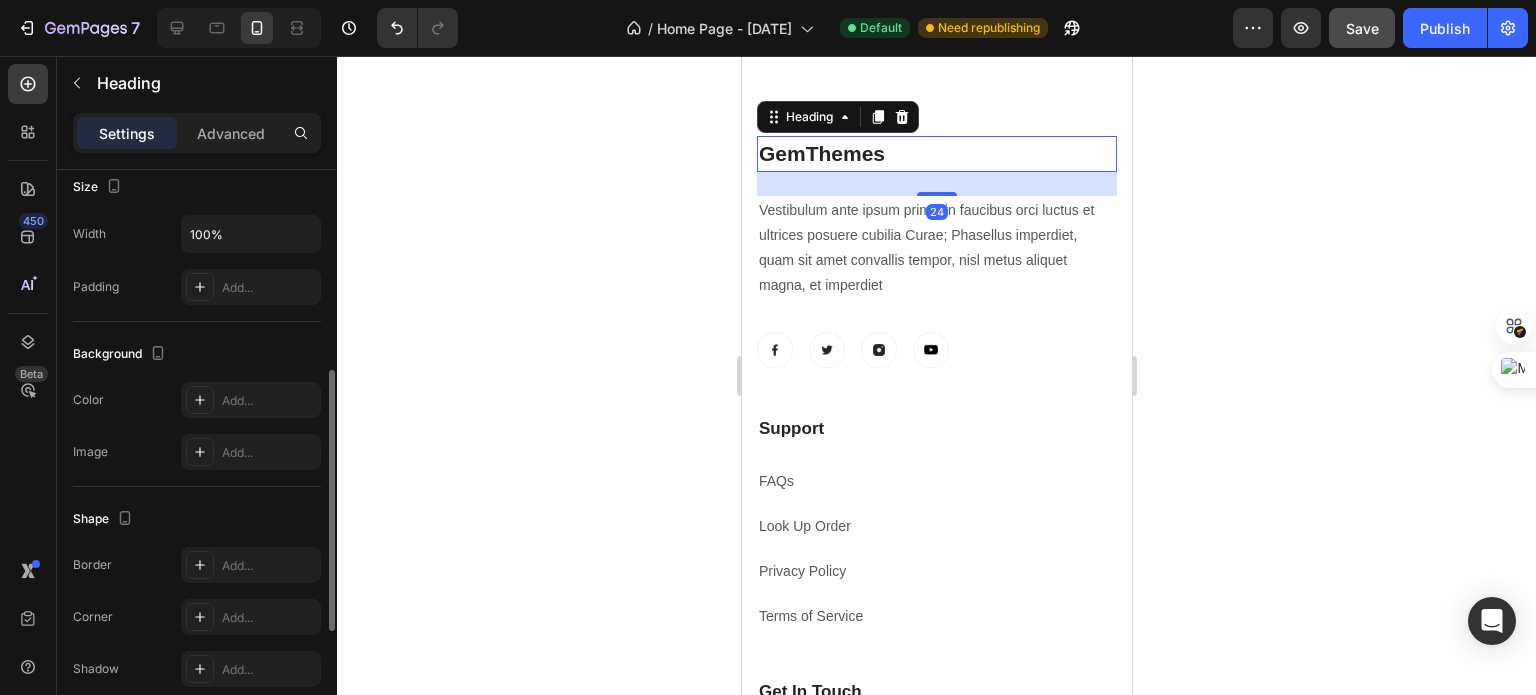scroll, scrollTop: 0, scrollLeft: 0, axis: both 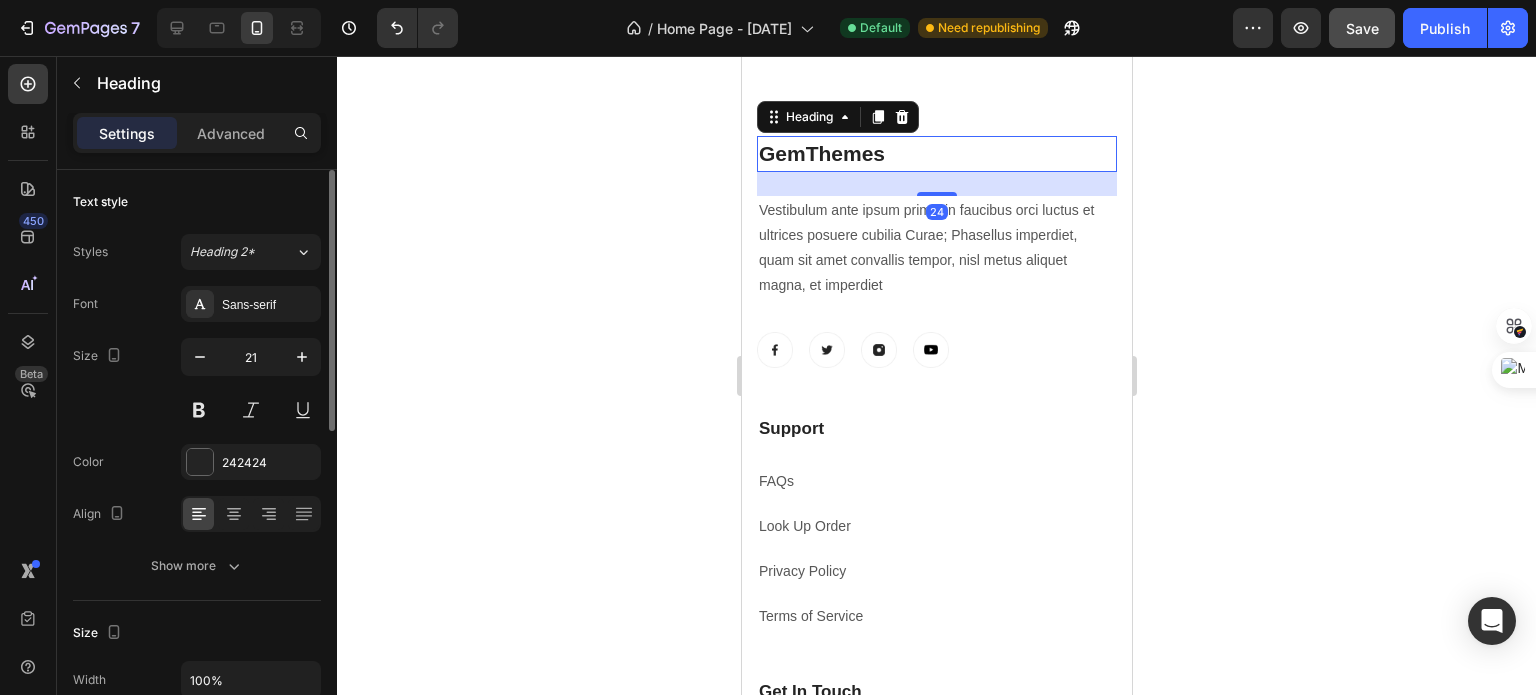 click on "GemThemes" at bounding box center (936, 154) 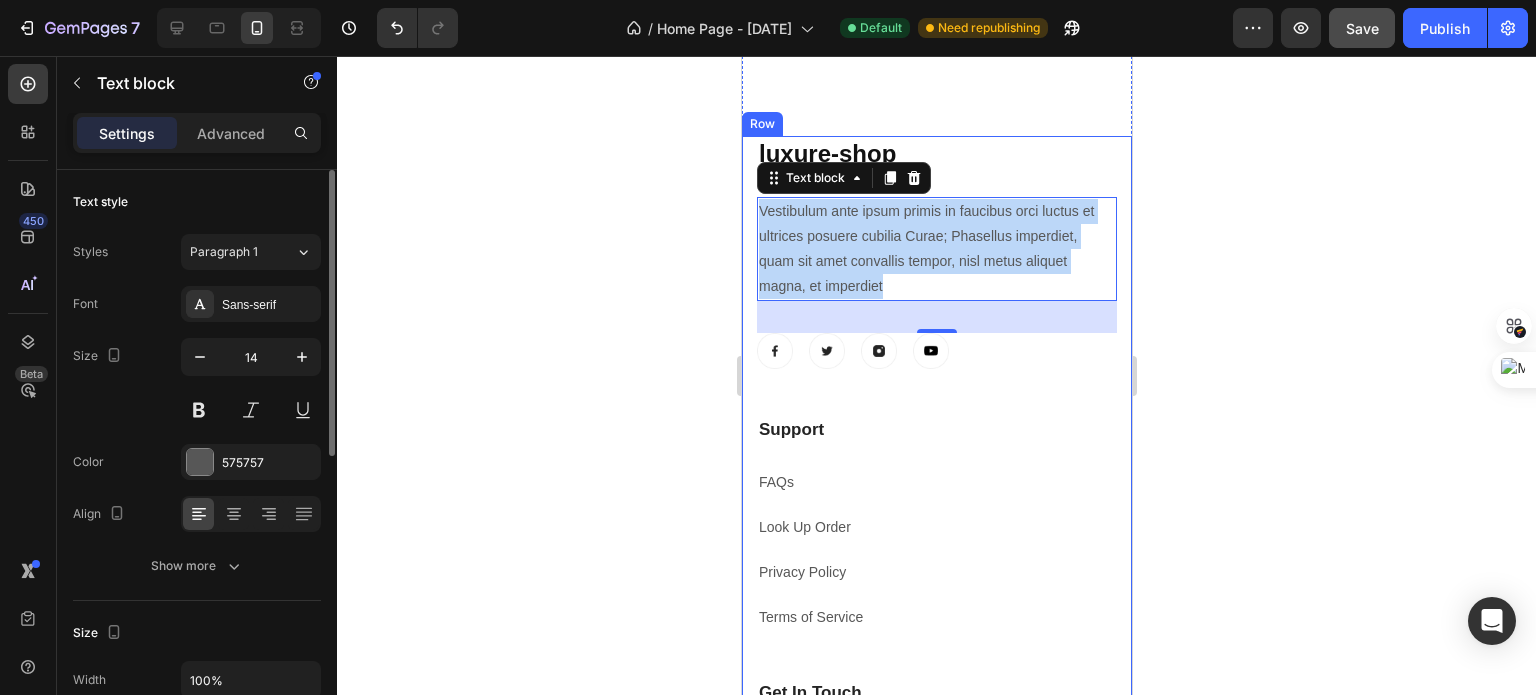 drag, startPoint x: 890, startPoint y: 288, endPoint x: 750, endPoint y: 211, distance: 159.77797 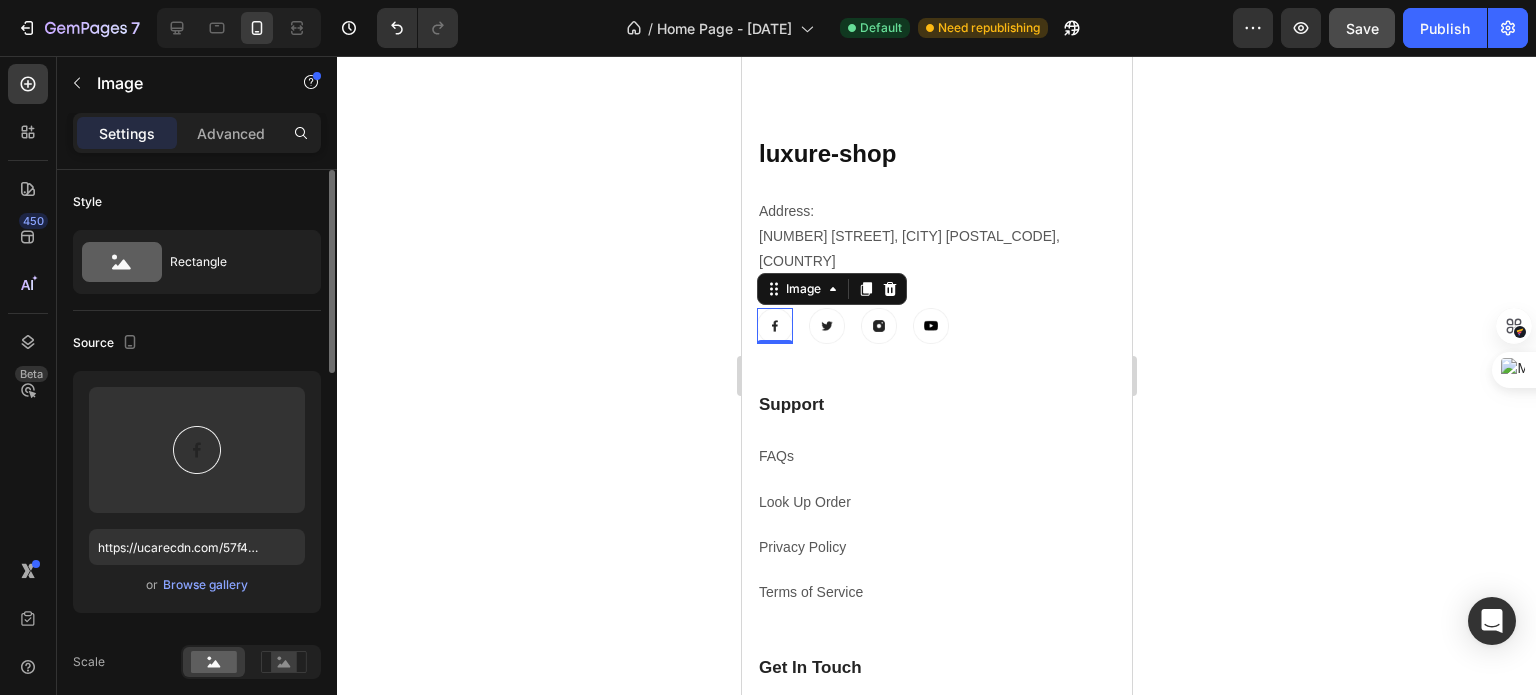 click at bounding box center (774, 326) 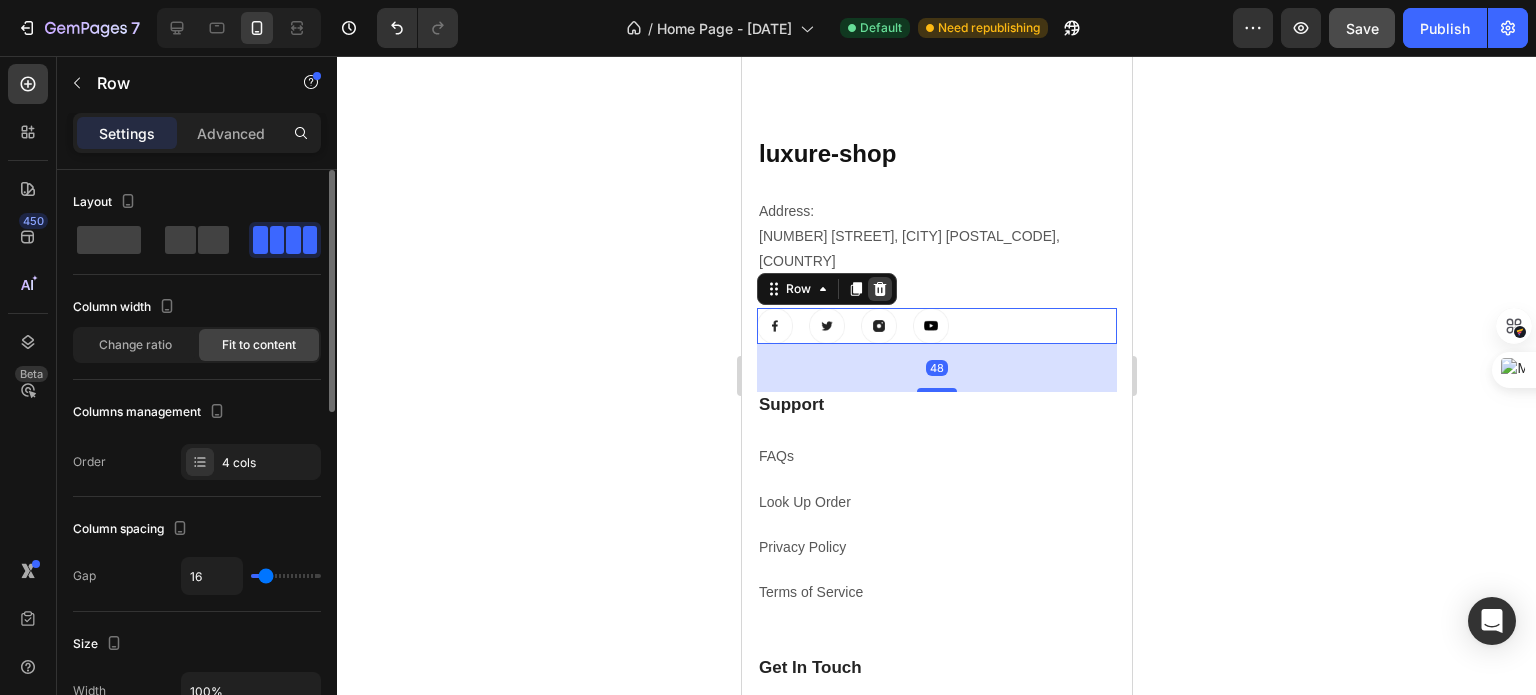 click 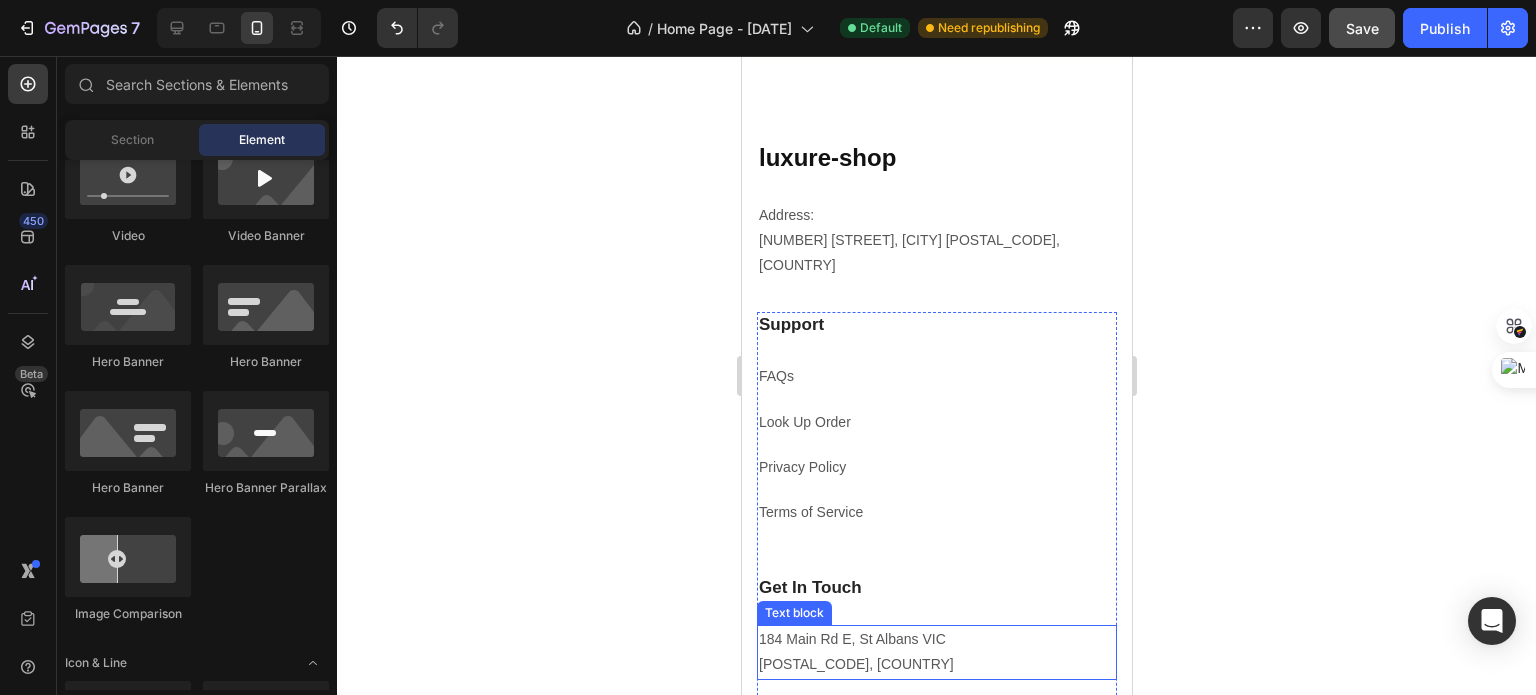 scroll, scrollTop: 3452, scrollLeft: 0, axis: vertical 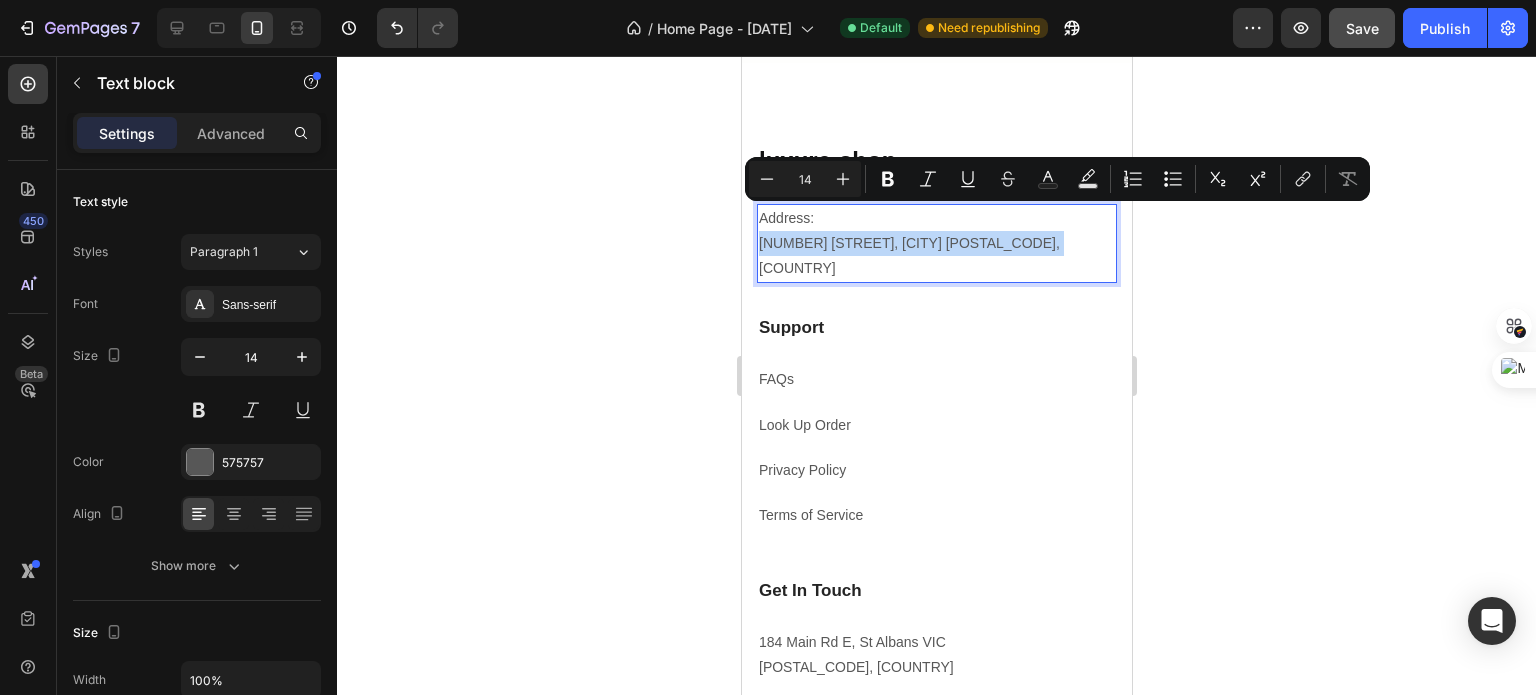 drag, startPoint x: 1058, startPoint y: 223, endPoint x: 1030, endPoint y: 252, distance: 40.311287 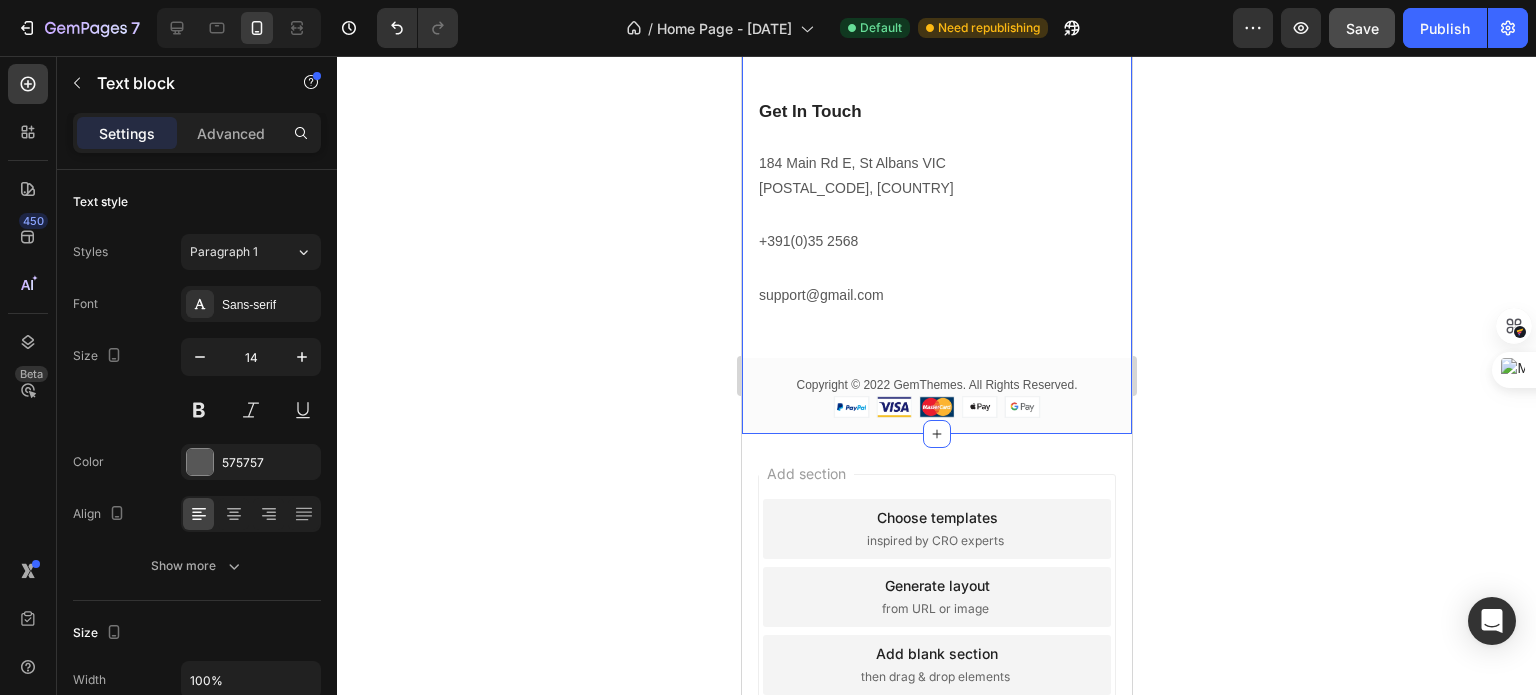 scroll, scrollTop: 3904, scrollLeft: 0, axis: vertical 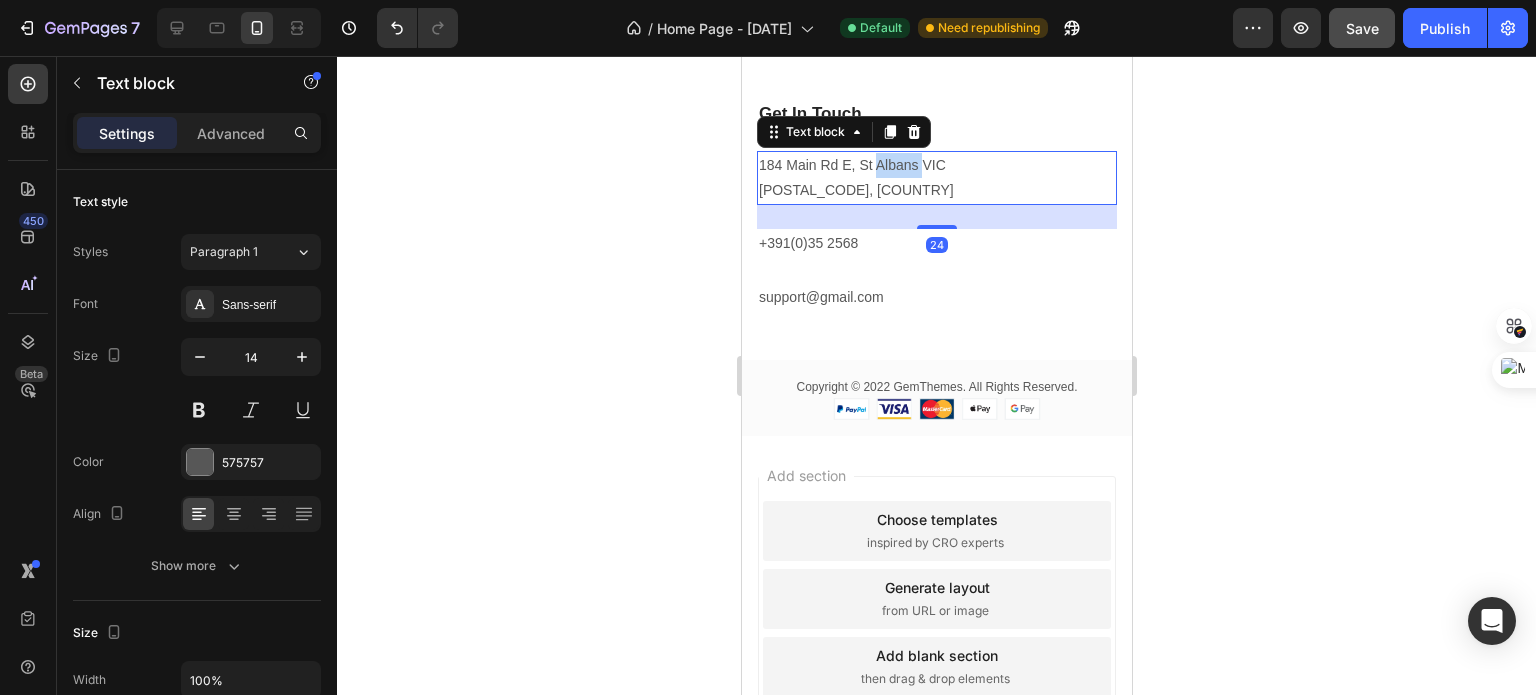 click on "184 Main Rd E, St Albans VIC 3021, Australia" at bounding box center (936, 178) 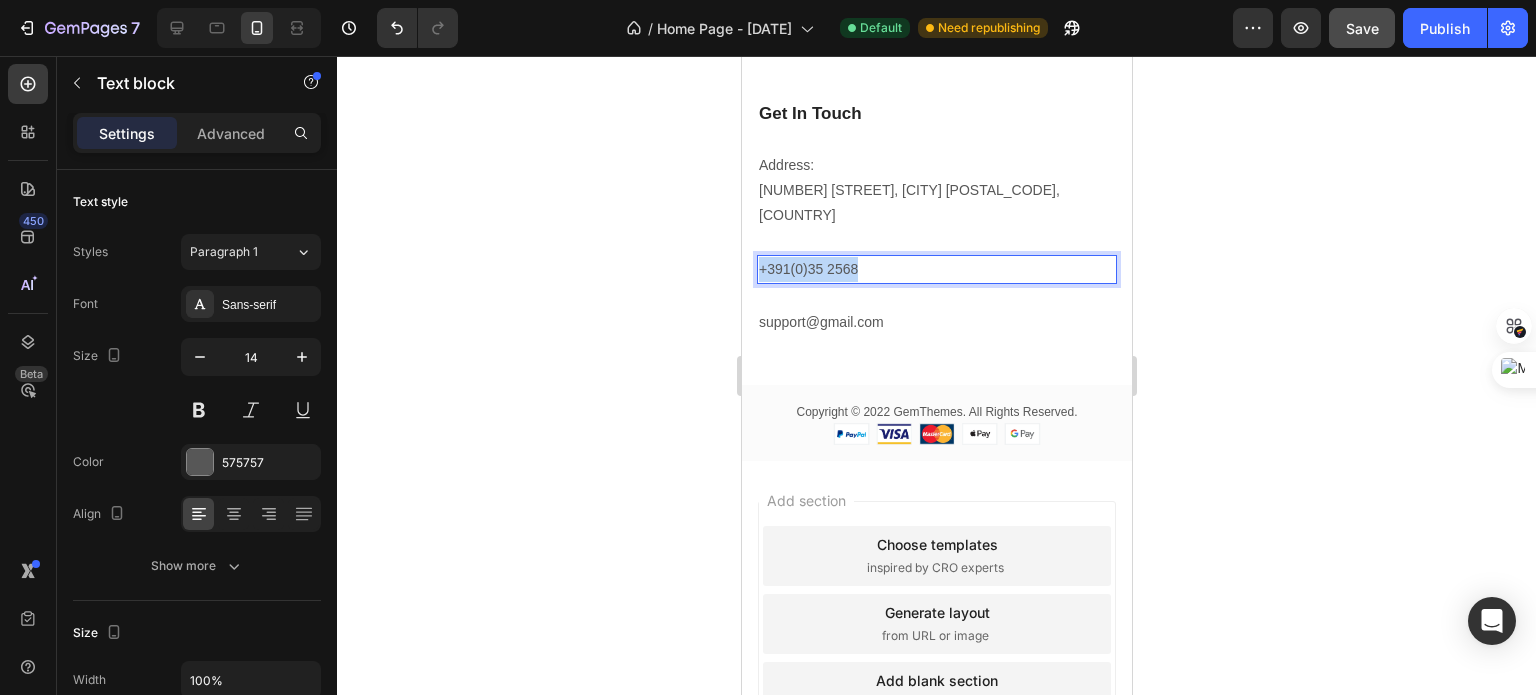 drag, startPoint x: 893, startPoint y: 268, endPoint x: 703, endPoint y: 285, distance: 190.759 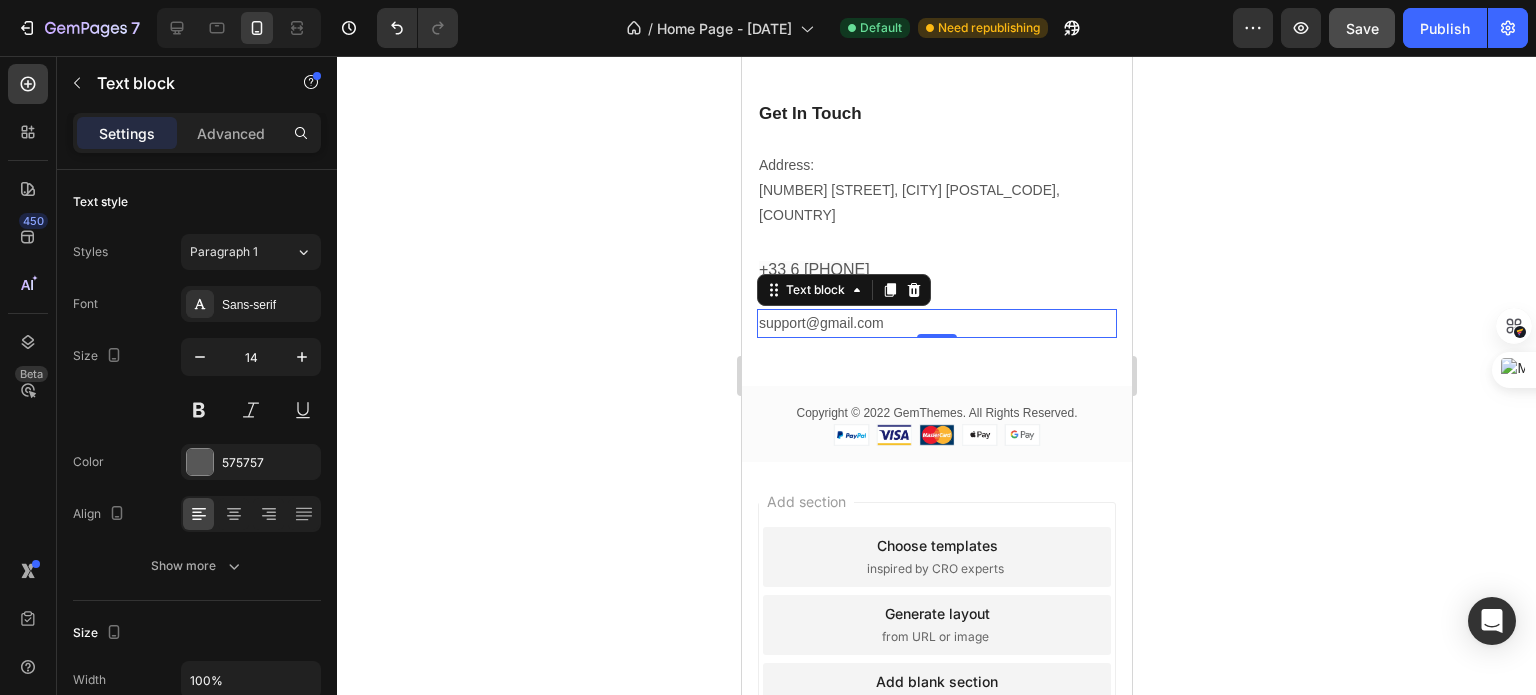 click on "support@gmail.com" at bounding box center [936, 323] 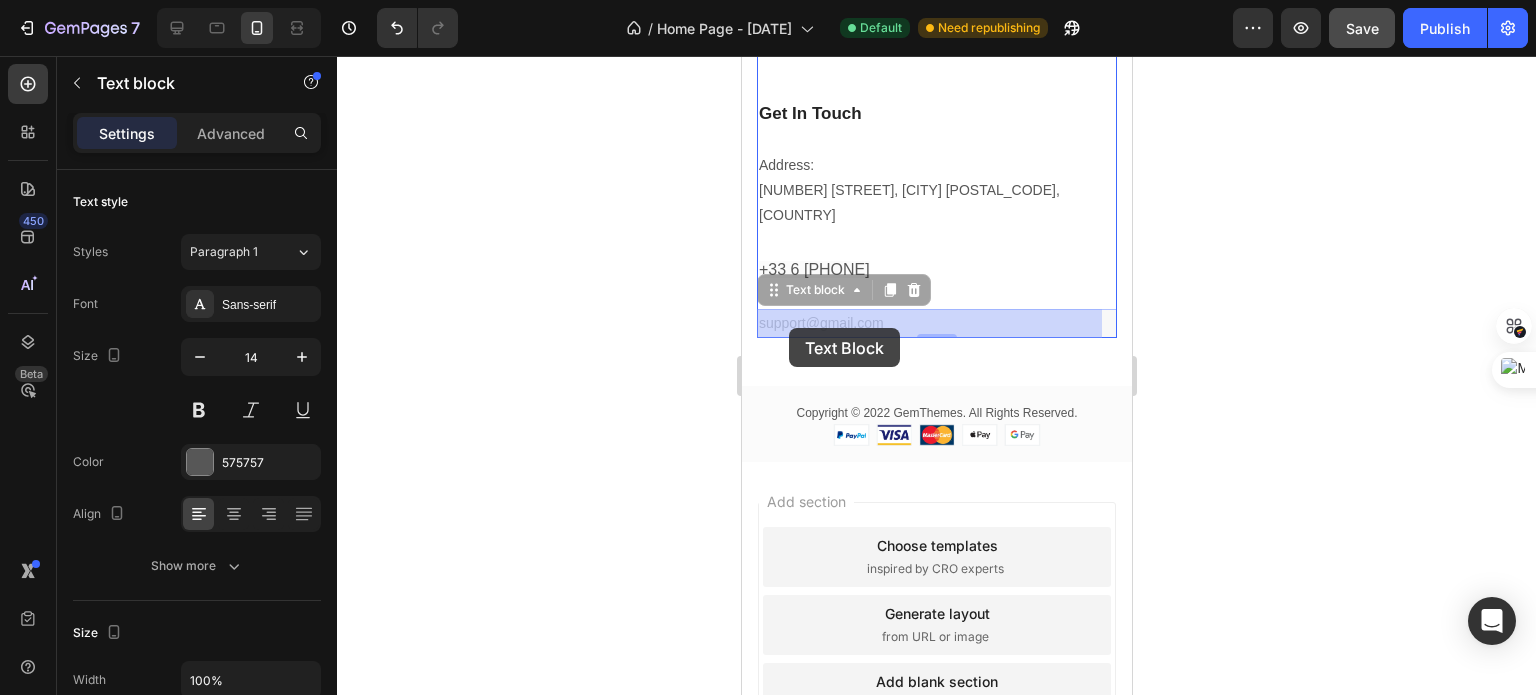 drag, startPoint x: 902, startPoint y: 315, endPoint x: 788, endPoint y: 327, distance: 114.62984 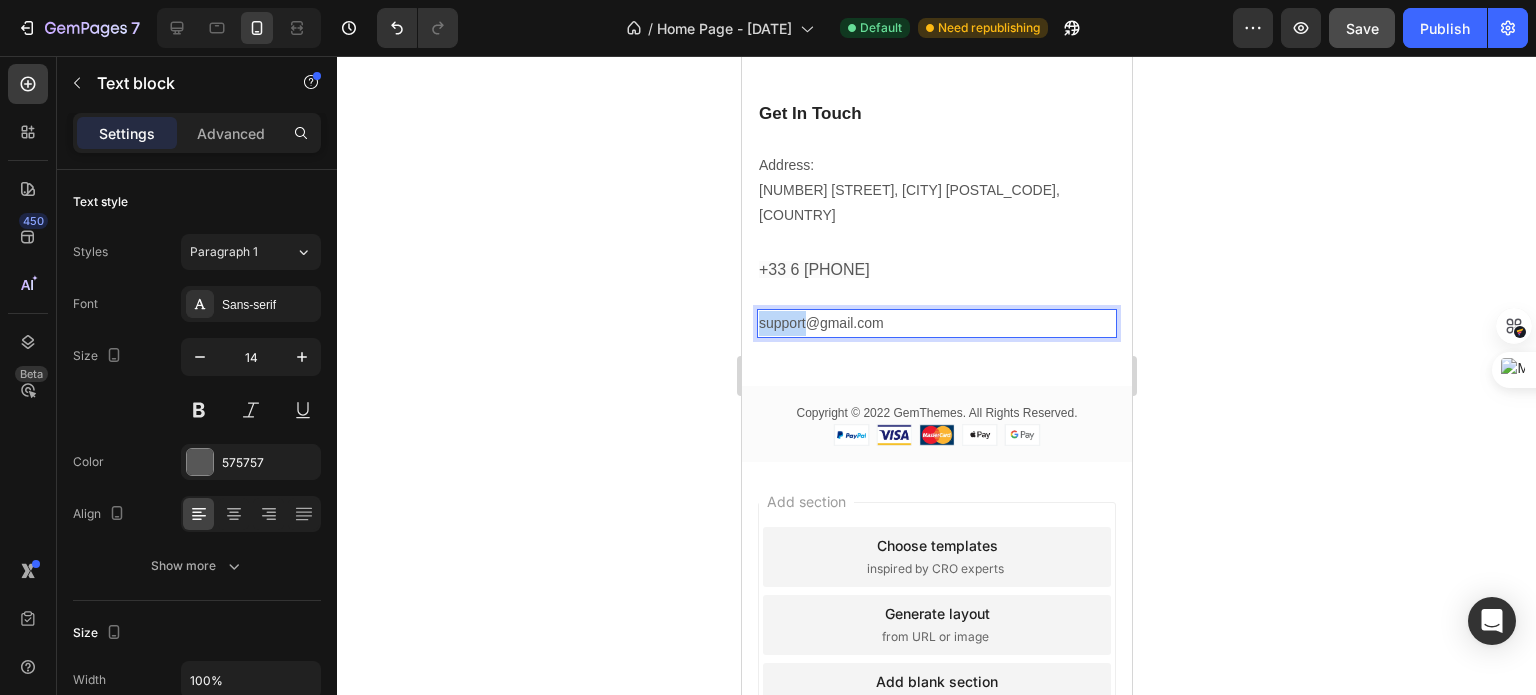 click on "support@gmail.com" at bounding box center (936, 323) 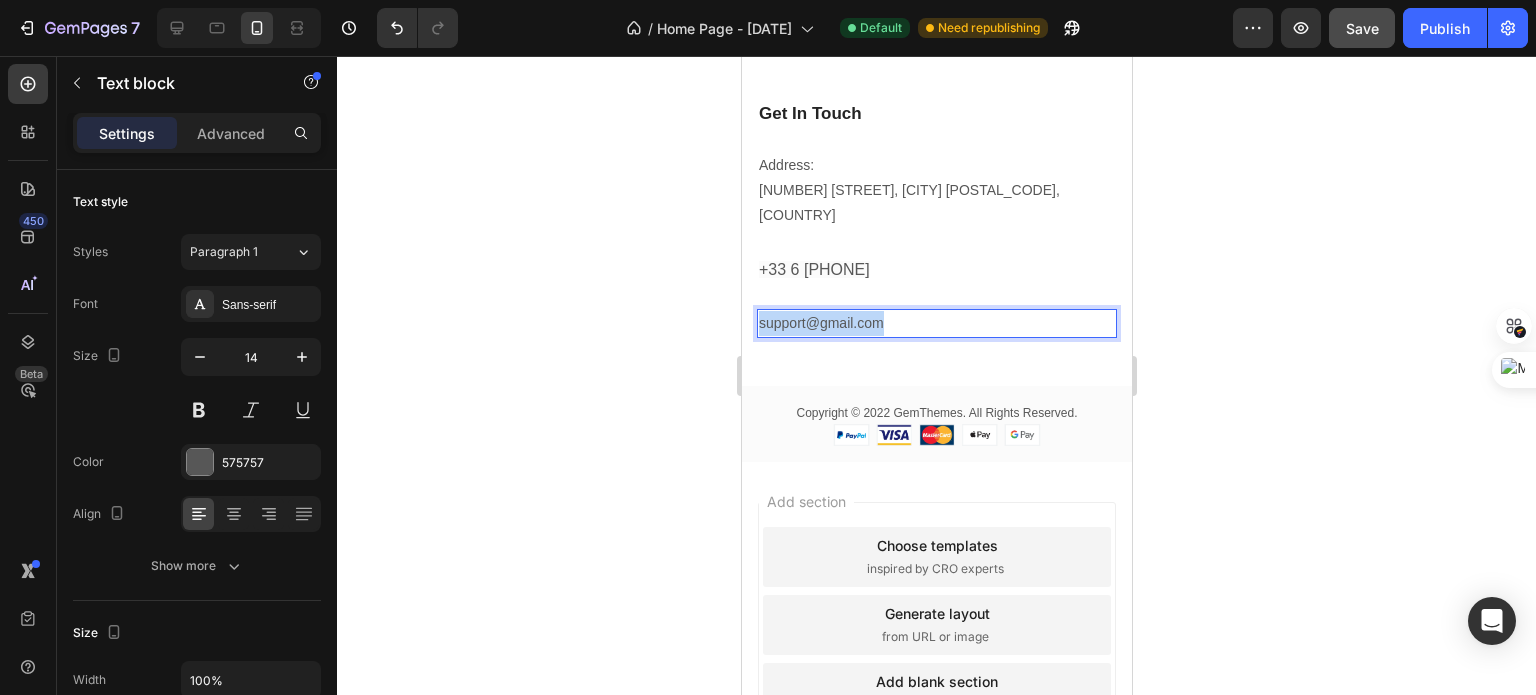 click on "support@gmail.com" at bounding box center [936, 323] 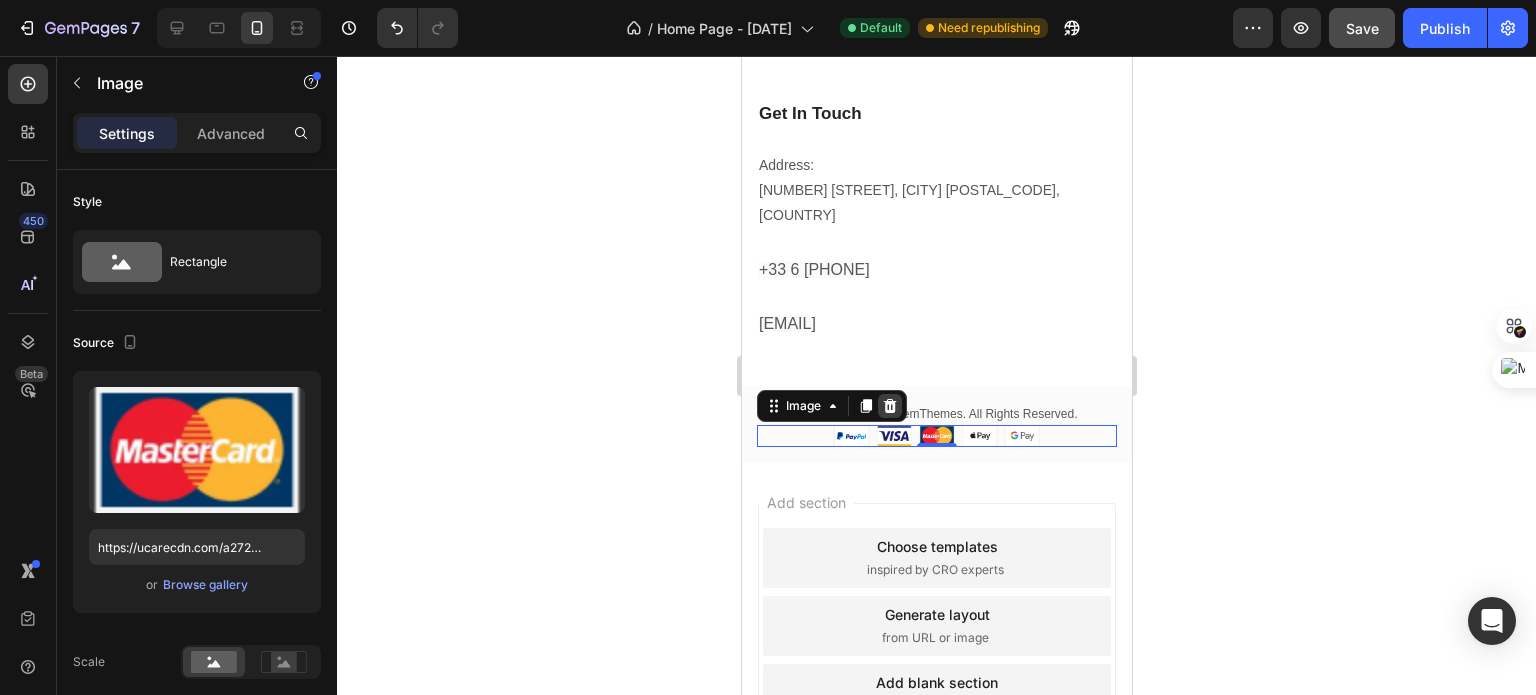 click at bounding box center (889, 406) 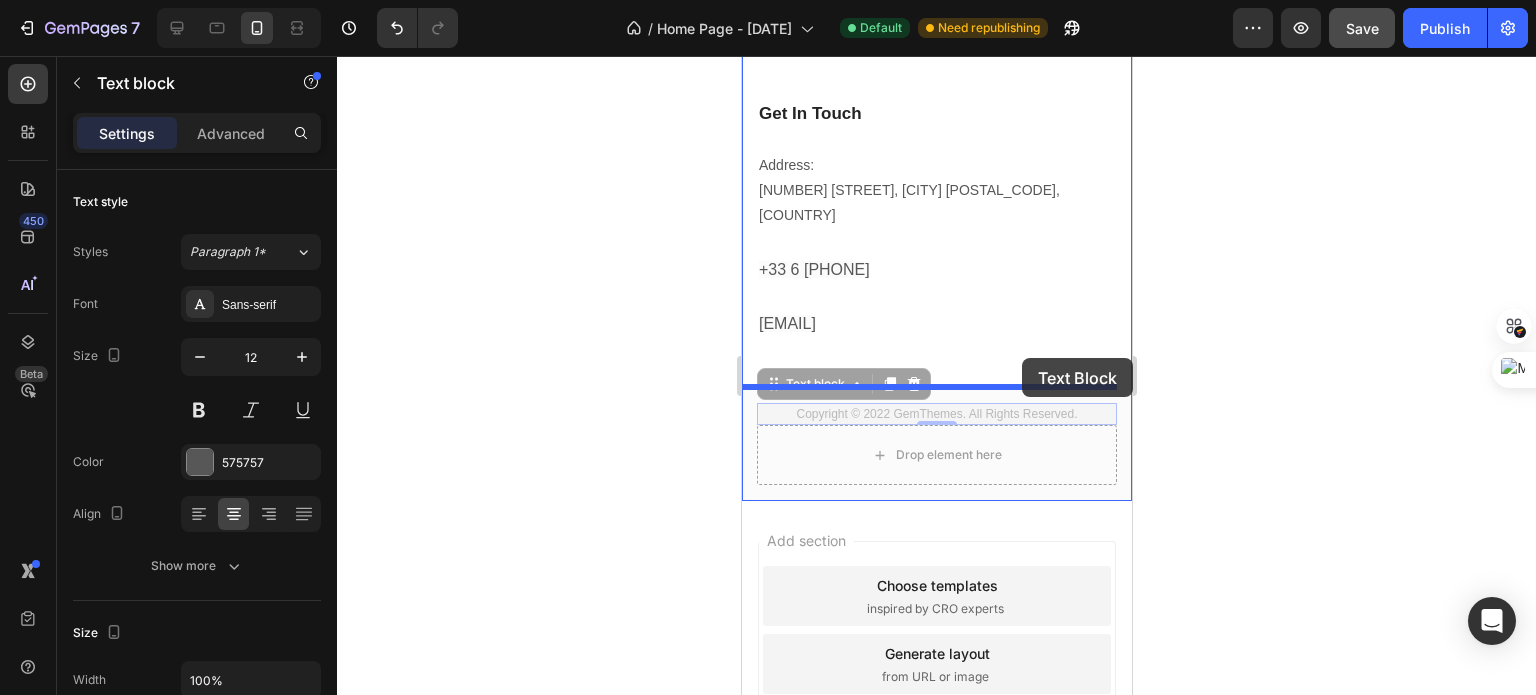 drag, startPoint x: 1013, startPoint y: 407, endPoint x: 1021, endPoint y: 358, distance: 49.648766 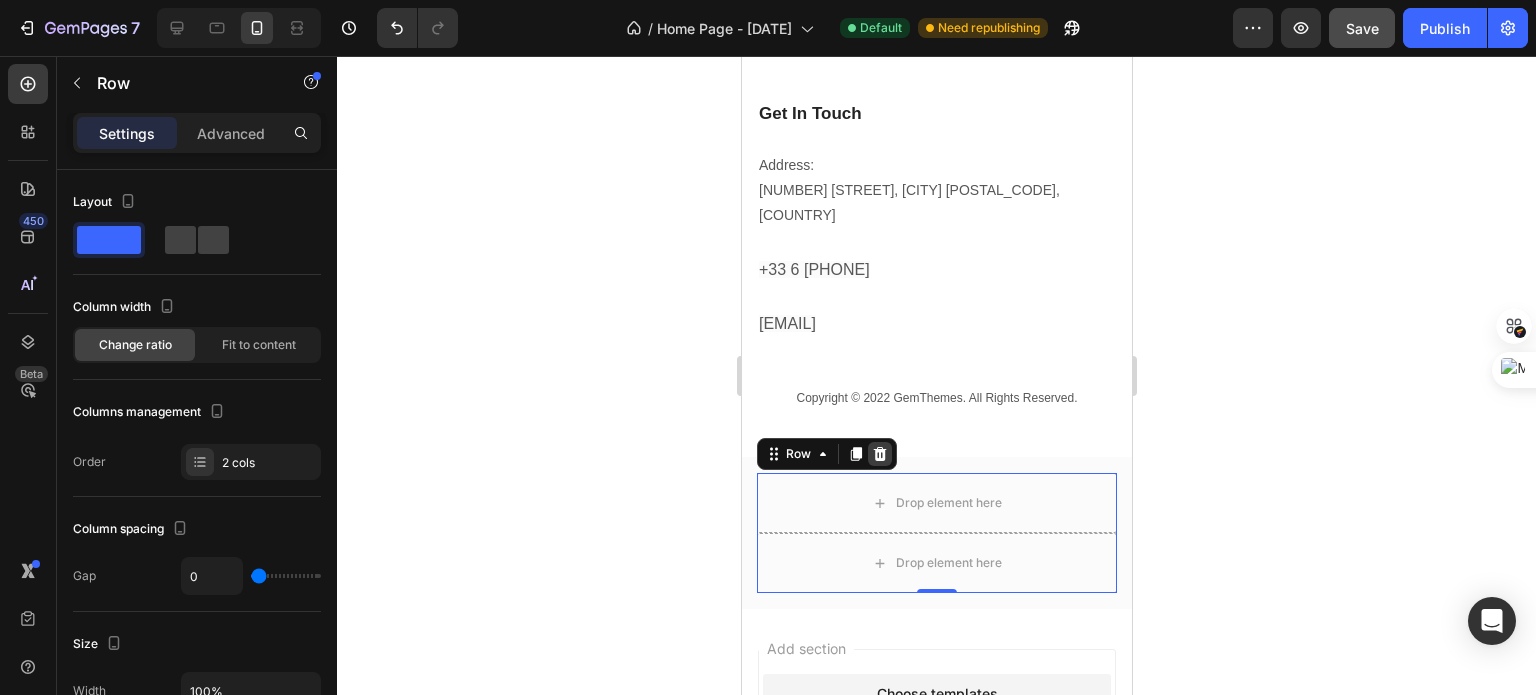 click 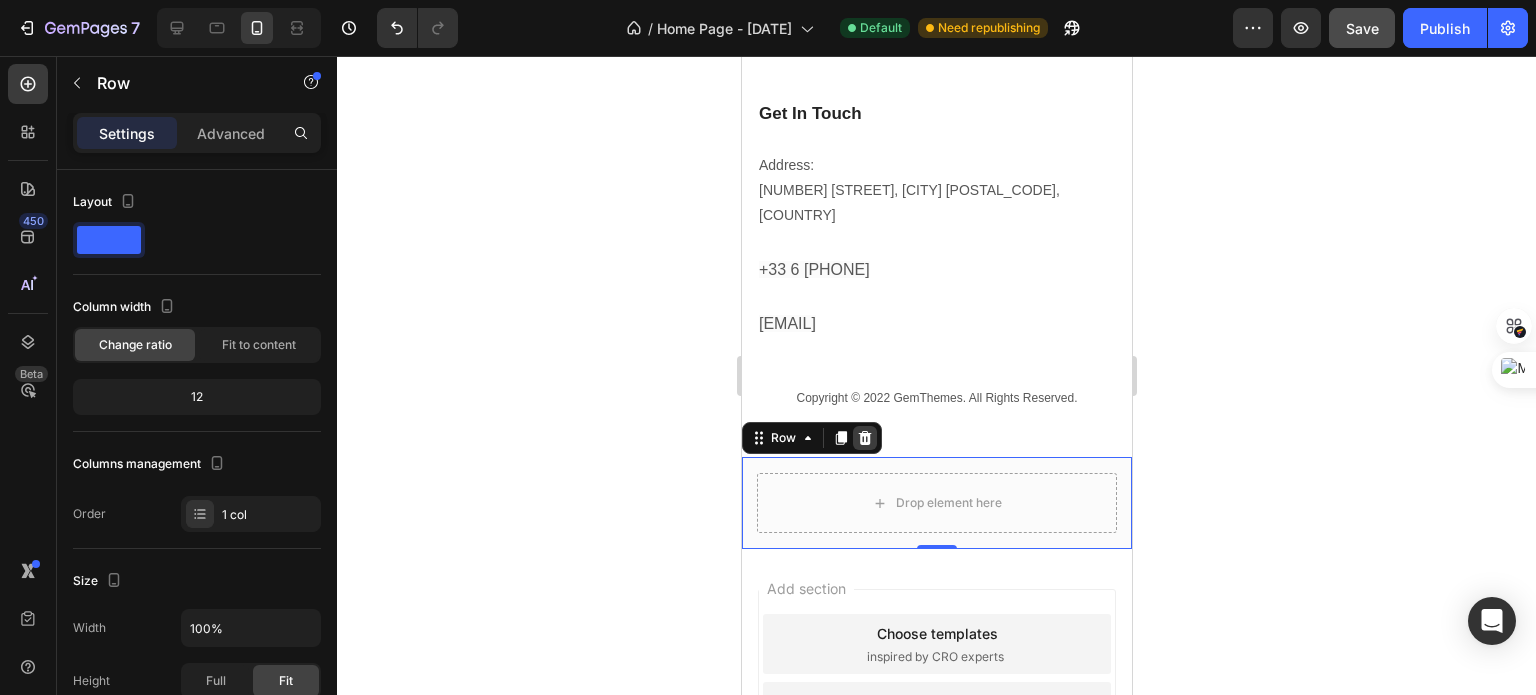click 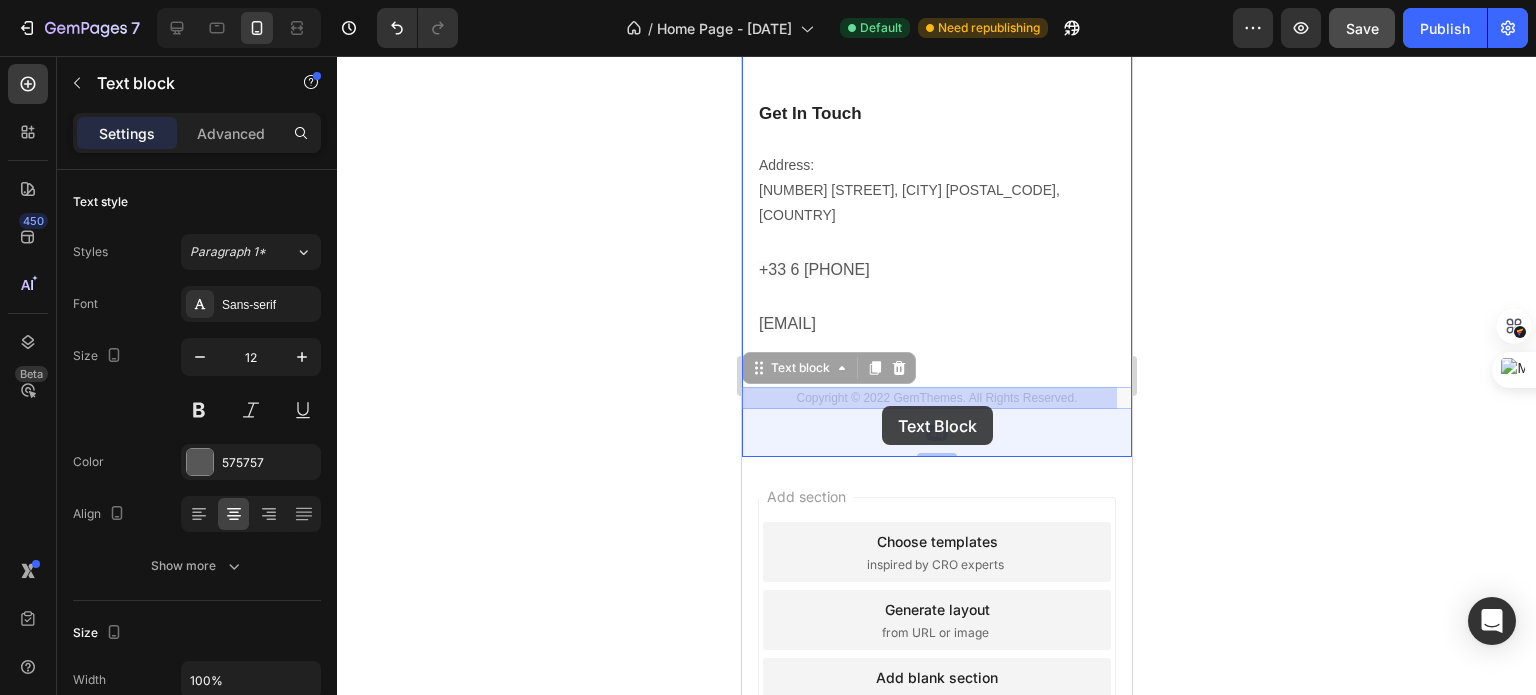 drag, startPoint x: 888, startPoint y: 395, endPoint x: 881, endPoint y: 406, distance: 13.038404 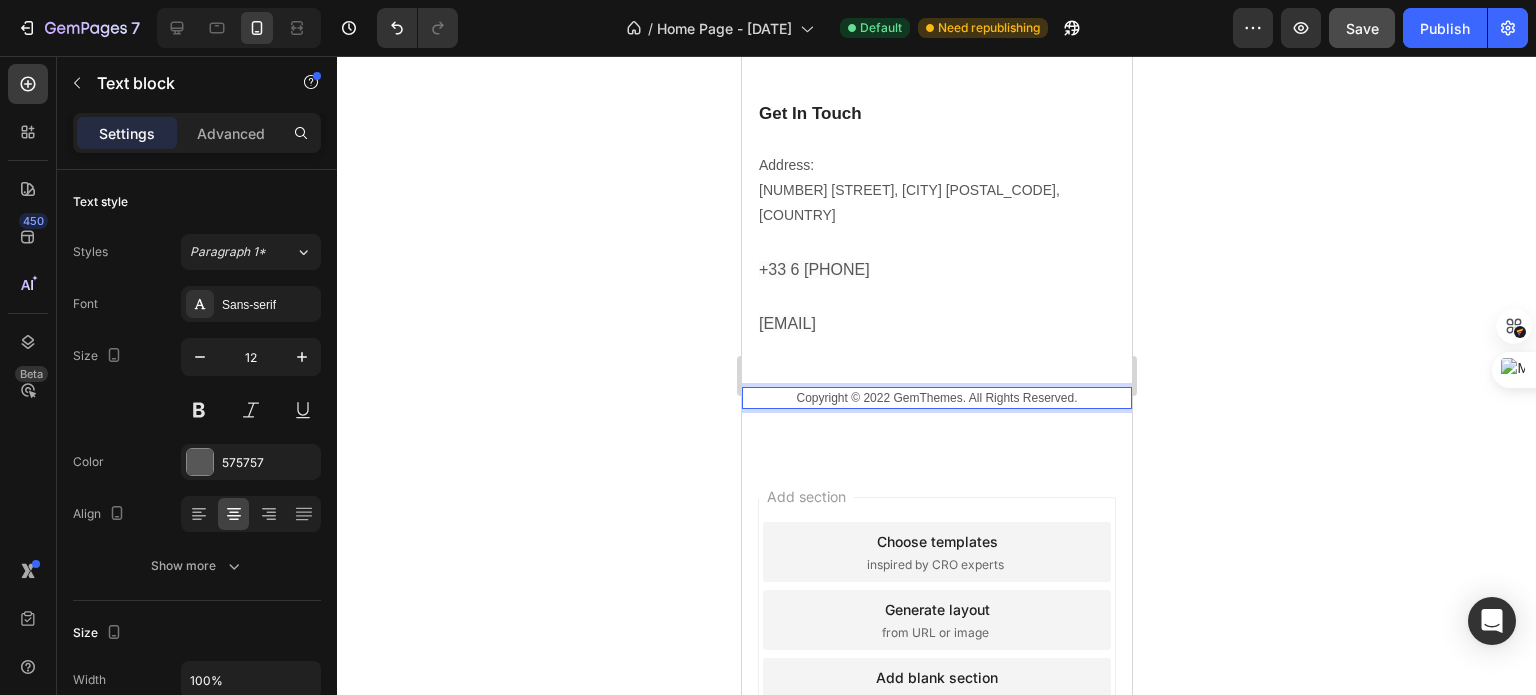 click on "Copyright © 2022 GemThemes. All Rights Reserved." at bounding box center [936, 398] 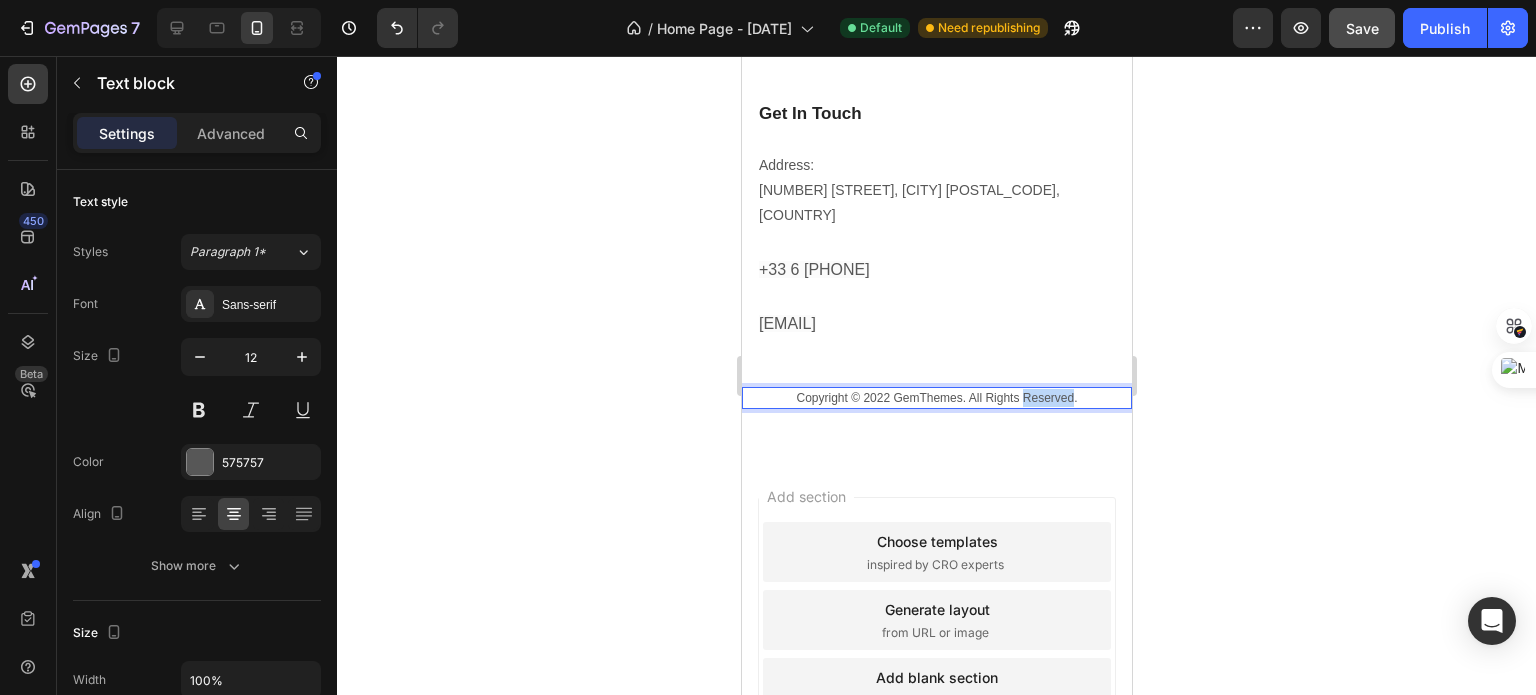 click on "Copyright © 2022 GemThemes. All Rights Reserved." at bounding box center (936, 398) 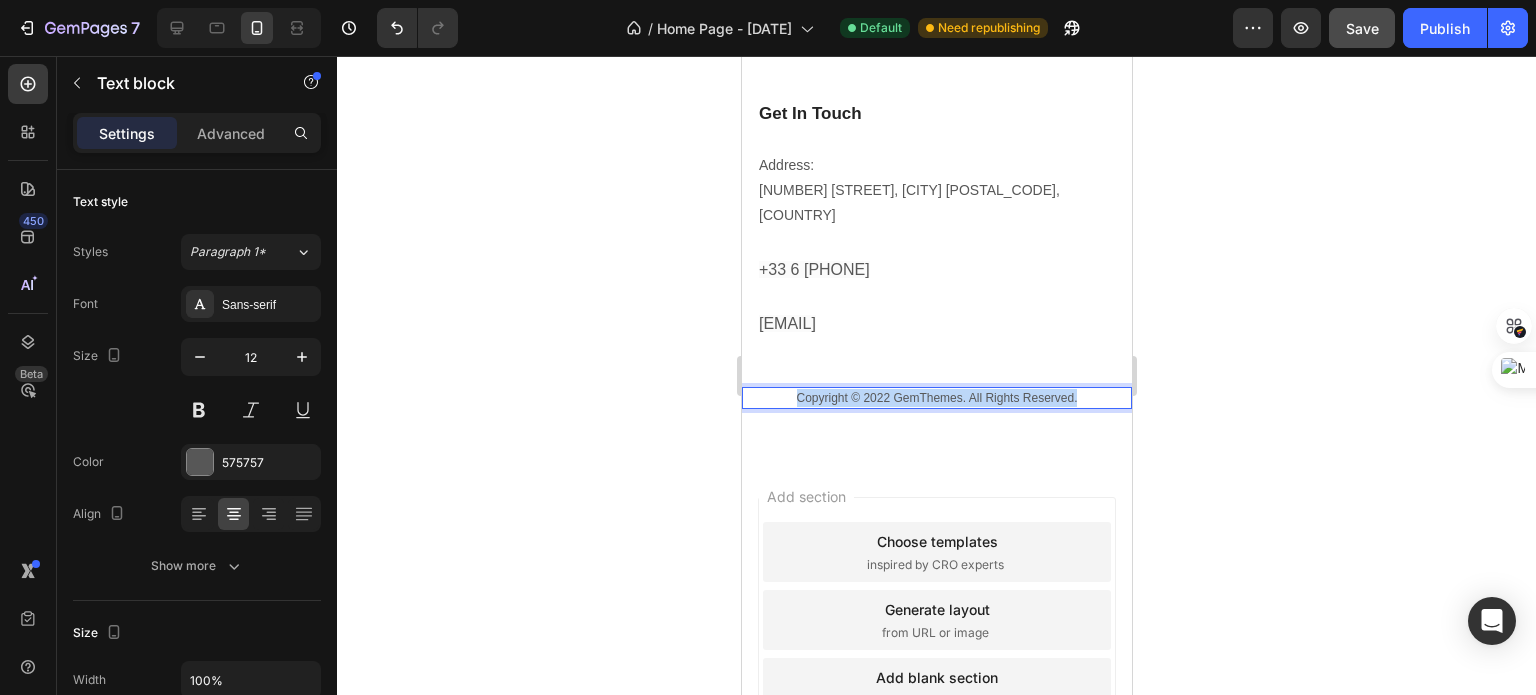 click on "Copyright © 2022 GemThemes. All Rights Reserved." at bounding box center [936, 398] 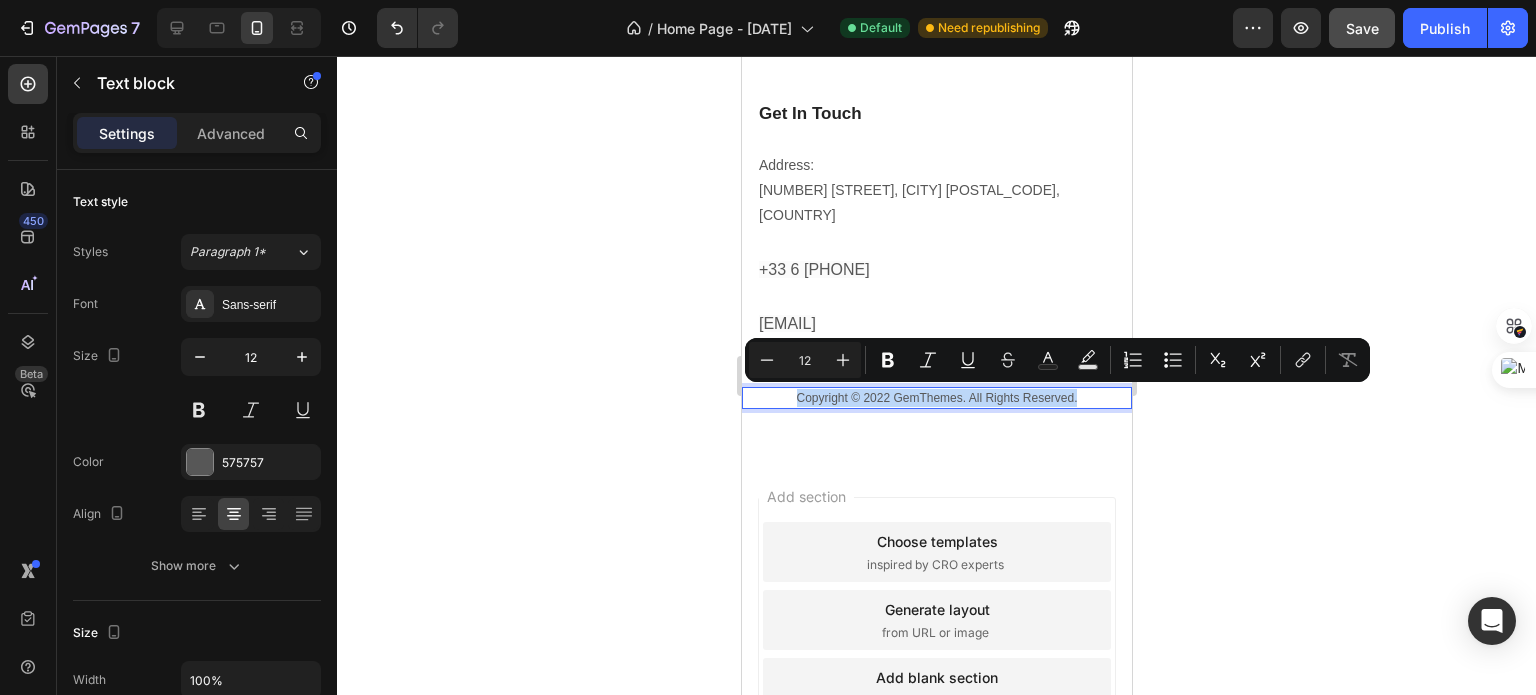 click on "Copyright © 2022 GemThemes. All Rights Reserved." at bounding box center [936, 398] 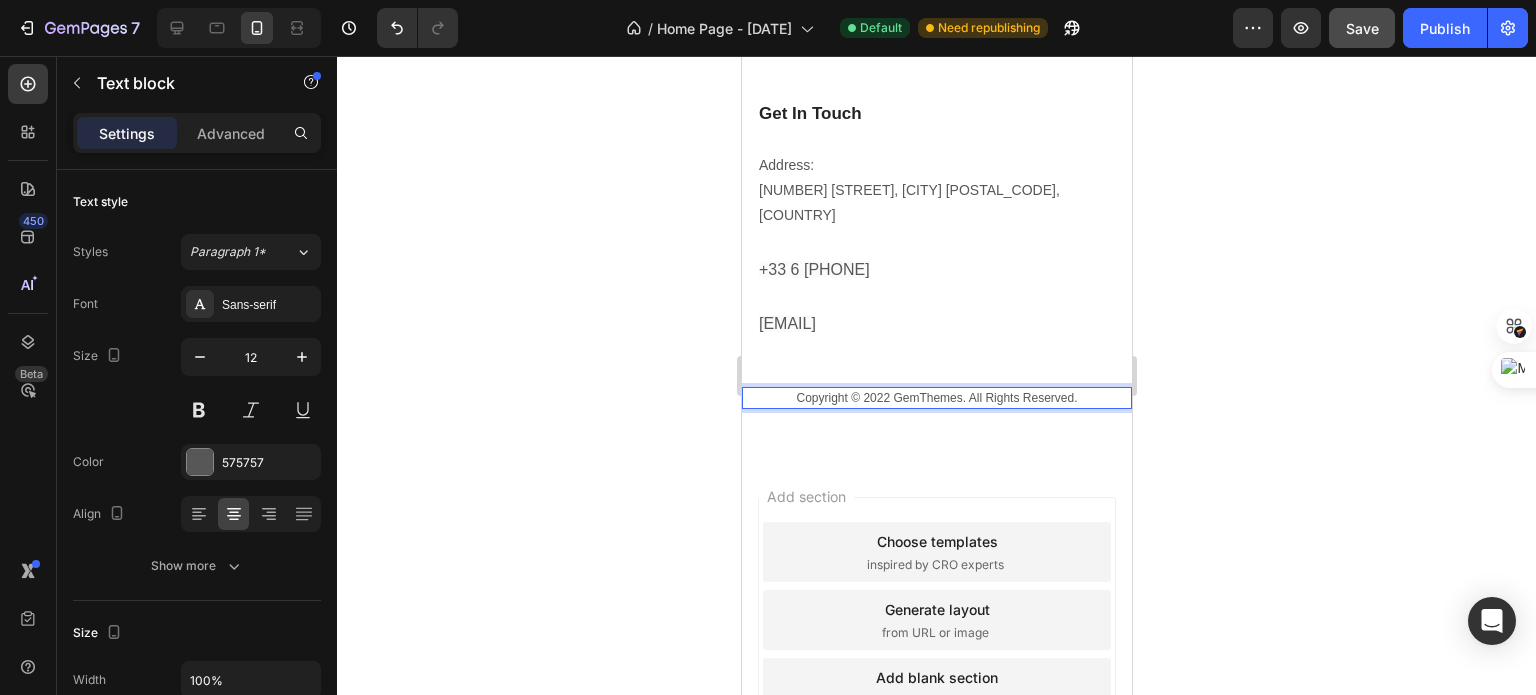click on "Copyright © 2022 GemThemes. All Rights Reserved." at bounding box center (936, 398) 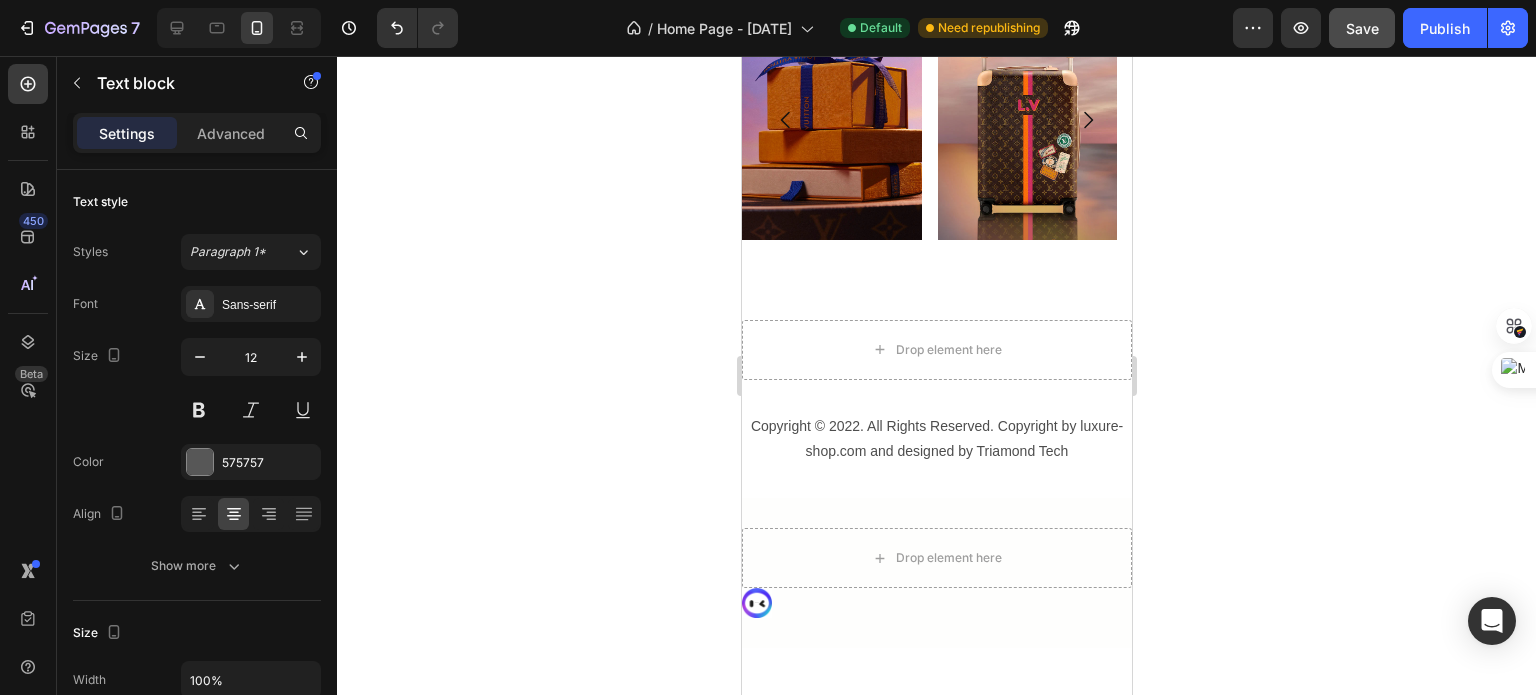 scroll, scrollTop: 2868, scrollLeft: 0, axis: vertical 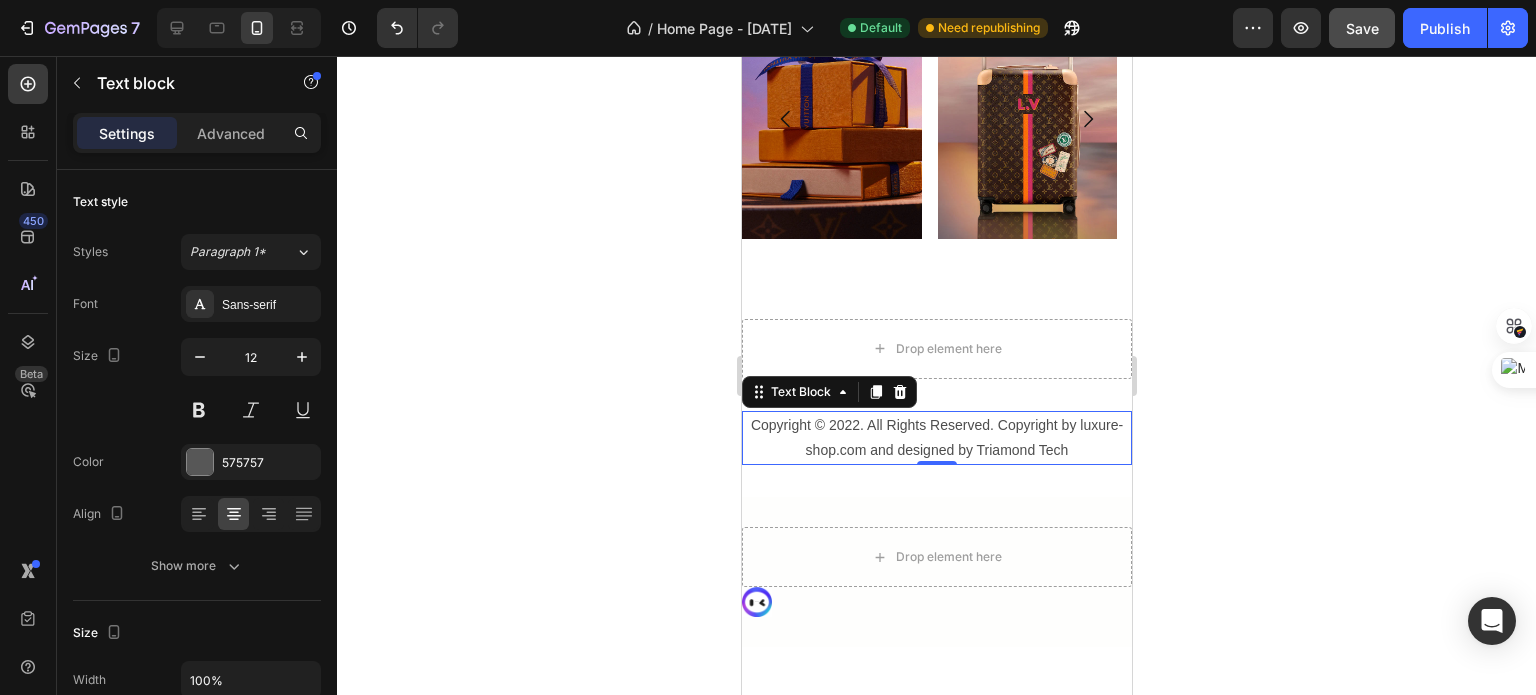 click on "Copyright © 2022. All Rights Reserved. Copyright by luxure-shop.com and designed by Triamond Tech" at bounding box center (936, 438) 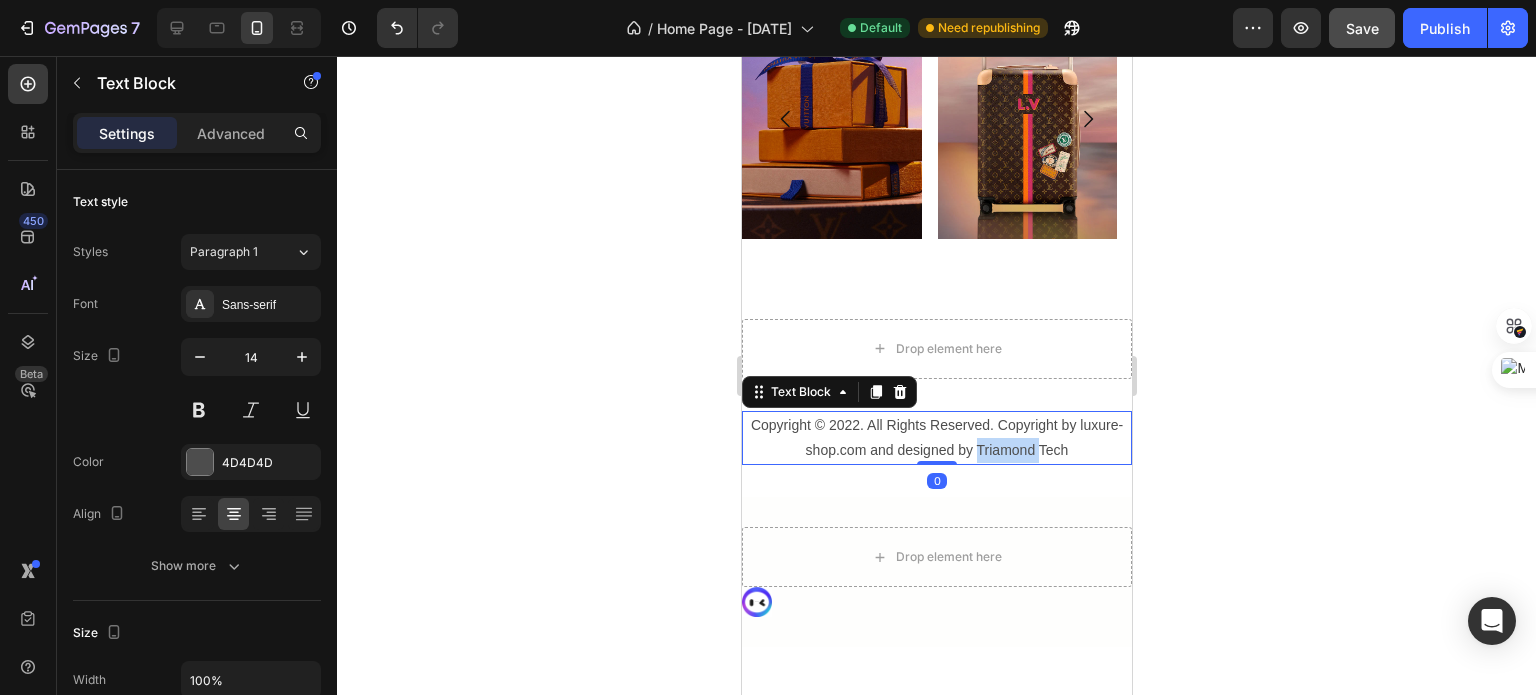 click on "Copyright © 2022. All Rights Reserved. Copyright by luxure-shop.com and designed by Triamond Tech" at bounding box center [936, 438] 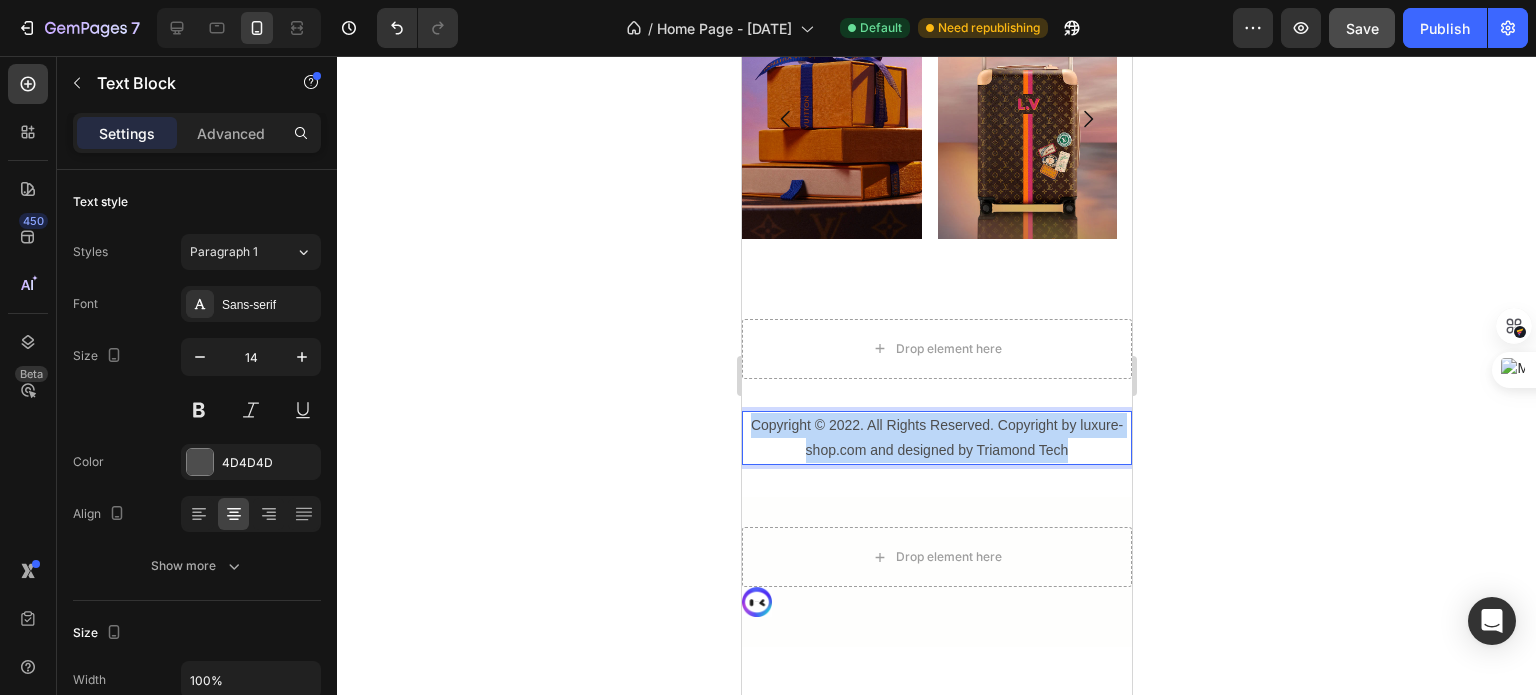 click on "Copyright © 2022. All Rights Reserved. Copyright by luxure-shop.com and designed by Triamond Tech" at bounding box center (936, 438) 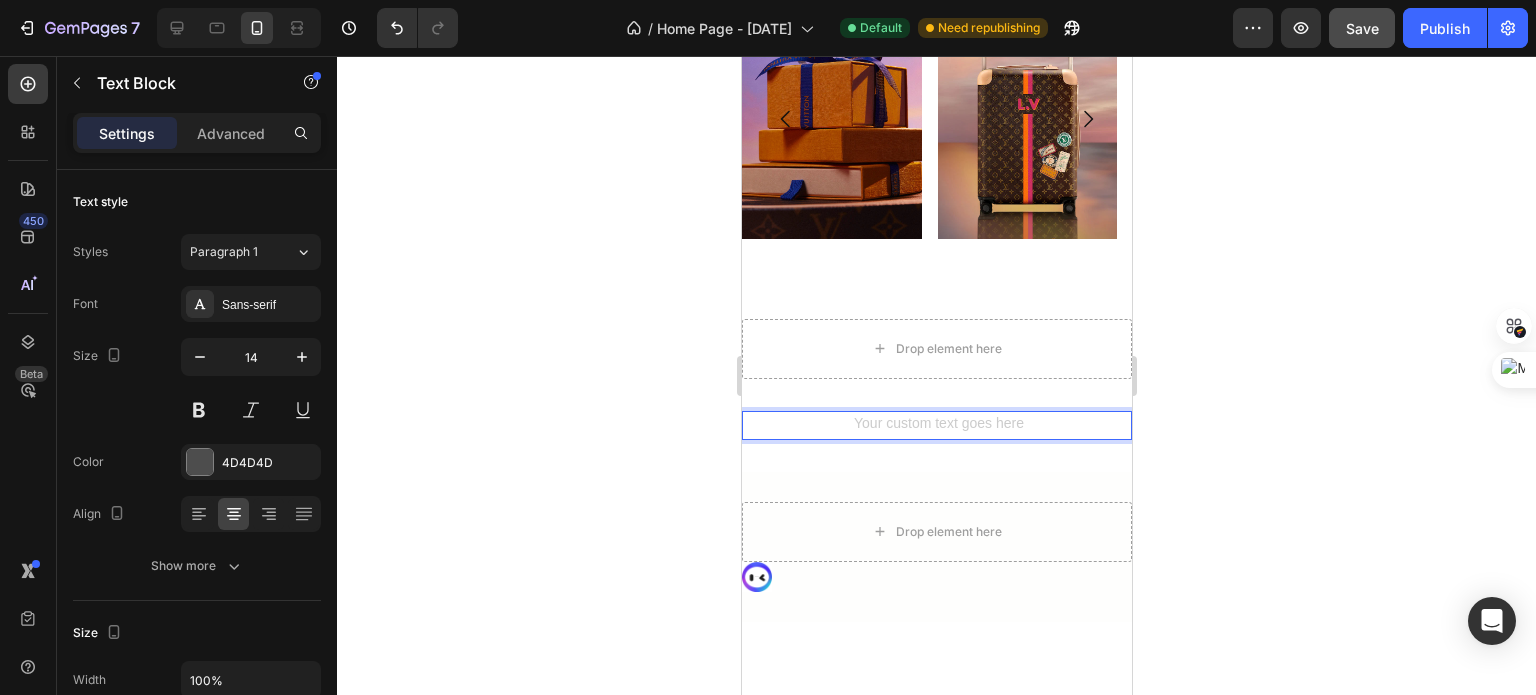 click at bounding box center (936, 425) 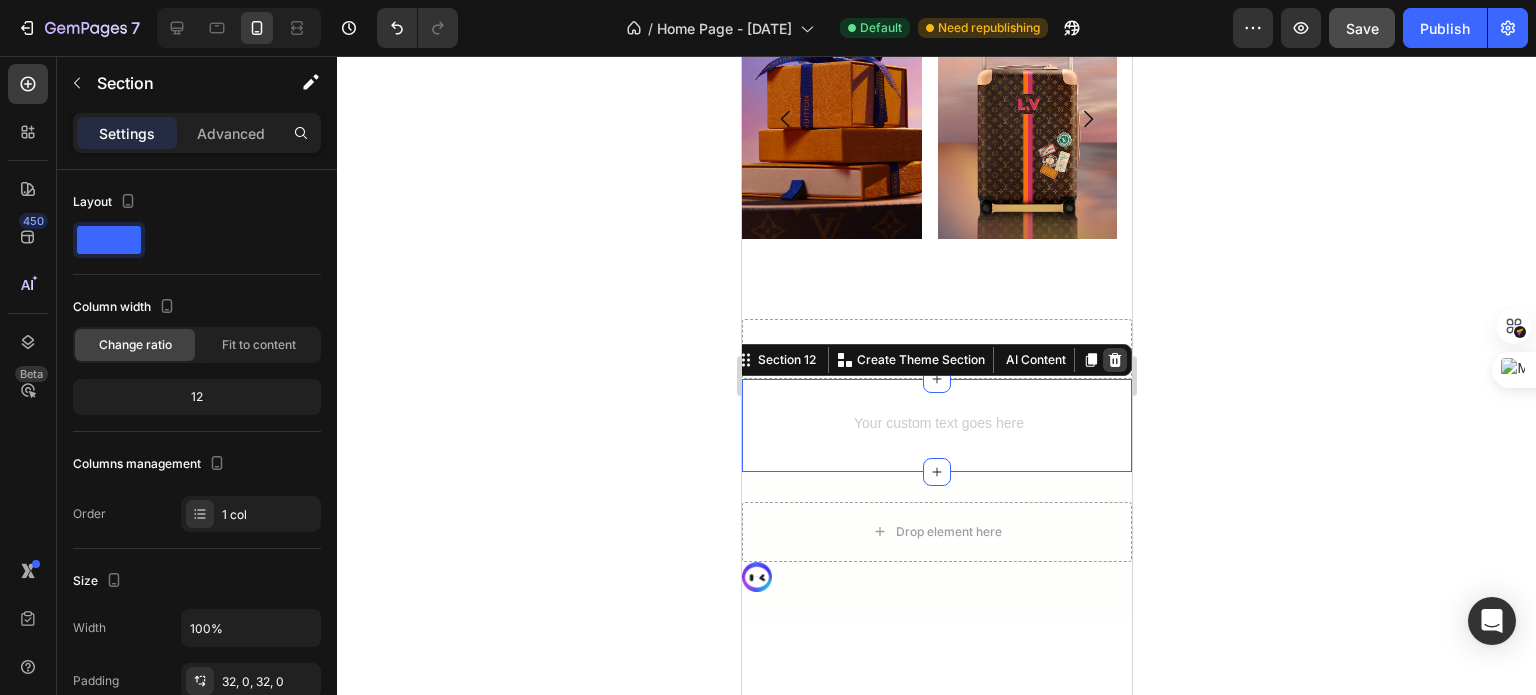 click 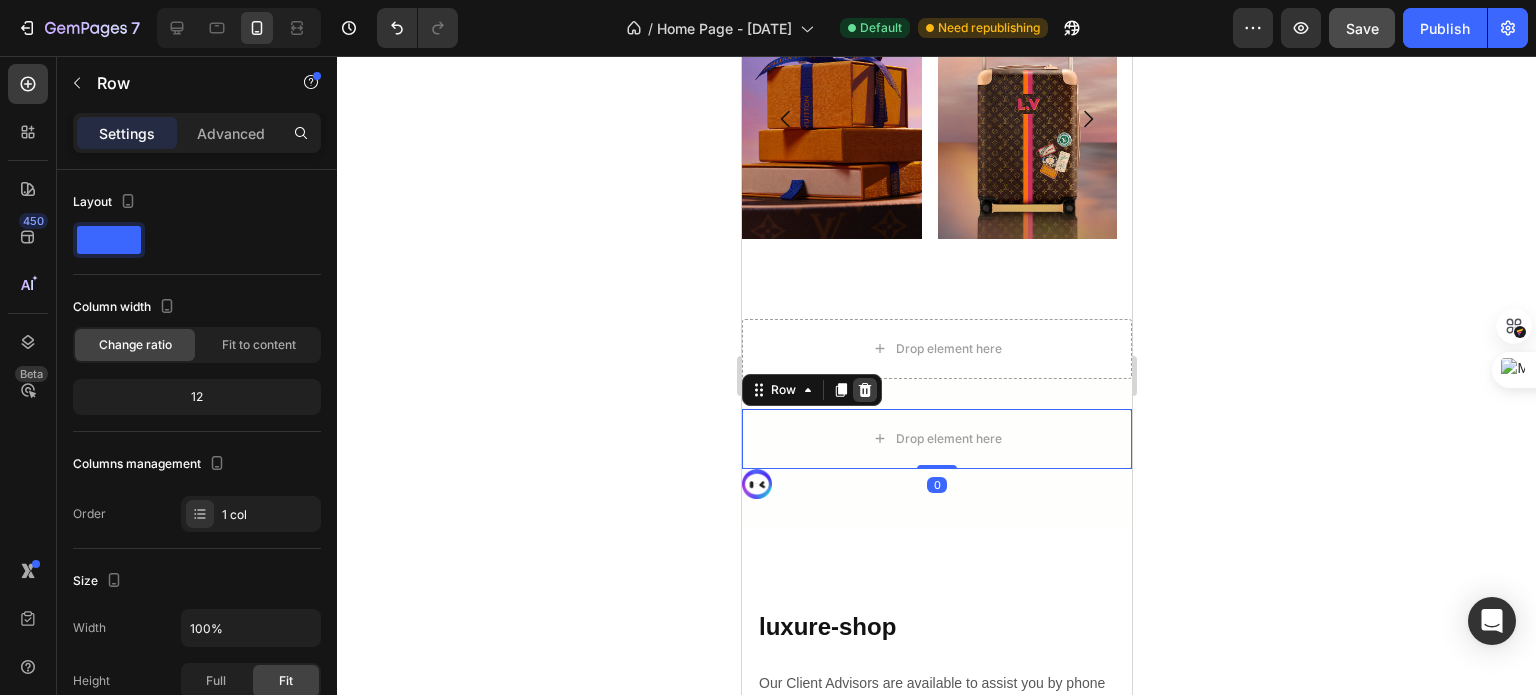 click 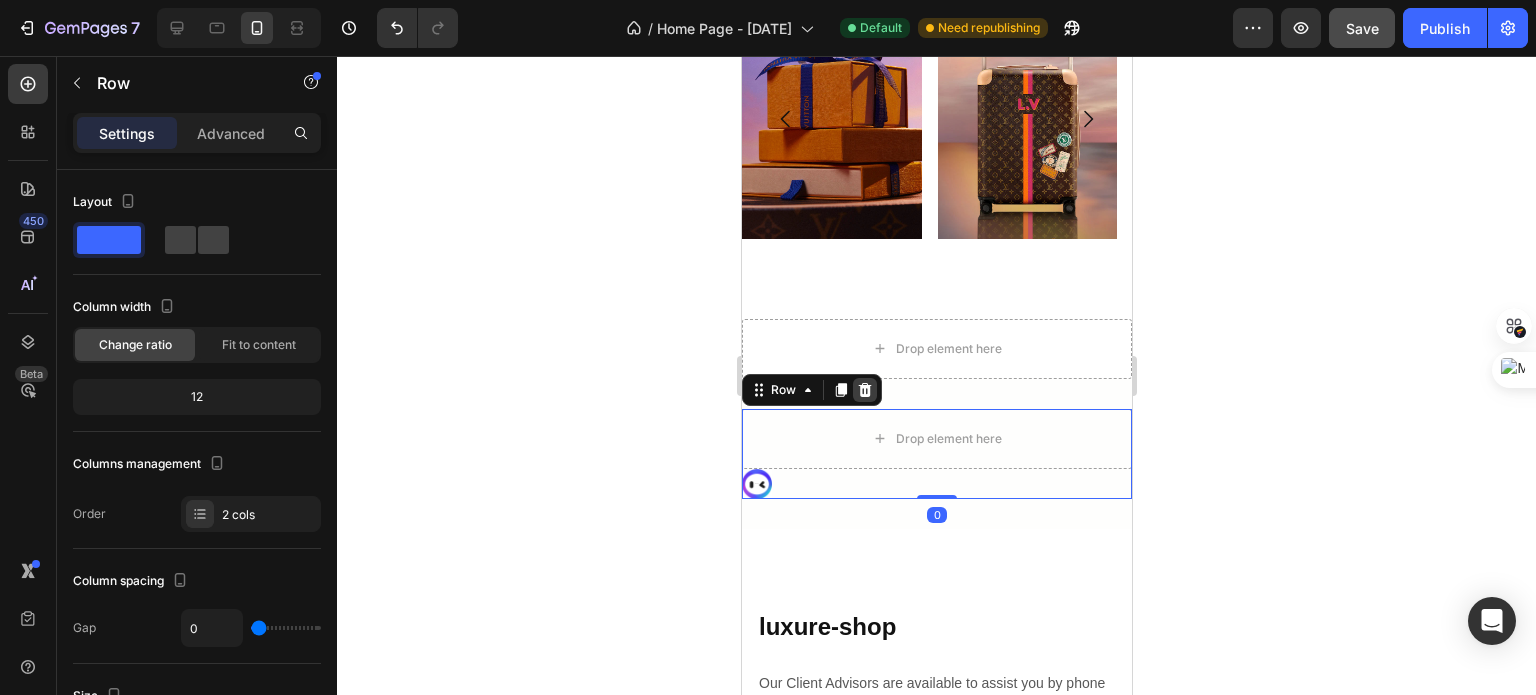 click 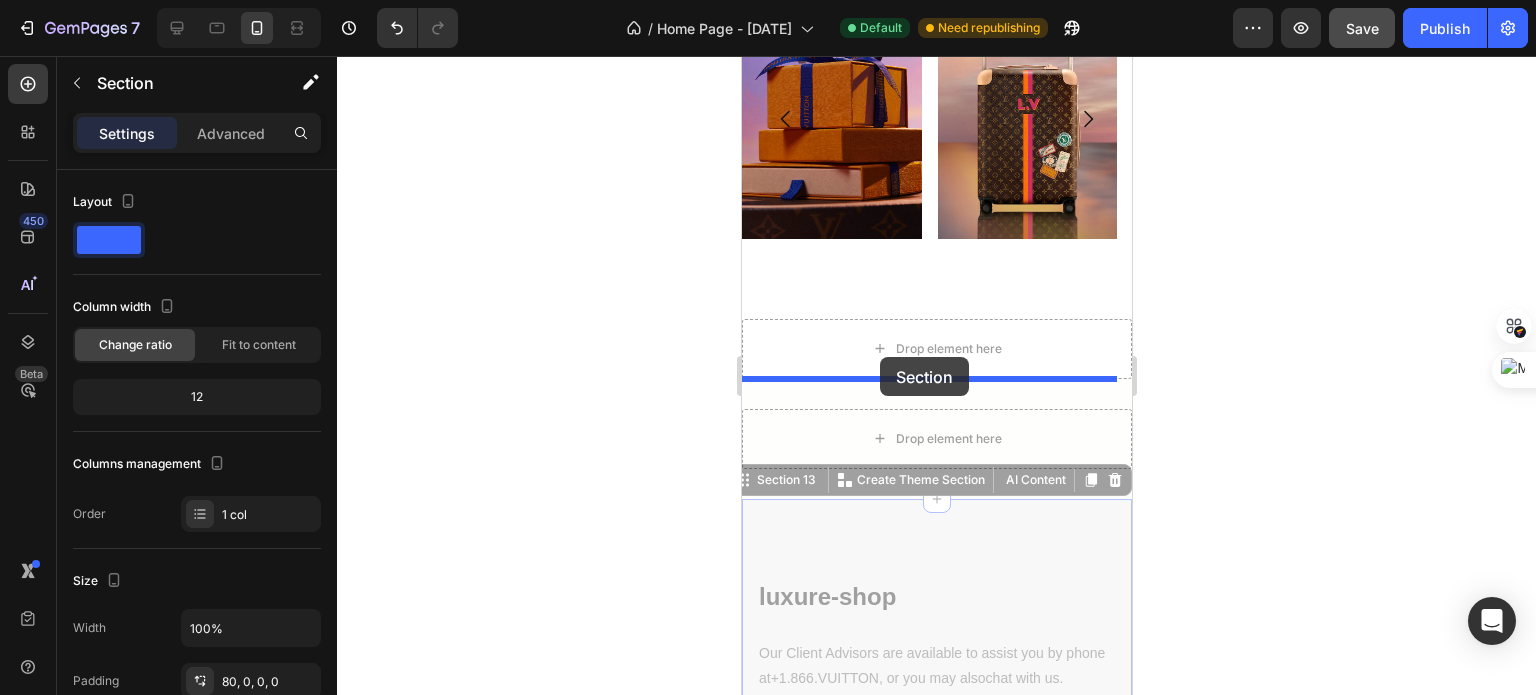 drag, startPoint x: 869, startPoint y: 558, endPoint x: 879, endPoint y: 357, distance: 201.2486 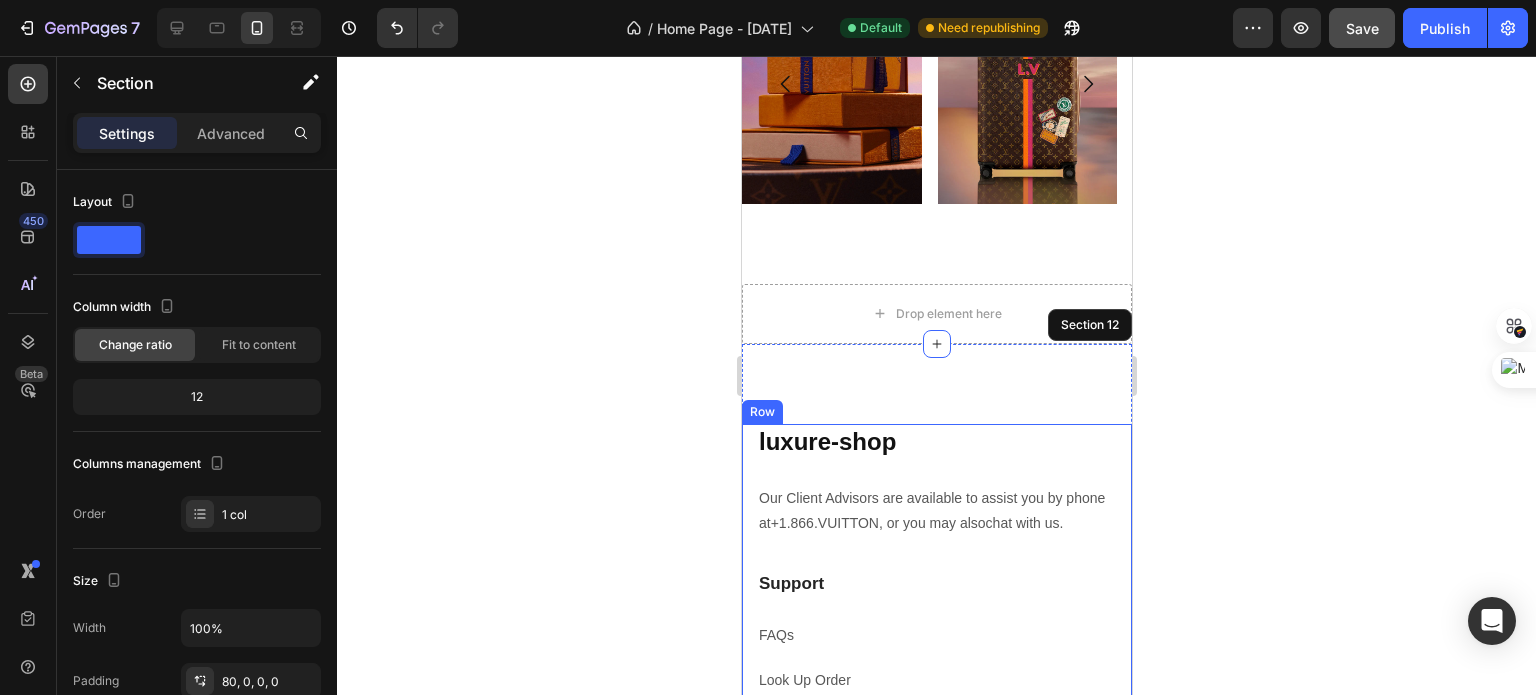 scroll, scrollTop: 2912, scrollLeft: 0, axis: vertical 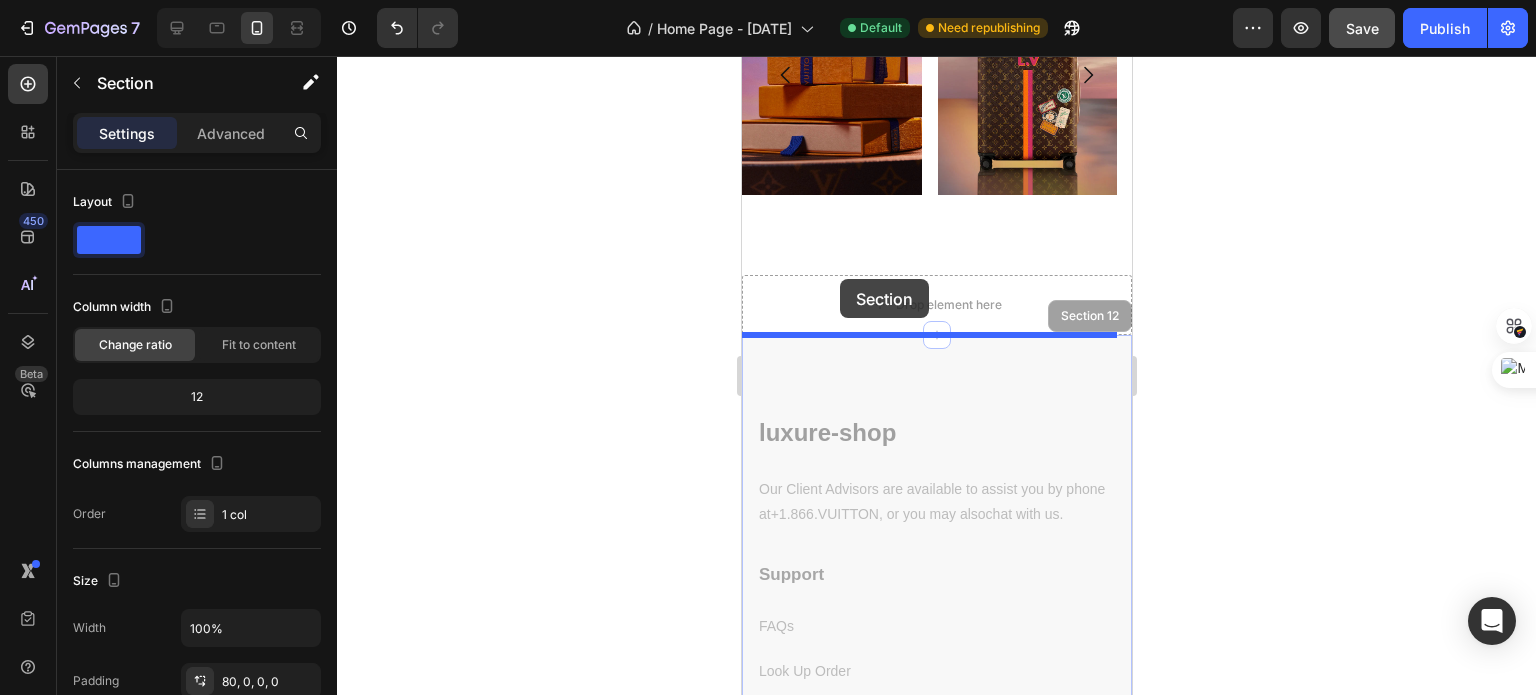 drag, startPoint x: 849, startPoint y: 339, endPoint x: 838, endPoint y: 287, distance: 53.15073 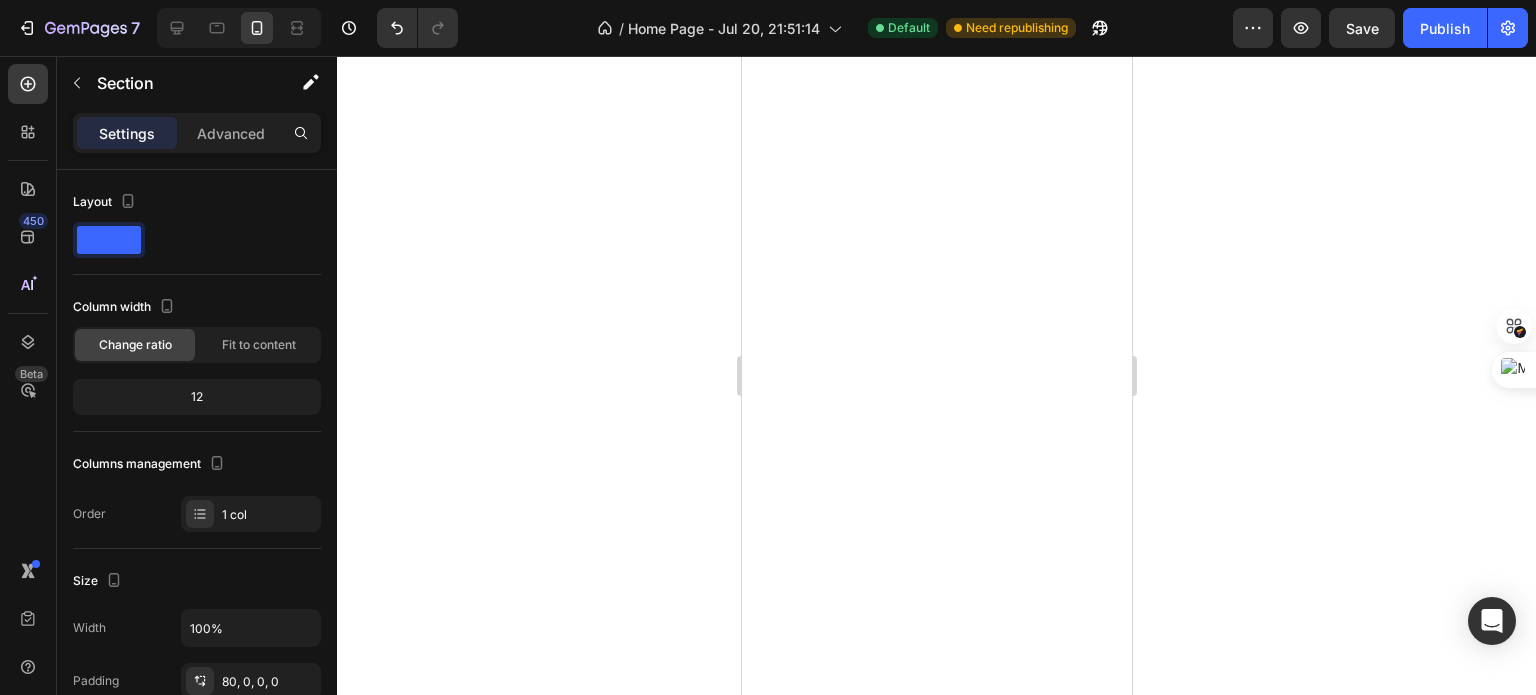 scroll, scrollTop: 0, scrollLeft: 0, axis: both 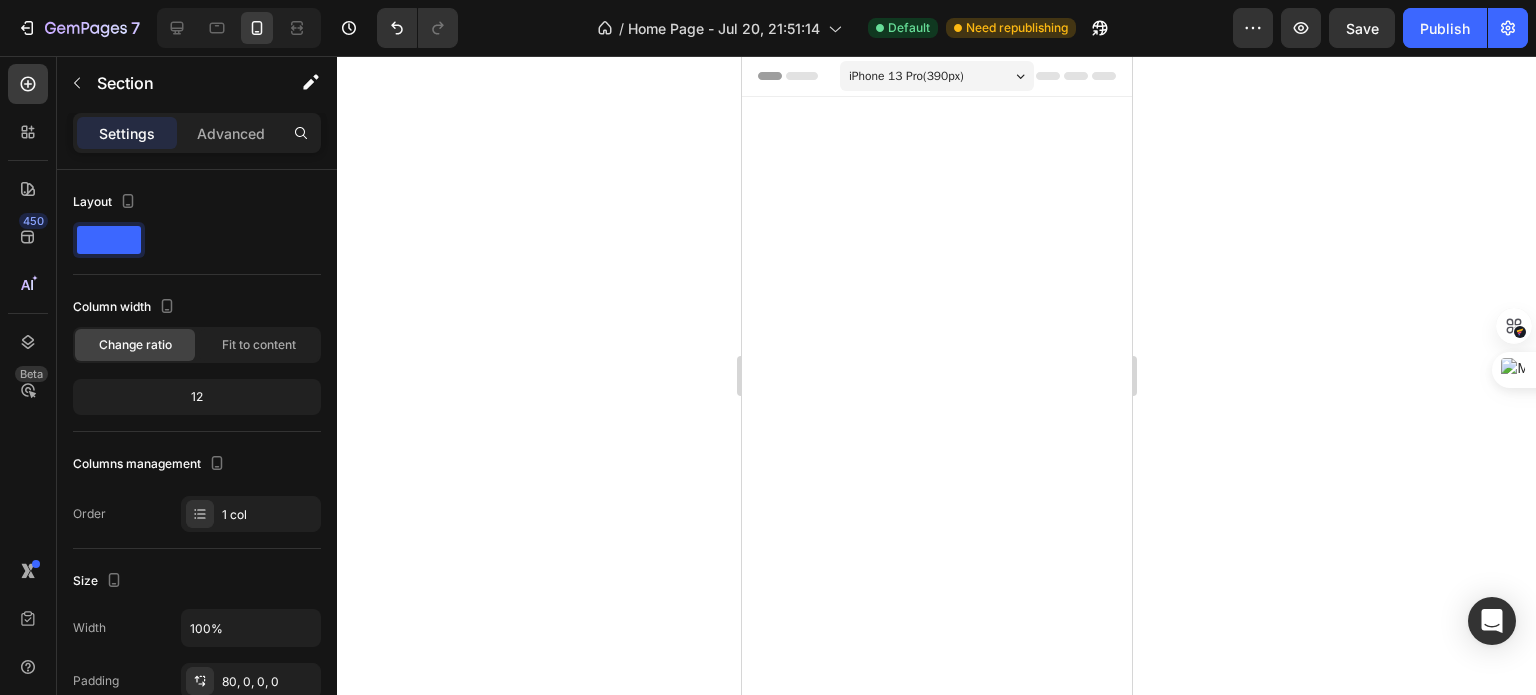 click 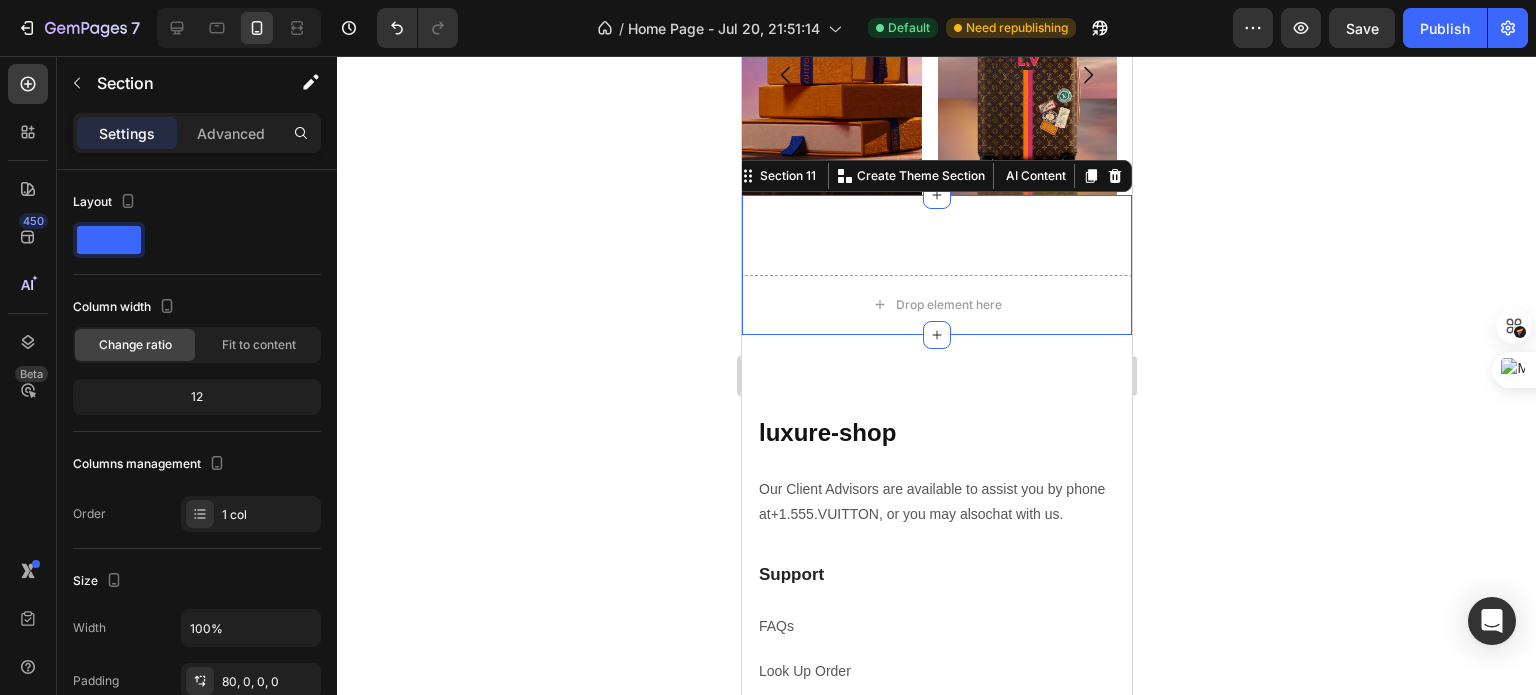 scroll, scrollTop: 0, scrollLeft: 0, axis: both 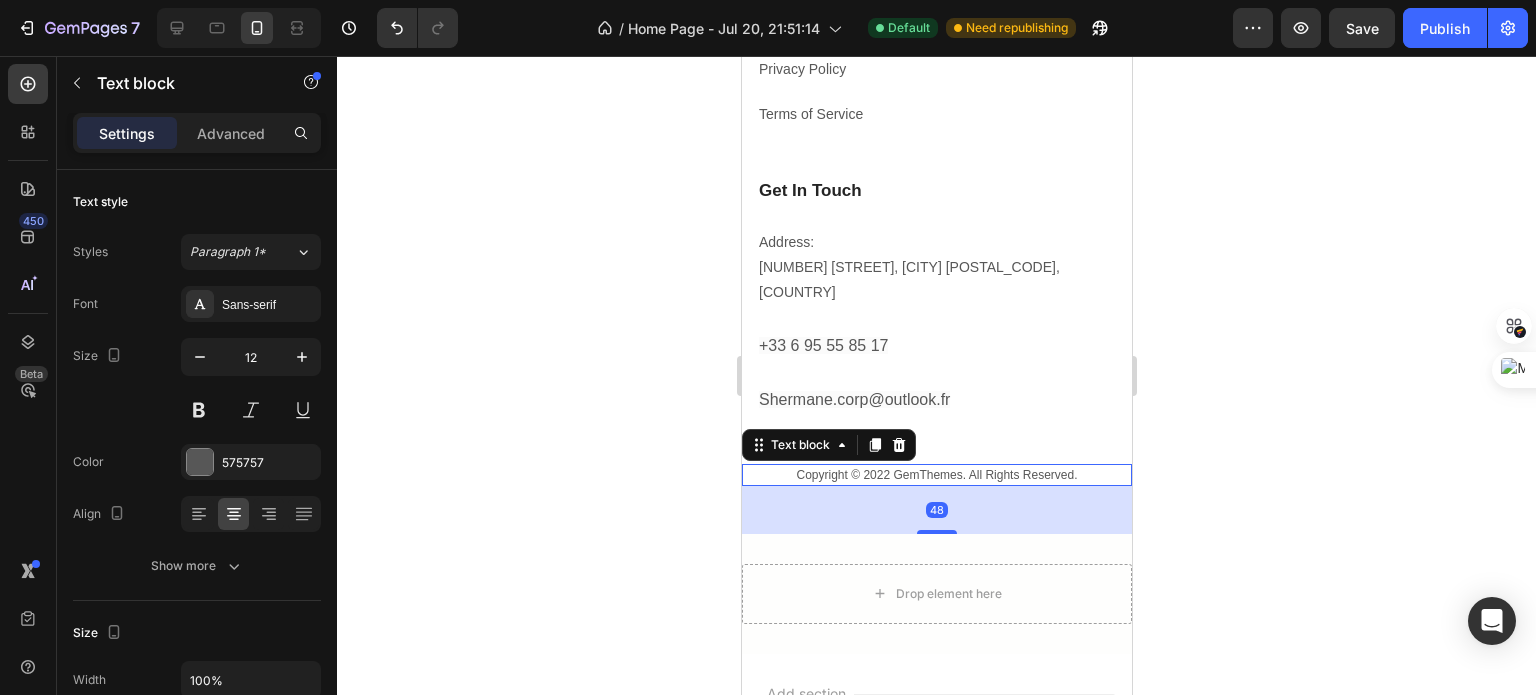 click on "Copyright © 2022 GemThemes. All Rights Reserved." at bounding box center (936, 475) 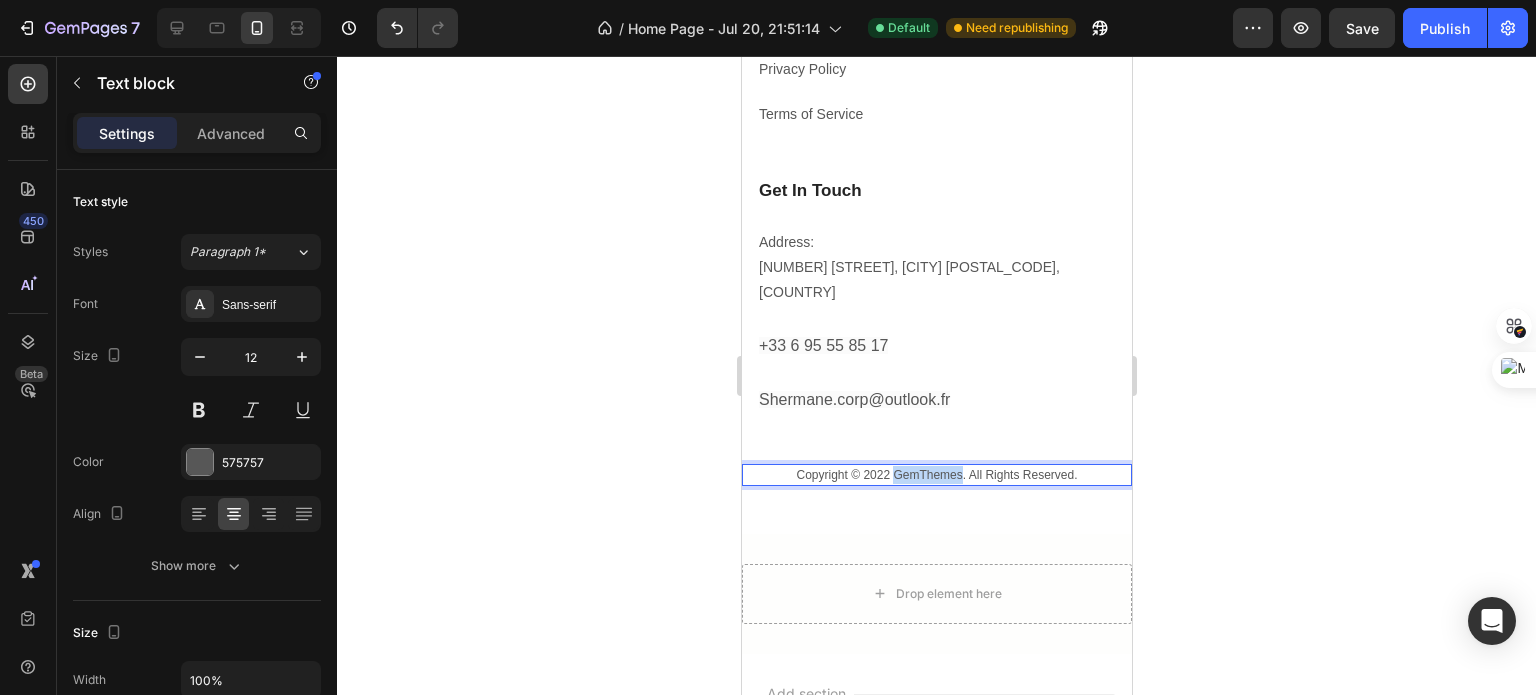 click on "Copyright © 2022 GemThemes. All Rights Reserved." at bounding box center [936, 475] 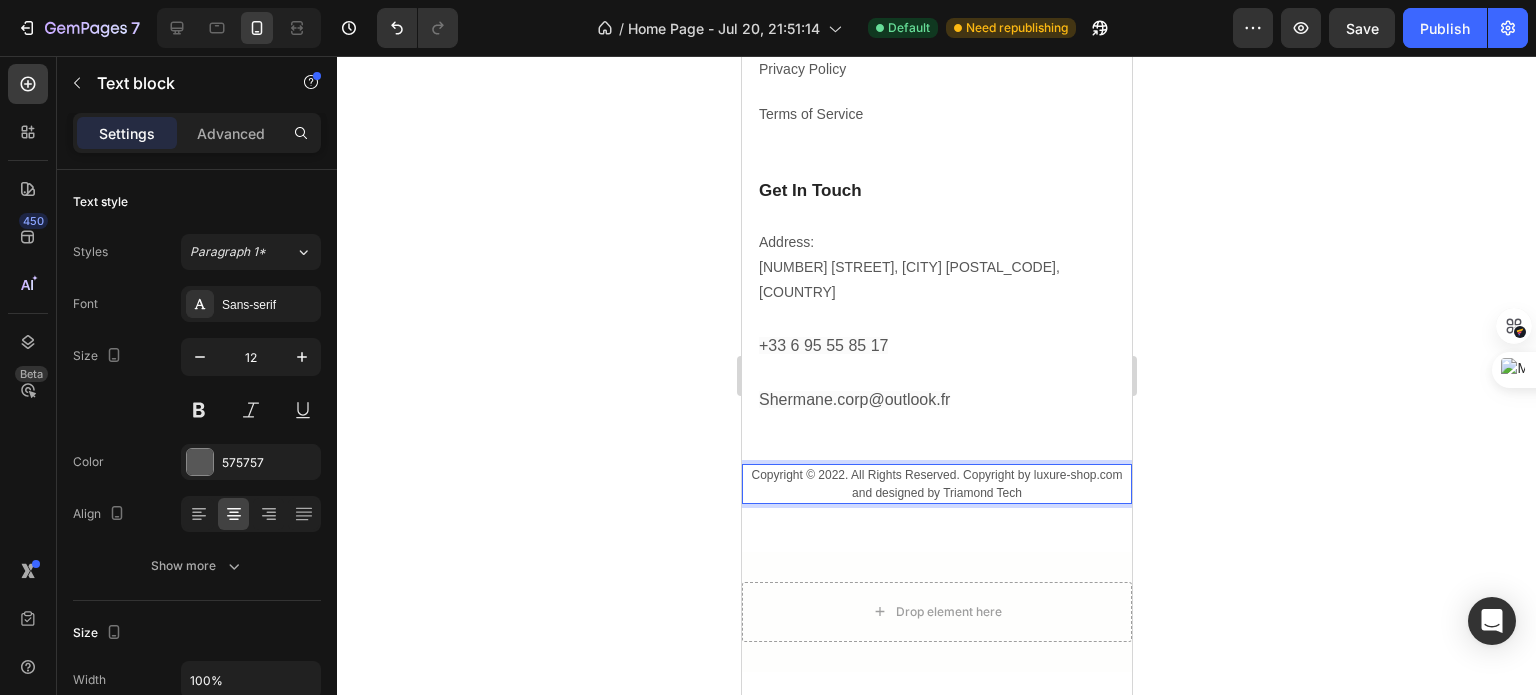 click on "Copyright © [YEAR]. All Rights Reserved. Copyright by luxure-shop.com and designed by Triamond Tech" at bounding box center (936, 484) 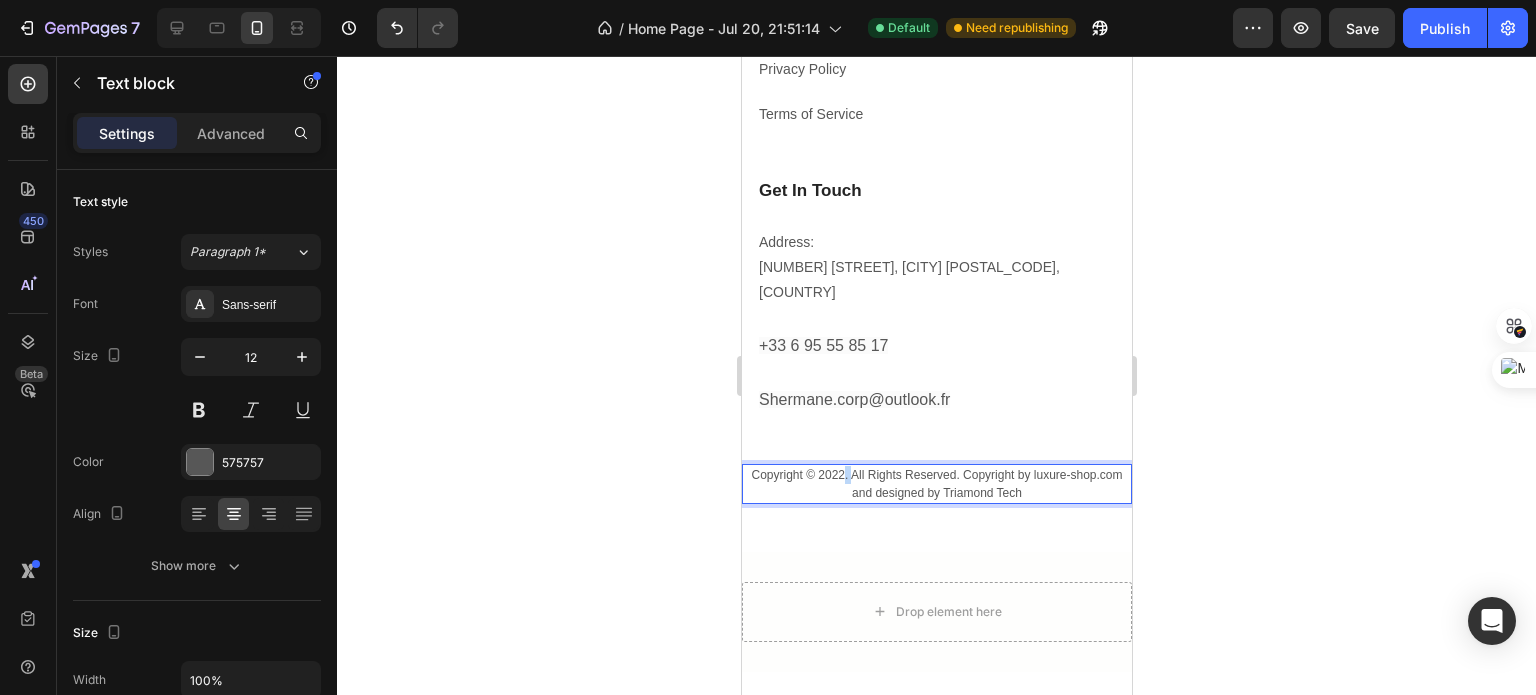 click on "Copyright © [YEAR]. All Rights Reserved. Copyright by luxure-shop.com and designed by Triamond Tech" at bounding box center [936, 484] 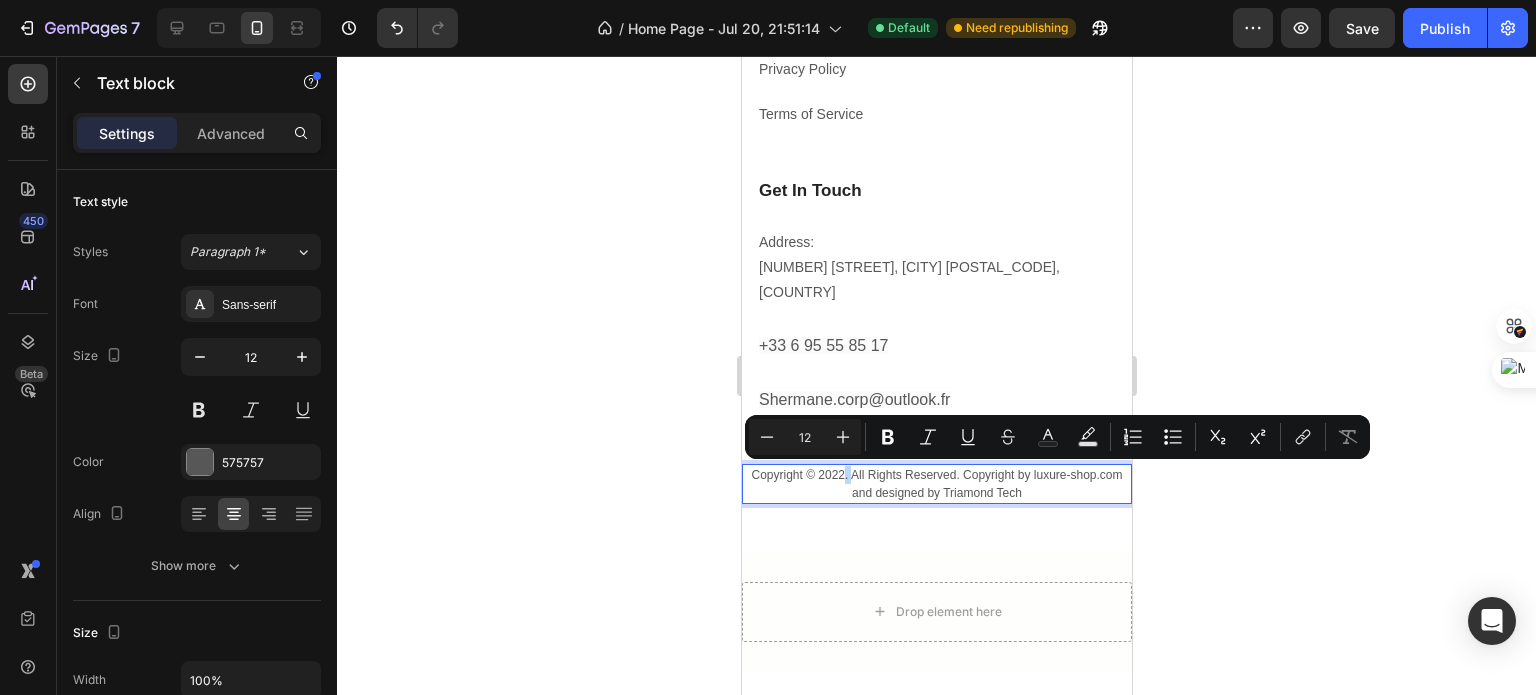click on "Copyright © [YEAR]. All Rights Reserved. Copyright by luxure-shop.com and designed by Triamond Tech" at bounding box center [936, 484] 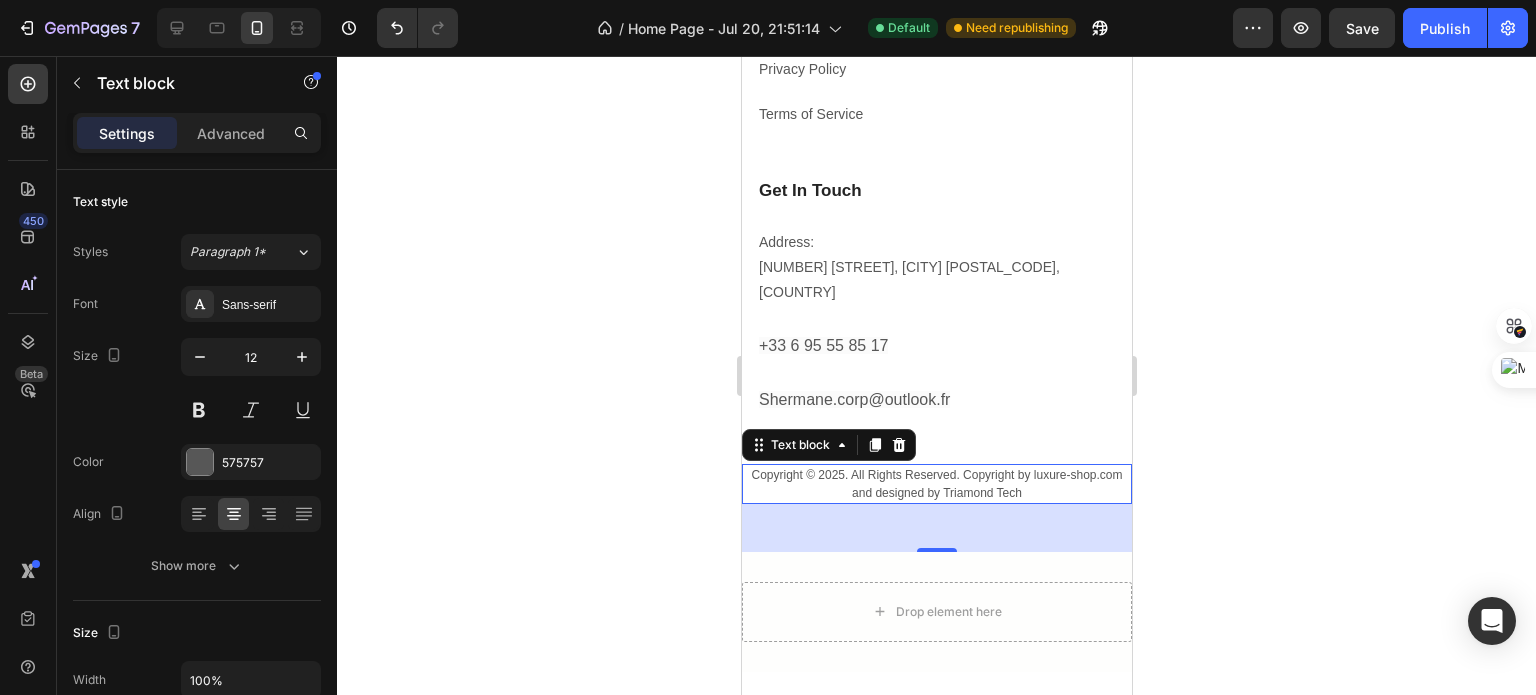 click 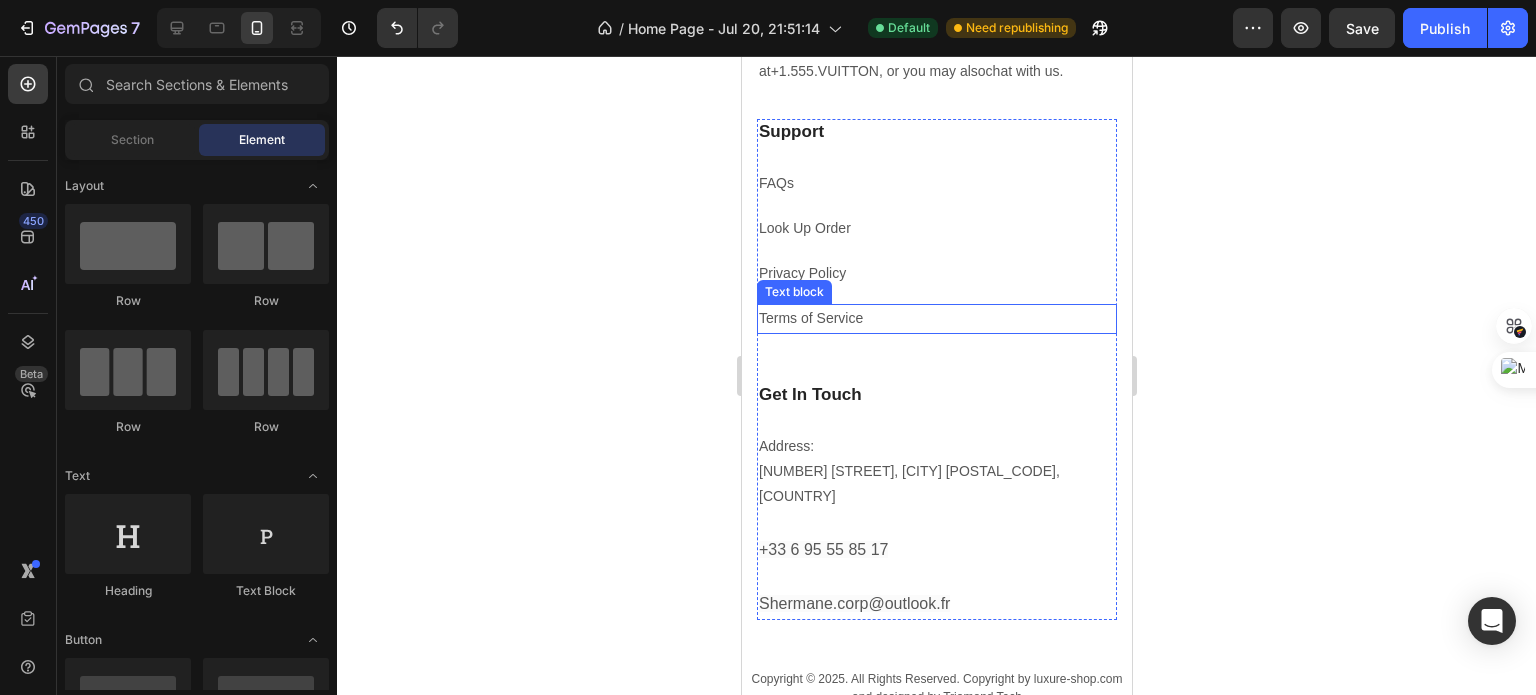 scroll, scrollTop: 3248, scrollLeft: 0, axis: vertical 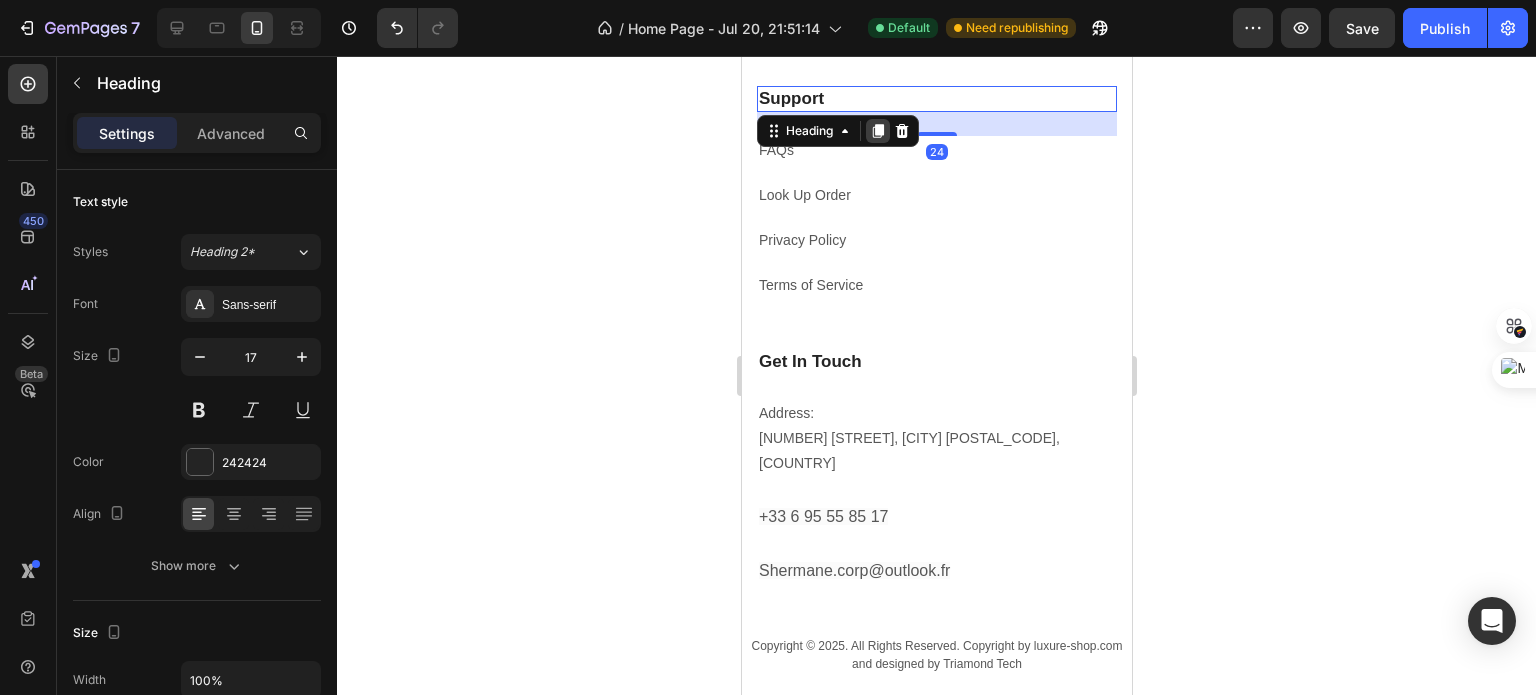 click 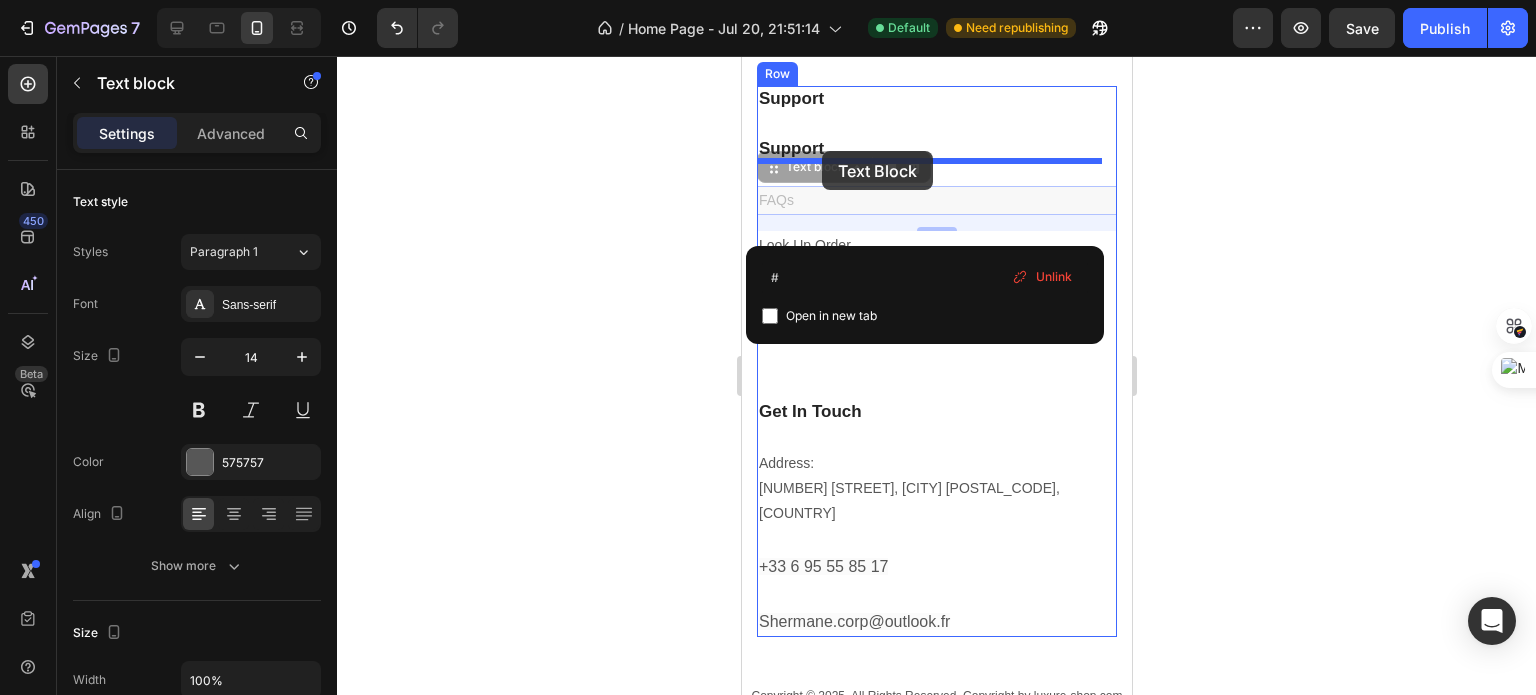 drag, startPoint x: 835, startPoint y: 227, endPoint x: 821, endPoint y: 151, distance: 77.27872 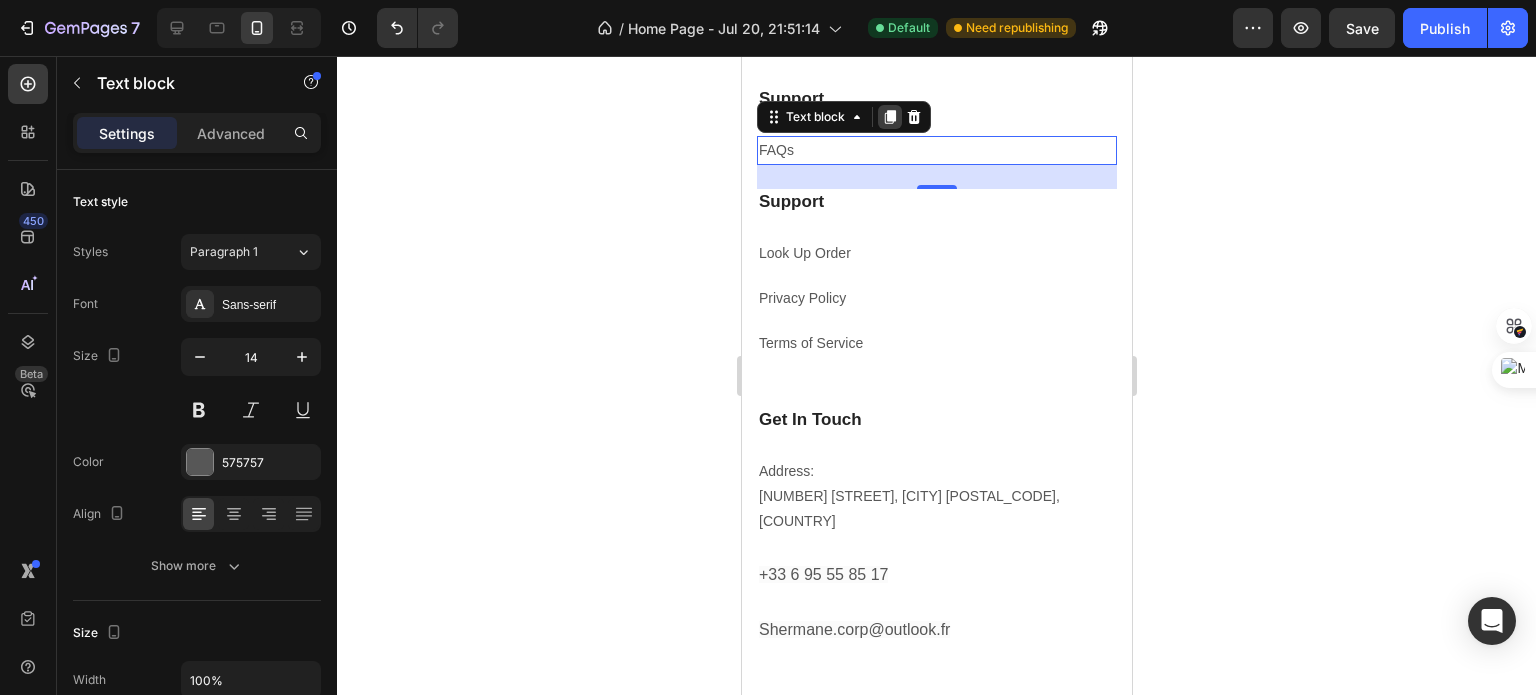 click 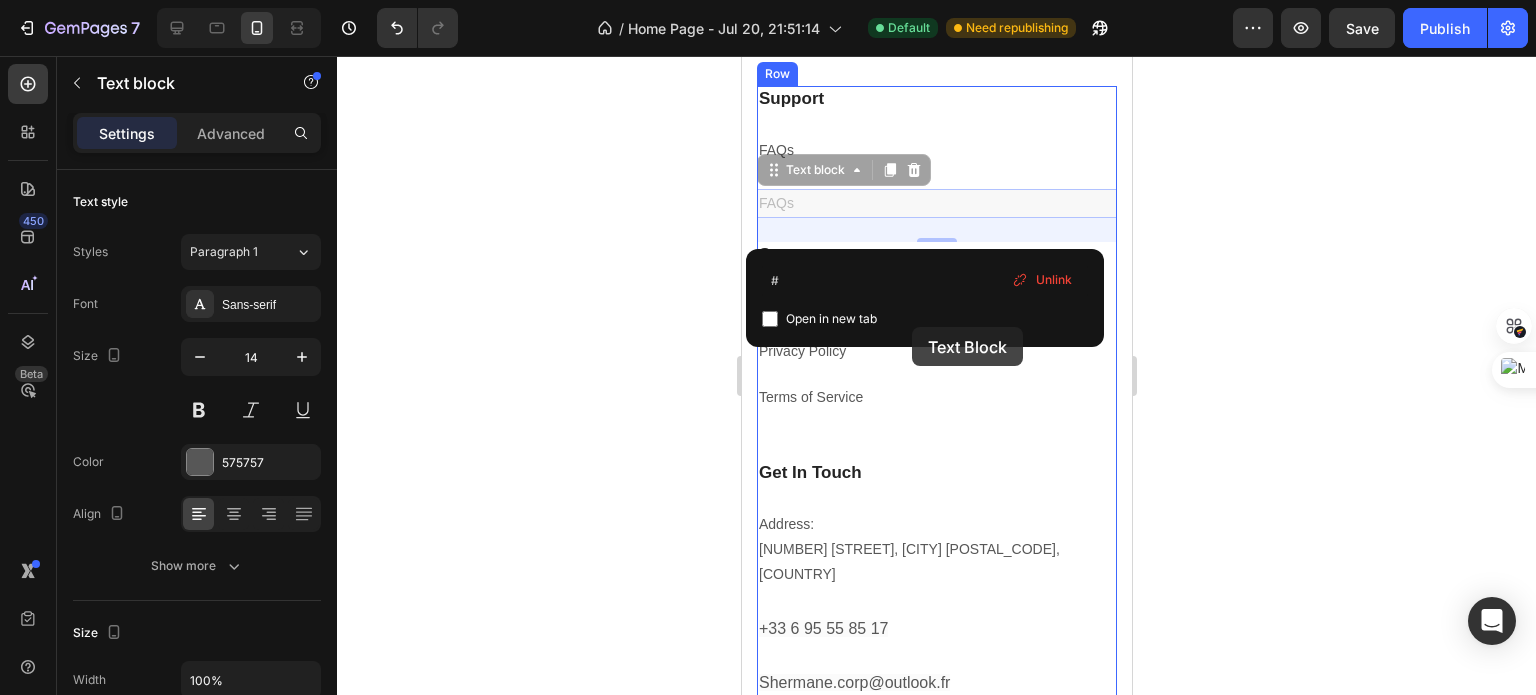 drag, startPoint x: 850, startPoint y: 230, endPoint x: 1653, endPoint y: 383, distance: 817.44604 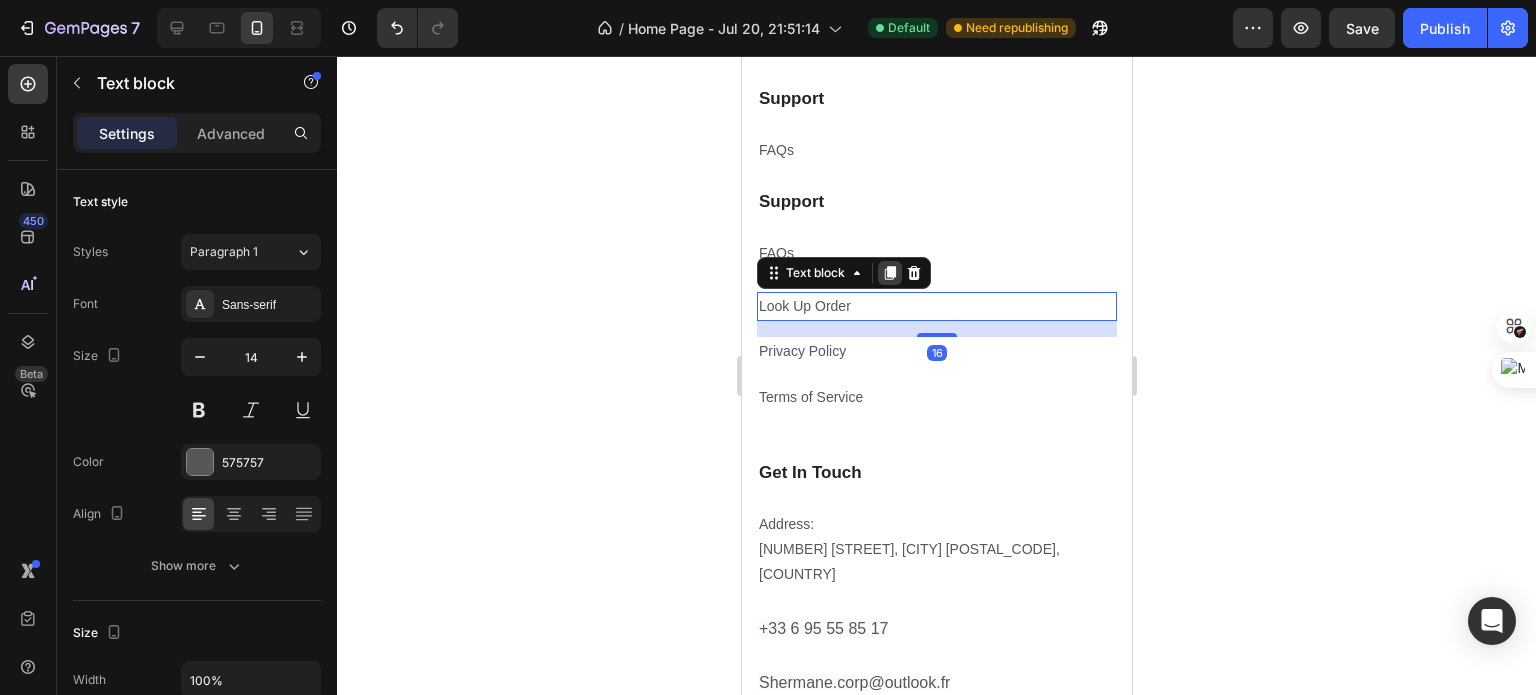 click at bounding box center (889, 273) 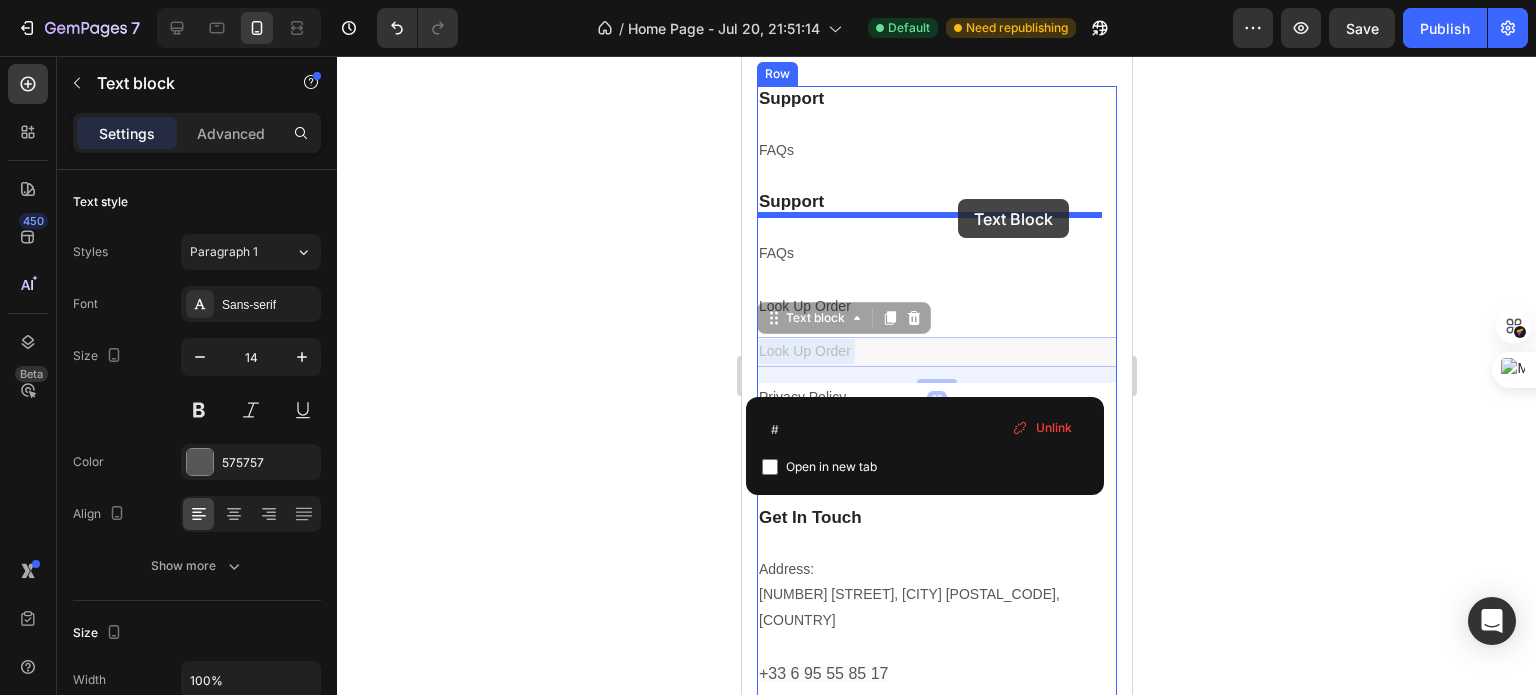 drag, startPoint x: 981, startPoint y: 368, endPoint x: 957, endPoint y: 199, distance: 170.69563 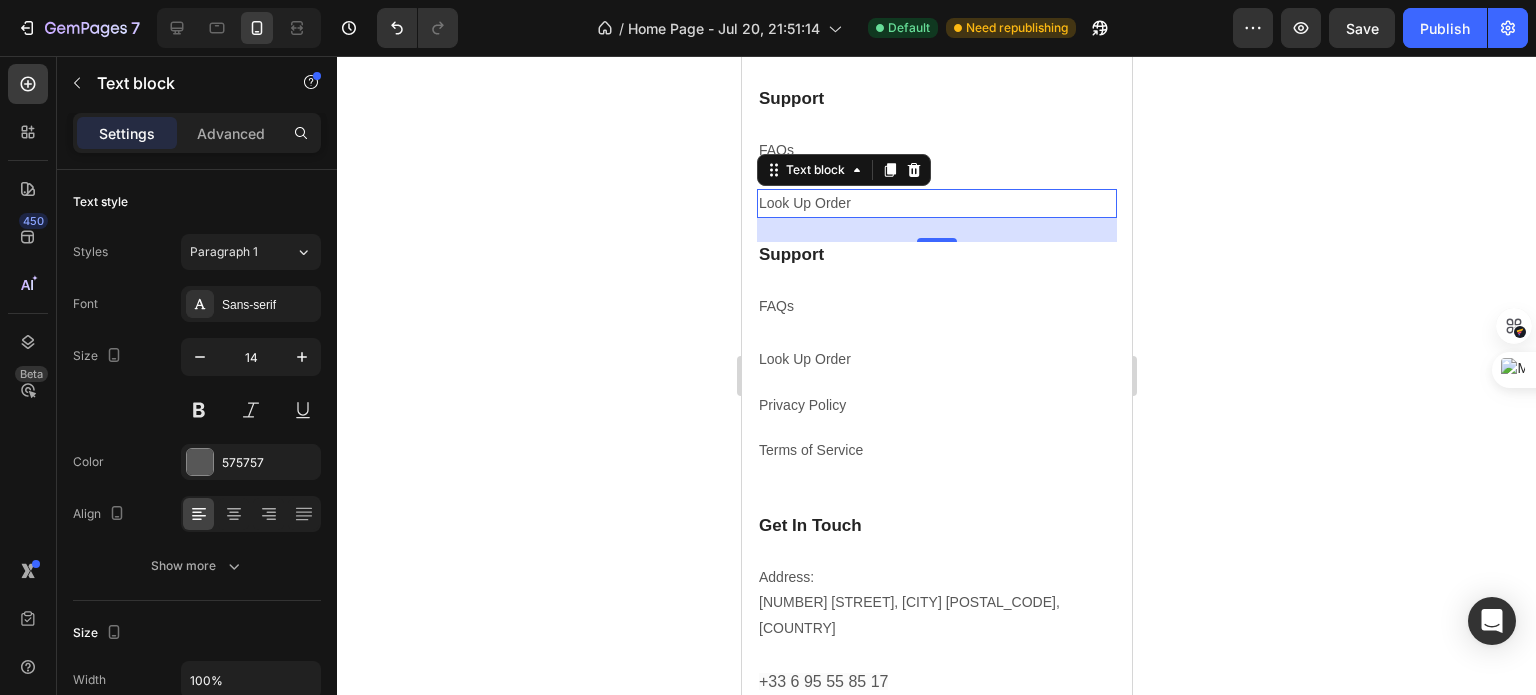 click 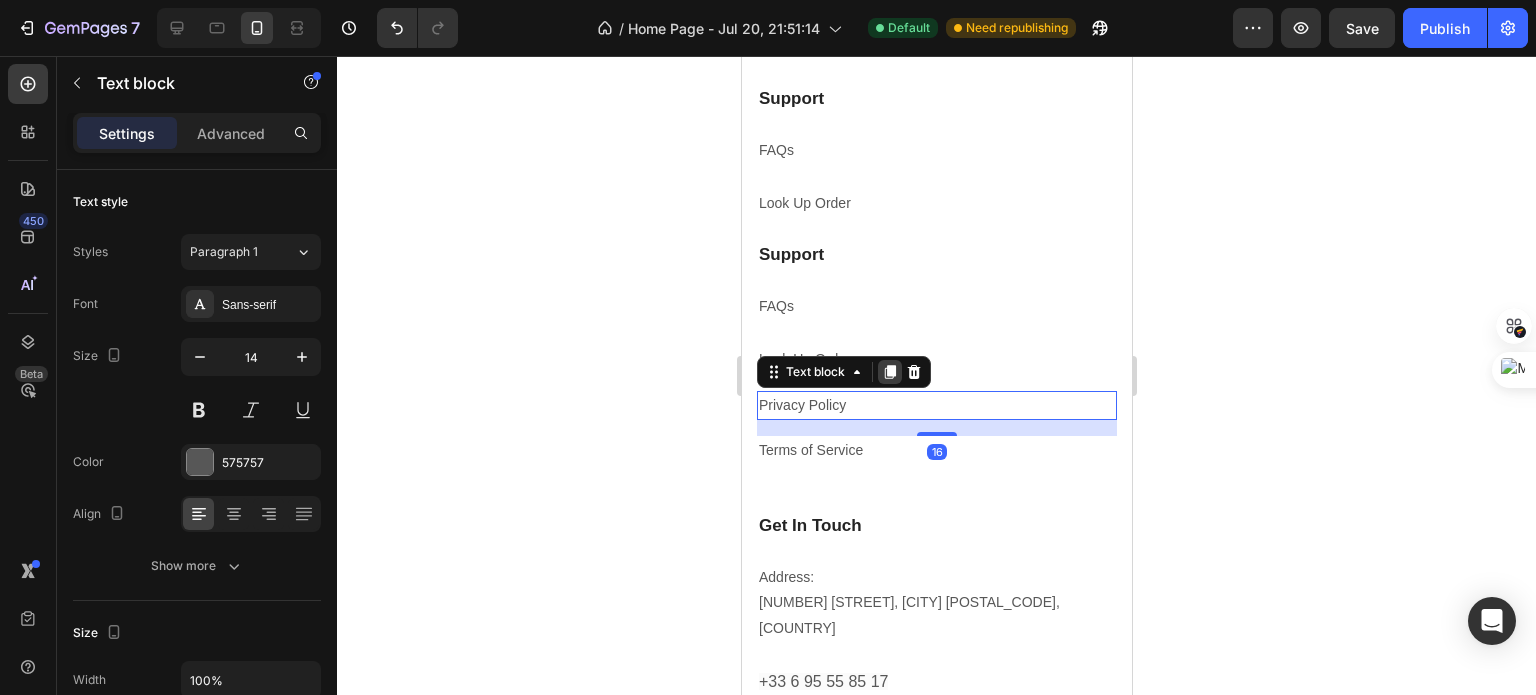 click 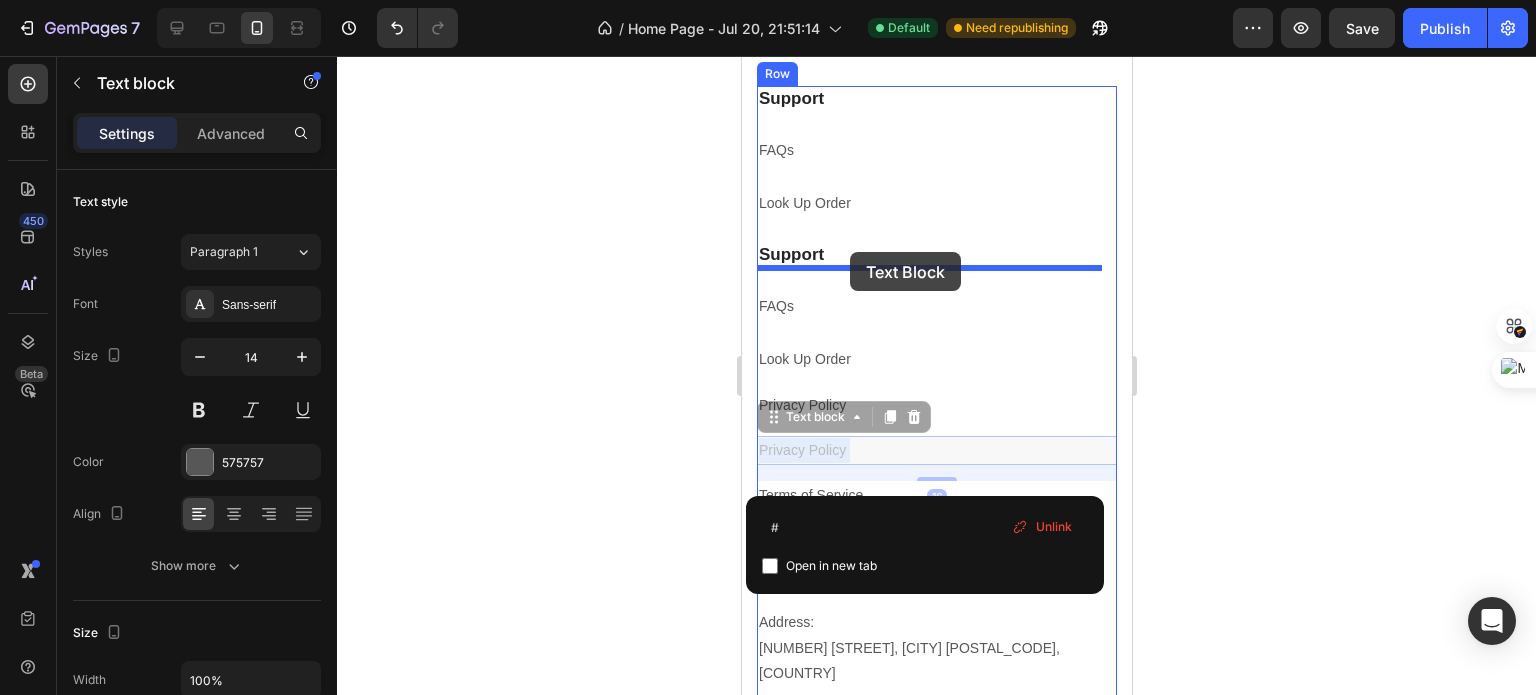 drag, startPoint x: 860, startPoint y: 475, endPoint x: 849, endPoint y: 252, distance: 223.27113 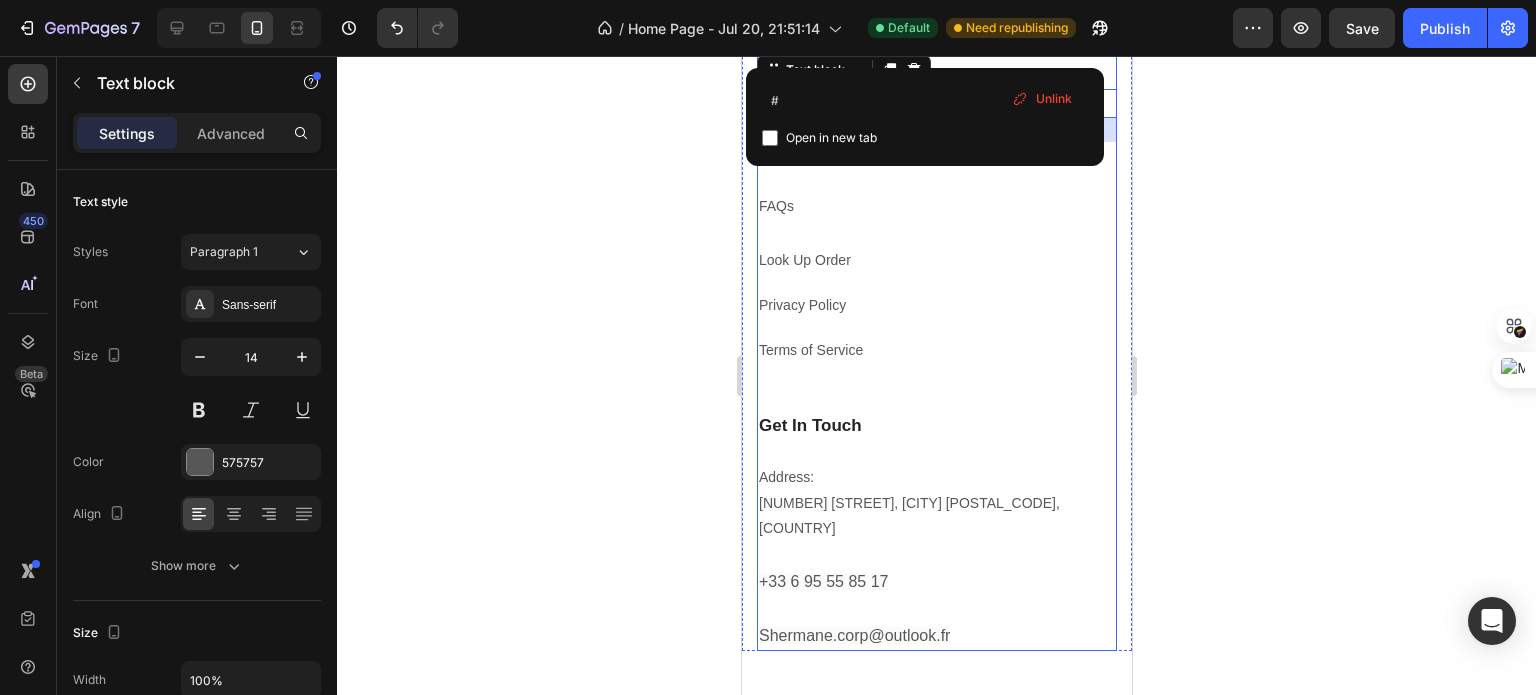 scroll, scrollTop: 3408, scrollLeft: 0, axis: vertical 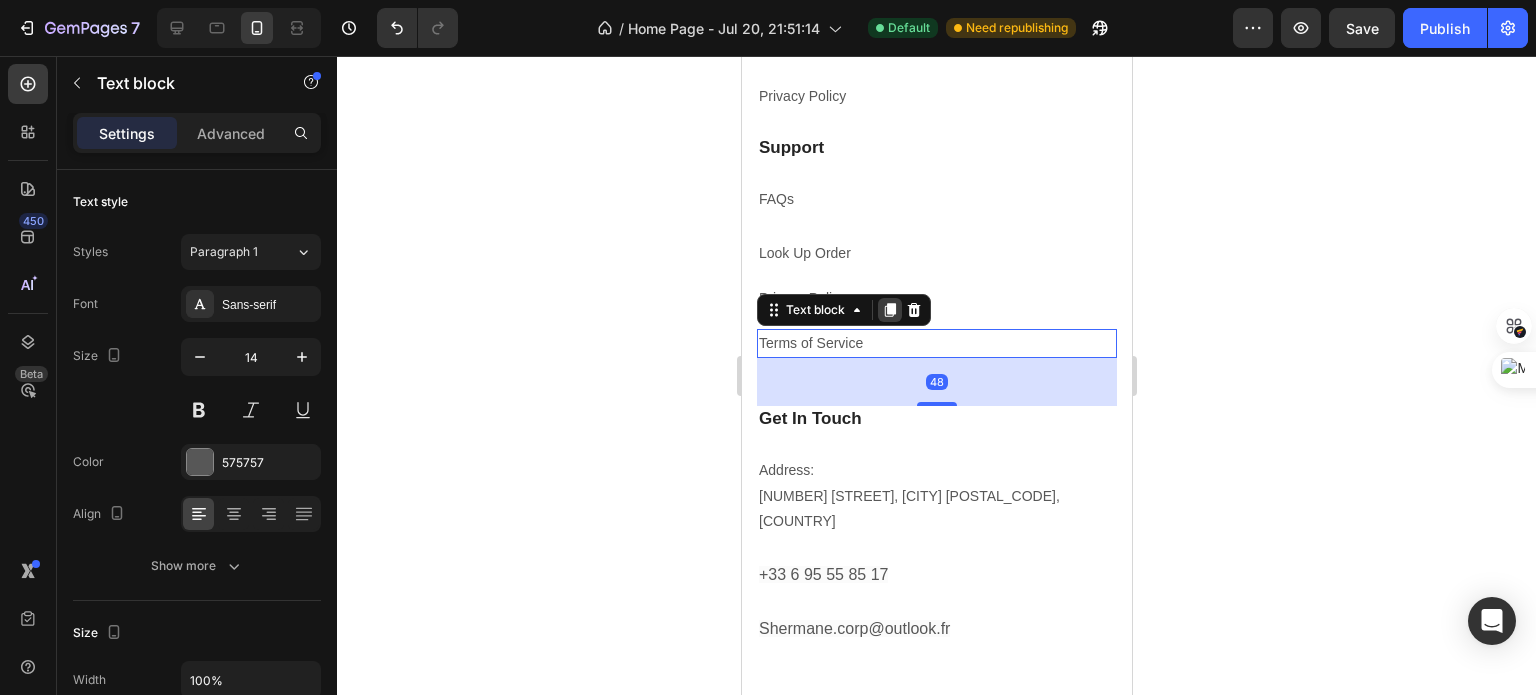 click 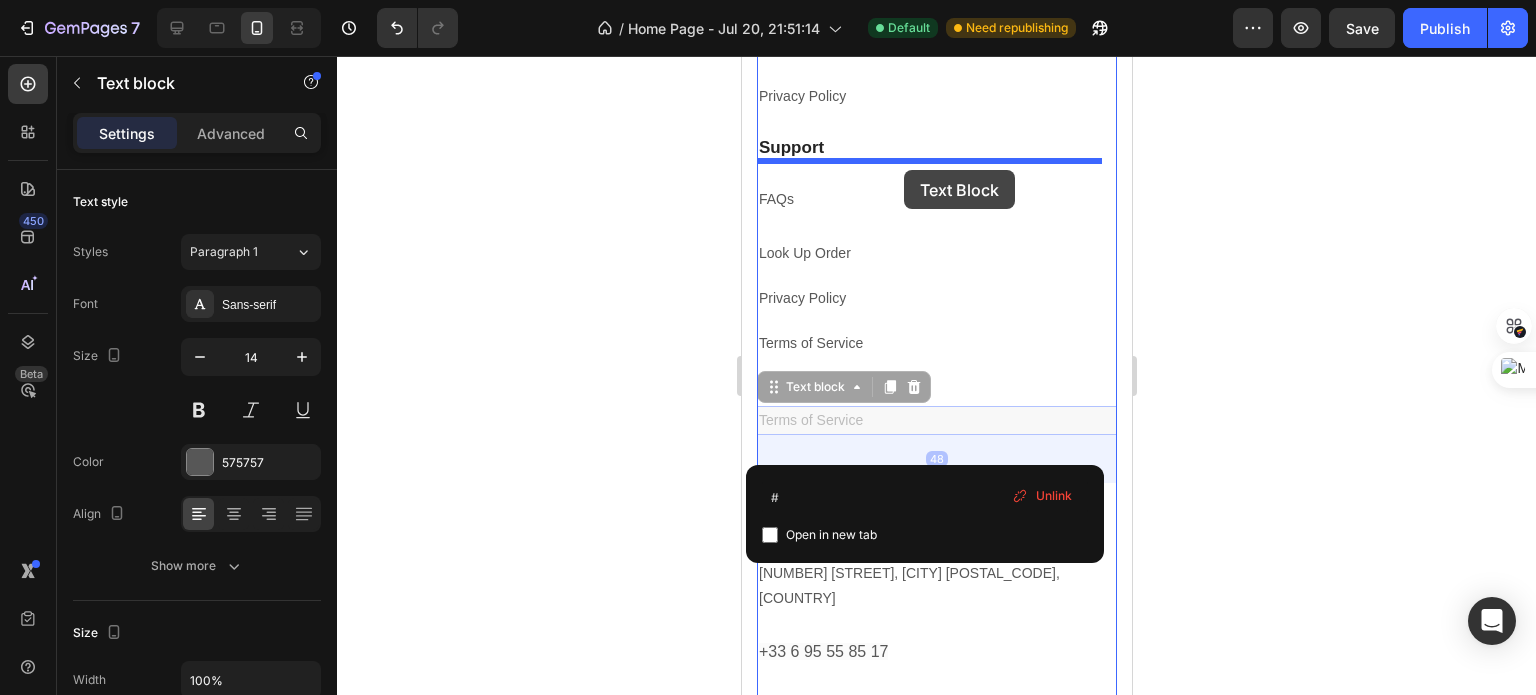 drag, startPoint x: 925, startPoint y: 435, endPoint x: 903, endPoint y: 170, distance: 265.91165 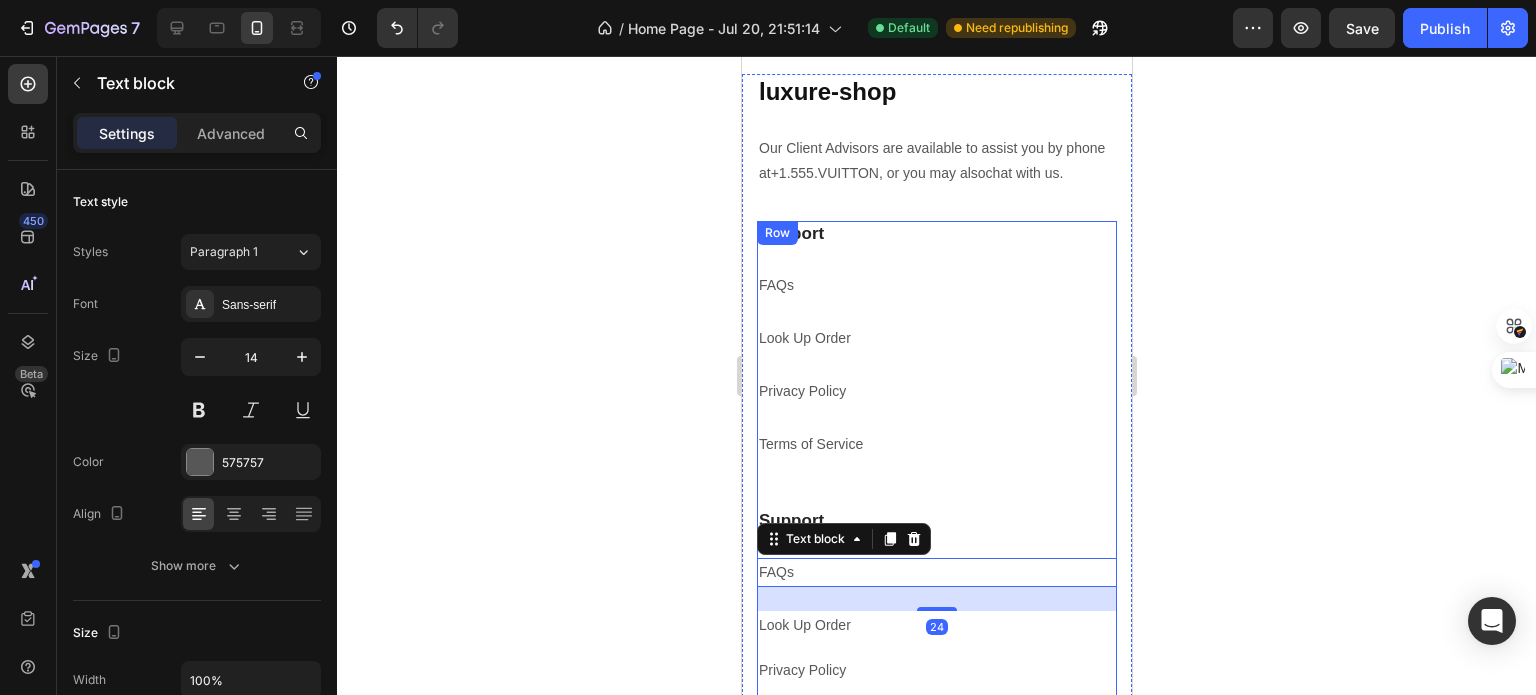 scroll, scrollTop: 3112, scrollLeft: 0, axis: vertical 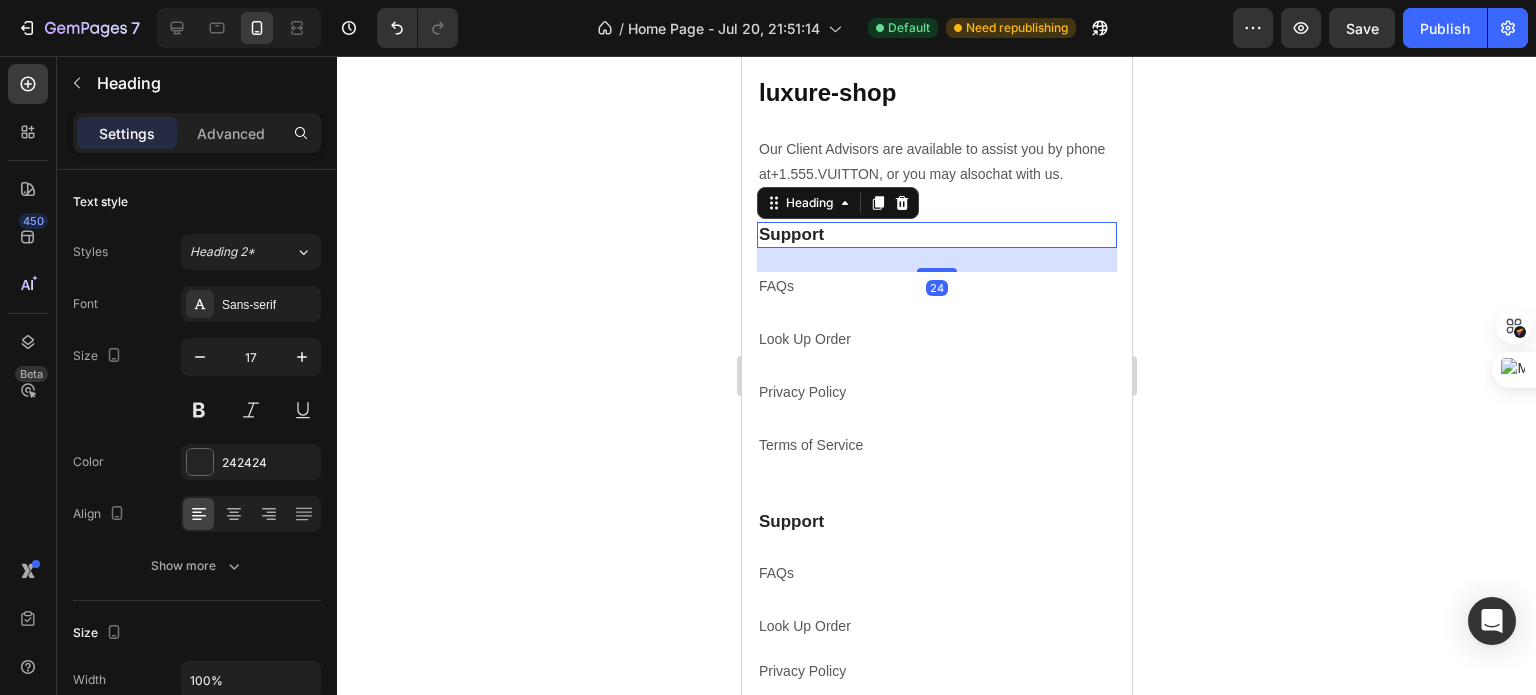 click on "Support" at bounding box center (936, 235) 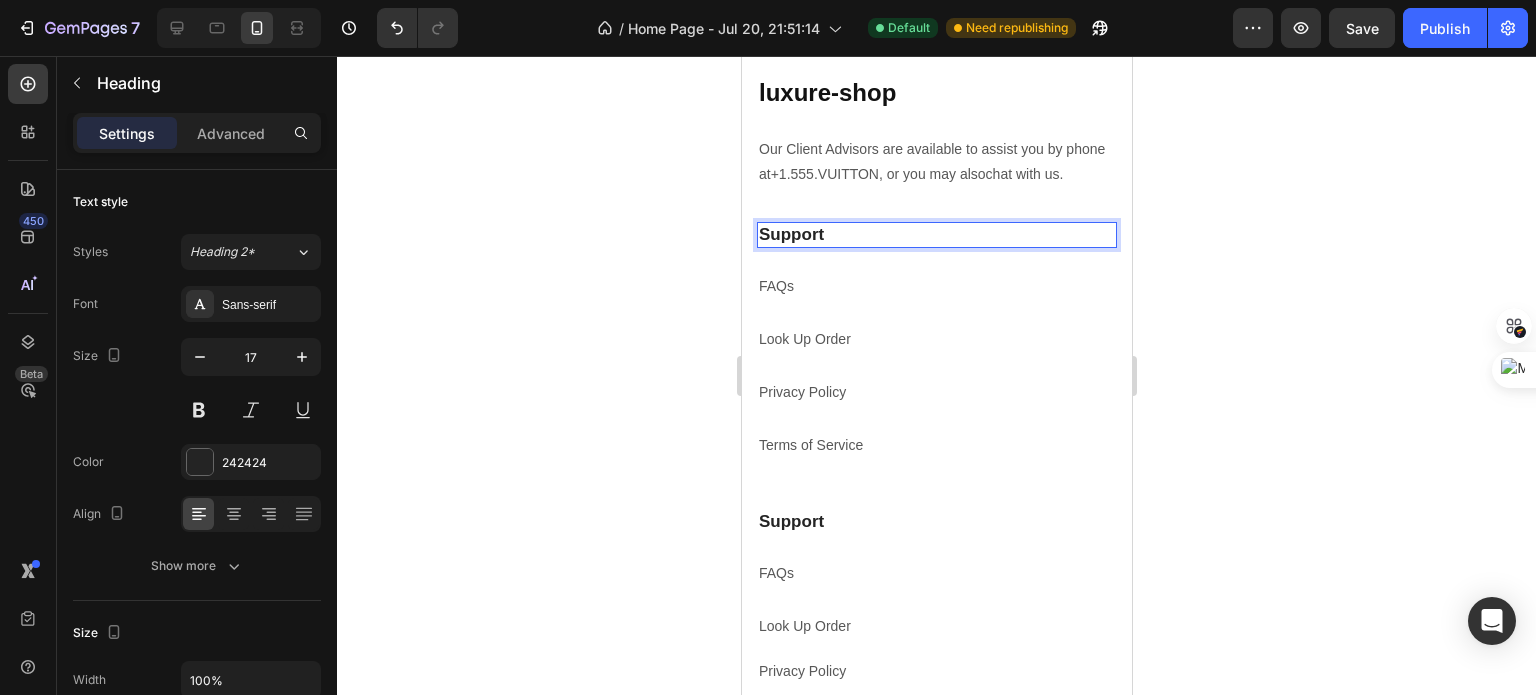 click on "Support" at bounding box center (936, 235) 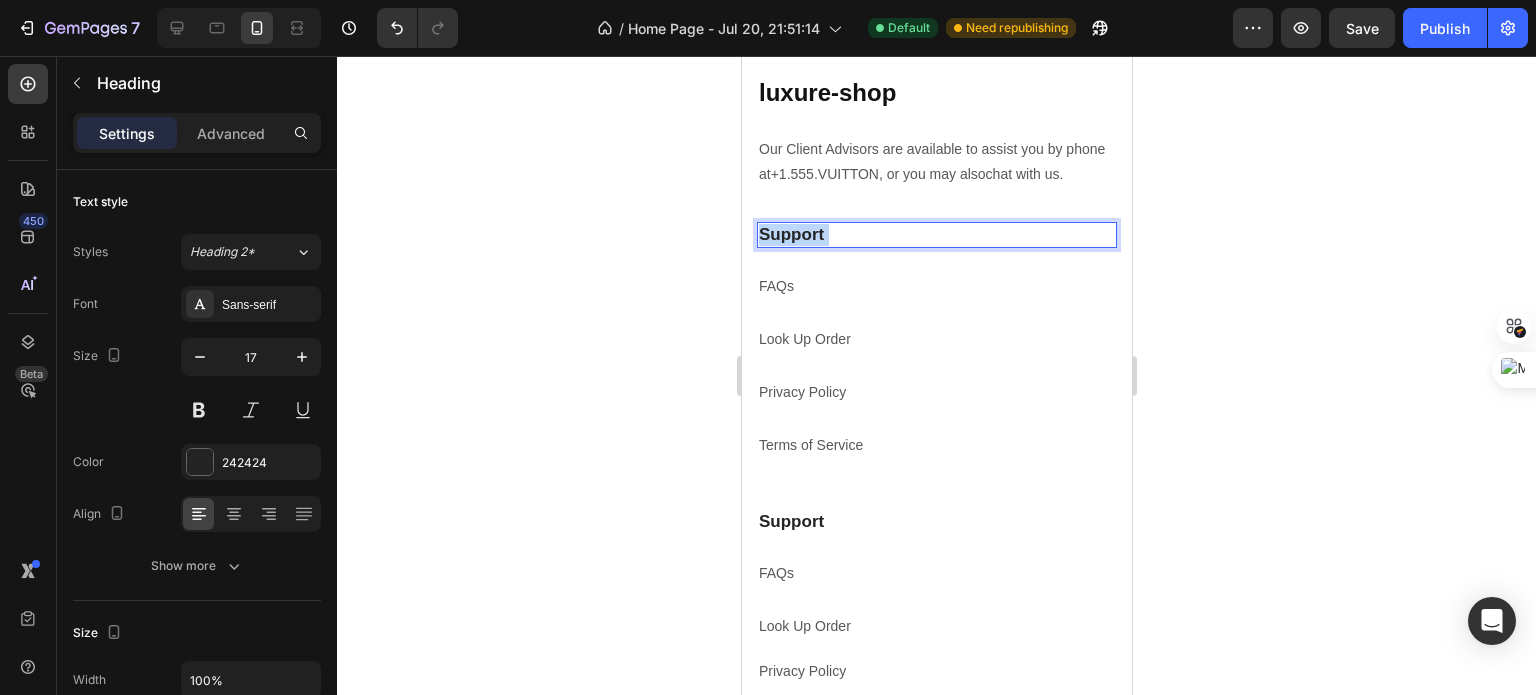 drag, startPoint x: 864, startPoint y: 263, endPoint x: 761, endPoint y: 254, distance: 103.392456 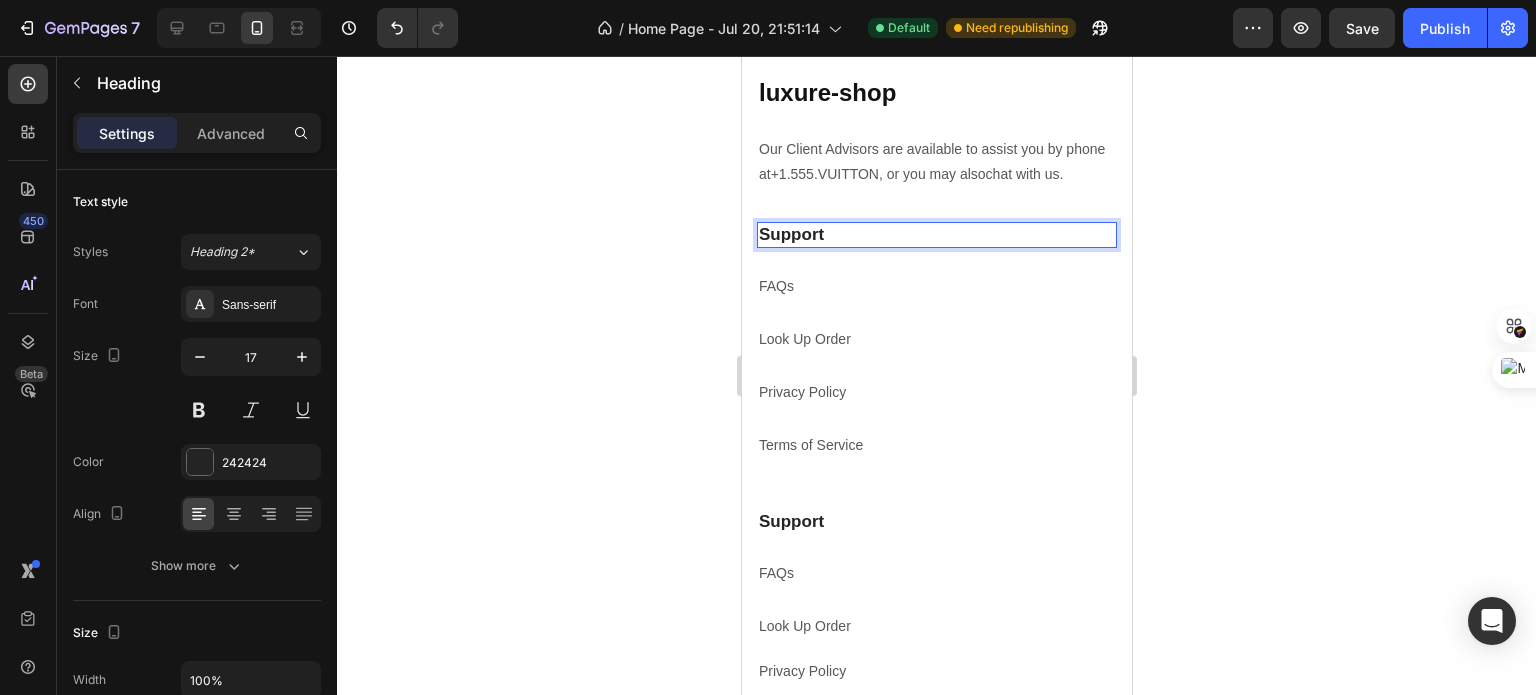 click on "Support" at bounding box center [936, 235] 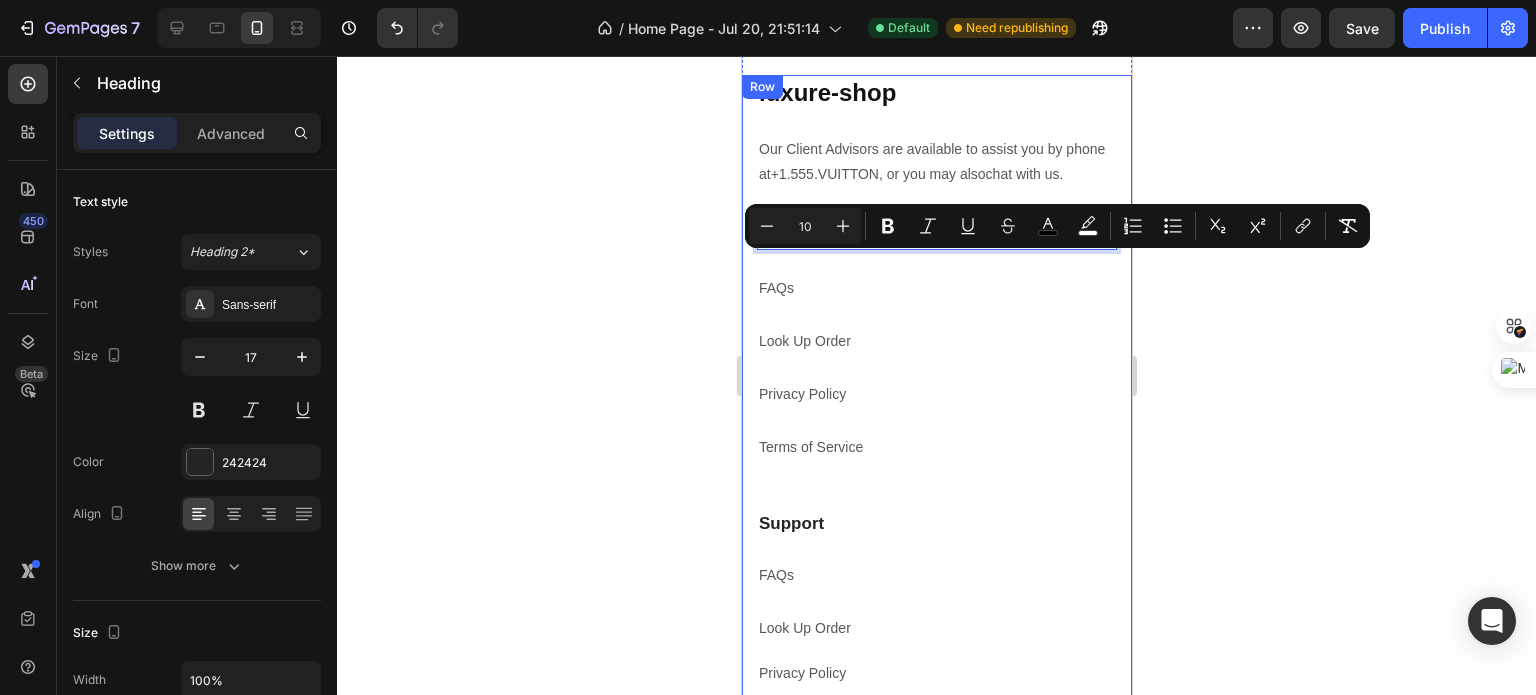 drag, startPoint x: 826, startPoint y: 258, endPoint x: 752, endPoint y: 262, distance: 74.10803 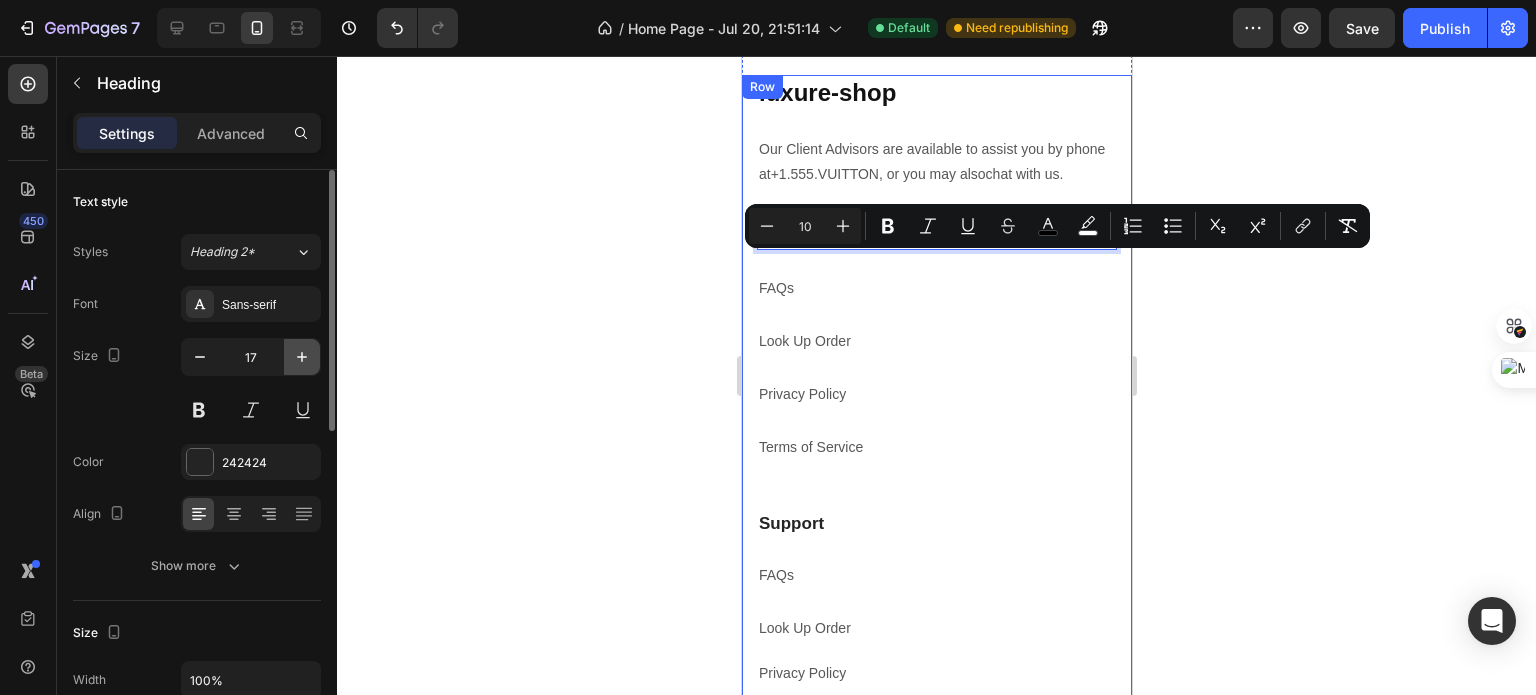 click 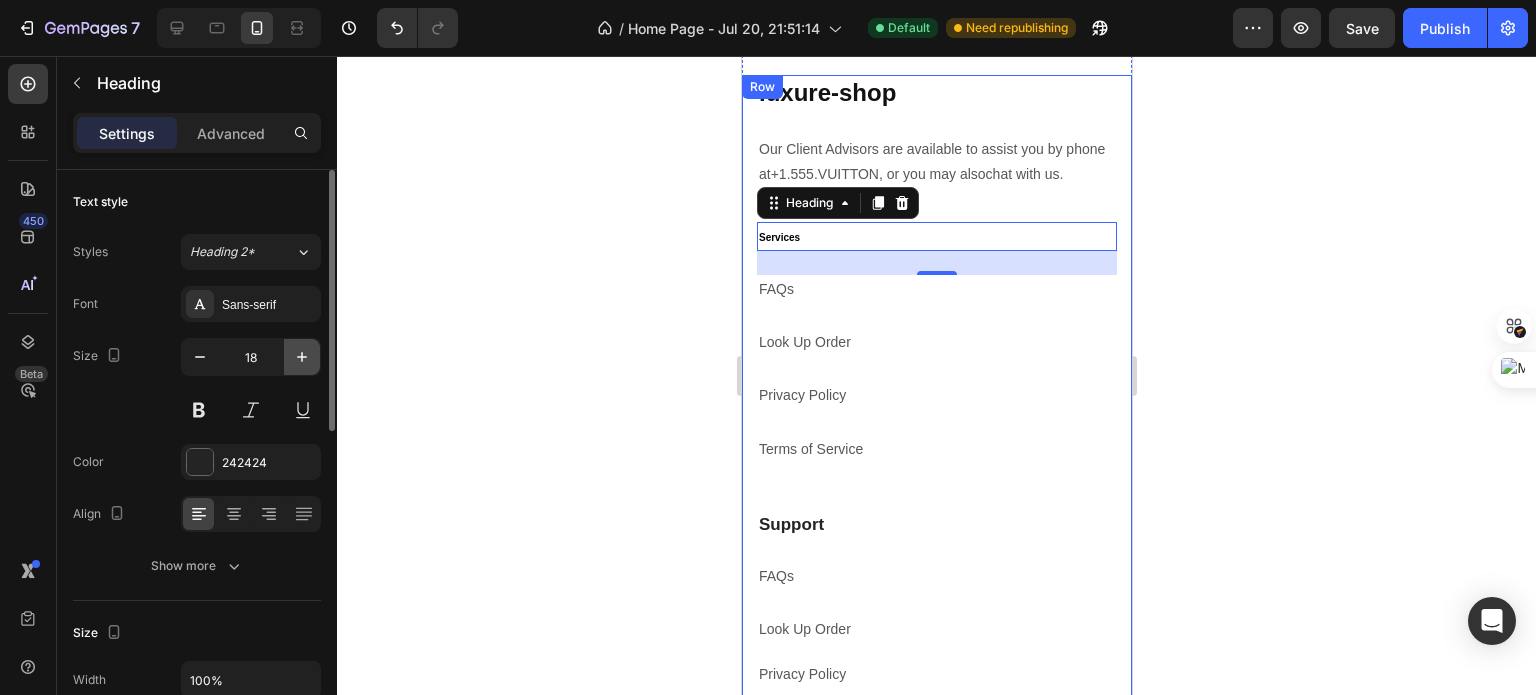 click 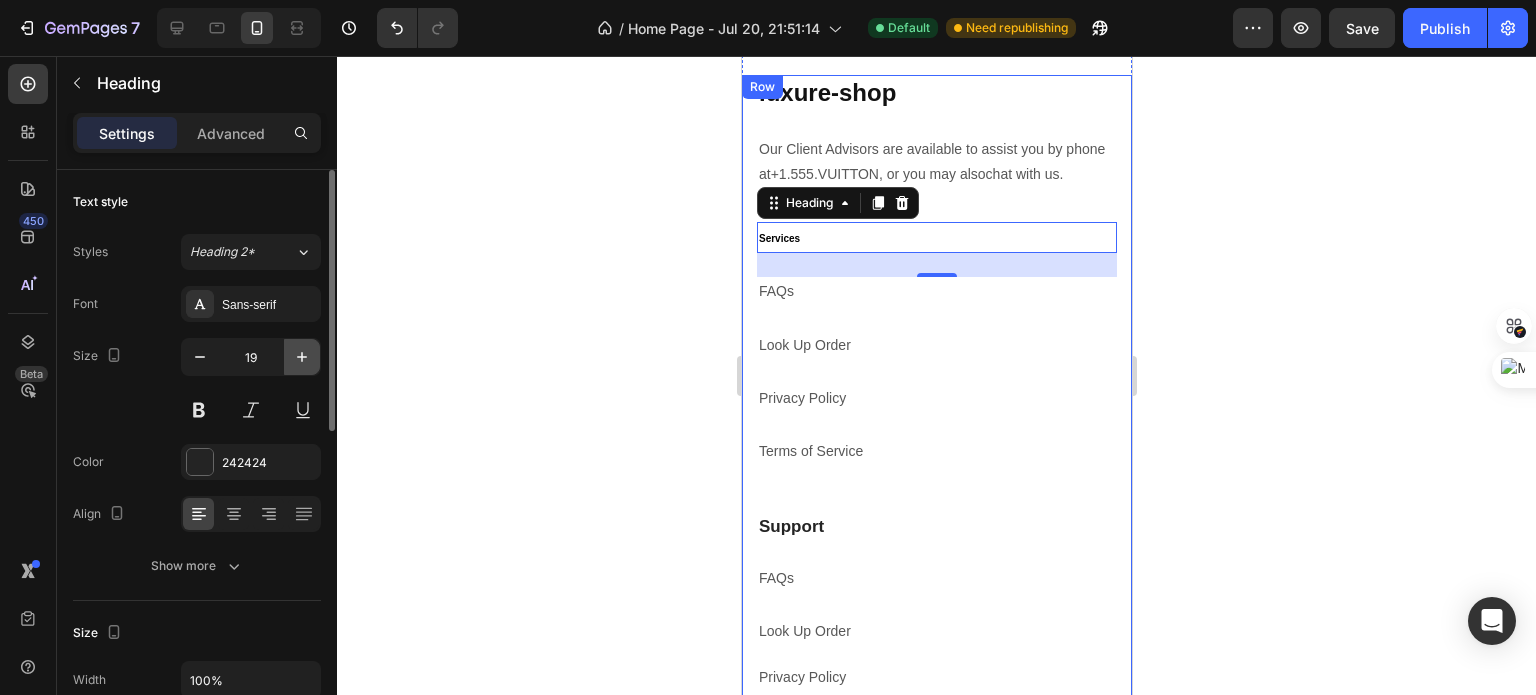 click 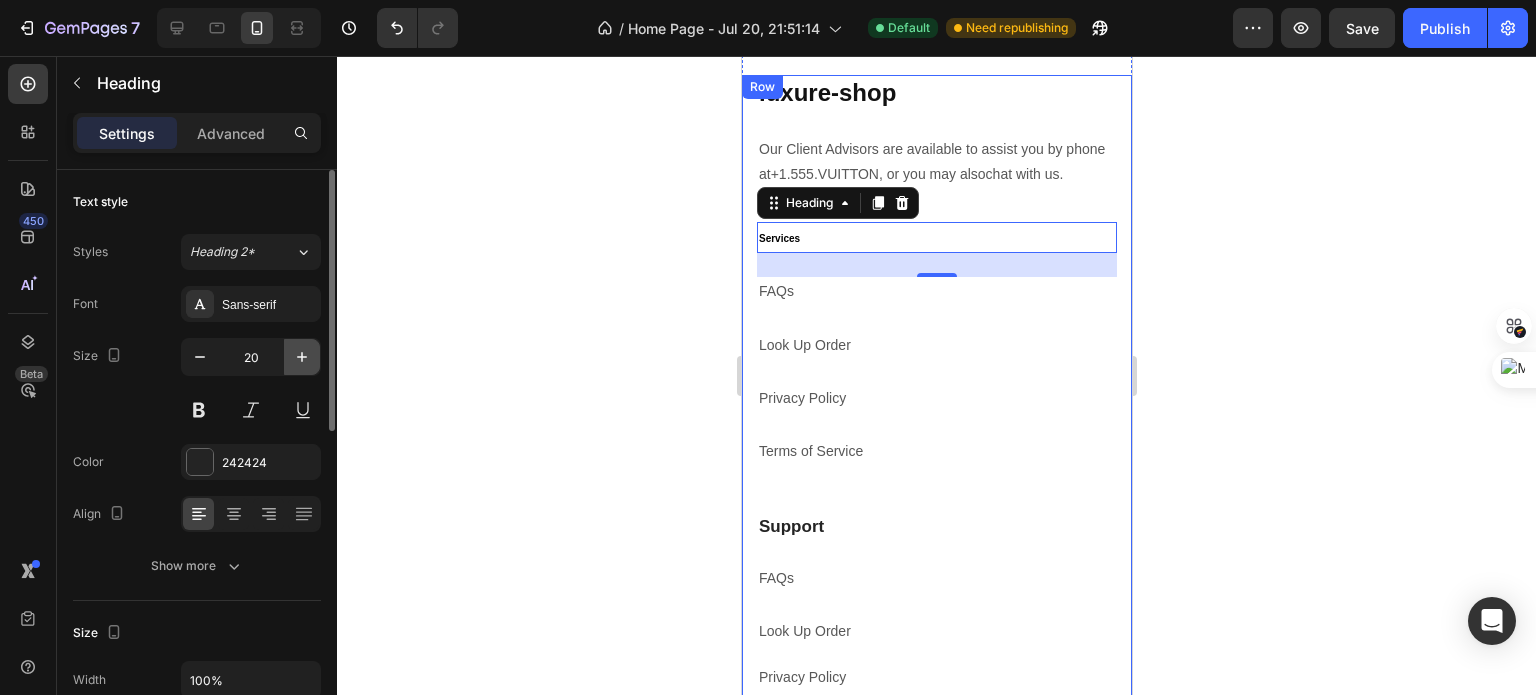click 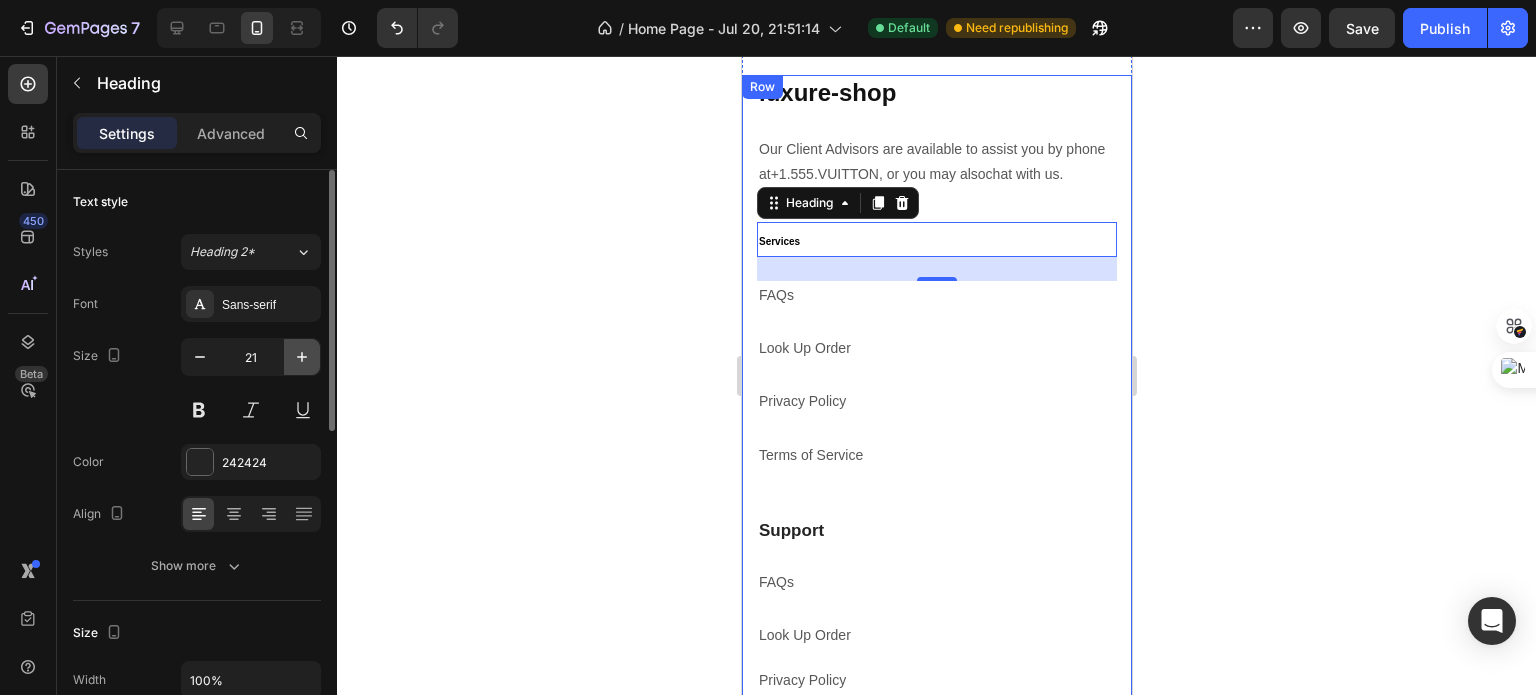 click 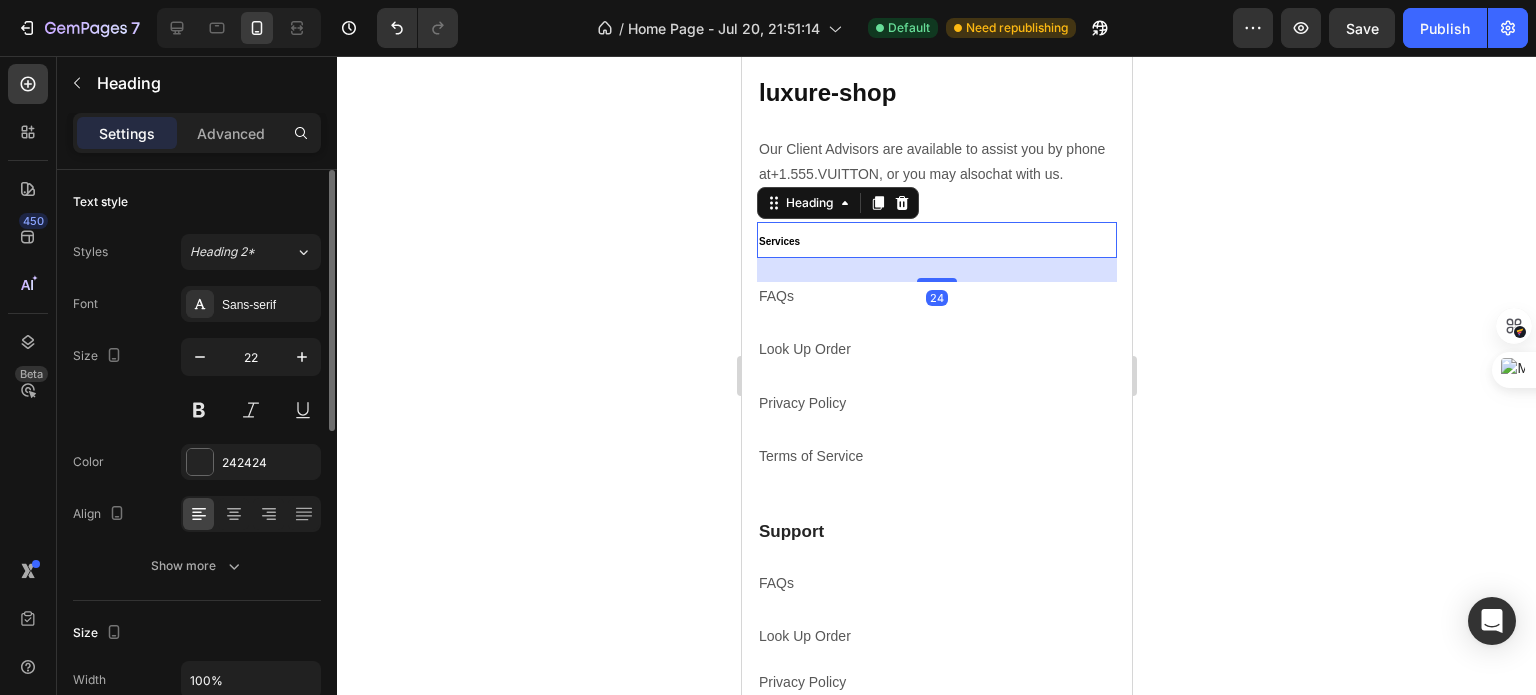 click 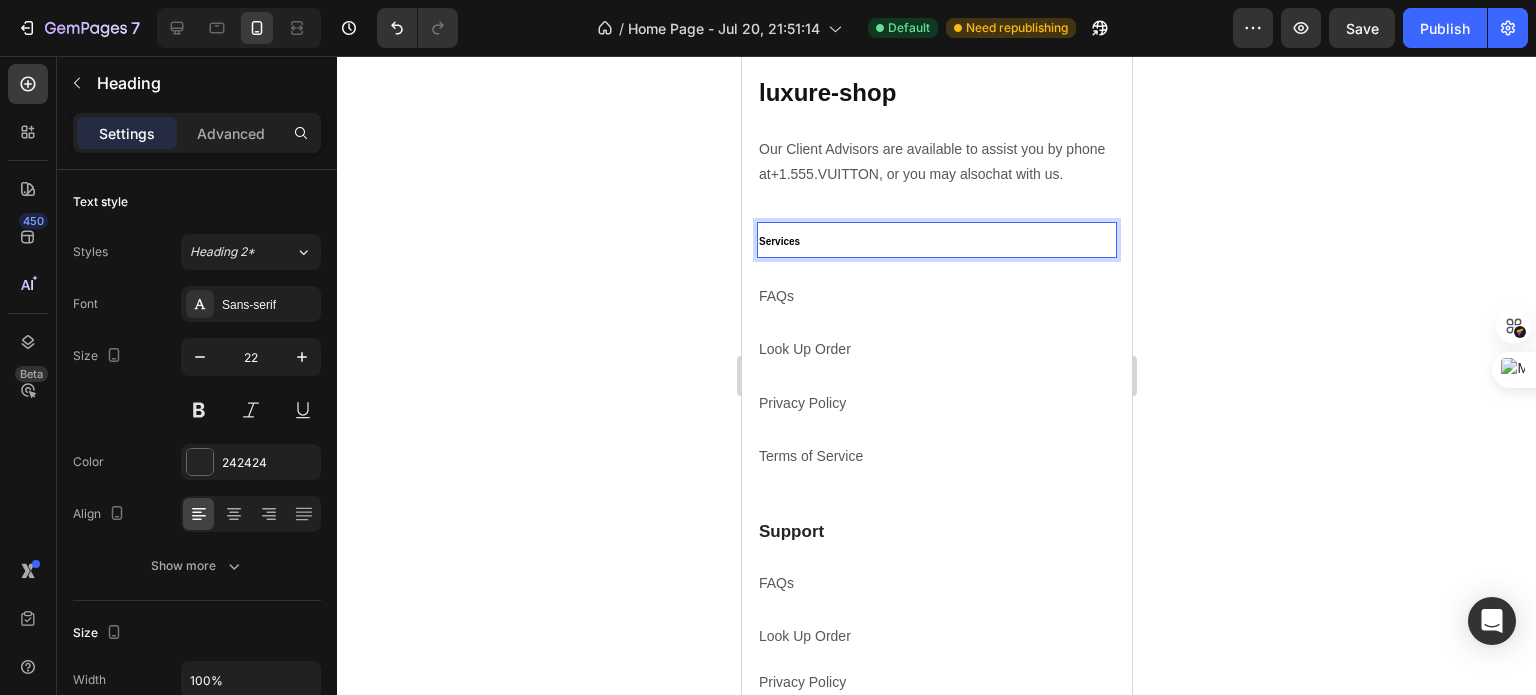 click on "Services" at bounding box center (936, 240) 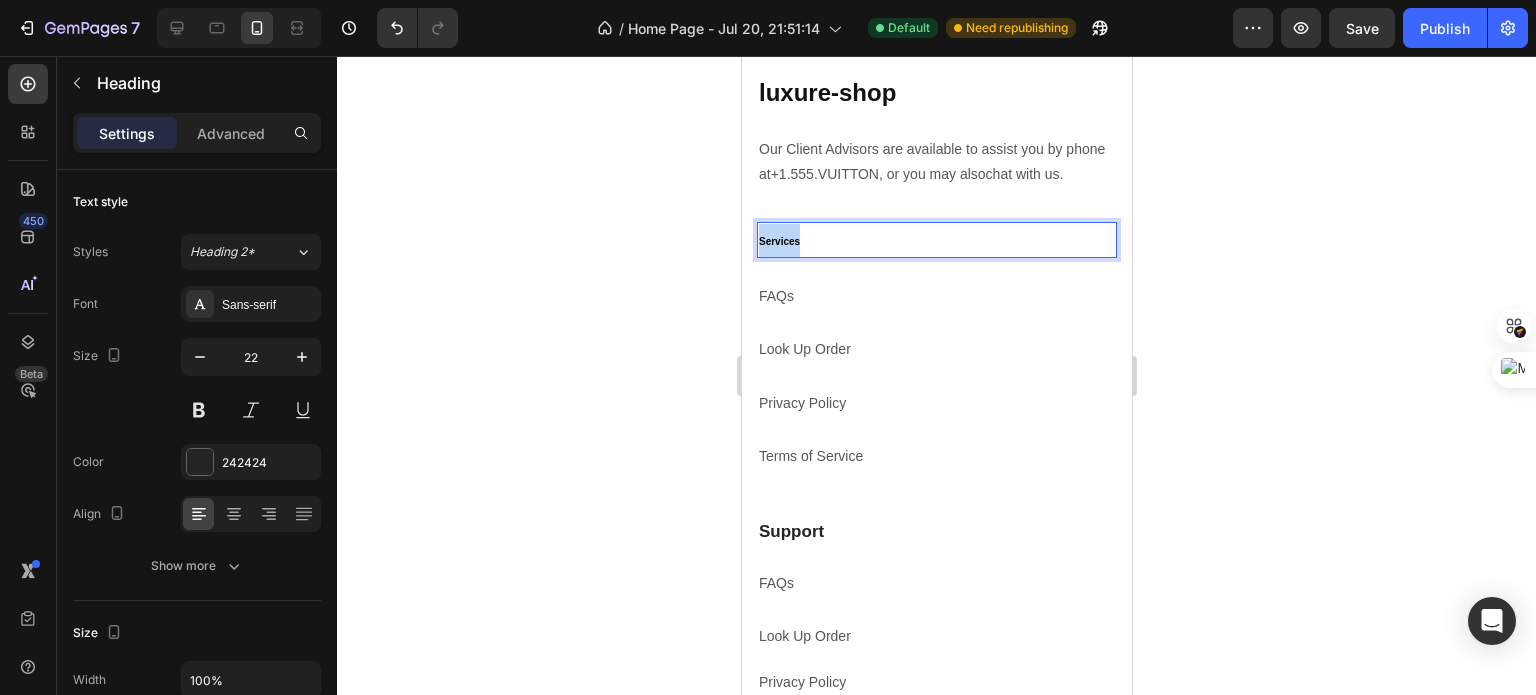 click on "Services" at bounding box center [936, 240] 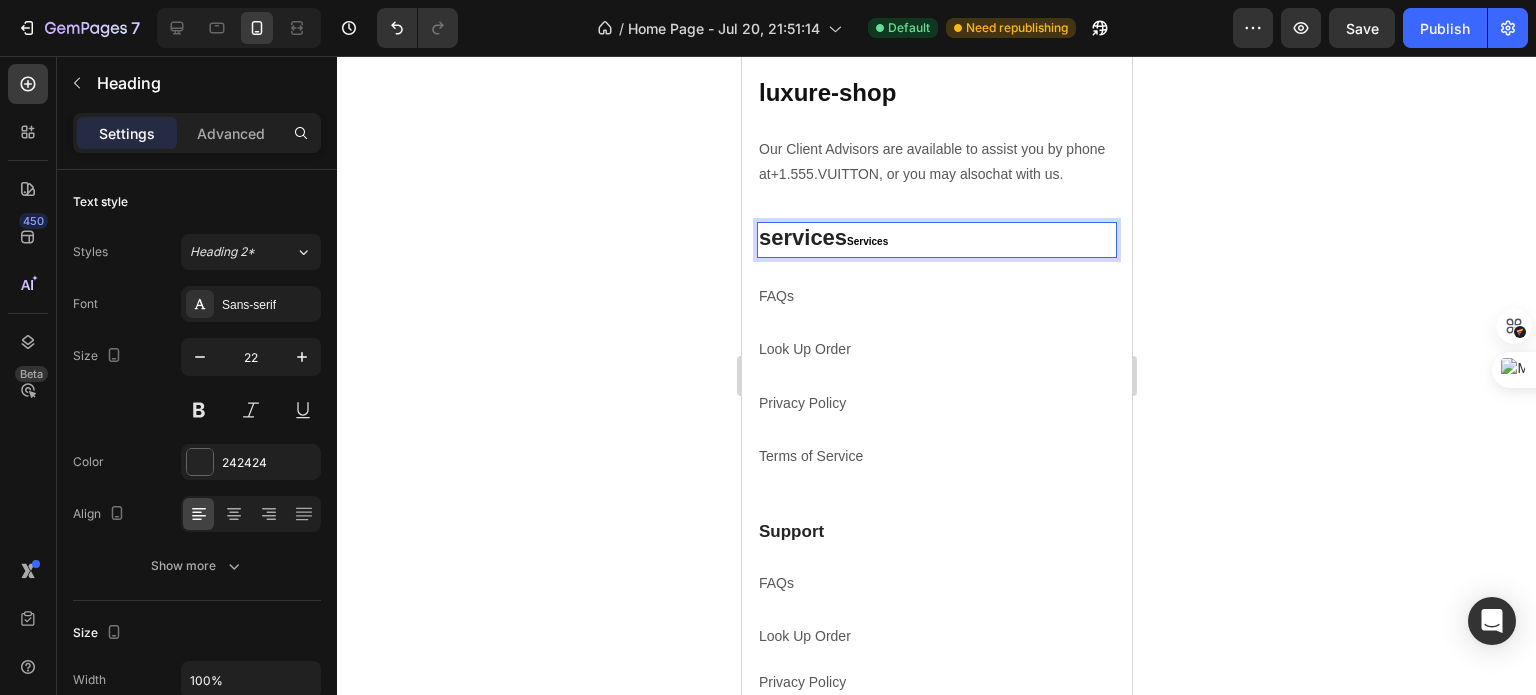 click on "services  Services" at bounding box center (936, 240) 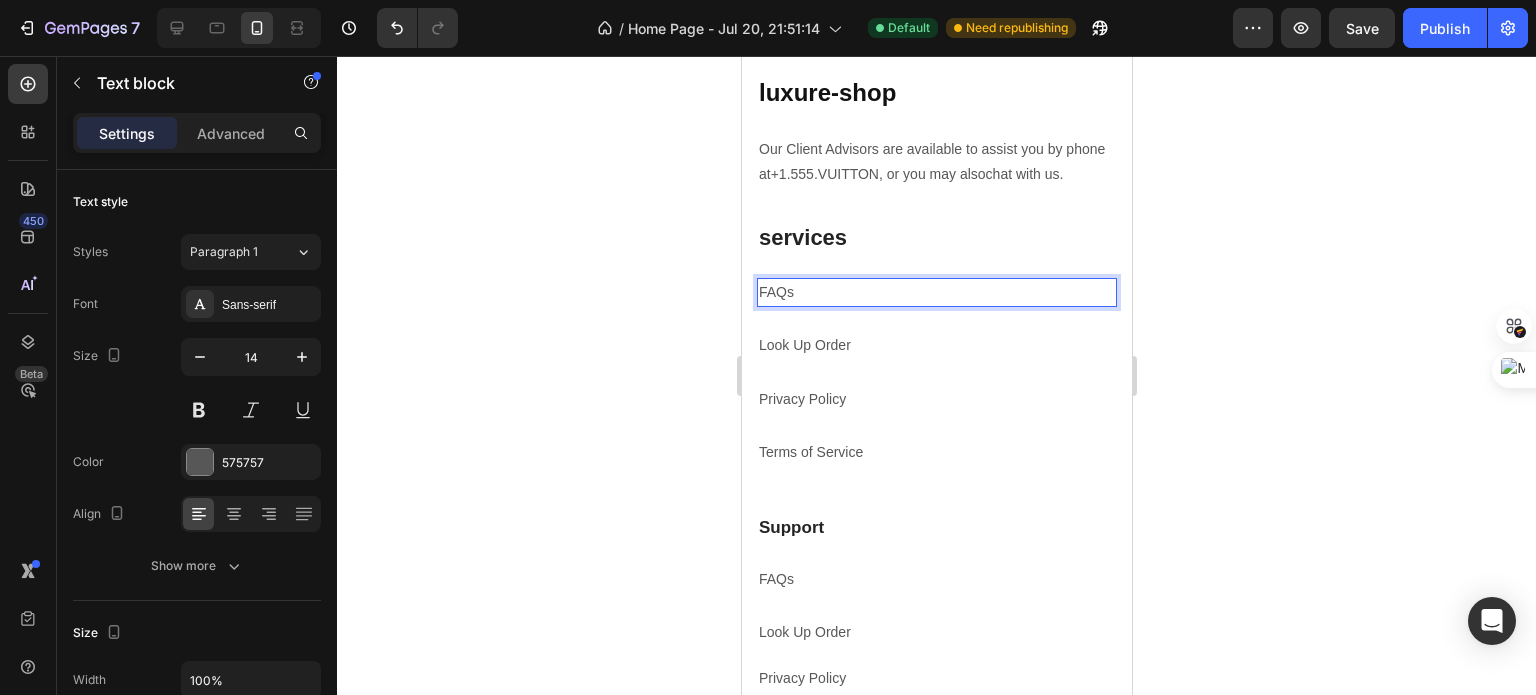 click on "FAQs" at bounding box center (775, 292) 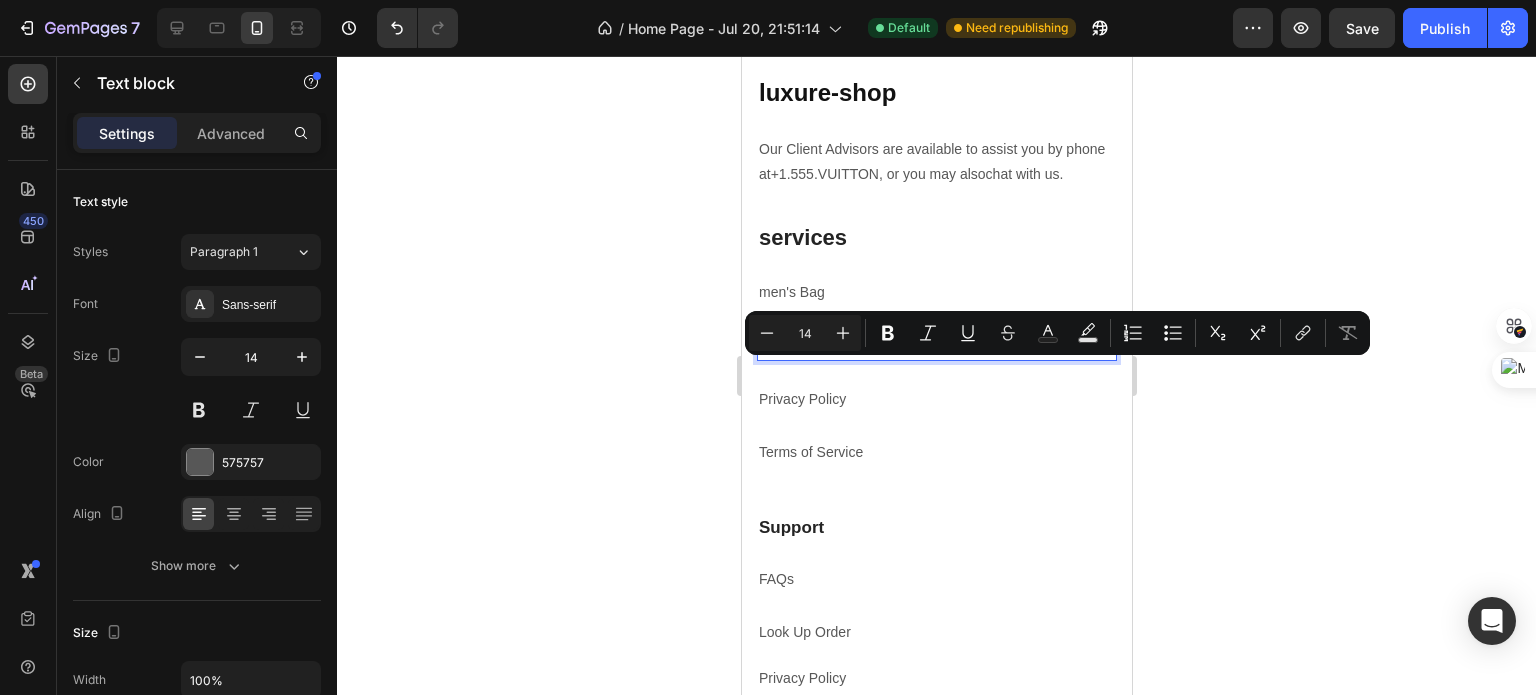 click on "Look Up Order" at bounding box center (936, 345) 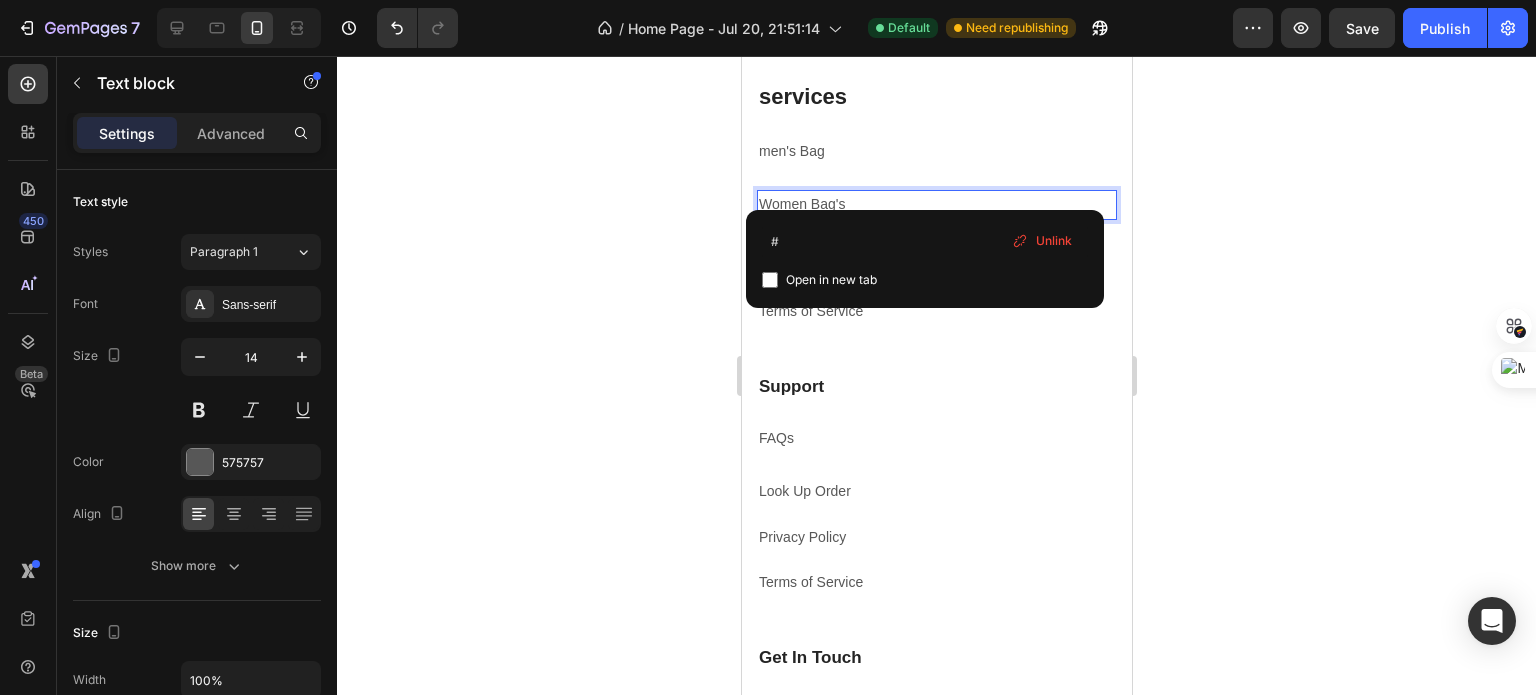 scroll, scrollTop: 3315, scrollLeft: 0, axis: vertical 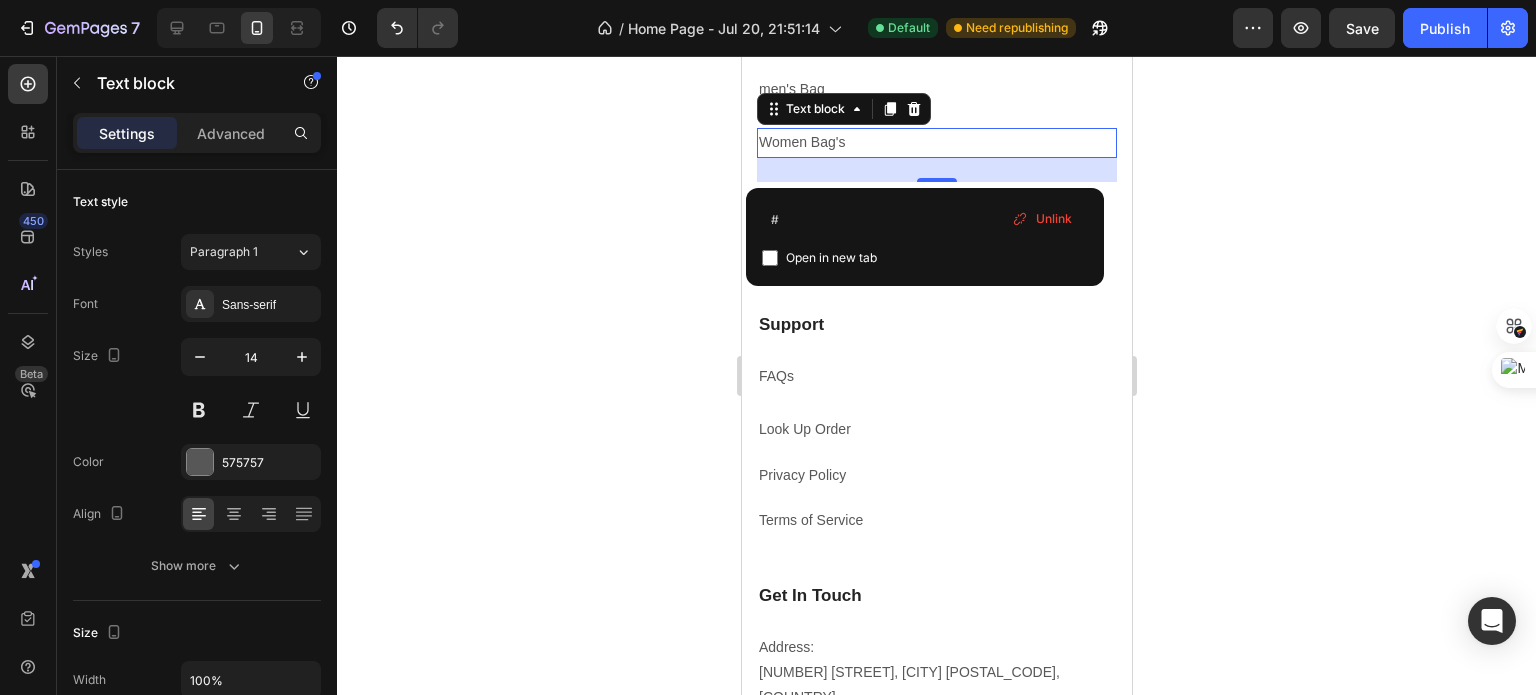 click on "Unlink" at bounding box center (1054, 219) 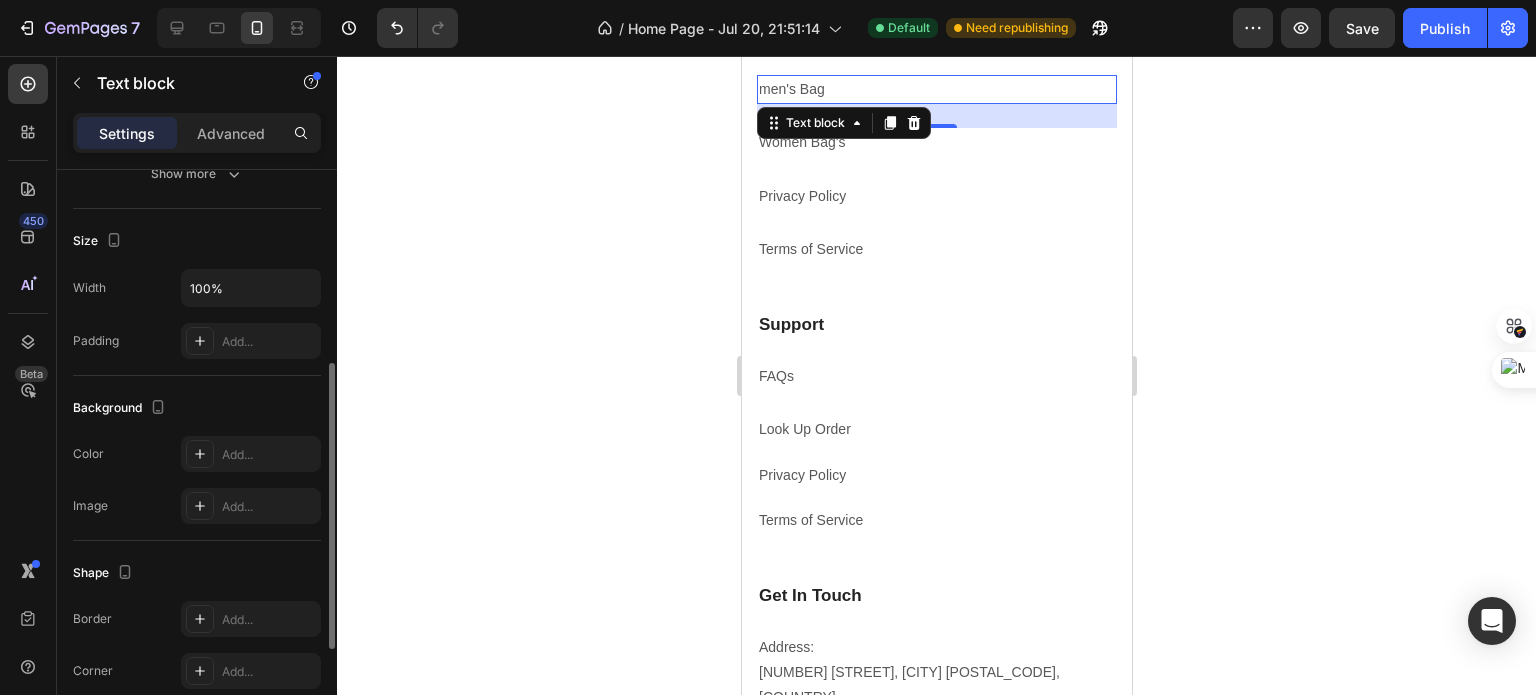 scroll, scrollTop: 0, scrollLeft: 0, axis: both 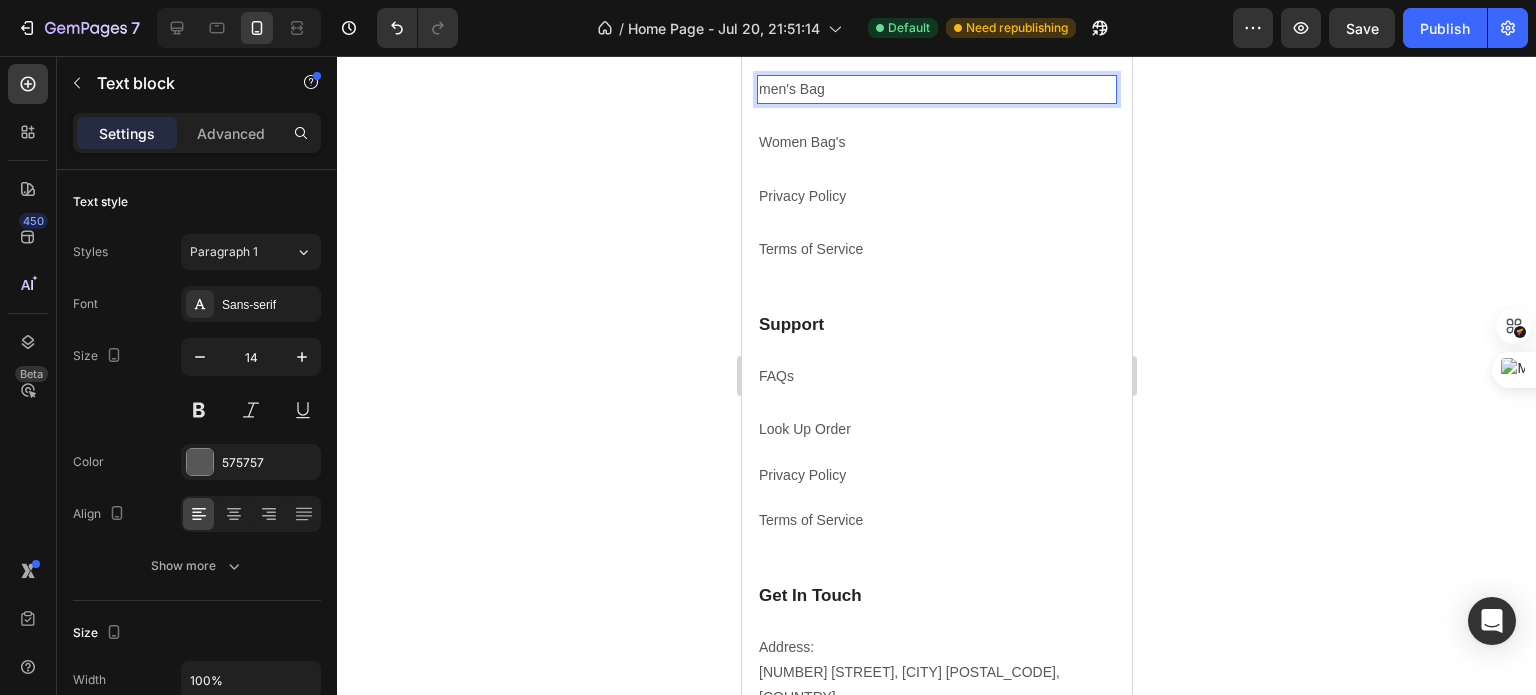 click on "men's Bag" at bounding box center (936, 89) 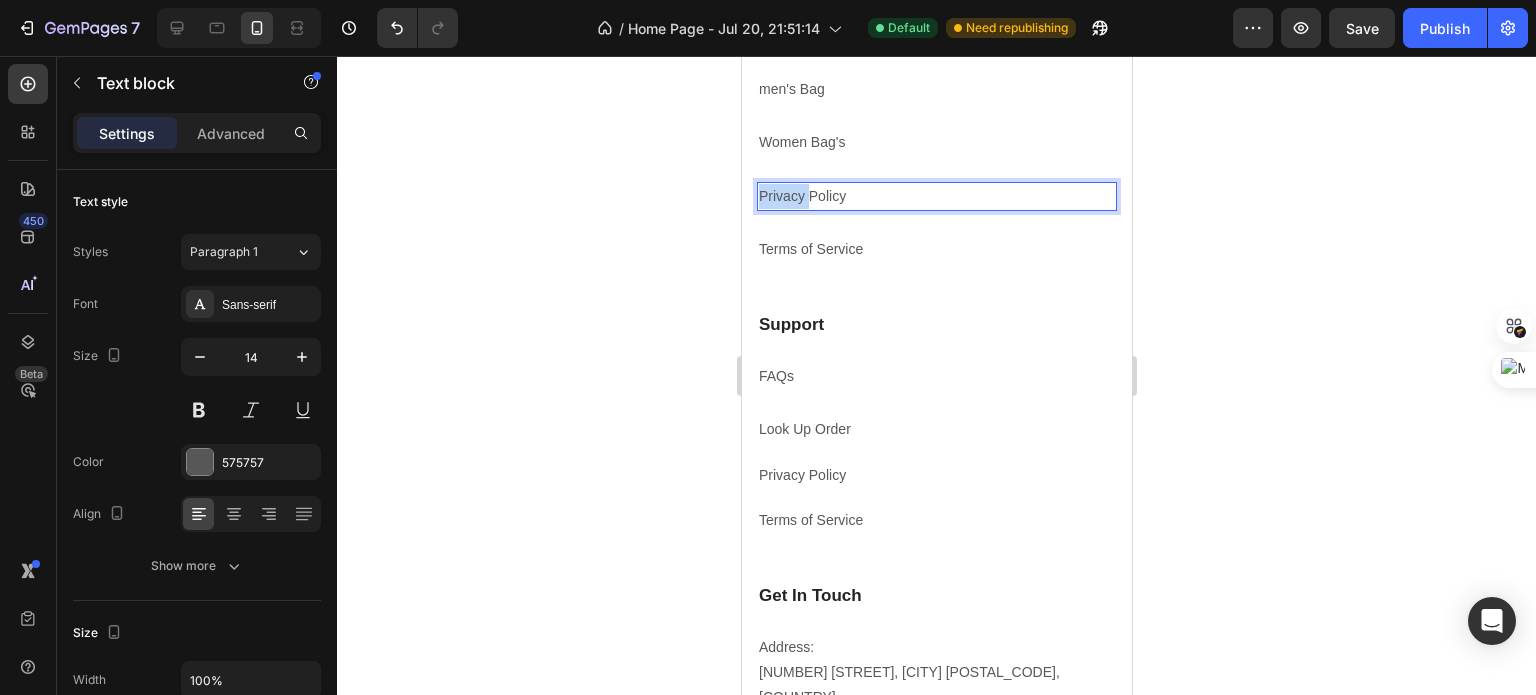 click on "Privacy Policy" at bounding box center (936, 196) 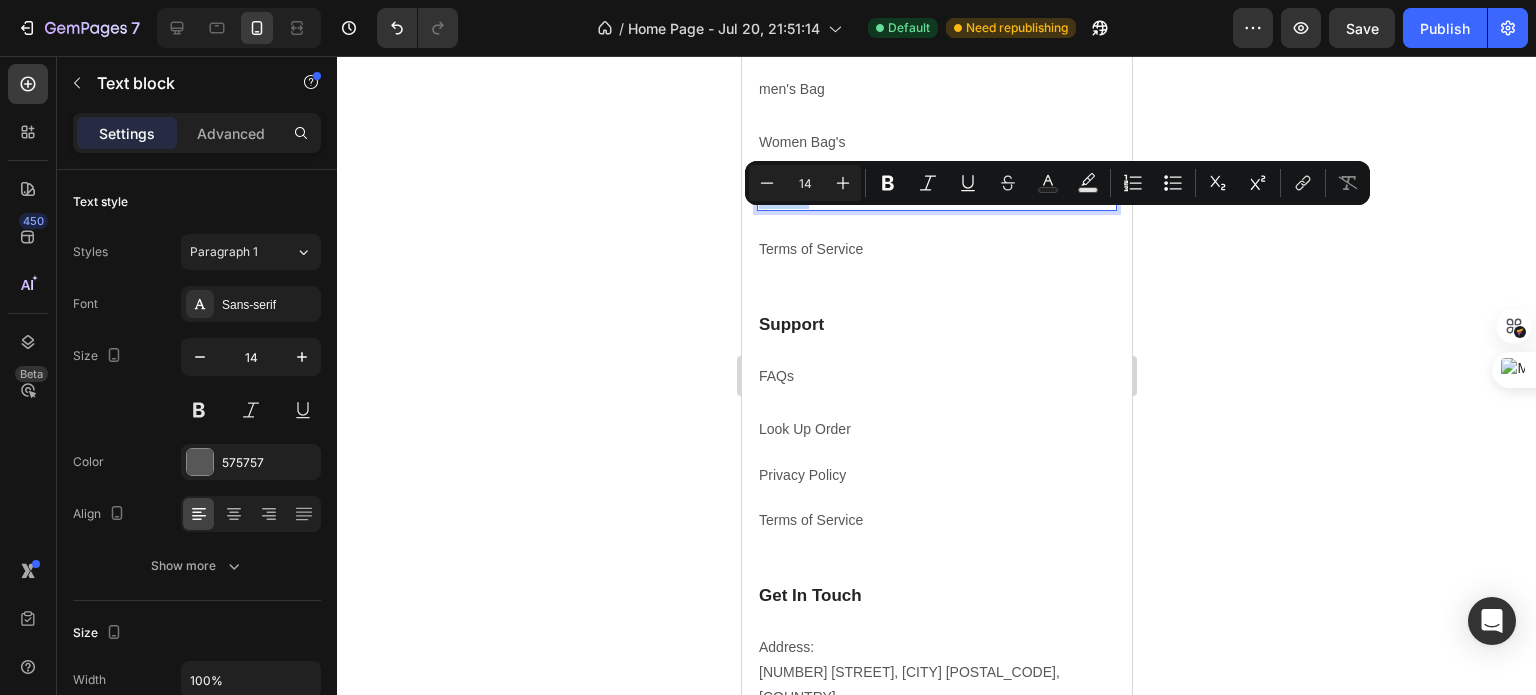 click on "Privacy Policy" at bounding box center [936, 196] 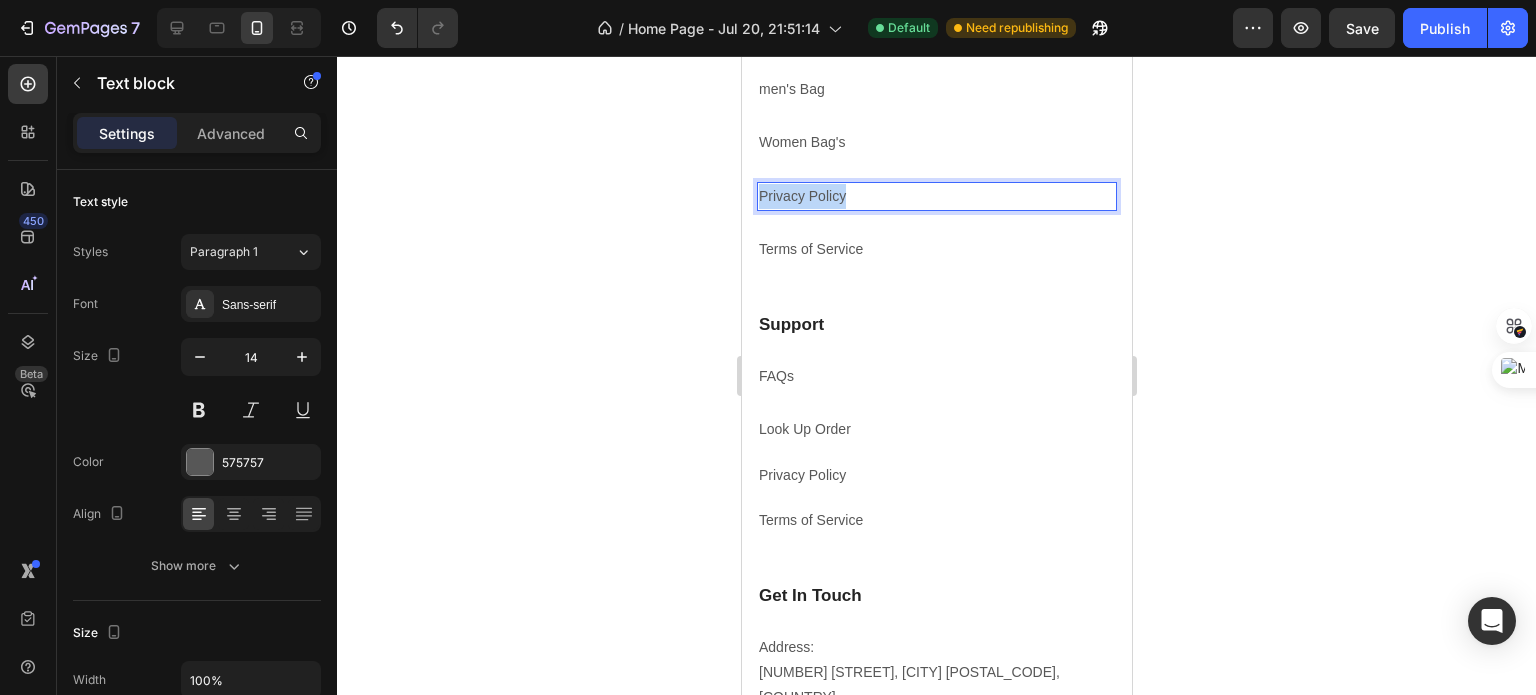 click on "Privacy Policy" at bounding box center [936, 196] 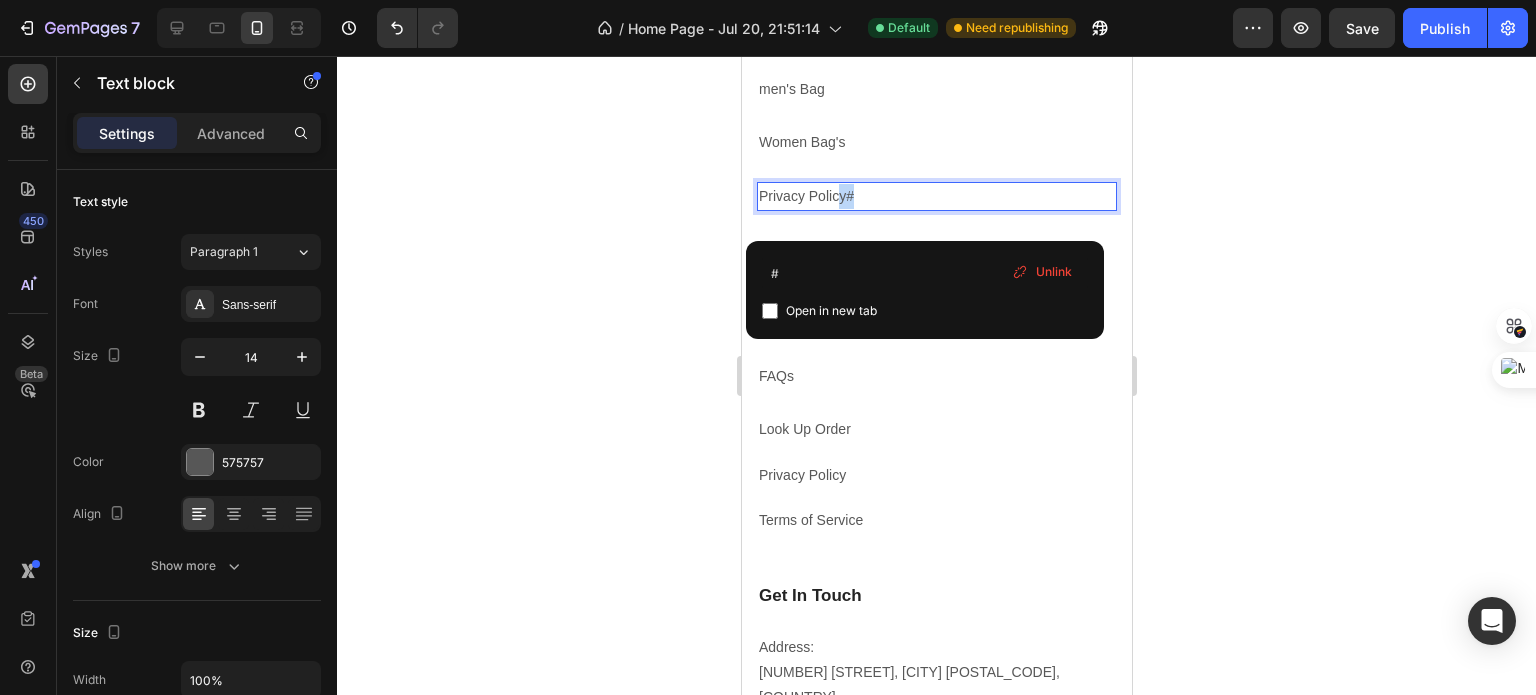 drag, startPoint x: 872, startPoint y: 221, endPoint x: 835, endPoint y: 212, distance: 38.078865 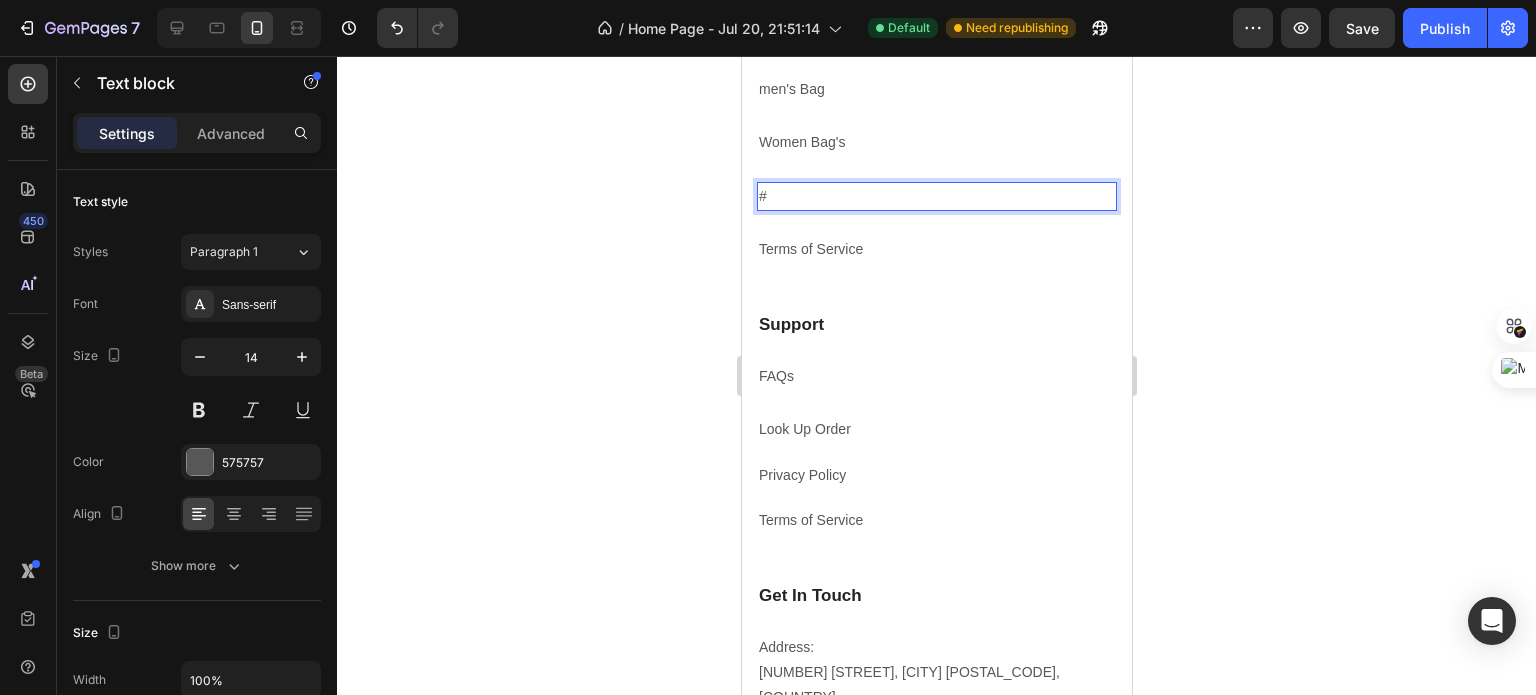 click on "# ⁠⁠⁠⁠⁠⁠⁠" at bounding box center [936, 196] 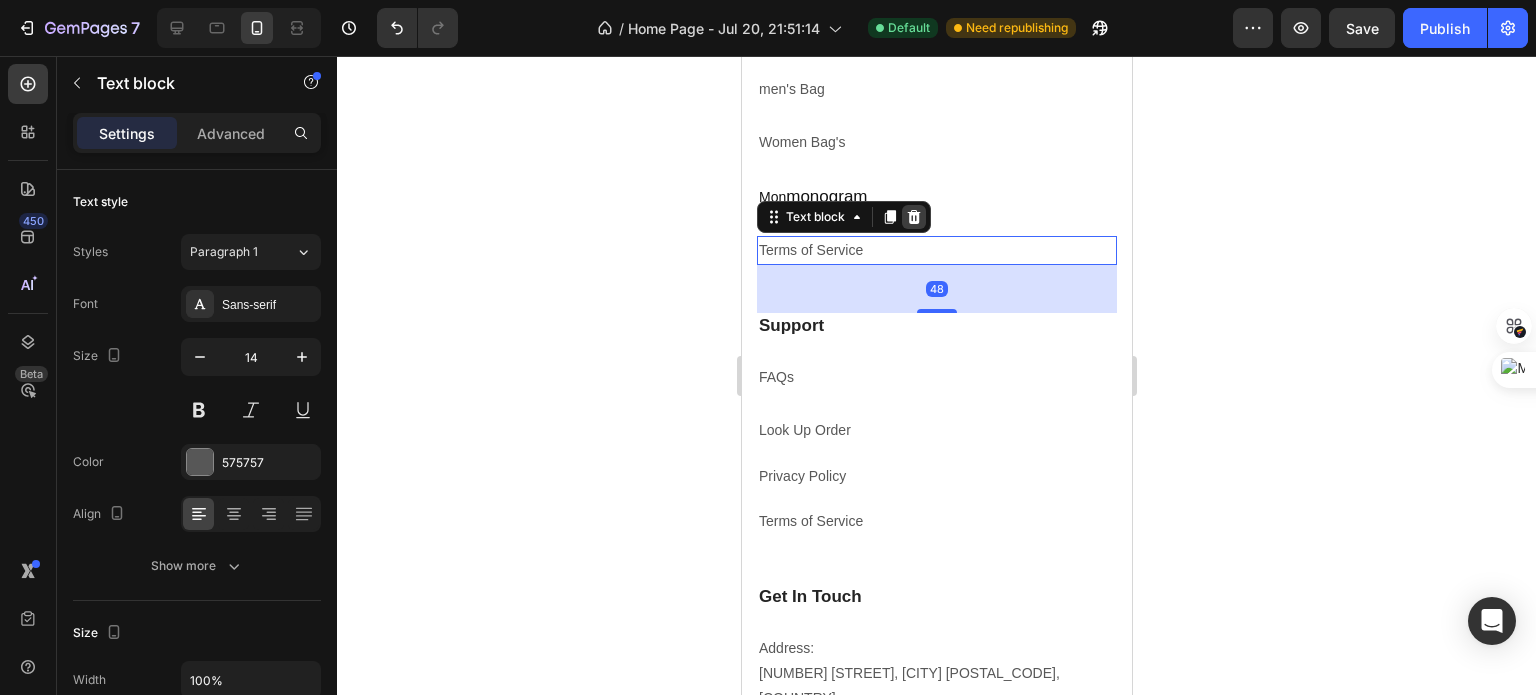 click 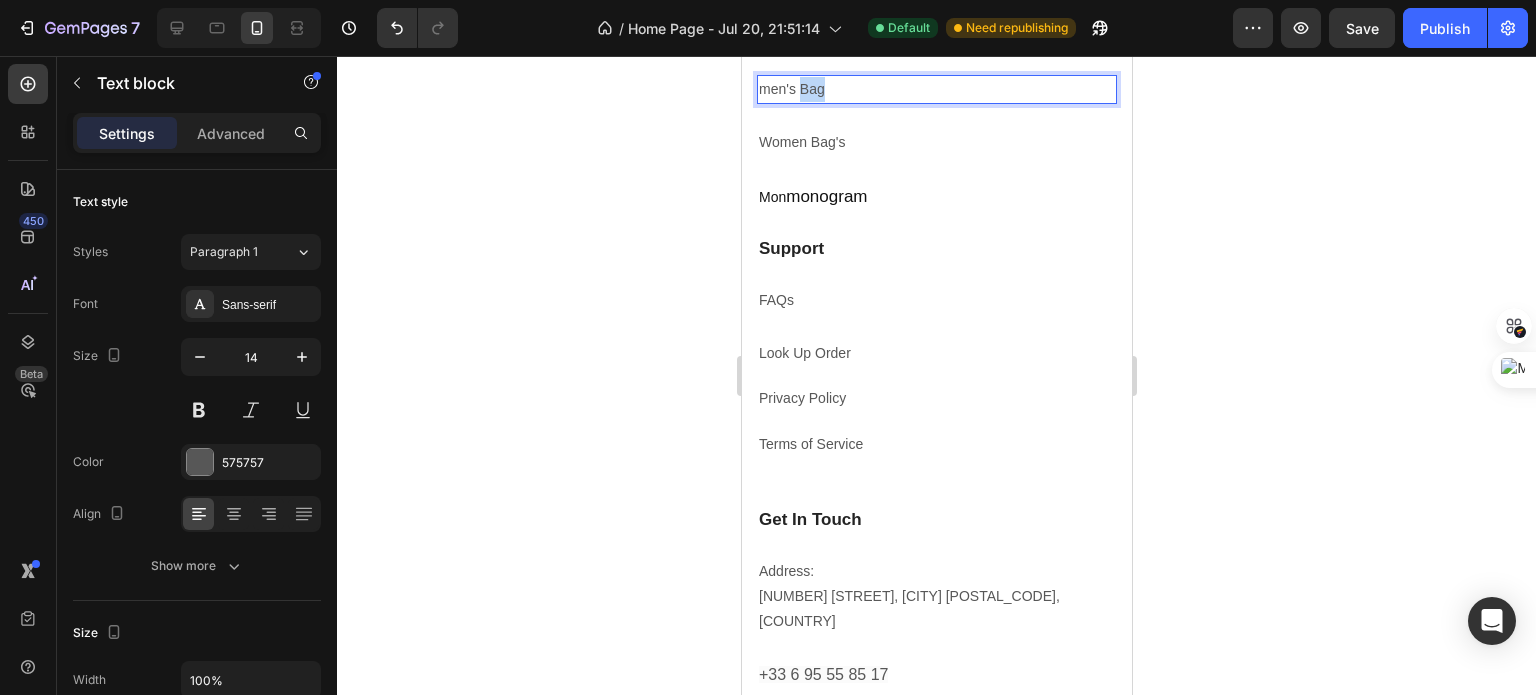 click on "men's Bag" at bounding box center (936, 89) 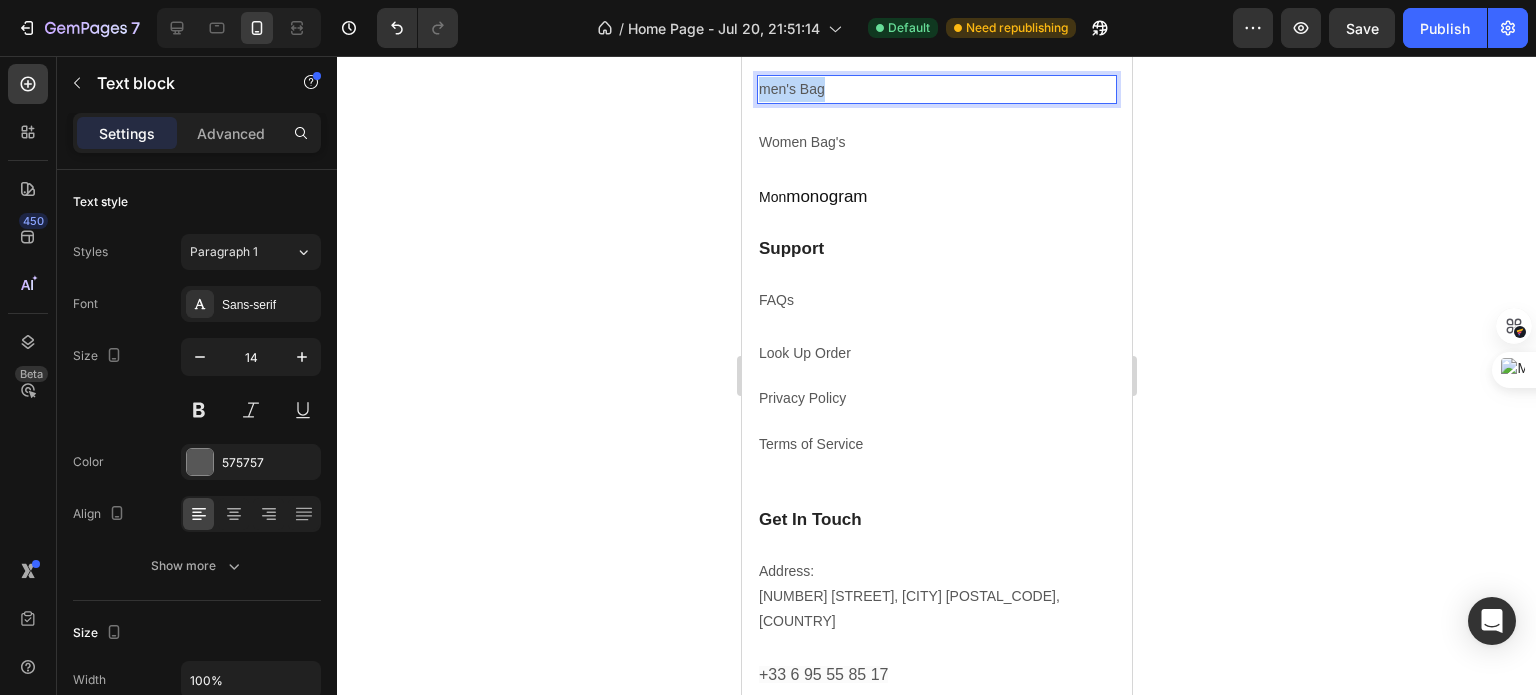 click on "men's Bag" at bounding box center [936, 89] 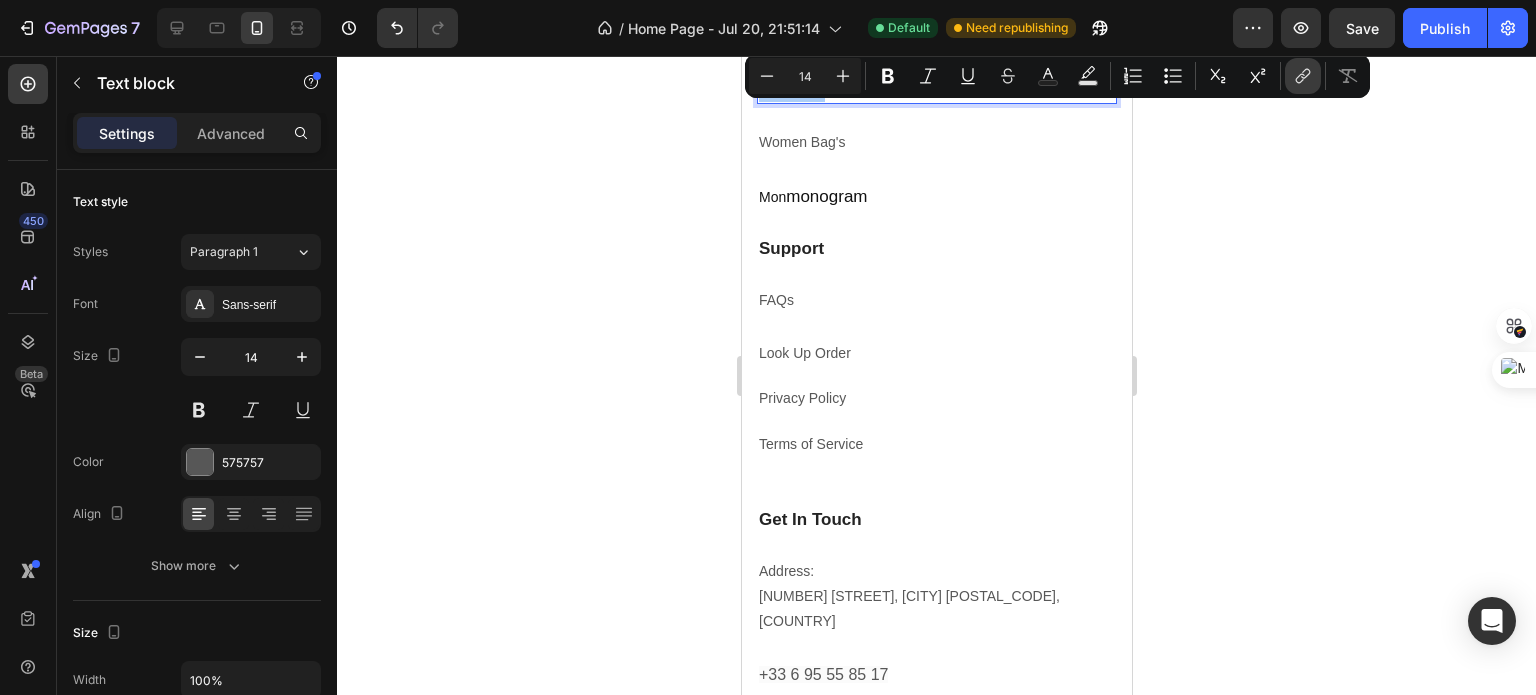 click 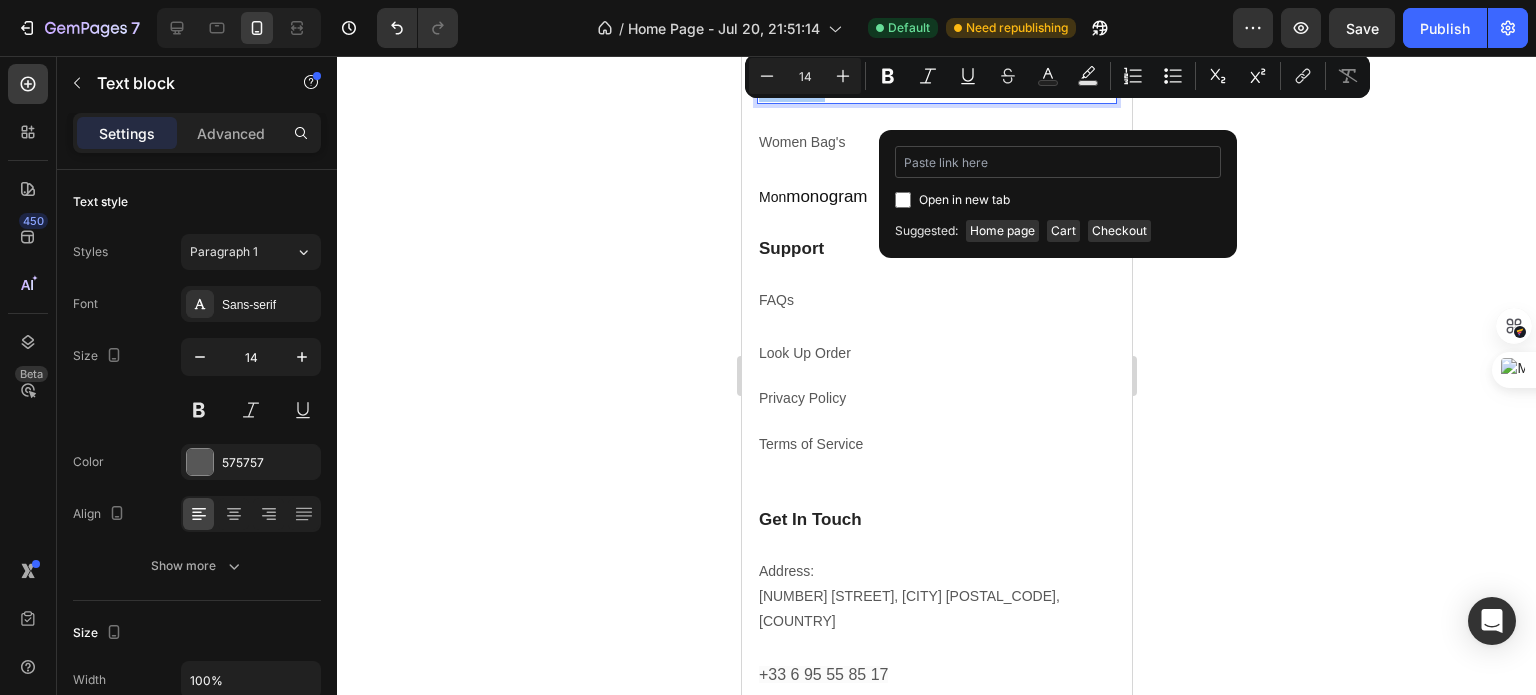 click at bounding box center [1058, 162] 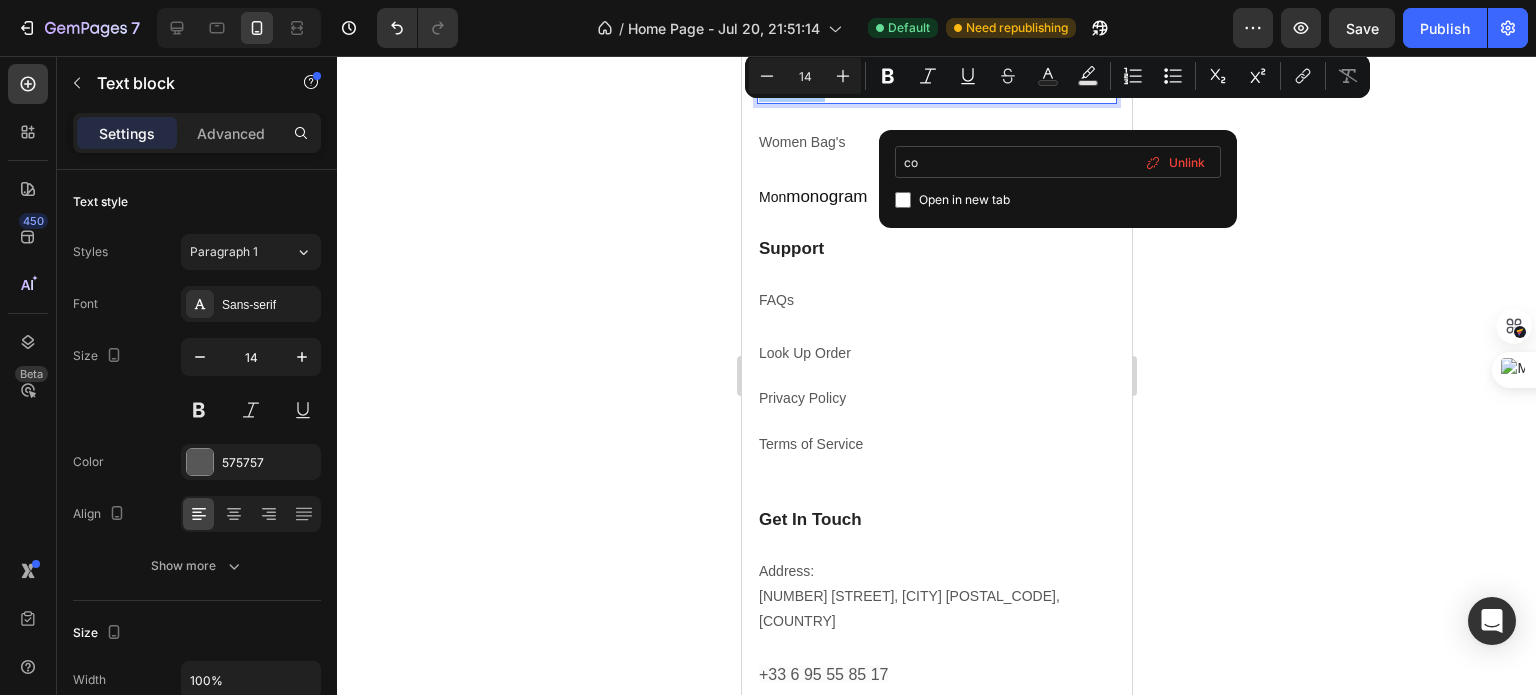 type on "c" 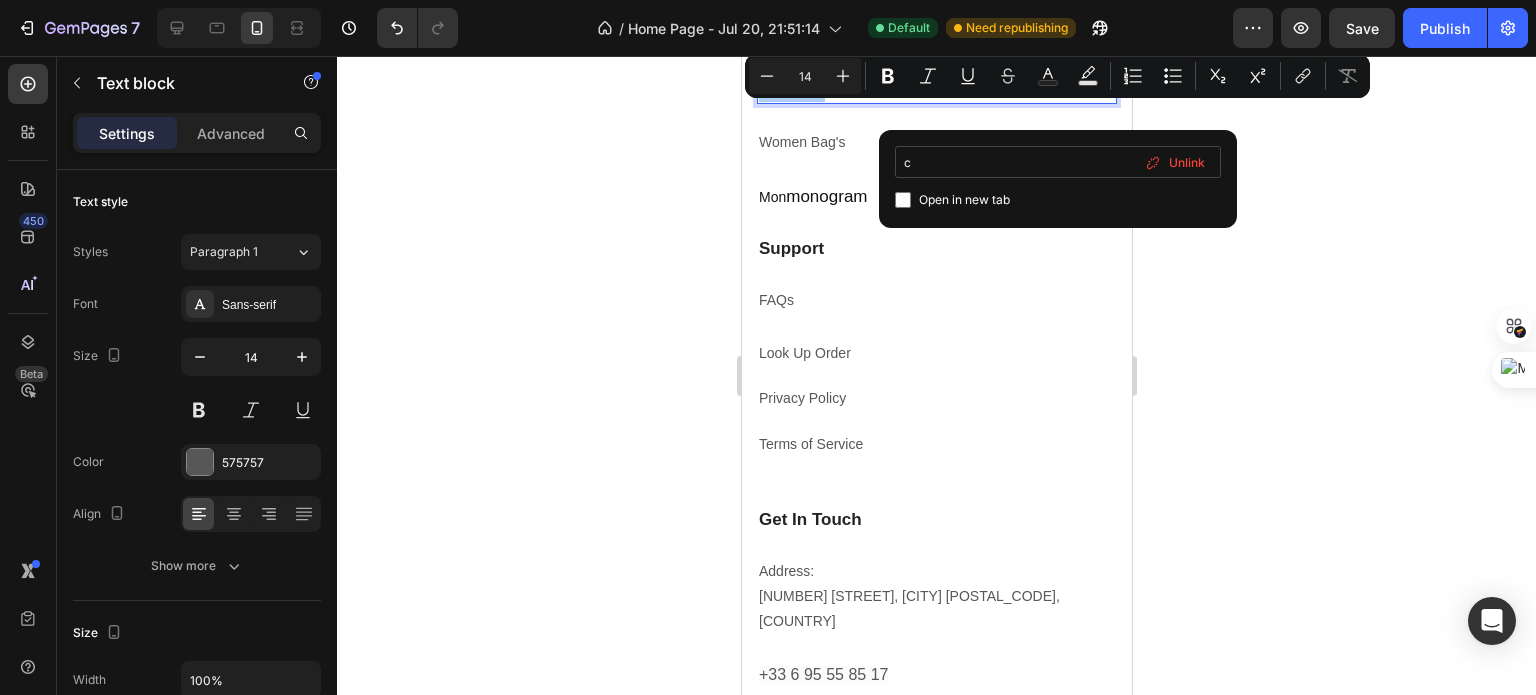 type 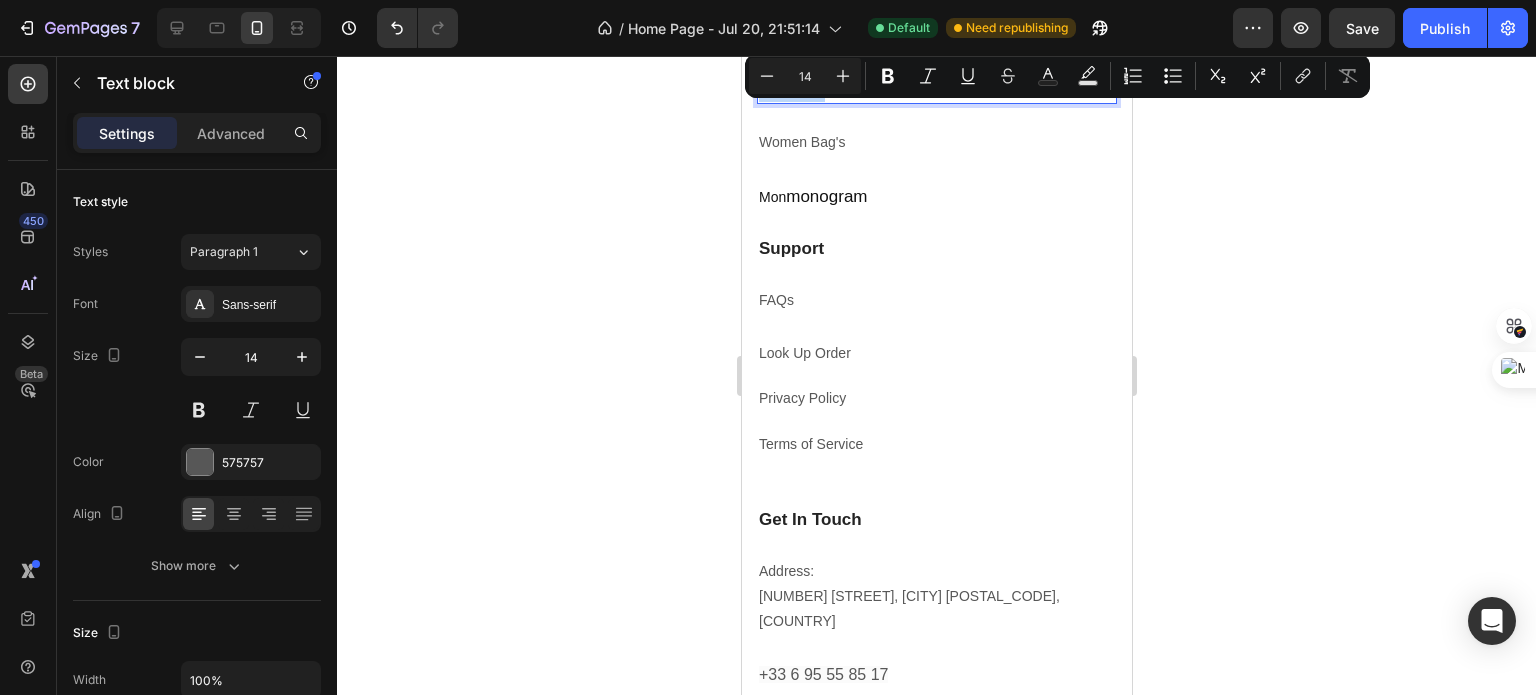 click on "men's Bag" at bounding box center (936, 89) 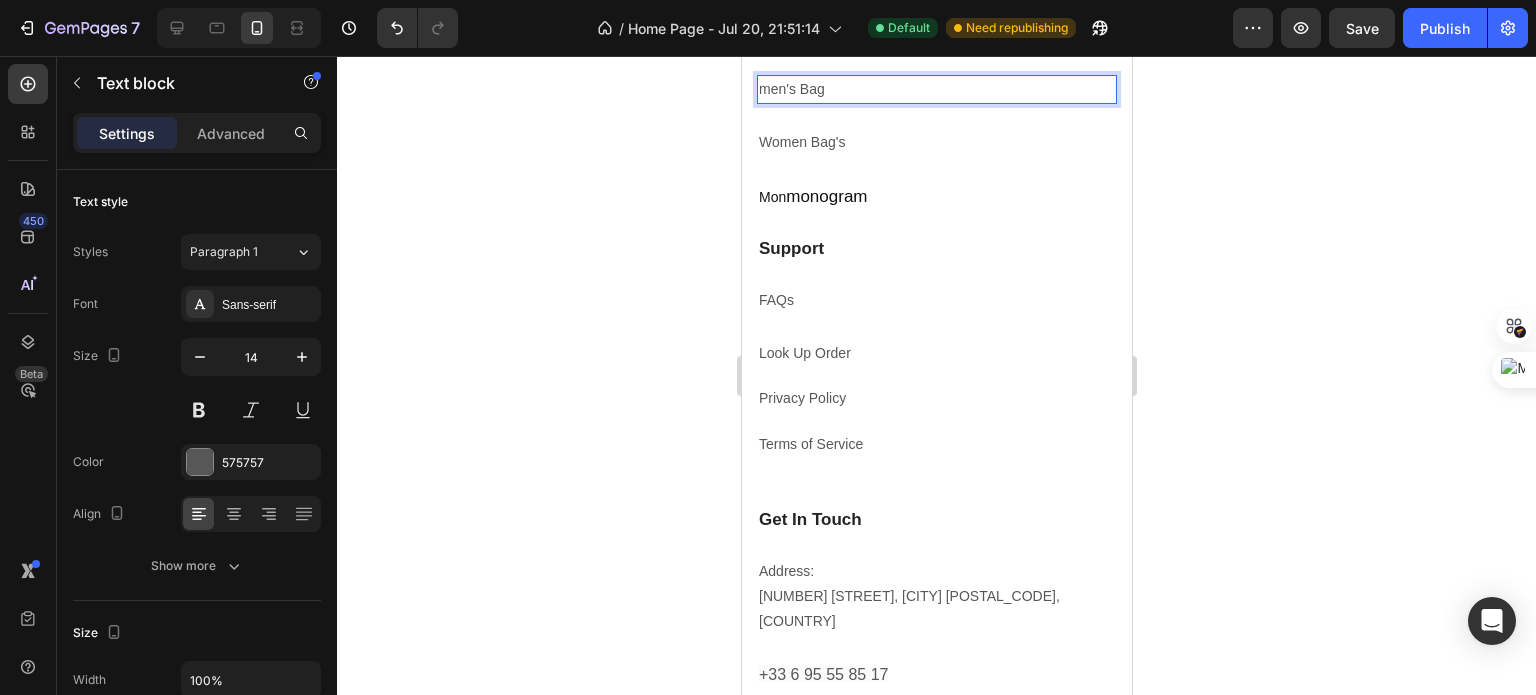 click on "men's Bag" at bounding box center (936, 89) 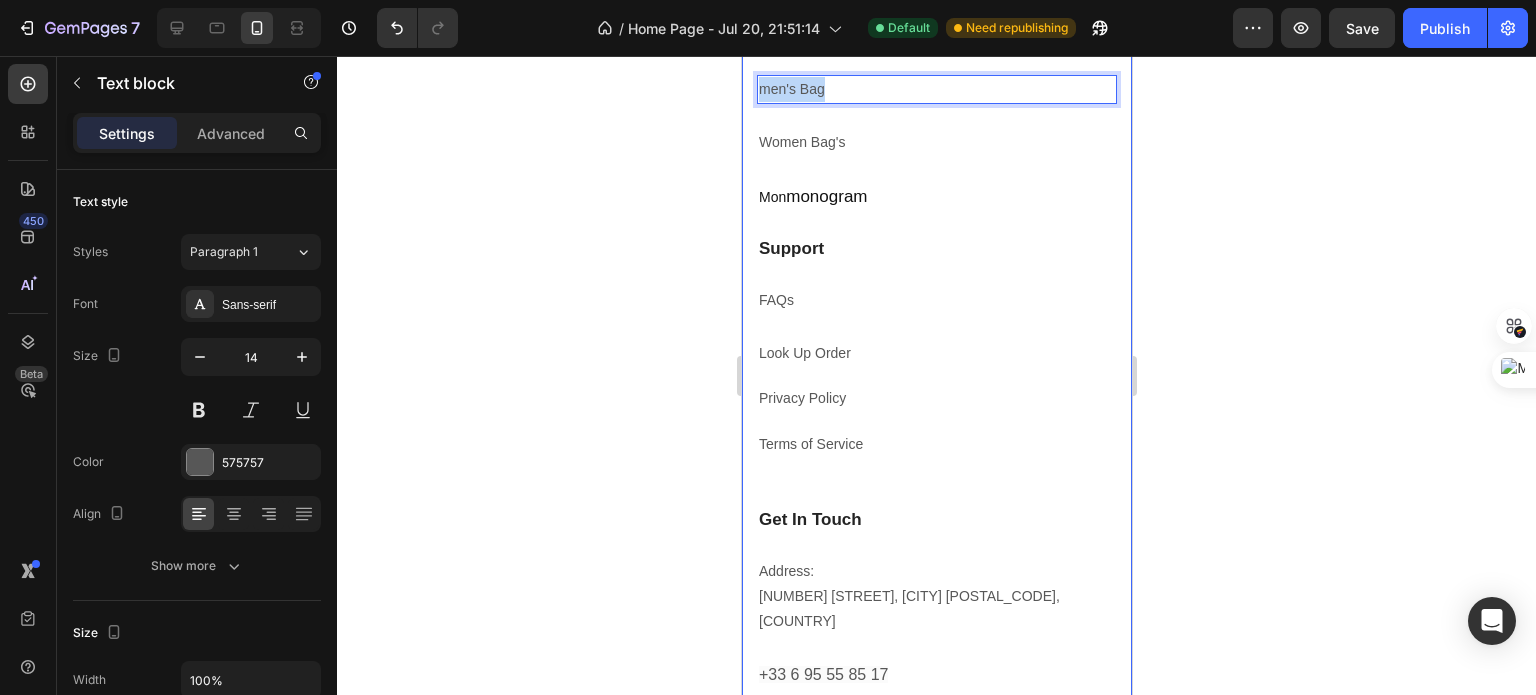 drag, startPoint x: 834, startPoint y: 112, endPoint x: 741, endPoint y: 111, distance: 93.00538 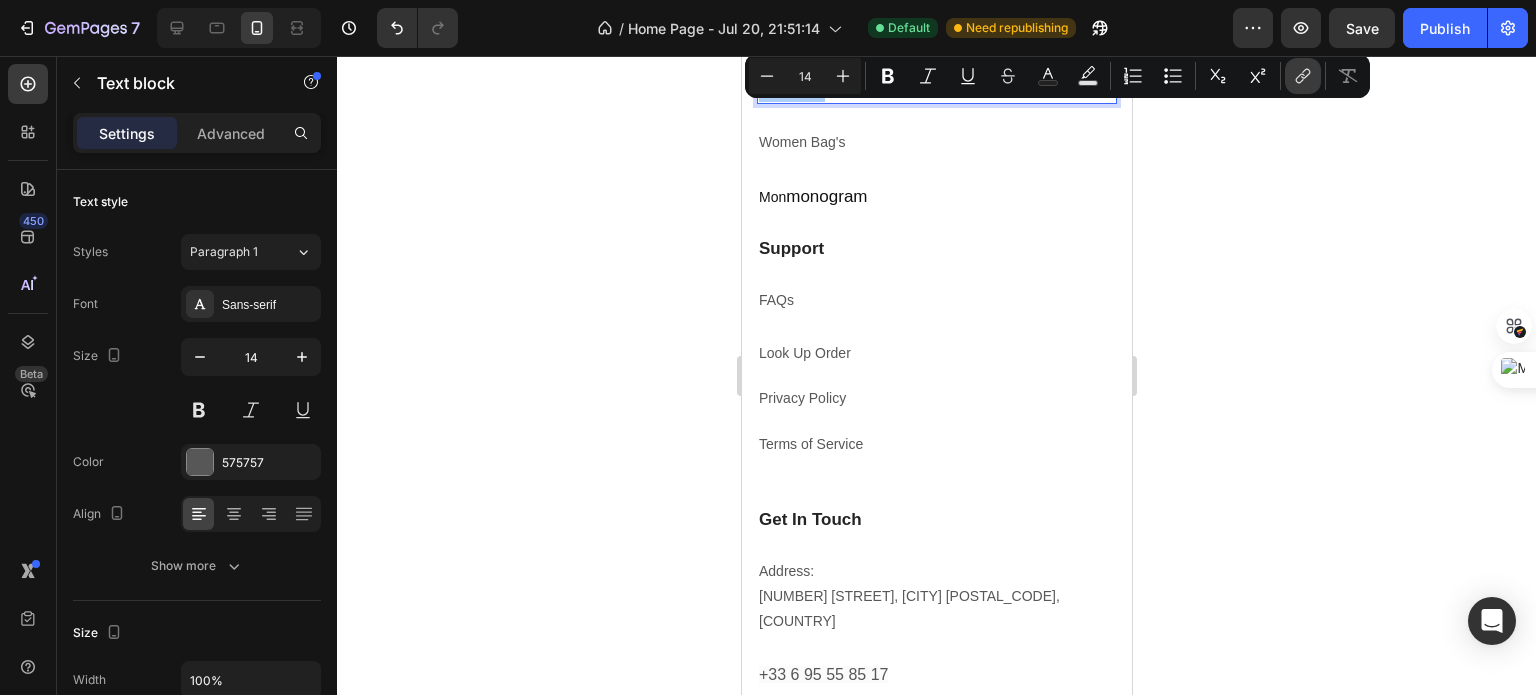 click 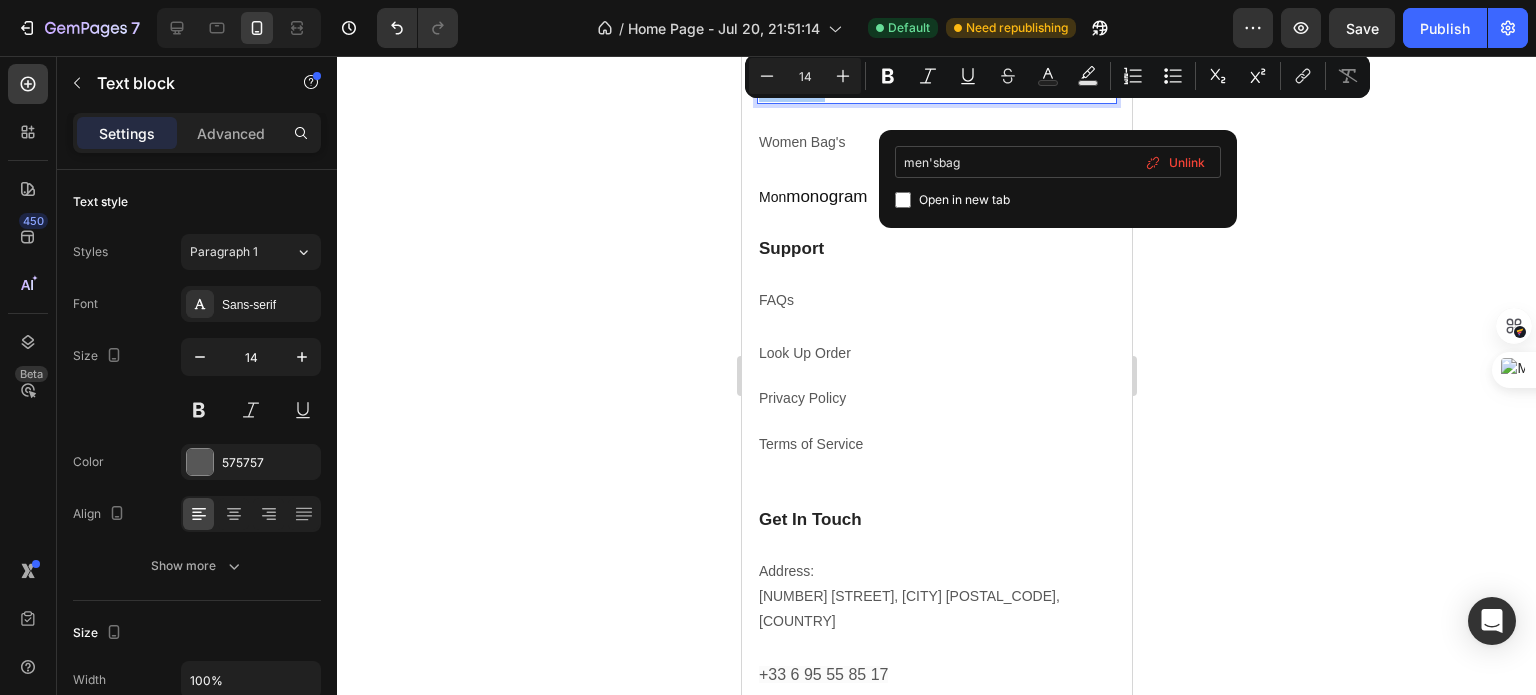 click on "men'sbag" at bounding box center [1058, 162] 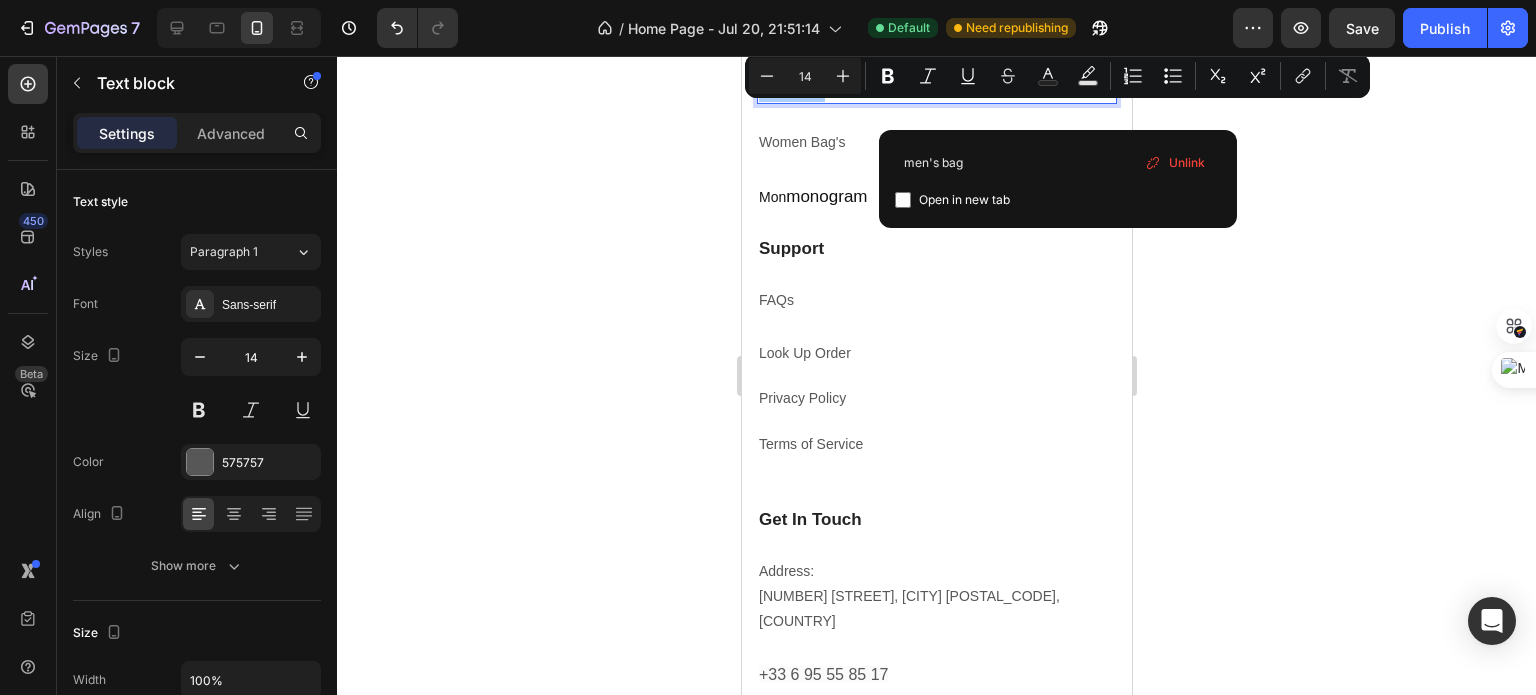 type on "men's bag" 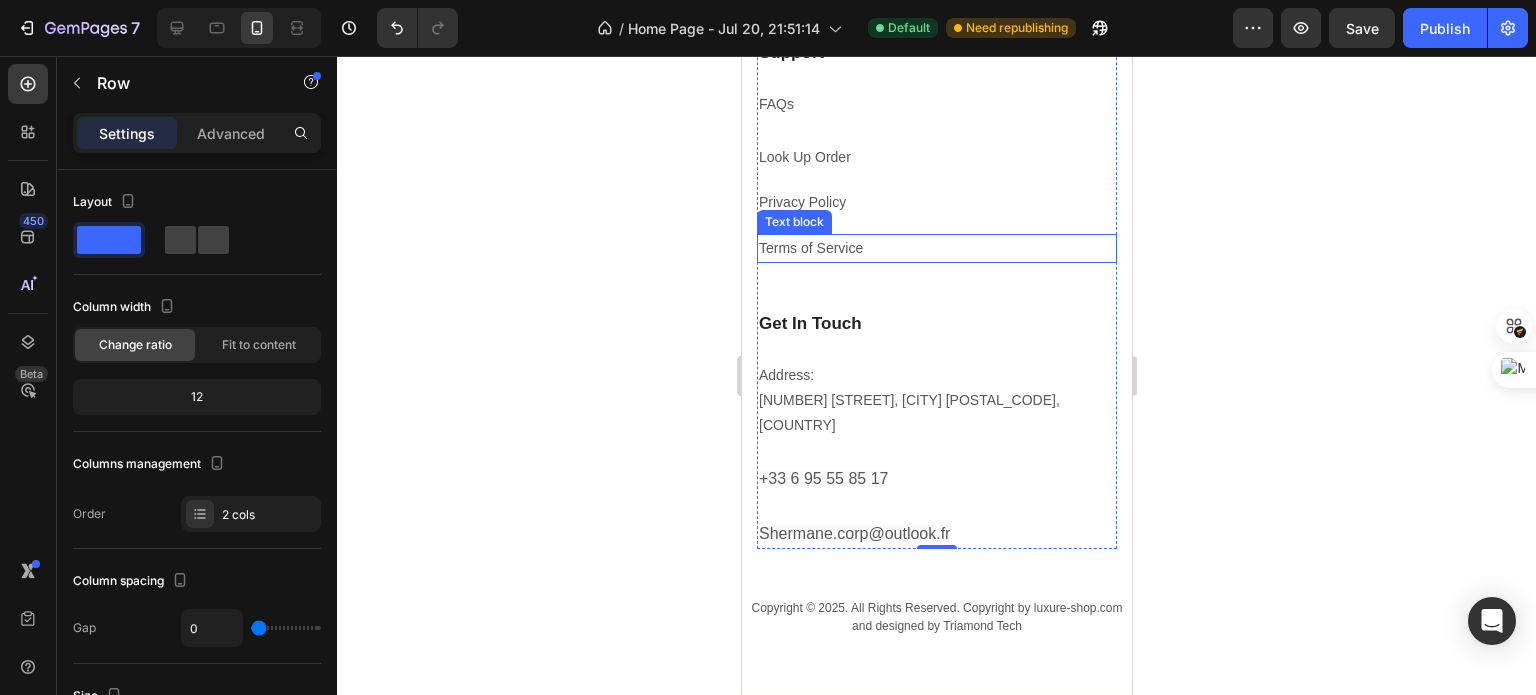 scroll, scrollTop: 3519, scrollLeft: 0, axis: vertical 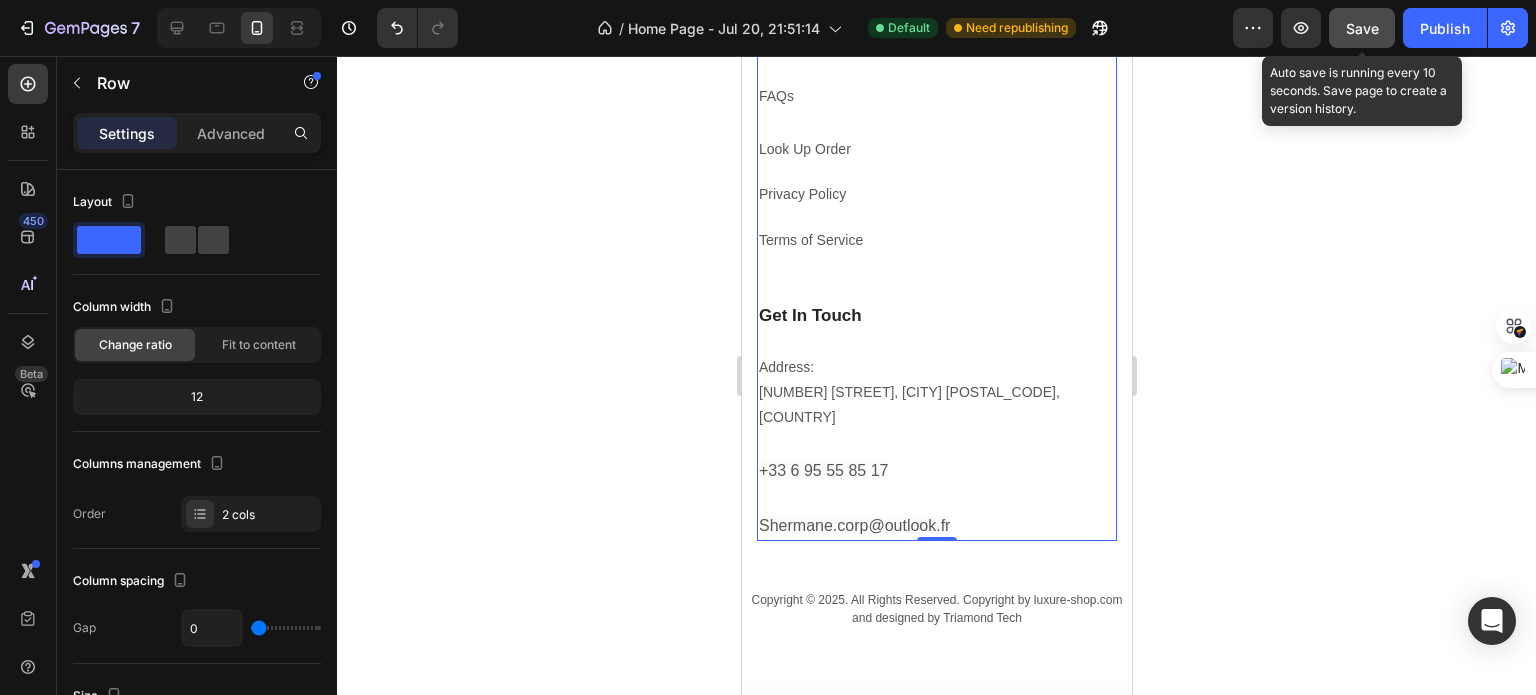 click on "Save" 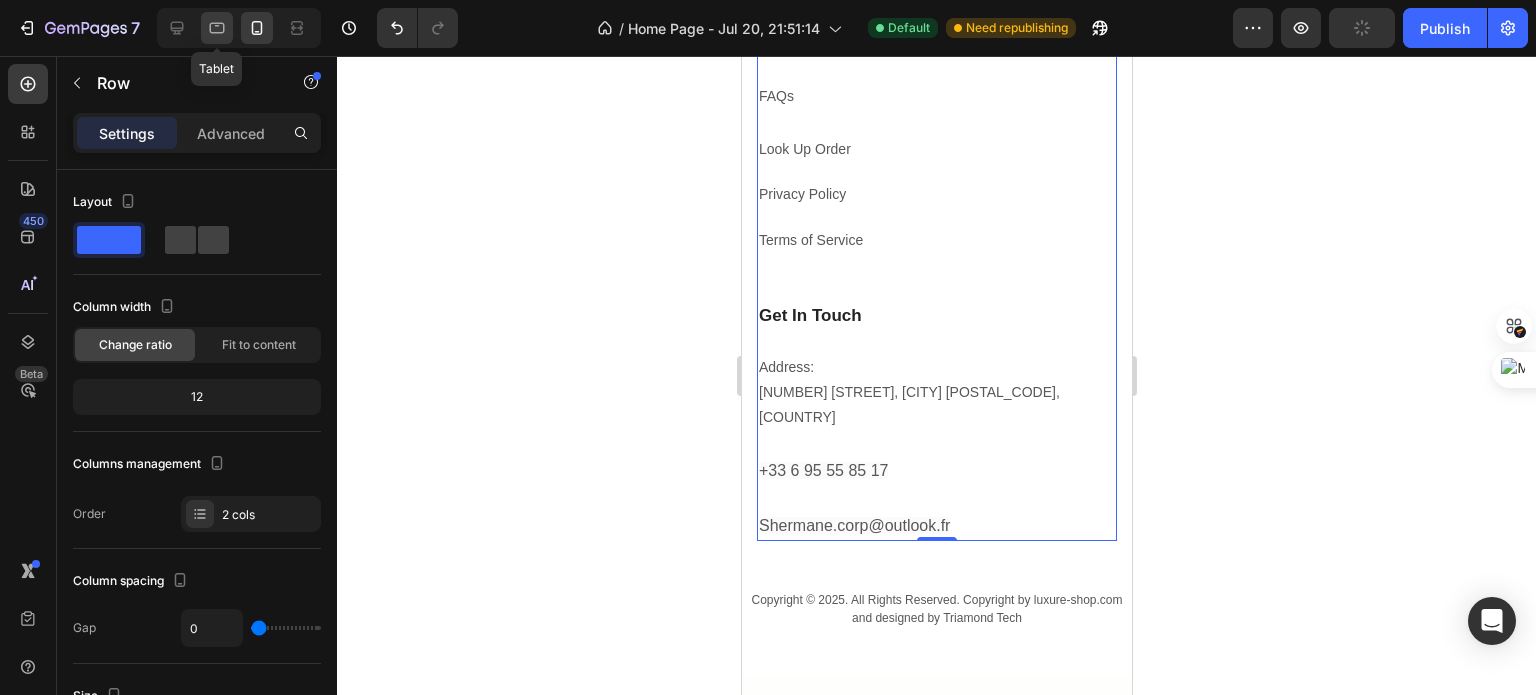 click 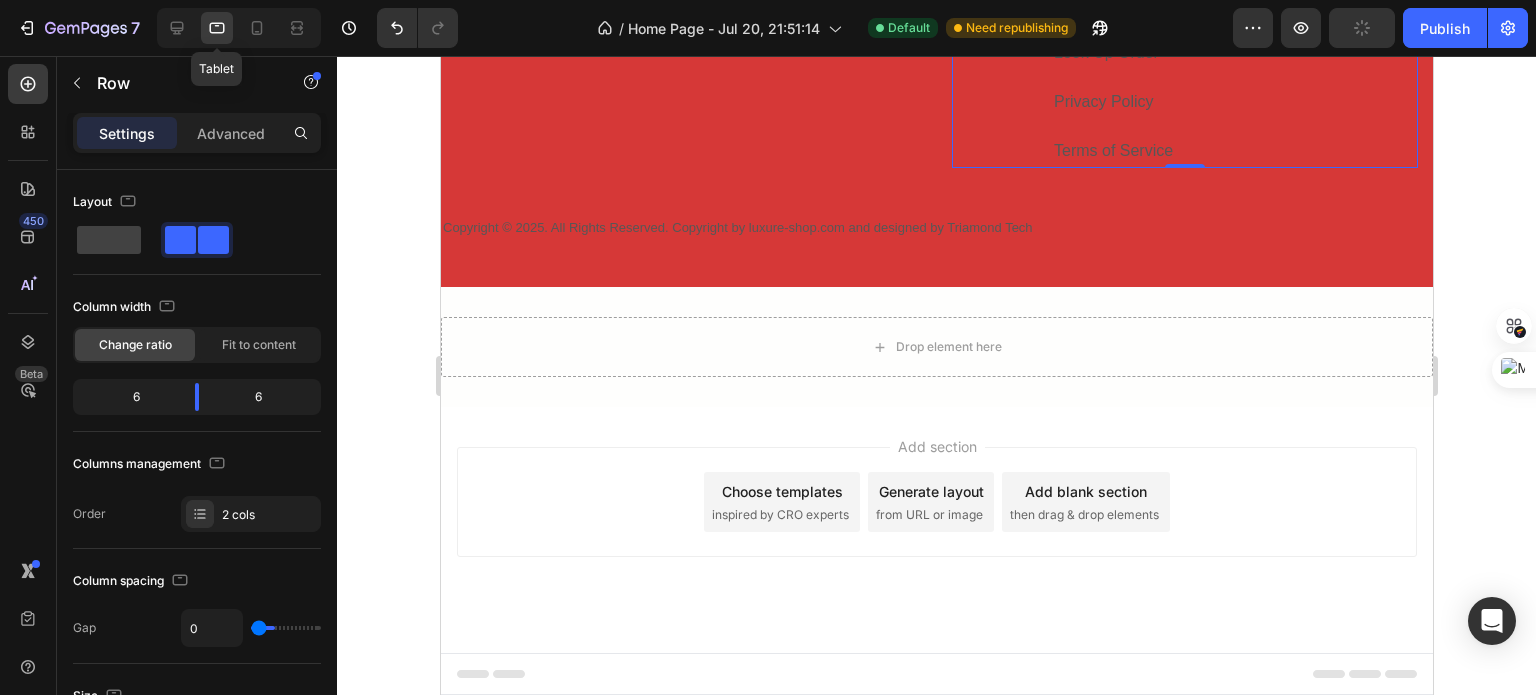 type on "32" 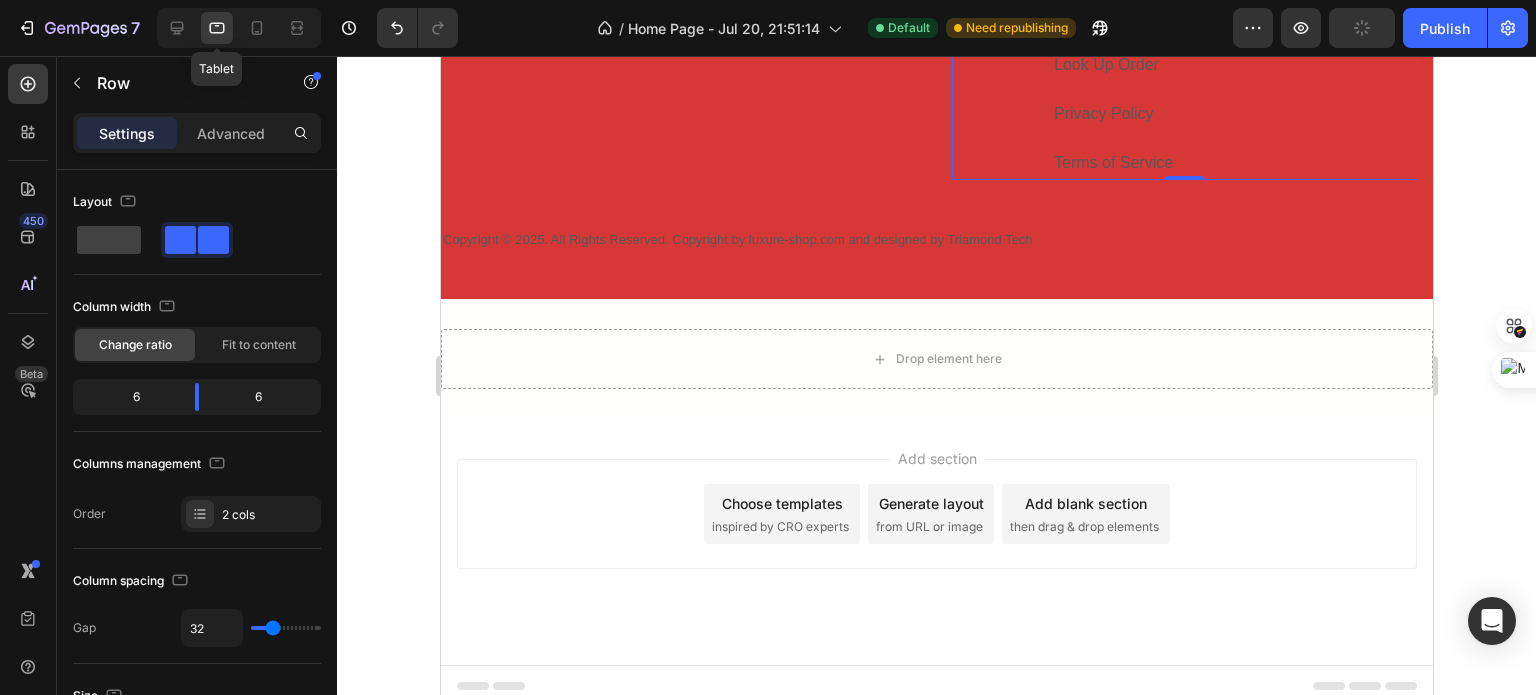 scroll, scrollTop: 3080, scrollLeft: 0, axis: vertical 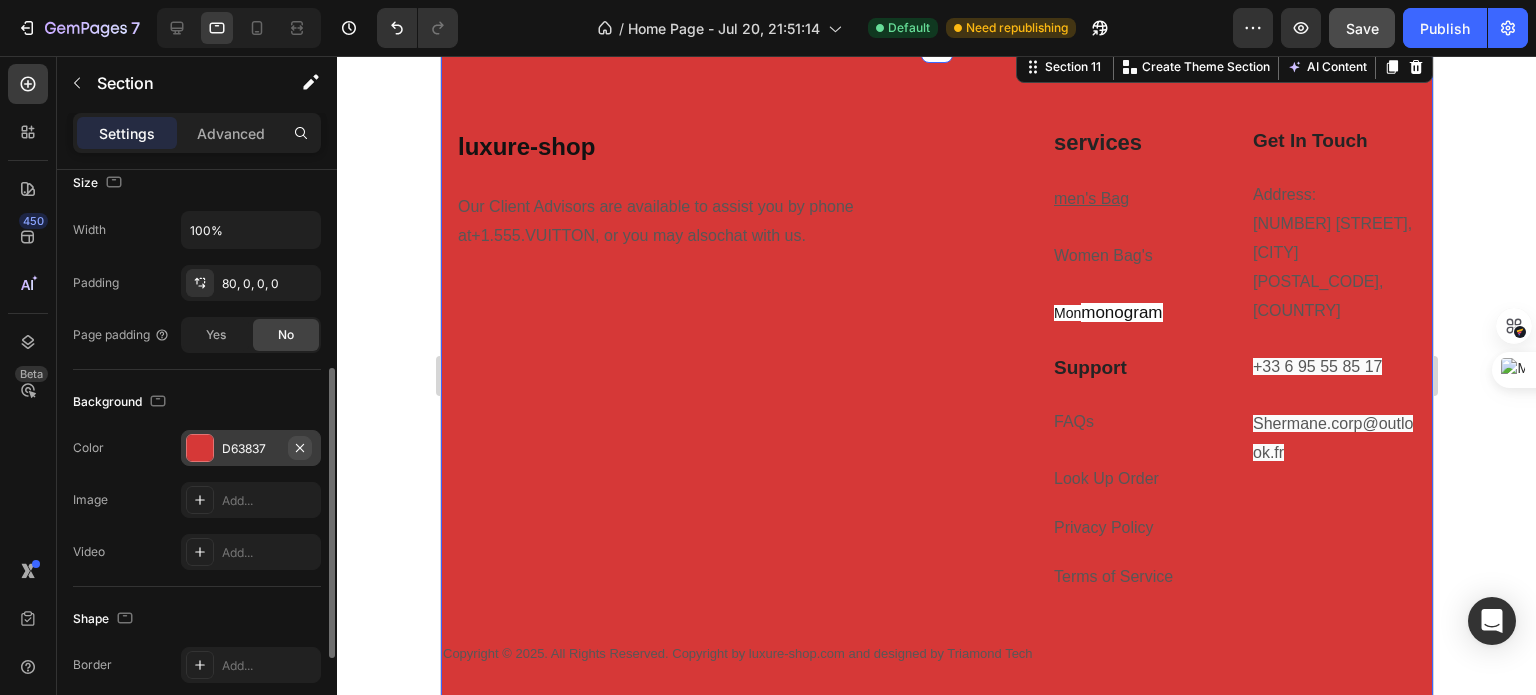 click 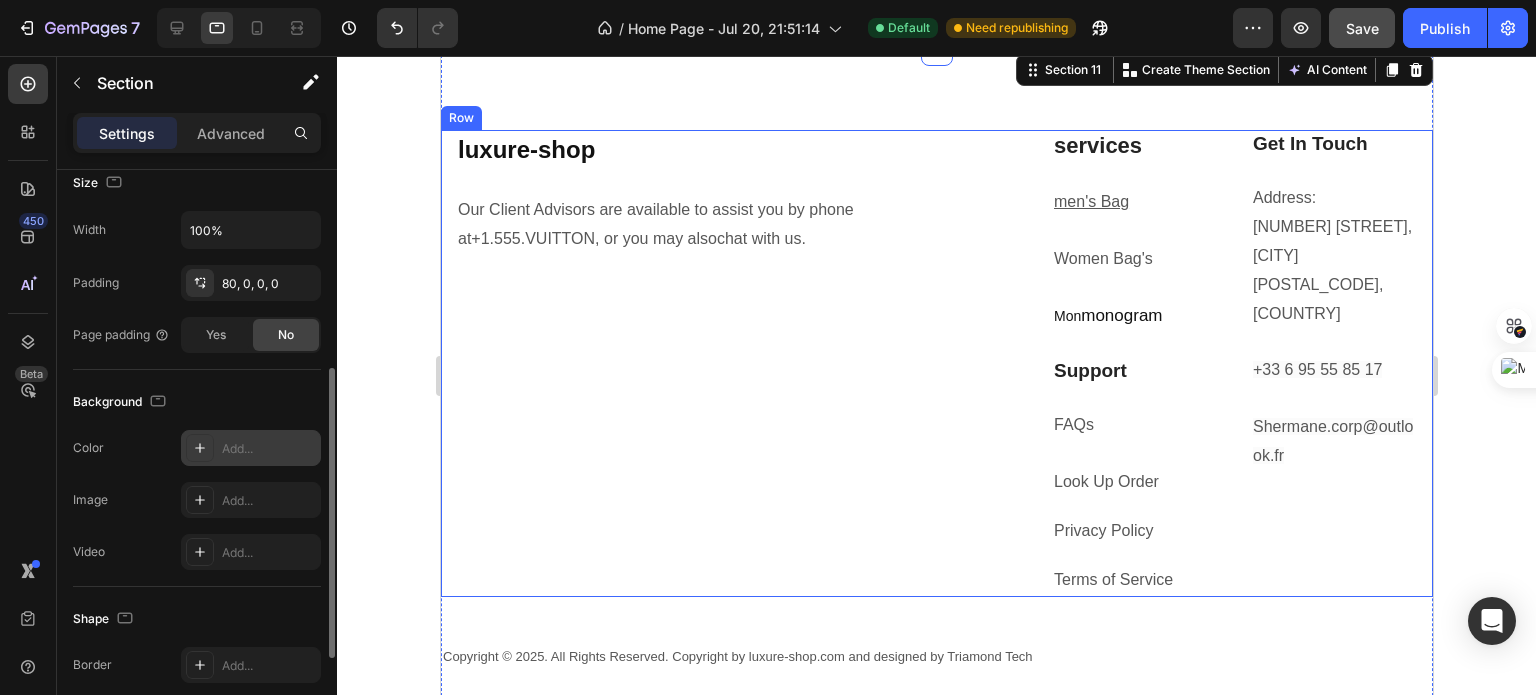 scroll, scrollTop: 3076, scrollLeft: 0, axis: vertical 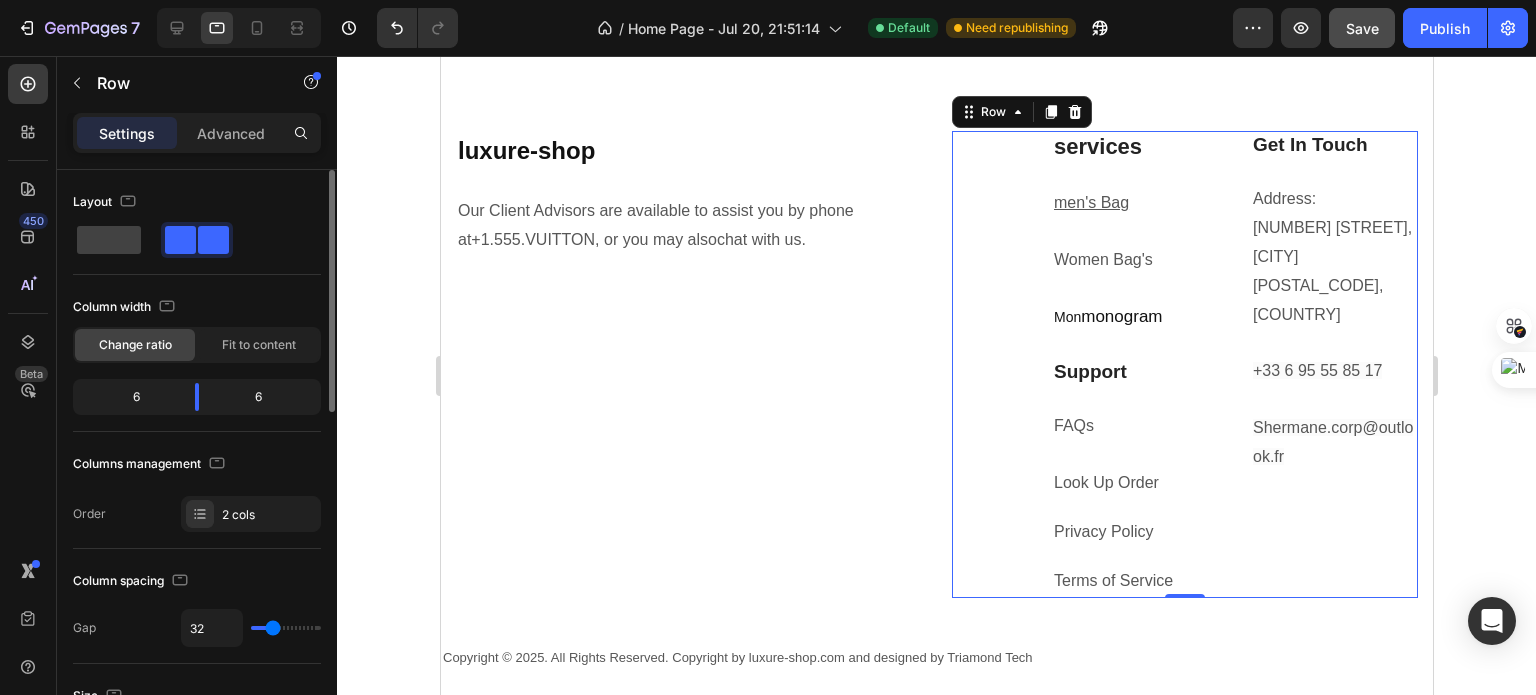 click 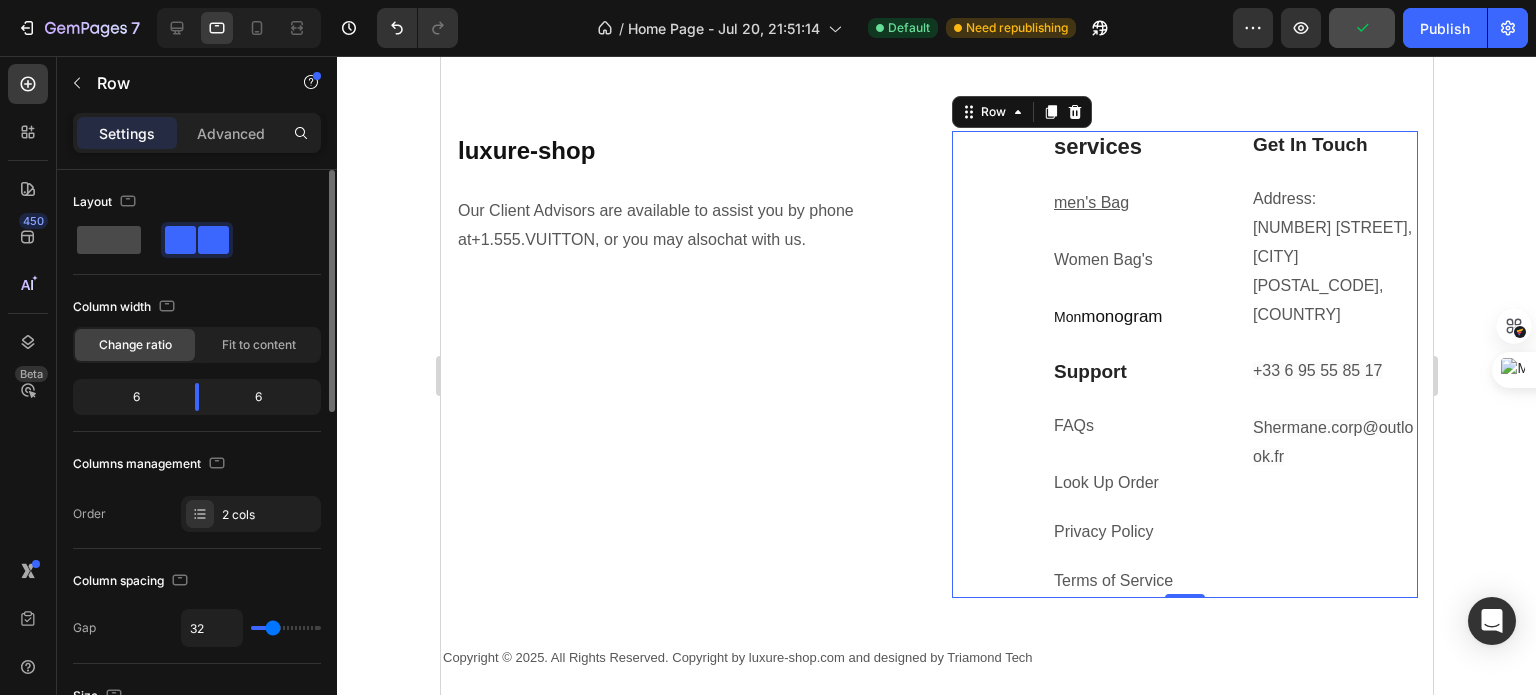 click 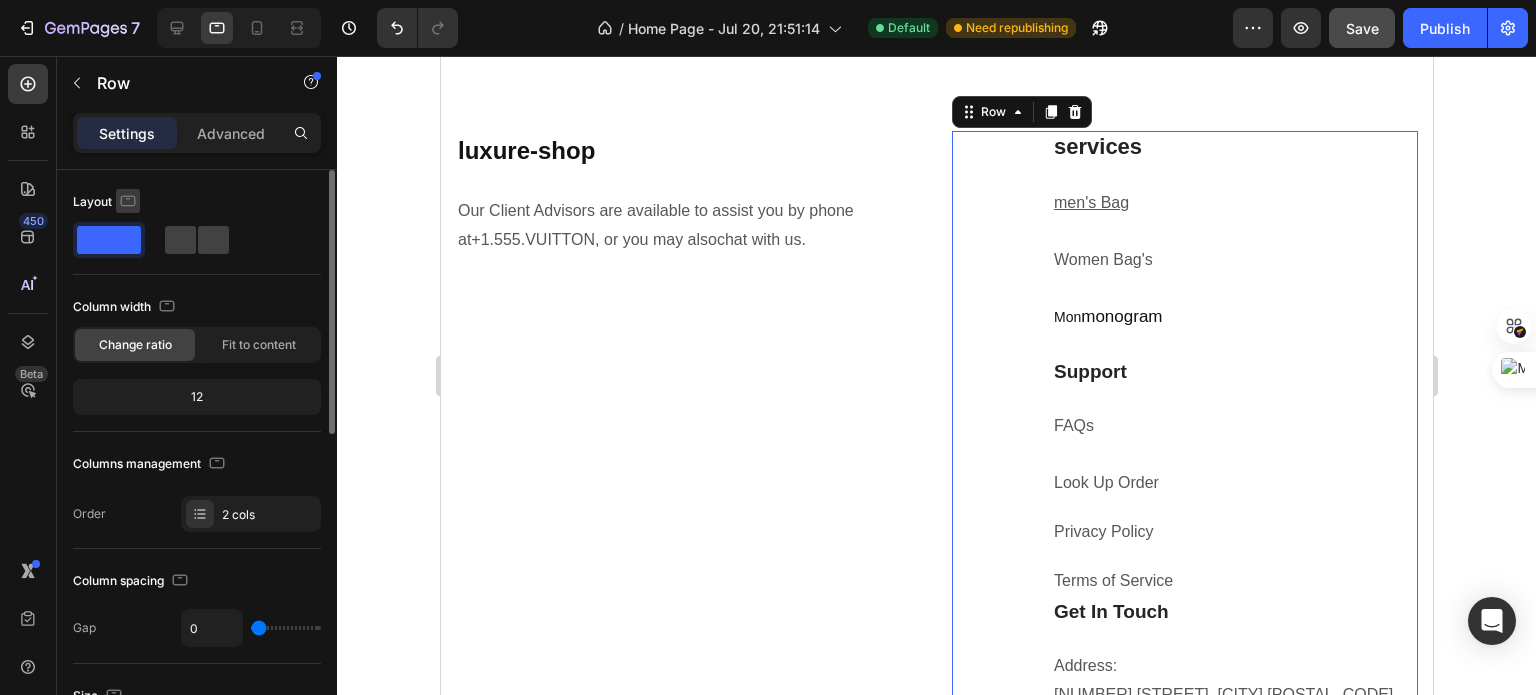 click at bounding box center (128, 201) 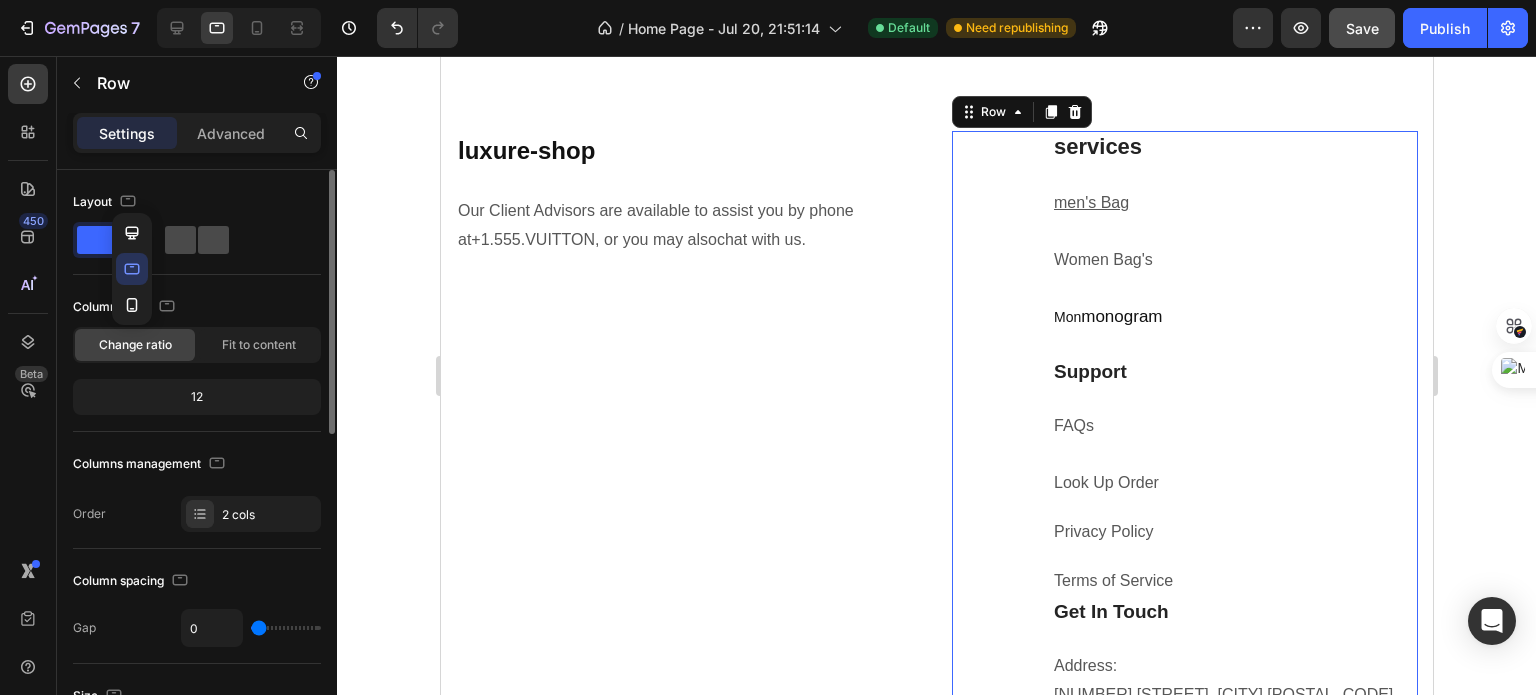 click 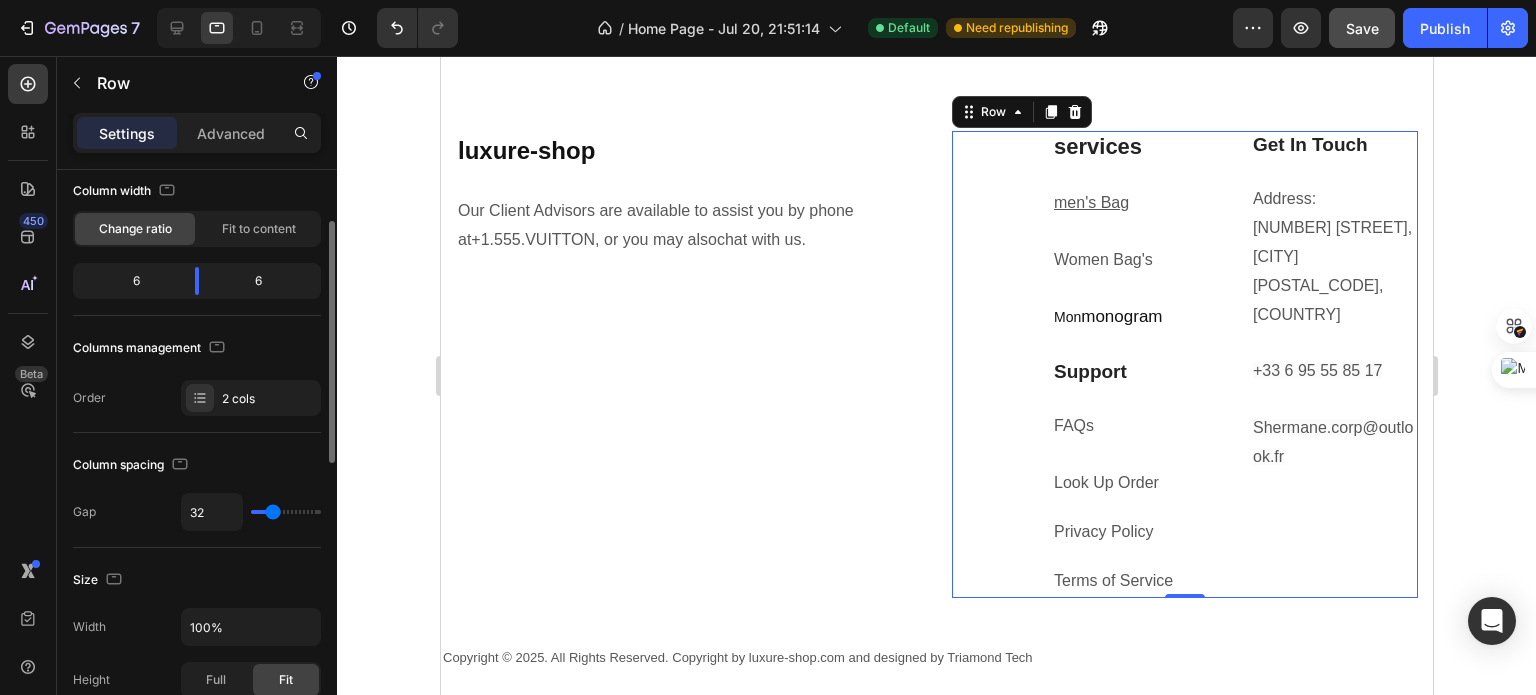 scroll, scrollTop: 122, scrollLeft: 0, axis: vertical 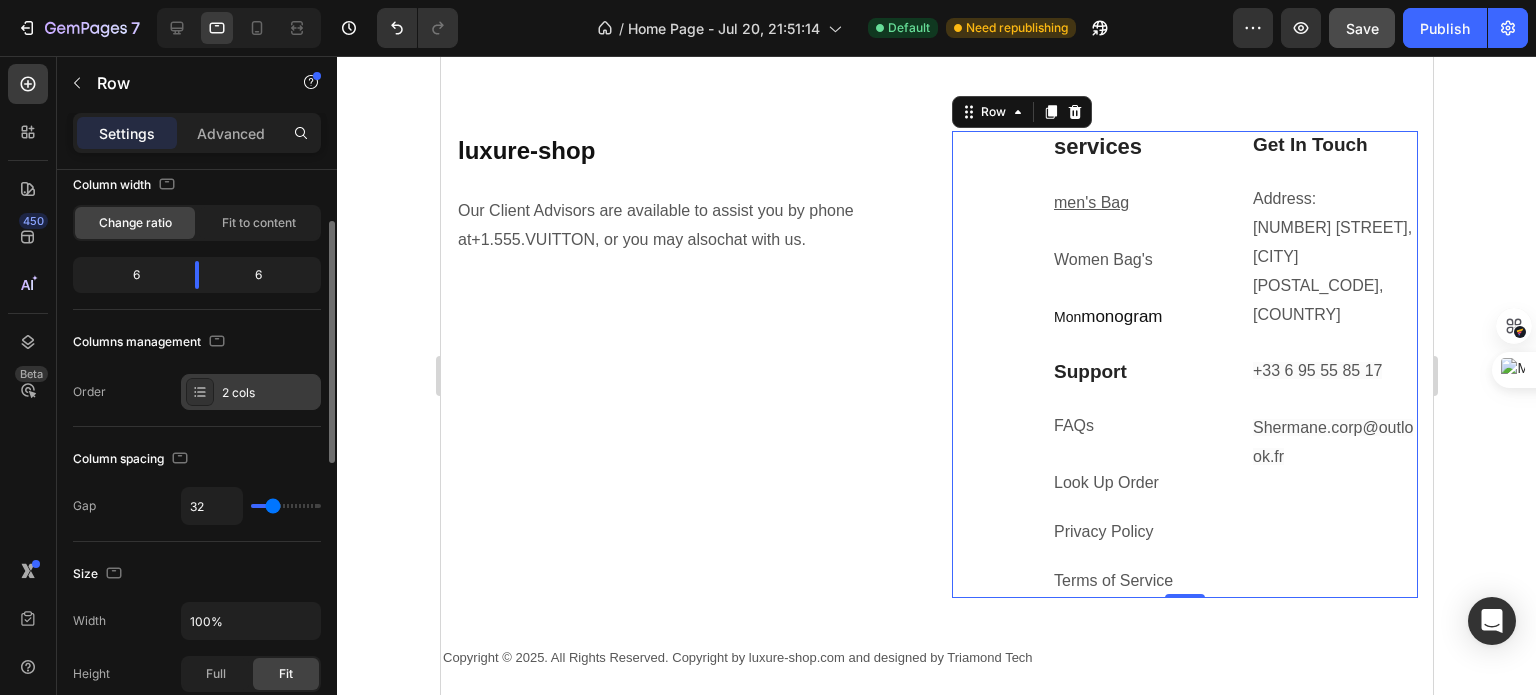 click 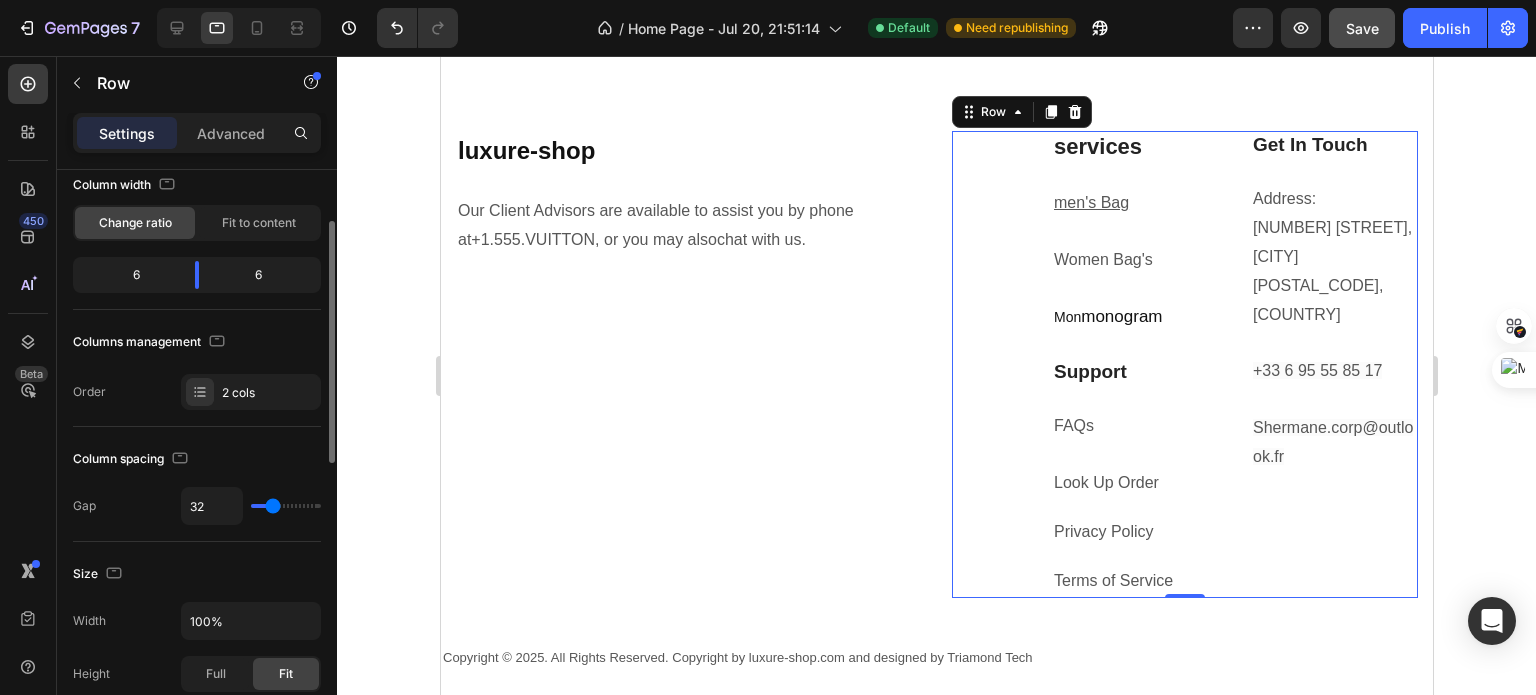 click at bounding box center (286, 506) 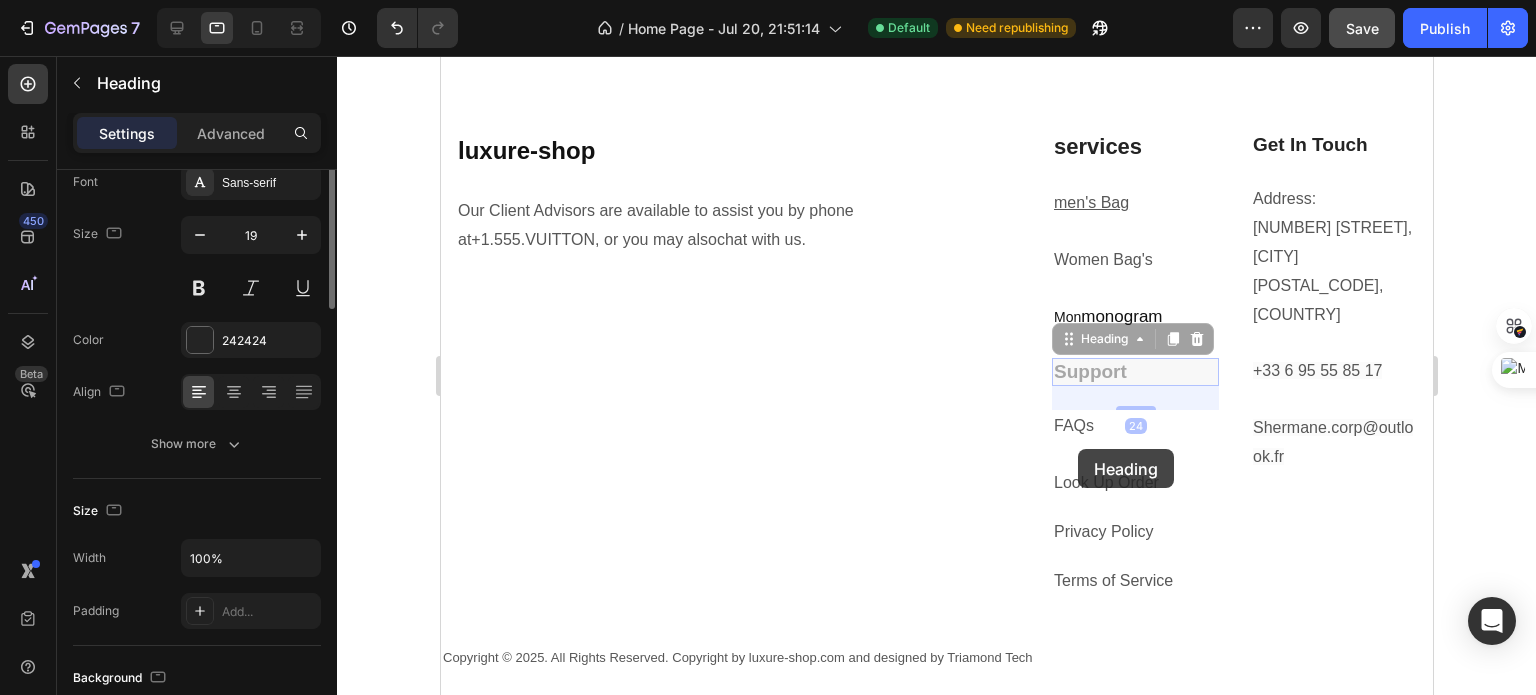 scroll, scrollTop: 0, scrollLeft: 0, axis: both 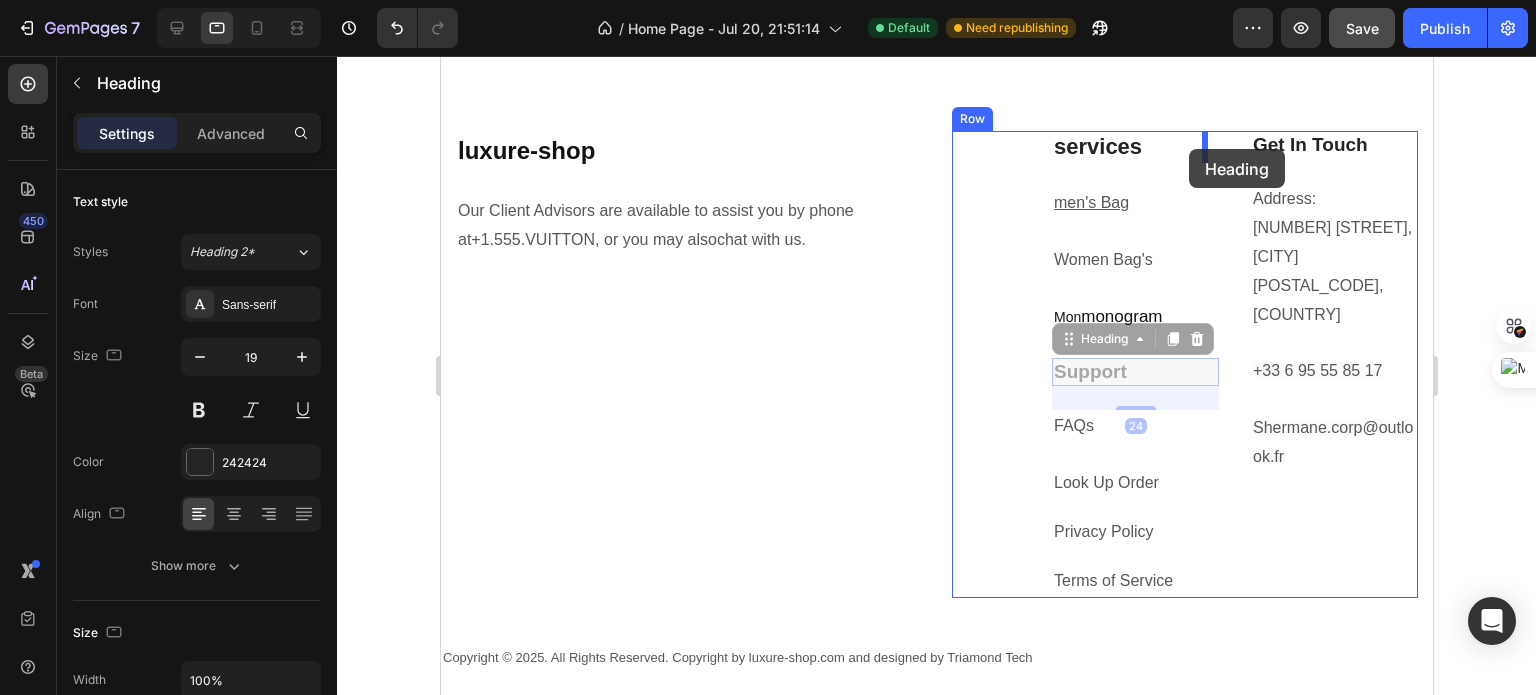 drag, startPoint x: 1053, startPoint y: 372, endPoint x: 1188, endPoint y: 149, distance: 260.67987 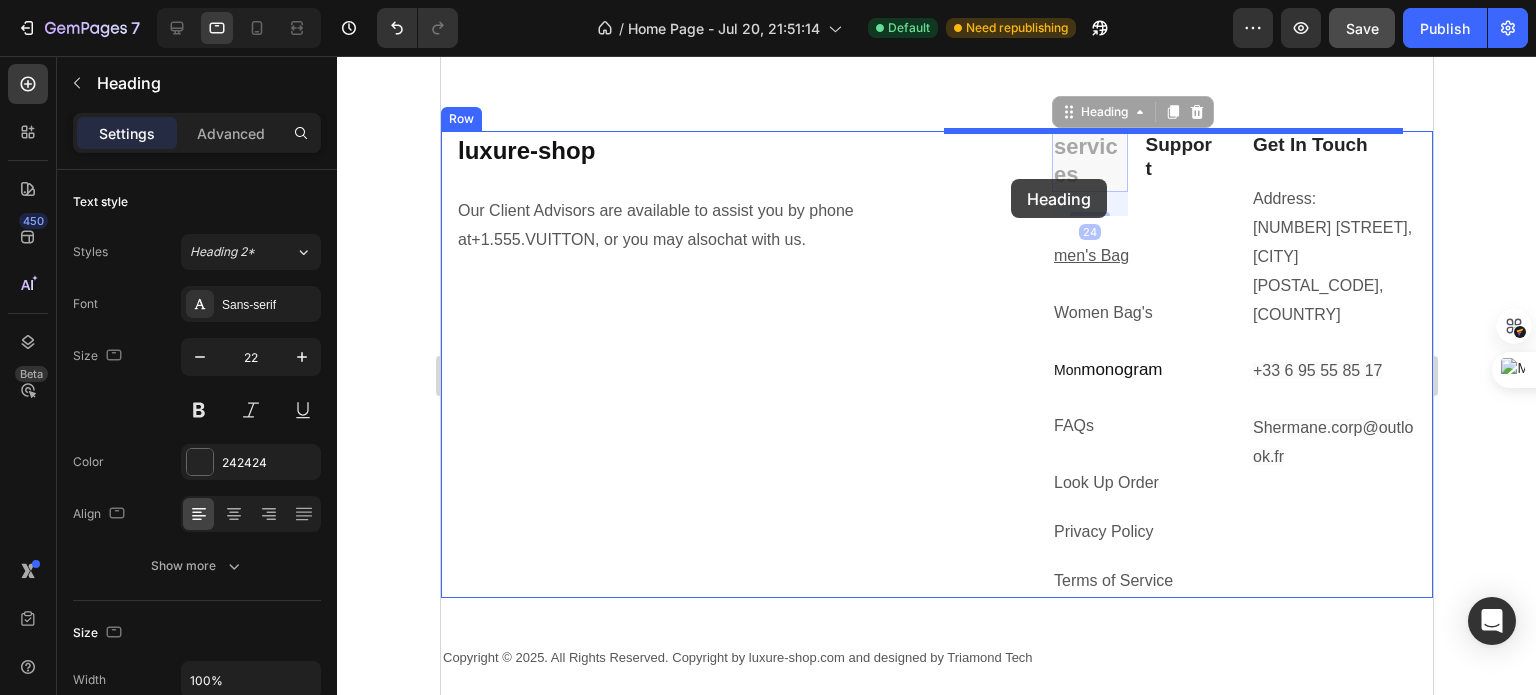 drag, startPoint x: 1061, startPoint y: 179, endPoint x: 1010, endPoint y: 179, distance: 51 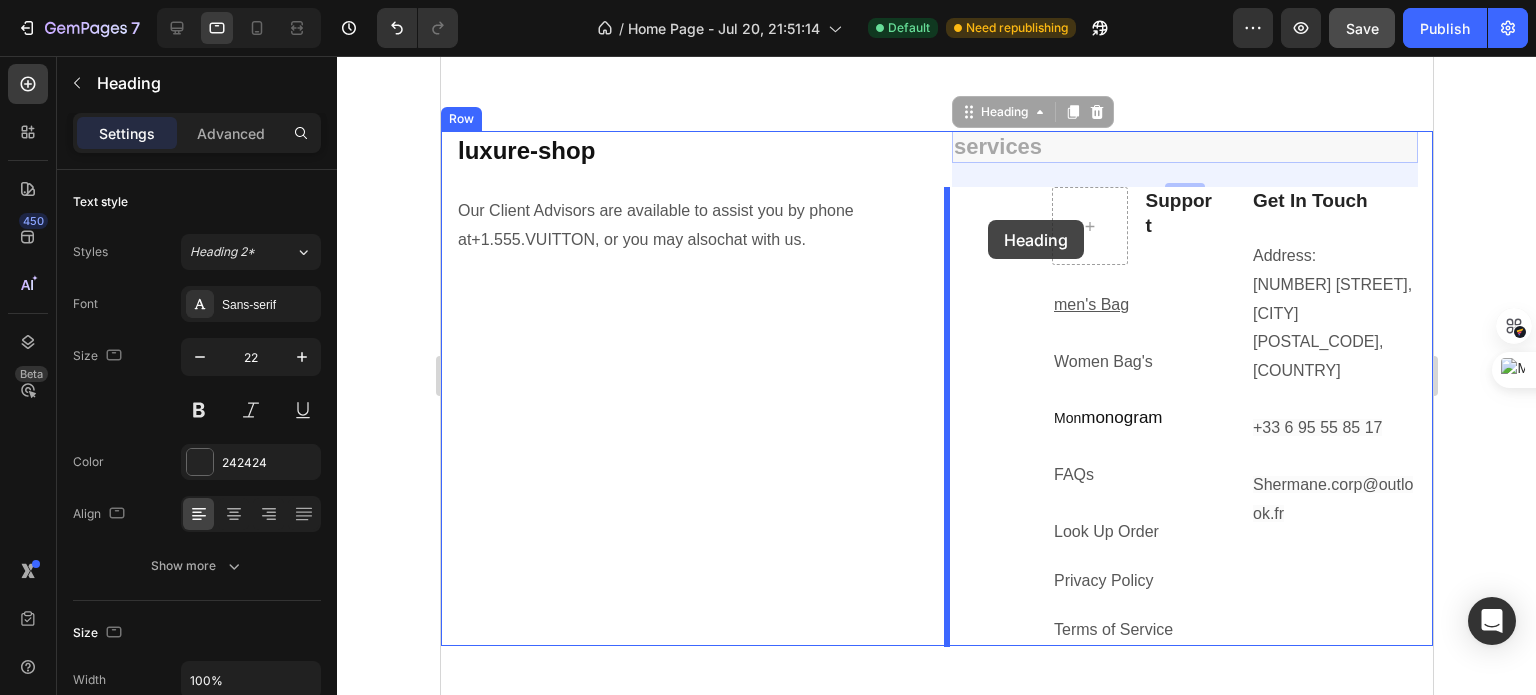 drag, startPoint x: 1001, startPoint y: 155, endPoint x: 987, endPoint y: 220, distance: 66.4906 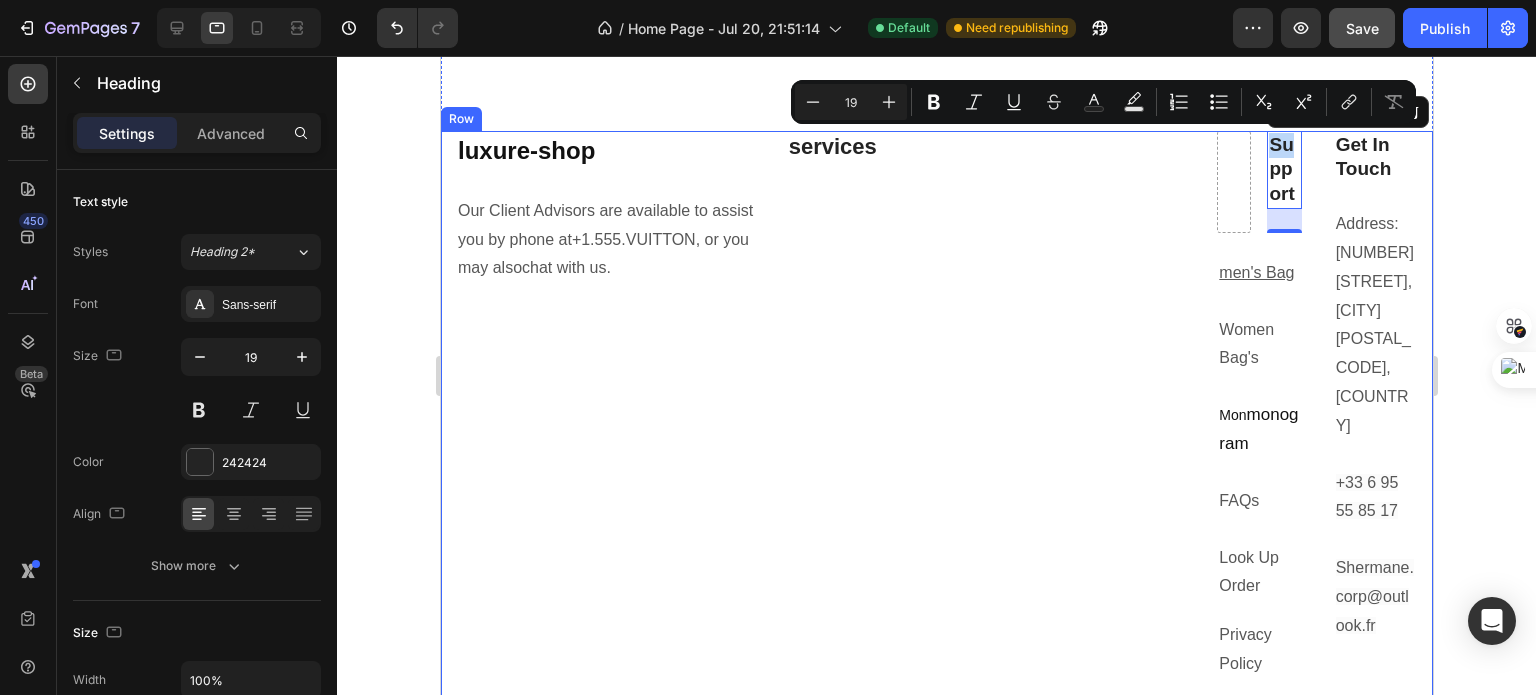 drag, startPoint x: 1260, startPoint y: 152, endPoint x: 1032, endPoint y: 163, distance: 228.2652 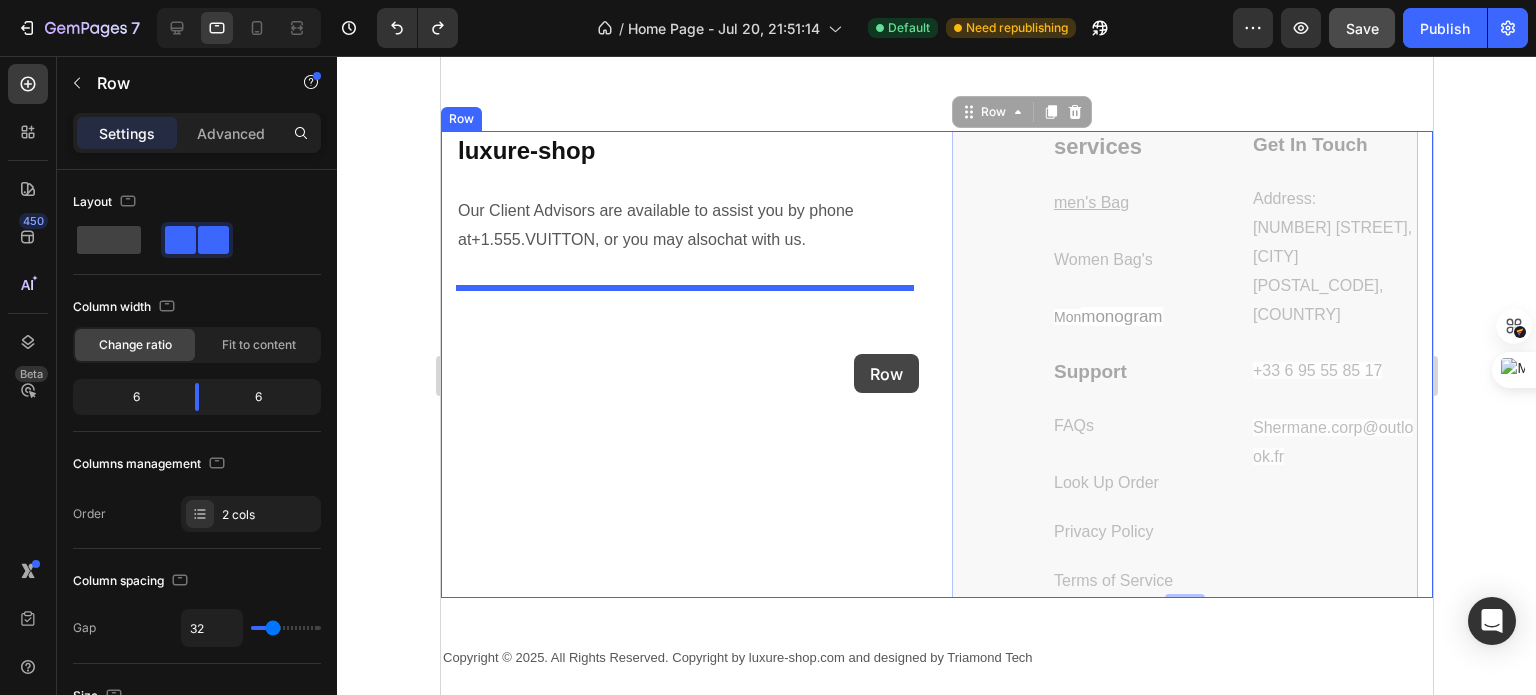 drag, startPoint x: 942, startPoint y: 344, endPoint x: 853, endPoint y: 354, distance: 89.560036 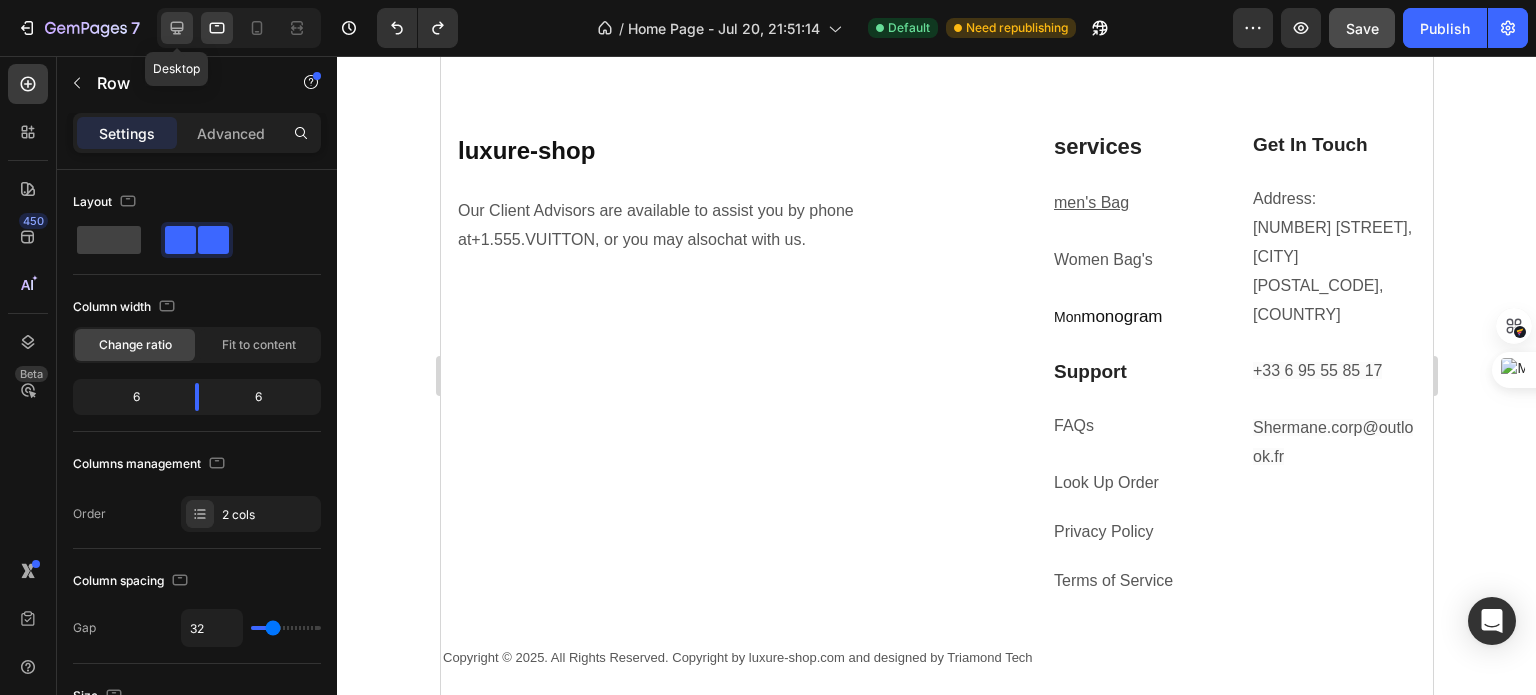 click 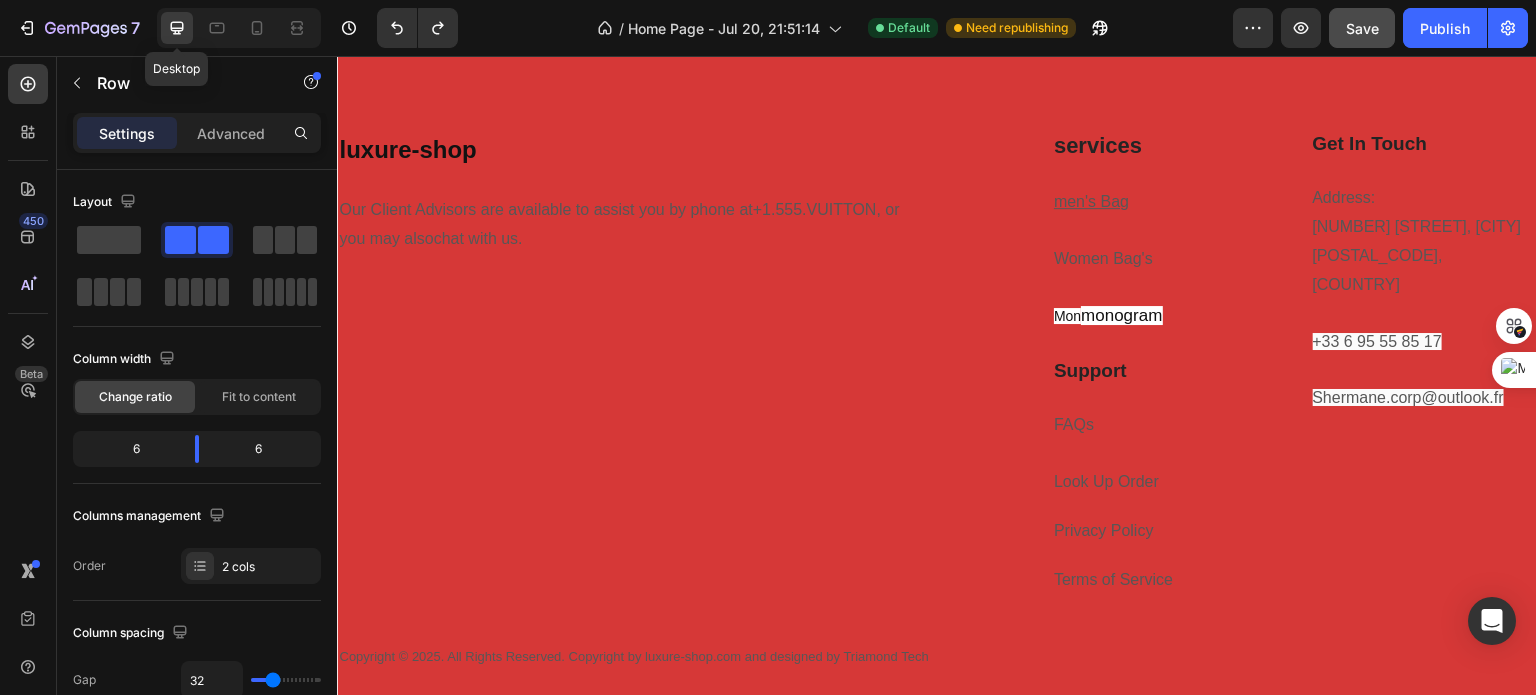 scroll, scrollTop: 3110, scrollLeft: 0, axis: vertical 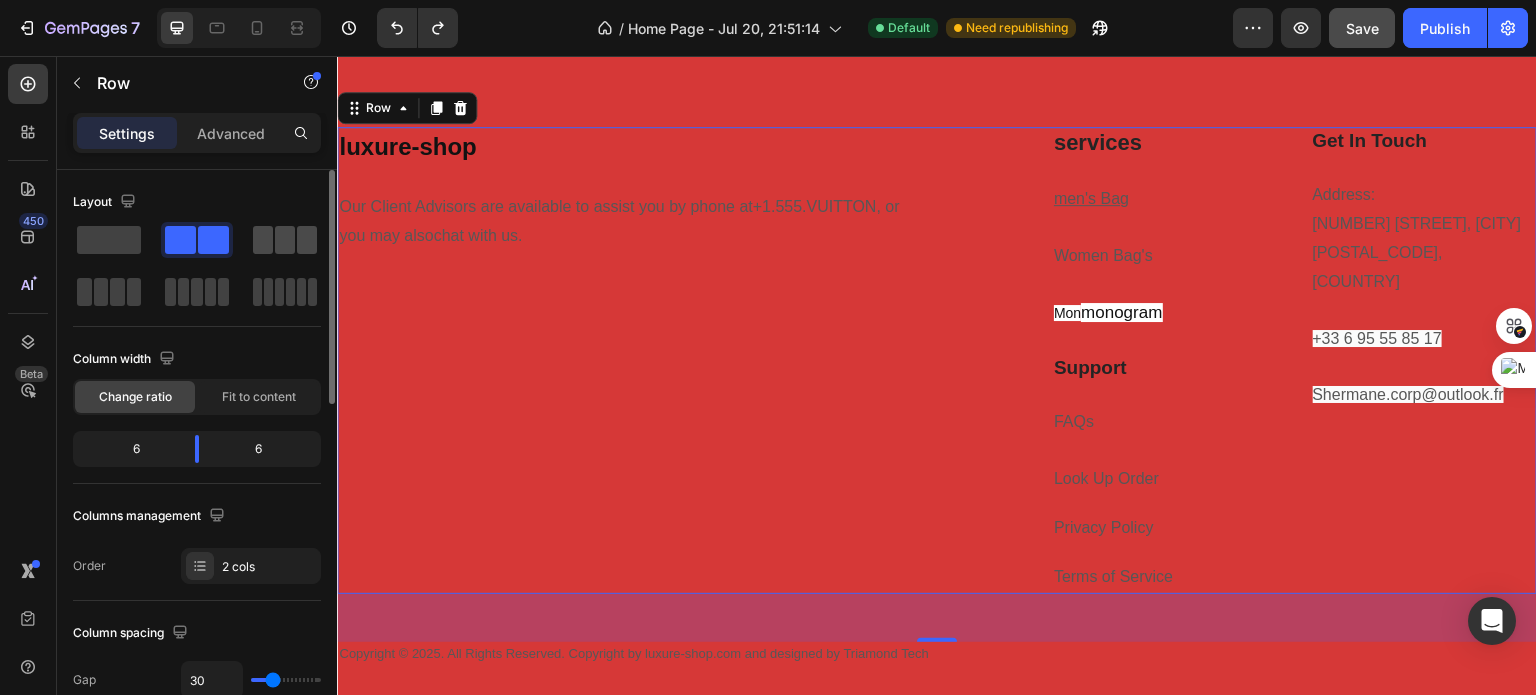 click 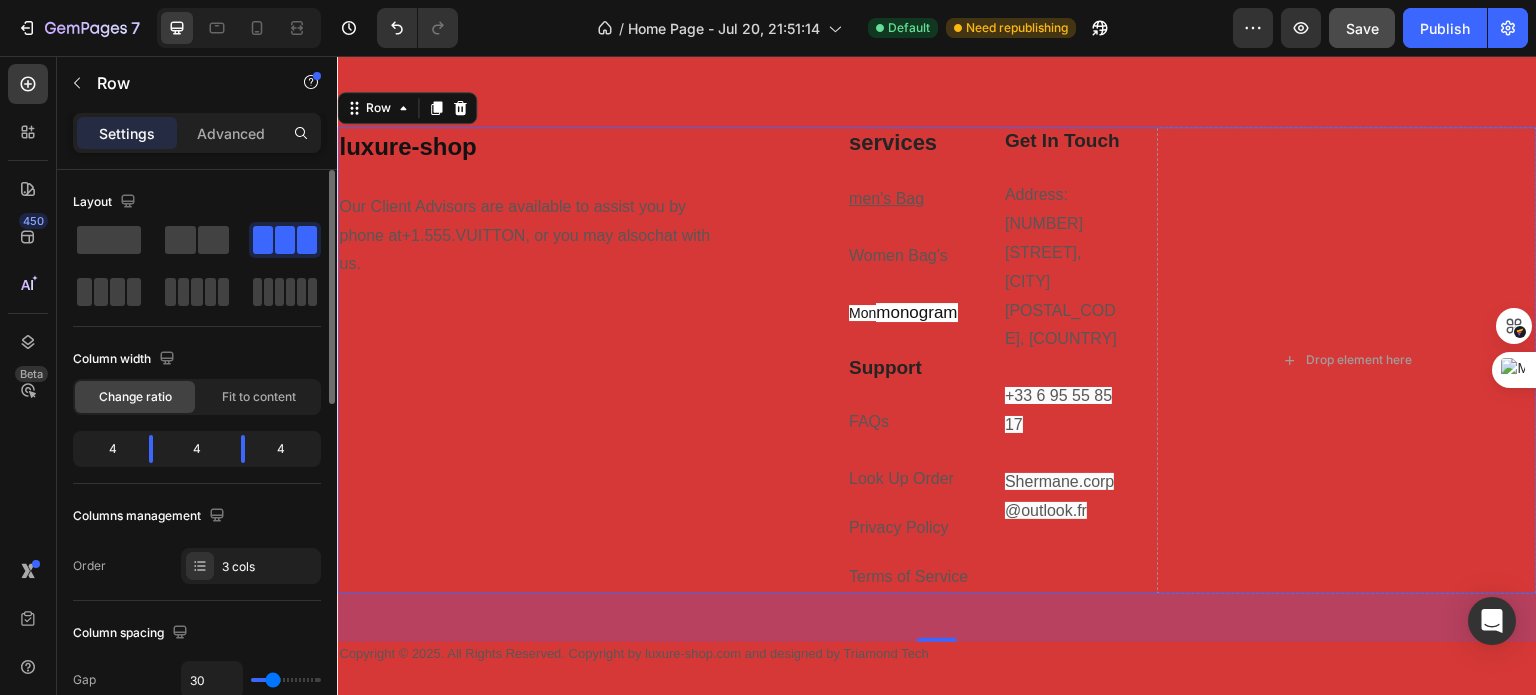scroll, scrollTop: 3139, scrollLeft: 0, axis: vertical 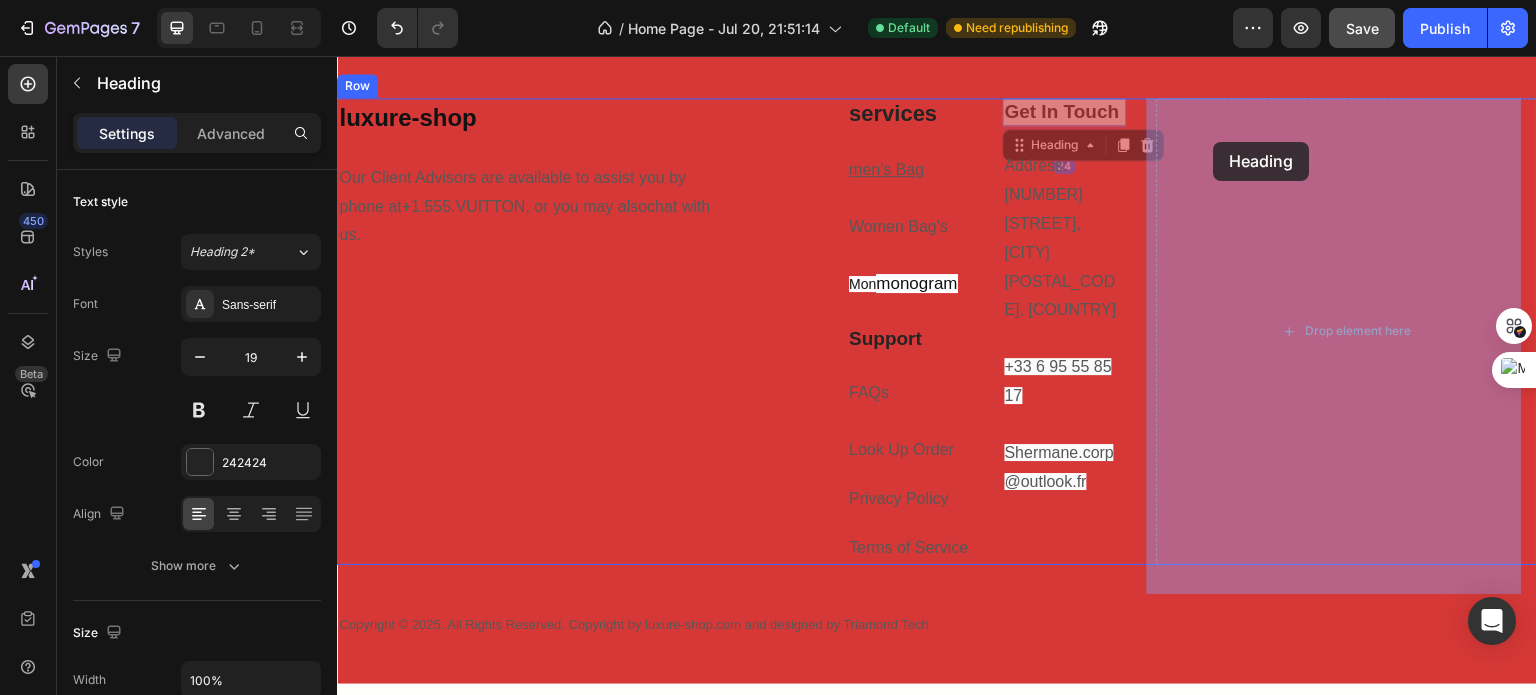 drag, startPoint x: 1006, startPoint y: 118, endPoint x: 1213, endPoint y: 160, distance: 211.2179 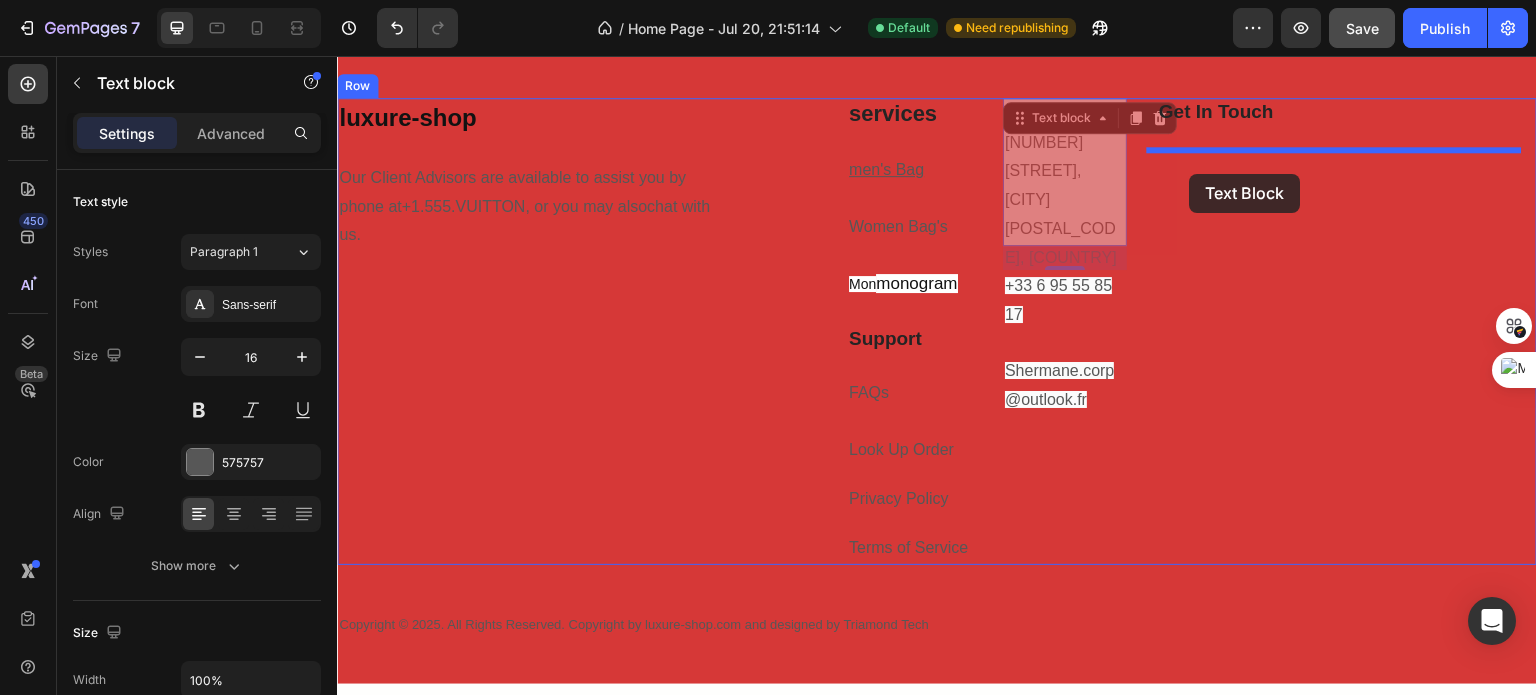 drag, startPoint x: 1006, startPoint y: 124, endPoint x: 1195, endPoint y: 166, distance: 193.61043 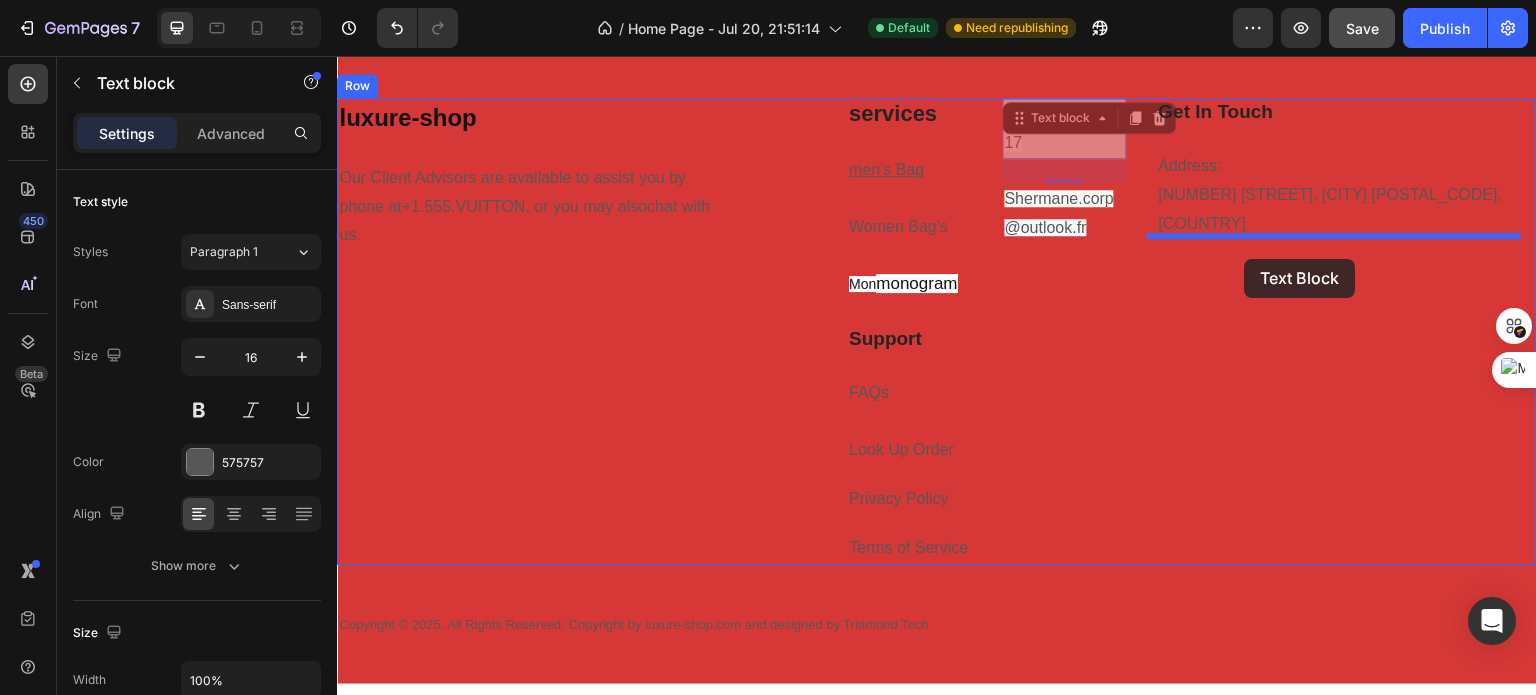 drag, startPoint x: 1045, startPoint y: 140, endPoint x: 1259, endPoint y: 263, distance: 246.8299 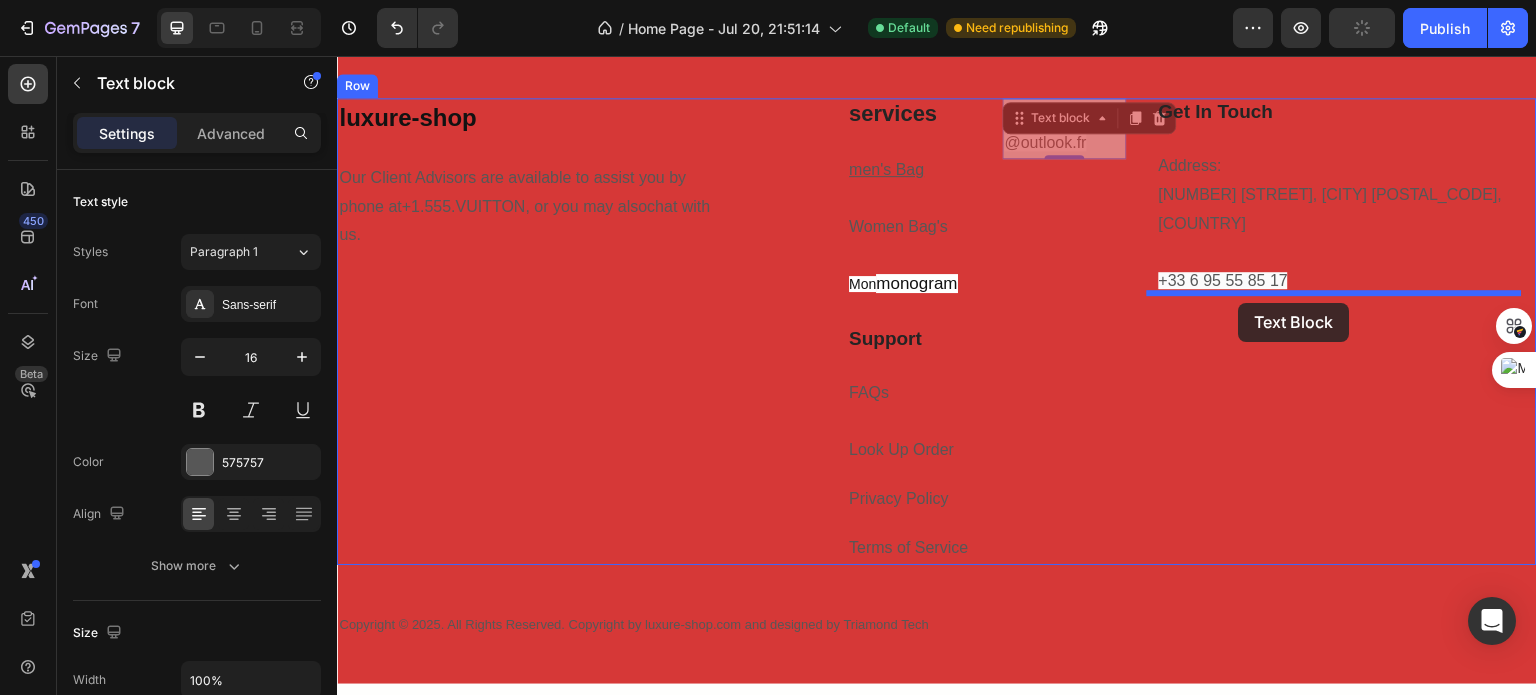 drag, startPoint x: 1049, startPoint y: 146, endPoint x: 1239, endPoint y: 303, distance: 246.47313 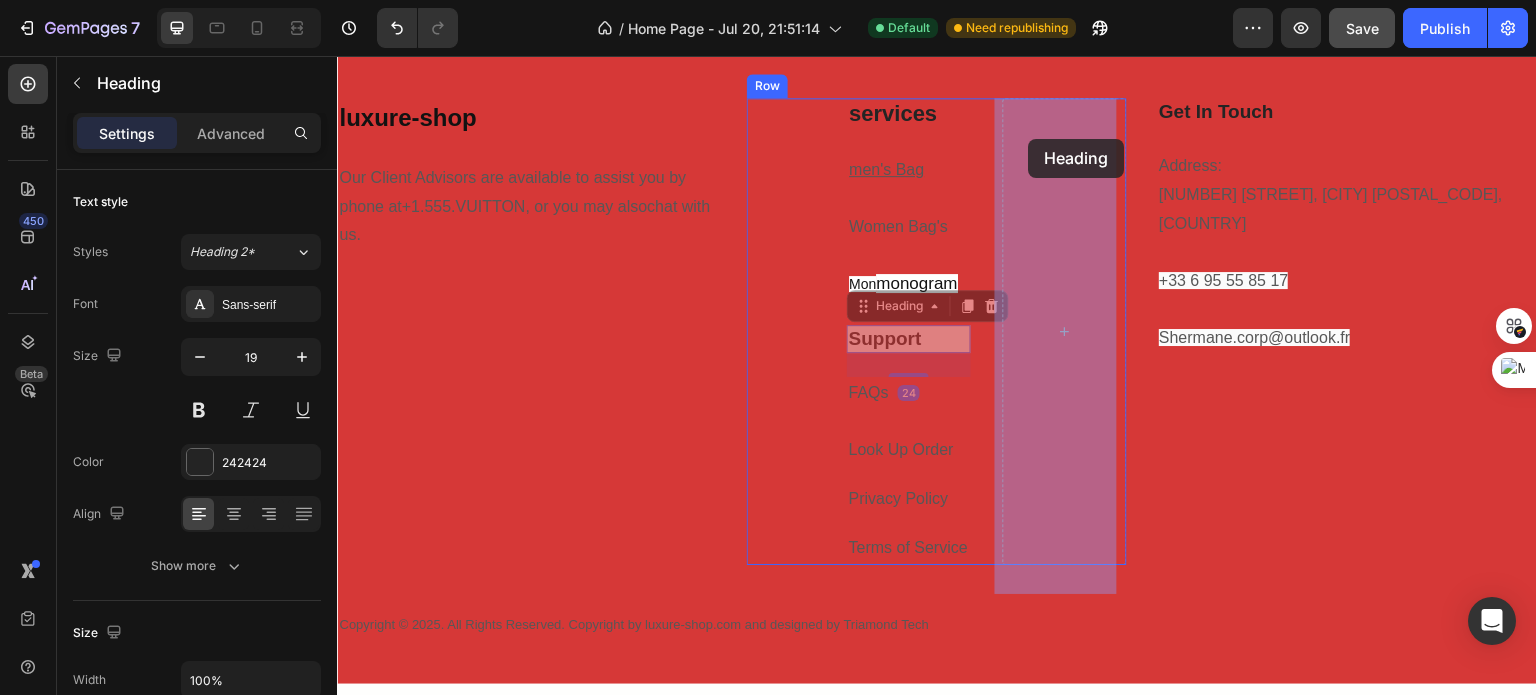 drag, startPoint x: 887, startPoint y: 333, endPoint x: 1029, endPoint y: 139, distance: 240.4163 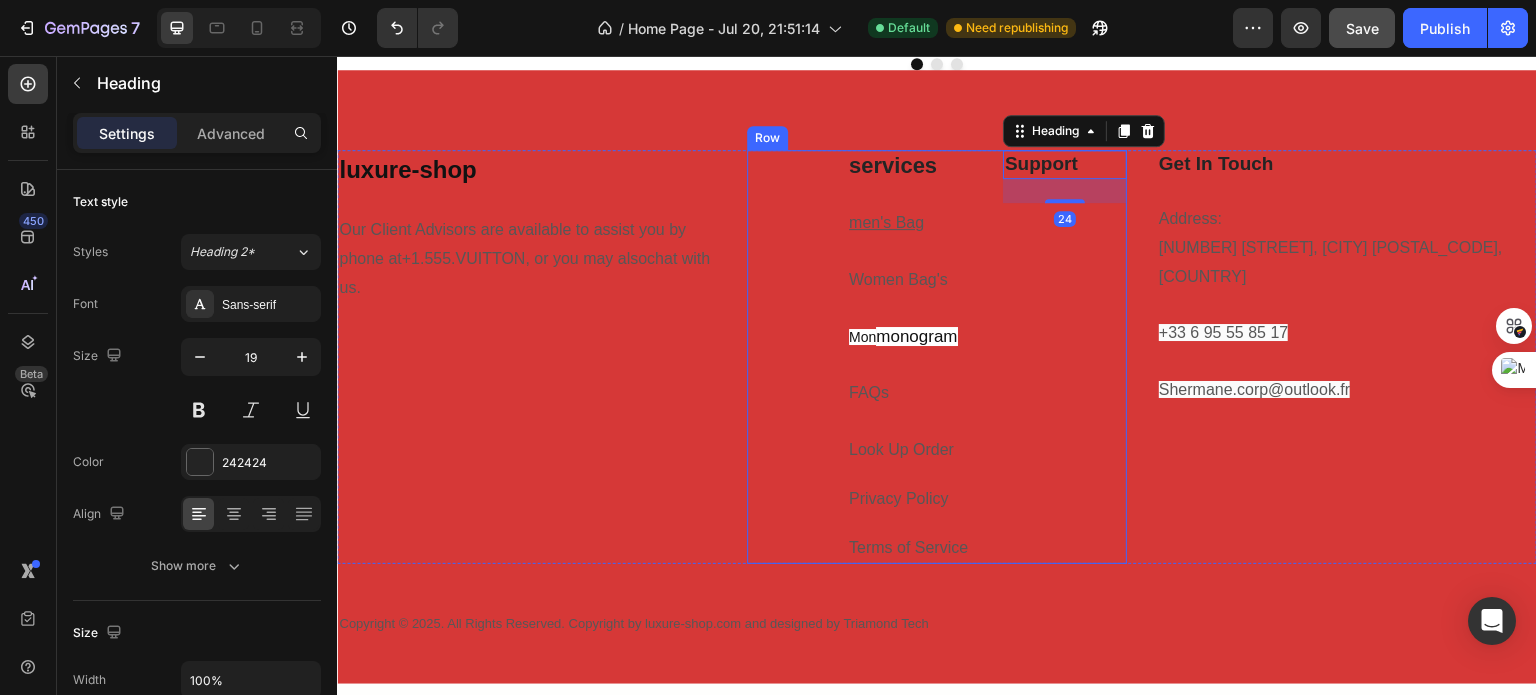 scroll, scrollTop: 3838, scrollLeft: 0, axis: vertical 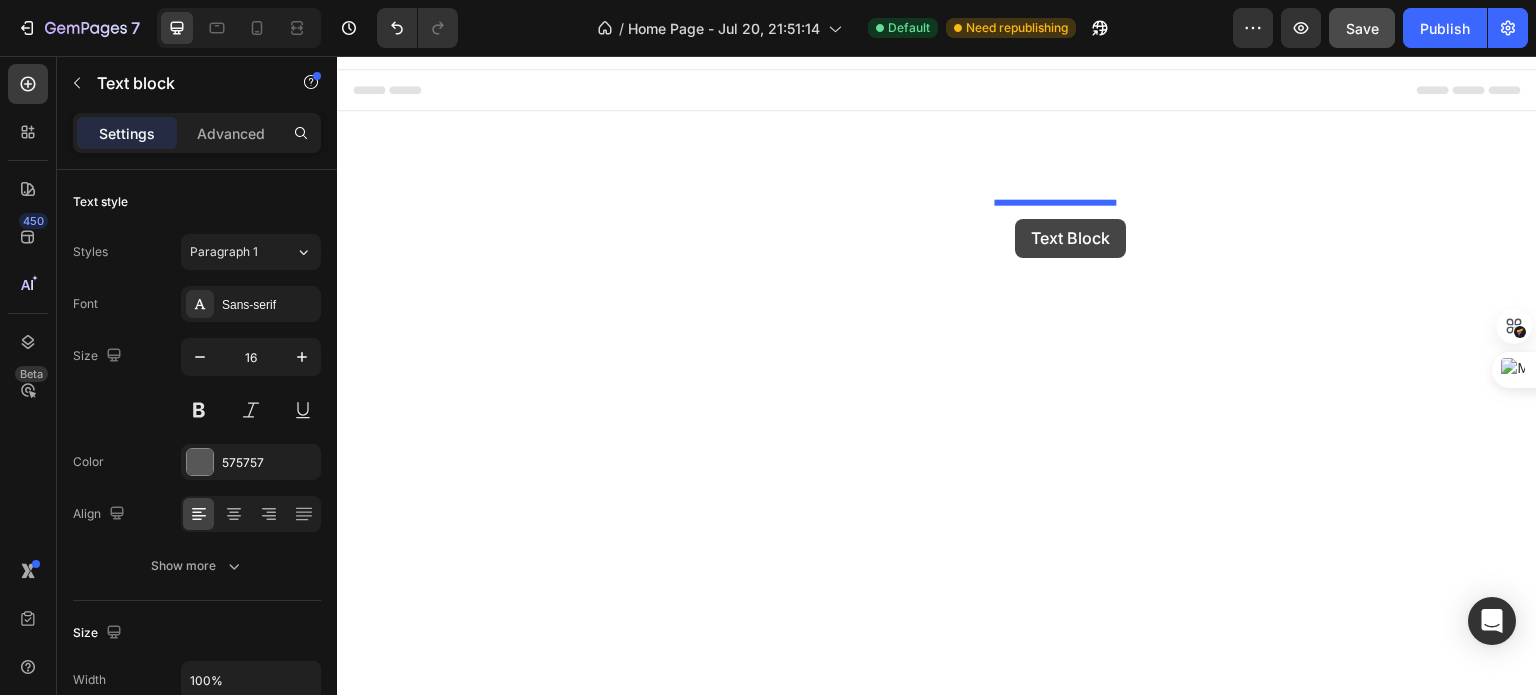 drag, startPoint x: 874, startPoint y: 402, endPoint x: 1016, endPoint y: 219, distance: 231.63118 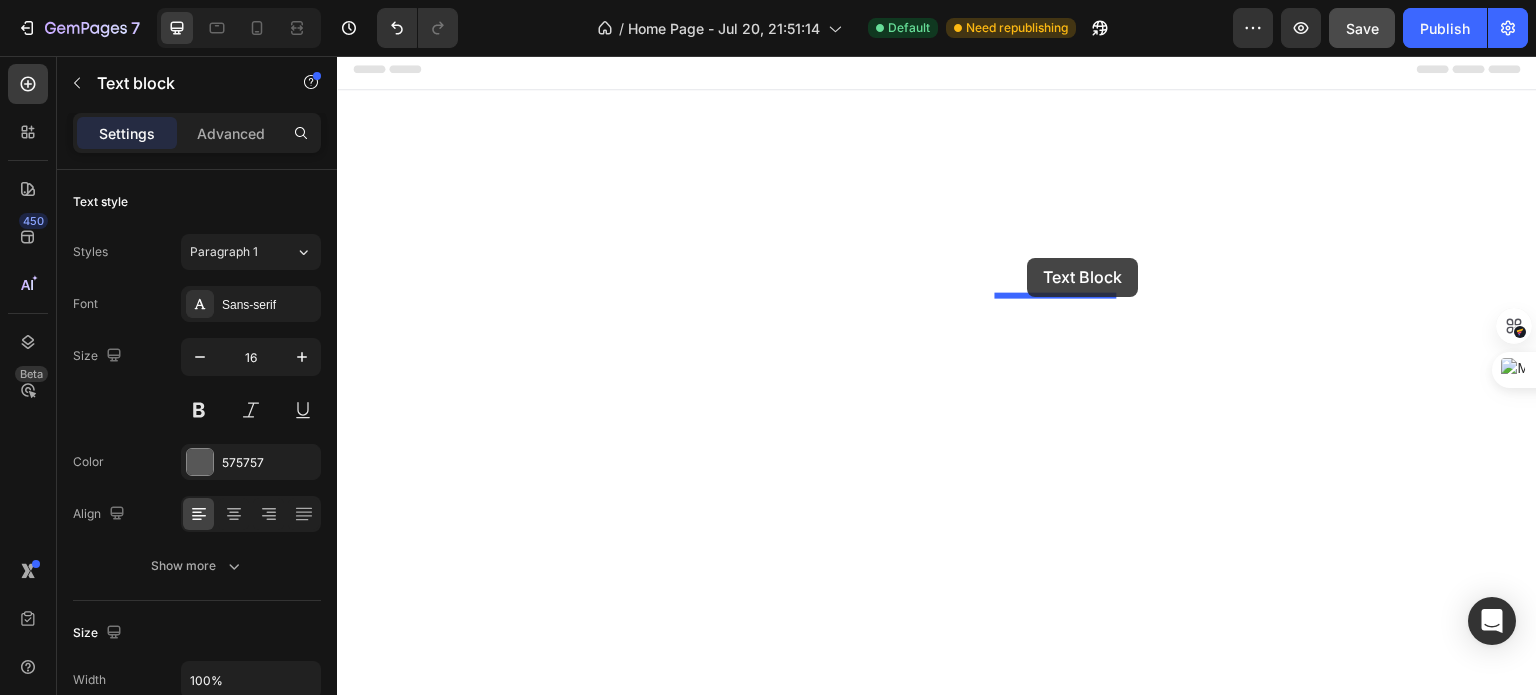 drag, startPoint x: 885, startPoint y: 391, endPoint x: 1028, endPoint y: 258, distance: 195.28954 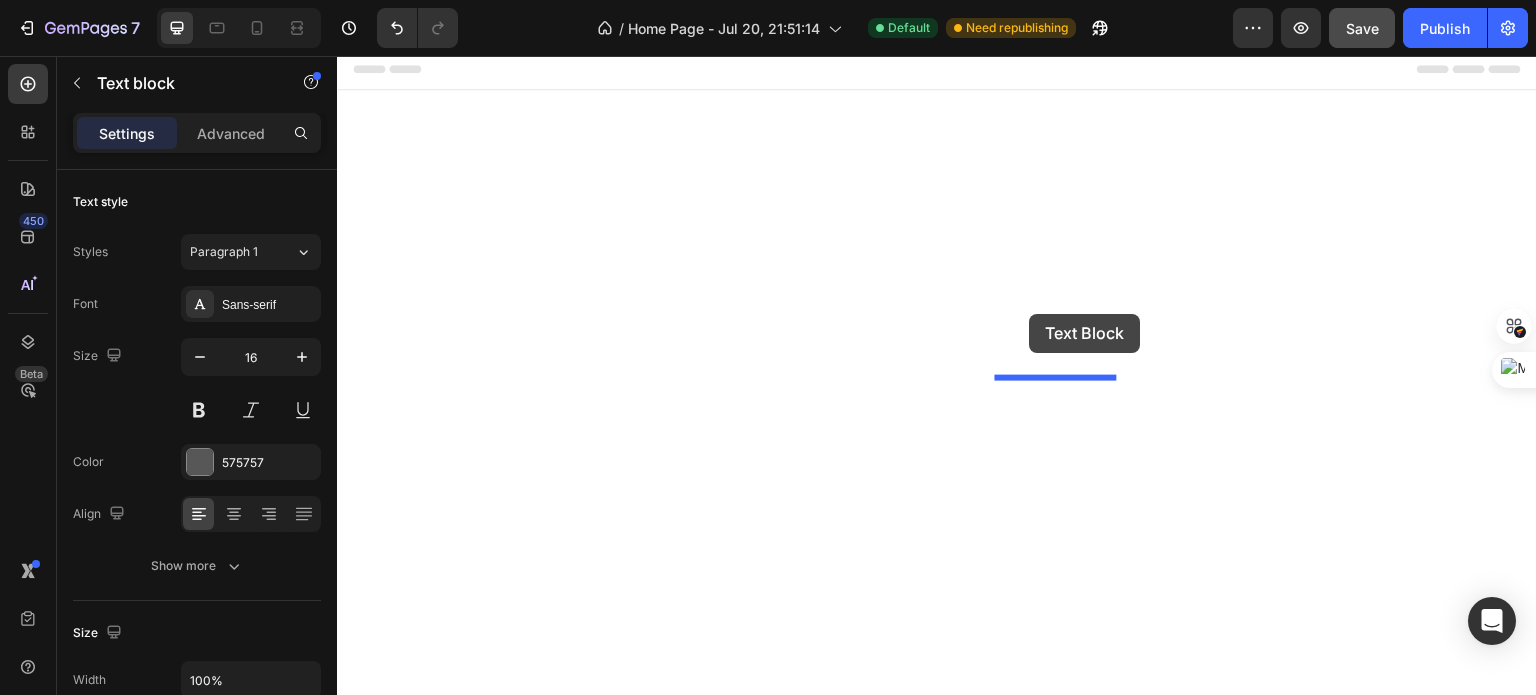 drag, startPoint x: 885, startPoint y: 400, endPoint x: 1035, endPoint y: 308, distance: 175.96591 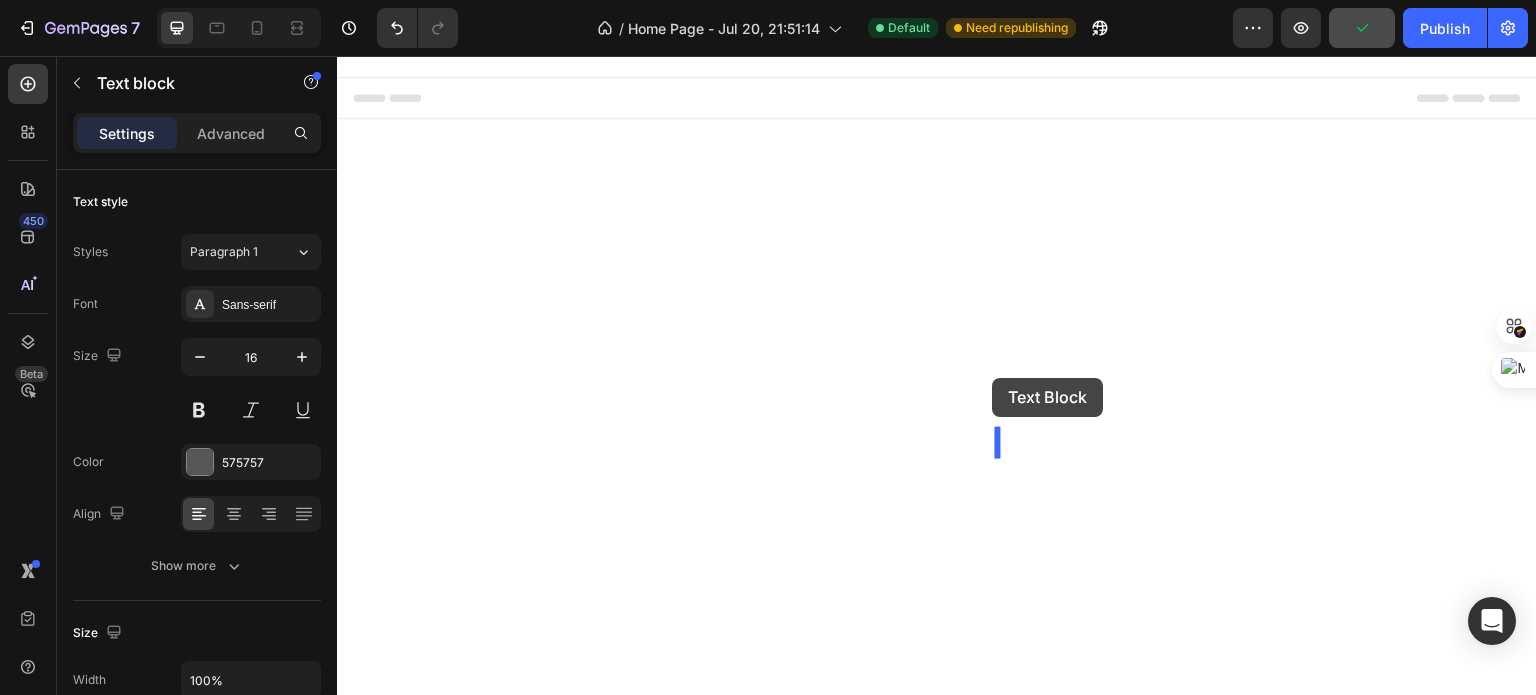 drag, startPoint x: 864, startPoint y: 412, endPoint x: 1022, endPoint y: 369, distance: 163.74675 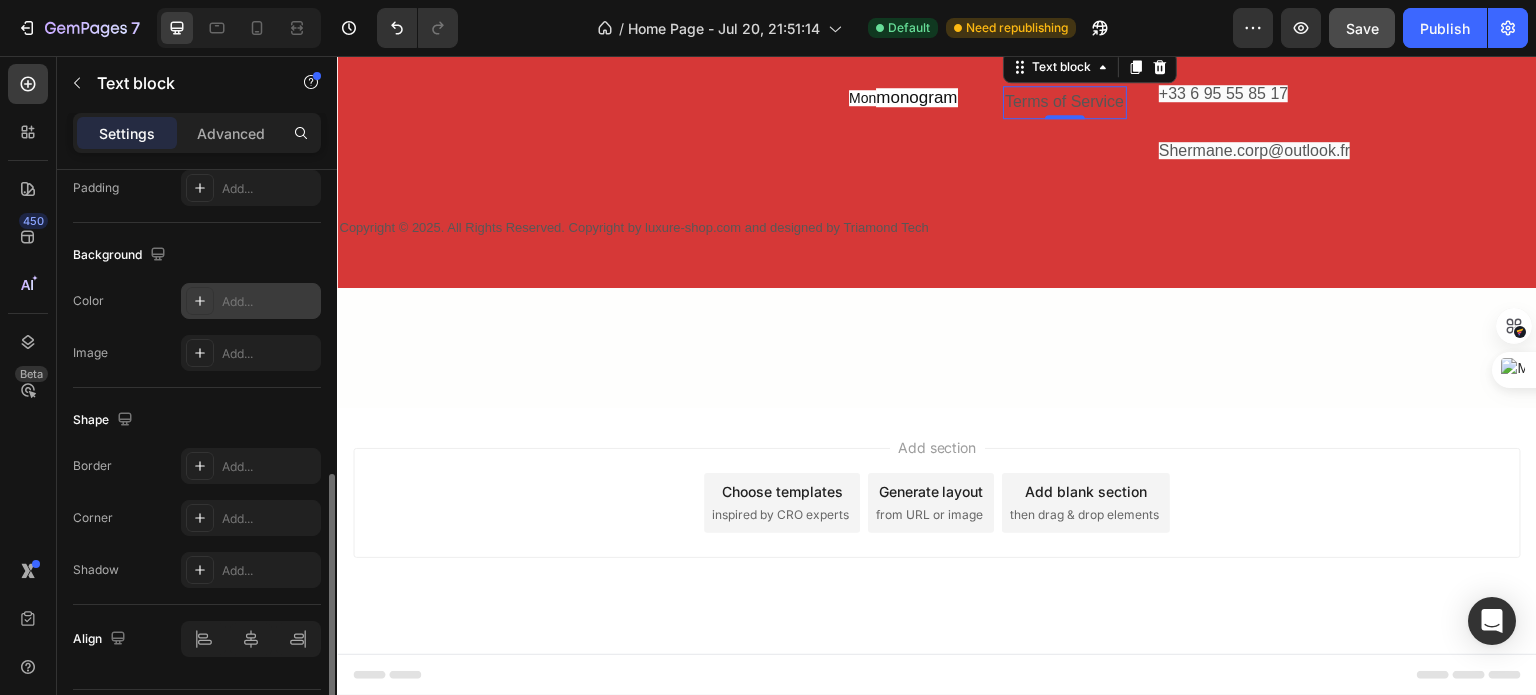 scroll, scrollTop: 580, scrollLeft: 0, axis: vertical 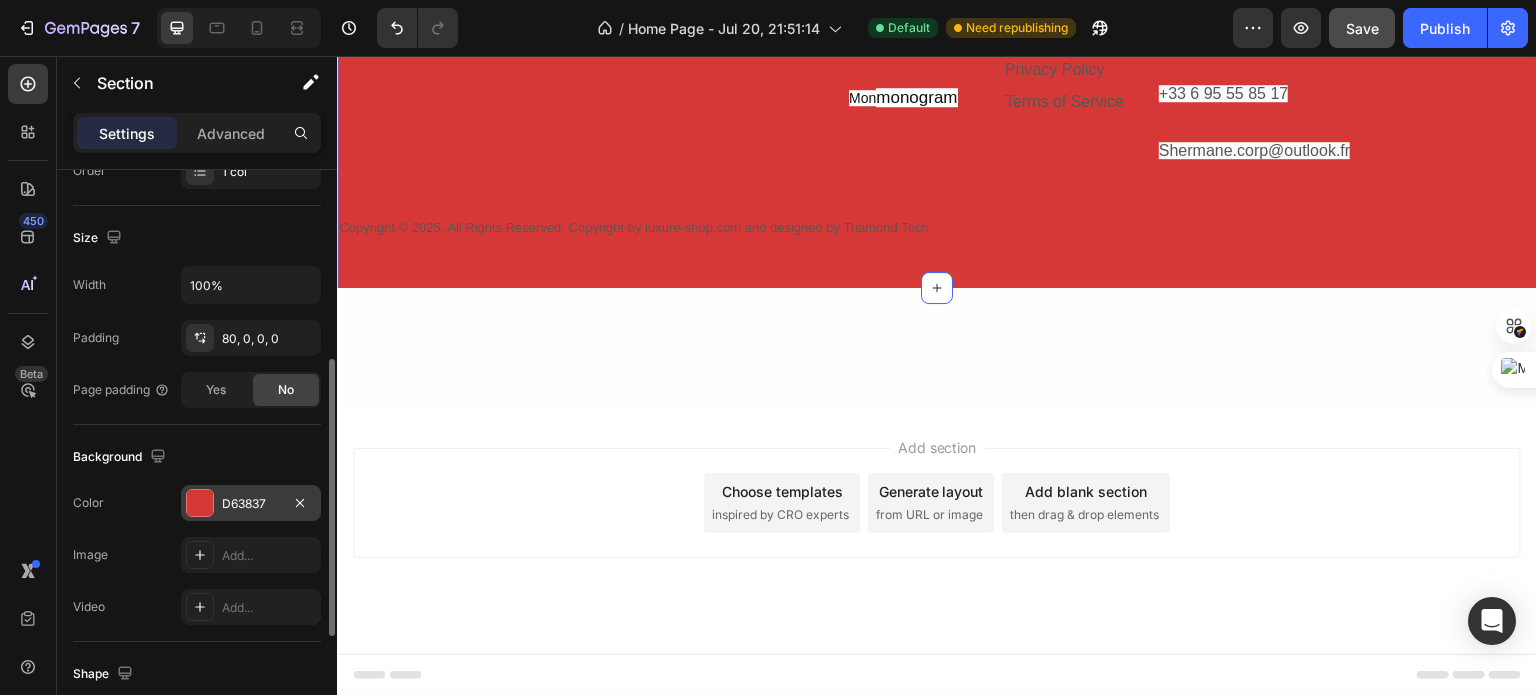 click 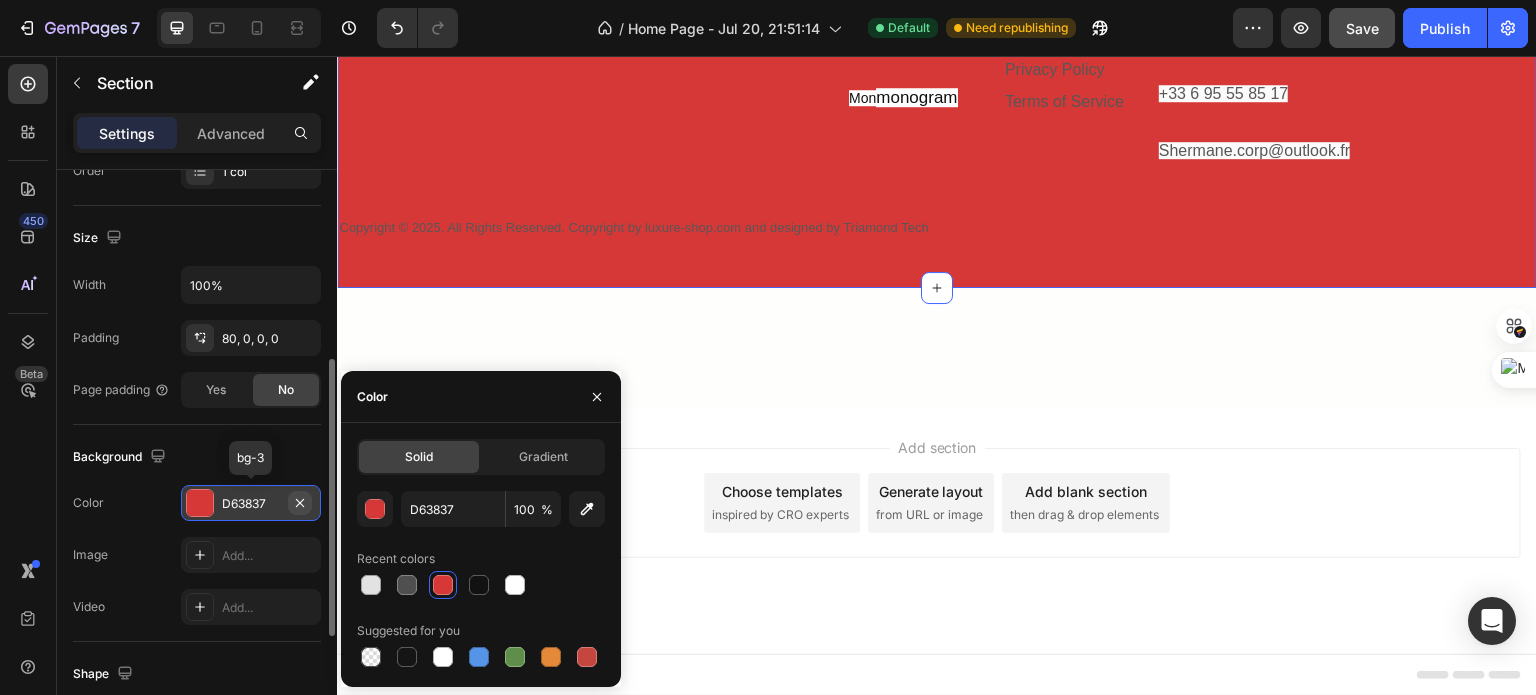 click 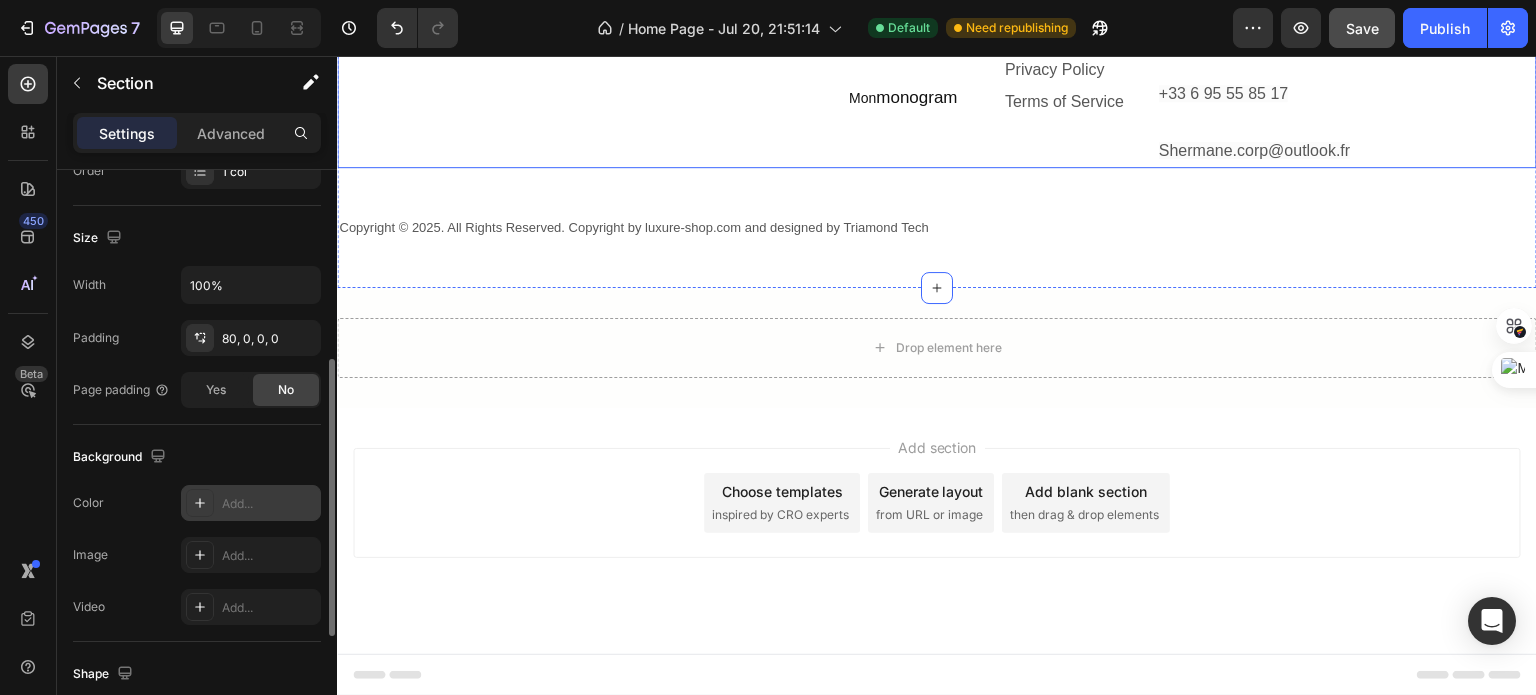 scroll, scrollTop: 3679, scrollLeft: 0, axis: vertical 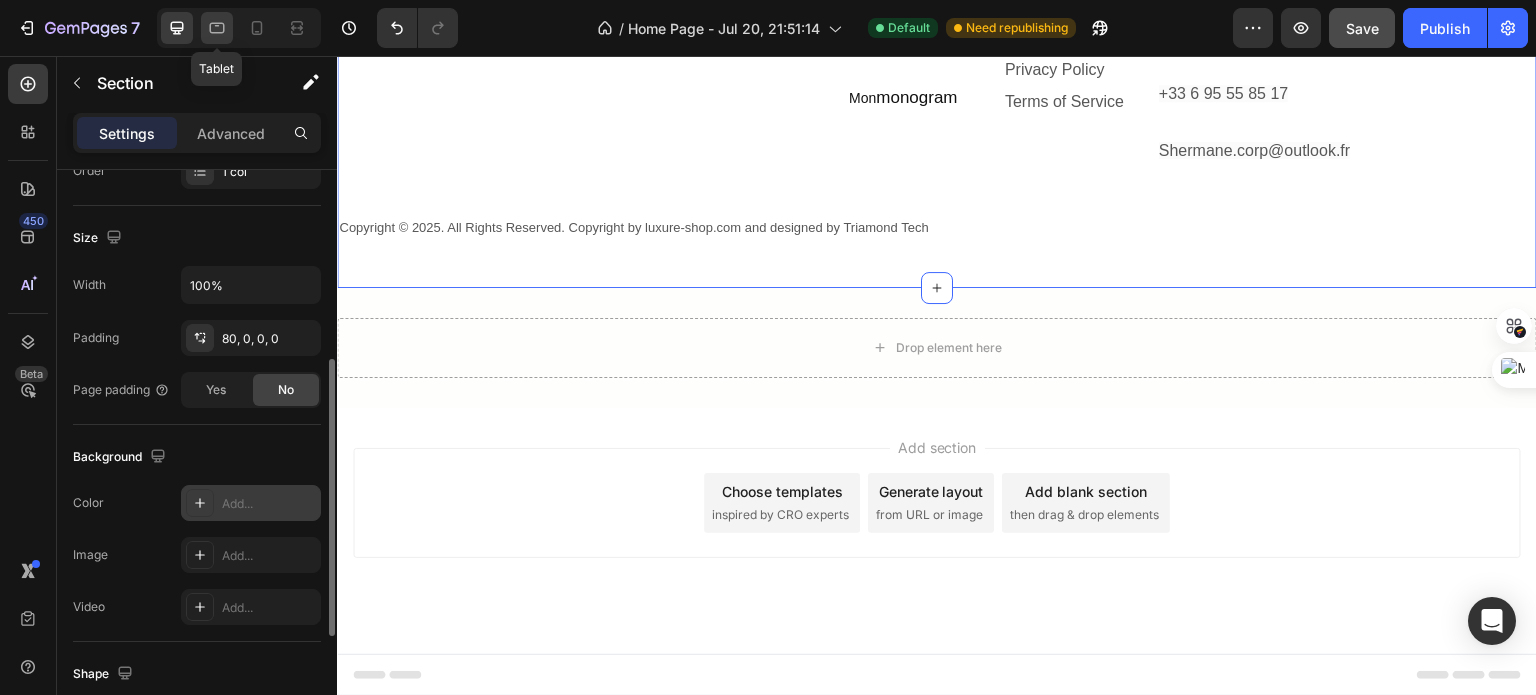 click 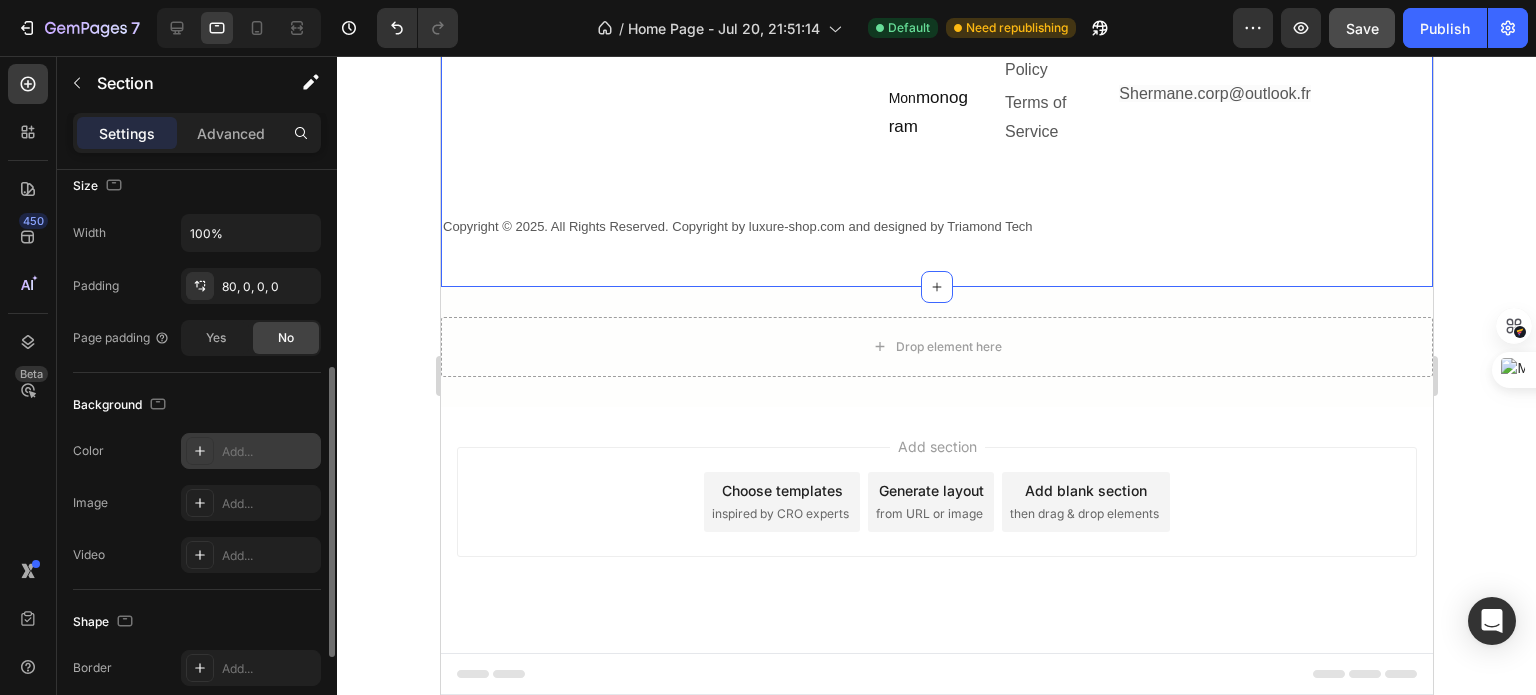 scroll, scrollTop: 3579, scrollLeft: 0, axis: vertical 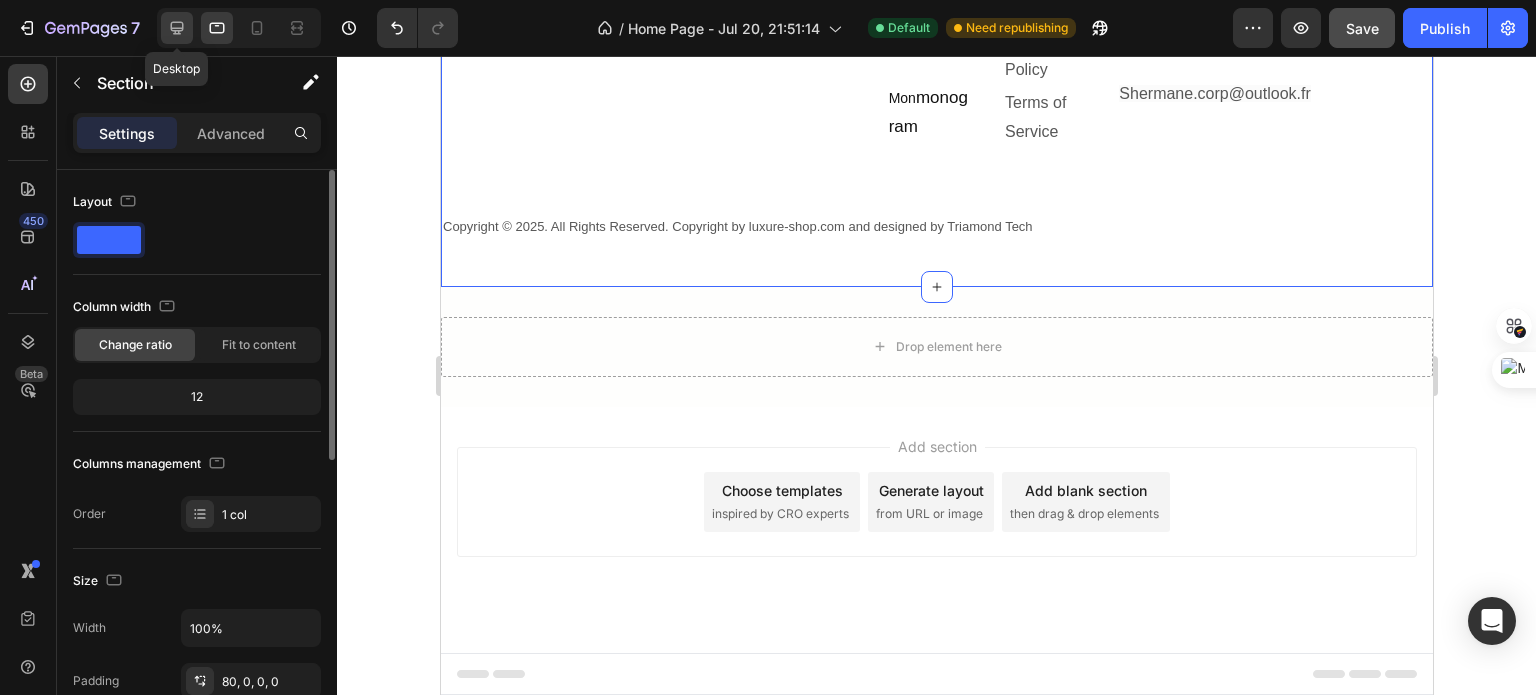 click 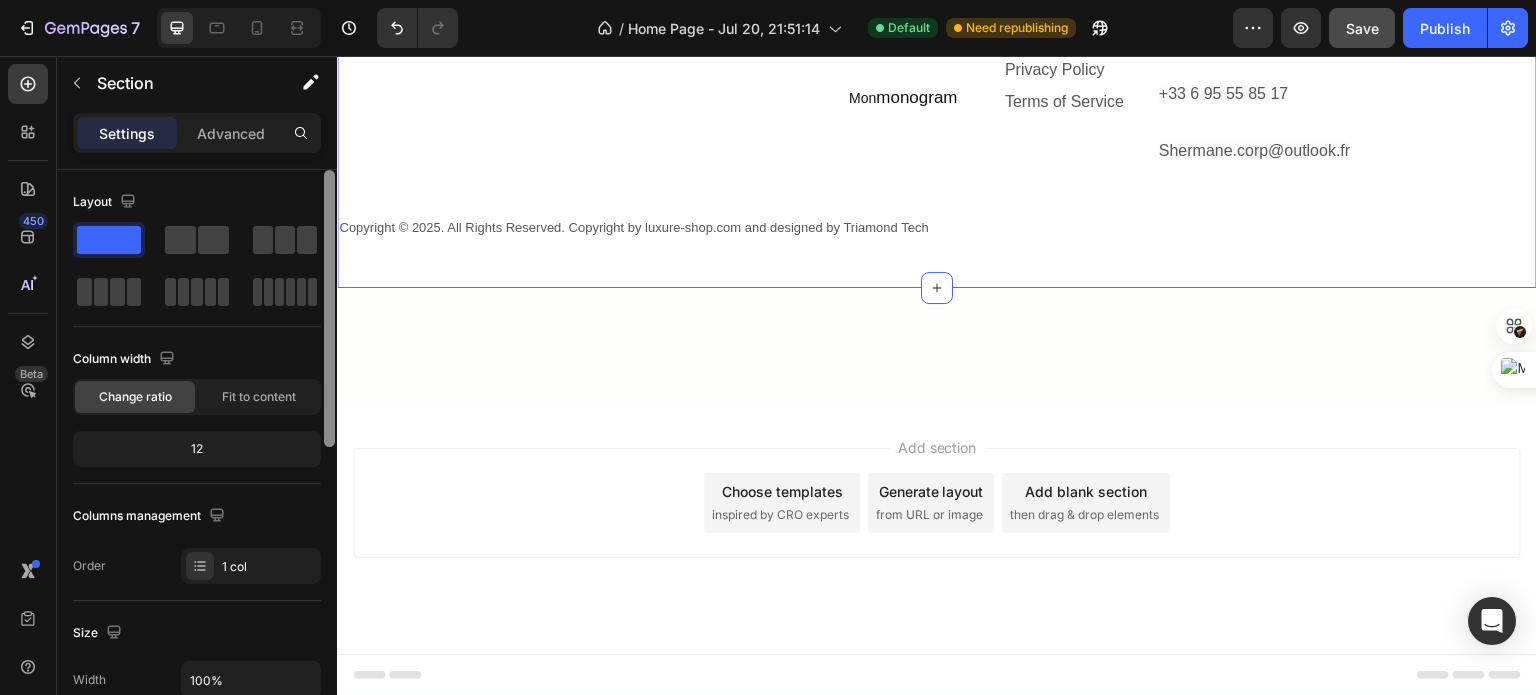 scroll, scrollTop: 3782, scrollLeft: 0, axis: vertical 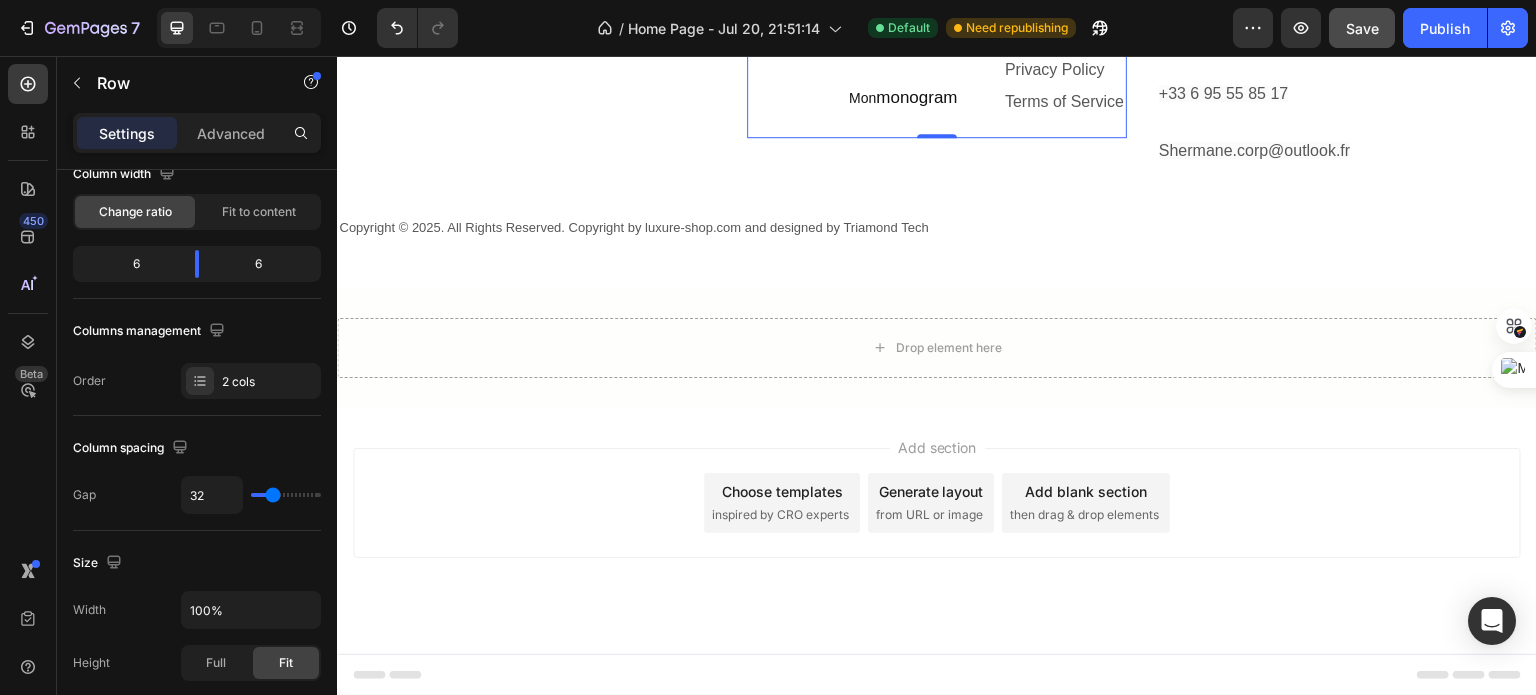 type on "18" 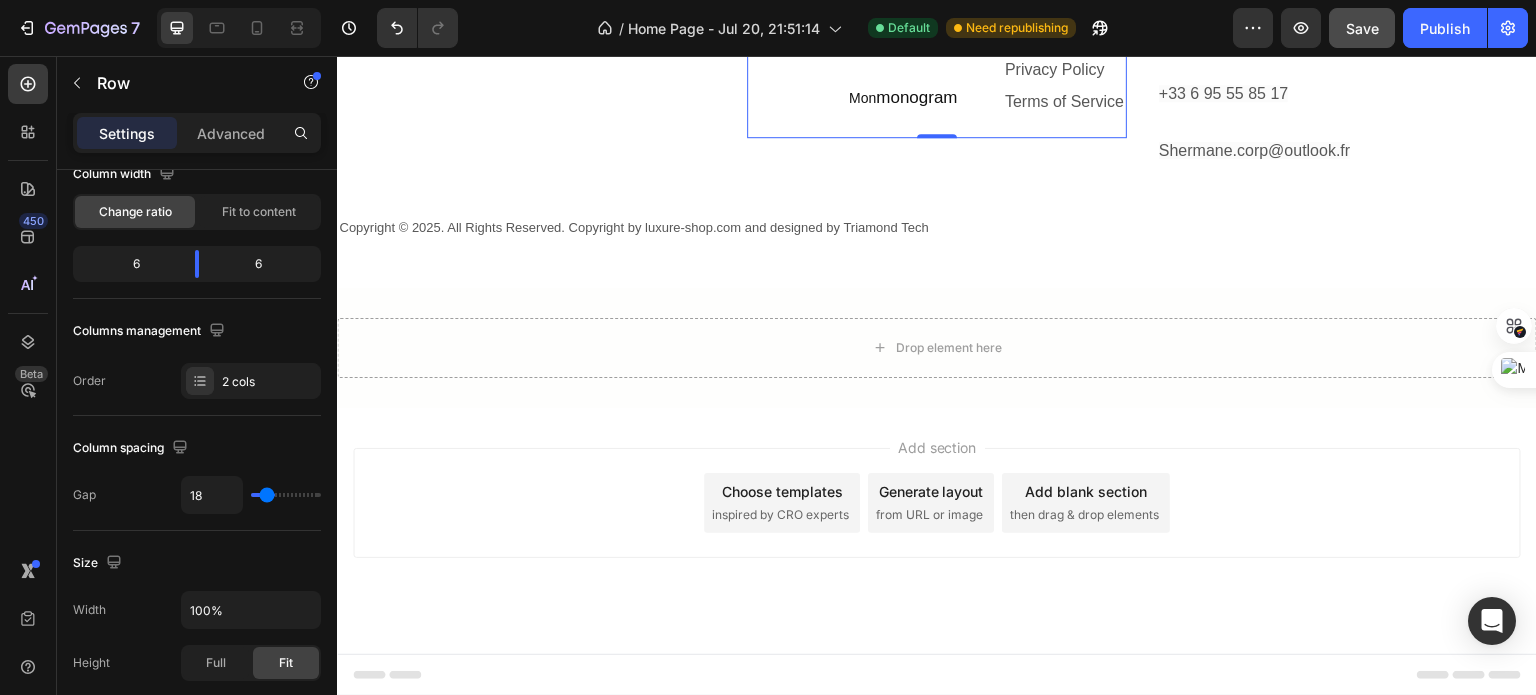 type on "8" 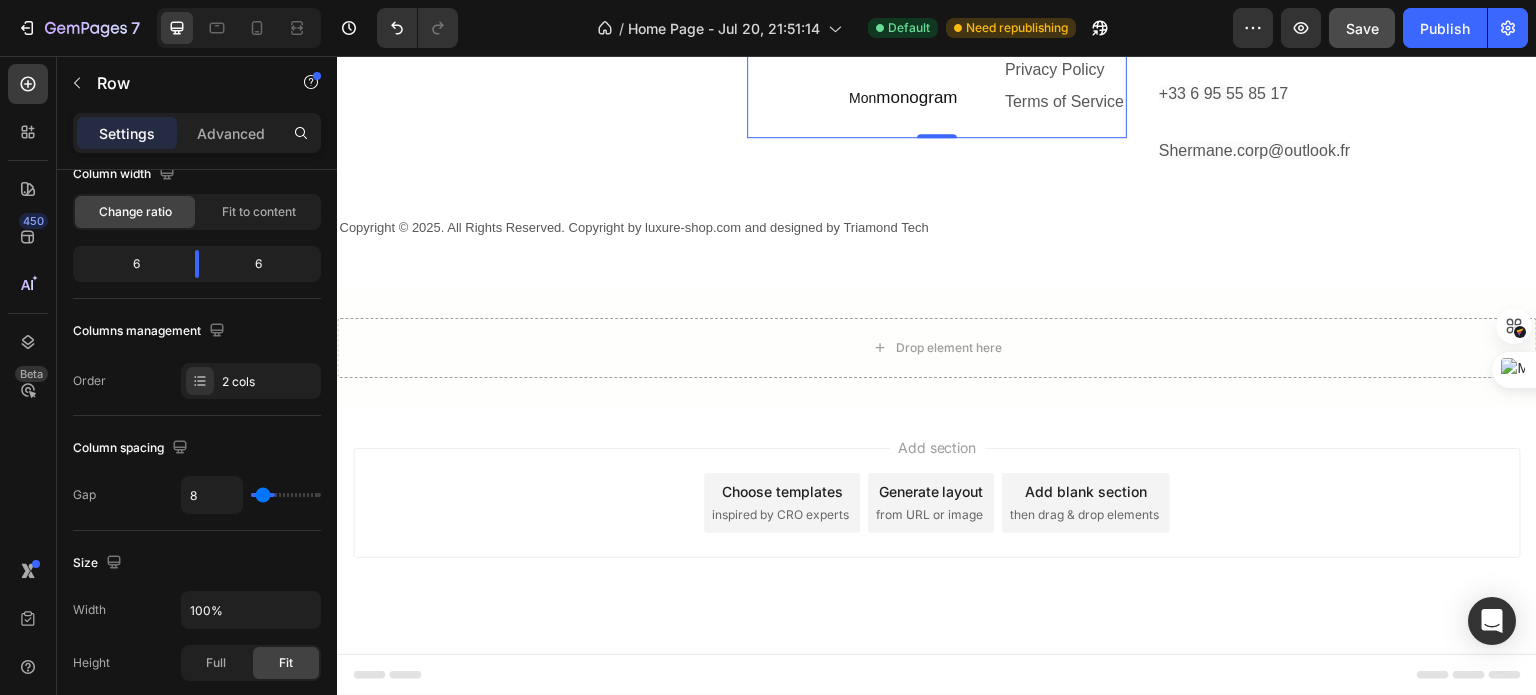 type on "4" 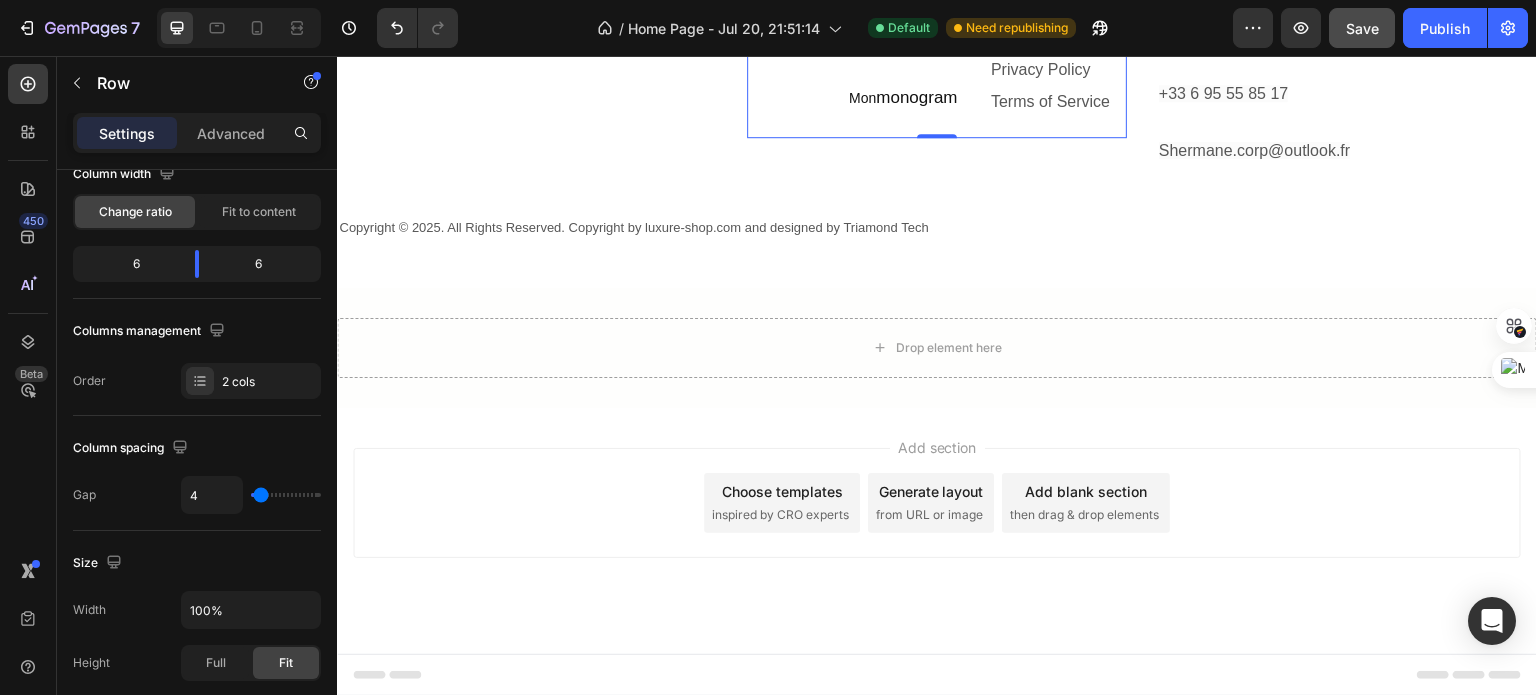 type on "2" 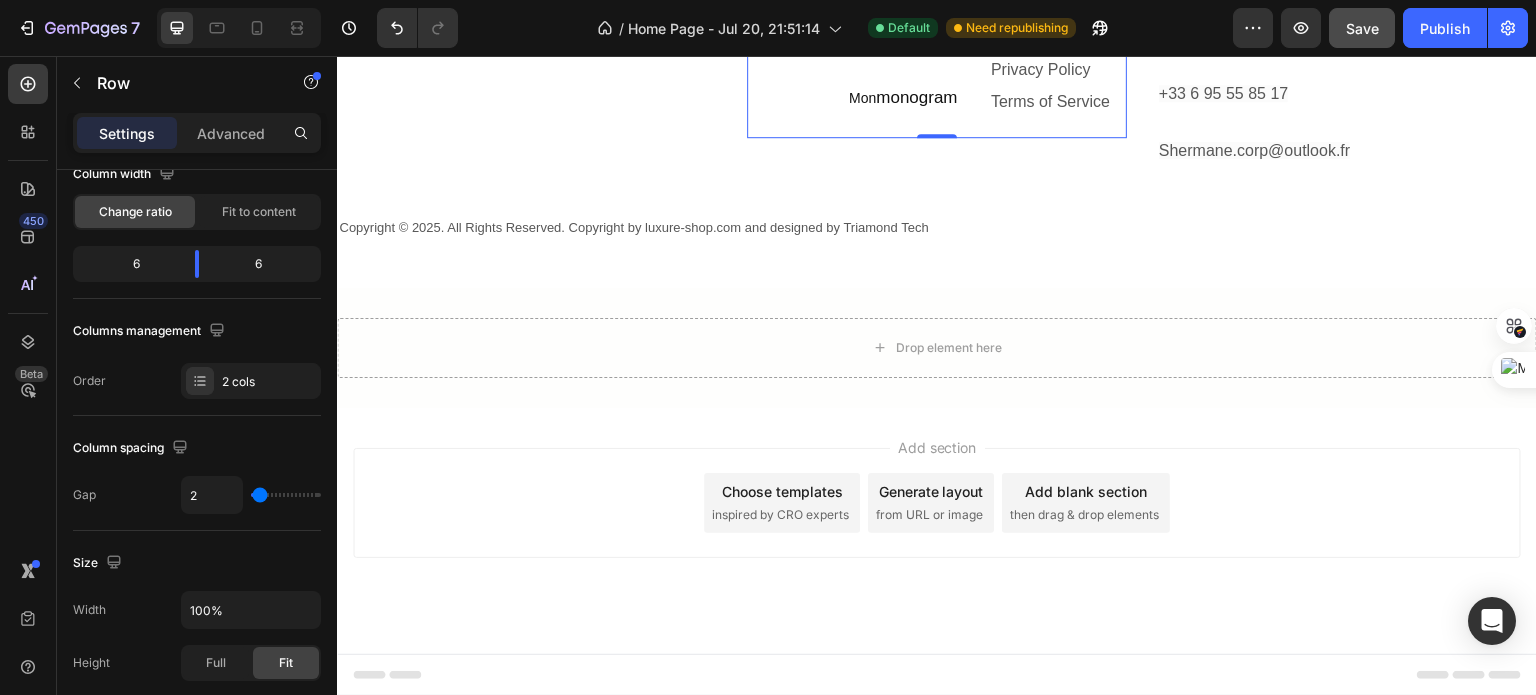 type on "0" 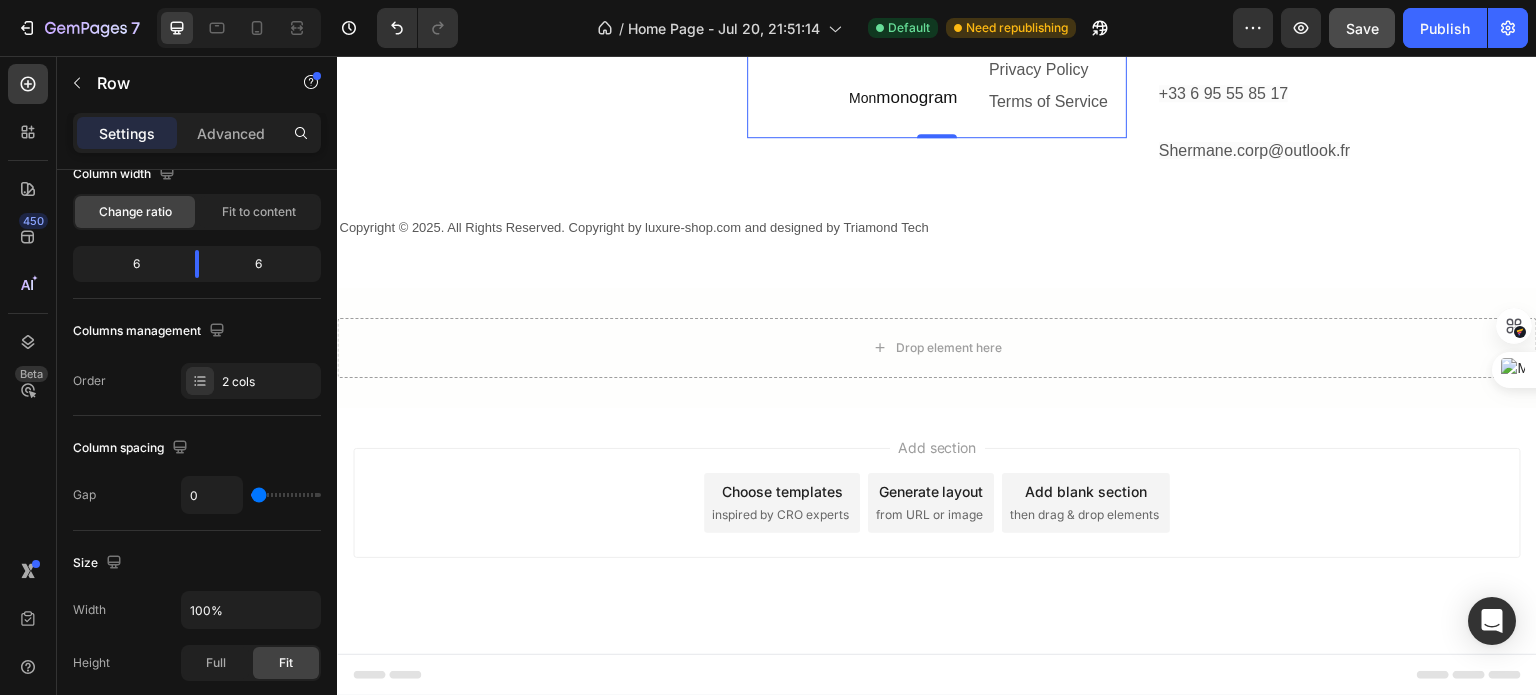 type on "98" 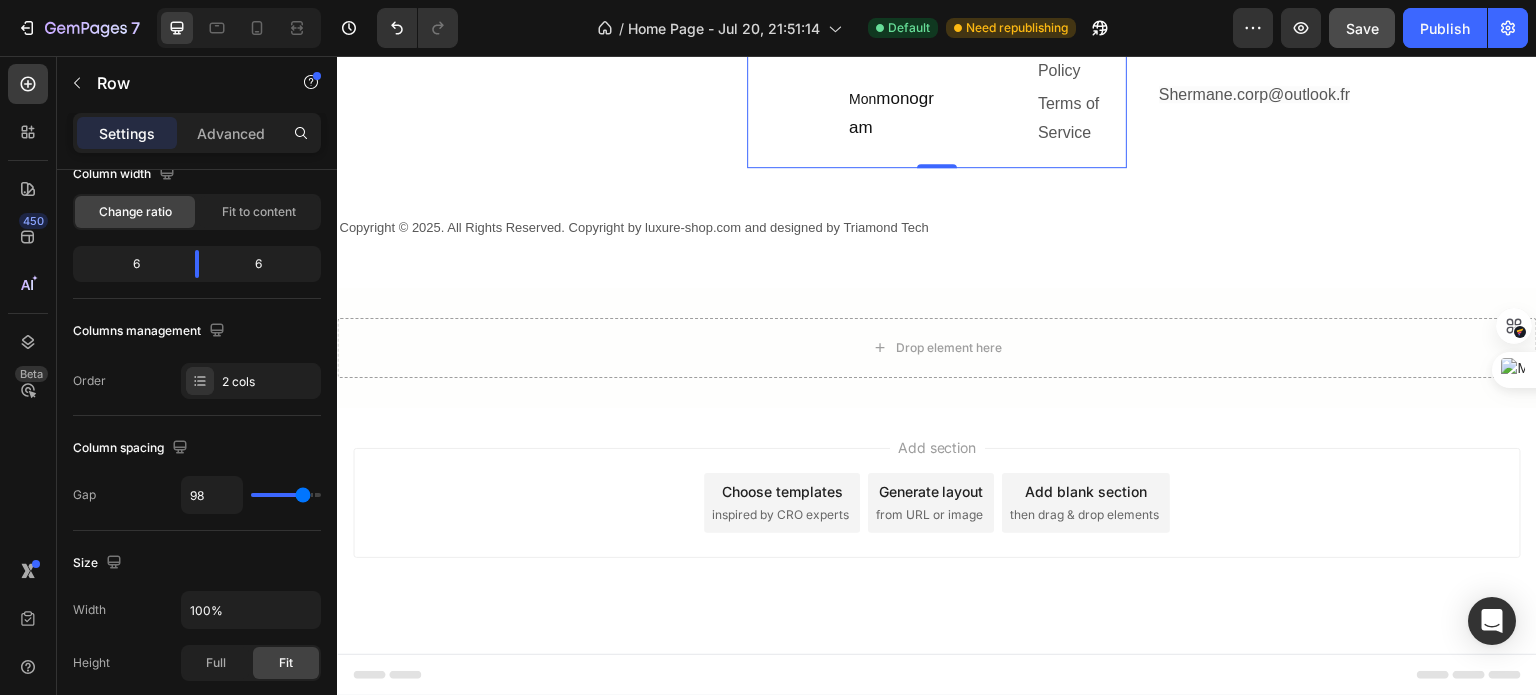 type on "29" 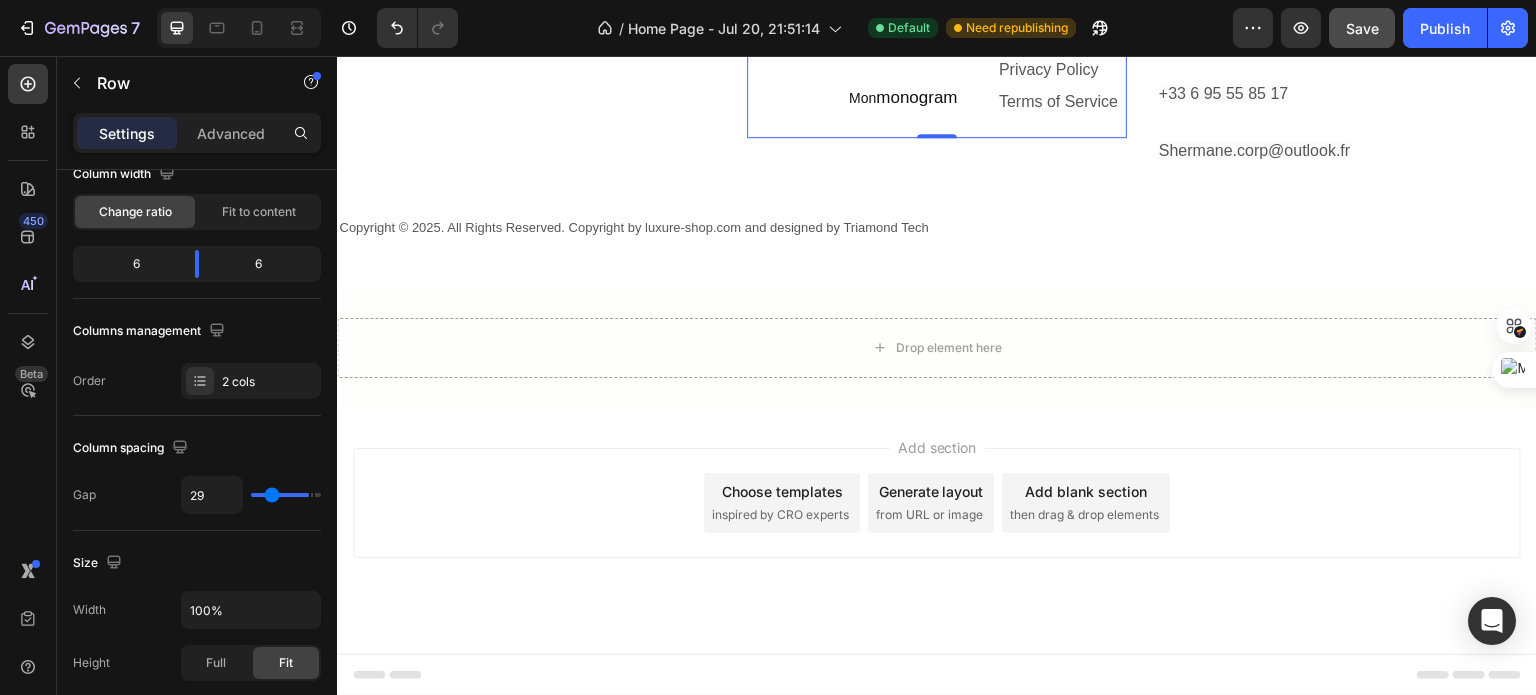 type on "20" 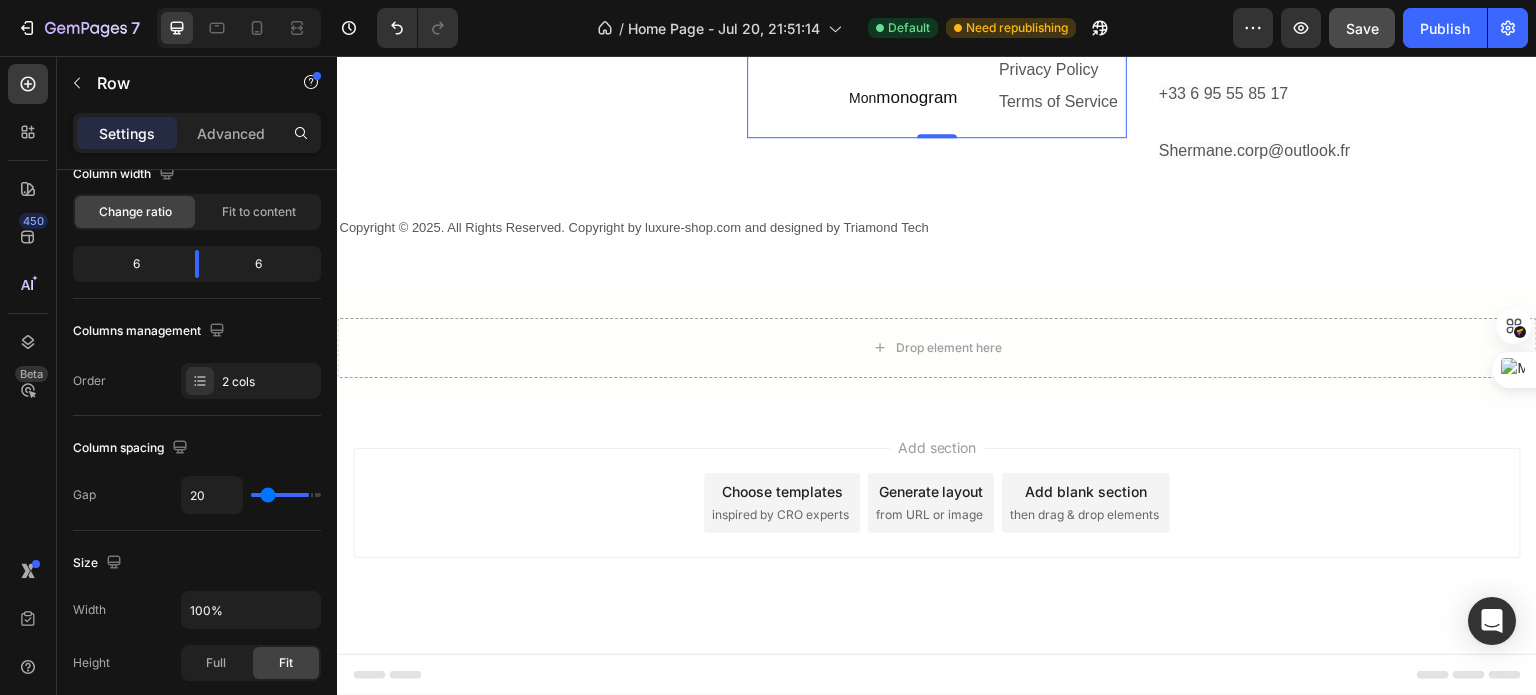 type on "18" 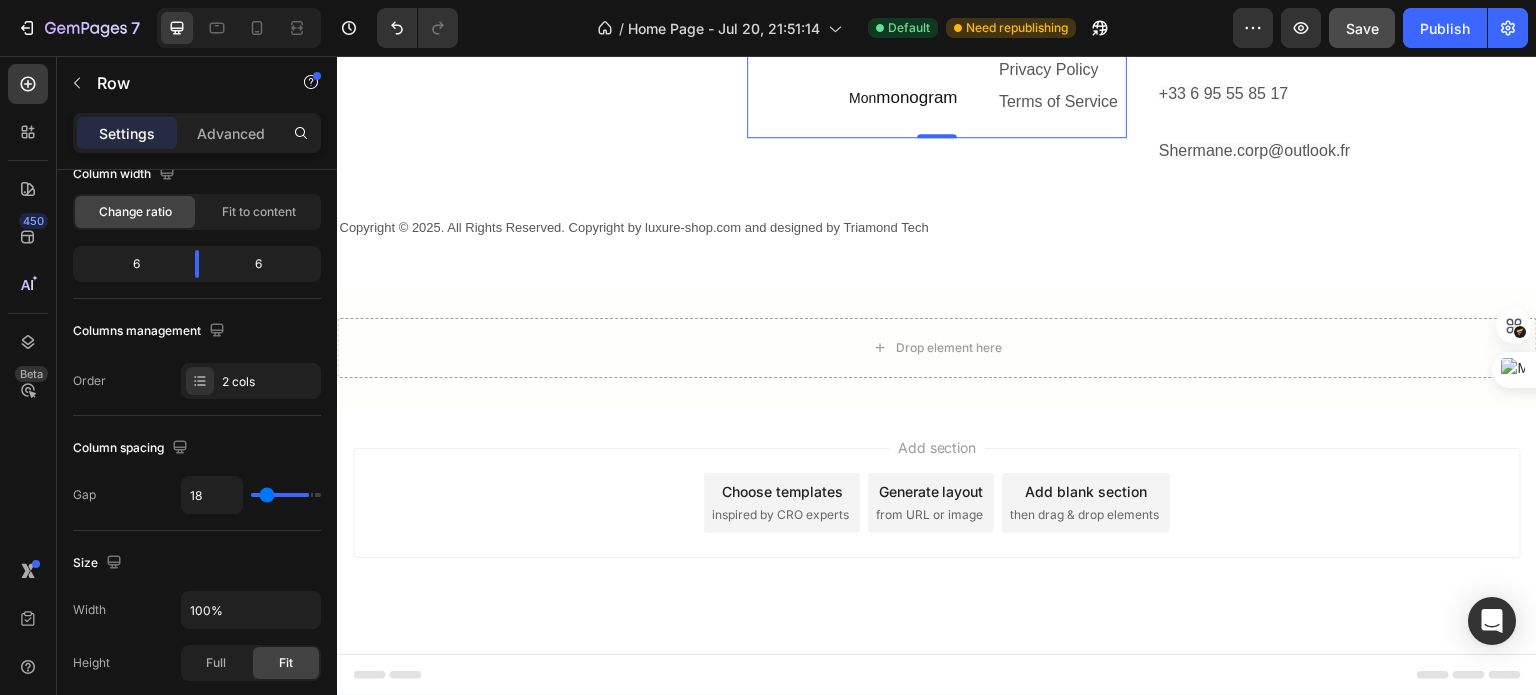 type on "16" 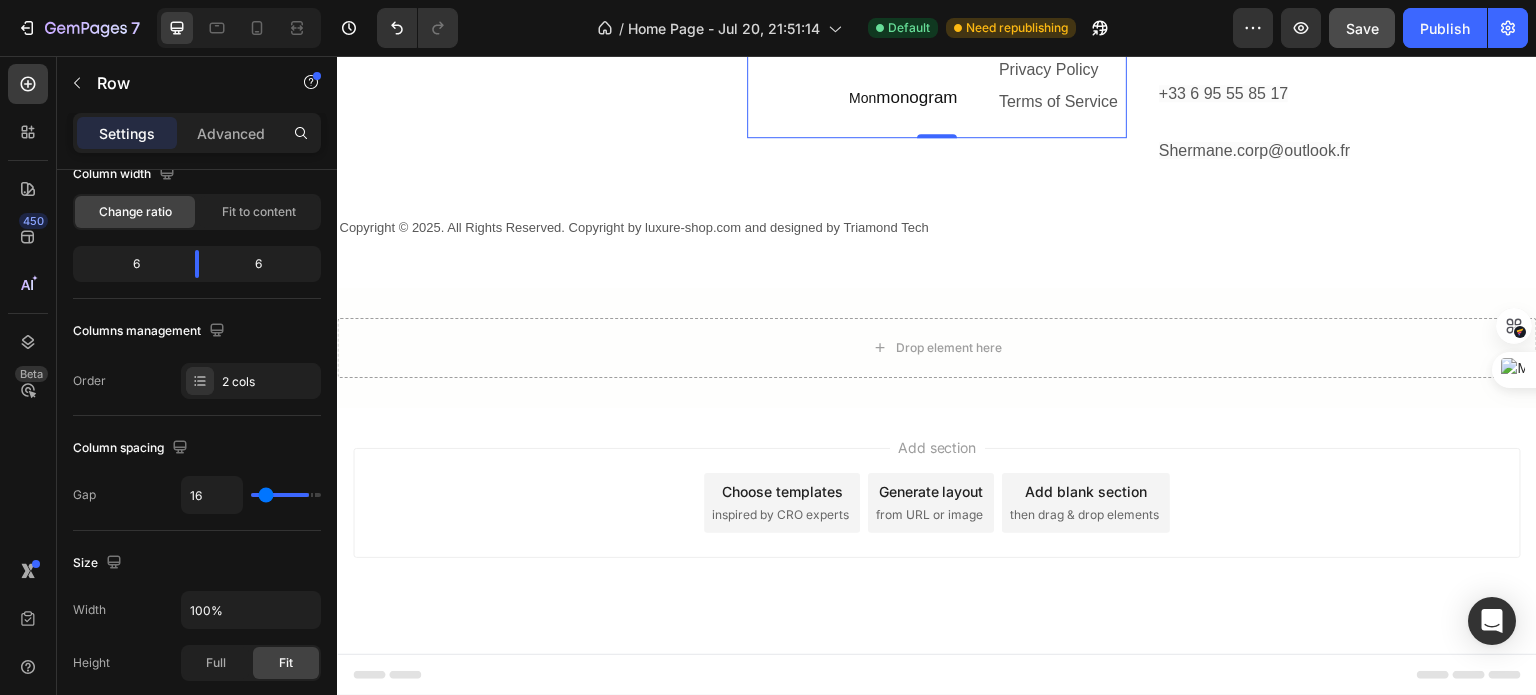 type on "15" 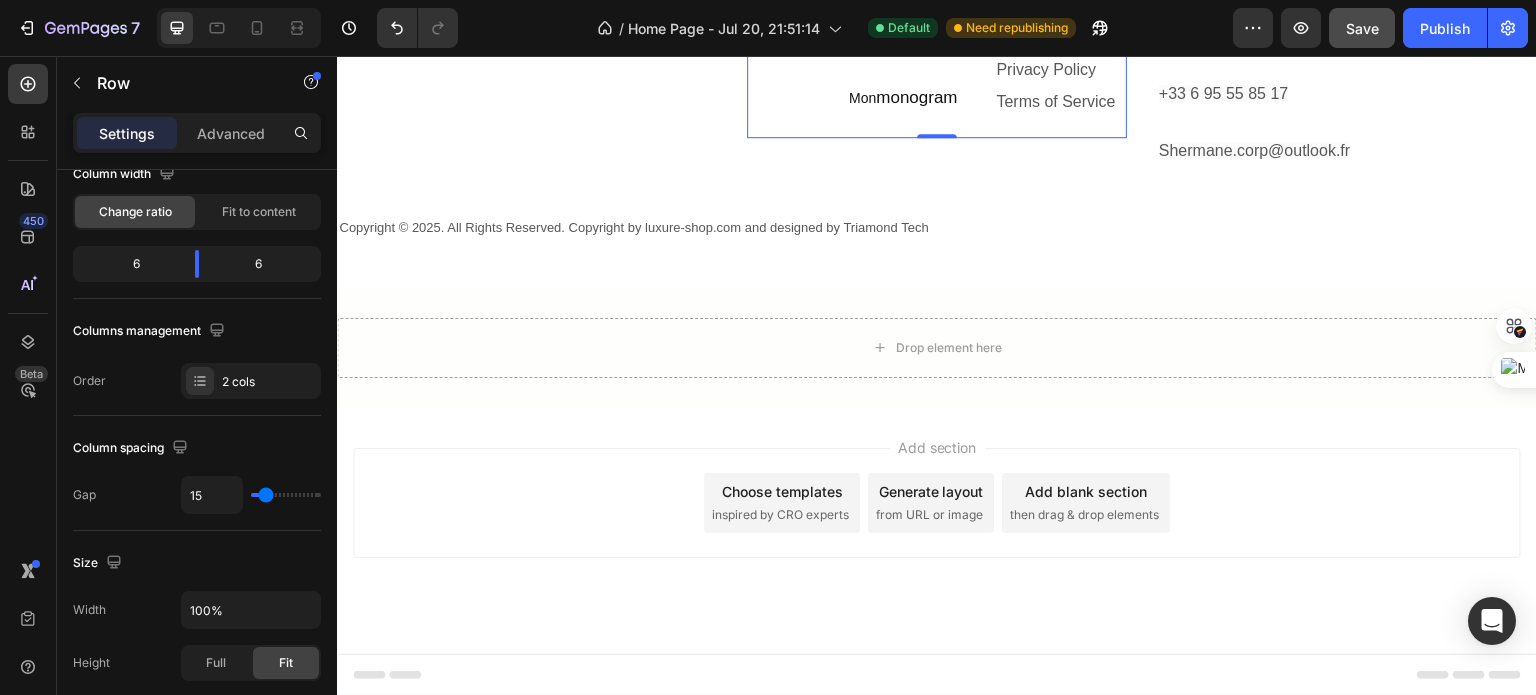 type on "13" 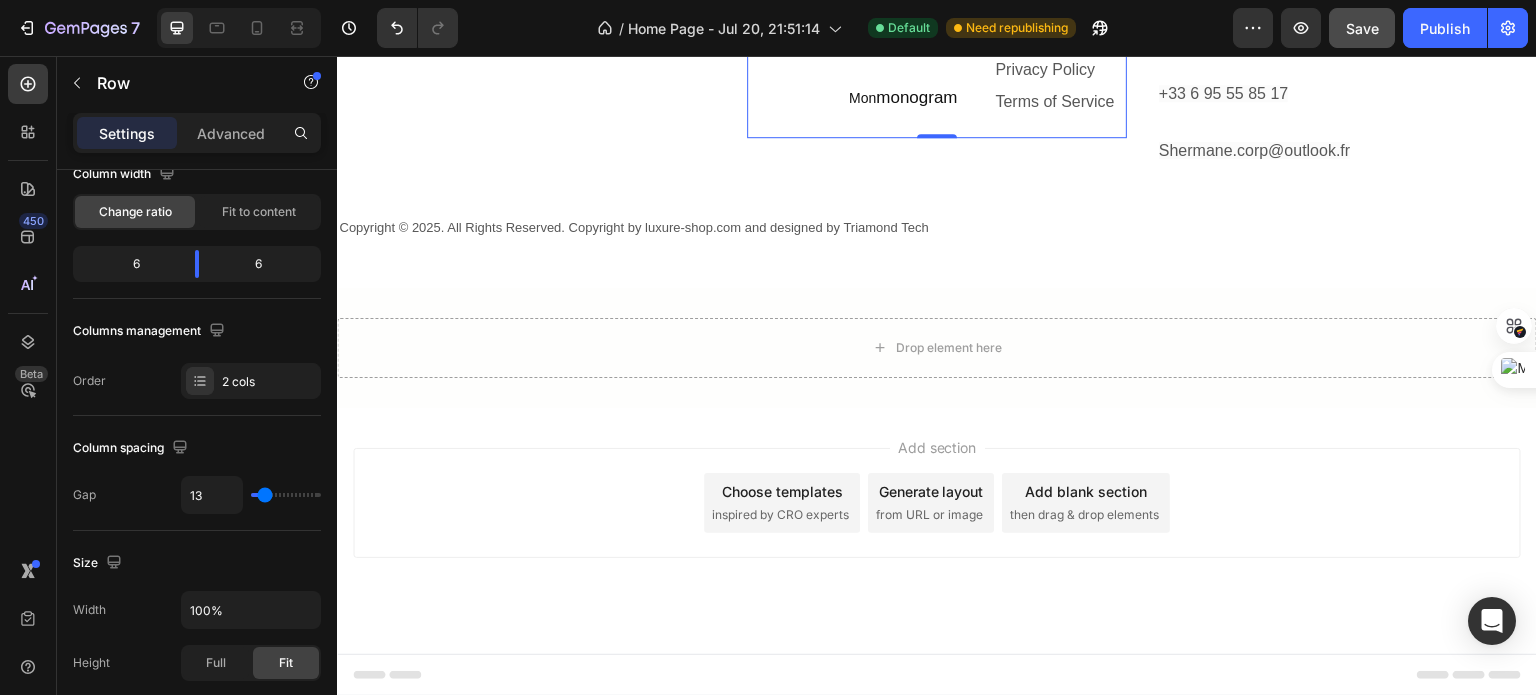 type on "13" 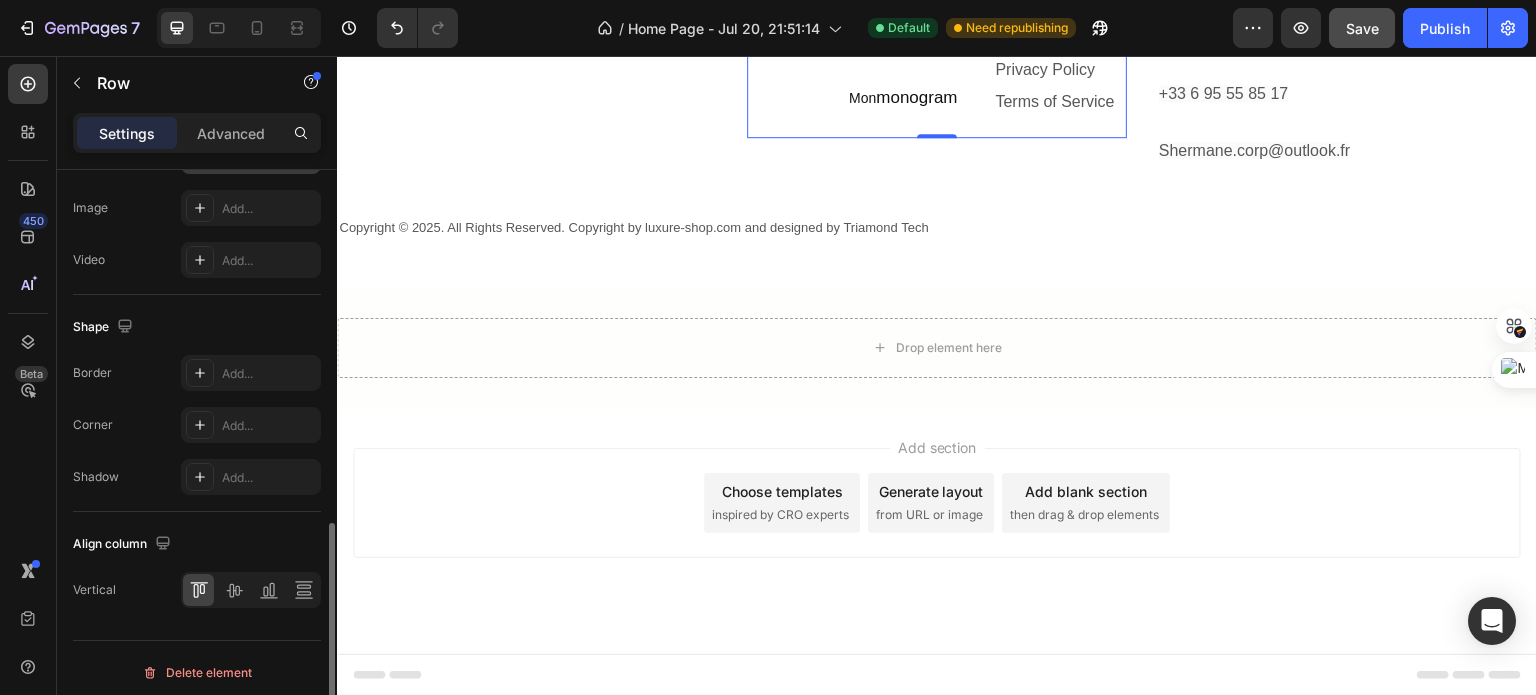 scroll, scrollTop: 863, scrollLeft: 0, axis: vertical 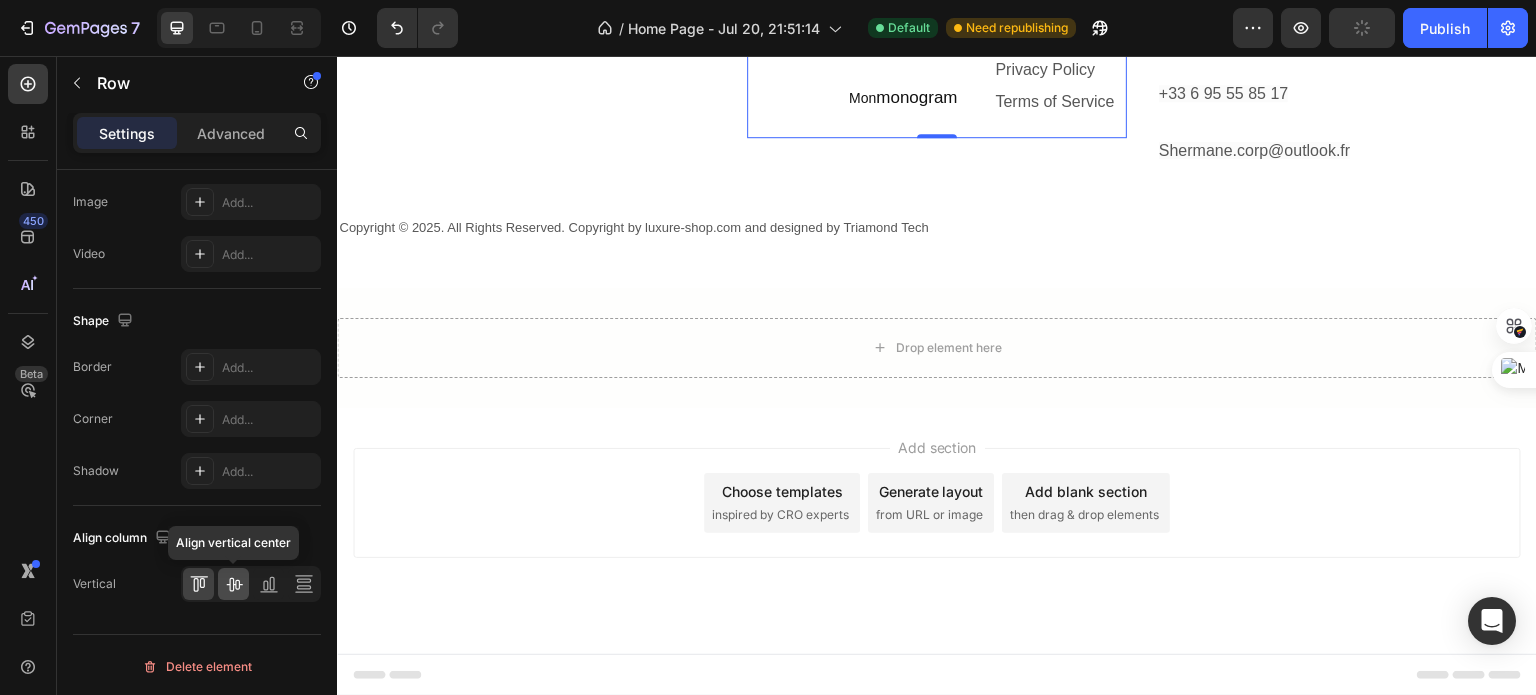 click 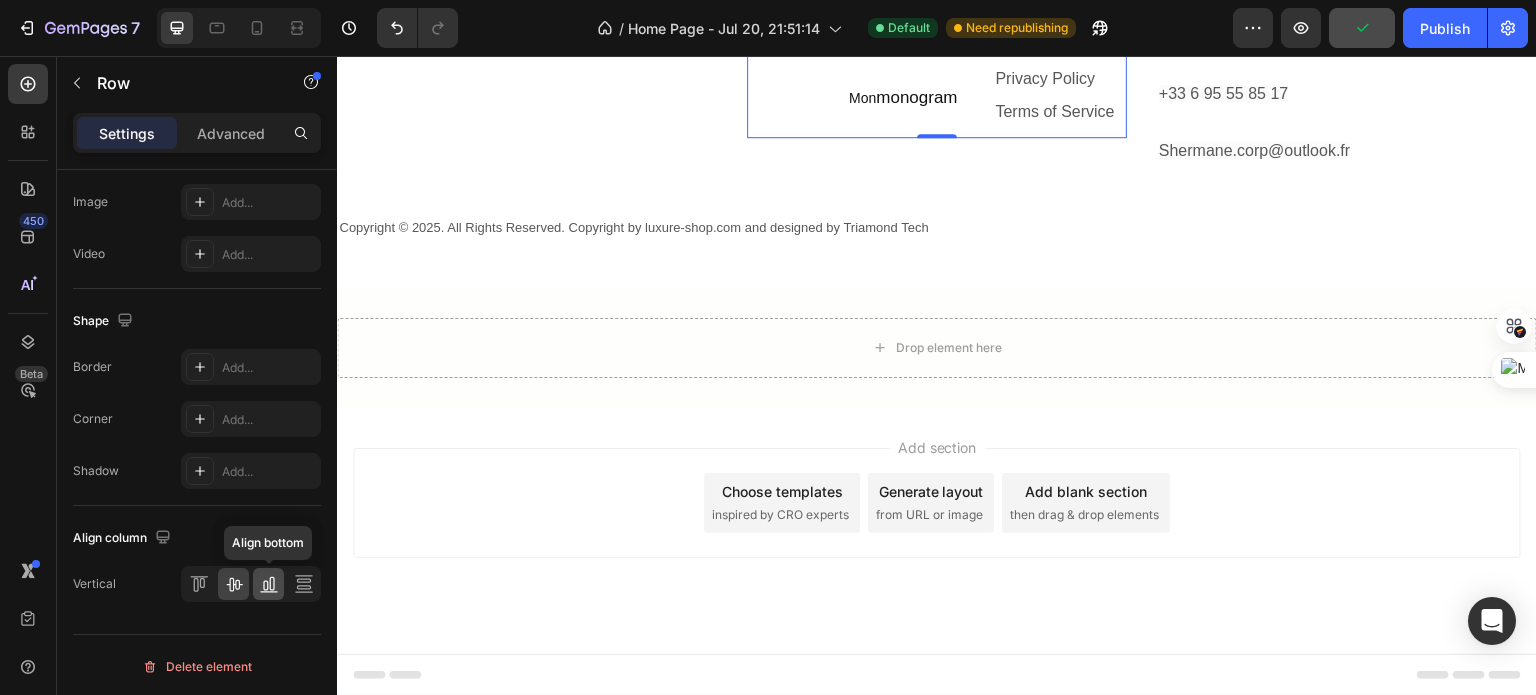 click 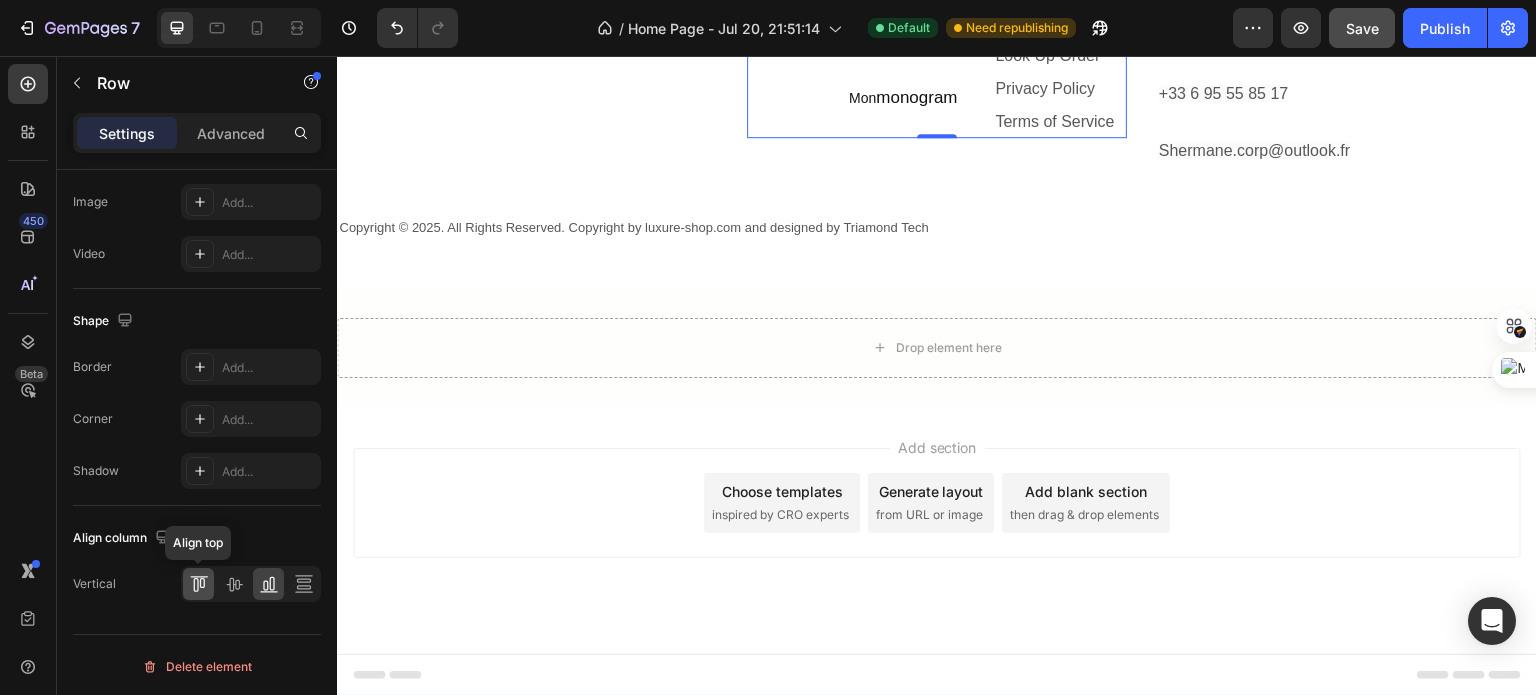click 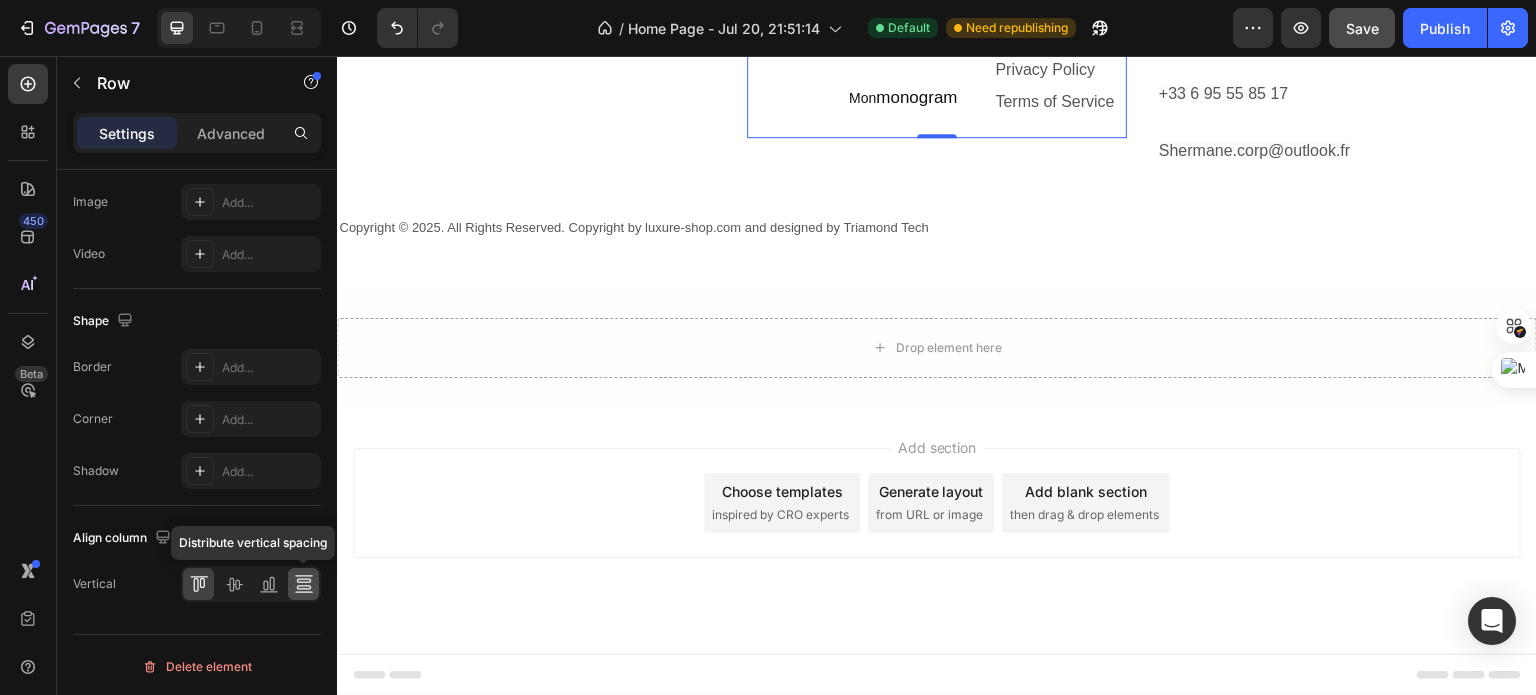 click 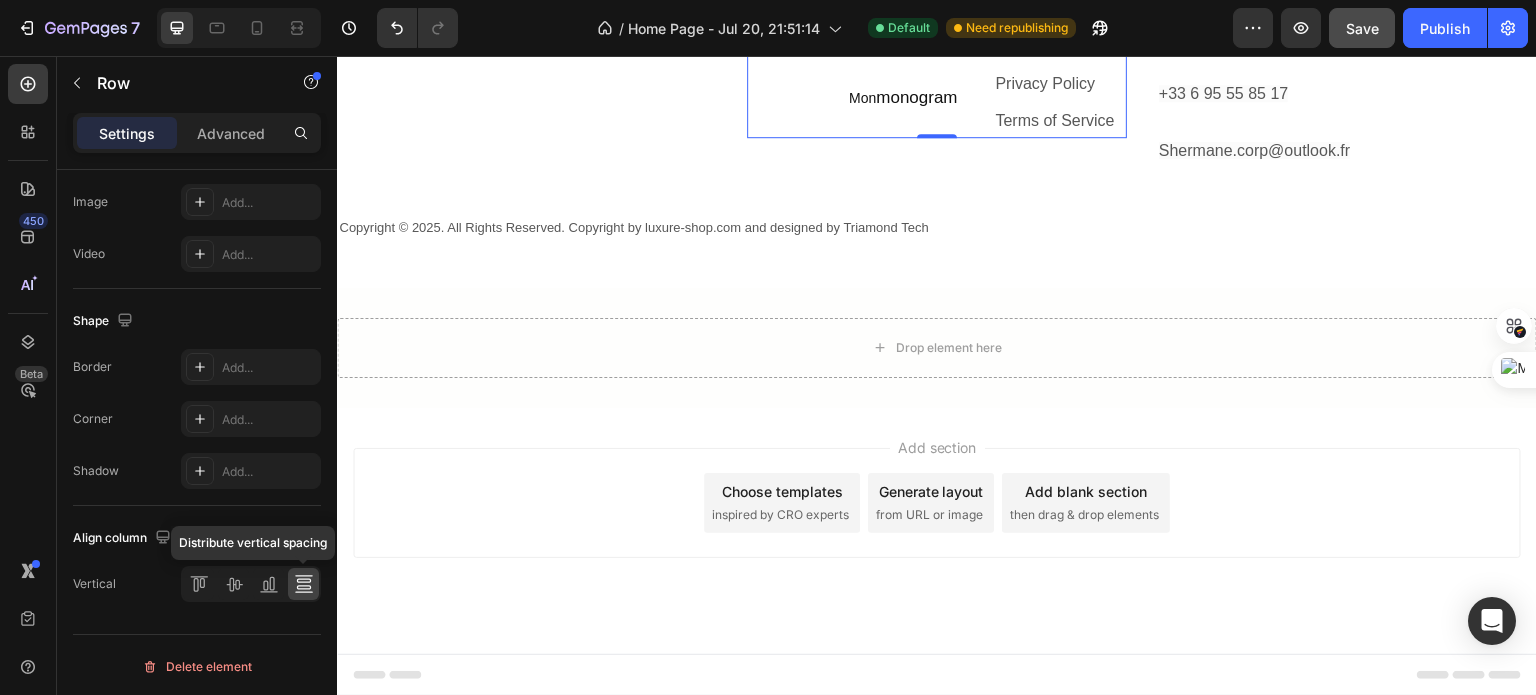 click 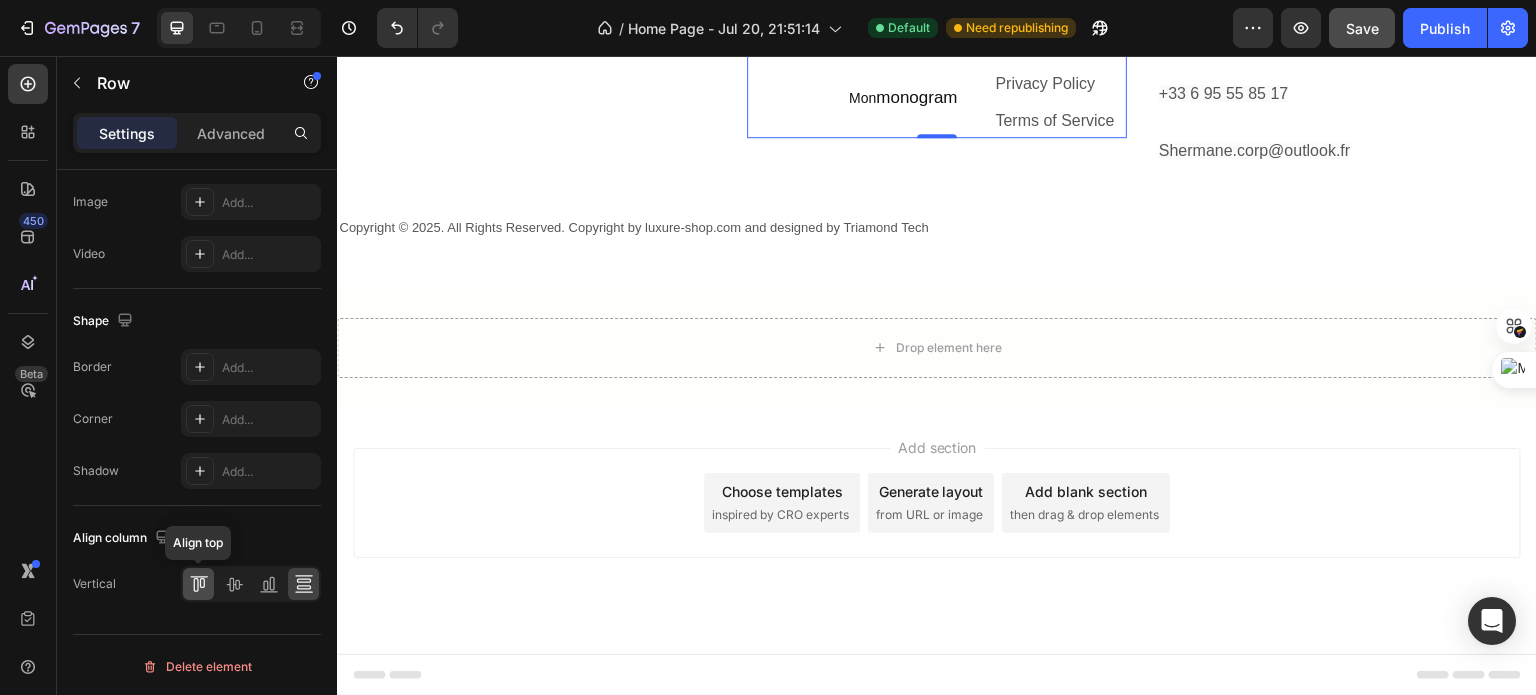 click 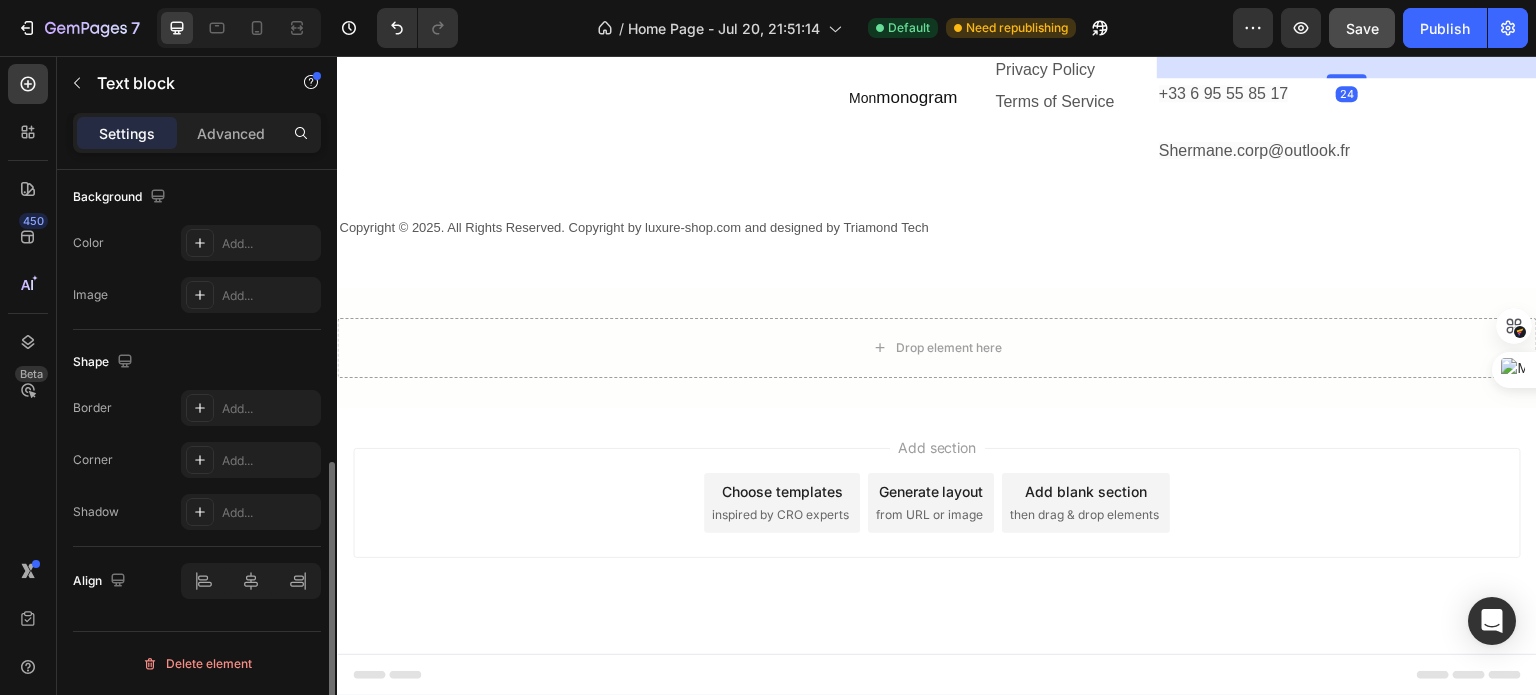 scroll, scrollTop: 0, scrollLeft: 0, axis: both 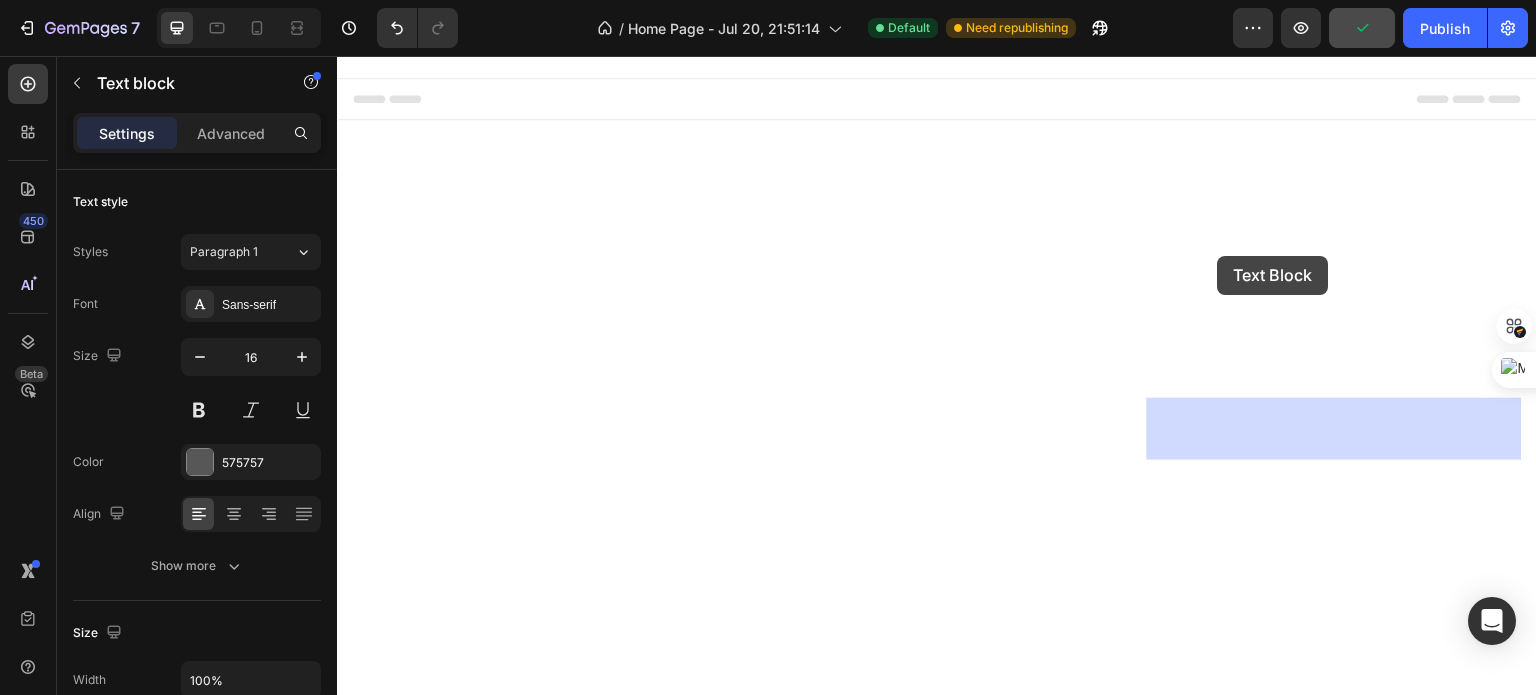 drag, startPoint x: 1221, startPoint y: 287, endPoint x: 1218, endPoint y: 256, distance: 31.144823 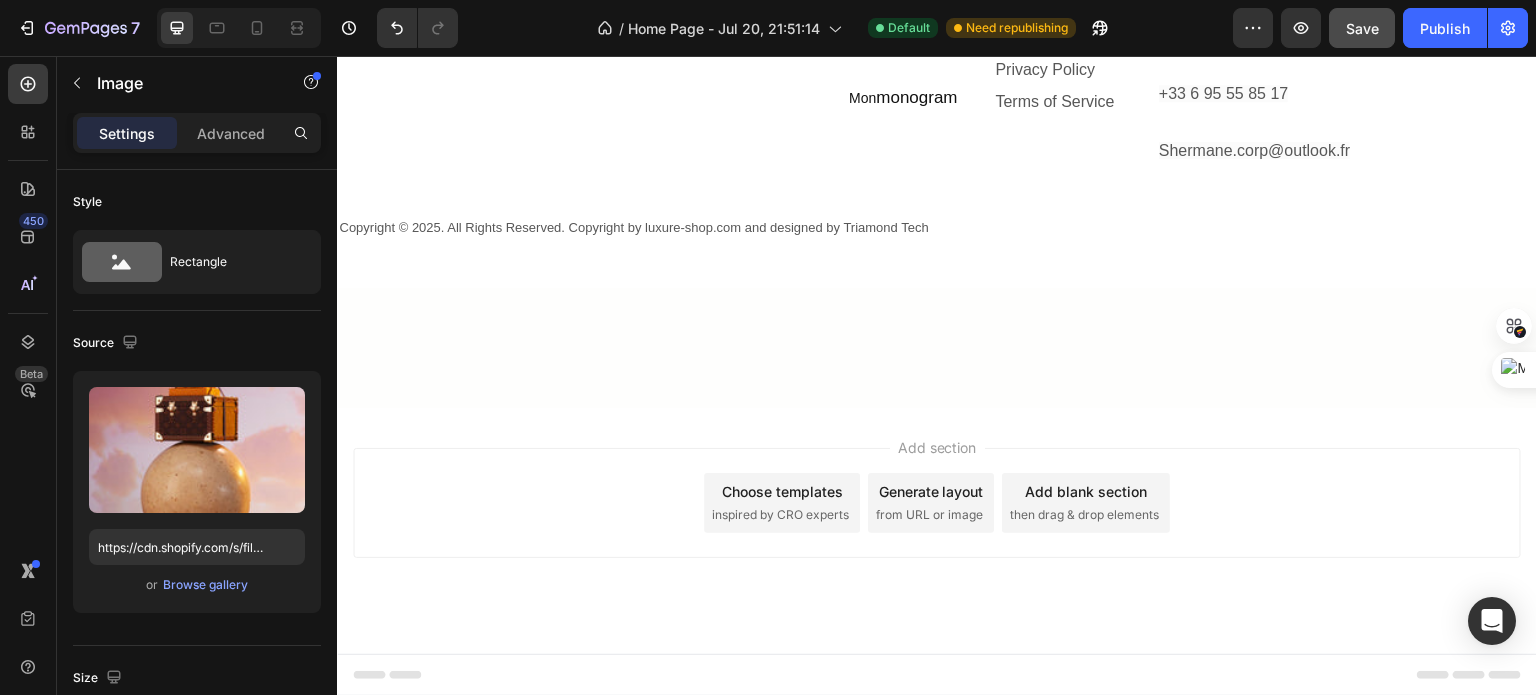 scroll, scrollTop: 2981, scrollLeft: 0, axis: vertical 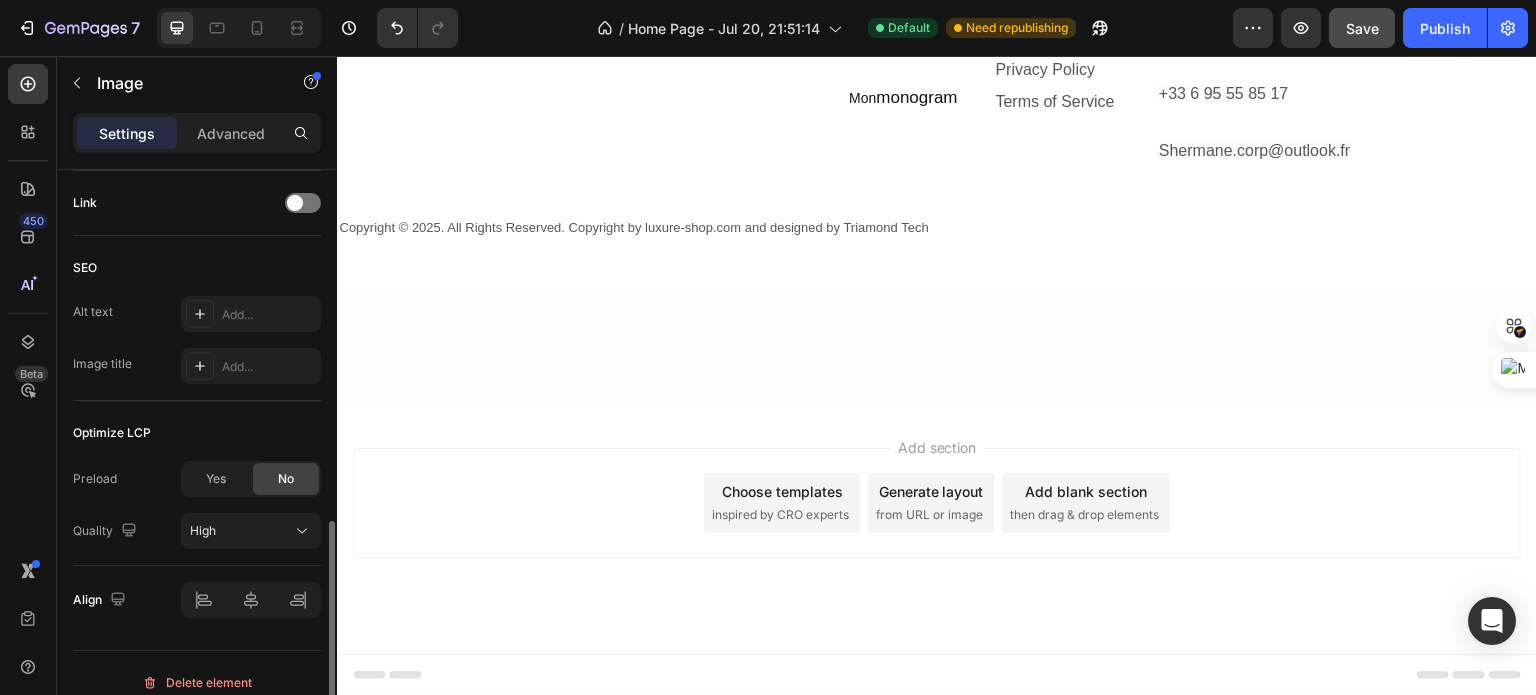 click at bounding box center [937, -175] 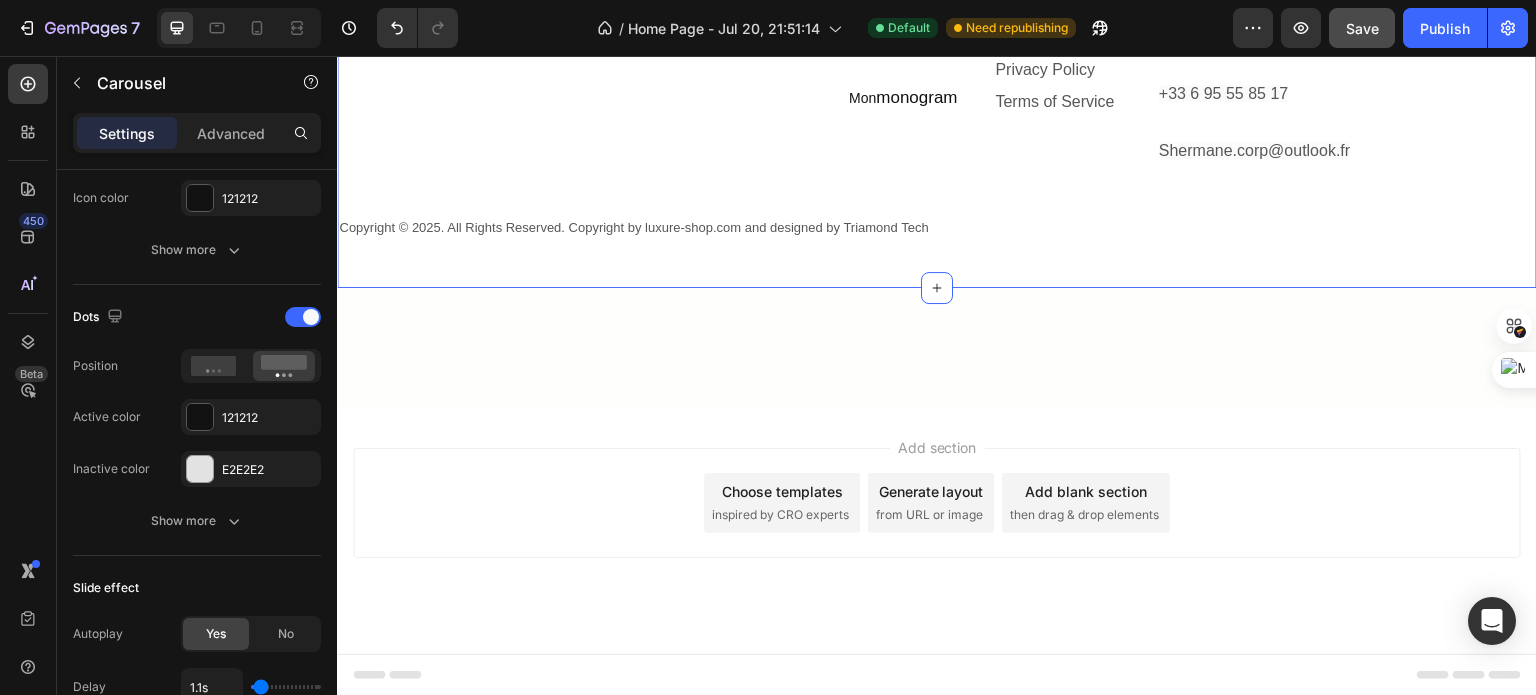 scroll, scrollTop: 0, scrollLeft: 0, axis: both 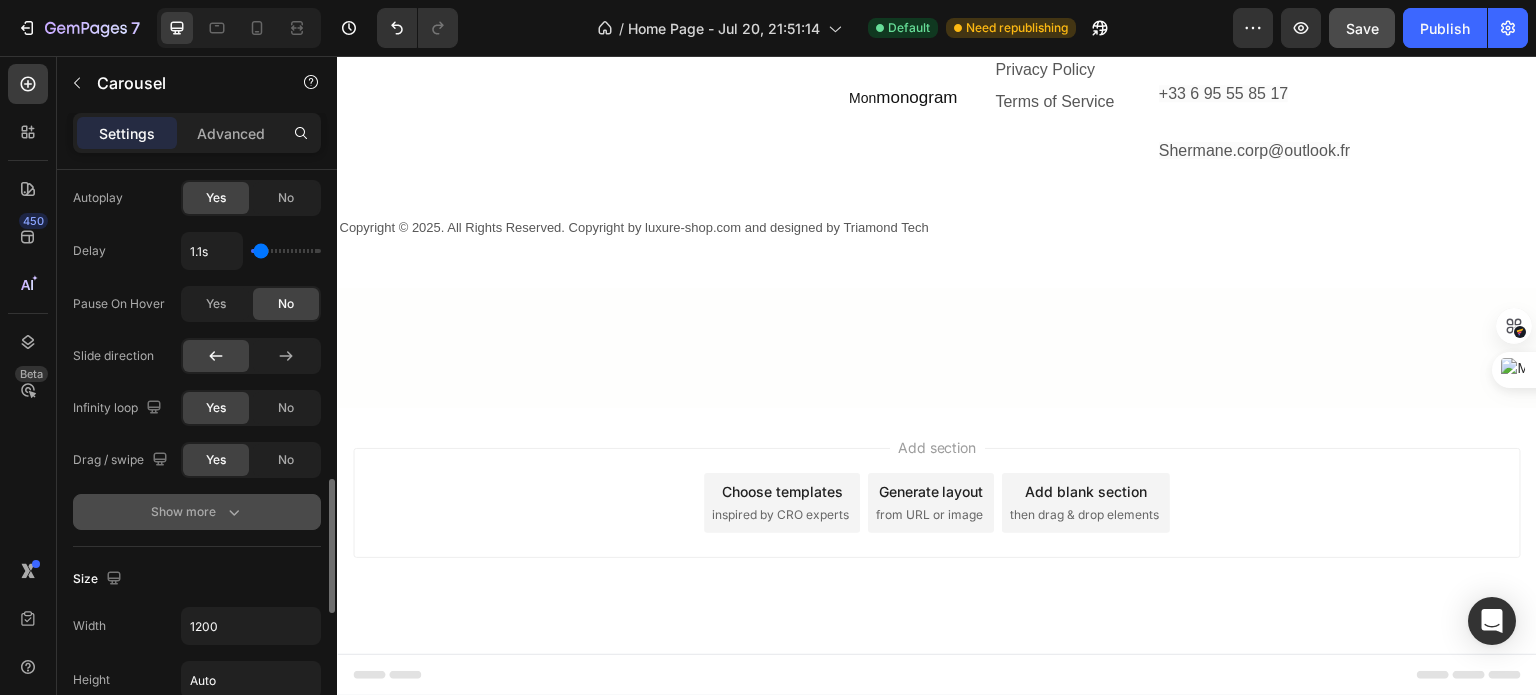 click on "Show more" at bounding box center [197, 512] 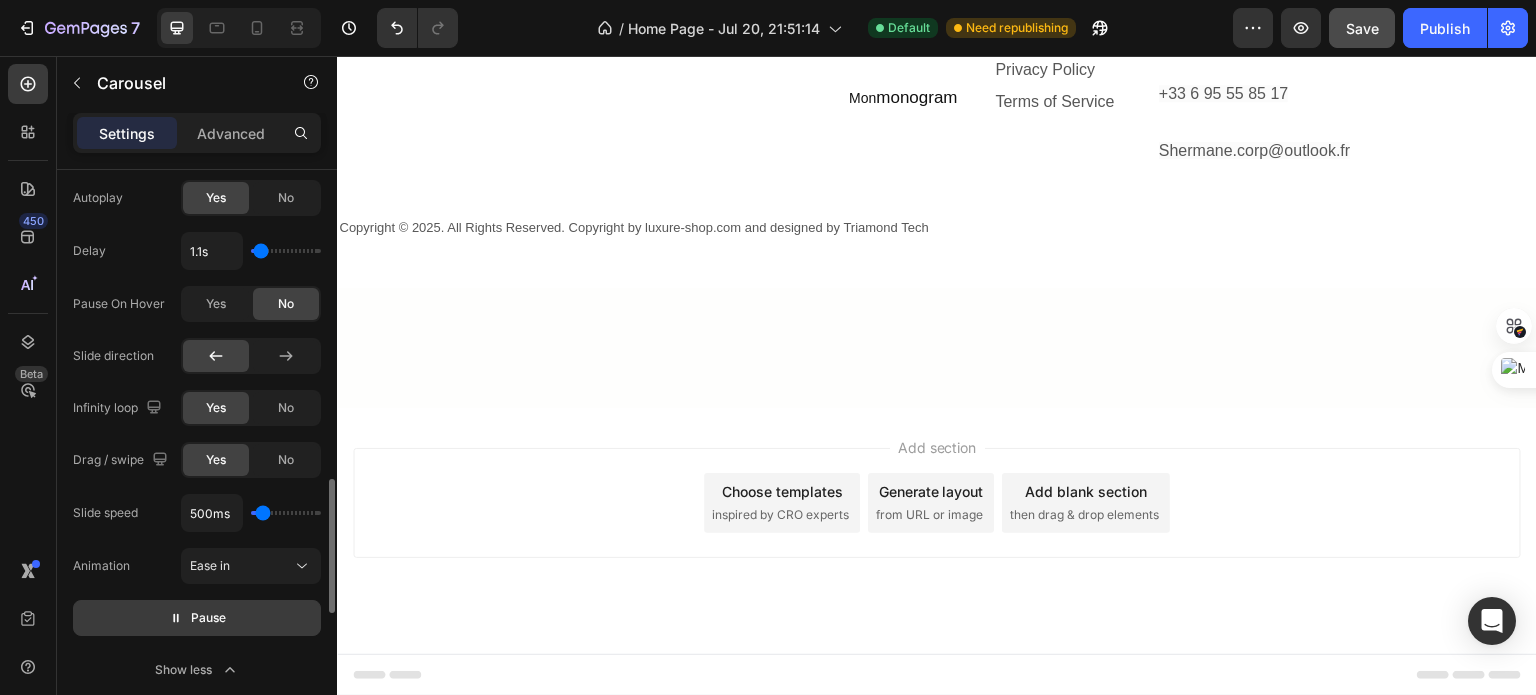click on "Pause" 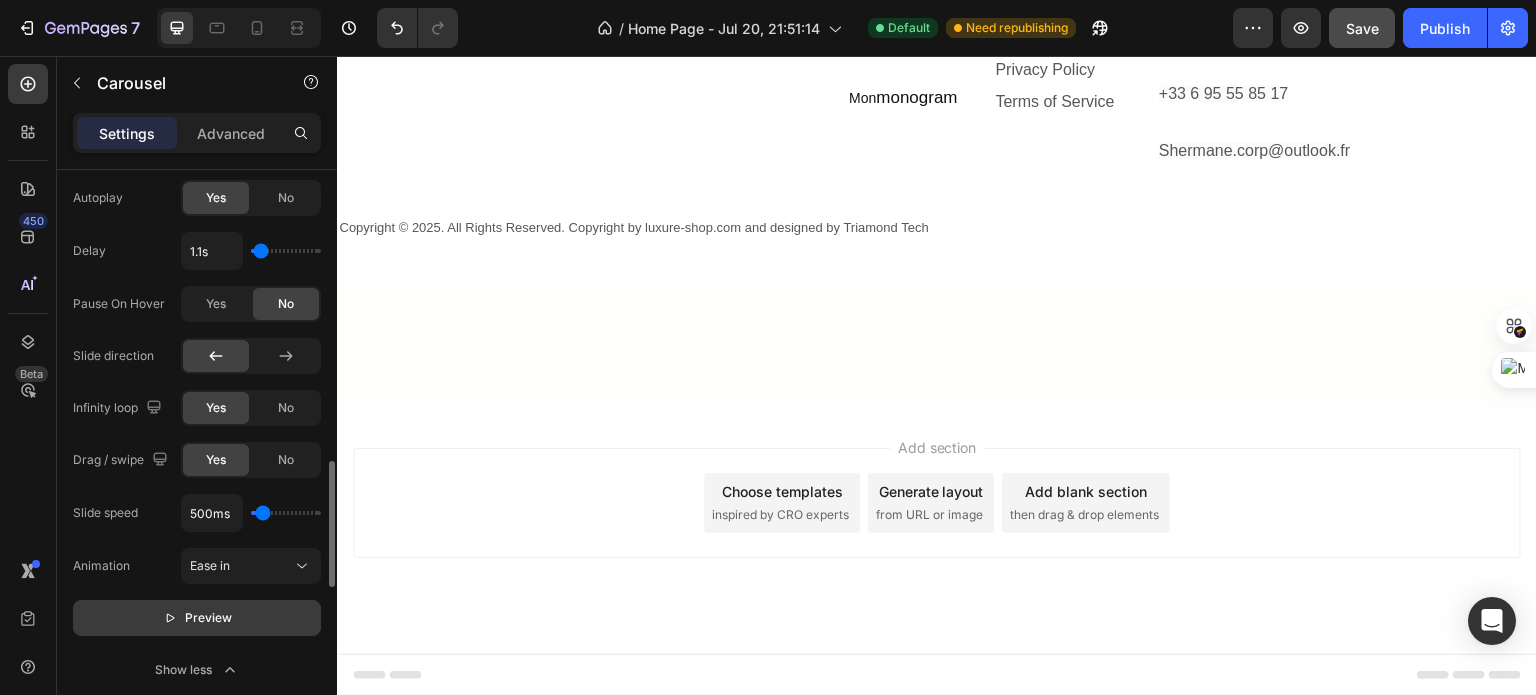 click on "Preview" at bounding box center [208, 618] 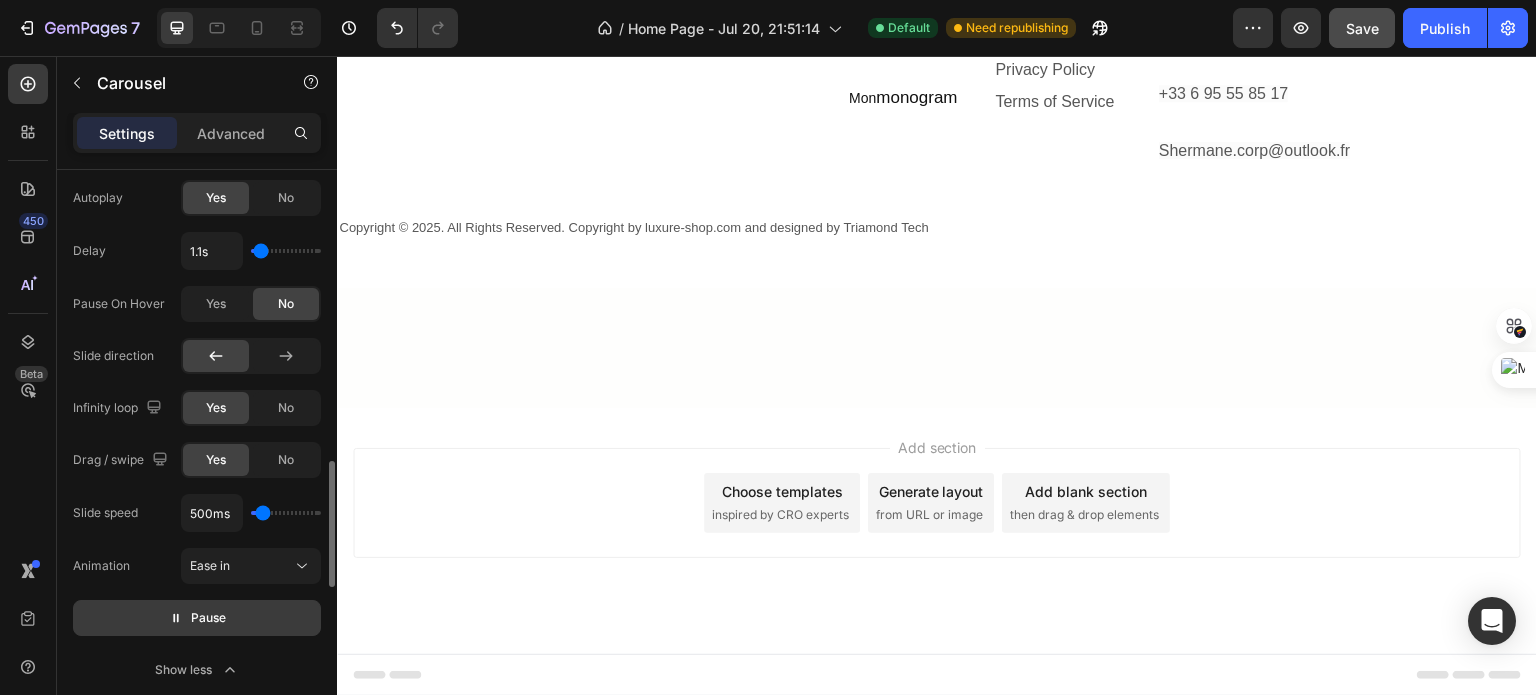 click on "Pause" at bounding box center (197, 618) 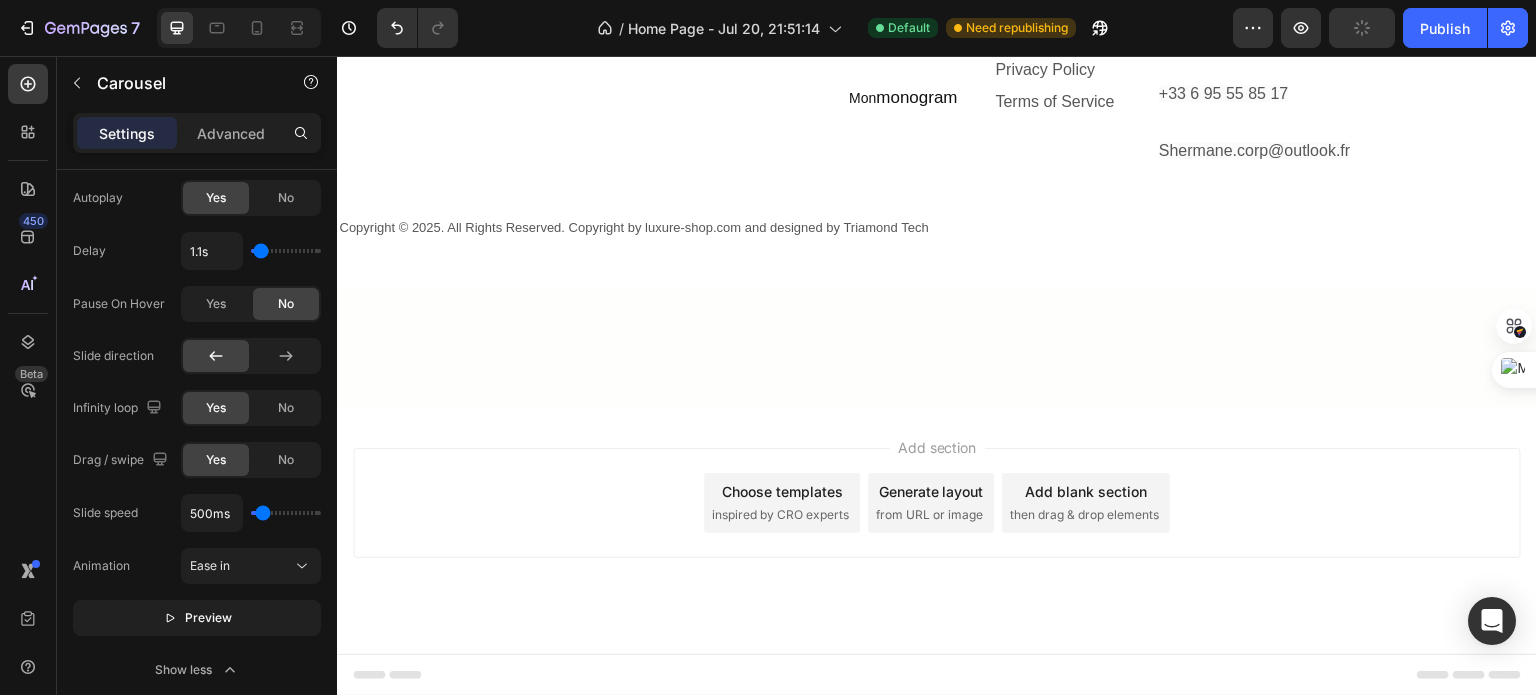 scroll, scrollTop: 2751, scrollLeft: 0, axis: vertical 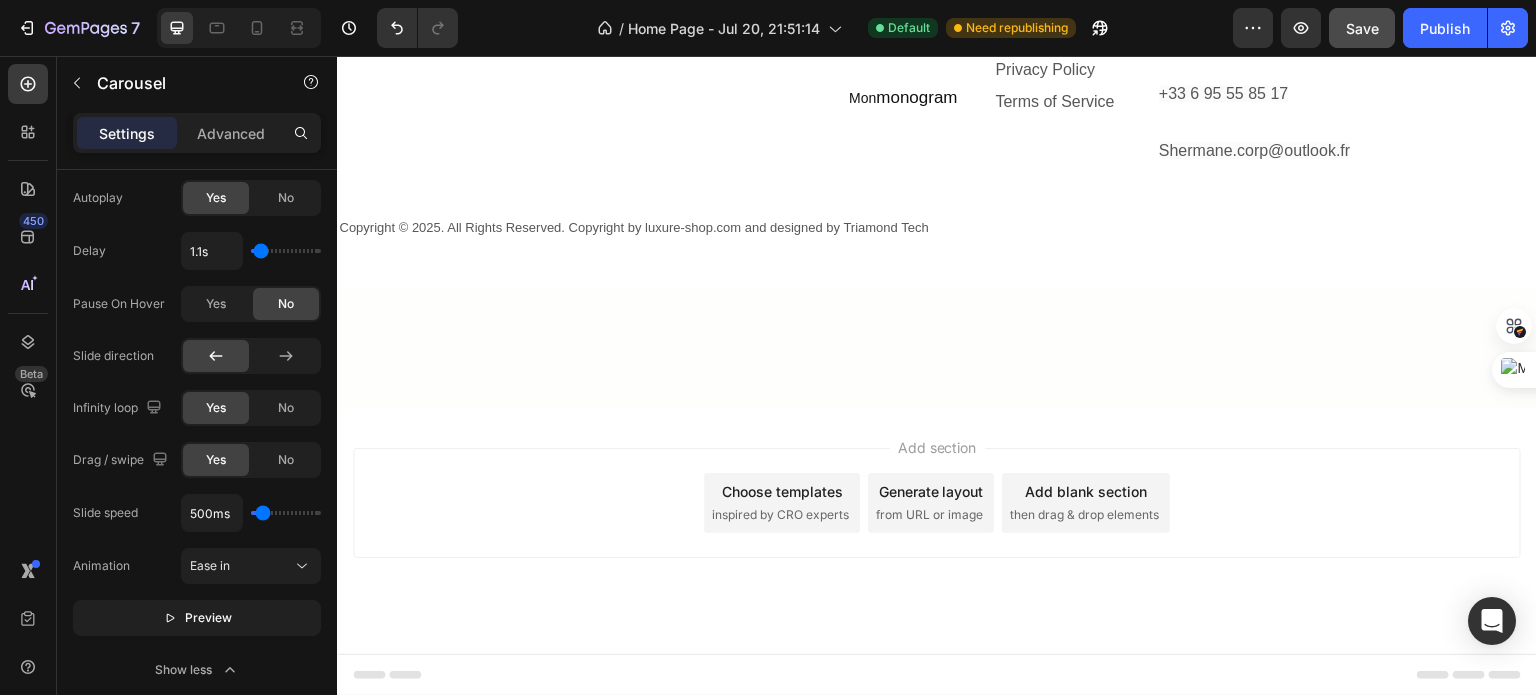 click 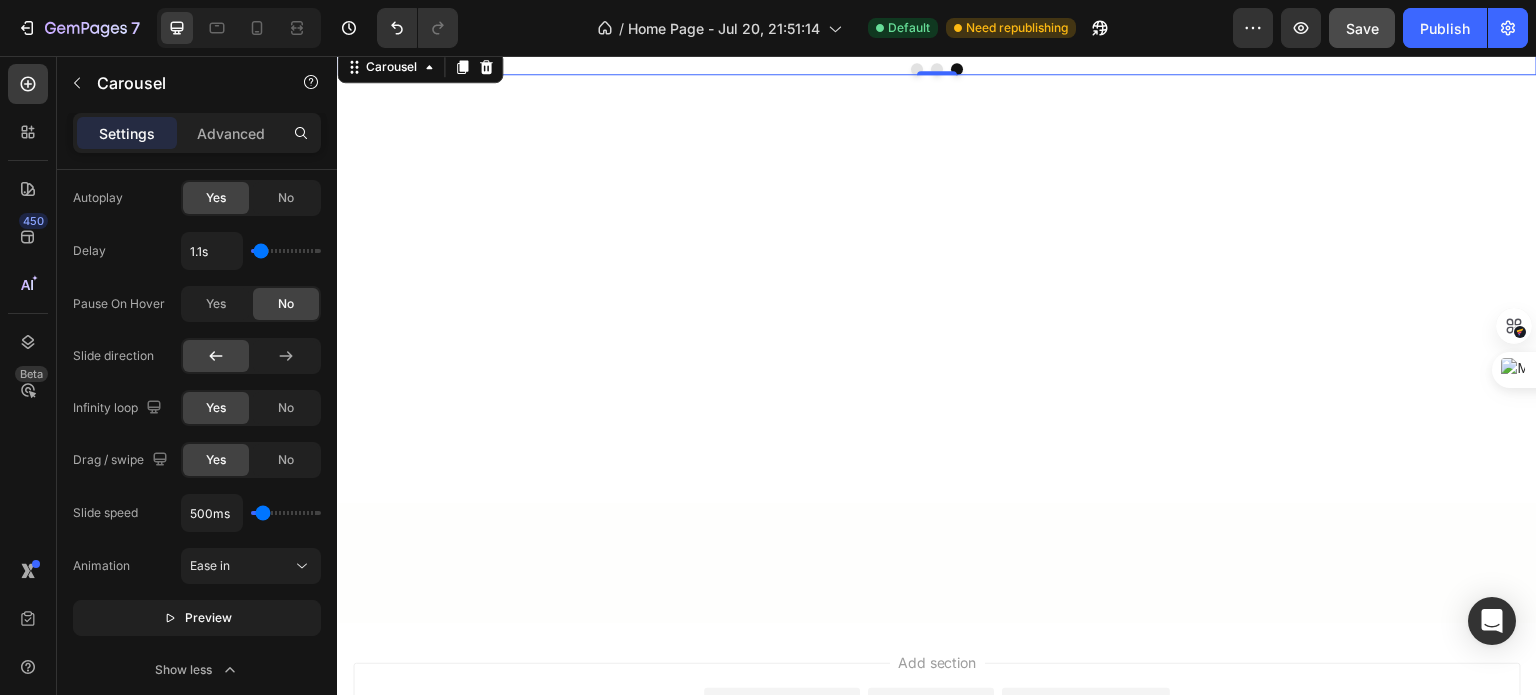 scroll, scrollTop: 2331, scrollLeft: 0, axis: vertical 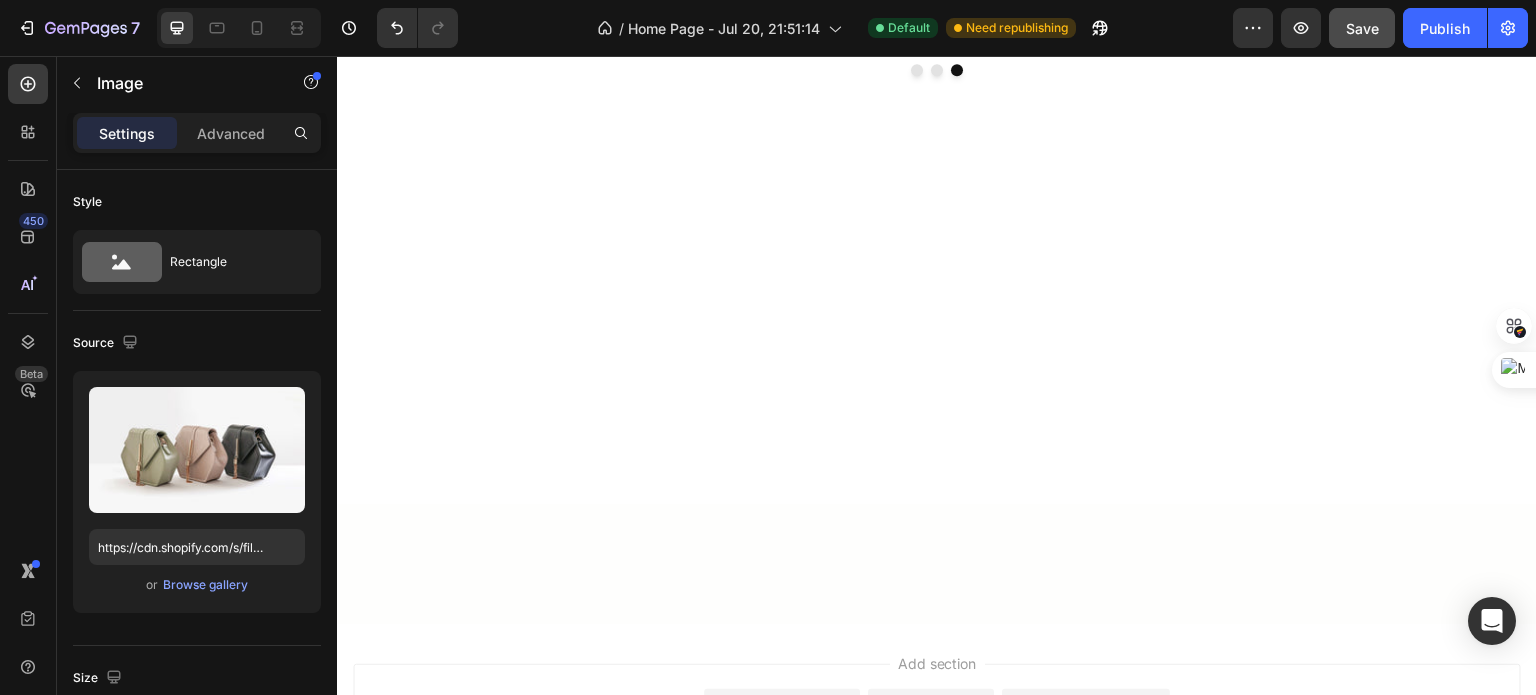 click 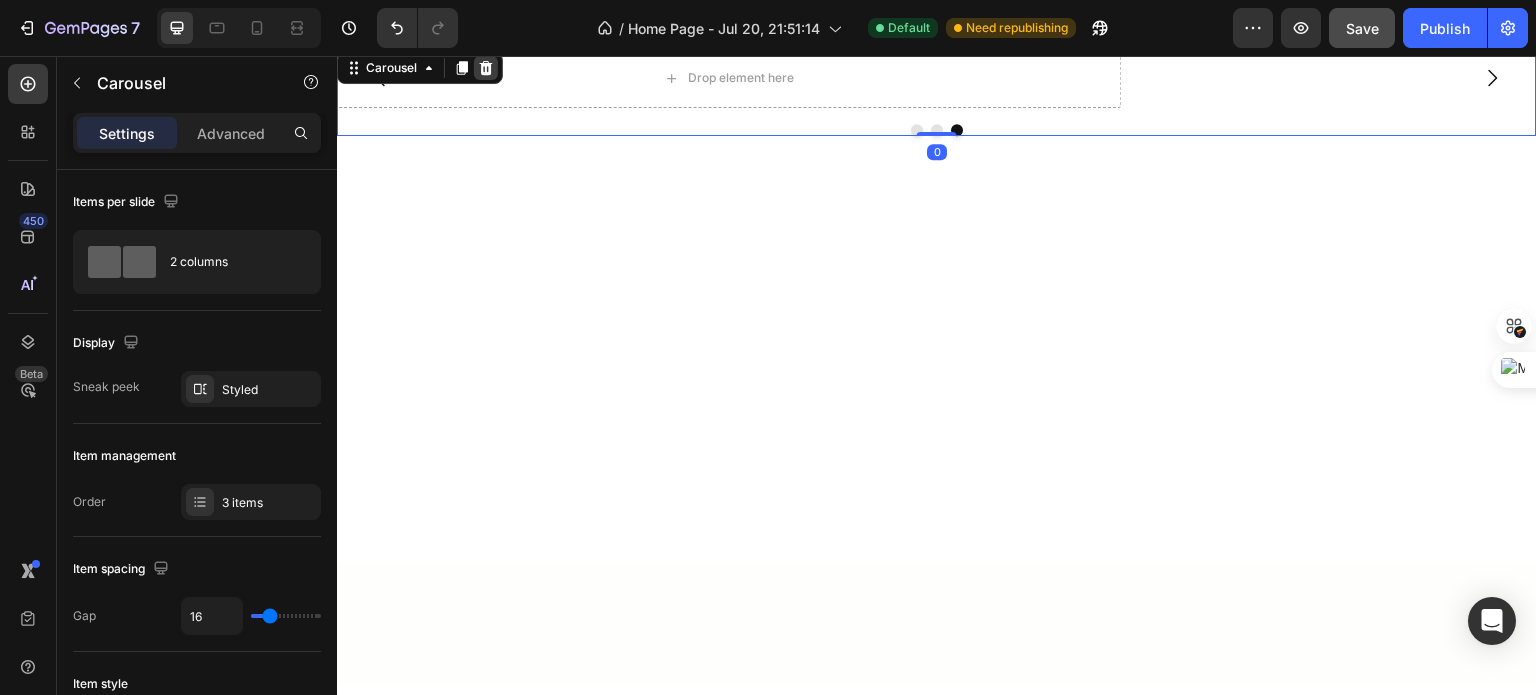 click 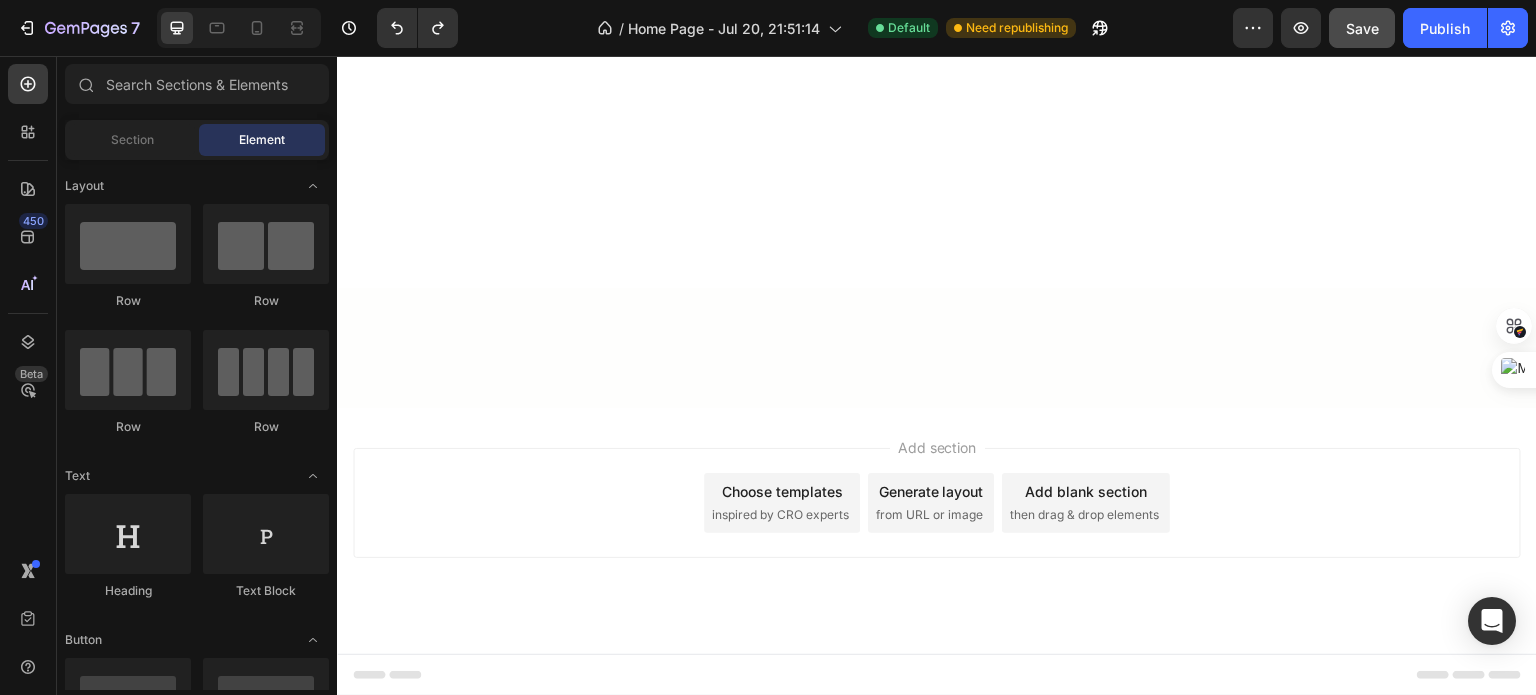 scroll, scrollTop: 3020, scrollLeft: 0, axis: vertical 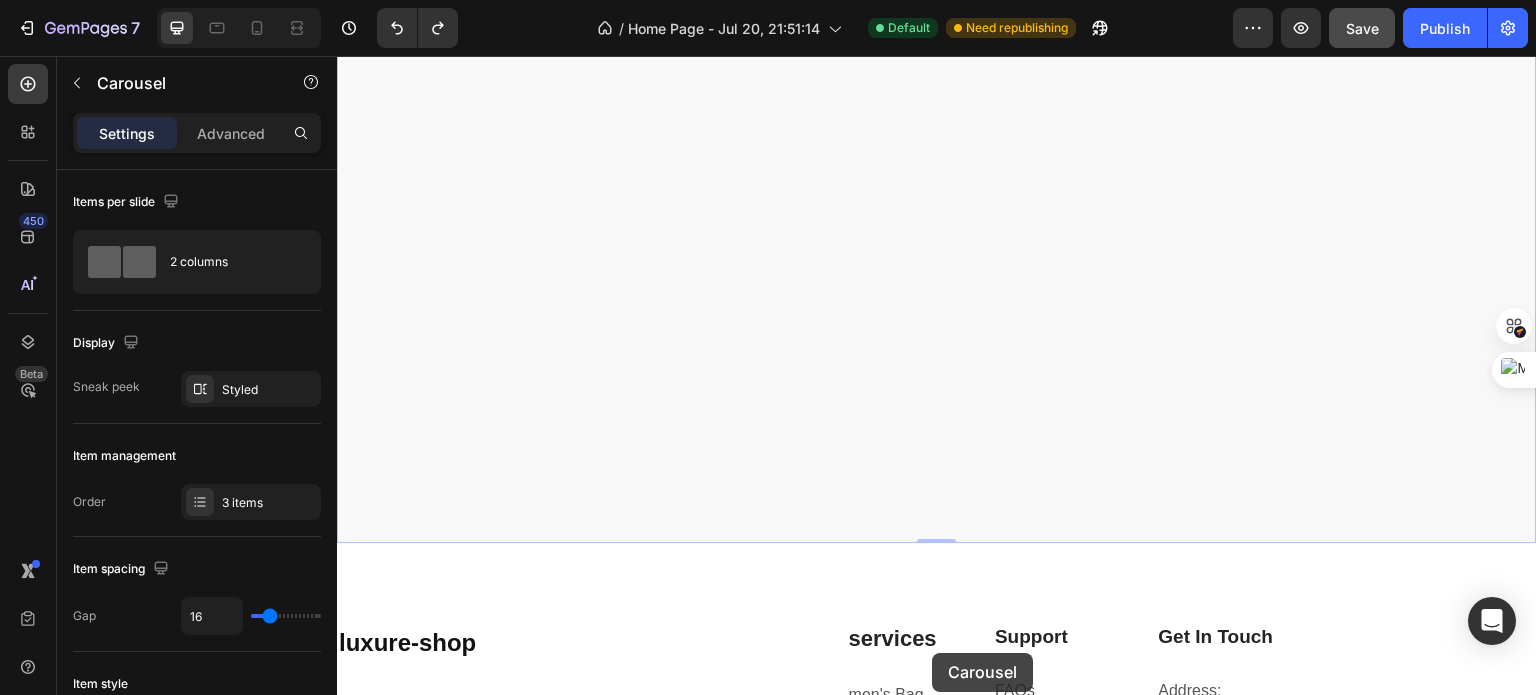 drag, startPoint x: 932, startPoint y: 653, endPoint x: 946, endPoint y: 641, distance: 18.439089 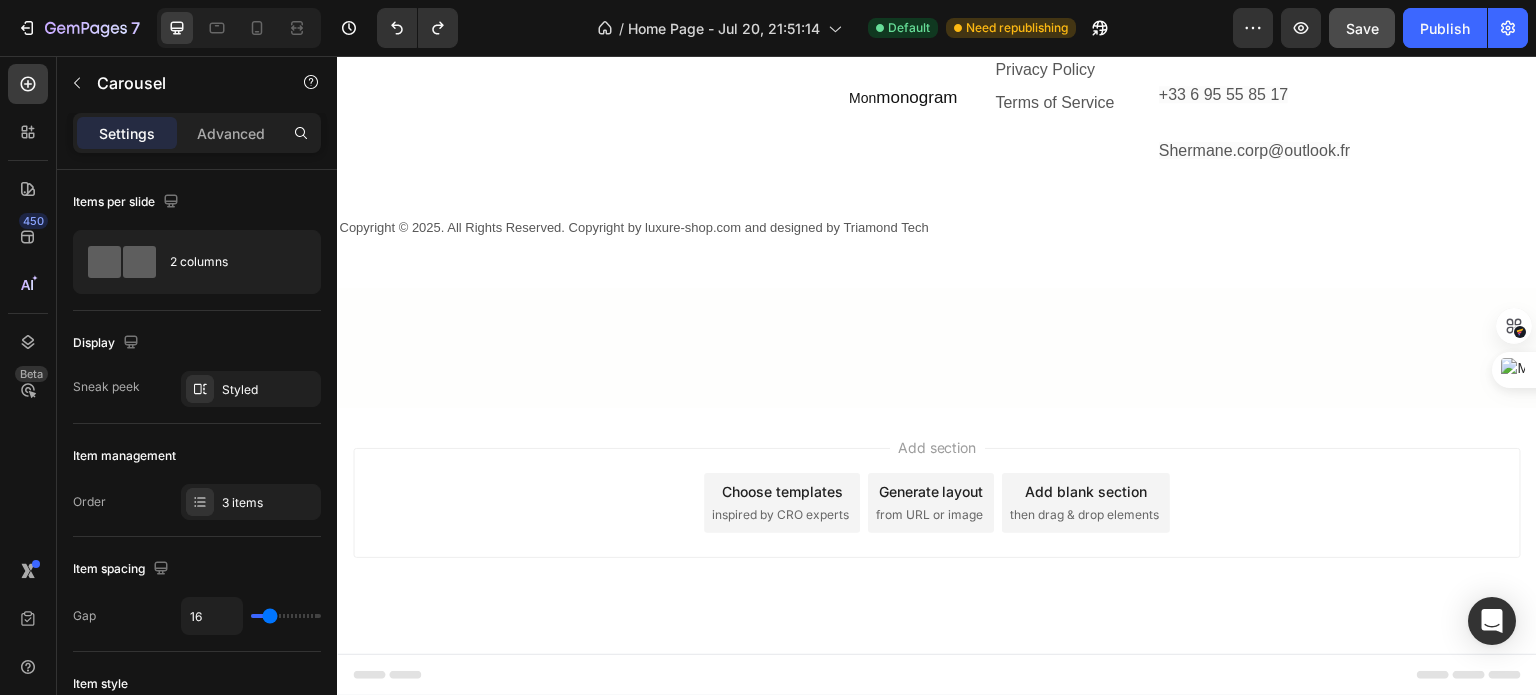 scroll, scrollTop: 3114, scrollLeft: 0, axis: vertical 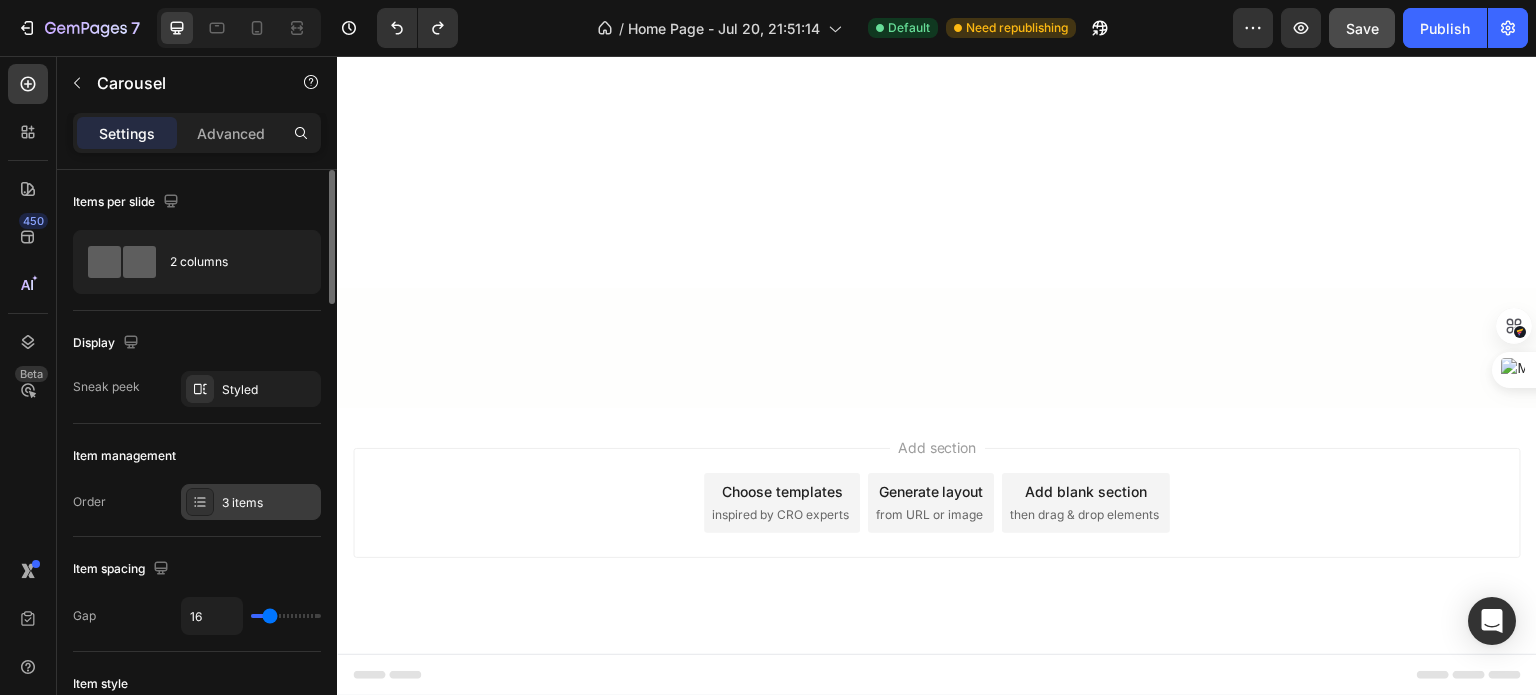 click at bounding box center (200, 502) 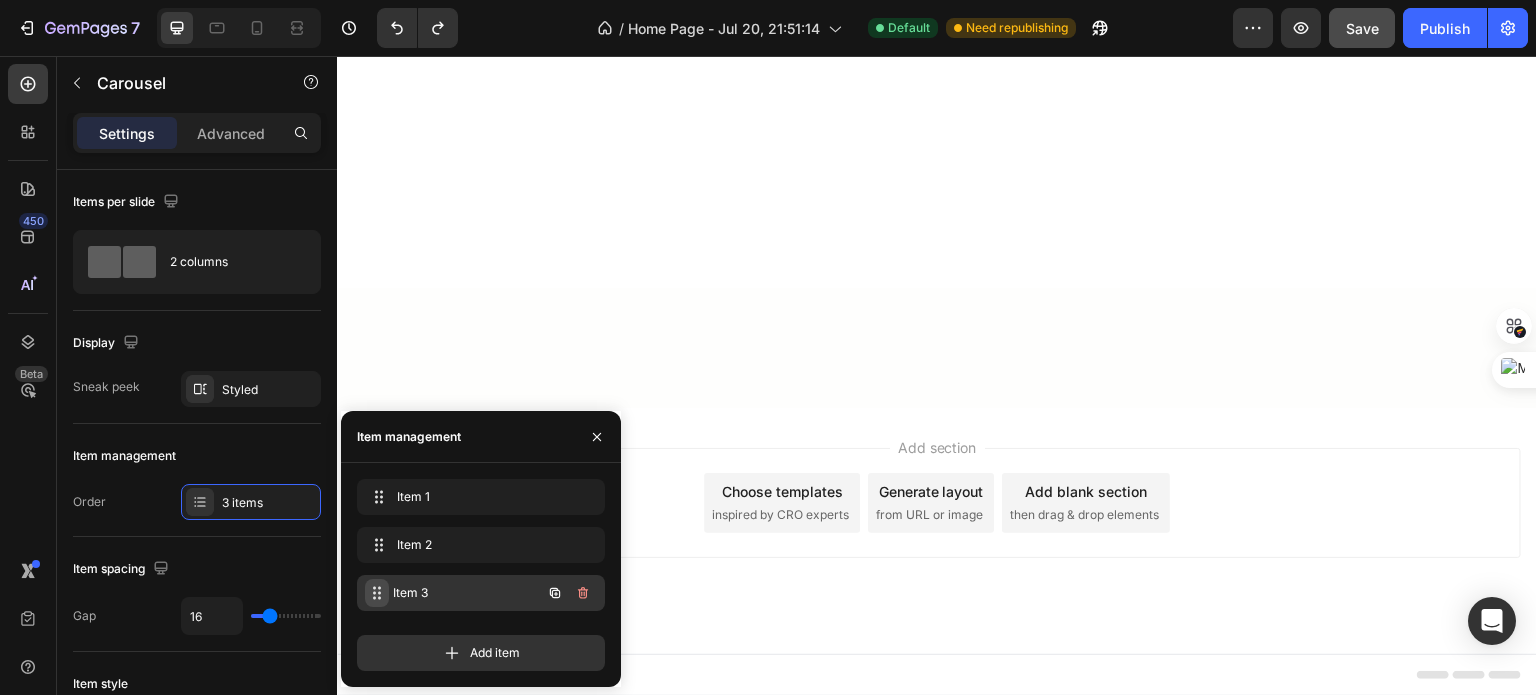 click at bounding box center (377, 593) 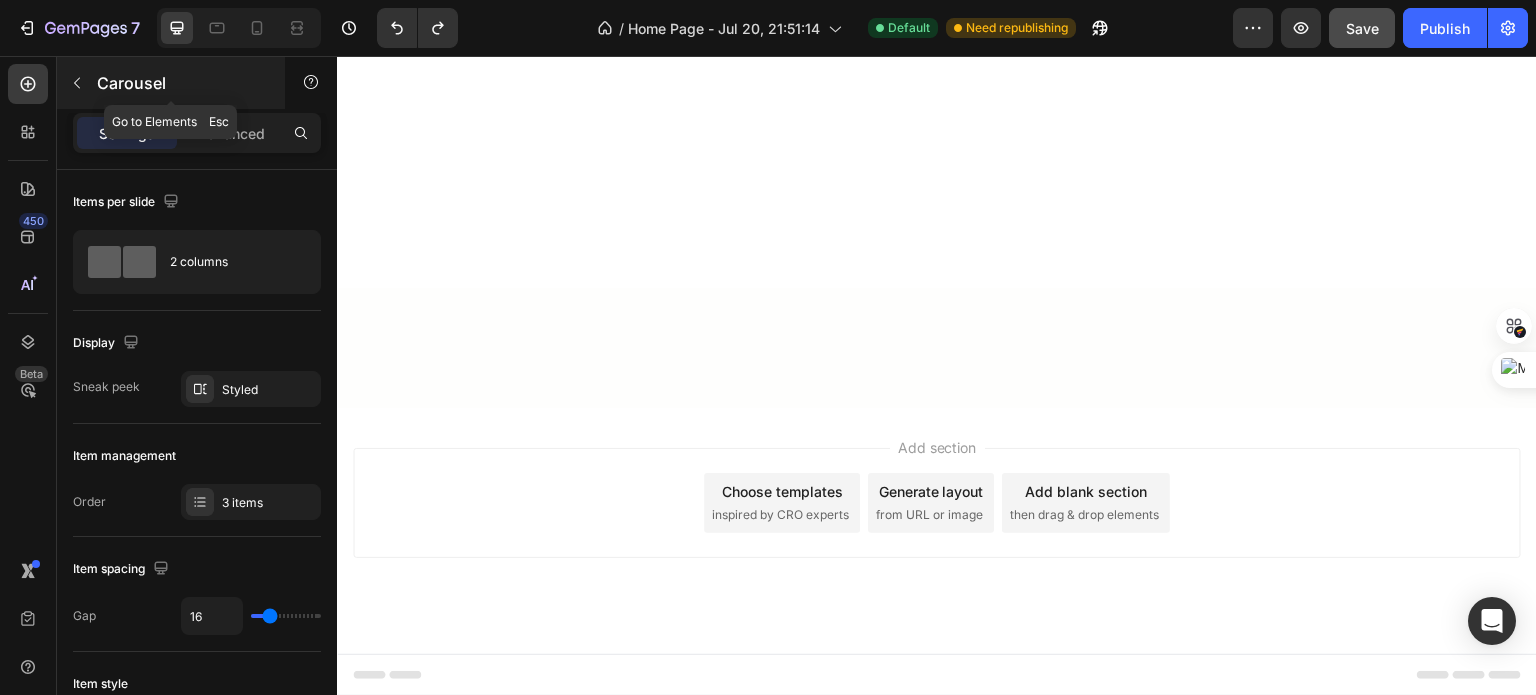 click at bounding box center [77, 83] 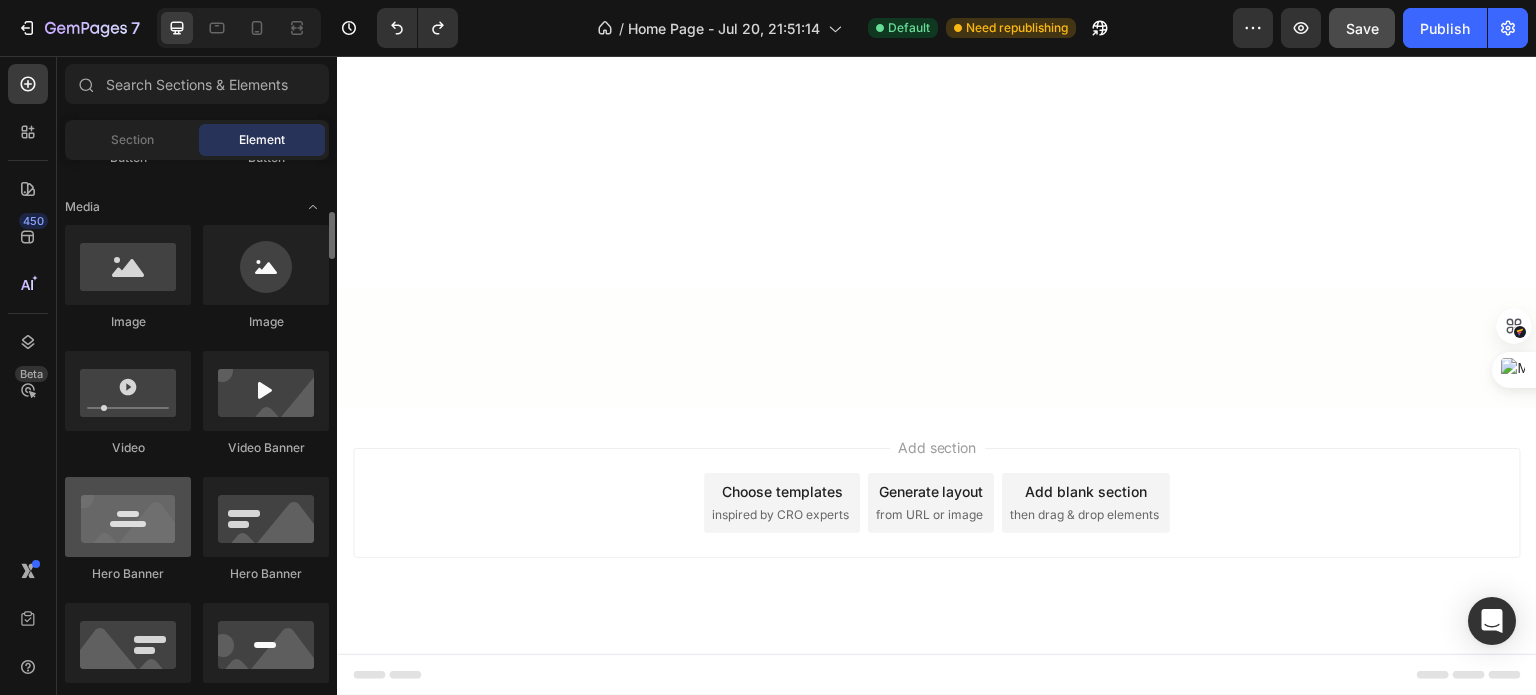 scroll, scrollTop: 596, scrollLeft: 0, axis: vertical 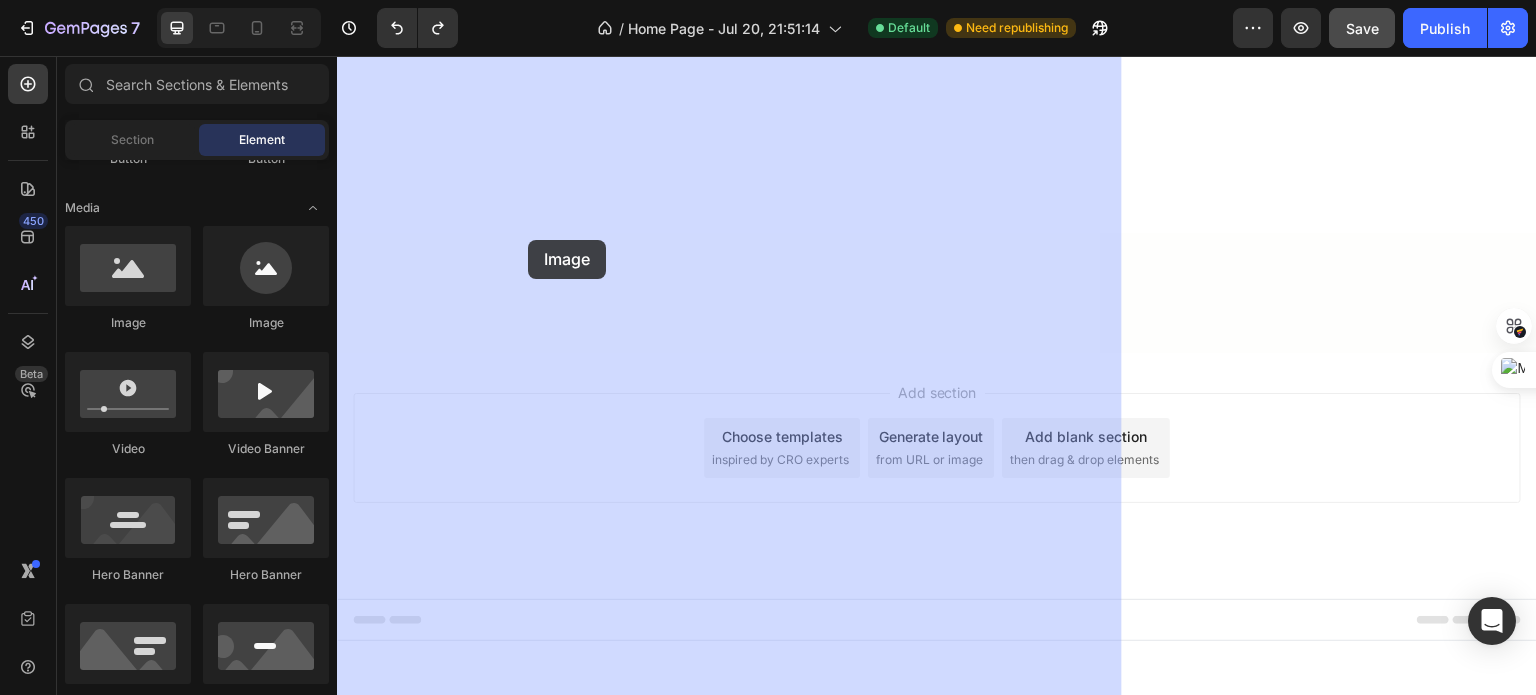 drag, startPoint x: 473, startPoint y: 359, endPoint x: 686, endPoint y: 242, distance: 243.01852 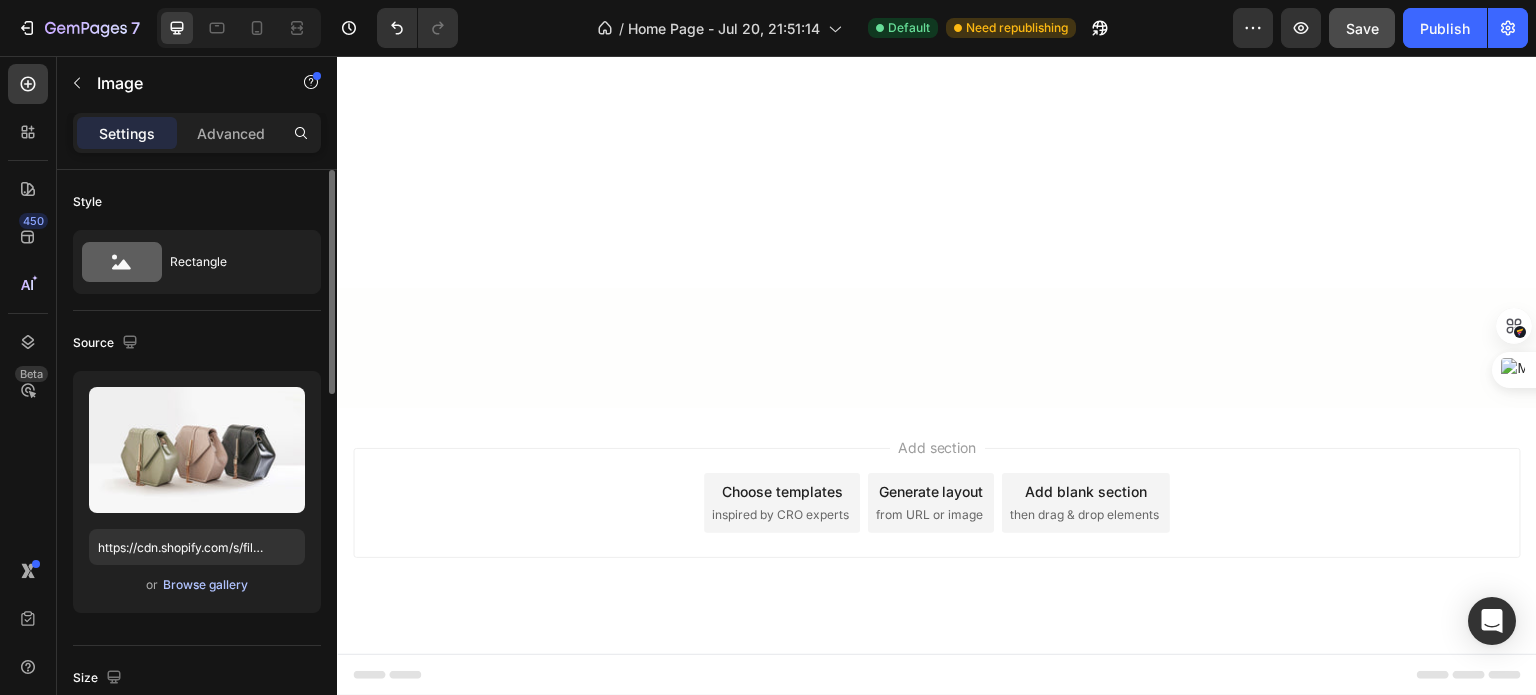 click on "Browse gallery" at bounding box center (205, 585) 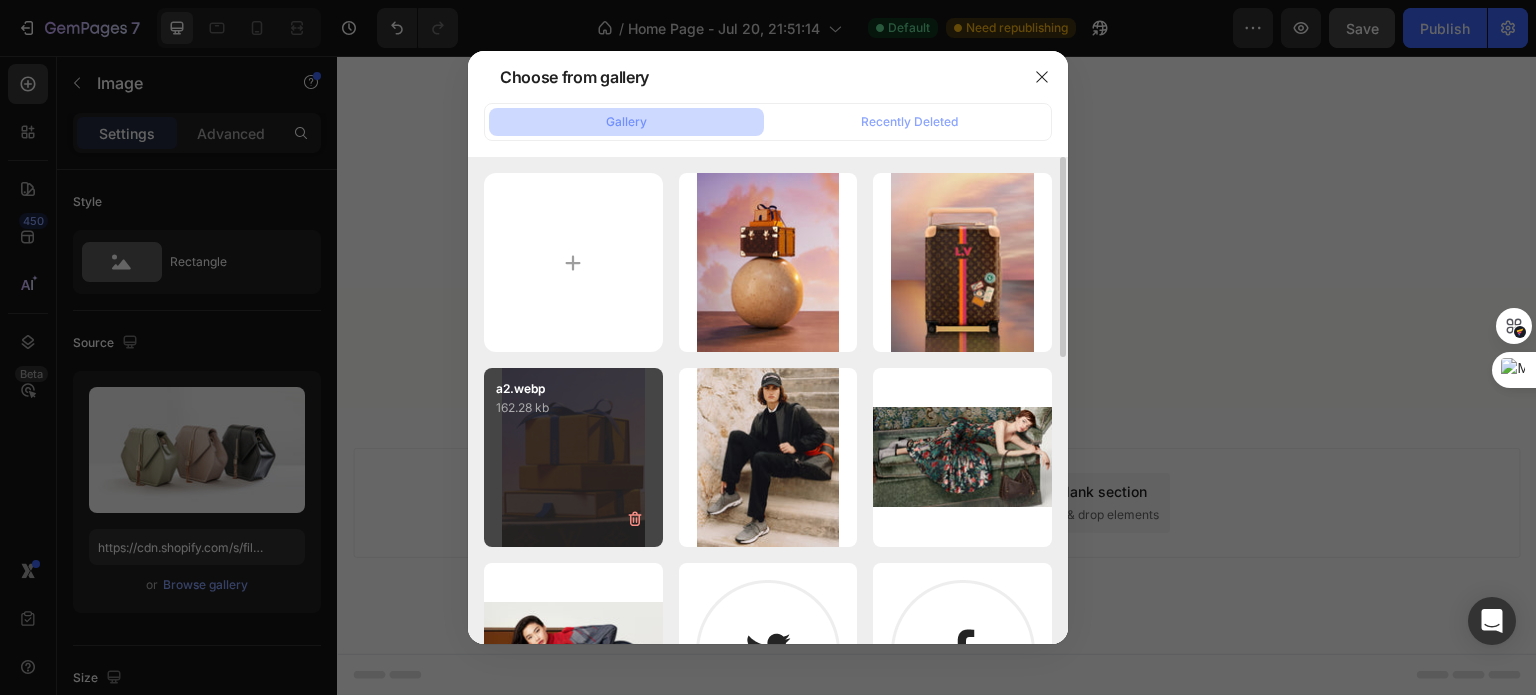click on "a2.webp 162.28 kb" at bounding box center [573, 457] 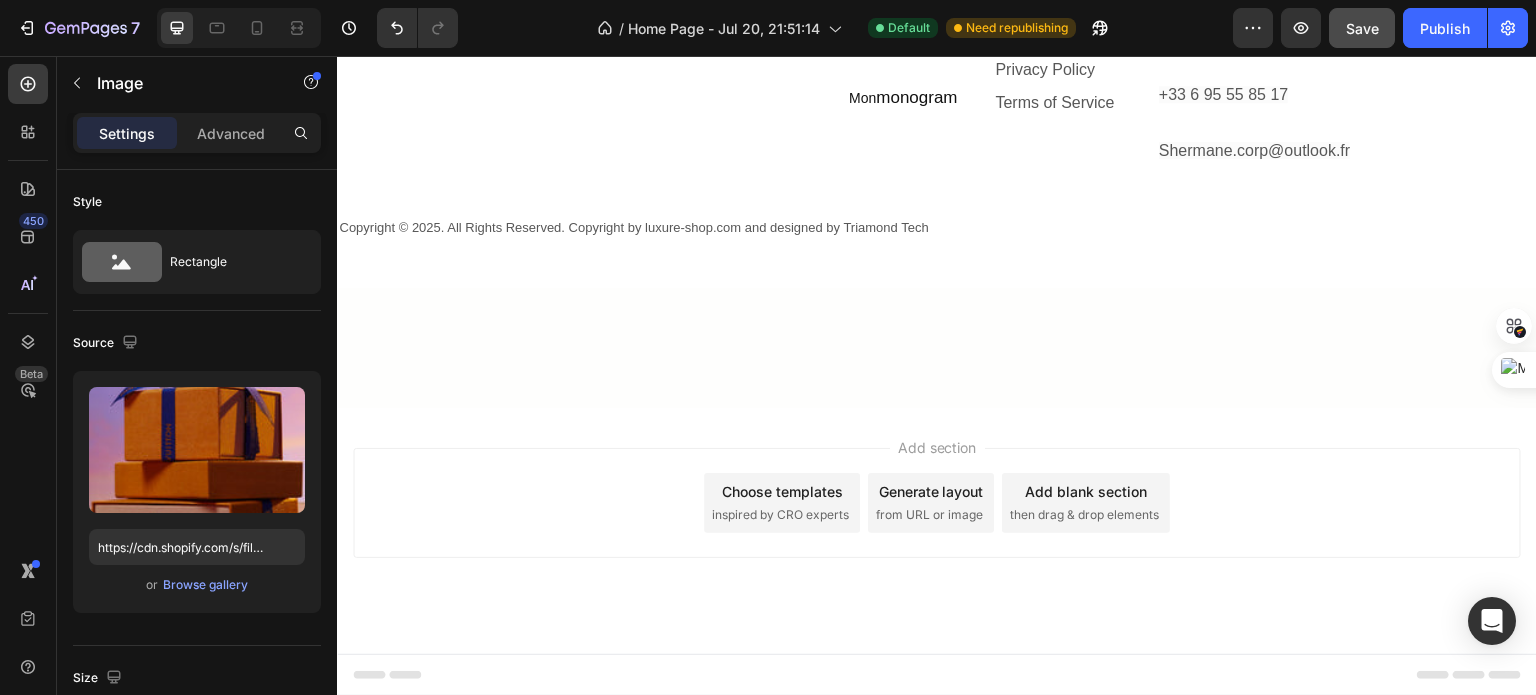 scroll, scrollTop: 3364, scrollLeft: 0, axis: vertical 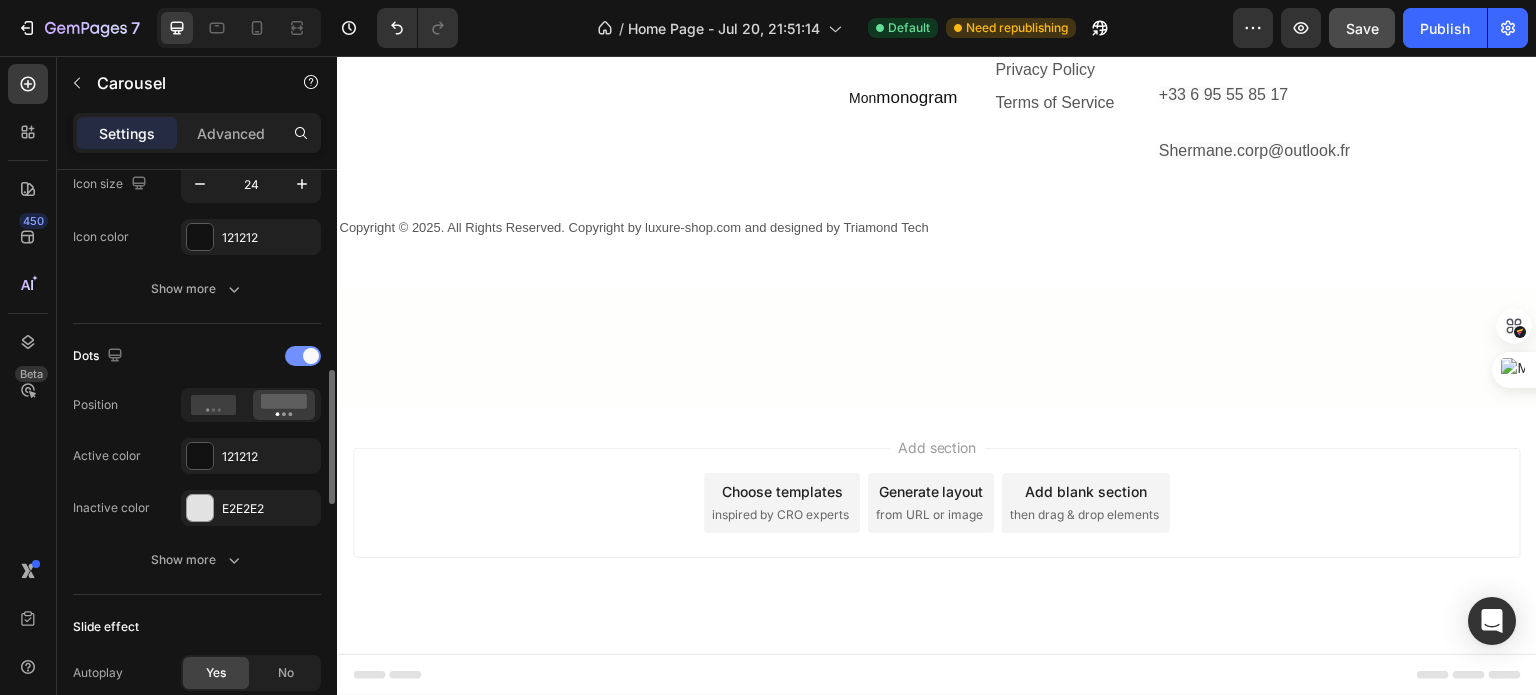 click at bounding box center [303, 356] 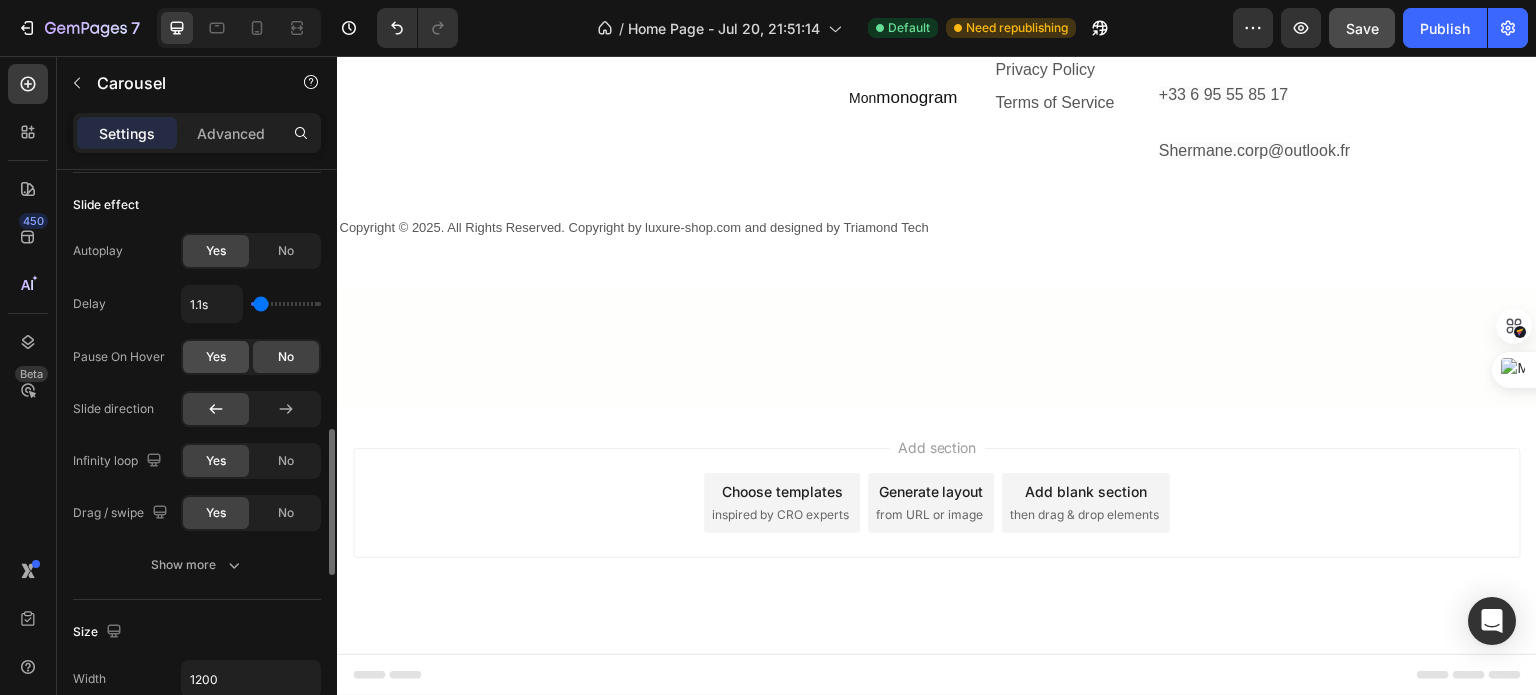 scroll, scrollTop: 1116, scrollLeft: 0, axis: vertical 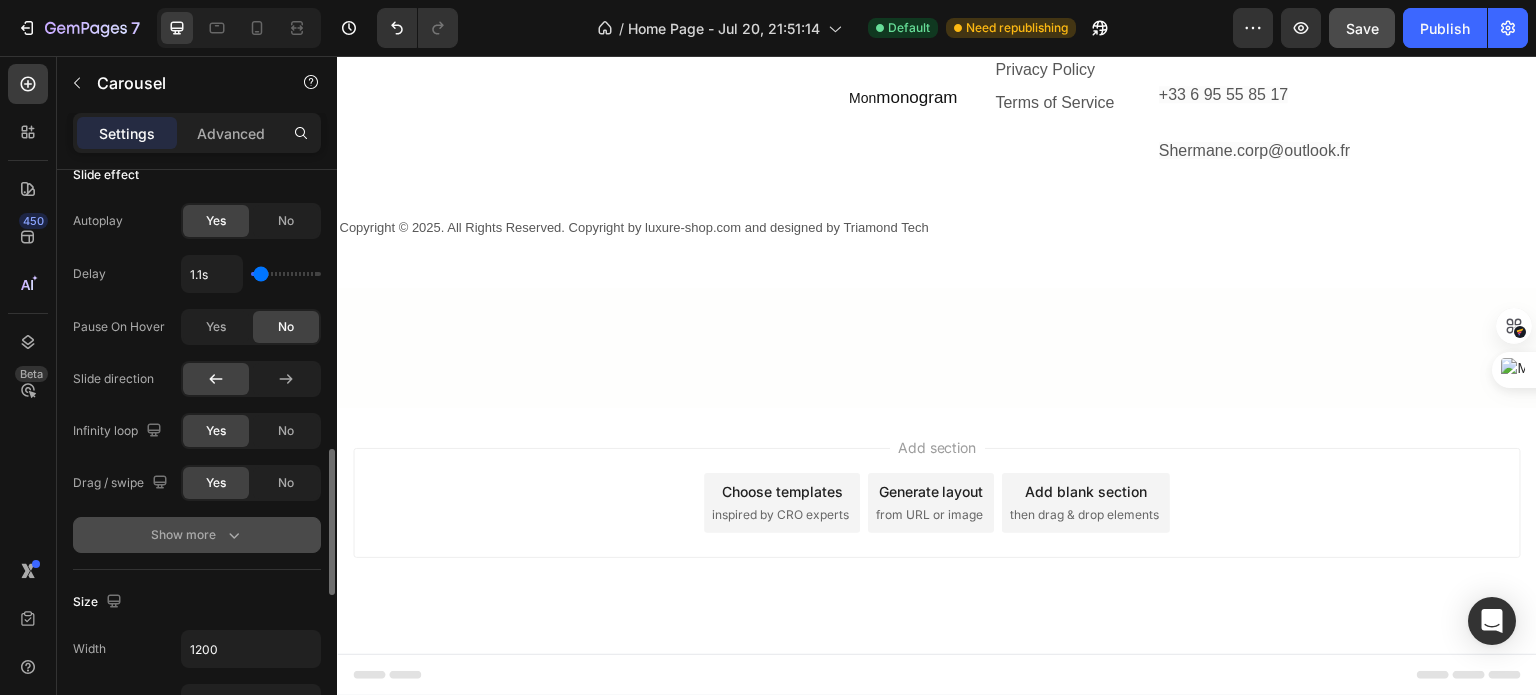 click on "Show more" at bounding box center [197, 535] 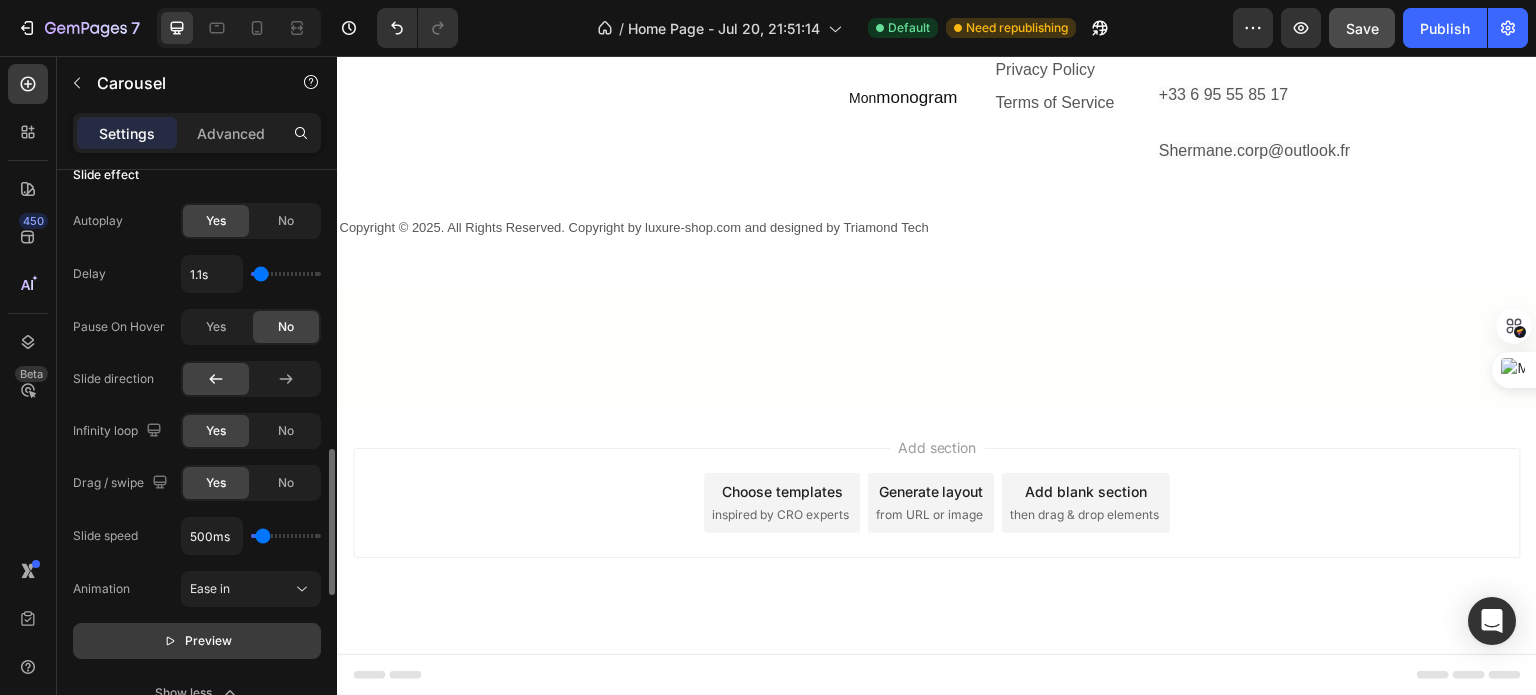 click on "Preview" 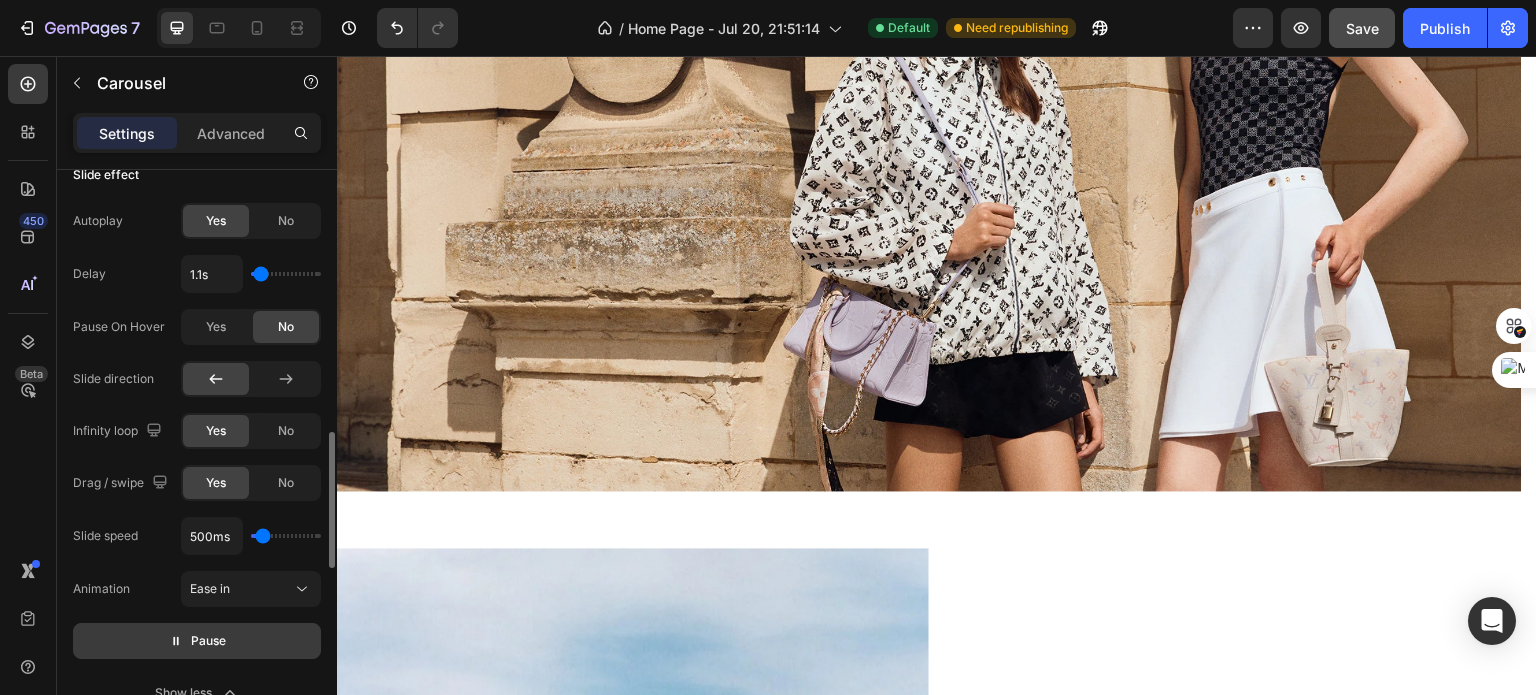 scroll, scrollTop: 0, scrollLeft: 0, axis: both 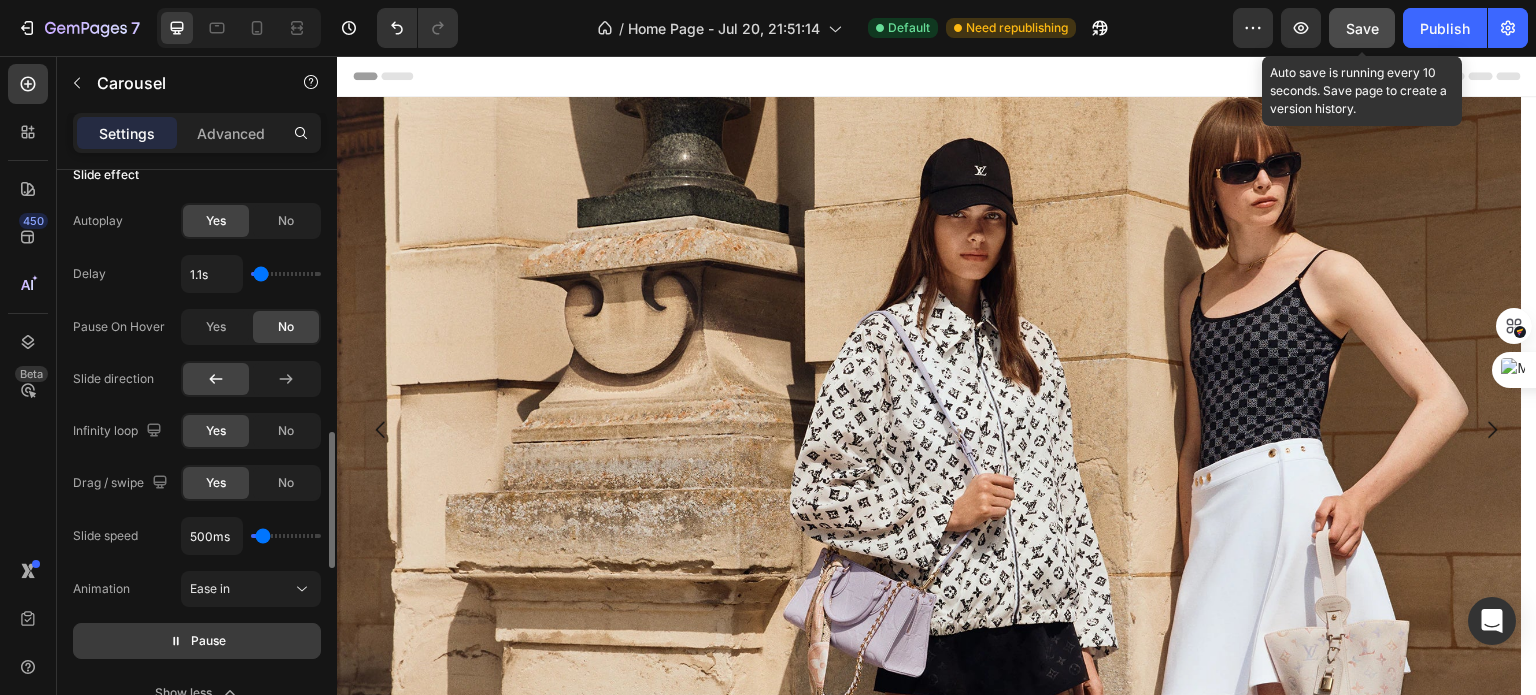 click on "Save" at bounding box center [1362, 28] 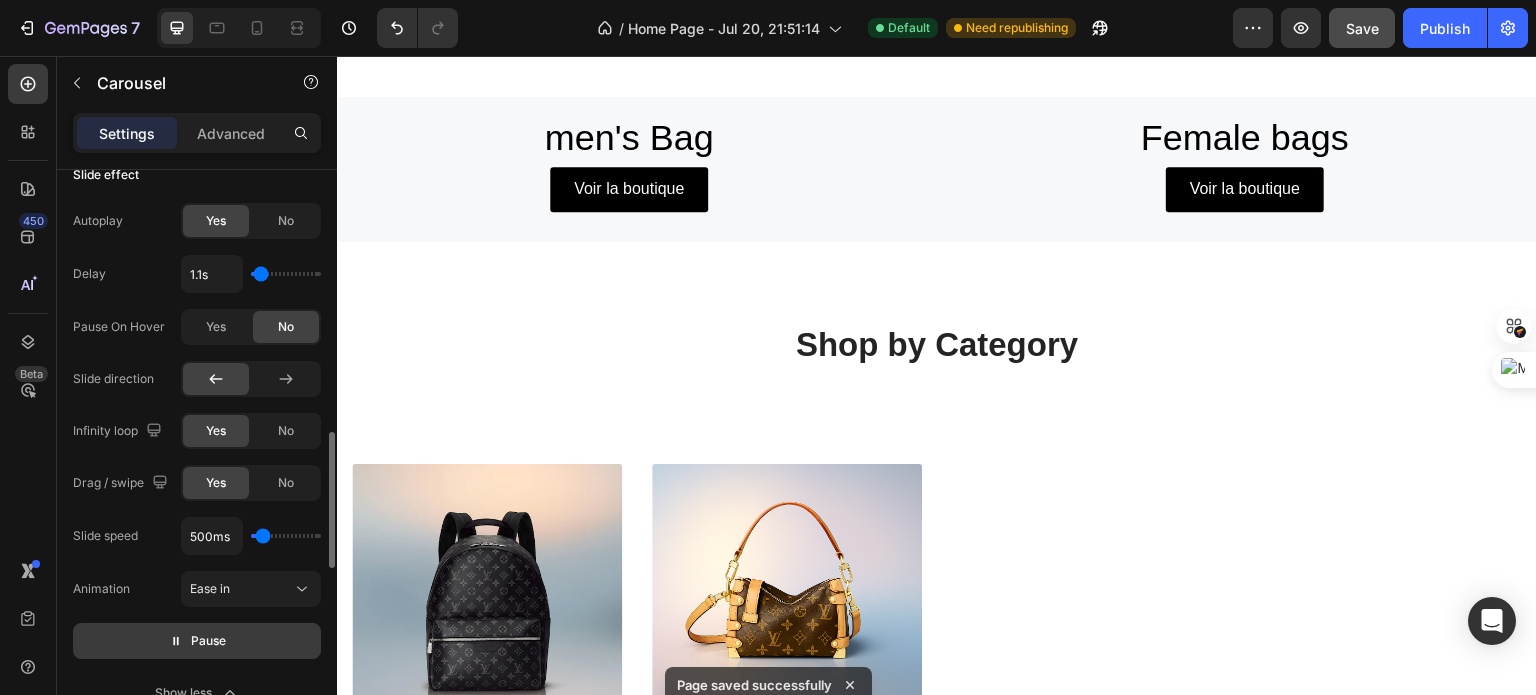 scroll, scrollTop: 1512, scrollLeft: 0, axis: vertical 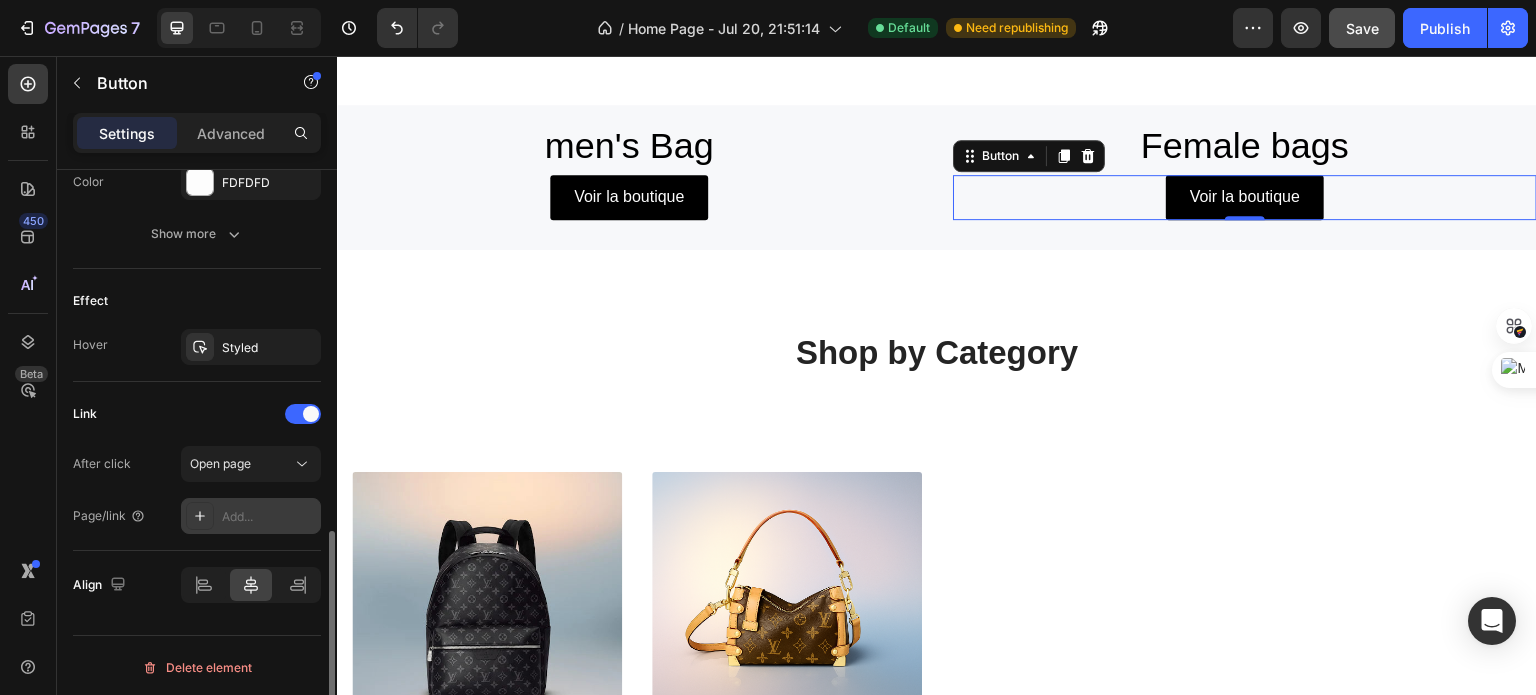 click on "Add..." at bounding box center [269, 517] 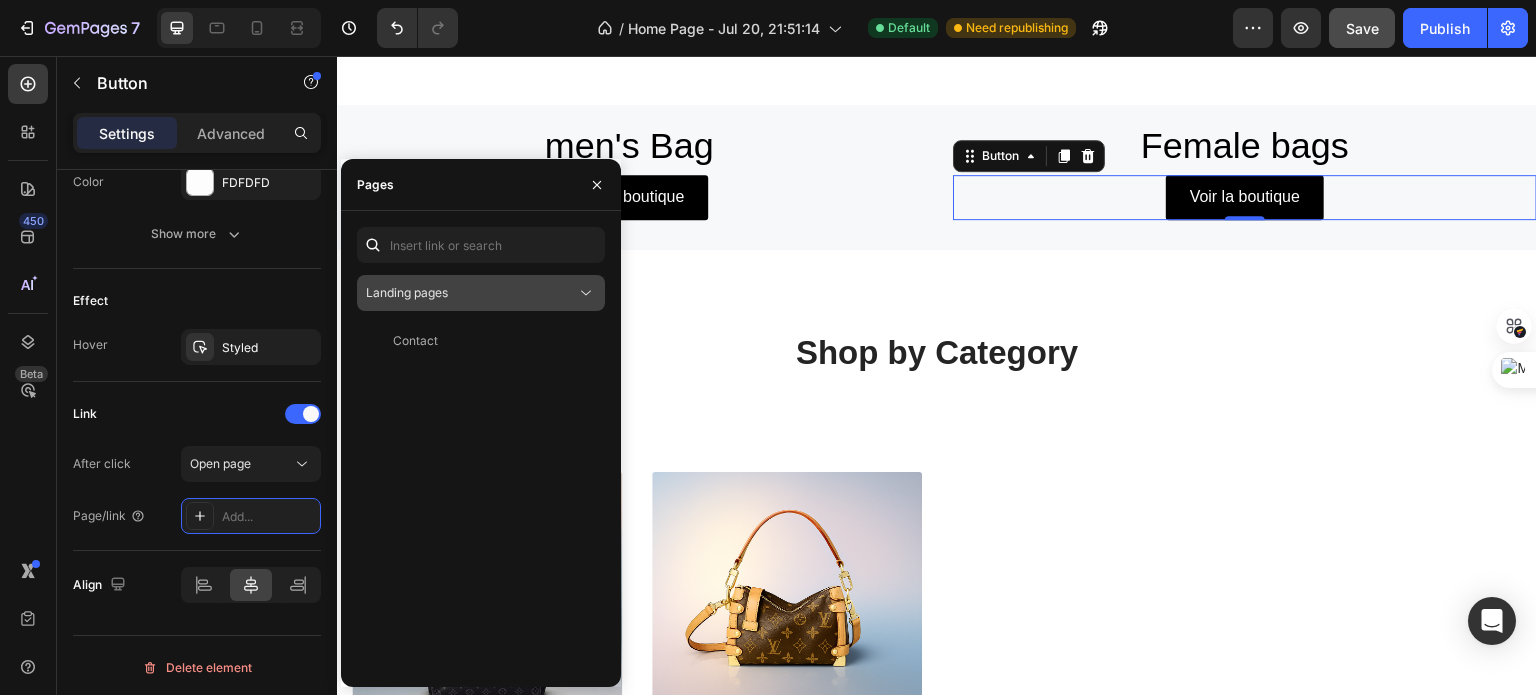 click on "Landing pages" at bounding box center (471, 293) 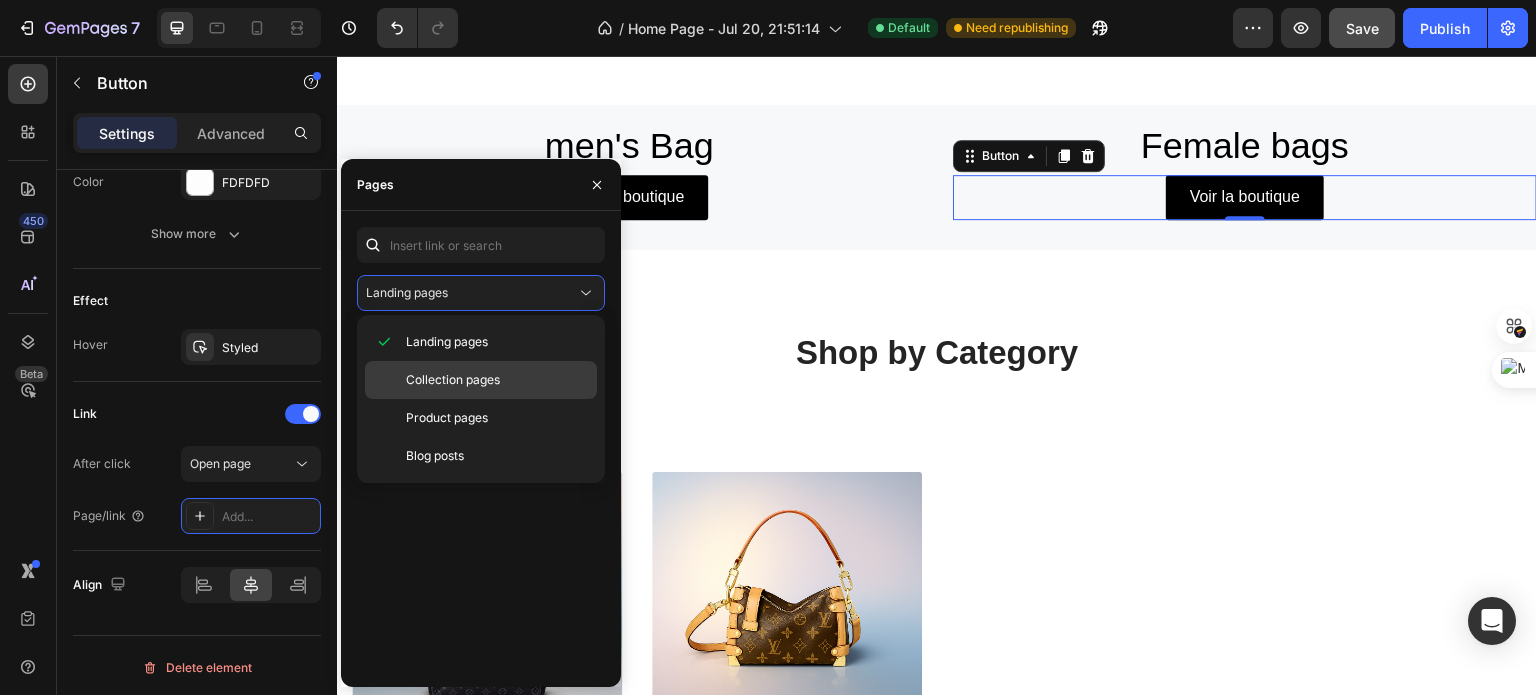 click on "Collection pages" at bounding box center (497, 380) 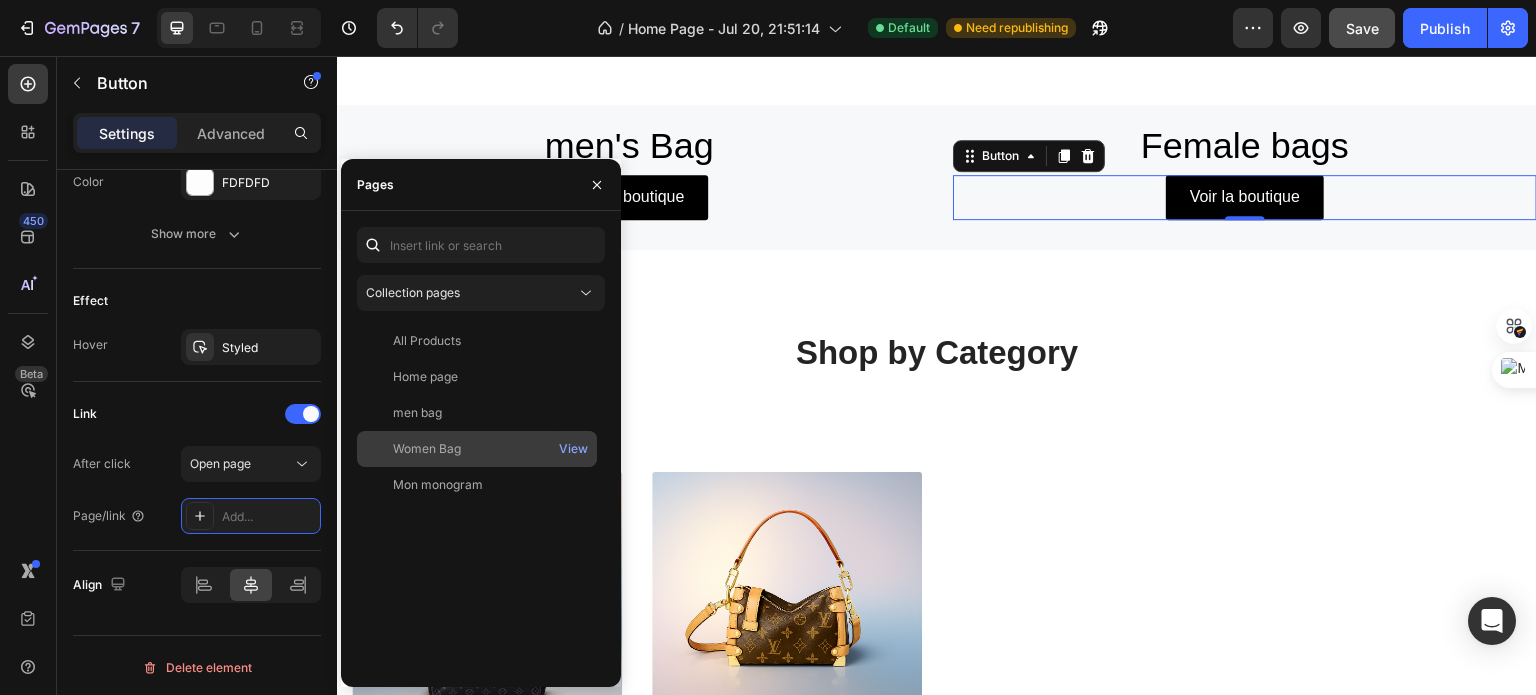 click on "Women Bag   View" 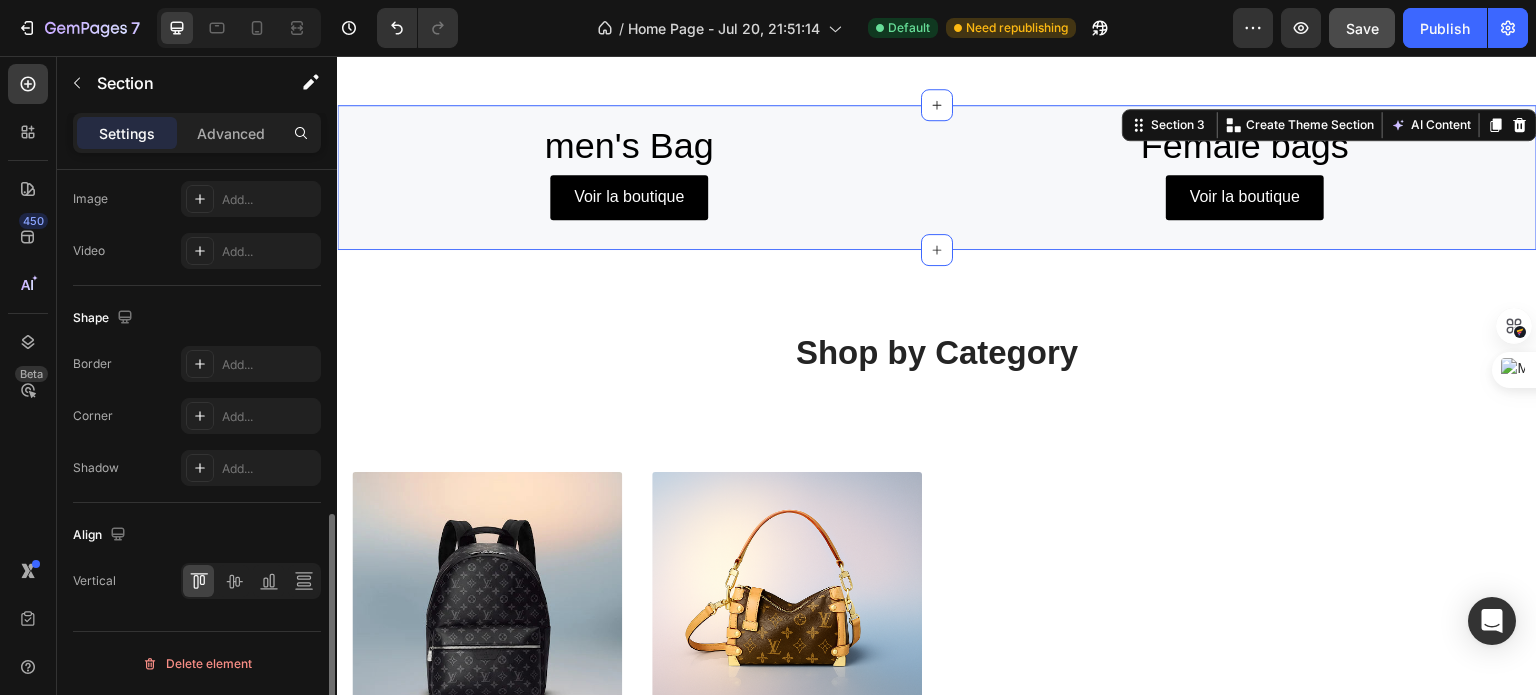 scroll, scrollTop: 0, scrollLeft: 0, axis: both 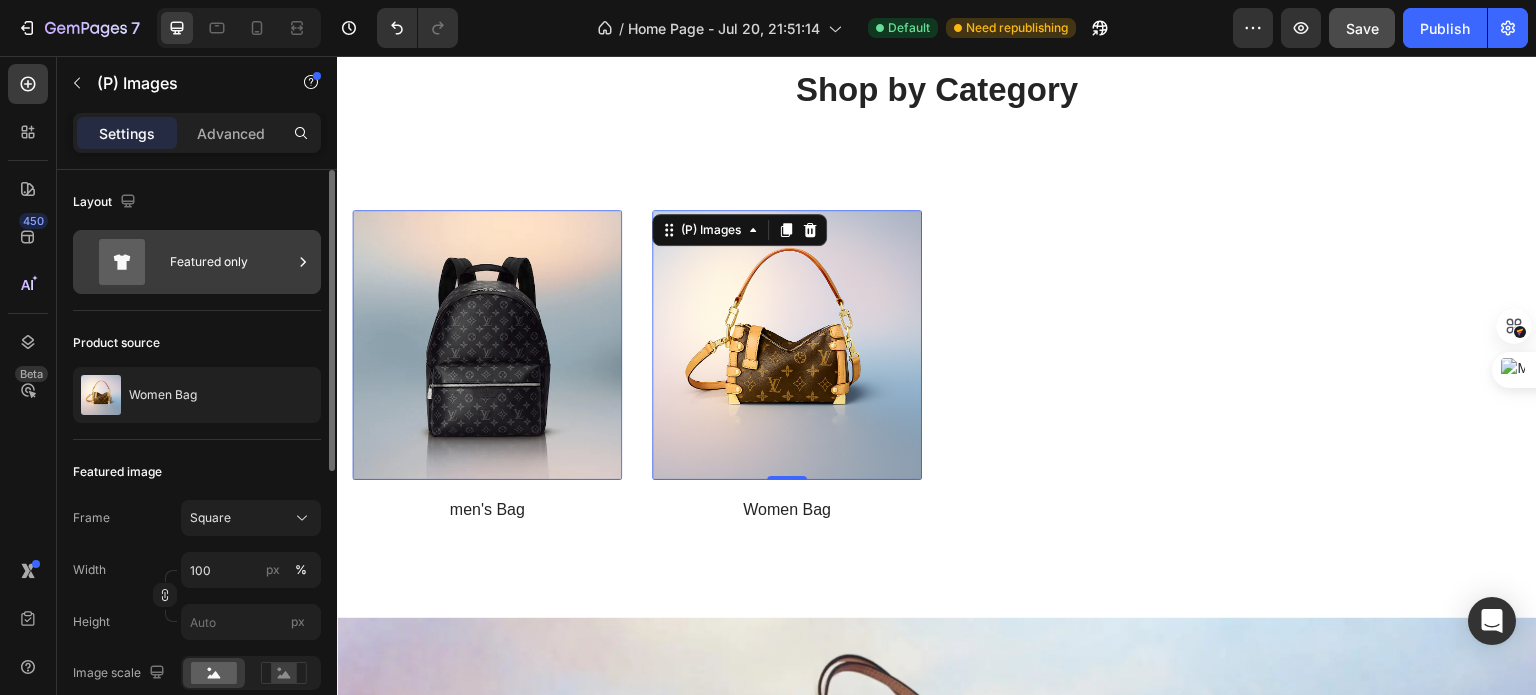 click on "Featured only" at bounding box center [197, 262] 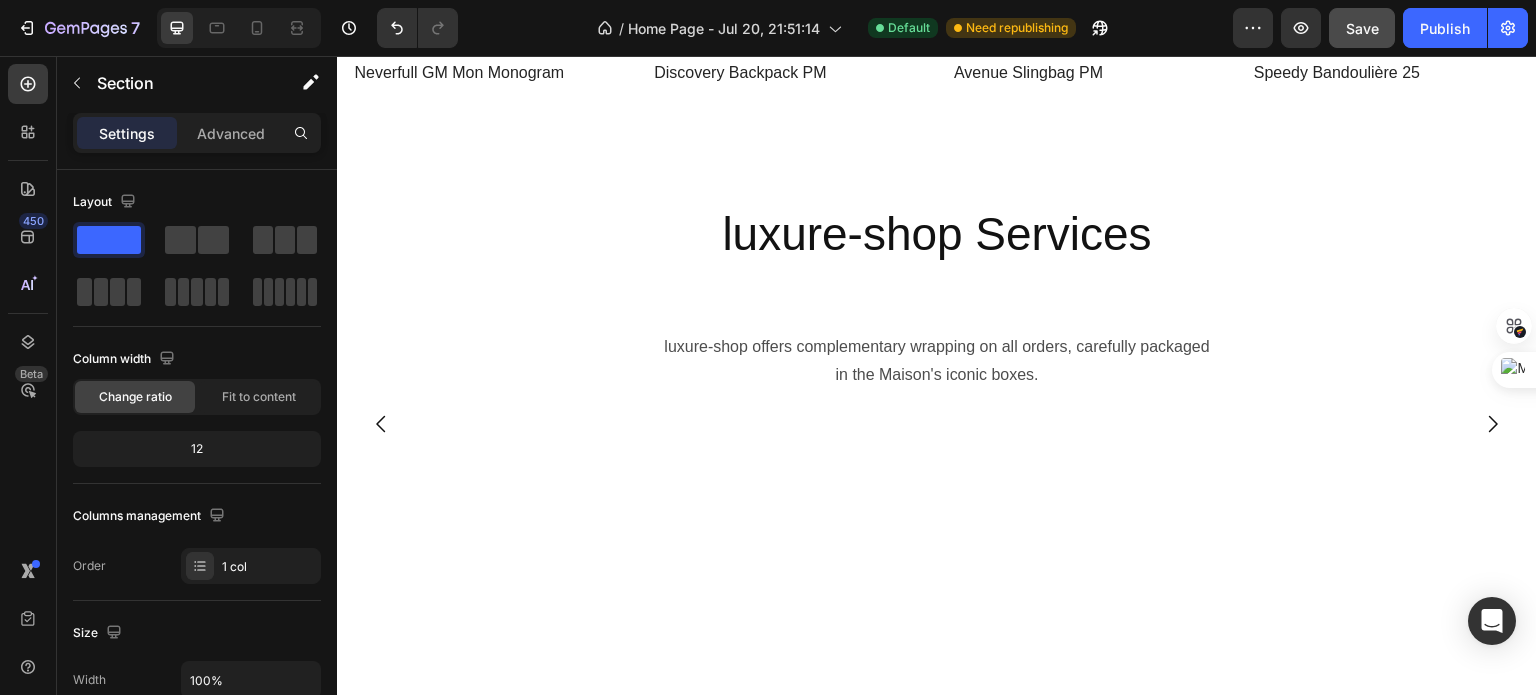 scroll, scrollTop: 3496, scrollLeft: 0, axis: vertical 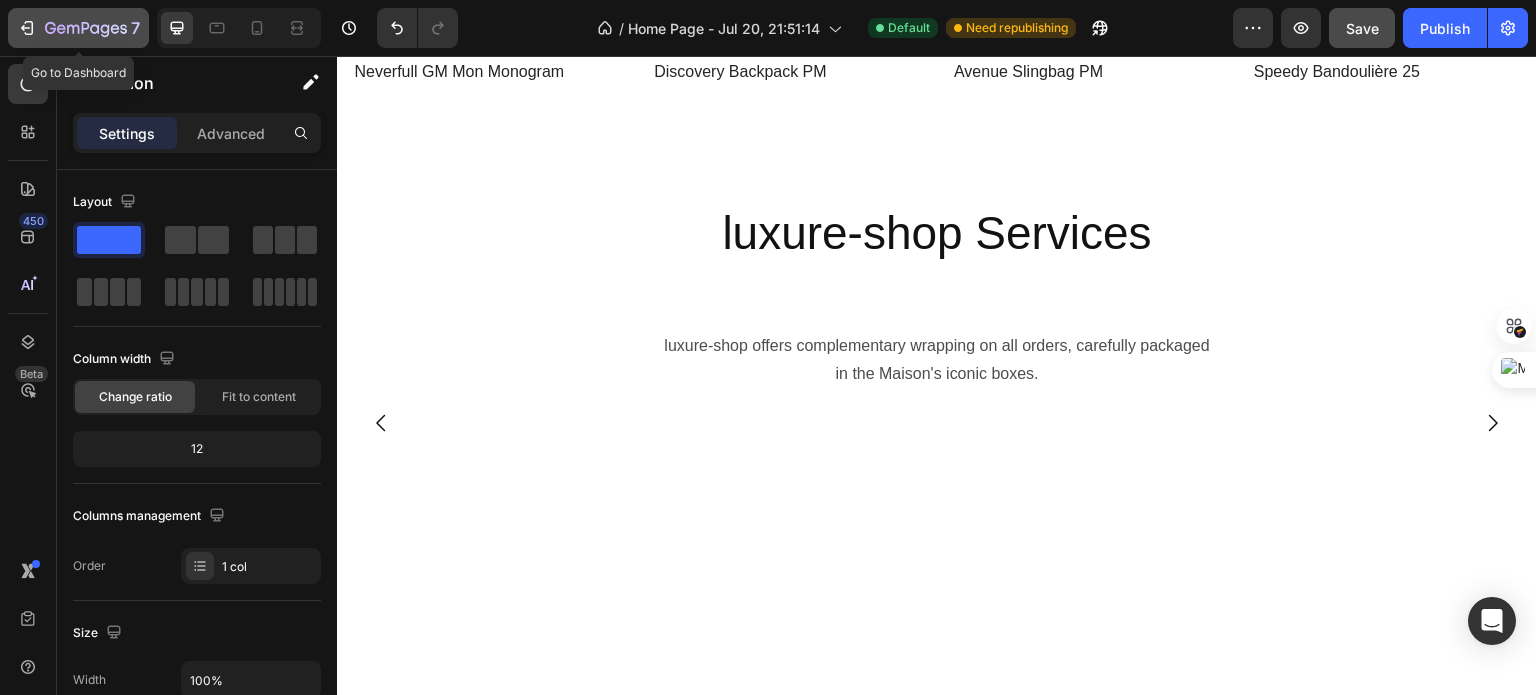 click 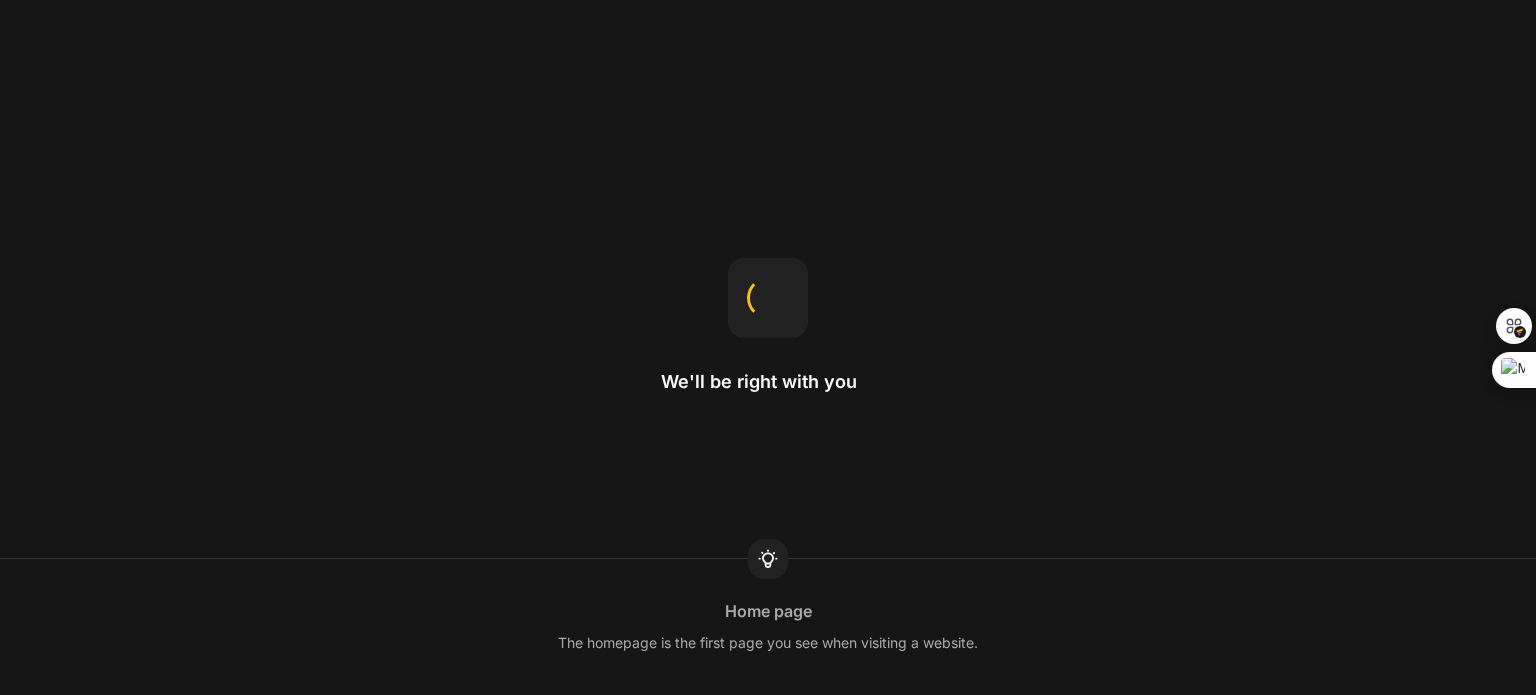 scroll, scrollTop: 0, scrollLeft: 0, axis: both 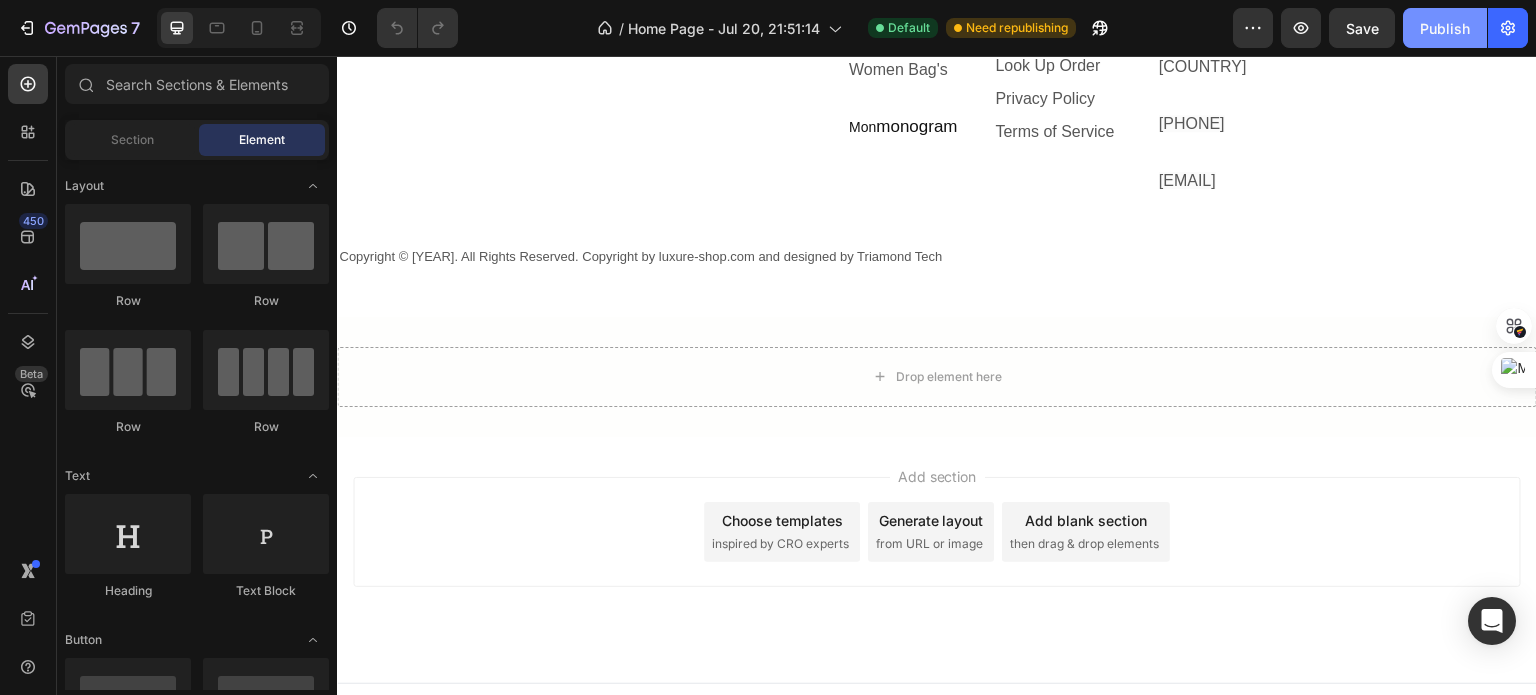 click on "Publish" at bounding box center (1445, 28) 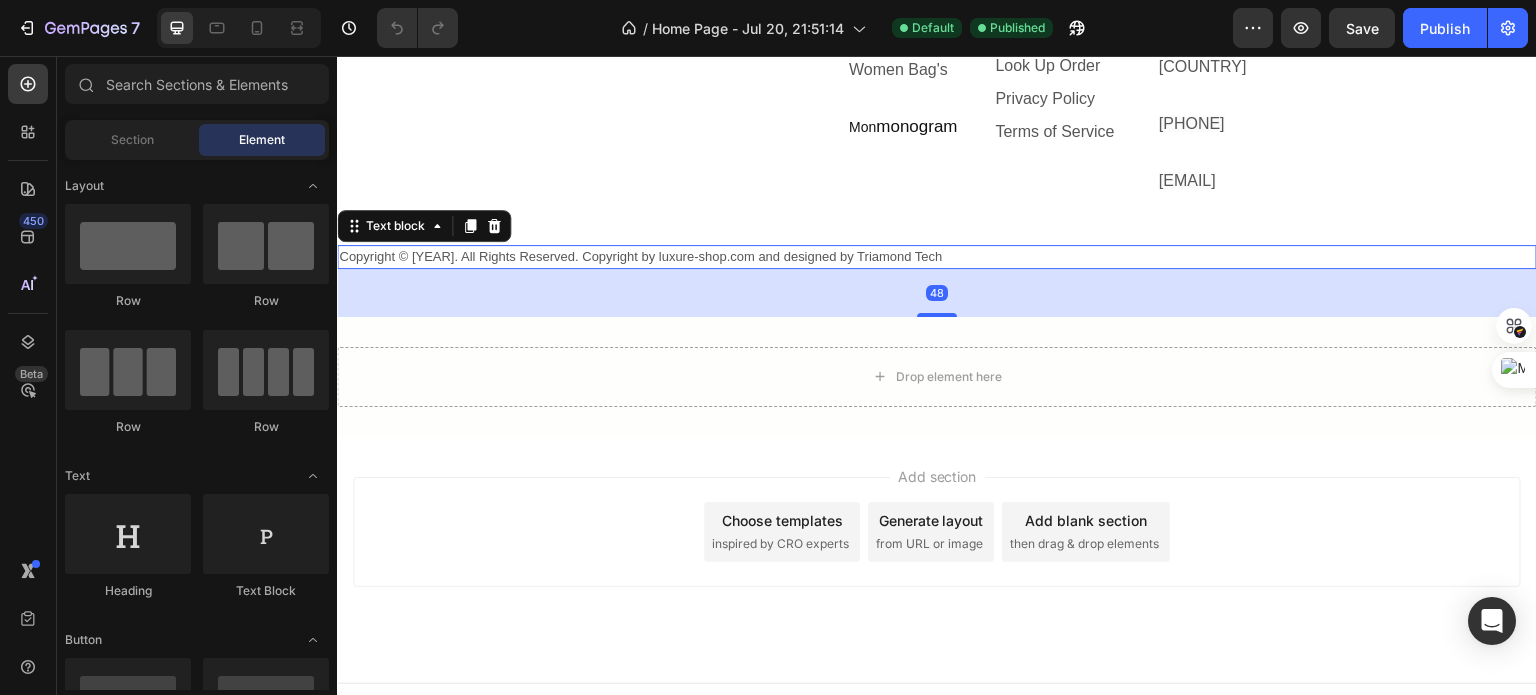 click on "Copyright © 2025. All Rights Reserved. Copyright by luxure-shop.com and designed by Triamond Tech" at bounding box center [937, 257] 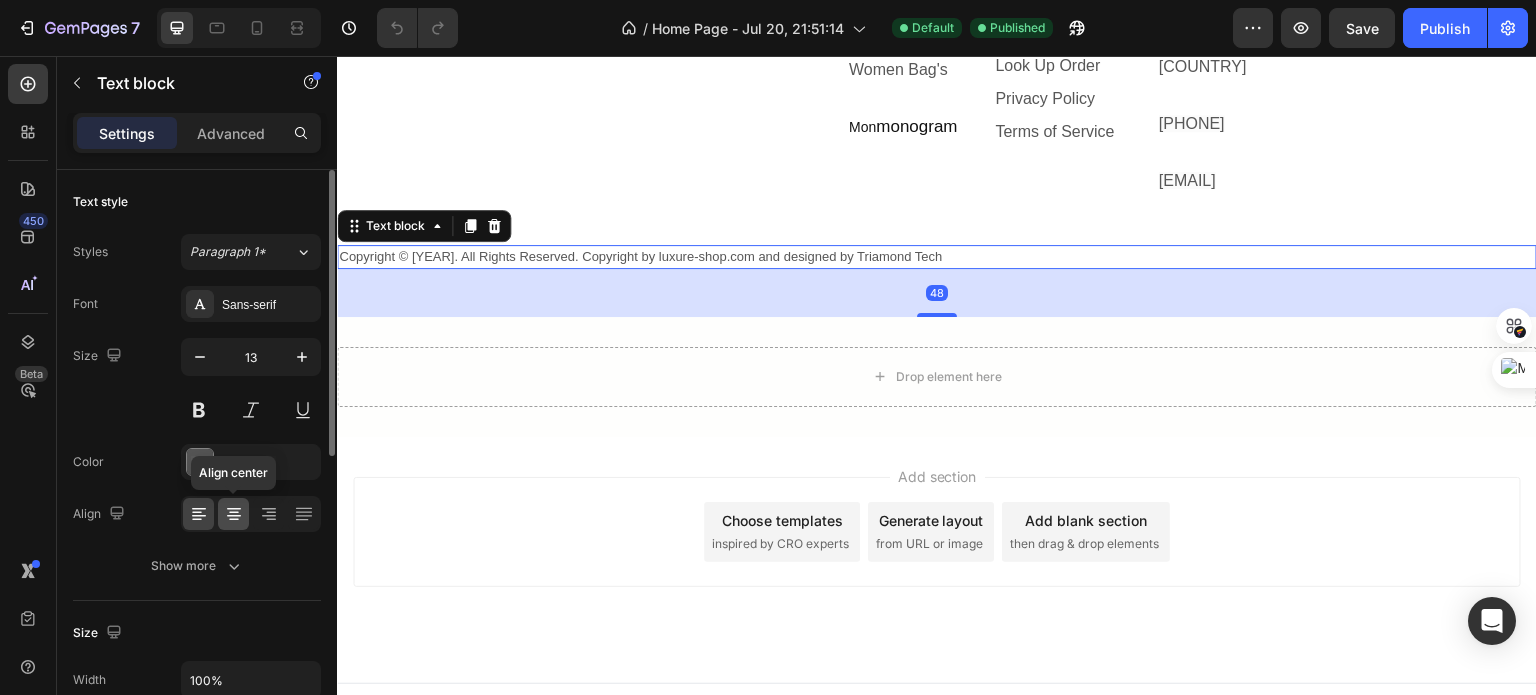 click 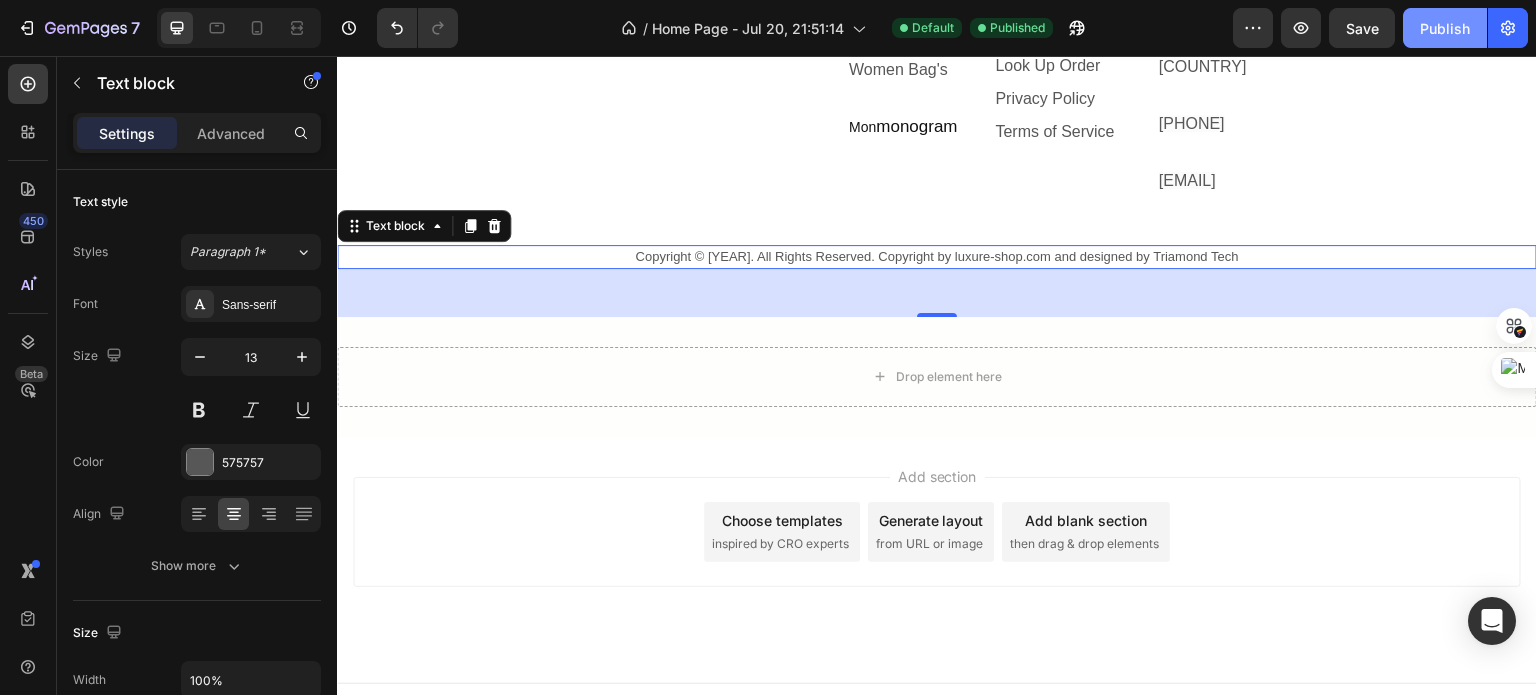 click on "Publish" at bounding box center (1445, 28) 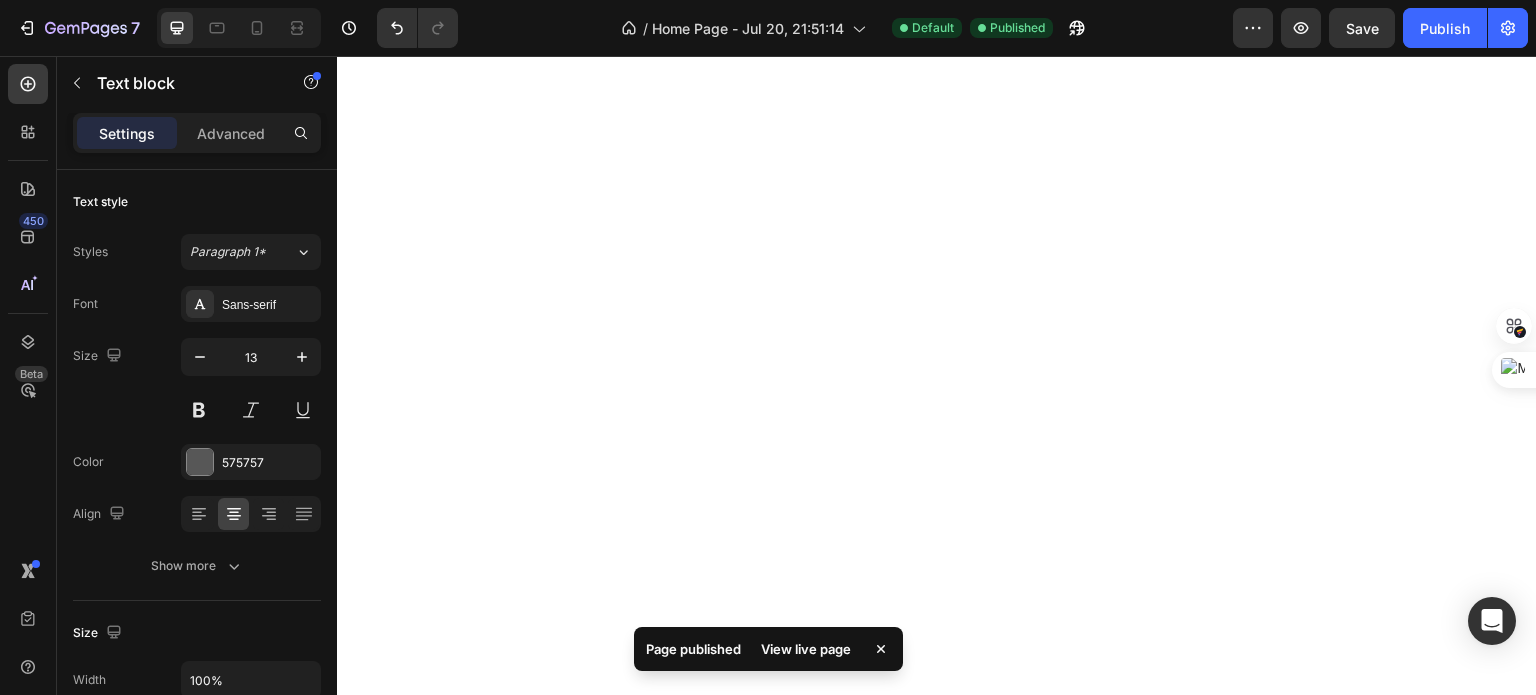 scroll, scrollTop: 2155, scrollLeft: 0, axis: vertical 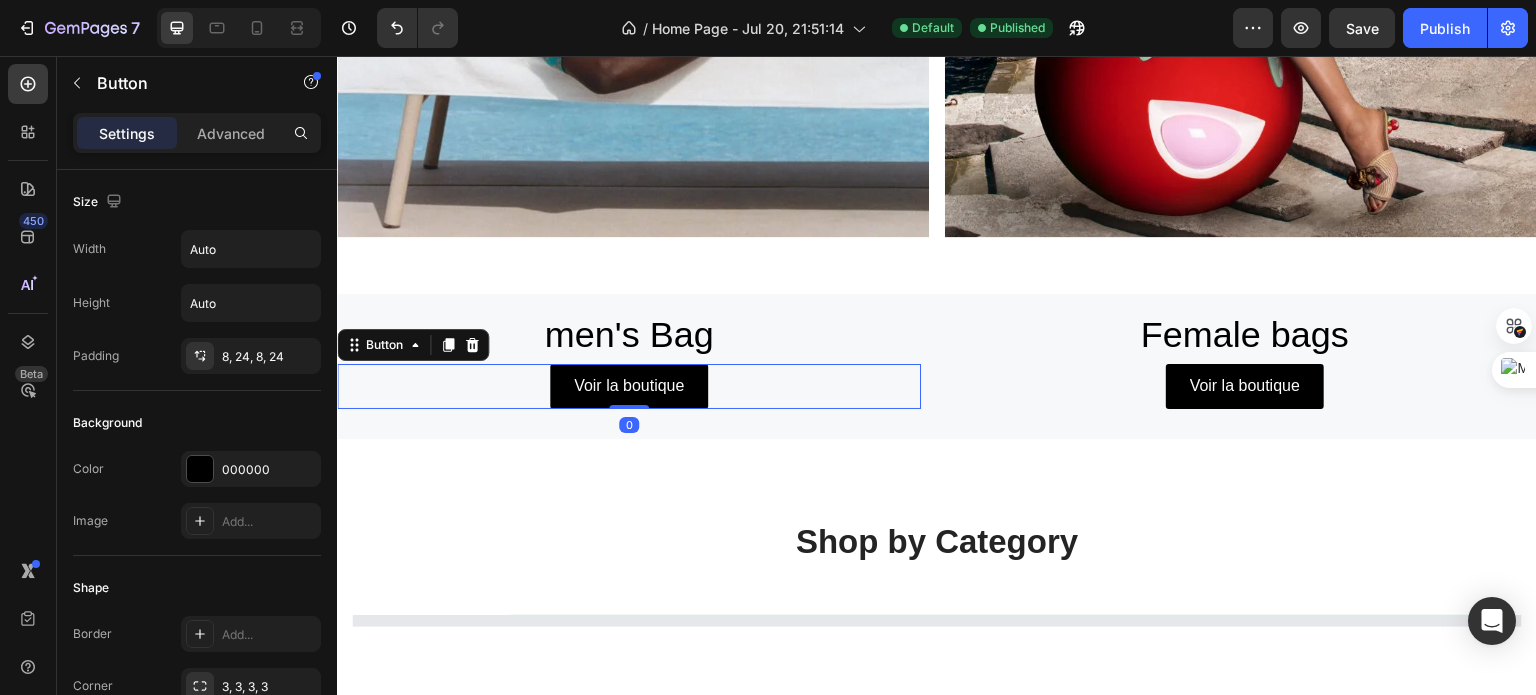 click on "Voir la boutique Button   0" at bounding box center [629, 386] 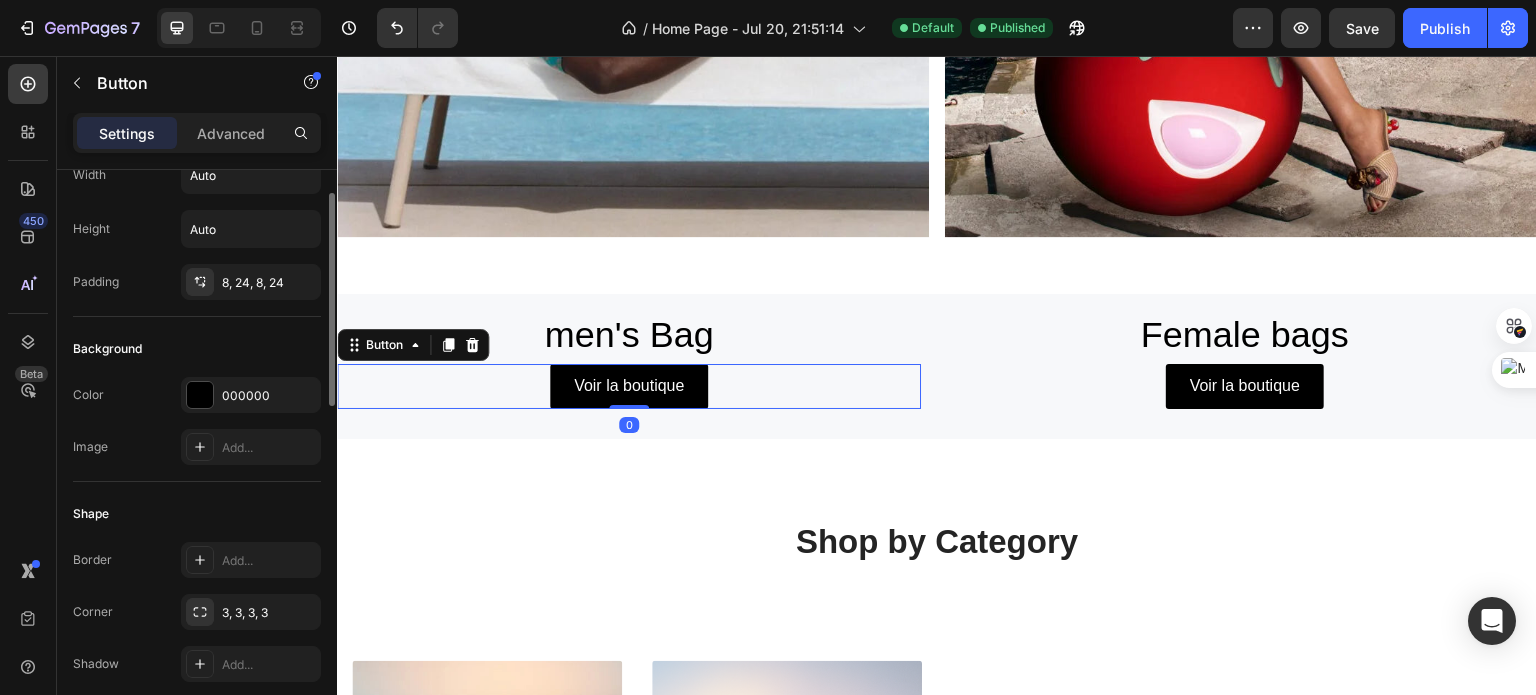 scroll, scrollTop: 75, scrollLeft: 0, axis: vertical 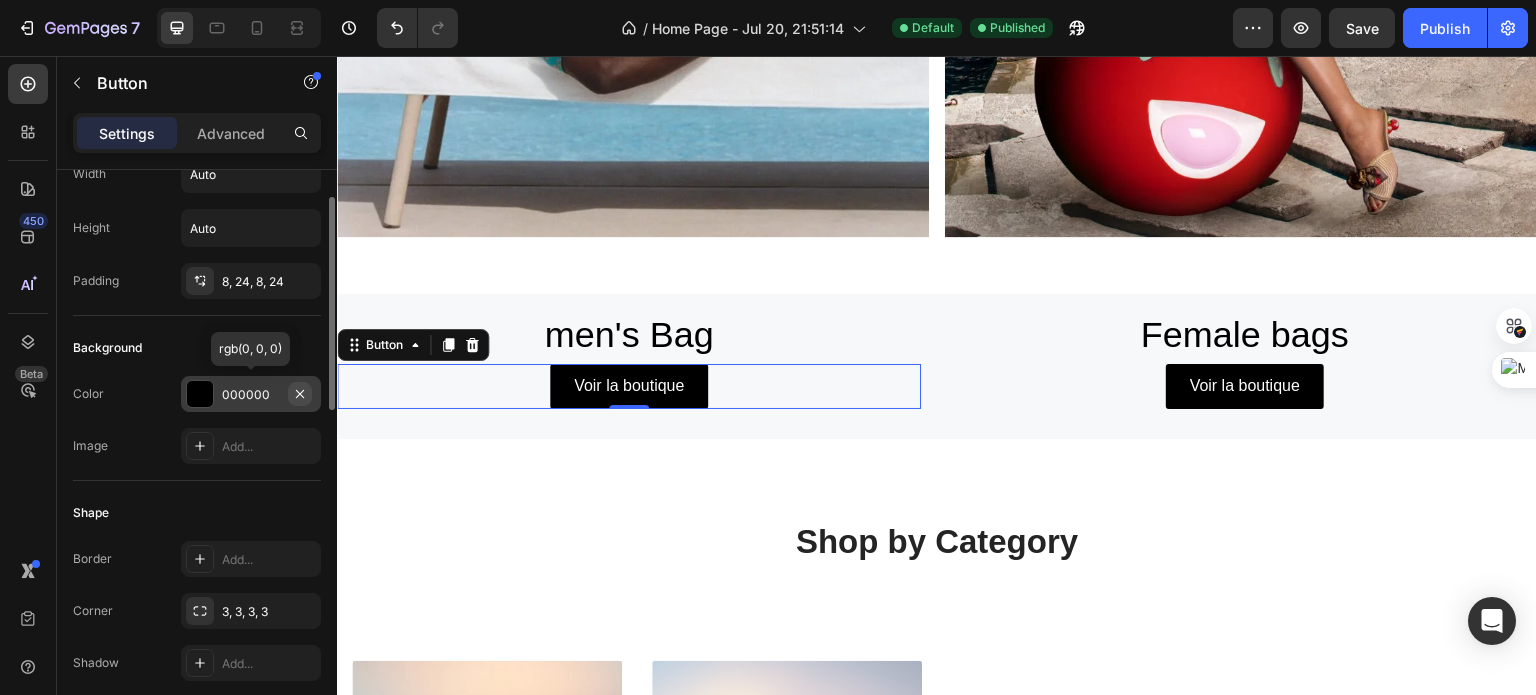 click 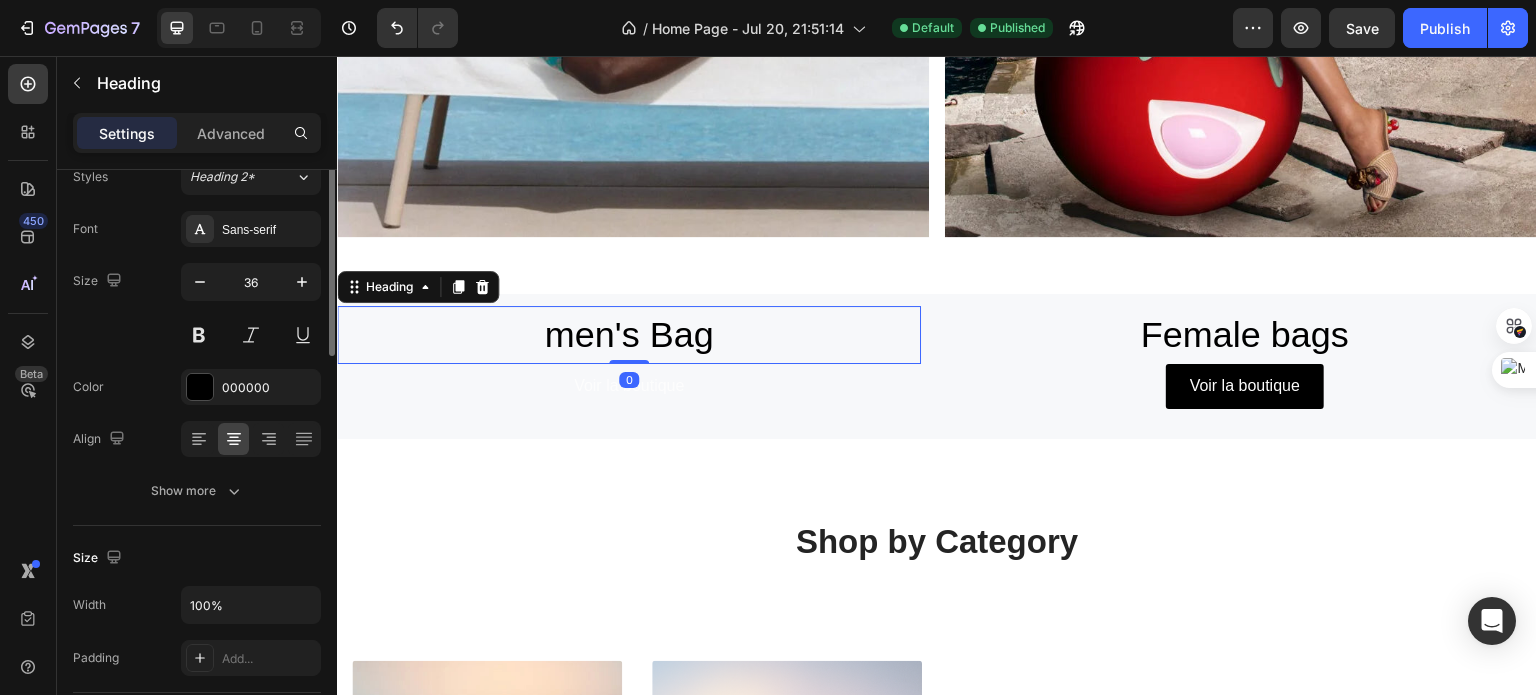 scroll, scrollTop: 0, scrollLeft: 0, axis: both 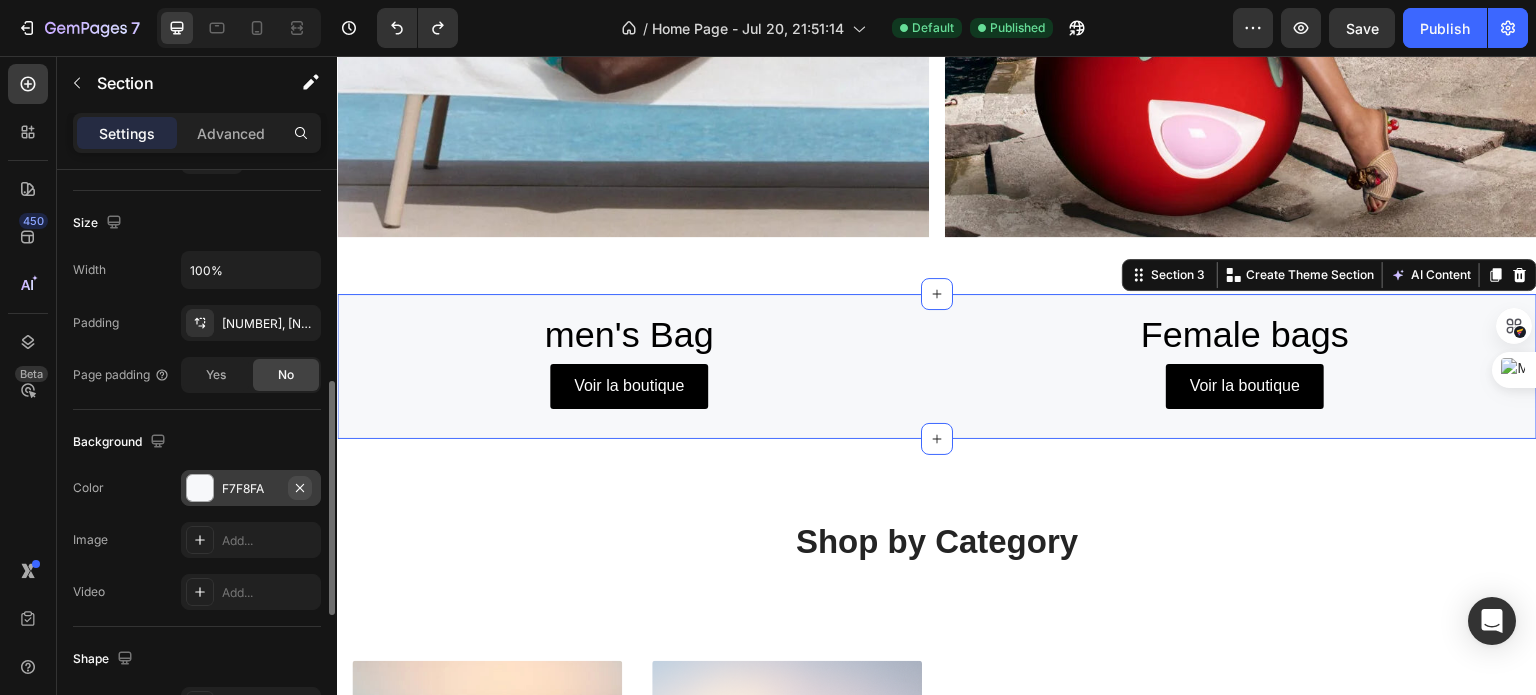 click 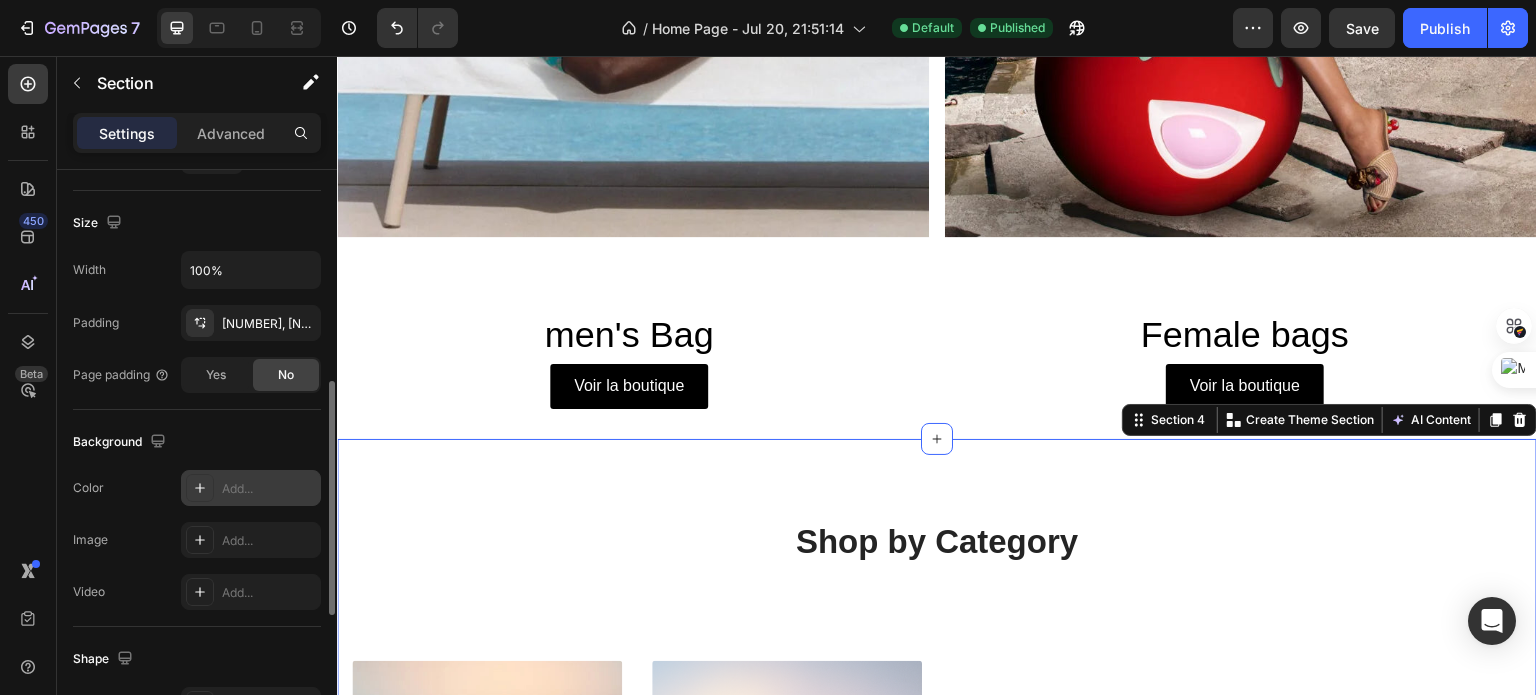 scroll, scrollTop: 524, scrollLeft: 0, axis: vertical 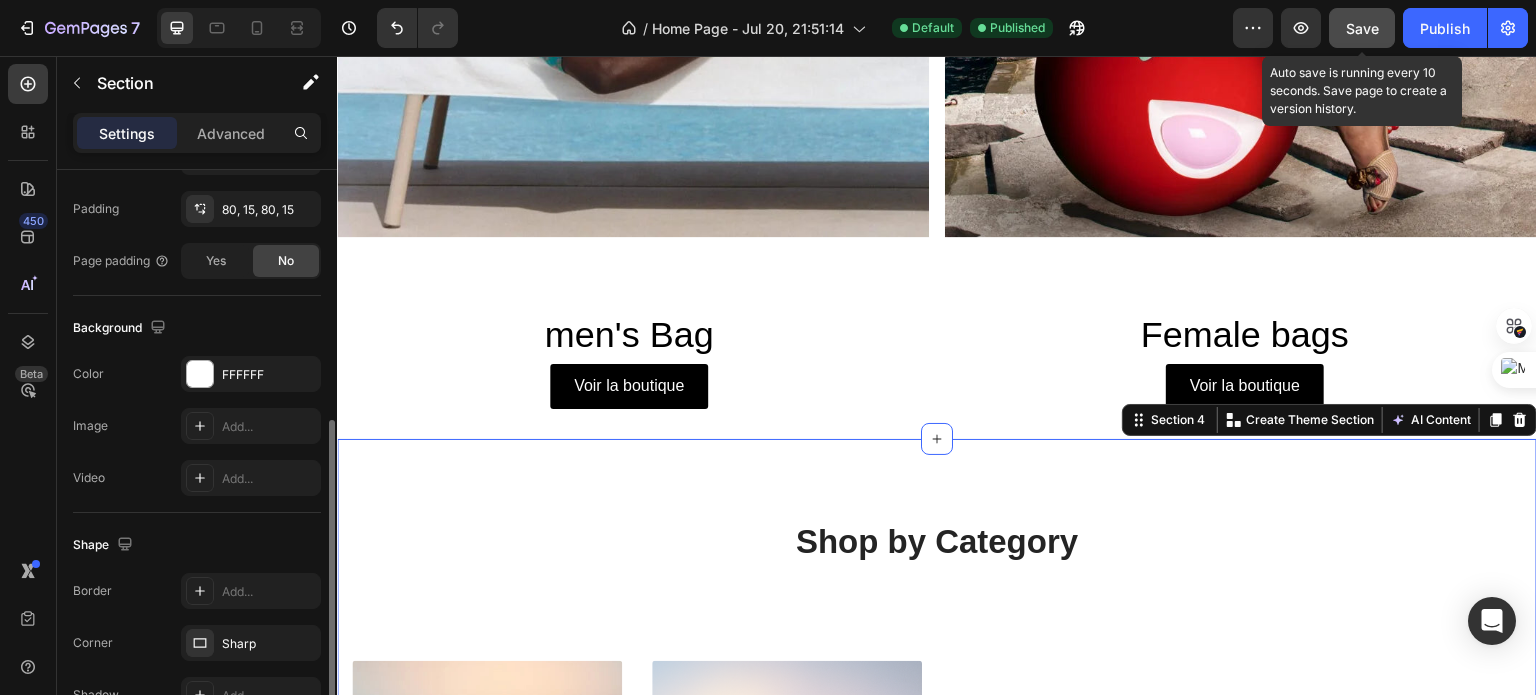 click on "Save" 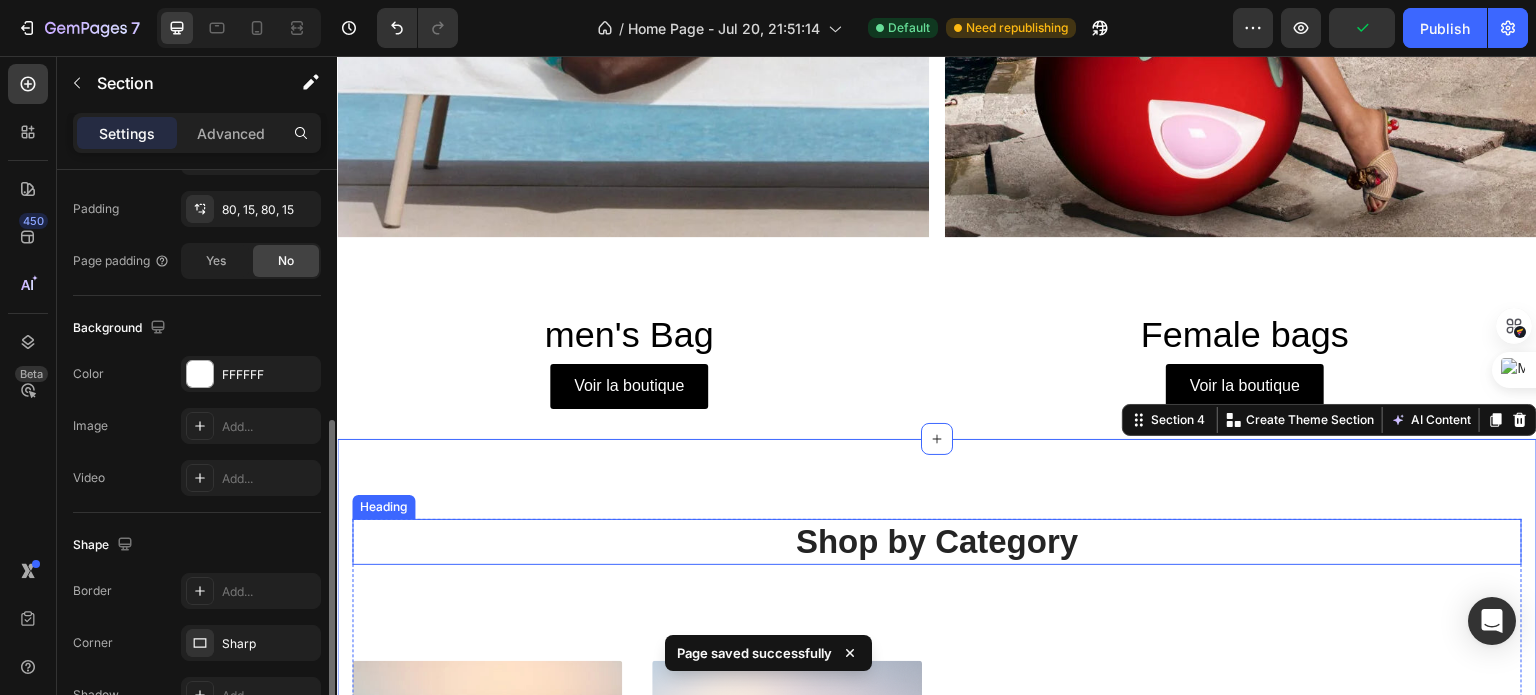 scroll, scrollTop: 1470, scrollLeft: 0, axis: vertical 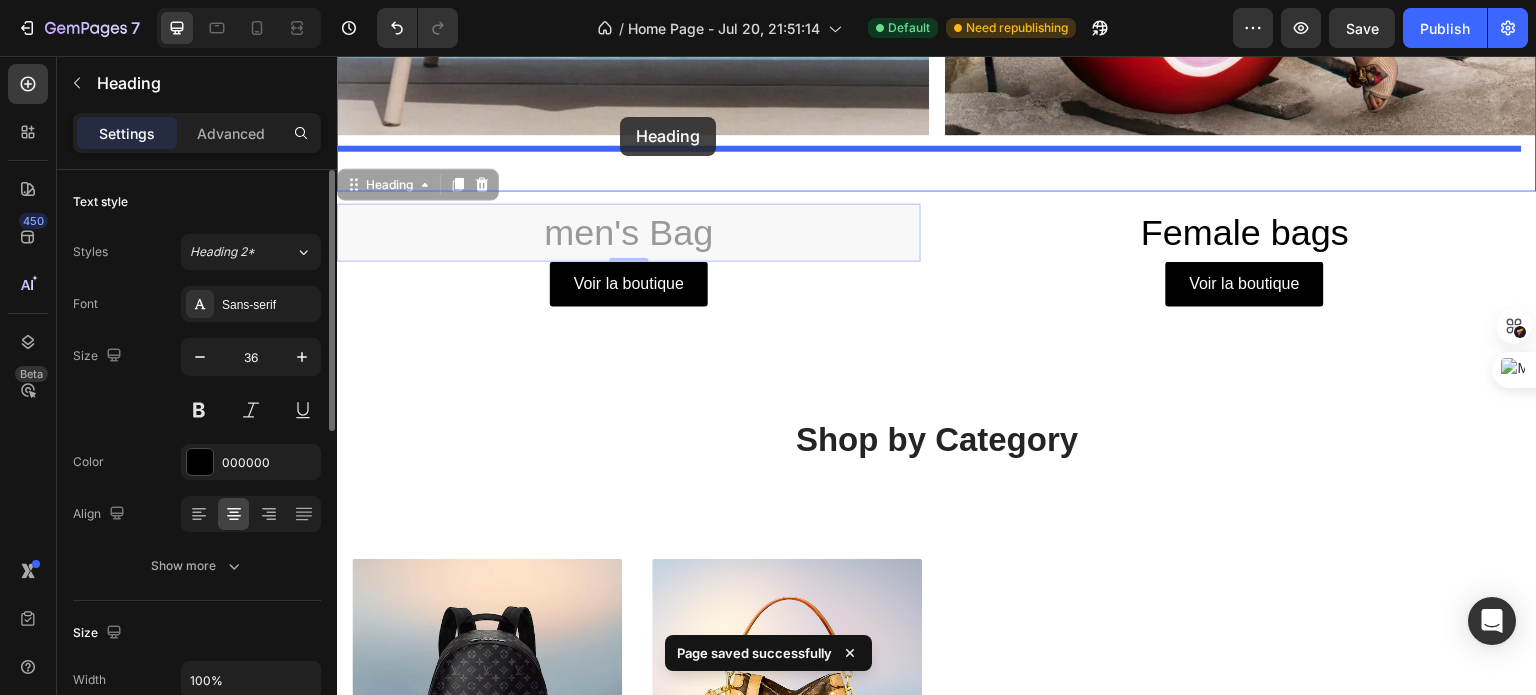 drag, startPoint x: 633, startPoint y: 166, endPoint x: 620, endPoint y: 117, distance: 50.695168 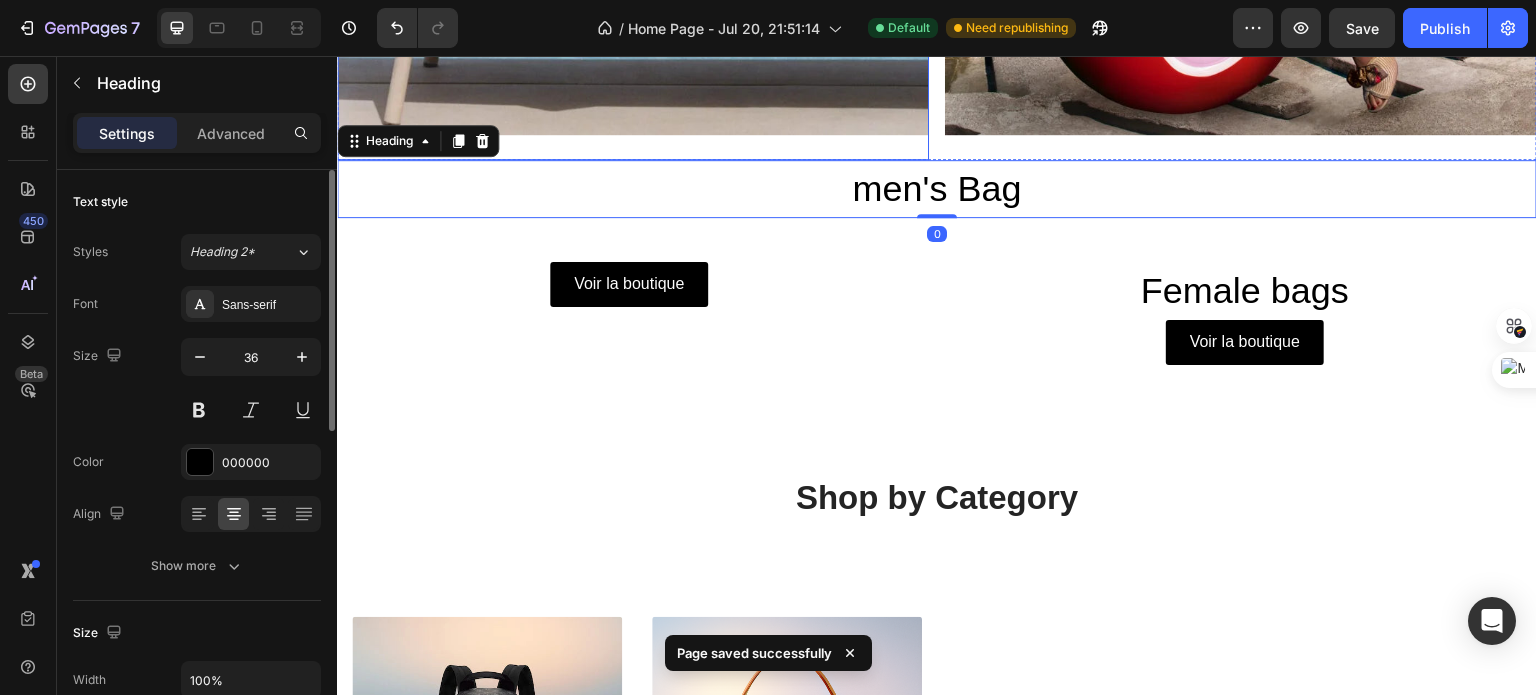 scroll, scrollTop: 1414, scrollLeft: 0, axis: vertical 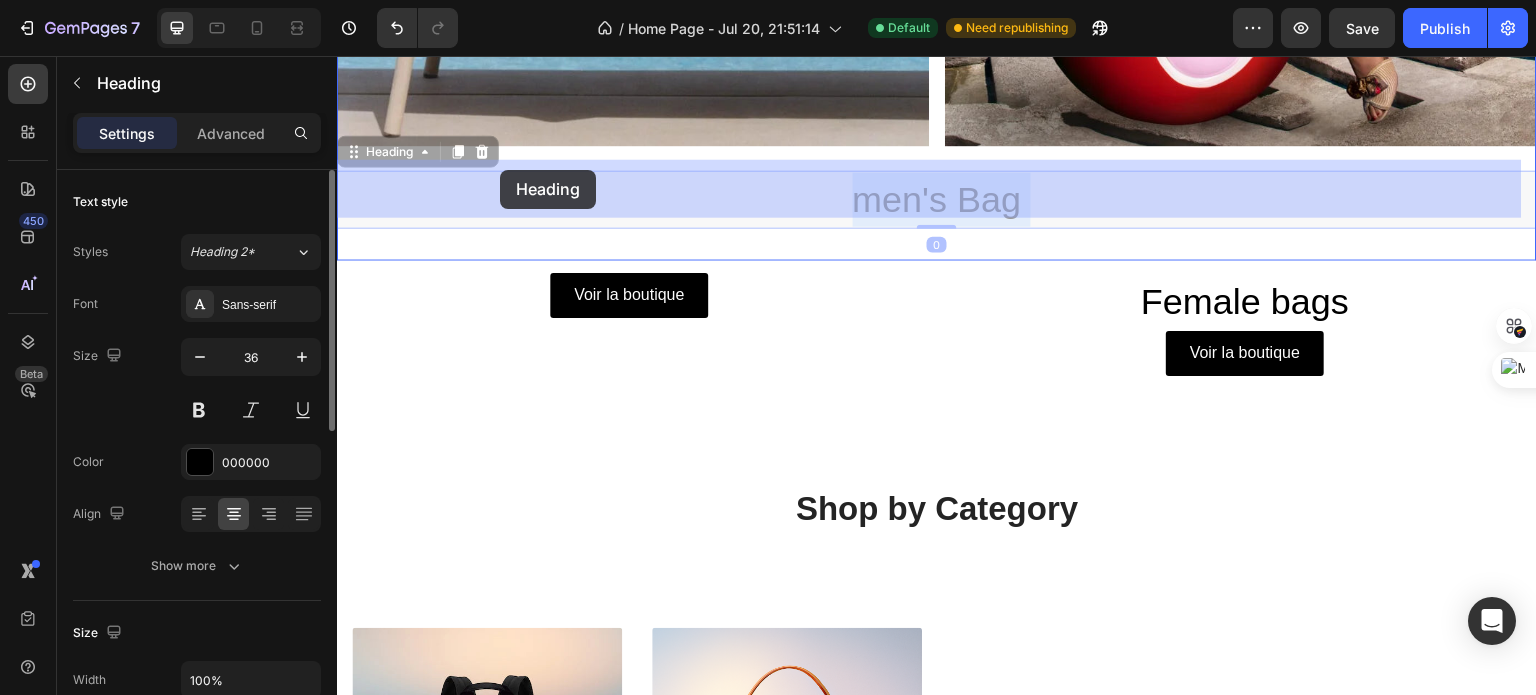 drag, startPoint x: 879, startPoint y: 186, endPoint x: 498, endPoint y: 169, distance: 381.3791 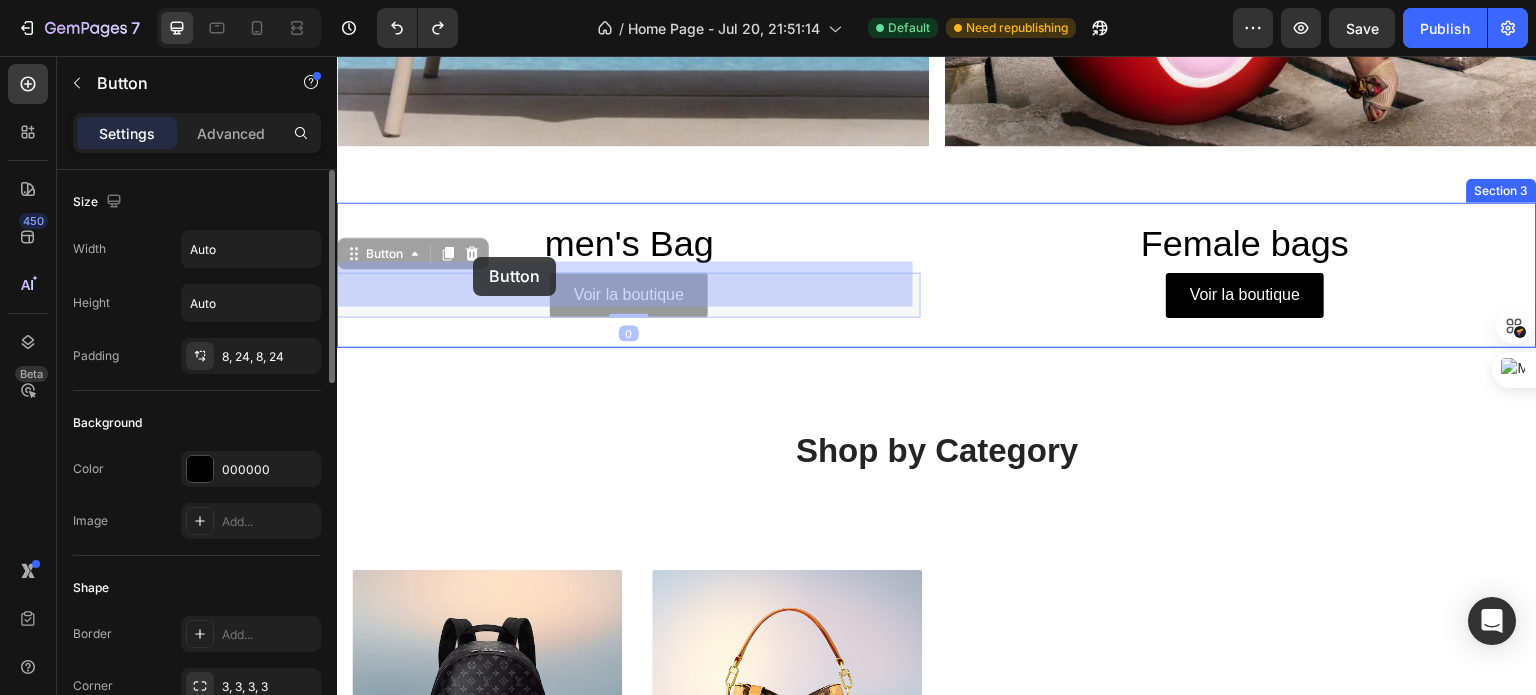 drag, startPoint x: 508, startPoint y: 299, endPoint x: 472, endPoint y: 255, distance: 56.85068 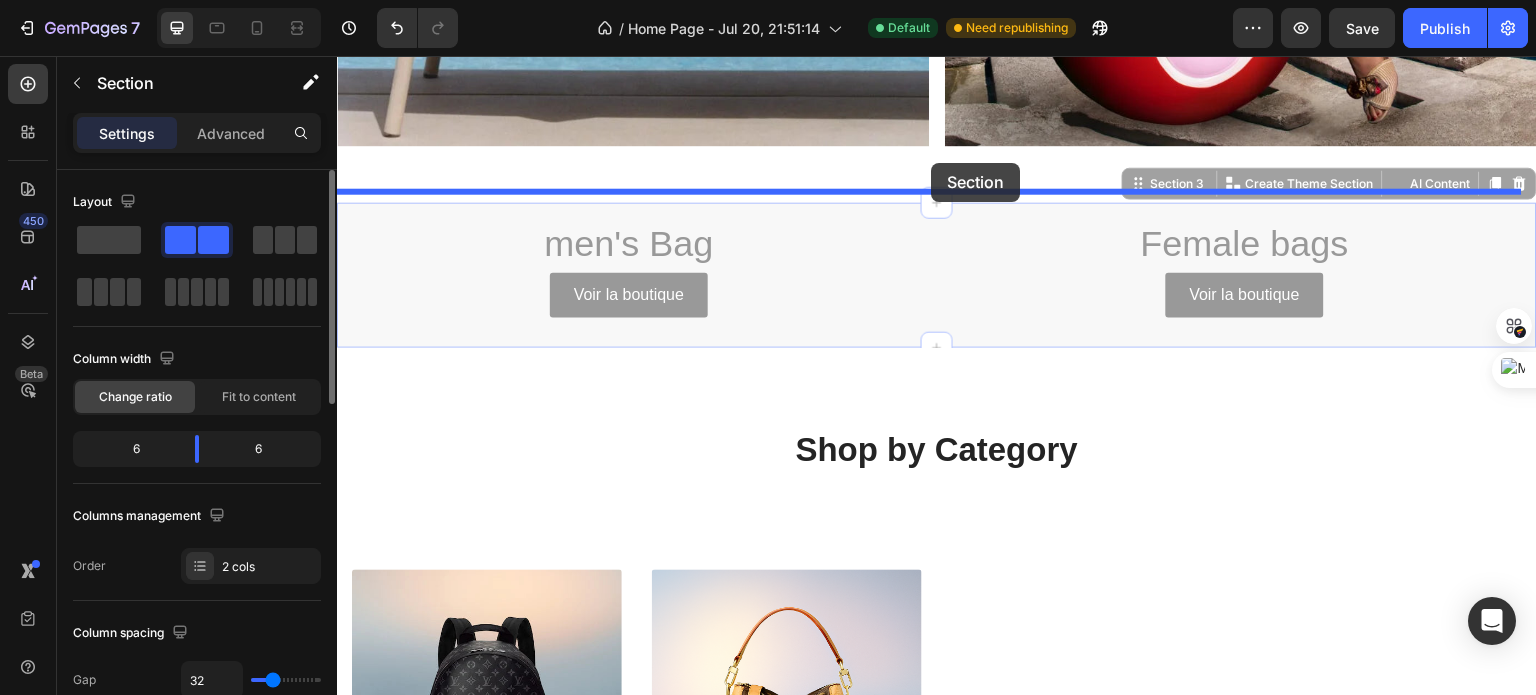 drag, startPoint x: 937, startPoint y: 251, endPoint x: 930, endPoint y: 163, distance: 88.27797 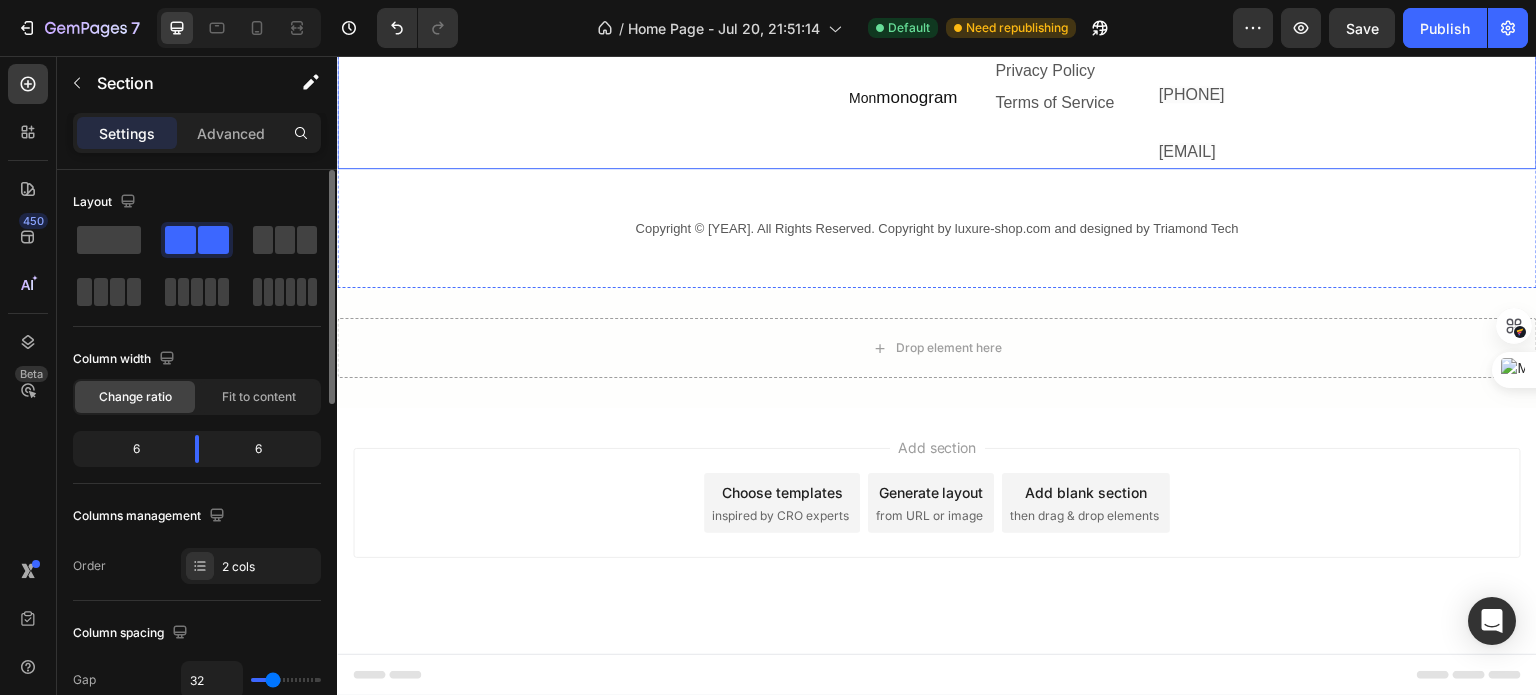 scroll, scrollTop: 4418, scrollLeft: 0, axis: vertical 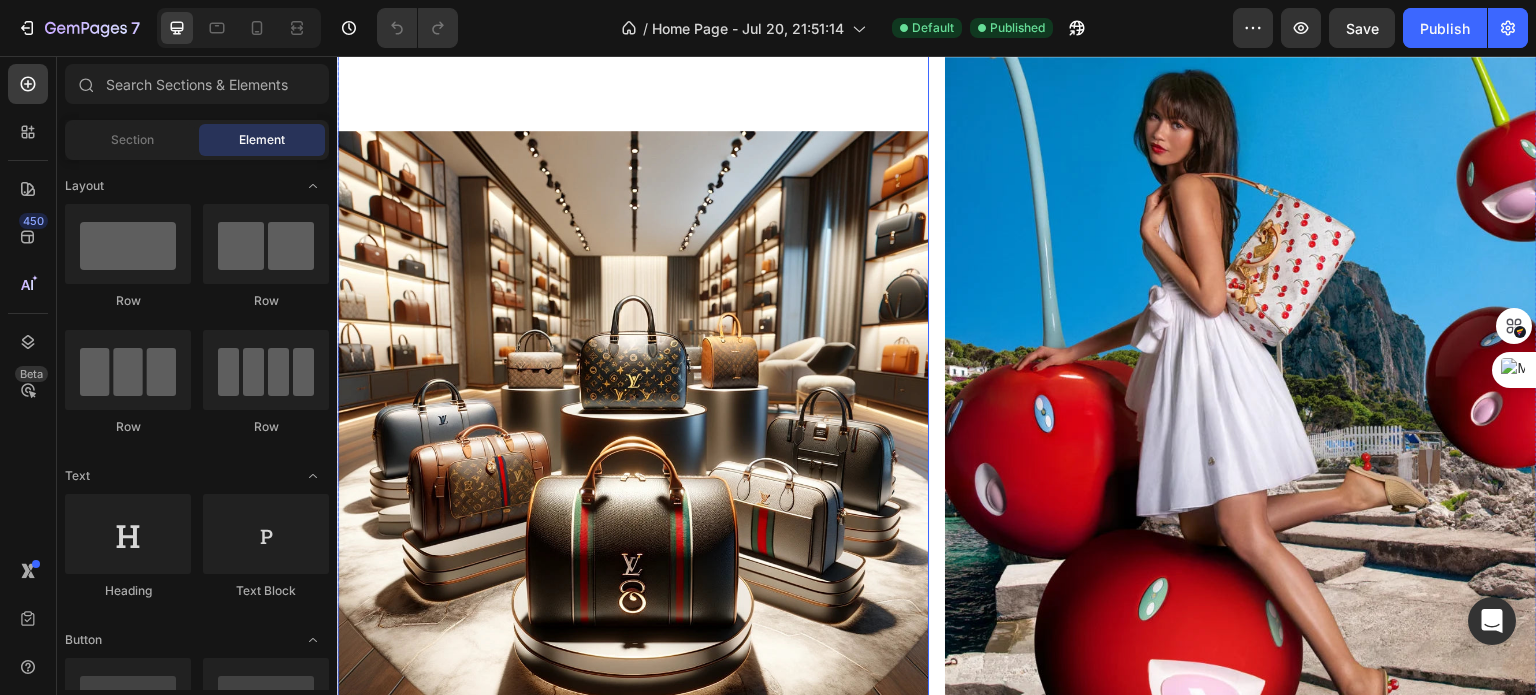 click at bounding box center [633, 426] 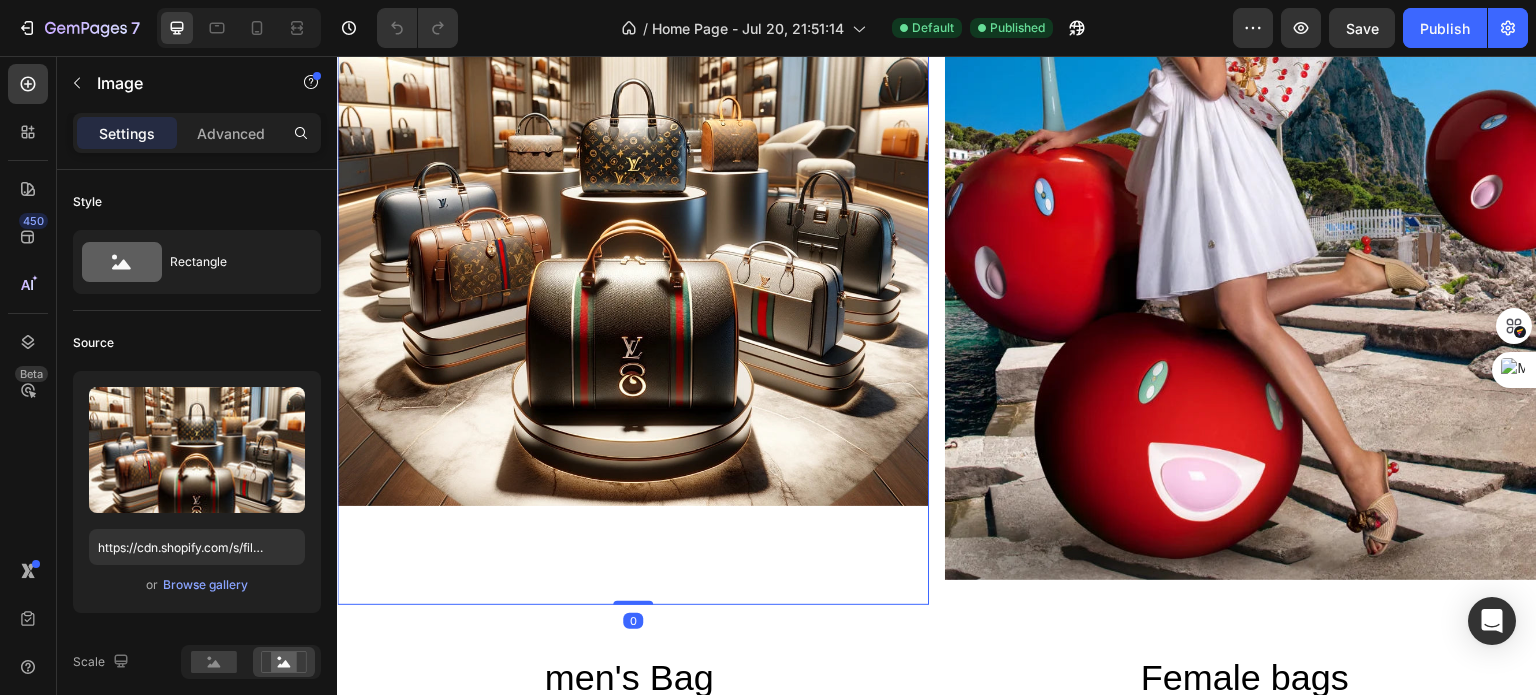 scroll, scrollTop: 998, scrollLeft: 0, axis: vertical 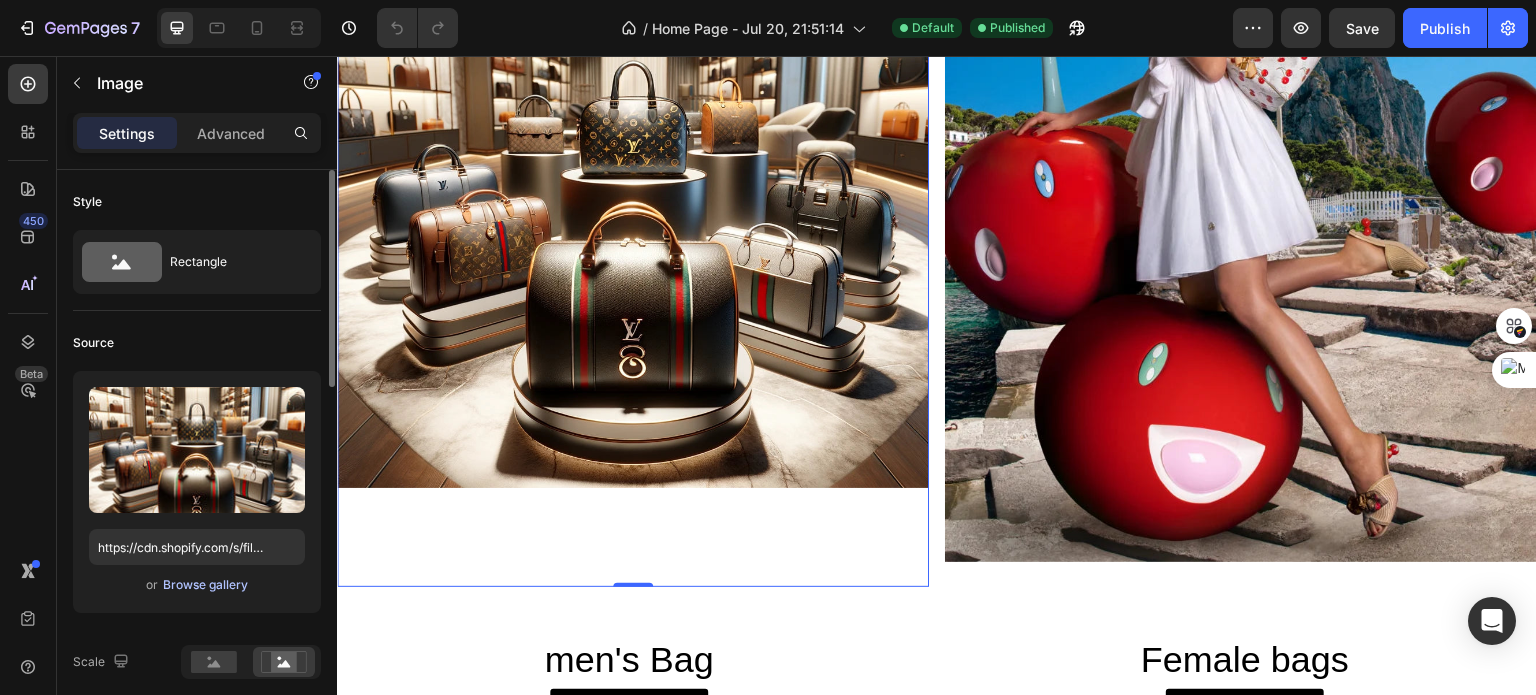 click on "Browse gallery" at bounding box center (205, 585) 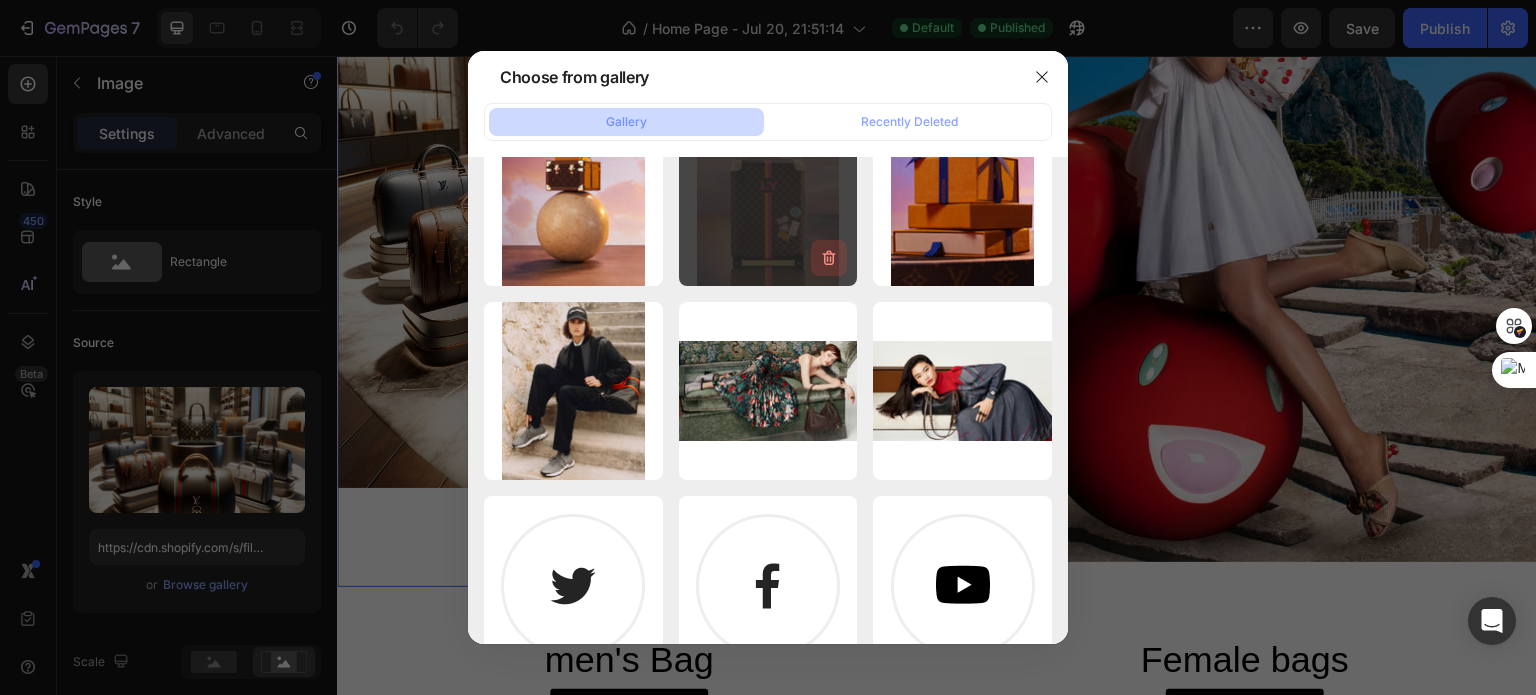 scroll, scrollTop: 0, scrollLeft: 0, axis: both 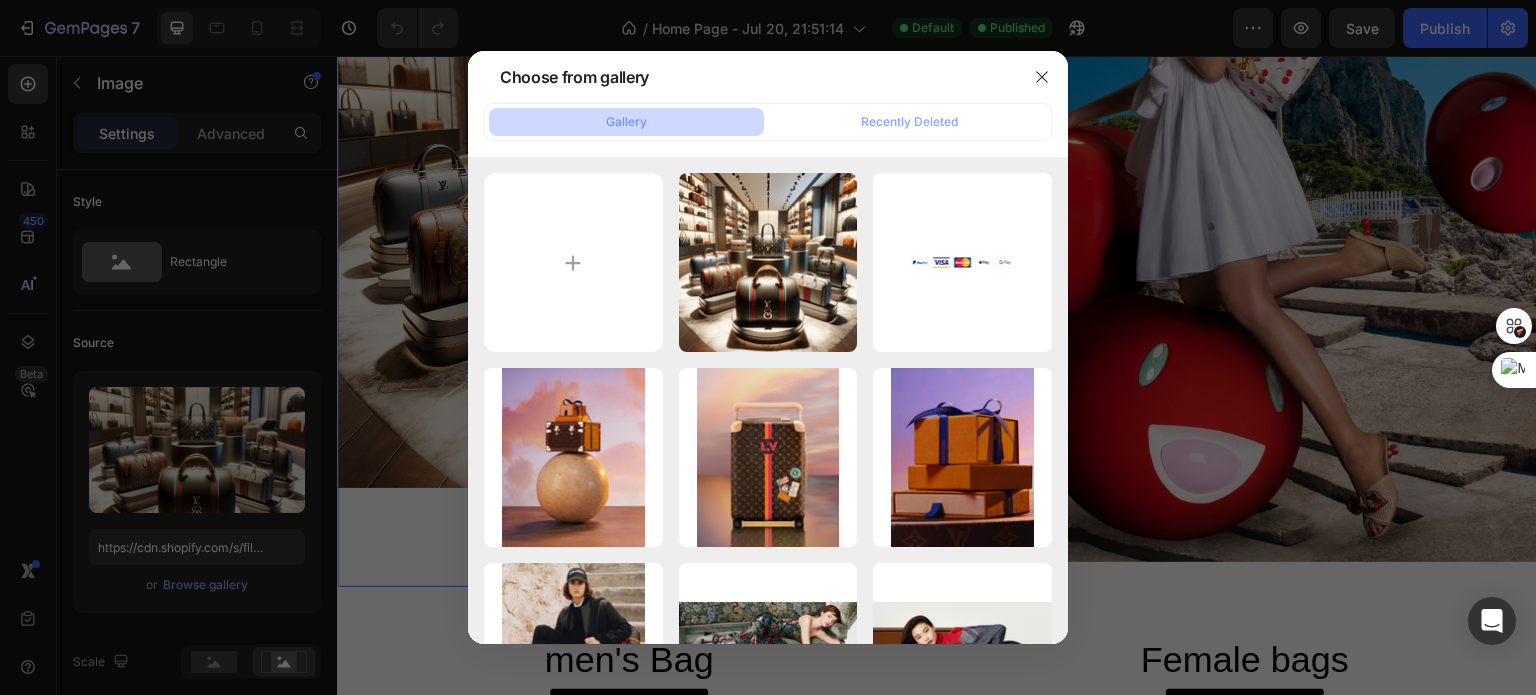 click at bounding box center [768, 347] 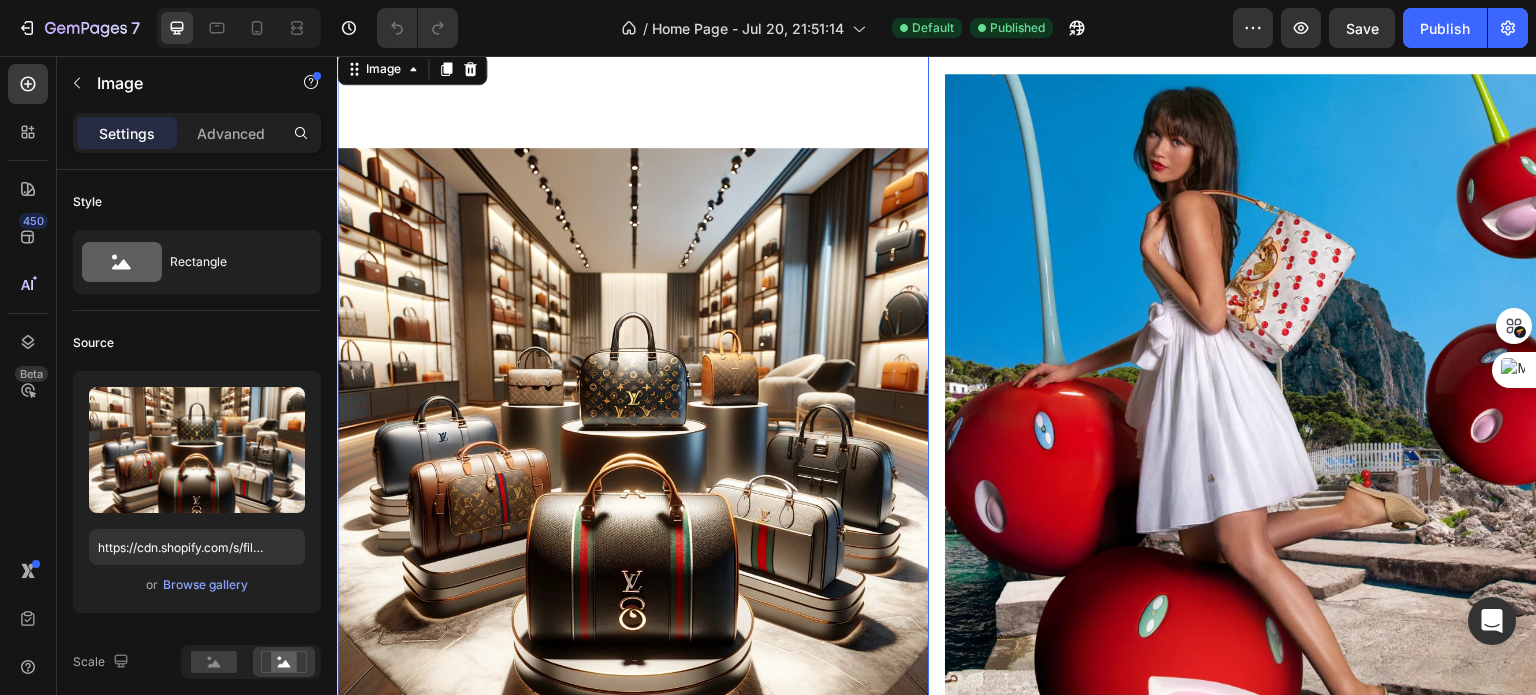 scroll, scrollTop: 79, scrollLeft: 0, axis: vertical 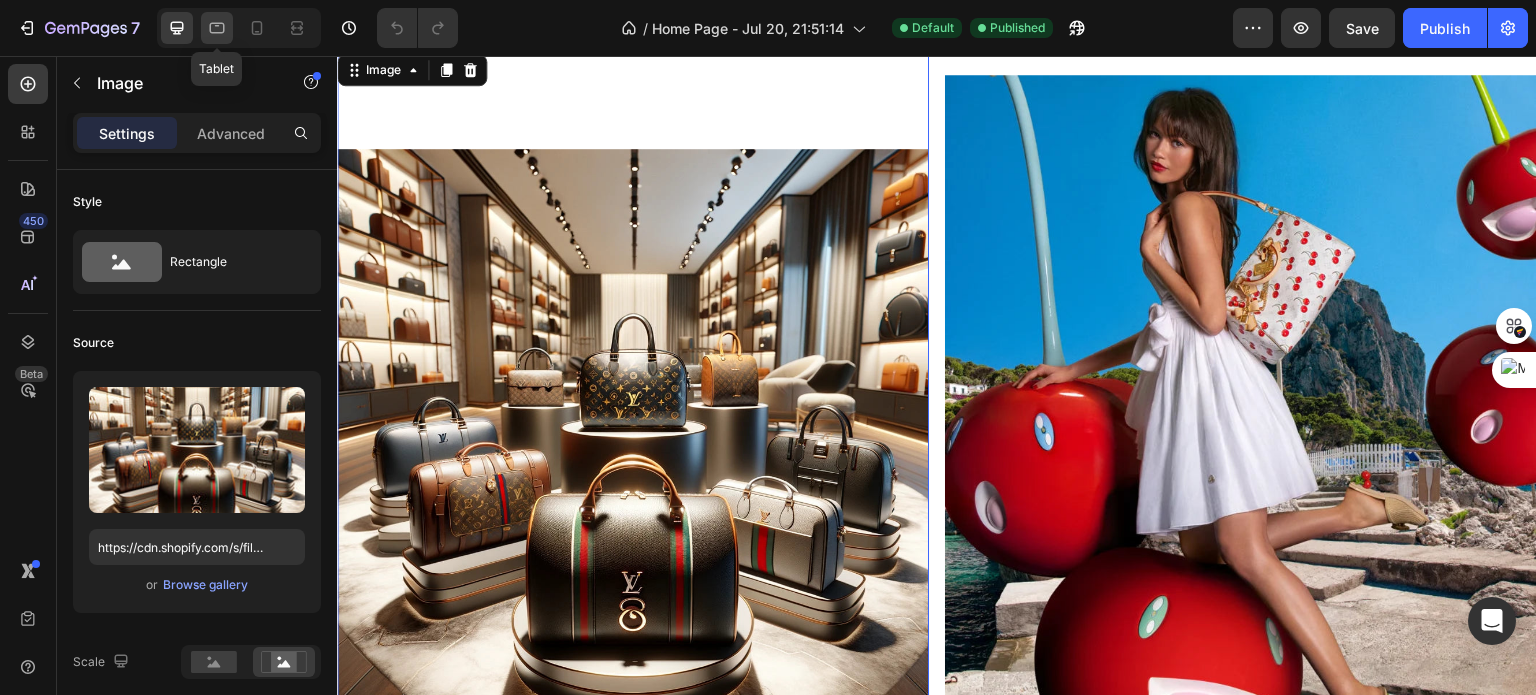 click 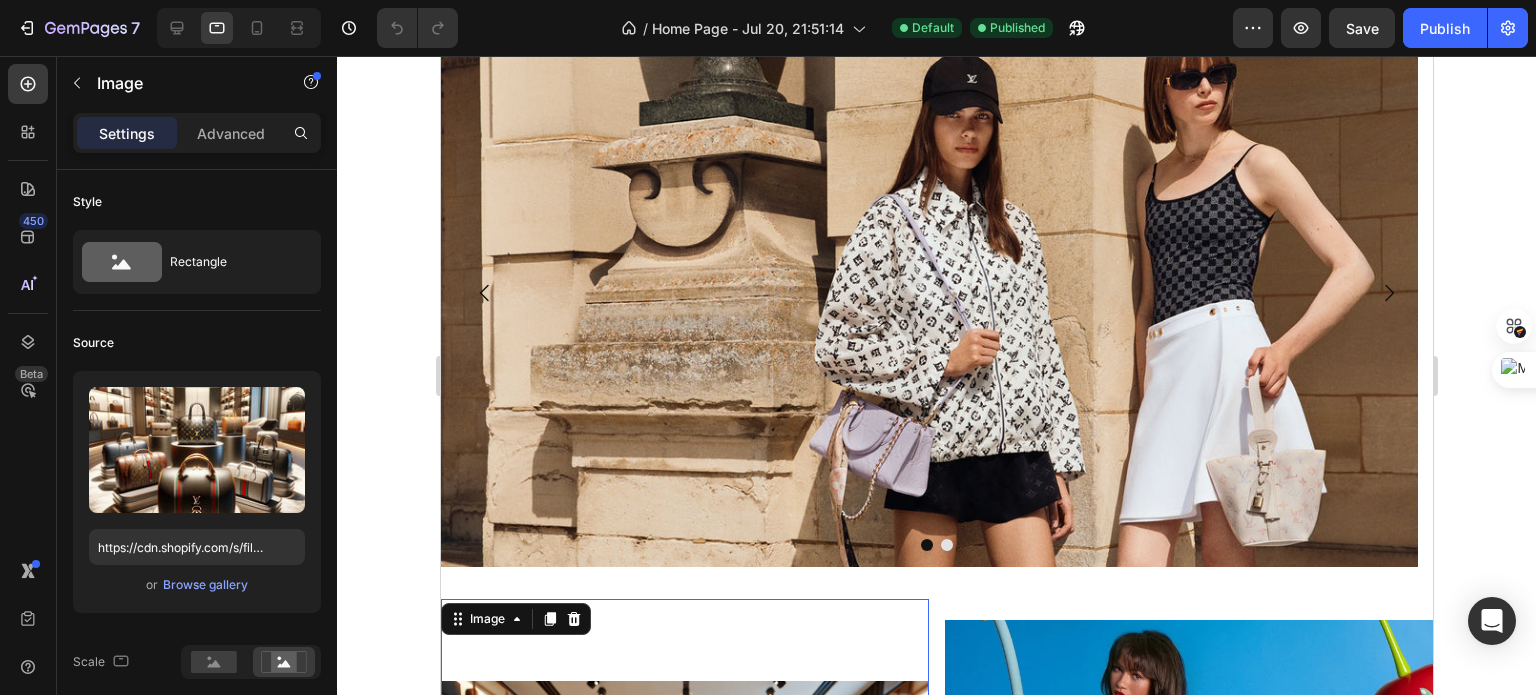 scroll, scrollTop: 2, scrollLeft: 0, axis: vertical 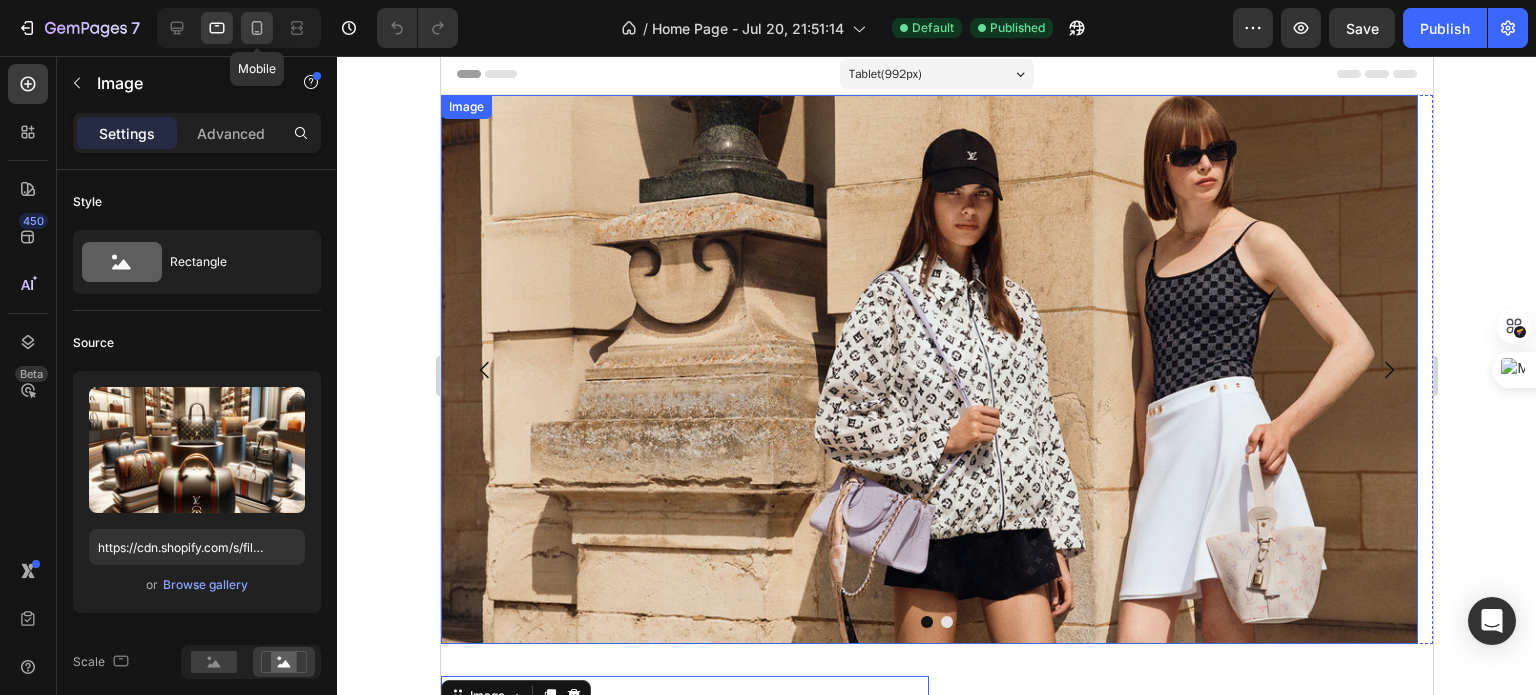 click 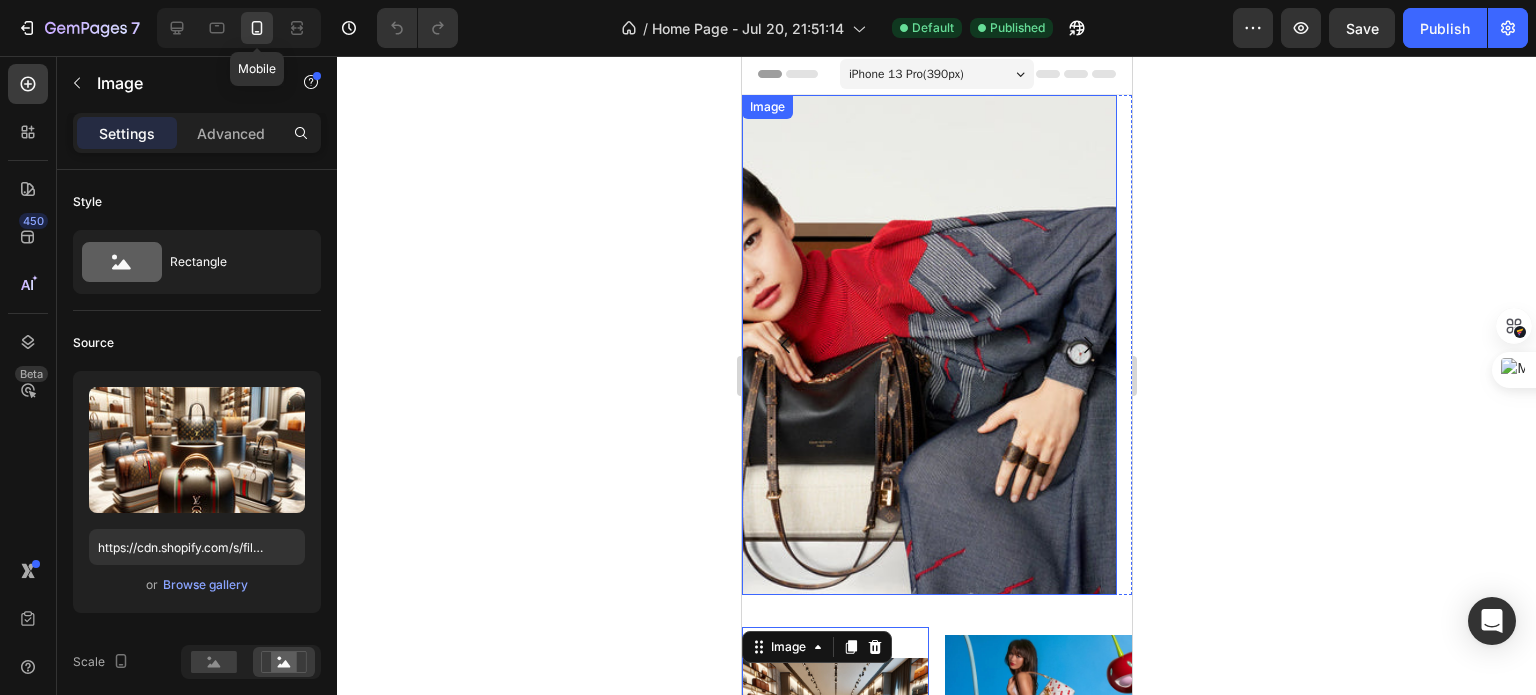 scroll, scrollTop: 503, scrollLeft: 0, axis: vertical 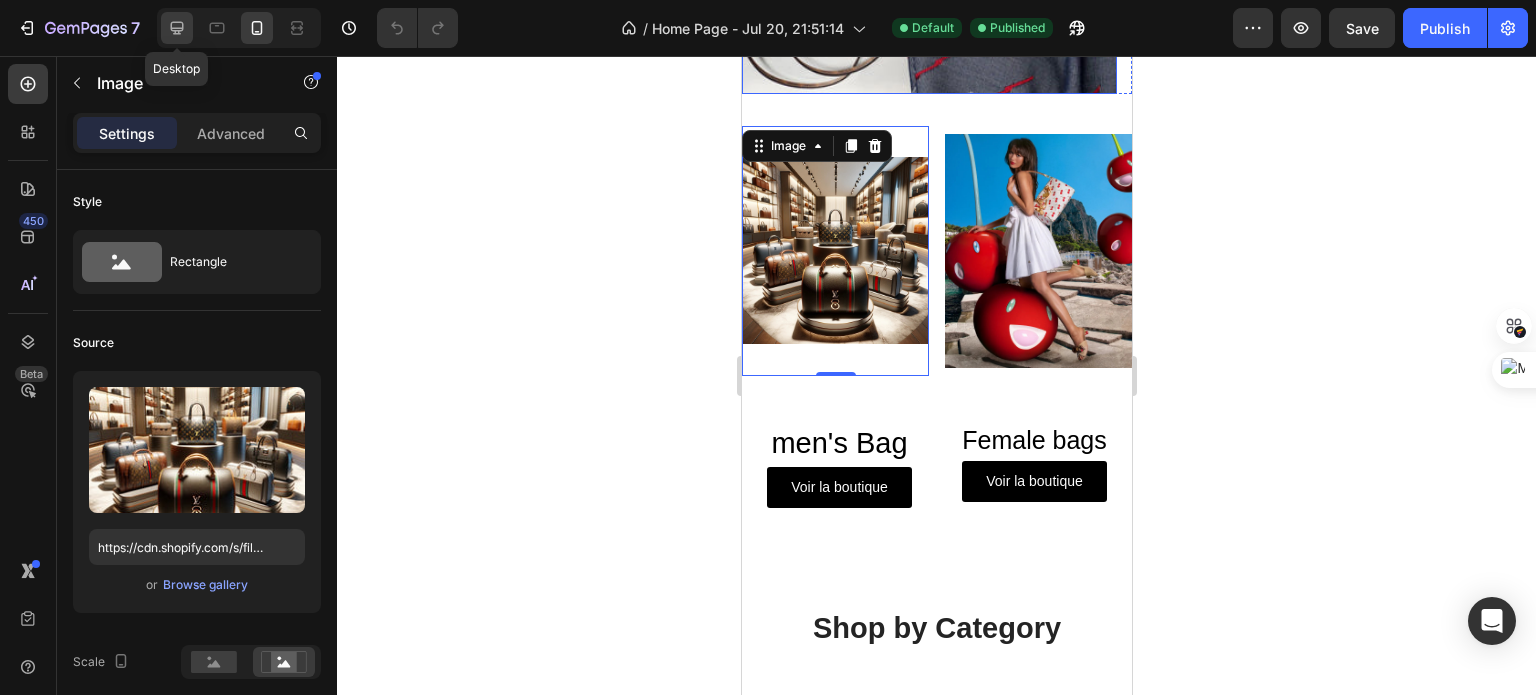 click 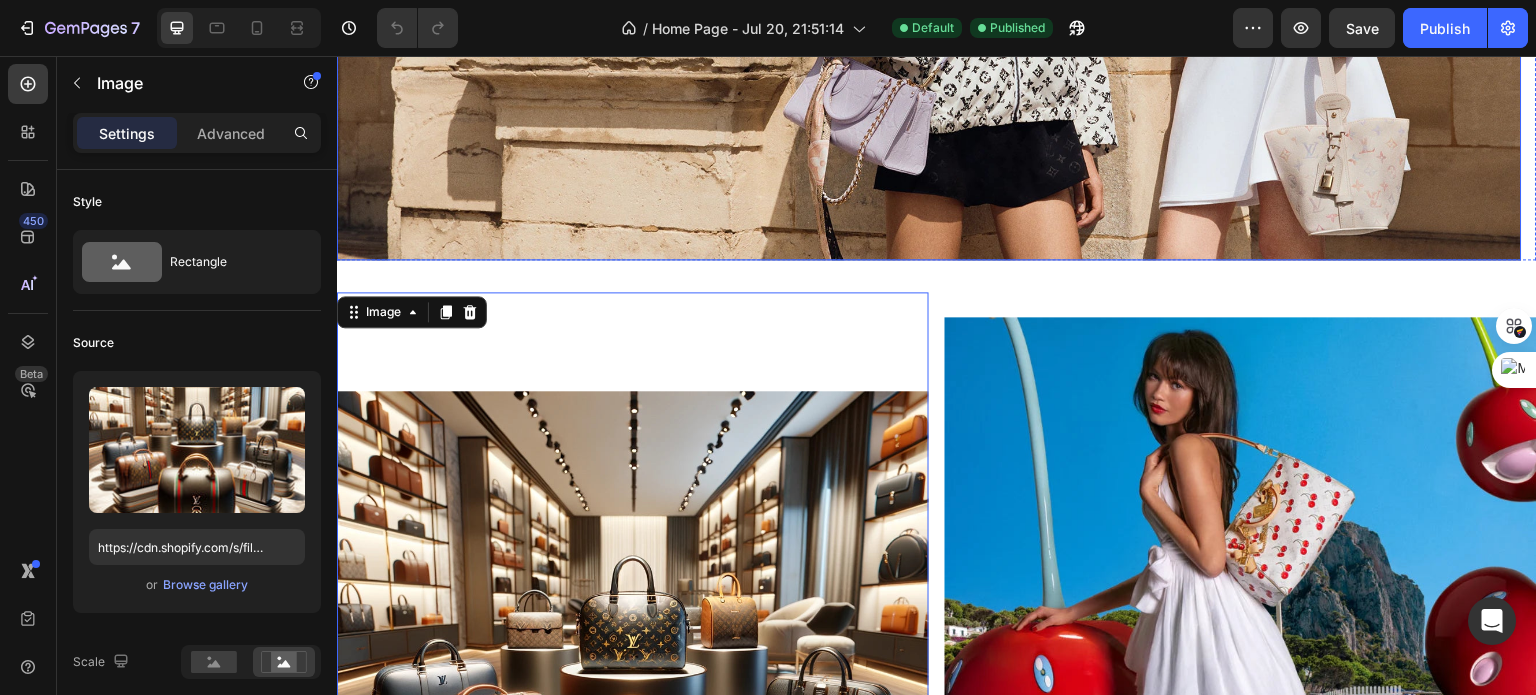 scroll, scrollTop: 669, scrollLeft: 0, axis: vertical 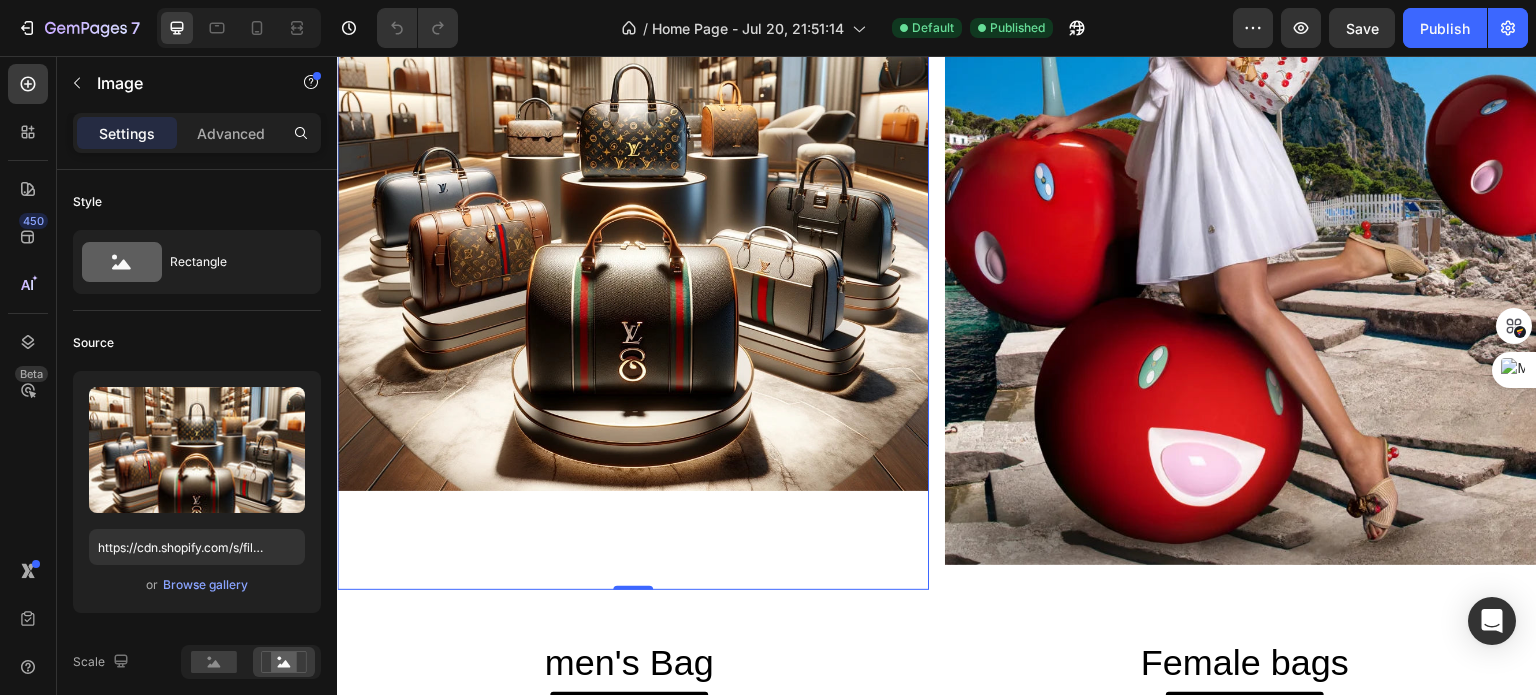 click at bounding box center (633, 194) 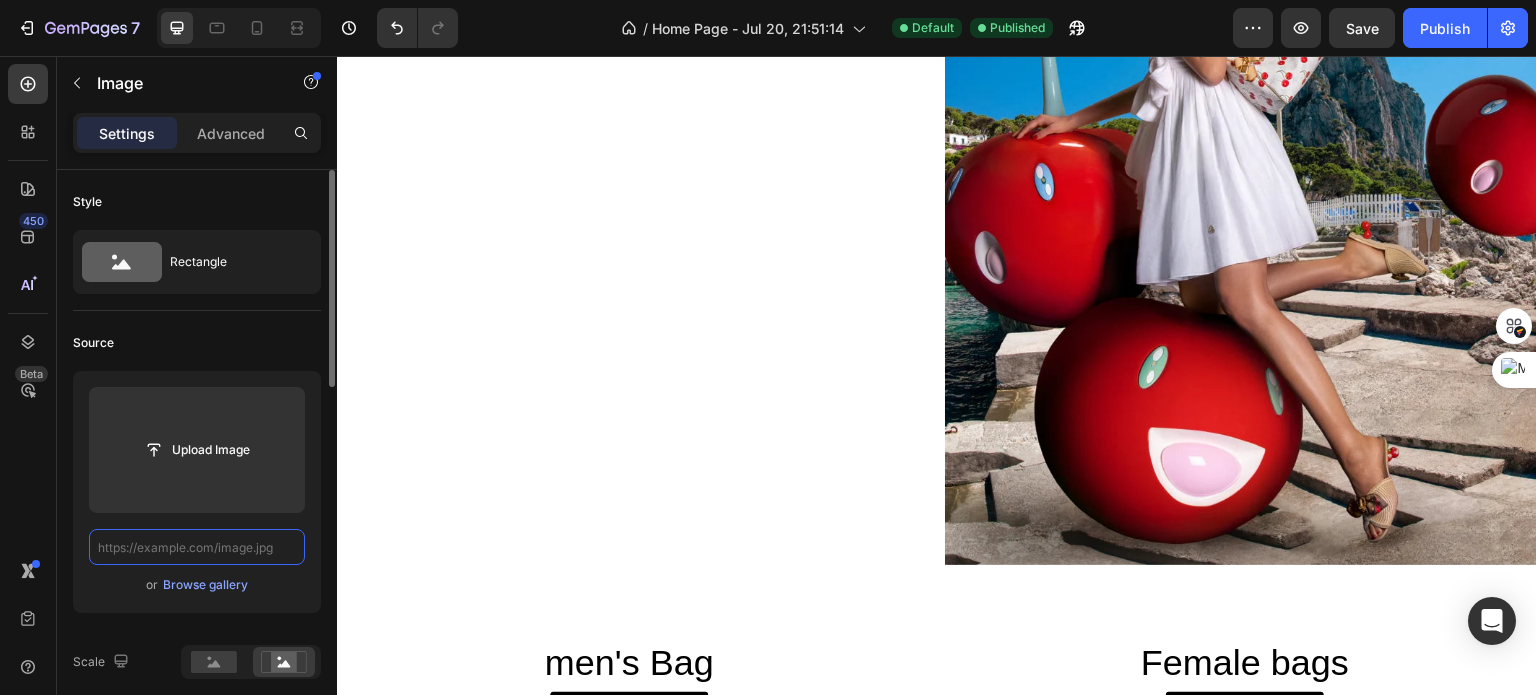 scroll, scrollTop: 0, scrollLeft: 0, axis: both 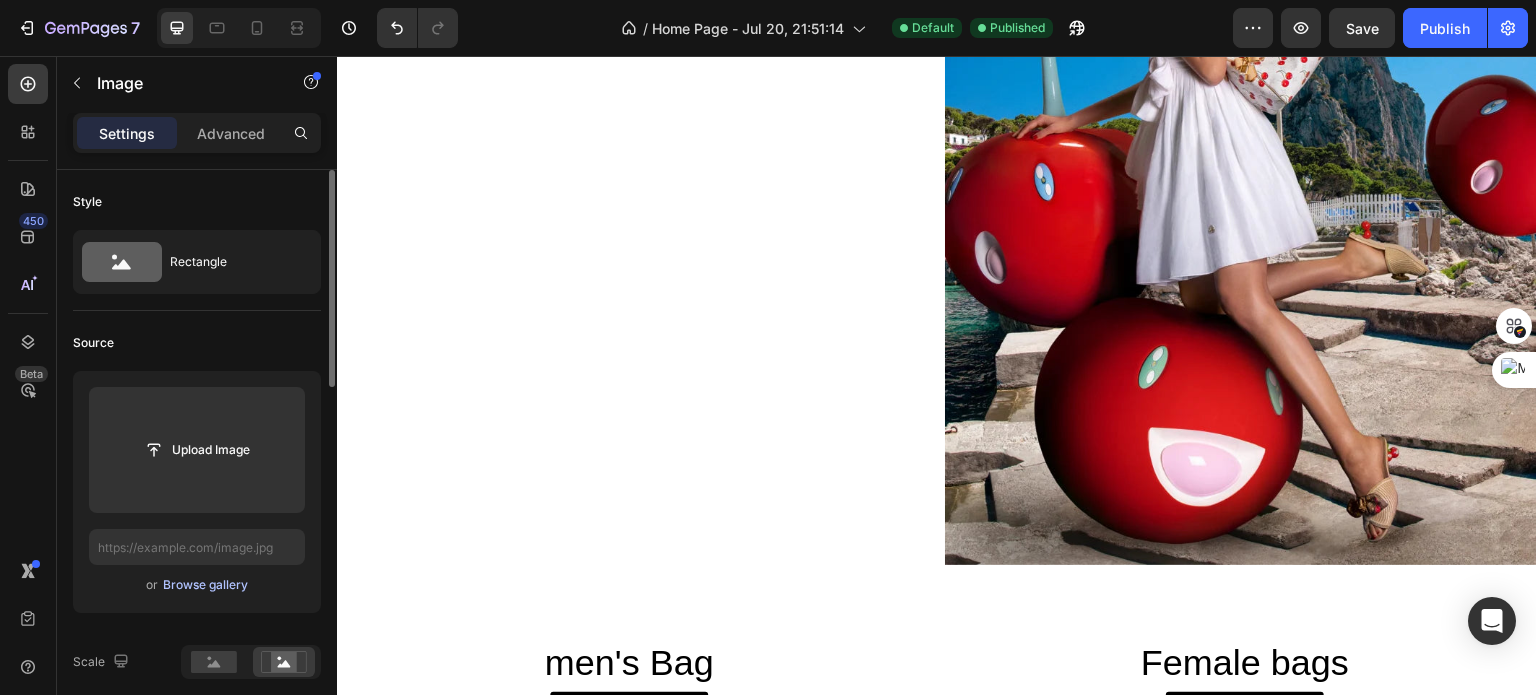 click on "Browse gallery" at bounding box center (205, 585) 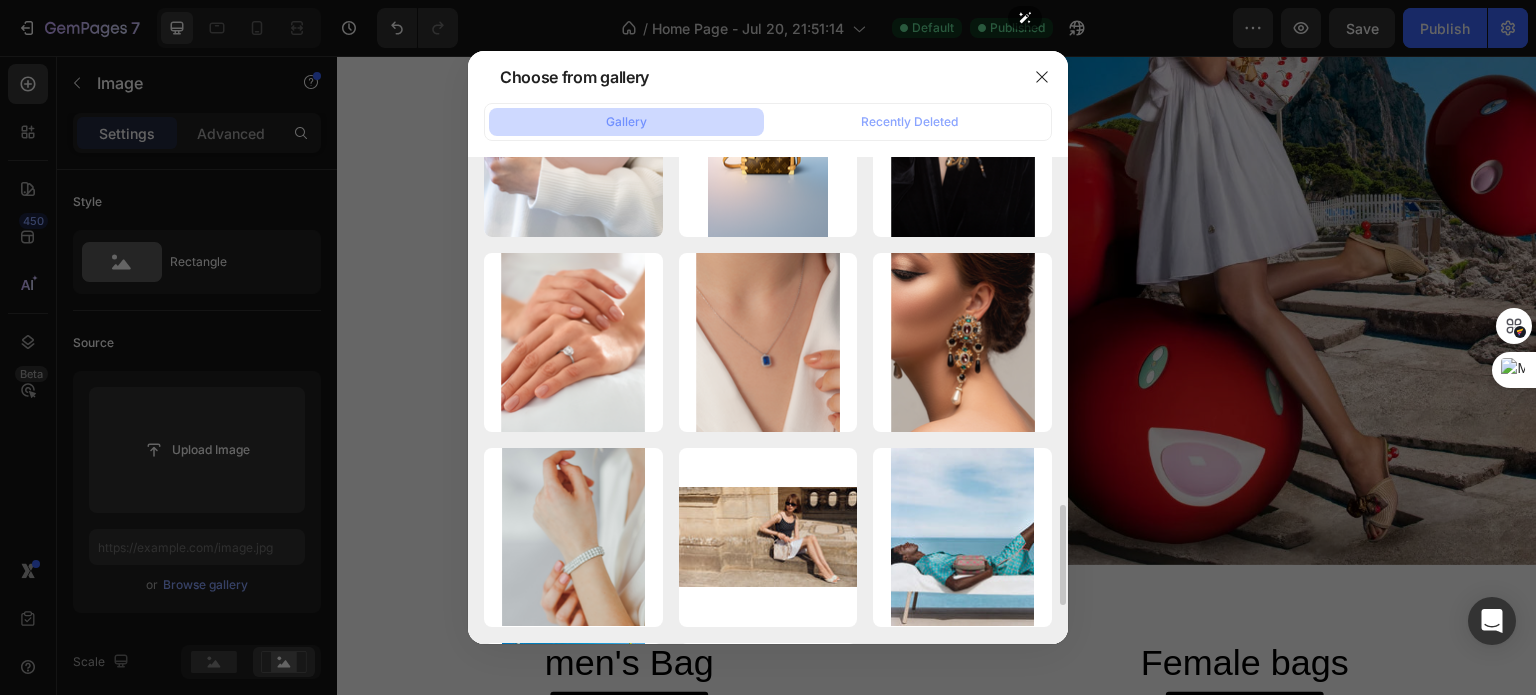 scroll, scrollTop: 1673, scrollLeft: 0, axis: vertical 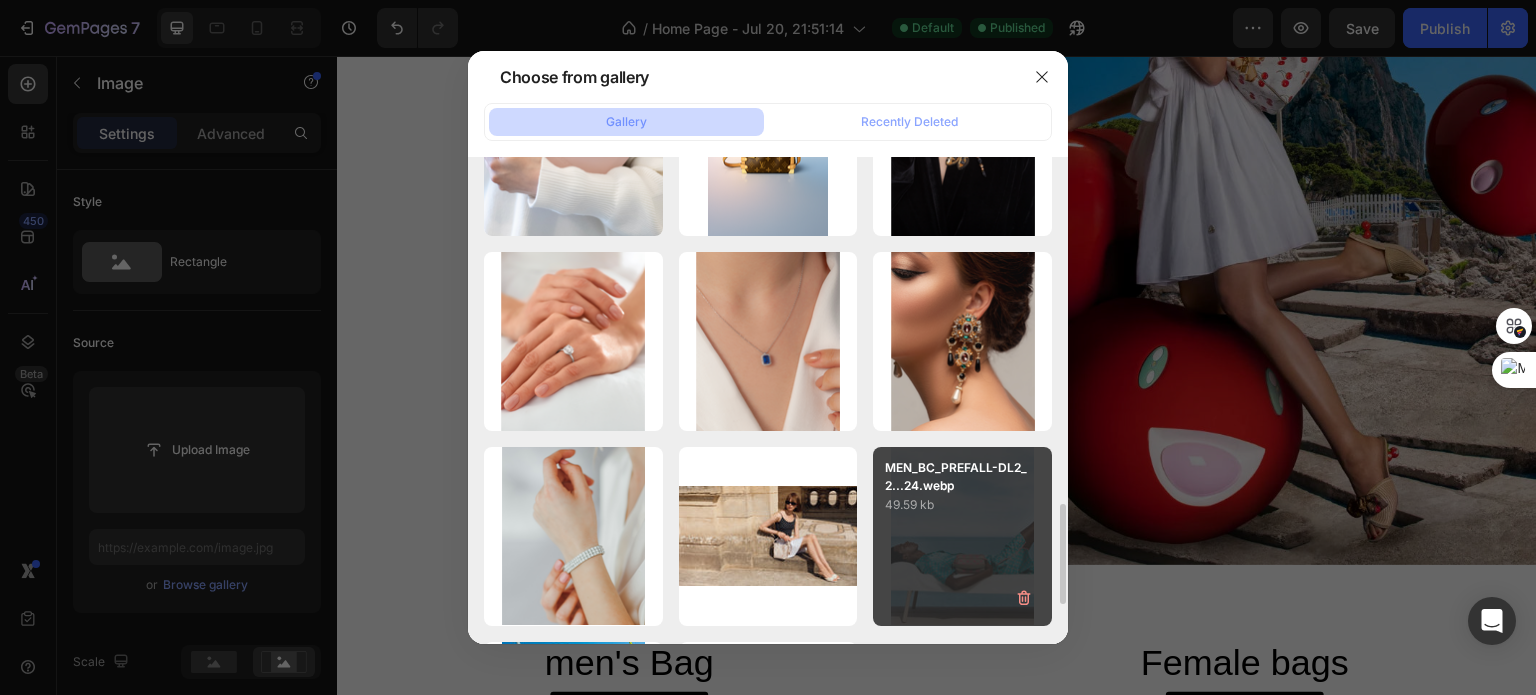click on "MEN_BC_PREFALL-DL2_2...24.webp [FILESIZE] kb" at bounding box center [962, 536] 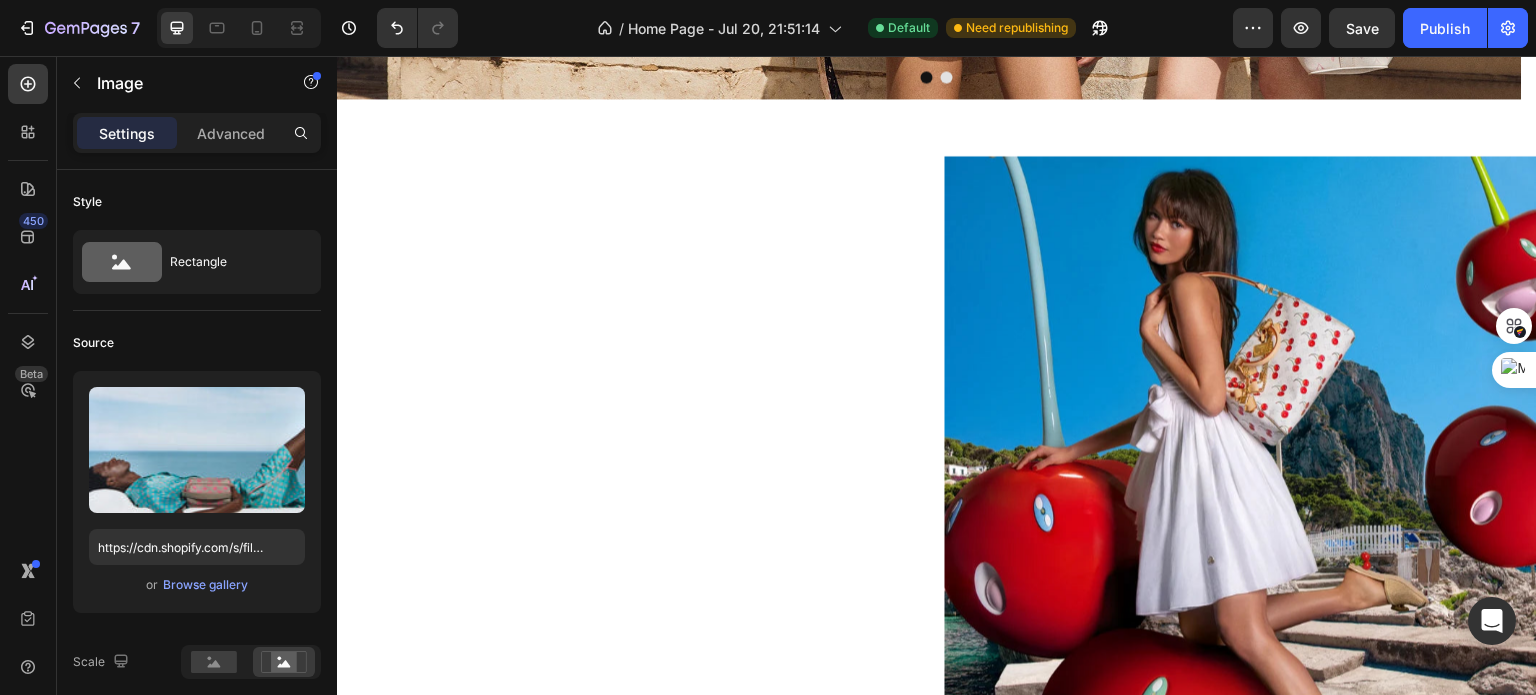 scroll, scrollTop: 656, scrollLeft: 0, axis: vertical 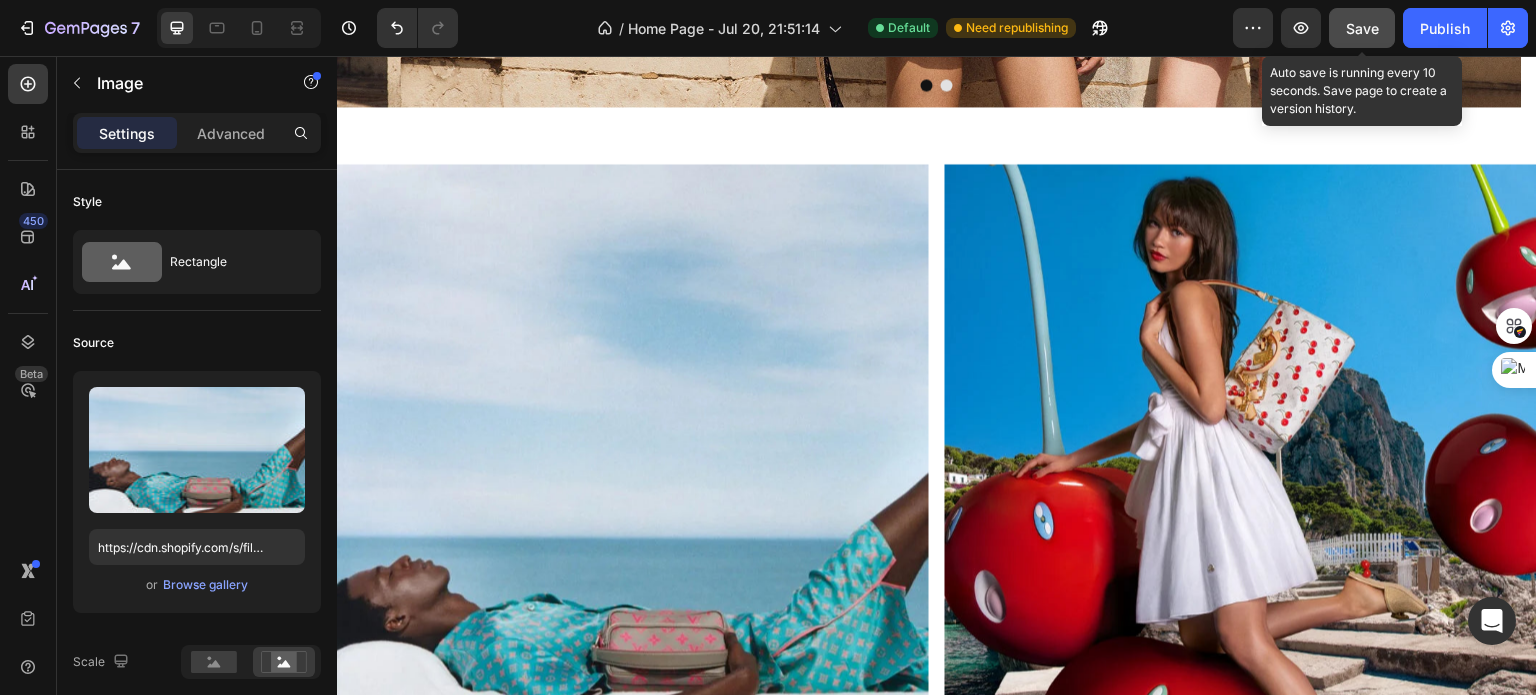 click on "Save" at bounding box center (1362, 28) 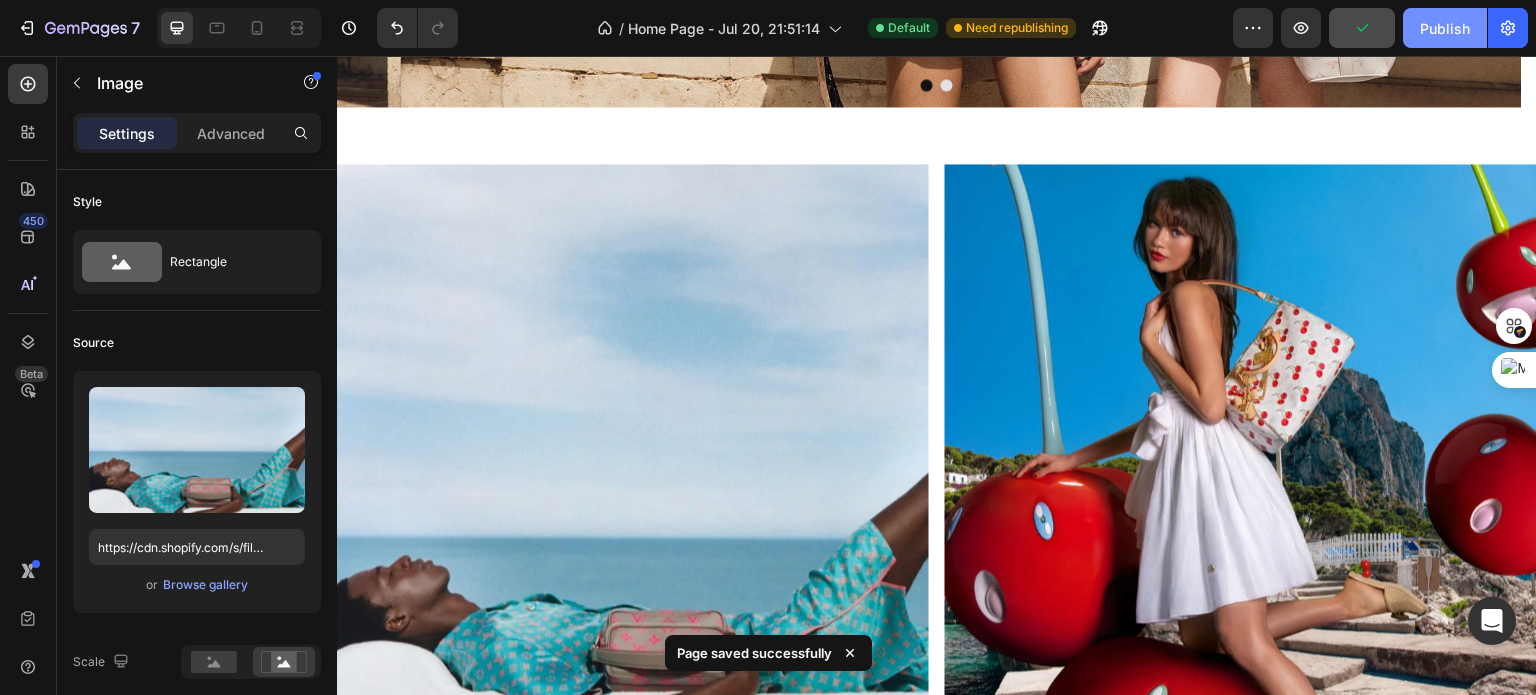 click on "Publish" at bounding box center (1445, 28) 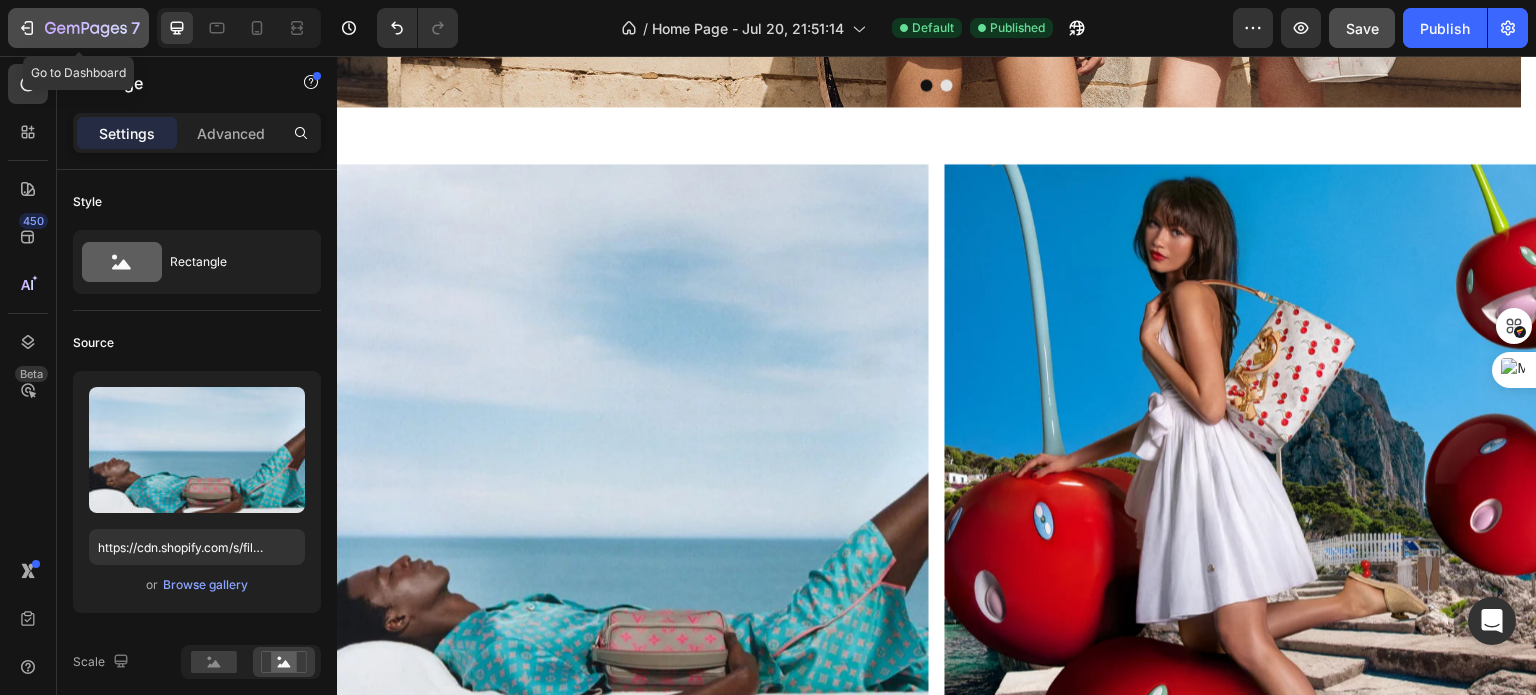 click on "7" 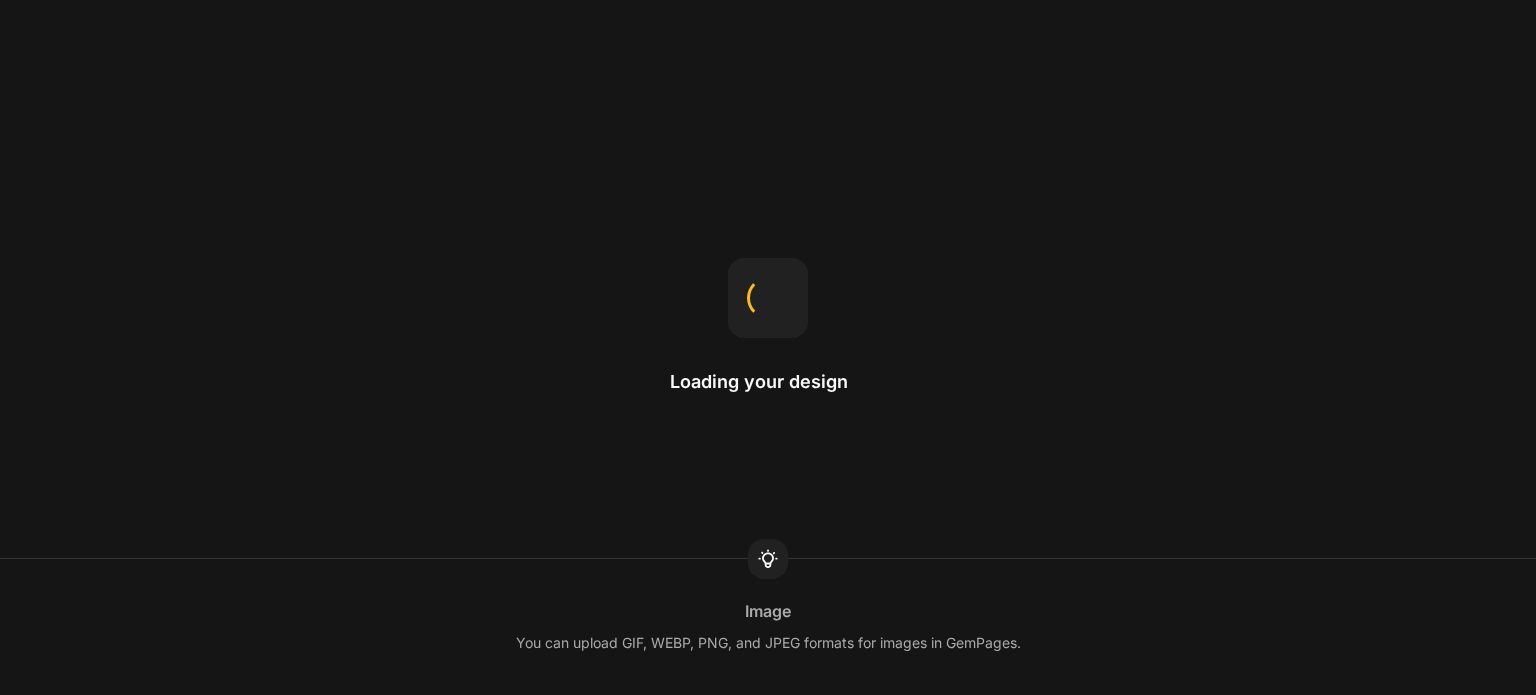 scroll, scrollTop: 0, scrollLeft: 0, axis: both 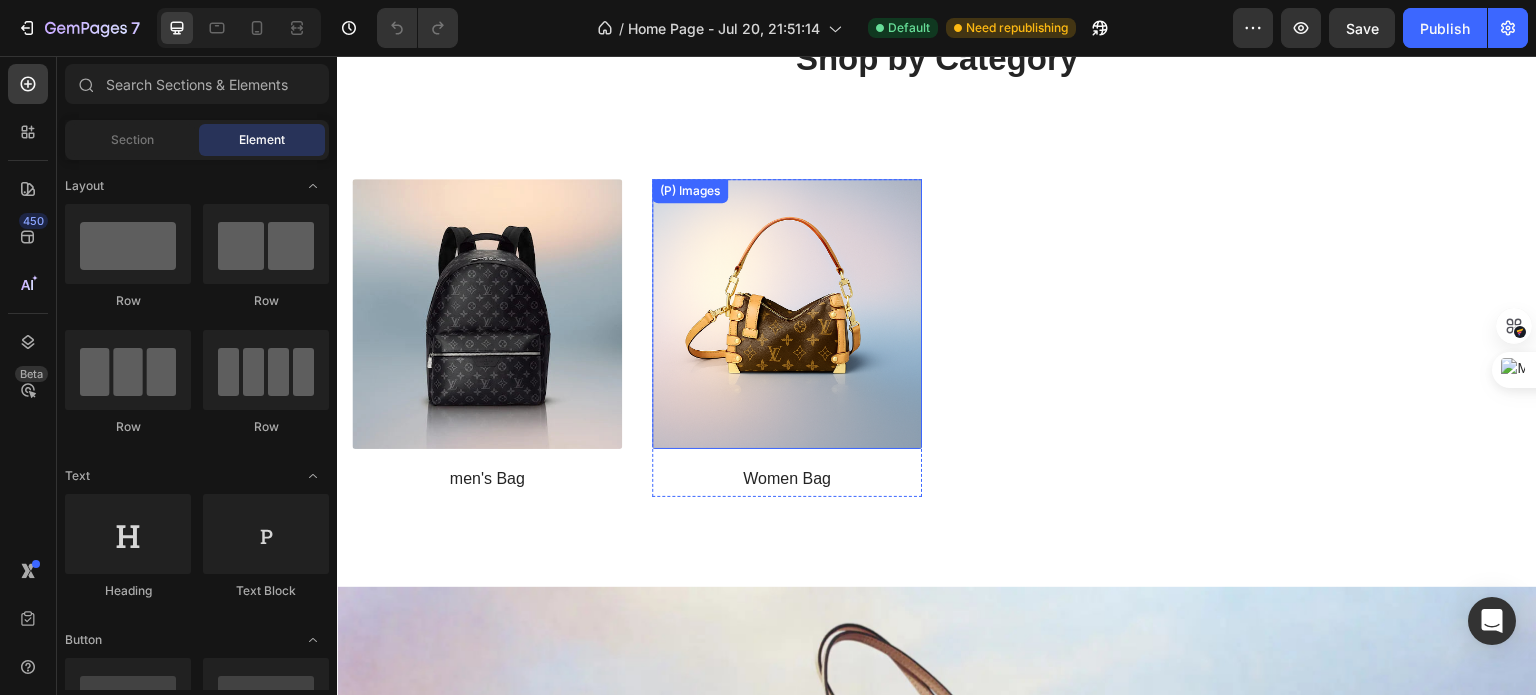 click at bounding box center [787, 314] 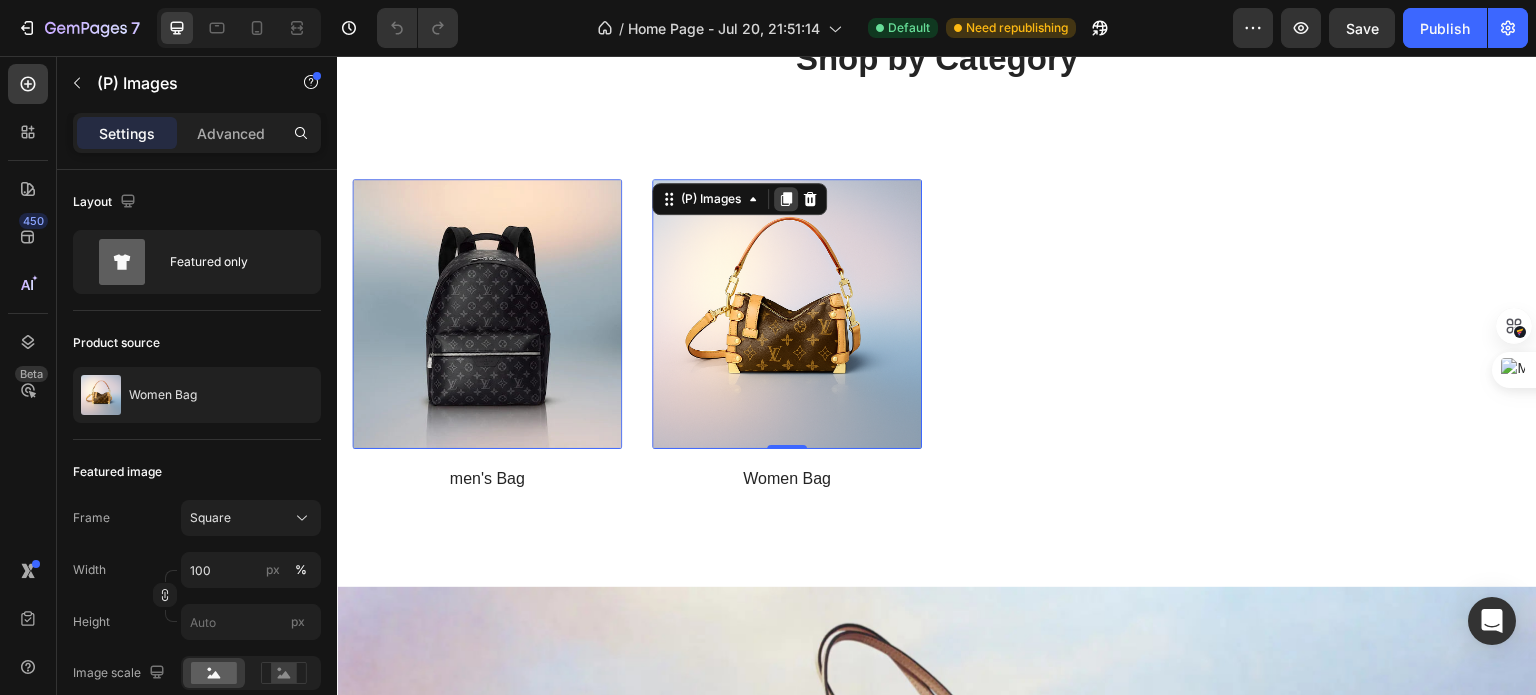 click at bounding box center (337, 56) 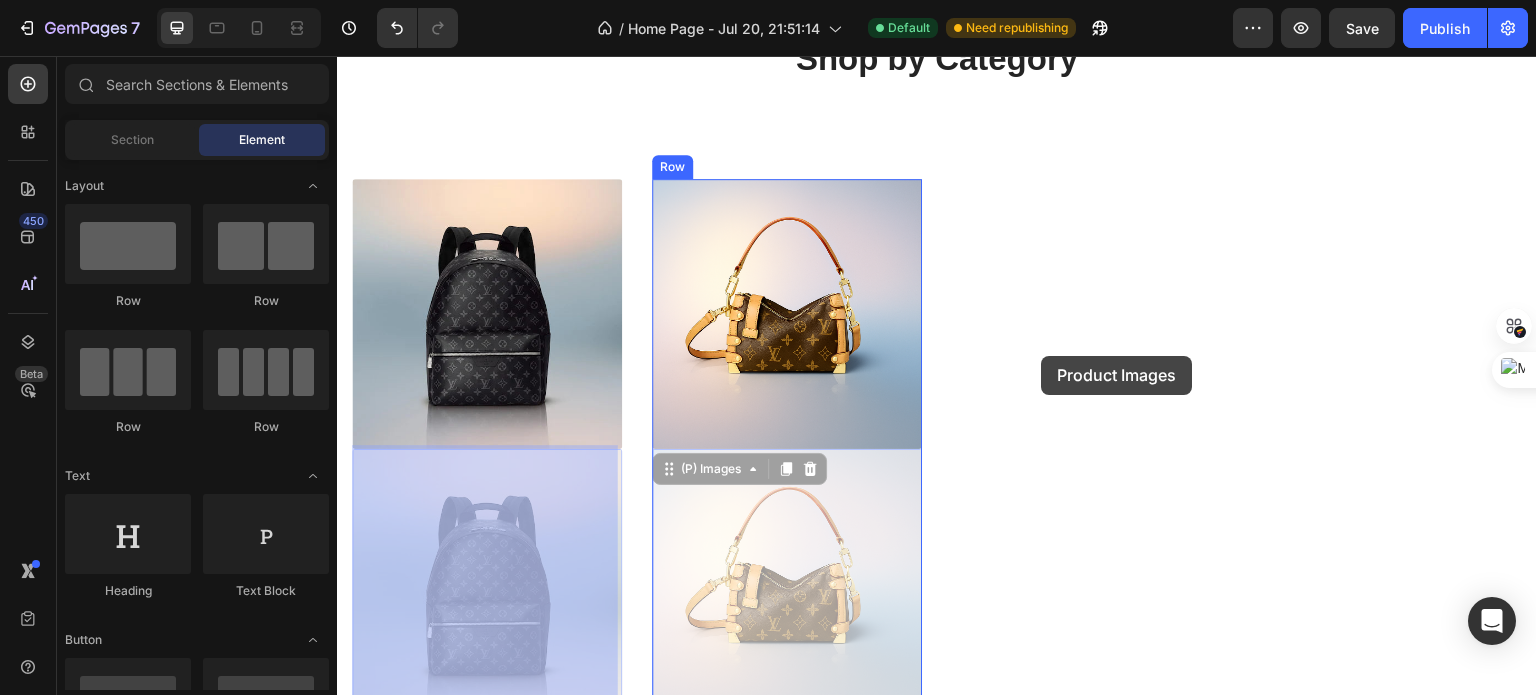 drag, startPoint x: 1042, startPoint y: 356, endPoint x: 530, endPoint y: 607, distance: 570.21484 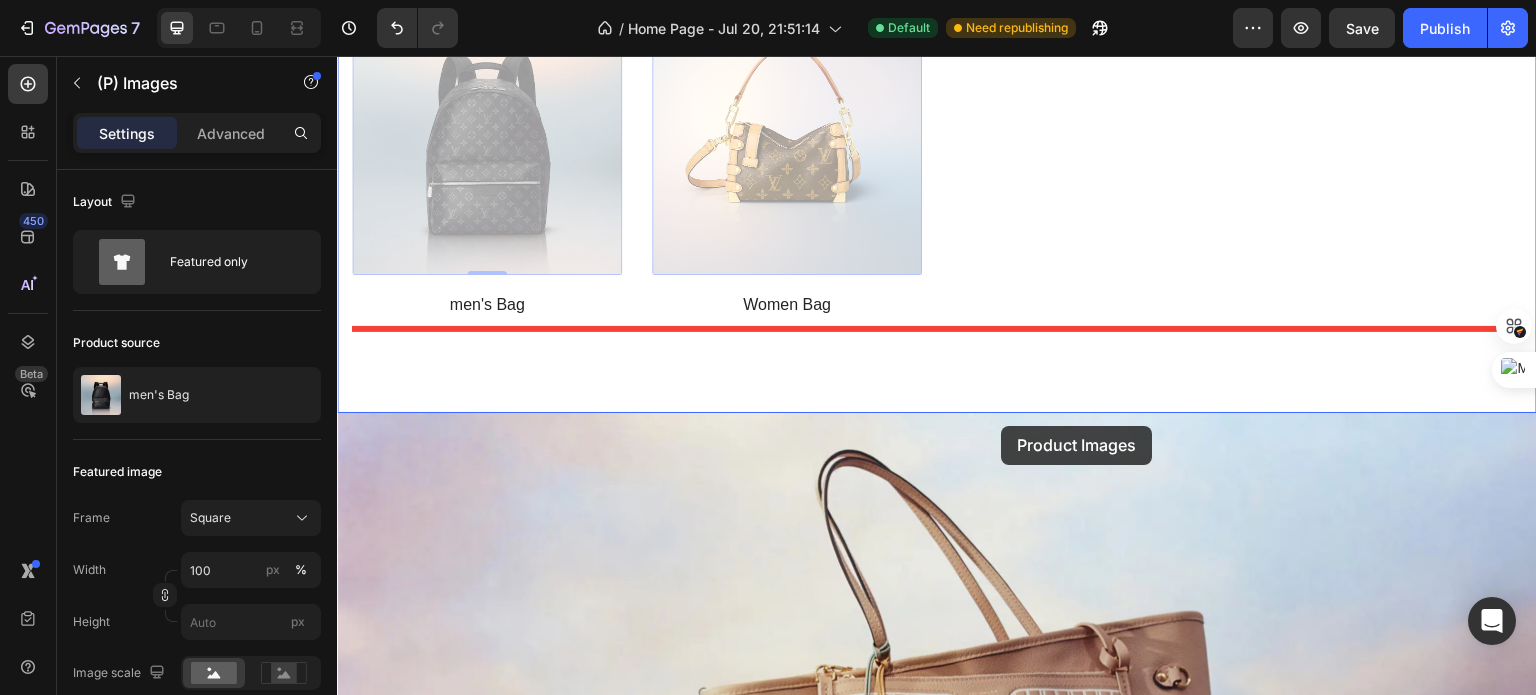 scroll, scrollTop: 2235, scrollLeft: 0, axis: vertical 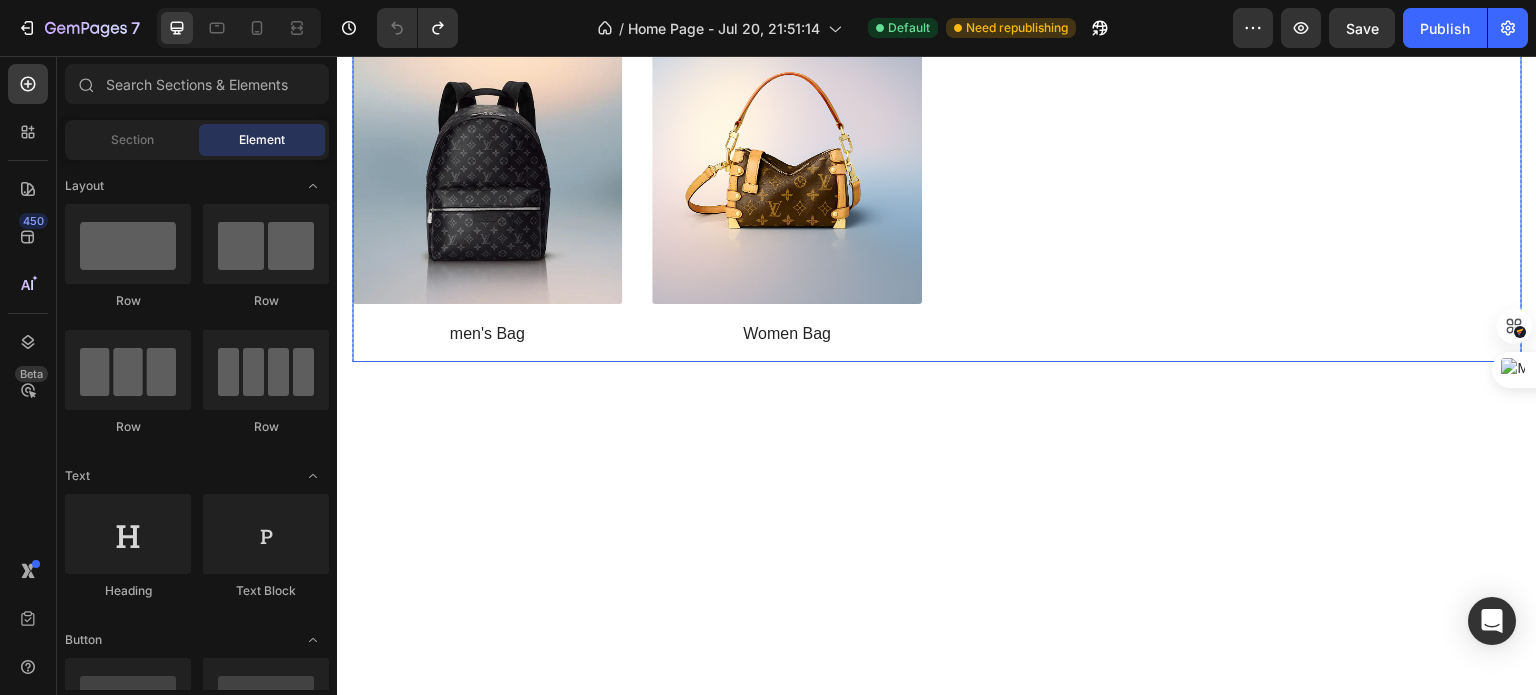 click on "(P) Images men's Bag (P) Title Row Product List (P) Images Women Bag (P) Title Row Product List" at bounding box center [937, 193] 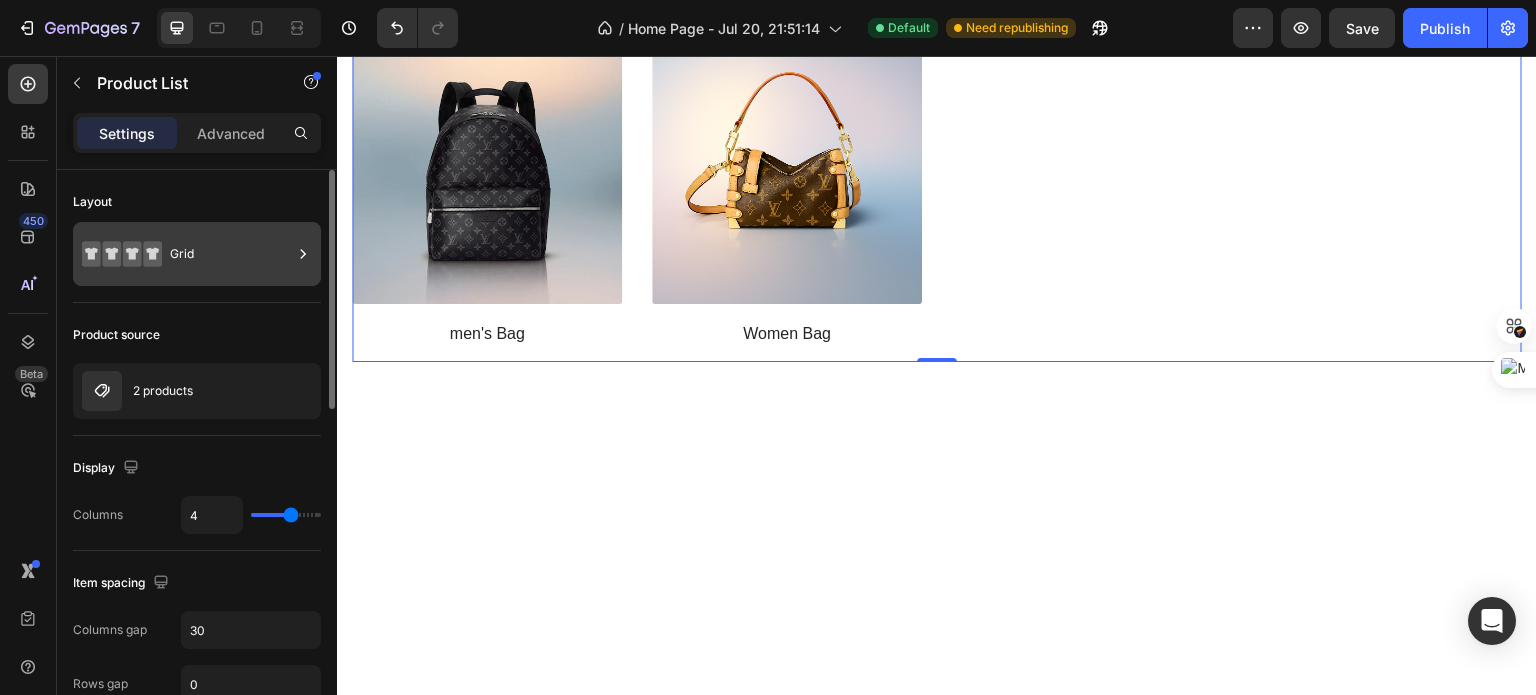 click on "Grid" at bounding box center (231, 254) 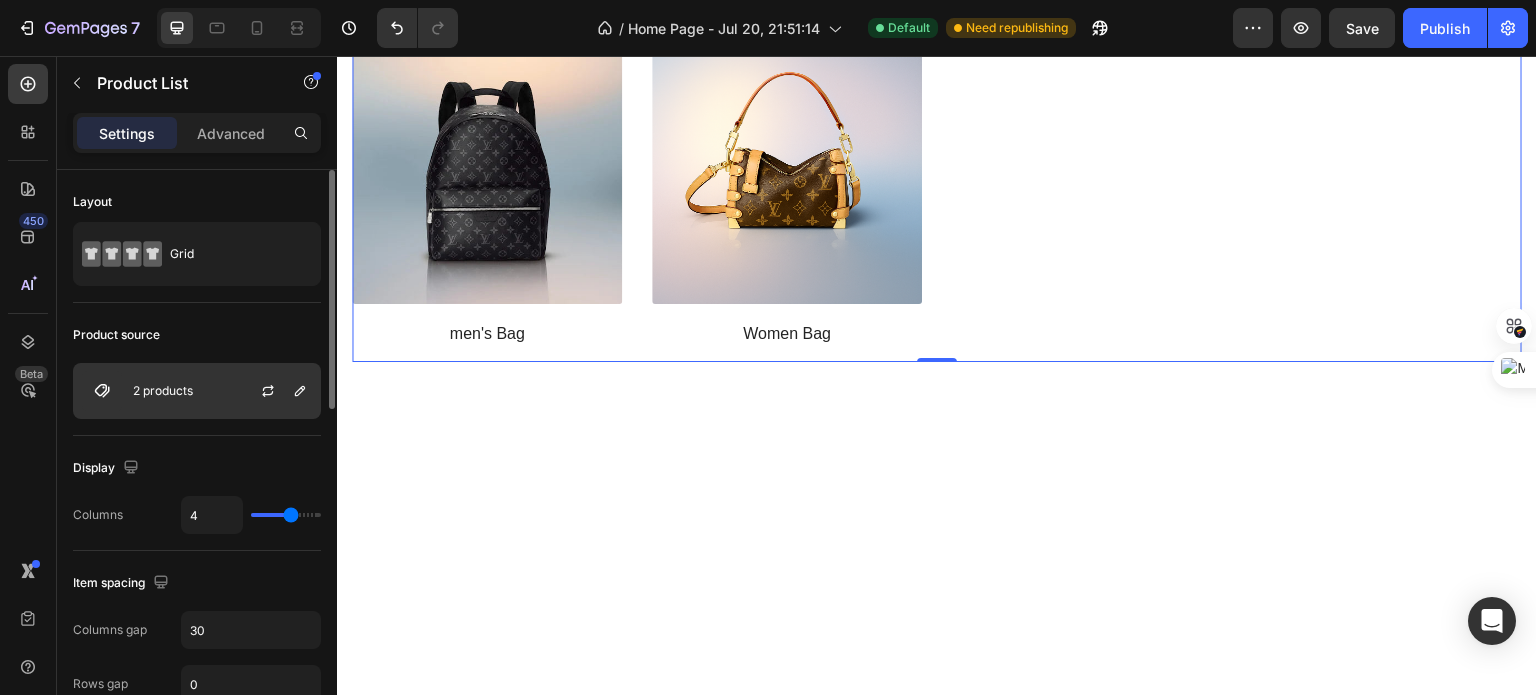 click on "2 products" at bounding box center (197, 391) 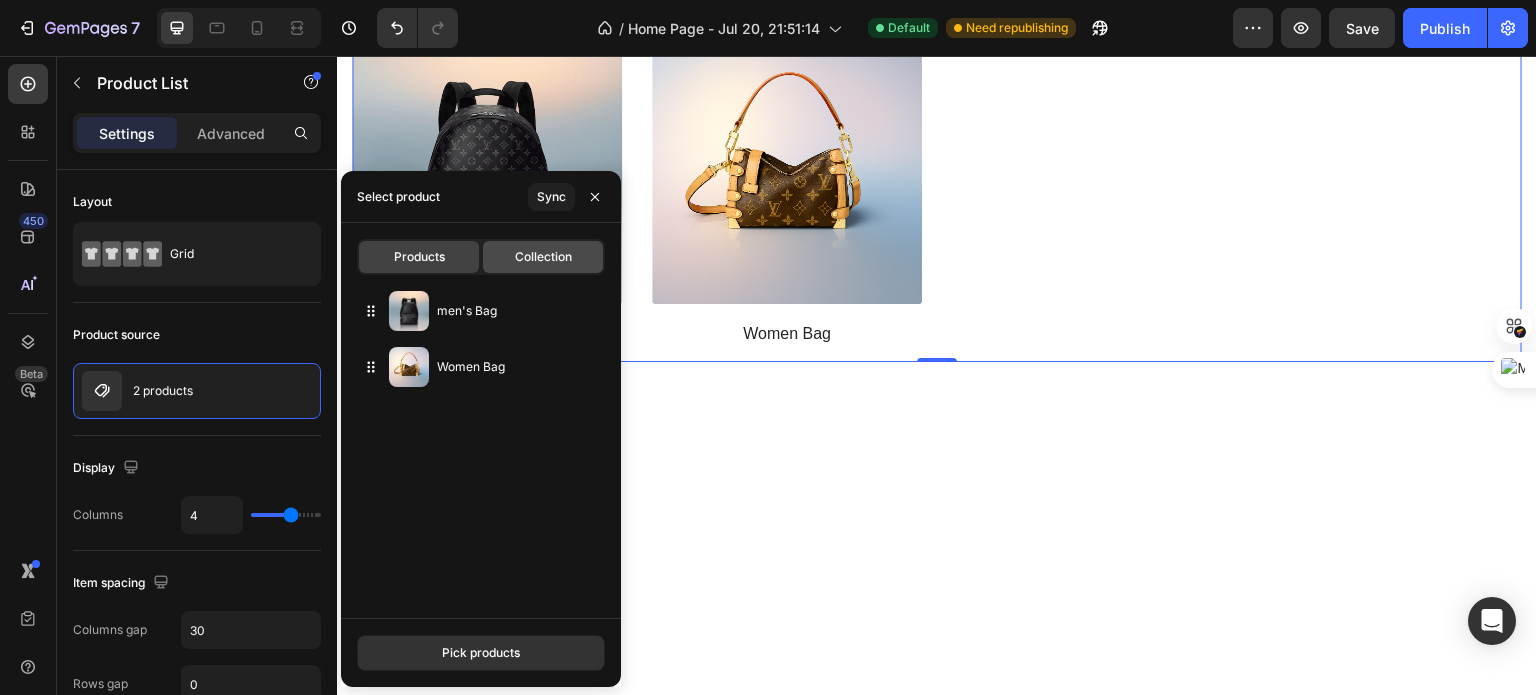 click on "Collection" 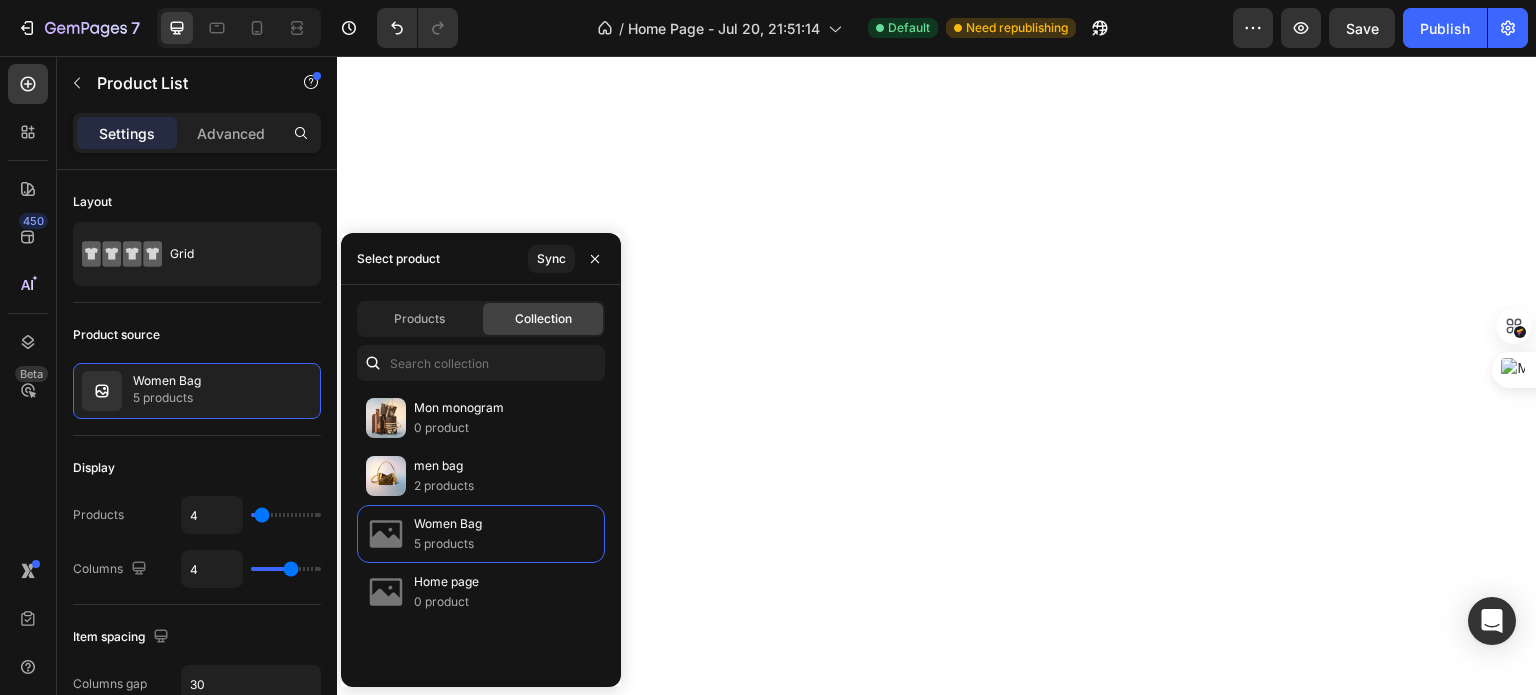 scroll, scrollTop: 866, scrollLeft: 0, axis: vertical 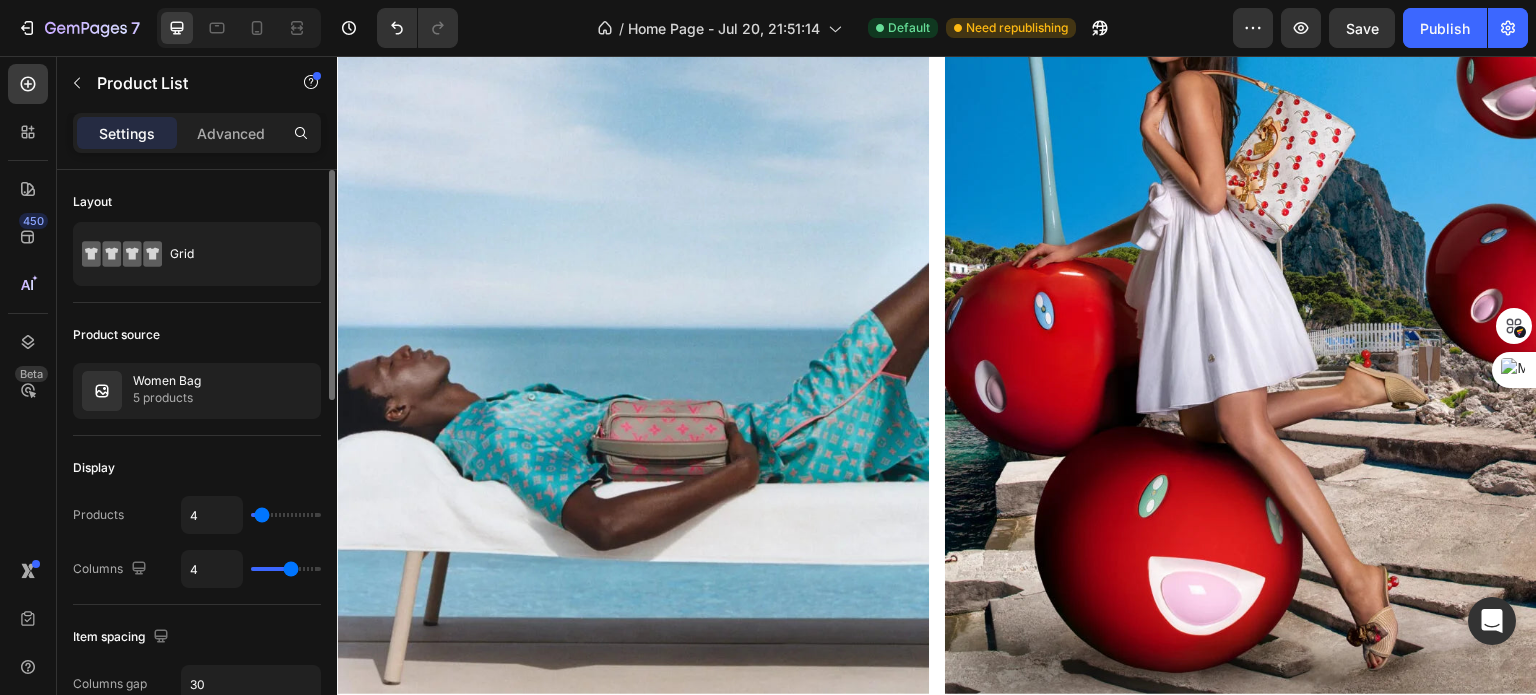 click on "Layout Grid" 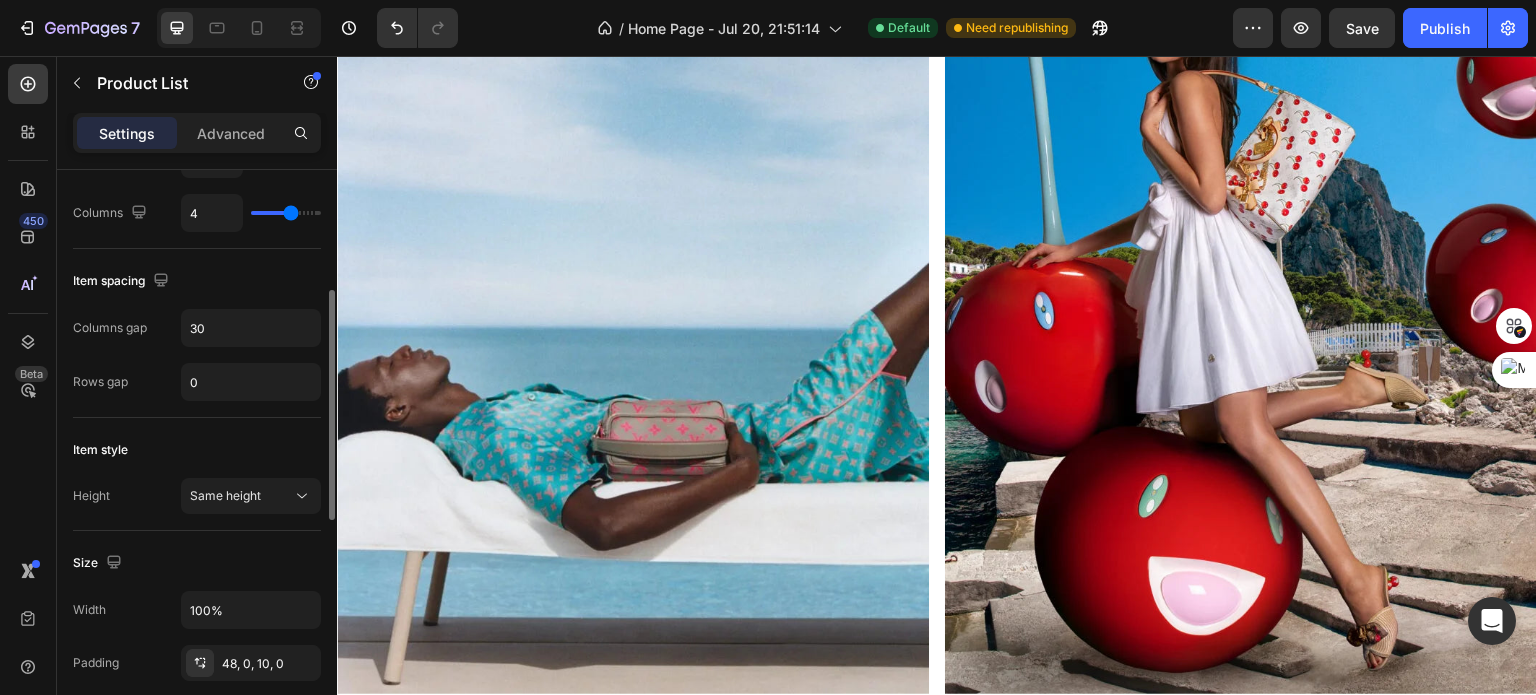 scroll, scrollTop: 365, scrollLeft: 0, axis: vertical 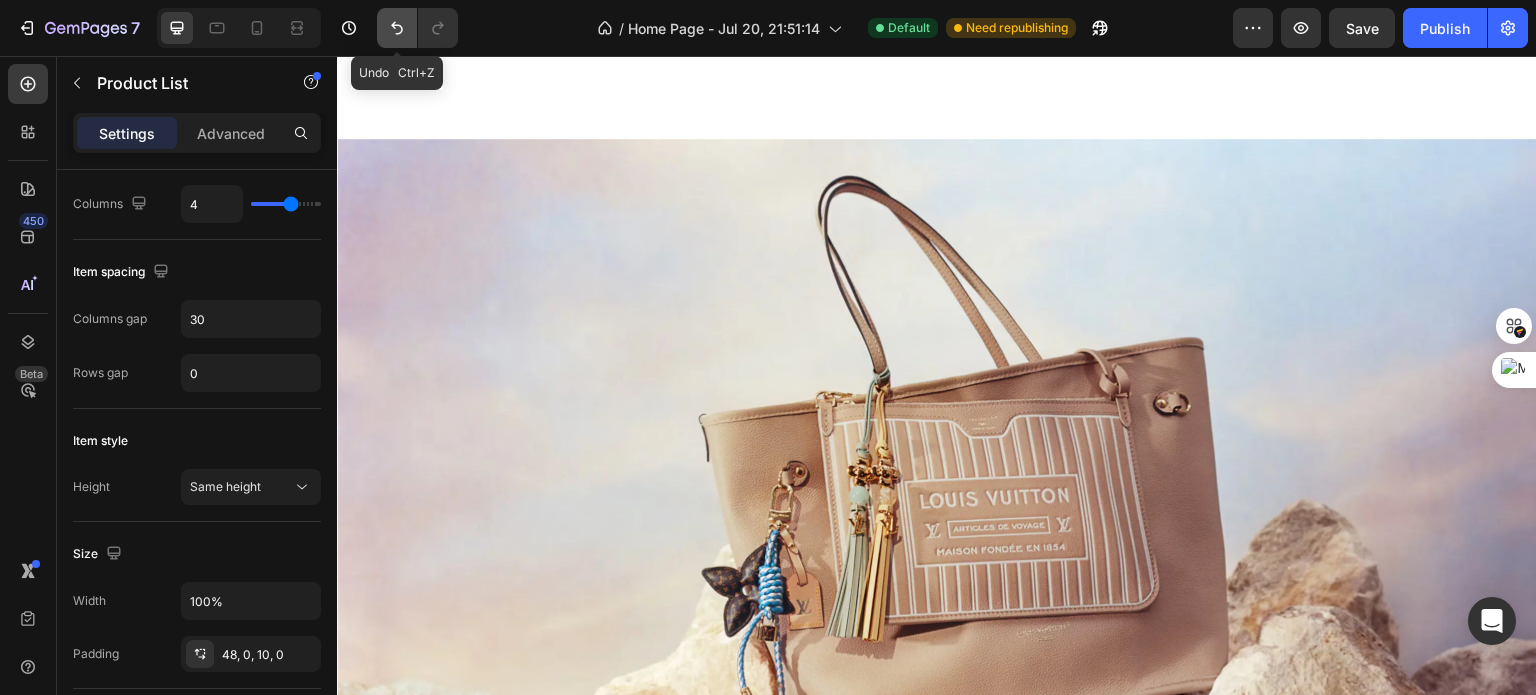 click 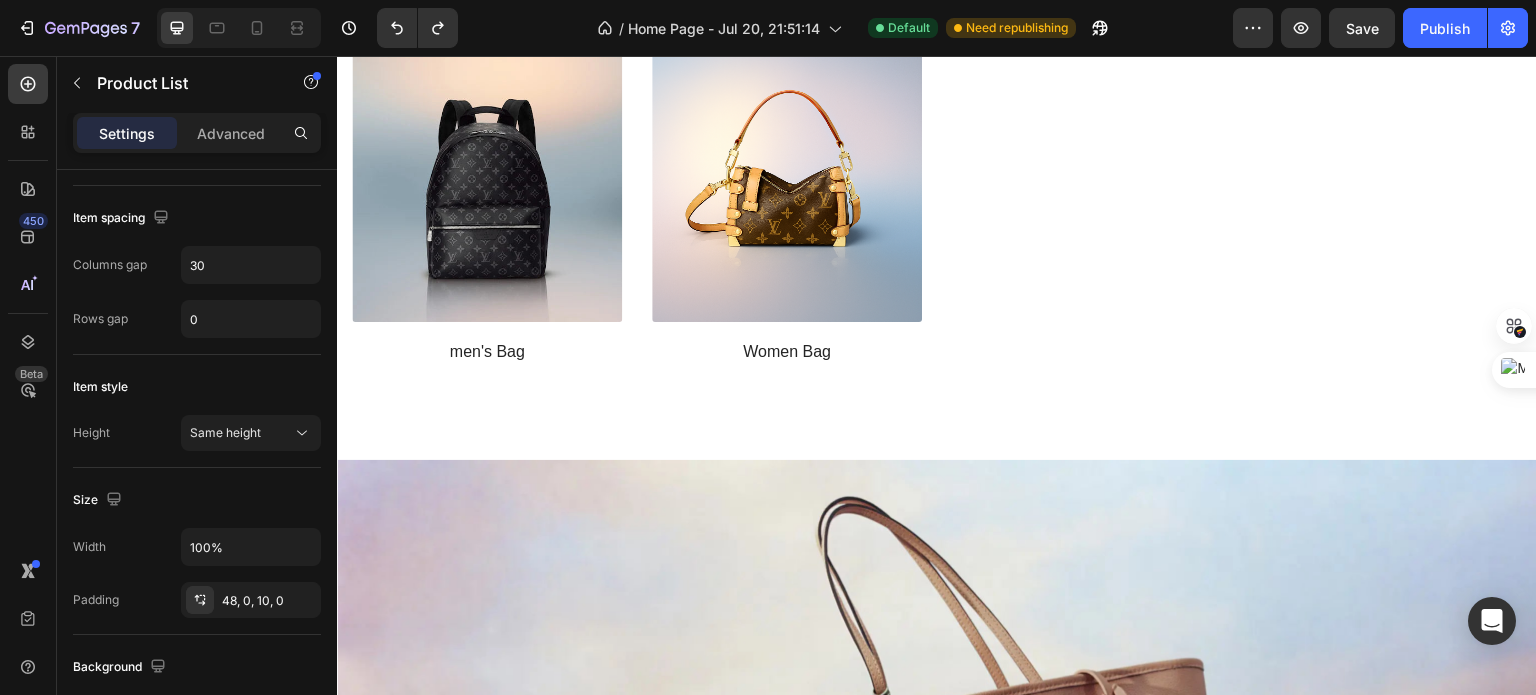 scroll, scrollTop: 1923, scrollLeft: 0, axis: vertical 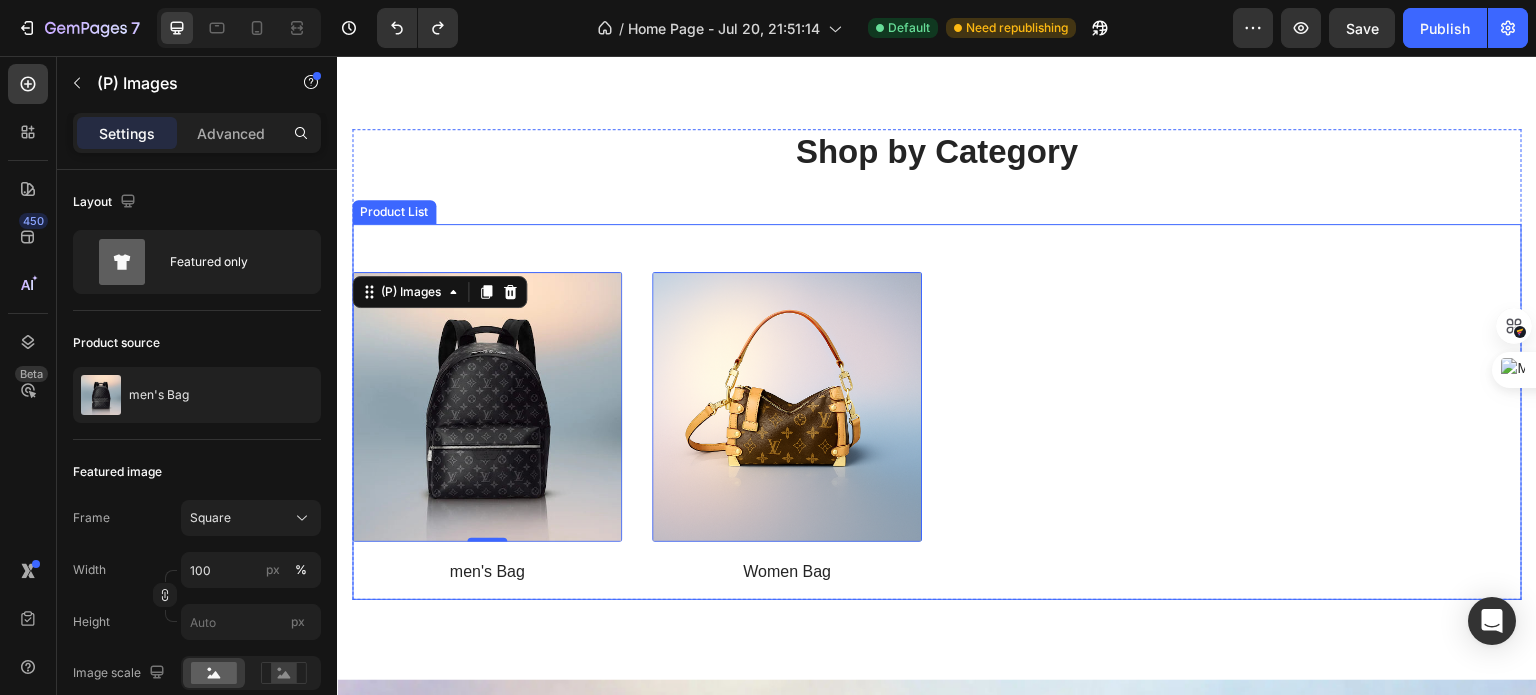 click on "(P) Images   0 men's Bag (P) Title Row Product List (P) Images   0 Women Bag (P) Title Row Product List" at bounding box center (937, 431) 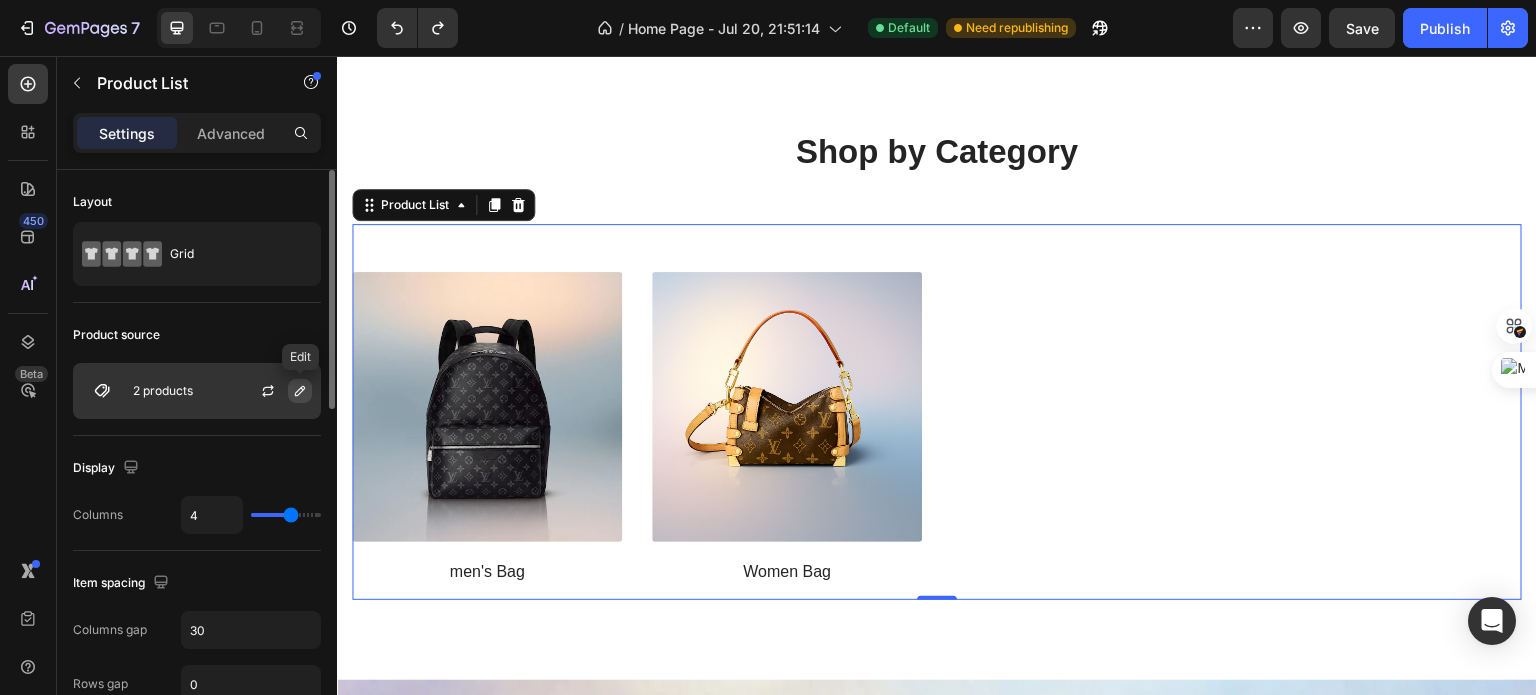 click 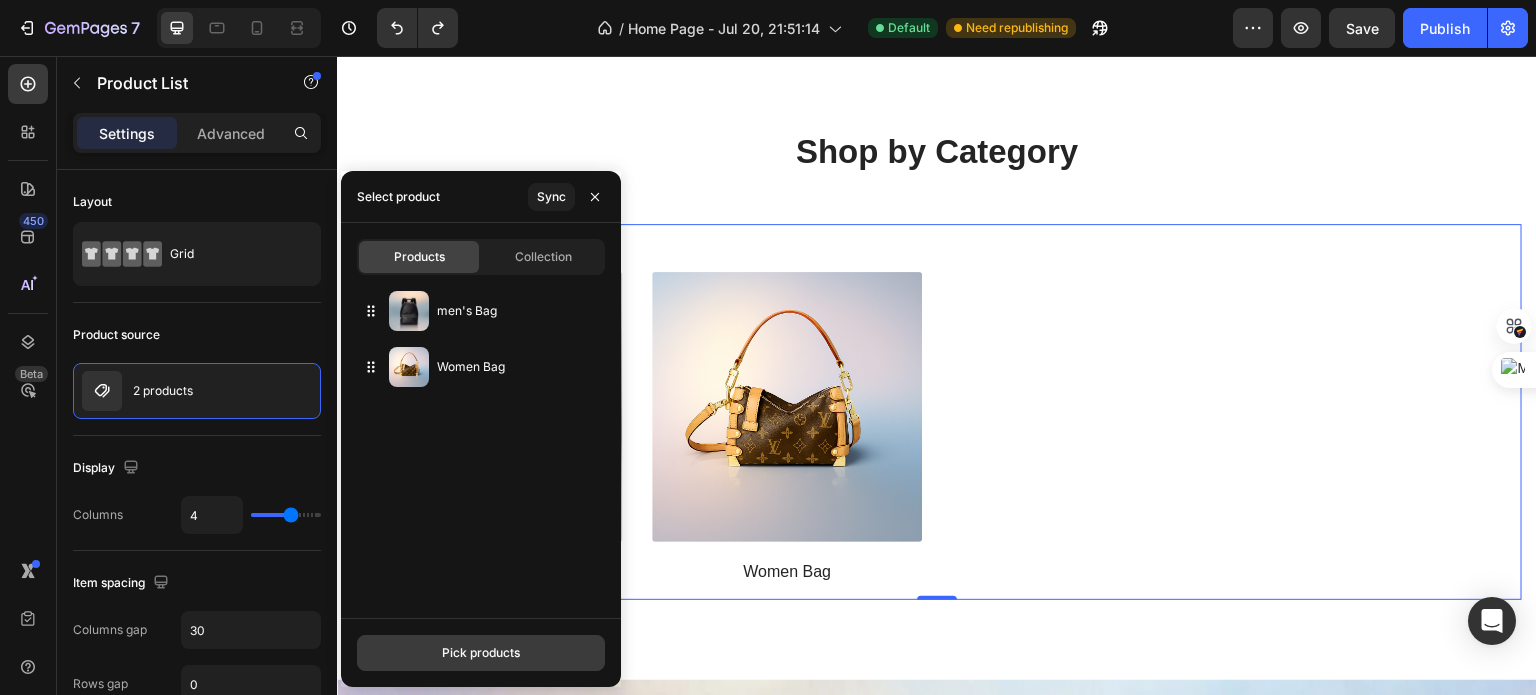 click on "Pick products" at bounding box center (481, 653) 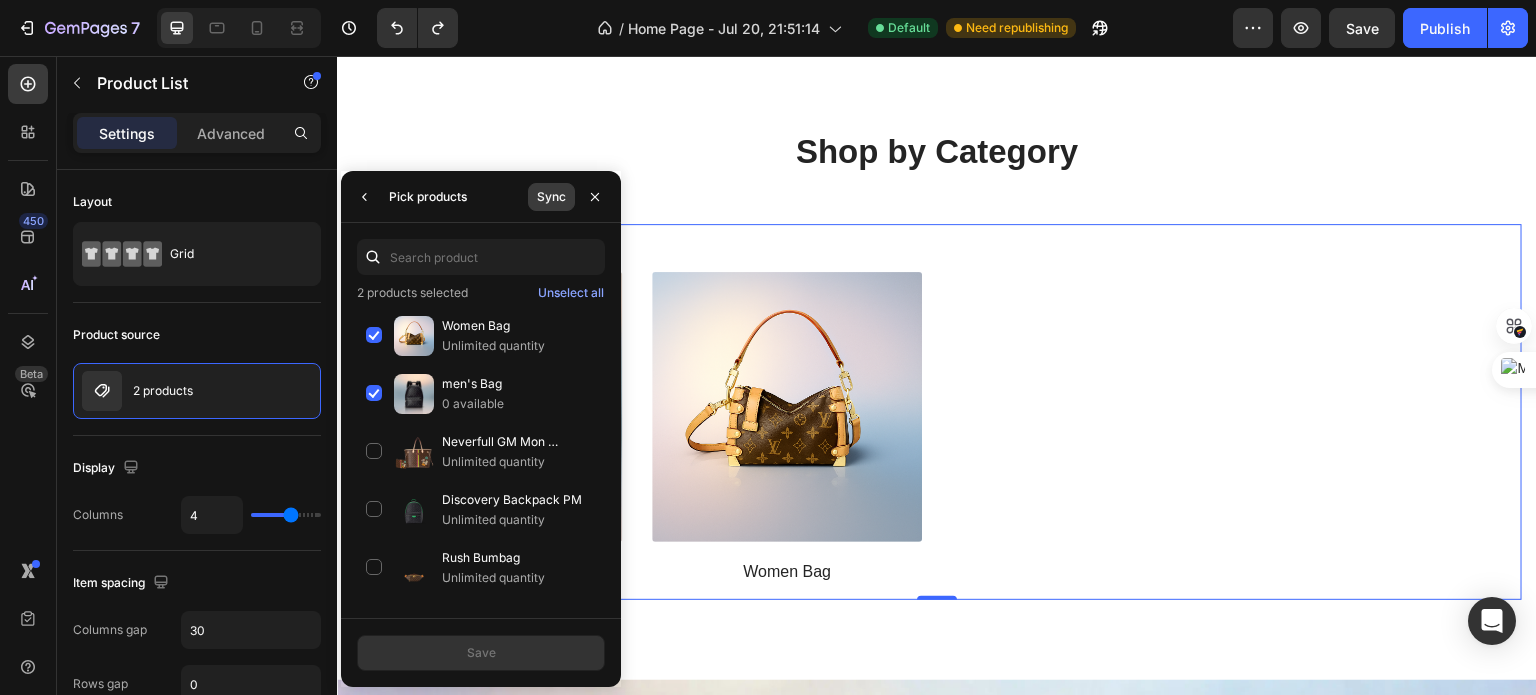 click on "Sync" at bounding box center [551, 197] 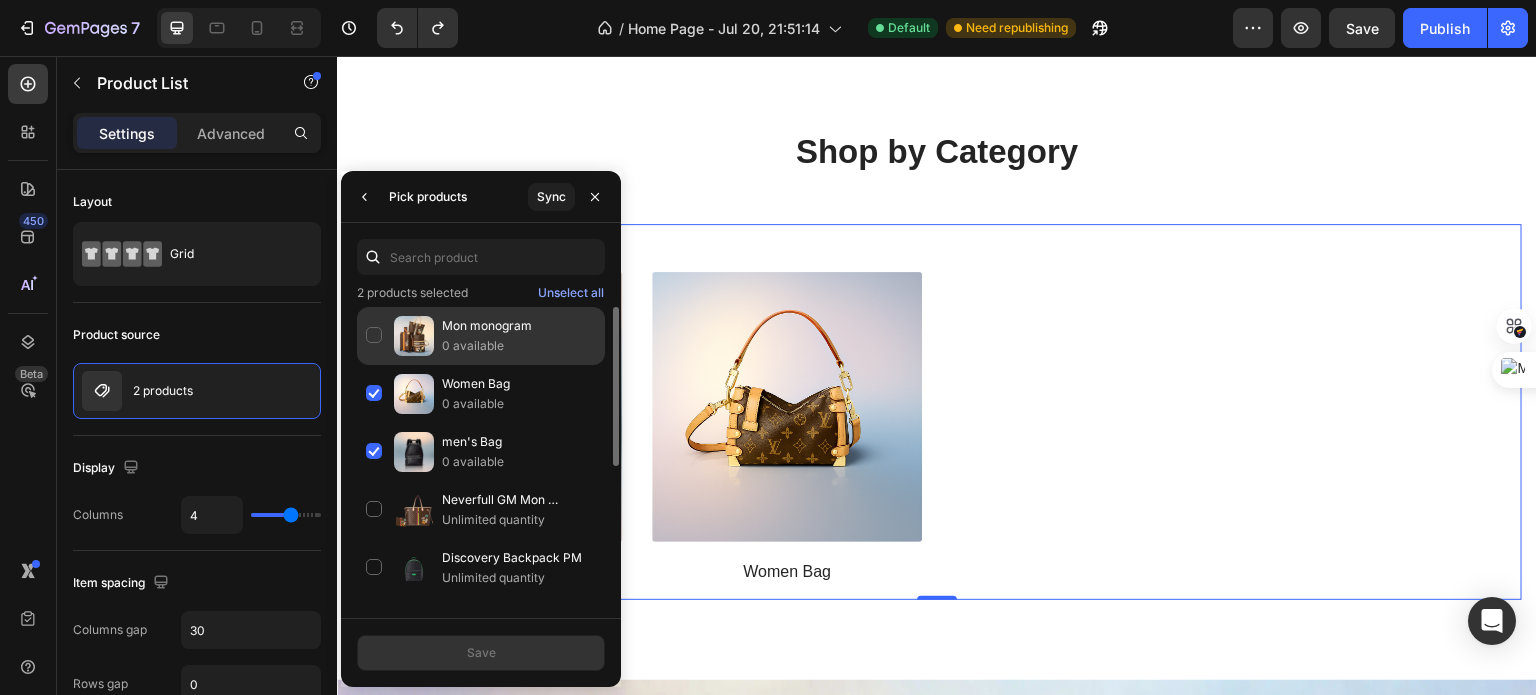 click on "Mon monogram 0 available" 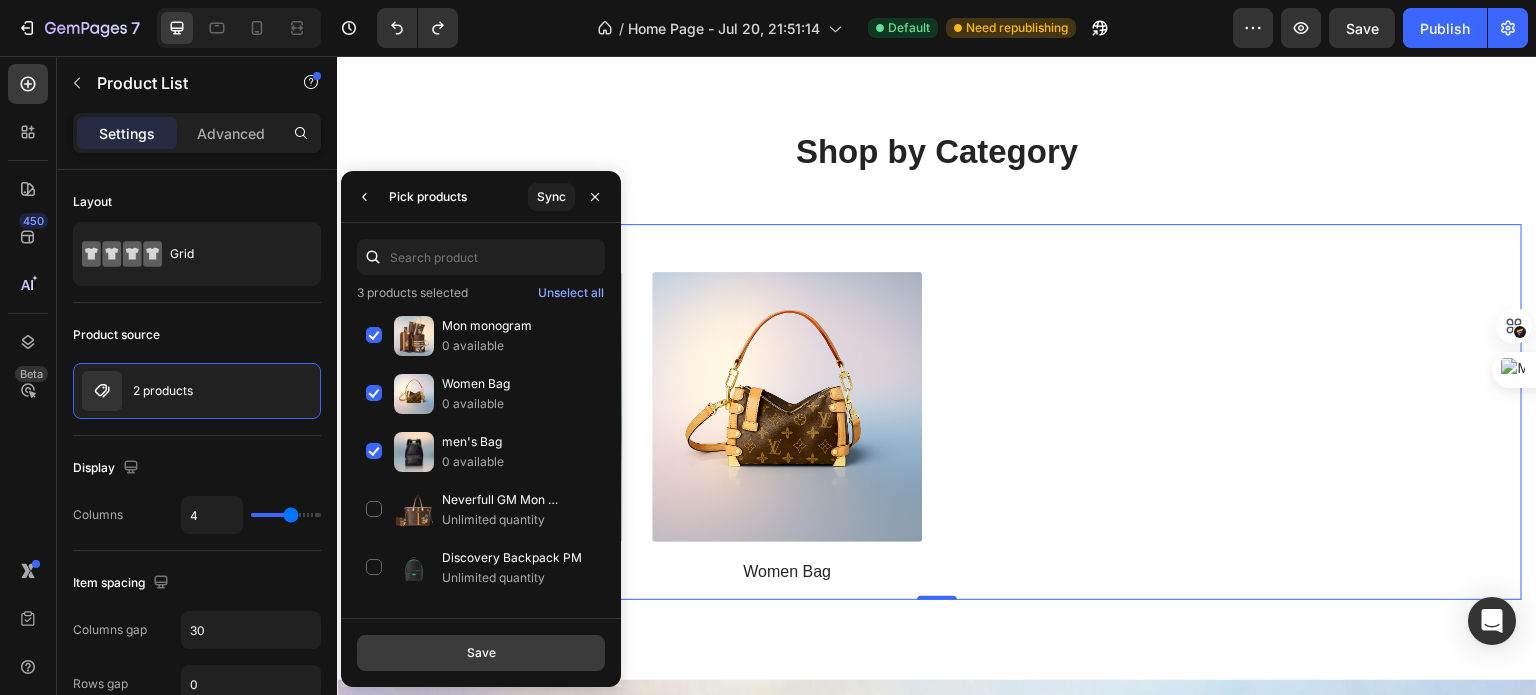 click on "Save" at bounding box center [481, 653] 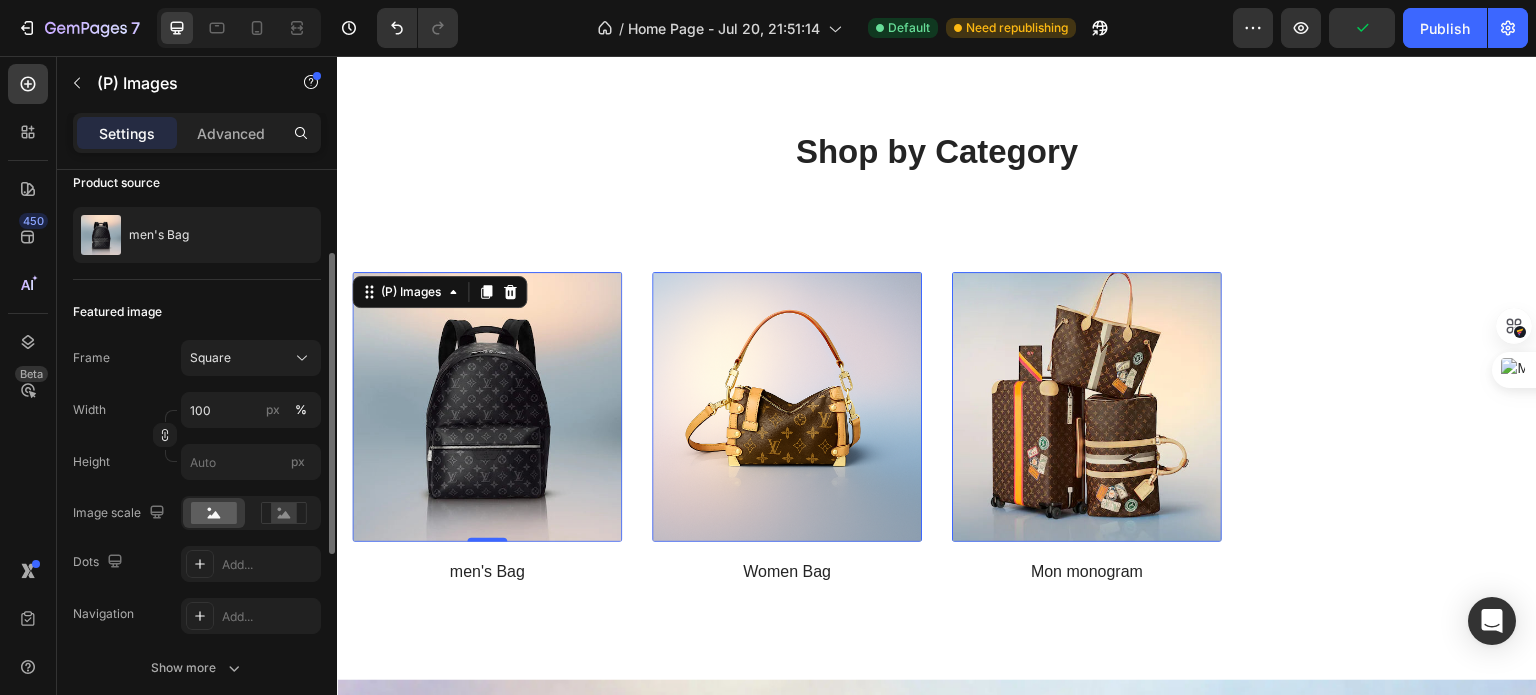 scroll, scrollTop: 161, scrollLeft: 0, axis: vertical 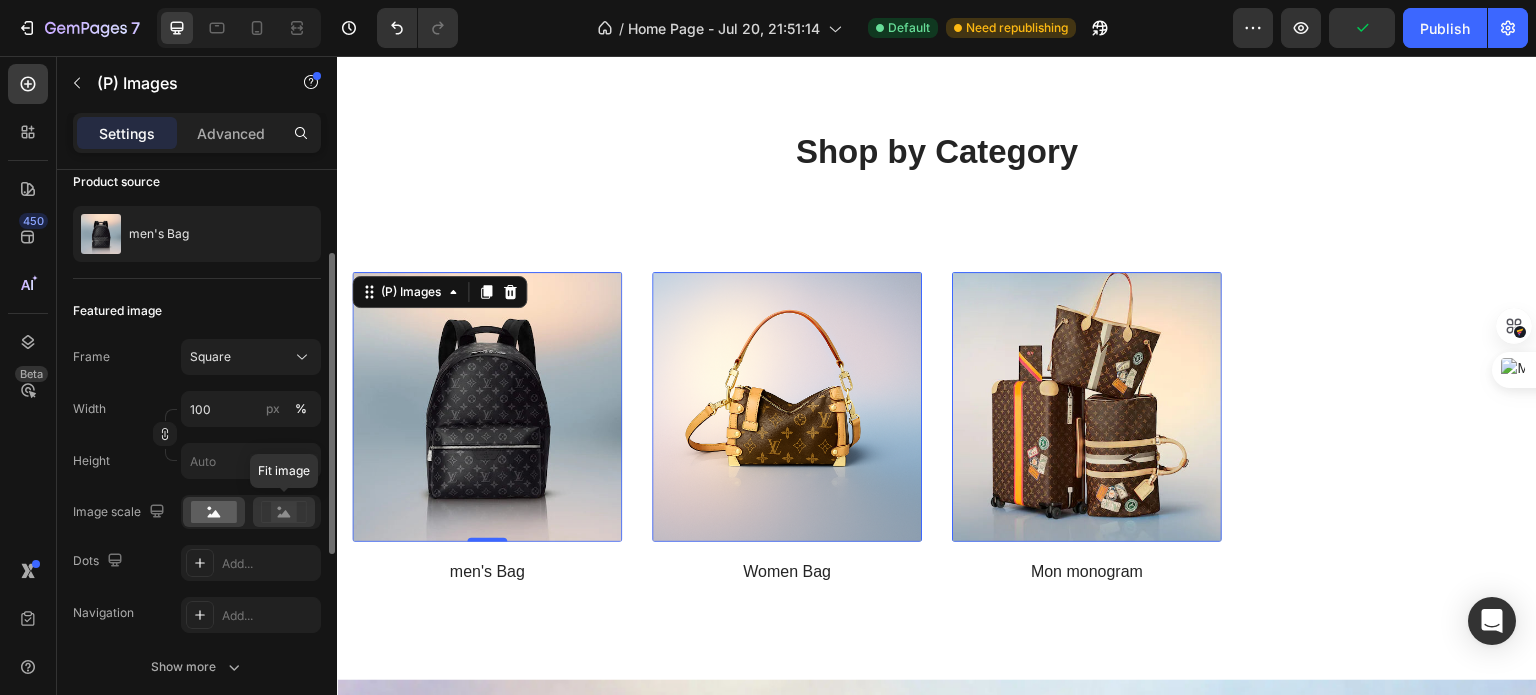 click 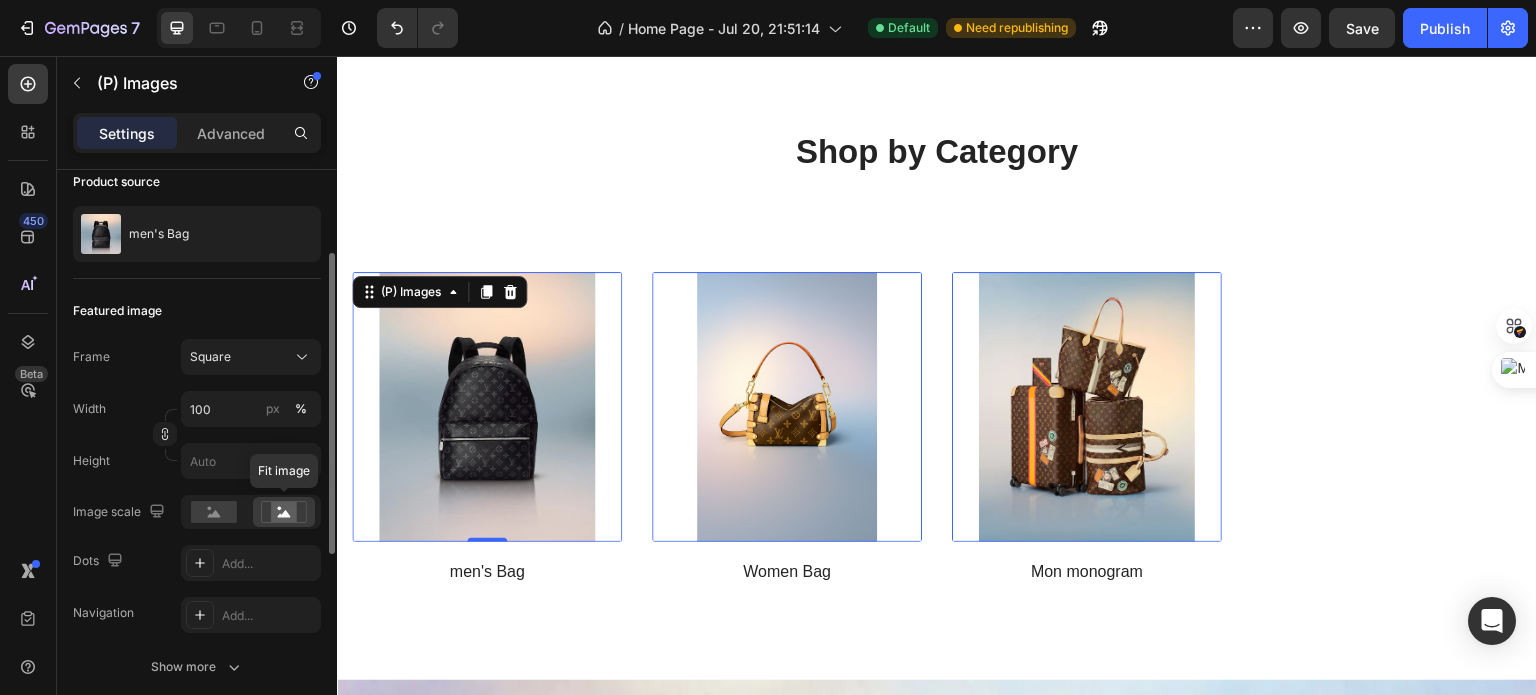 click 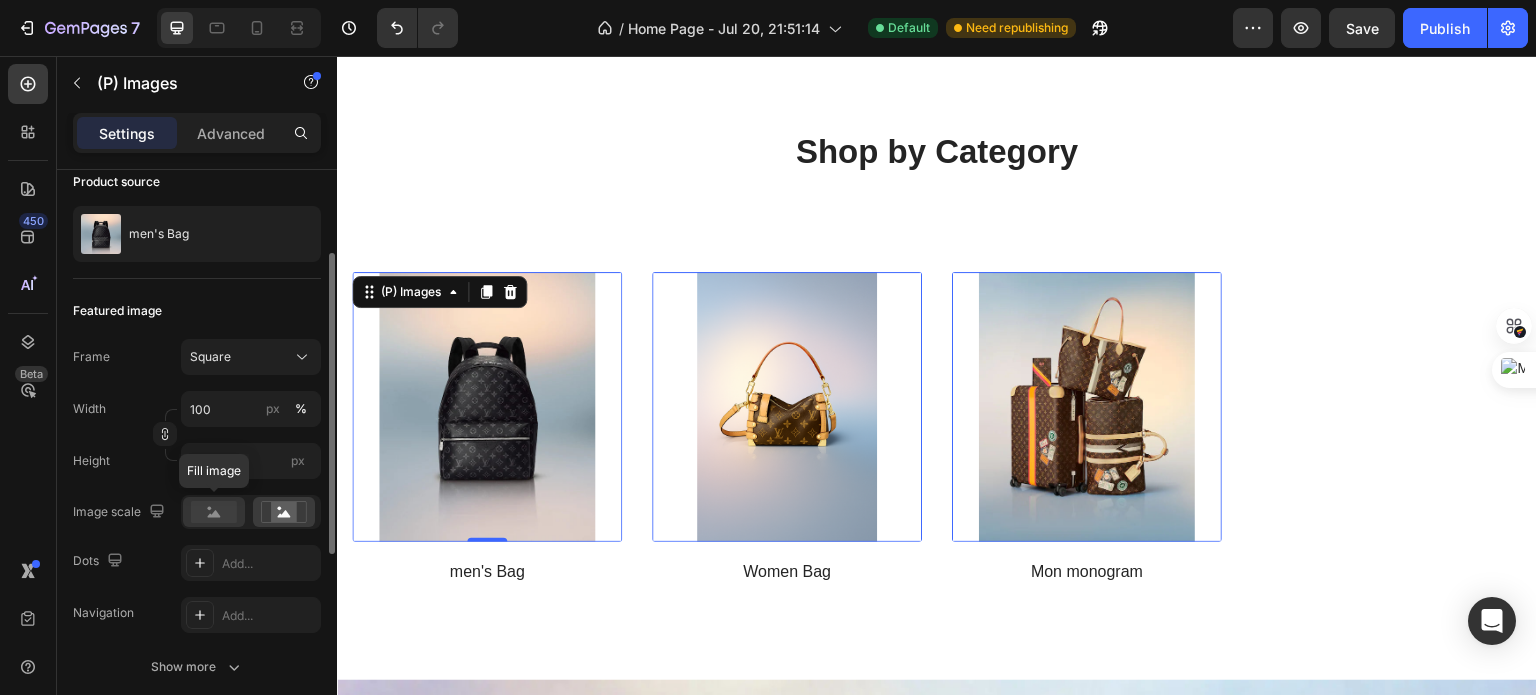click 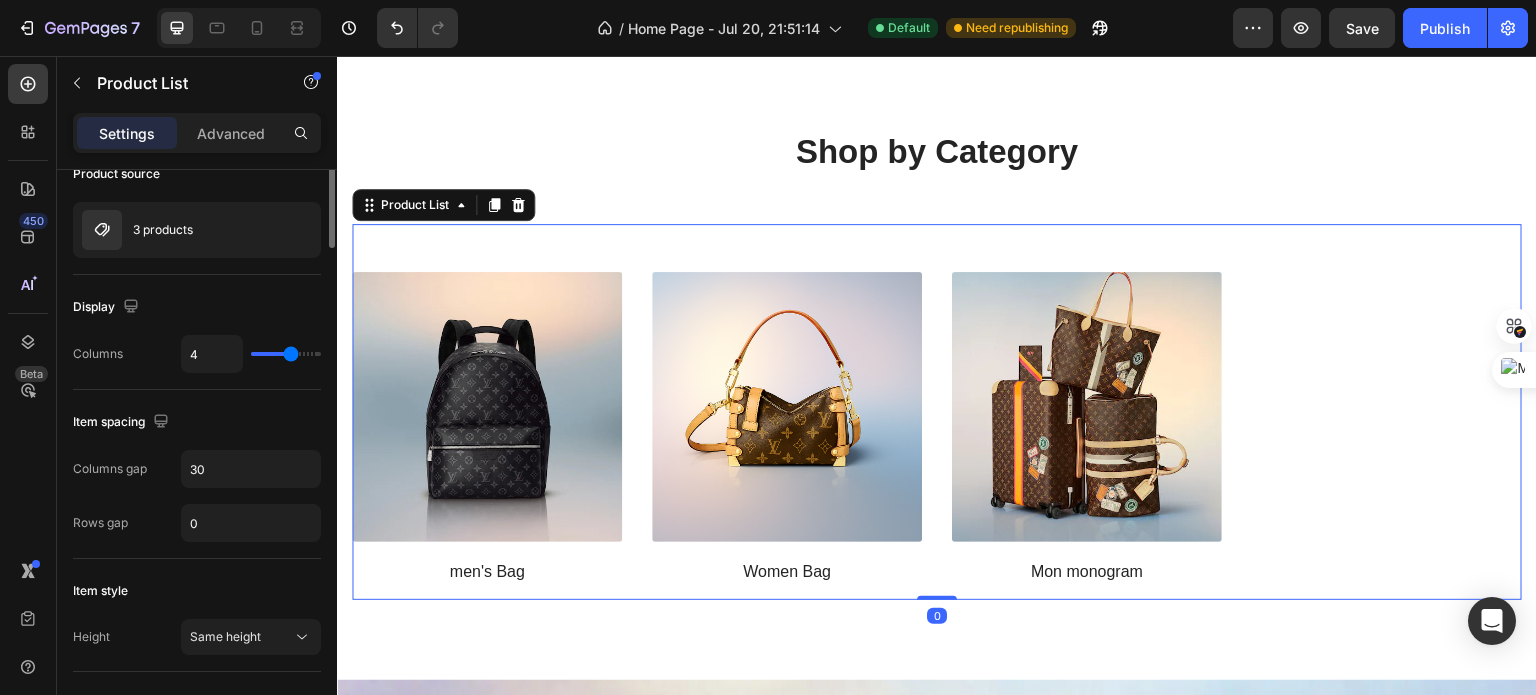 scroll, scrollTop: 0, scrollLeft: 0, axis: both 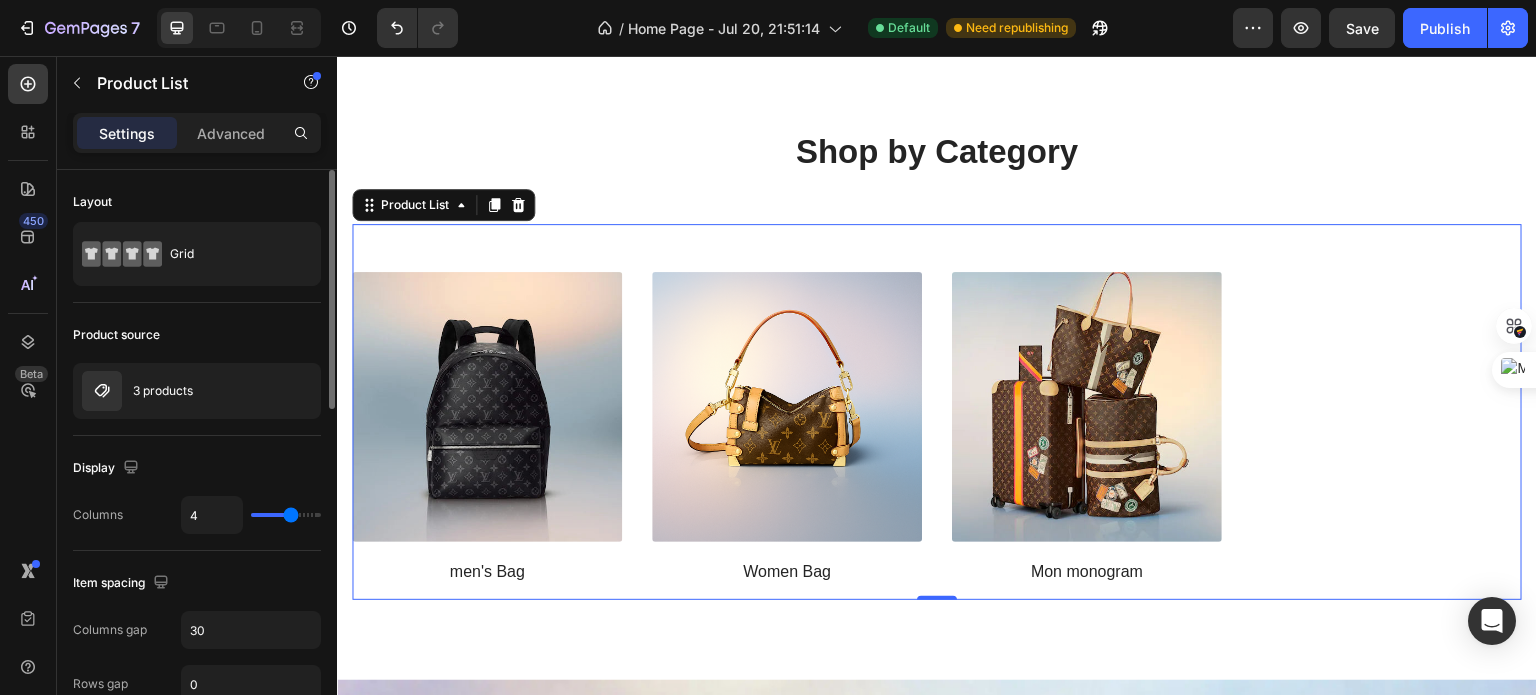 type on "3" 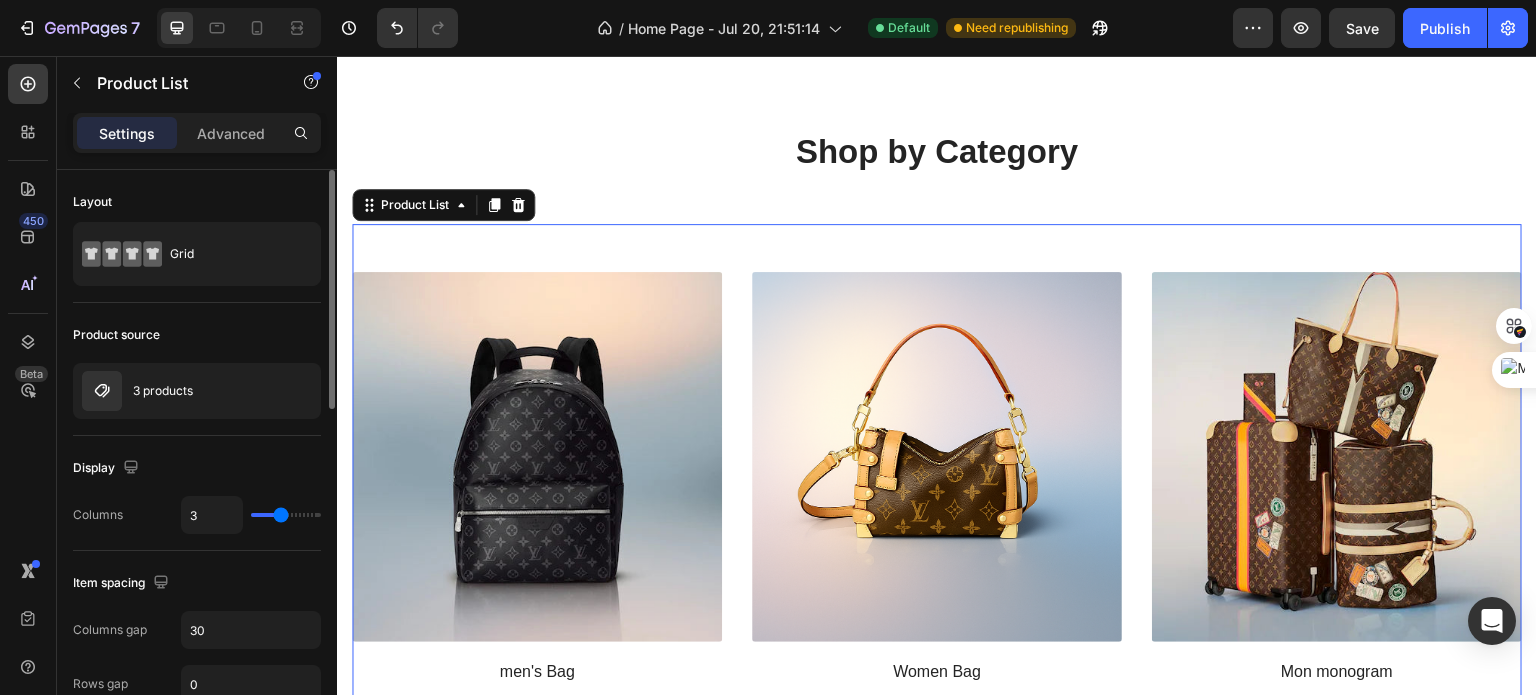 type on "4" 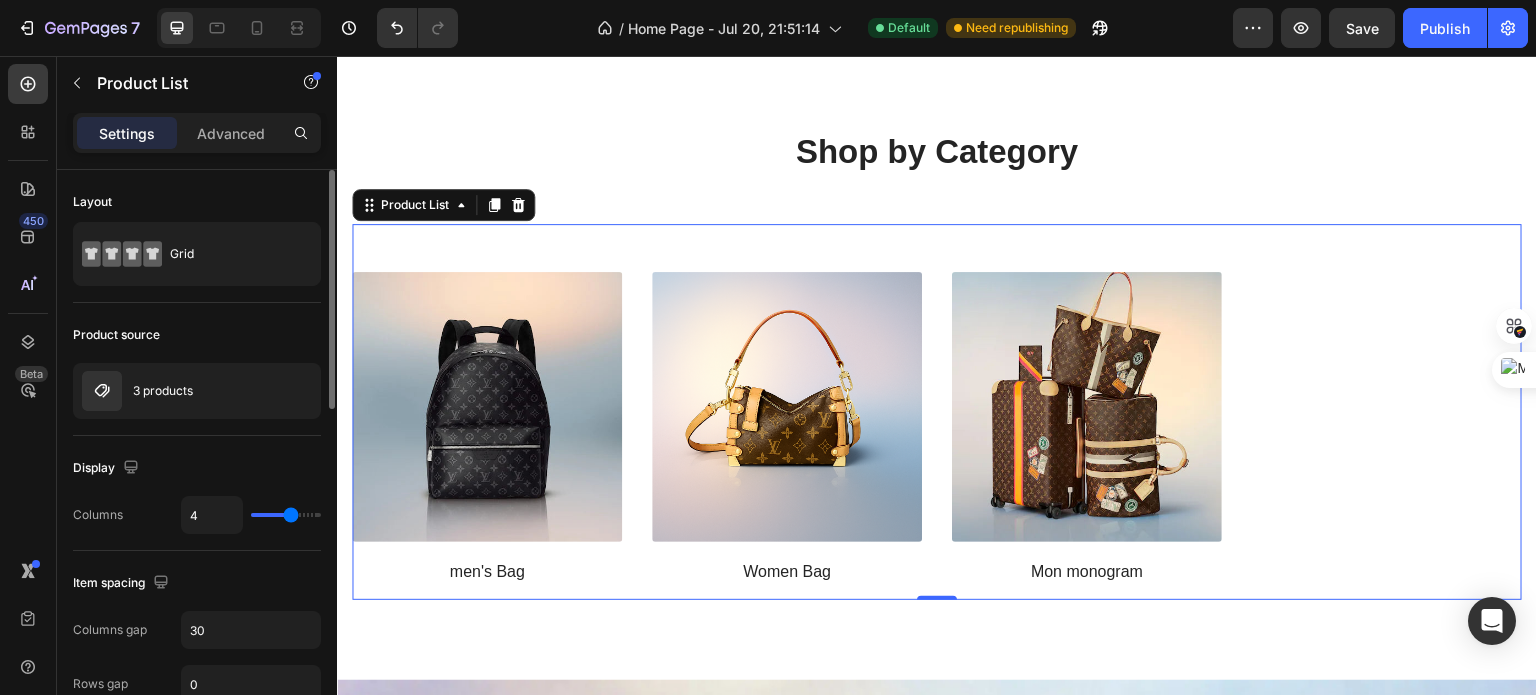 type on "3" 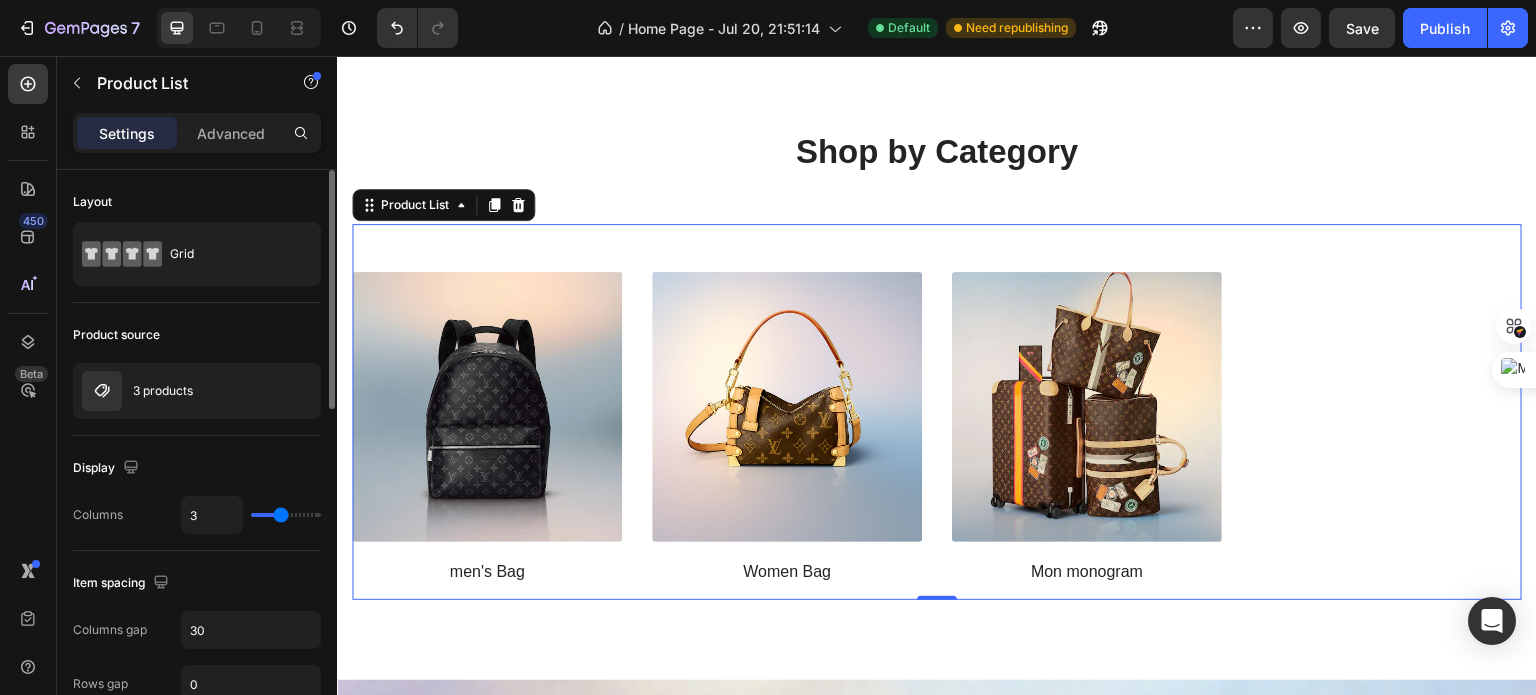type on "2" 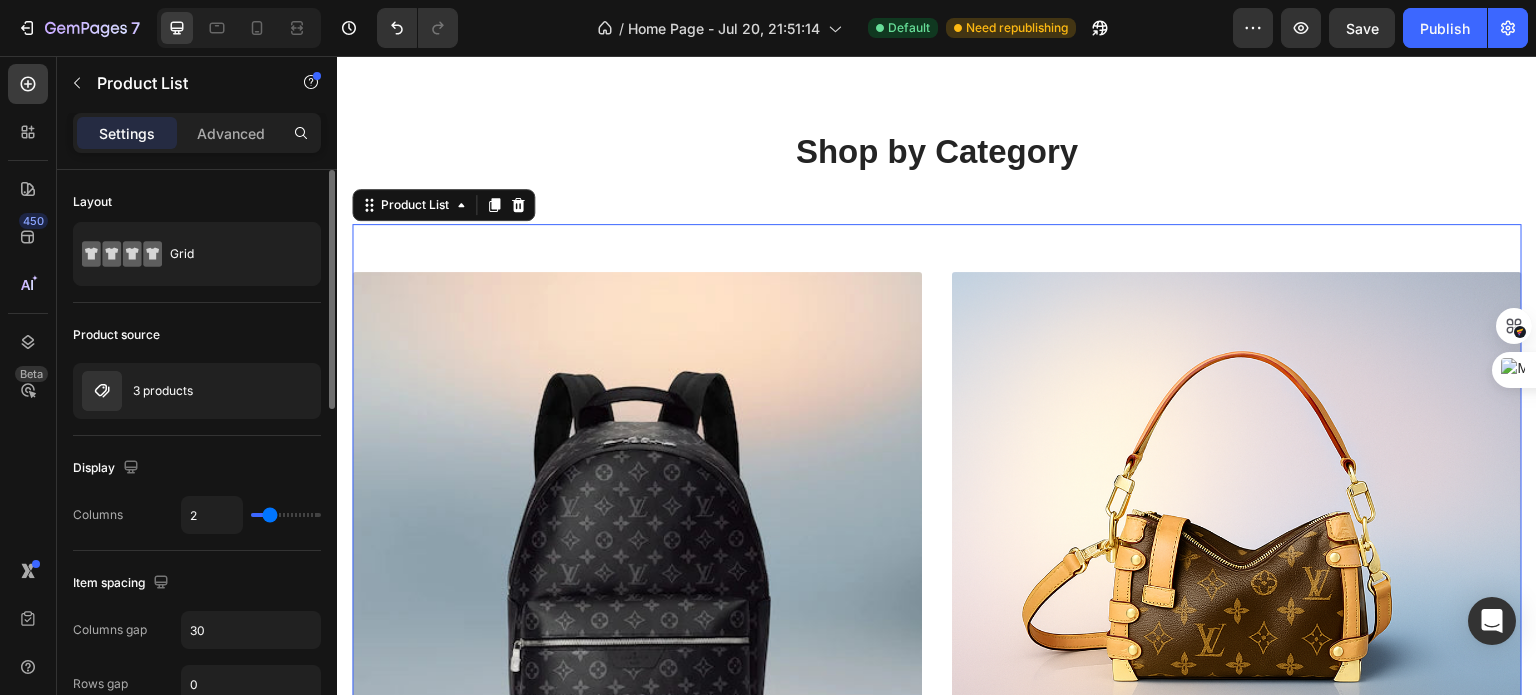 type on "3" 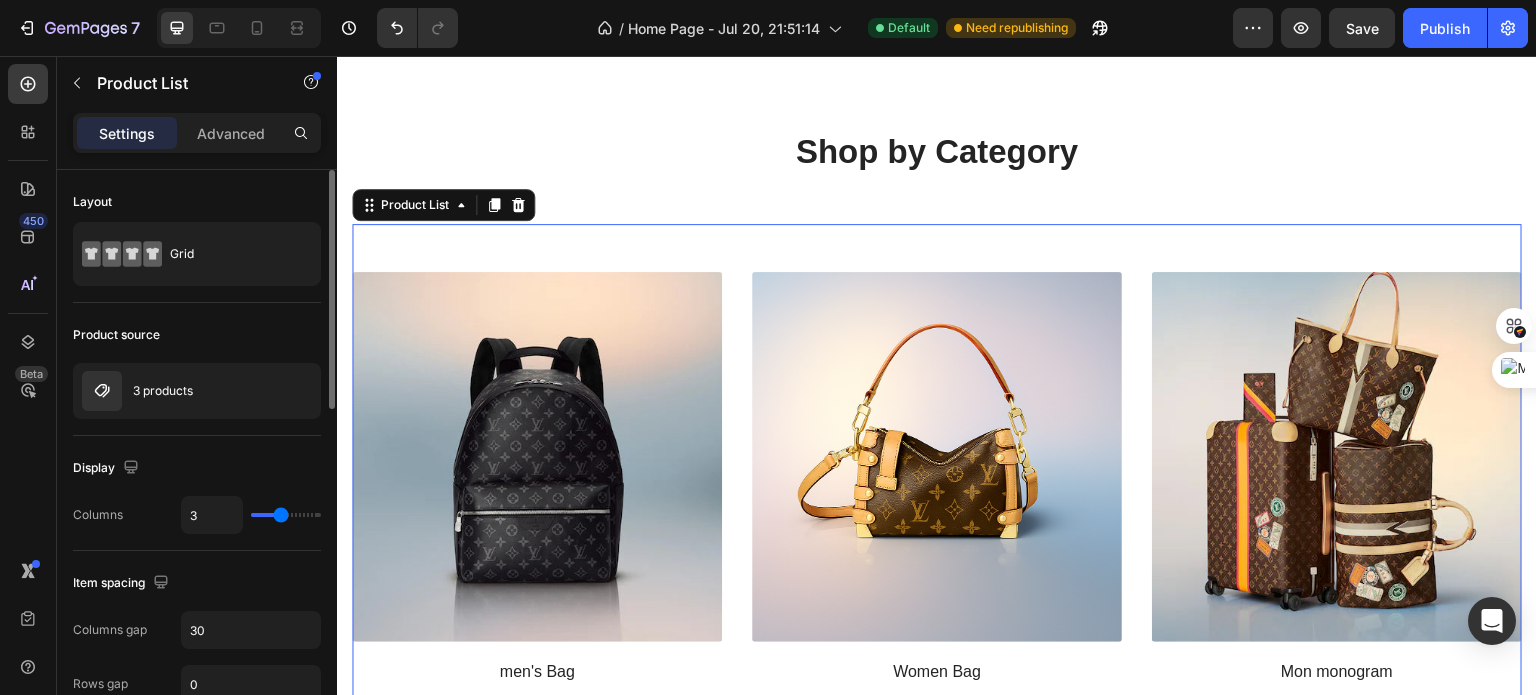 type on "3" 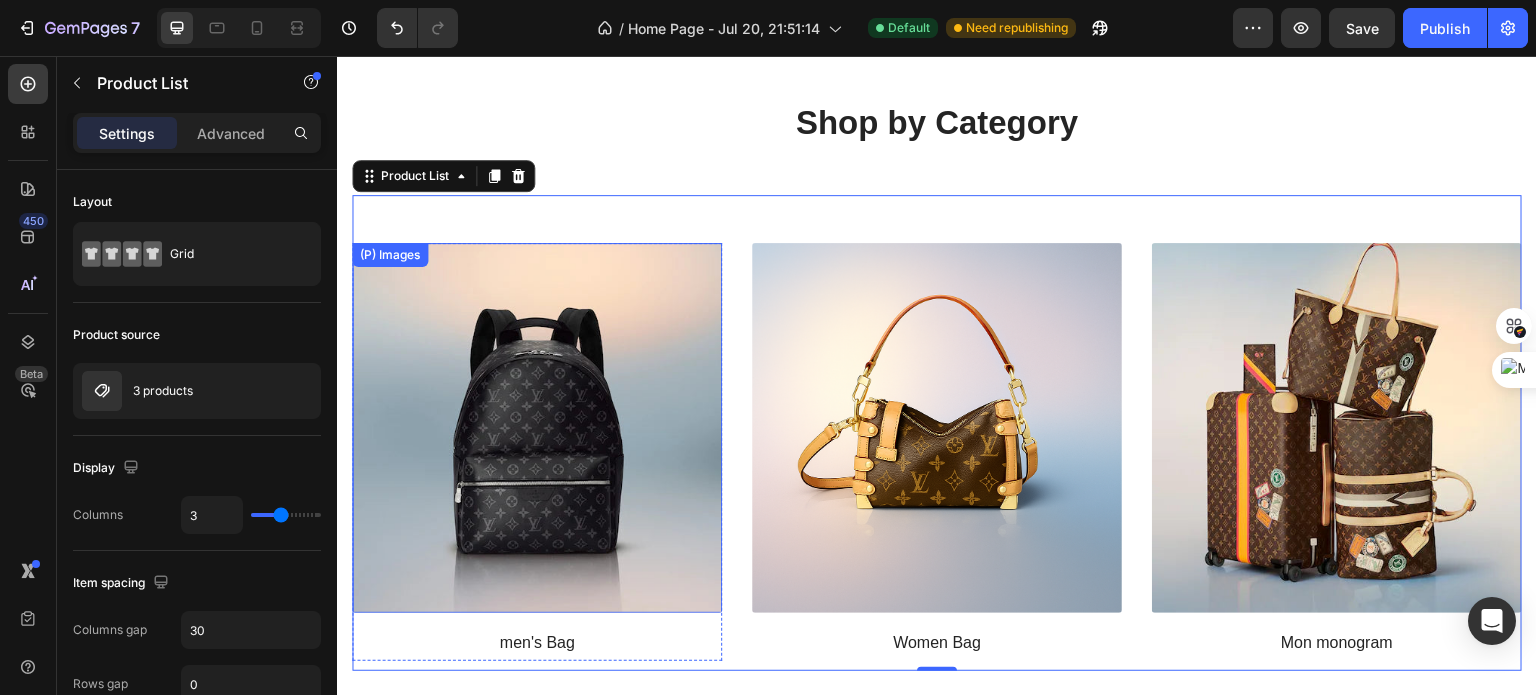 scroll, scrollTop: 1722, scrollLeft: 0, axis: vertical 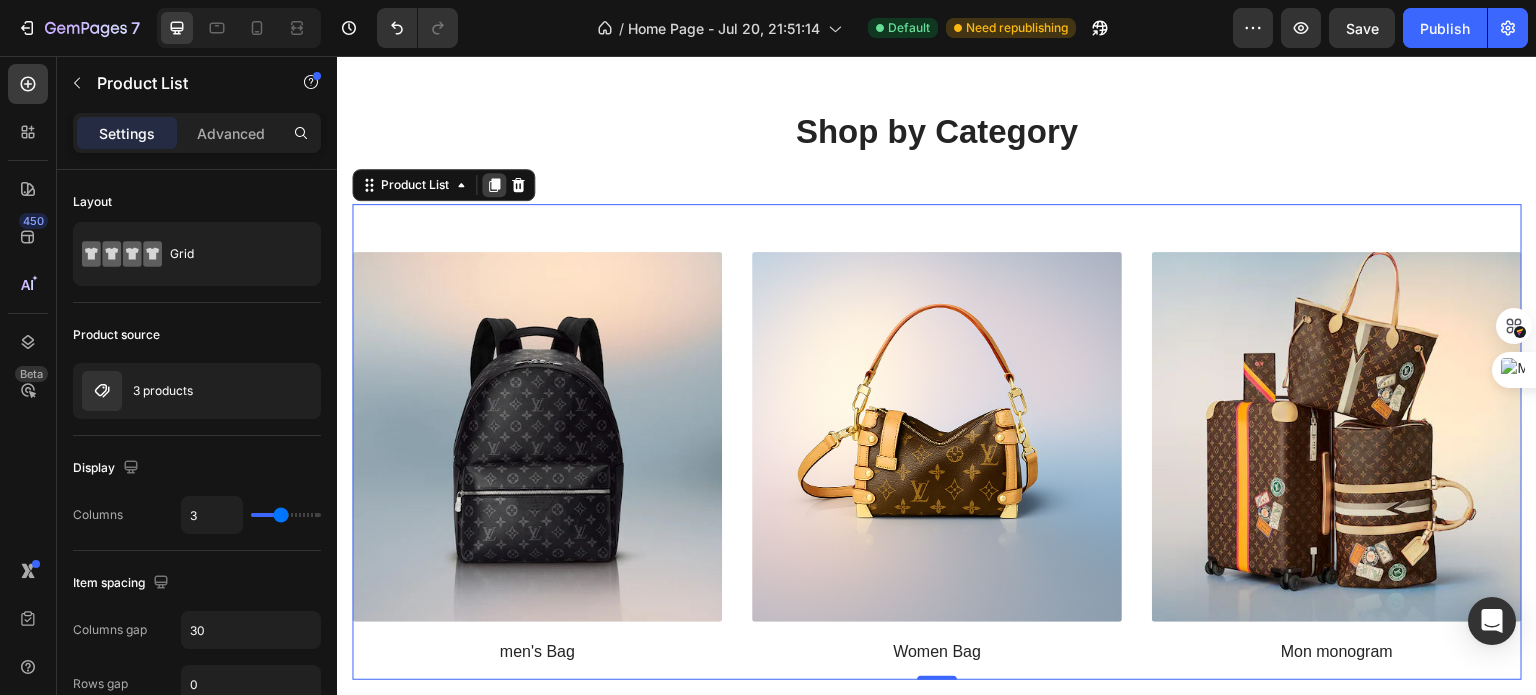 click 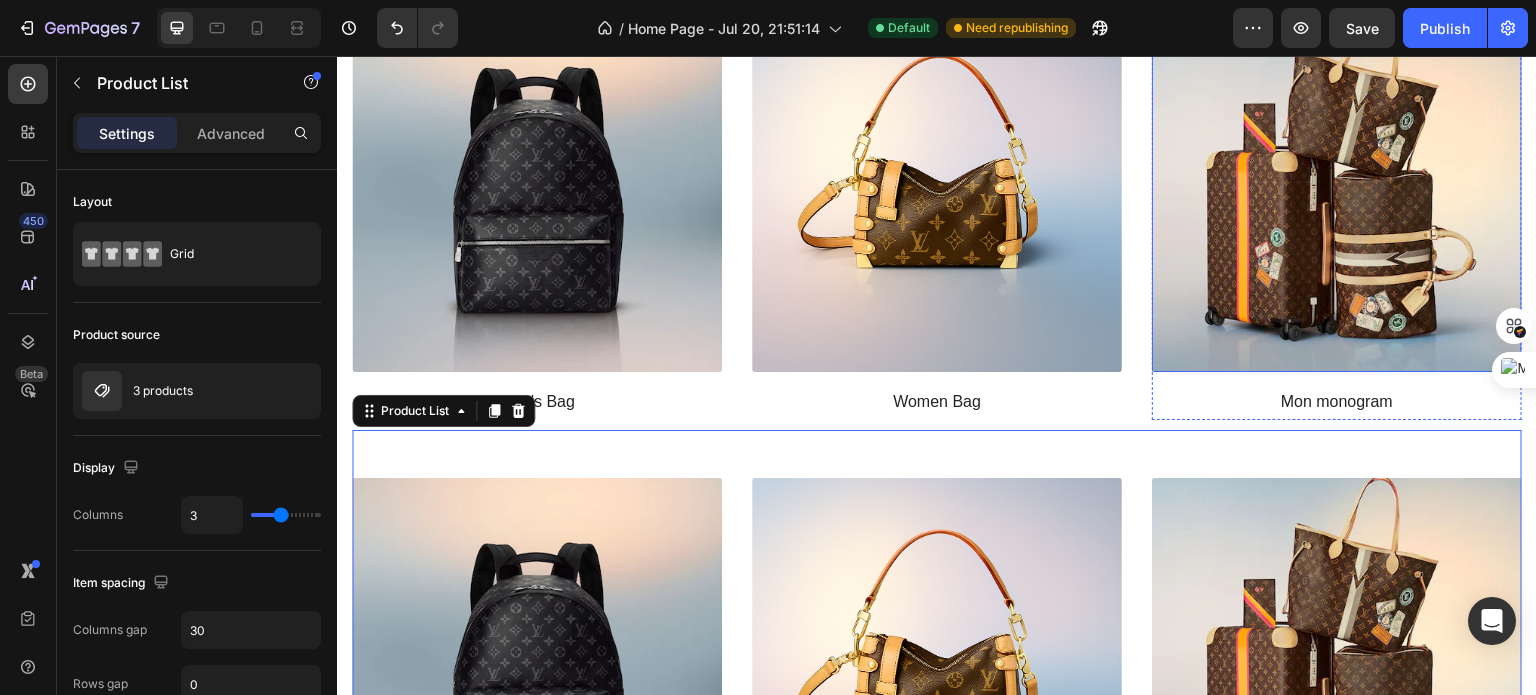 scroll, scrollTop: 1968, scrollLeft: 0, axis: vertical 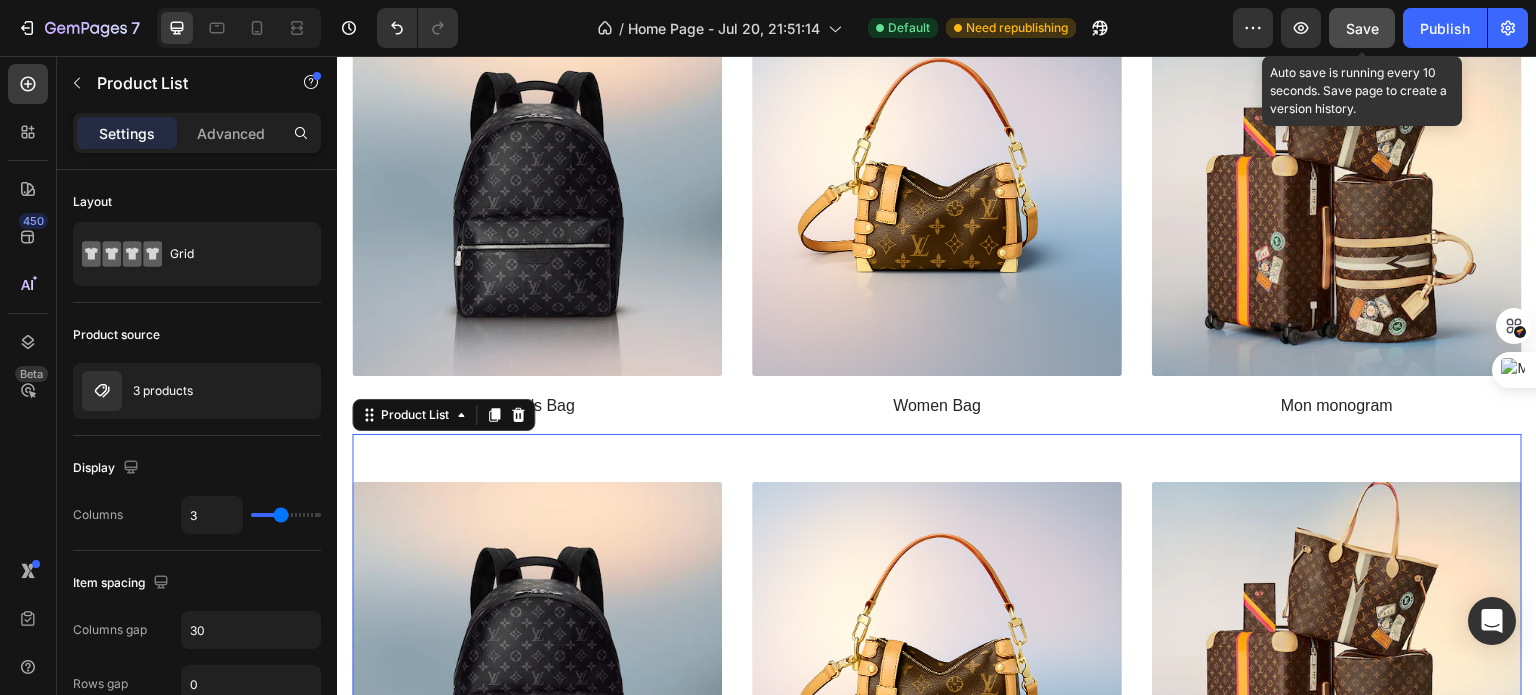 click on "Save" 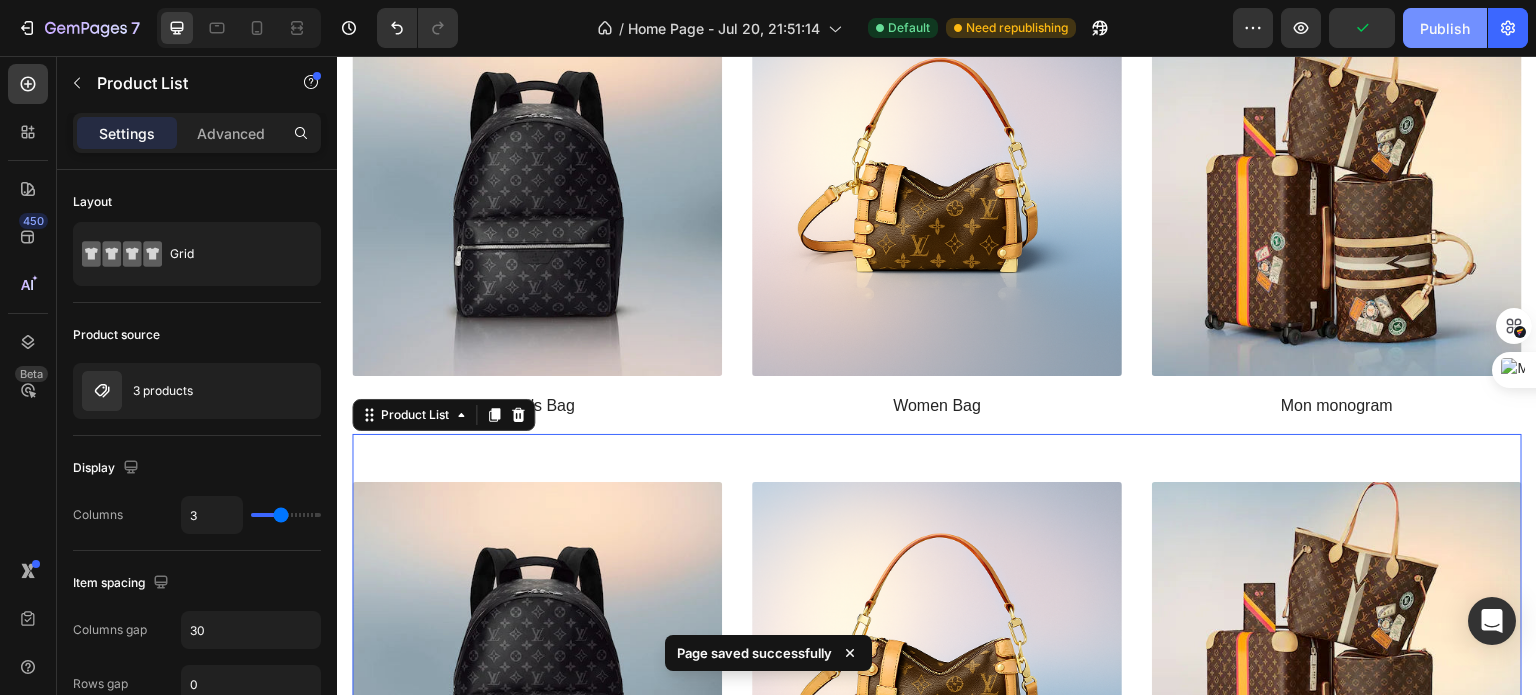 click on "Publish" at bounding box center (1445, 28) 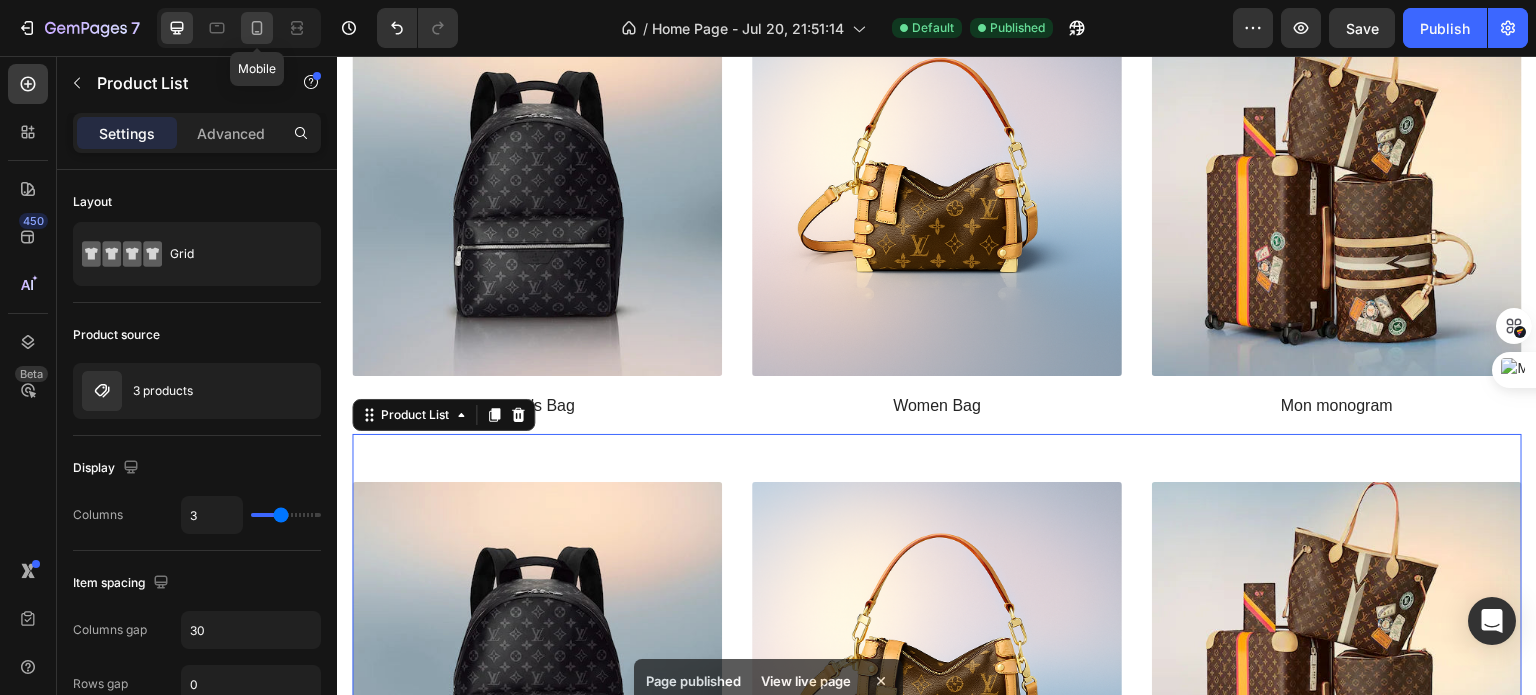 click 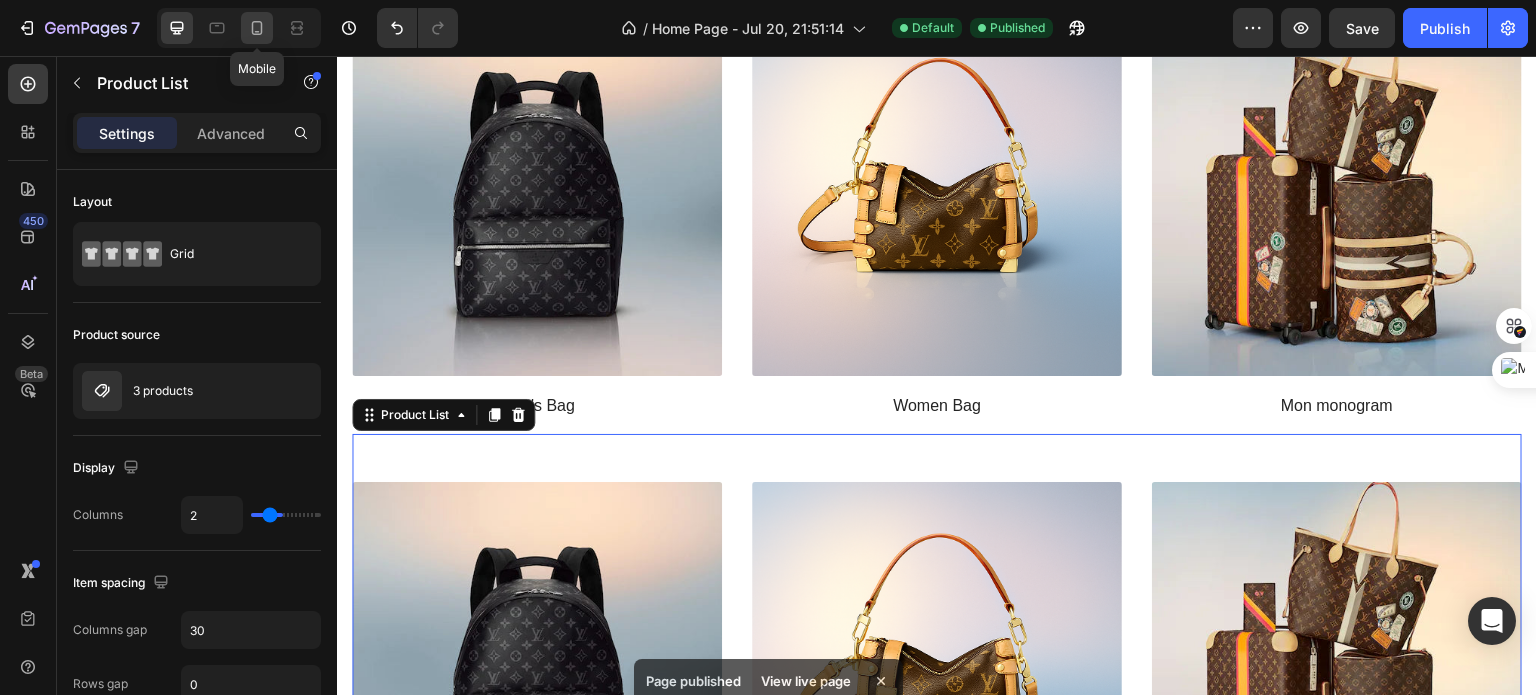 type on "24" 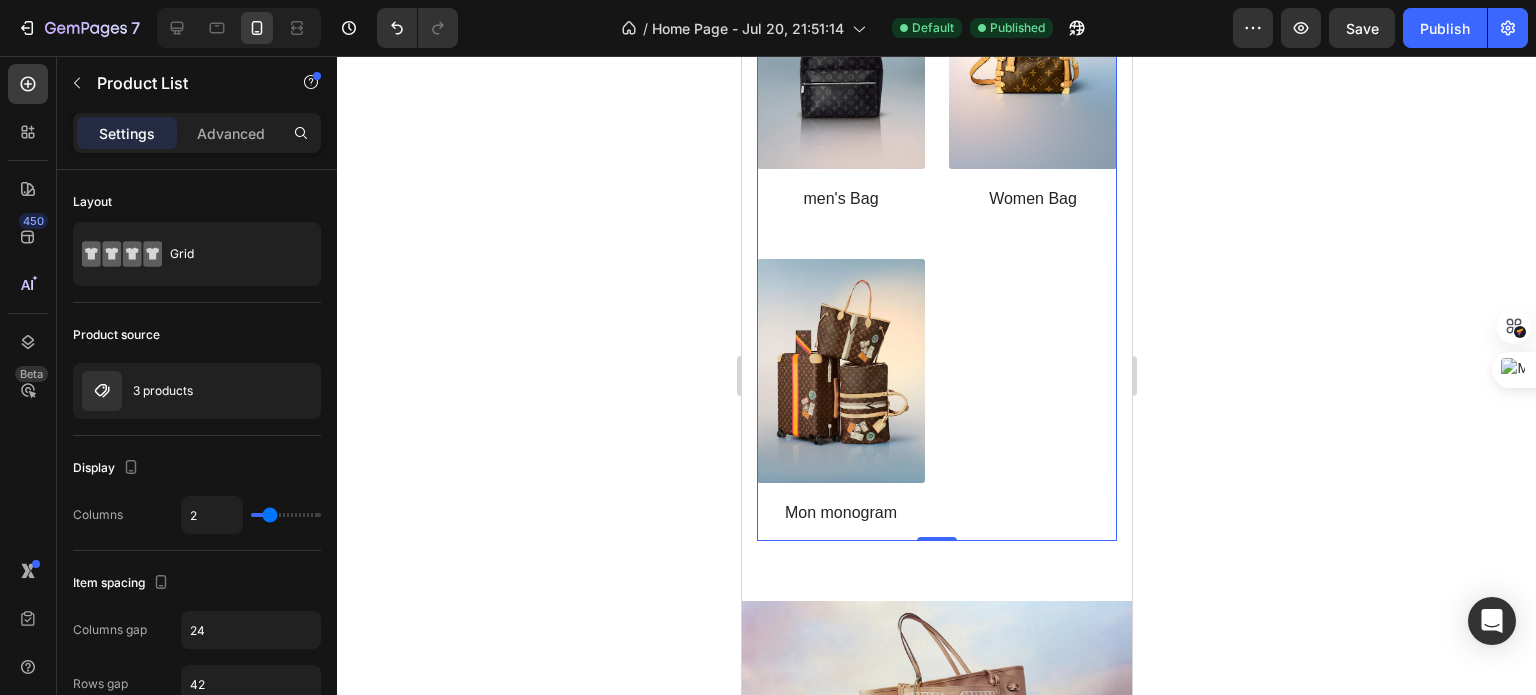 scroll, scrollTop: 2104, scrollLeft: 0, axis: vertical 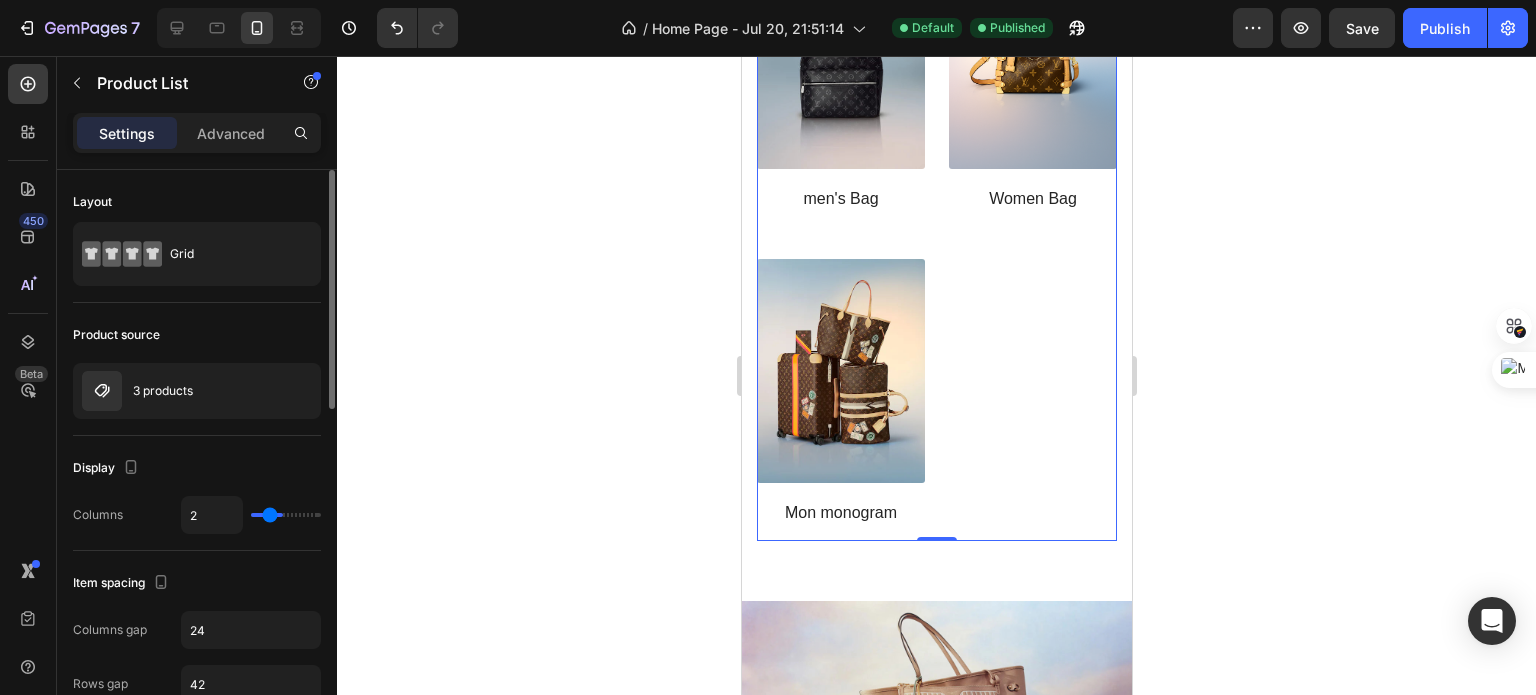 type on "3" 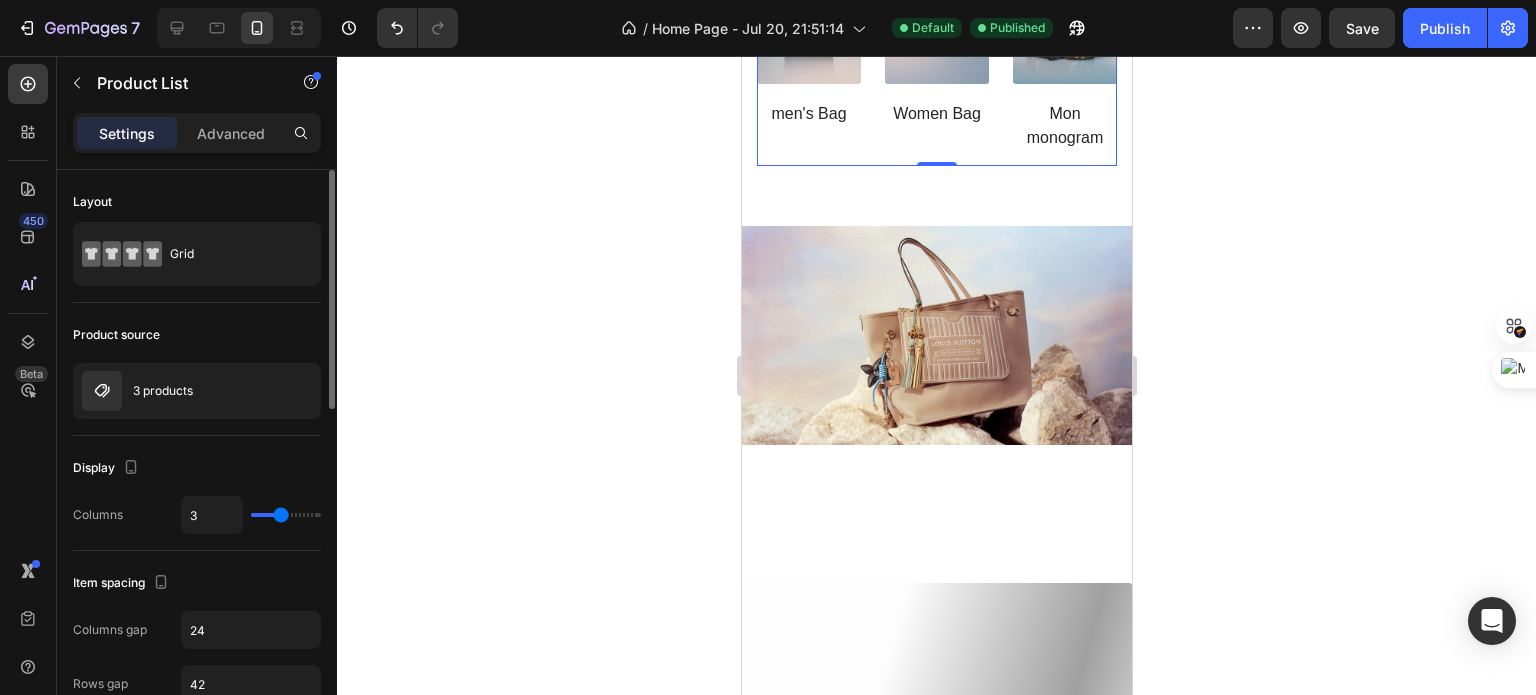 type on "3" 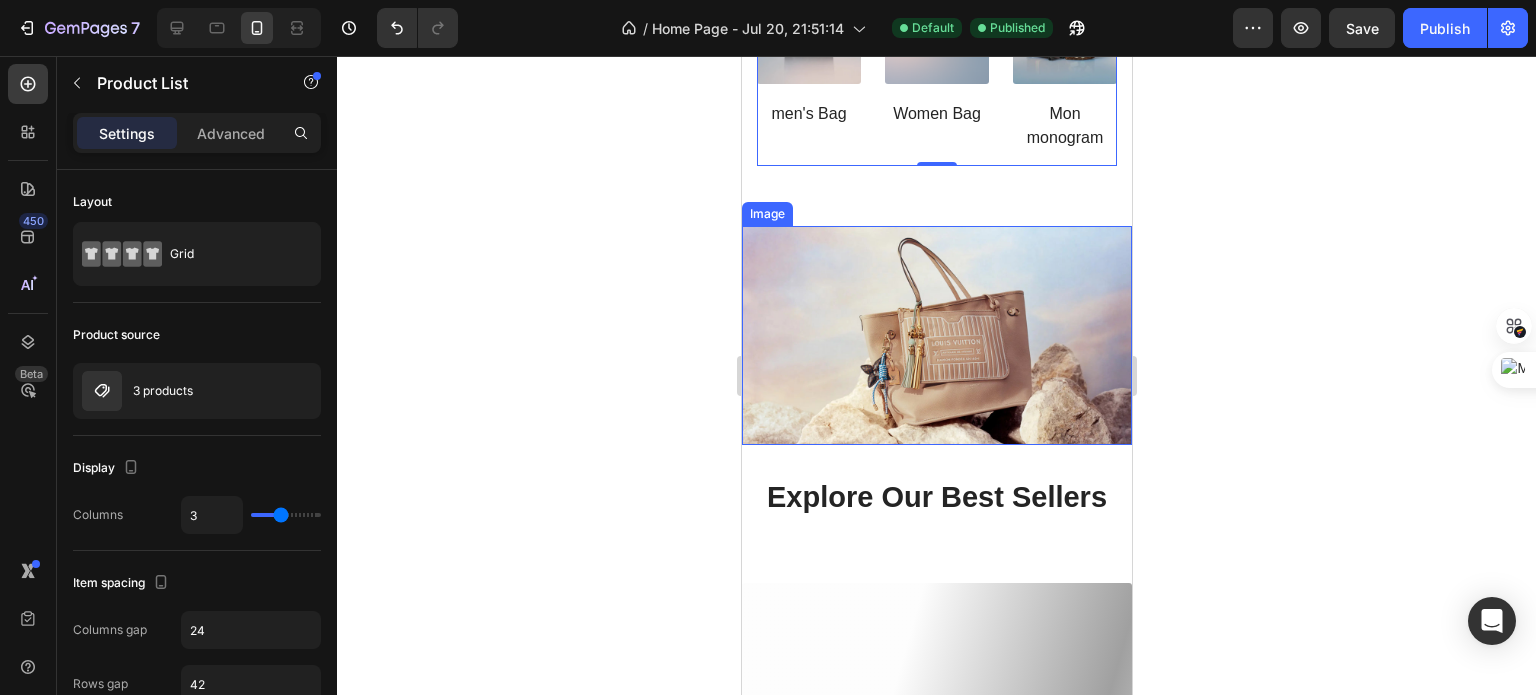 scroll, scrollTop: 1908, scrollLeft: 0, axis: vertical 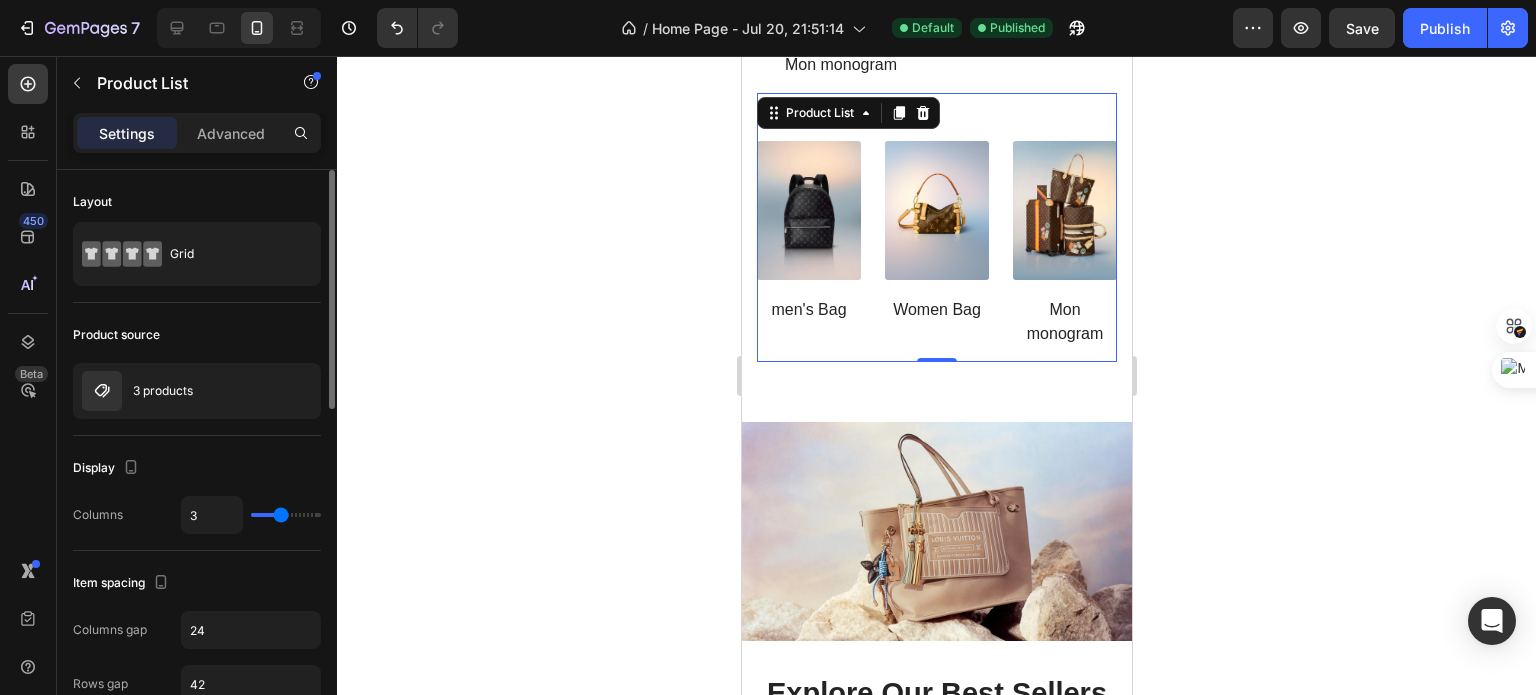type on "2" 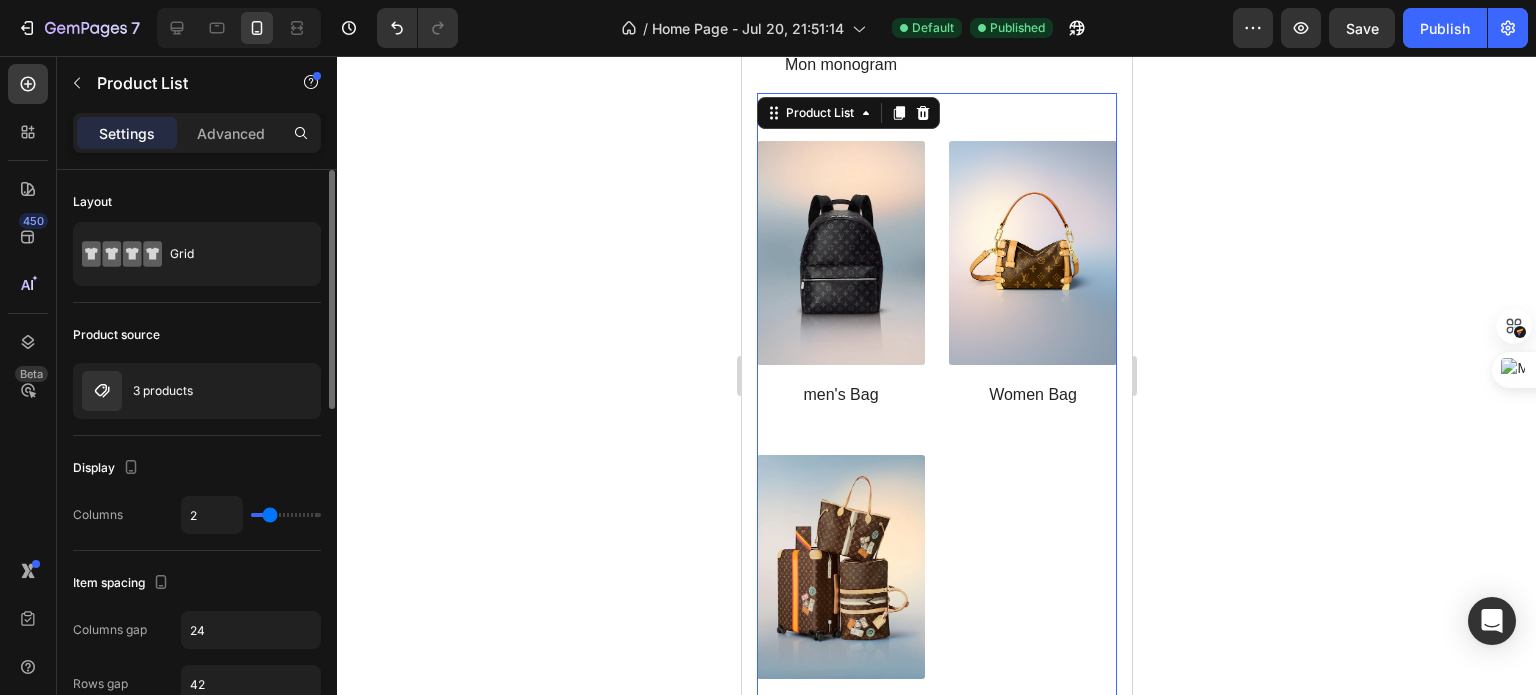 type on "1" 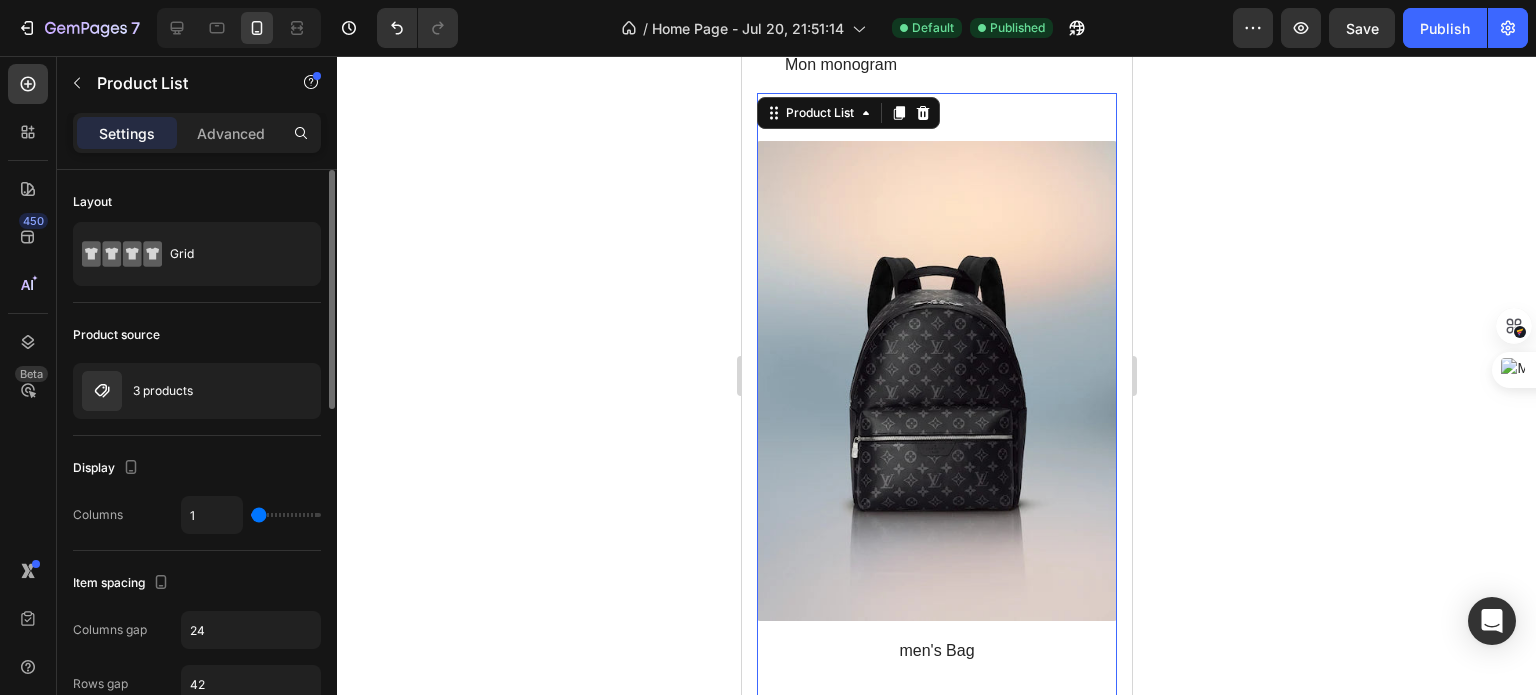 type on "2" 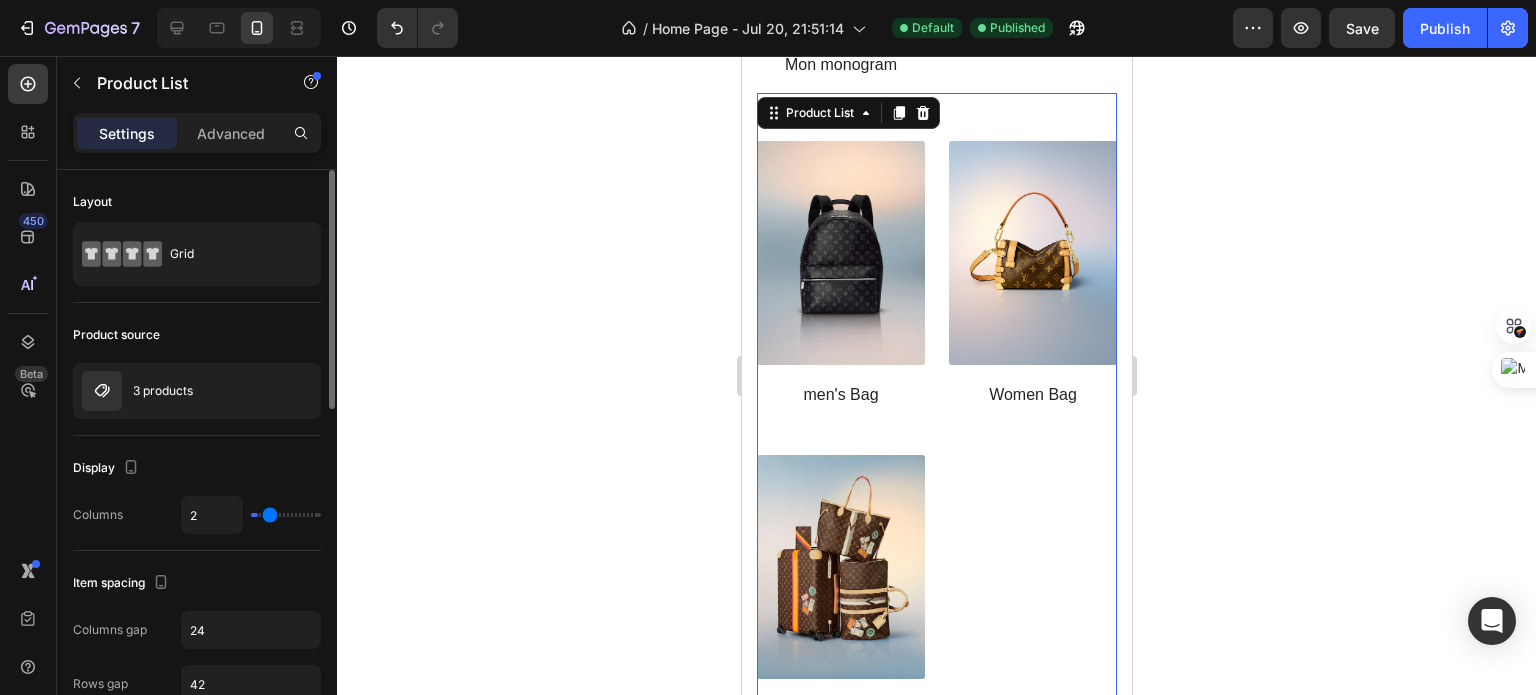 type on "3" 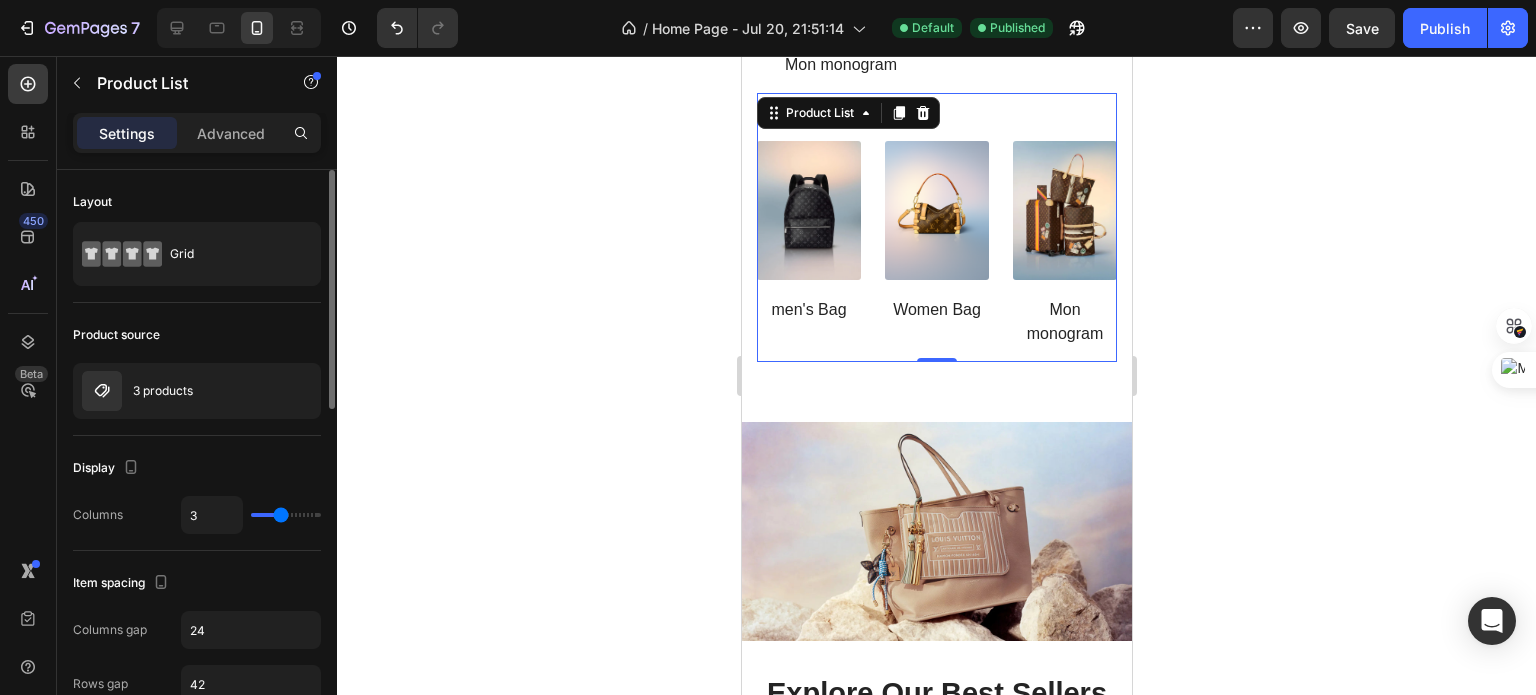 click at bounding box center (286, 515) 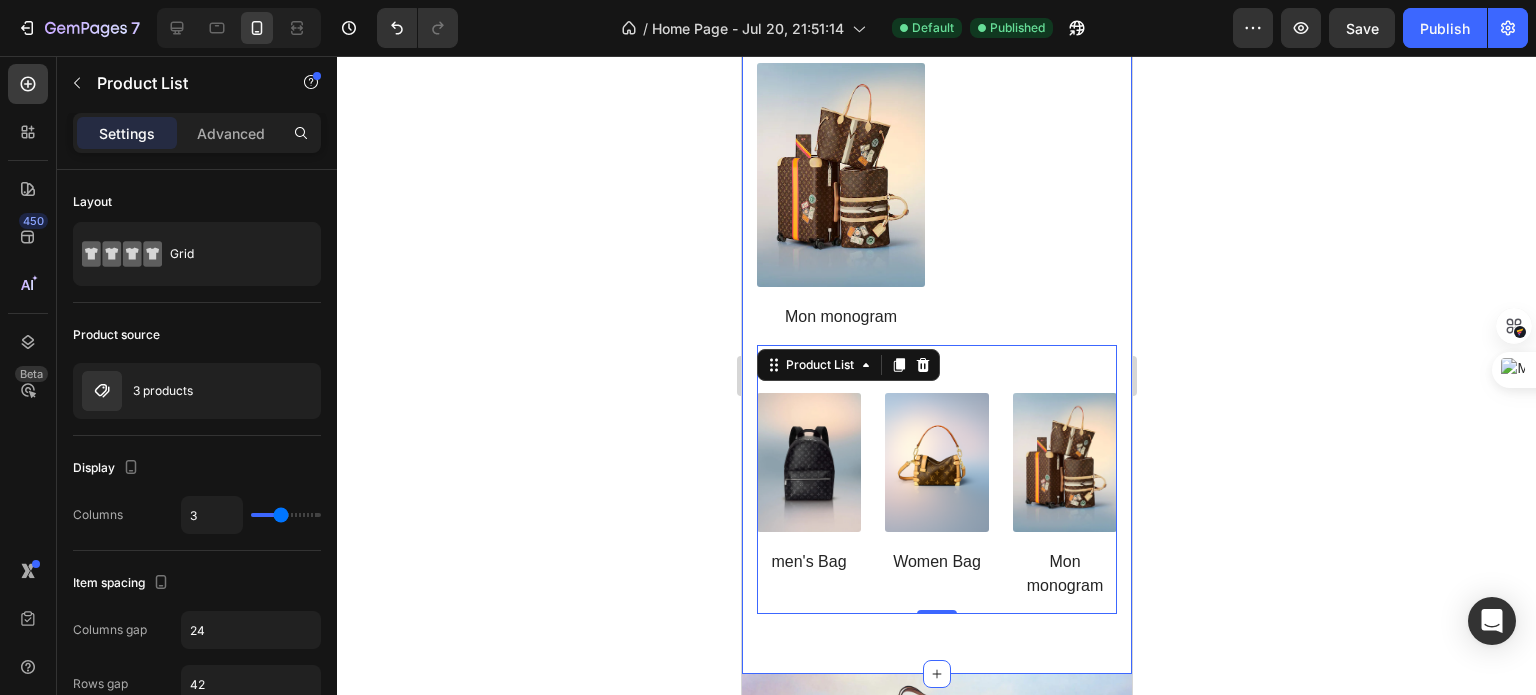 scroll, scrollTop: 1656, scrollLeft: 0, axis: vertical 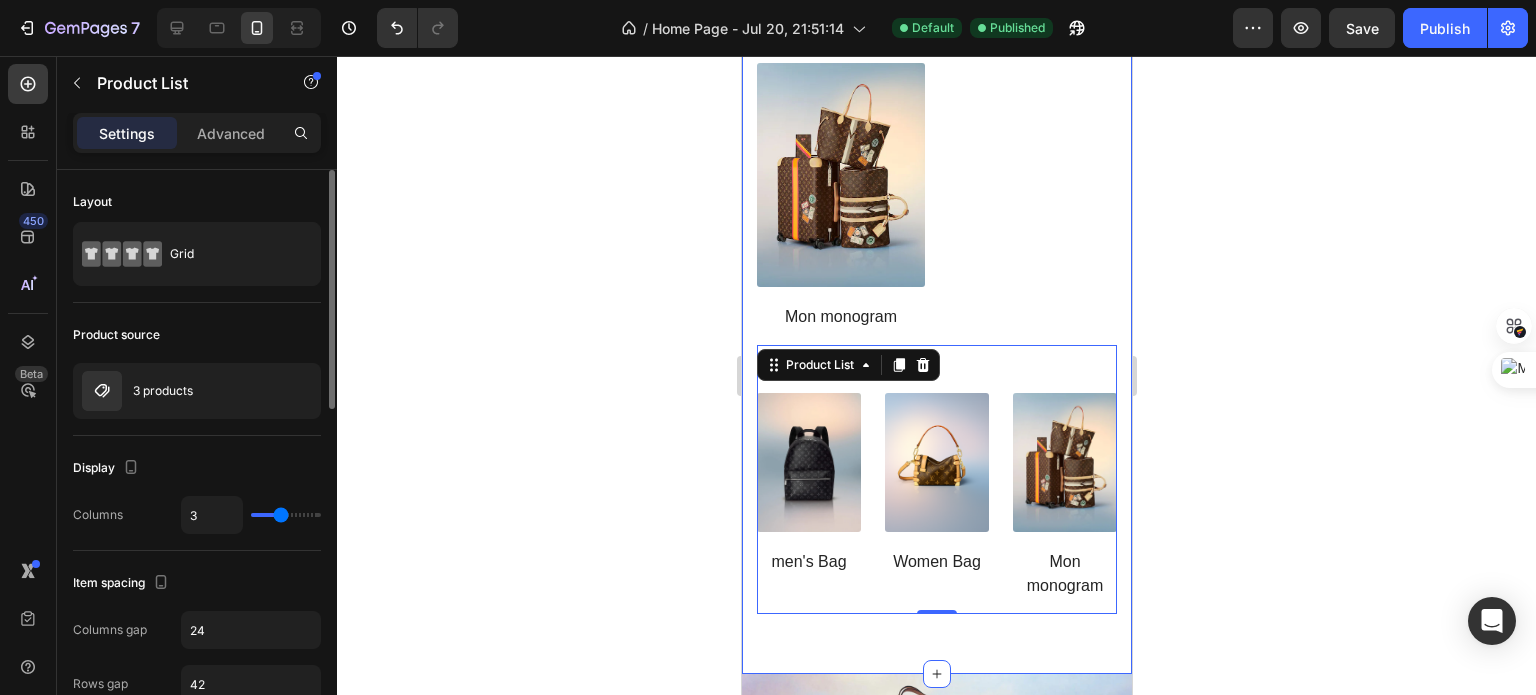 type on "2" 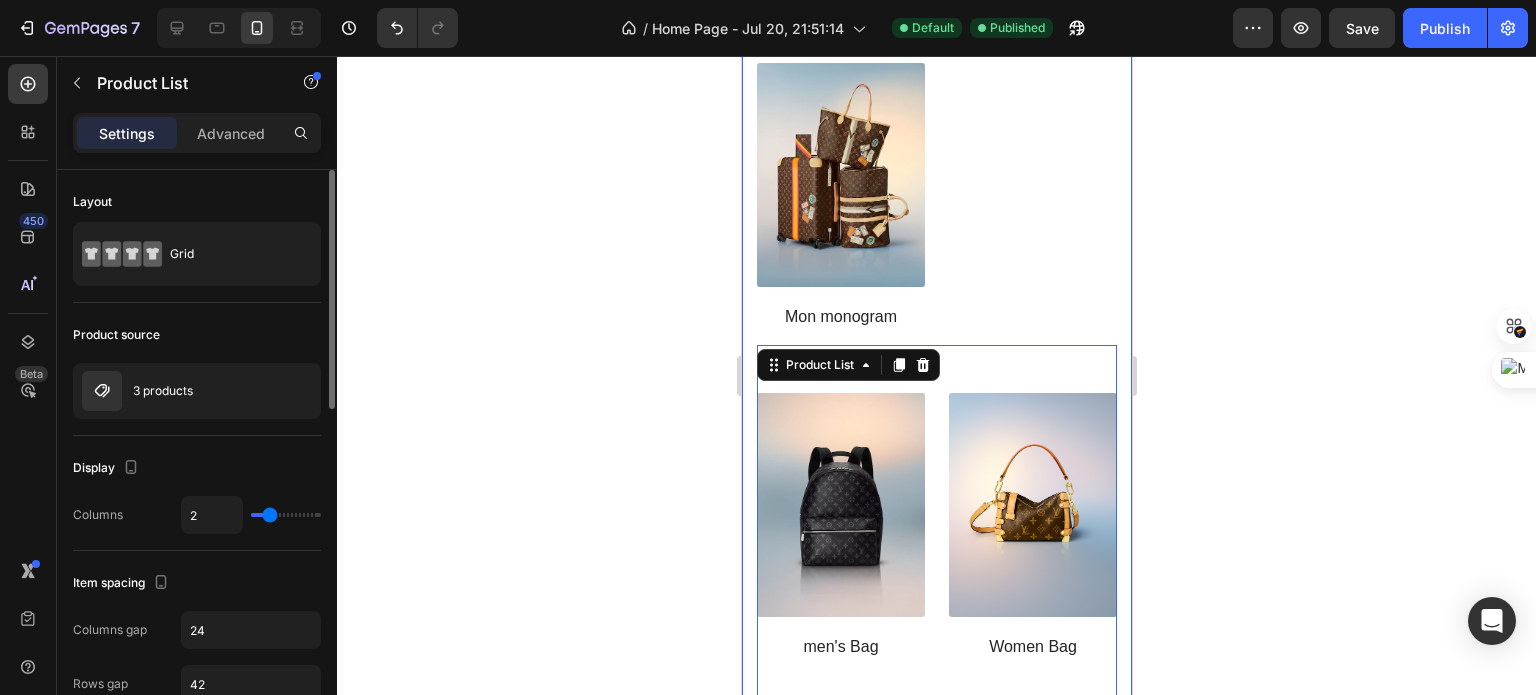 type on "2" 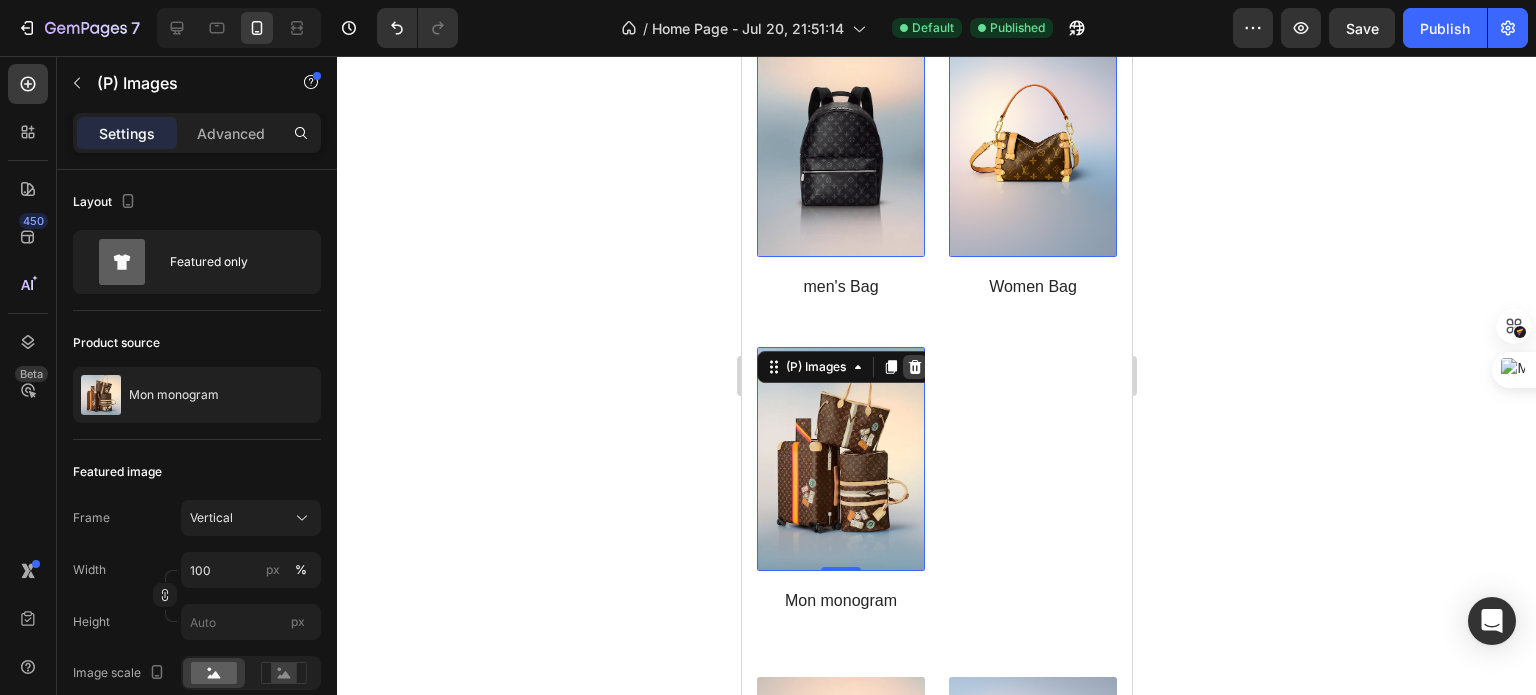 scroll, scrollTop: 1372, scrollLeft: 0, axis: vertical 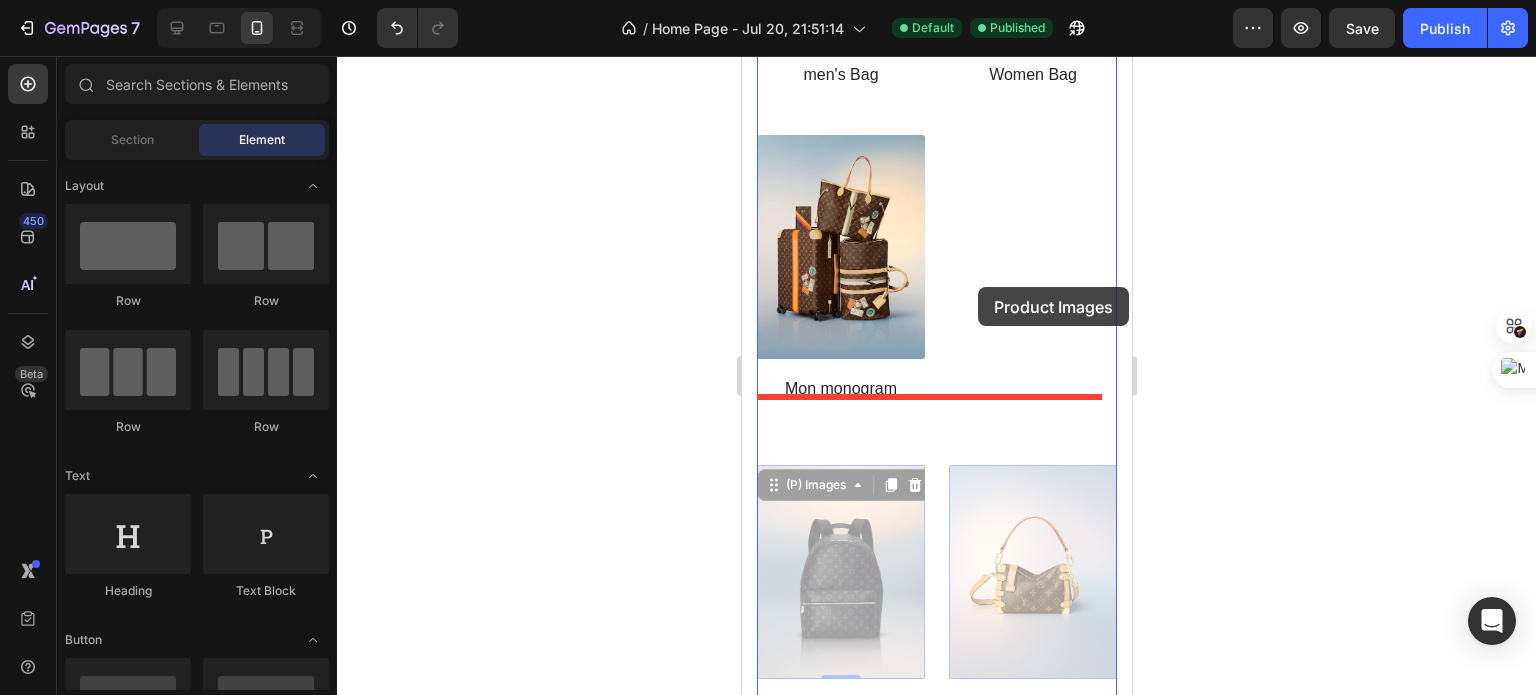 click at bounding box center (936, 1378) 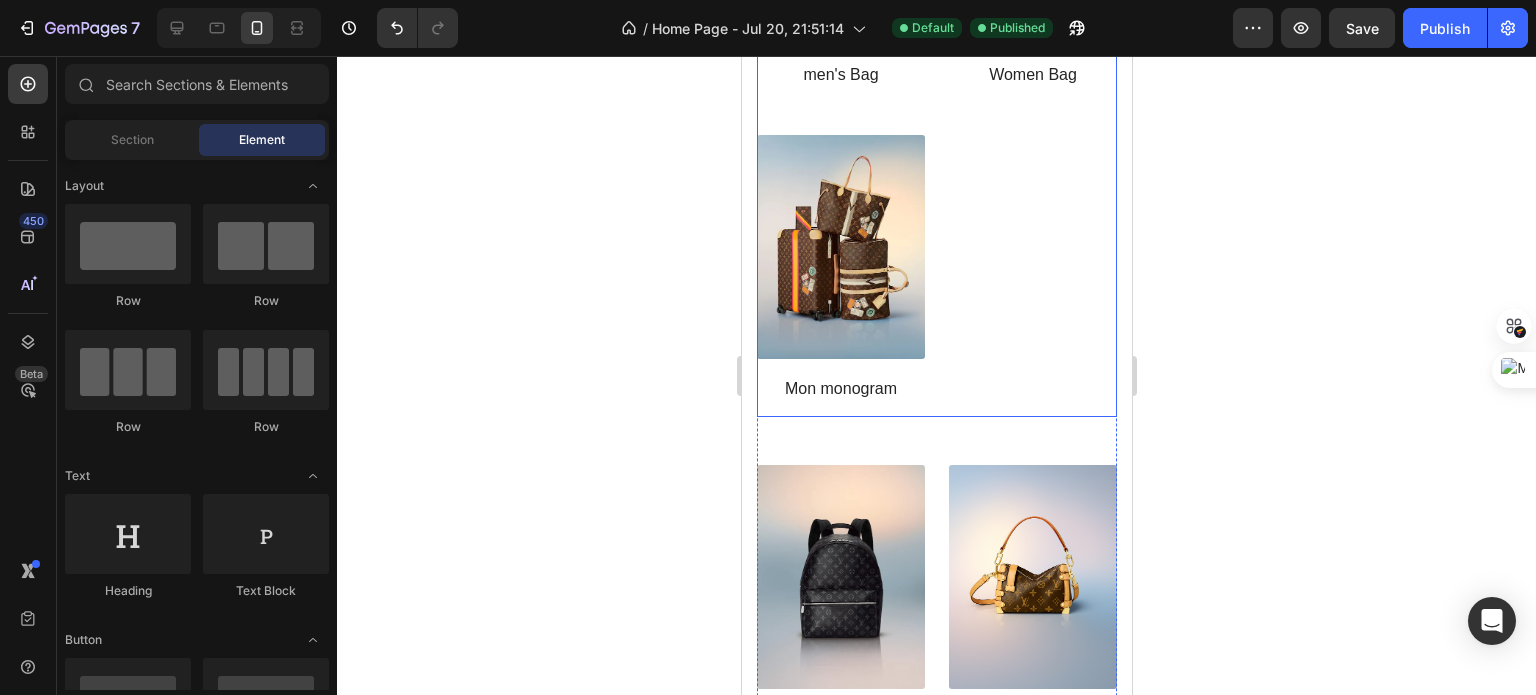 click on "(P) Images men's Bag (P) Title Row Product List (P) Images Women Bag (P) Title Row Product List (P) Images Mon monogram (P) Title Row Product List" at bounding box center [936, 114] 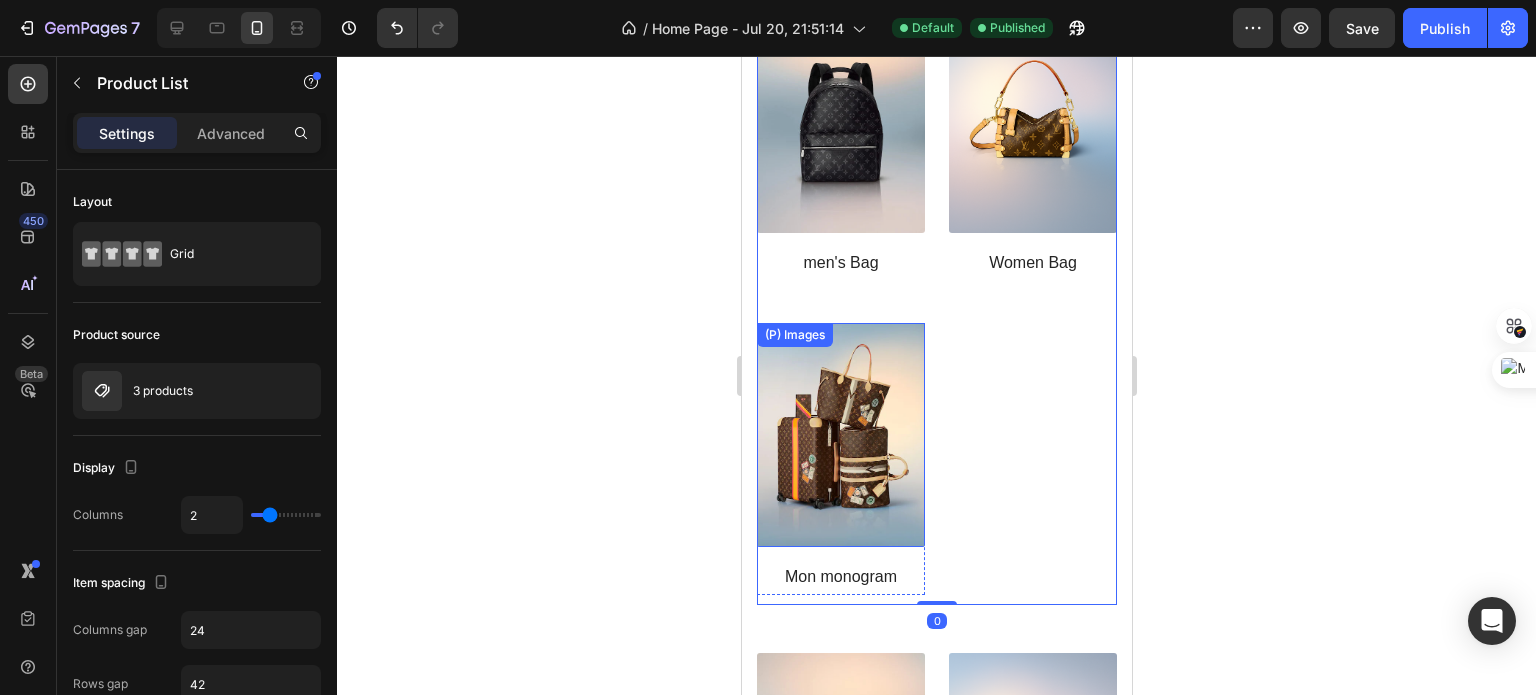 scroll, scrollTop: 1292, scrollLeft: 0, axis: vertical 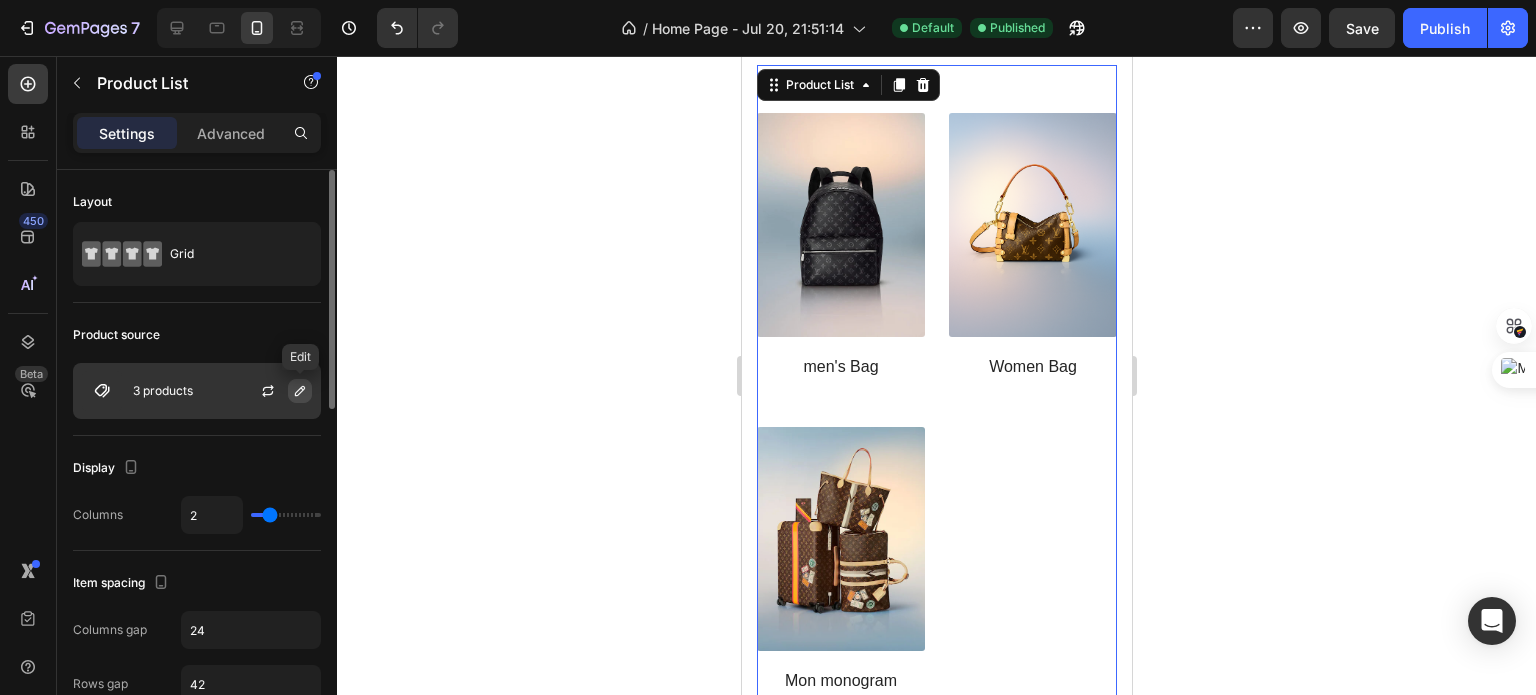 click 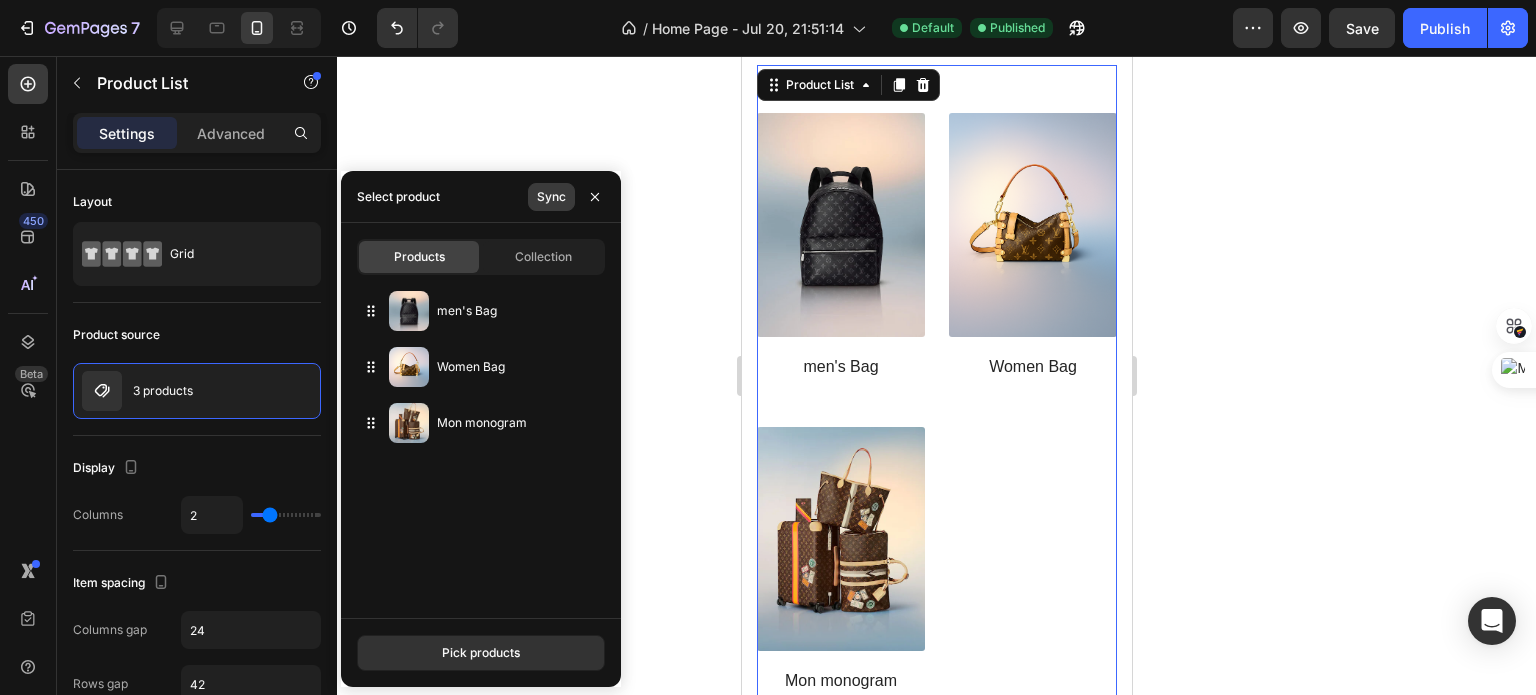 click on "Sync" at bounding box center (551, 197) 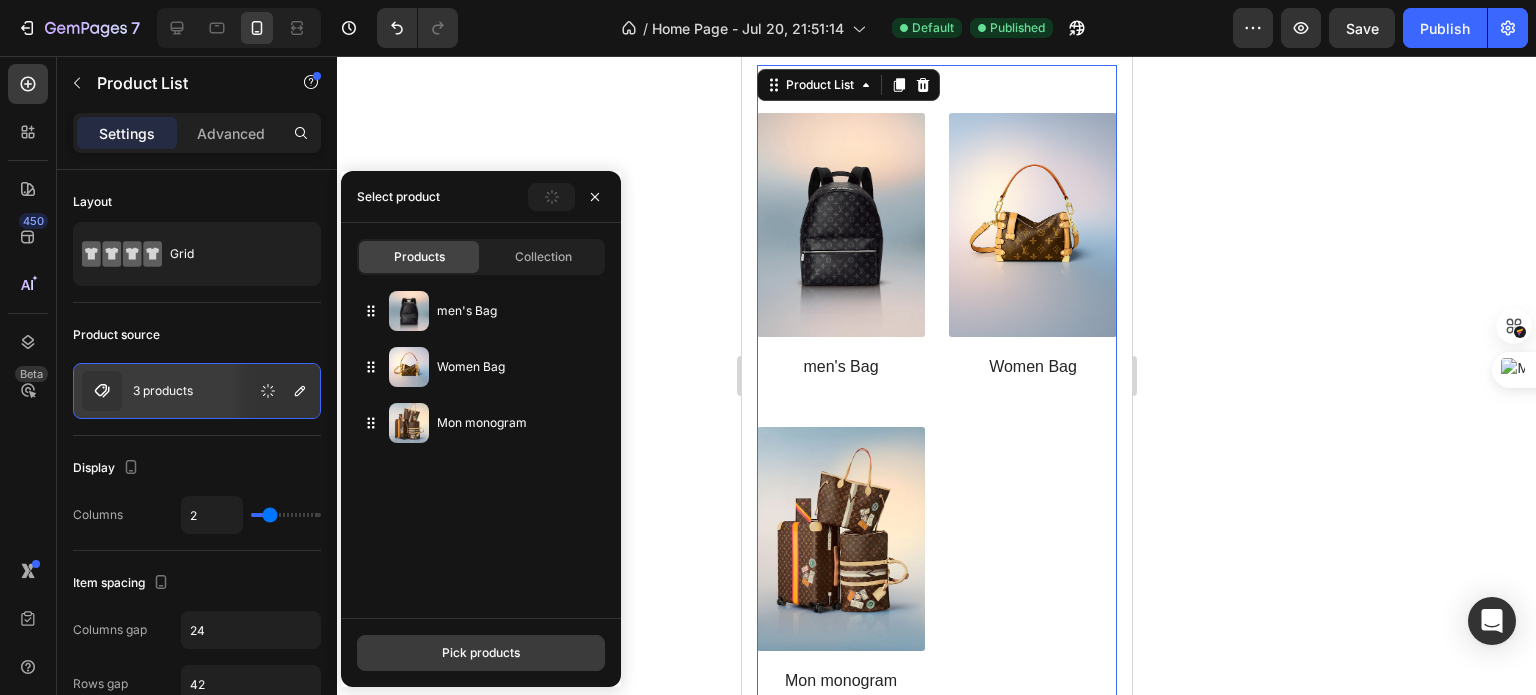 click on "Pick products" at bounding box center [481, 653] 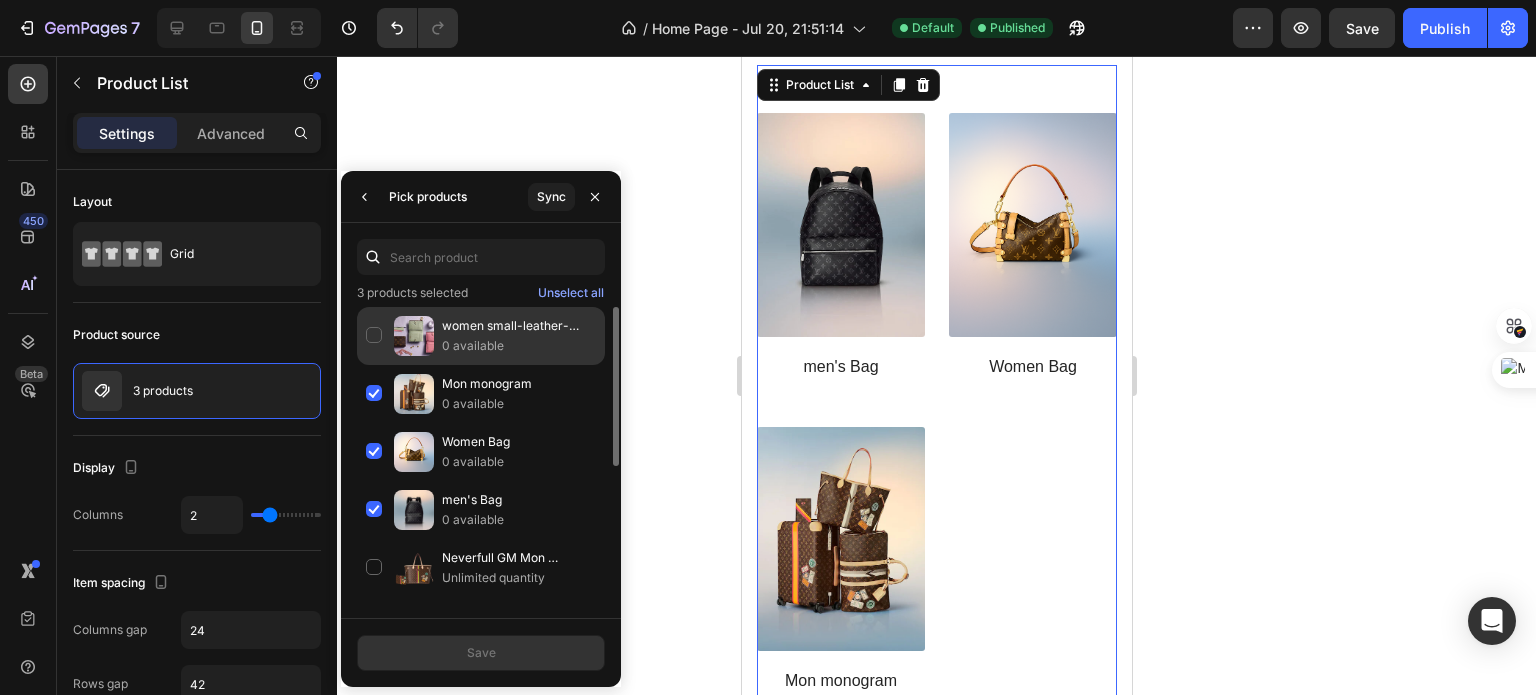 click on "women small-leather-goods 0 available" 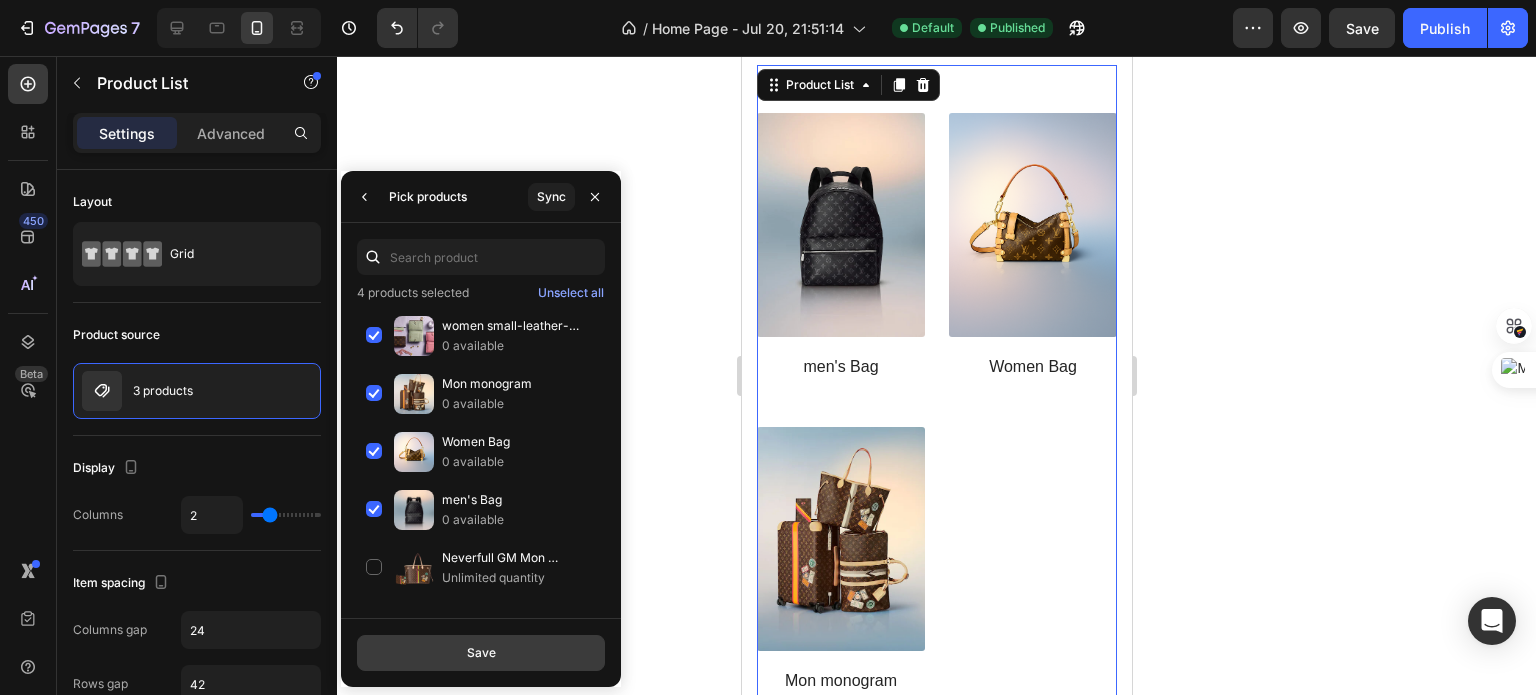click on "Save" at bounding box center [481, 653] 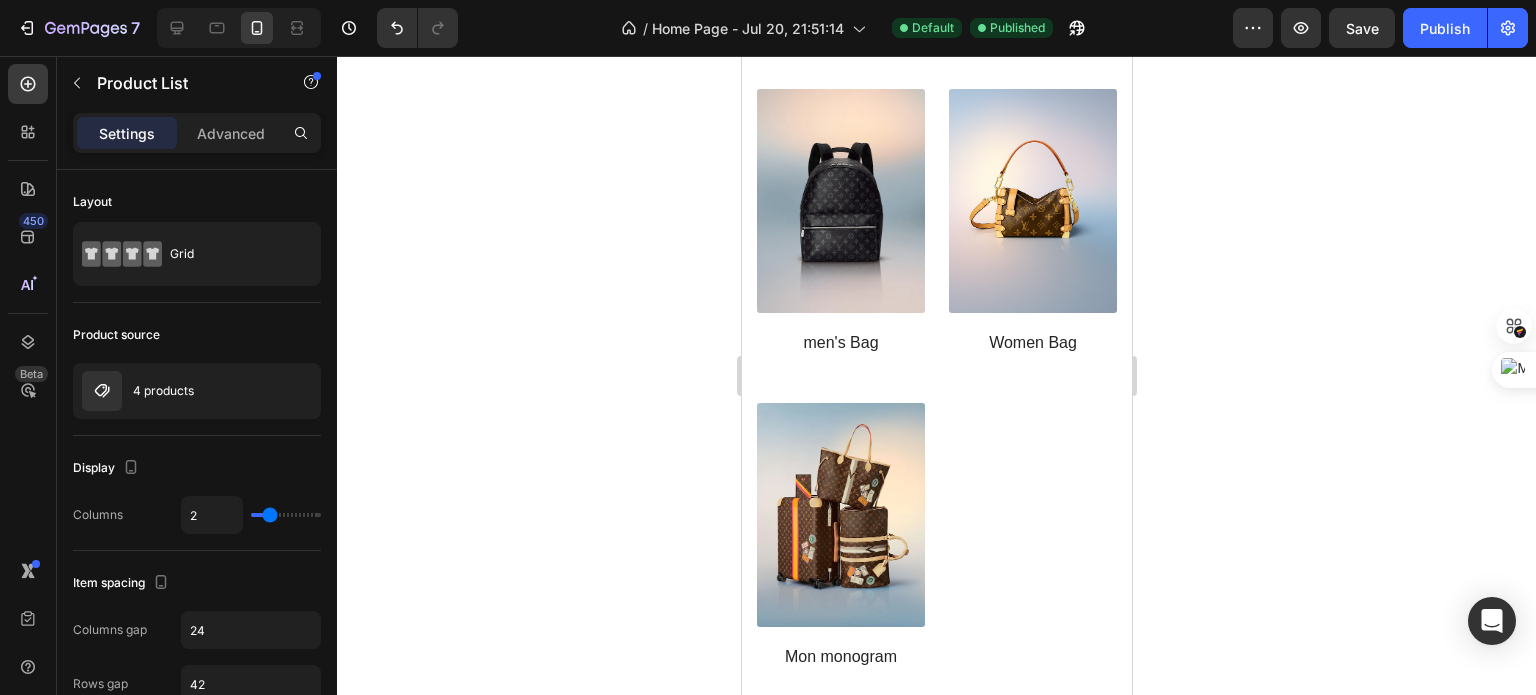 scroll, scrollTop: 2001, scrollLeft: 0, axis: vertical 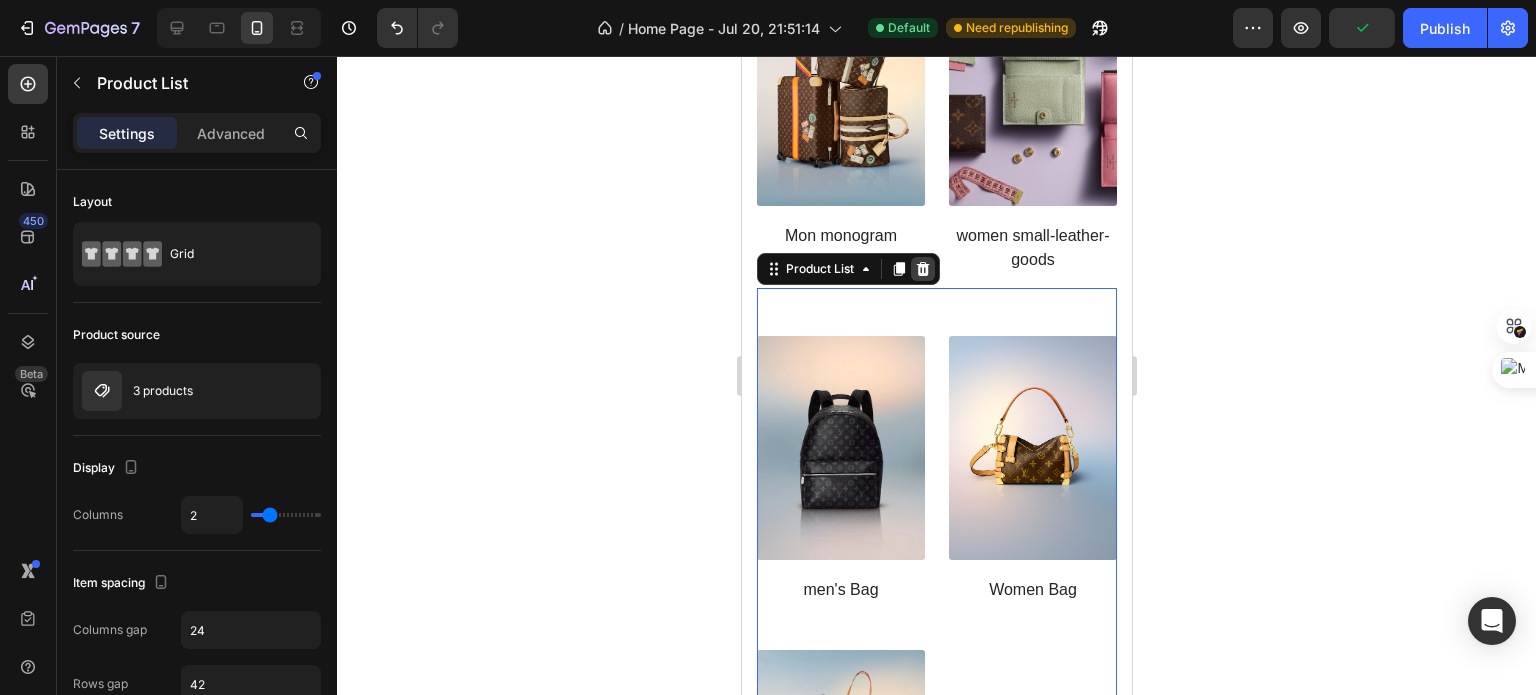 click at bounding box center [922, 269] 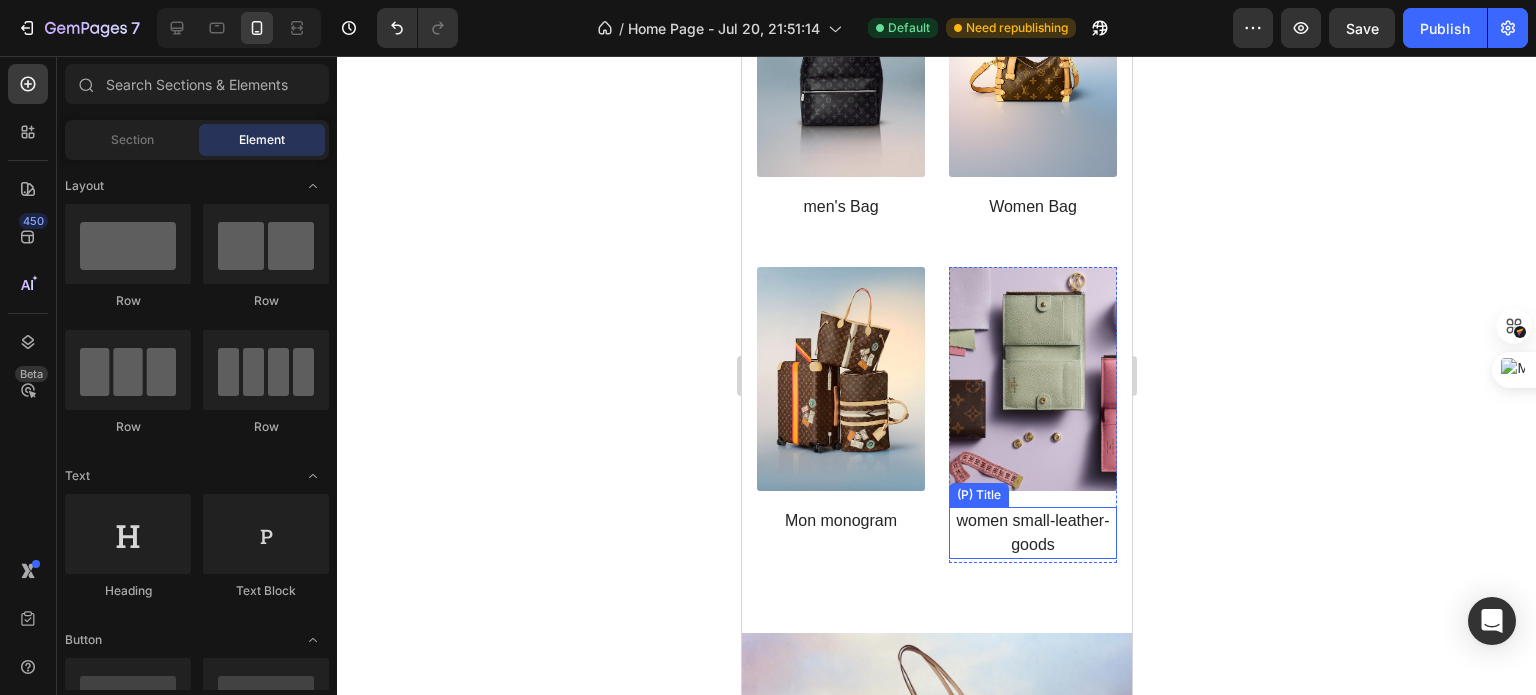 scroll, scrollTop: 1448, scrollLeft: 0, axis: vertical 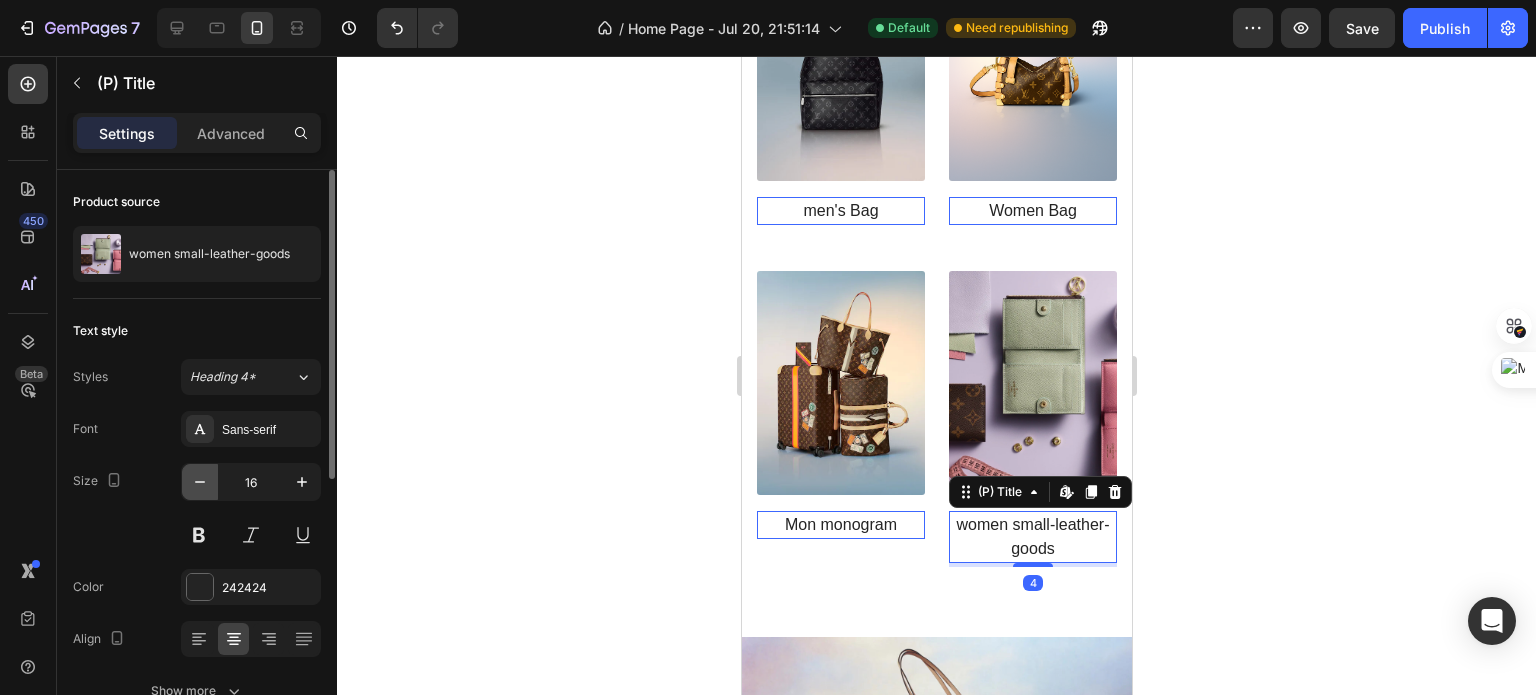 click at bounding box center (200, 482) 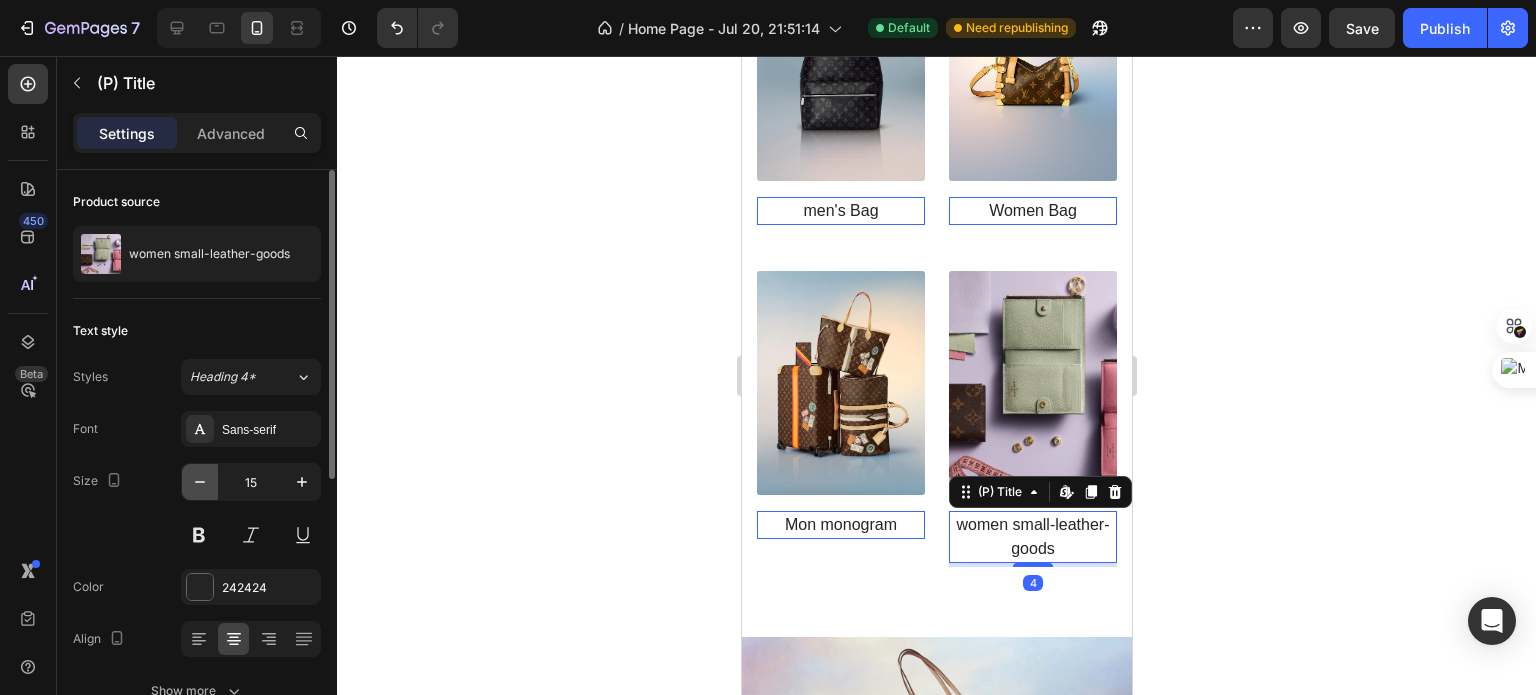 click at bounding box center [200, 482] 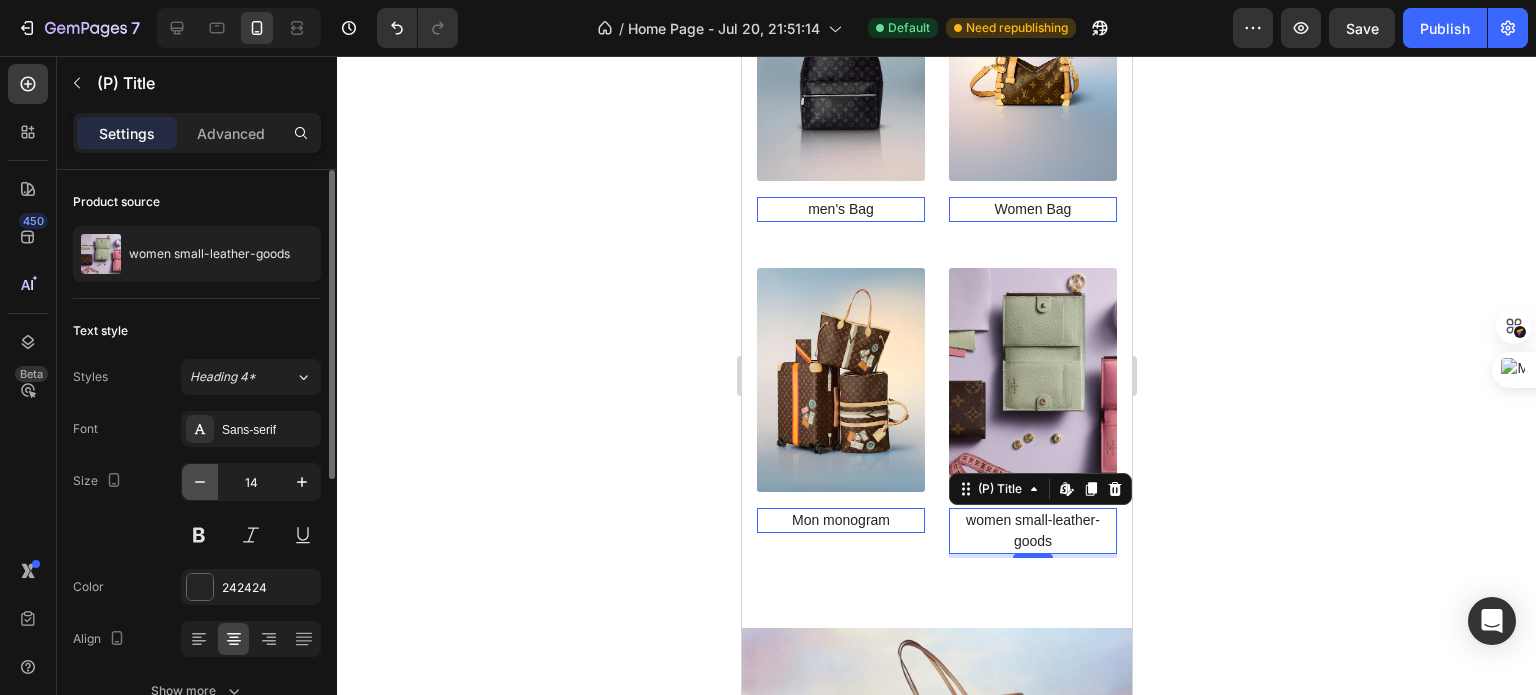click at bounding box center (200, 482) 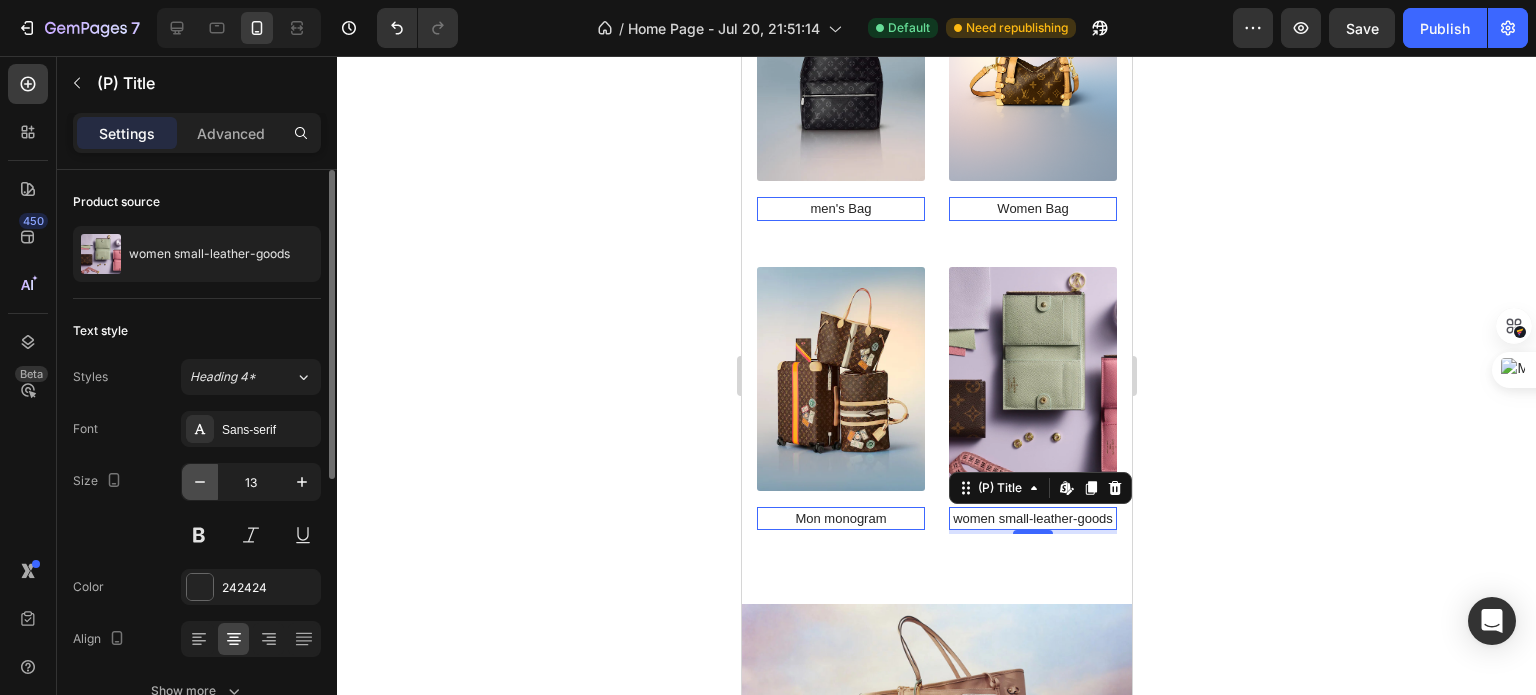 click at bounding box center [200, 482] 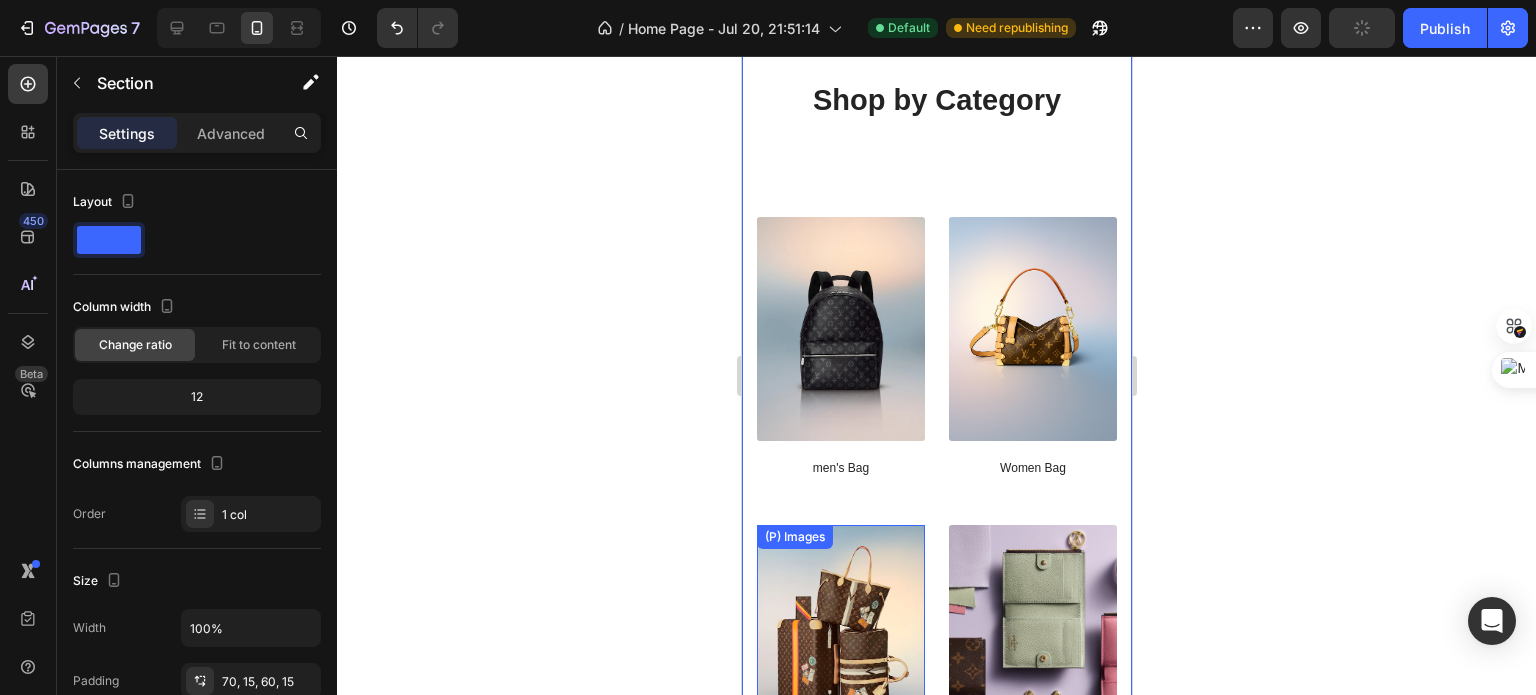 scroll, scrollTop: 1032, scrollLeft: 0, axis: vertical 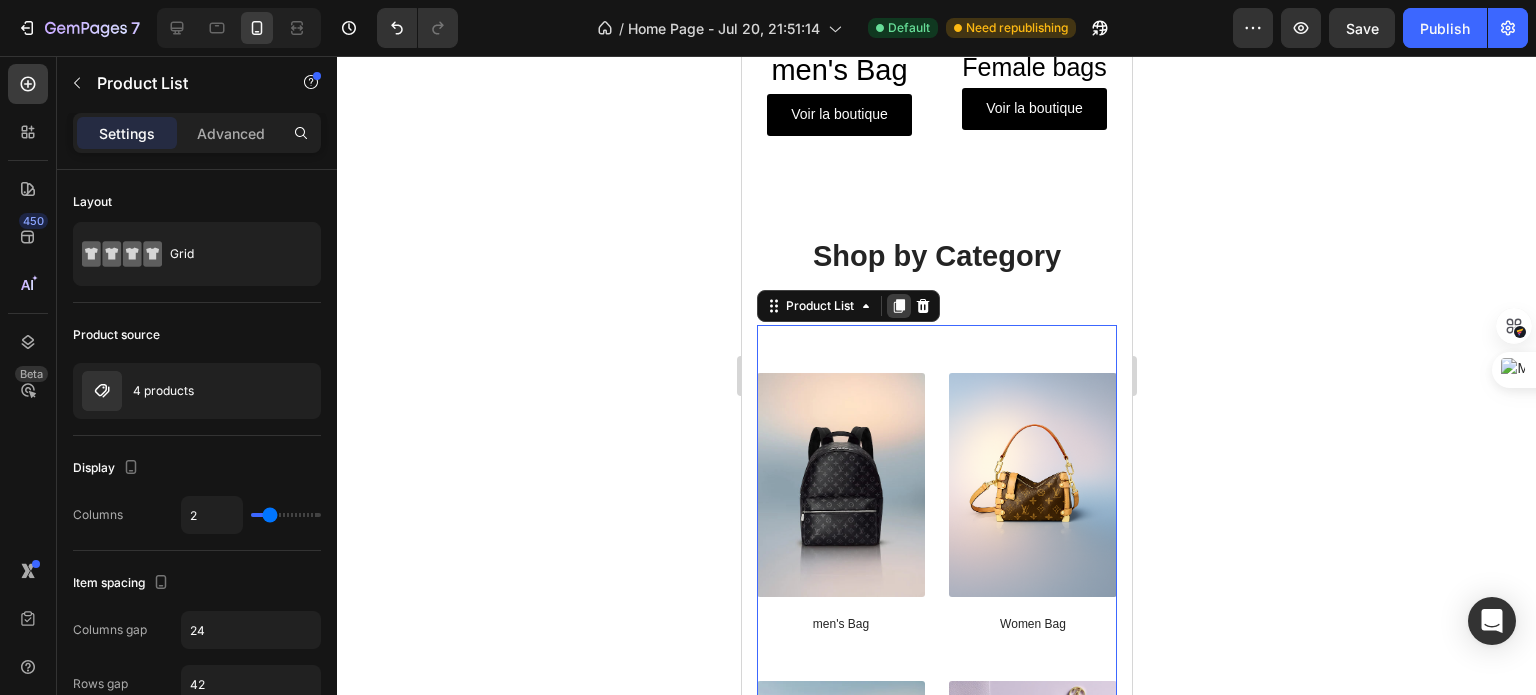 click at bounding box center [898, 306] 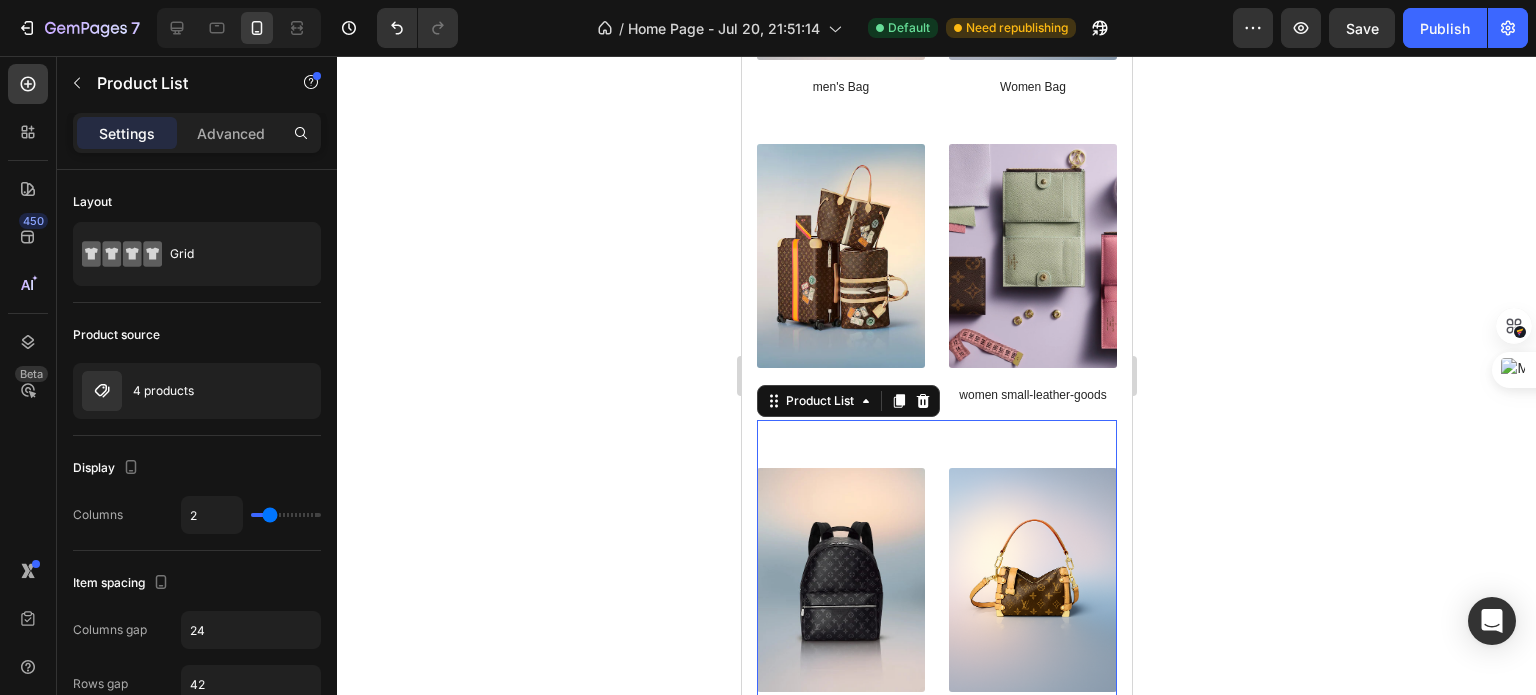 scroll, scrollTop: 1588, scrollLeft: 0, axis: vertical 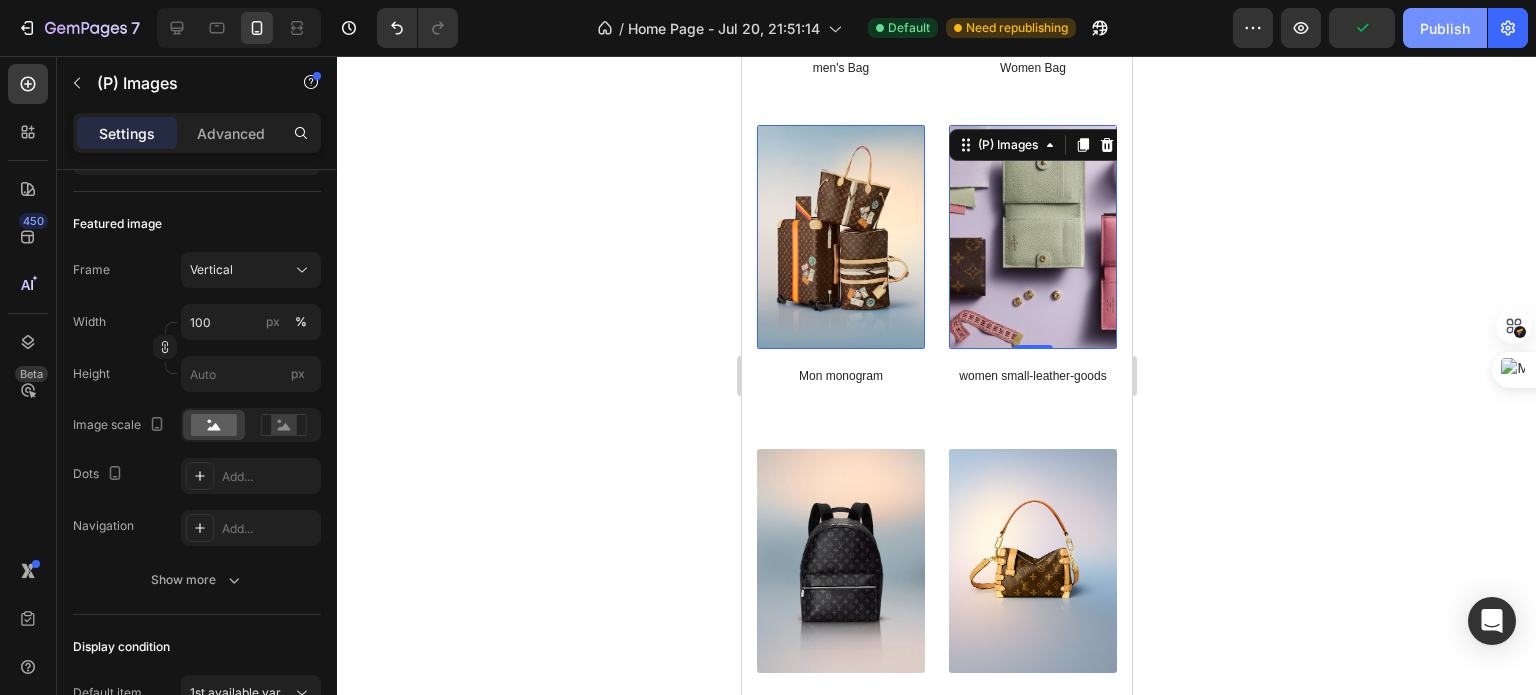 click on "Publish" at bounding box center [1445, 28] 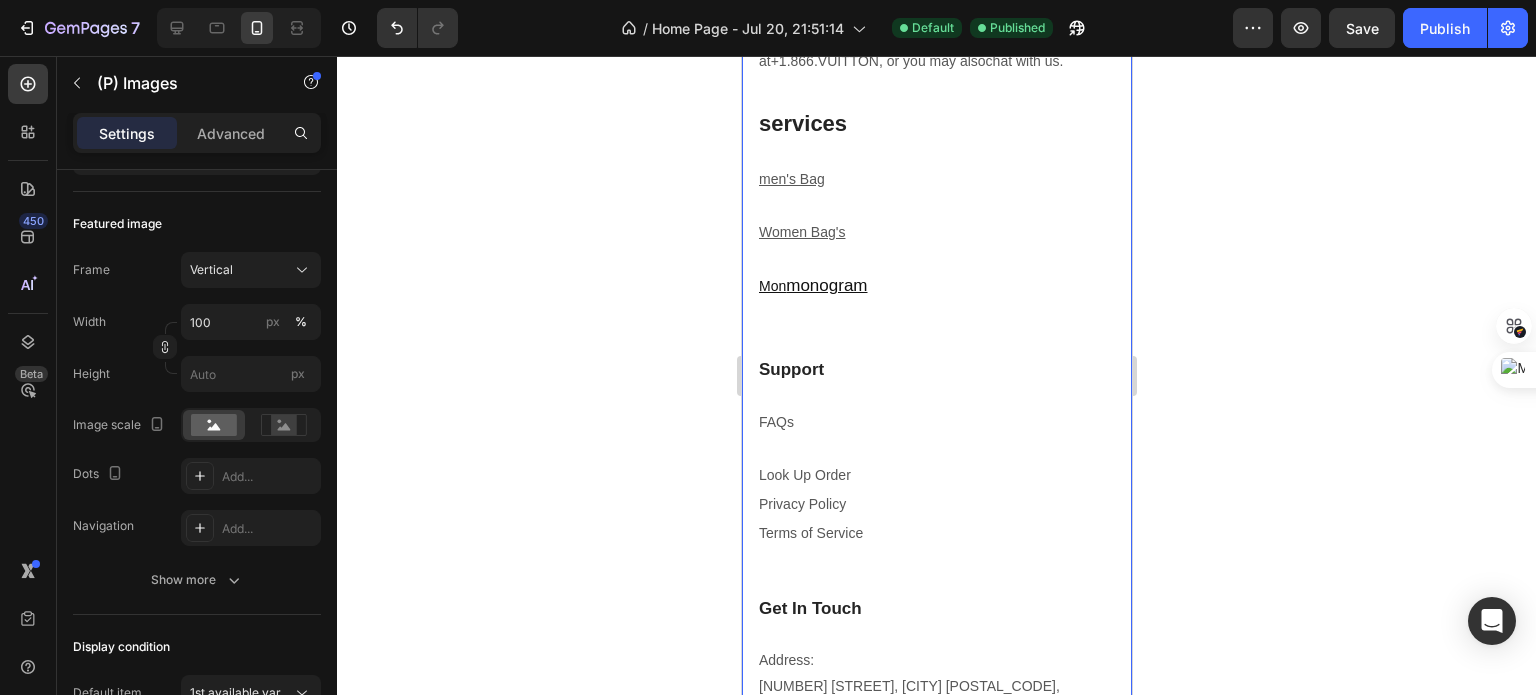 scroll, scrollTop: 3936, scrollLeft: 0, axis: vertical 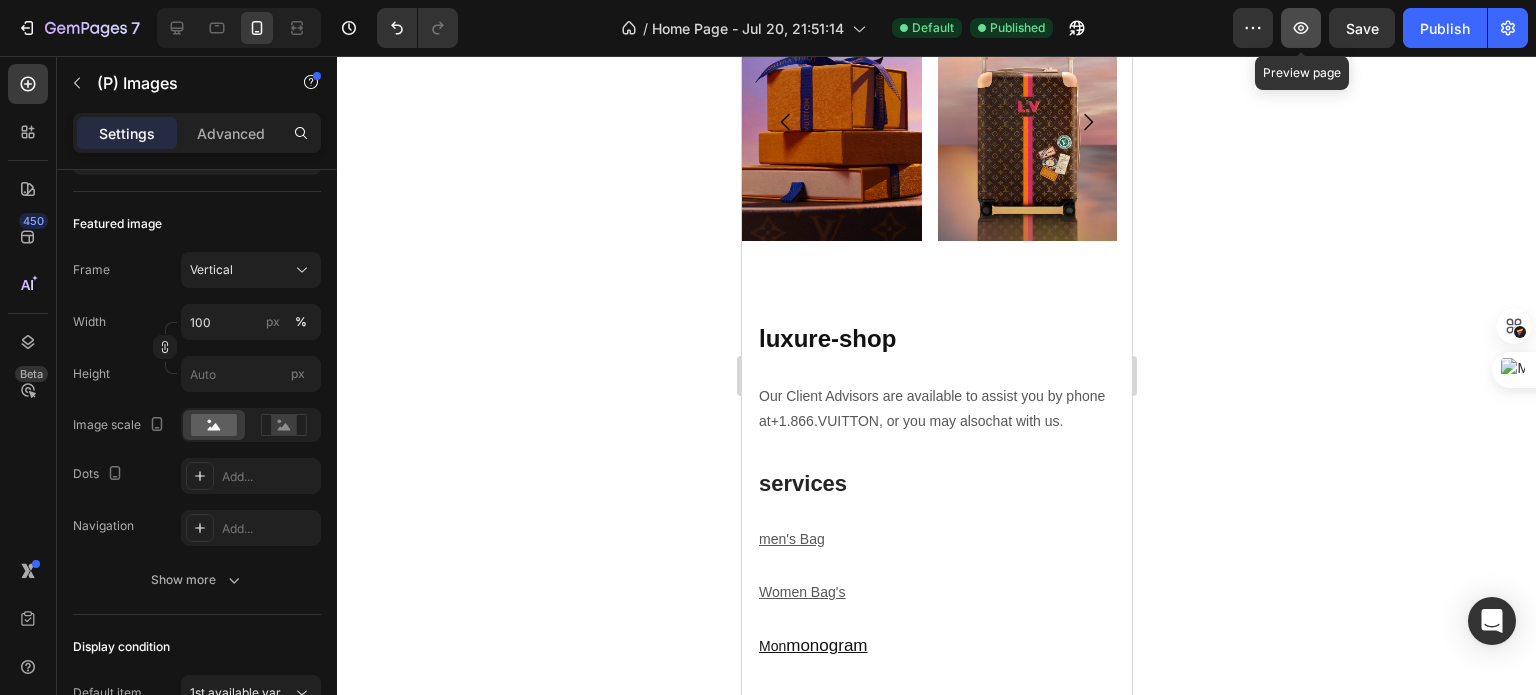 click 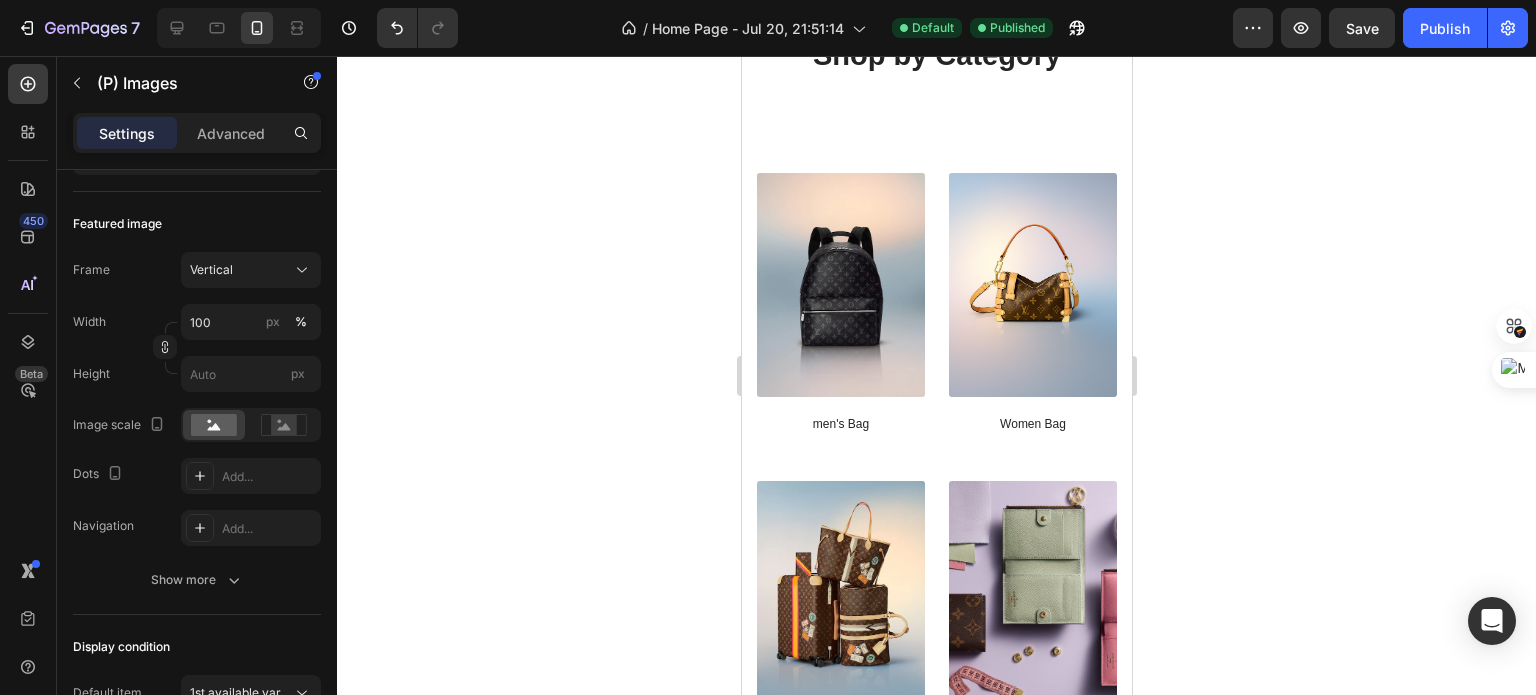 scroll, scrollTop: 1067, scrollLeft: 0, axis: vertical 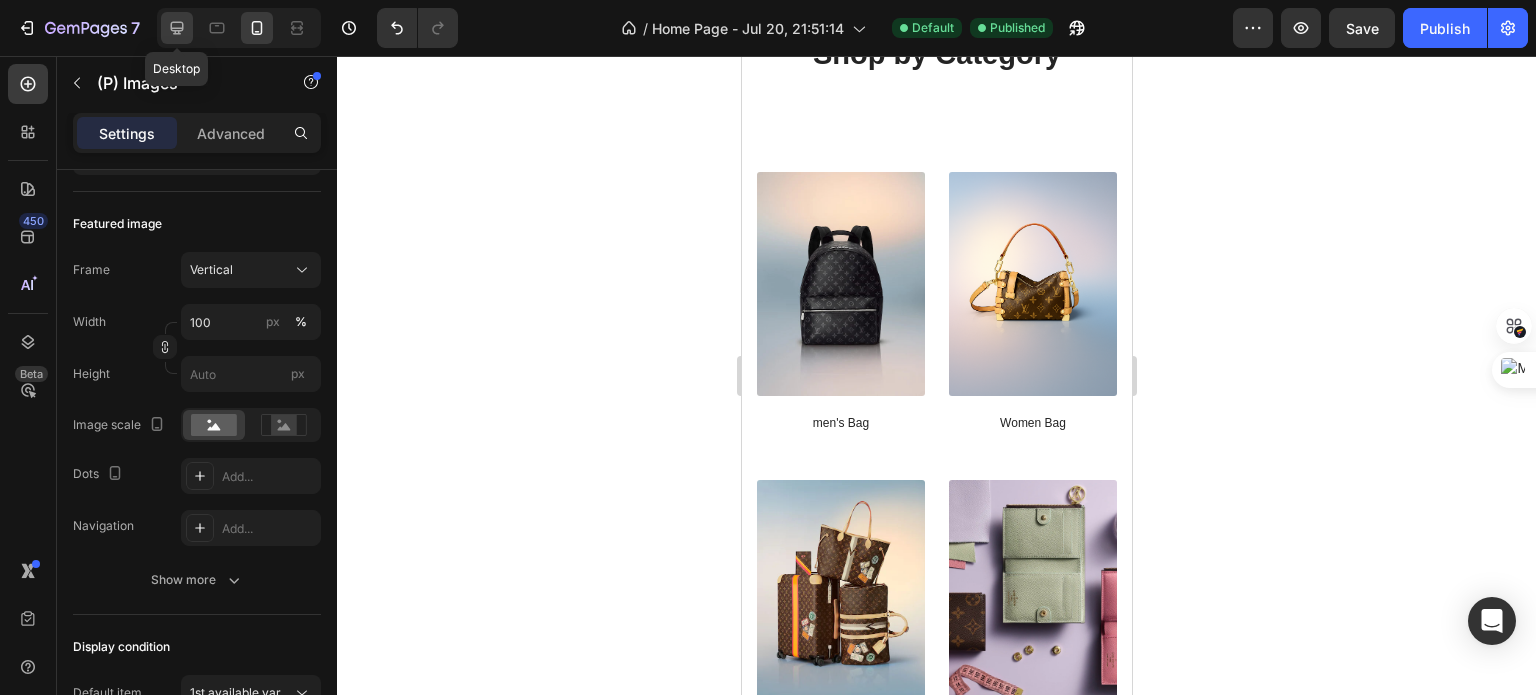 click 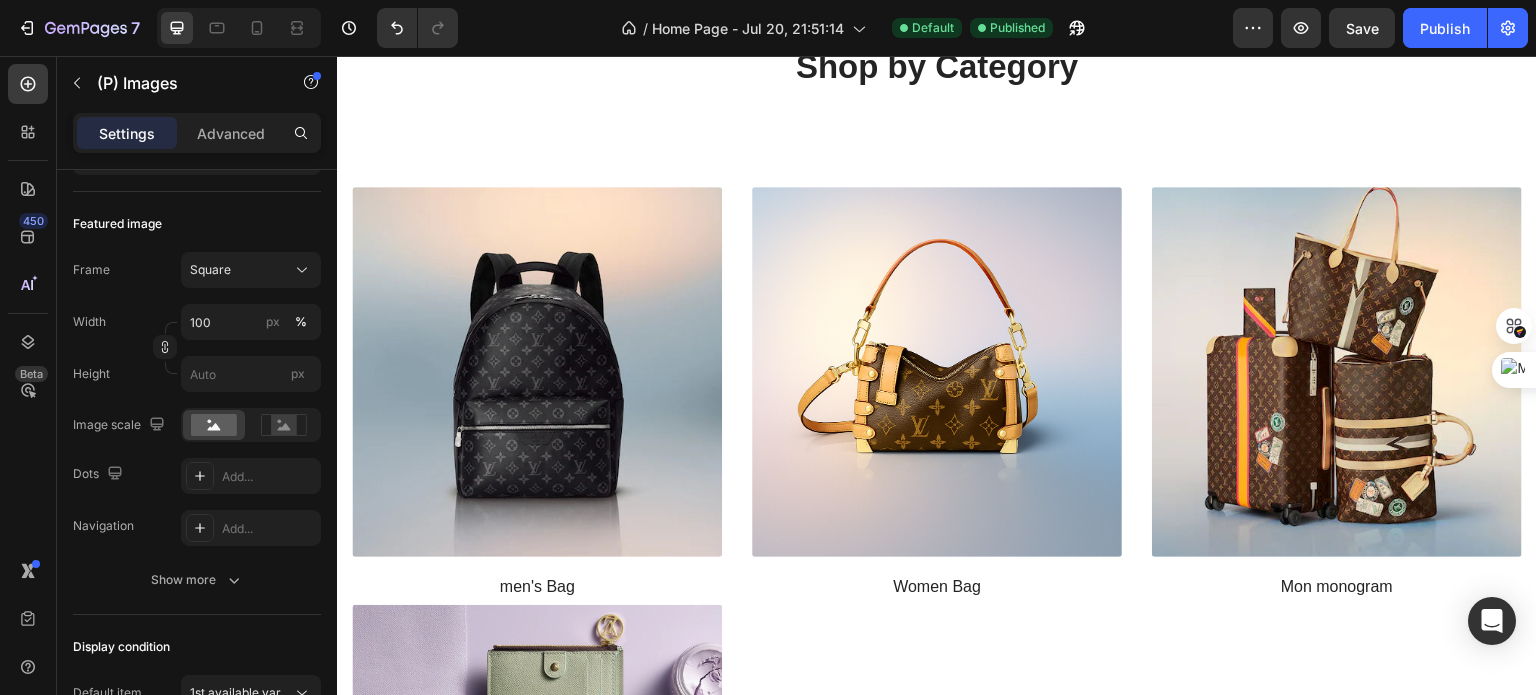 scroll, scrollTop: 1128, scrollLeft: 0, axis: vertical 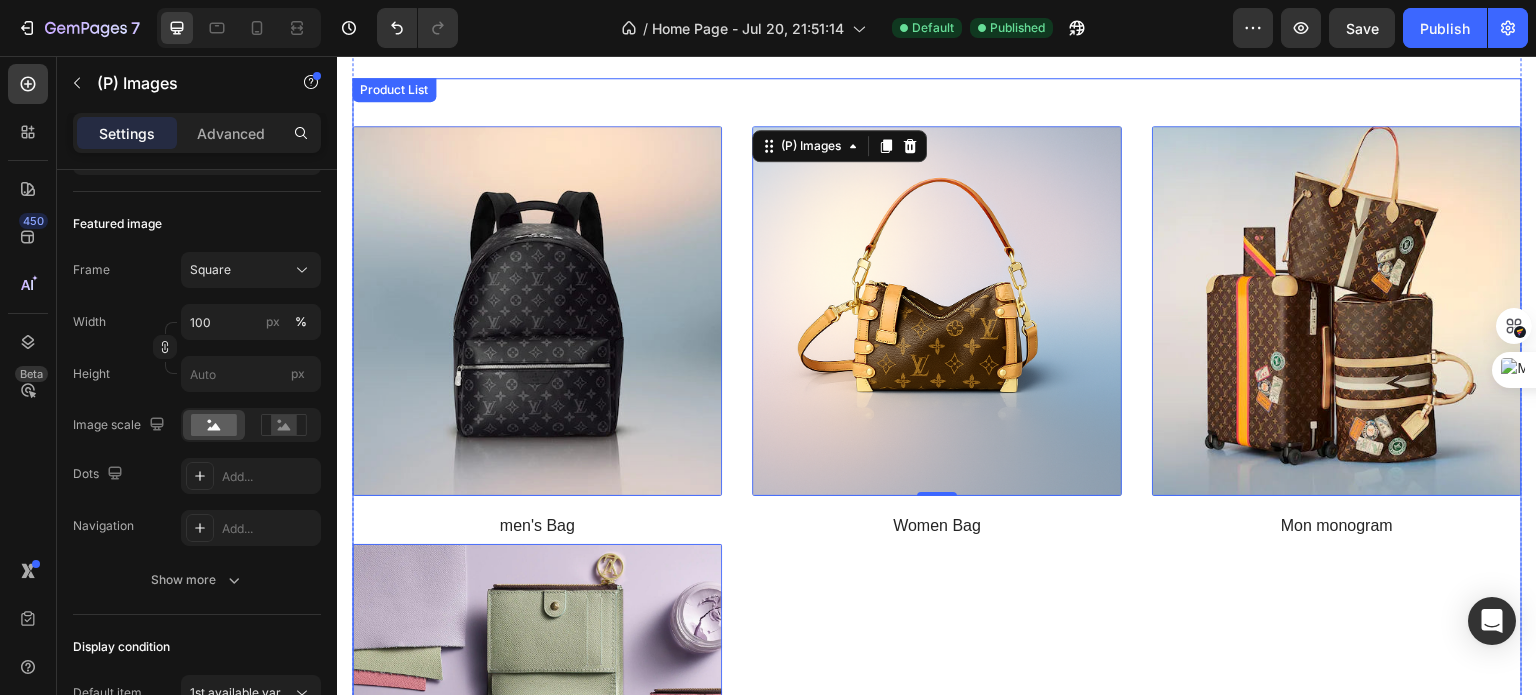 click on "(P) Images   0 men's Bag (P) Title Row Product List (P) Images   0 Women Bag (P) Title Row Product List (P) Images   0 Mon monogram (P) Title Row Product List (P) Images   0 women small-leather-goods (P) Title Row Product List" at bounding box center [937, 544] 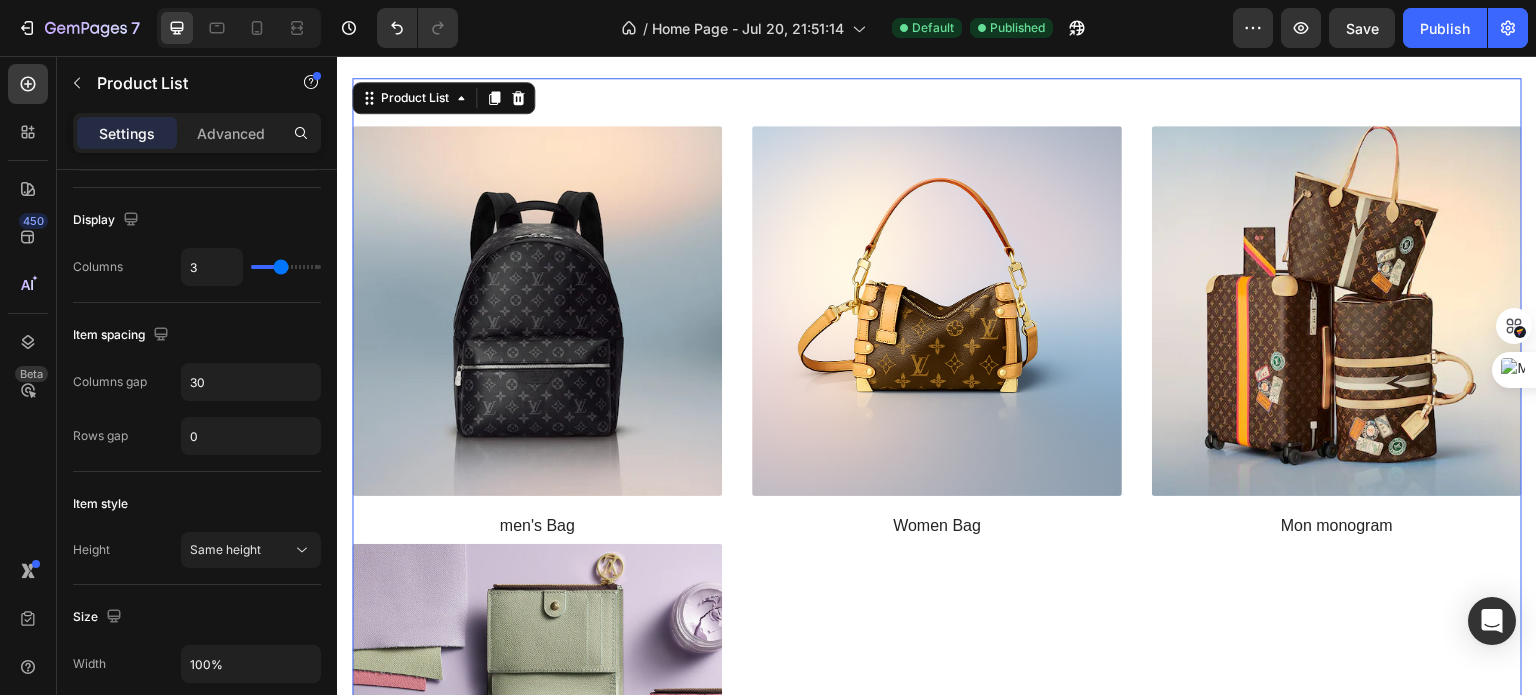 scroll, scrollTop: 0, scrollLeft: 0, axis: both 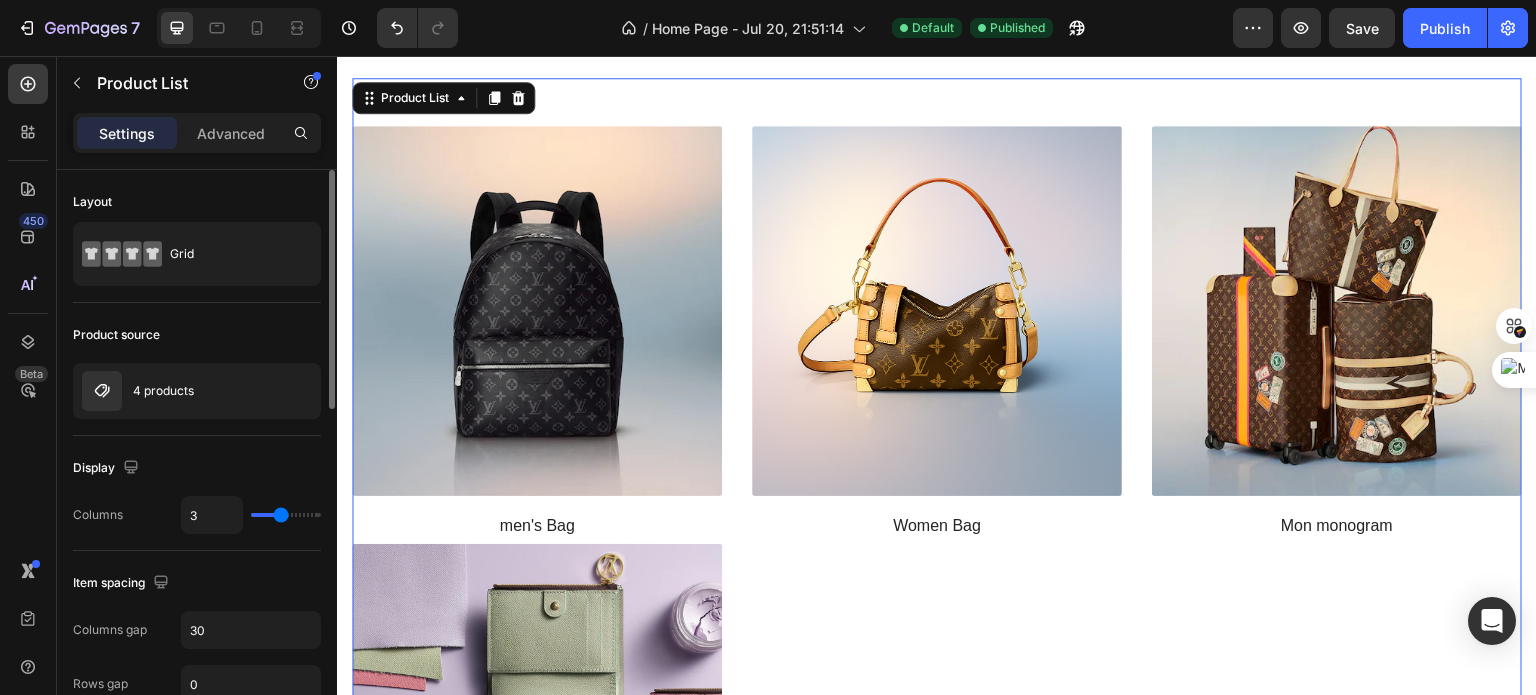 drag, startPoint x: 287, startPoint y: 507, endPoint x: 282, endPoint y: 517, distance: 11.18034 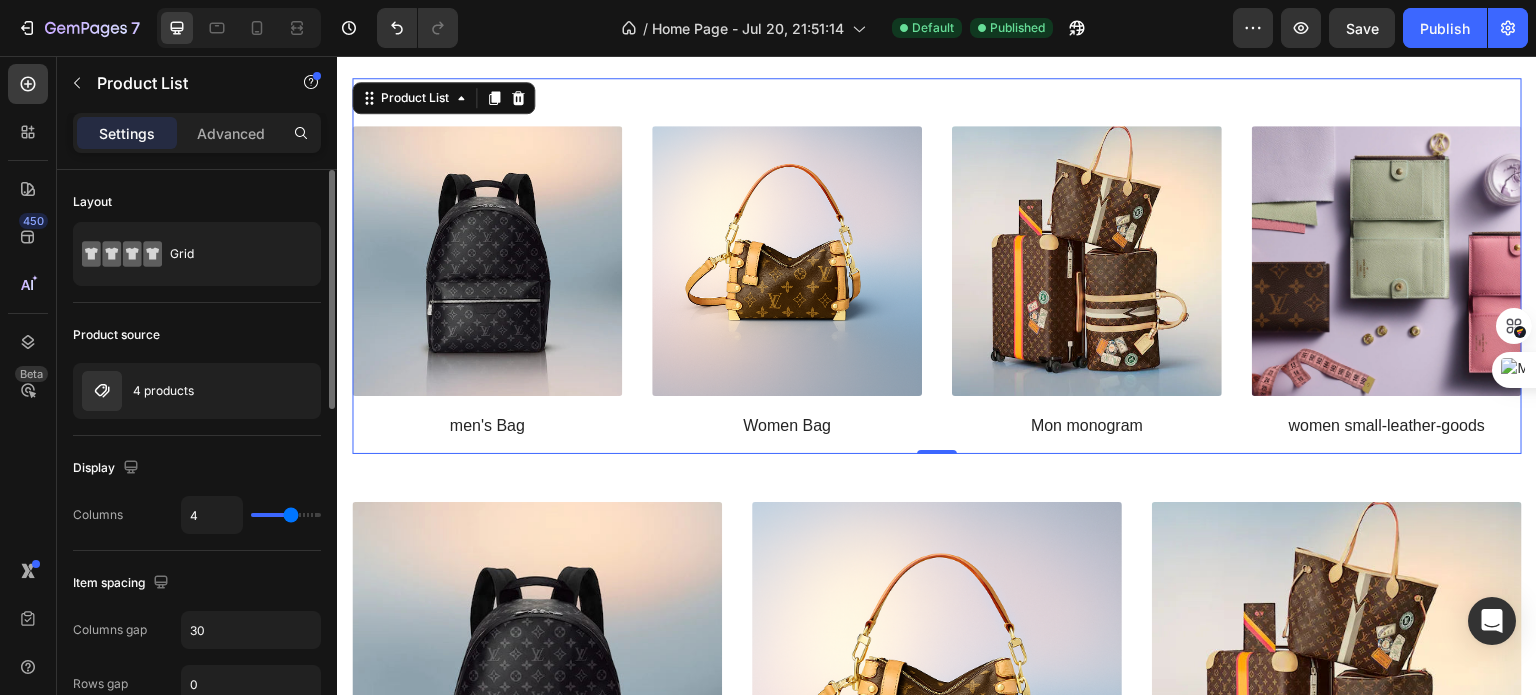drag, startPoint x: 282, startPoint y: 517, endPoint x: 295, endPoint y: 517, distance: 13 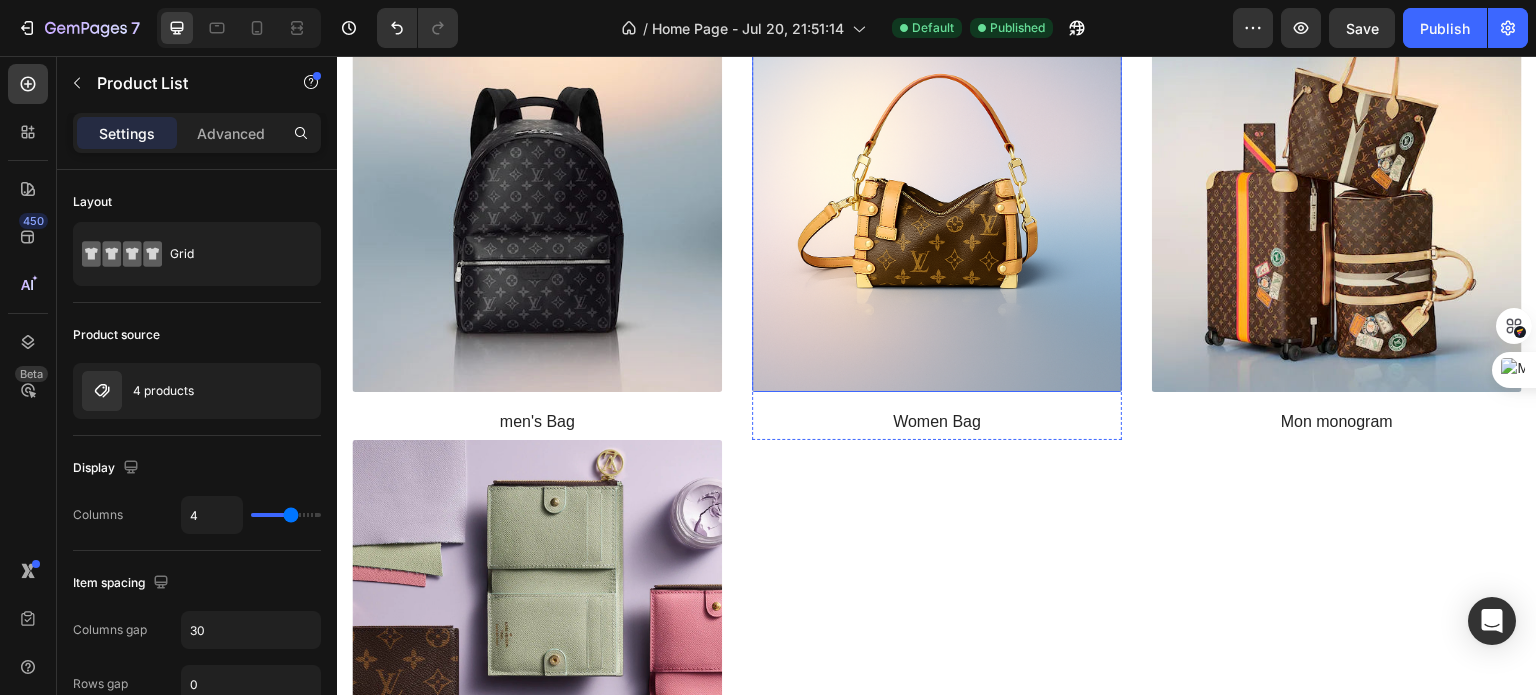 scroll, scrollTop: 1608, scrollLeft: 0, axis: vertical 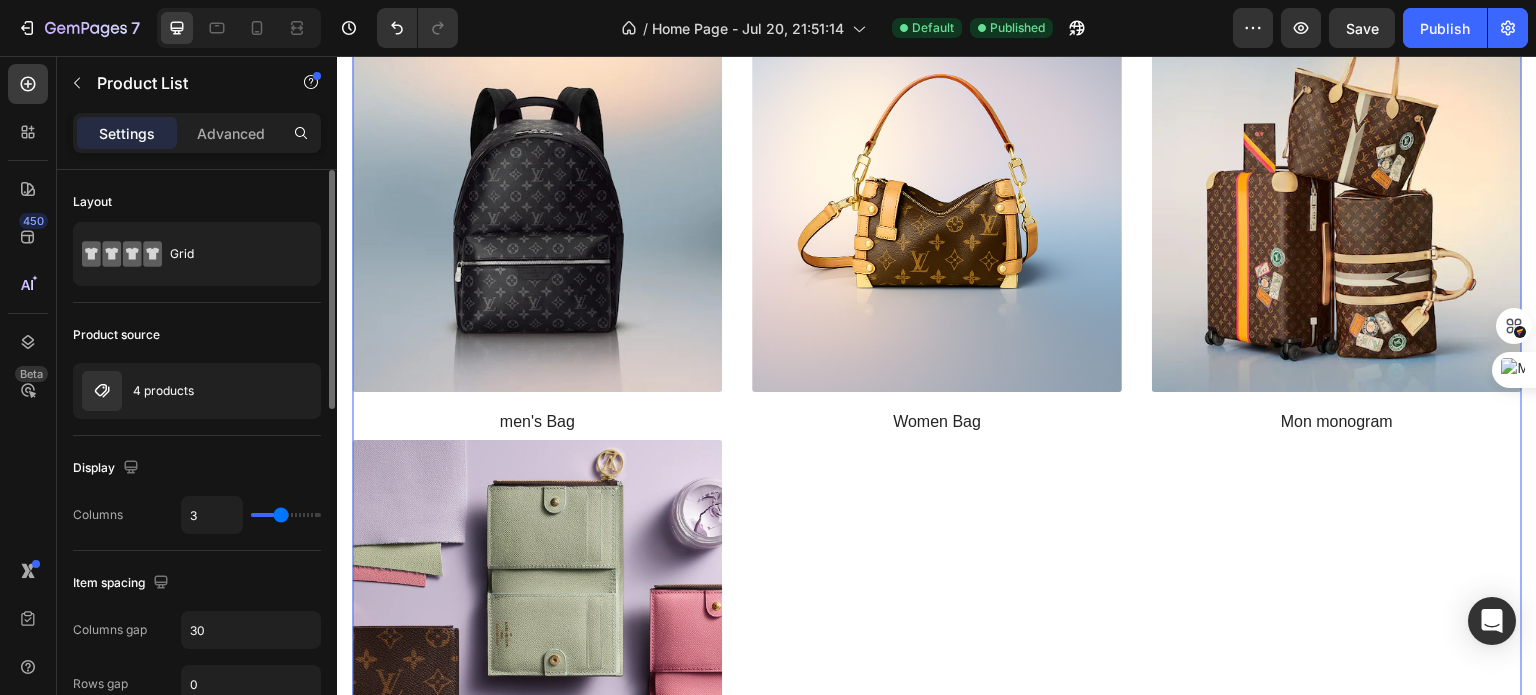 type on "4" 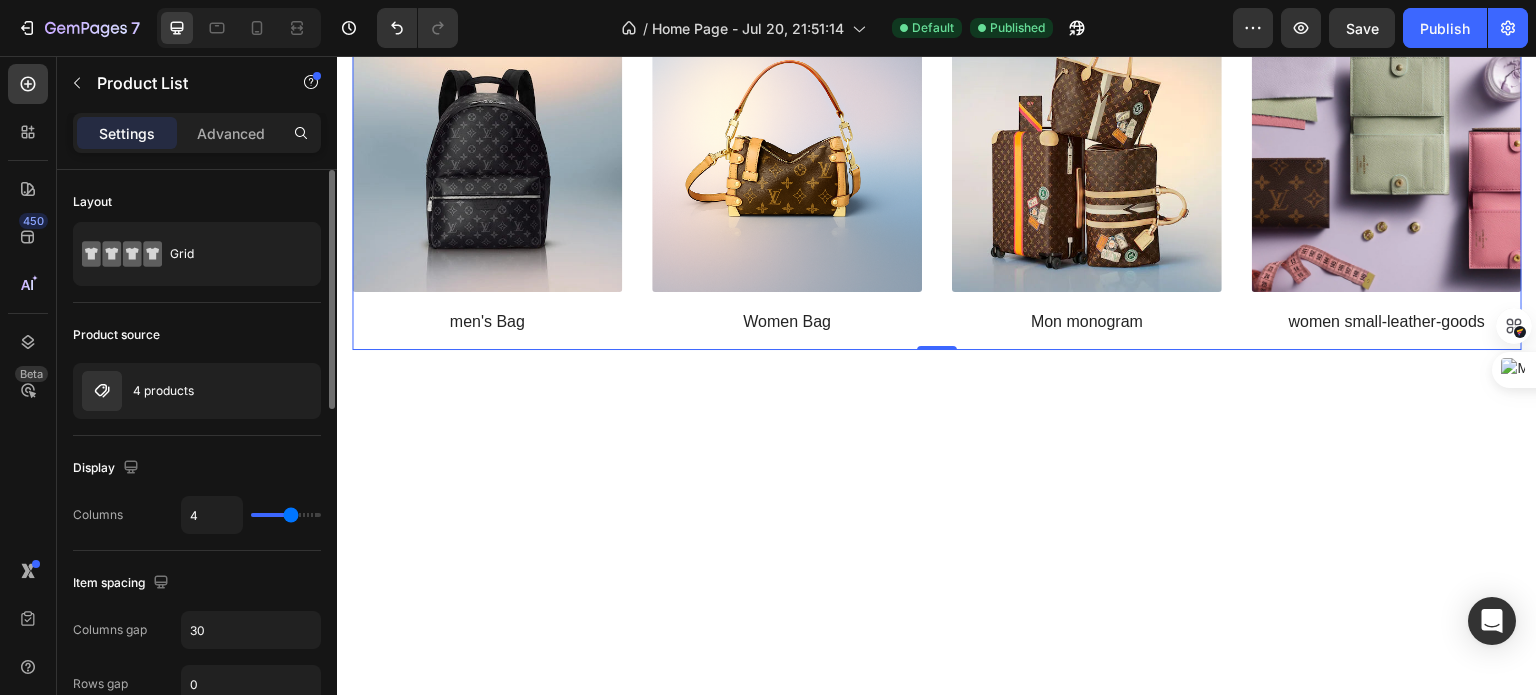 drag, startPoint x: 275, startPoint y: 516, endPoint x: 288, endPoint y: 516, distance: 13 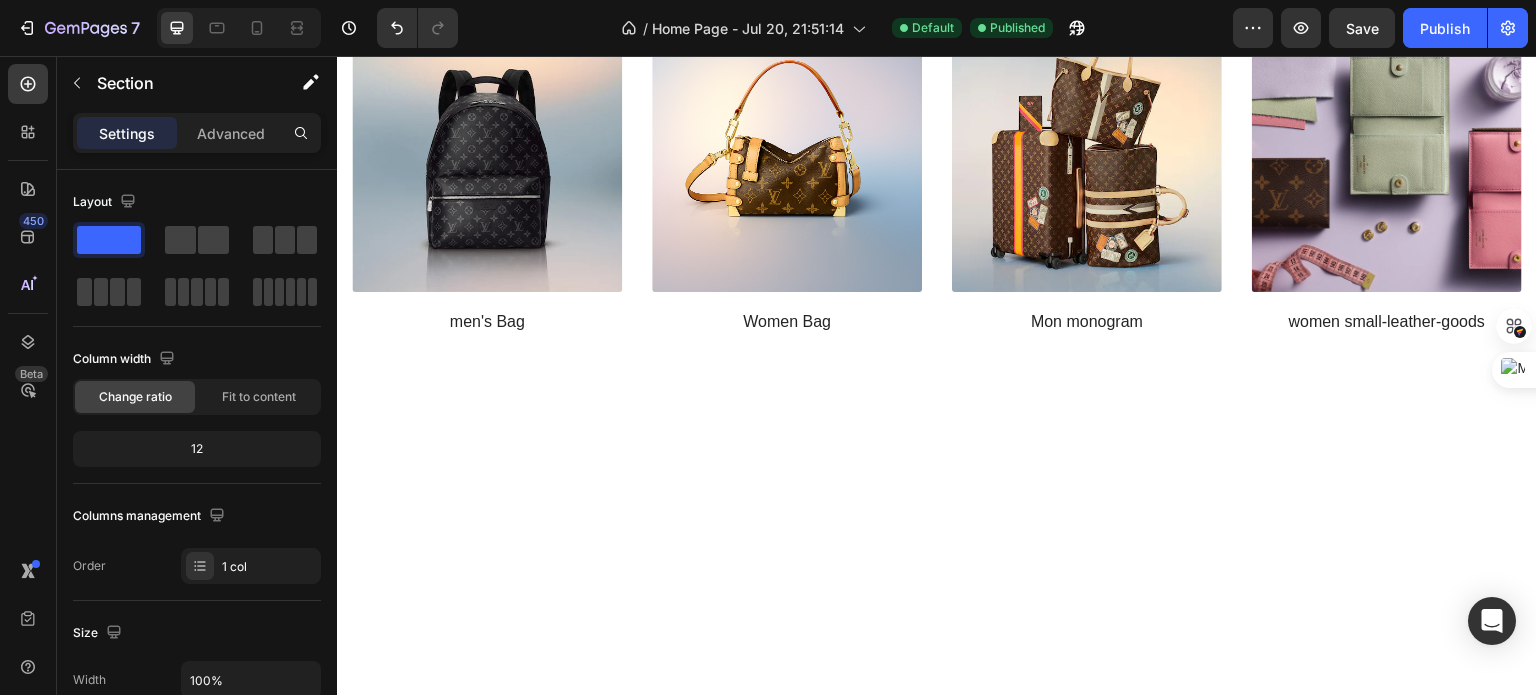 click at bounding box center [937, 535] 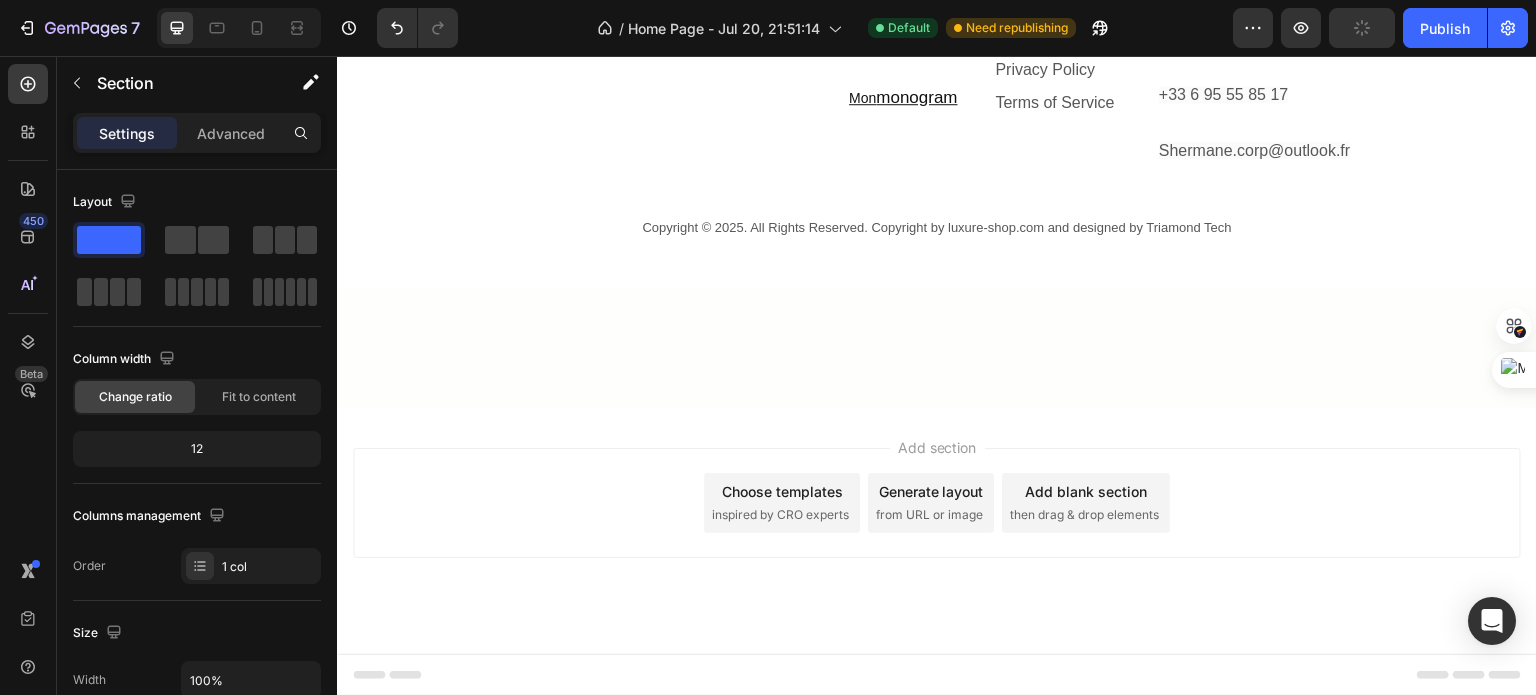 scroll, scrollTop: 4343, scrollLeft: 0, axis: vertical 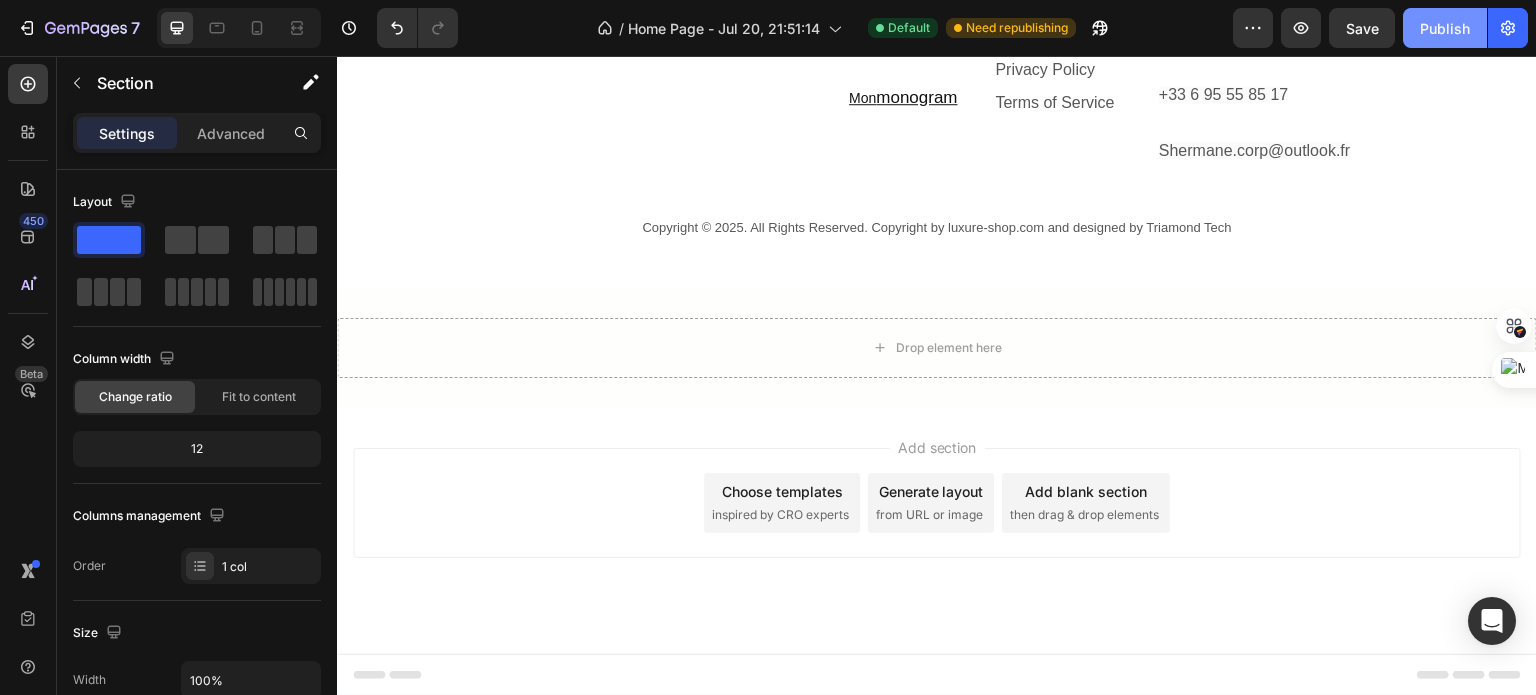 click on "Publish" at bounding box center [1445, 28] 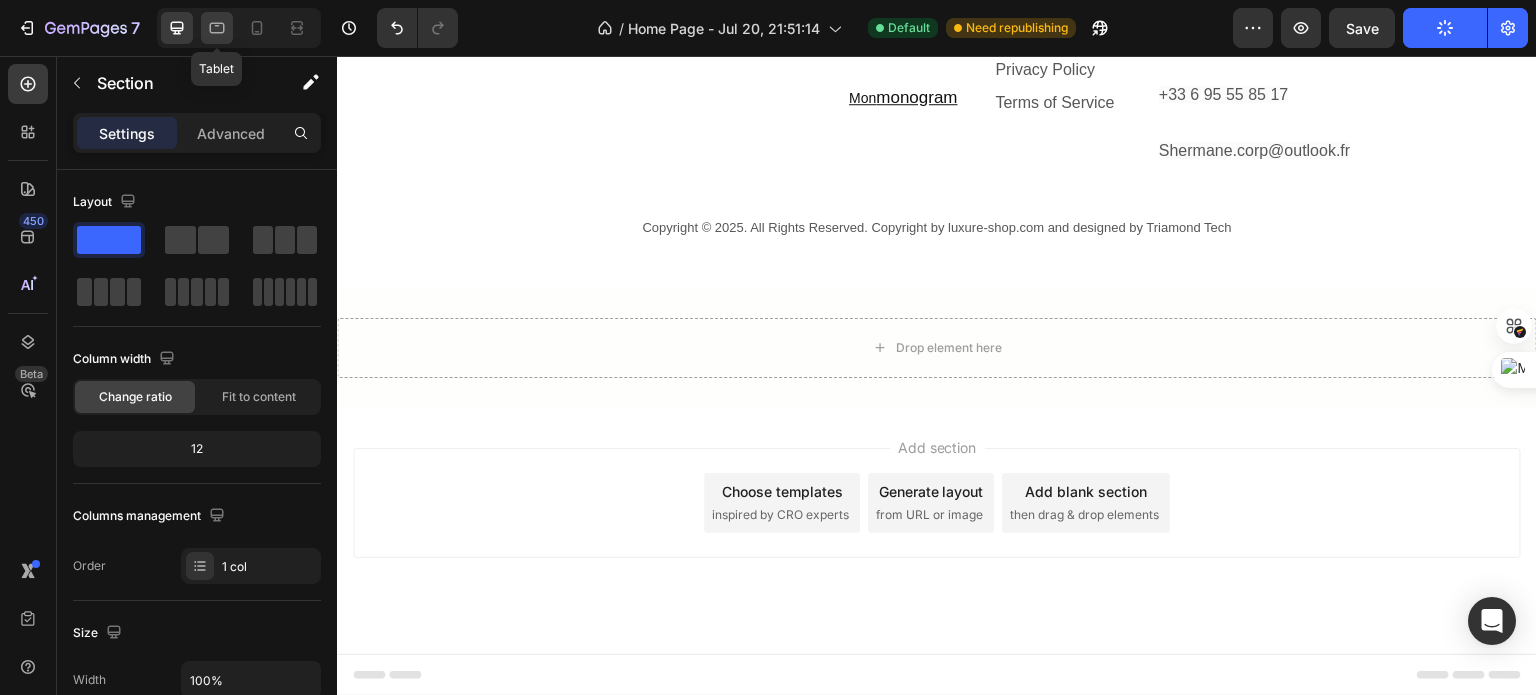 click 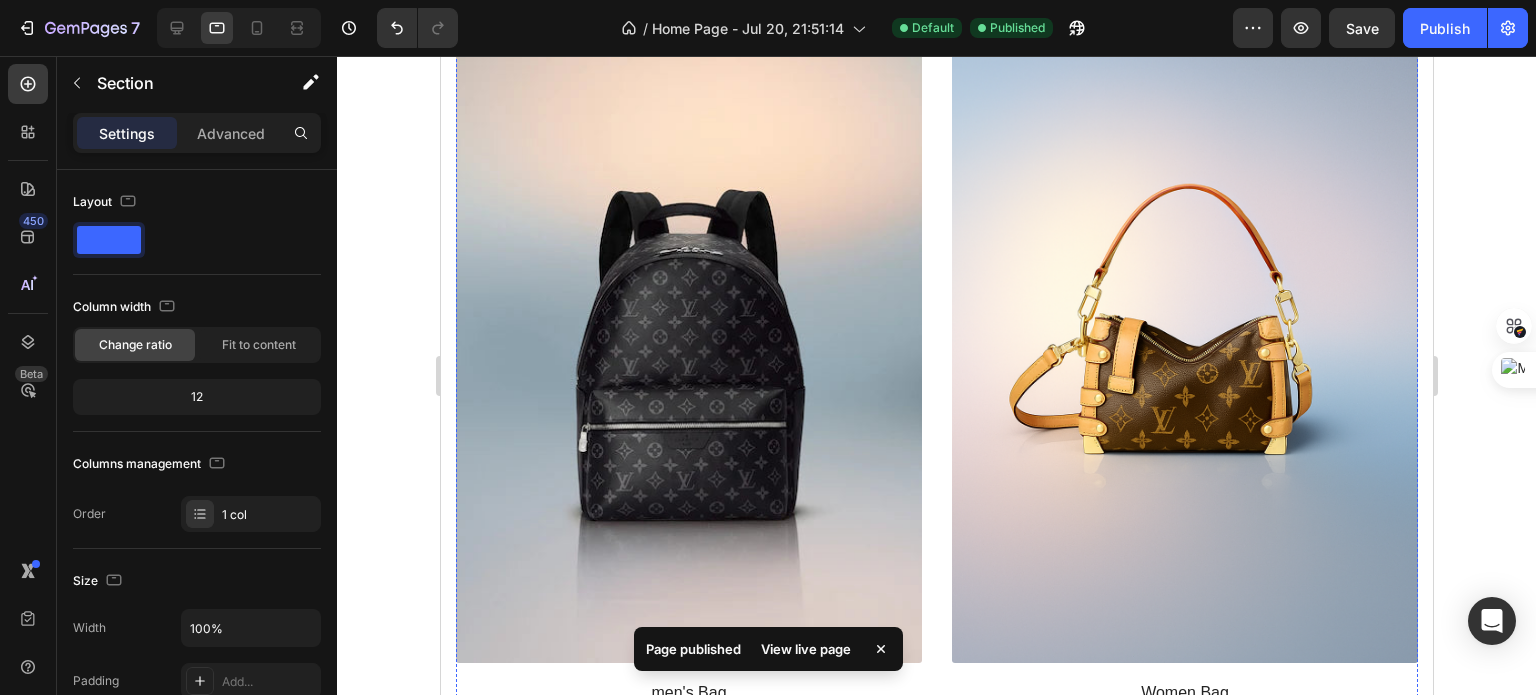 scroll, scrollTop: 1788, scrollLeft: 0, axis: vertical 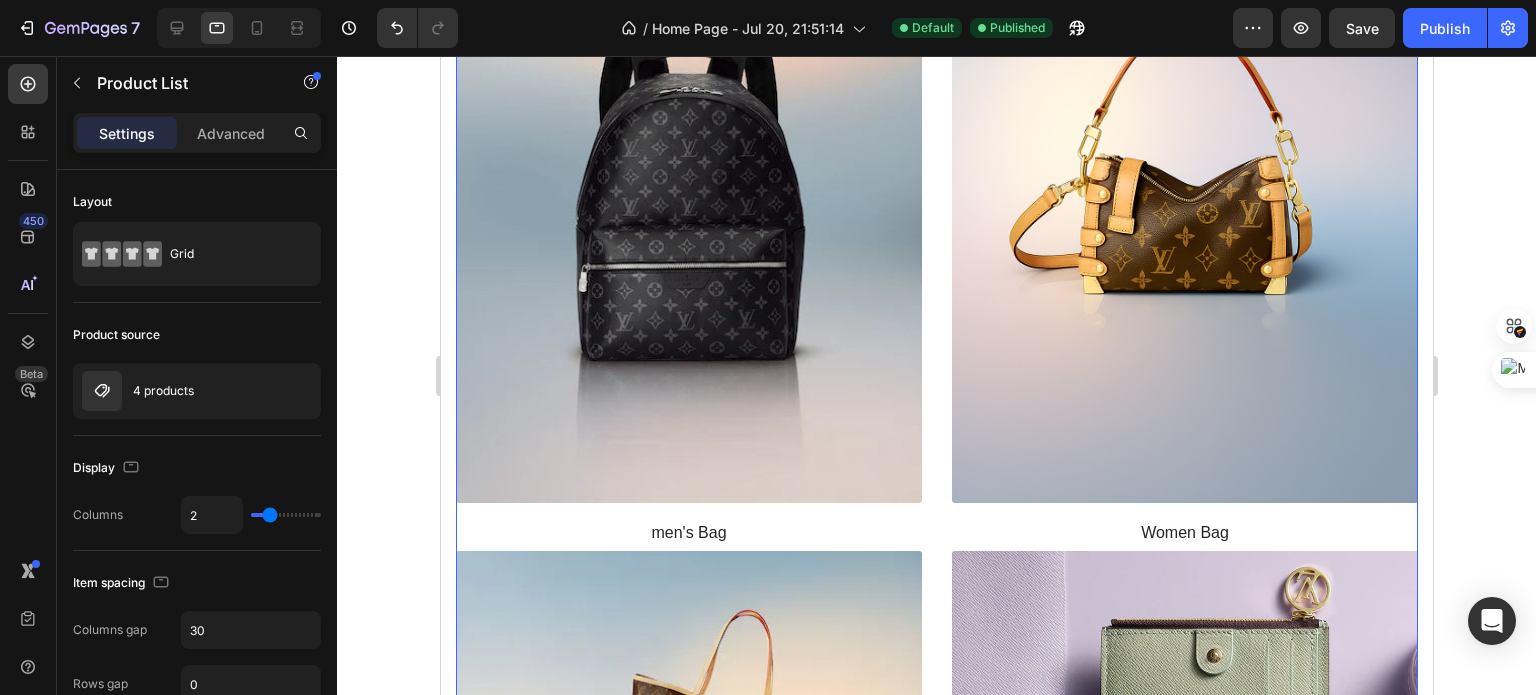click on "(P) Images men's Bag (P) Title Row Product List   0 (P) Images Women Bag (P) Title Row Product List   0 (P) Images Mon monogram (P) Title Row Product List   0 (P) Images women small-leather-goods (P) Title Row Product List   0" at bounding box center [936, 550] 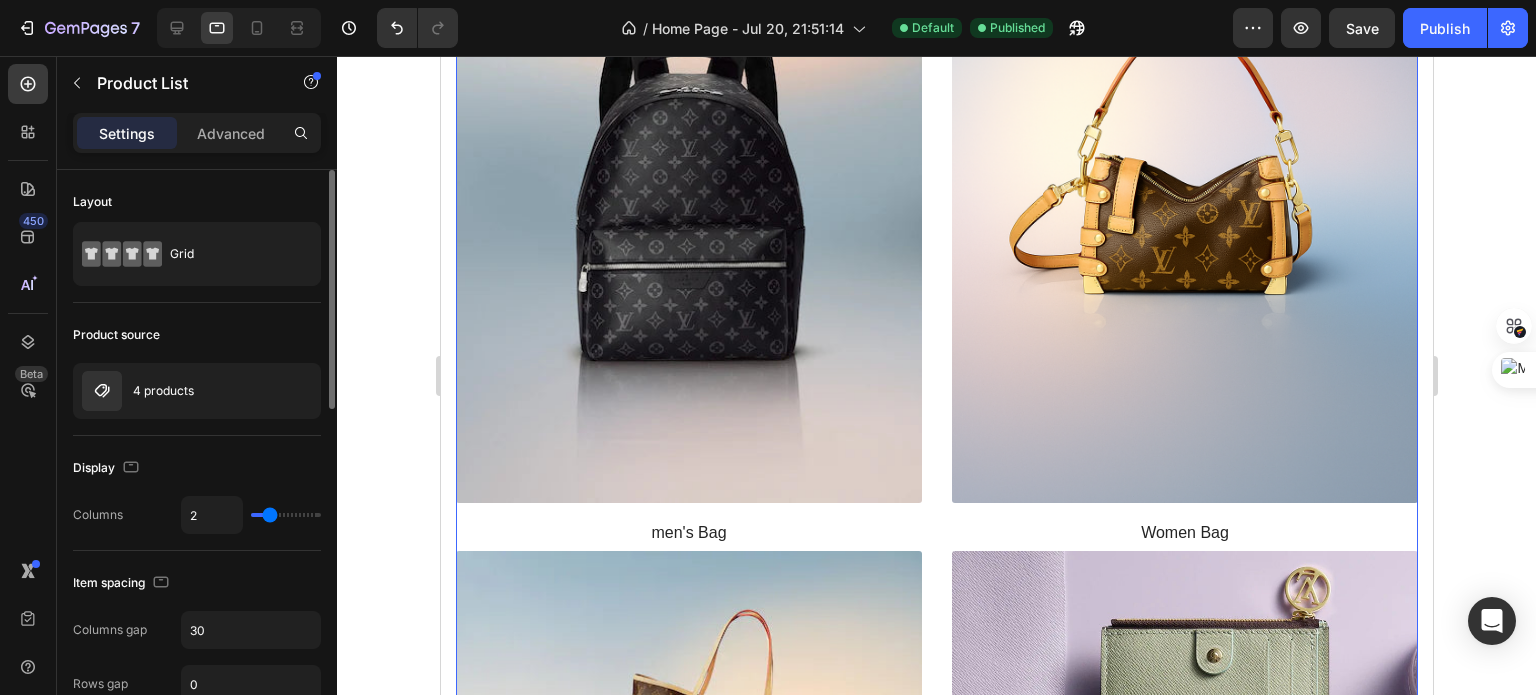 type on "3" 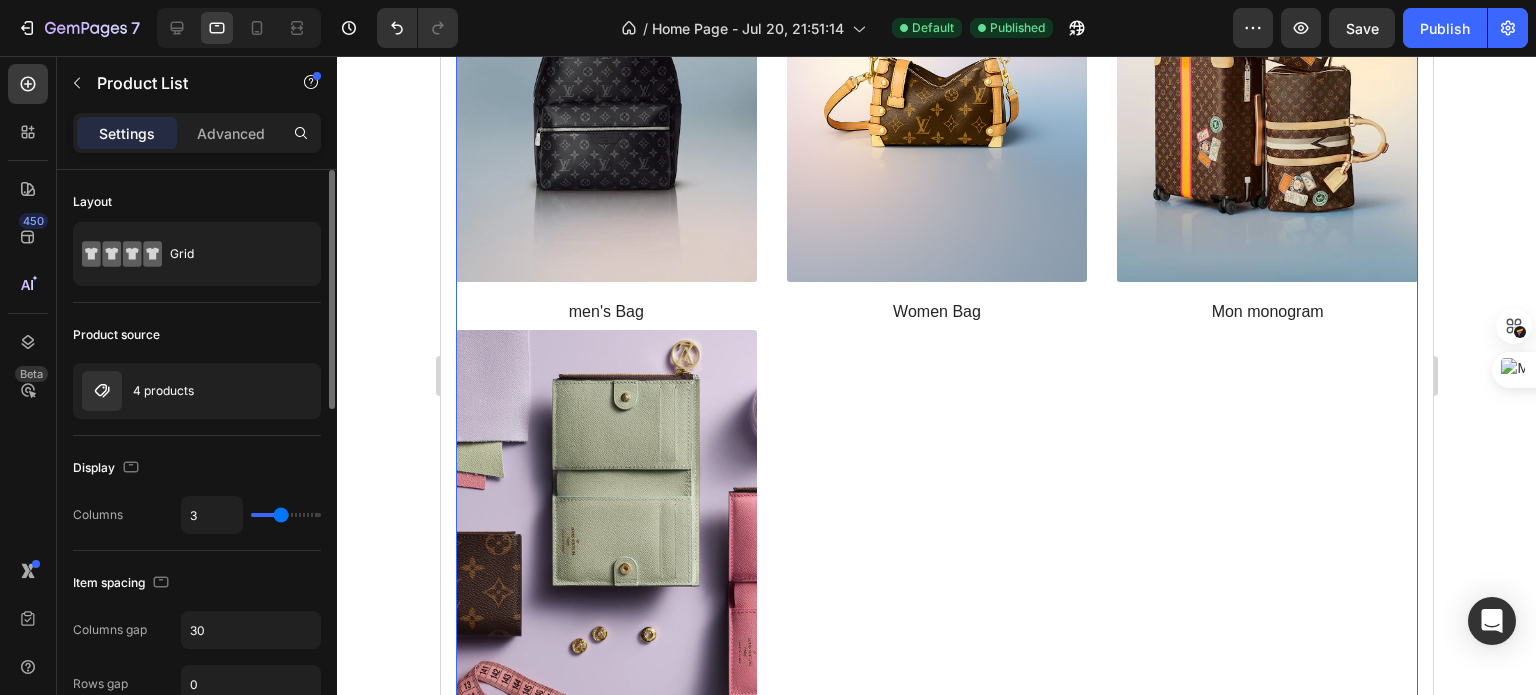 type on "4" 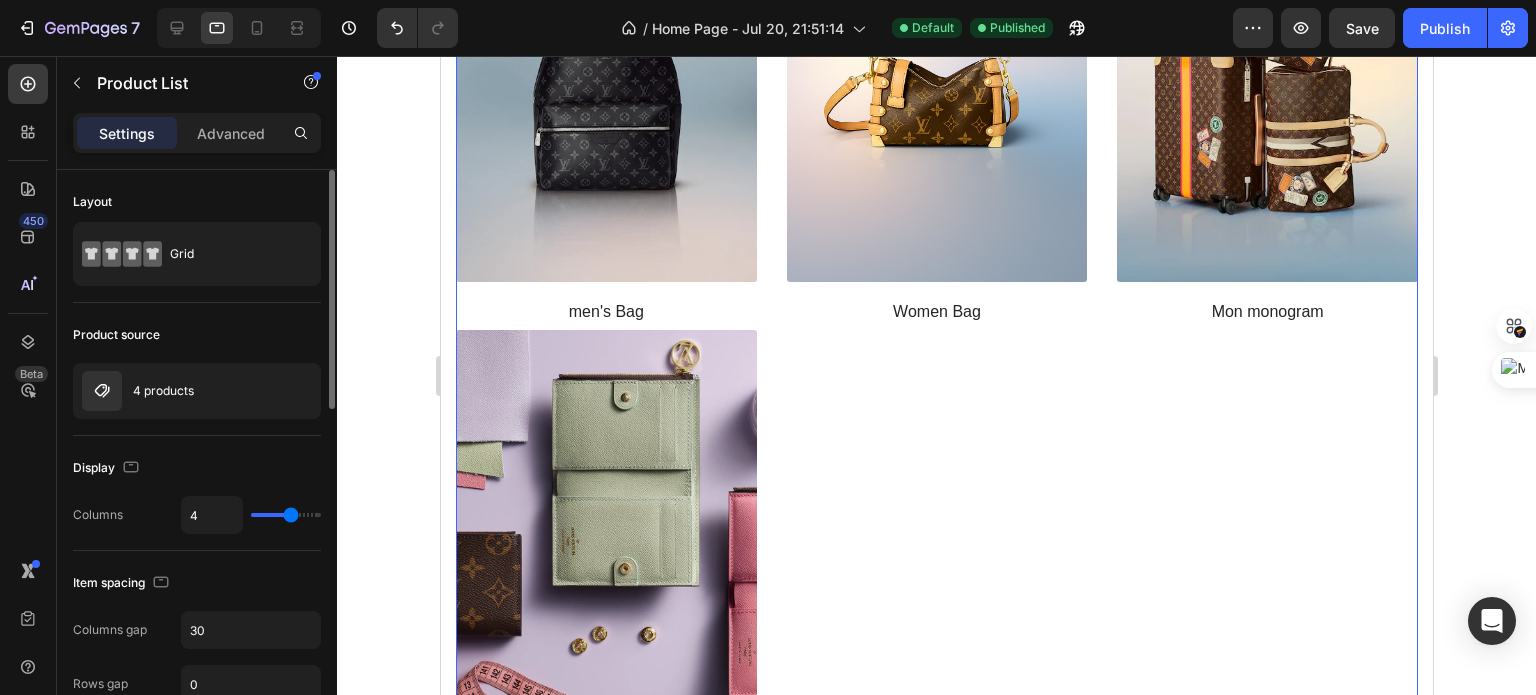 type on "5" 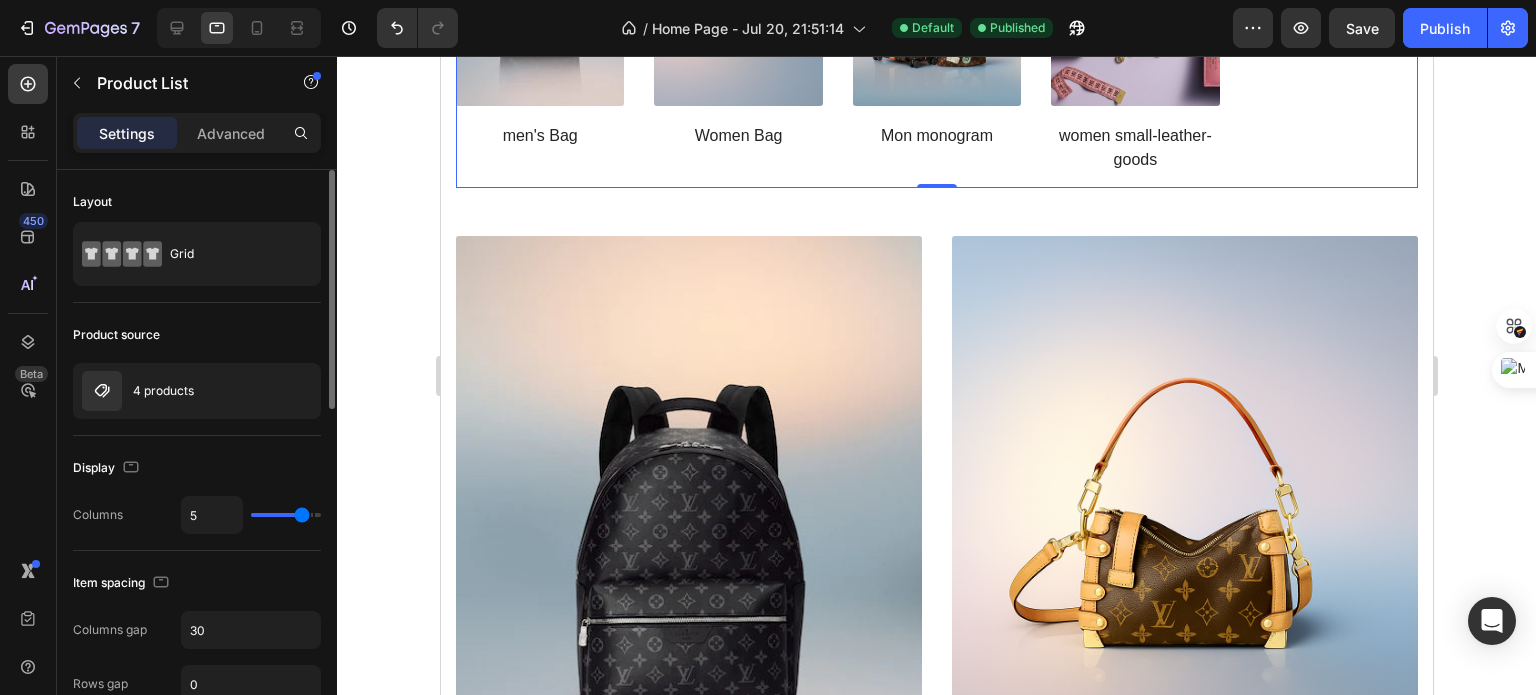 drag, startPoint x: 270, startPoint y: 518, endPoint x: 296, endPoint y: 513, distance: 26.476404 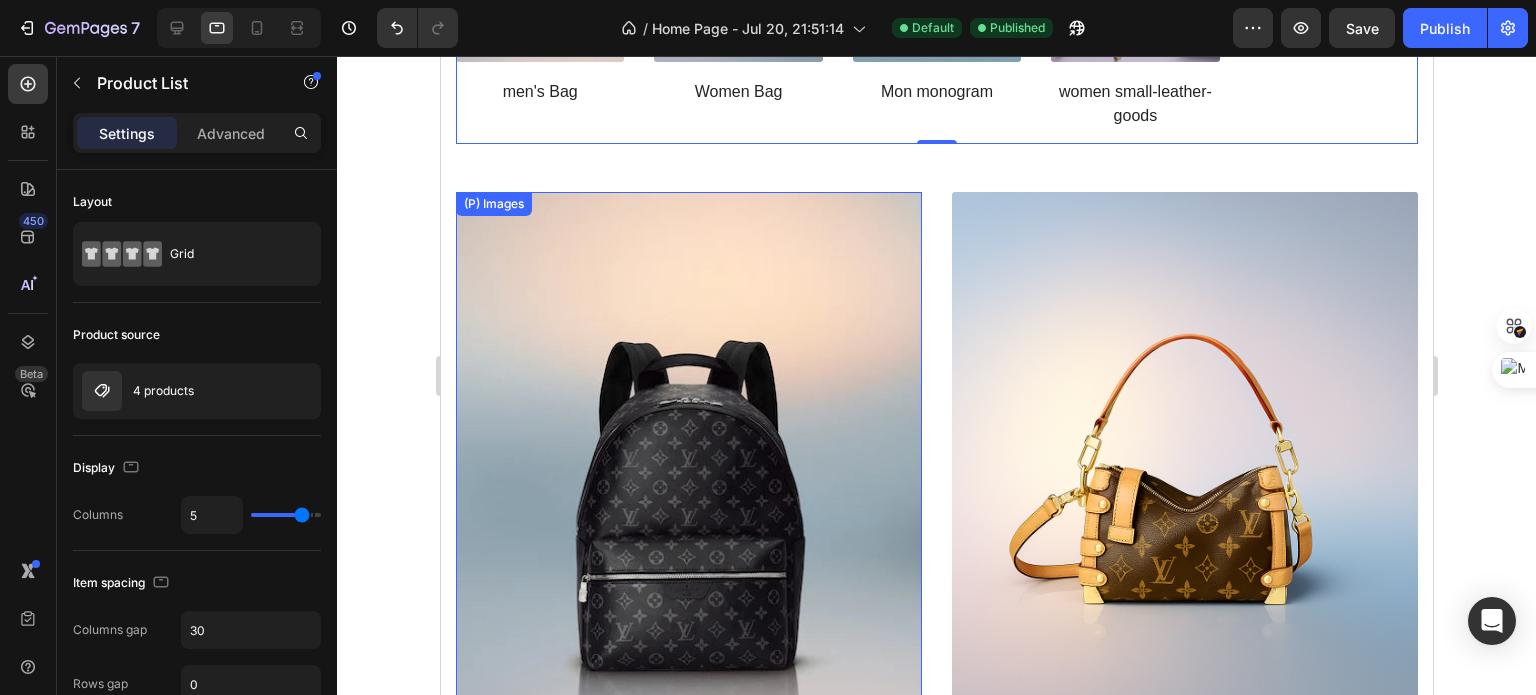 scroll, scrollTop: 1730, scrollLeft: 0, axis: vertical 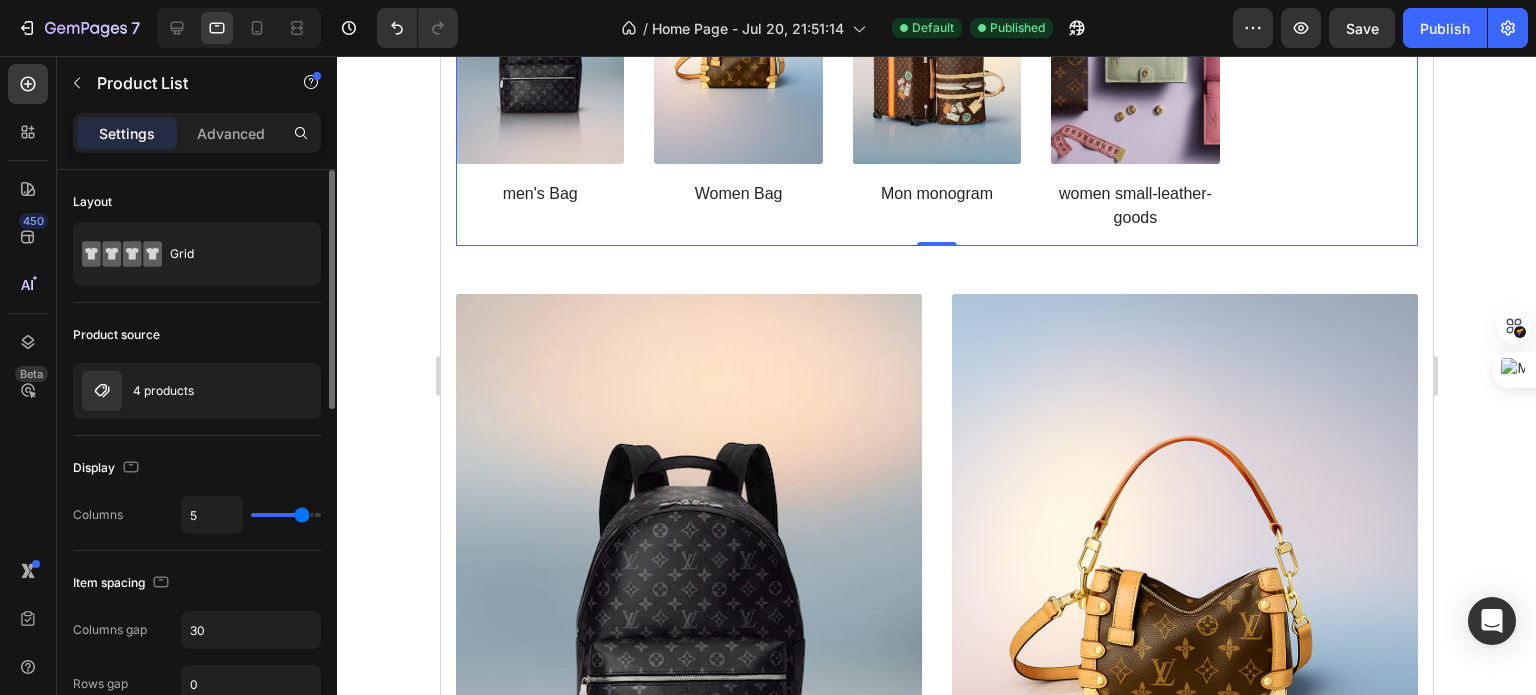 type on "4" 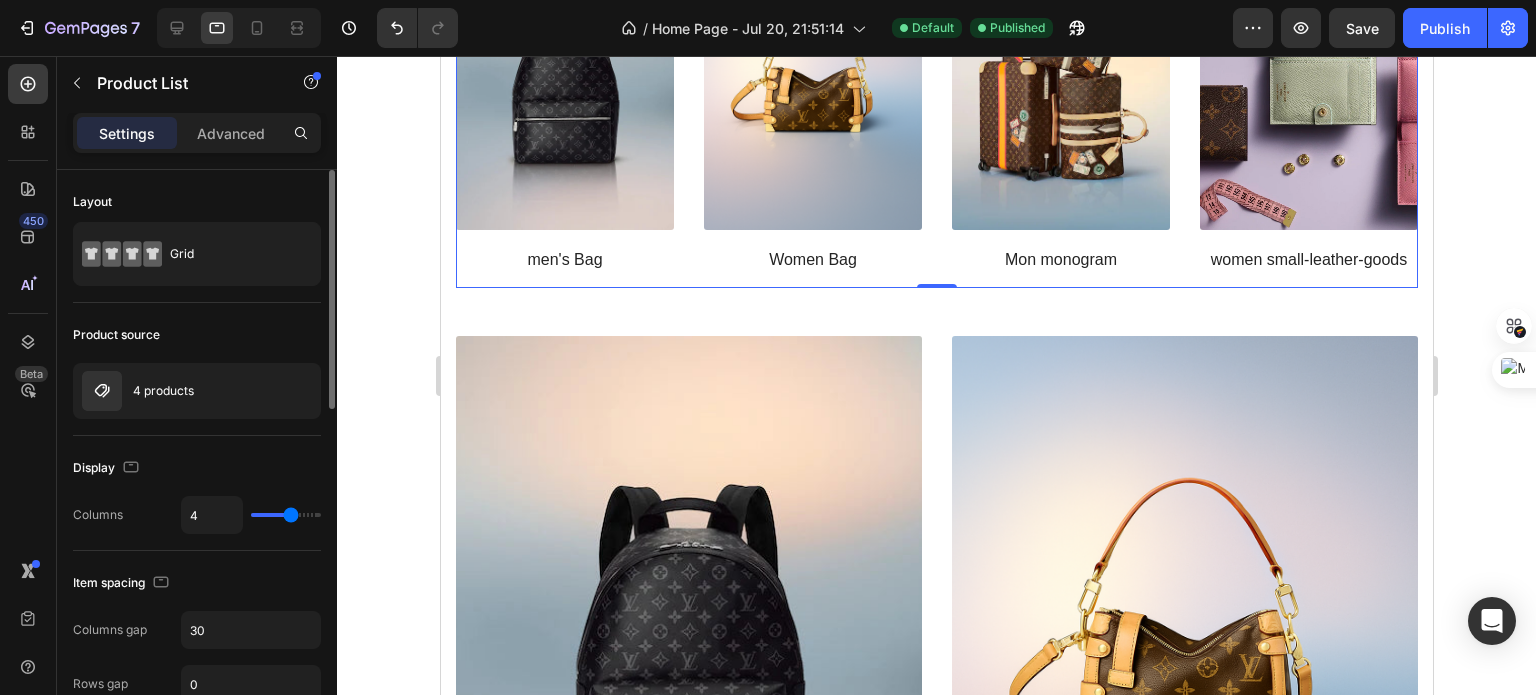 drag, startPoint x: 308, startPoint y: 512, endPoint x: 290, endPoint y: 514, distance: 18.110771 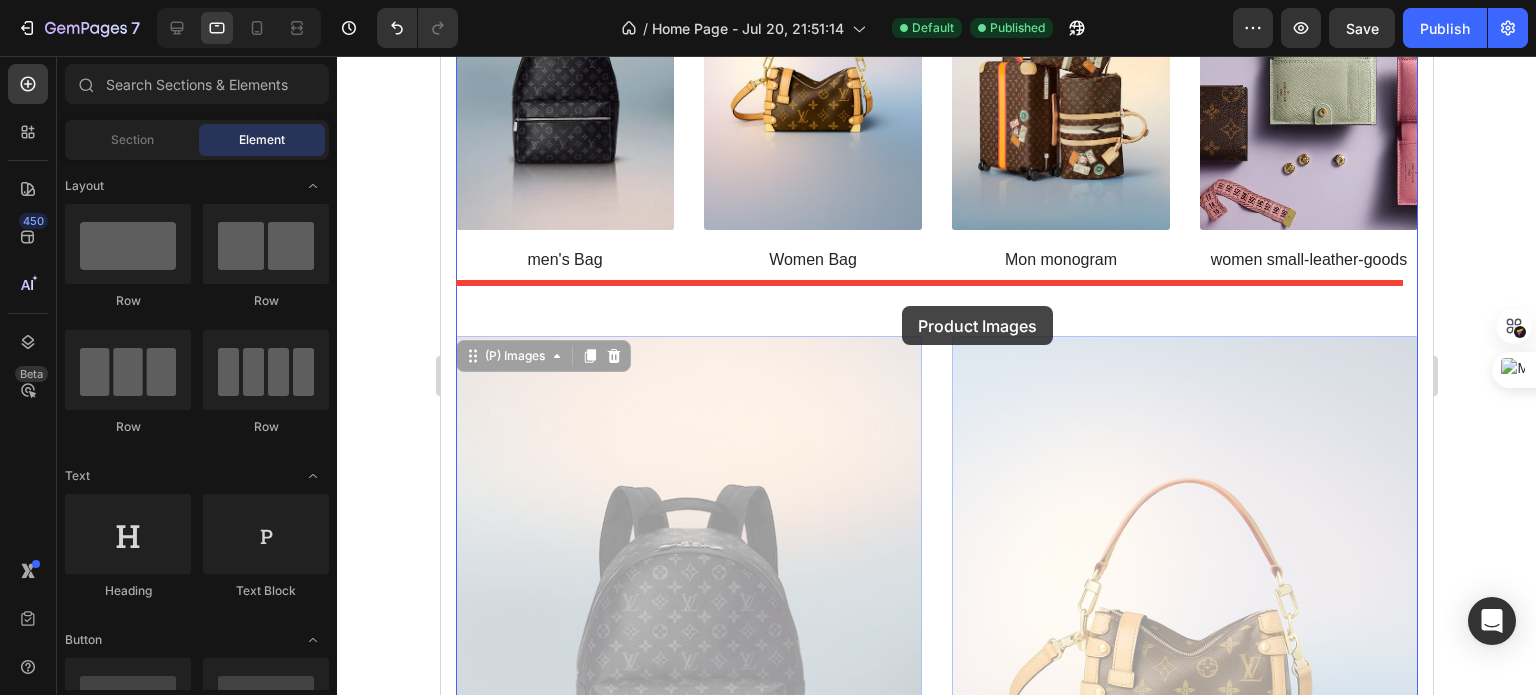 drag, startPoint x: 918, startPoint y: 371, endPoint x: 901, endPoint y: 306, distance: 67.18631 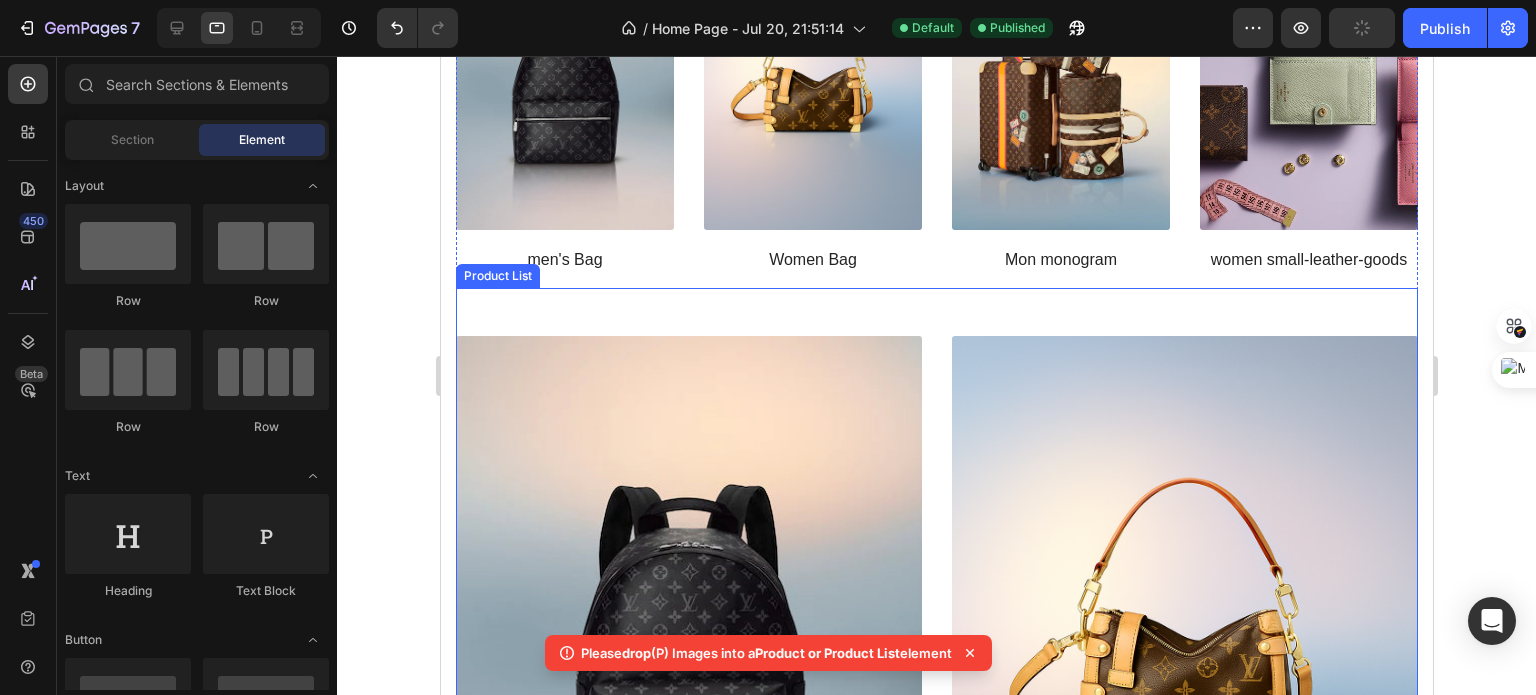 click on "(P) Images men's Bag (P) Title Row Product List (P) Images Women Bag (P) Title Row Product List (P) Images Mon monogram (P) Title Row Product List (P) Images women small-leather-goods (P) Title Row Product List" at bounding box center [936, 986] 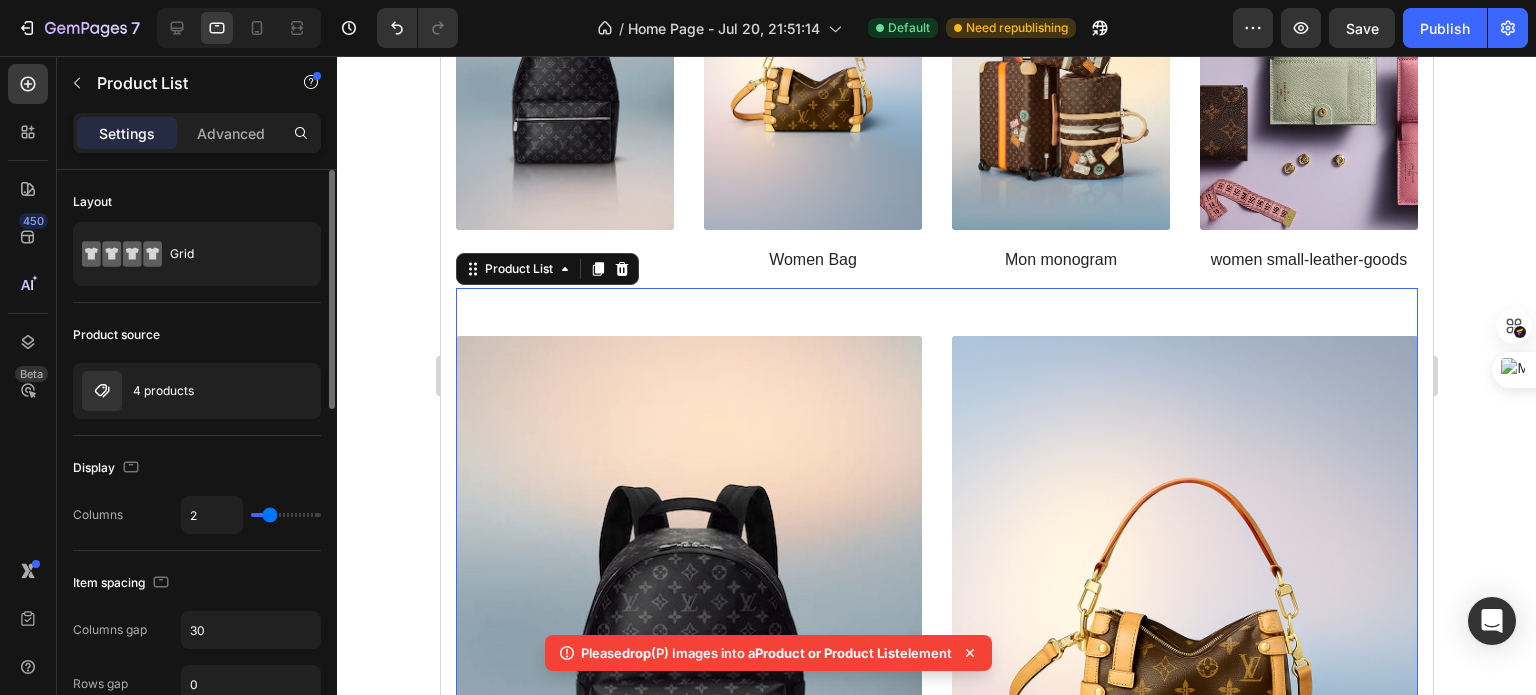 type on "3" 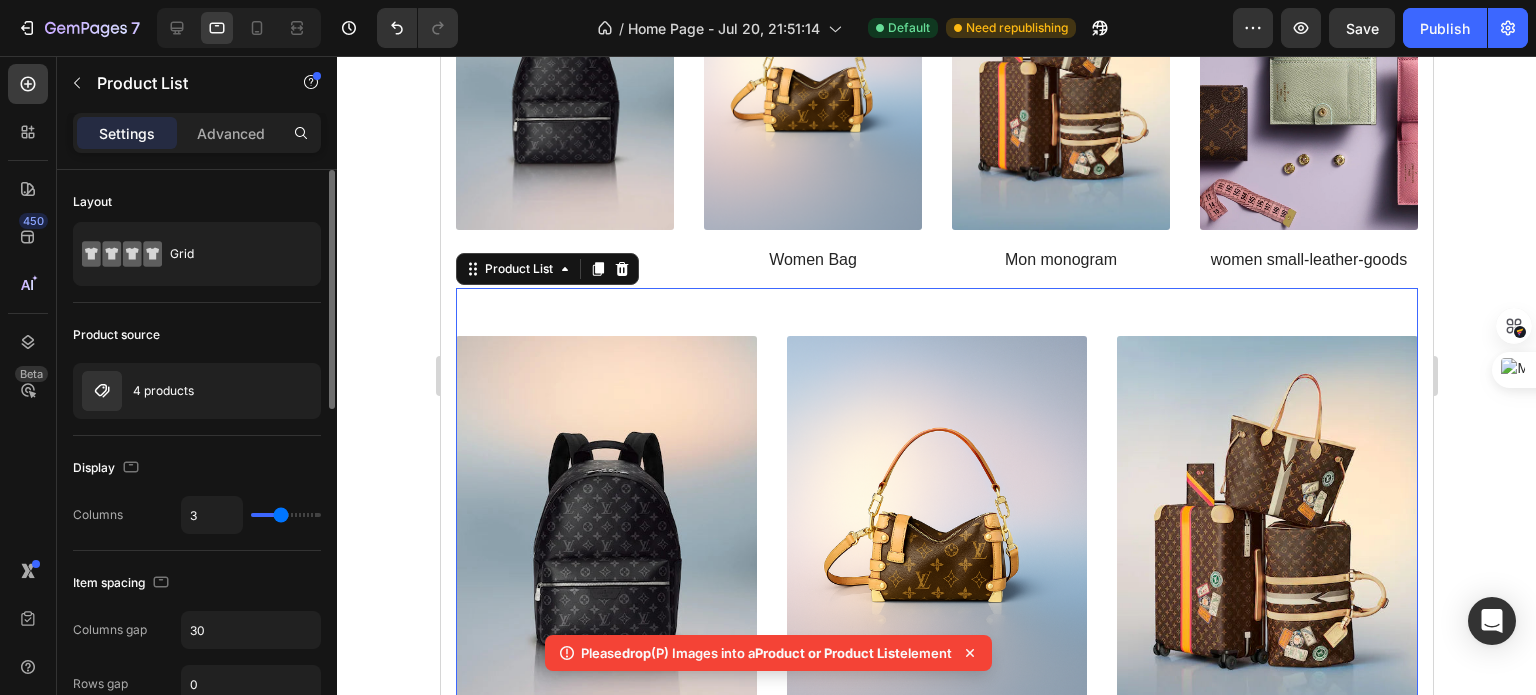 type on "4" 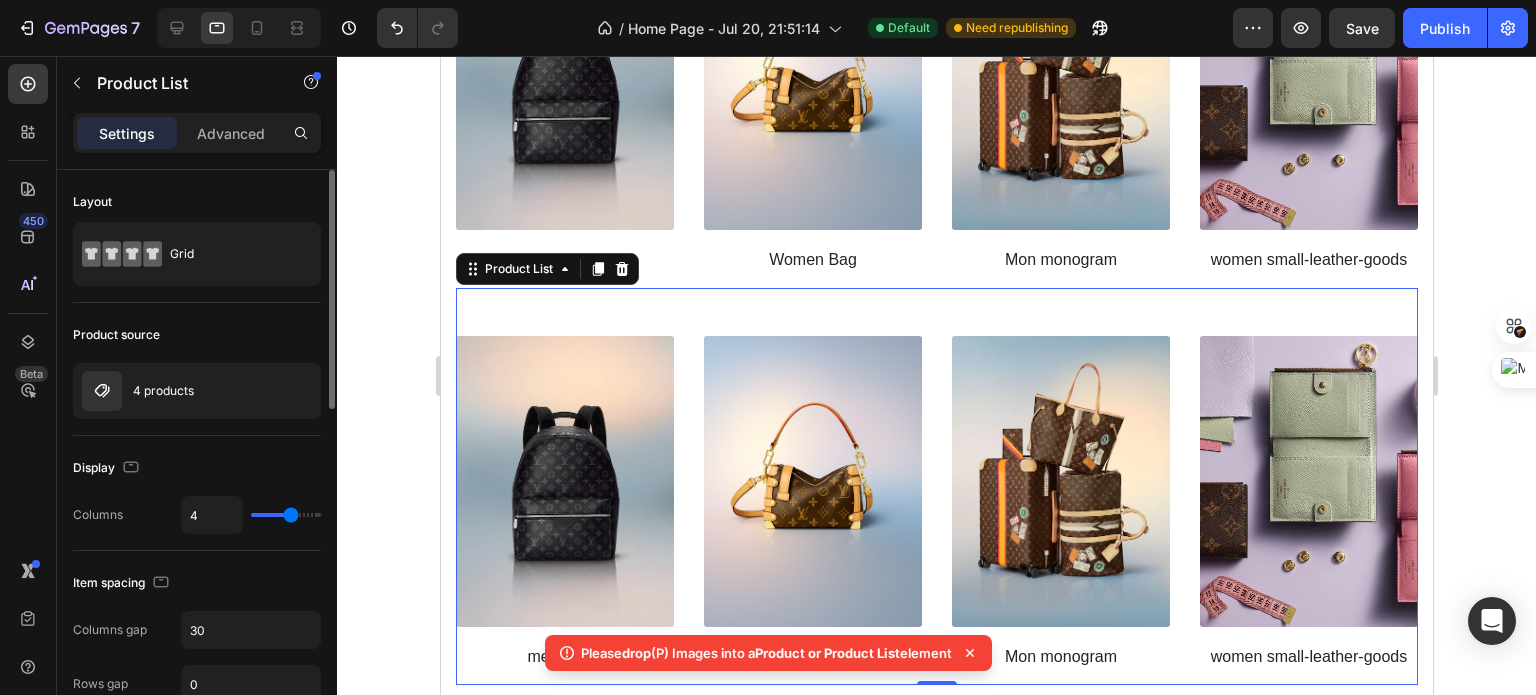 drag, startPoint x: 276, startPoint y: 517, endPoint x: 293, endPoint y: 515, distance: 17.117243 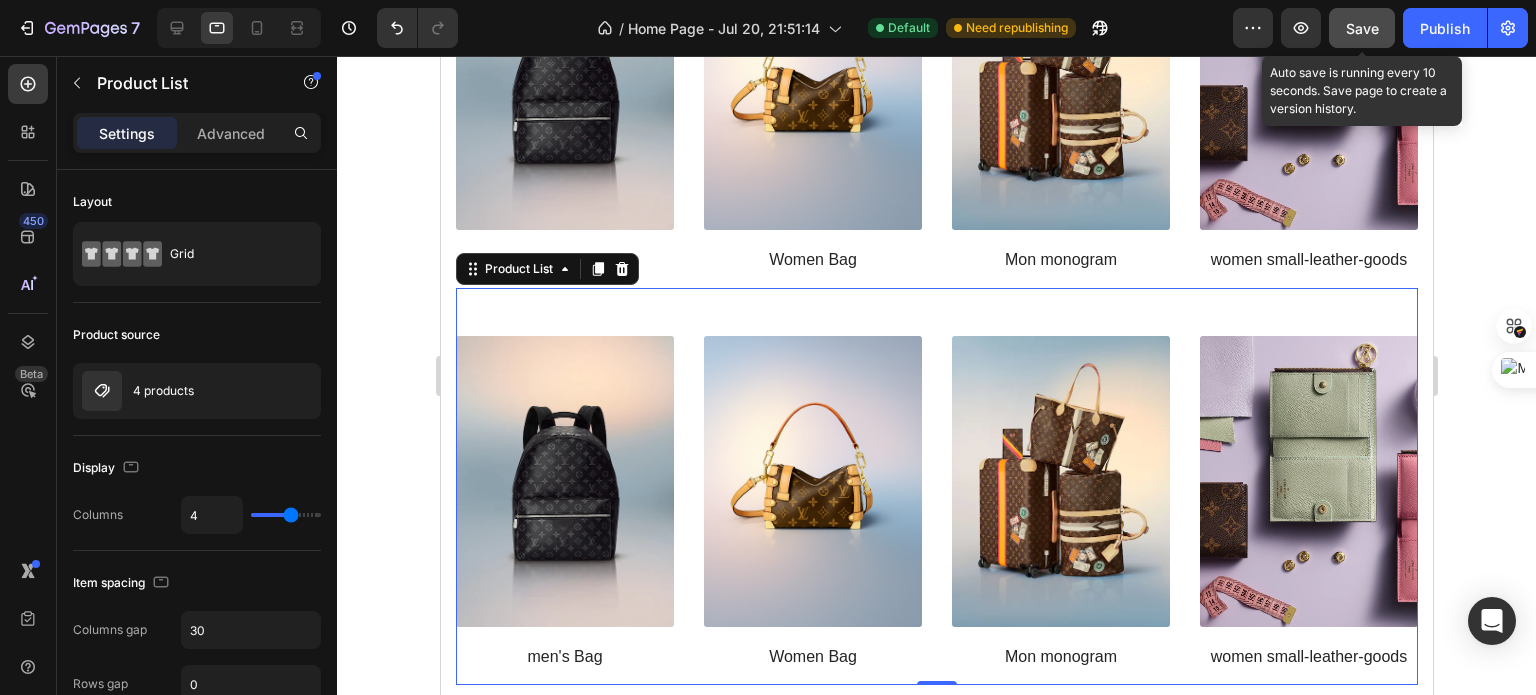 click on "Save" 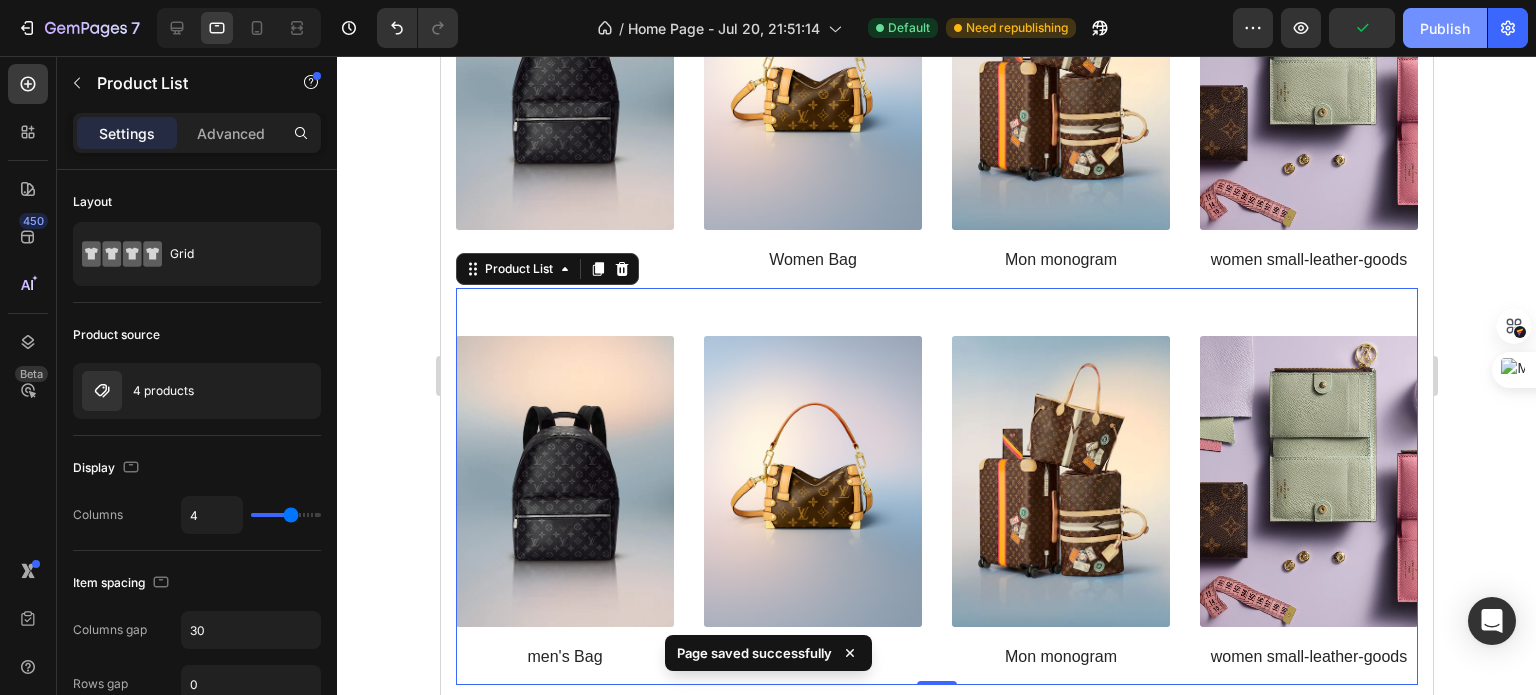 click on "Publish" at bounding box center (1445, 28) 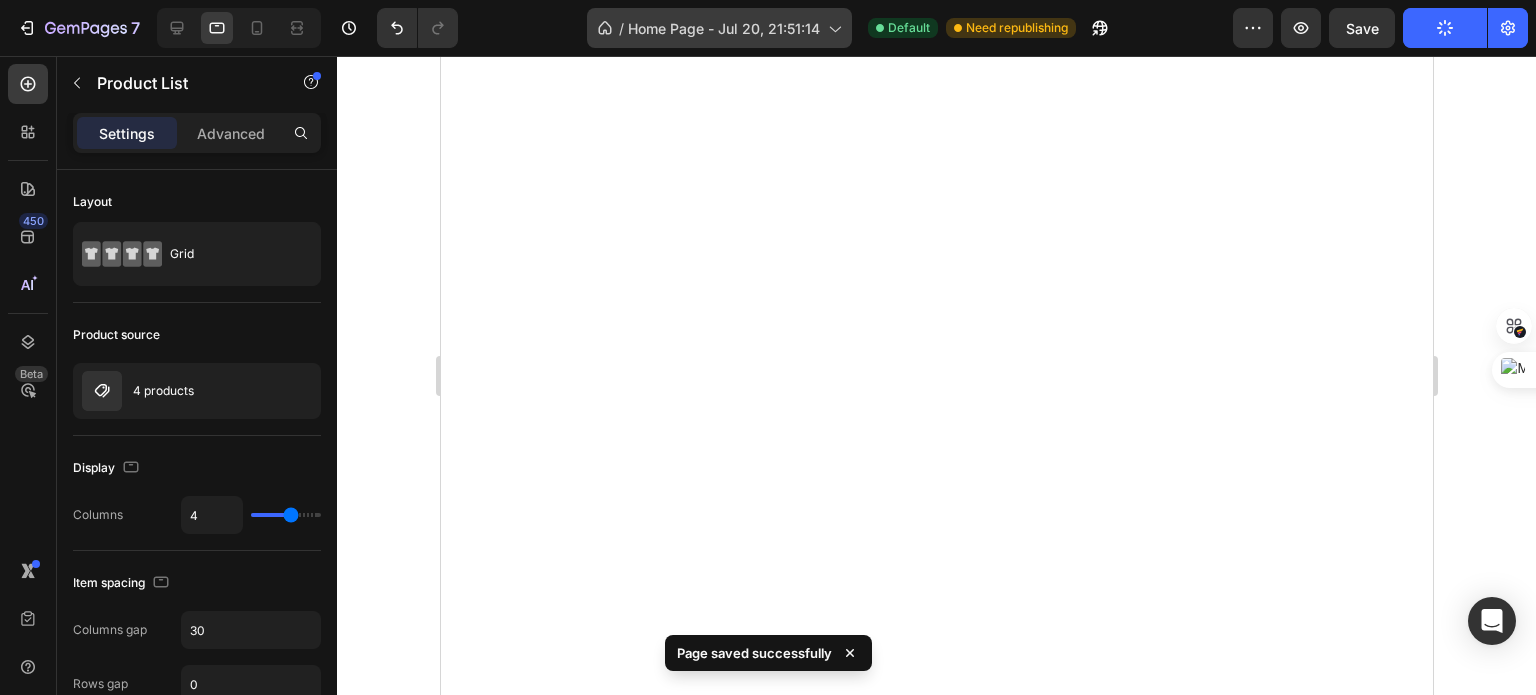 scroll, scrollTop: 4535, scrollLeft: 0, axis: vertical 